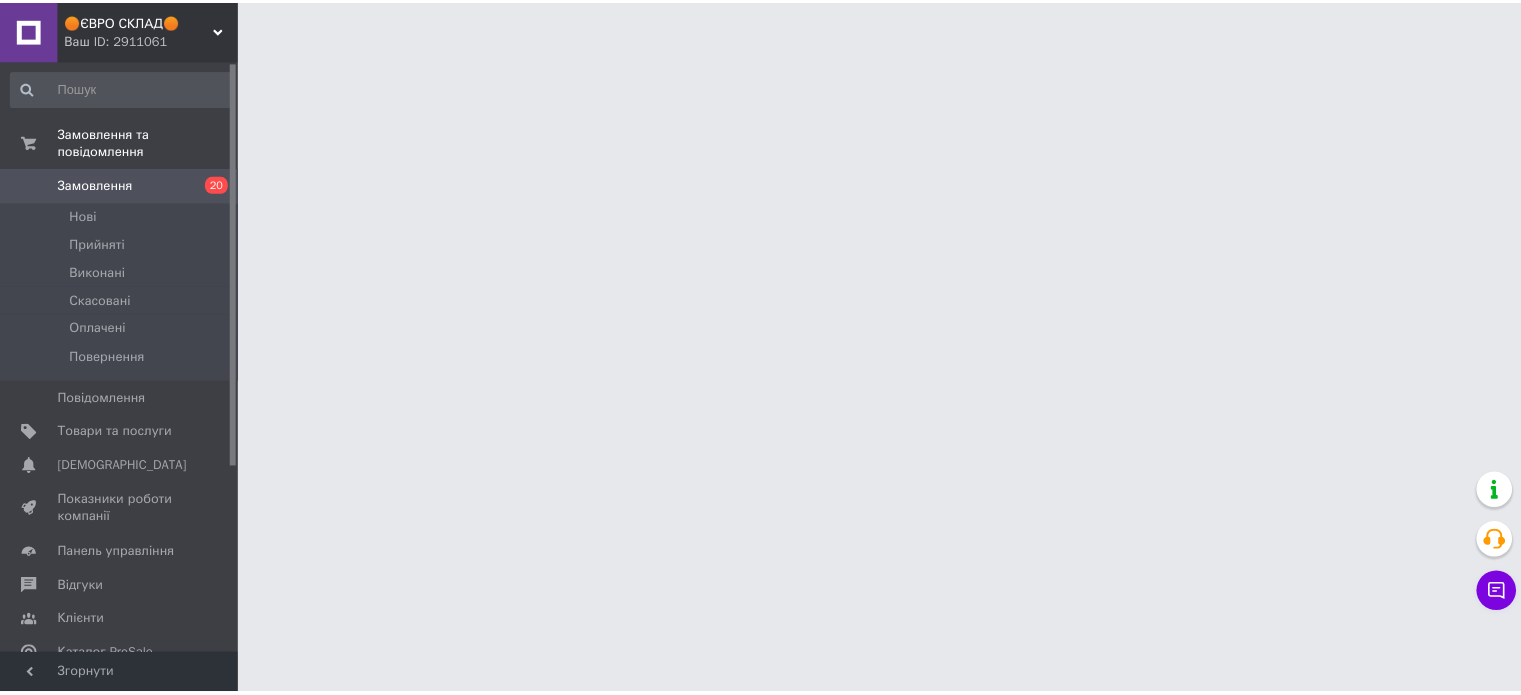 scroll, scrollTop: 0, scrollLeft: 0, axis: both 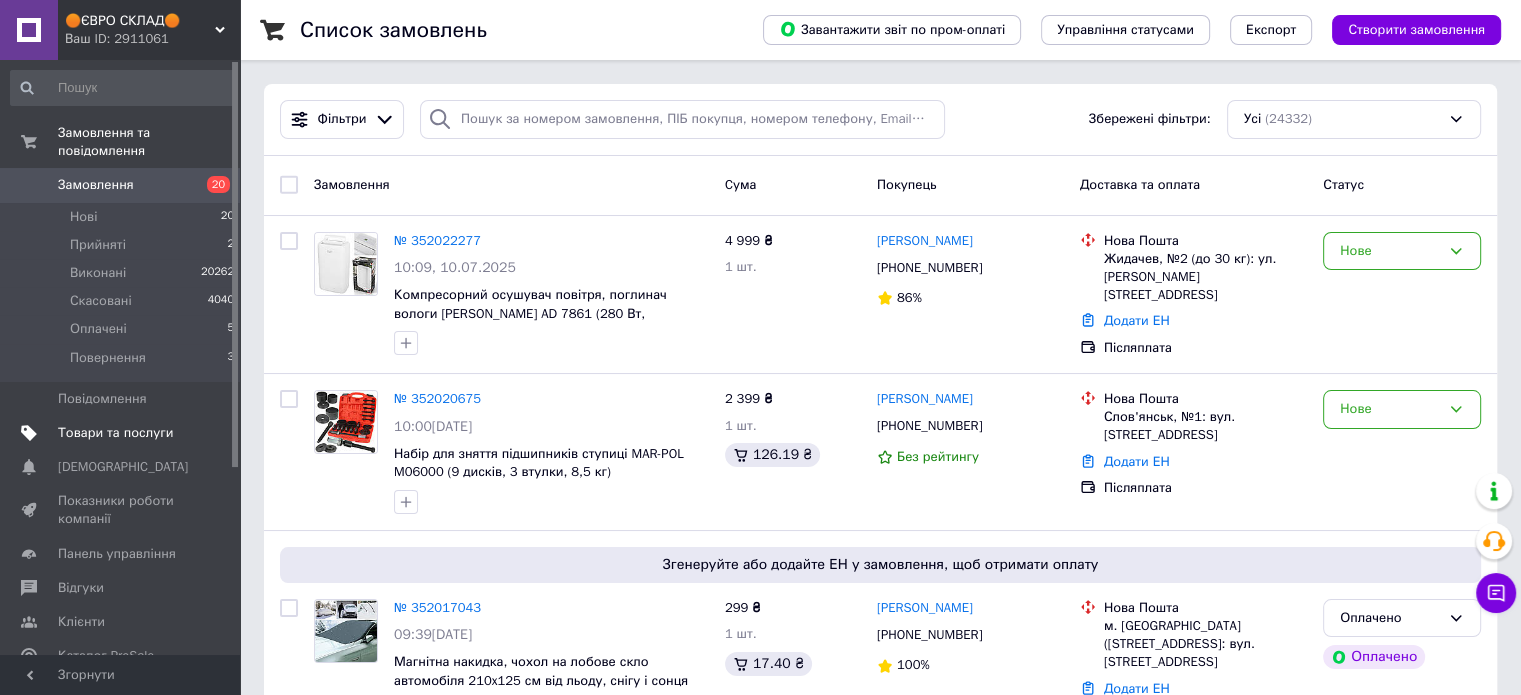 click on "Товари та послуги" at bounding box center (115, 433) 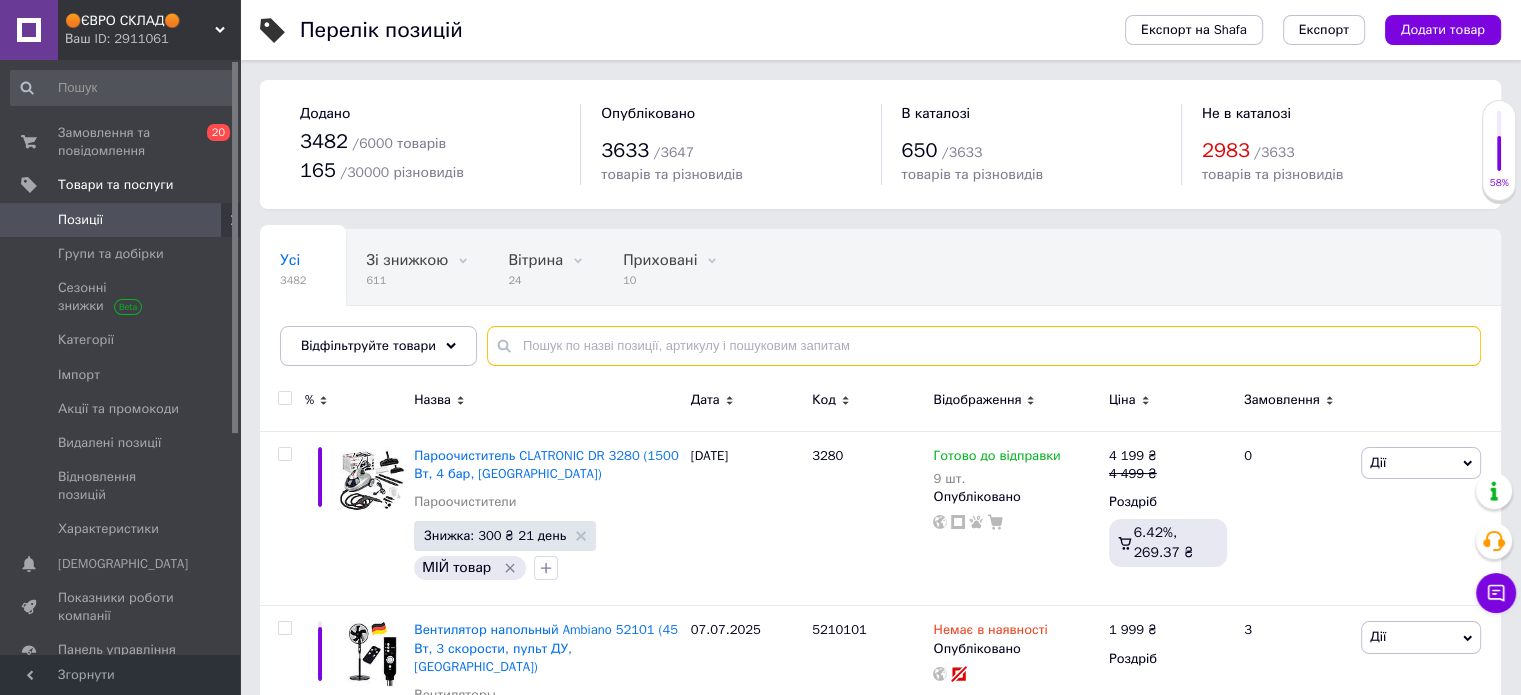 click at bounding box center (984, 346) 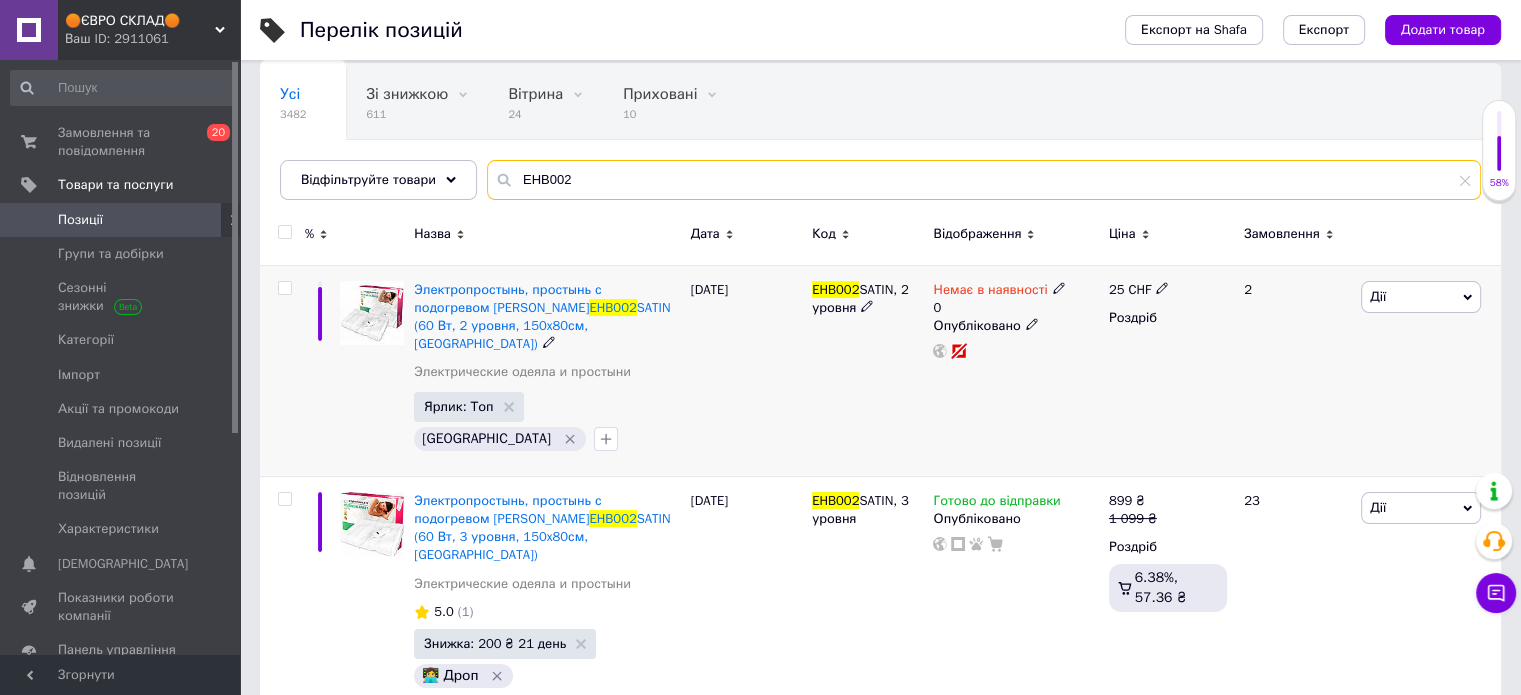 scroll, scrollTop: 167, scrollLeft: 0, axis: vertical 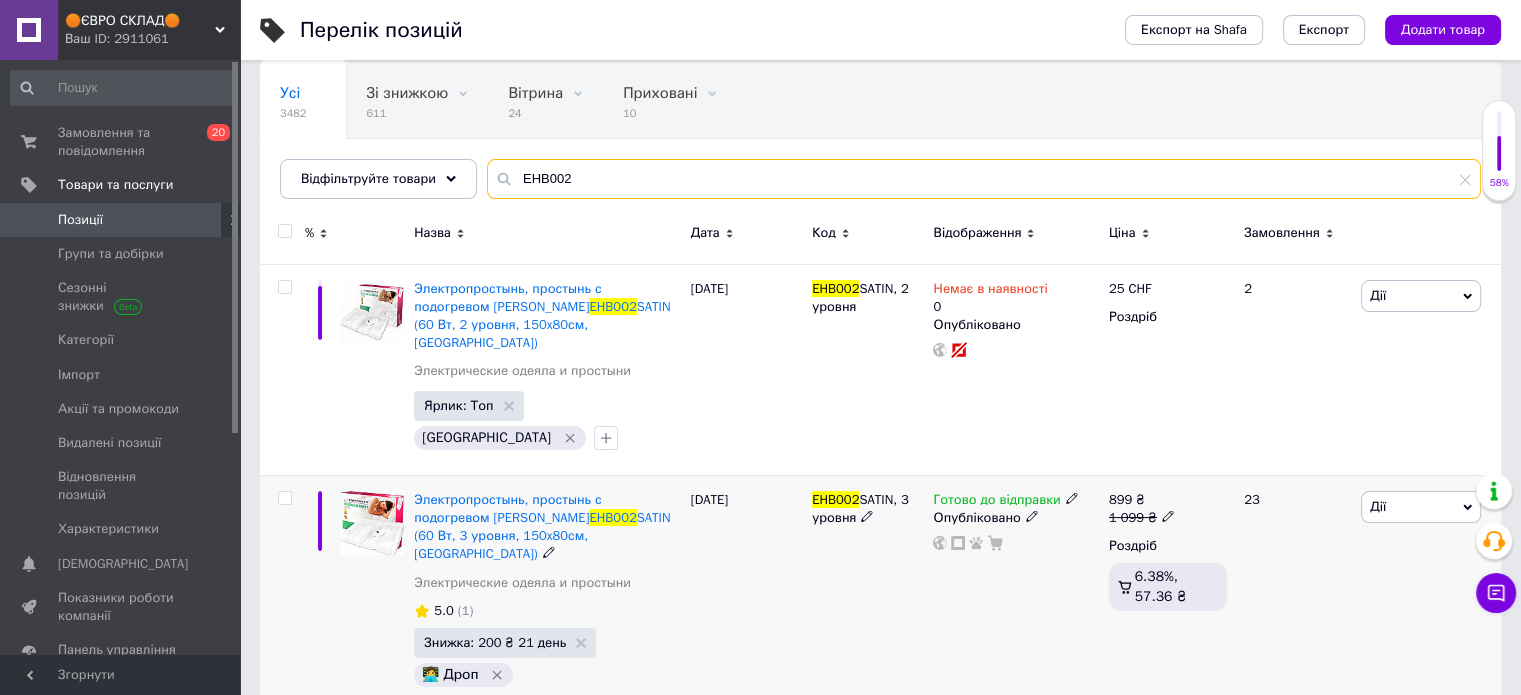 type on "EHB002" 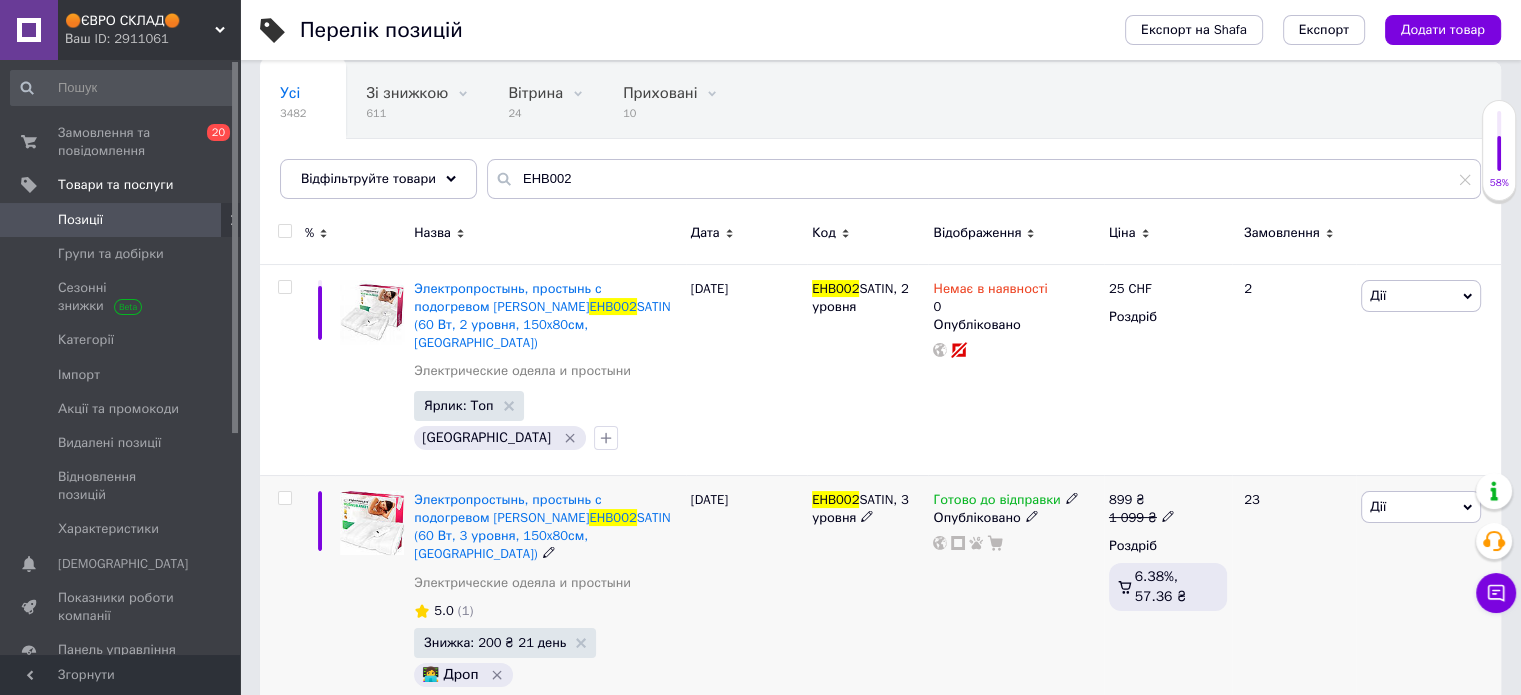 click 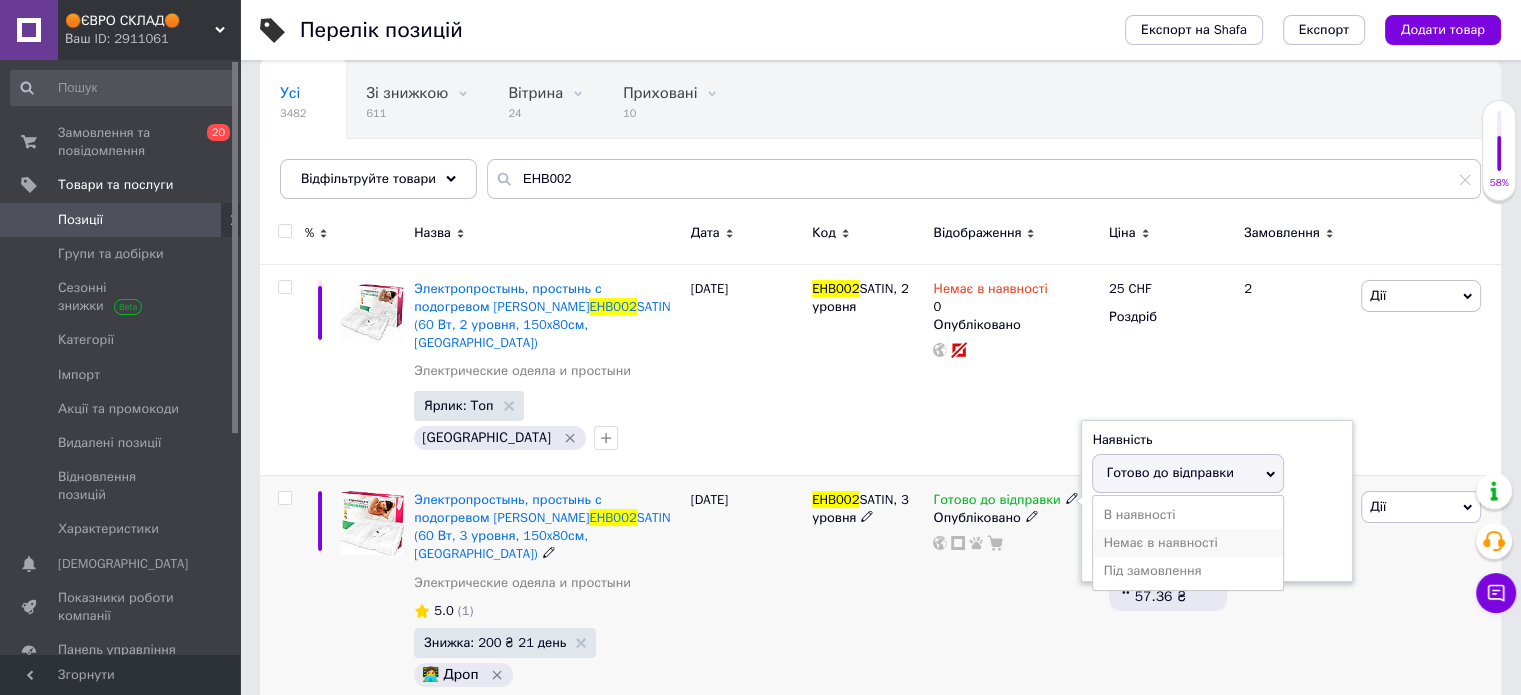 click on "Немає в наявності" at bounding box center (1188, 543) 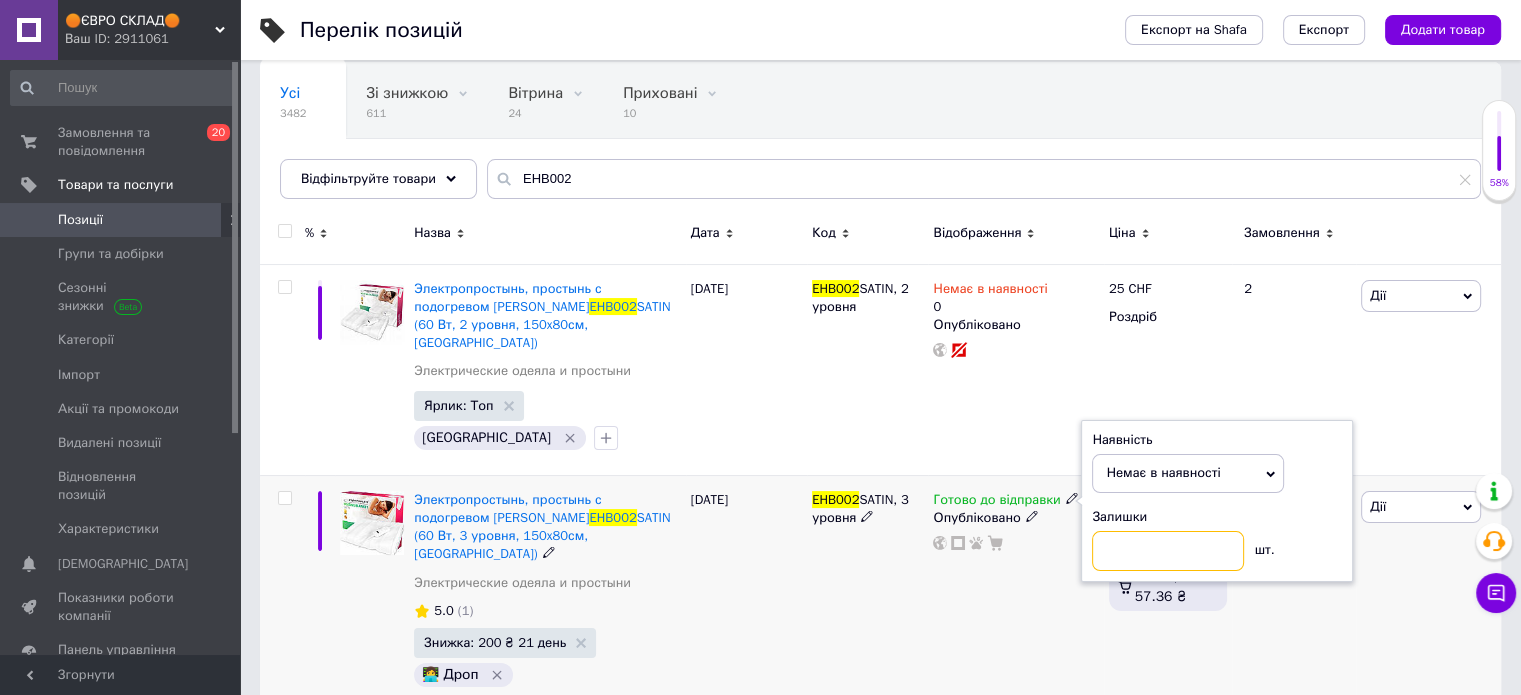 click at bounding box center (1168, 551) 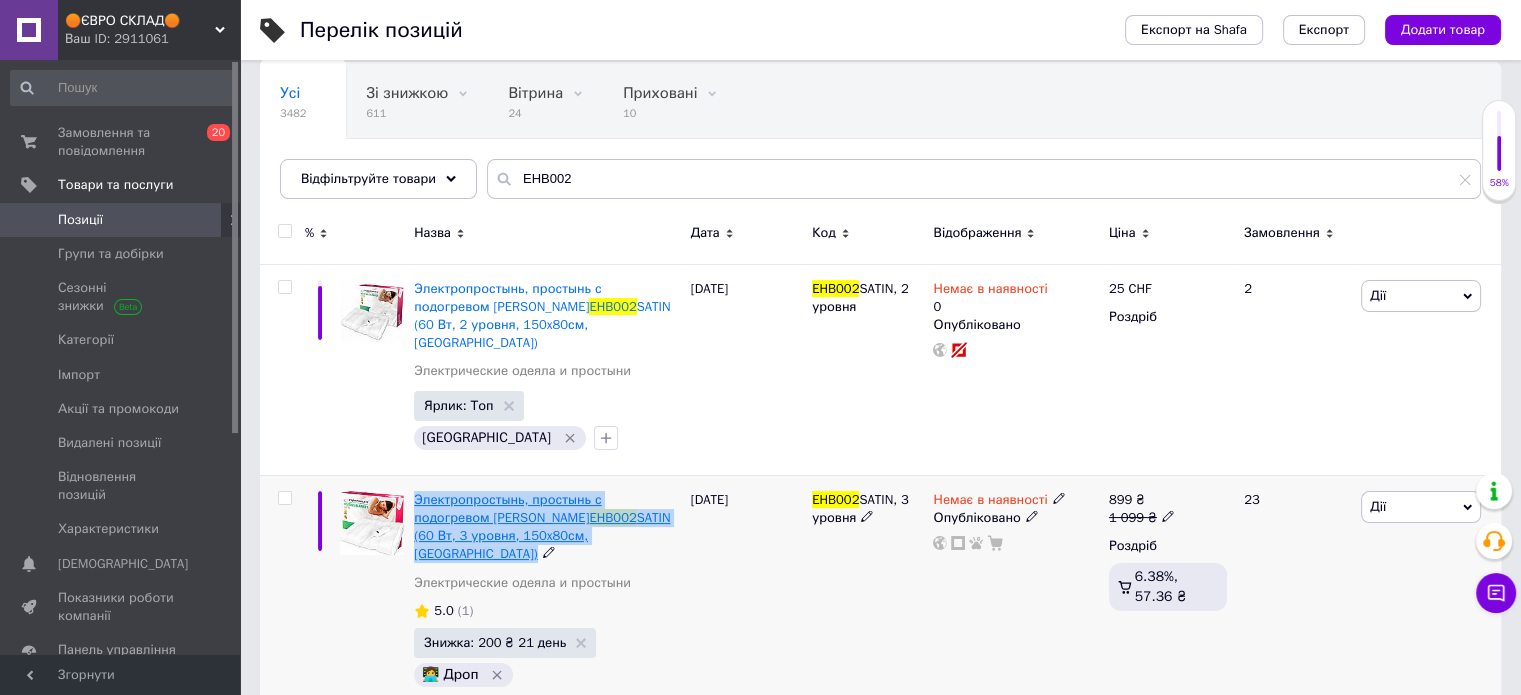 drag, startPoint x: 572, startPoint y: 519, endPoint x: 416, endPoint y: 478, distance: 161.29787 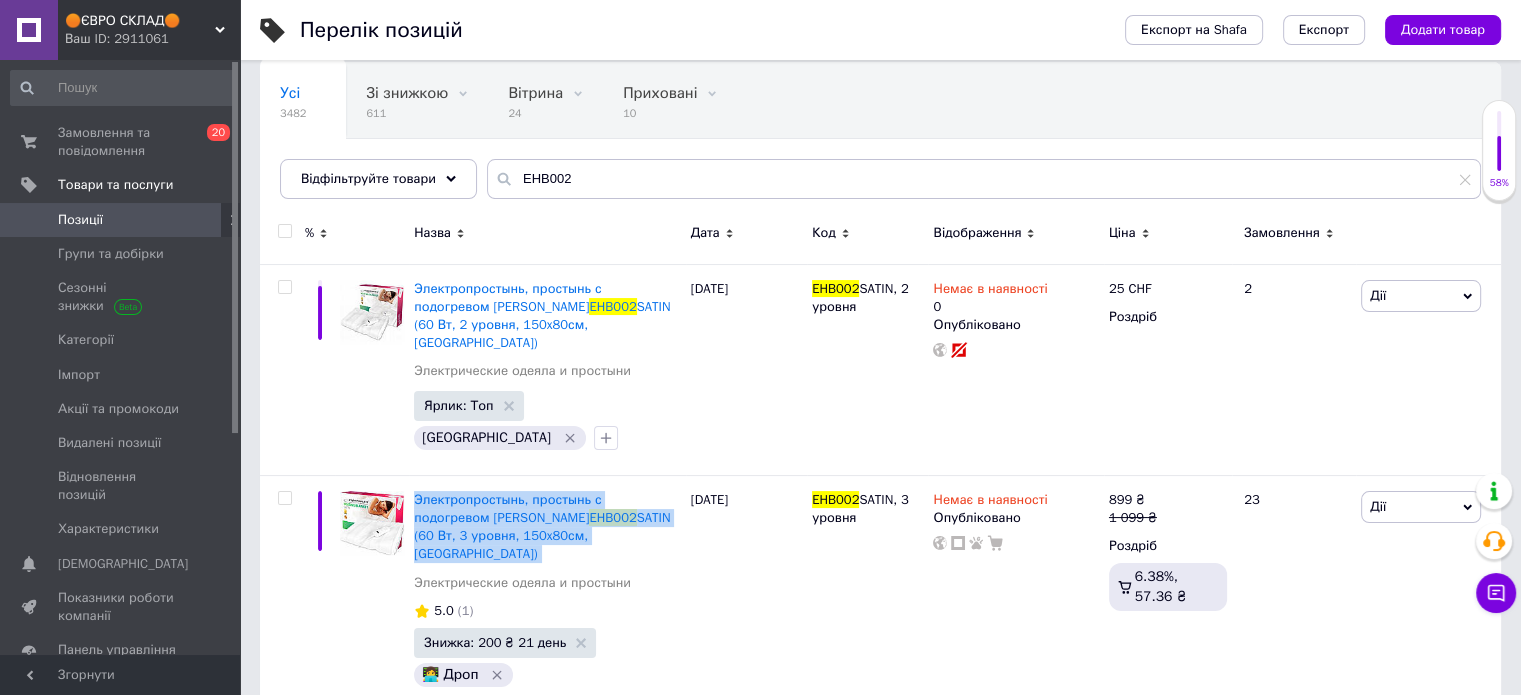 click on "Позиції" at bounding box center [80, 220] 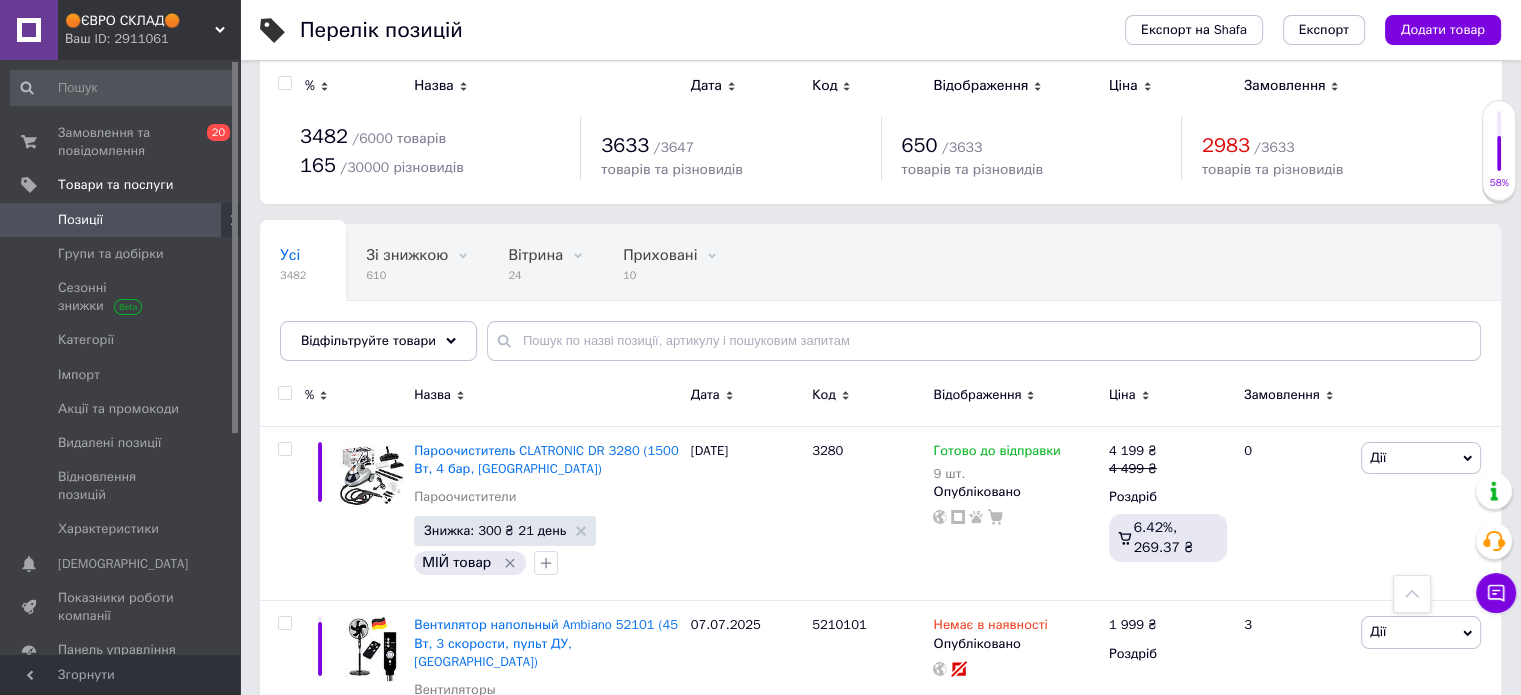 scroll, scrollTop: 0, scrollLeft: 0, axis: both 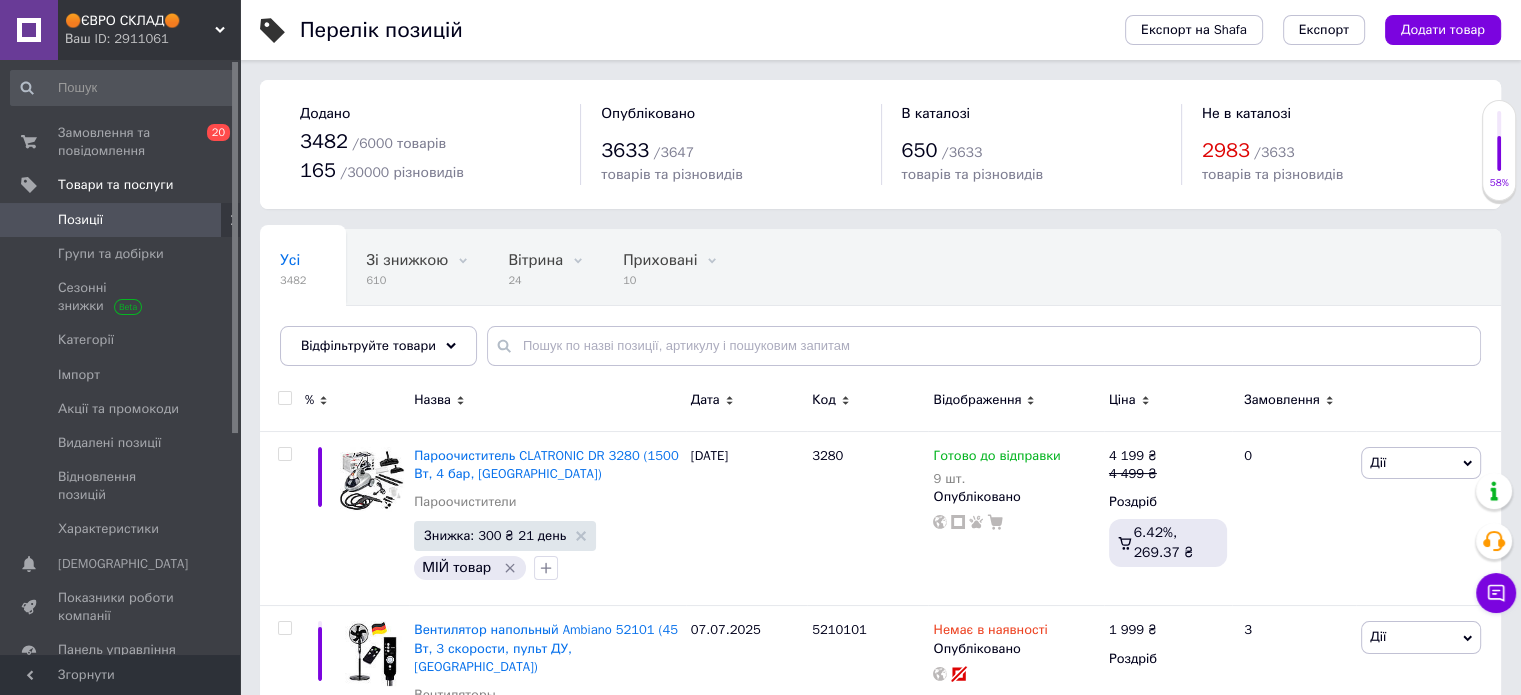 click at bounding box center (29, 220) 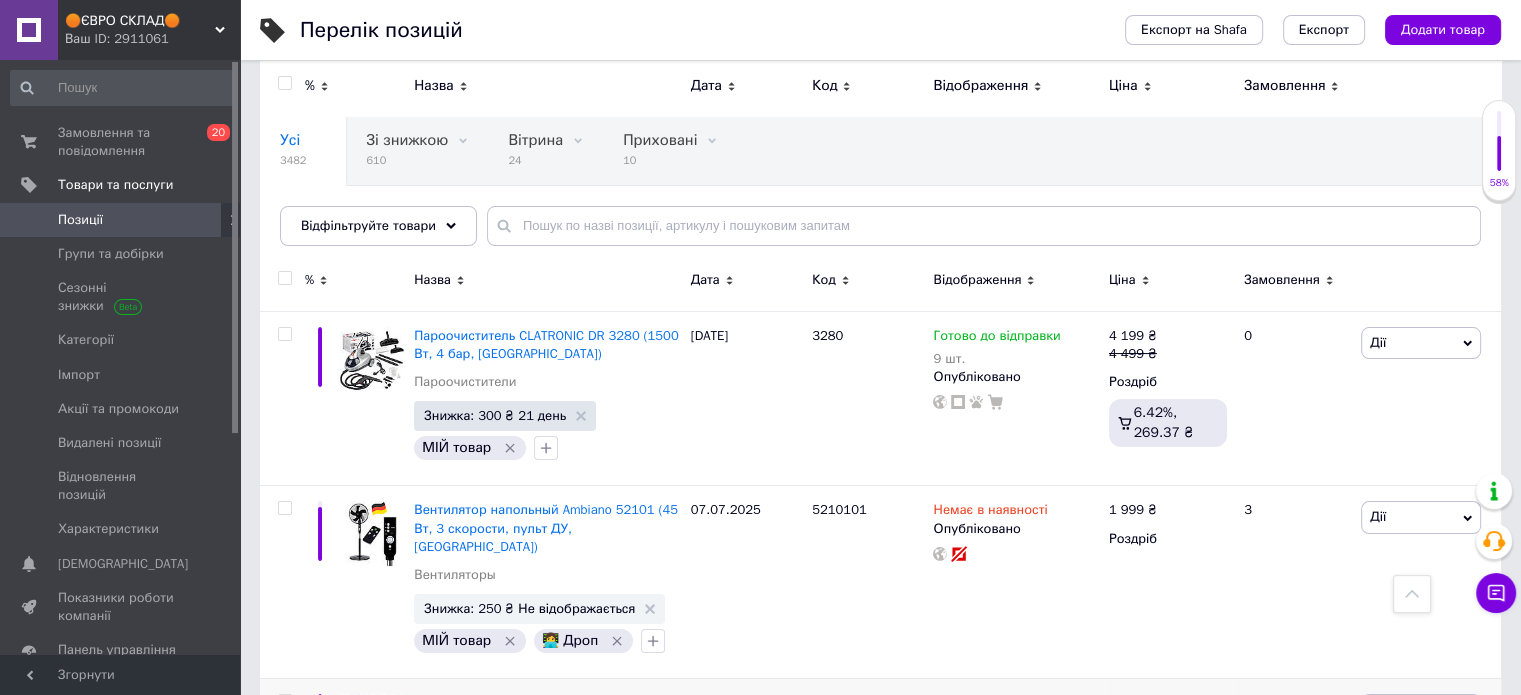 scroll, scrollTop: 0, scrollLeft: 0, axis: both 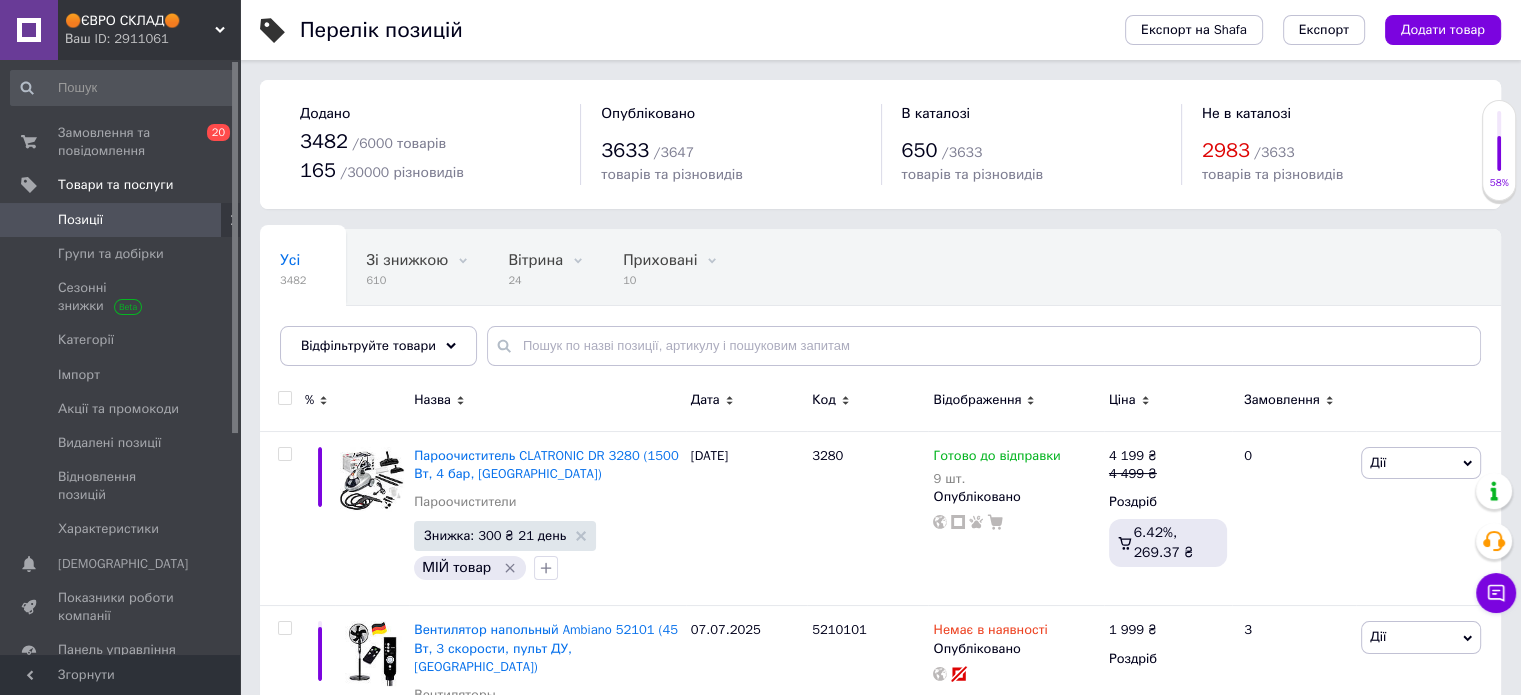 click on "Позиції" at bounding box center (121, 220) 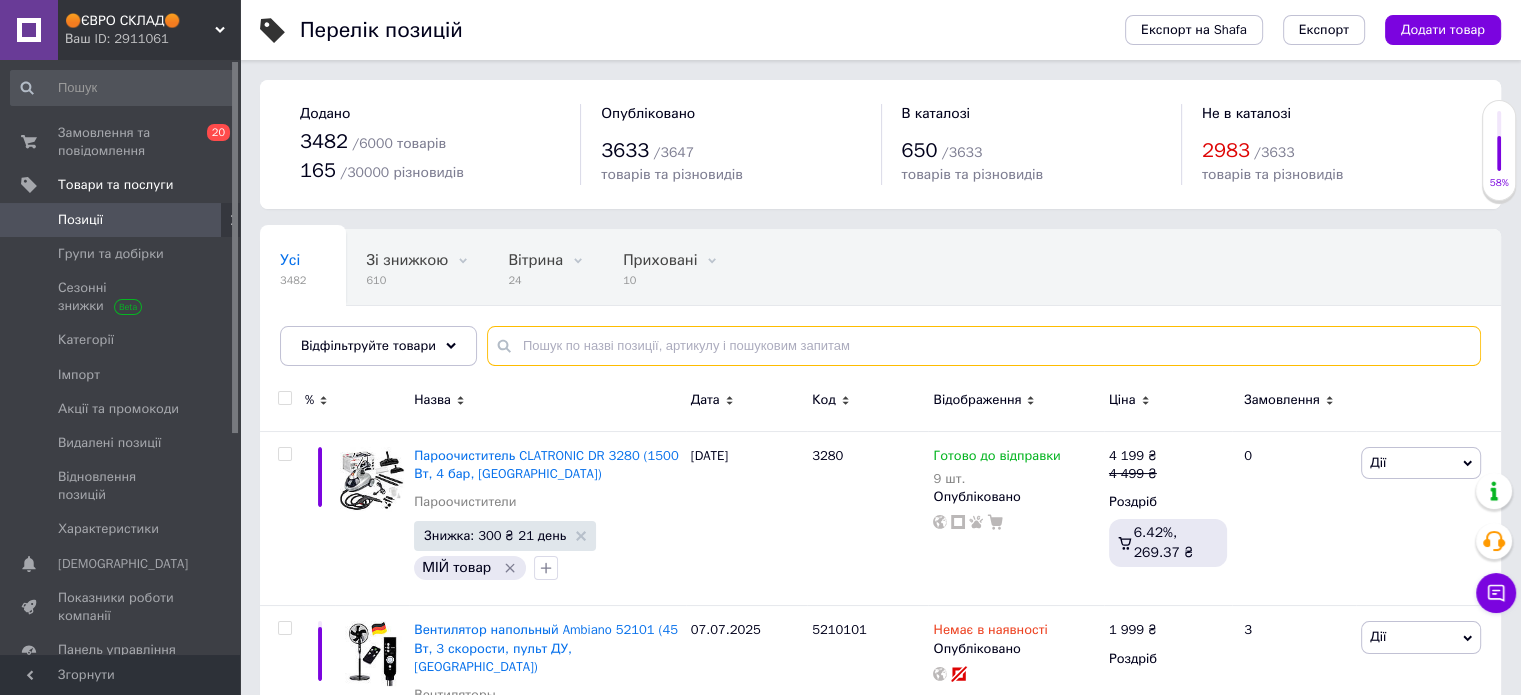 click at bounding box center (984, 346) 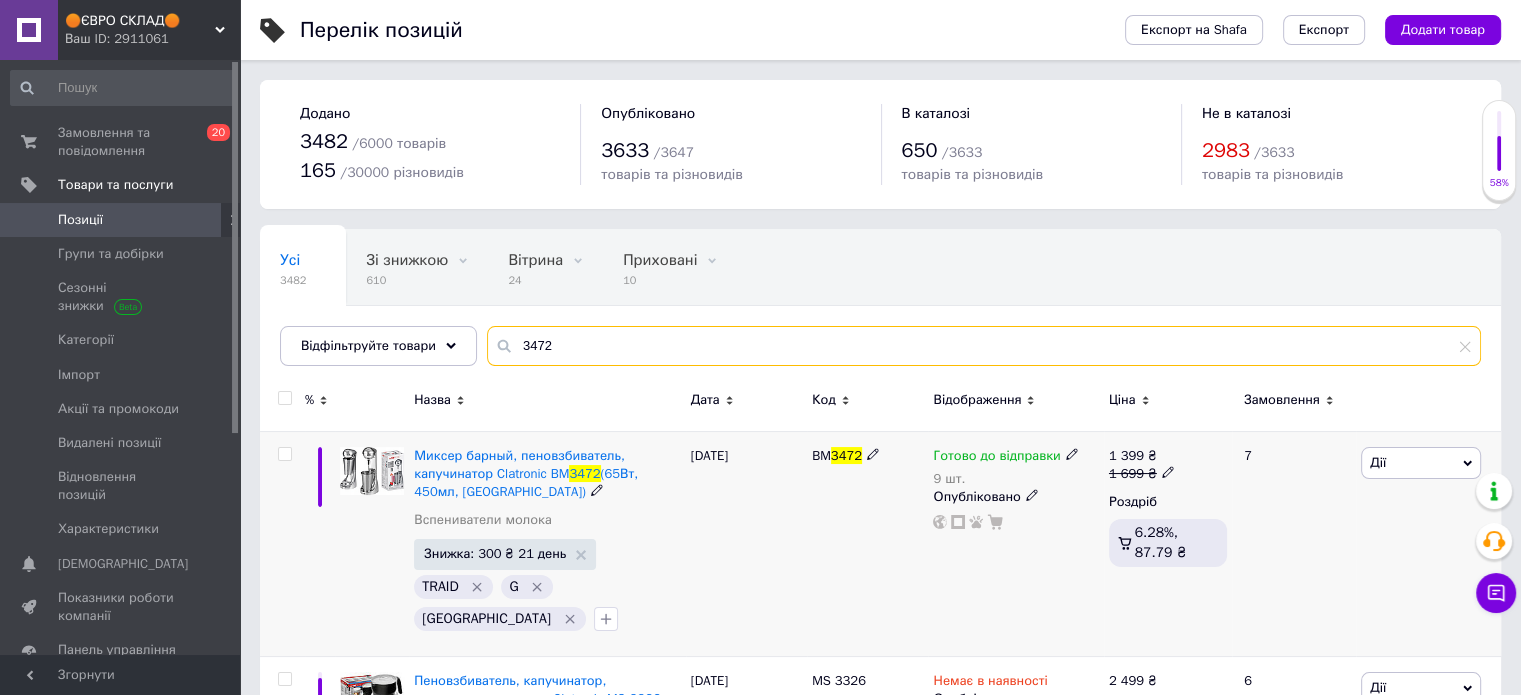 type on "3472" 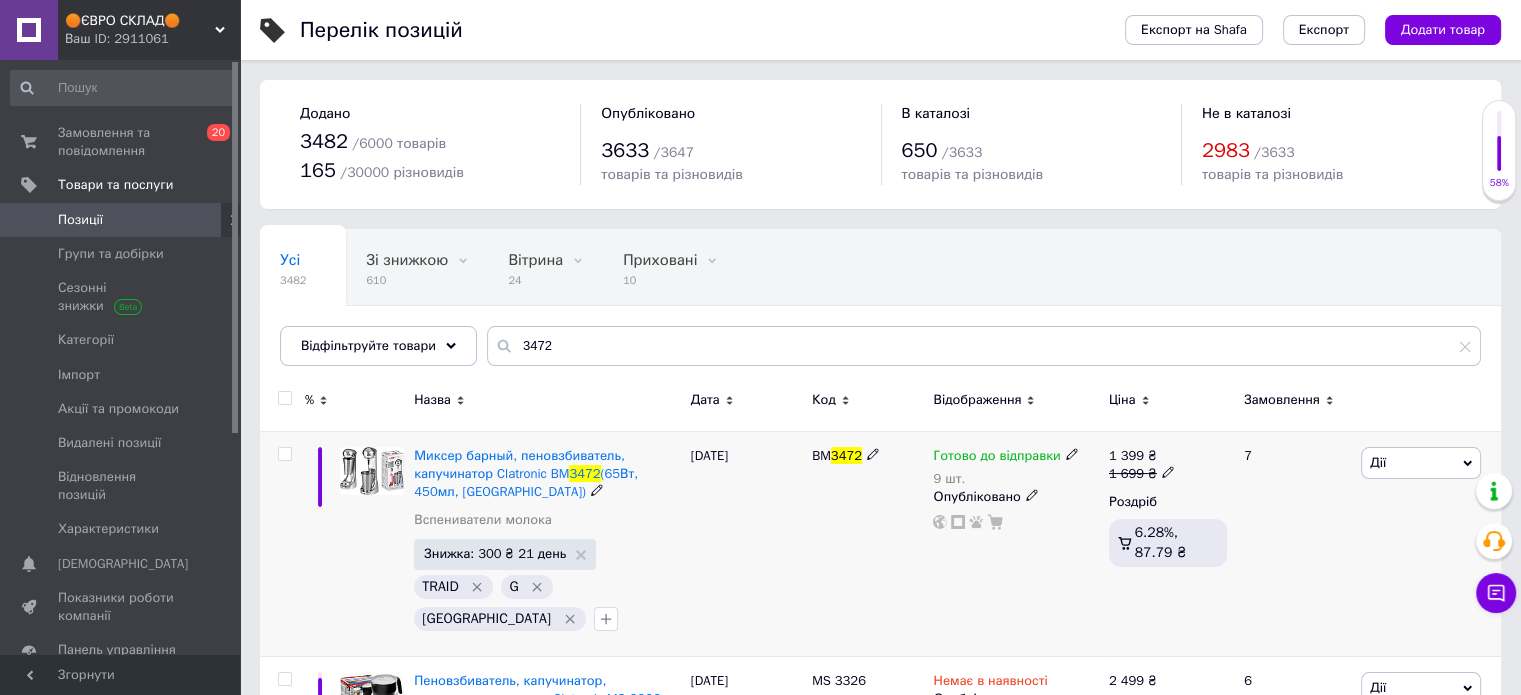click 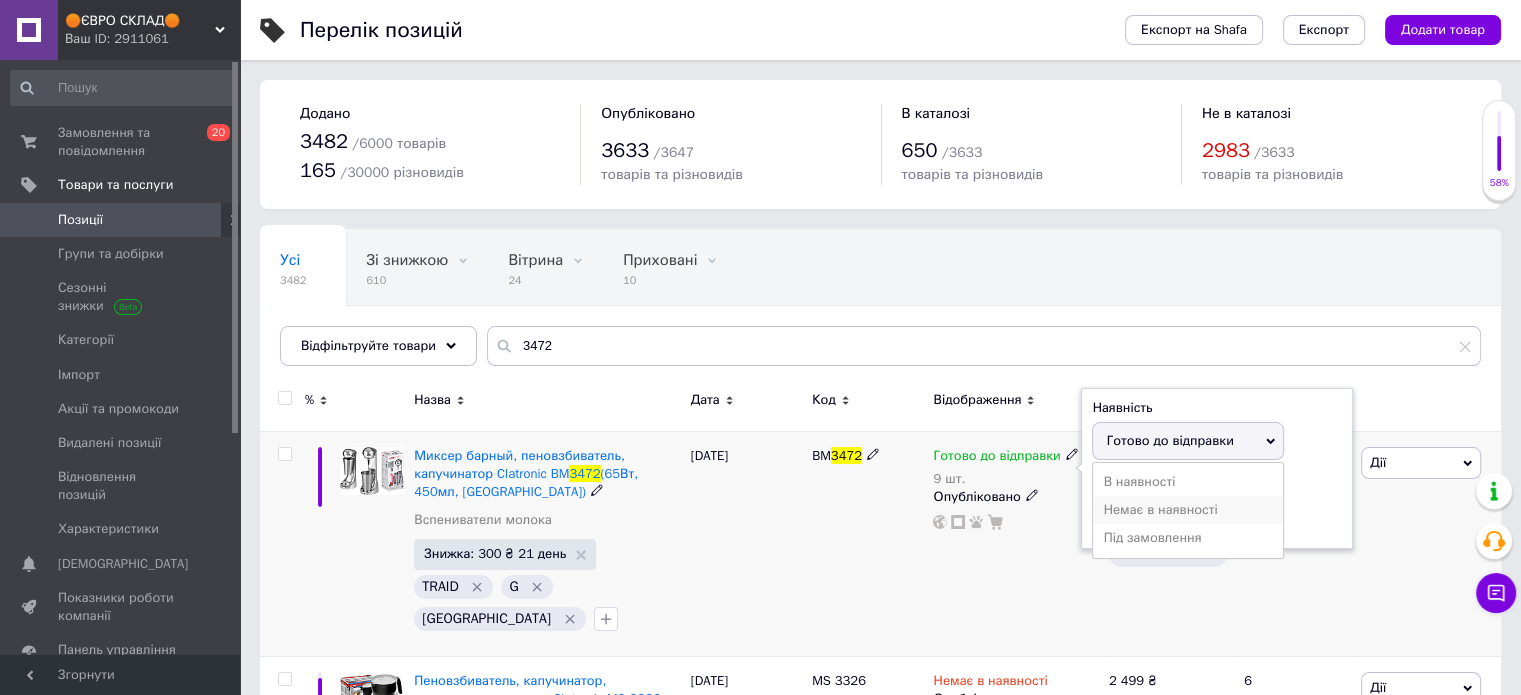 click on "Немає в наявності" at bounding box center (1188, 510) 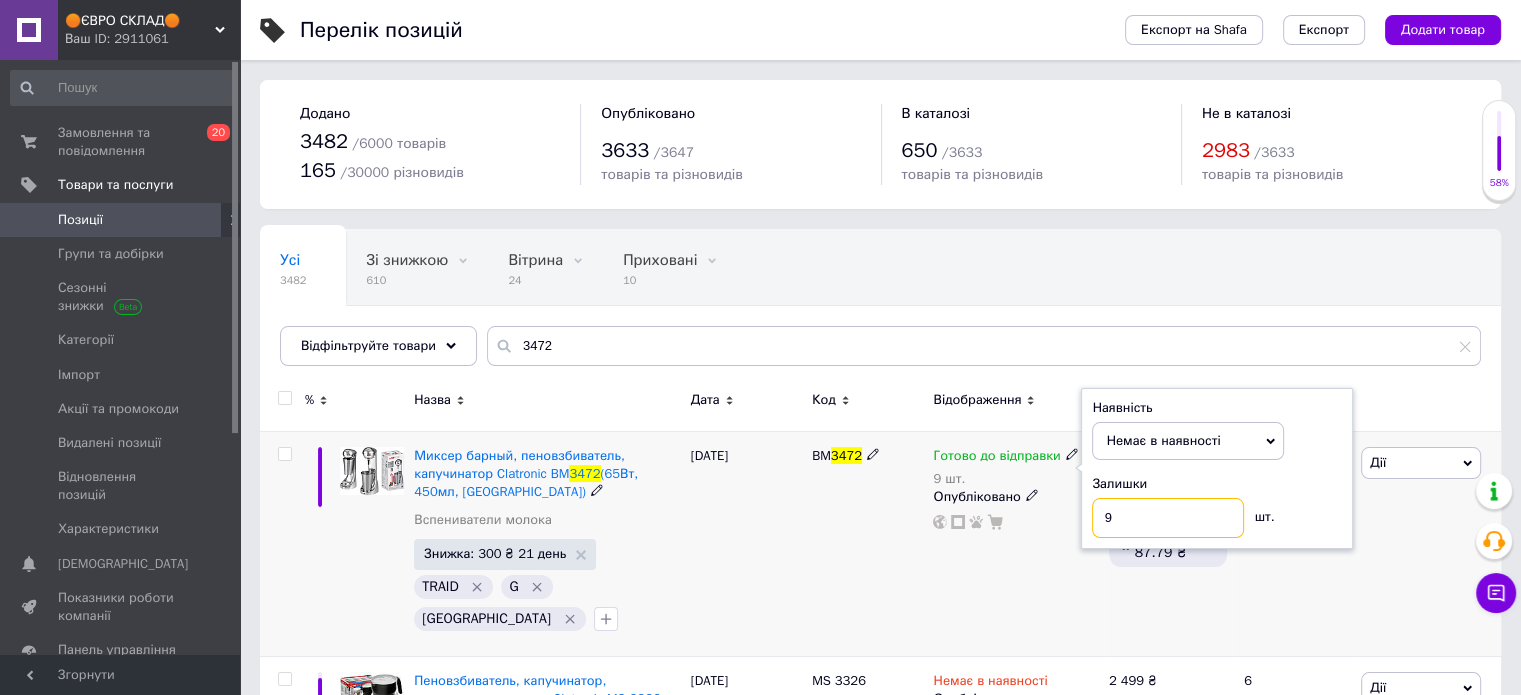 click on "9" at bounding box center [1168, 518] 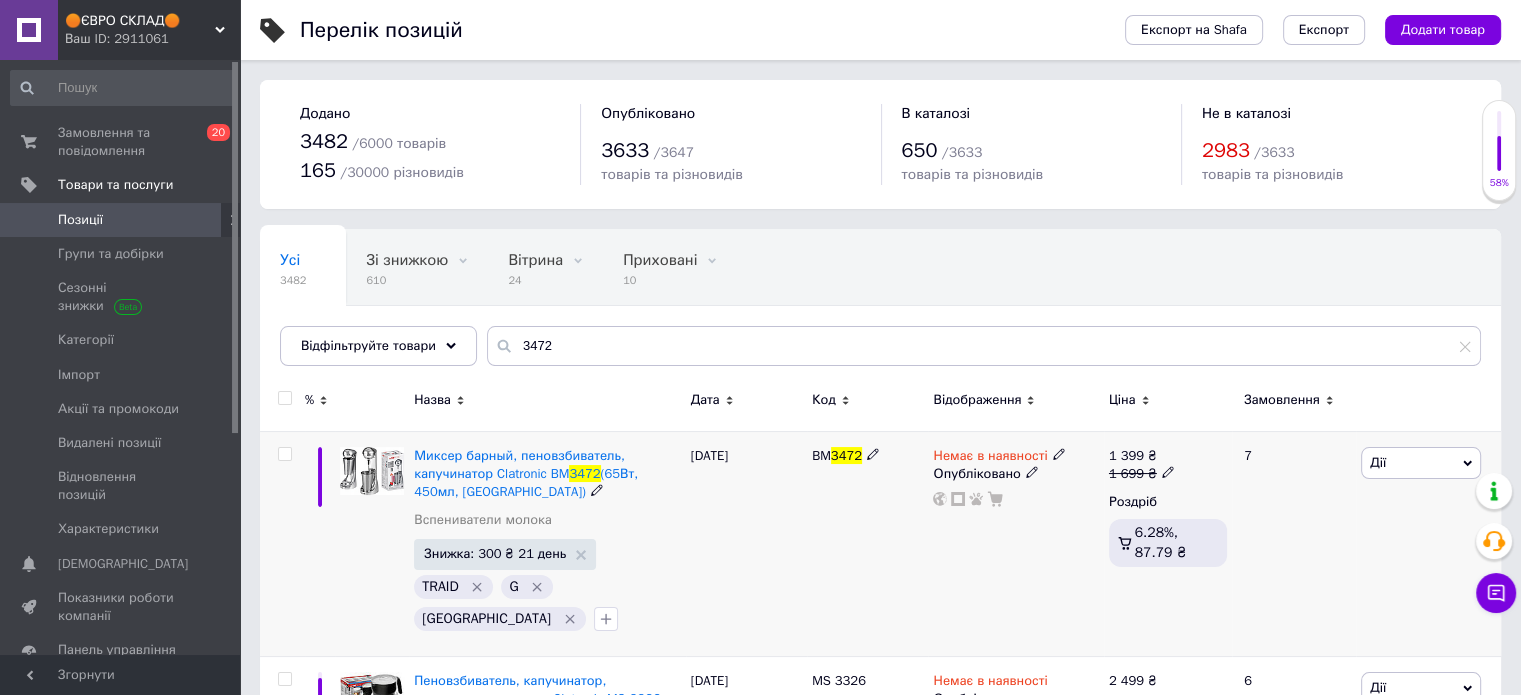 click 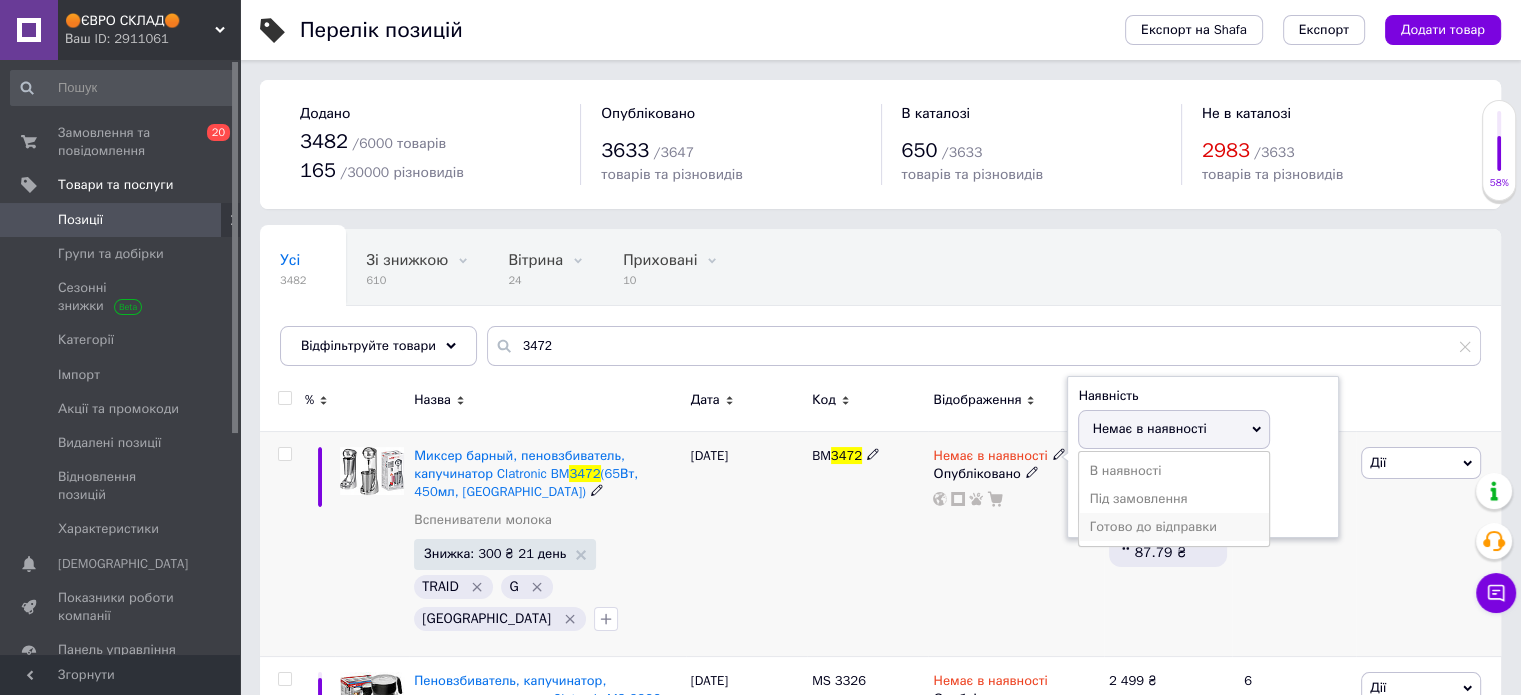 click on "Готово до відправки" at bounding box center (1174, 527) 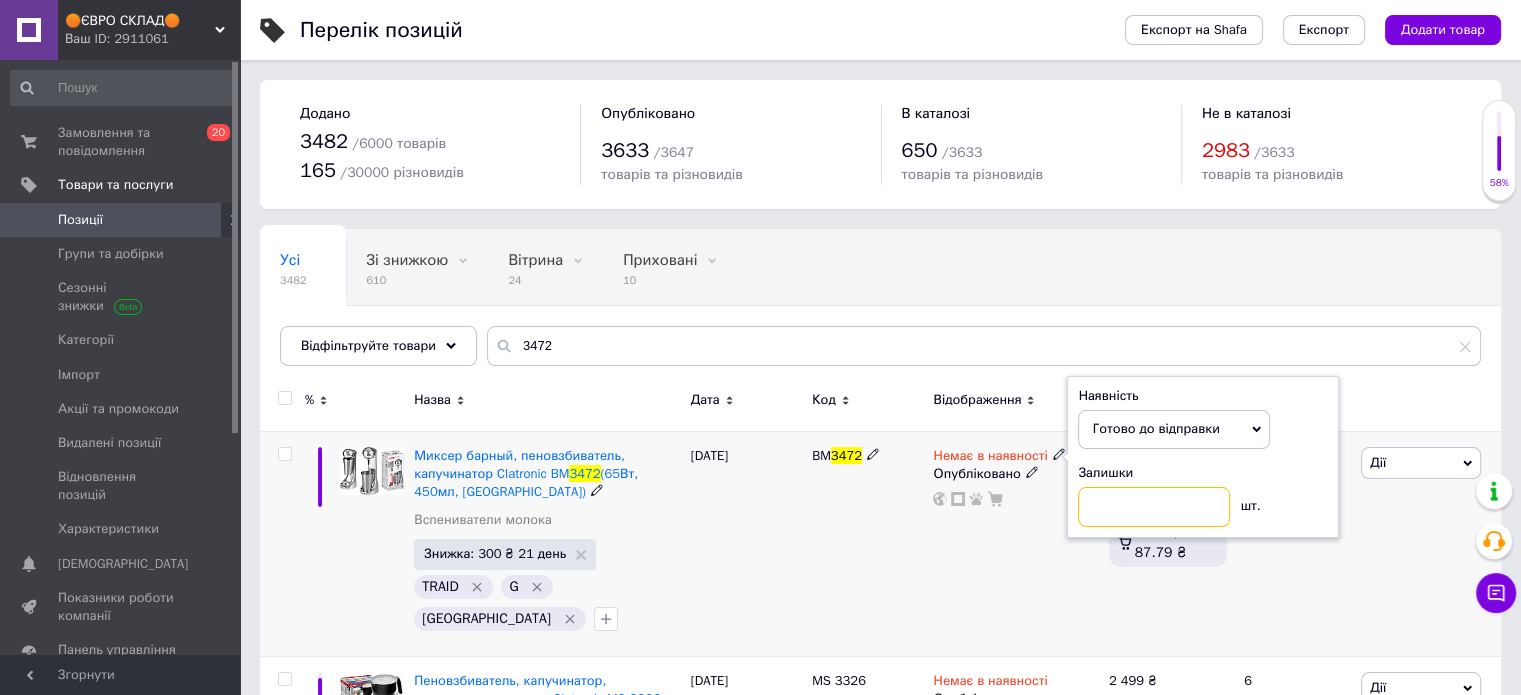 click at bounding box center [1154, 507] 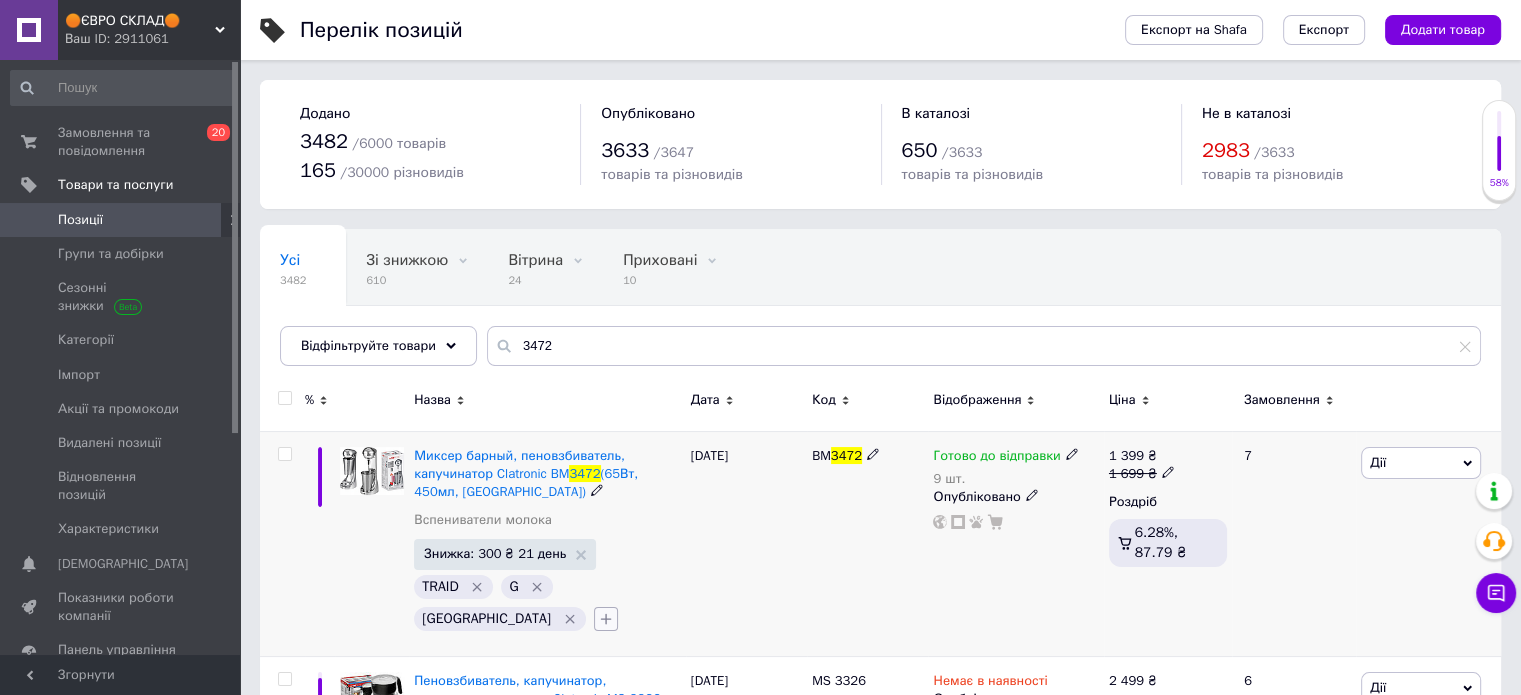 click 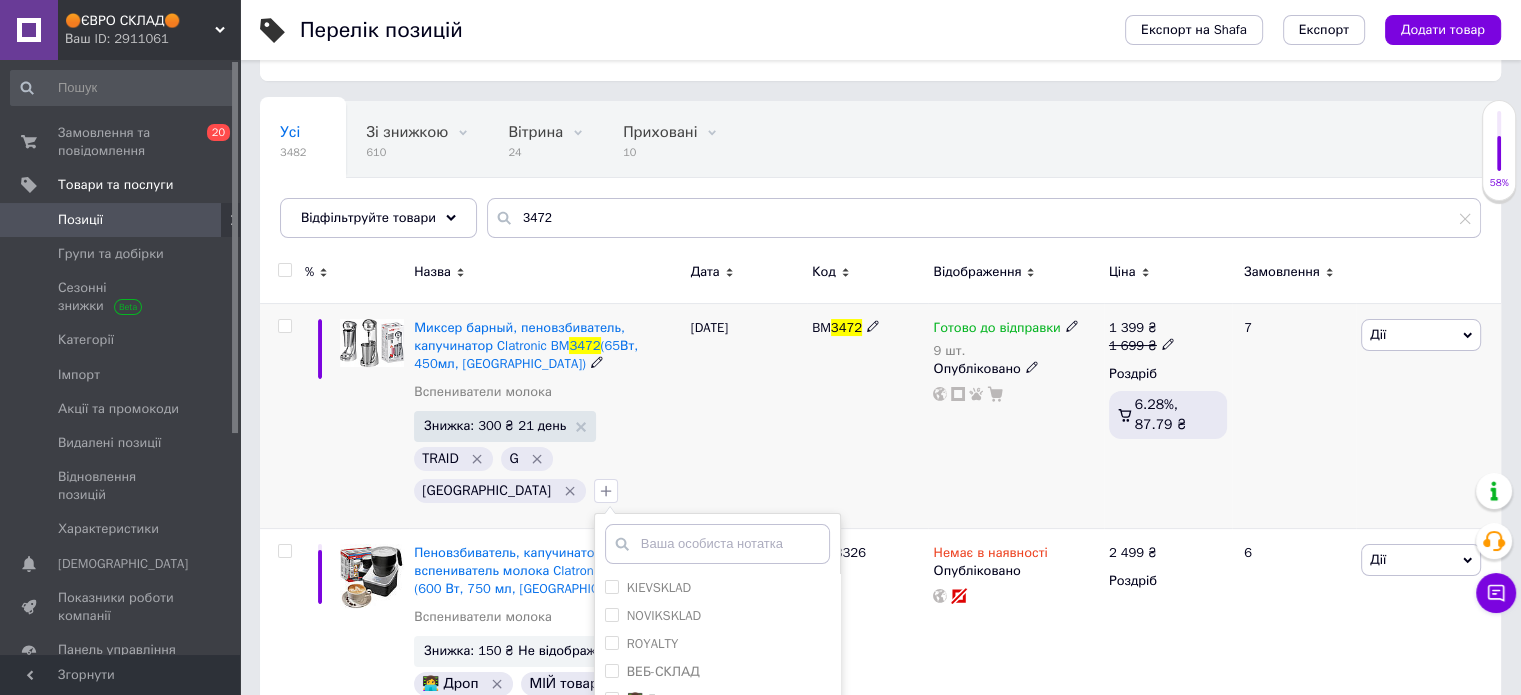scroll, scrollTop: 339, scrollLeft: 0, axis: vertical 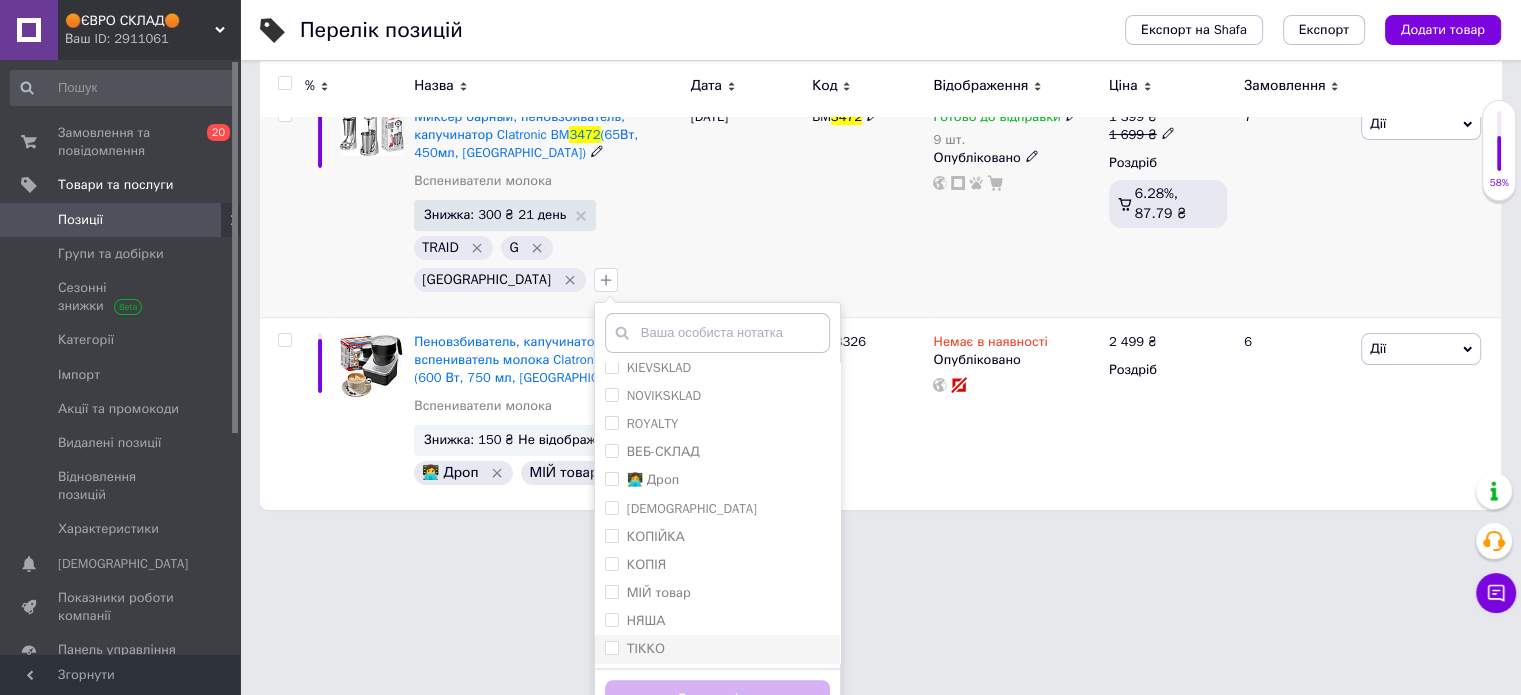 drag, startPoint x: 716, startPoint y: 586, endPoint x: 764, endPoint y: 623, distance: 60.60528 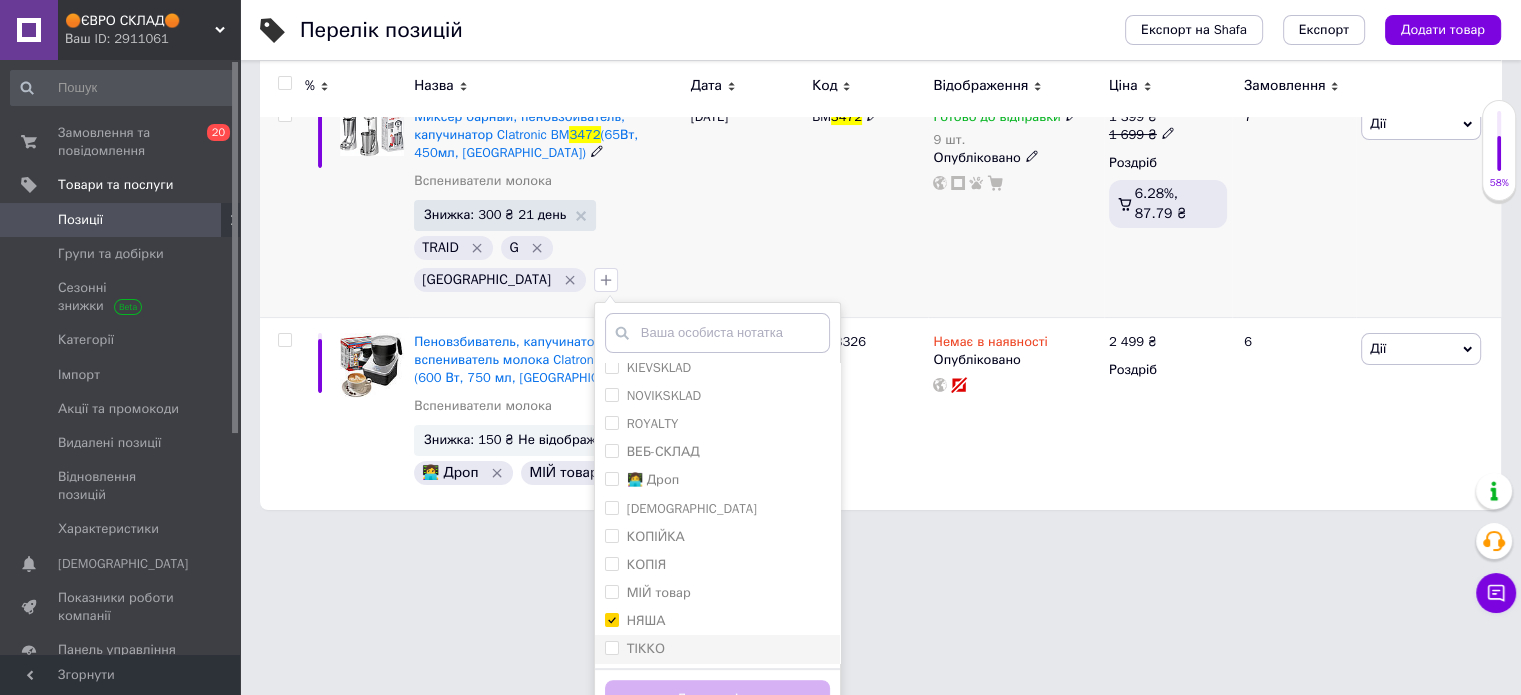 checkbox on "true" 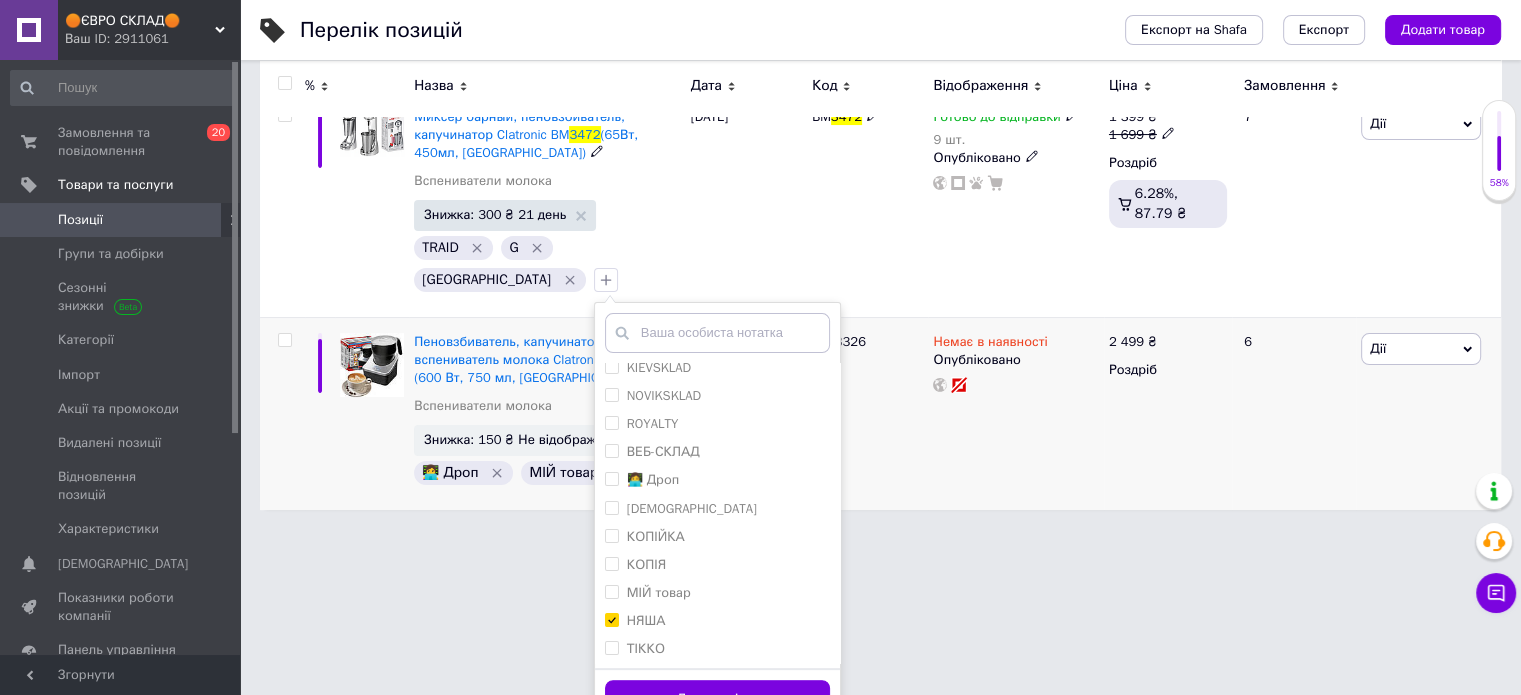 click on "Додати мітку" at bounding box center (717, 699) 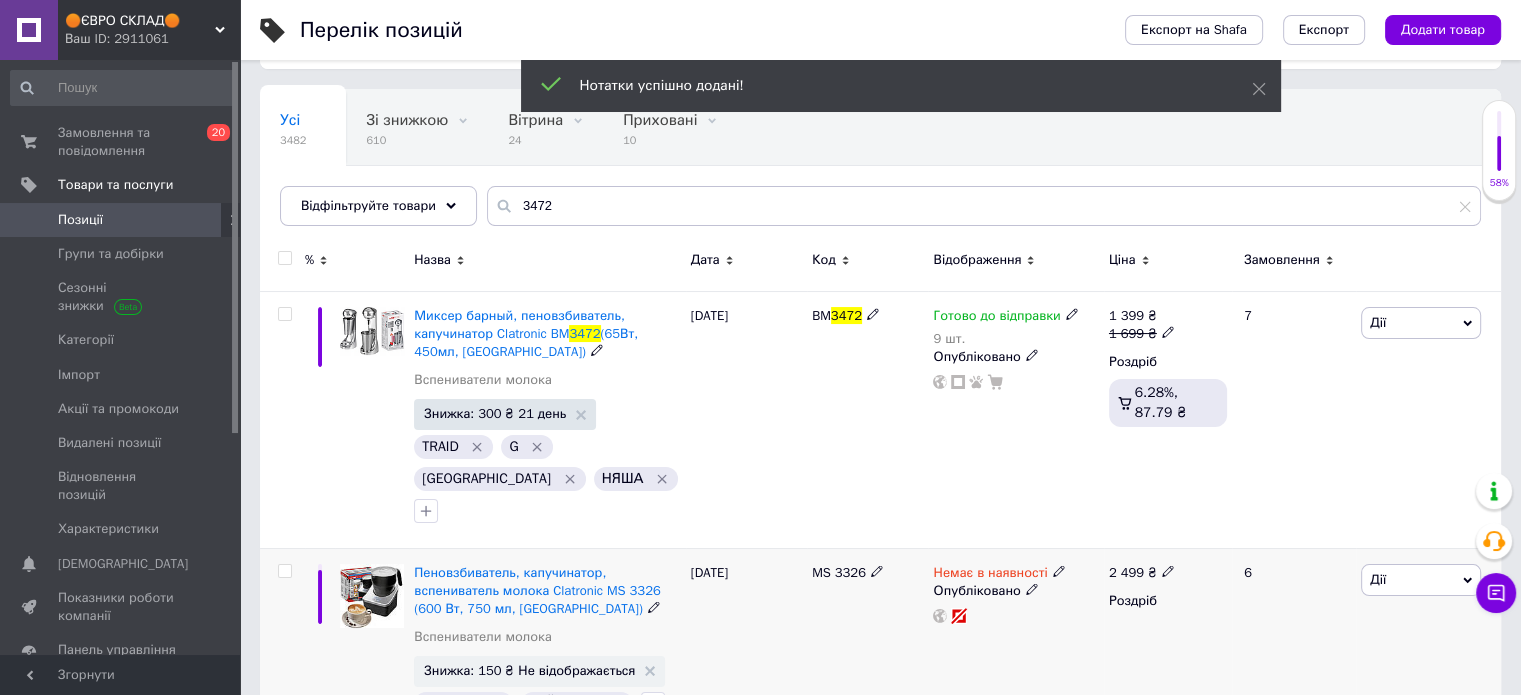 scroll, scrollTop: 172, scrollLeft: 0, axis: vertical 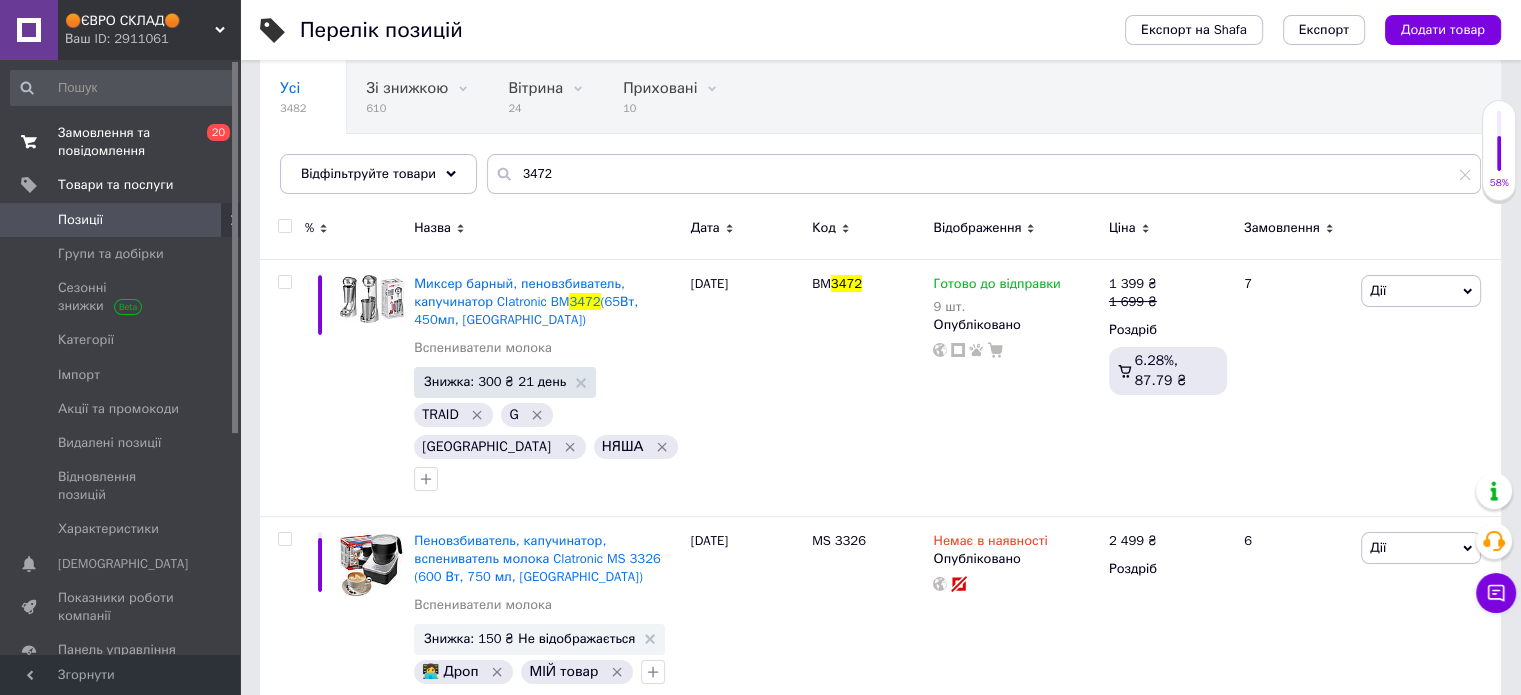 click on "Замовлення та повідомлення" at bounding box center (121, 142) 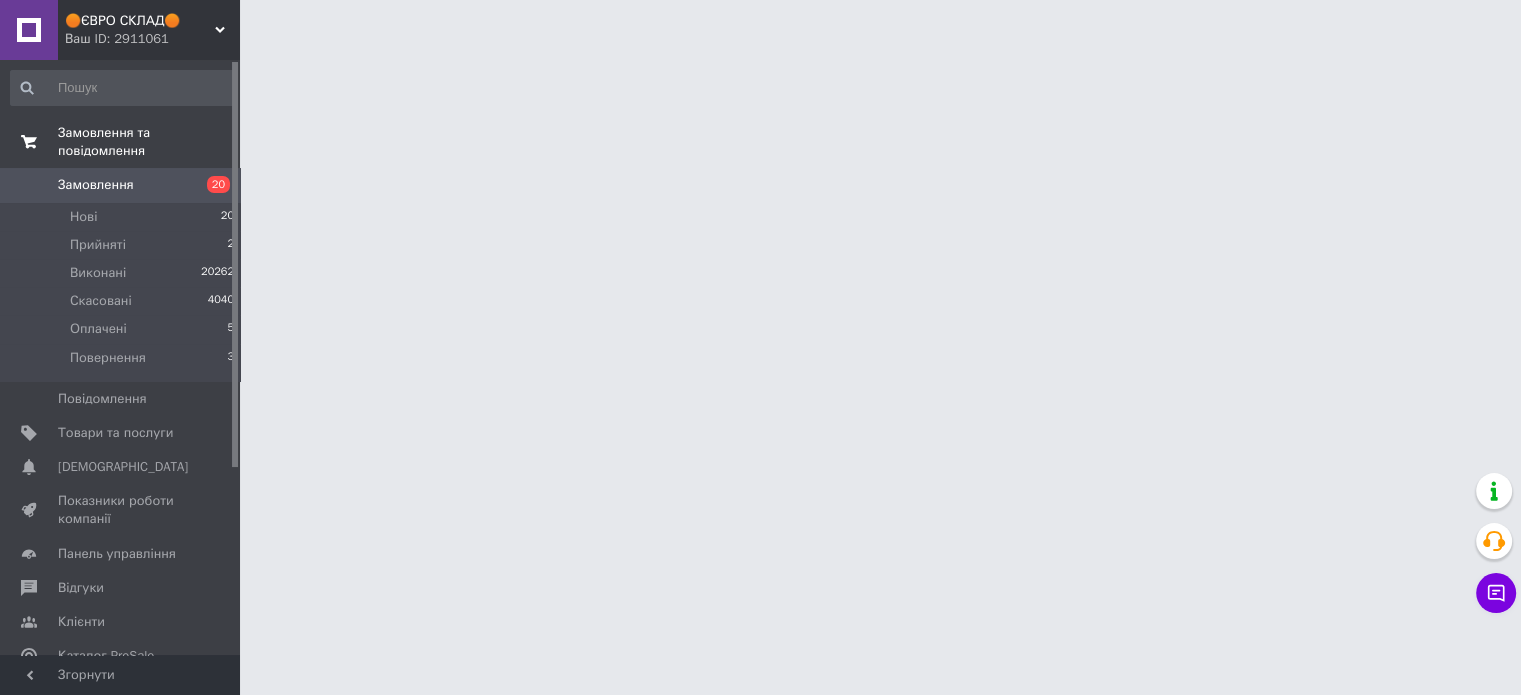 scroll, scrollTop: 0, scrollLeft: 0, axis: both 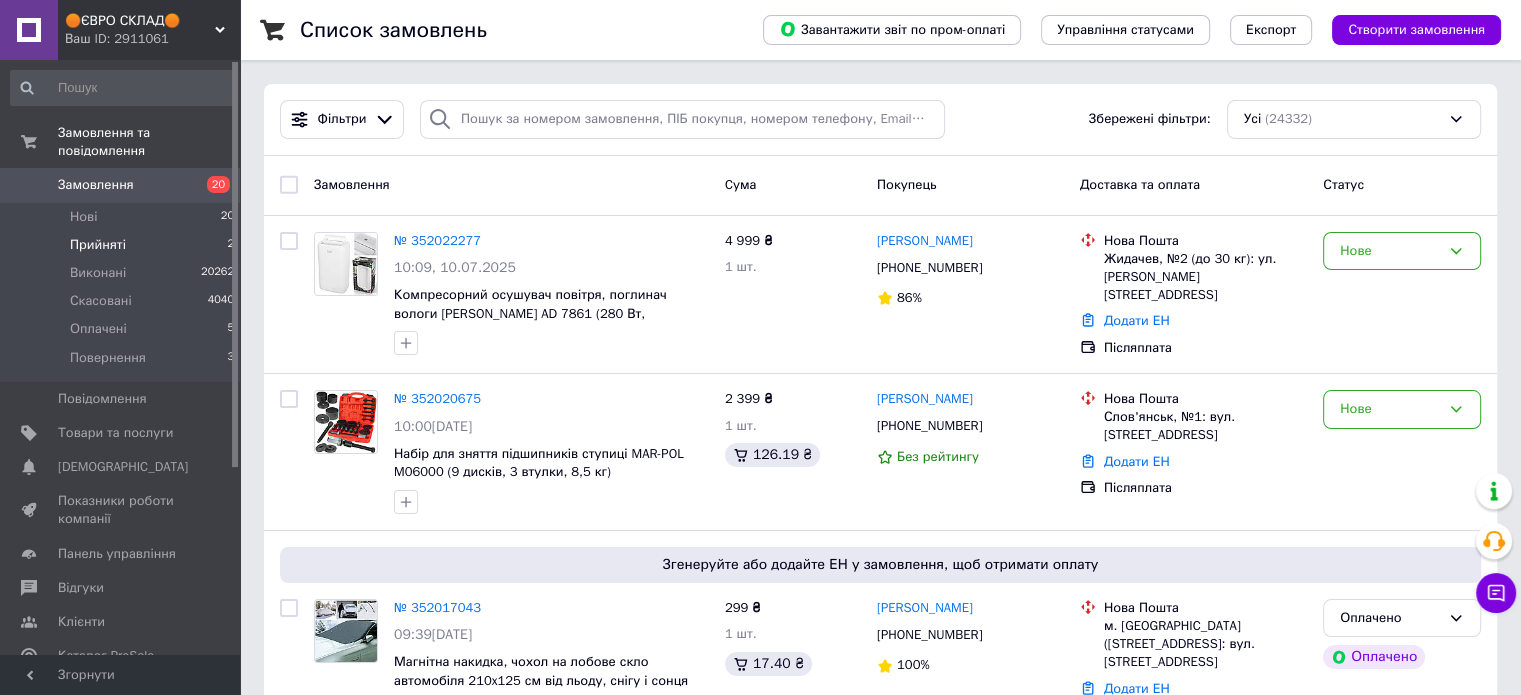 click on "Прийняті" at bounding box center (98, 245) 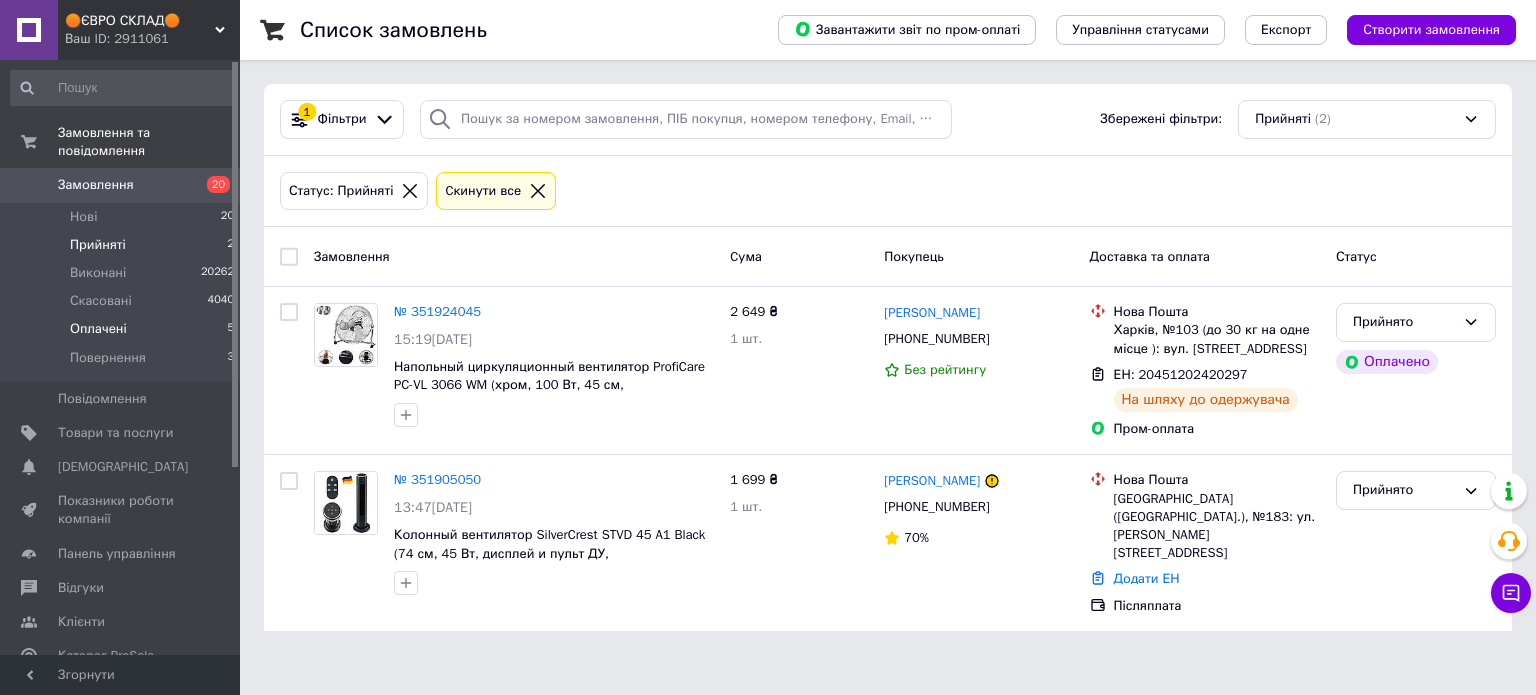 click on "Оплачені" at bounding box center [98, 329] 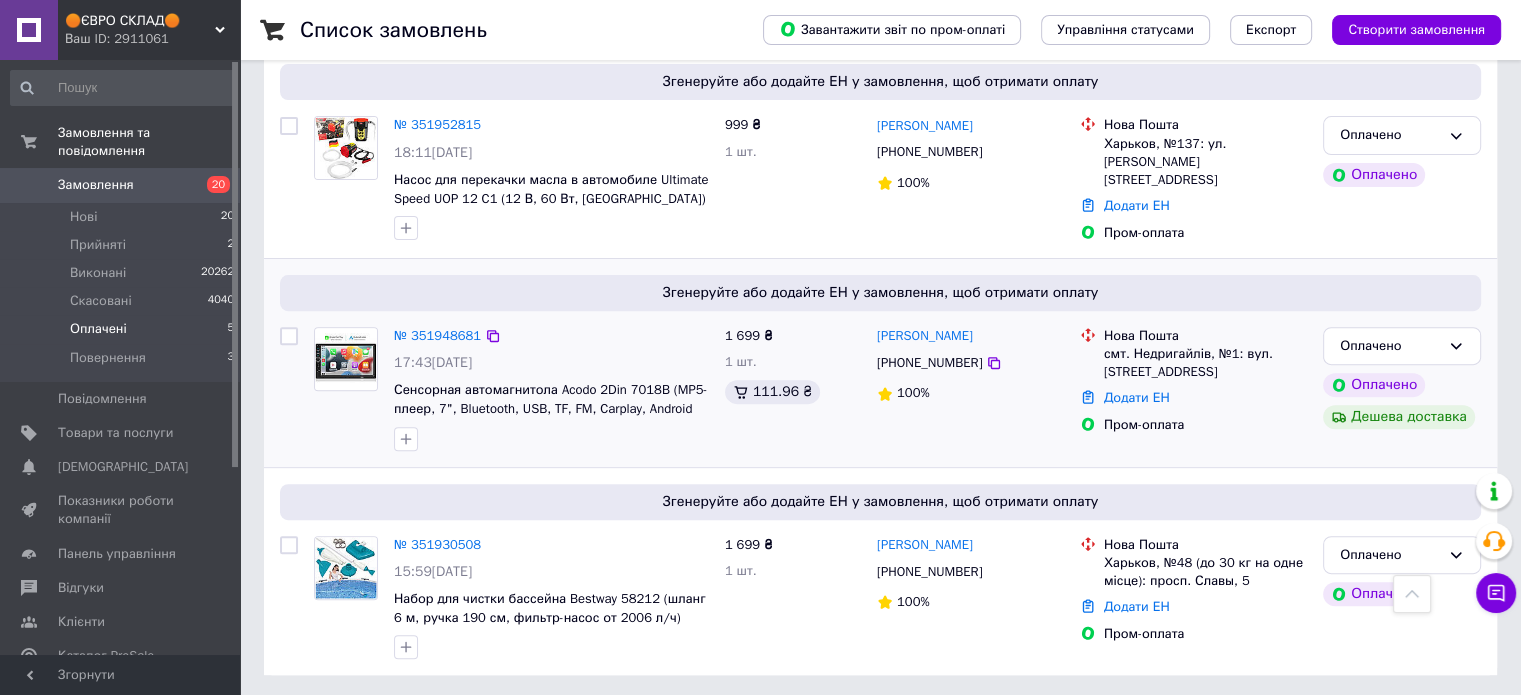 scroll, scrollTop: 158, scrollLeft: 0, axis: vertical 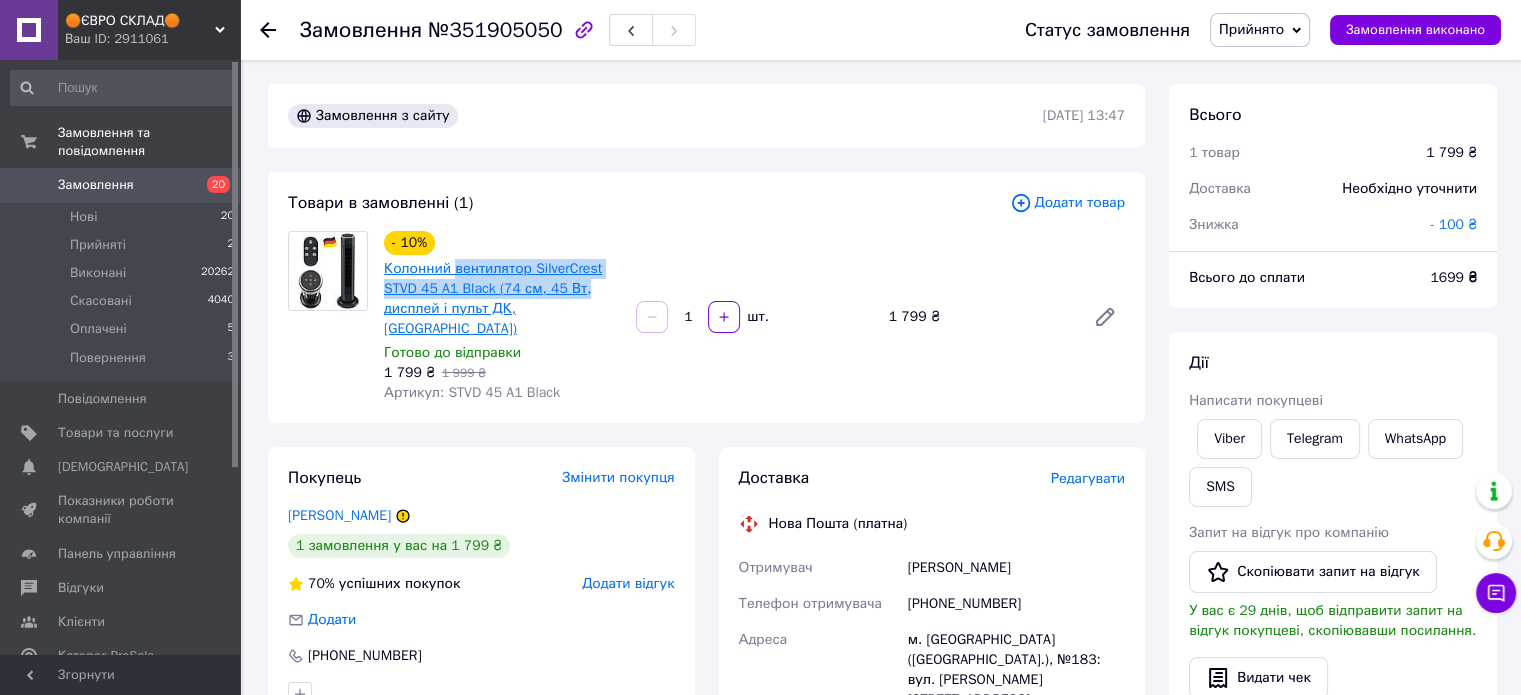 drag, startPoint x: 585, startPoint y: 286, endPoint x: 450, endPoint y: 272, distance: 135.72398 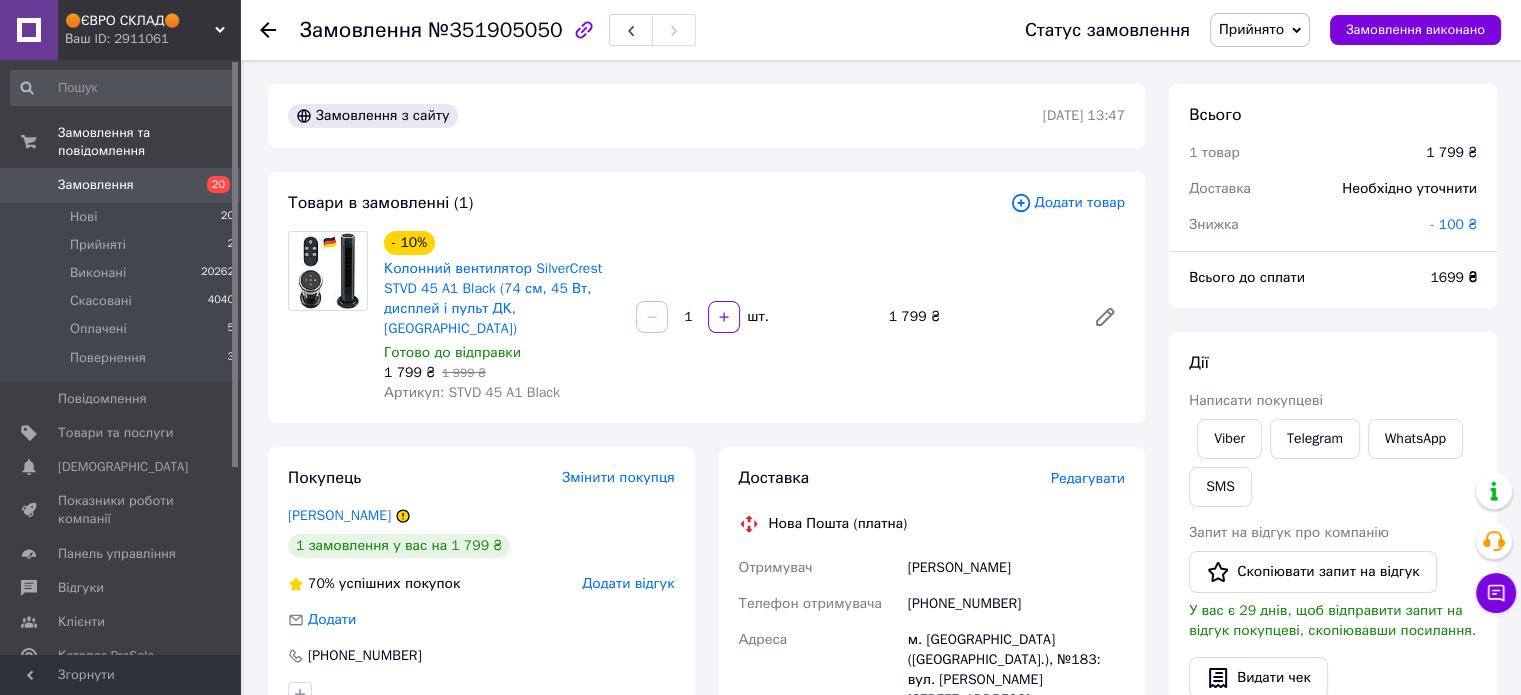 click on "Редагувати" at bounding box center (1088, 478) 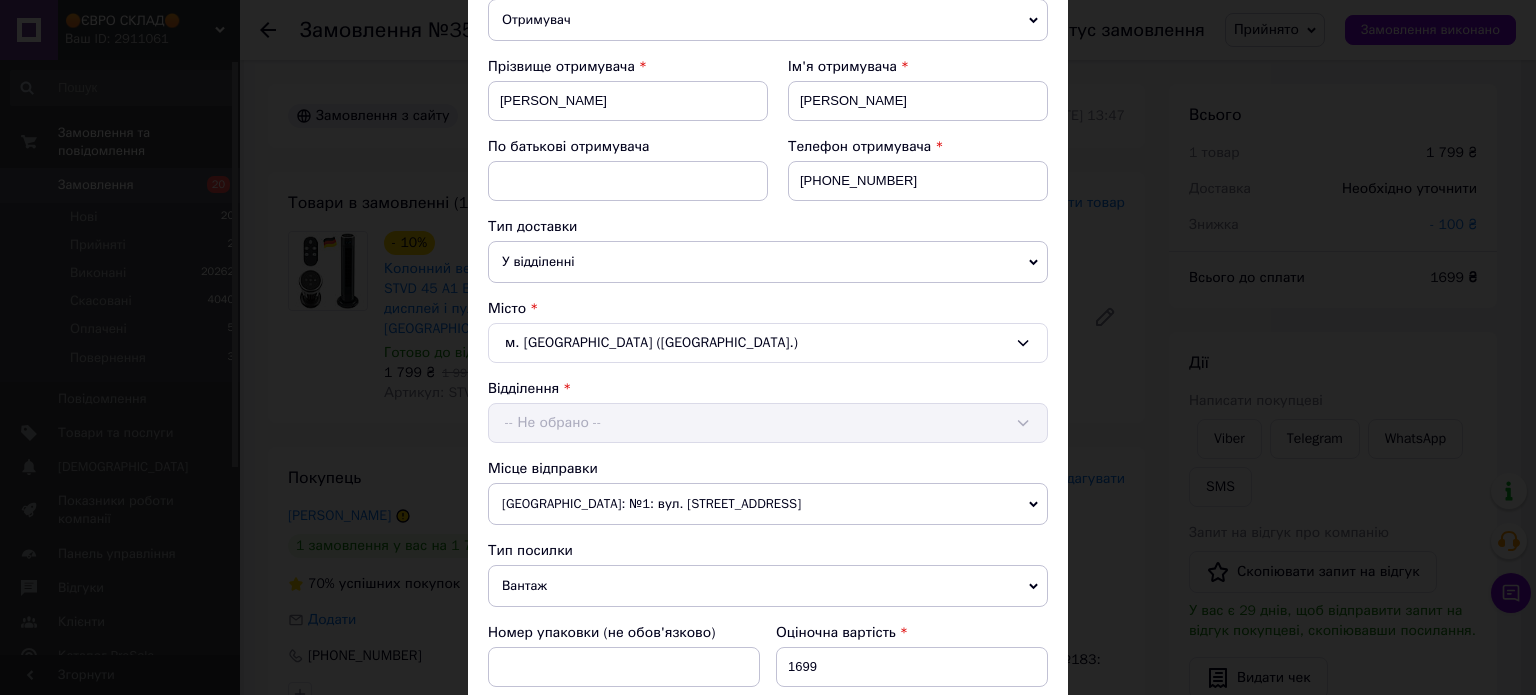 scroll, scrollTop: 800, scrollLeft: 0, axis: vertical 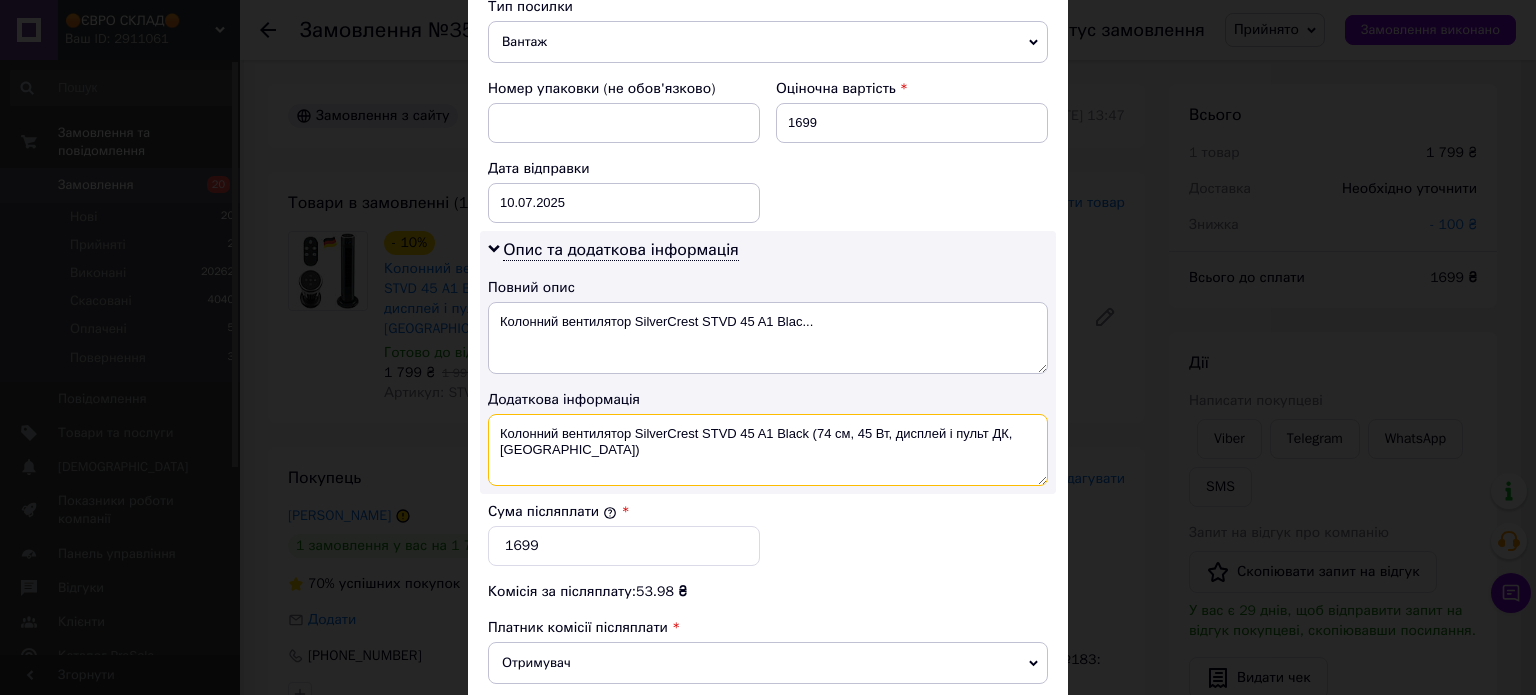 click on "Колонний вентилятор SilverCrest STVD 45 A1 Black (74 см, 45 Вт, дисплей і пульт ДК, [GEOGRAPHIC_DATA])" at bounding box center (768, 450) 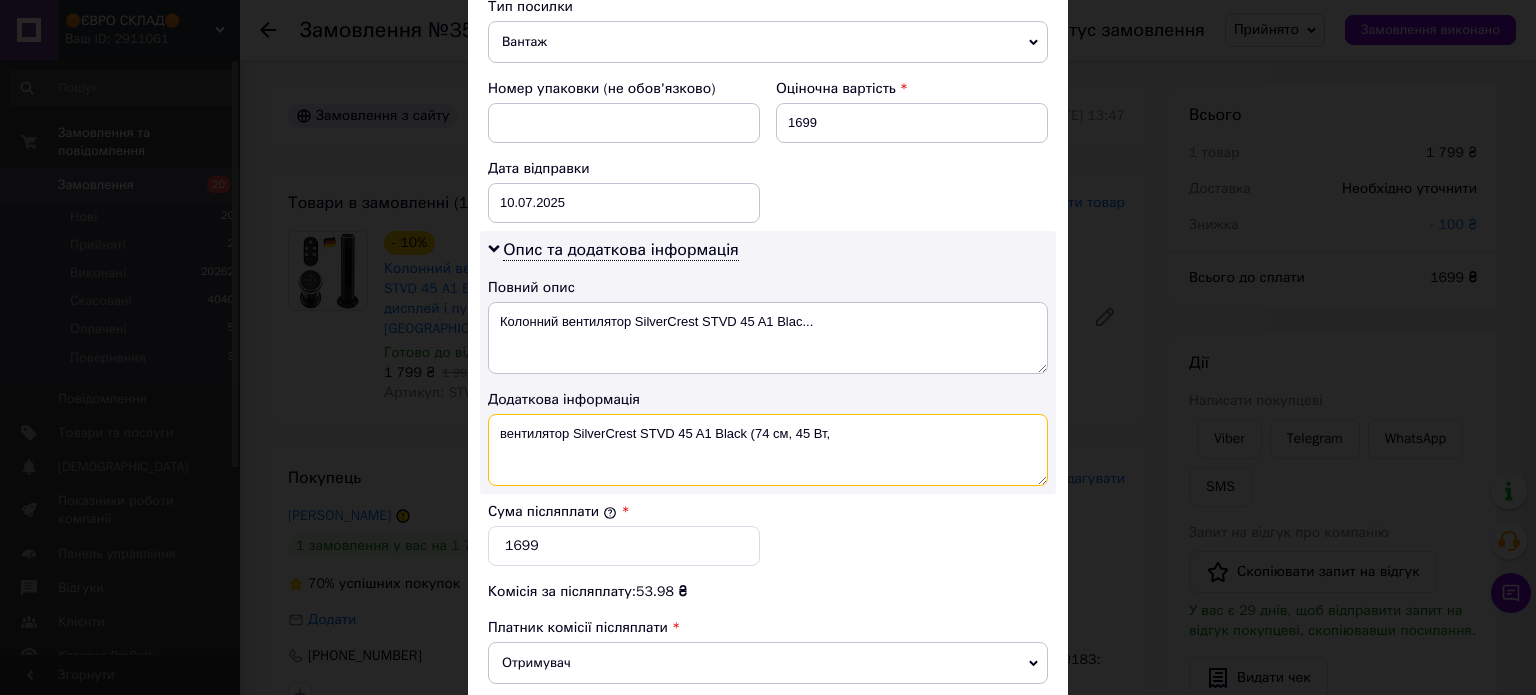 drag, startPoint x: 838, startPoint y: 431, endPoint x: 773, endPoint y: 431, distance: 65 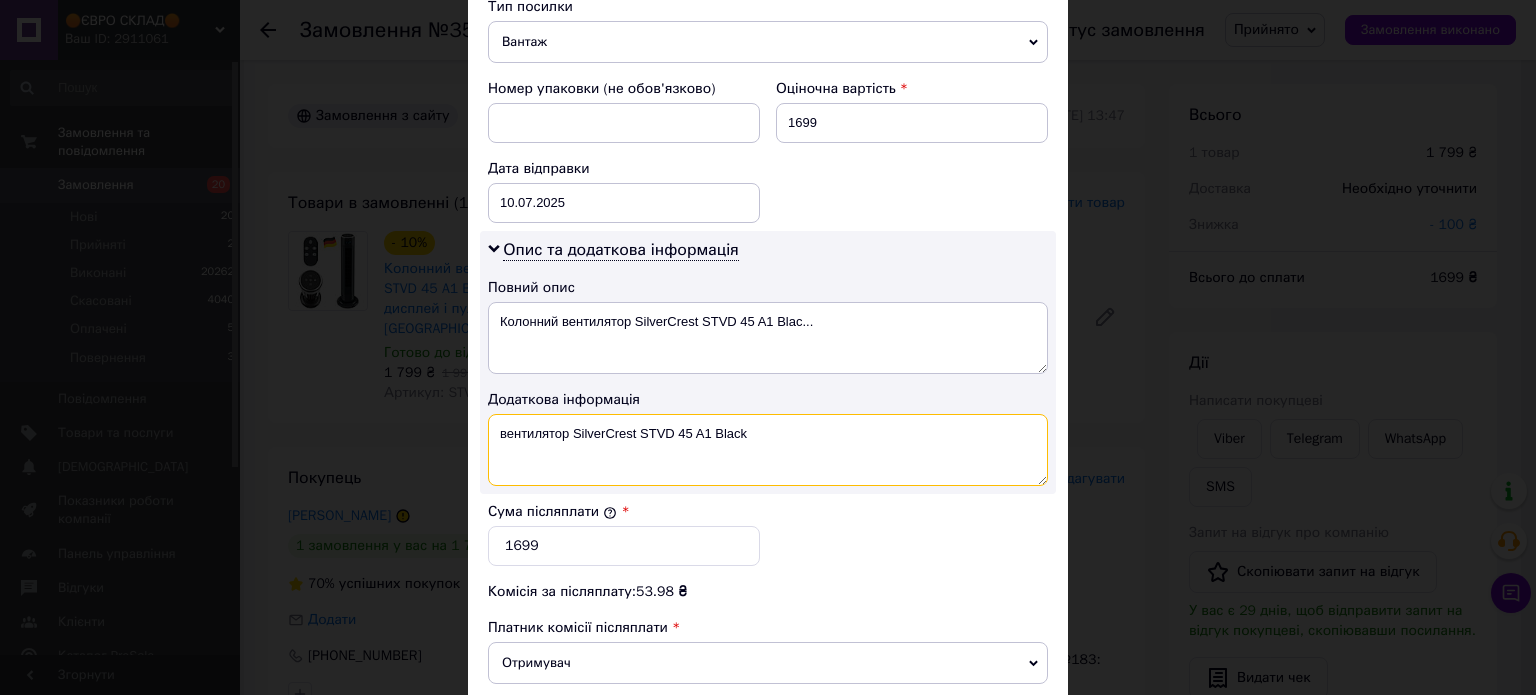 click on "вентилятор SilverCrest STVD 45 A1 Black" at bounding box center [768, 450] 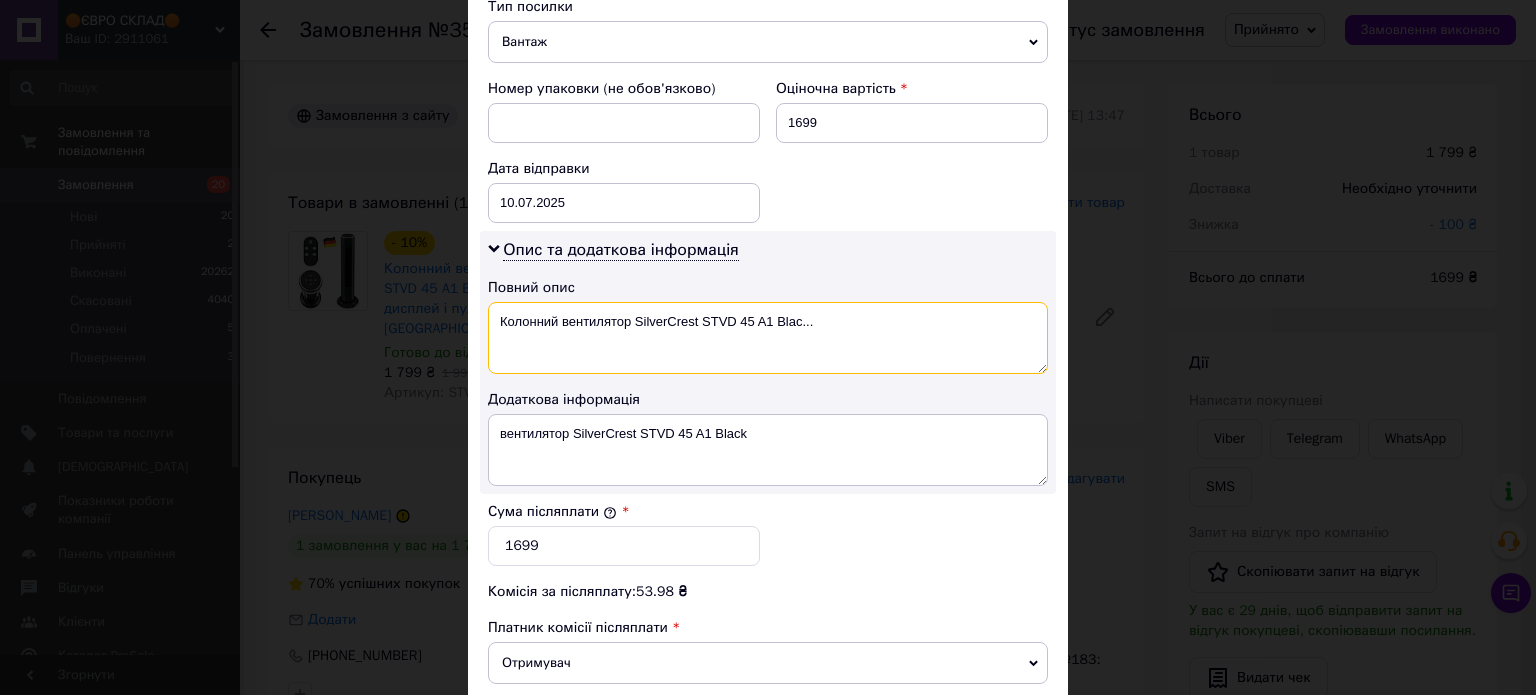 click on "Колонний вентилятор SilverCrest STVD 45 A1 Blac..." at bounding box center (768, 338) 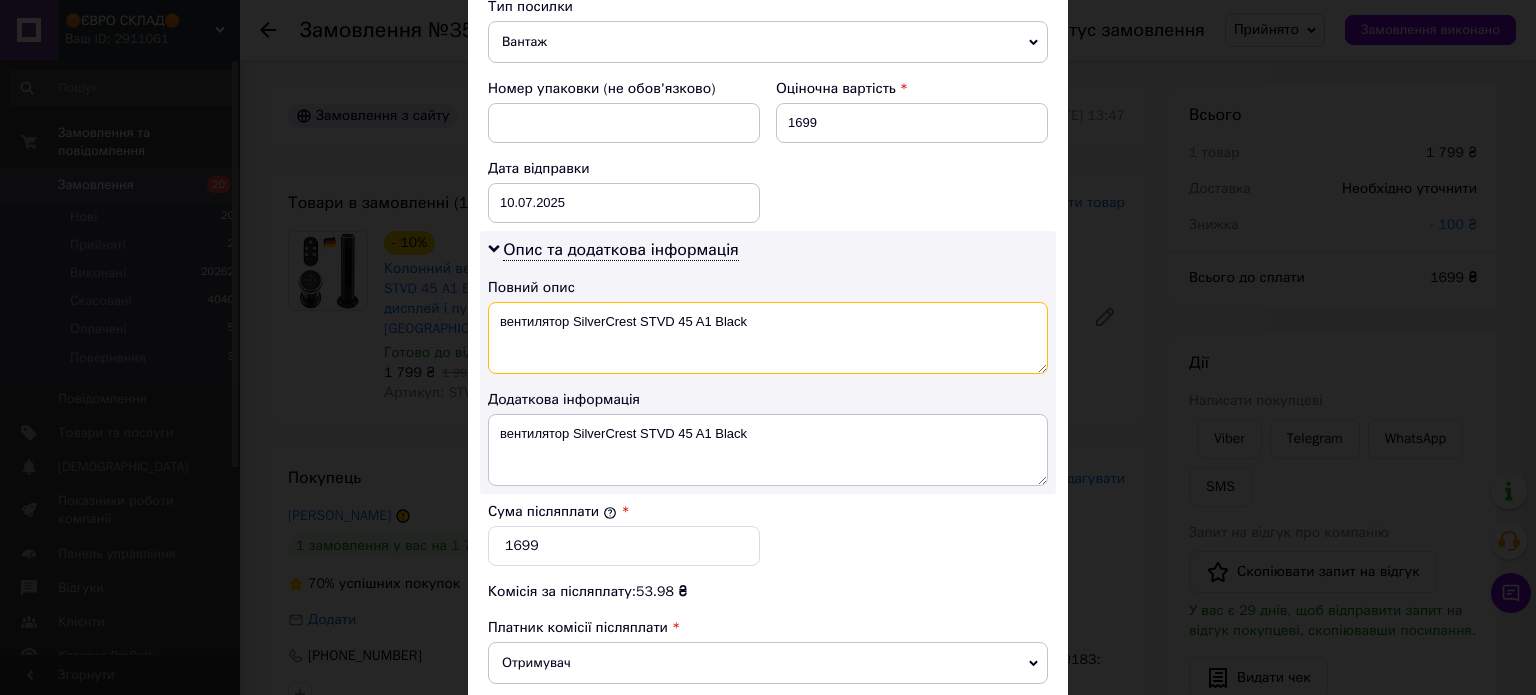 type on "вентилятор SilverCrest STVD 45 A1 Black" 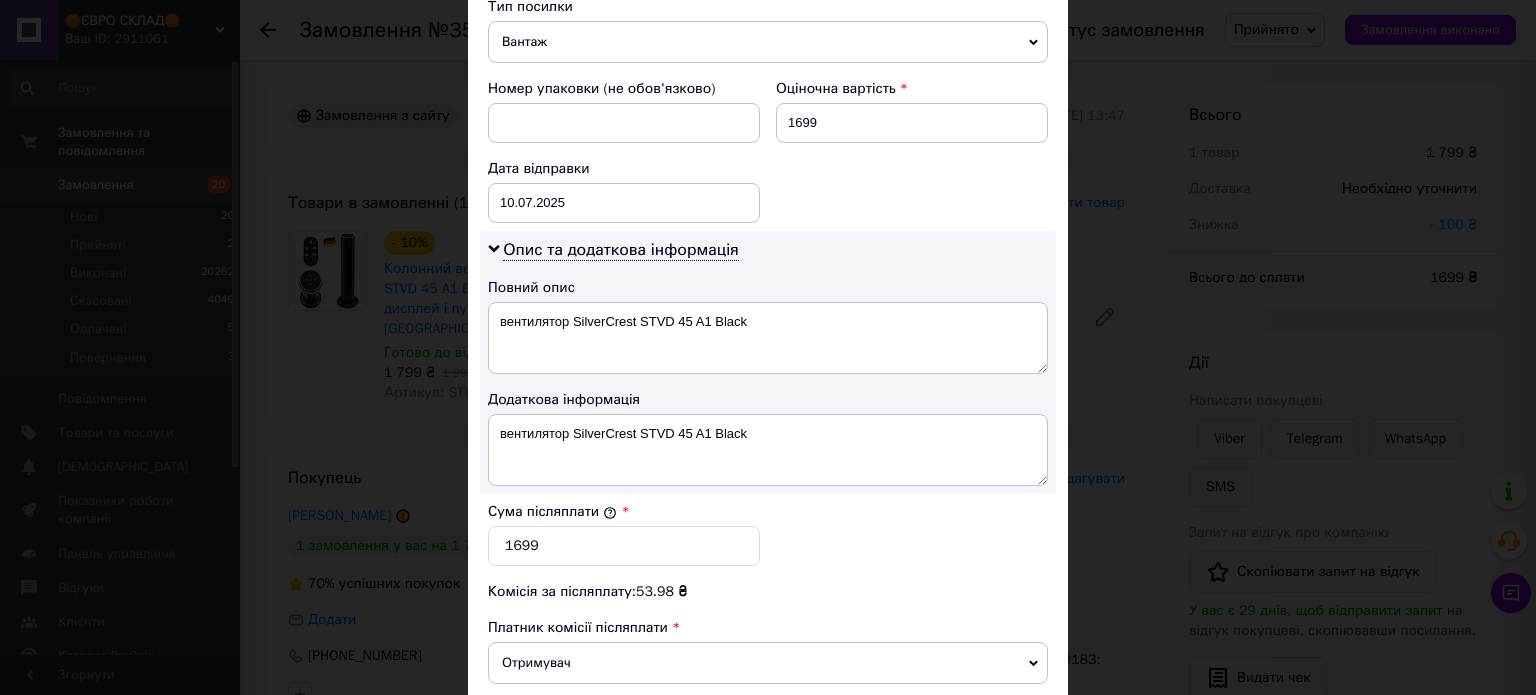 click on "Опис та додаткова інформація Повний опис вентилятор SilverCrest STVD 45 A1 Black Додаткова інформація вентилятор SilverCrest STVD 45 A1 Black" at bounding box center [768, 362] 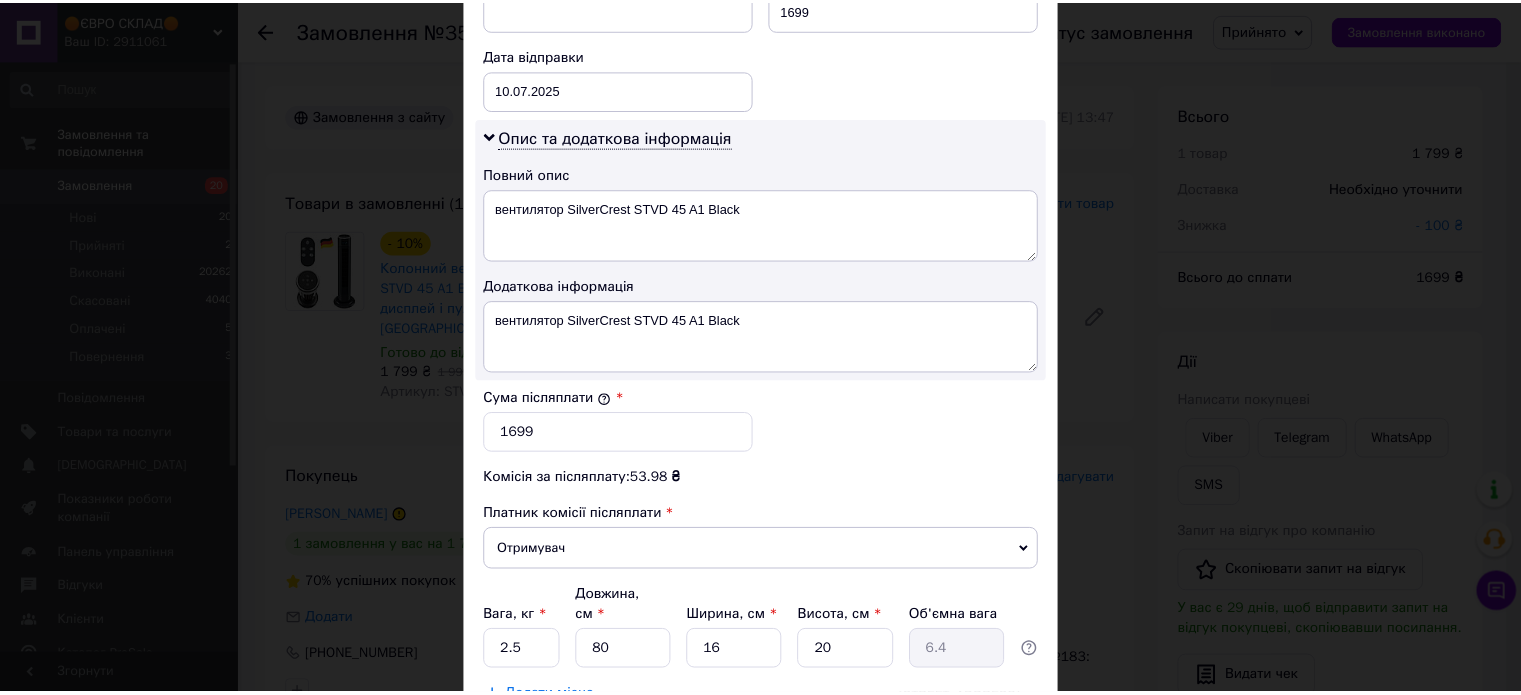 scroll, scrollTop: 1048, scrollLeft: 0, axis: vertical 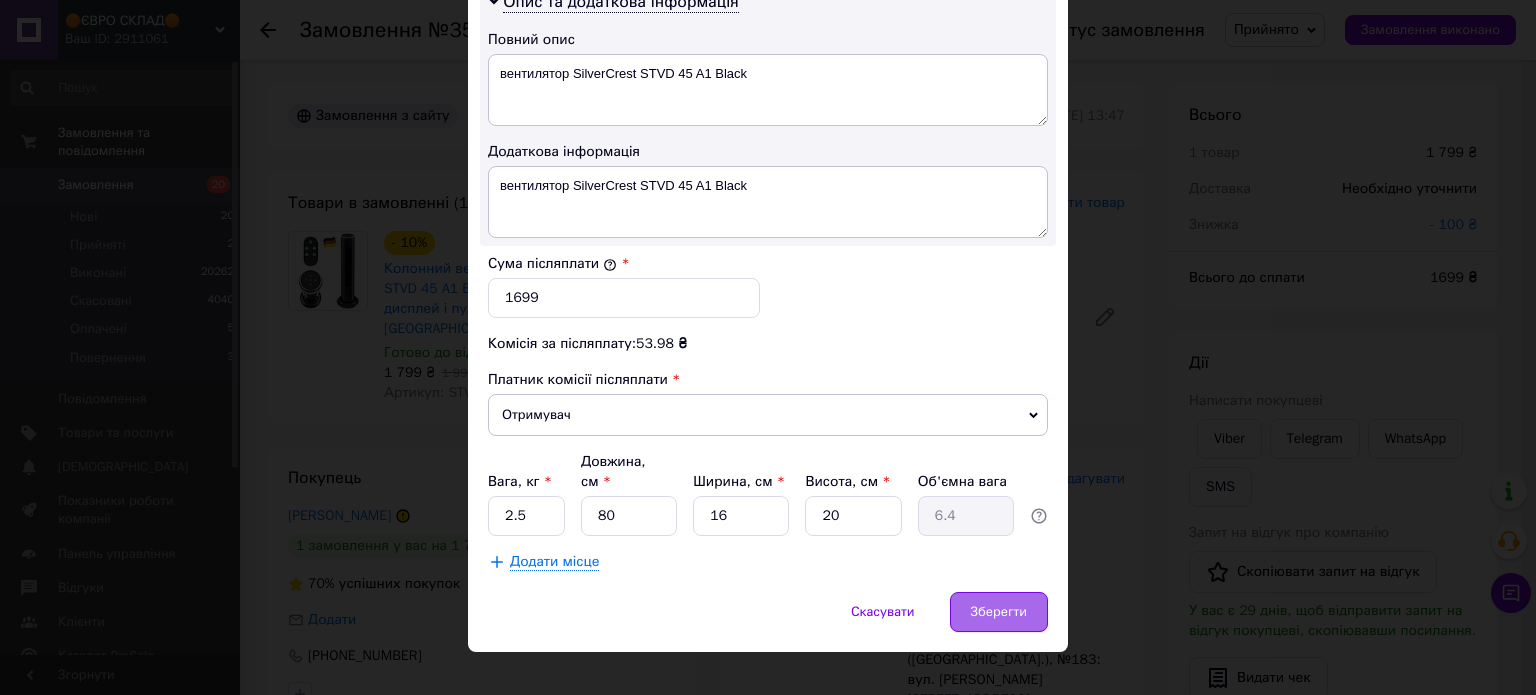 click on "Зберегти" at bounding box center [999, 612] 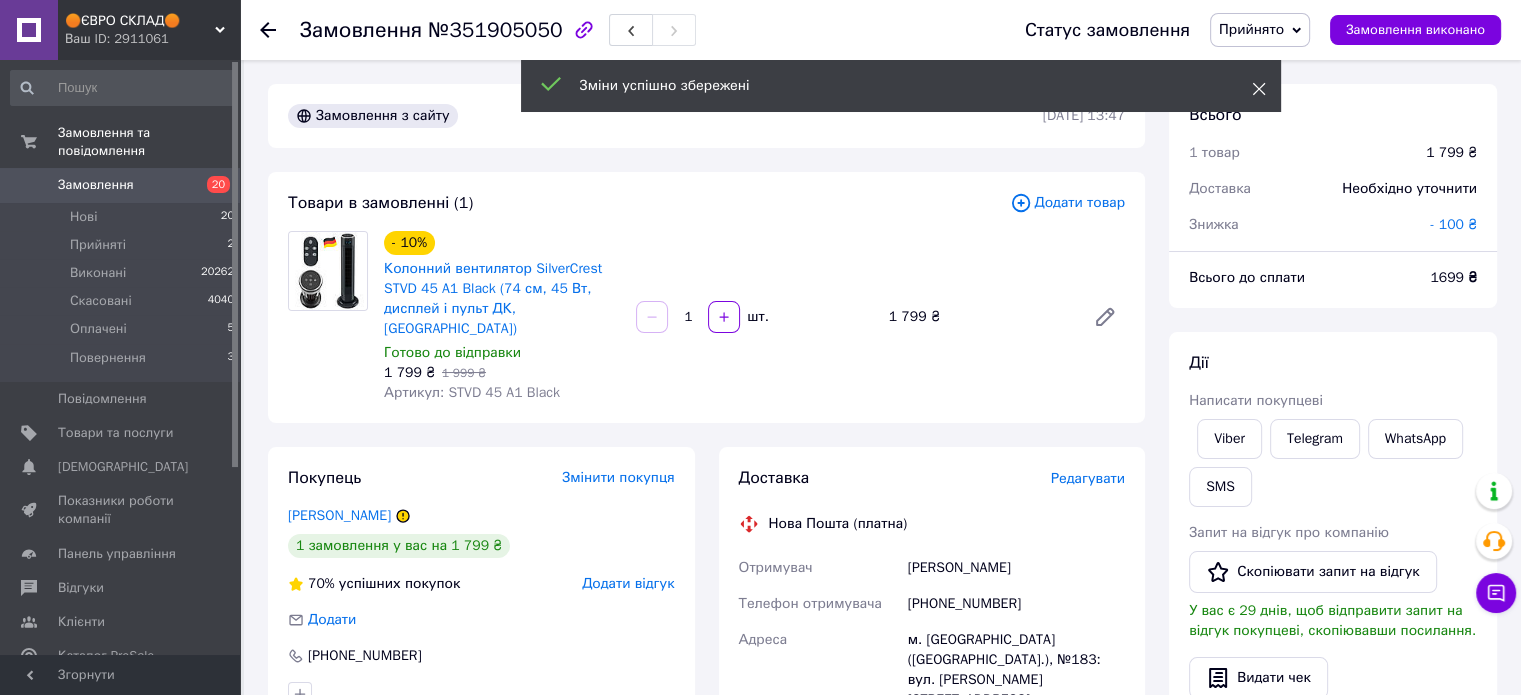 click 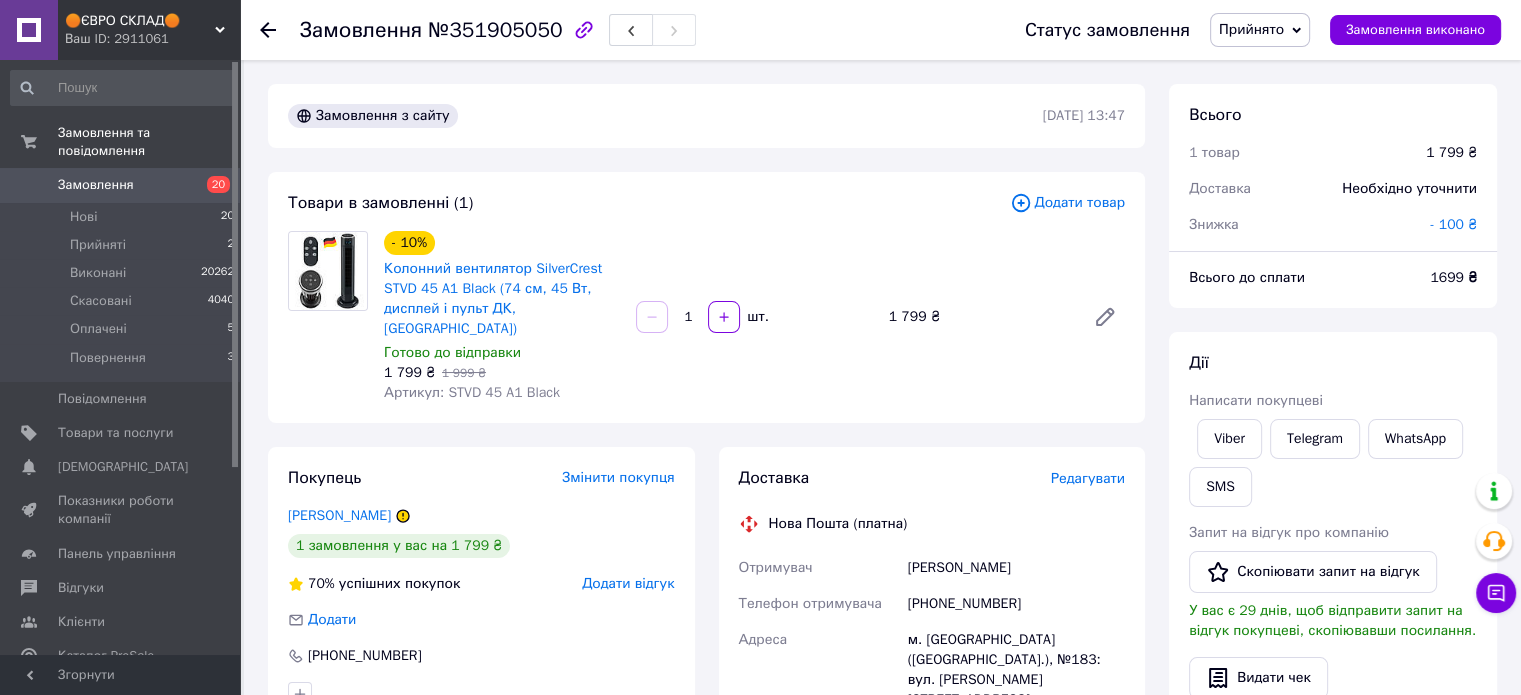 click on "Прийнято" at bounding box center [1251, 29] 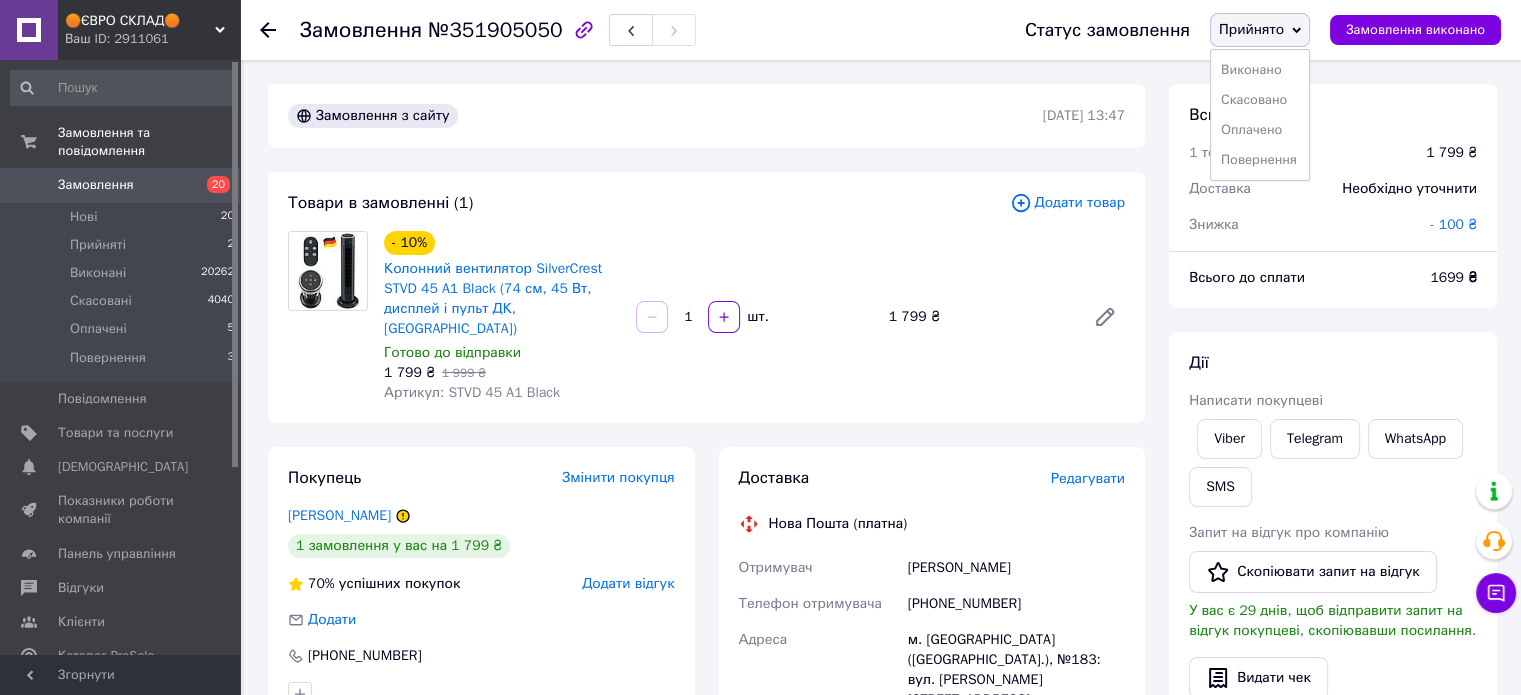 click on "Прийнято" at bounding box center [1251, 29] 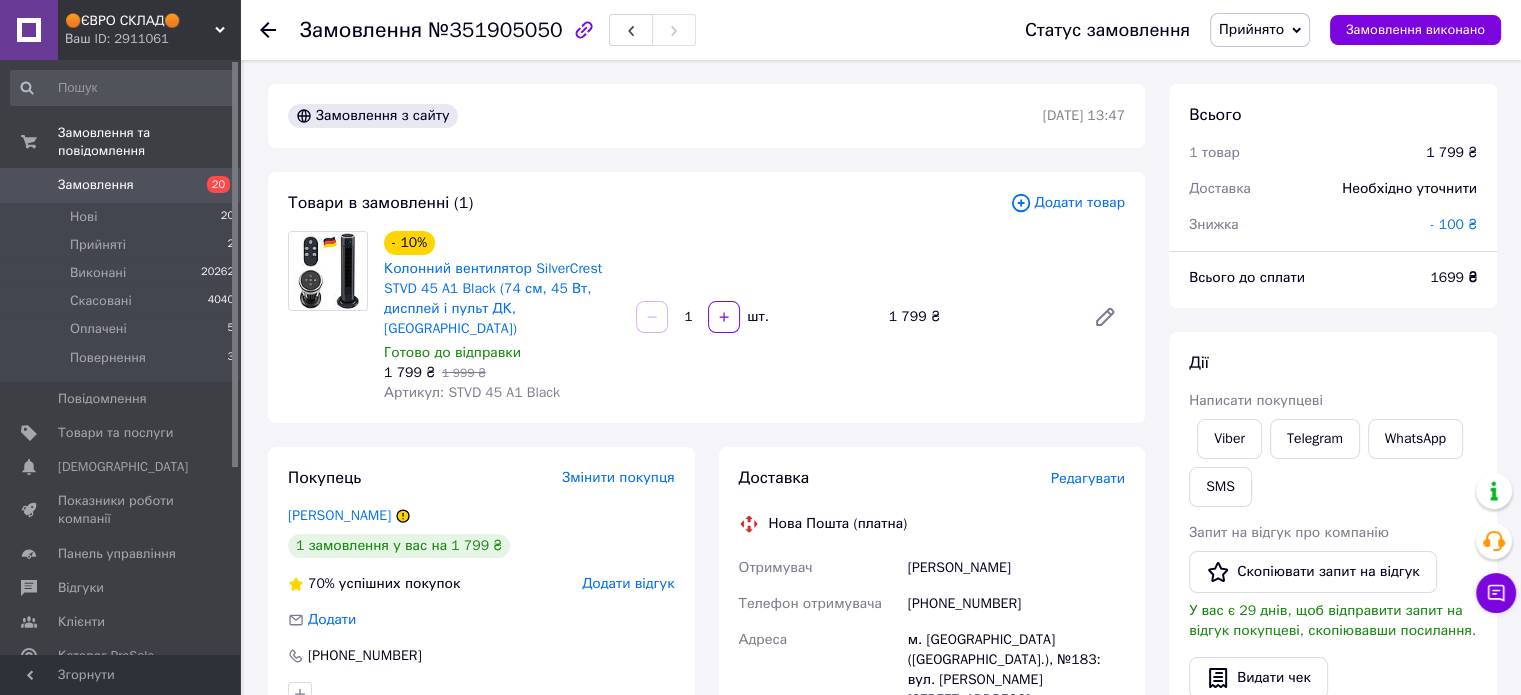 drag, startPoint x: 1149, startPoint y: 419, endPoint x: 1131, endPoint y: 425, distance: 18.973665 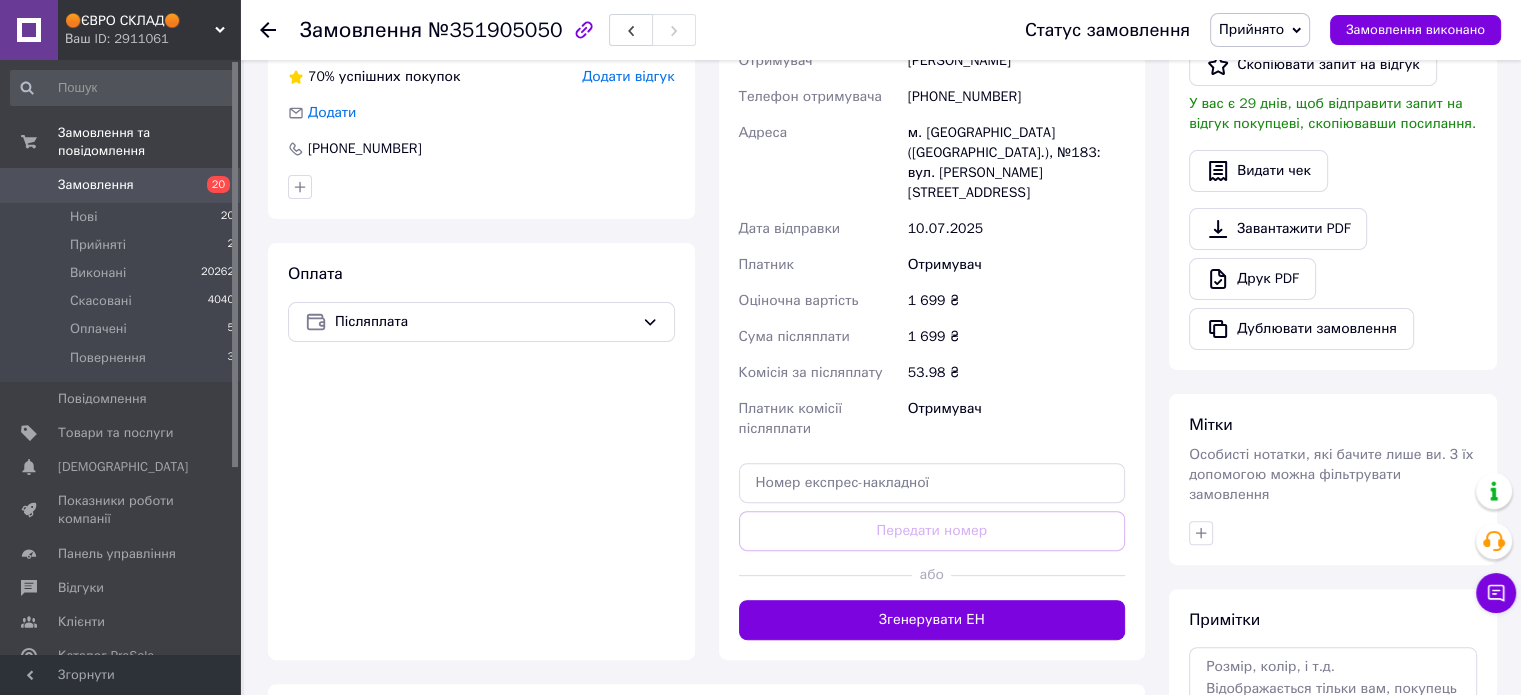 scroll, scrollTop: 600, scrollLeft: 0, axis: vertical 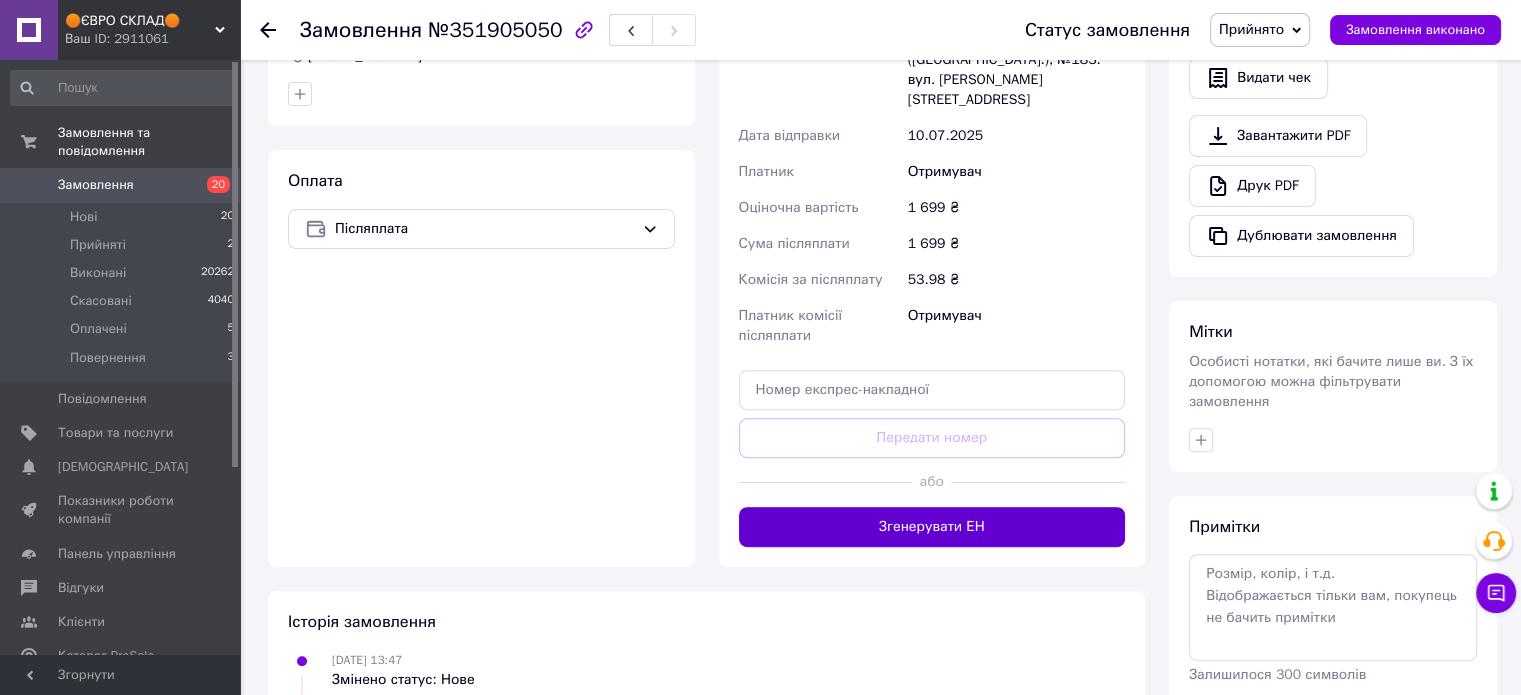 click on "Згенерувати ЕН" at bounding box center (932, 527) 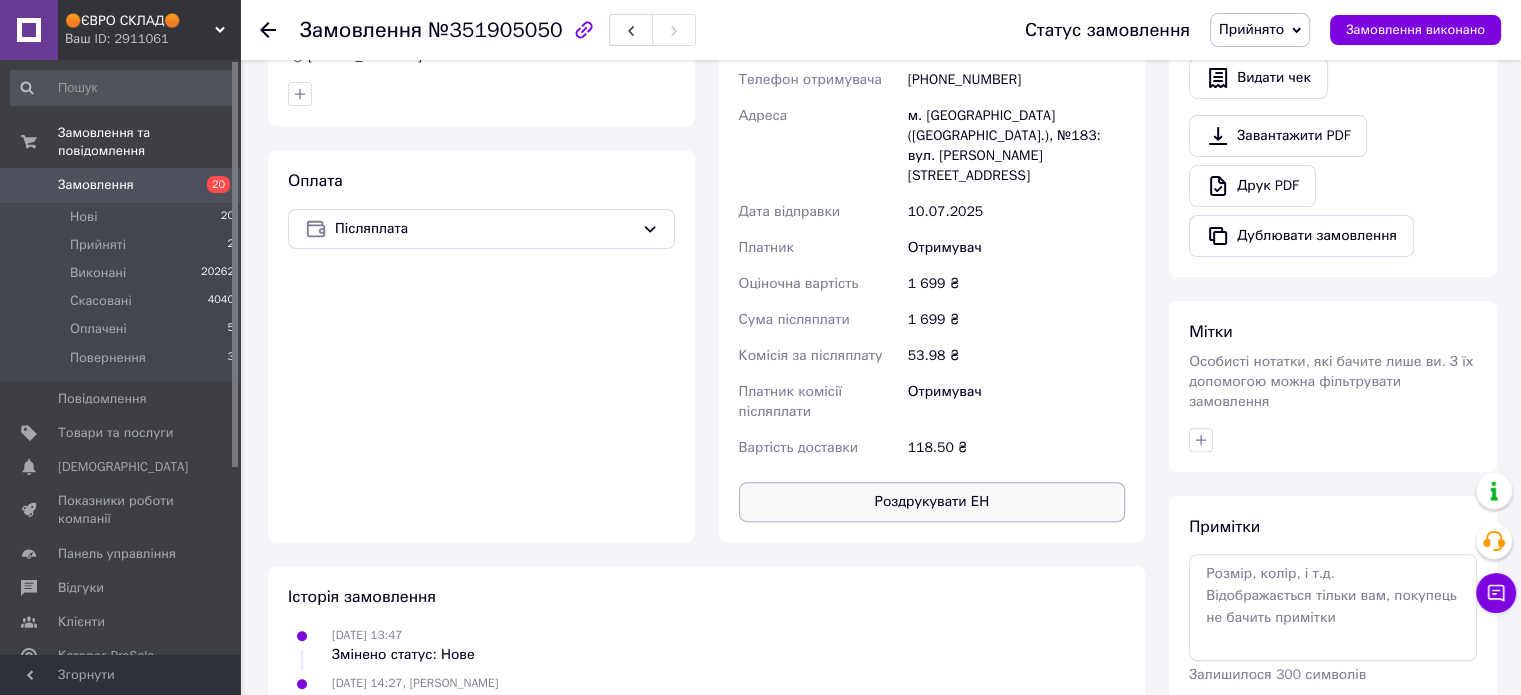 click on "Роздрукувати ЕН" at bounding box center [932, 502] 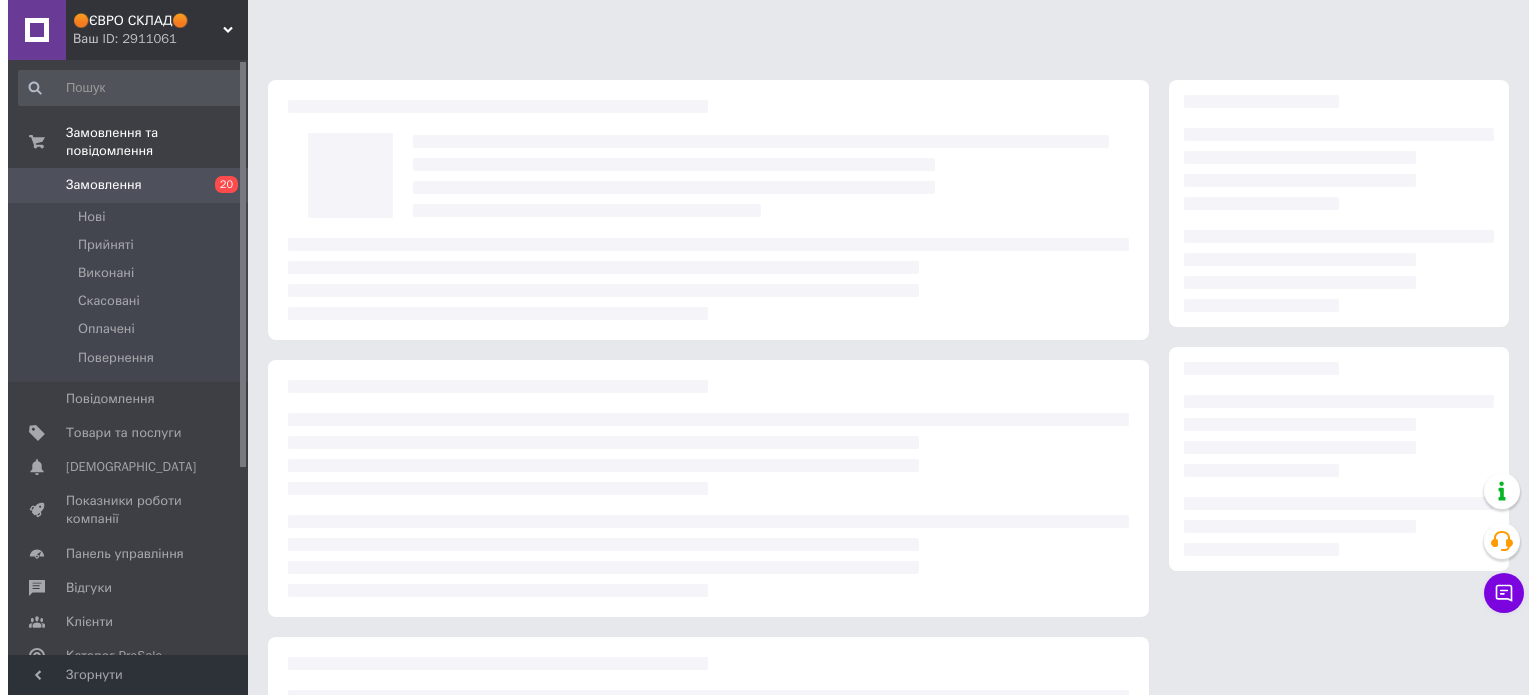 scroll, scrollTop: 0, scrollLeft: 0, axis: both 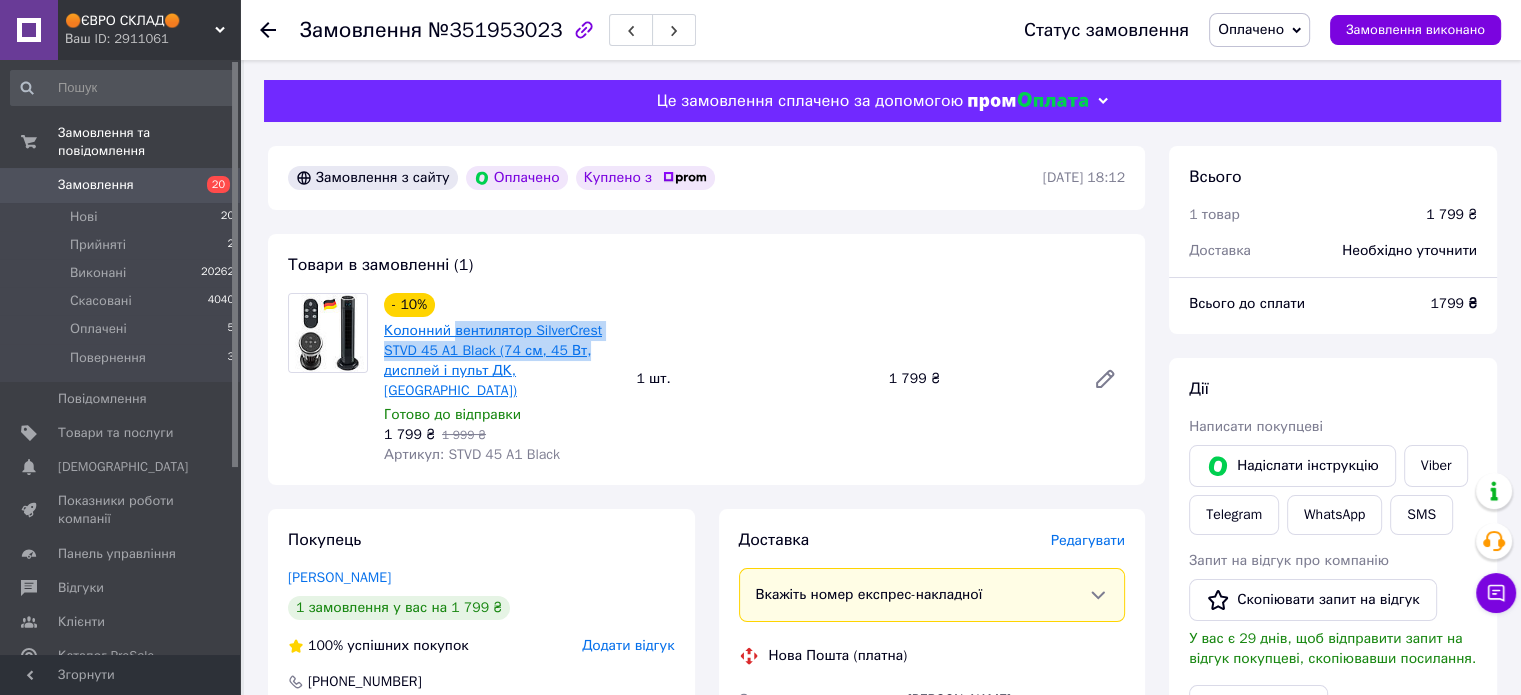 drag, startPoint x: 588, startPoint y: 347, endPoint x: 452, endPoint y: 333, distance: 136.71869 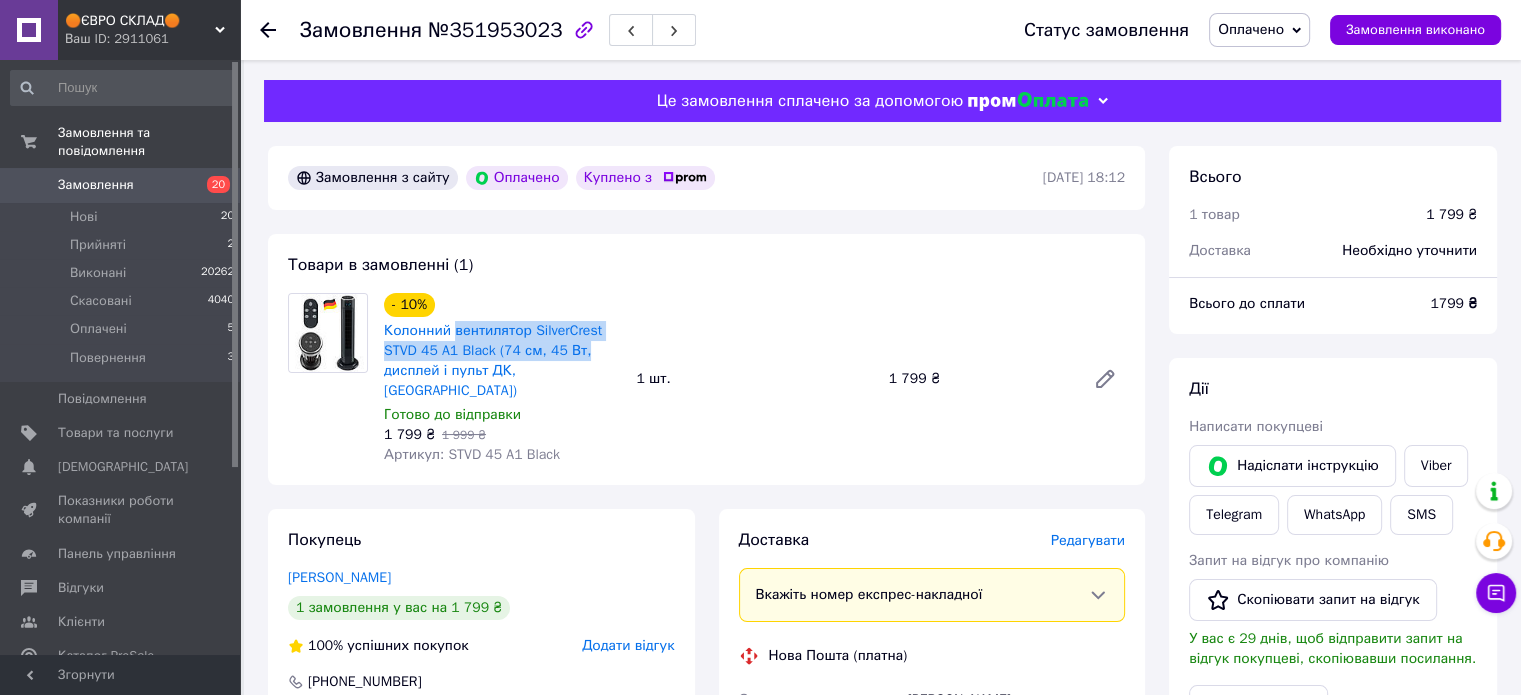copy on "вентилятор SilverCrest STVD 45 A1 Black (74 см, 45 Вт," 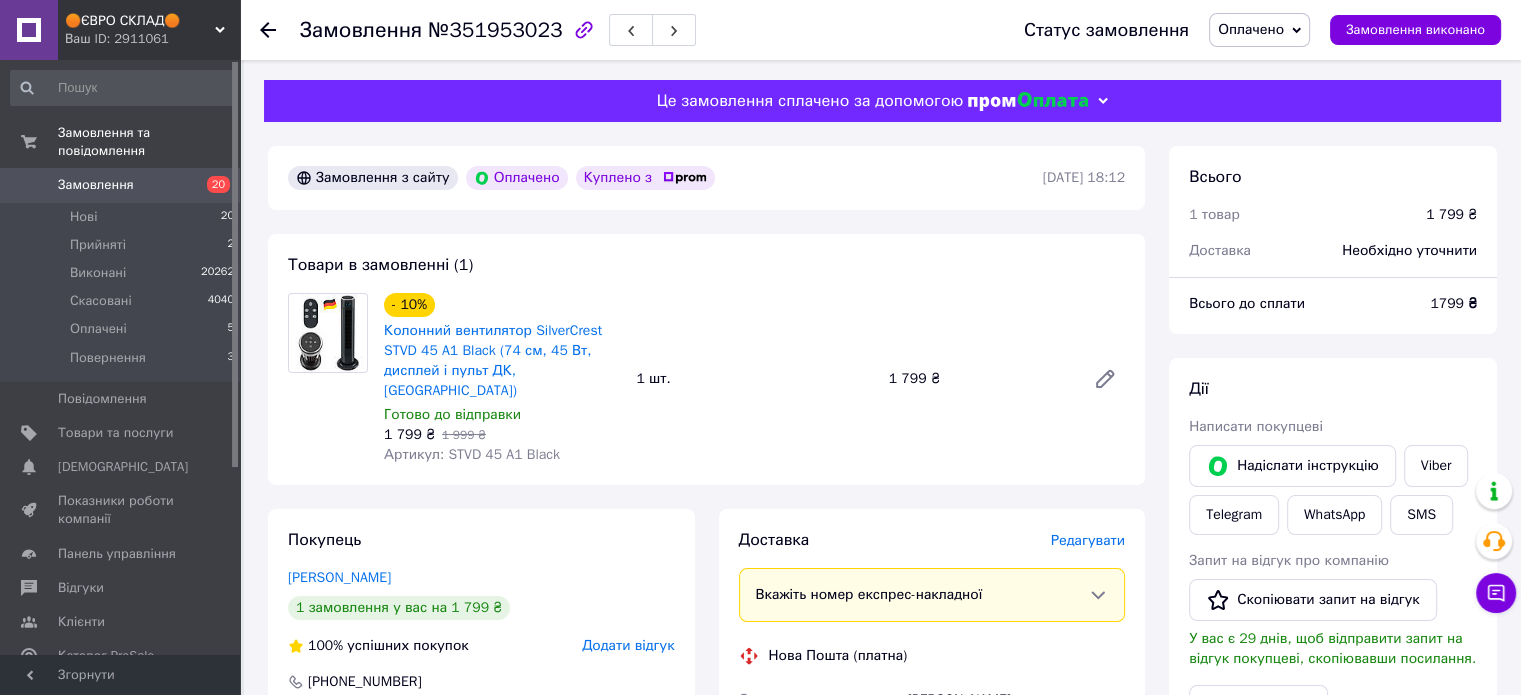 click on "Редагувати" at bounding box center [1088, 540] 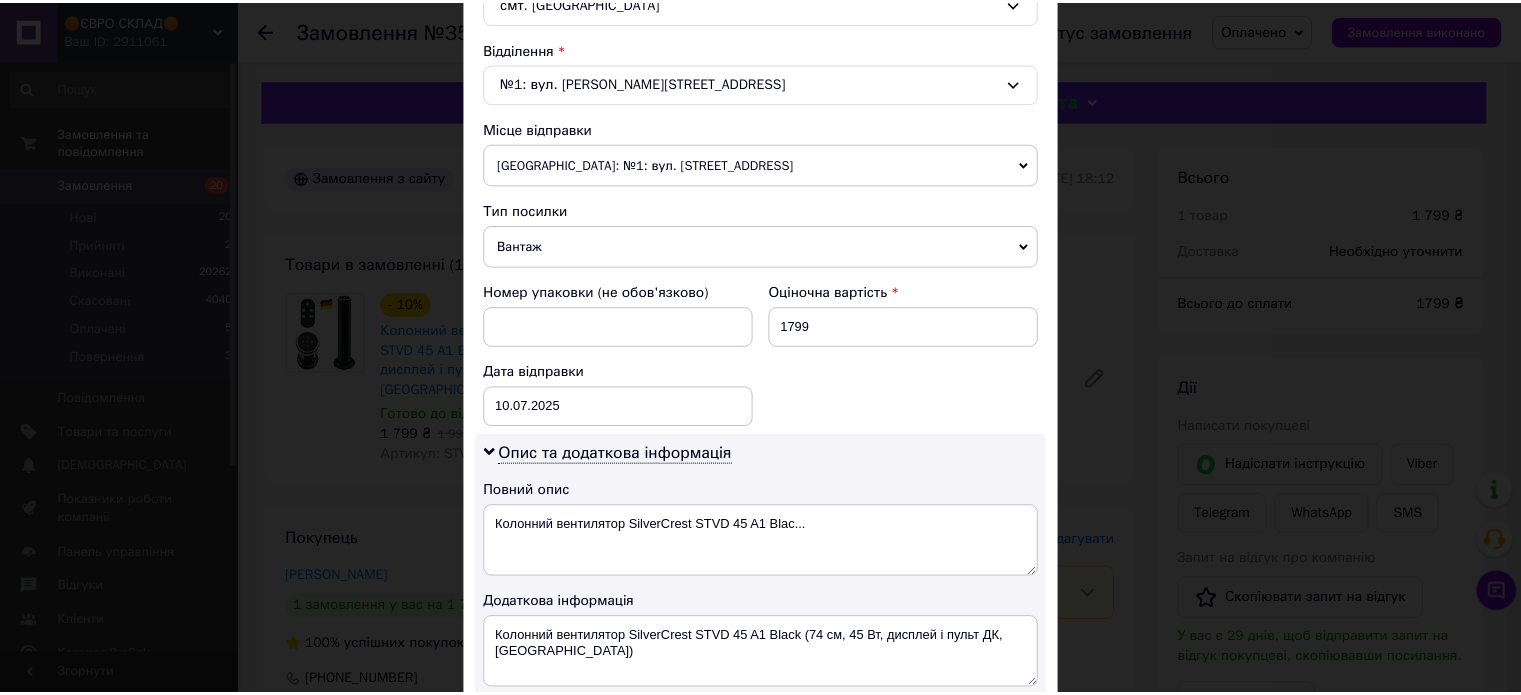 scroll, scrollTop: 850, scrollLeft: 0, axis: vertical 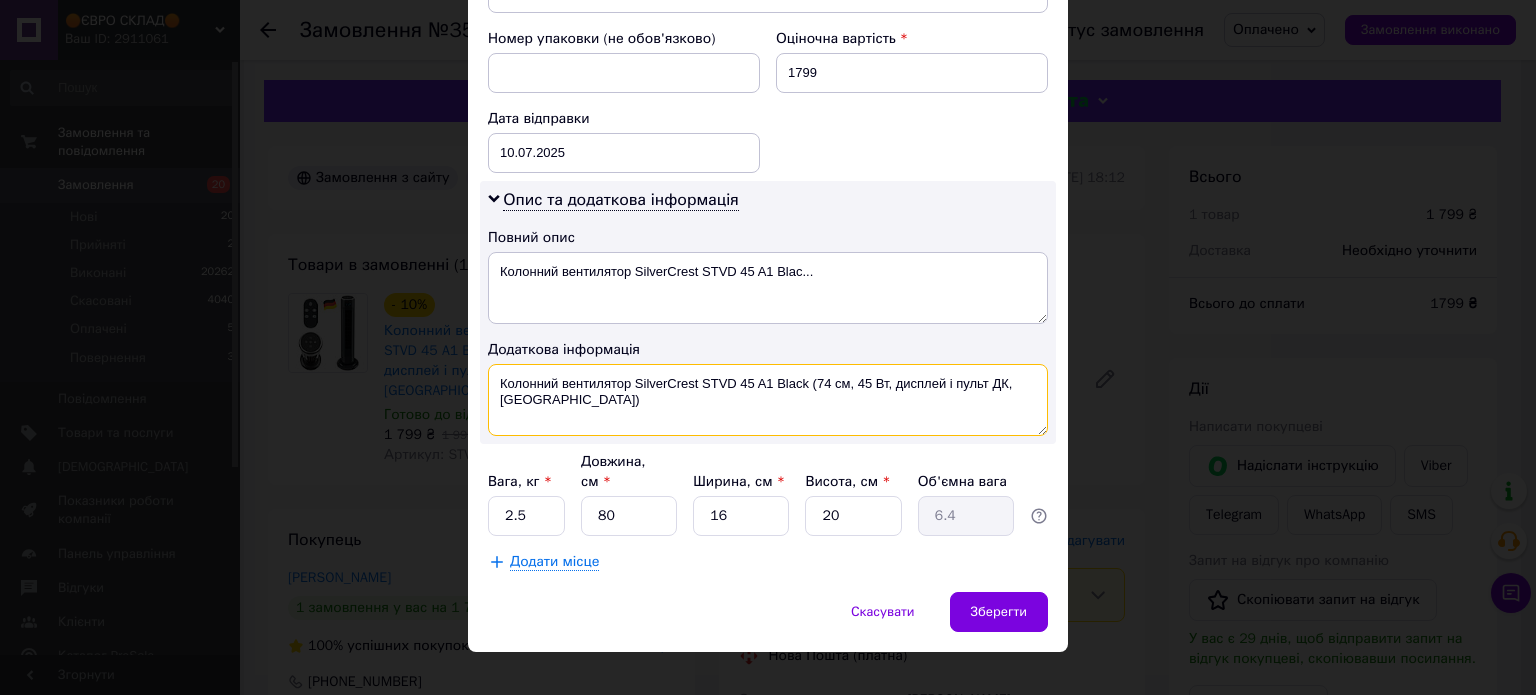 click on "Колонний вентилятор SilverCrest STVD 45 A1 Black (74 см, 45 Вт, дисплей і пульт ДК, [GEOGRAPHIC_DATA])" at bounding box center [768, 400] 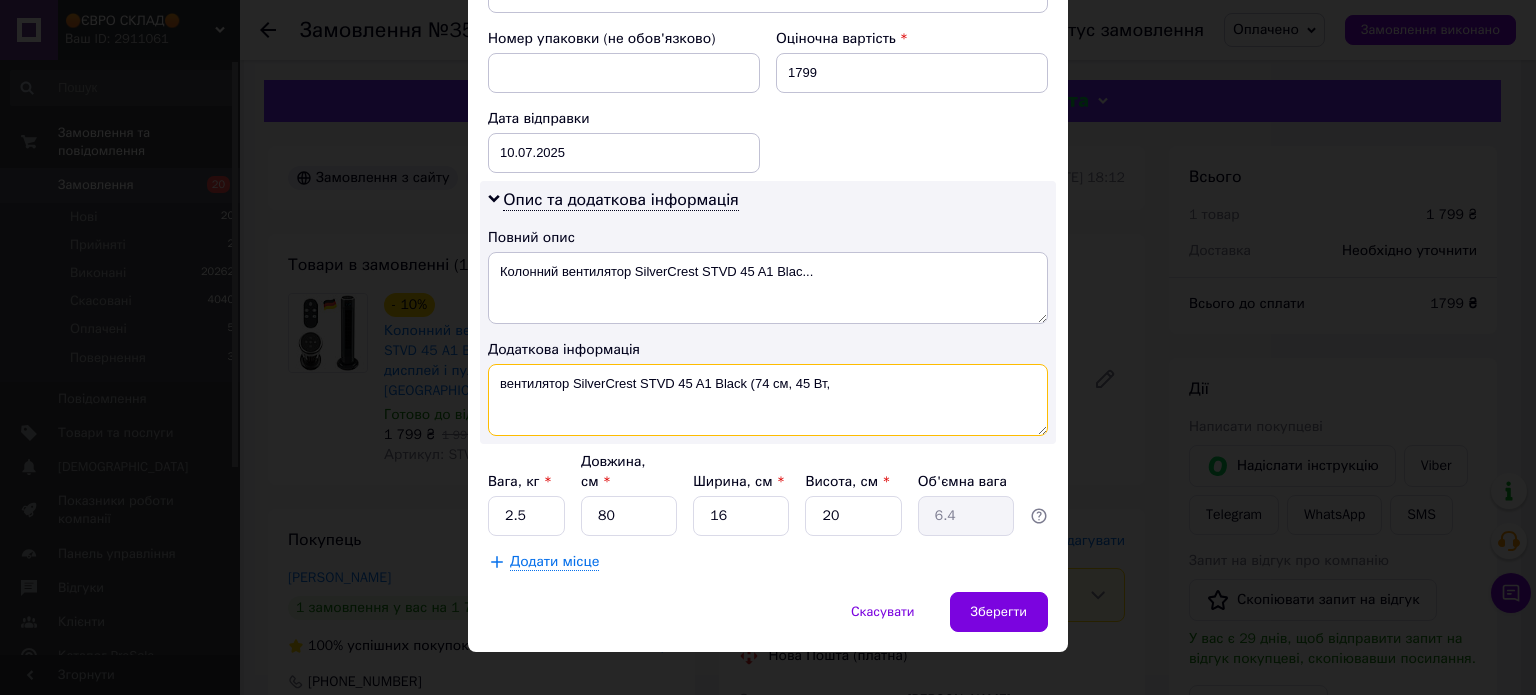 drag, startPoint x: 889, startPoint y: 372, endPoint x: 763, endPoint y: 379, distance: 126.1943 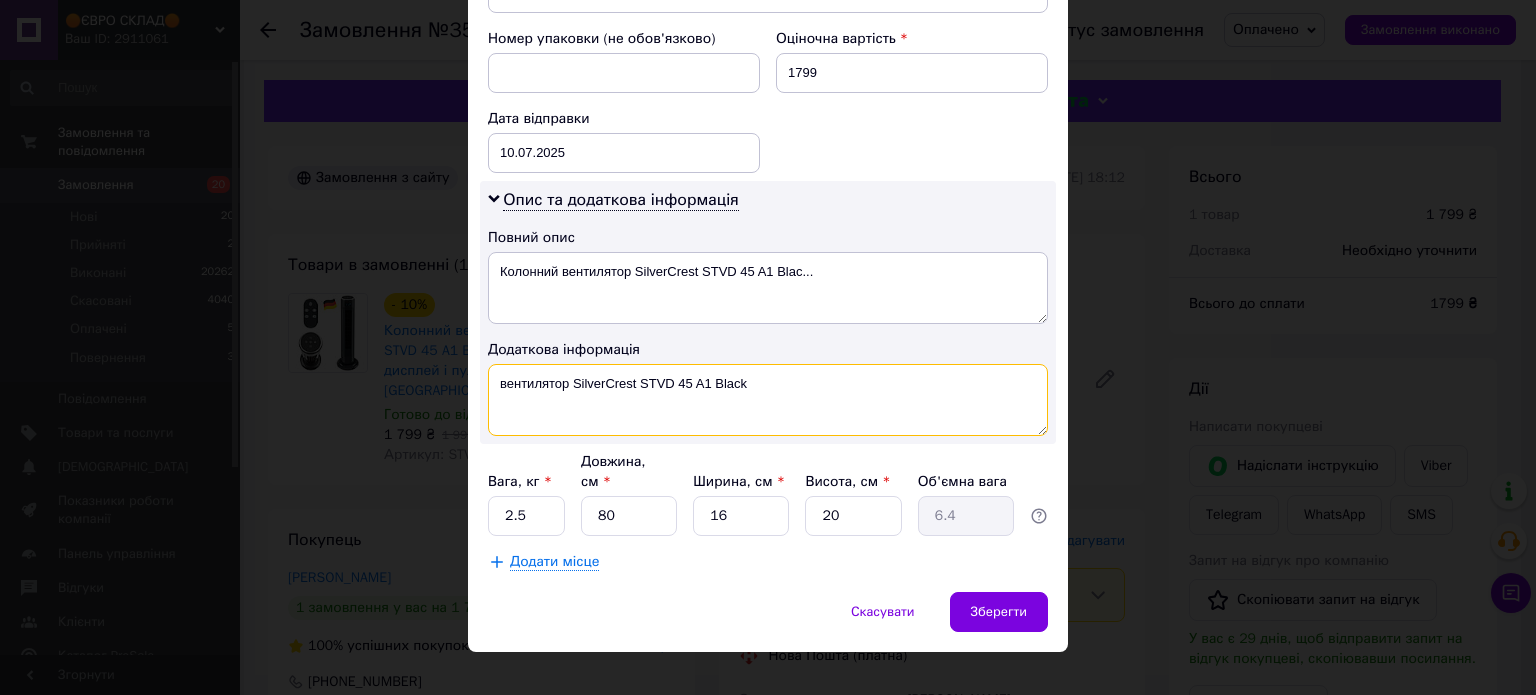 click on "вентилятор SilverCrest STVD 45 A1 Black" at bounding box center (768, 400) 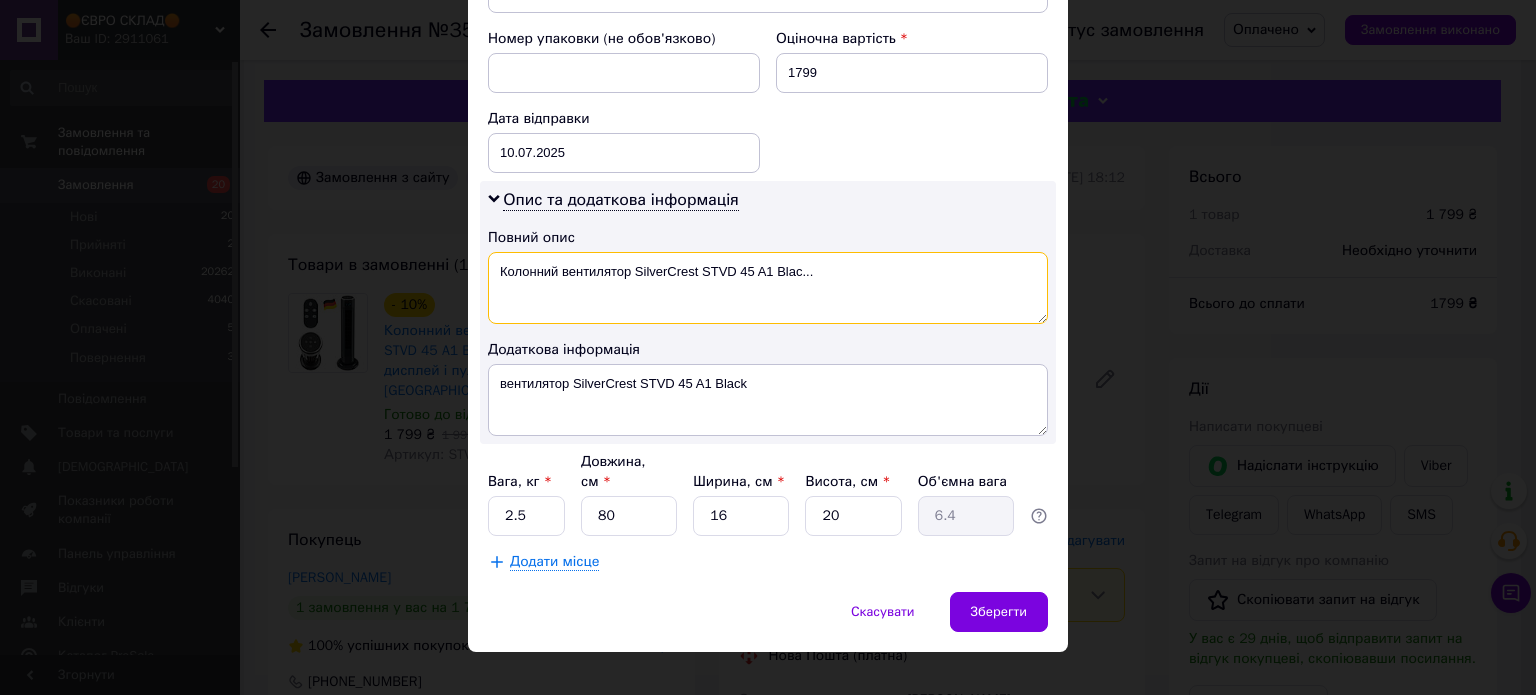 click on "Колонний вентилятор SilverCrest STVD 45 A1 Blac..." at bounding box center (768, 288) 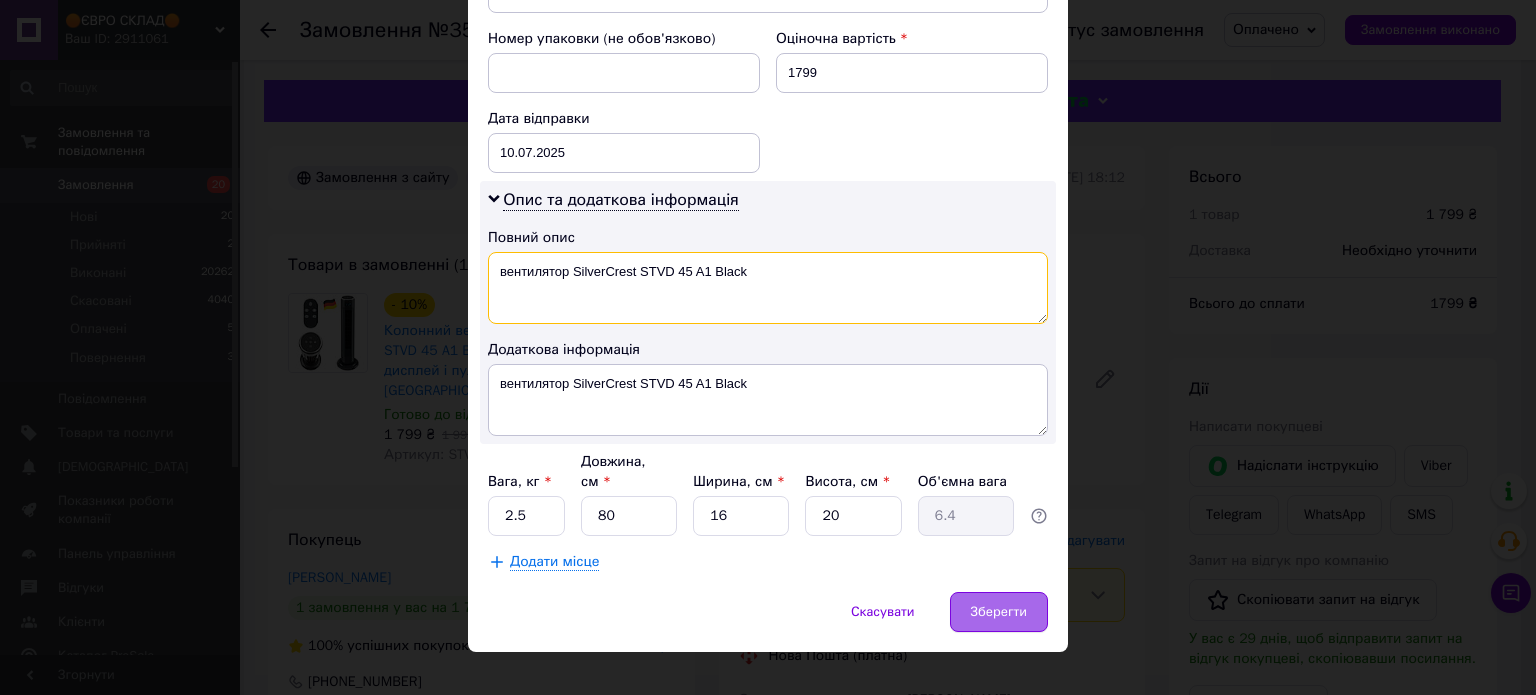 type on "вентилятор SilverCrest STVD 45 A1 Black" 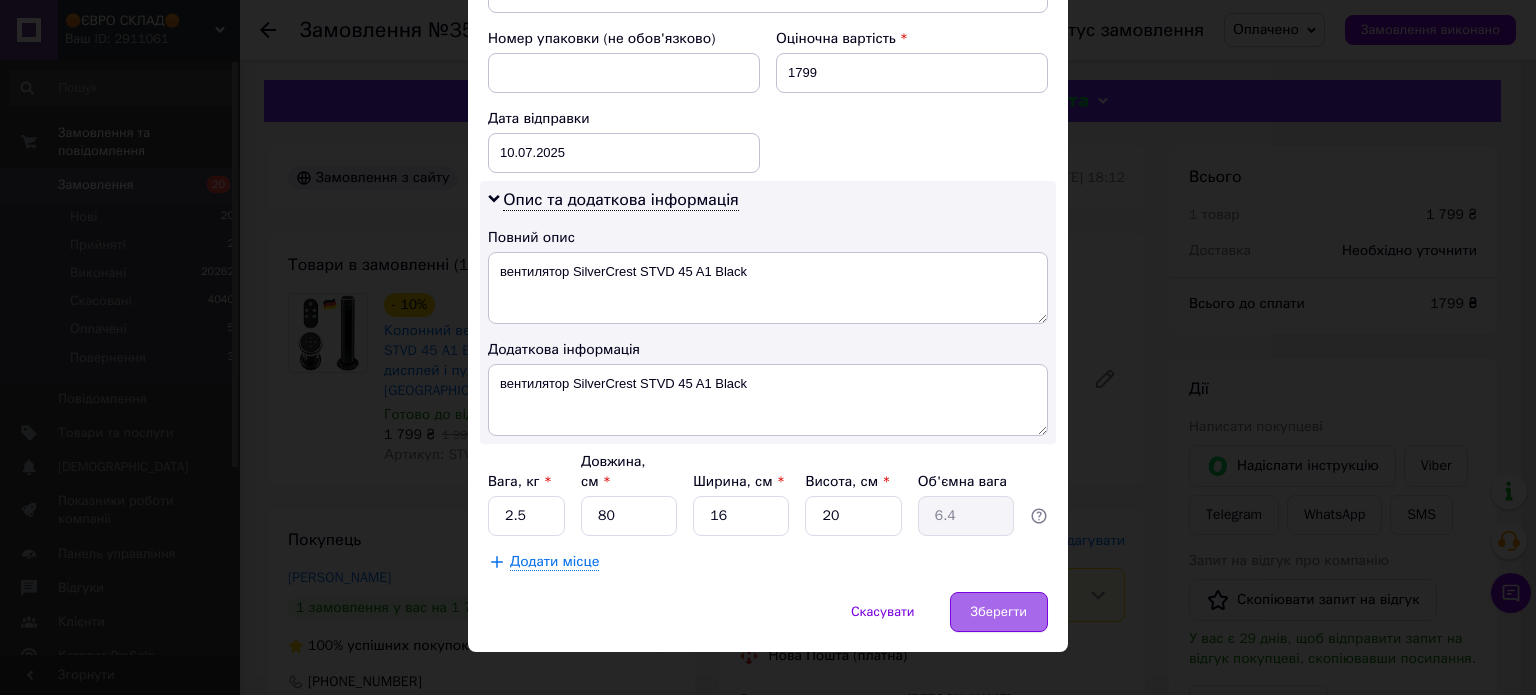 click on "Зберегти" at bounding box center (999, 612) 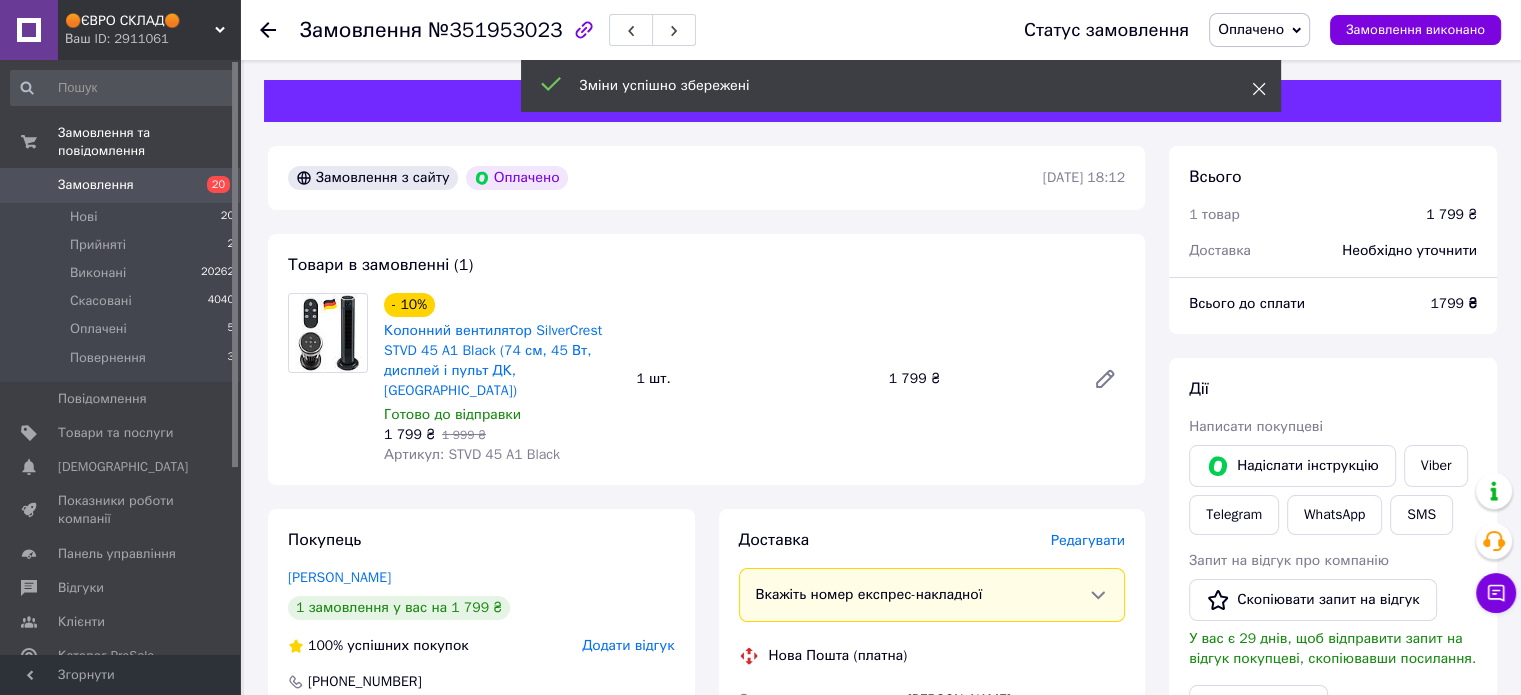 click 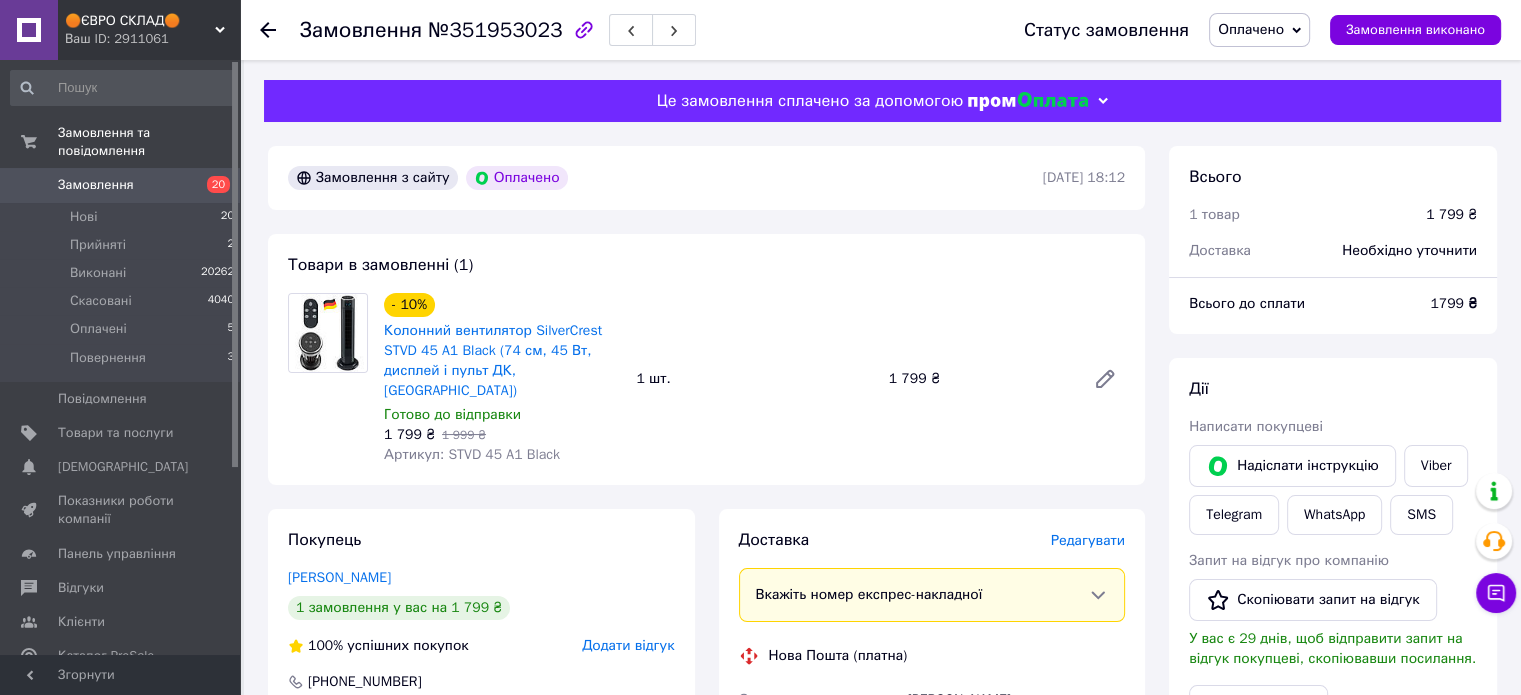 click on "Оплачено" at bounding box center [1251, 29] 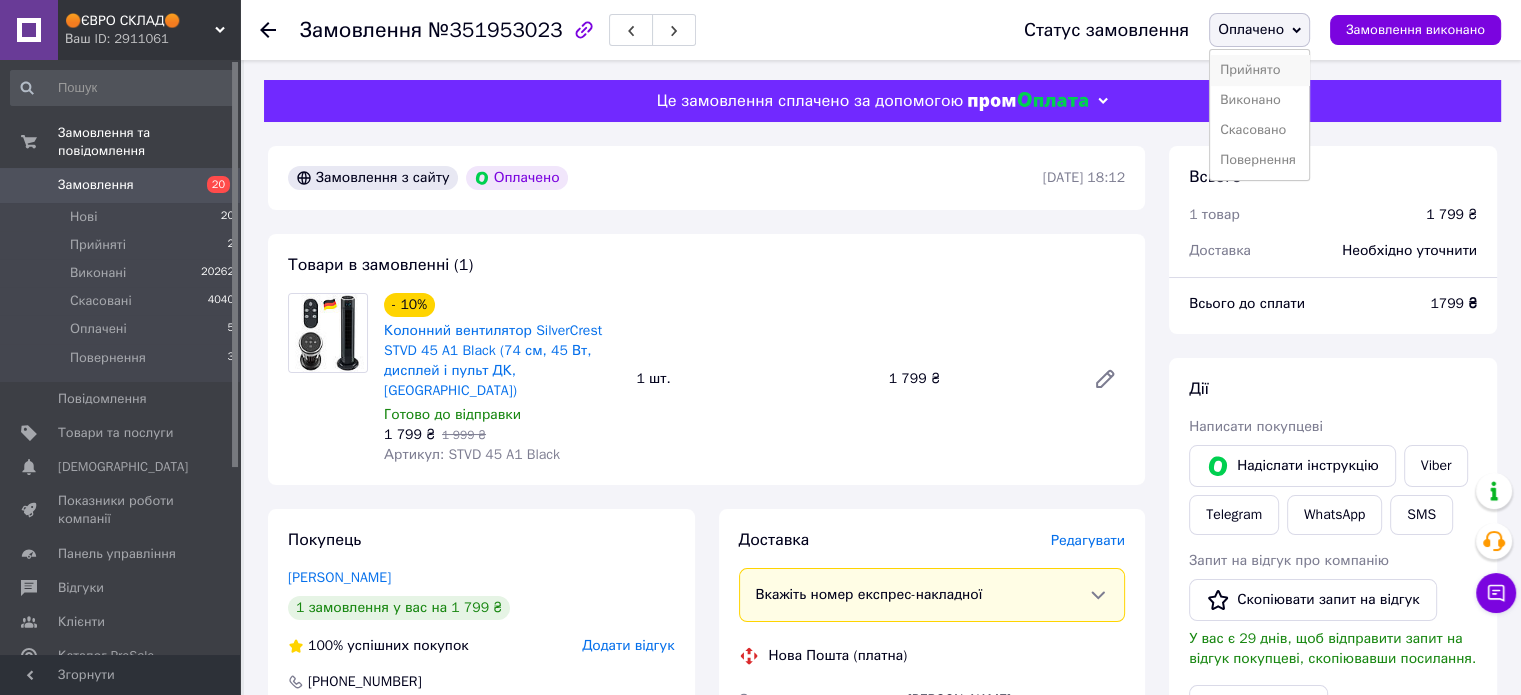 click on "Прийнято" at bounding box center (1259, 70) 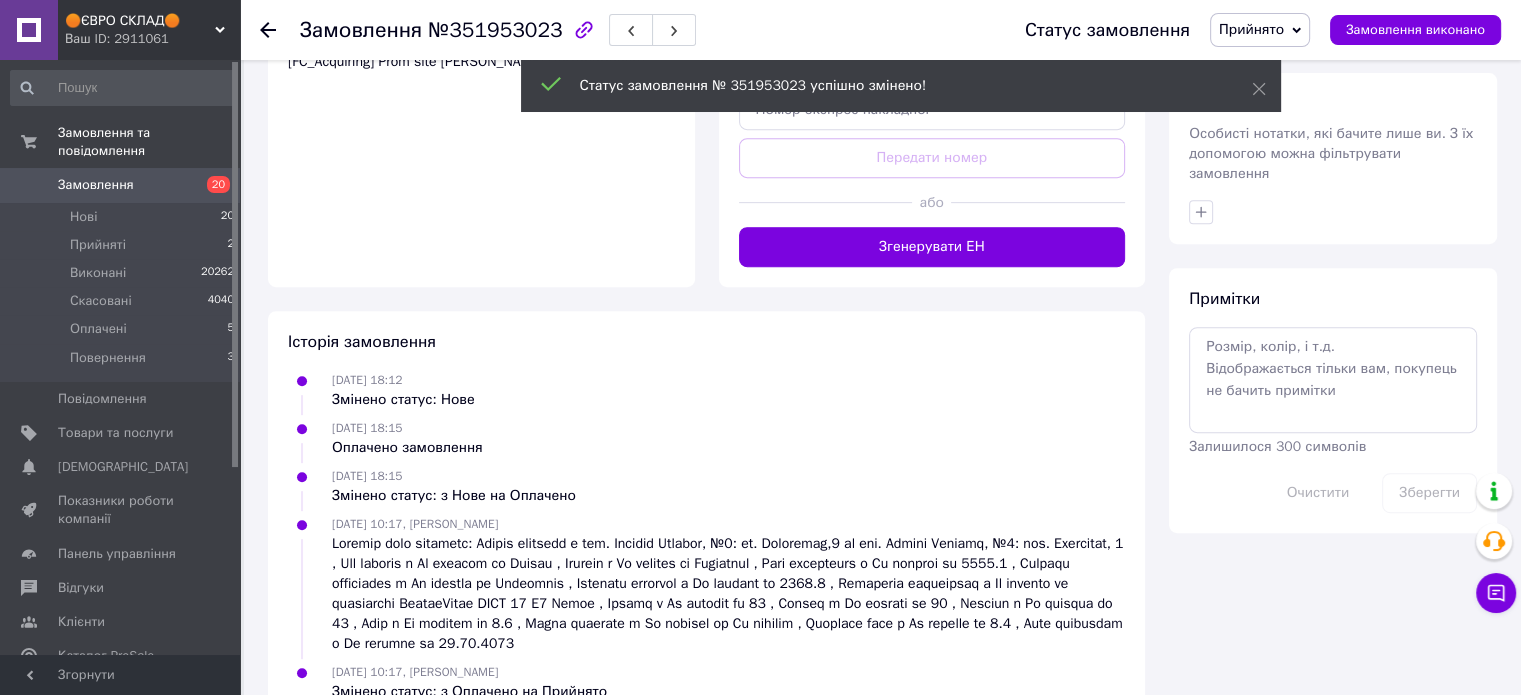 scroll, scrollTop: 877, scrollLeft: 0, axis: vertical 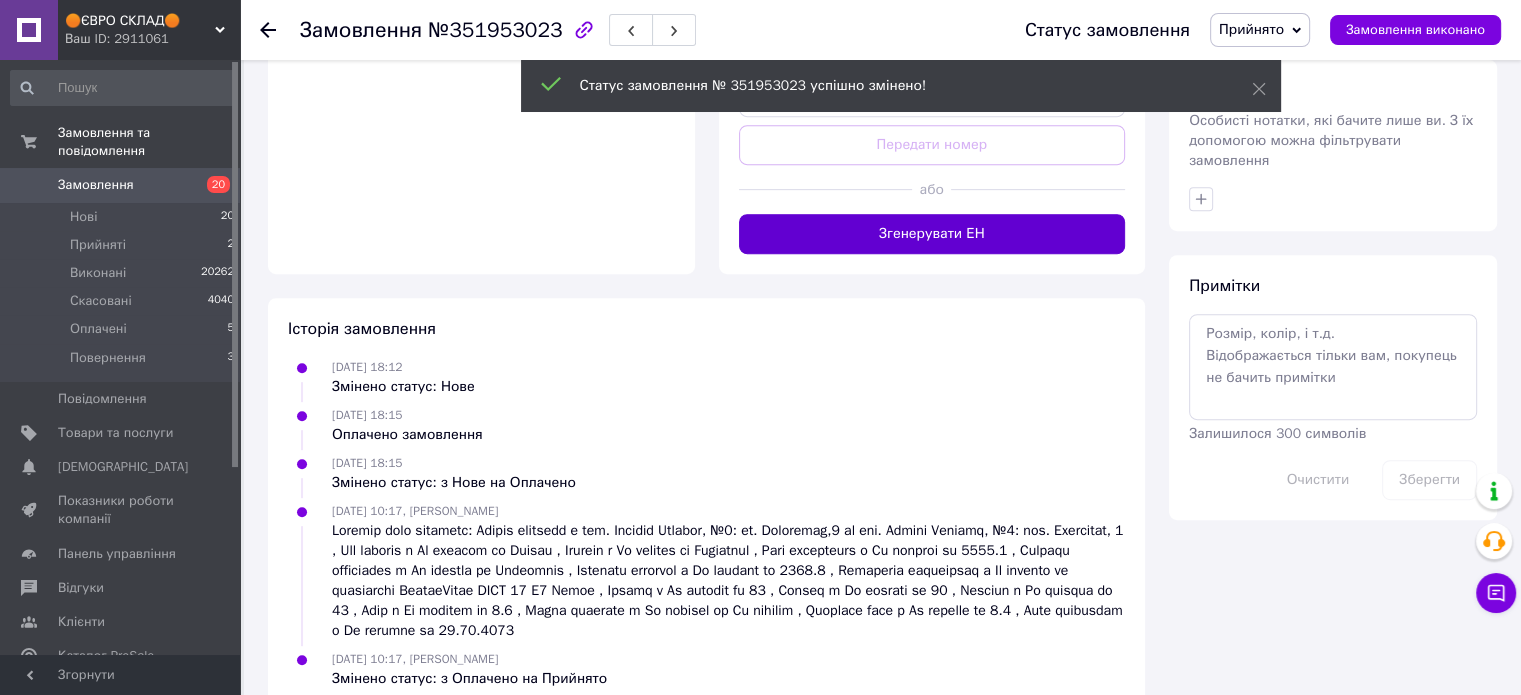 click on "Згенерувати ЕН" at bounding box center (932, 234) 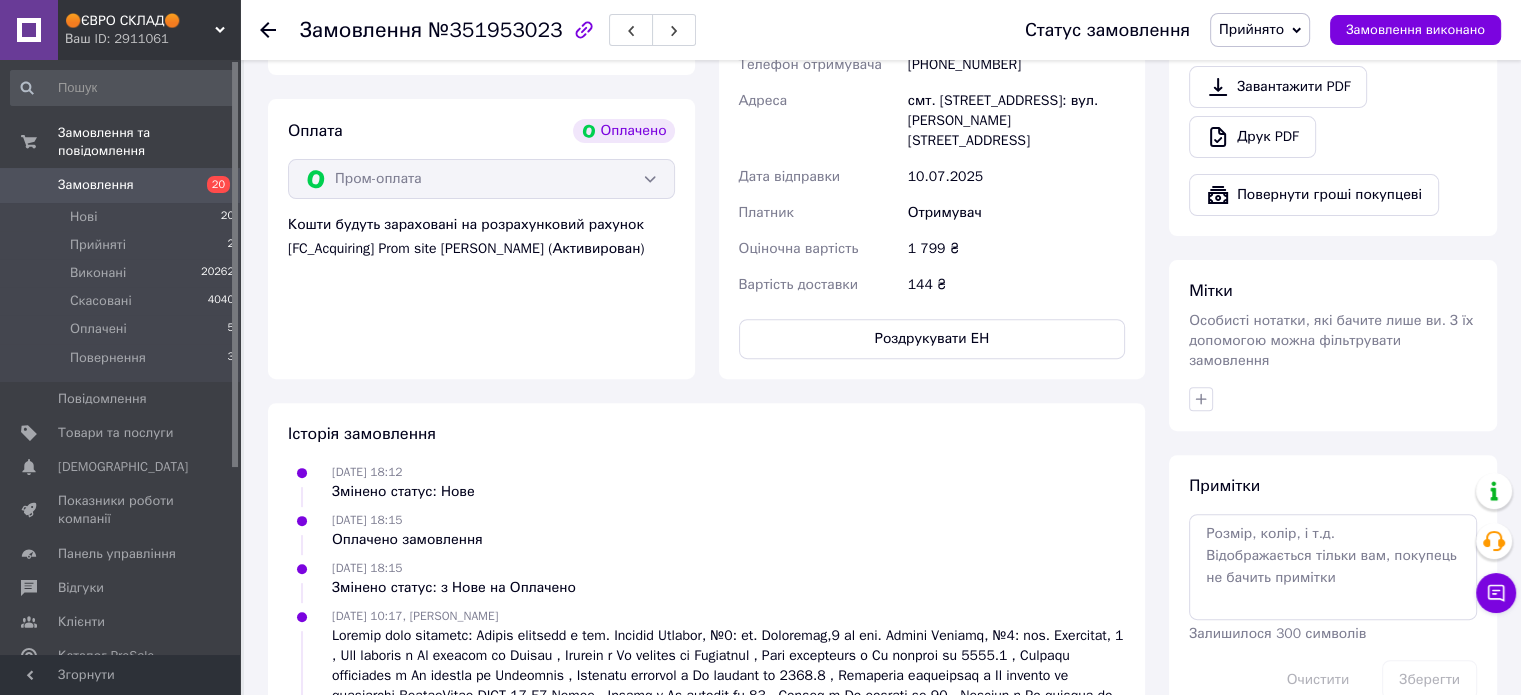 scroll, scrollTop: 700, scrollLeft: 0, axis: vertical 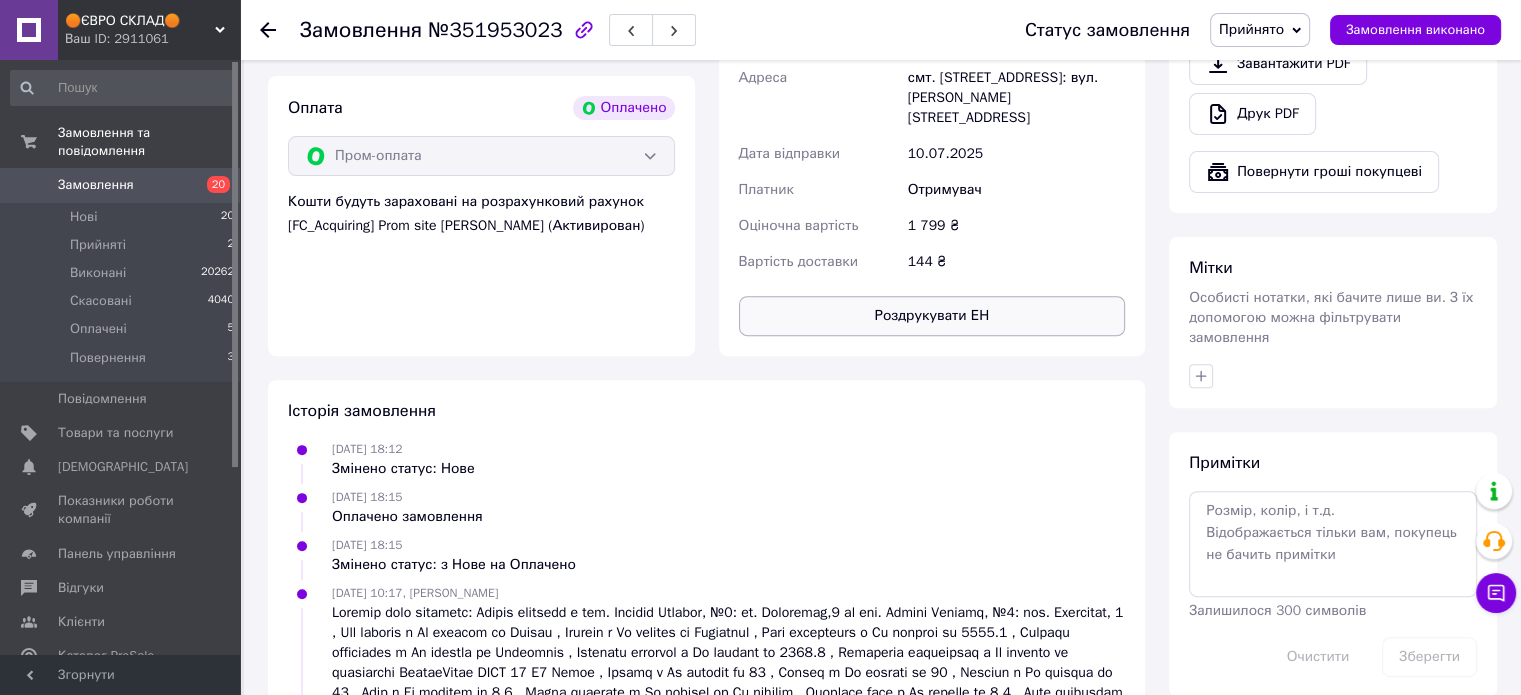 click on "Роздрукувати ЕН" at bounding box center [932, 316] 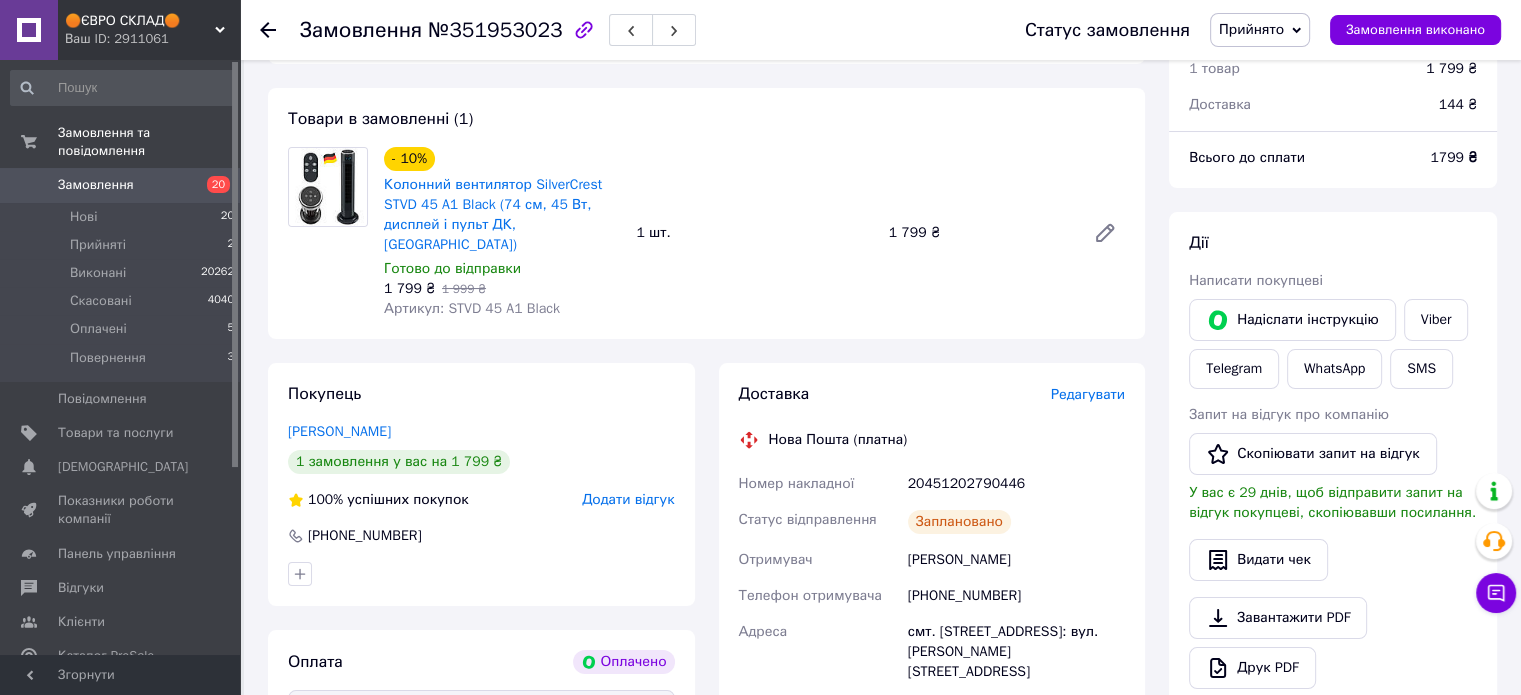scroll, scrollTop: 0, scrollLeft: 0, axis: both 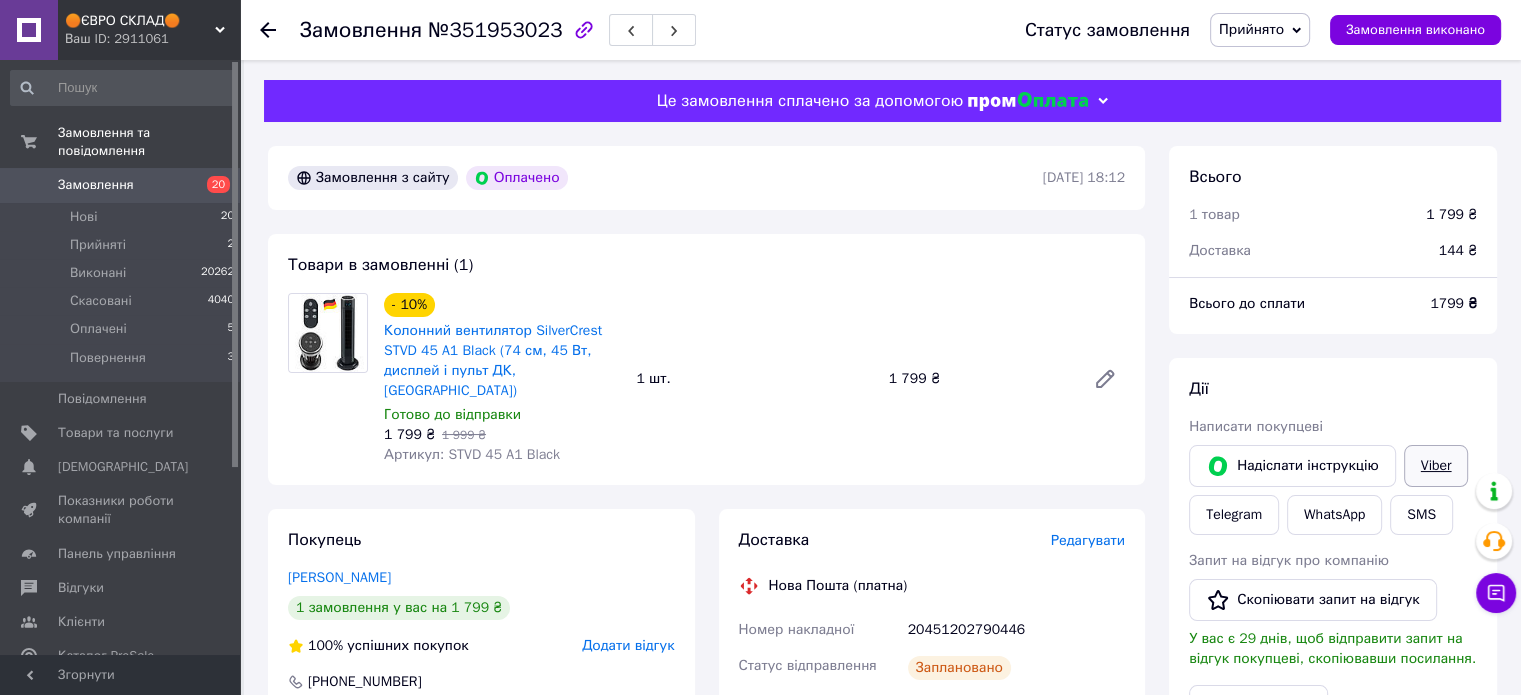 click on "Viber" at bounding box center (1436, 466) 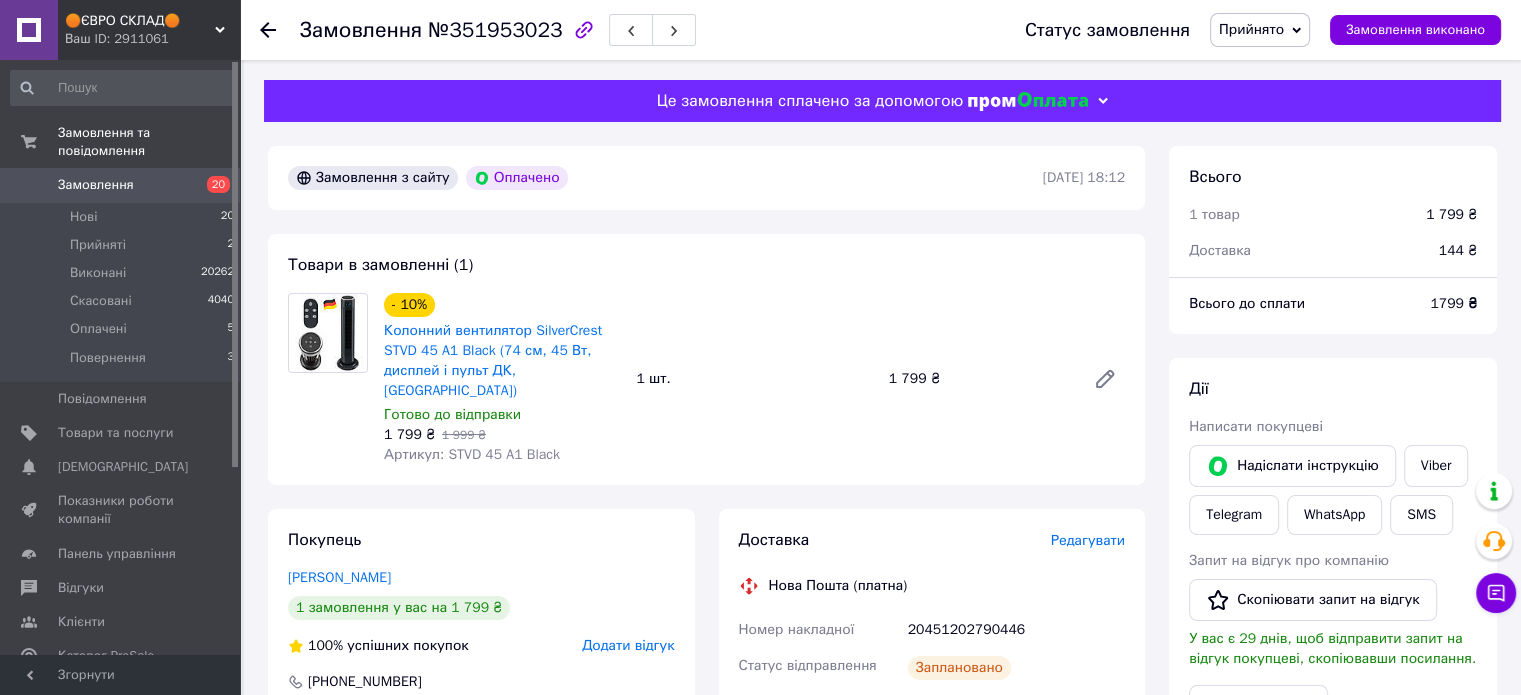 click on "Замовлення з сайту Оплачено 09.07.2025 | 18:12 Товари в замовленні (1) - 10% Колонний вентилятор SilverCrest STVD 45 A1 Black (74 см, 45 Вт, дисплей і пульт ДК, Німеччина) Готово до відправки 1 799 ₴   1 999 ₴ Артикул: STVD 45 A1 Black 1 шт. 1 799 ₴ Покупець Репетій Софія 1 замовлення у вас на 1 799 ₴ 100%   успішних покупок Додати відгук +380639961929 Оплата Оплачено Пром-оплата Кошти будуть зараховані на розрахунковий рахунок [FC_Acquiring] Prom site Мацюк Василина Василівна (Активирован) Доставка Редагувати Нова Пошта (платна) Номер накладної 20451202790446 Статус відправлення Заплановано Отримувач Репетій Софія +380639961929" at bounding box center (706, 842) 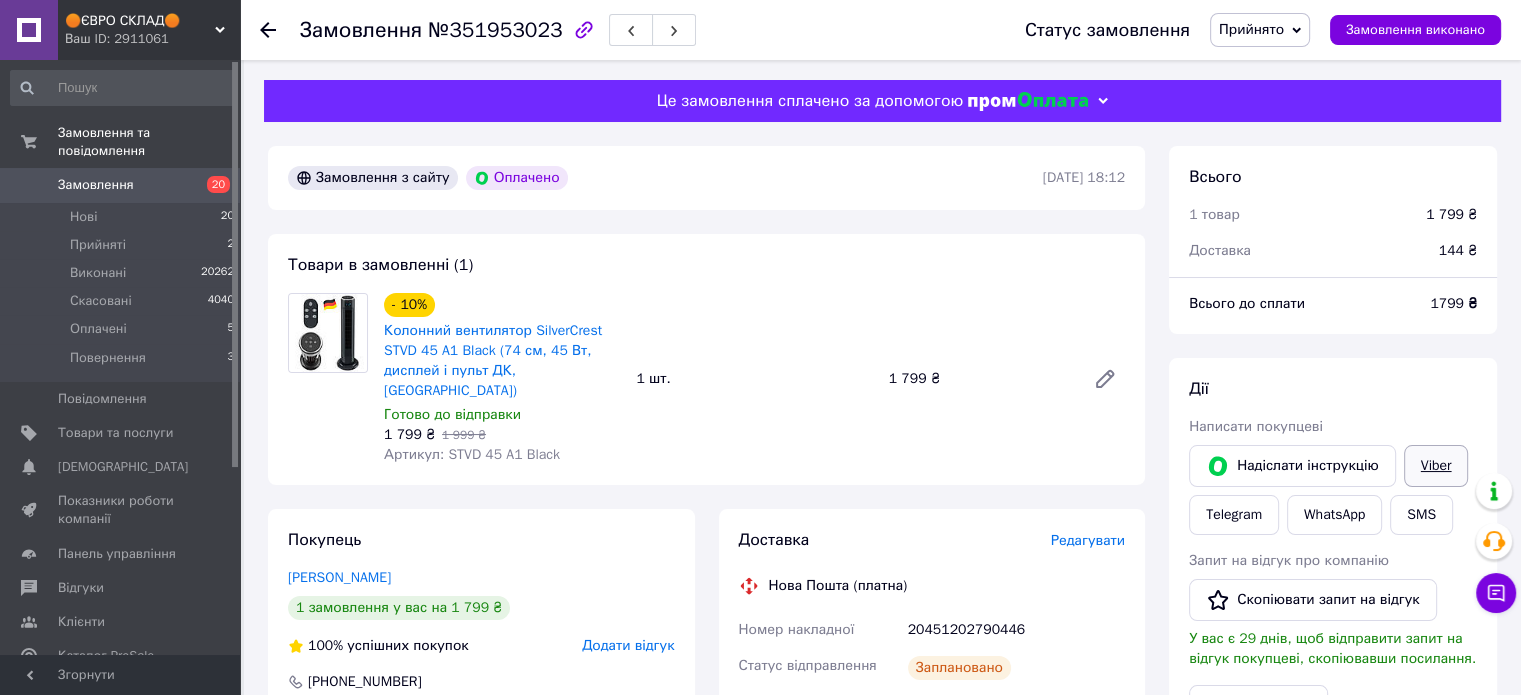 click on "Viber" at bounding box center [1436, 466] 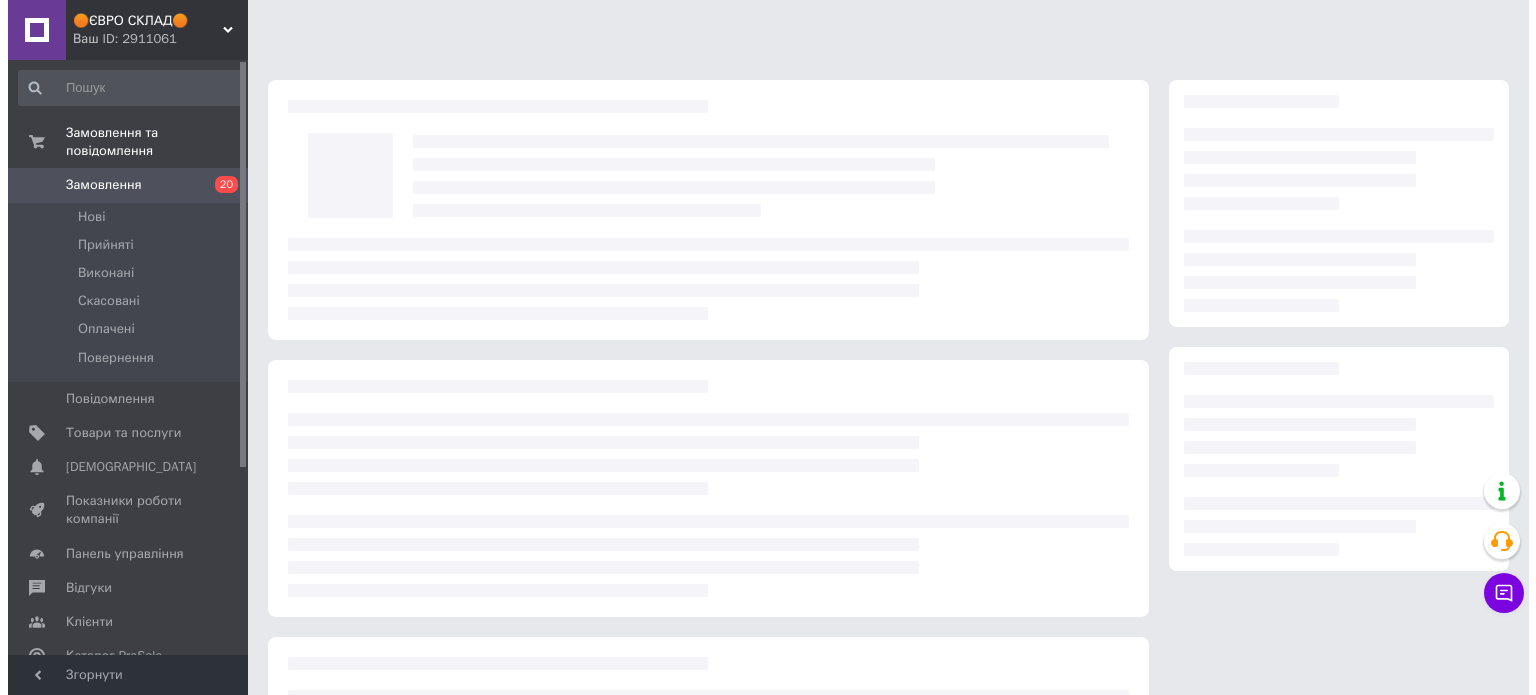 scroll, scrollTop: 0, scrollLeft: 0, axis: both 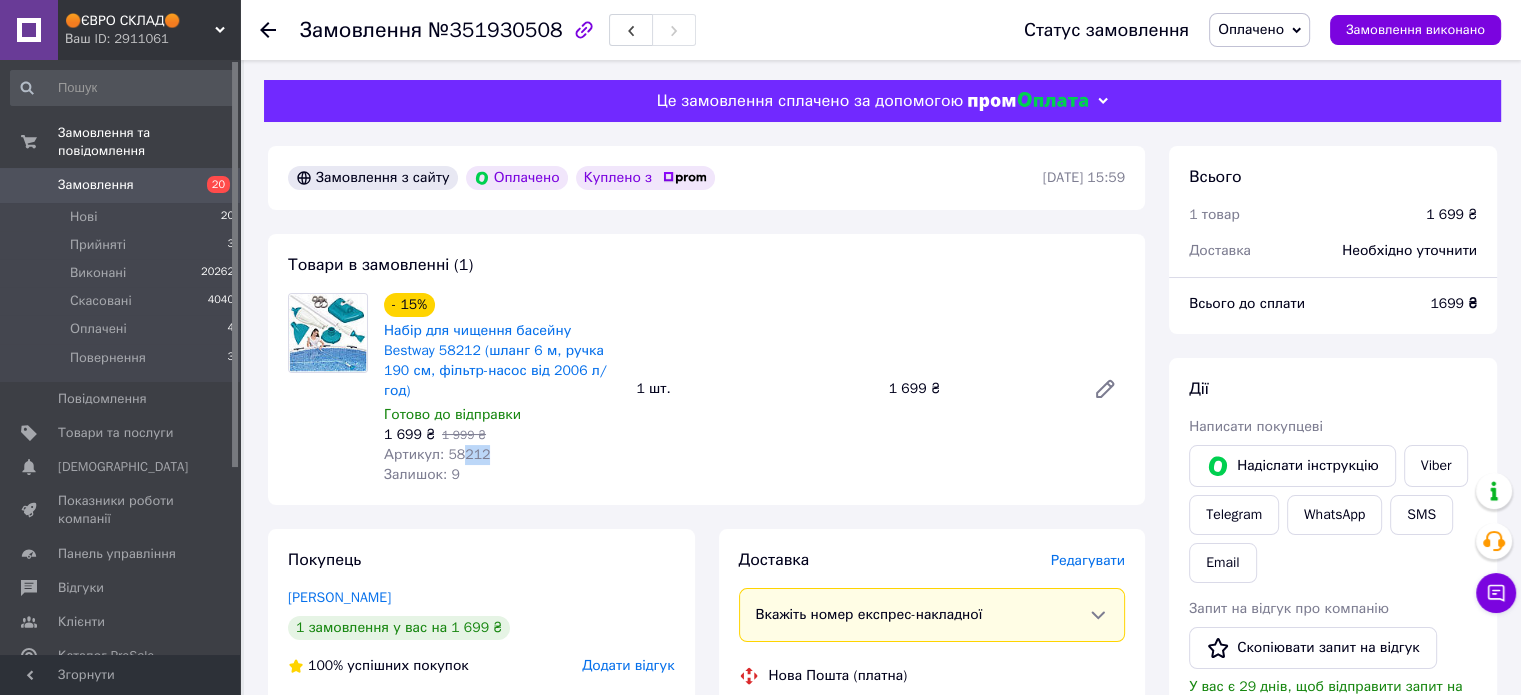 drag, startPoint x: 492, startPoint y: 440, endPoint x: 460, endPoint y: 440, distance: 32 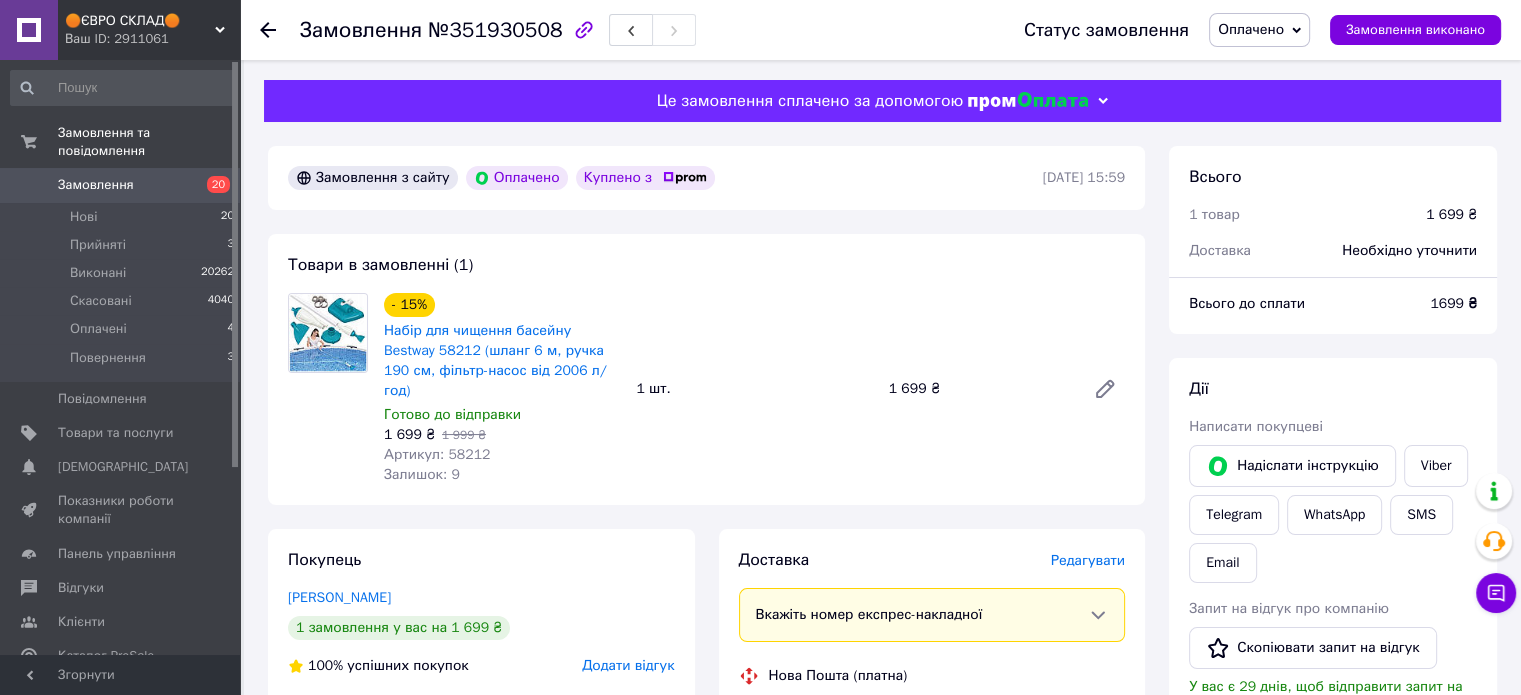 click on "Залишок: 9" at bounding box center [502, 475] 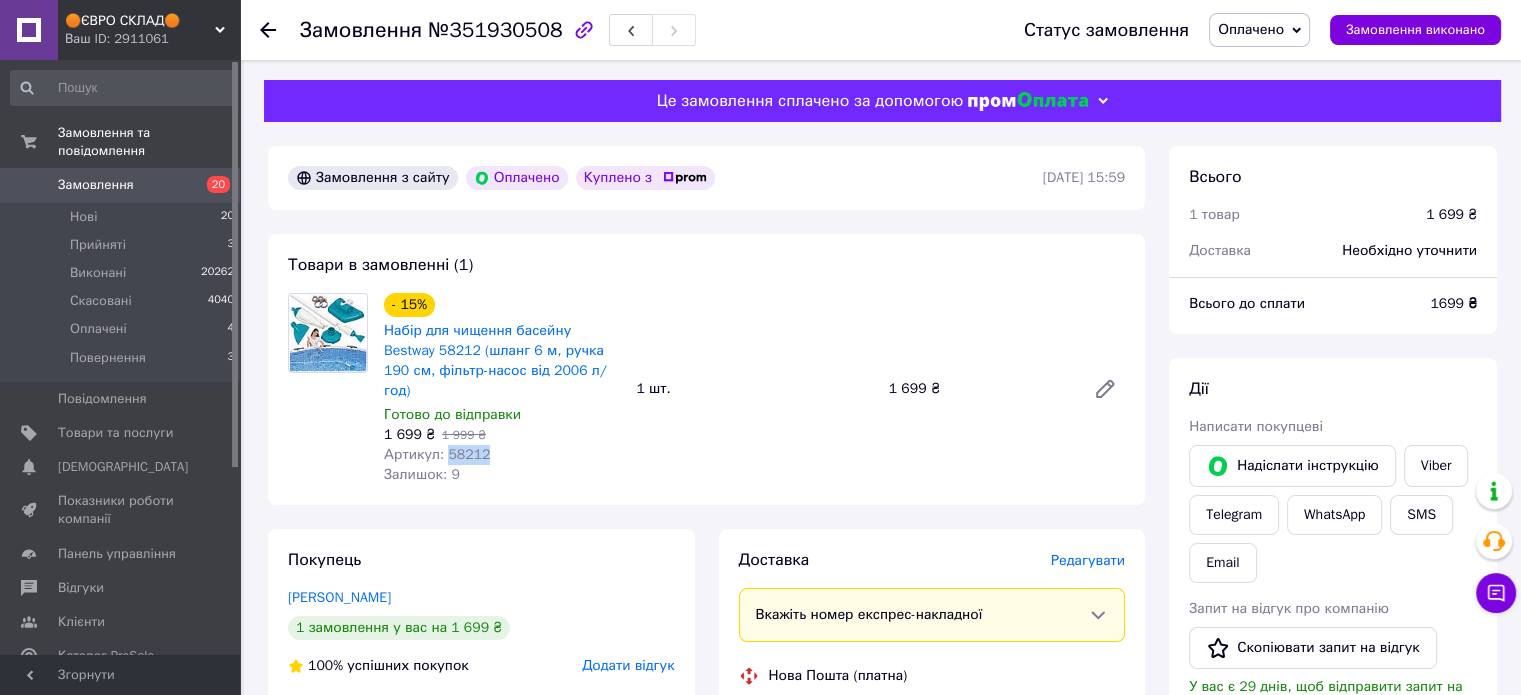 drag, startPoint x: 490, startPoint y: 442, endPoint x: 445, endPoint y: 434, distance: 45.705578 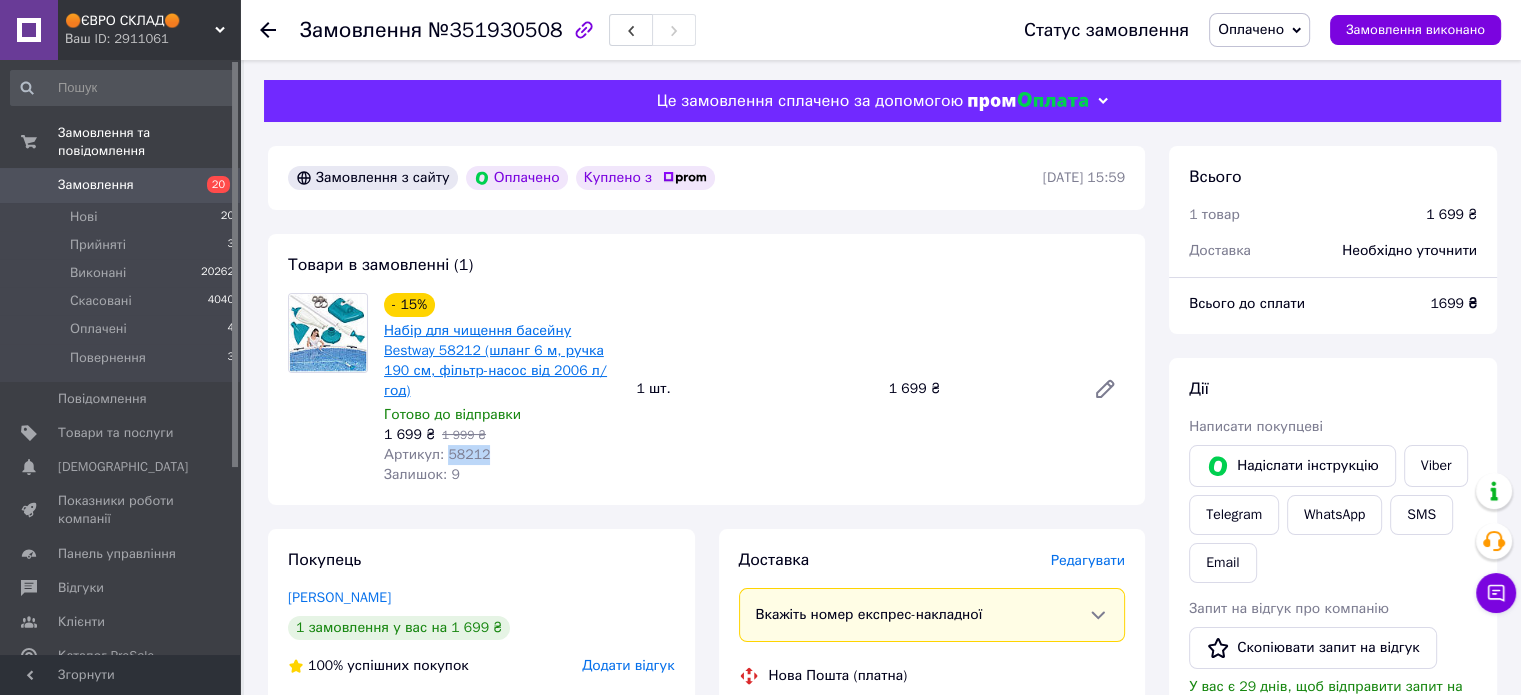 copy on "58212" 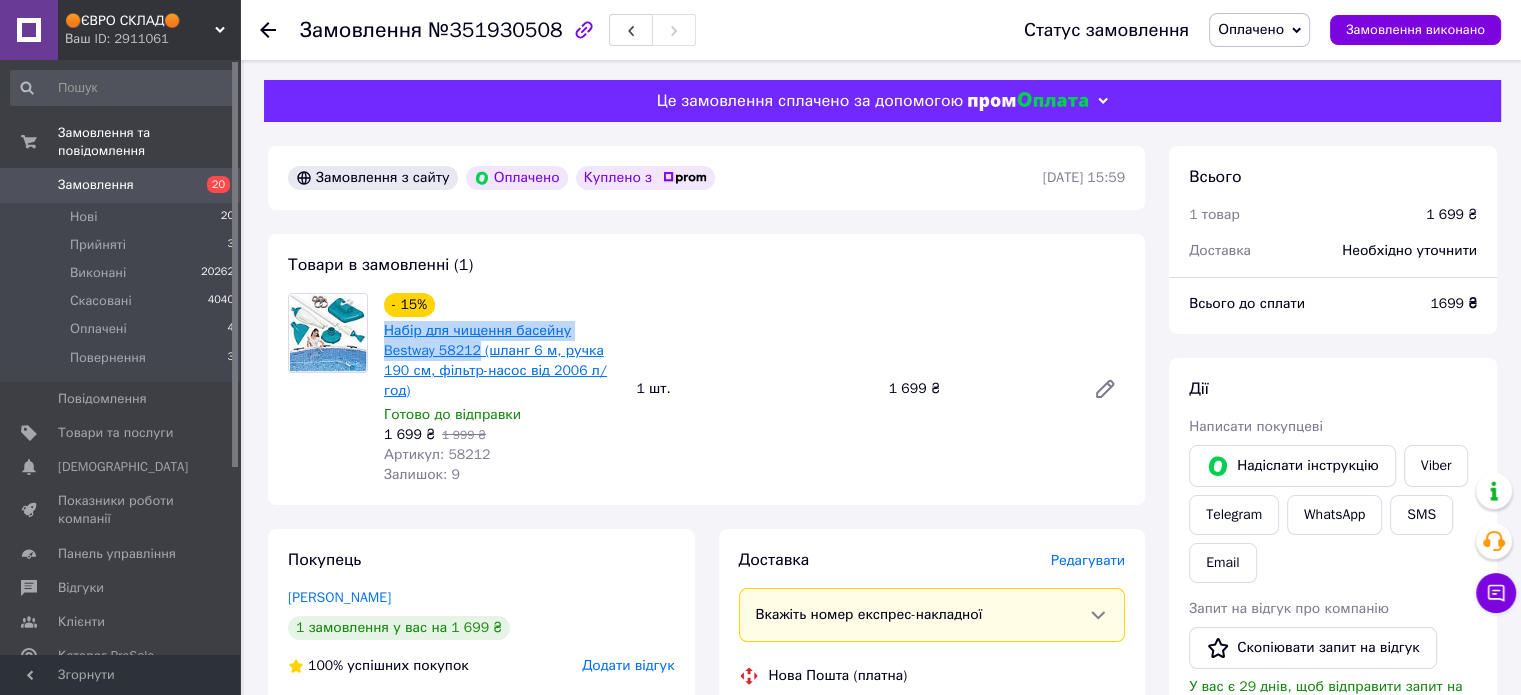 drag, startPoint x: 380, startPoint y: 326, endPoint x: 421, endPoint y: 355, distance: 50.219517 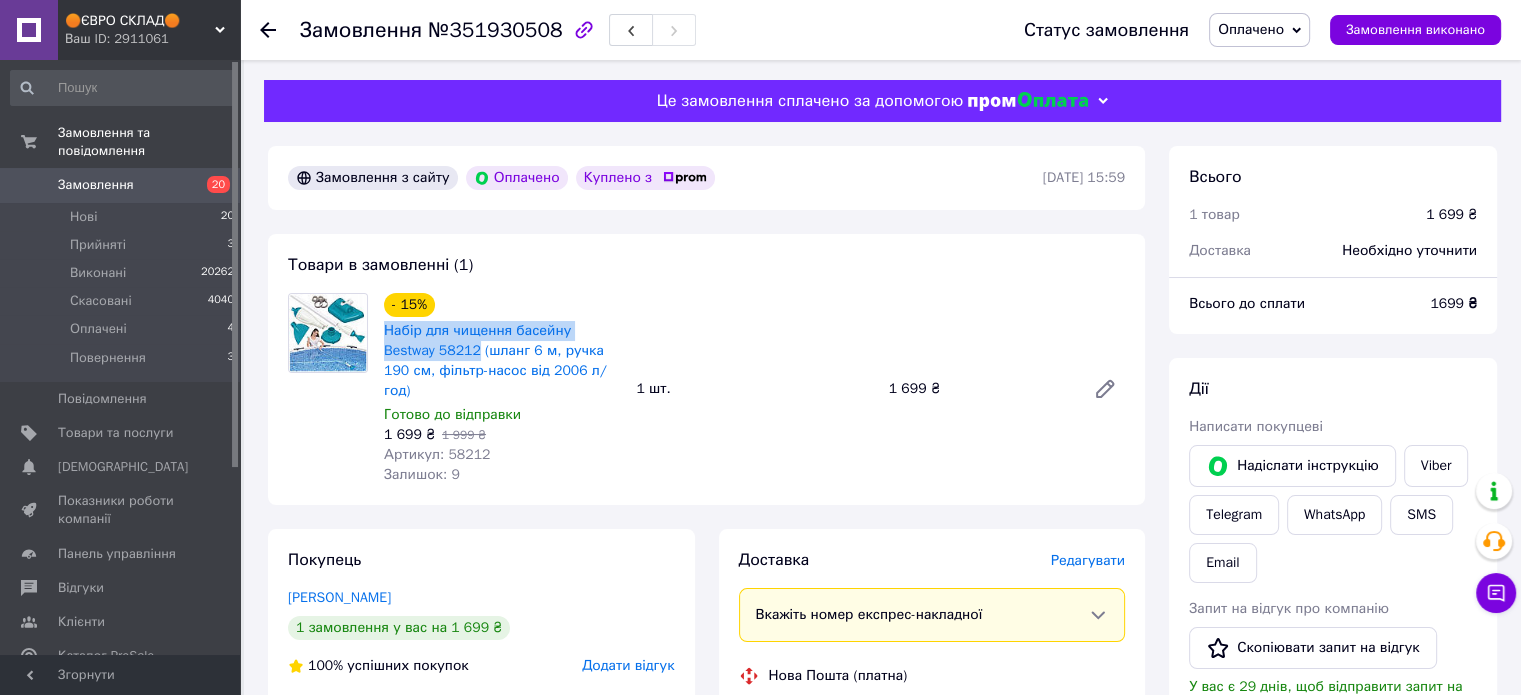 copy on "Набір для чищення басейну Bestway 58212" 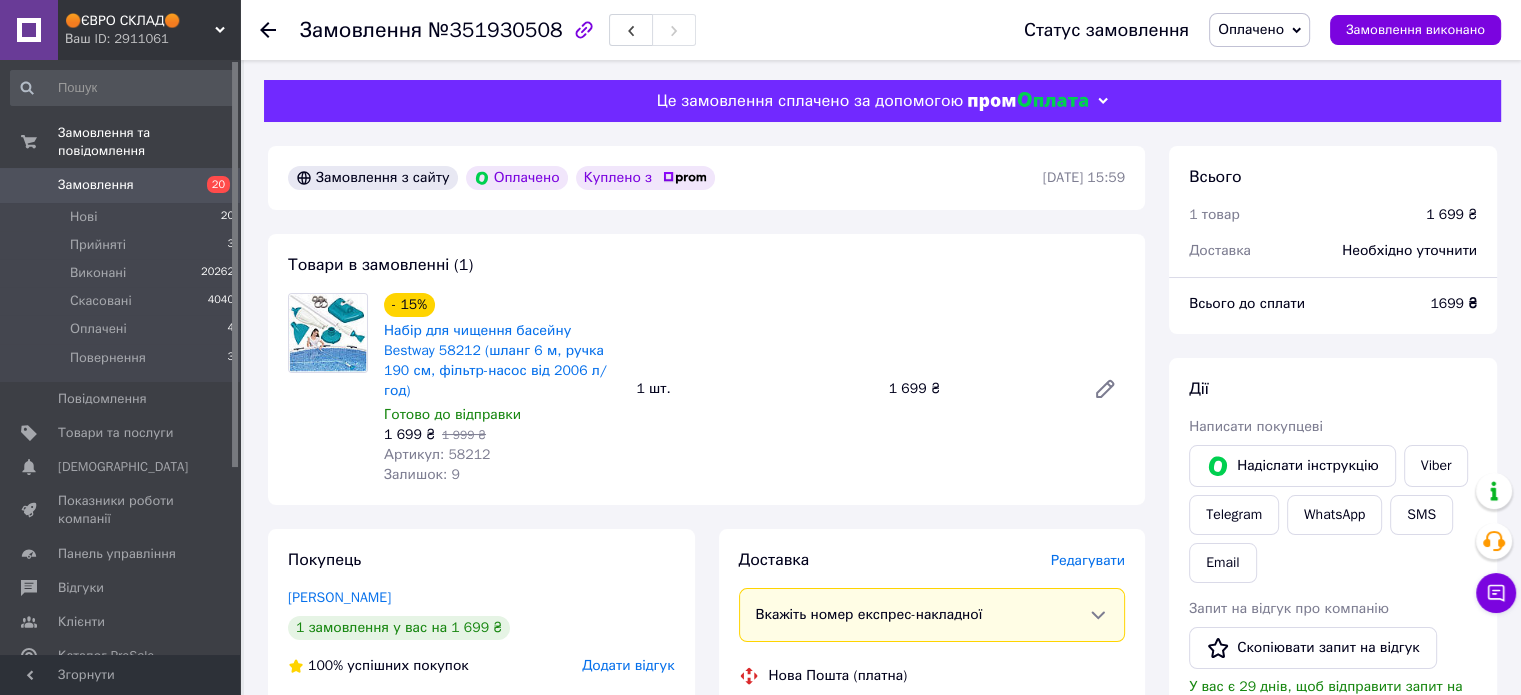 click on "Редагувати" at bounding box center (1088, 560) 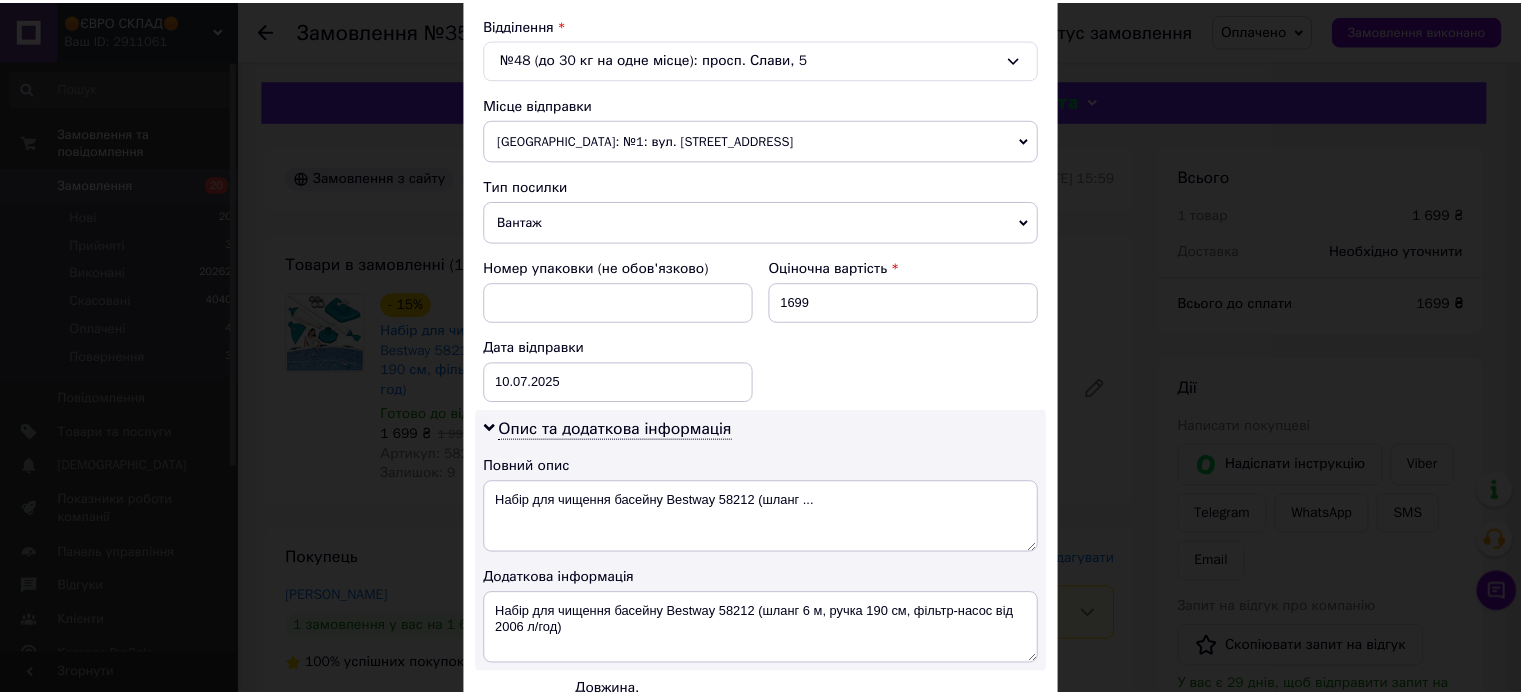 scroll, scrollTop: 850, scrollLeft: 0, axis: vertical 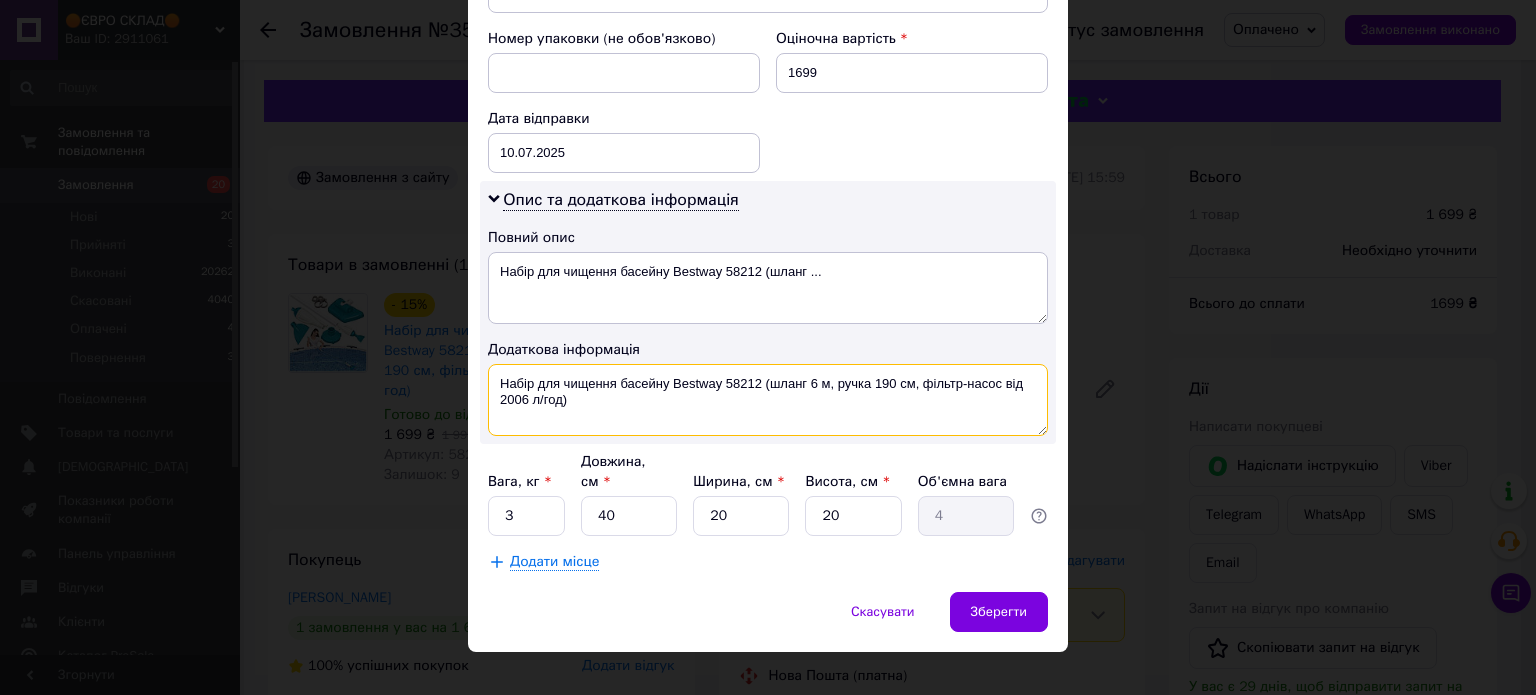 click on "Набір для чищення басейну Bestway 58212 (шланг 6 м, ручка 190 см, фільтр-насос від 2006 л/год)" at bounding box center (768, 400) 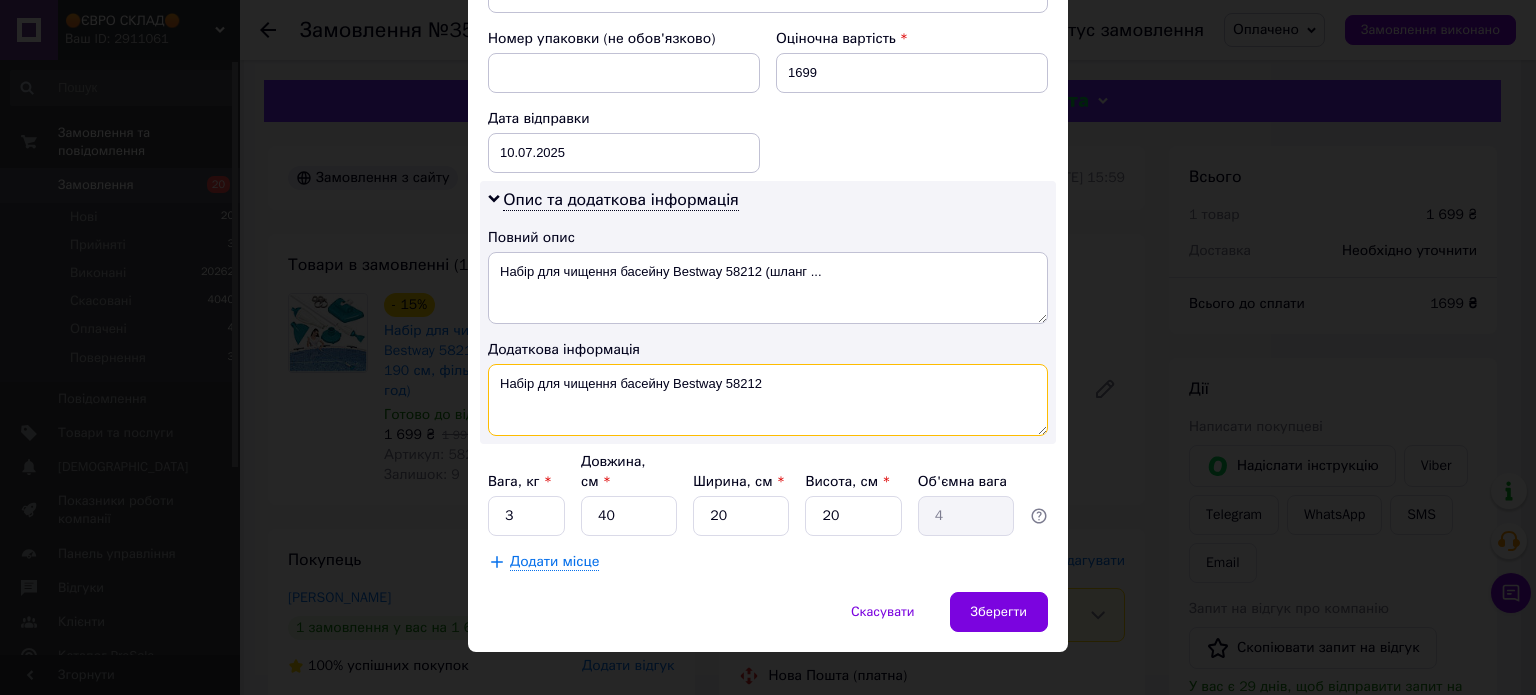 type on "Набір для чищення басейну Bestway 58212" 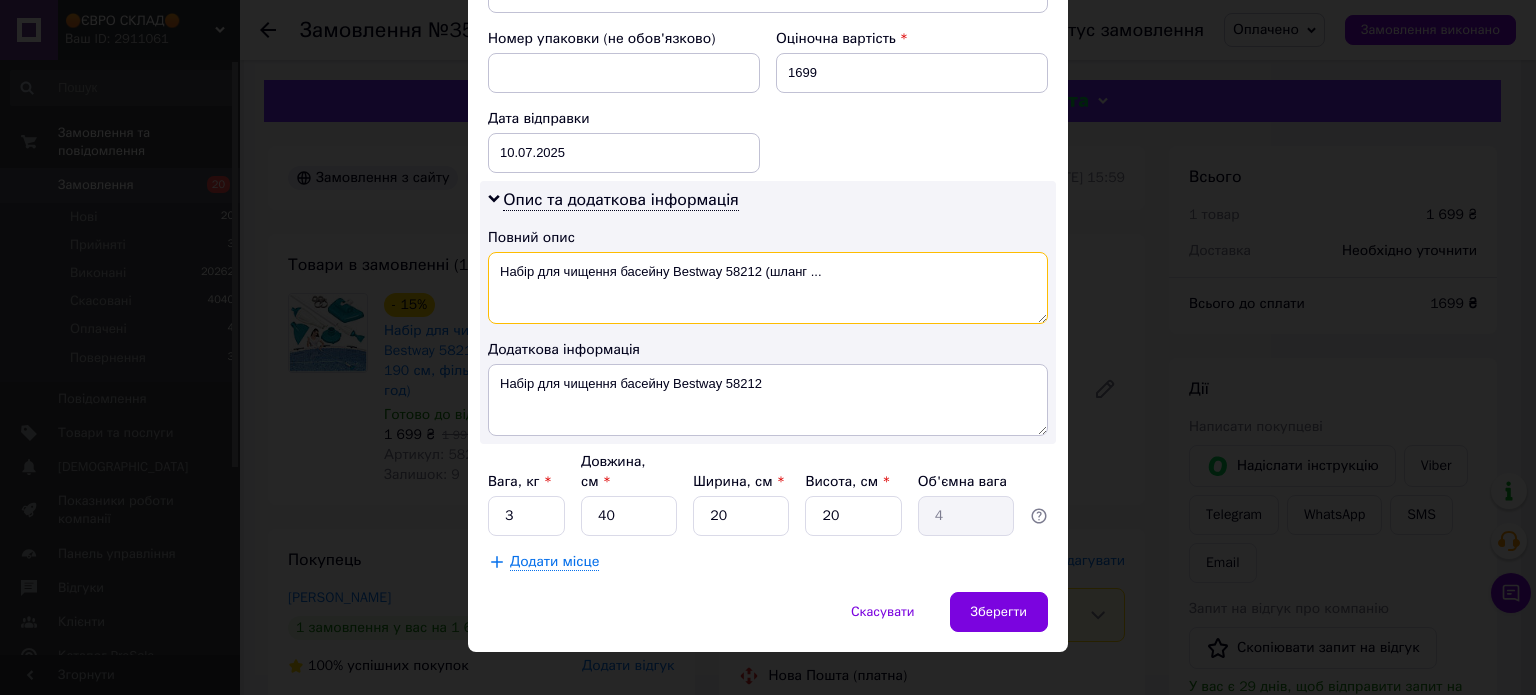 click on "Набір для чищення басейну Bestway 58212 (шланг ..." at bounding box center (768, 288) 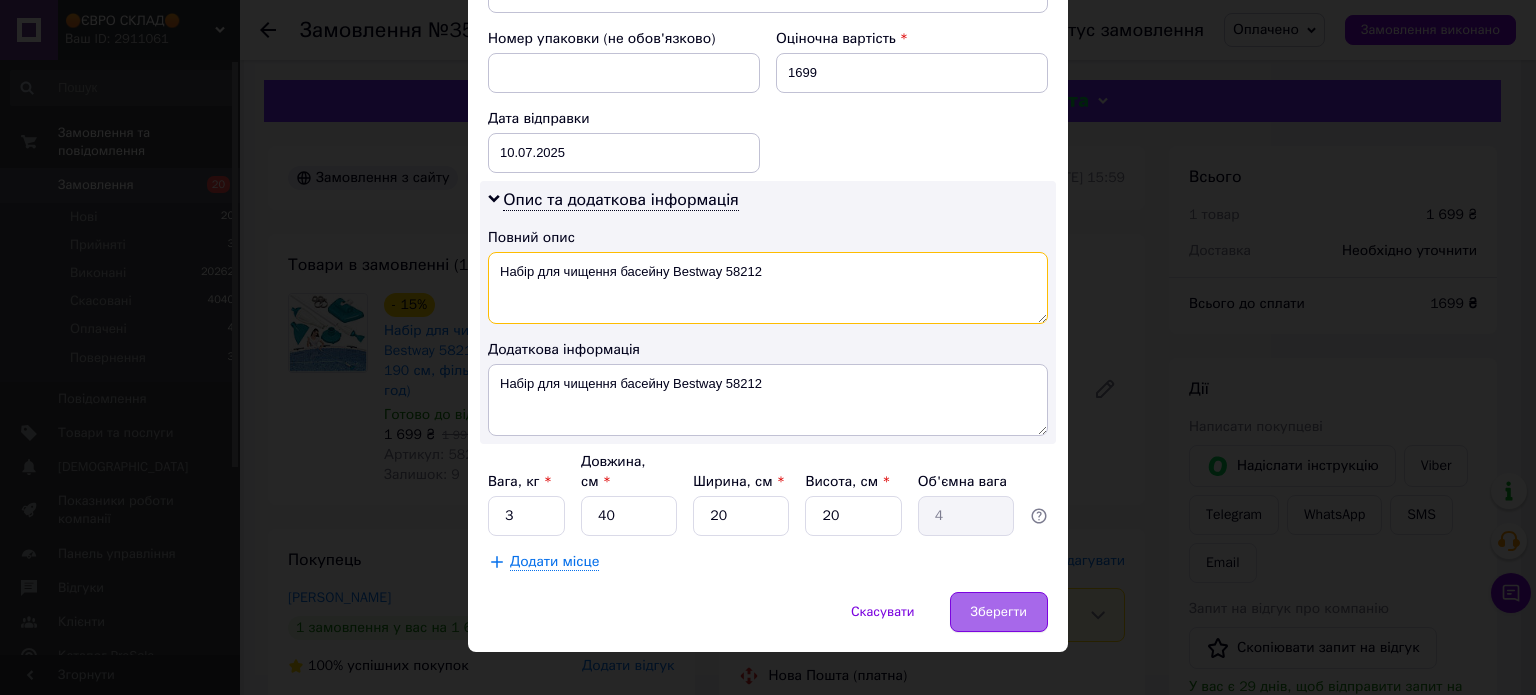 type on "Набір для чищення басейну Bestway 58212" 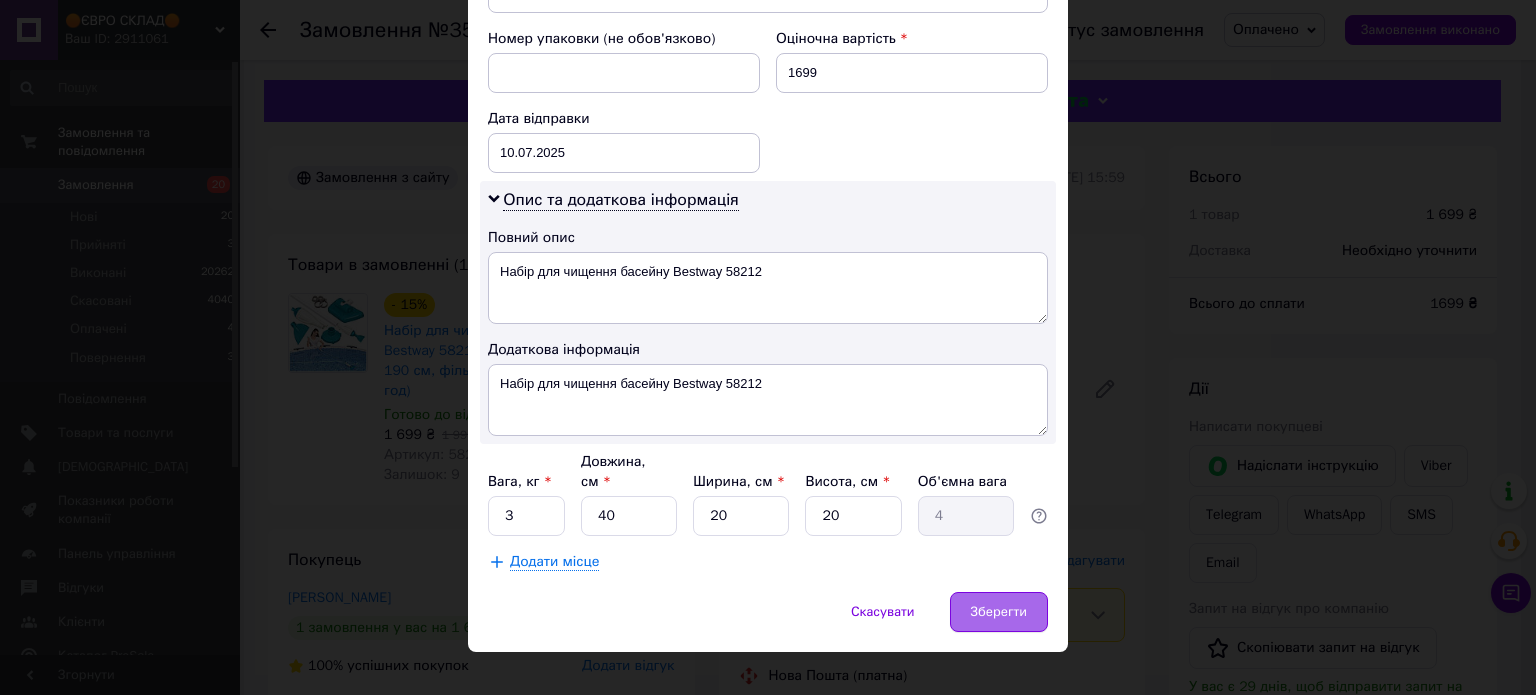 click on "Зберегти" at bounding box center [999, 612] 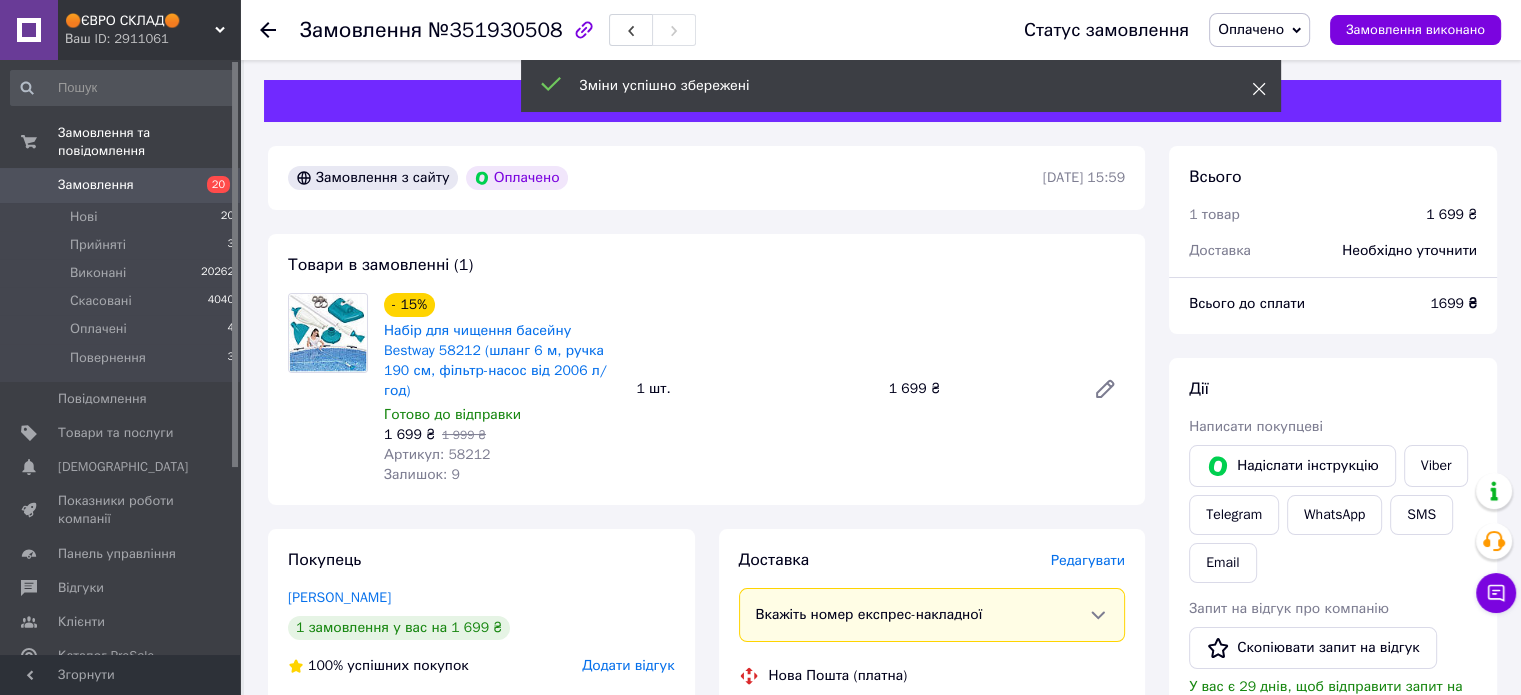 click at bounding box center (1259, 89) 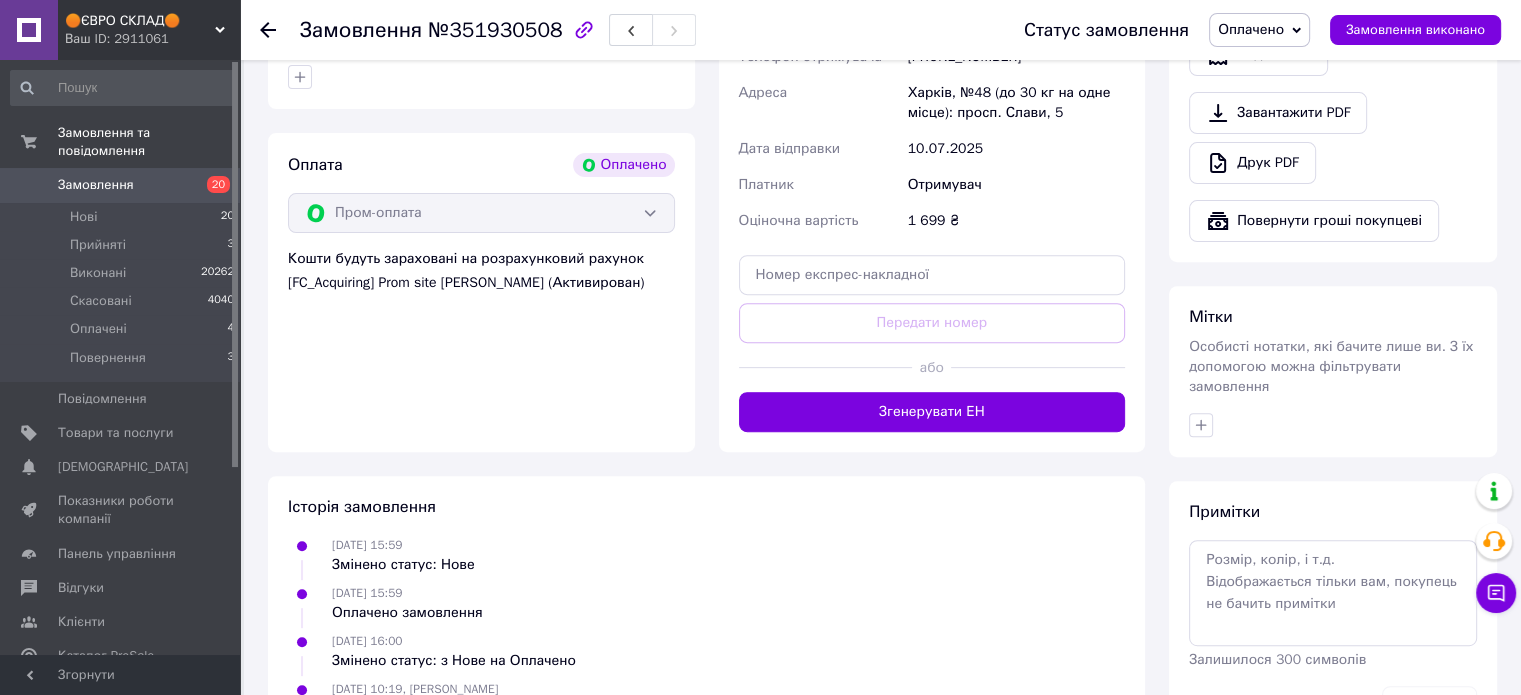 scroll, scrollTop: 700, scrollLeft: 0, axis: vertical 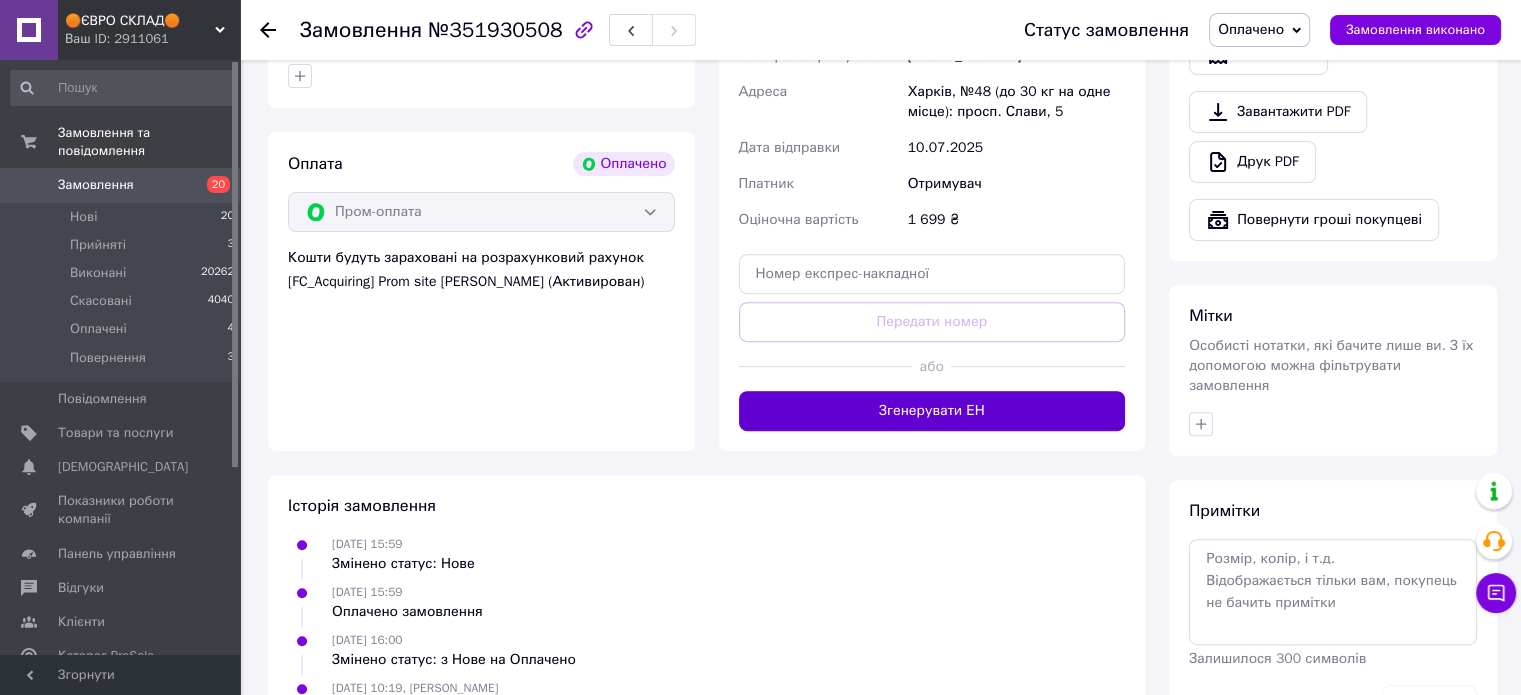 click on "Згенерувати ЕН" at bounding box center (932, 411) 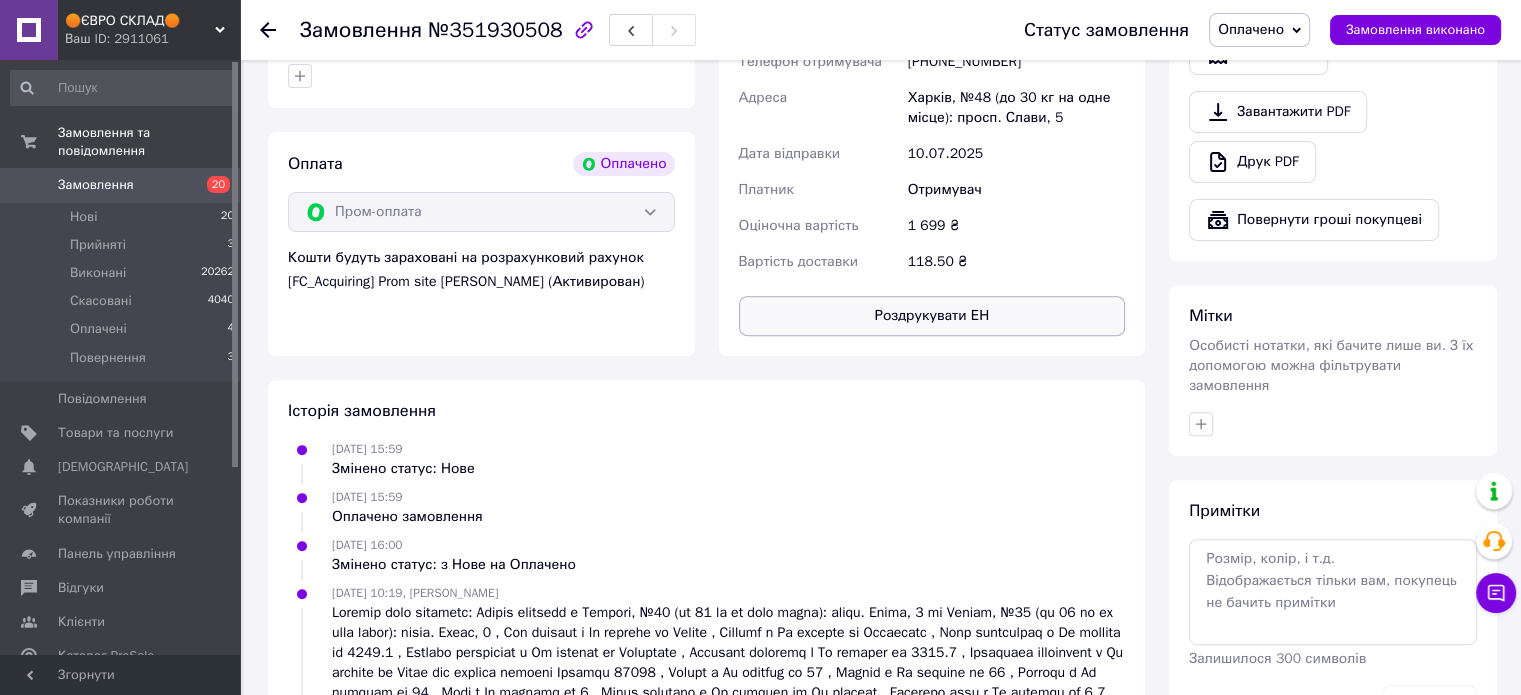 click on "Роздрукувати ЕН" at bounding box center (932, 316) 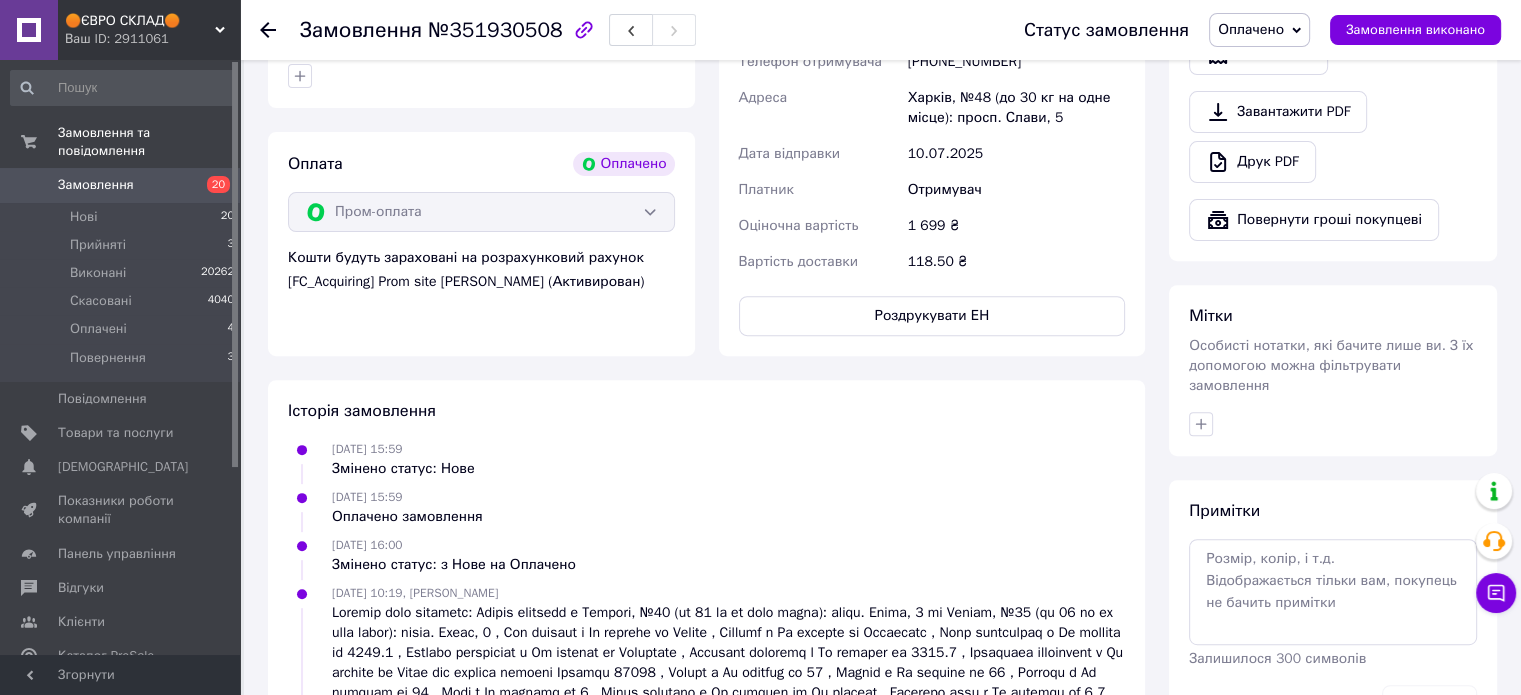 scroll, scrollTop: 0, scrollLeft: 0, axis: both 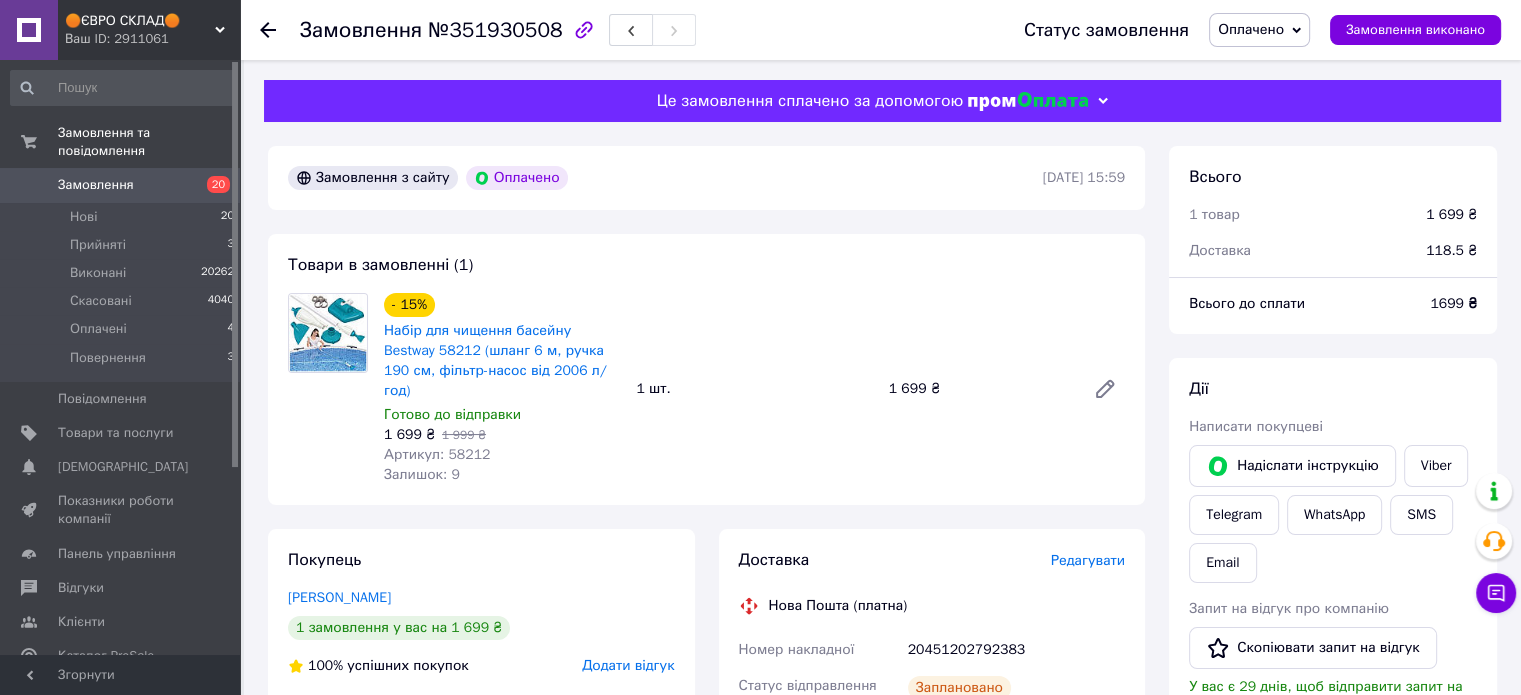 click on "Оплачено" at bounding box center [1259, 30] 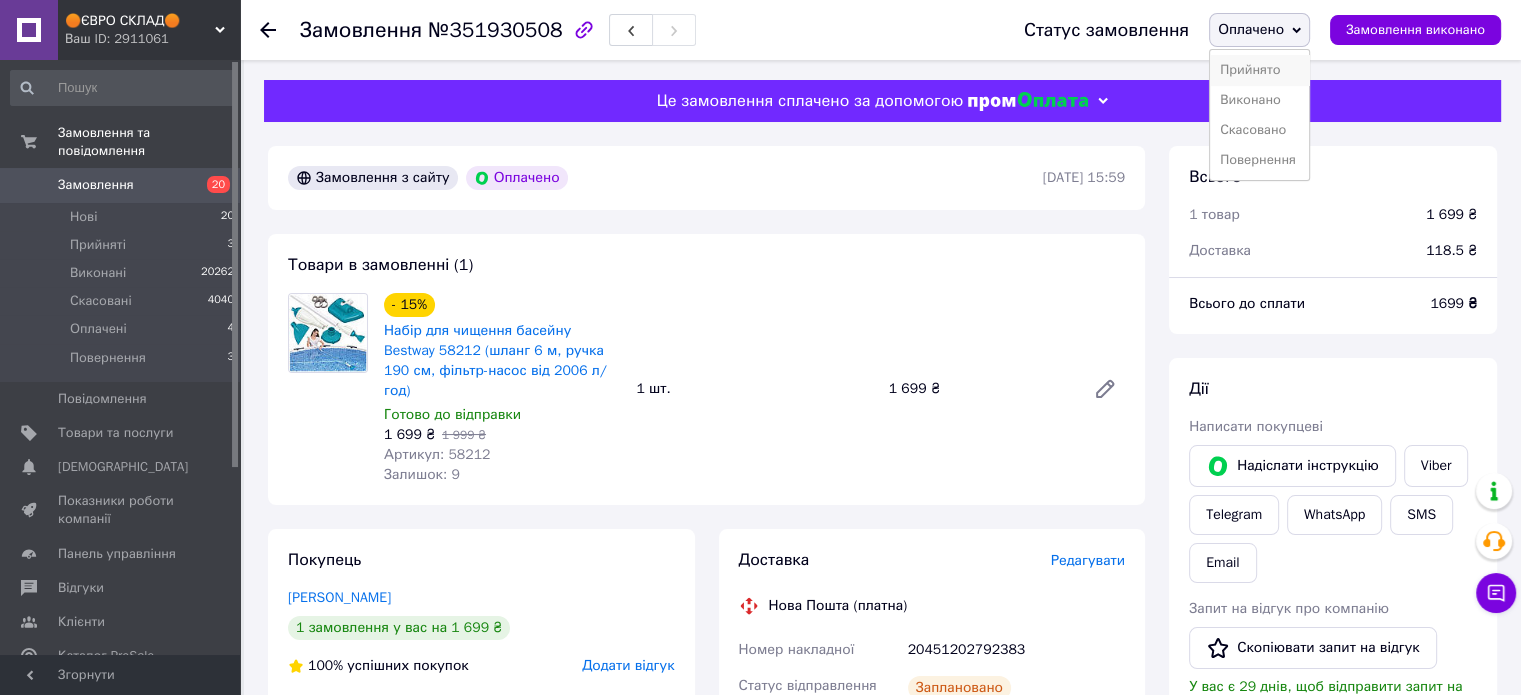 click on "Прийнято" at bounding box center [1259, 70] 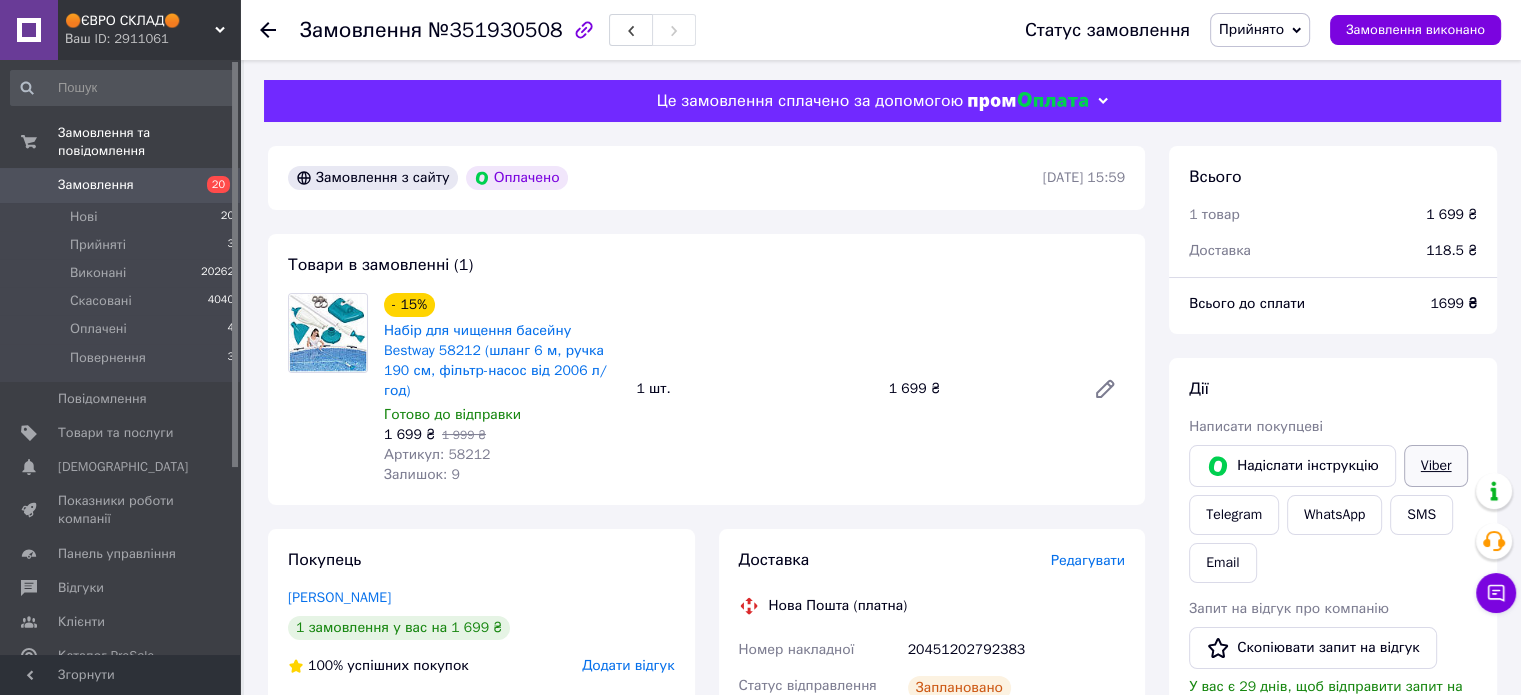 click on "Viber" at bounding box center [1436, 466] 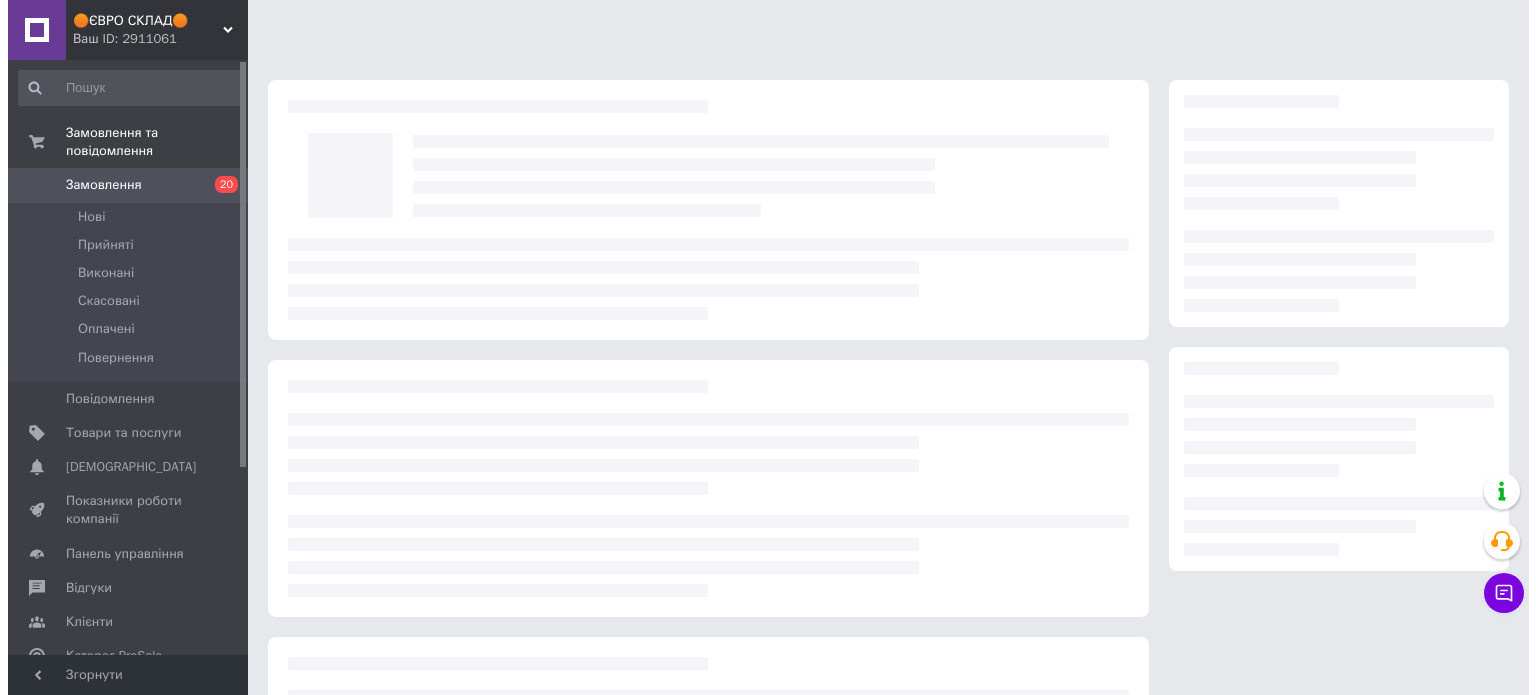 scroll, scrollTop: 0, scrollLeft: 0, axis: both 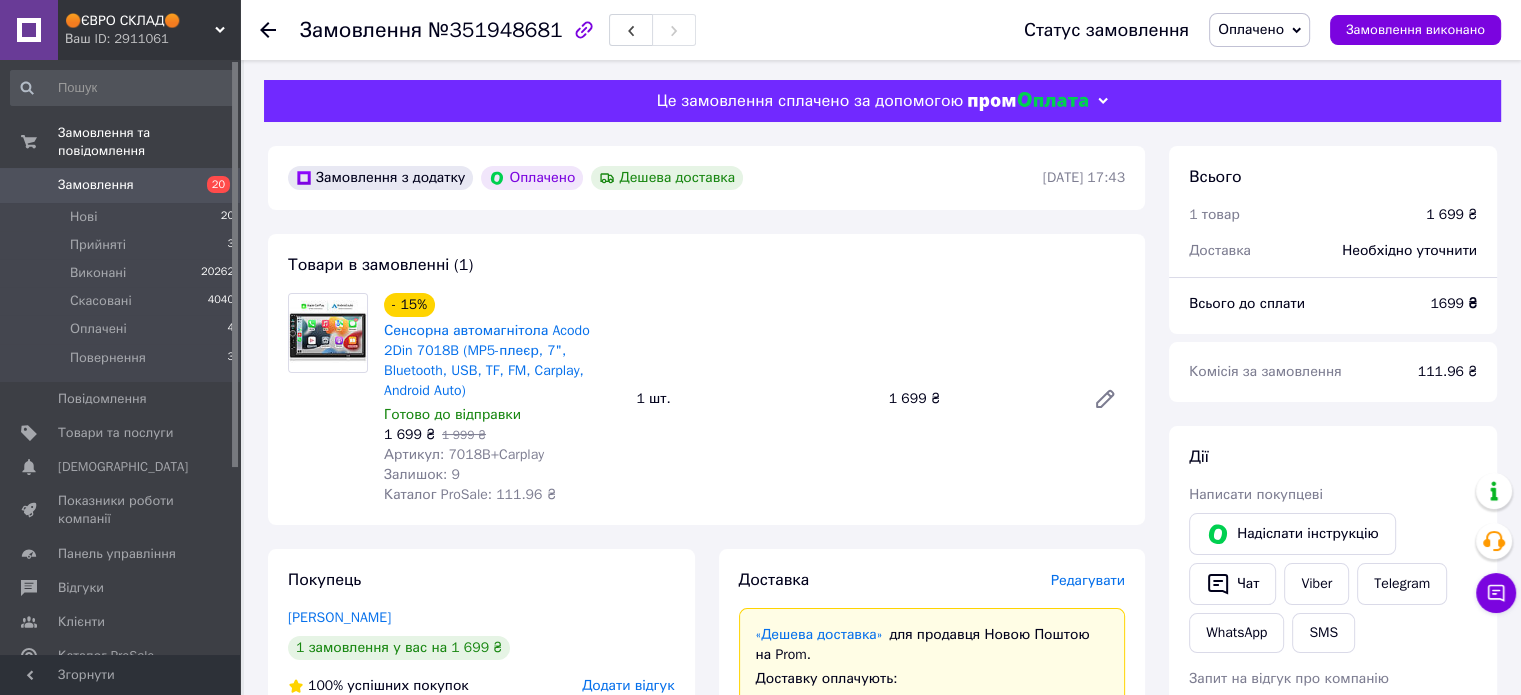 click on "Редагувати" at bounding box center (1088, 580) 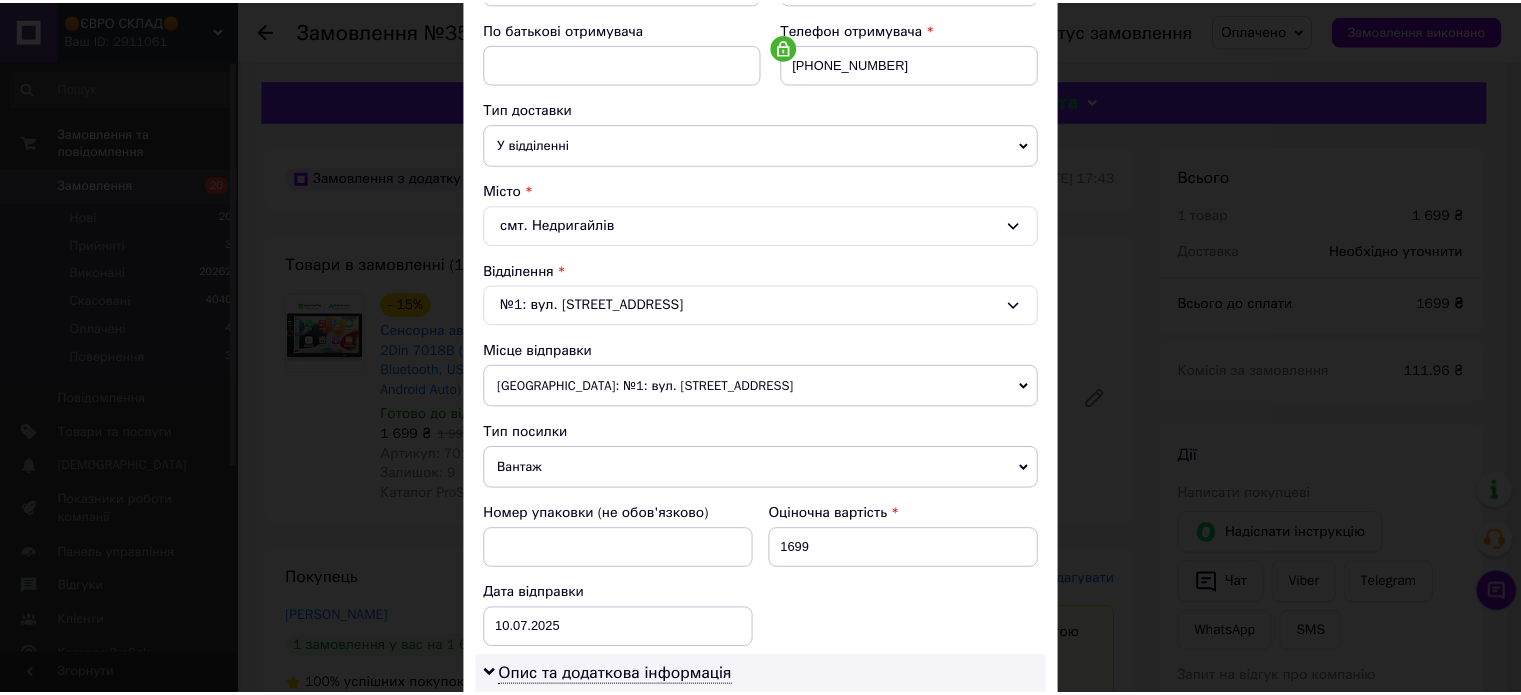 scroll, scrollTop: 850, scrollLeft: 0, axis: vertical 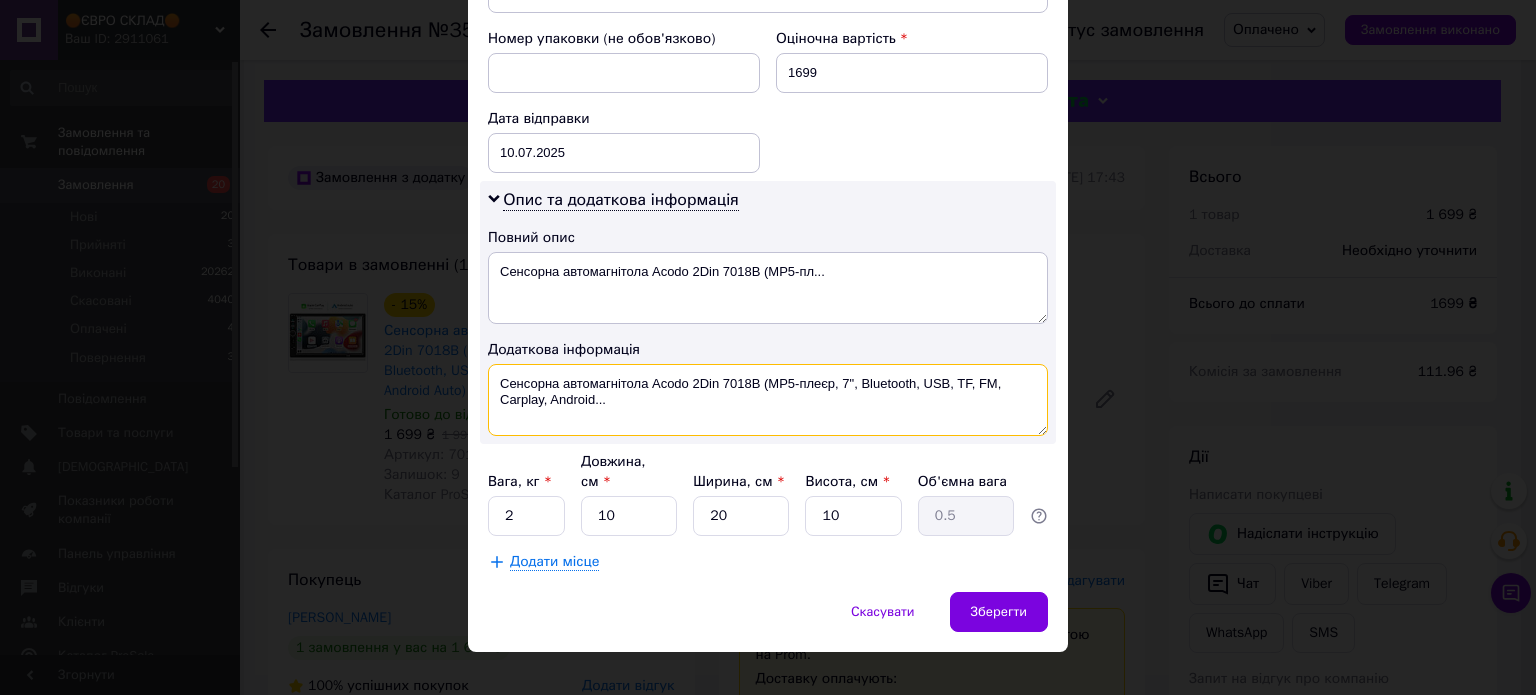 click on "Сенсорна автомагнітола Acodo 2Din 7018B (MP5-плеєр, 7", Bluetooth, USB, TF, FM, Carplay, Android..." at bounding box center (768, 400) 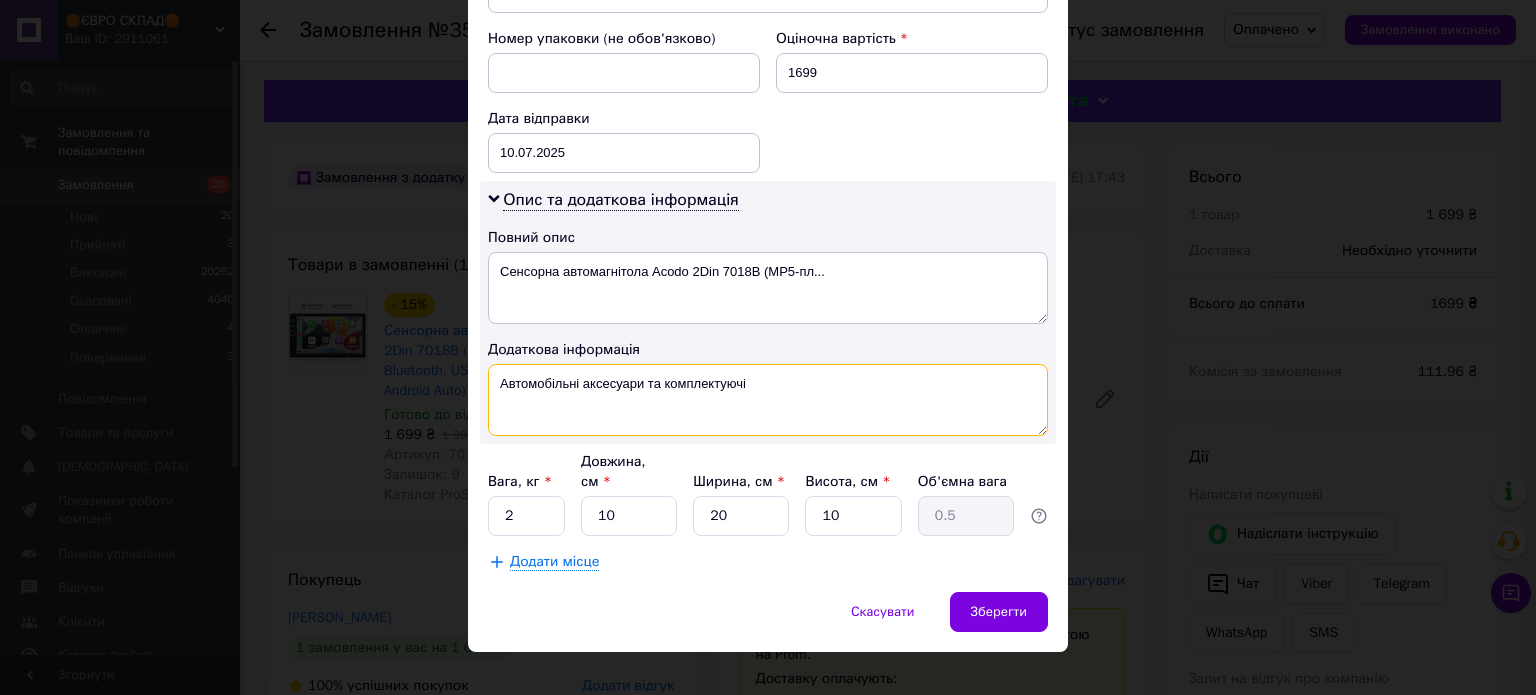 type on "Автомобільні аксесуари та комплектуючі" 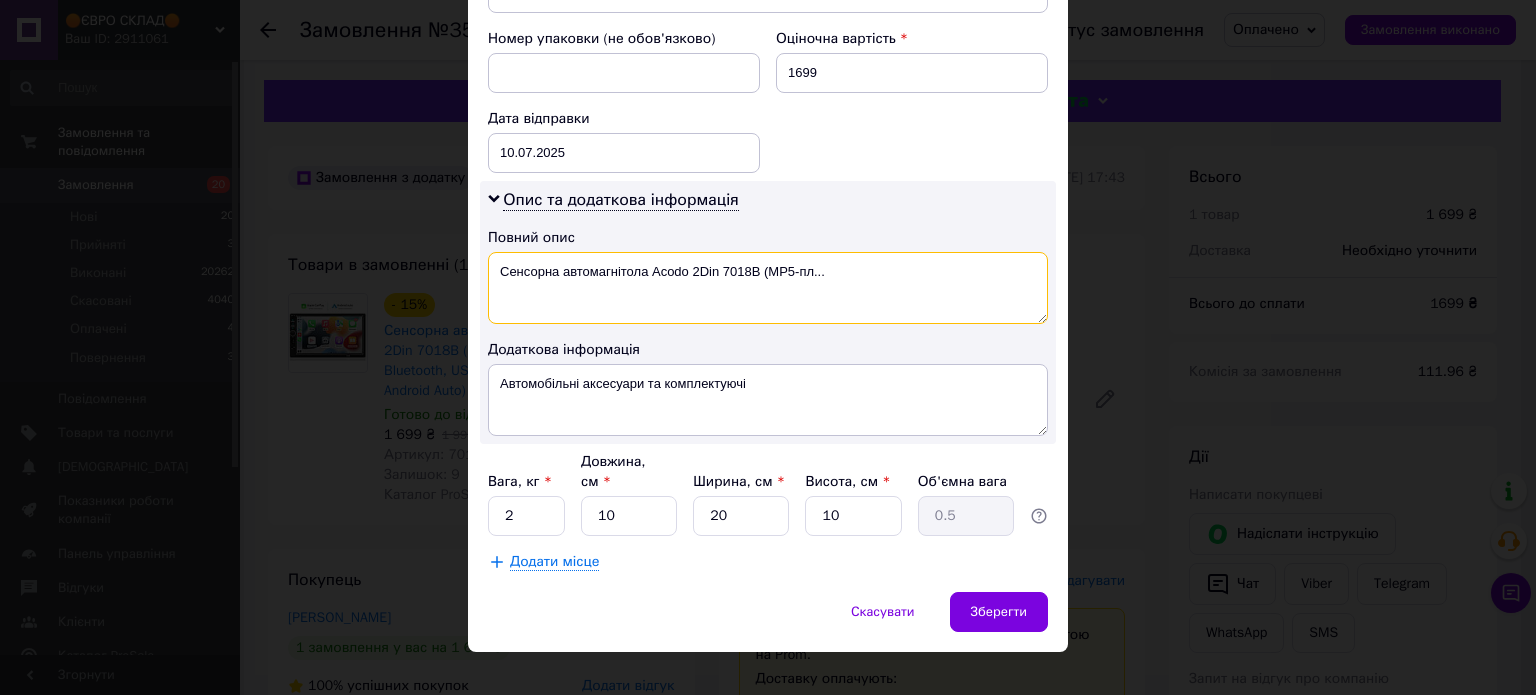 click on "Сенсорна автомагнітола Acodo 2Din 7018B (MP5-пл..." at bounding box center [768, 288] 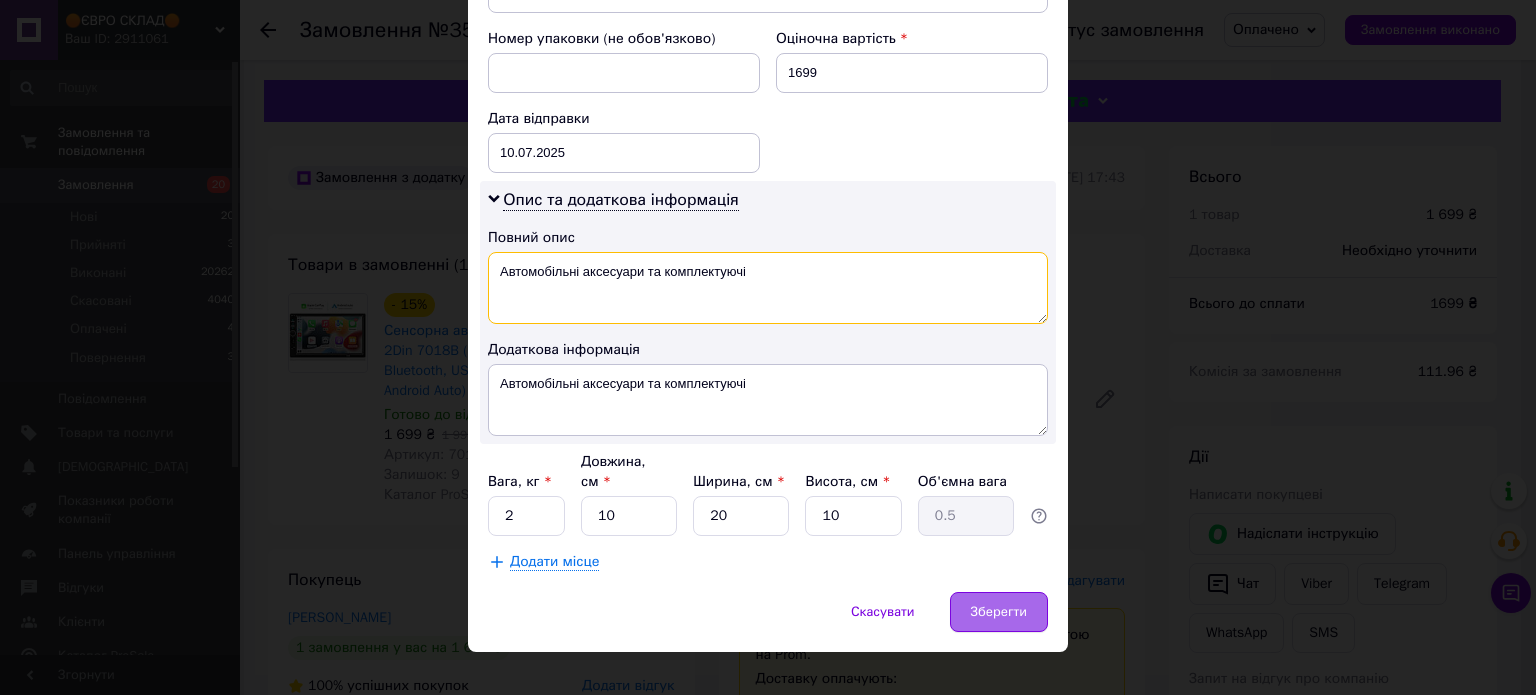 type on "Автомобільні аксесуари та комплектуючі" 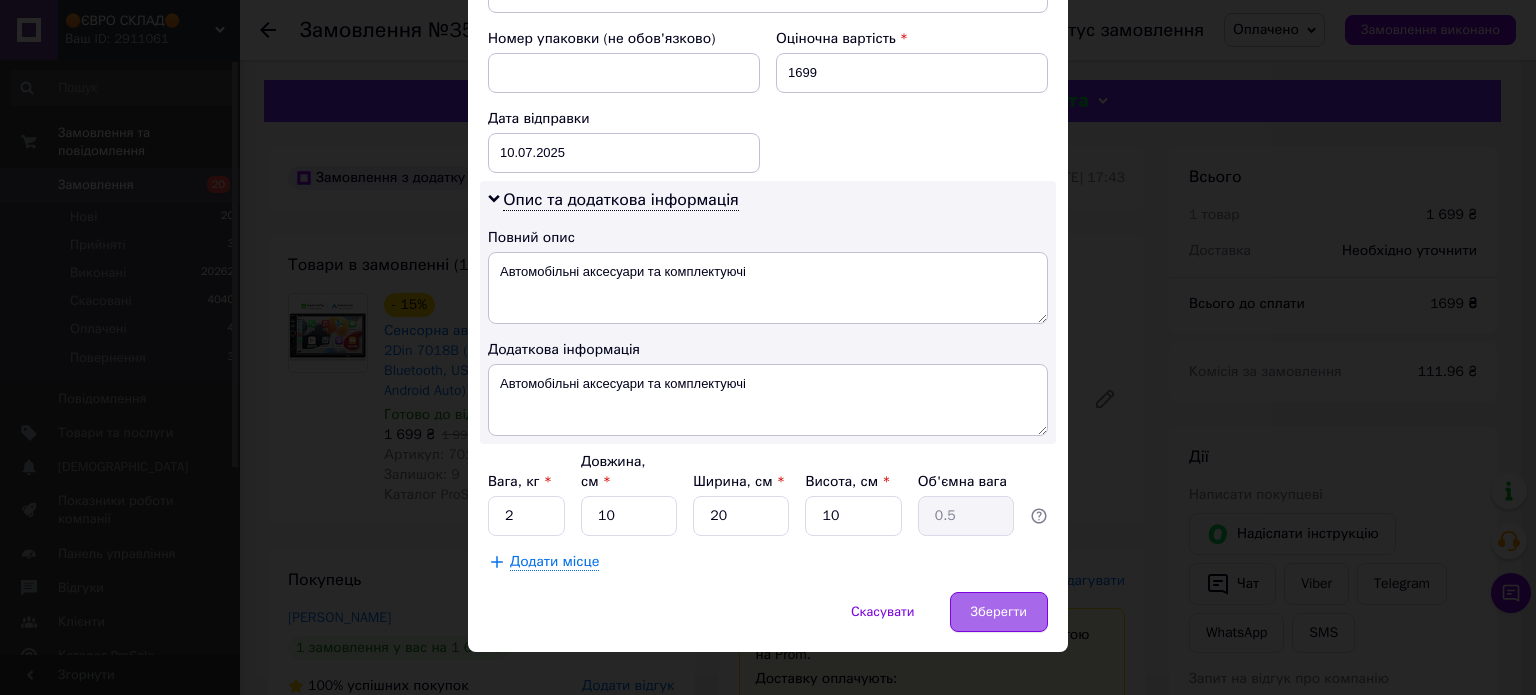 click on "Зберегти" at bounding box center (999, 612) 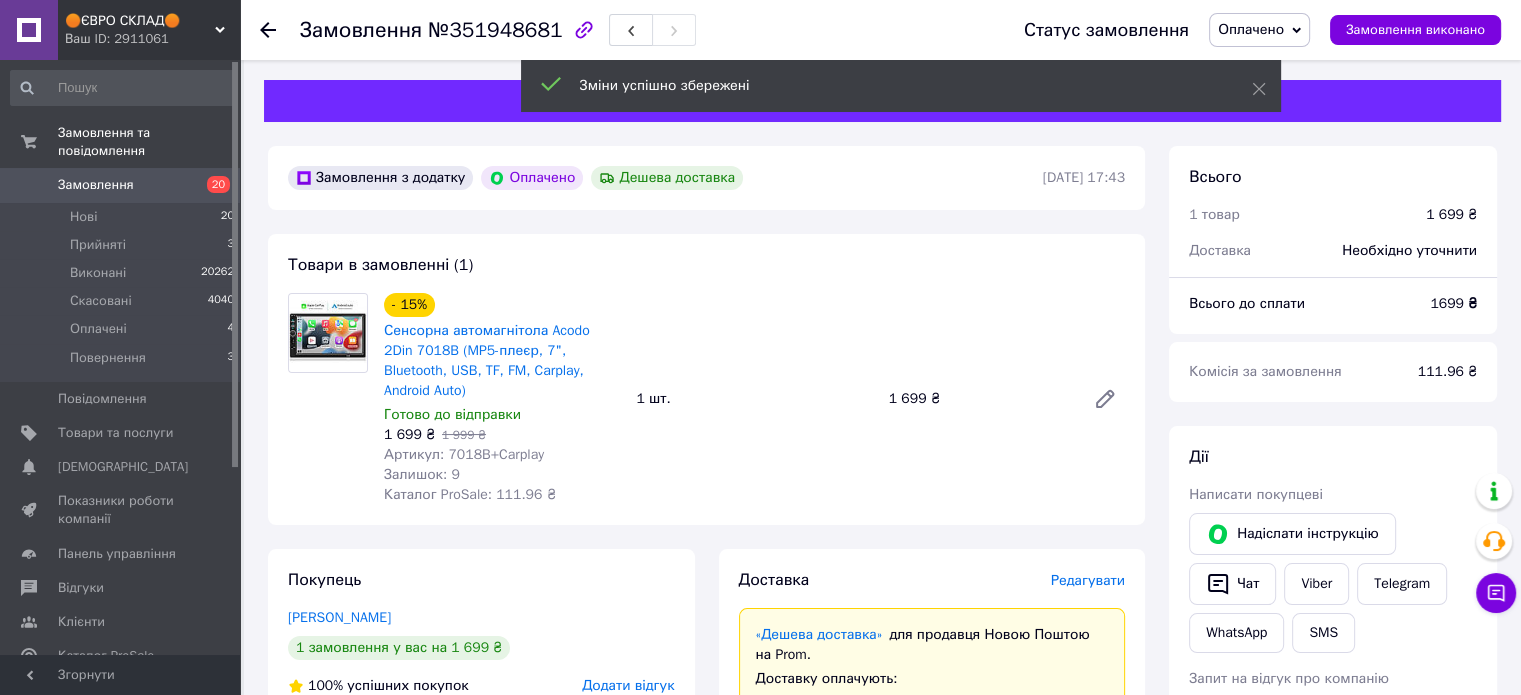 click on "Зміни успішно збережені" at bounding box center (901, 86) 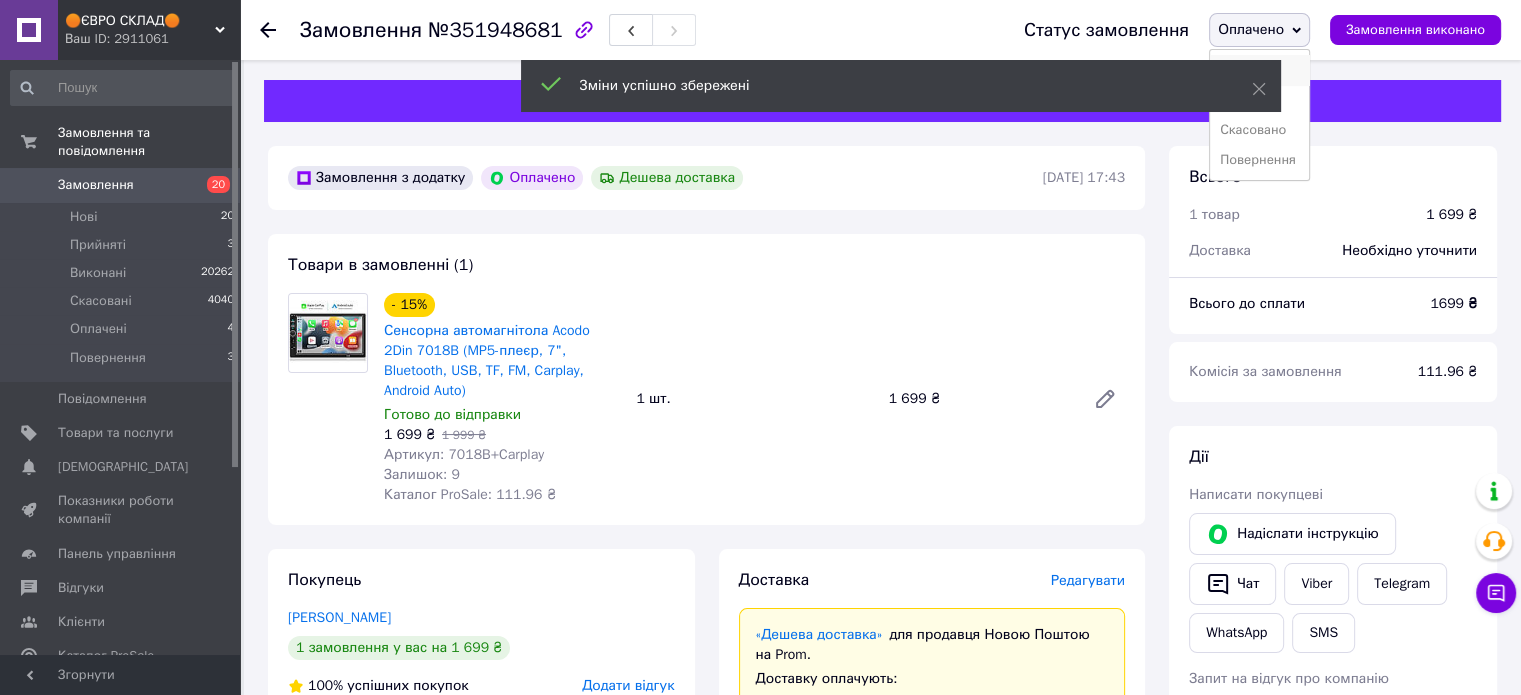 click on "Прийнято" at bounding box center (1259, 70) 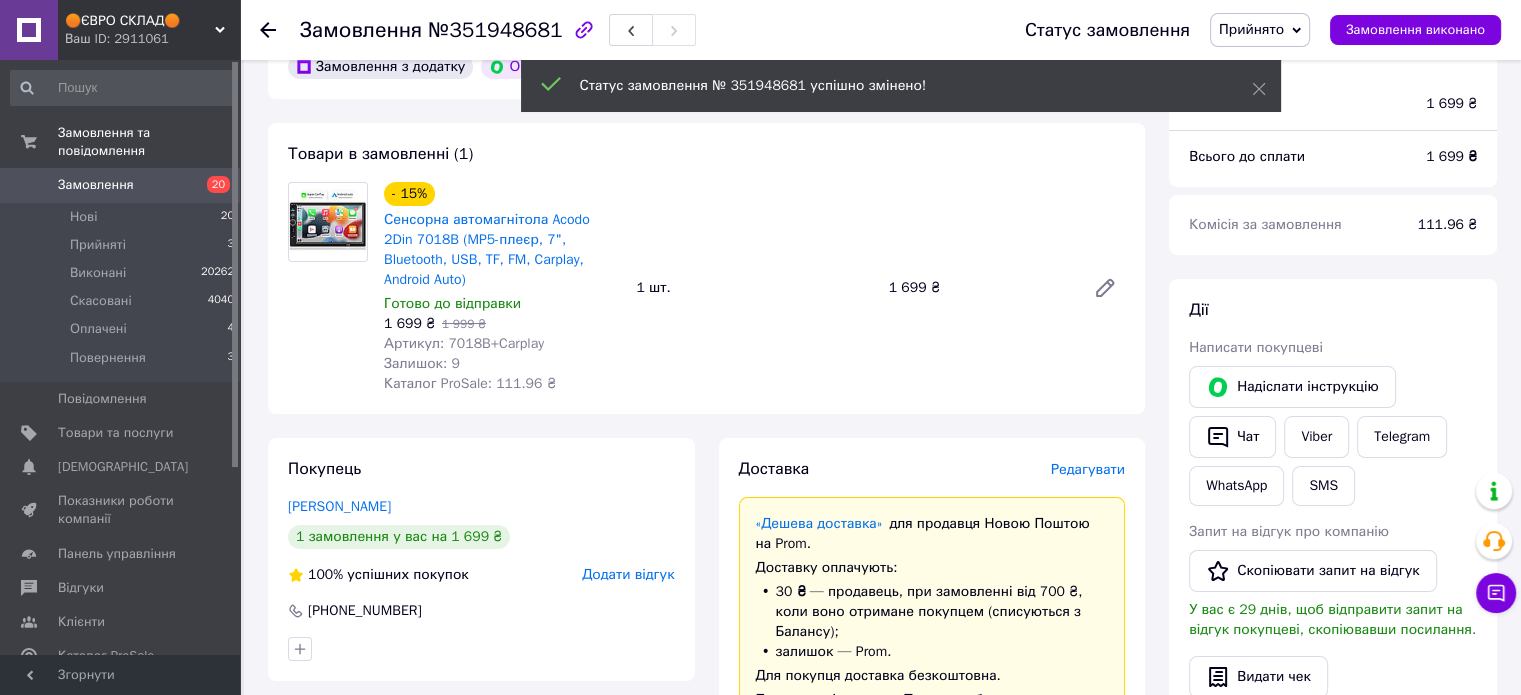 scroll, scrollTop: 700, scrollLeft: 0, axis: vertical 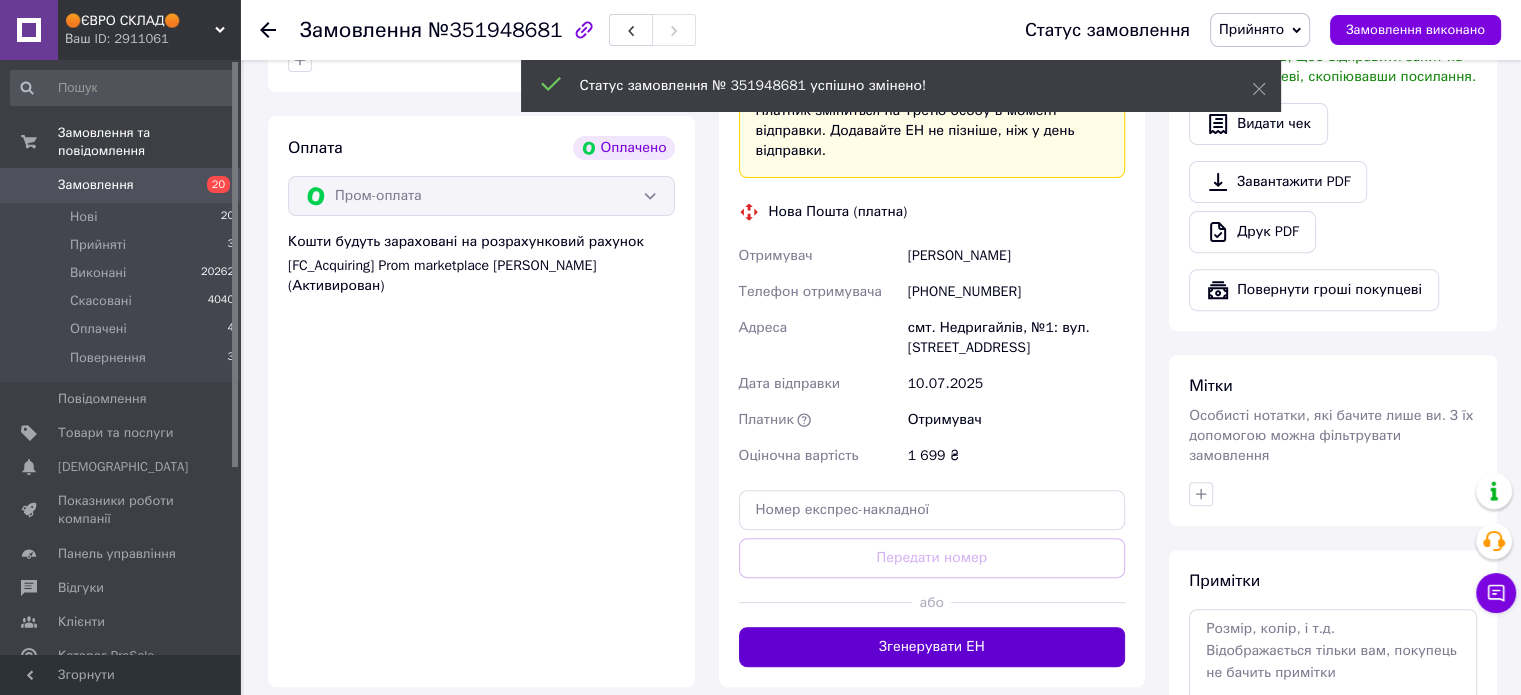 click on "Згенерувати ЕН" at bounding box center [932, 647] 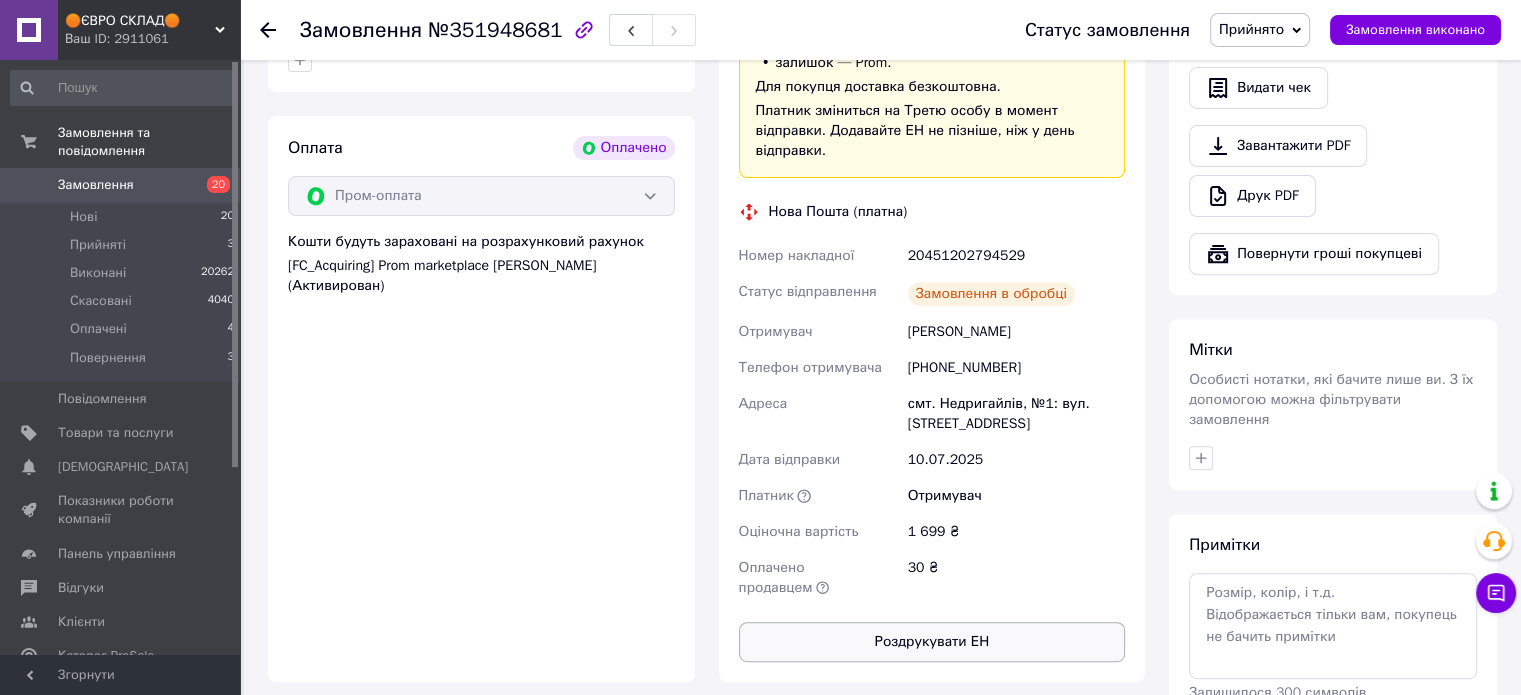 click on "Роздрукувати ЕН" at bounding box center [932, 642] 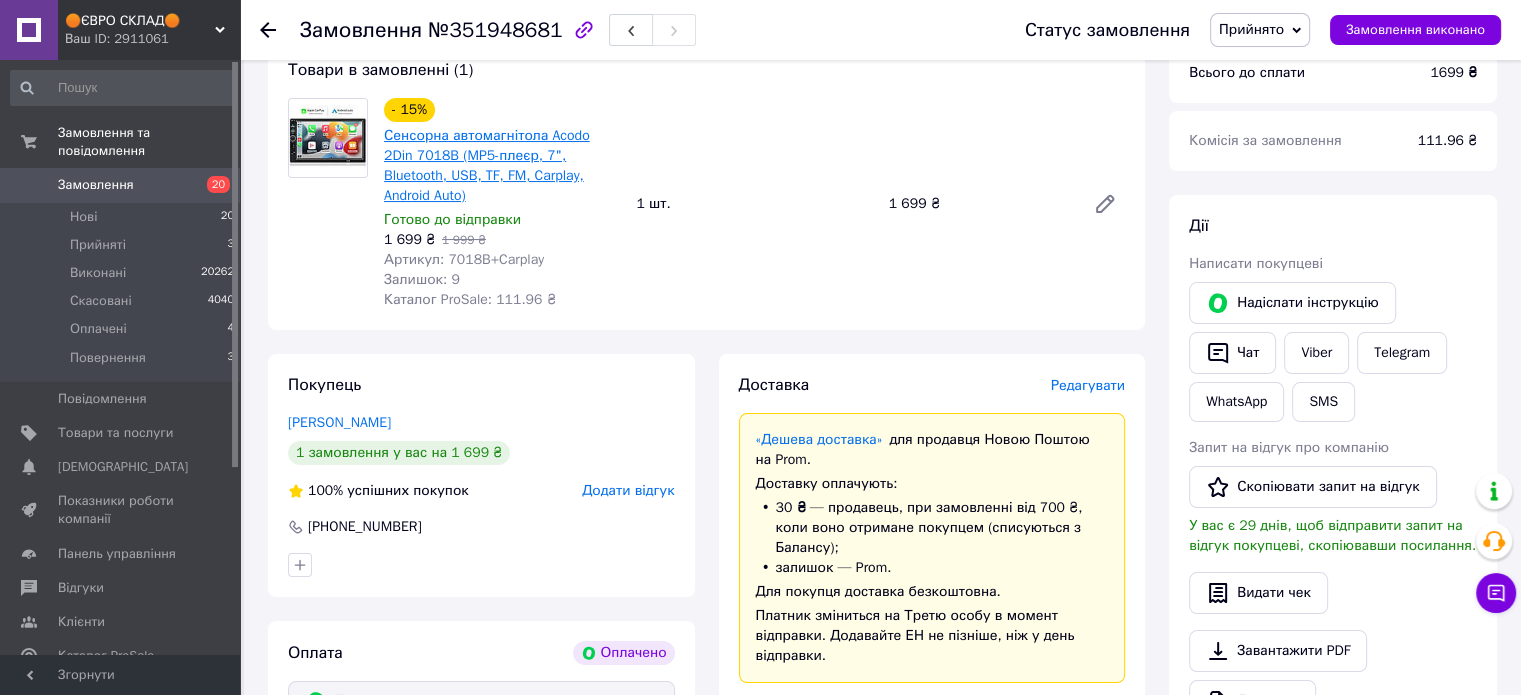 scroll, scrollTop: 0, scrollLeft: 0, axis: both 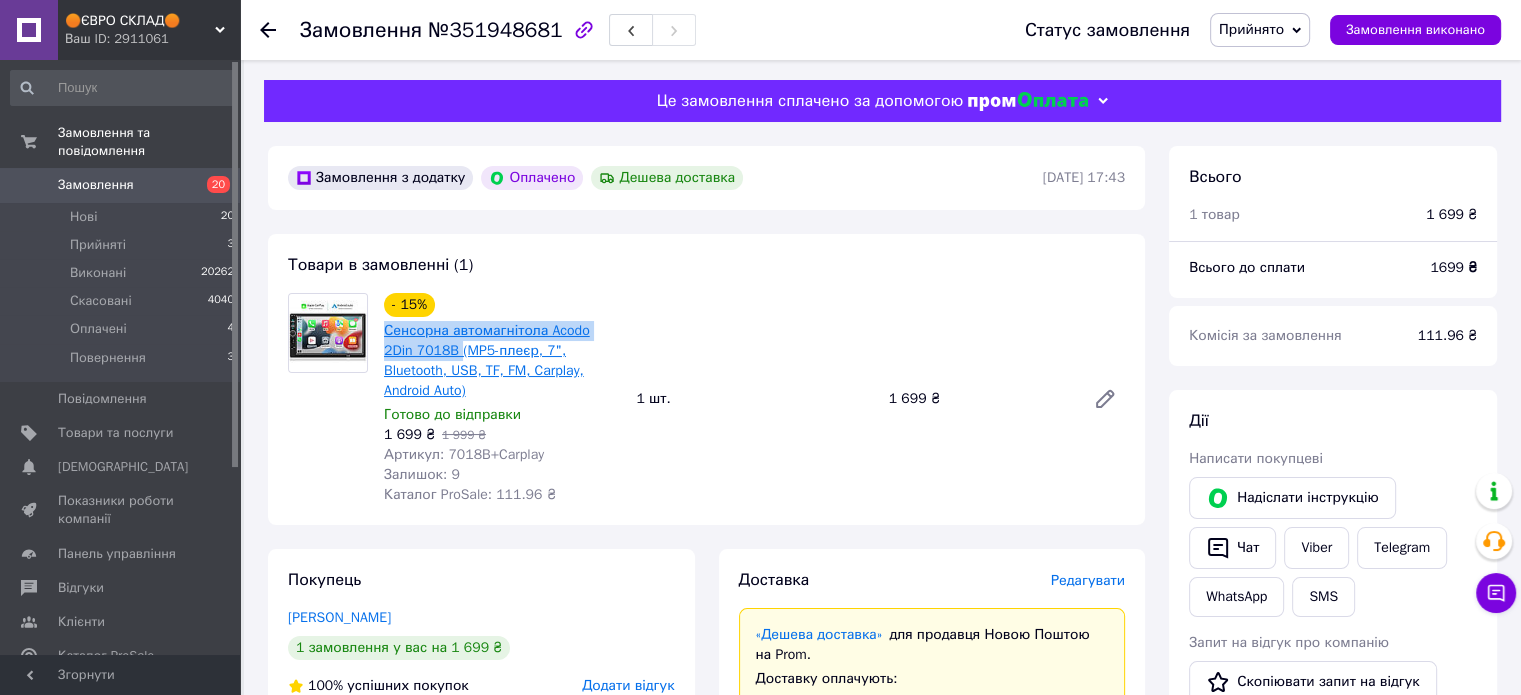drag, startPoint x: 378, startPoint y: 327, endPoint x: 425, endPoint y: 359, distance: 56.859474 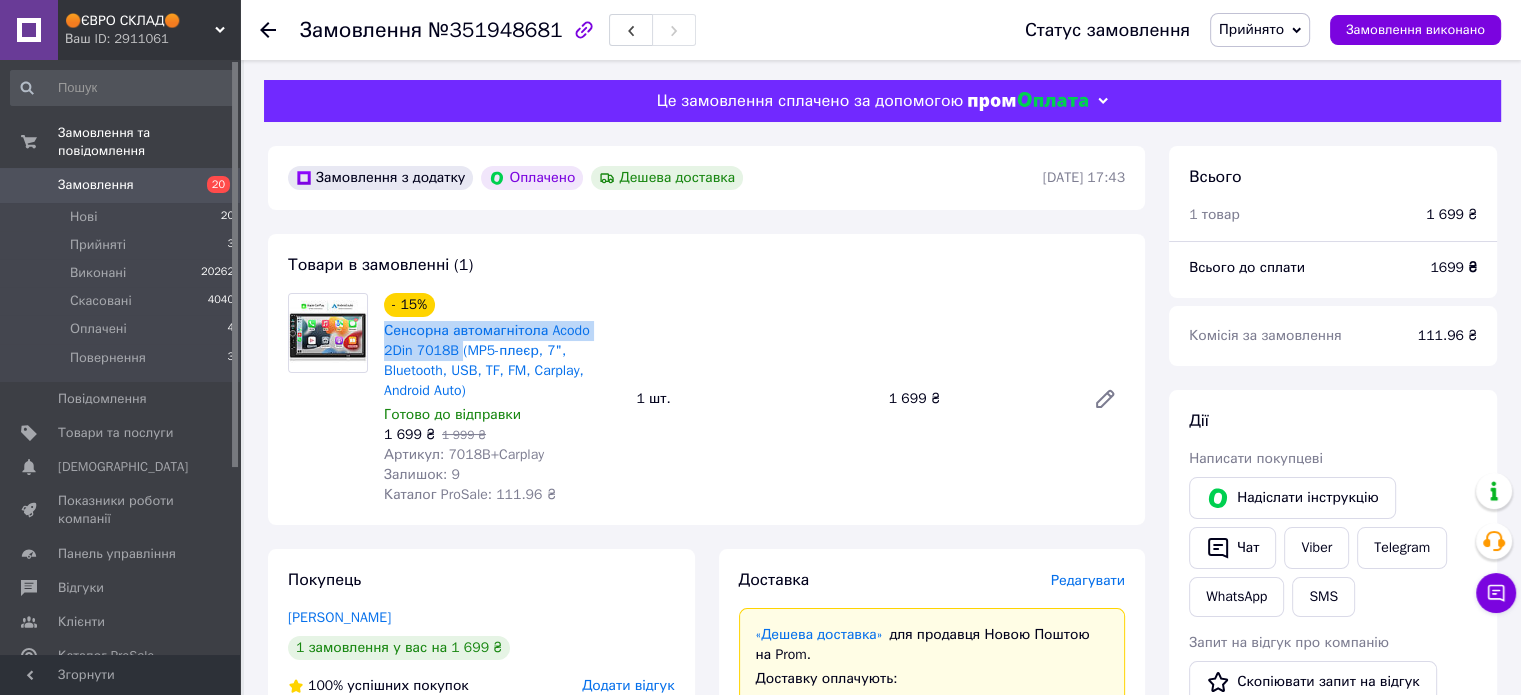 copy on "Сенсорна автомагнітола Acodo 2Din 7018B" 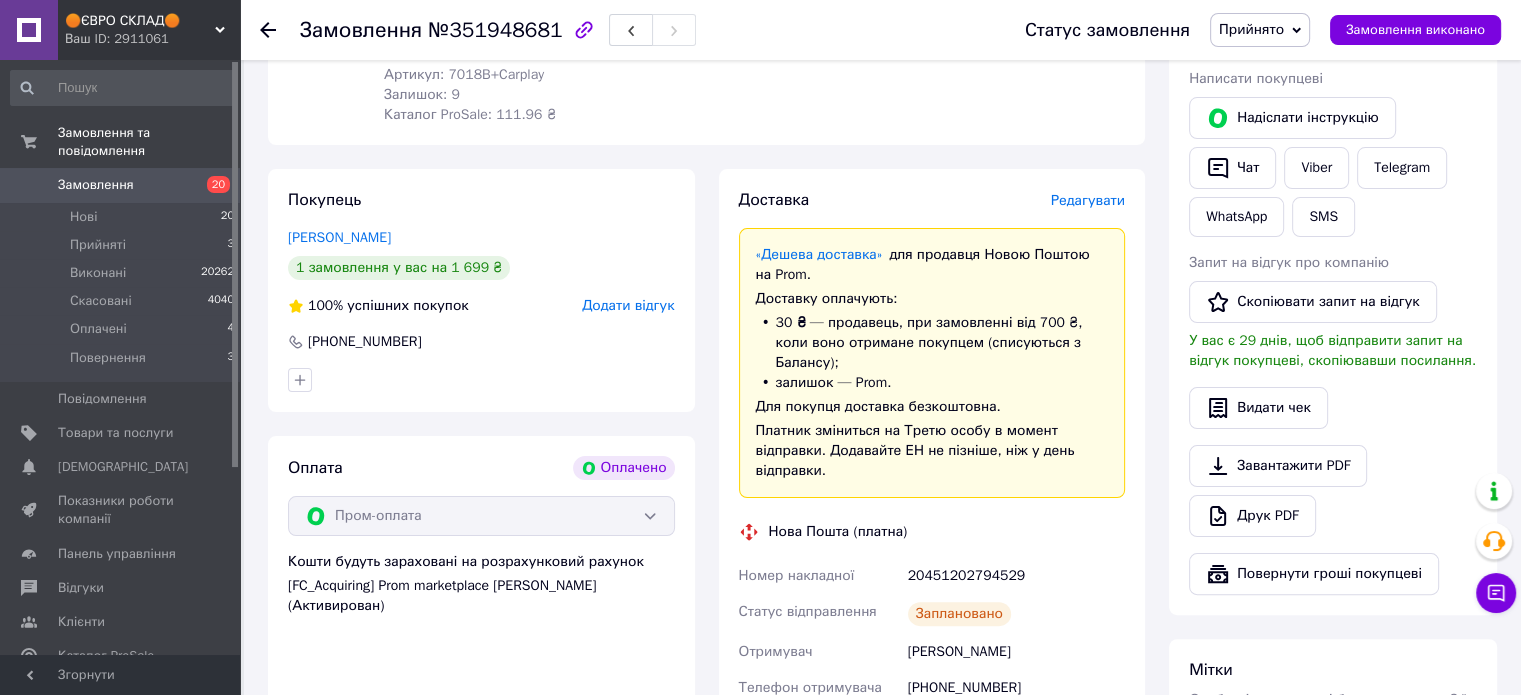 scroll, scrollTop: 400, scrollLeft: 0, axis: vertical 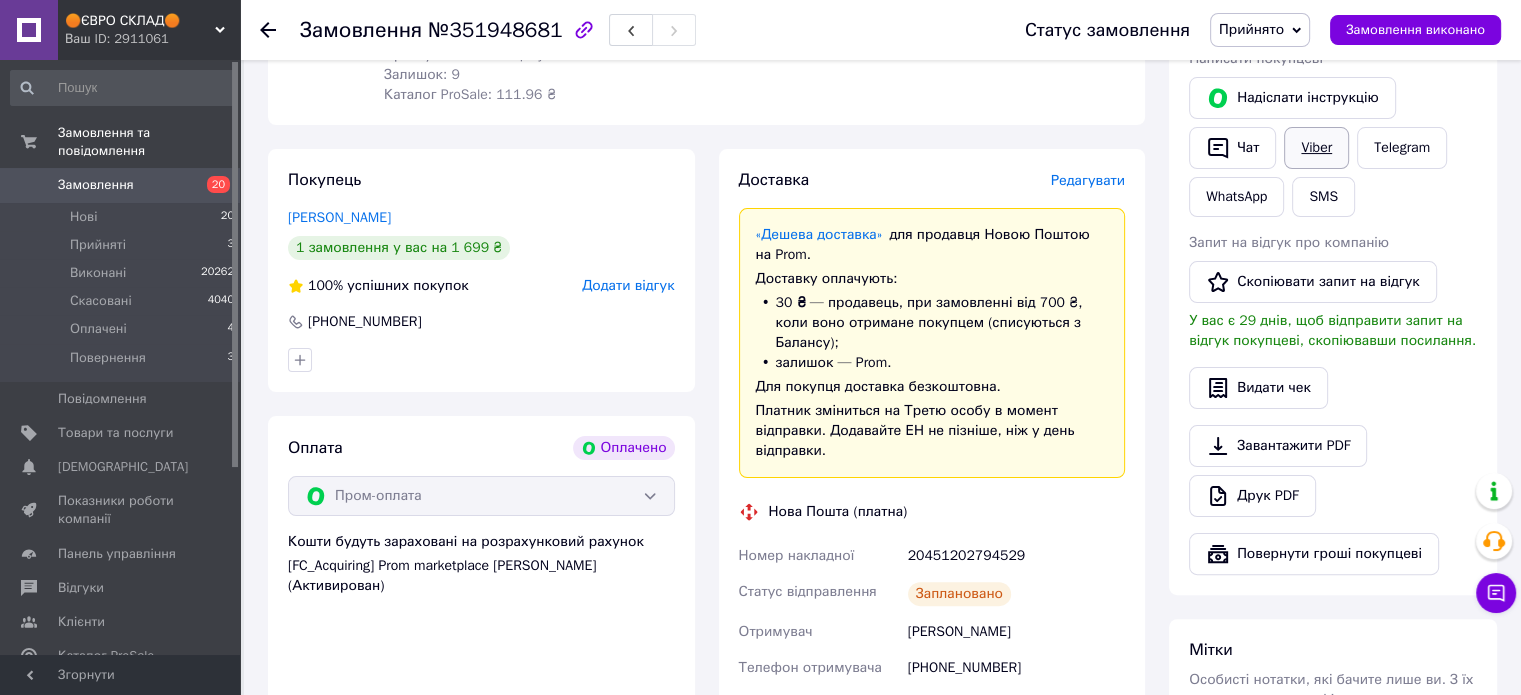 click on "Viber" at bounding box center (1316, 148) 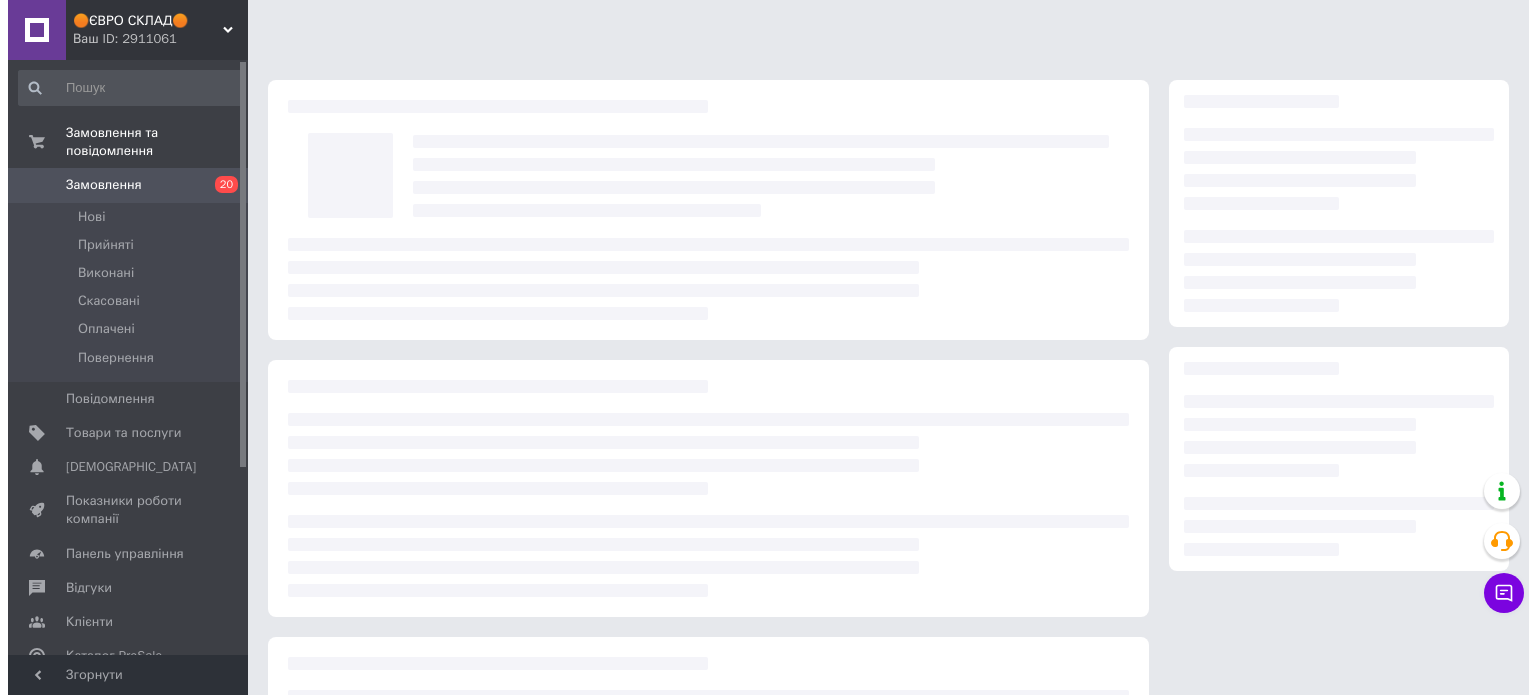 scroll, scrollTop: 0, scrollLeft: 0, axis: both 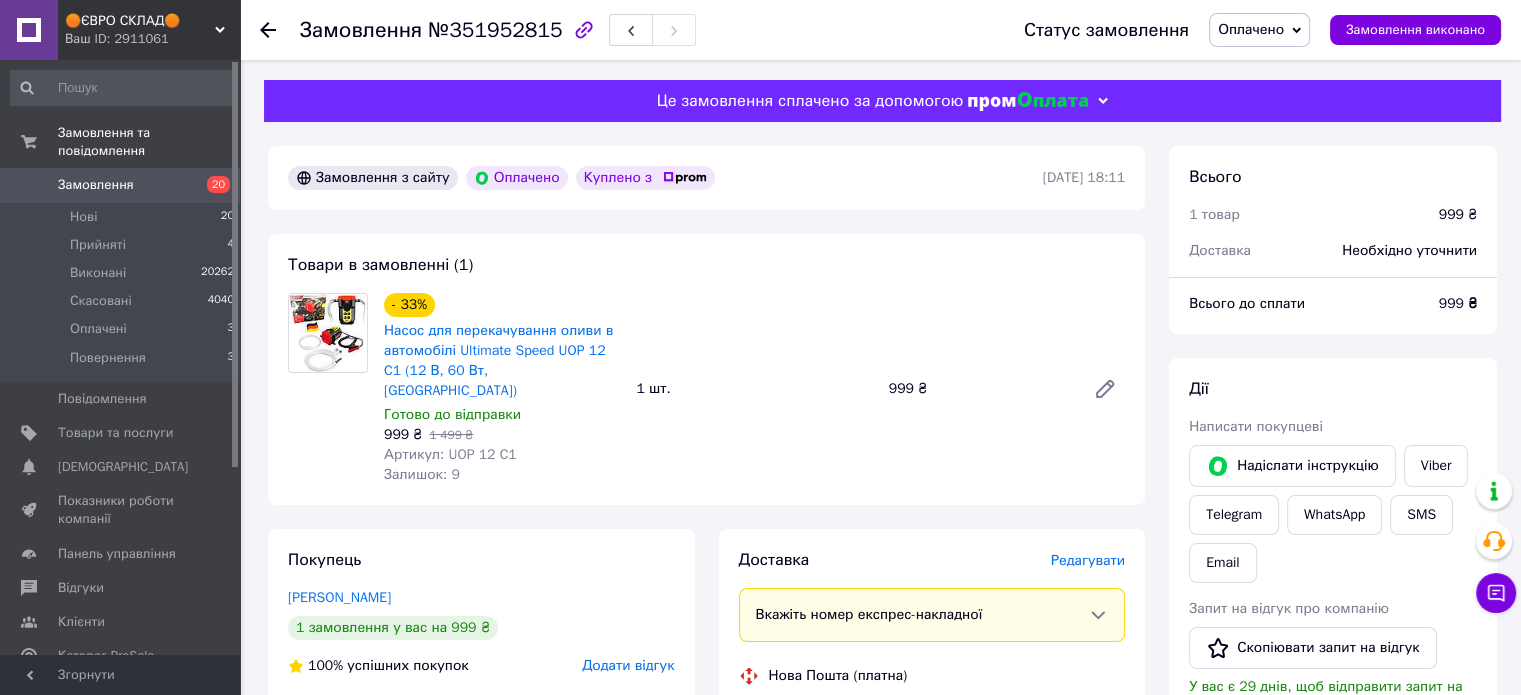 click on "Редагувати" at bounding box center (1088, 560) 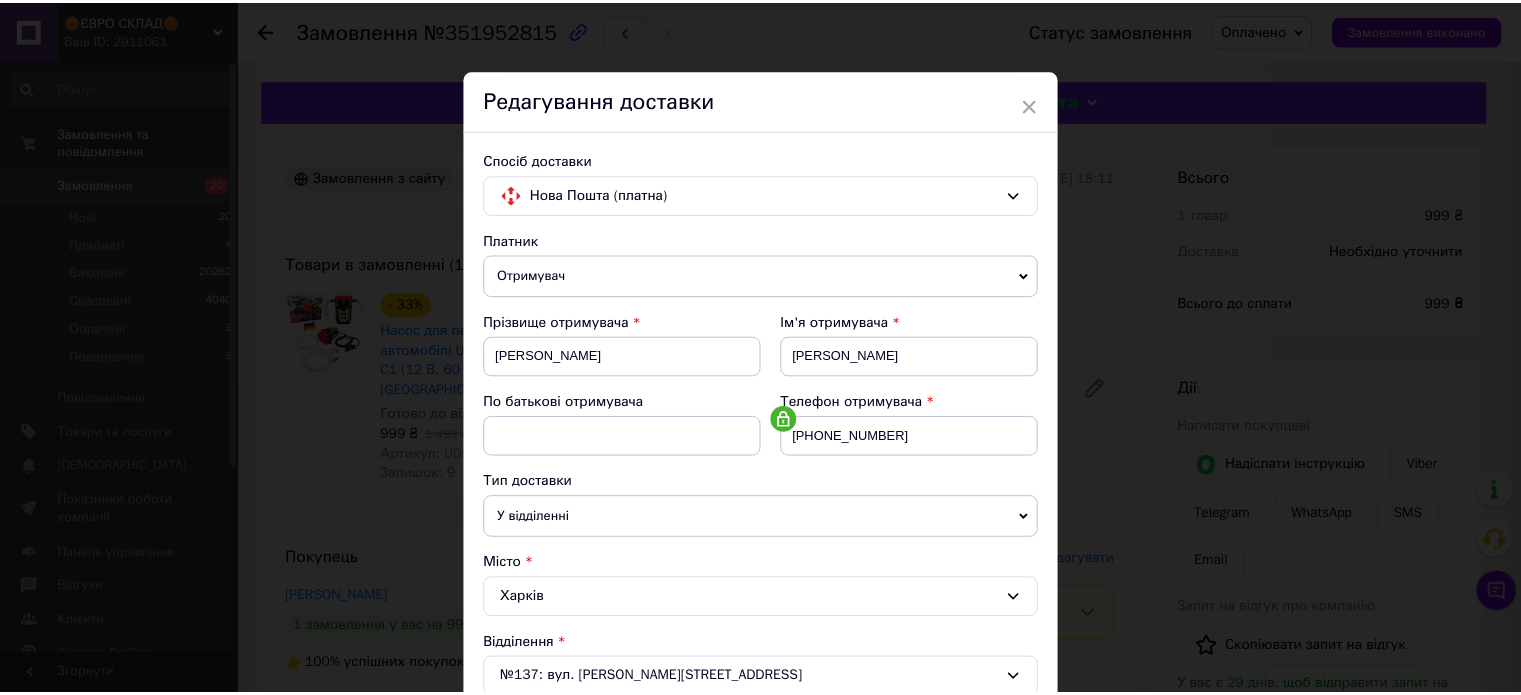 scroll, scrollTop: 850, scrollLeft: 0, axis: vertical 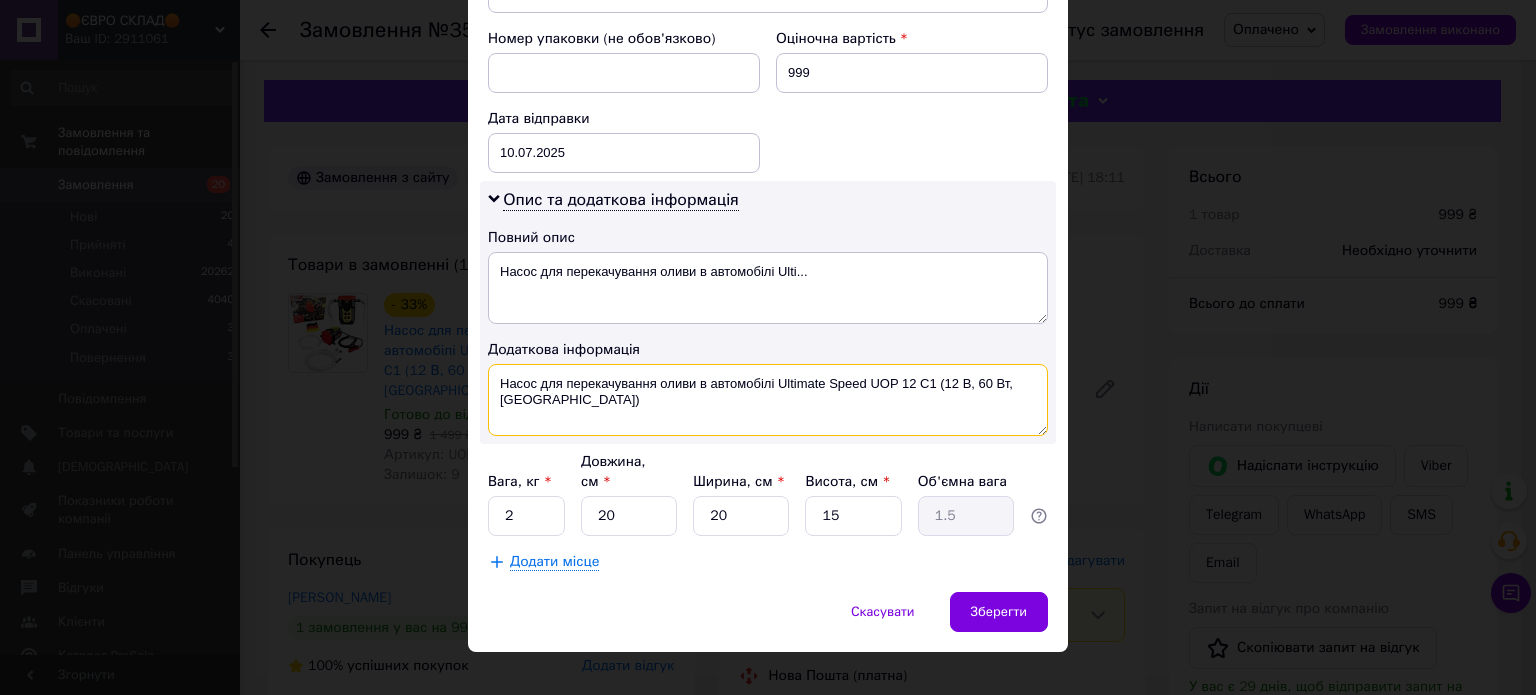 click on "Насос для перекачування оливи в автомобілі Ultimate Speed UOP 12 C1 (12 В, 60 Вт, Німеччина)" at bounding box center (768, 400) 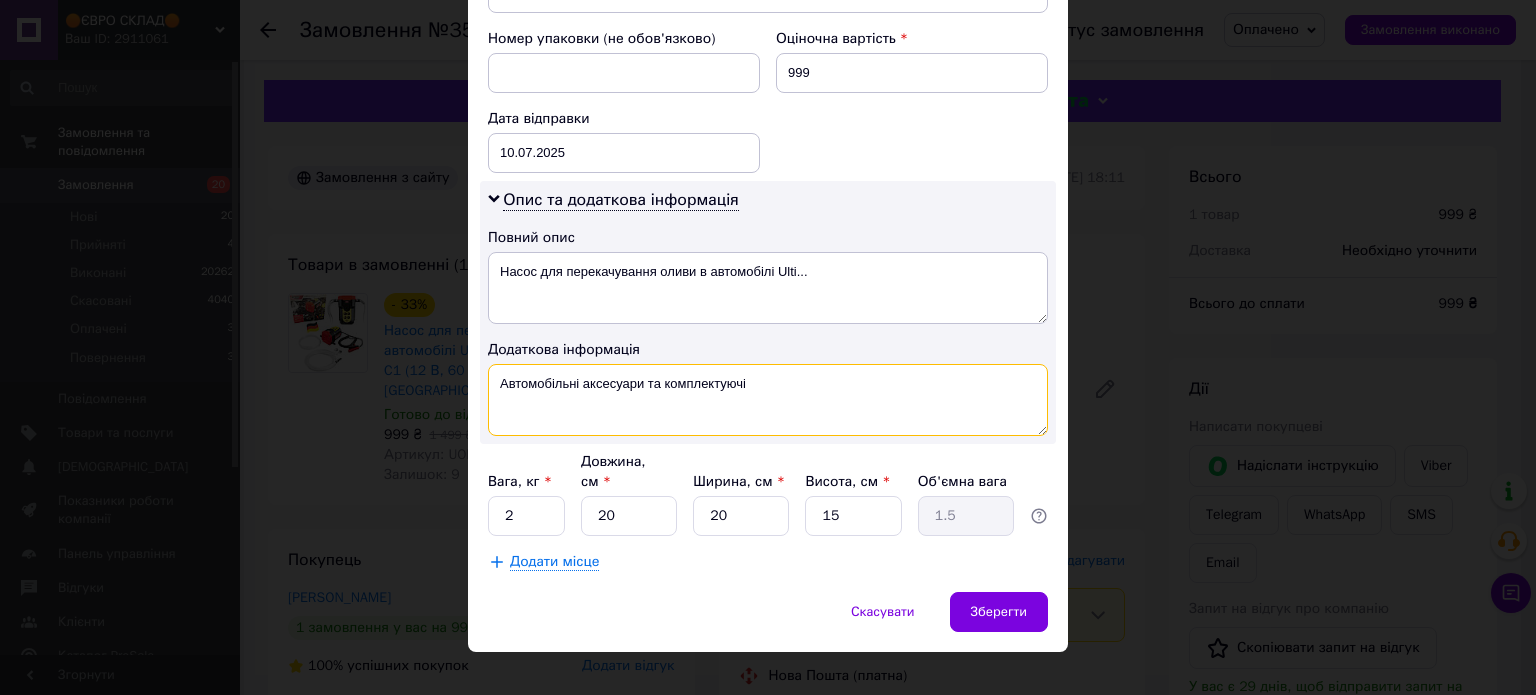 type on "Автомобільні аксесуари та комплектуючі" 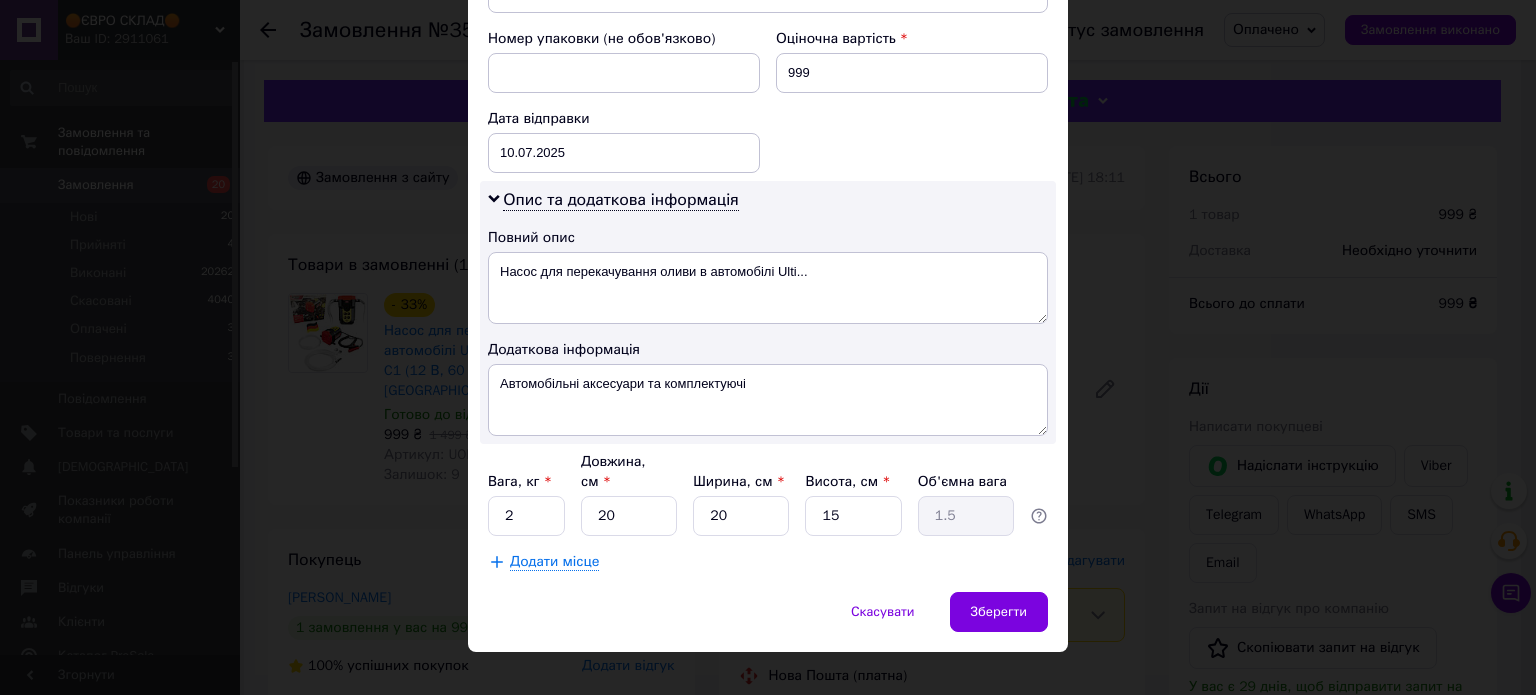 click on "Опис та додаткова інформація Повний опис Насос для перекачування оливи в автомобілі Ulti... Додаткова інформація Автомобільні аксесуари та комплектуючі" at bounding box center [768, 312] 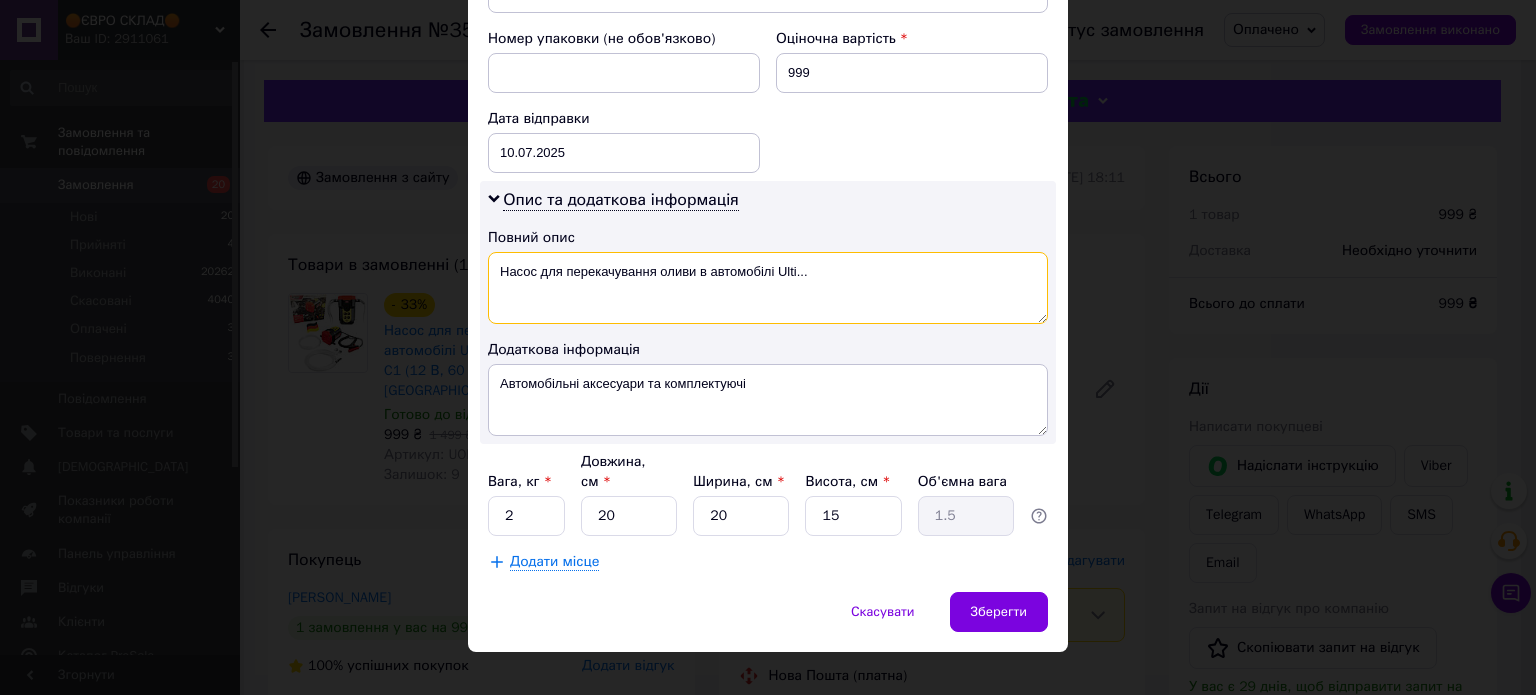 click on "Насос для перекачування оливи в автомобілі Ulti..." at bounding box center (768, 288) 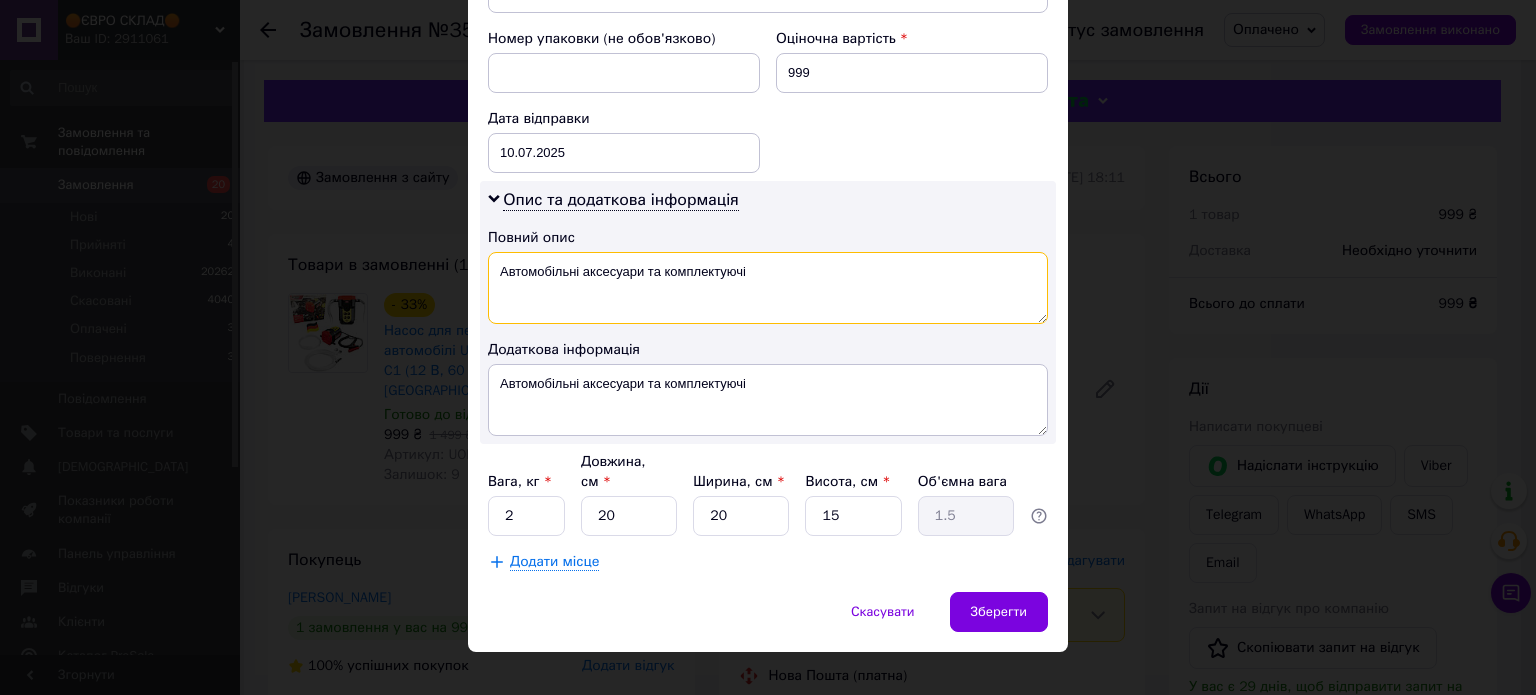 type on "Автомобільні аксесуари та комплектуючі" 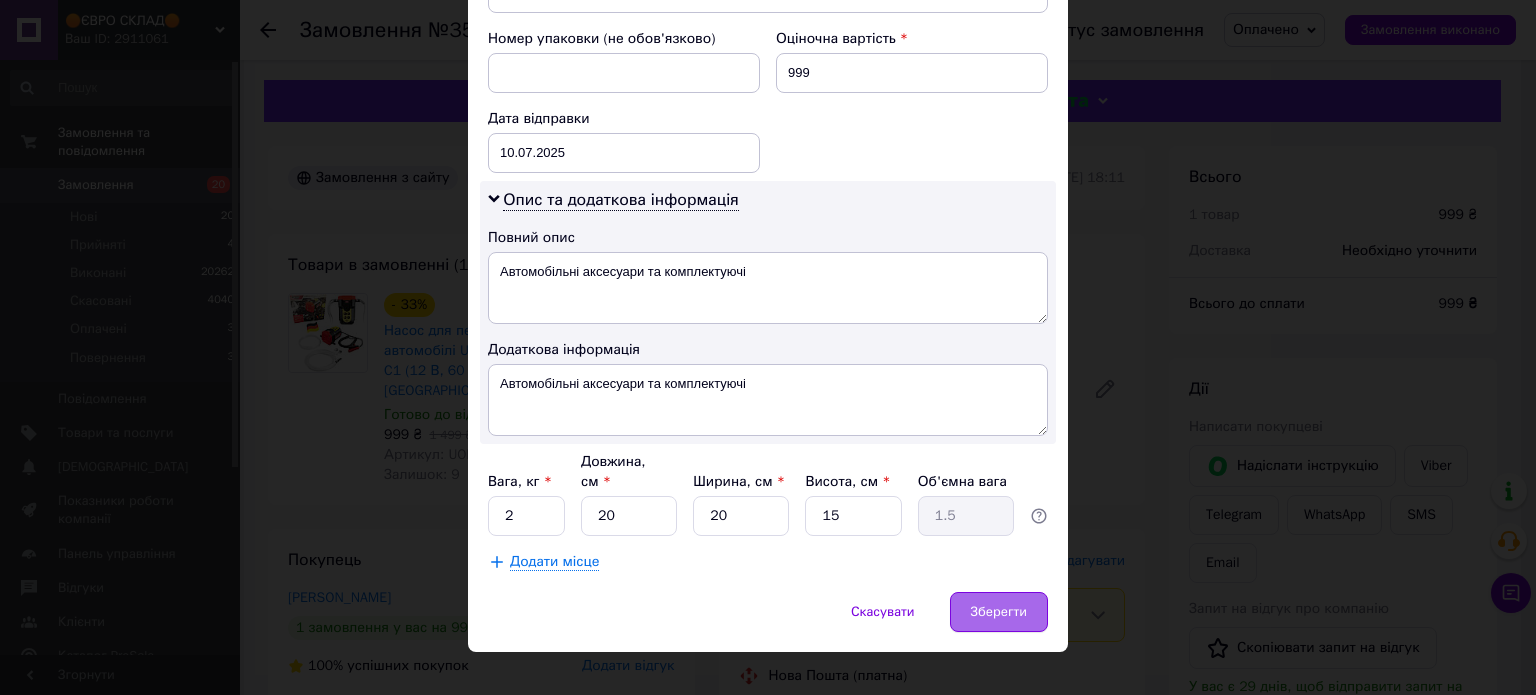 drag, startPoint x: 991, startPoint y: 563, endPoint x: 997, endPoint y: 575, distance: 13.416408 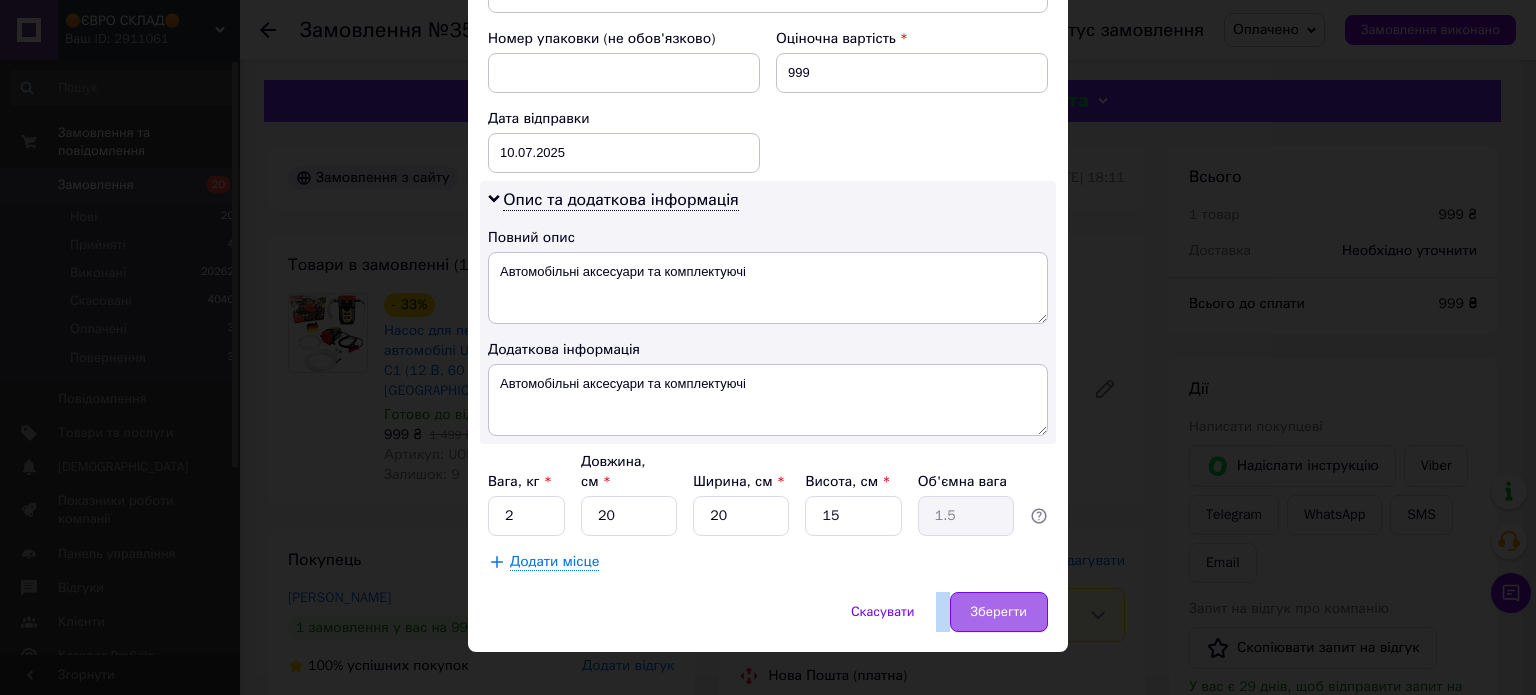click on "Зберегти" at bounding box center (999, 612) 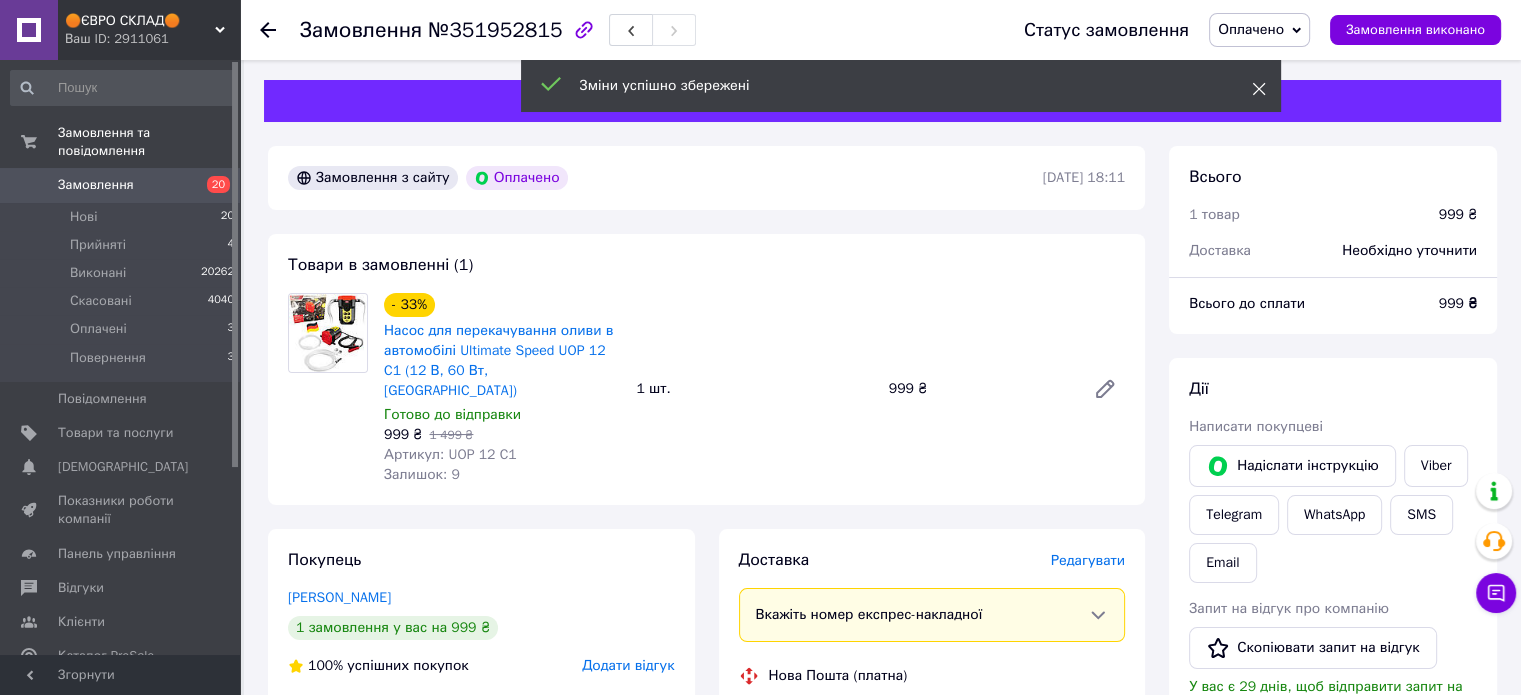 click 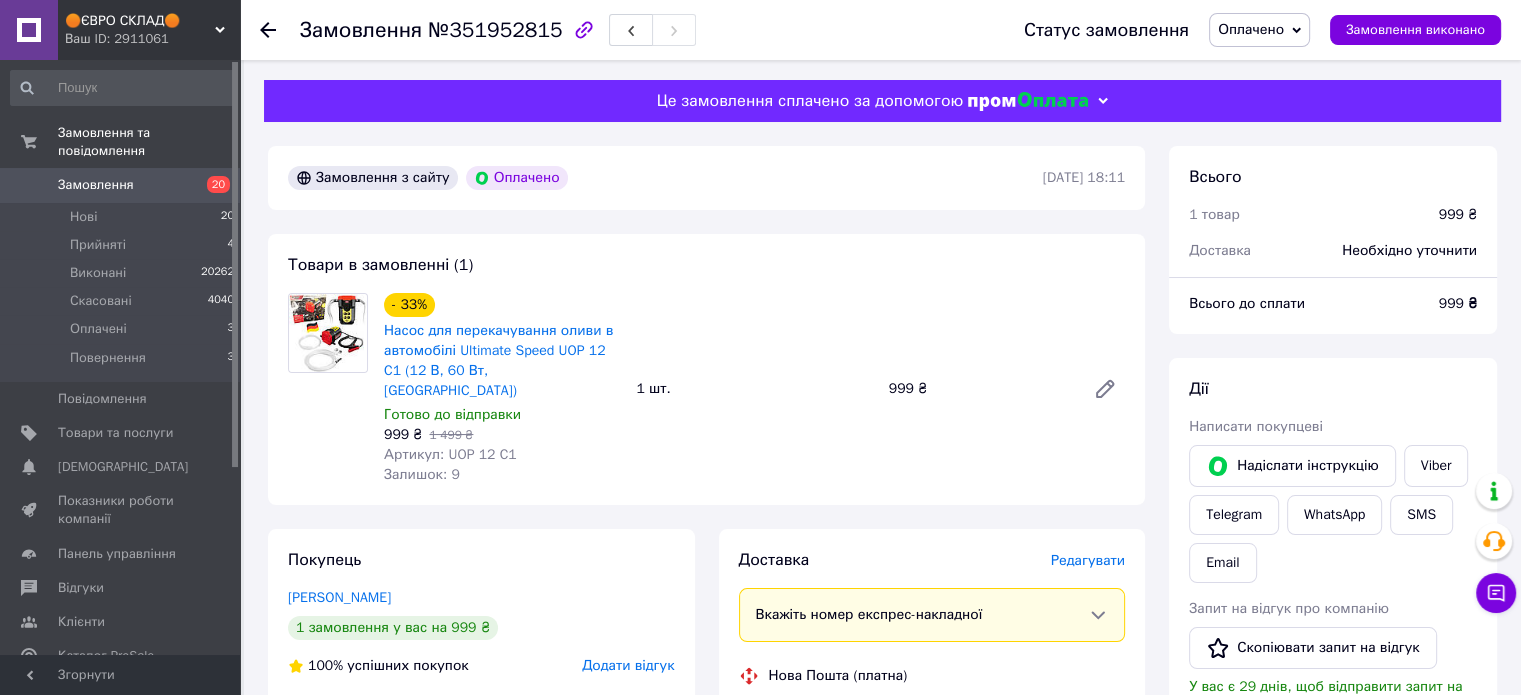 click on "Оплачено" at bounding box center [1251, 29] 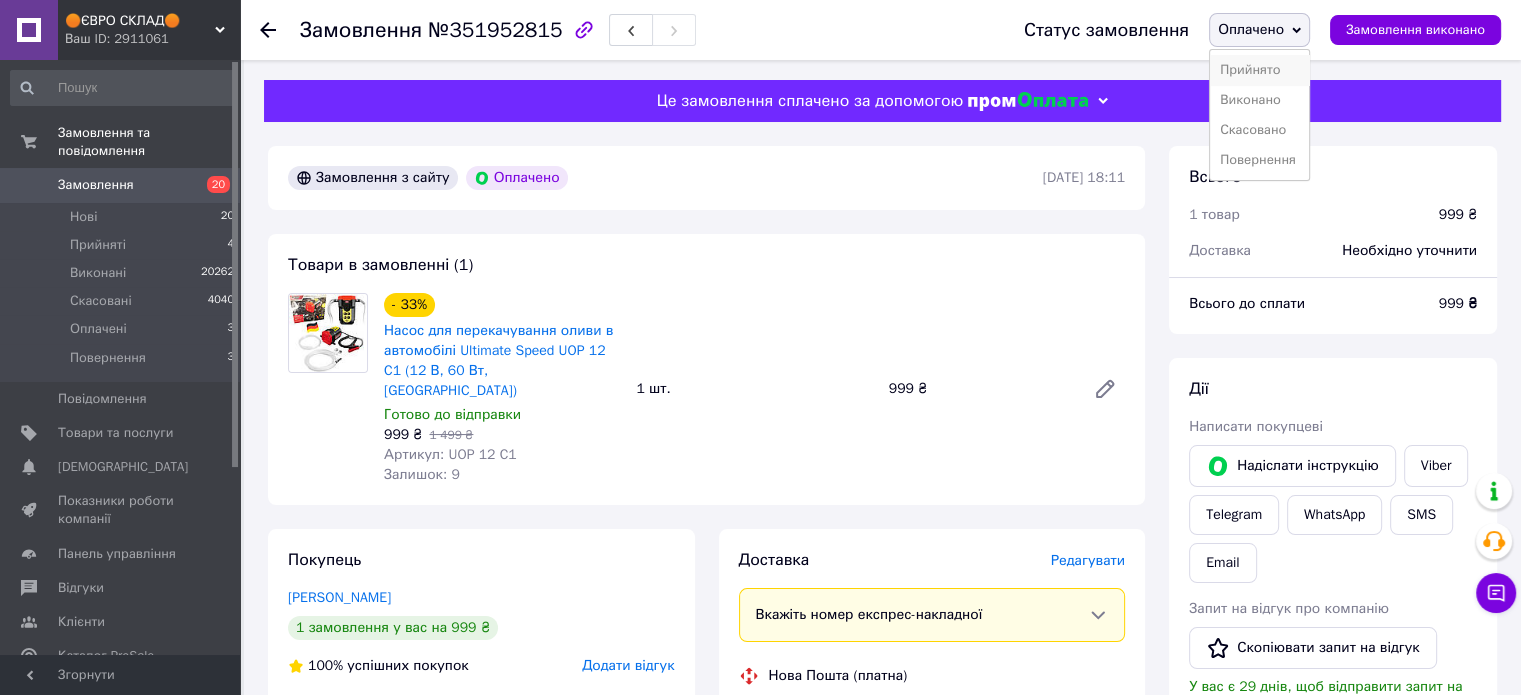 click on "Прийнято" at bounding box center (1259, 70) 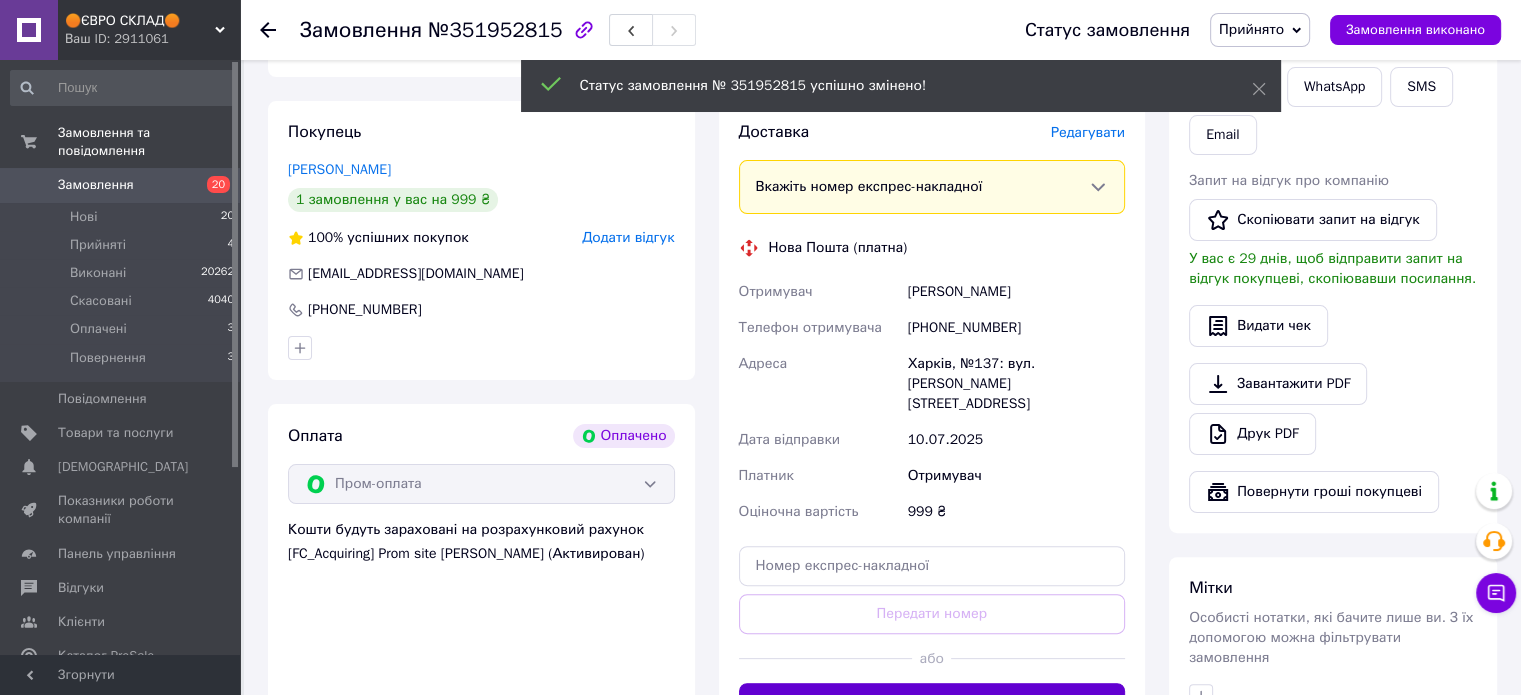 scroll, scrollTop: 700, scrollLeft: 0, axis: vertical 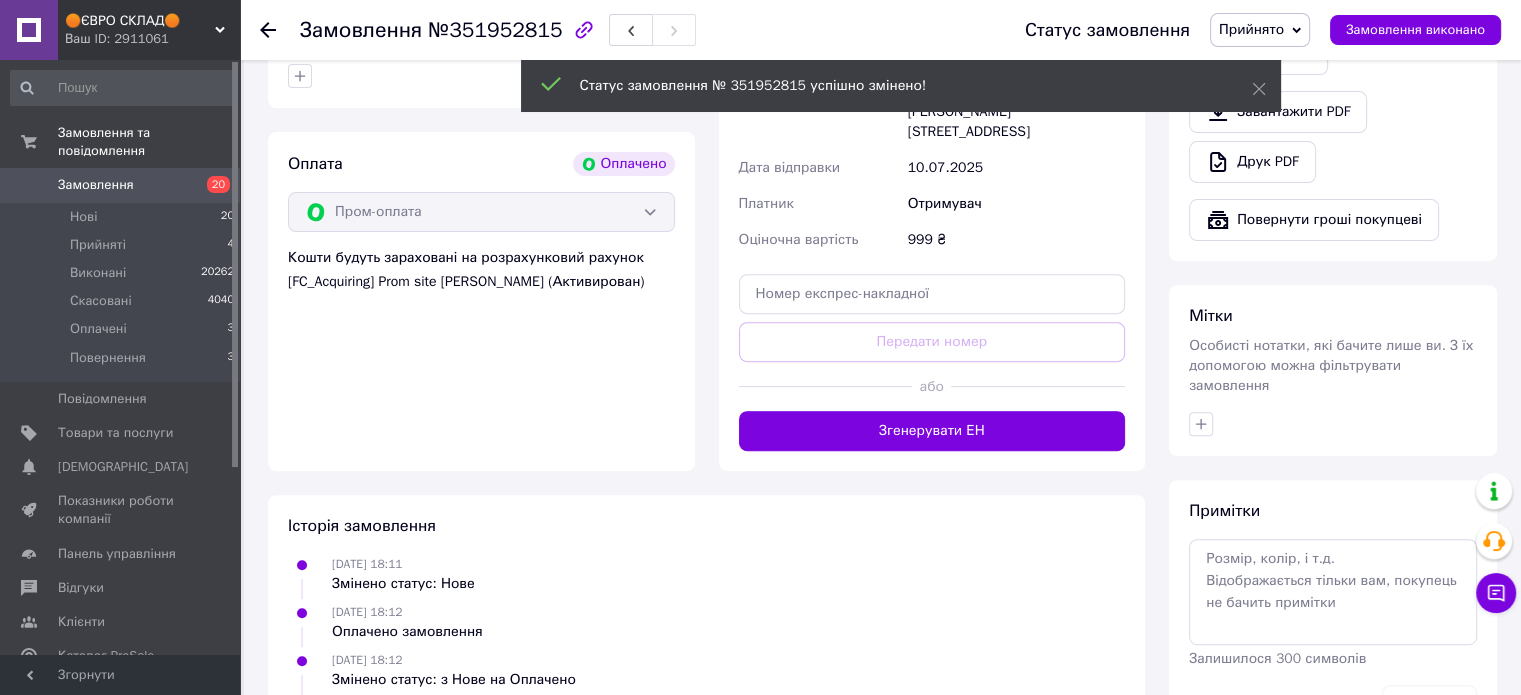 click on "або" at bounding box center (932, 386) 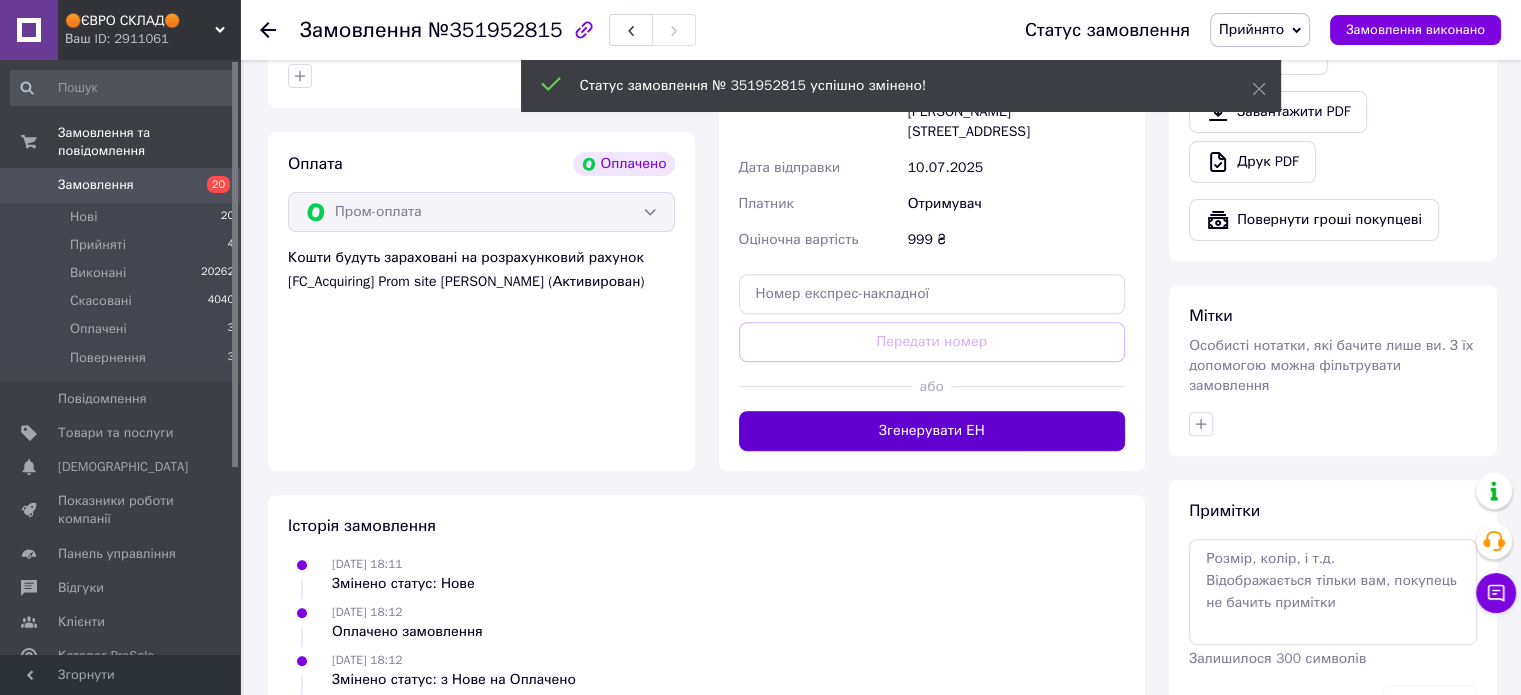 click on "Згенерувати ЕН" at bounding box center [932, 431] 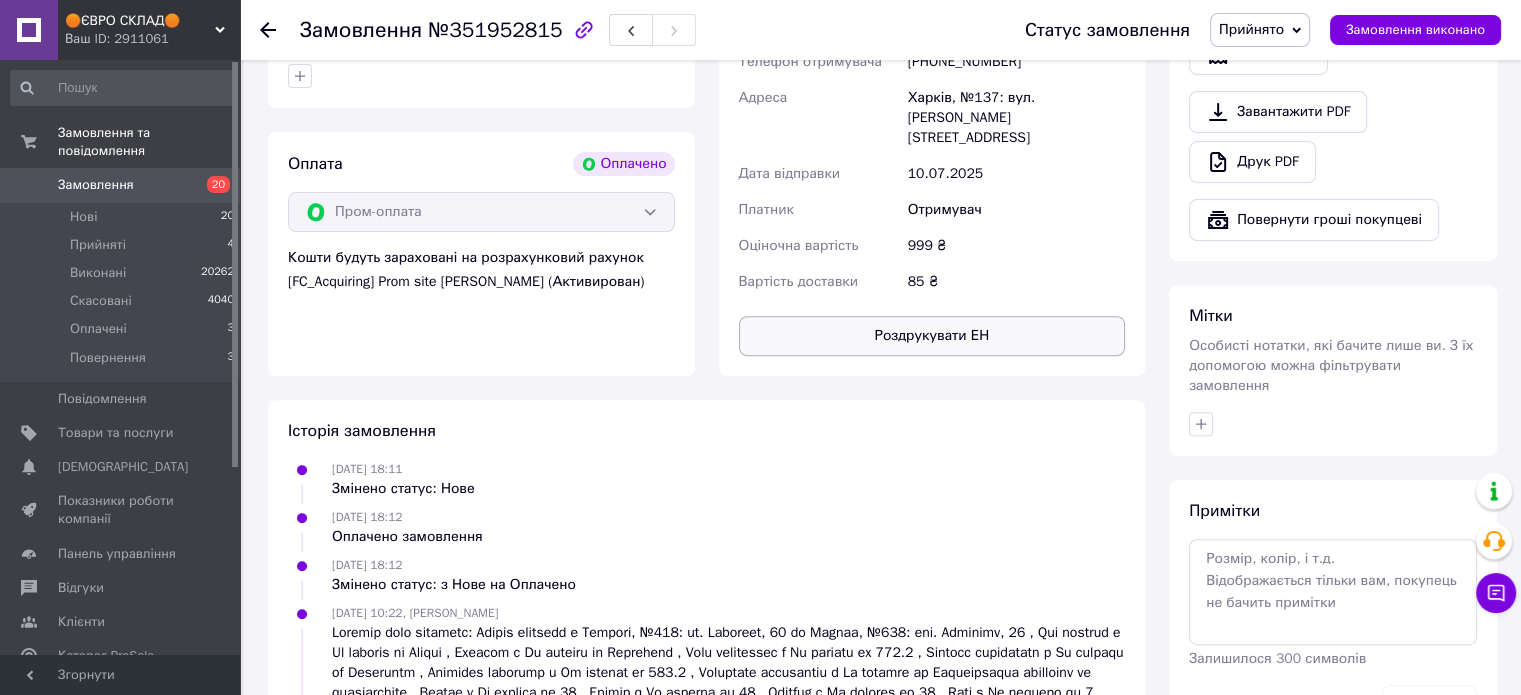 click on "Роздрукувати ЕН" at bounding box center (932, 336) 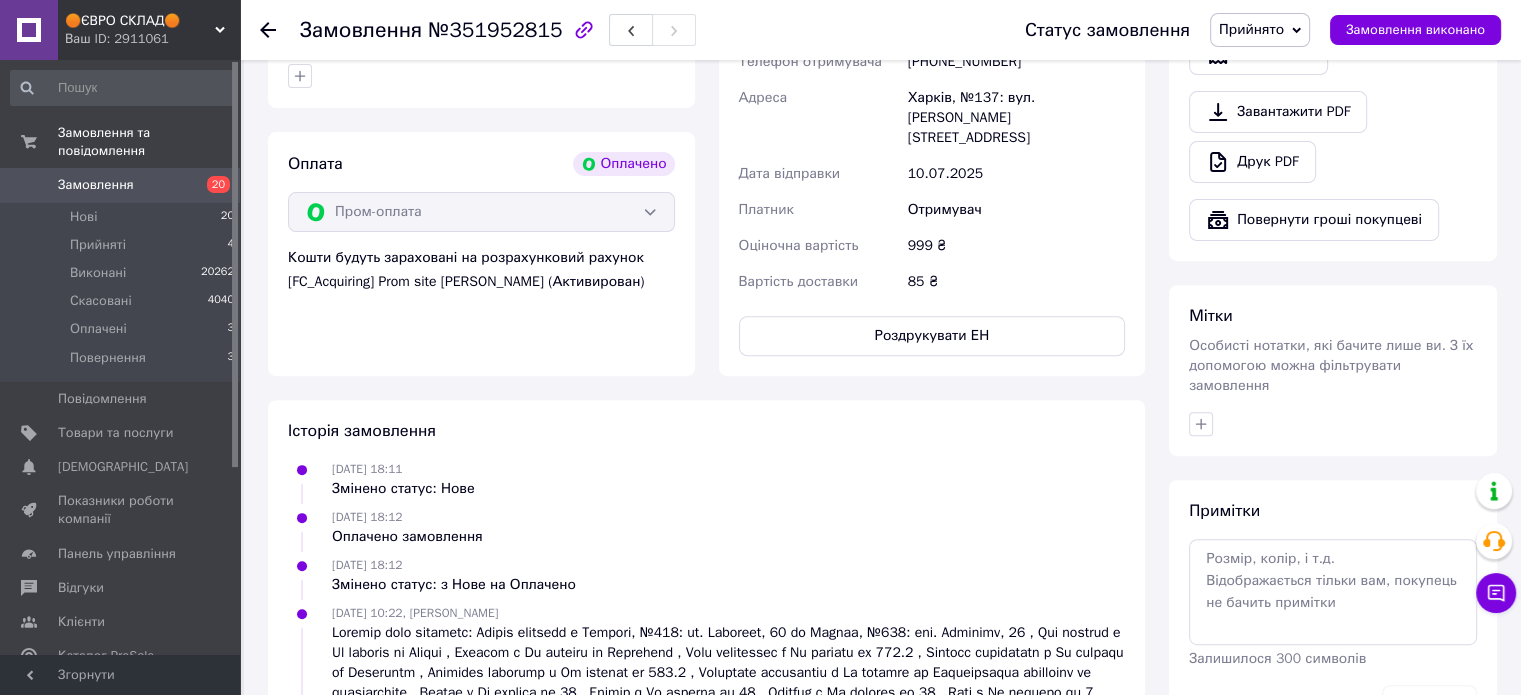 scroll, scrollTop: 0, scrollLeft: 0, axis: both 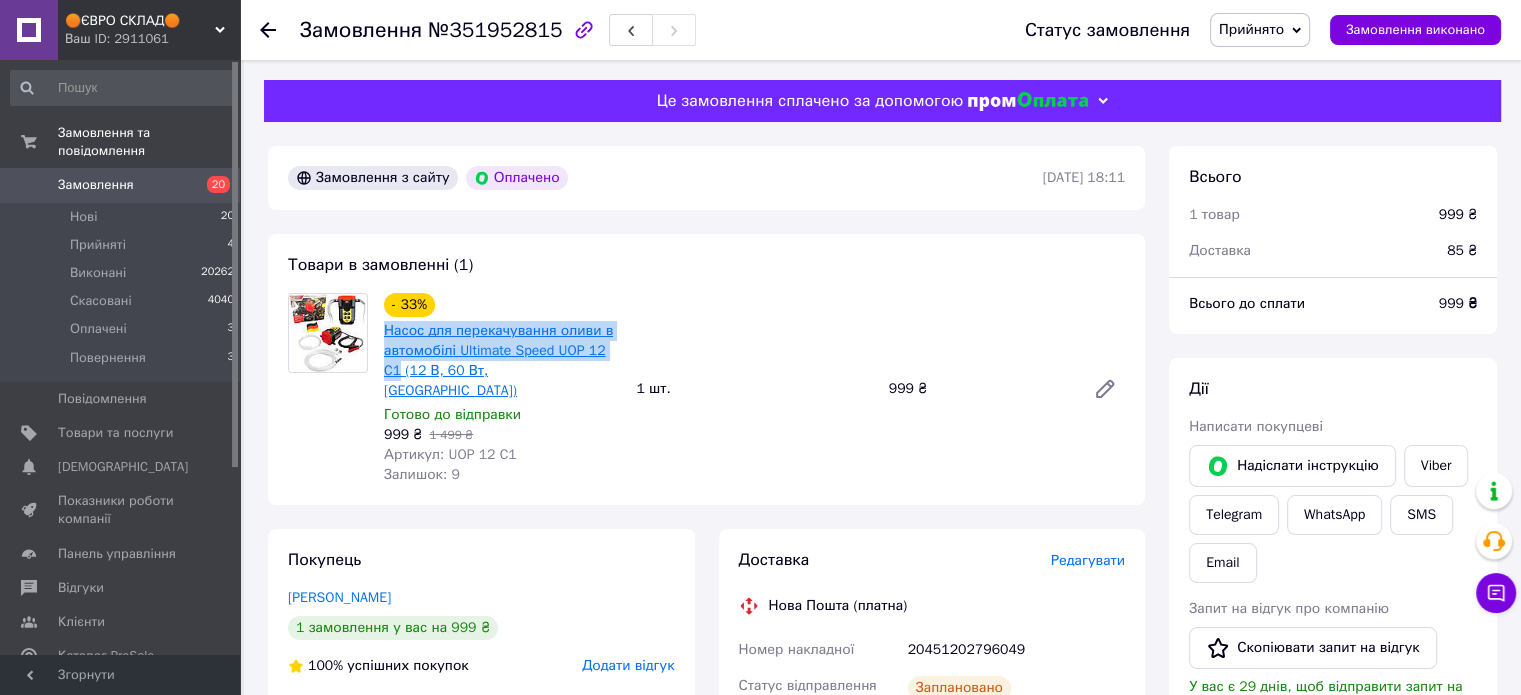 drag, startPoint x: 376, startPoint y: 328, endPoint x: 401, endPoint y: 375, distance: 53.235325 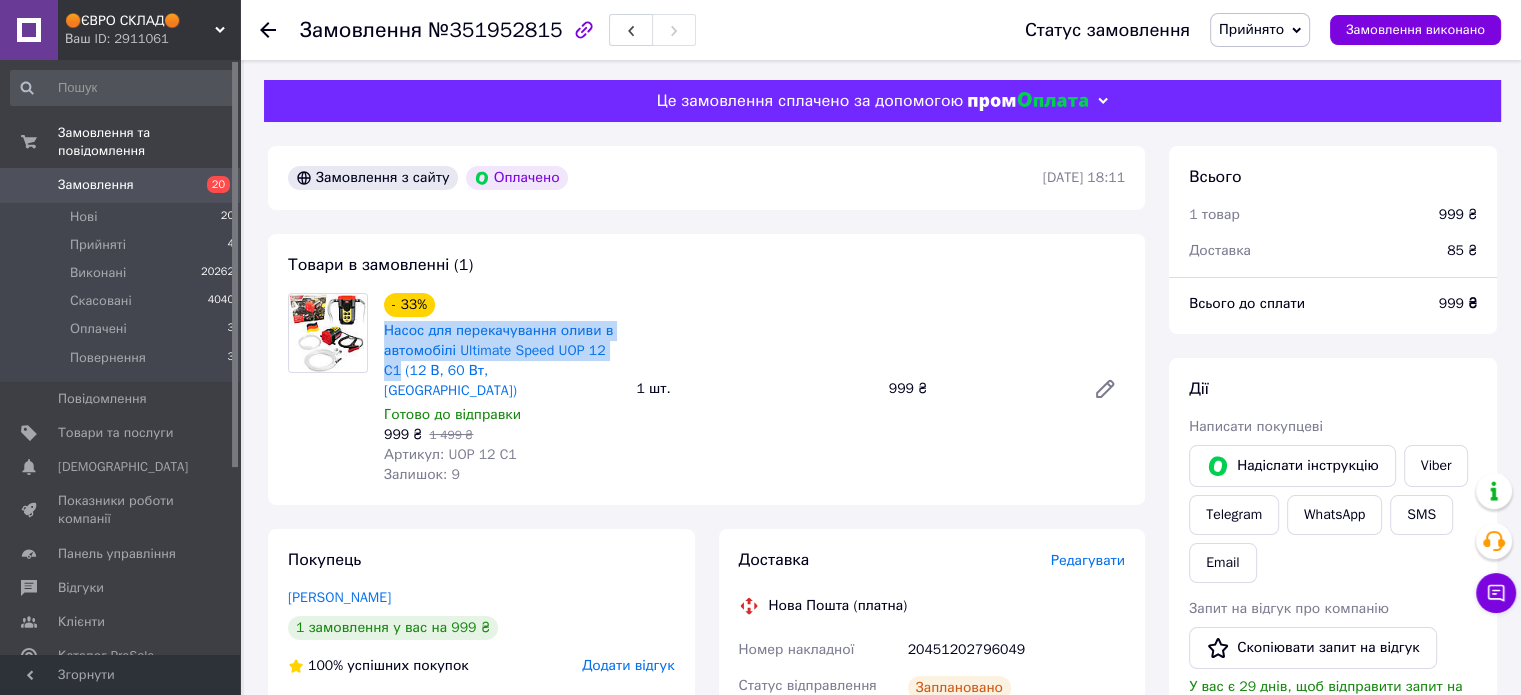 copy on "Насос для перекачування оливи в автомобілі Ultimate Speed UOP 12 C1" 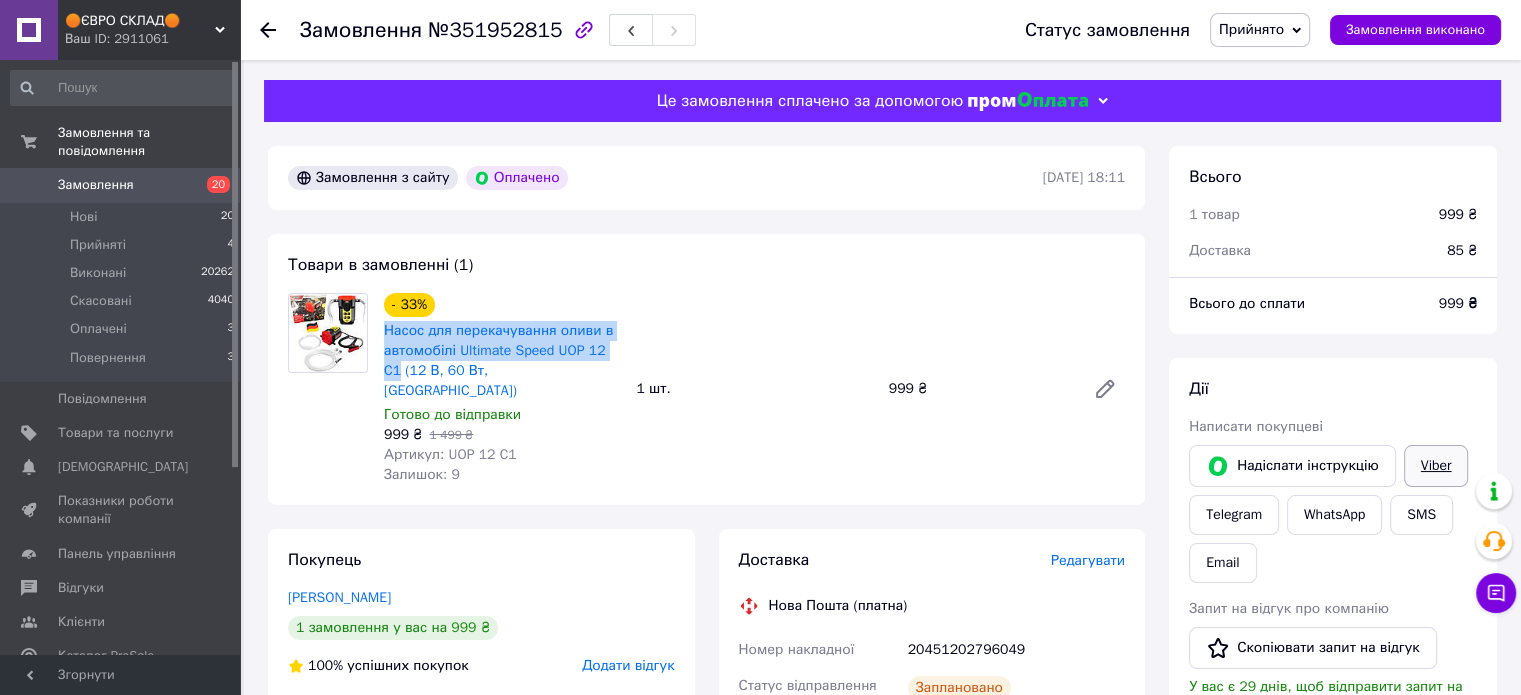click on "Viber" at bounding box center (1436, 466) 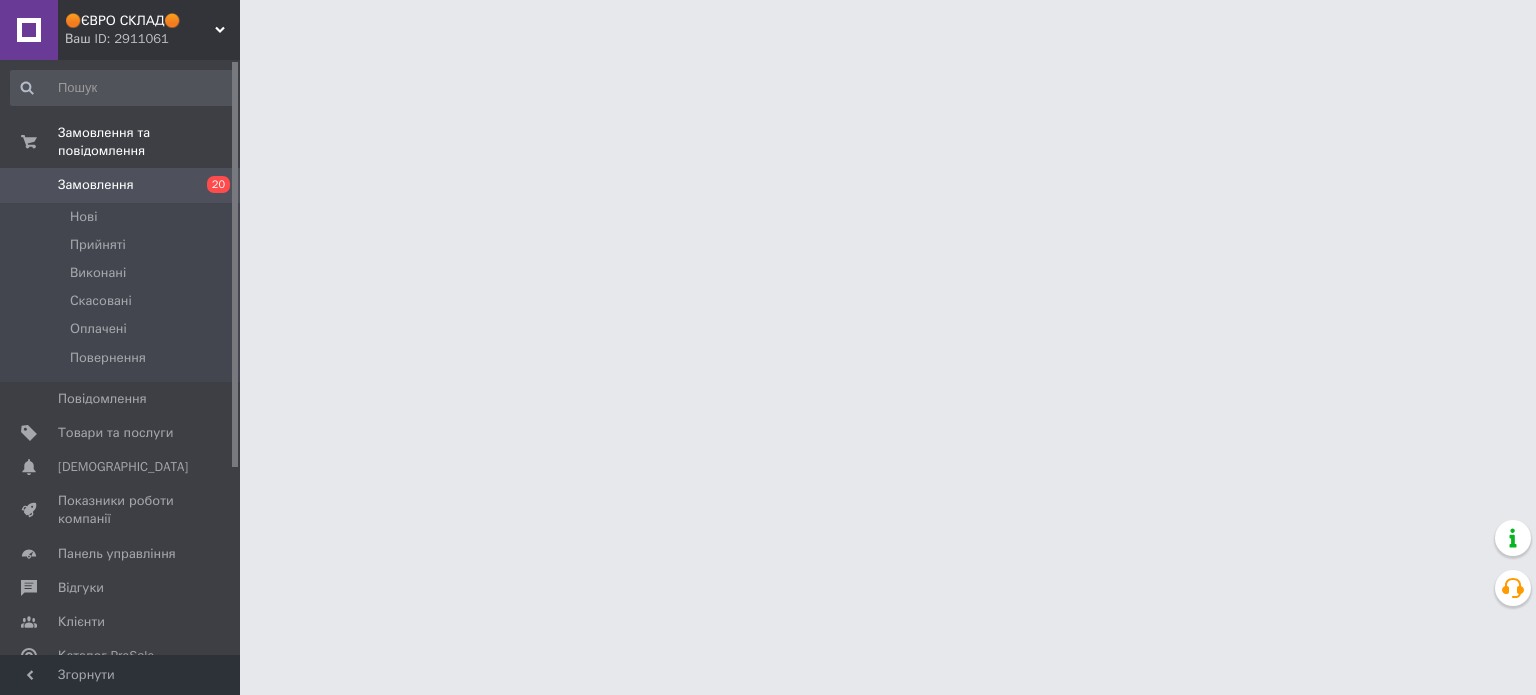 scroll, scrollTop: 0, scrollLeft: 0, axis: both 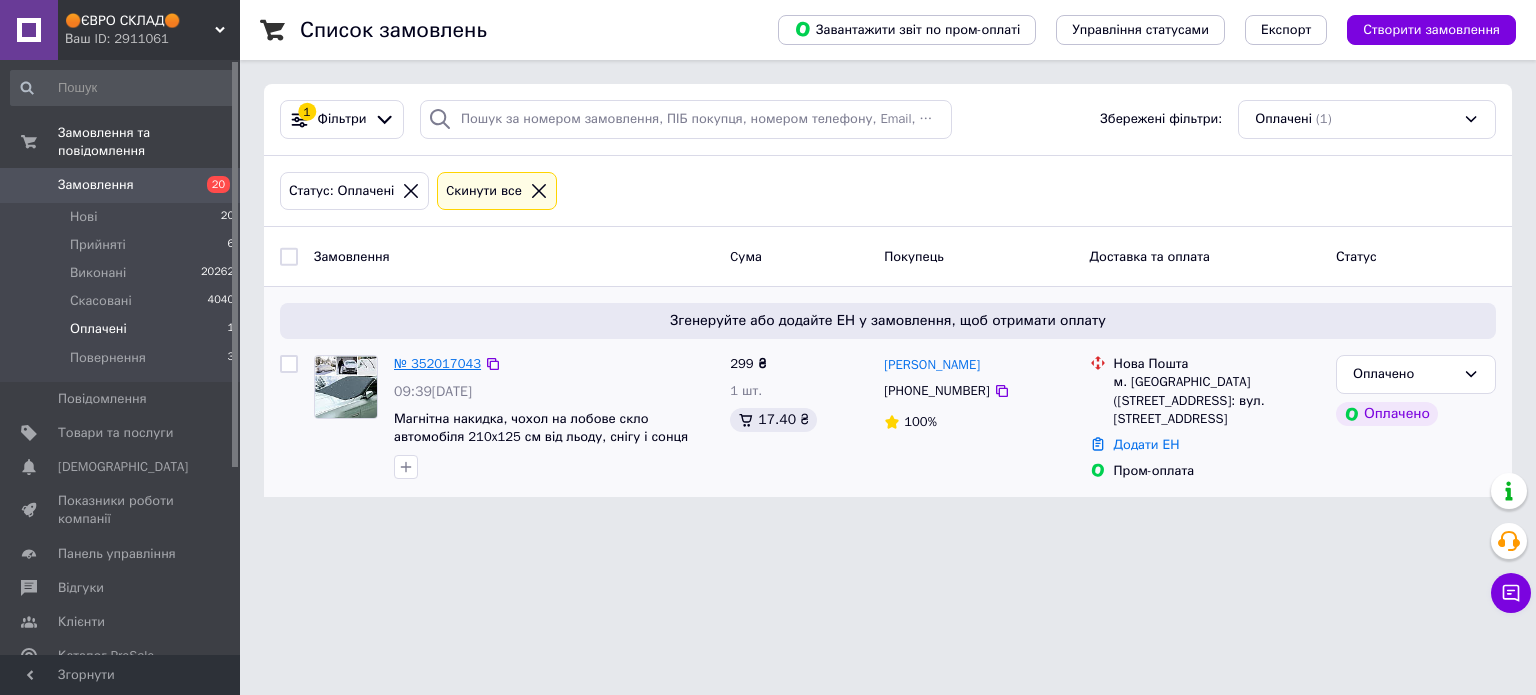 click on "№ 352017043" at bounding box center (437, 363) 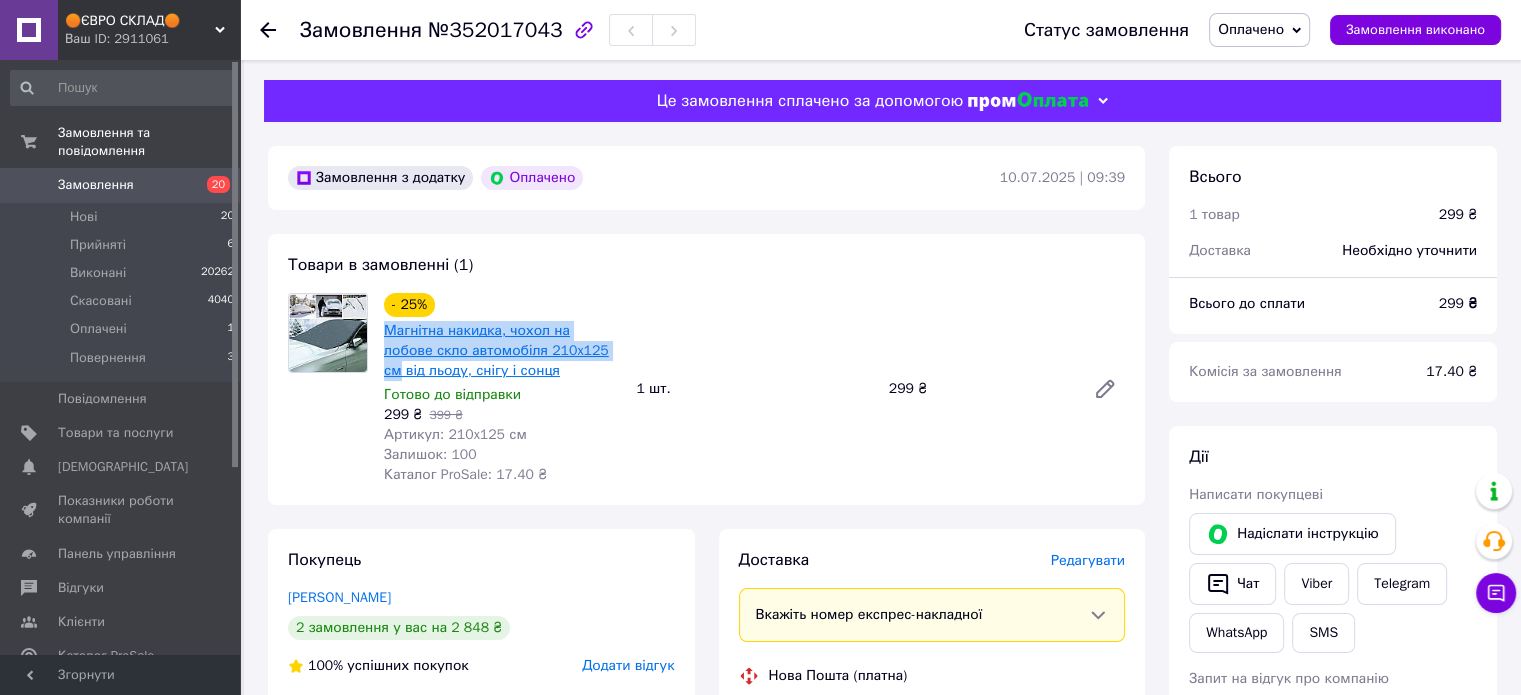 drag, startPoint x: 380, startPoint y: 329, endPoint x: 564, endPoint y: 355, distance: 185.82788 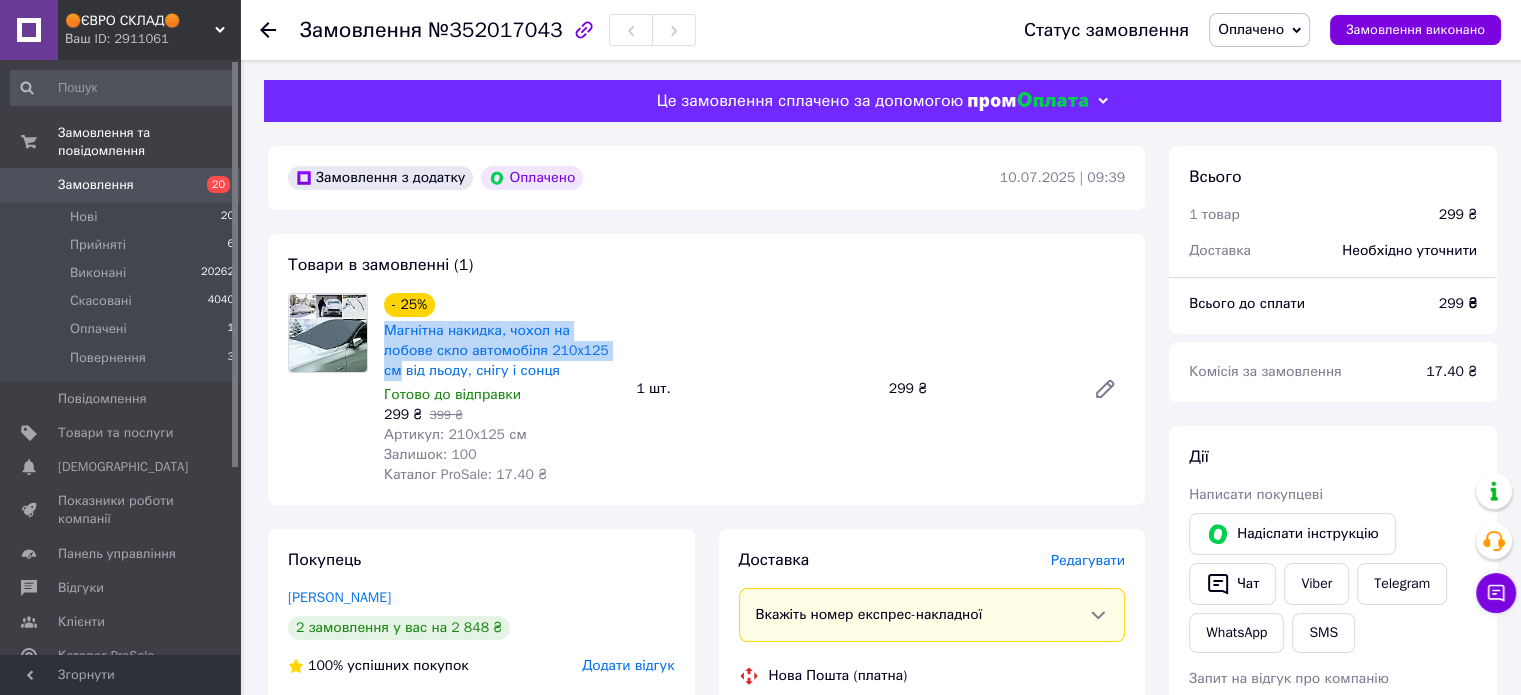 copy on "Магнітна накидка, чохол на лобове скло автомобіля 210x125 см" 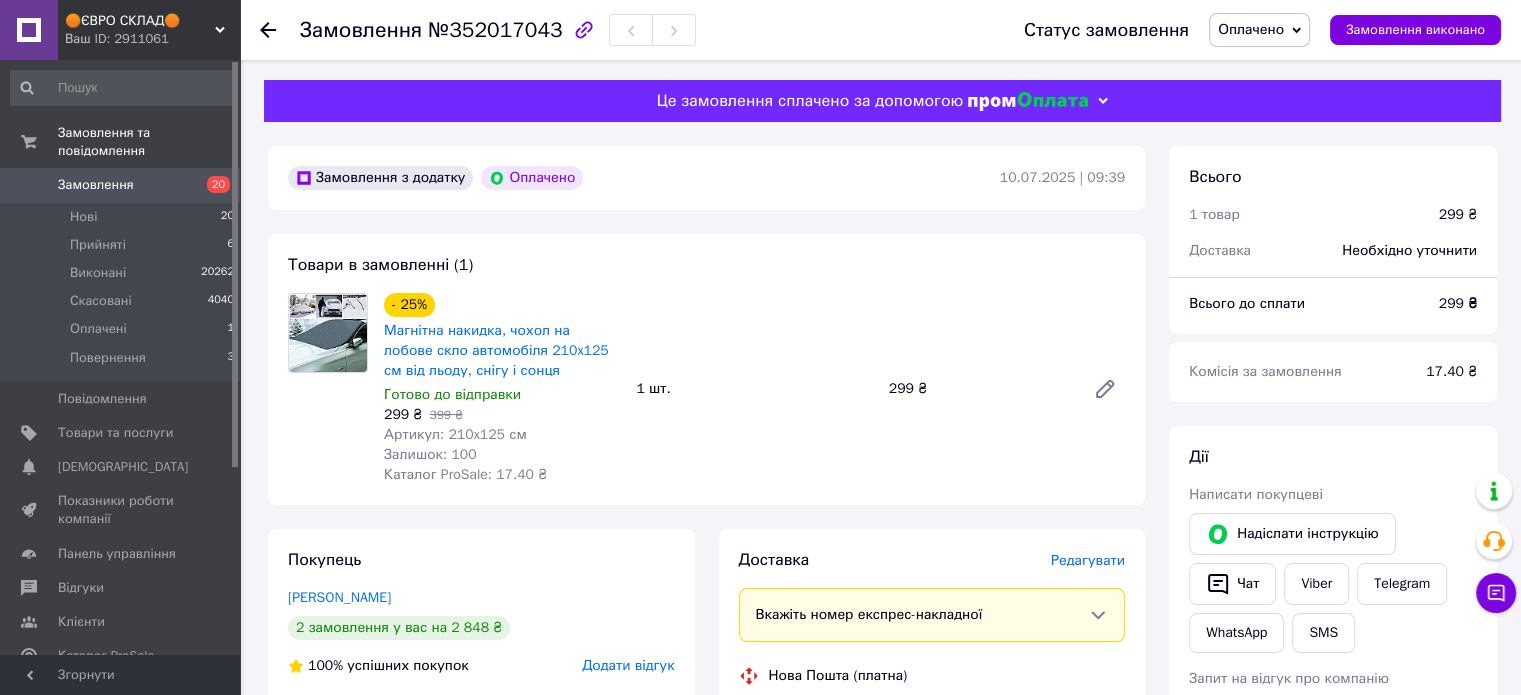click on "Редагувати" at bounding box center (1088, 560) 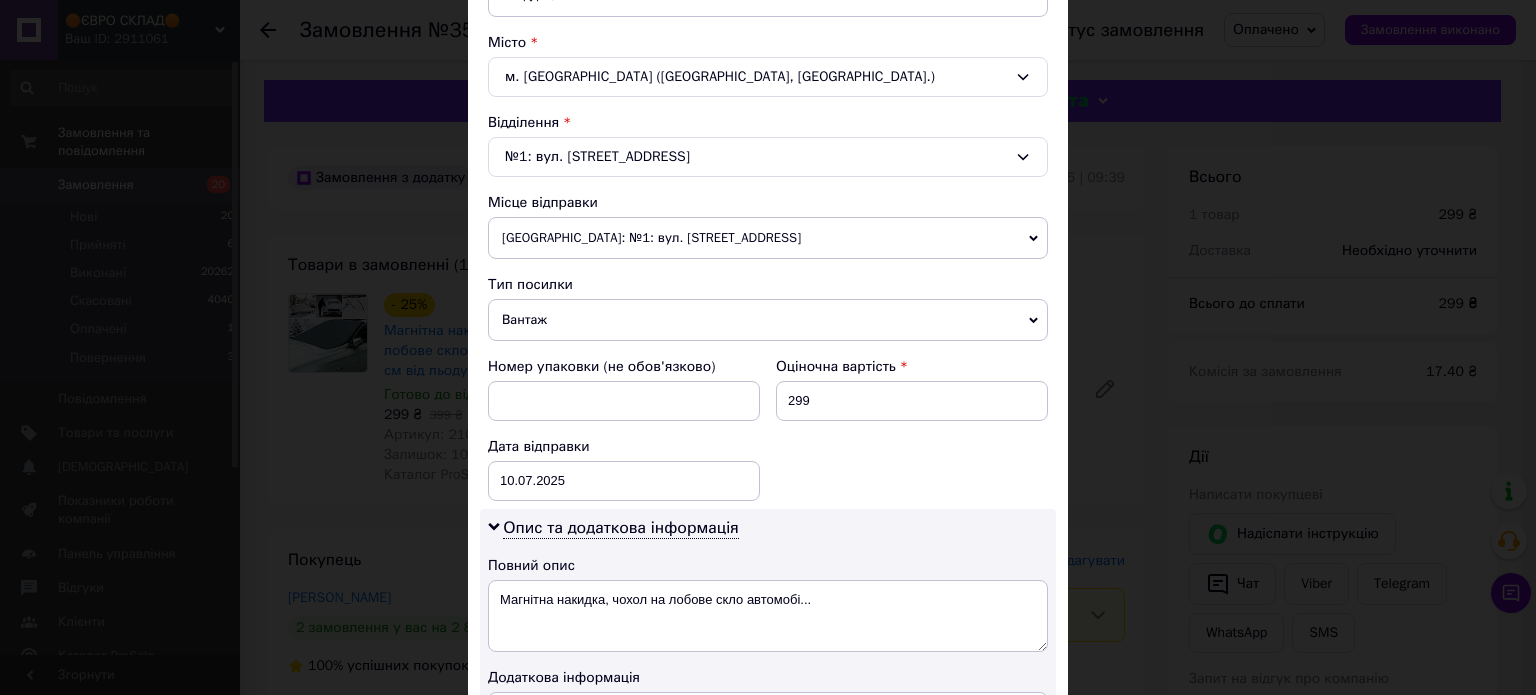 scroll, scrollTop: 800, scrollLeft: 0, axis: vertical 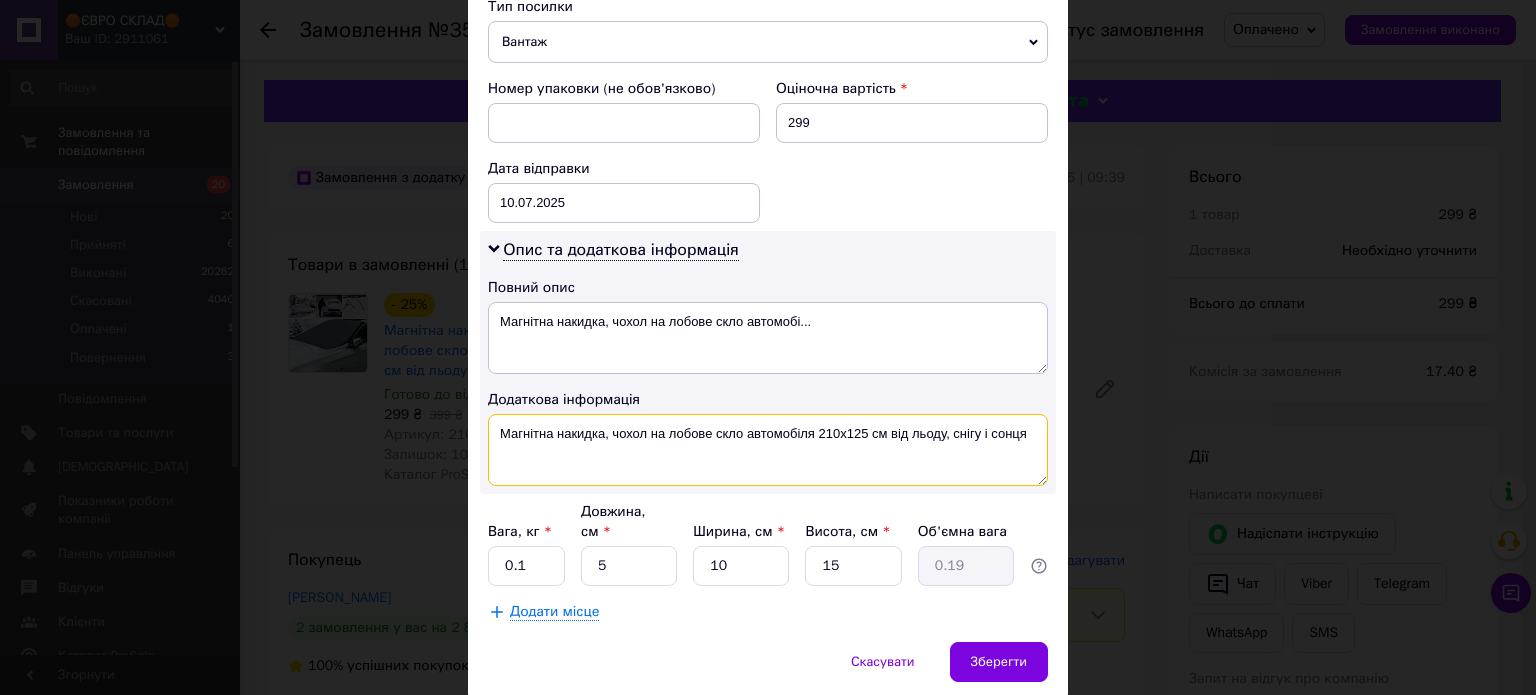 click on "Магнітна накидка, чохол на лобове скло автомобіля 210x125 см від льоду, снігу і сонця" at bounding box center [768, 450] 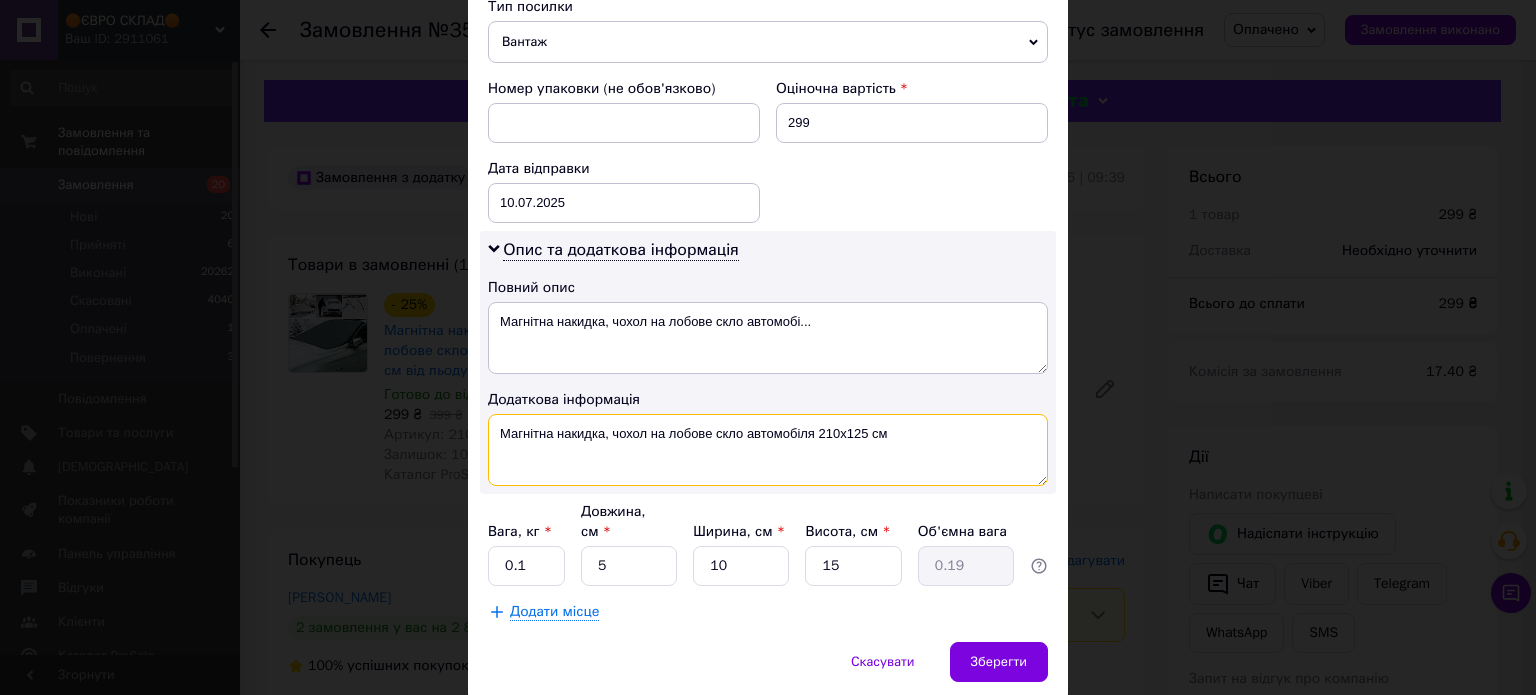 type on "Магнітна накидка, чохол на лобове скло автомобіля 210x125 см" 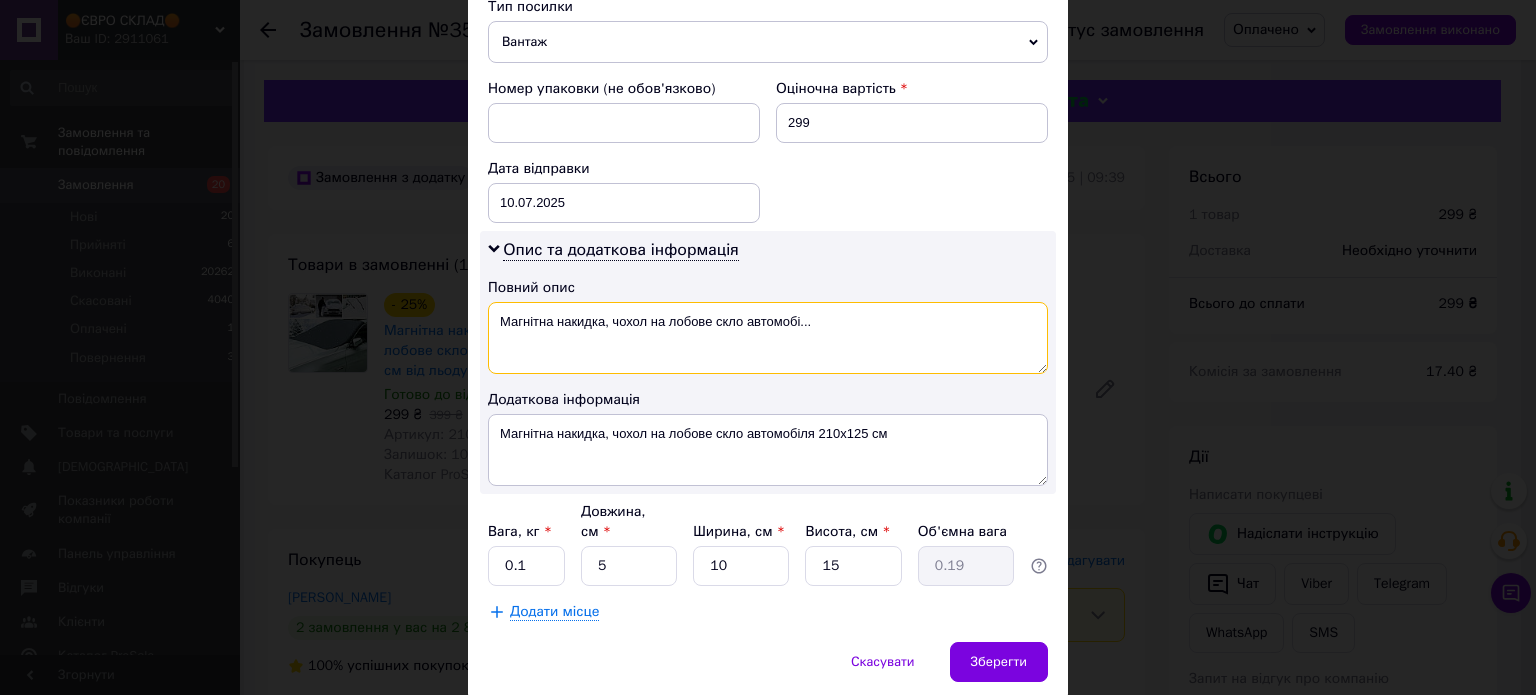 click on "Магнітна накидка, чохол на лобове скло автомобі..." at bounding box center (768, 338) 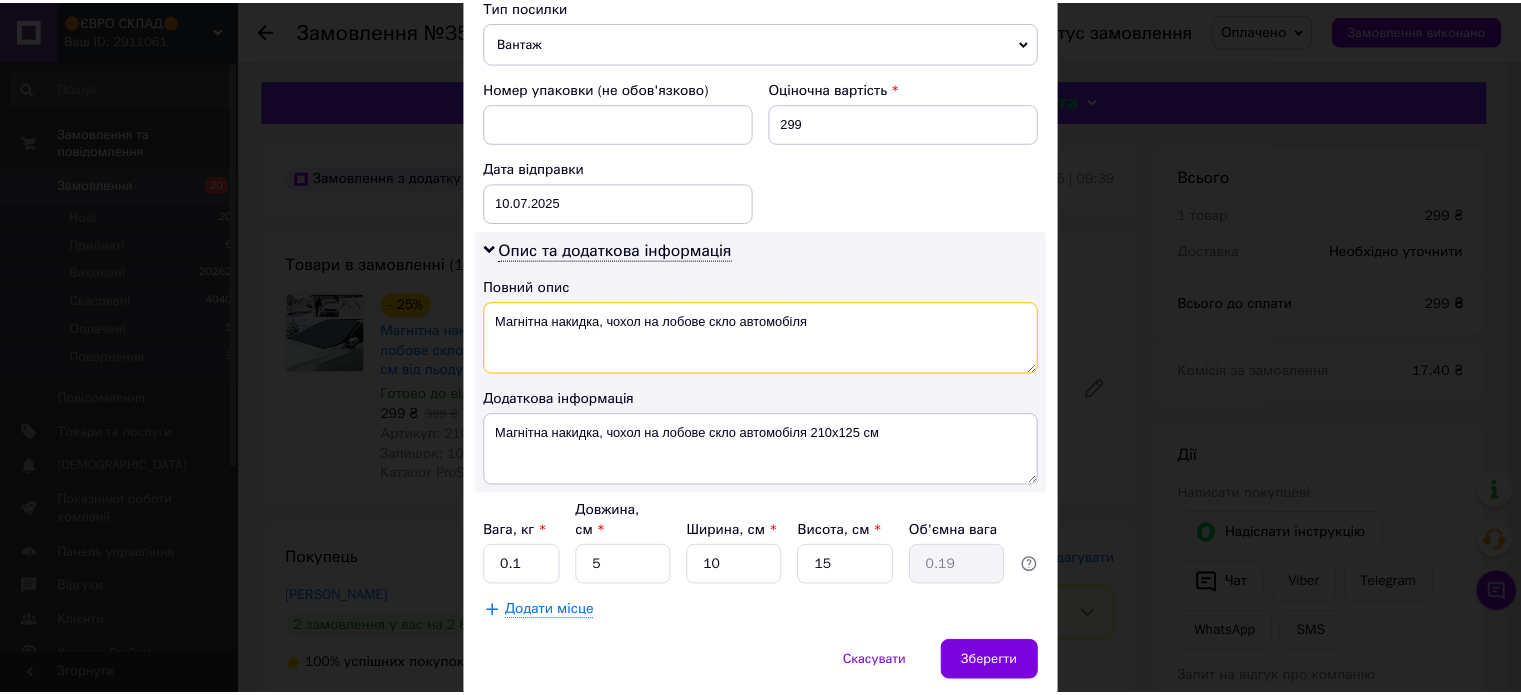 scroll, scrollTop: 850, scrollLeft: 0, axis: vertical 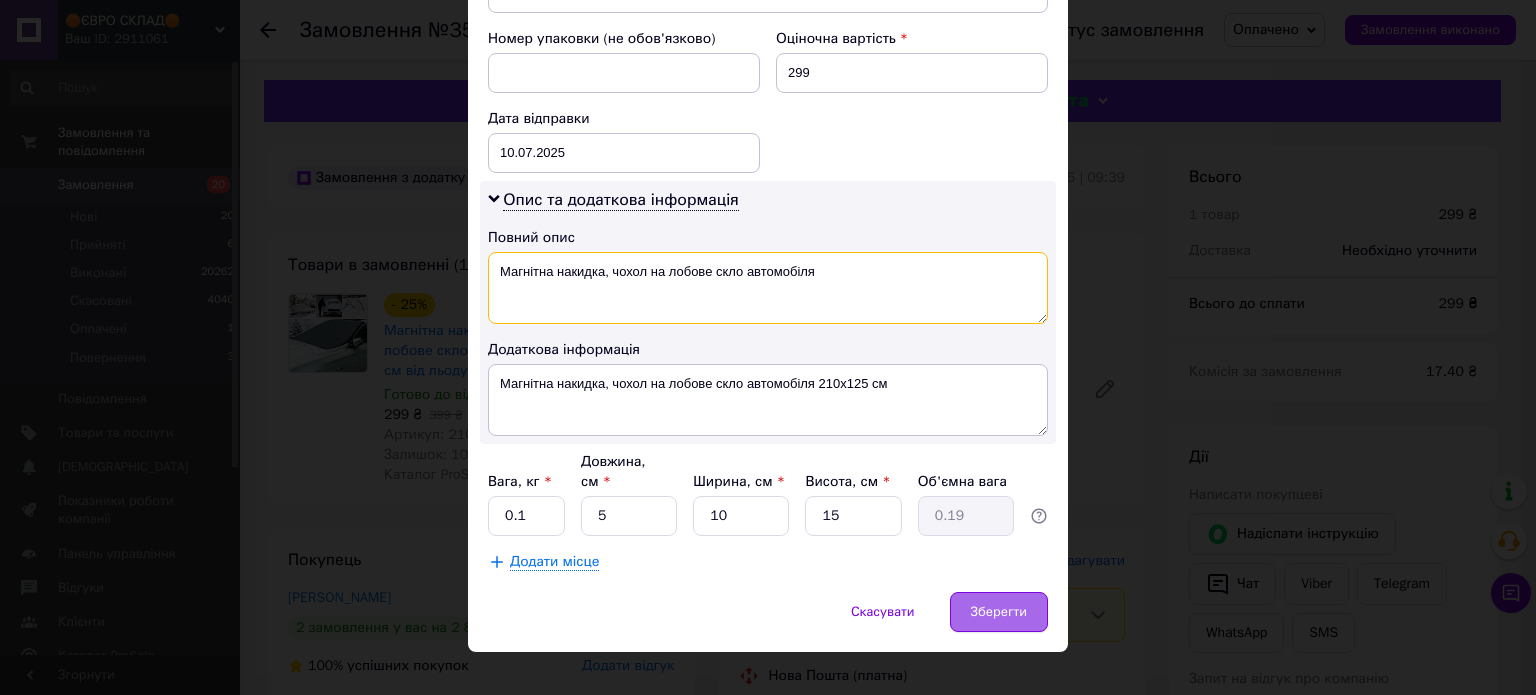 type on "Магнітна накидка, чохол на лобове скло автомобіля" 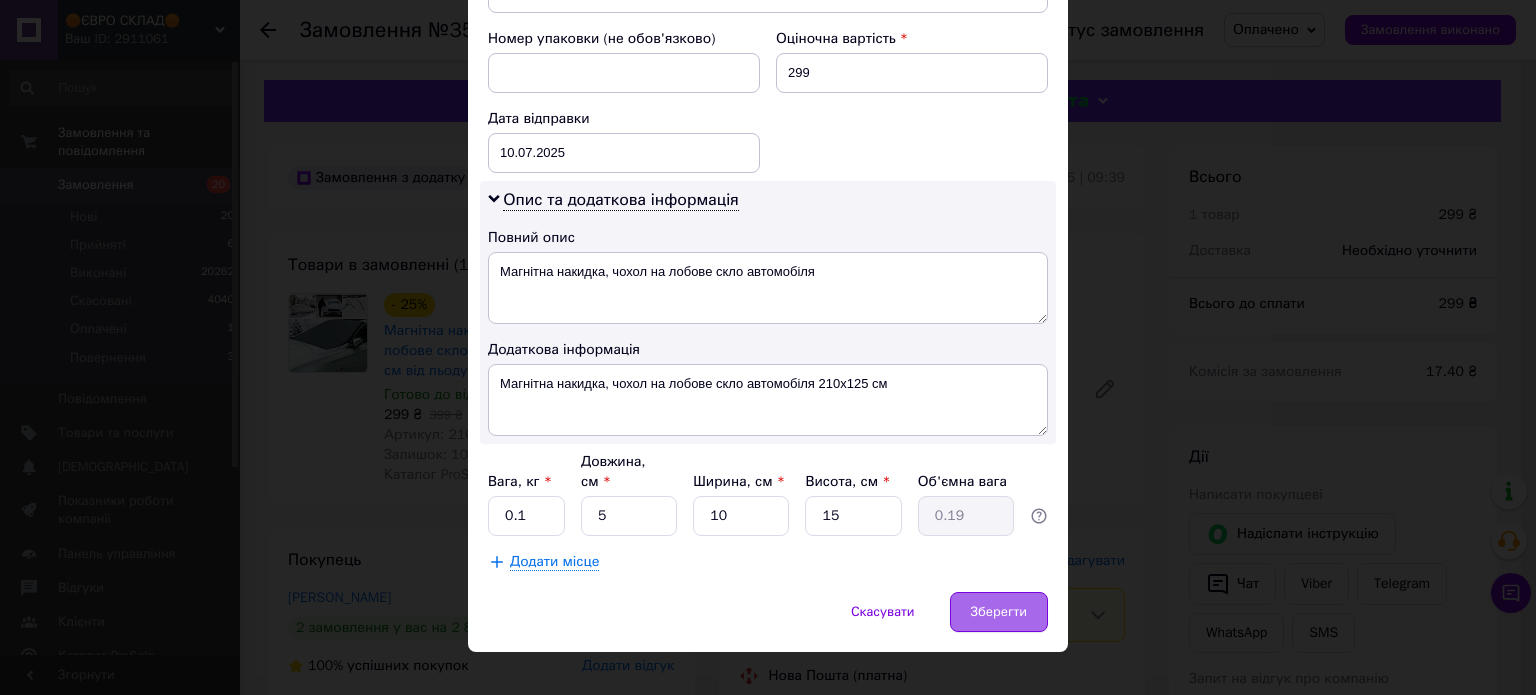 click on "Зберегти" at bounding box center (999, 612) 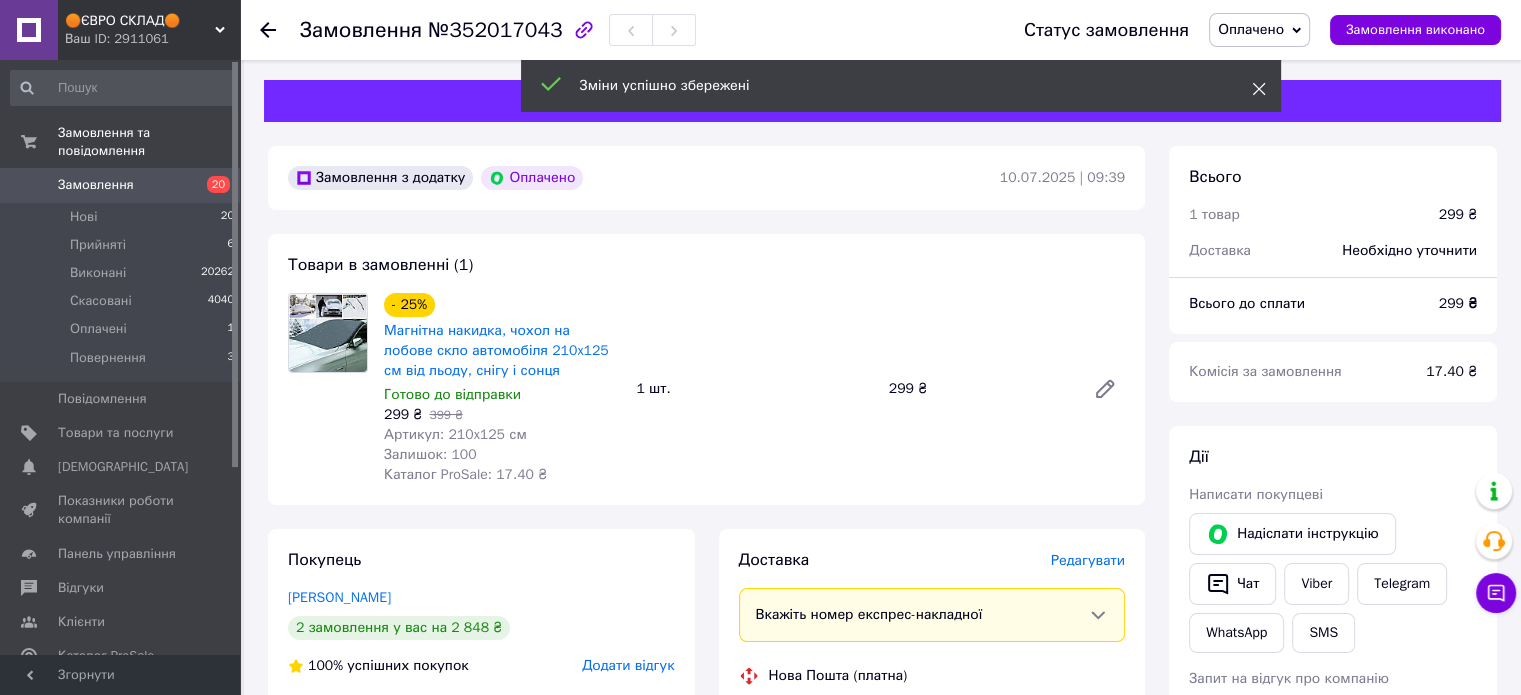 click 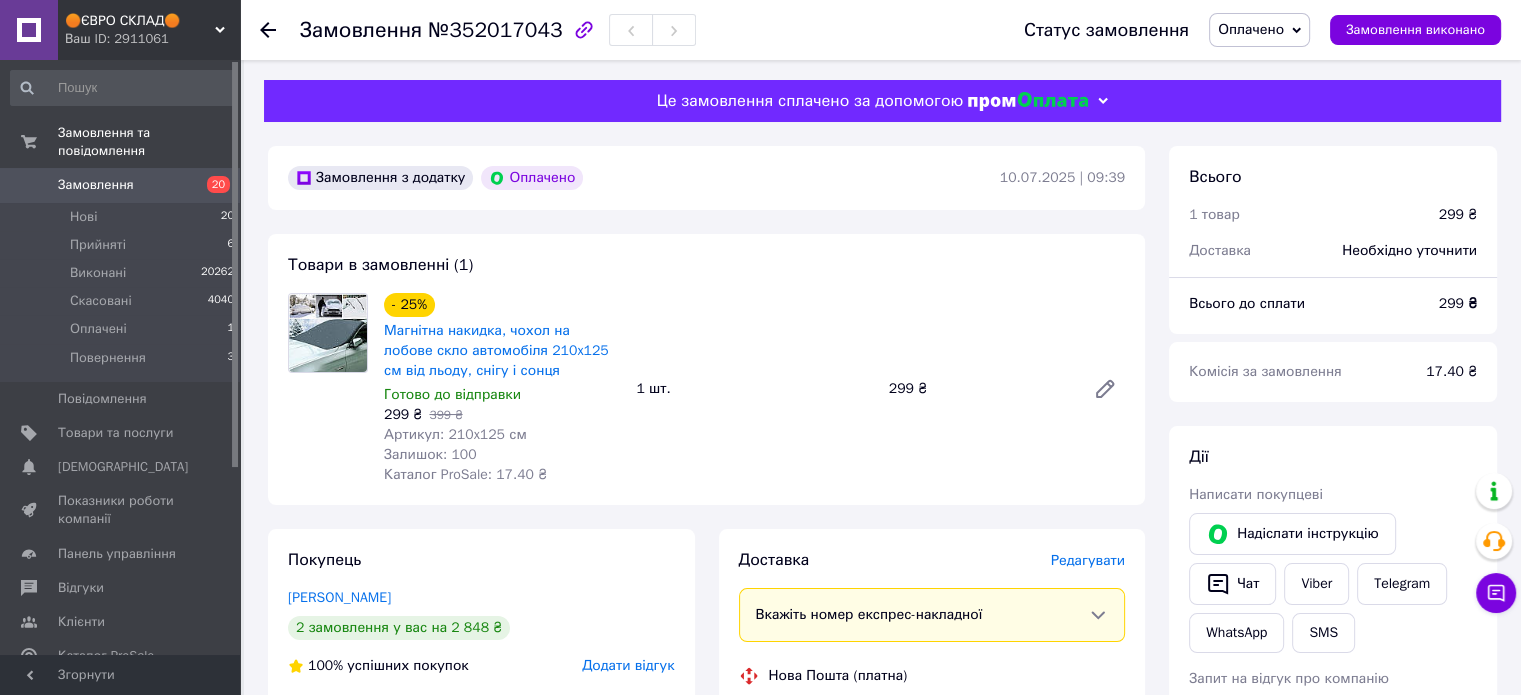 click on "Оплачено" at bounding box center (1251, 29) 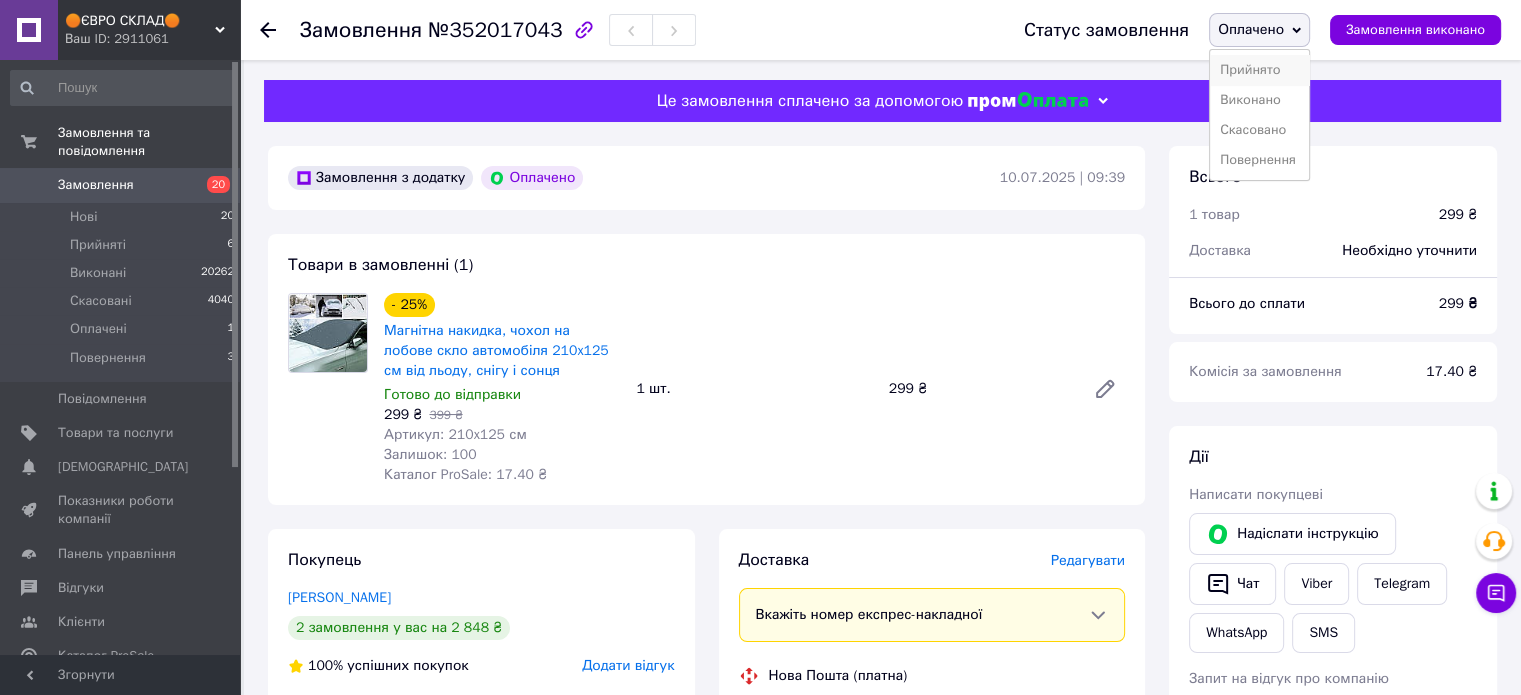 click on "Прийнято" at bounding box center [1259, 70] 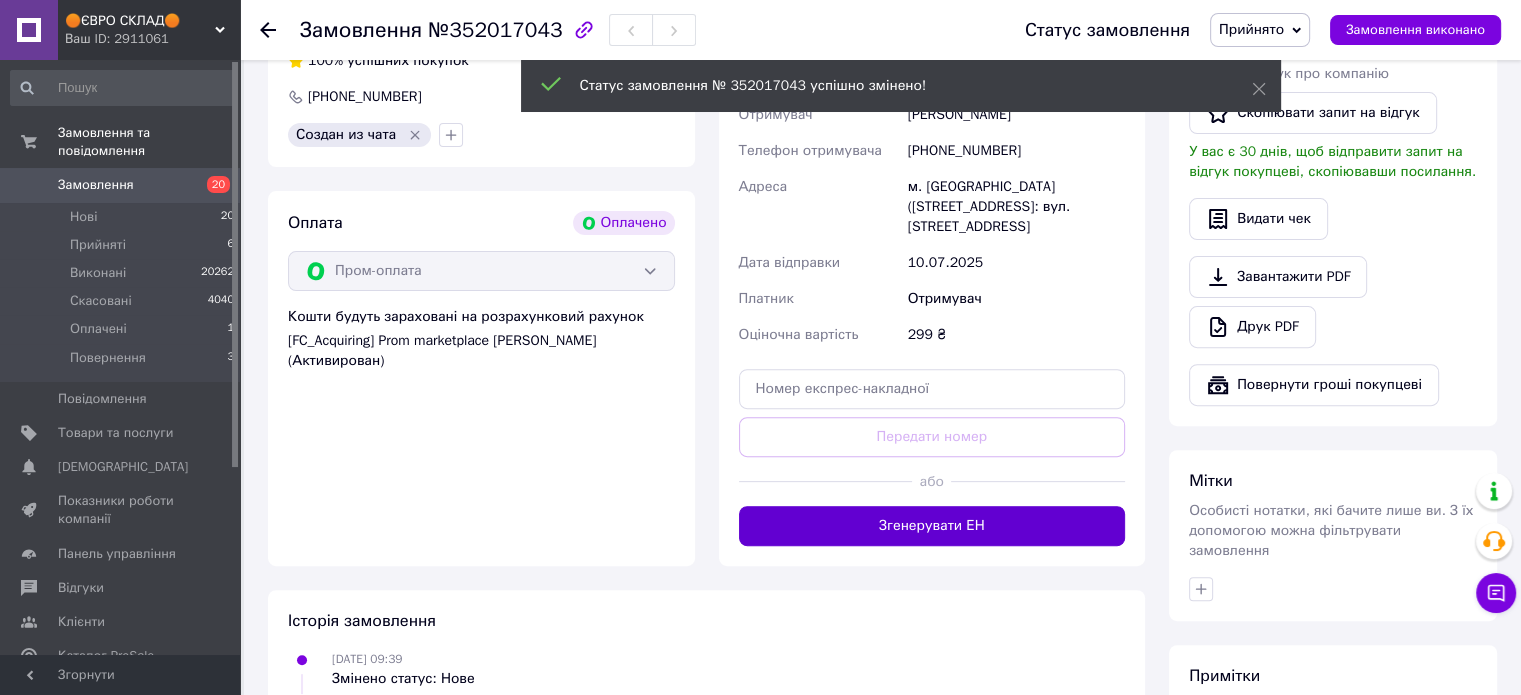 scroll, scrollTop: 800, scrollLeft: 0, axis: vertical 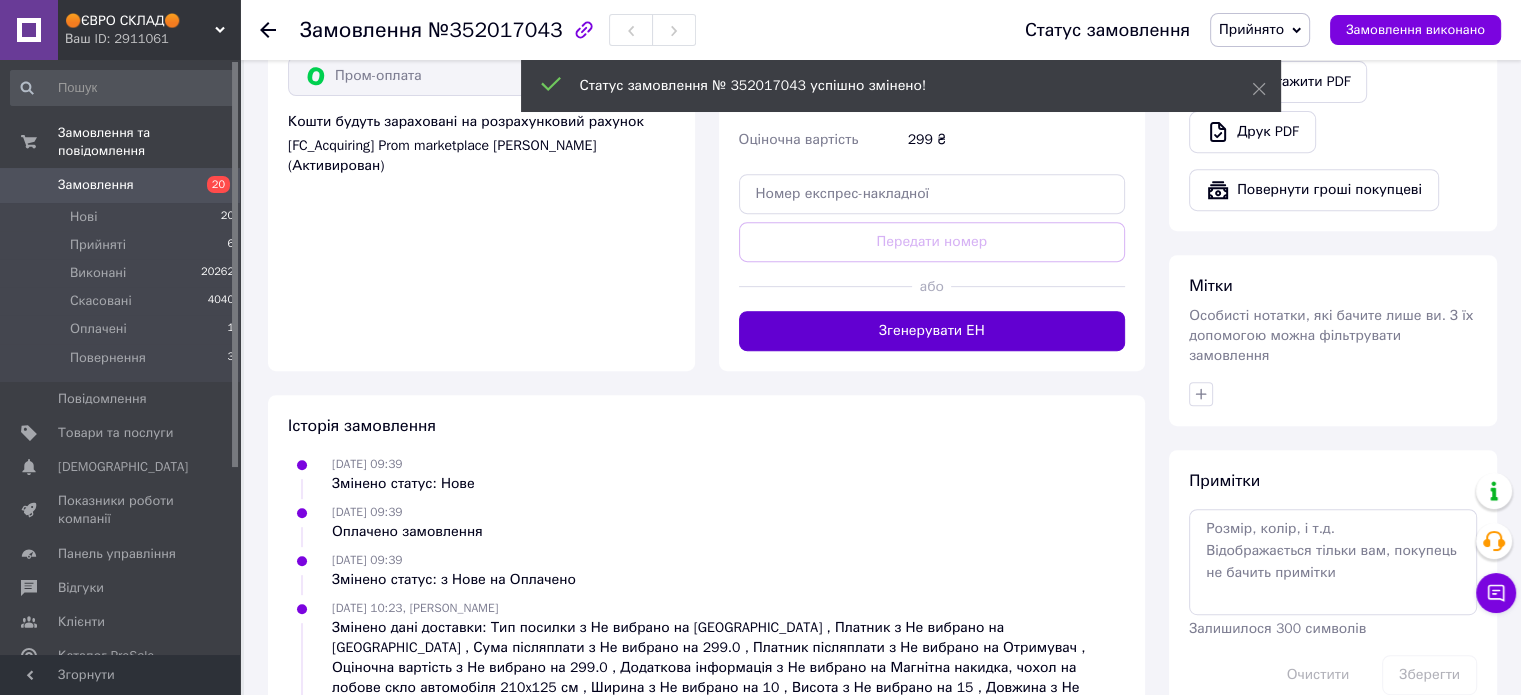 click on "Згенерувати ЕН" at bounding box center (932, 331) 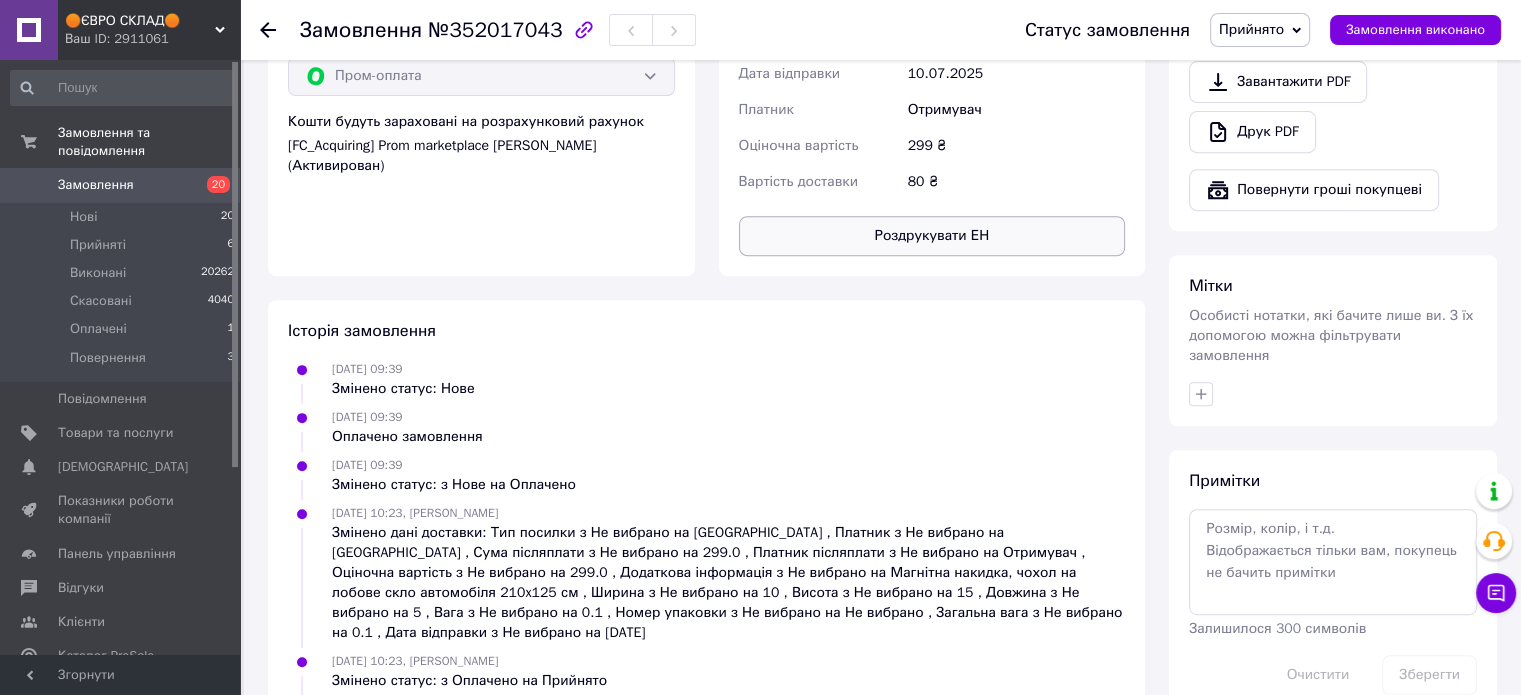 click on "Роздрукувати ЕН" at bounding box center [932, 236] 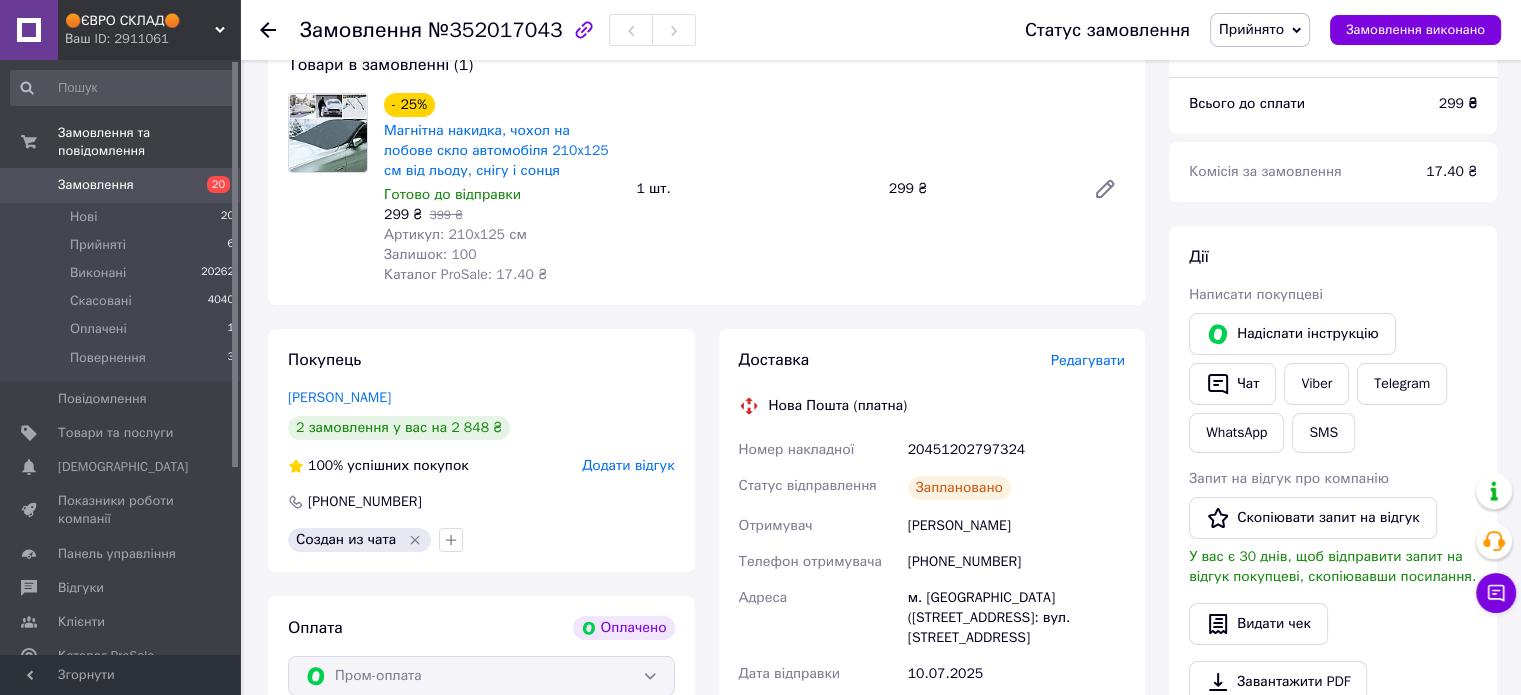 scroll, scrollTop: 0, scrollLeft: 0, axis: both 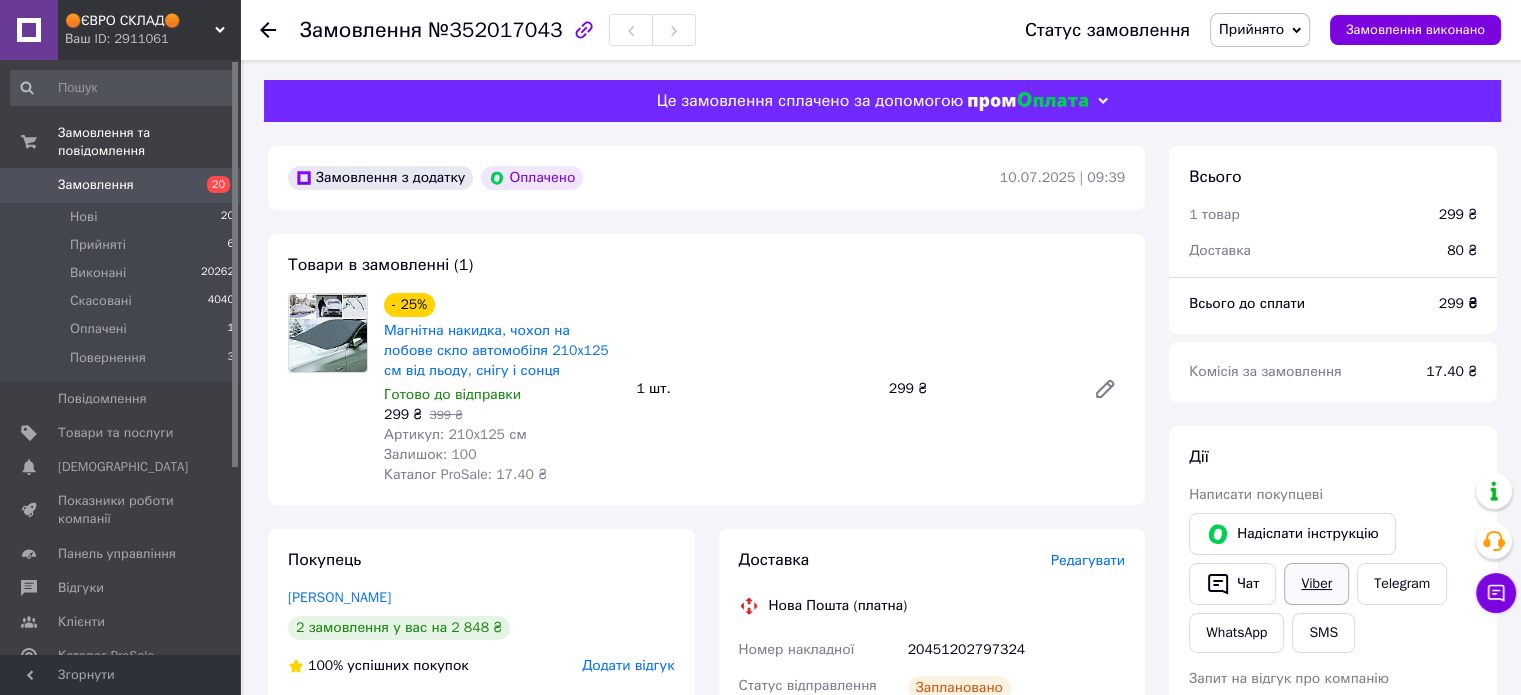 click on "Viber" at bounding box center [1316, 584] 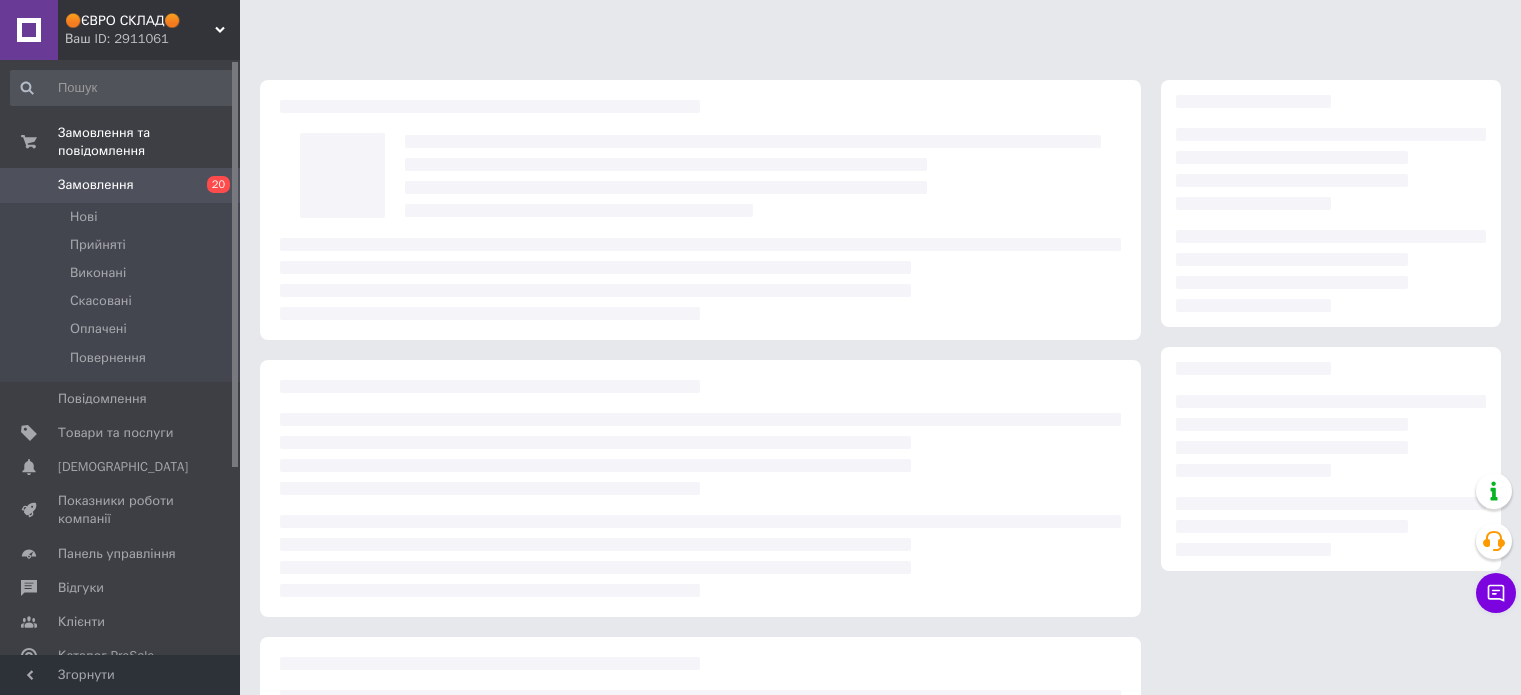 scroll, scrollTop: 0, scrollLeft: 0, axis: both 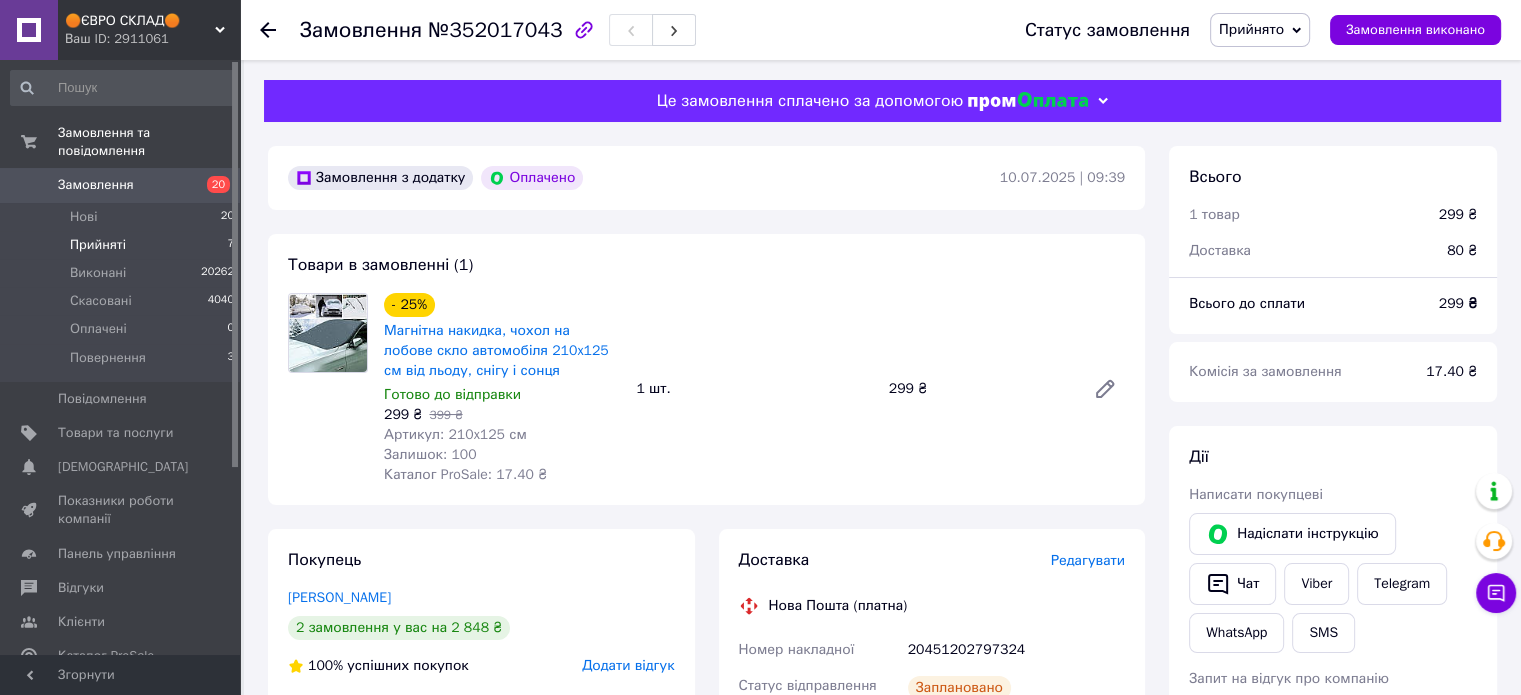click on "Прийняті" at bounding box center (98, 245) 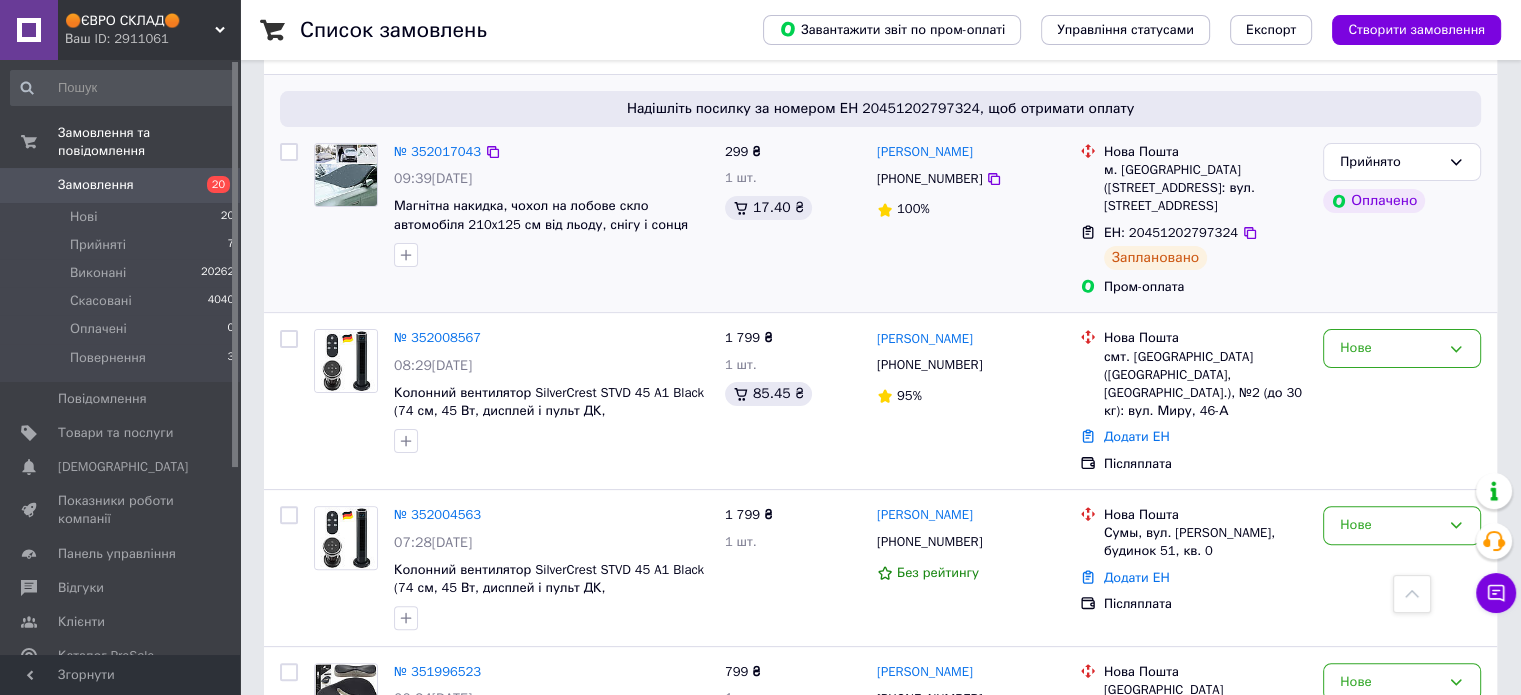 scroll, scrollTop: 200, scrollLeft: 0, axis: vertical 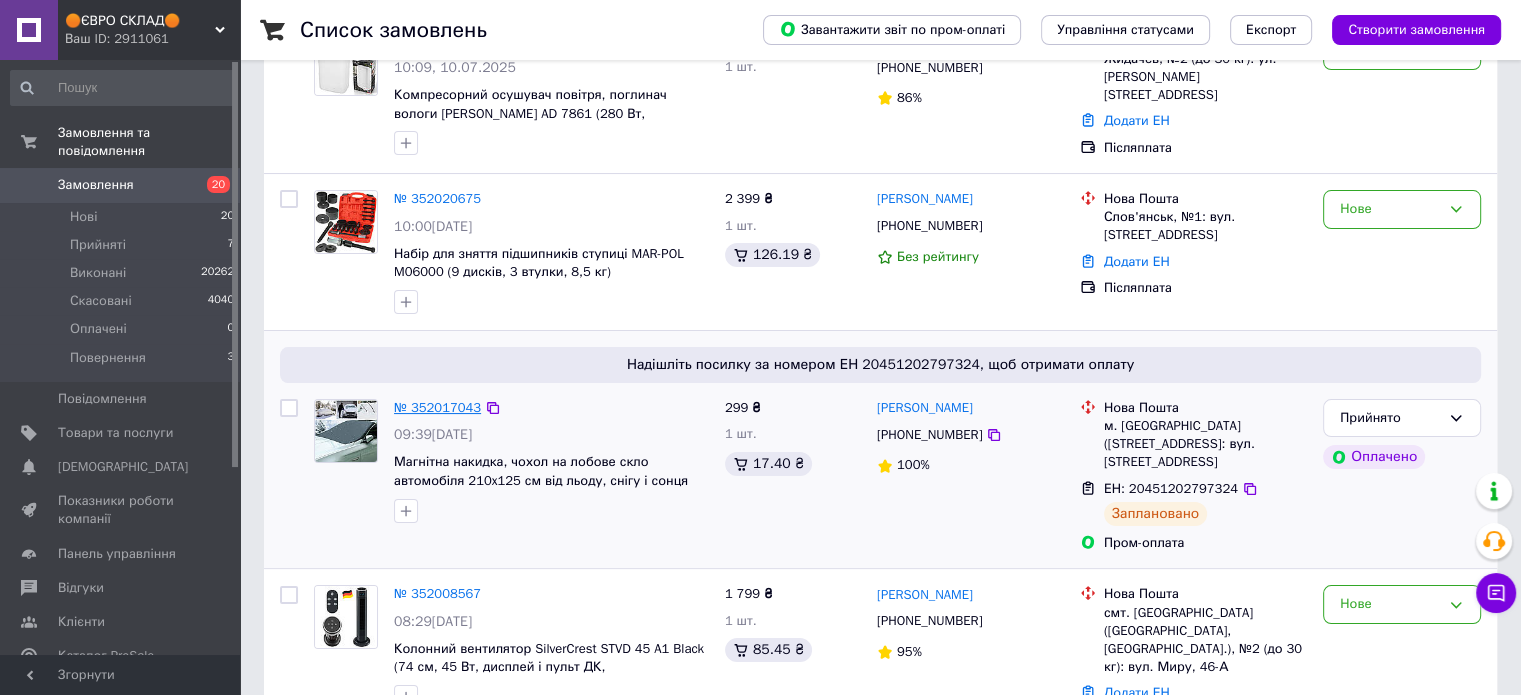 click on "№ 352017043" at bounding box center [437, 407] 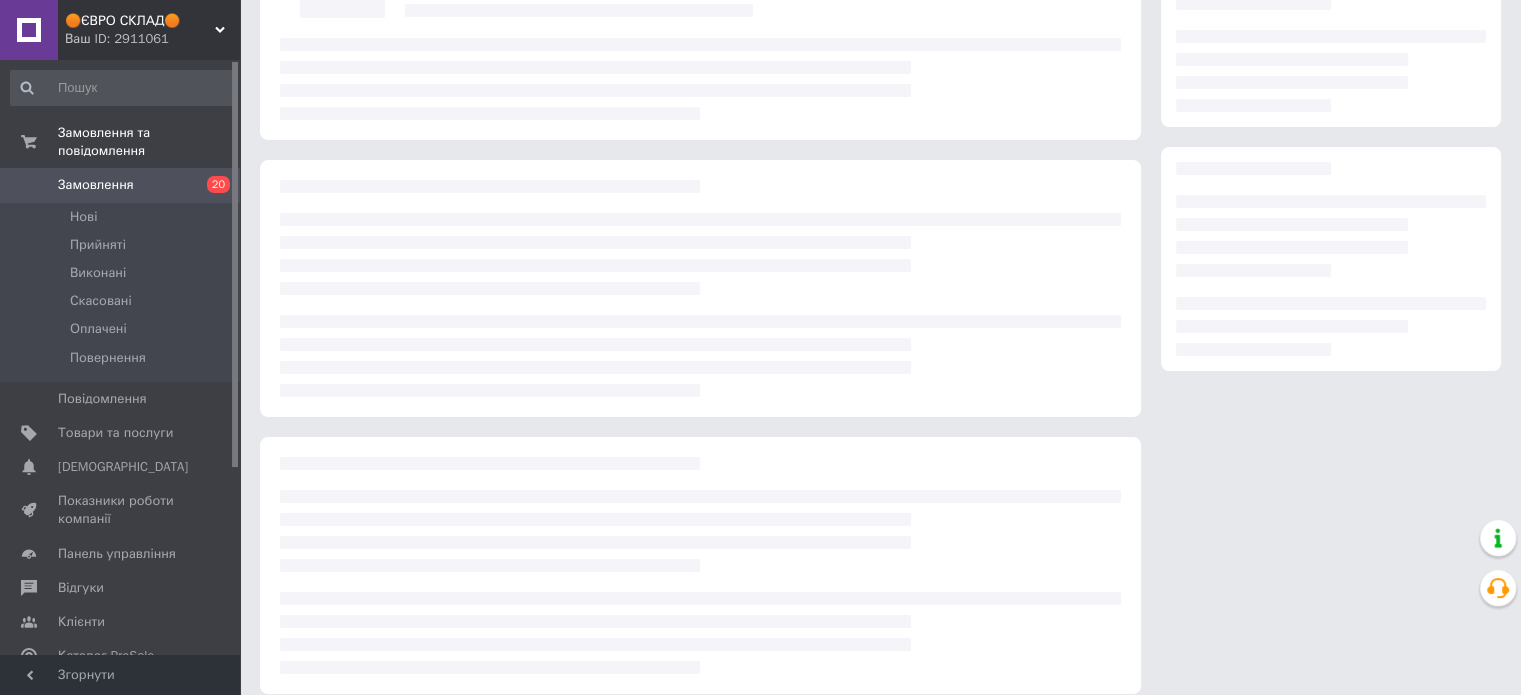 scroll, scrollTop: 200, scrollLeft: 0, axis: vertical 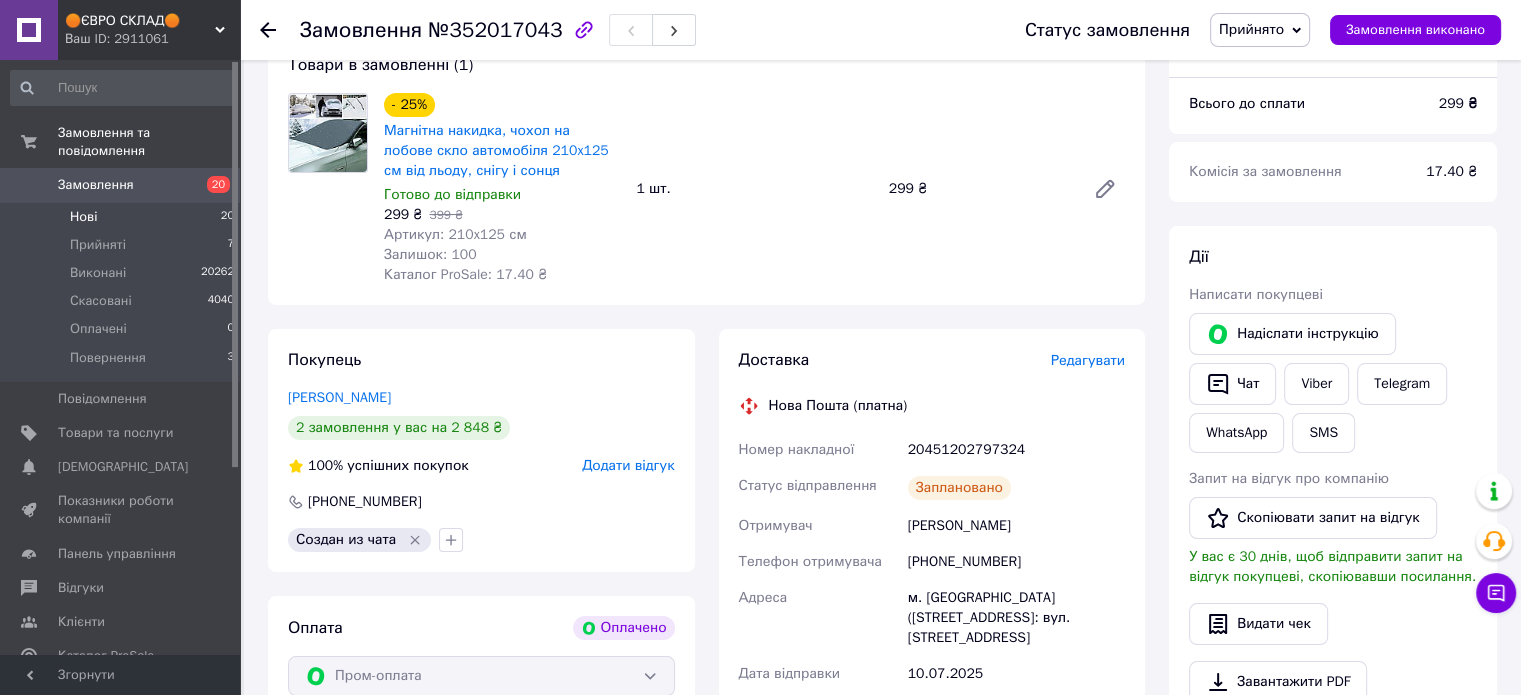 click on "Нові 20" at bounding box center (123, 217) 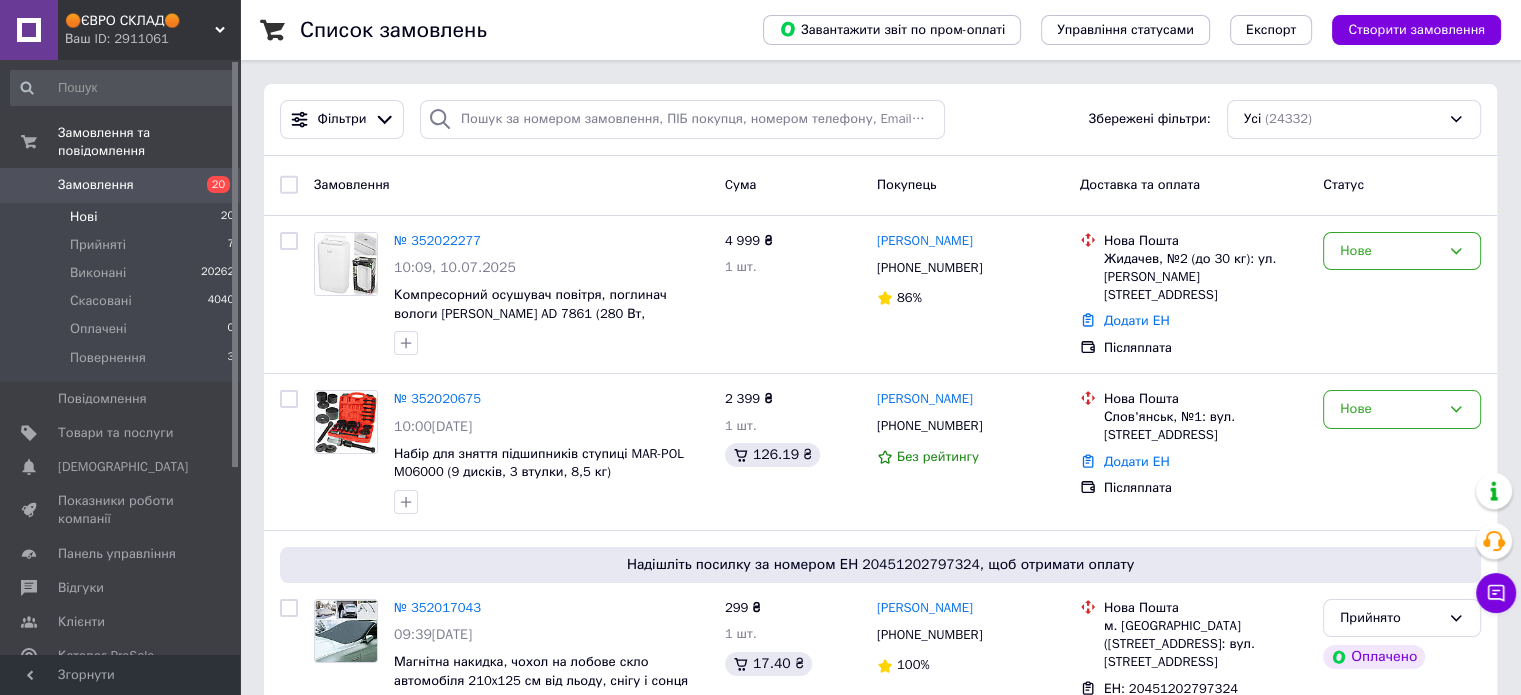click on "Нові" at bounding box center [83, 217] 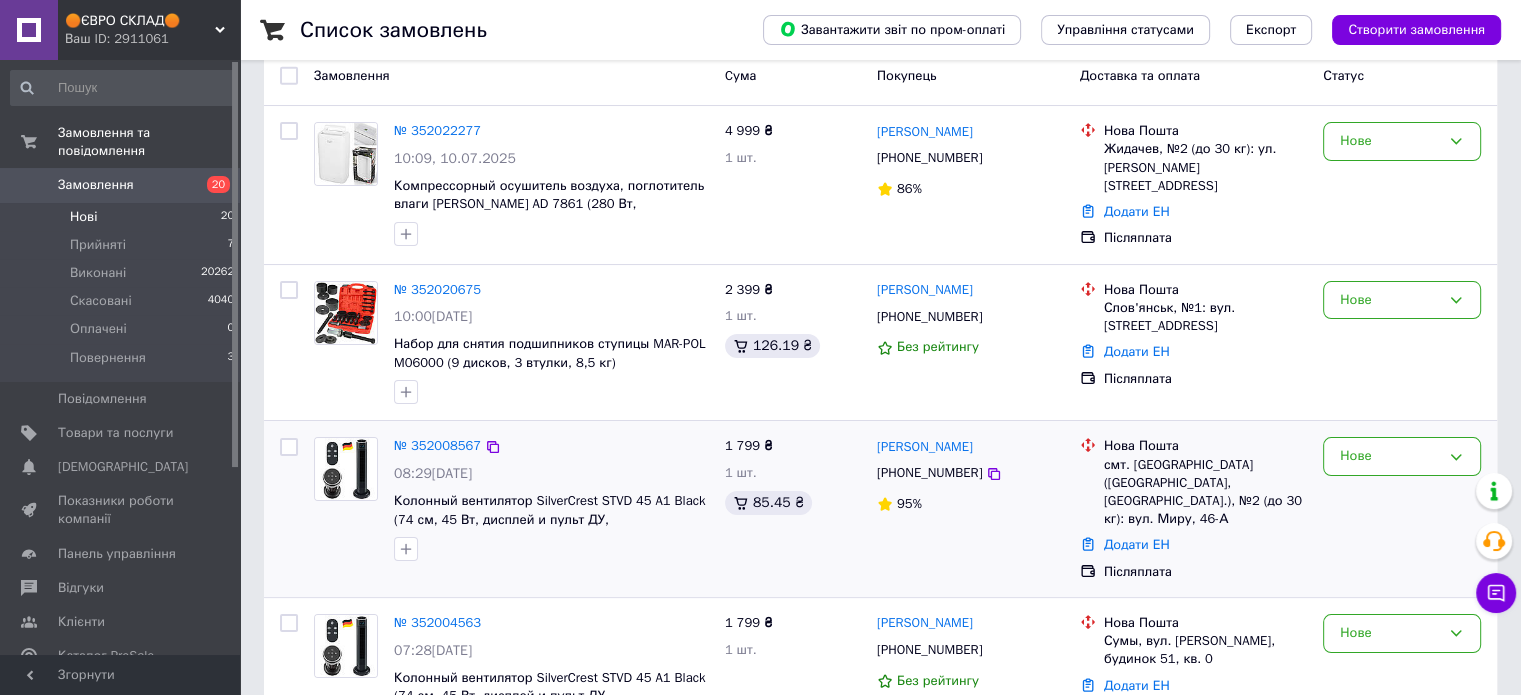 scroll, scrollTop: 0, scrollLeft: 0, axis: both 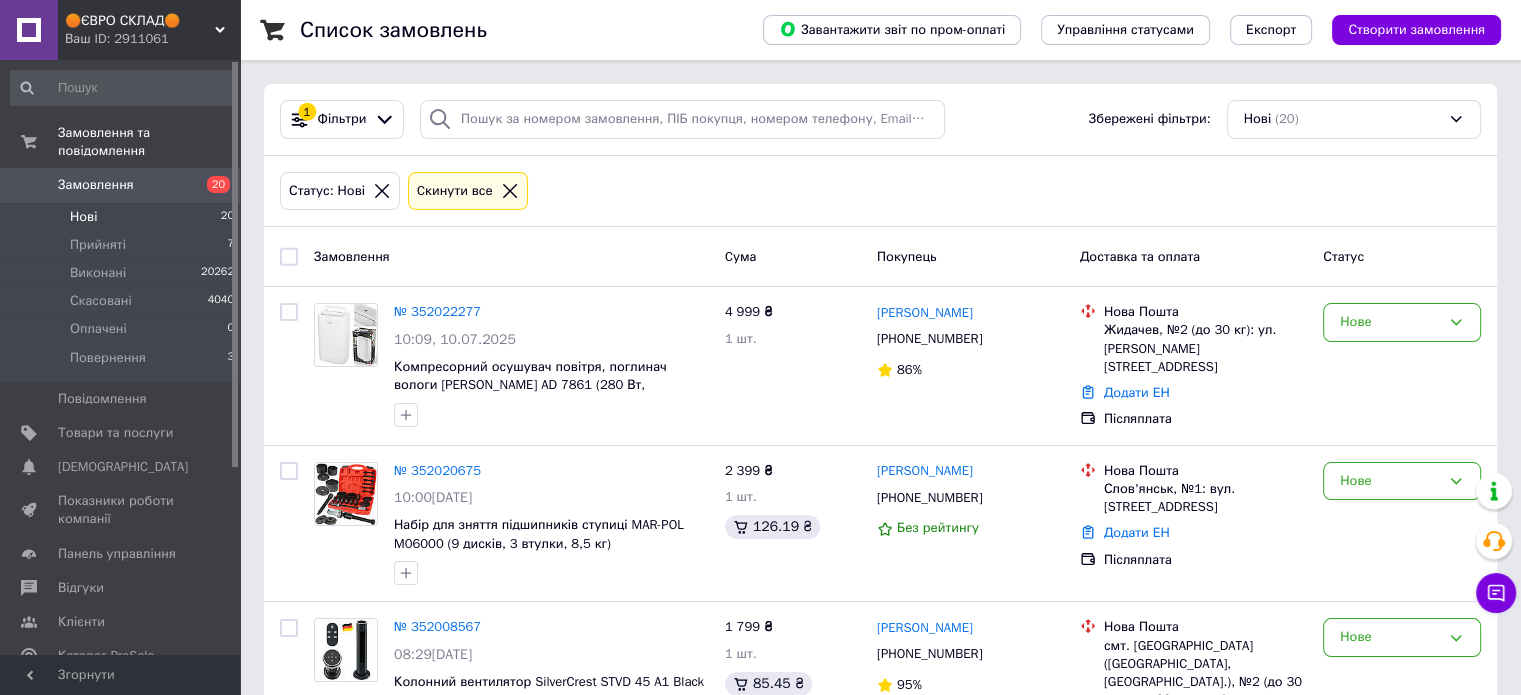 click on "Нові" at bounding box center (83, 217) 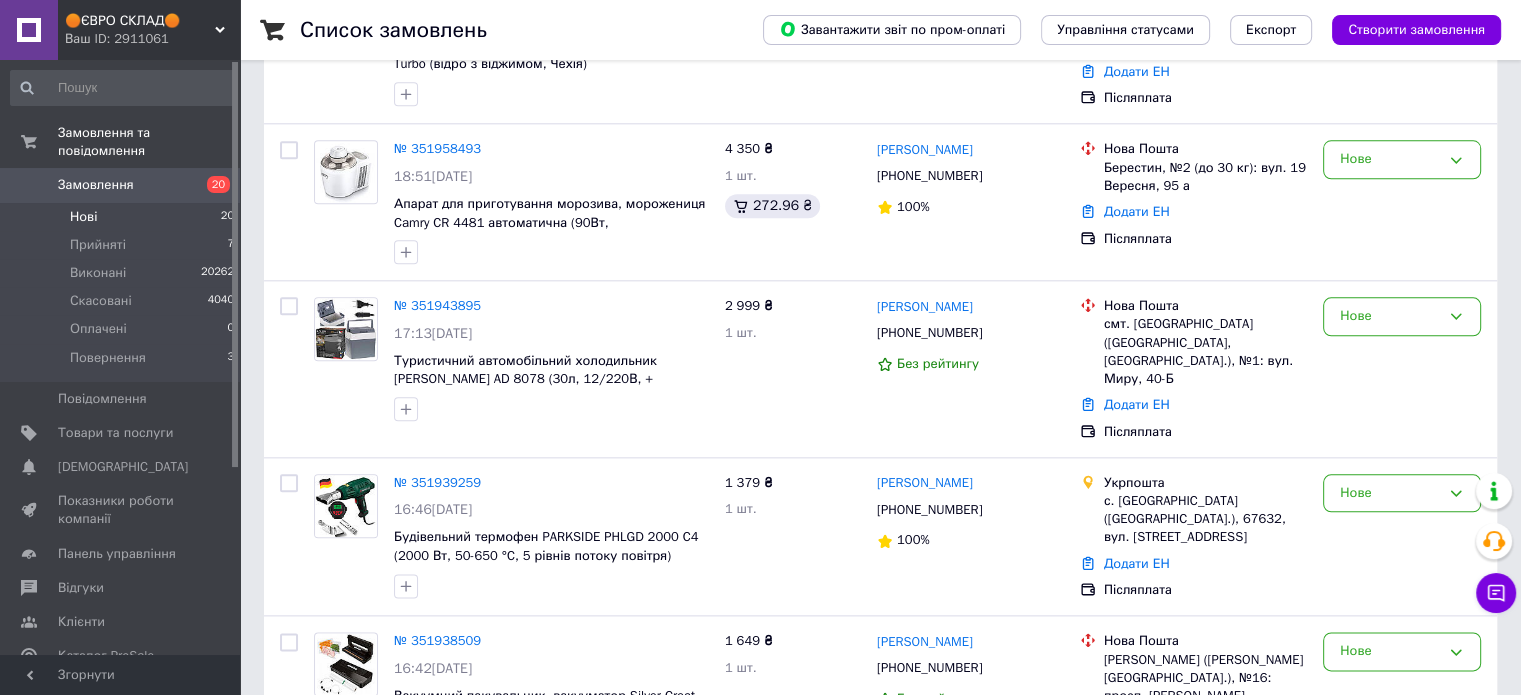 scroll, scrollTop: 2824, scrollLeft: 0, axis: vertical 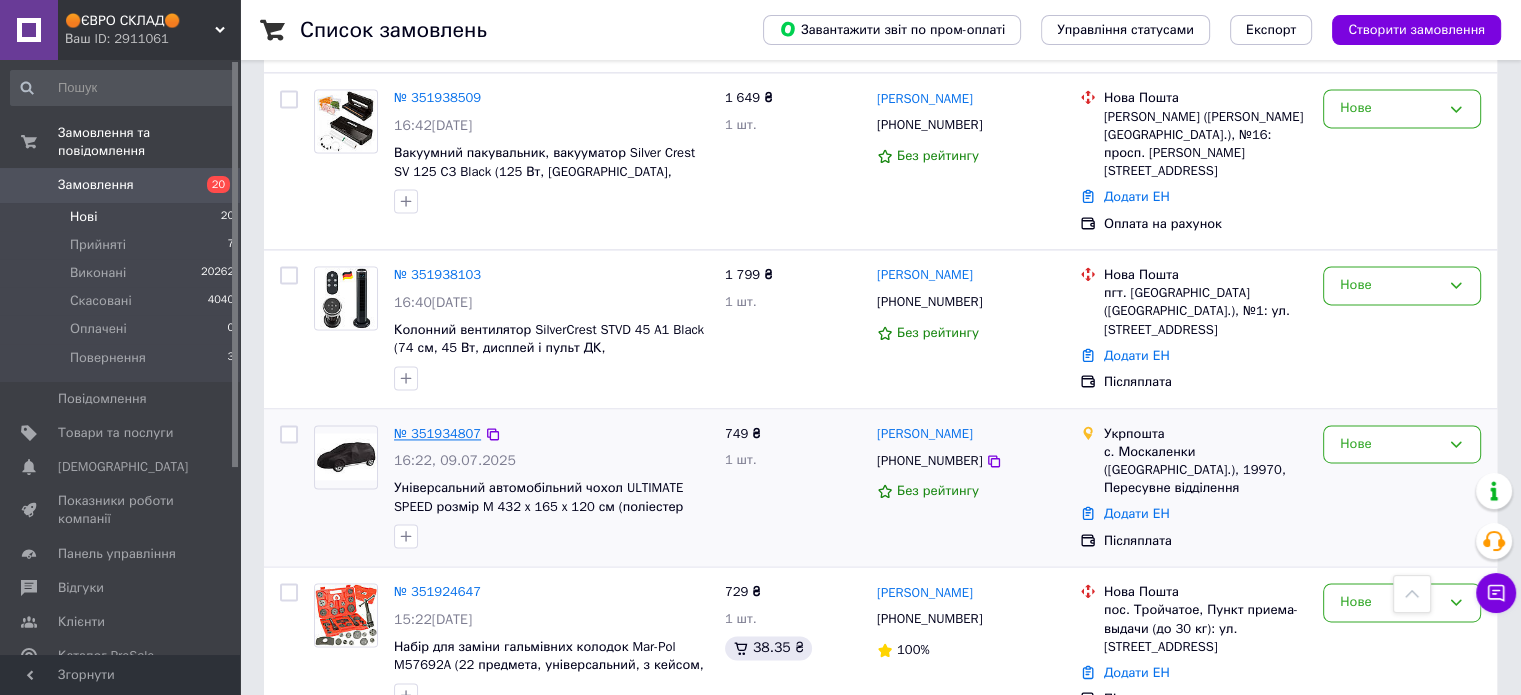click on "№ 351934807" at bounding box center (437, 433) 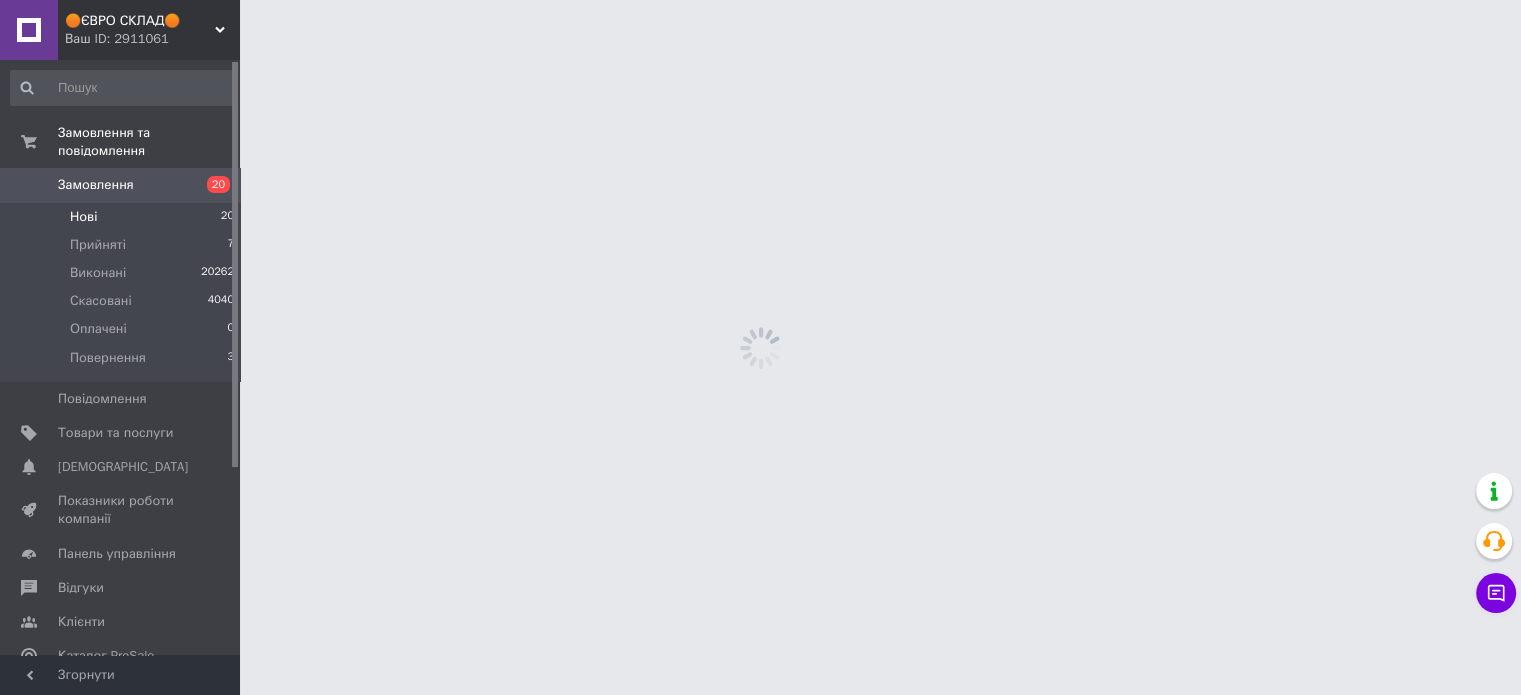 scroll, scrollTop: 0, scrollLeft: 0, axis: both 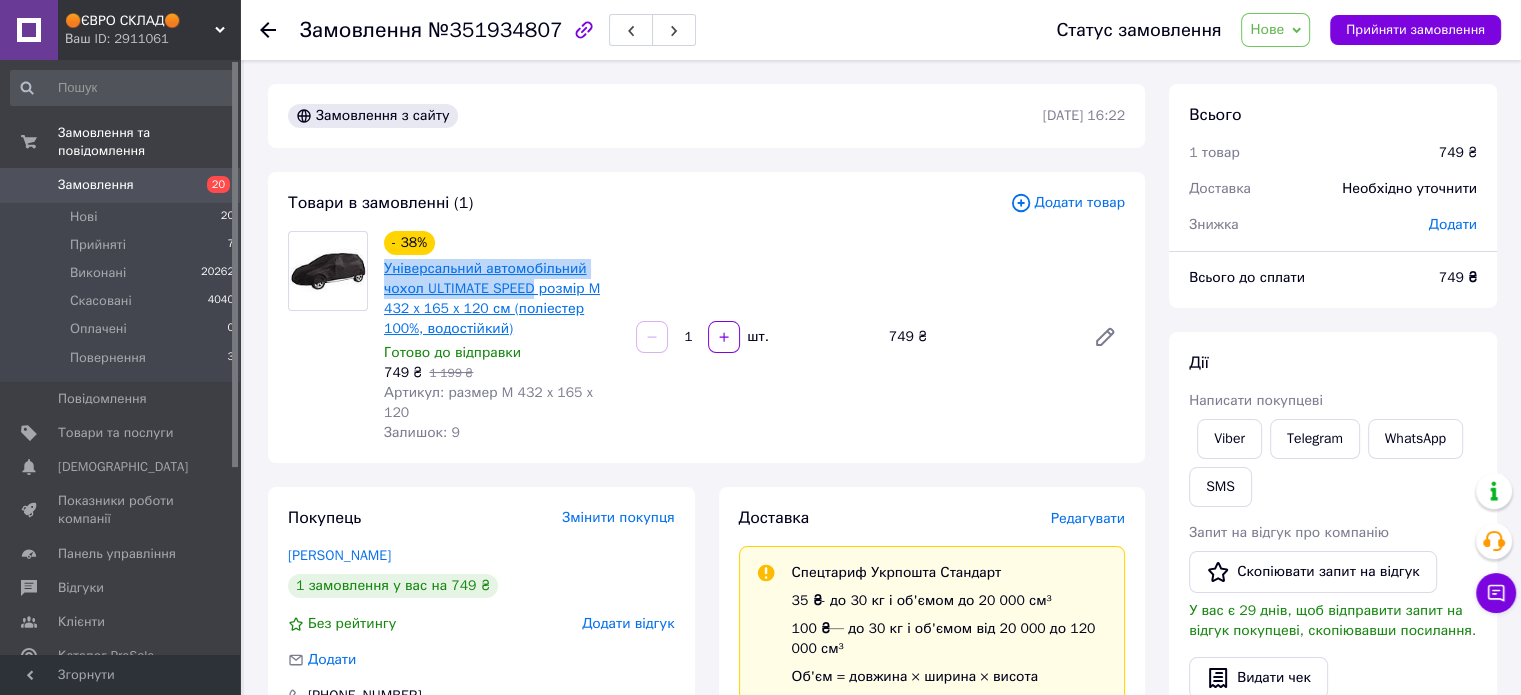 drag, startPoint x: 383, startPoint y: 265, endPoint x: 529, endPoint y: 296, distance: 149.25482 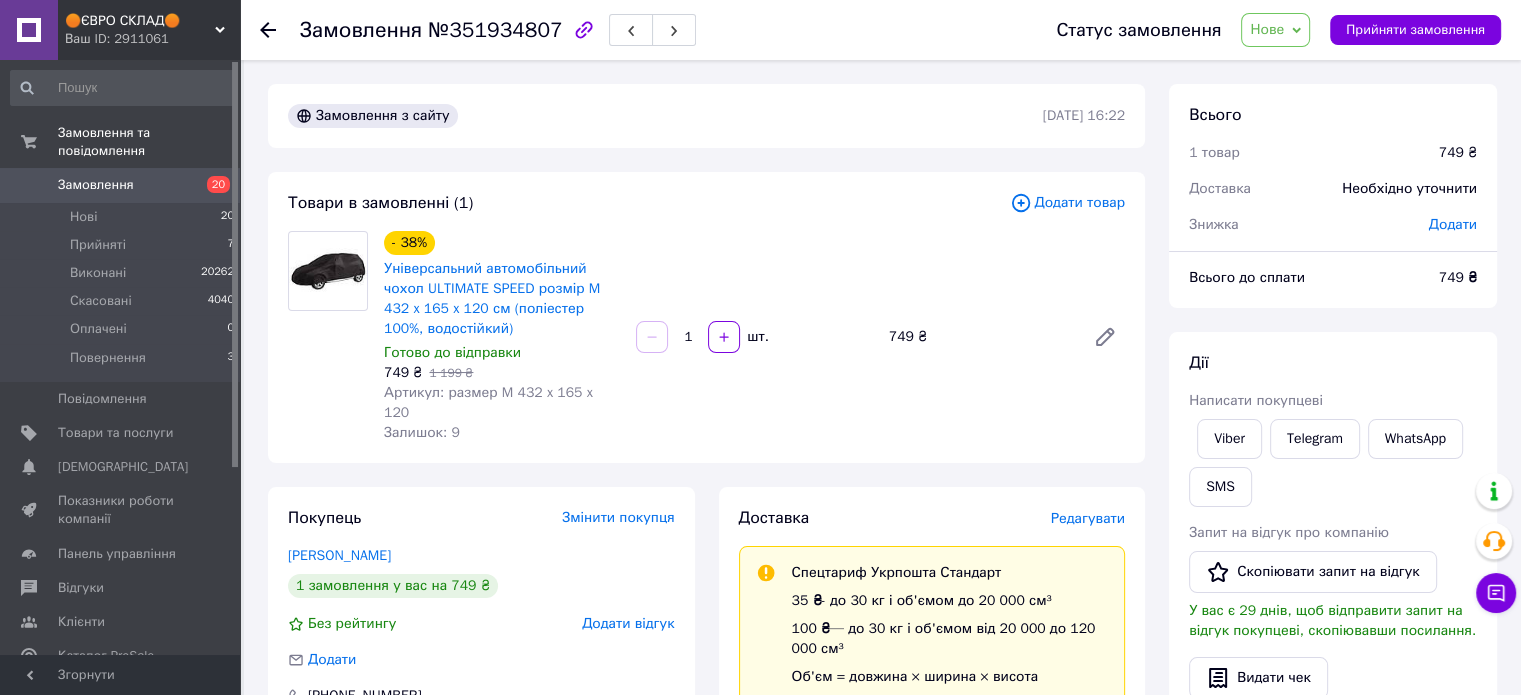 click on "Додати товар" at bounding box center [1067, 203] 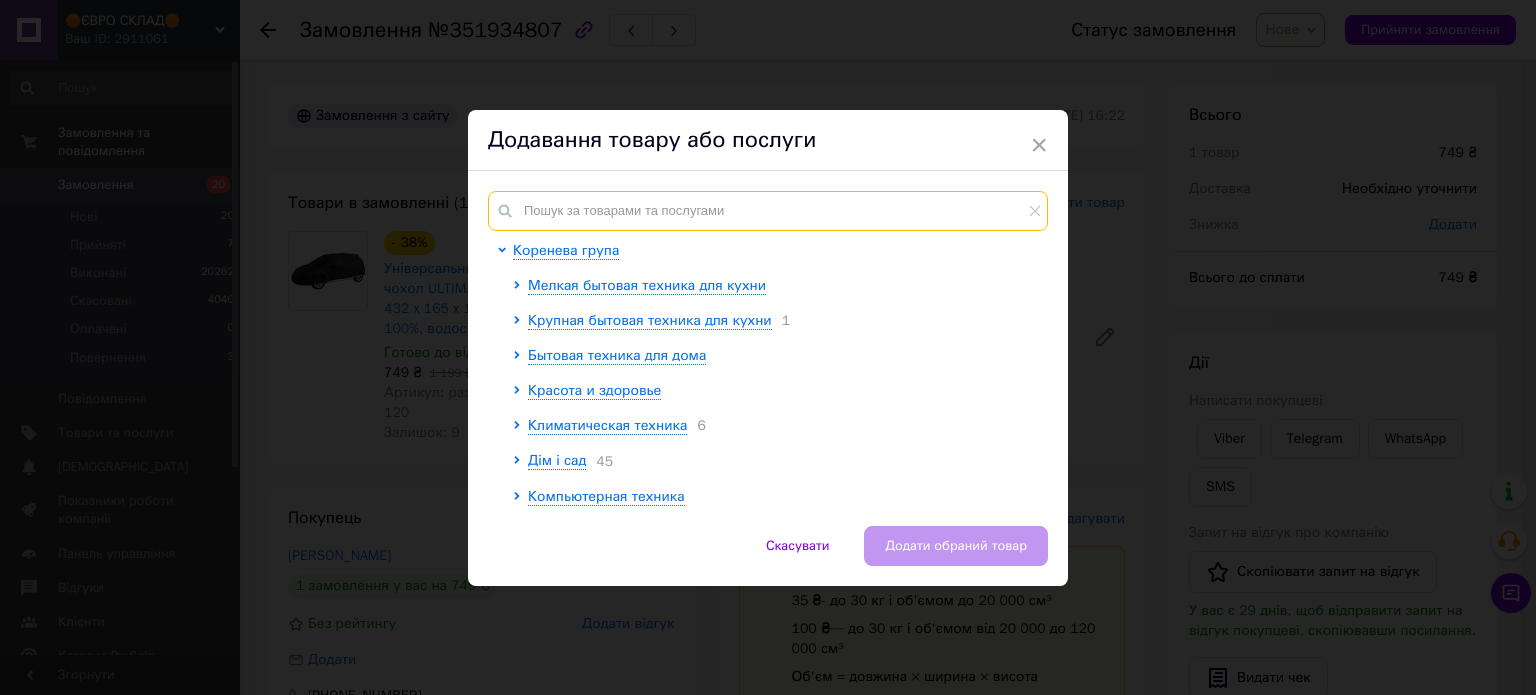 click at bounding box center (768, 211) 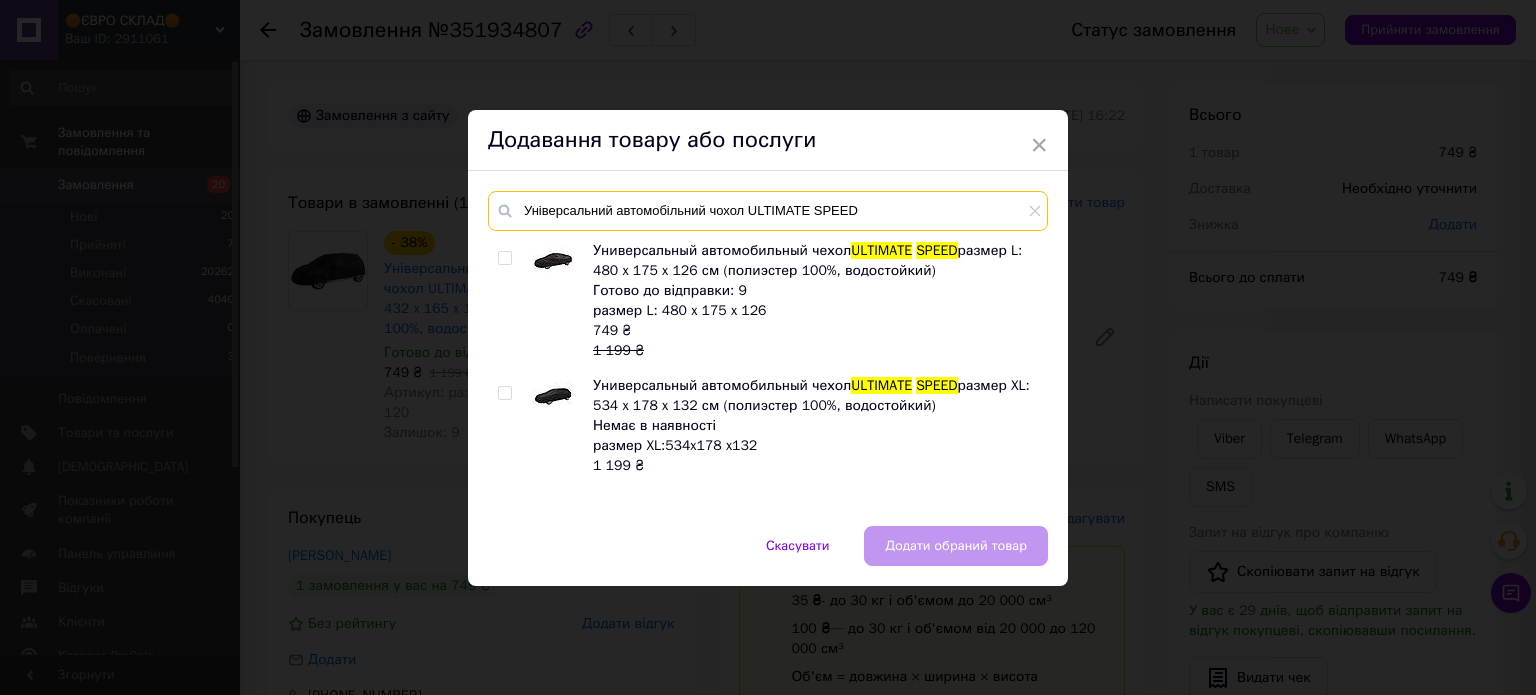 type on "Універсальний автомобільний чохол ULTIMATE SPEED" 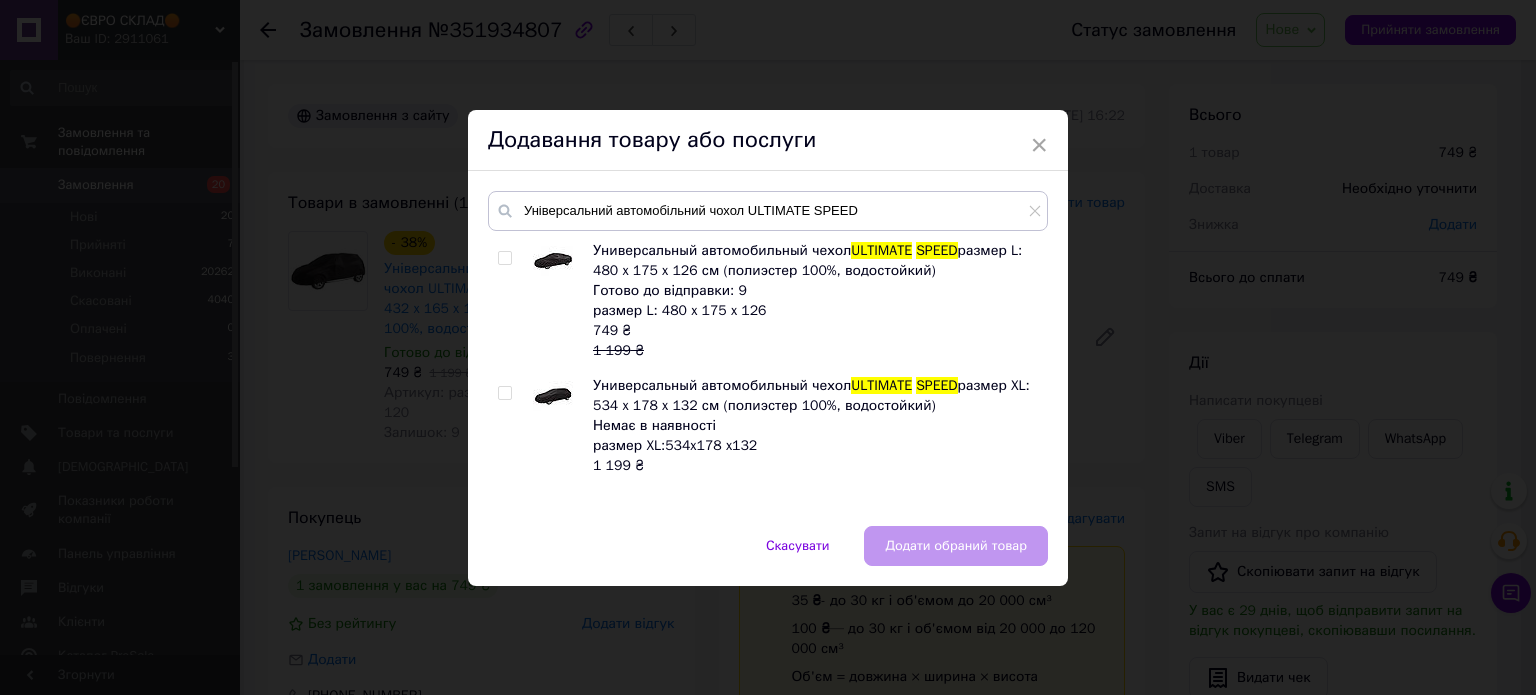 click at bounding box center (504, 258) 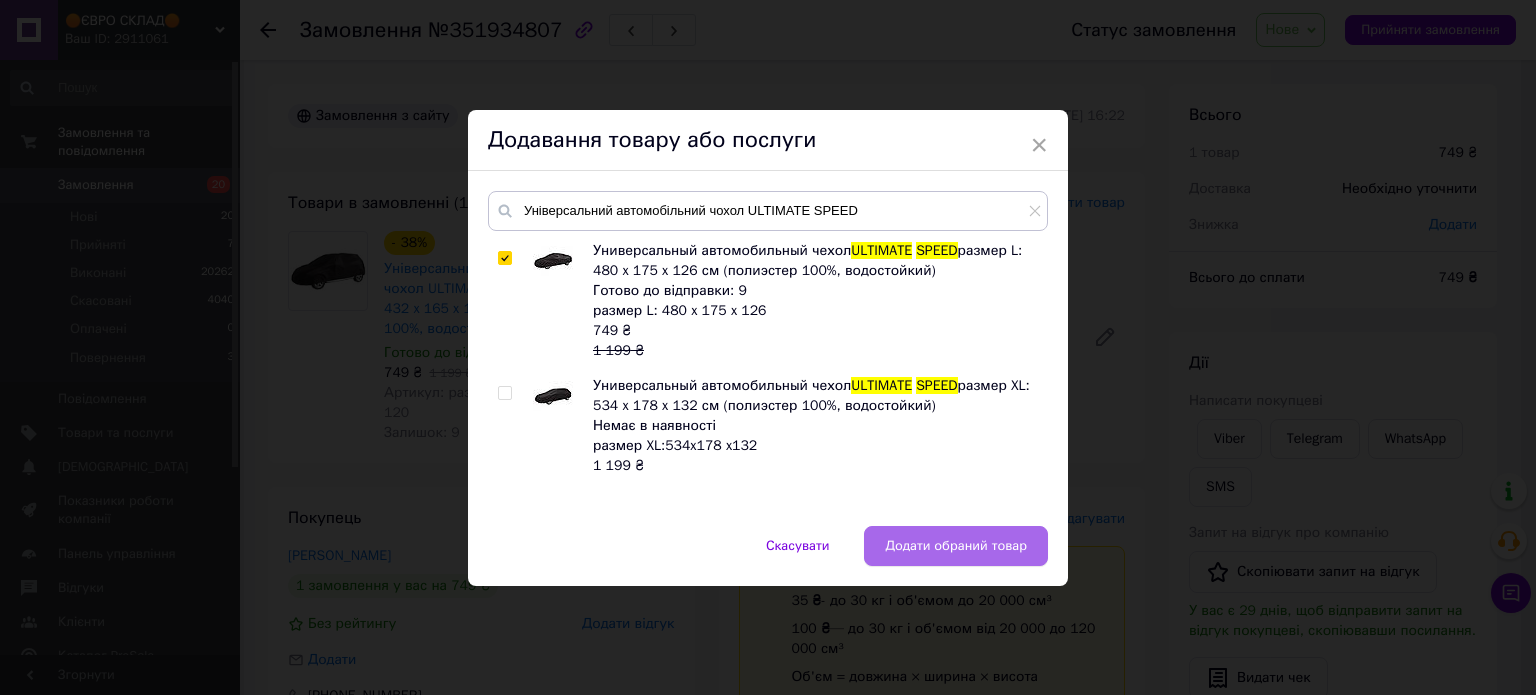 click on "Додати обраний товар" at bounding box center (956, 546) 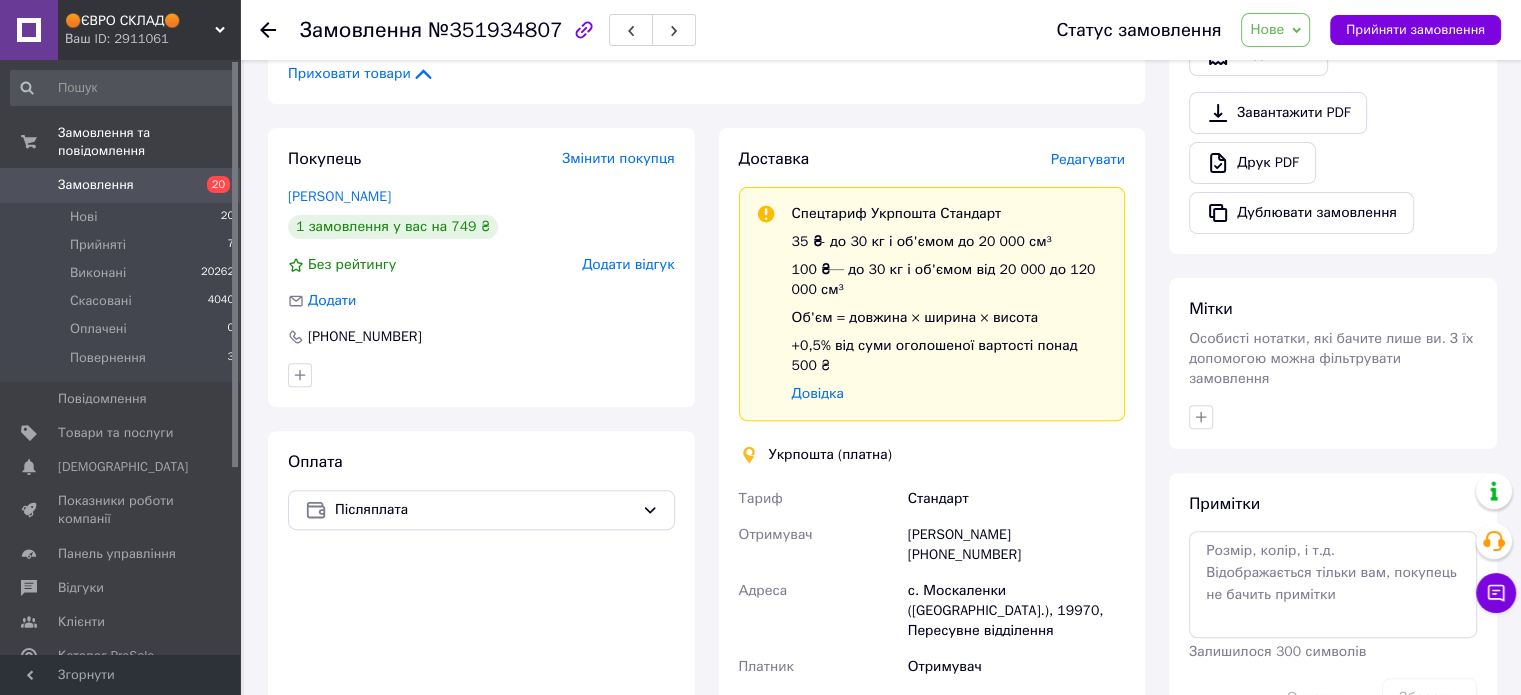 scroll, scrollTop: 700, scrollLeft: 0, axis: vertical 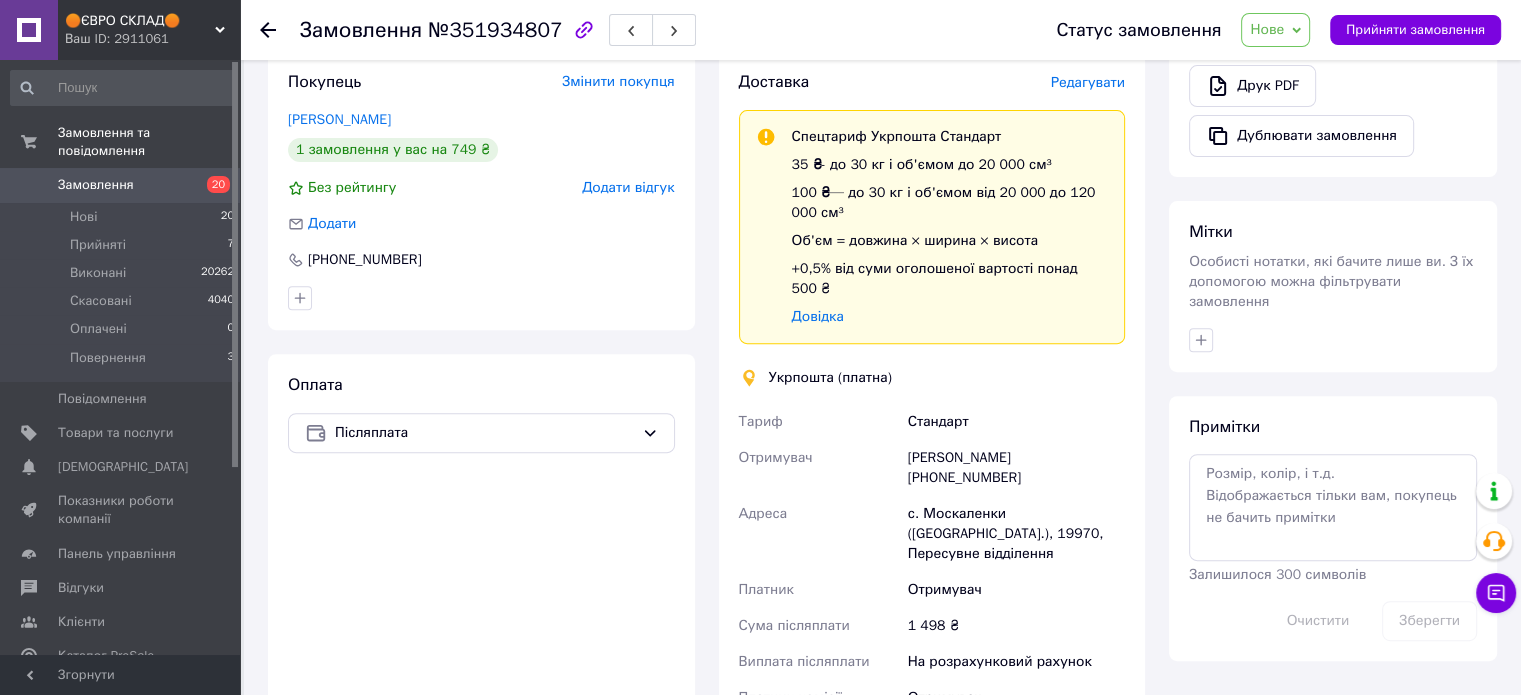 click on "Покупець Змінити покупця заикин сергей 1 замовлення у вас на 749 ₴ Без рейтингу   Додати відгук Додати +380664823081 Оплата Післяплата" at bounding box center [481, 518] 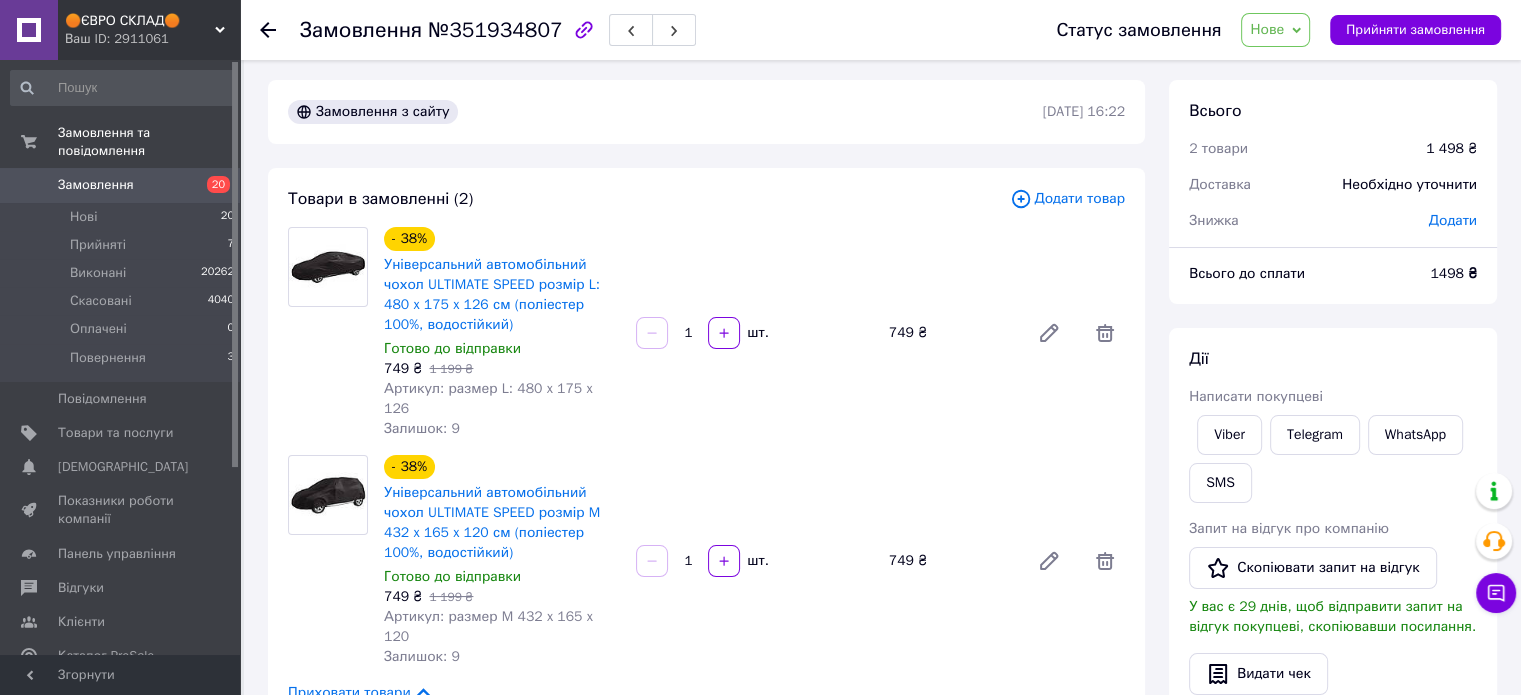 scroll, scrollTop: 0, scrollLeft: 0, axis: both 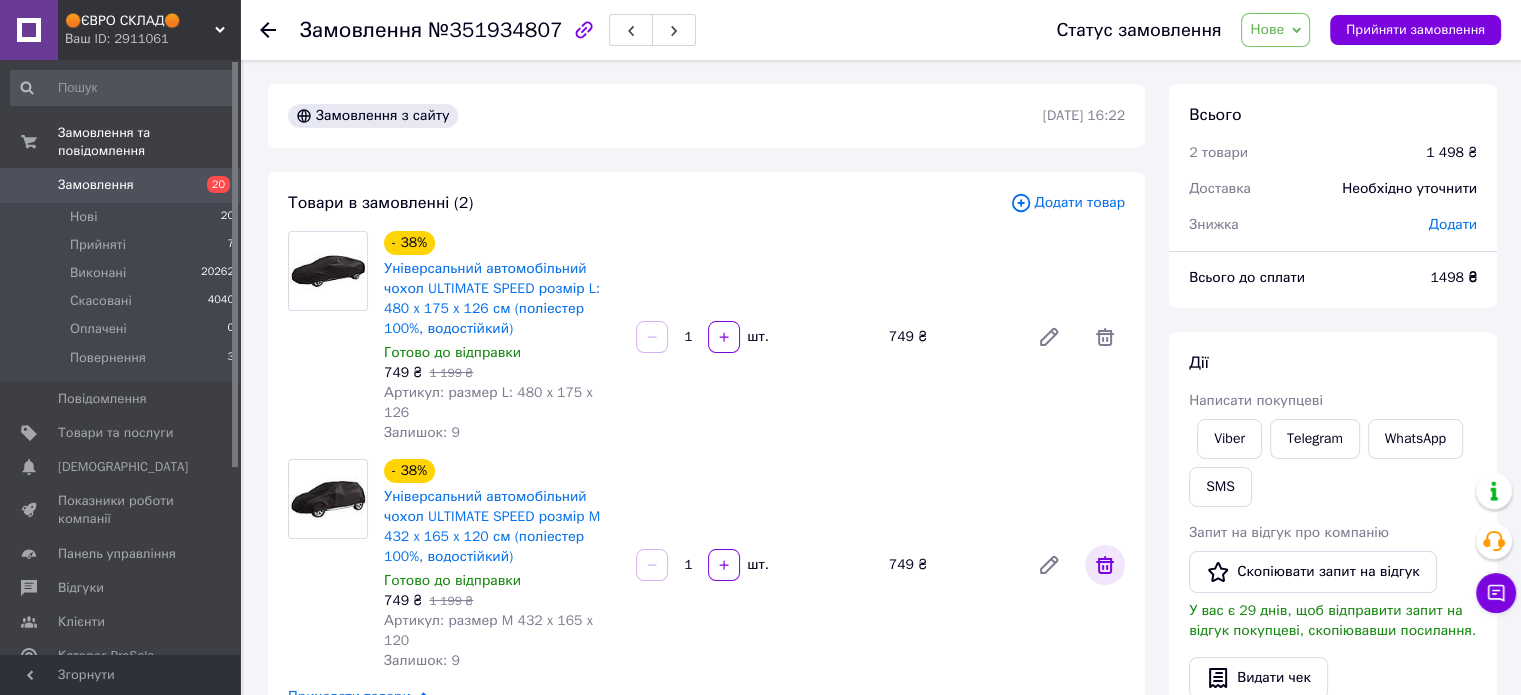 click 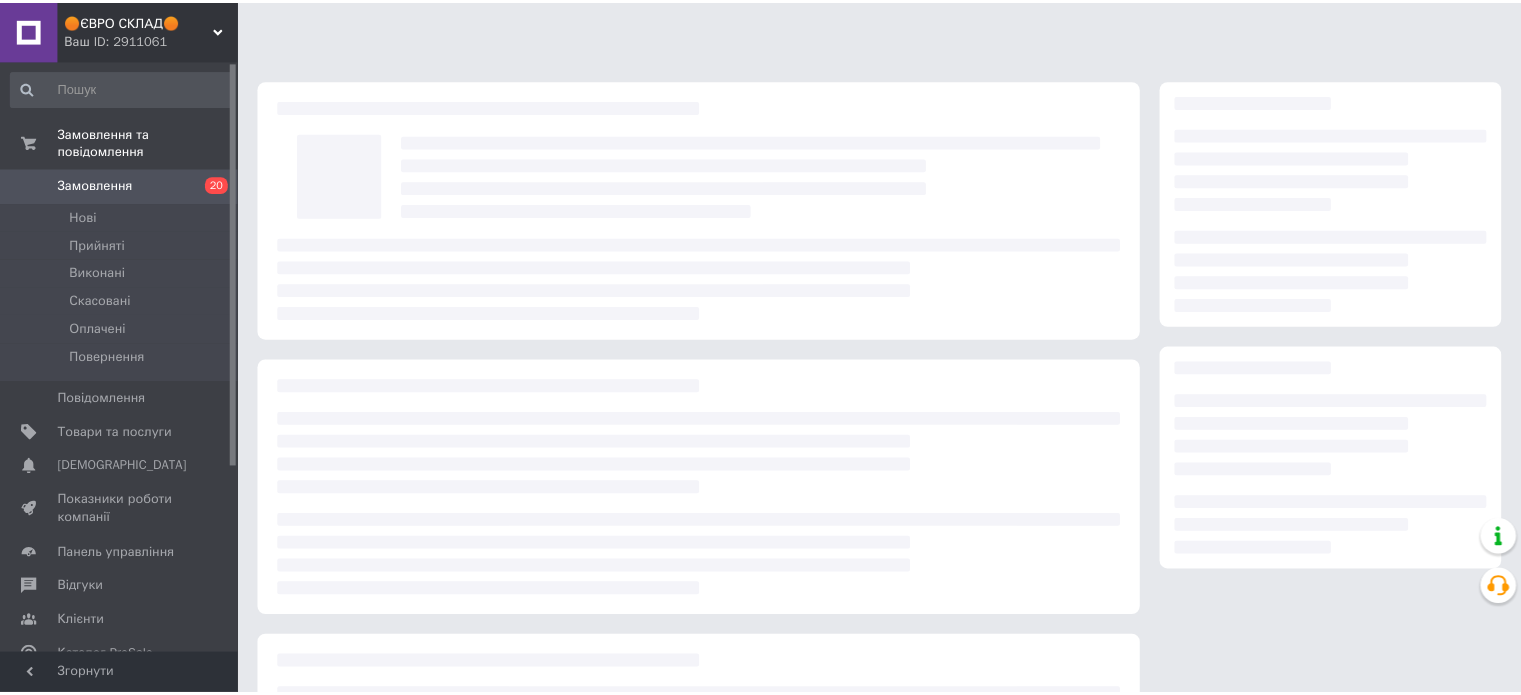 scroll, scrollTop: 0, scrollLeft: 0, axis: both 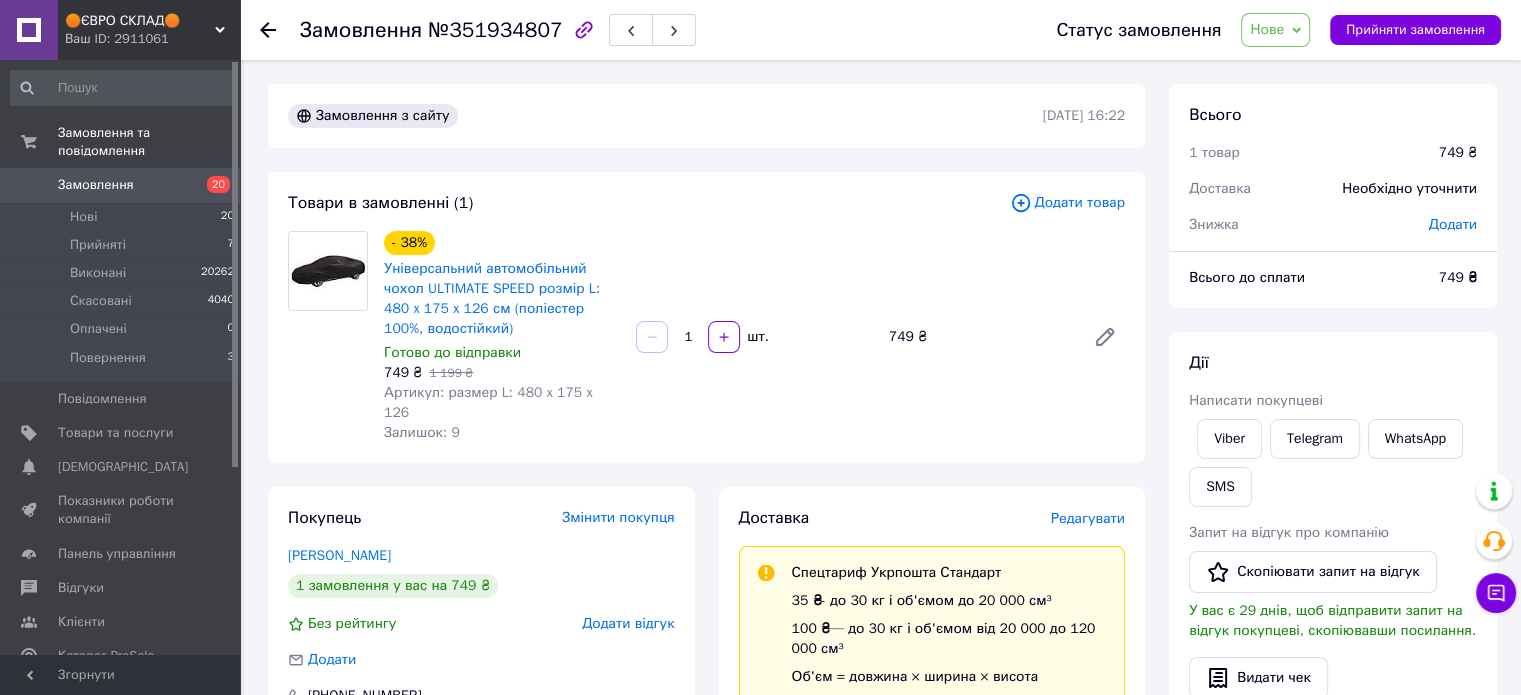 click on "Замовлення" at bounding box center [96, 185] 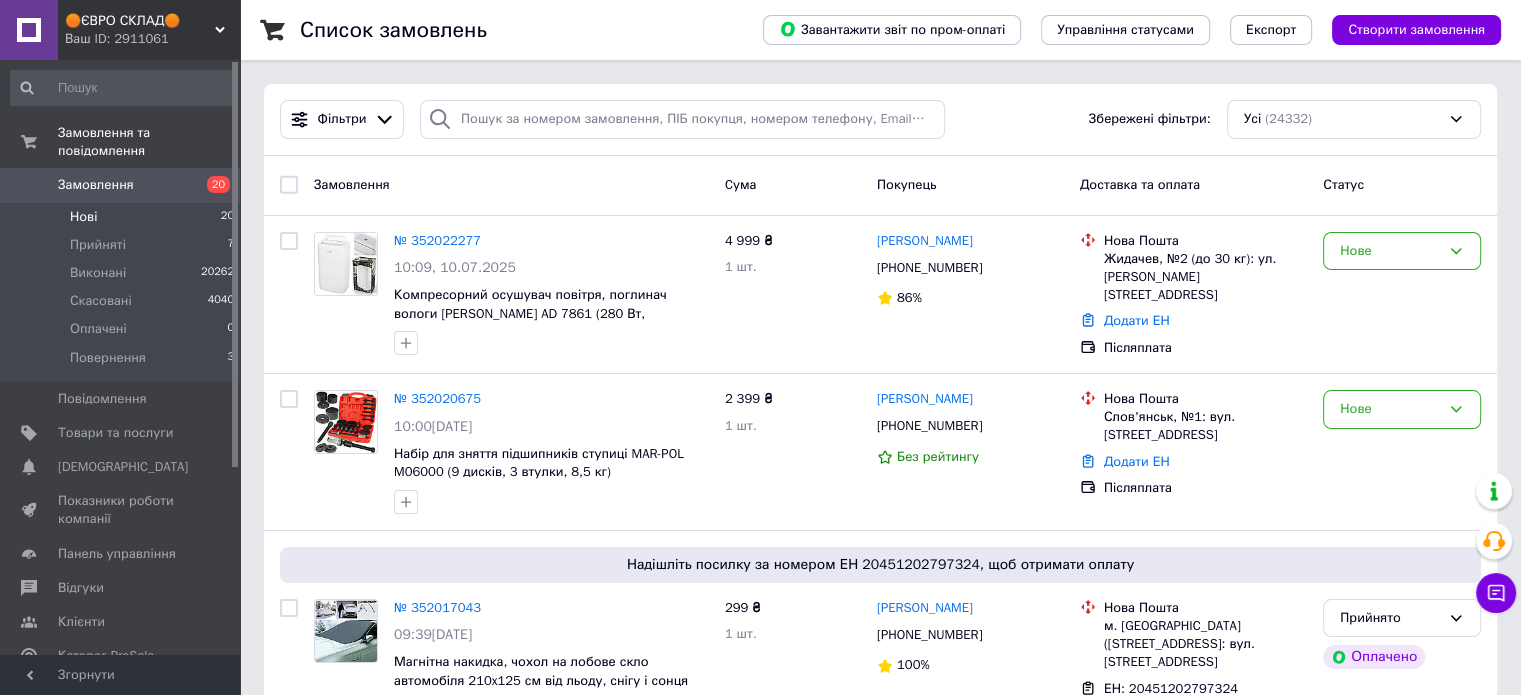 click on "Нові 20" at bounding box center [123, 217] 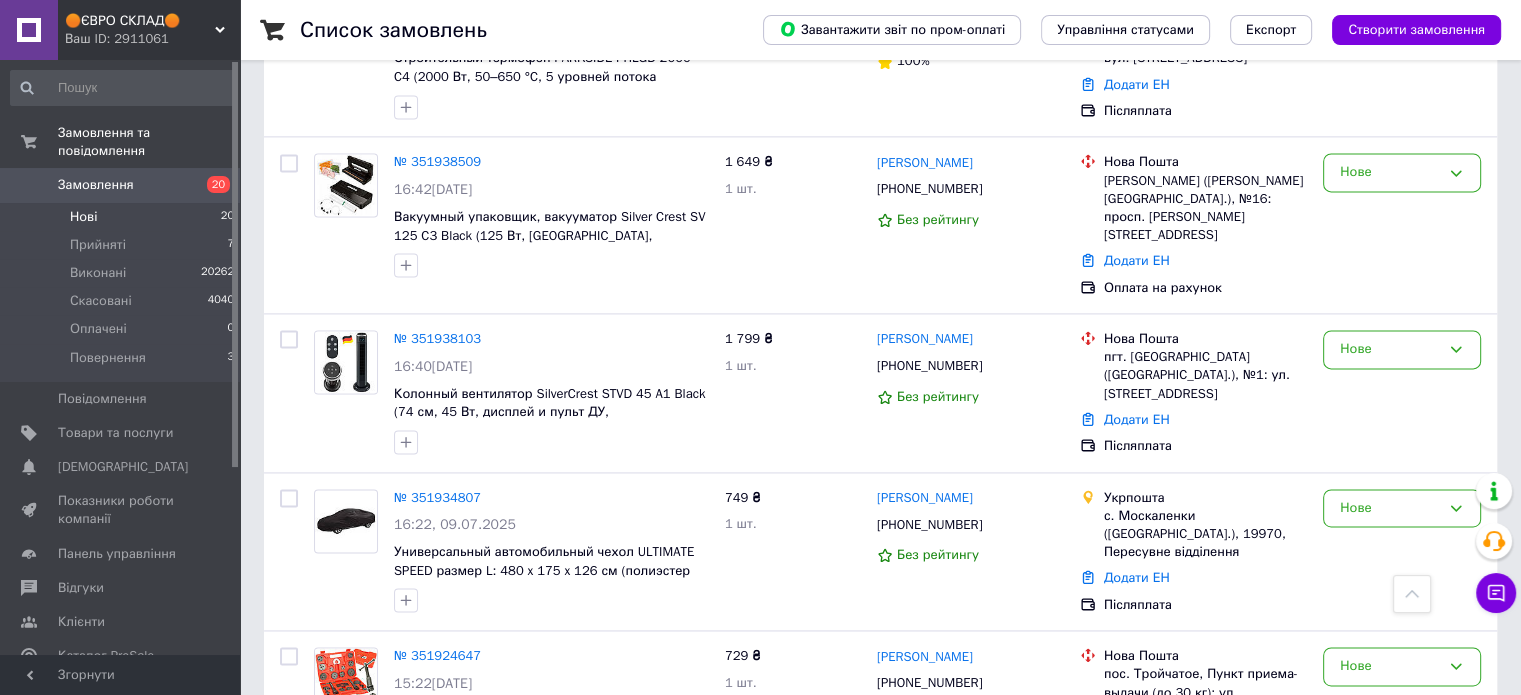 scroll, scrollTop: 2824, scrollLeft: 0, axis: vertical 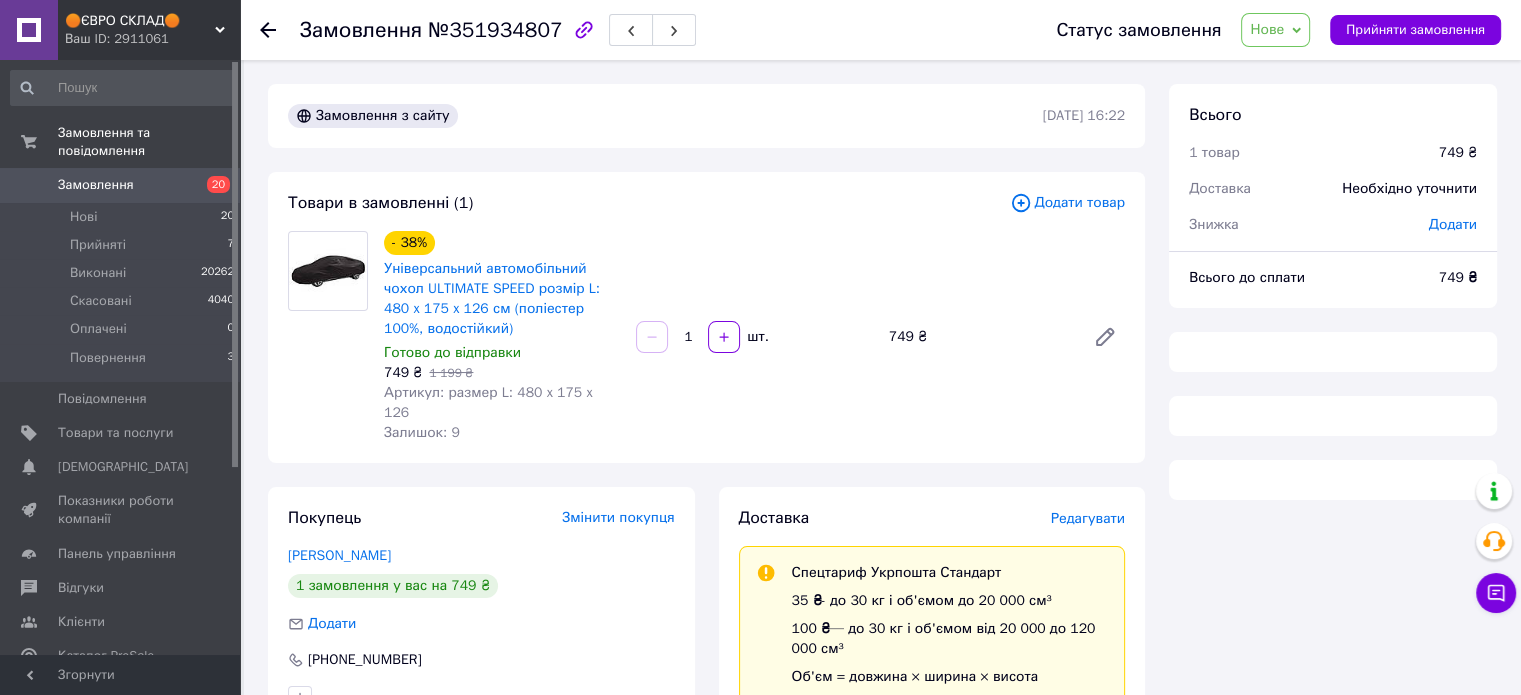 click on "Редагувати" at bounding box center [1088, 518] 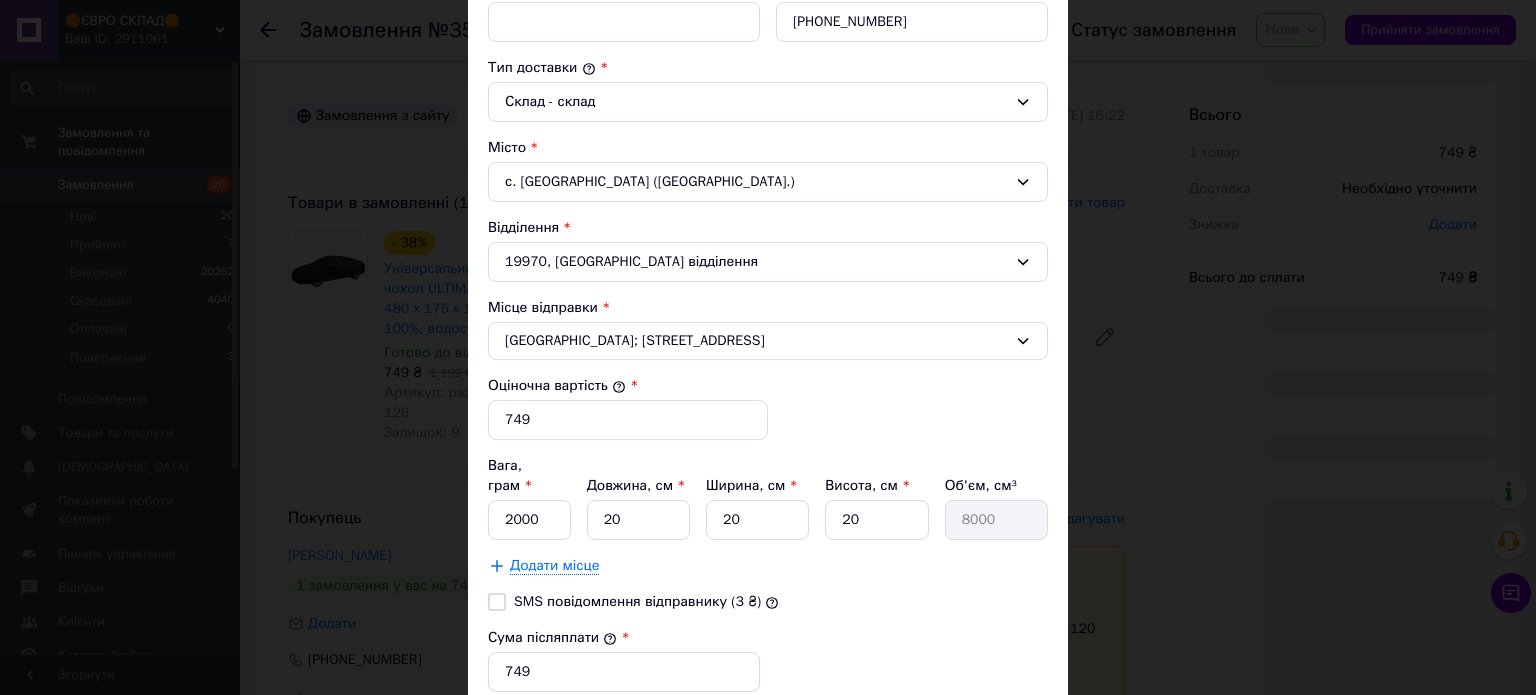 scroll, scrollTop: 736, scrollLeft: 0, axis: vertical 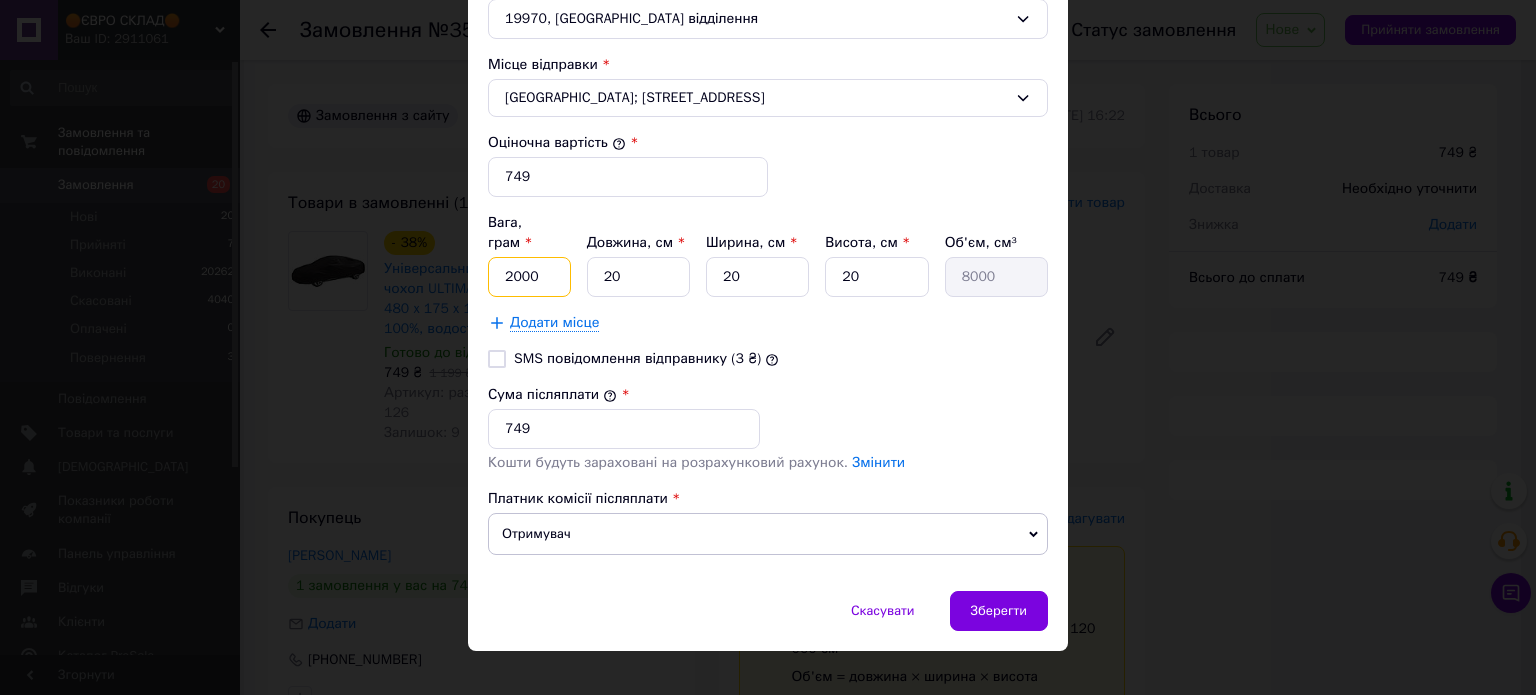 click on "2000" at bounding box center (529, 277) 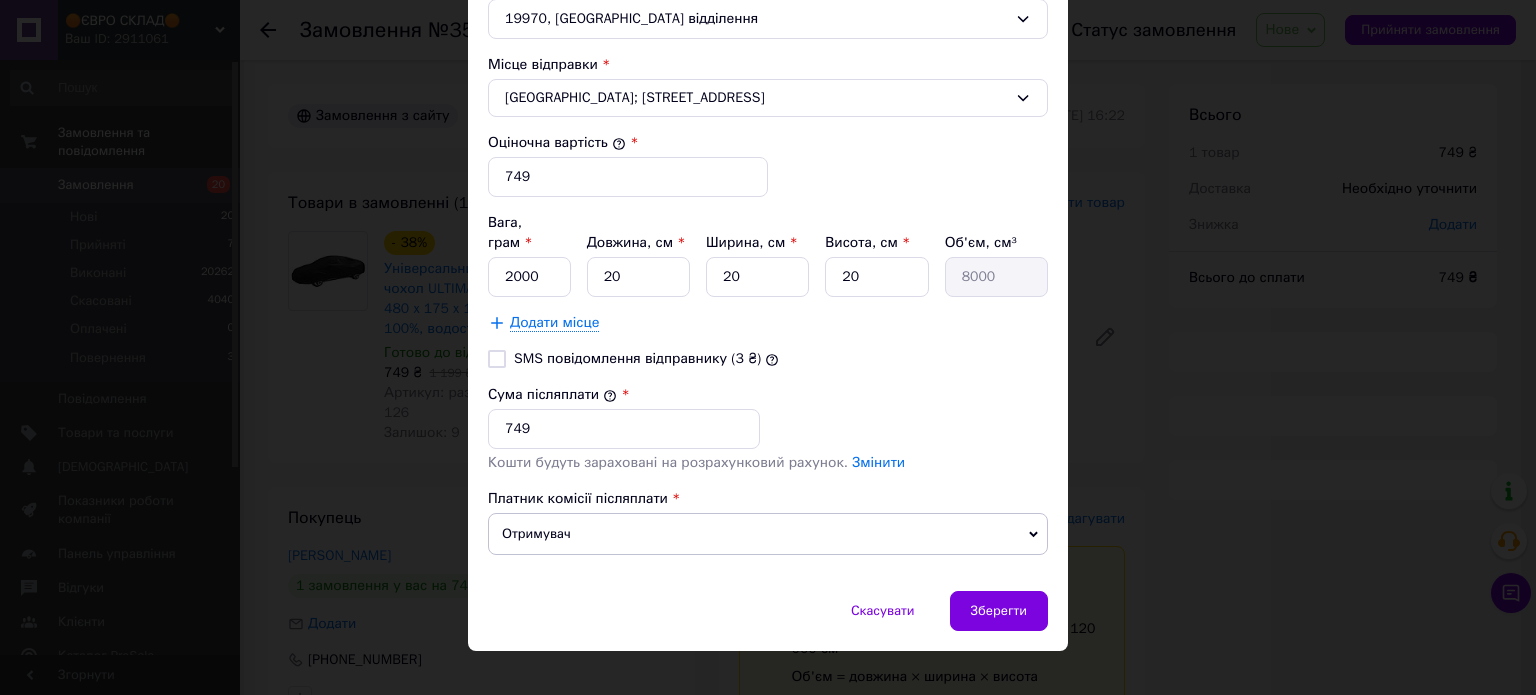 click on "SMS повідомлення відправнику (3 ₴)" at bounding box center (768, 359) 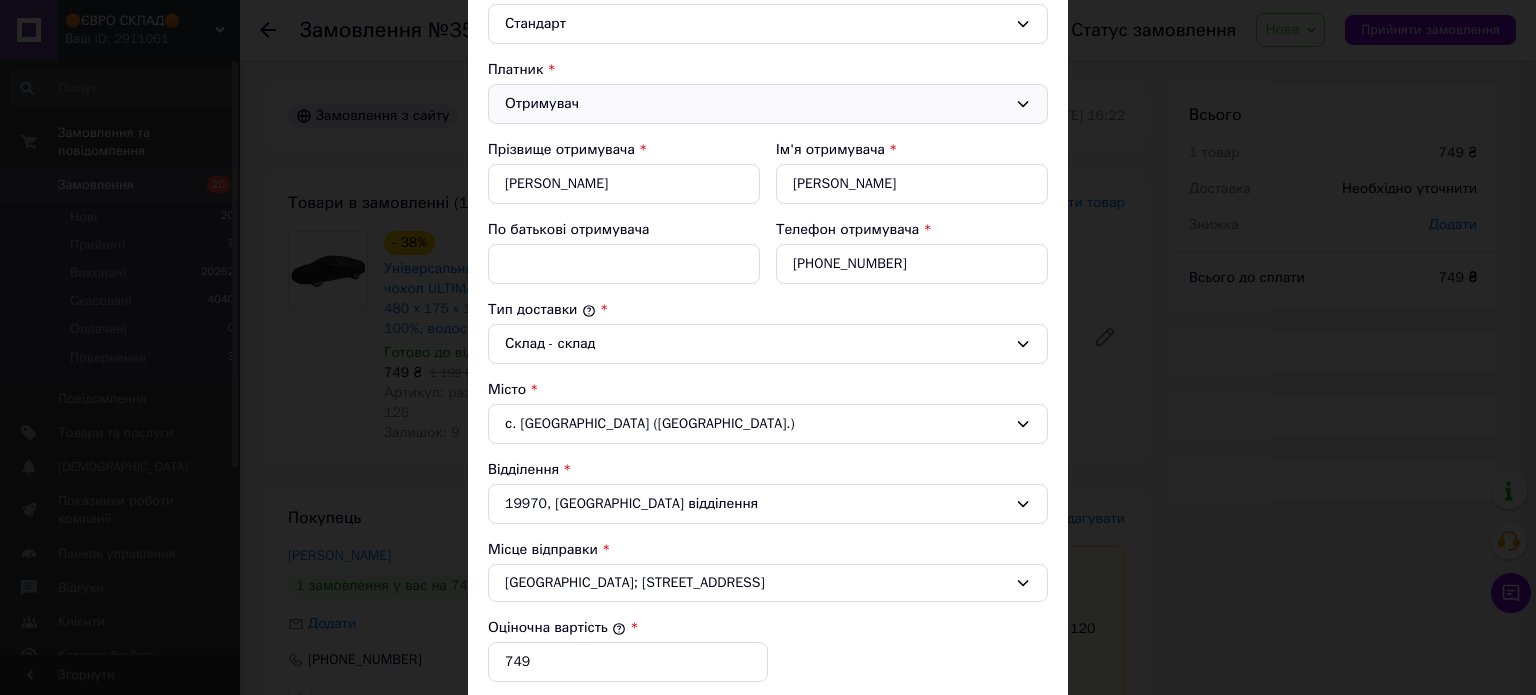 scroll, scrollTop: 0, scrollLeft: 0, axis: both 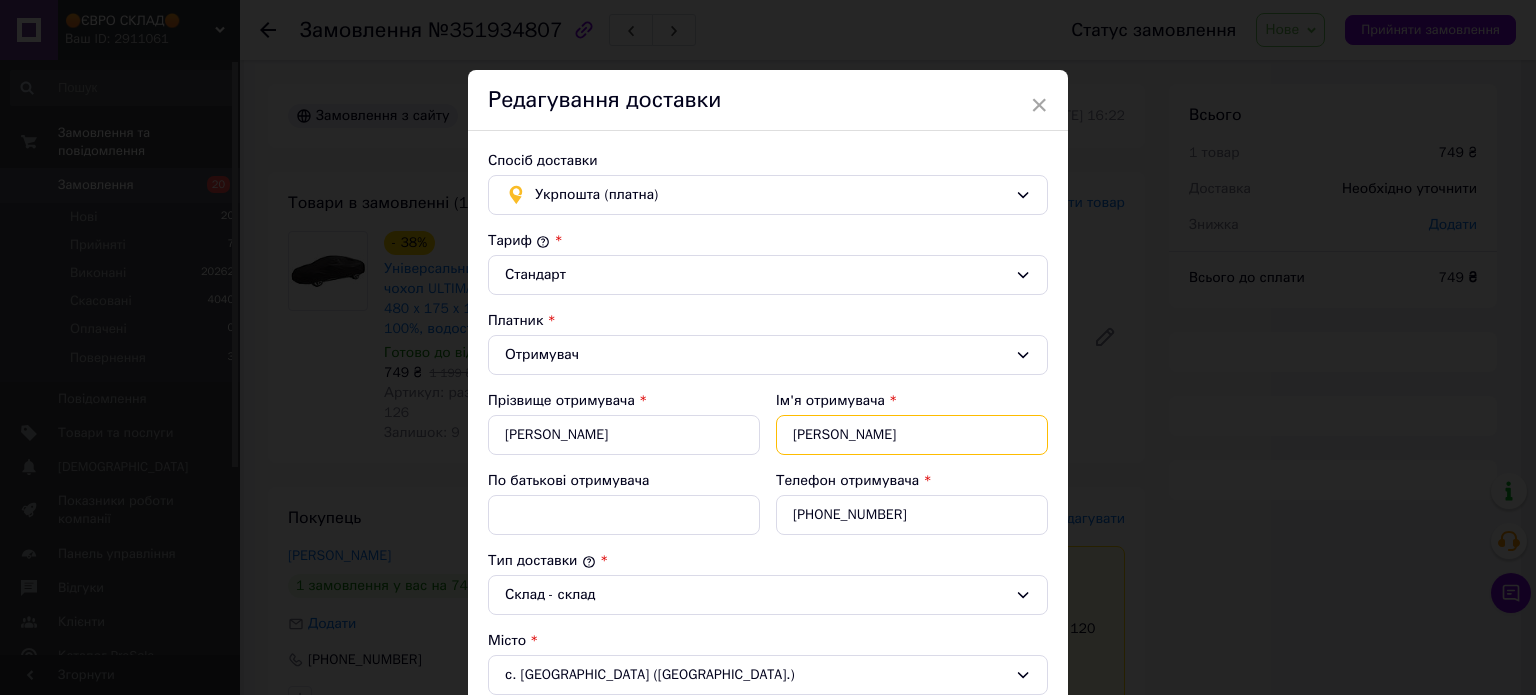 drag, startPoint x: 872, startPoint y: 439, endPoint x: 784, endPoint y: 430, distance: 88.45903 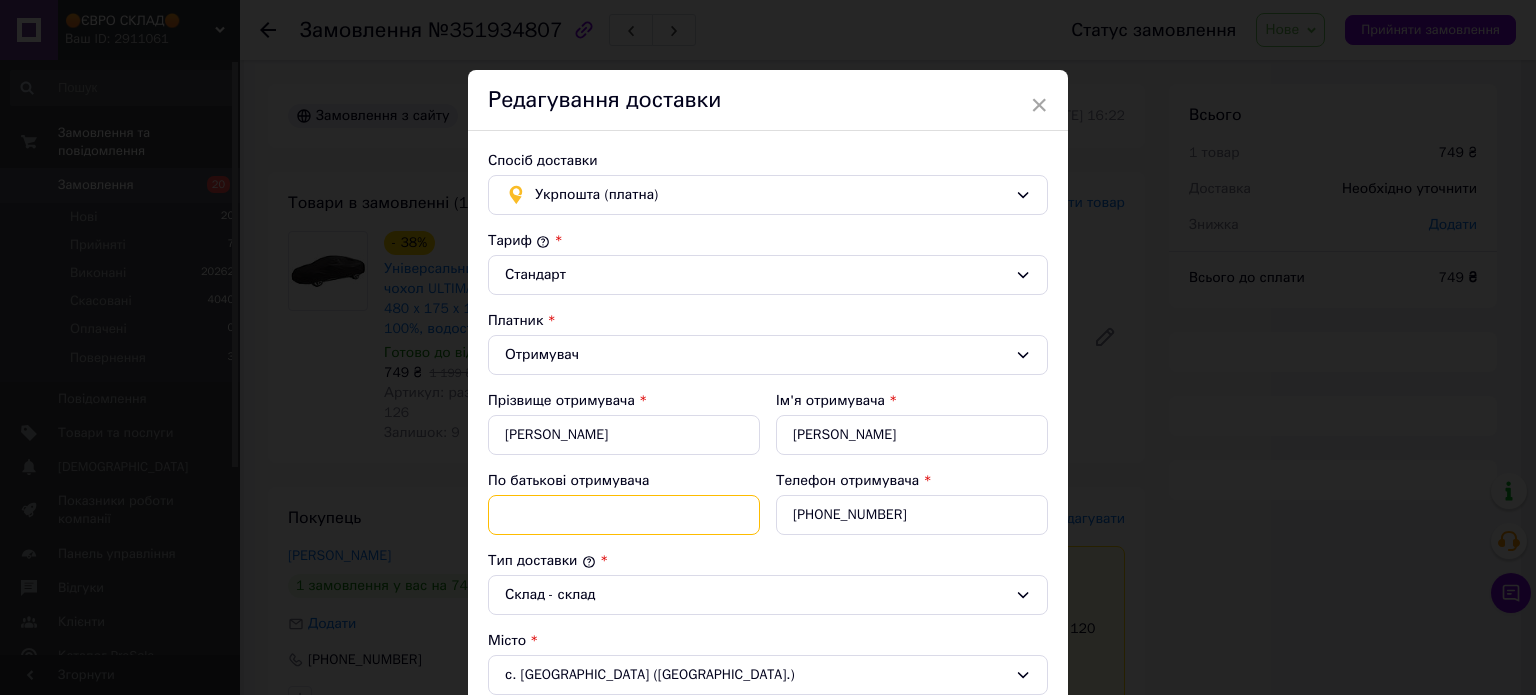 click on "По батькові отримувача" at bounding box center [624, 515] 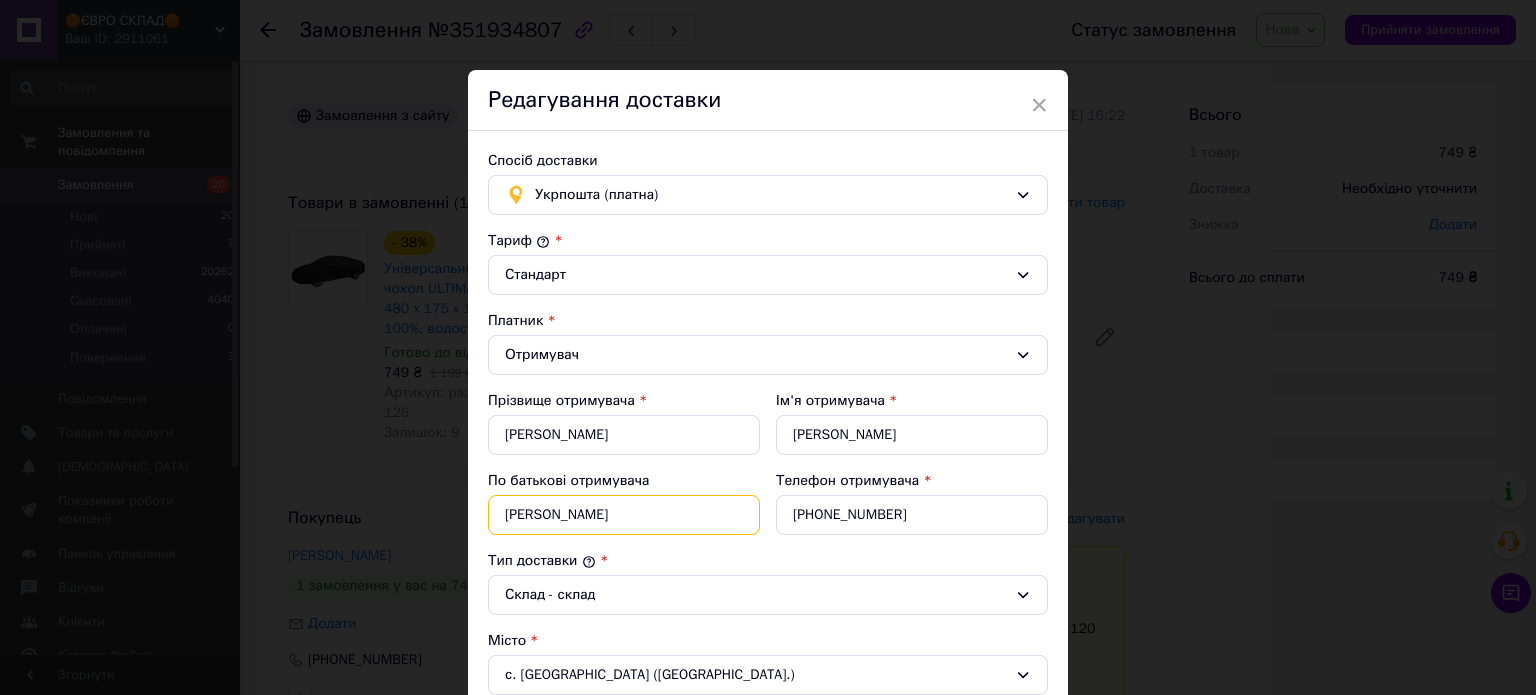 type on "[PERSON_NAME]" 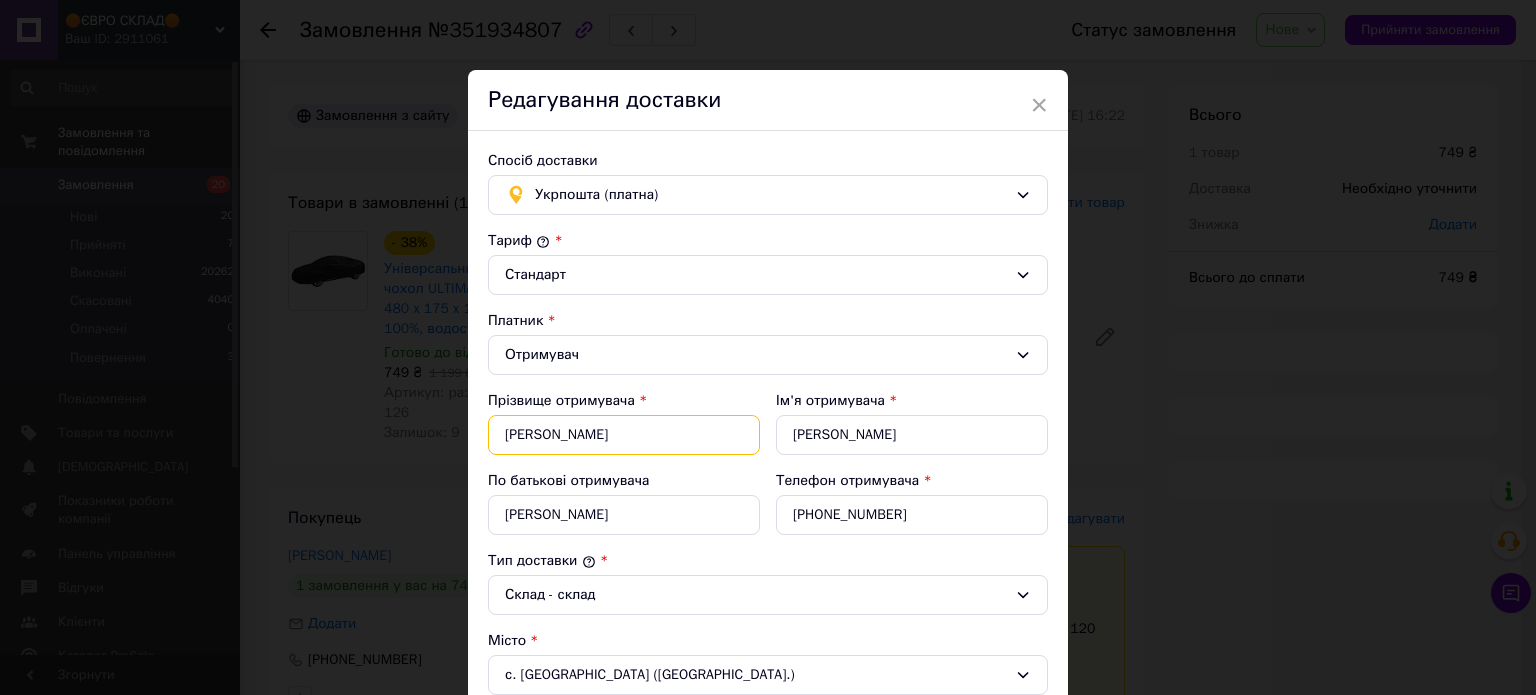 click on "заикин" at bounding box center [624, 435] 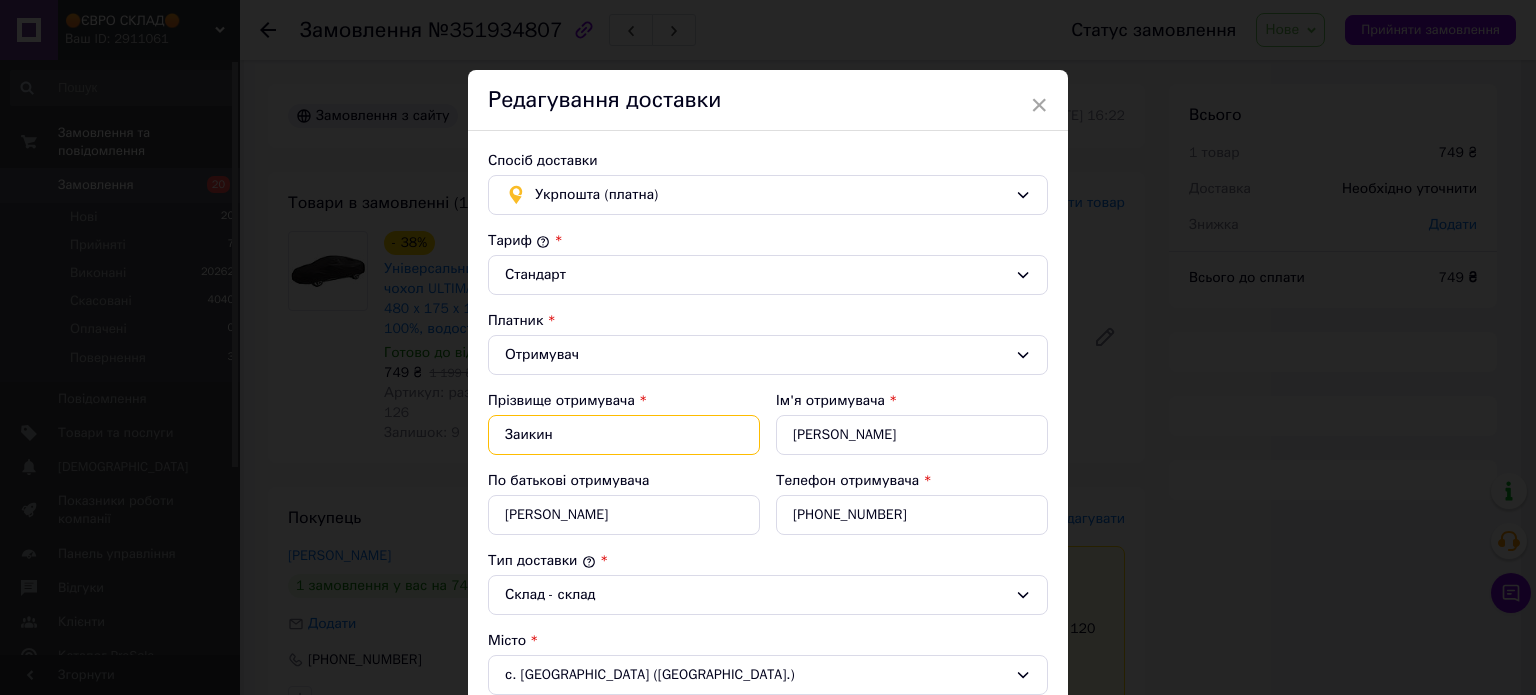 type on "Заикин" 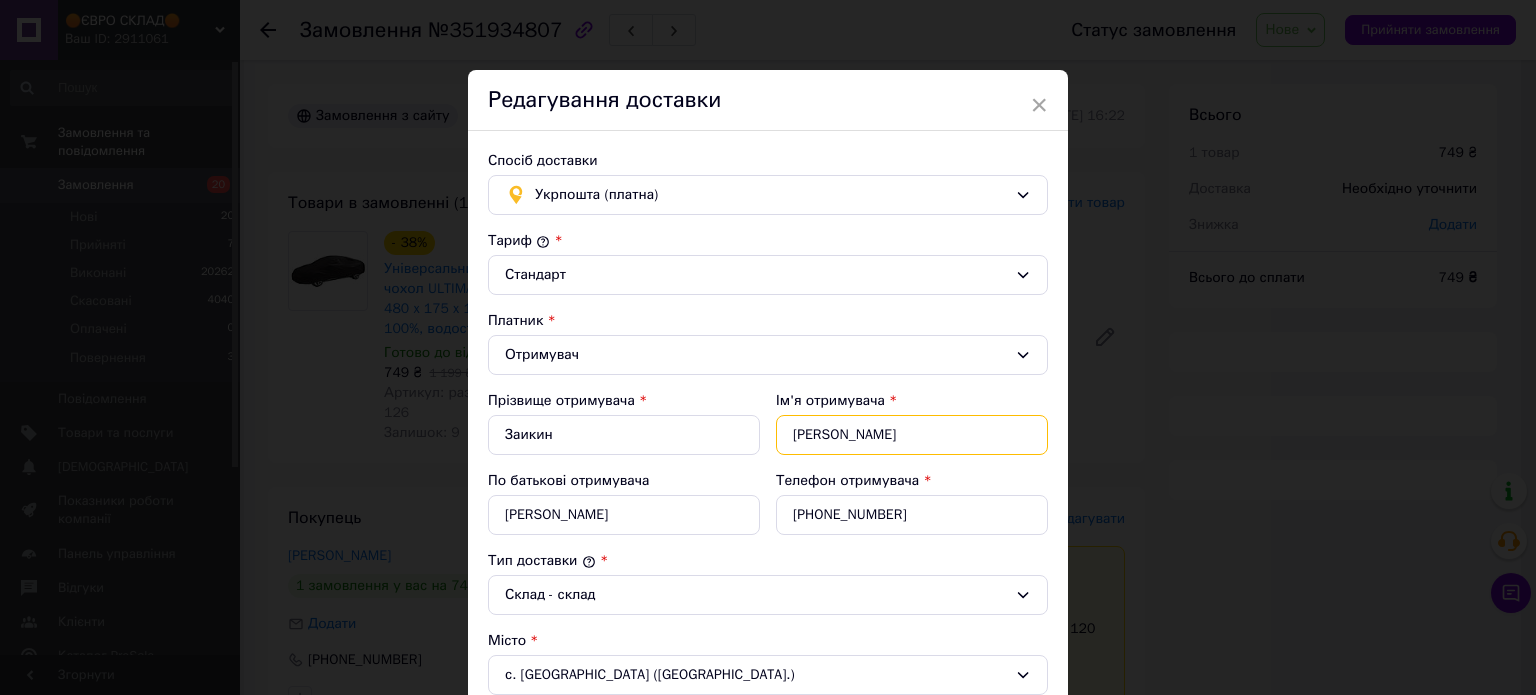 click on "сергей" at bounding box center (912, 435) 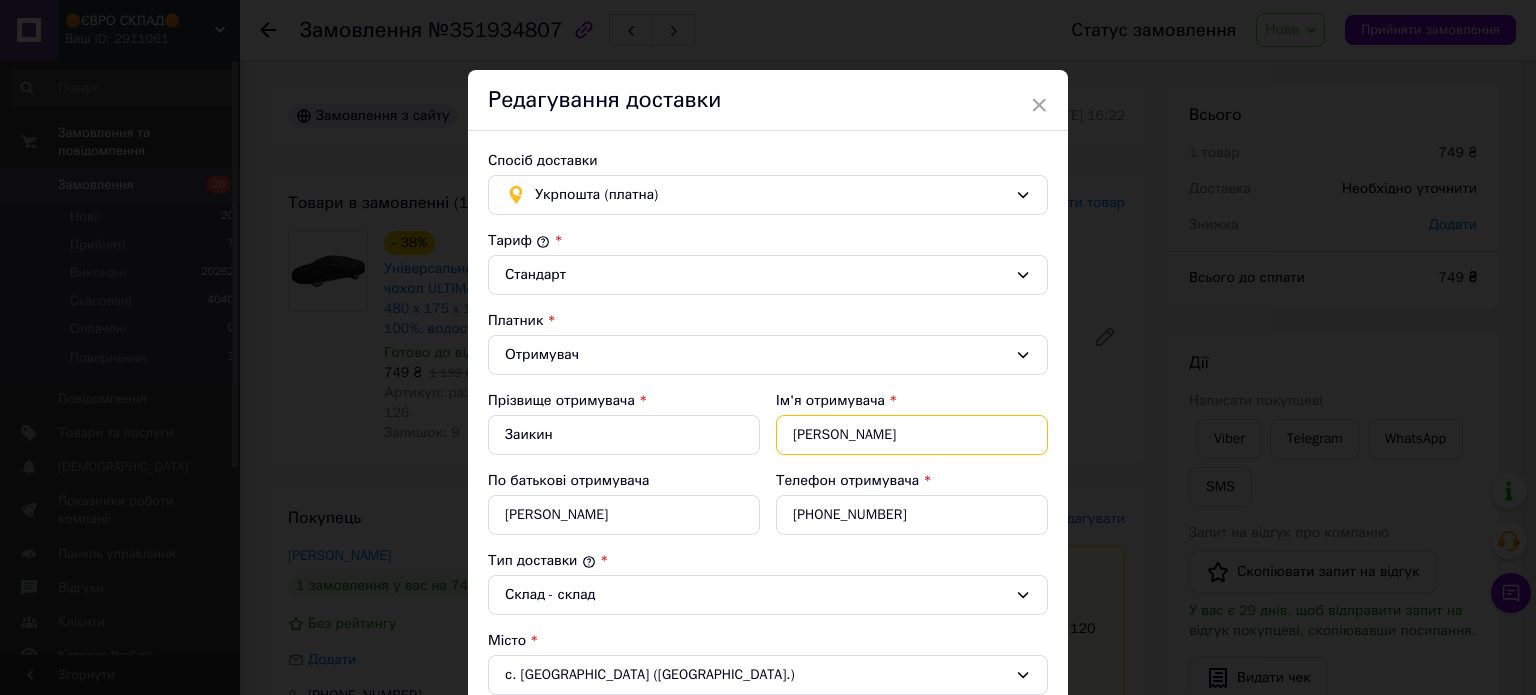 type on "Сергей" 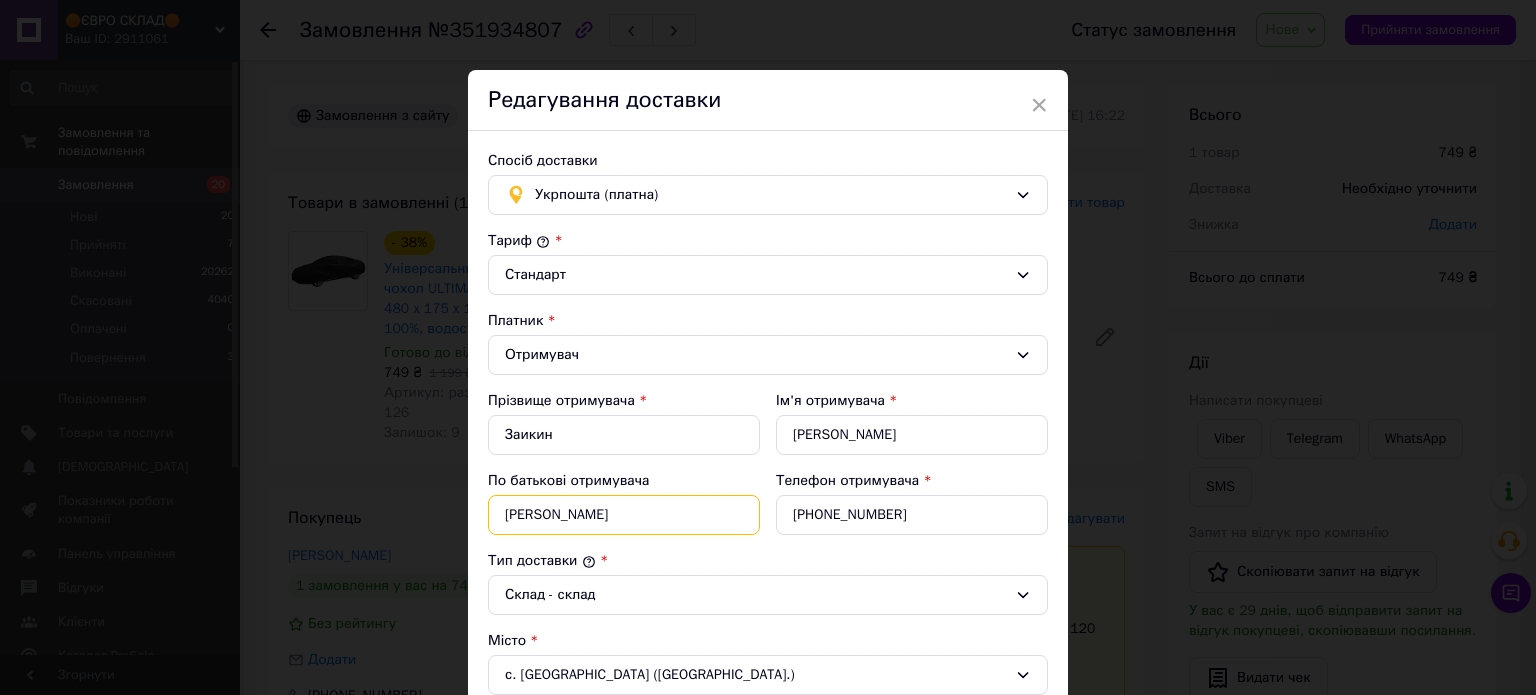 click on "сергей" at bounding box center (624, 515) 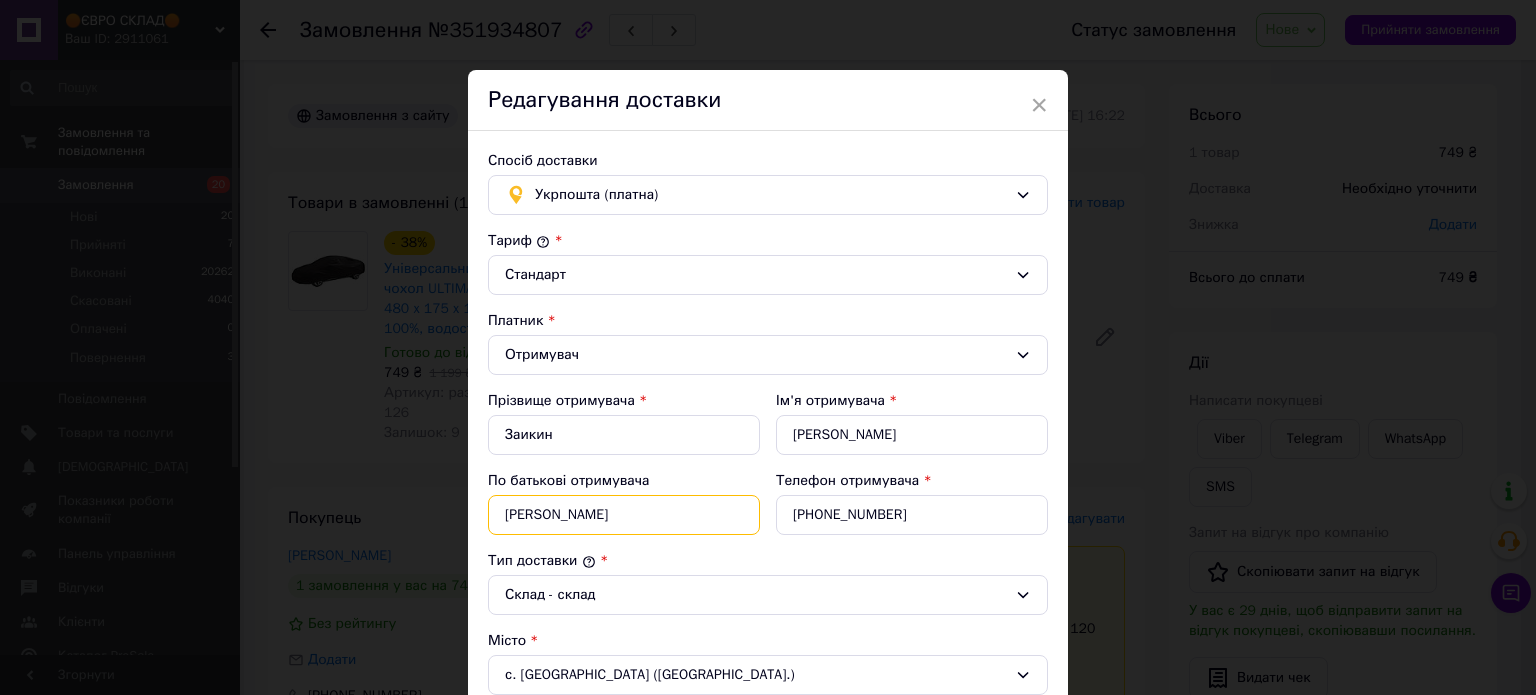type on "Сергей" 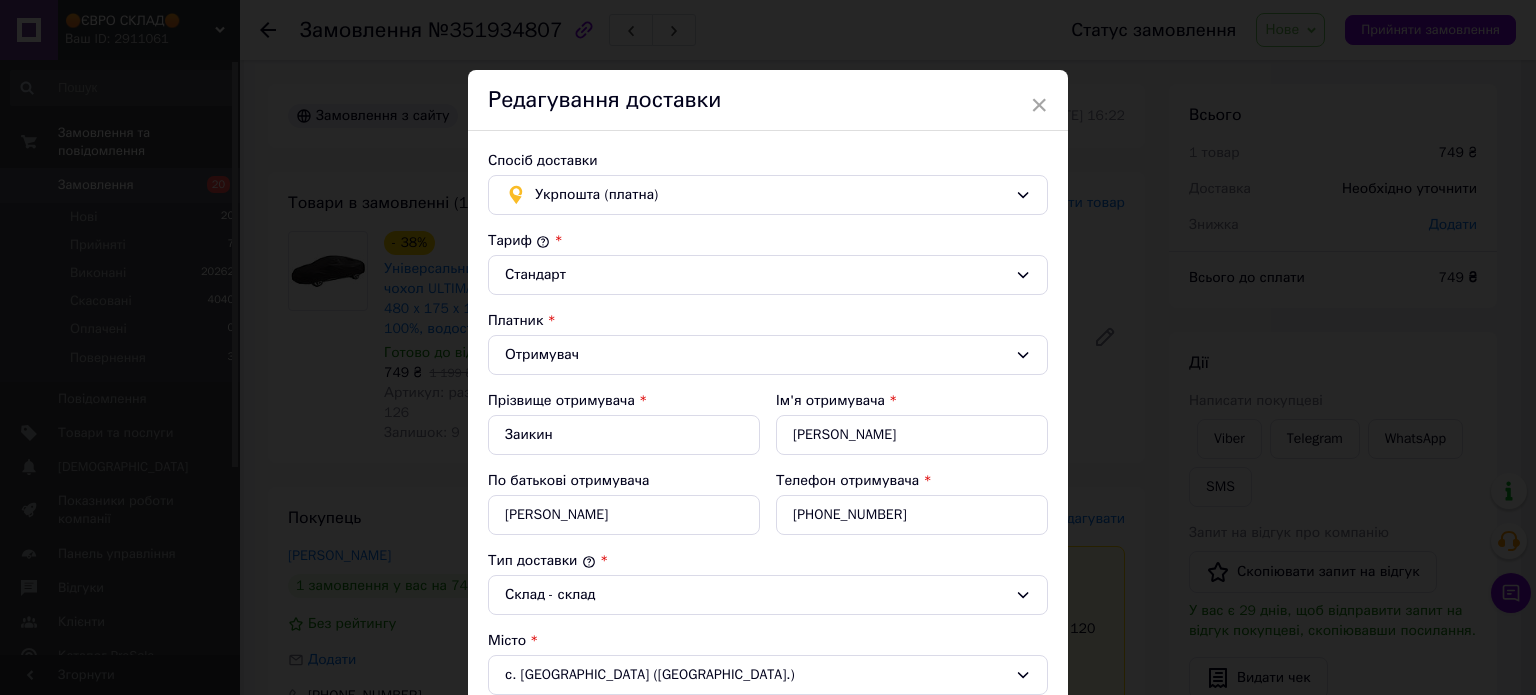 click on "Тариф     * Стандарт Платник   * Отримувач Прізвище отримувача   * Заикин Ім'я отримувача   * Сергей По батькові отримувача Сергей Телефон отримувача   * +380664823081 Тип доставки     * Склад - склад Місто с. Москаленки (Черкаська обл.) Відділення 19970, Пересувне відділення Місце відправки   * Нововолинськ; 45405, м-р Шахтарський, 38 Оціночна вартість     * 749 Вага, грам   * 2000 Довжина, см   * 20 Ширина, см   * 20 Висота, см   * 20 Об'єм, см³ 8000 Додати місце SMS повідомлення відправнику (3 ₴)   Сума післяплати     * 749 Кошти будуть зараховані на розрахунковий рахунок.   Змінити Отримувач" at bounding box center [768, 769] 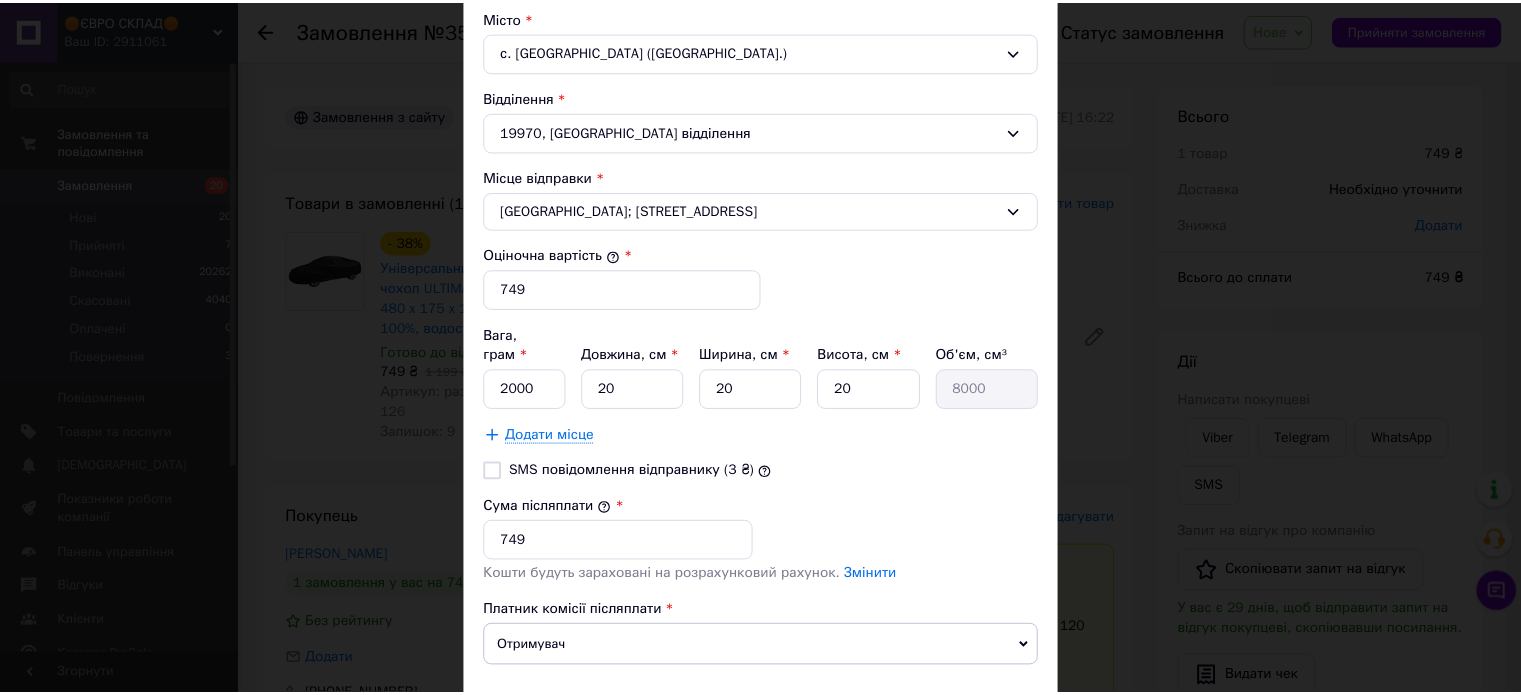 scroll, scrollTop: 736, scrollLeft: 0, axis: vertical 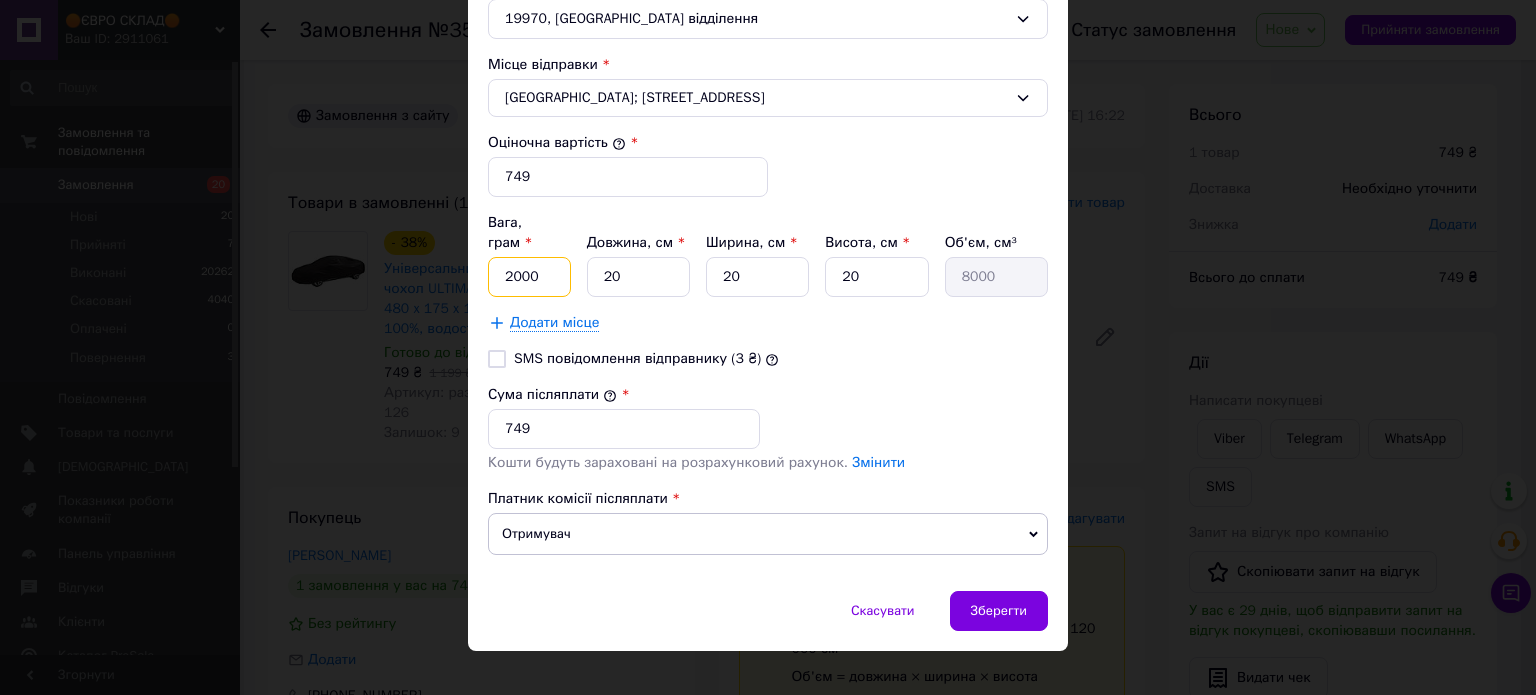 click on "2000" at bounding box center [529, 277] 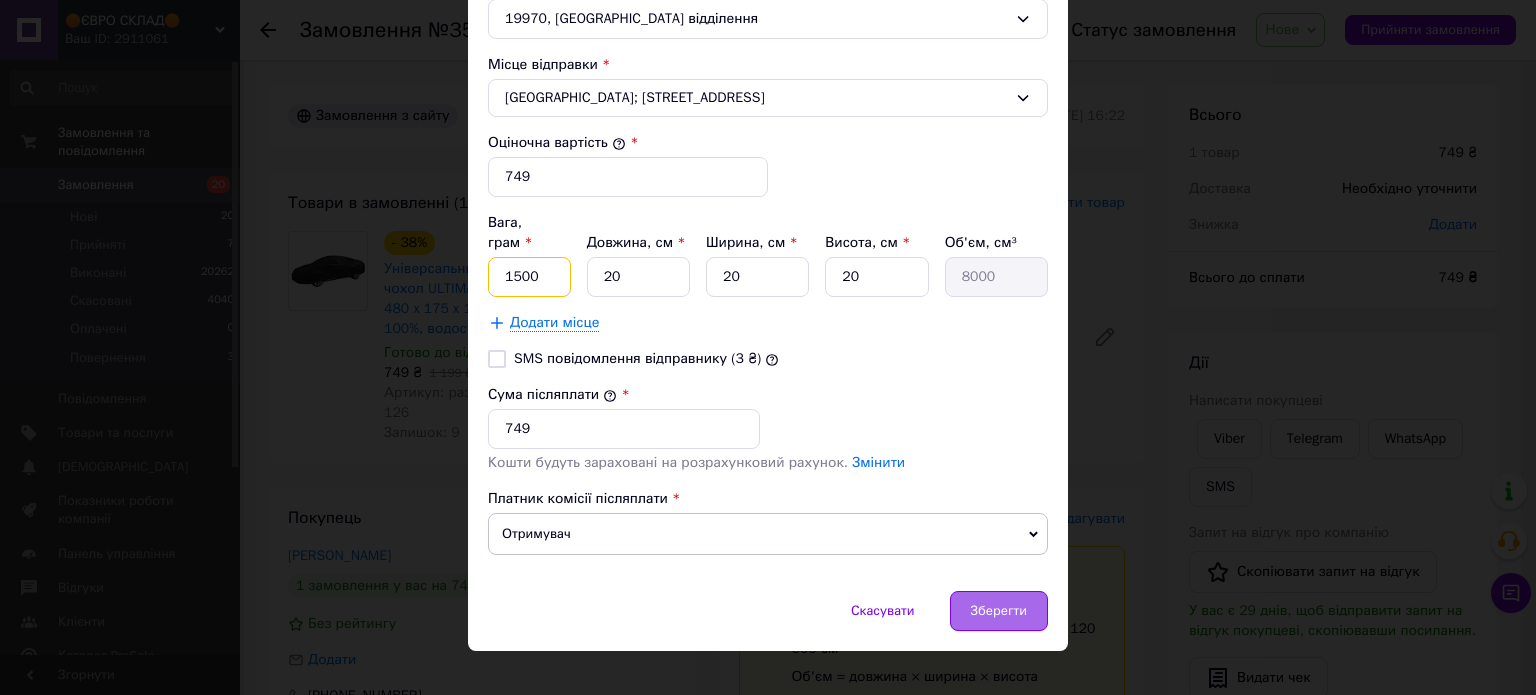 type on "1500" 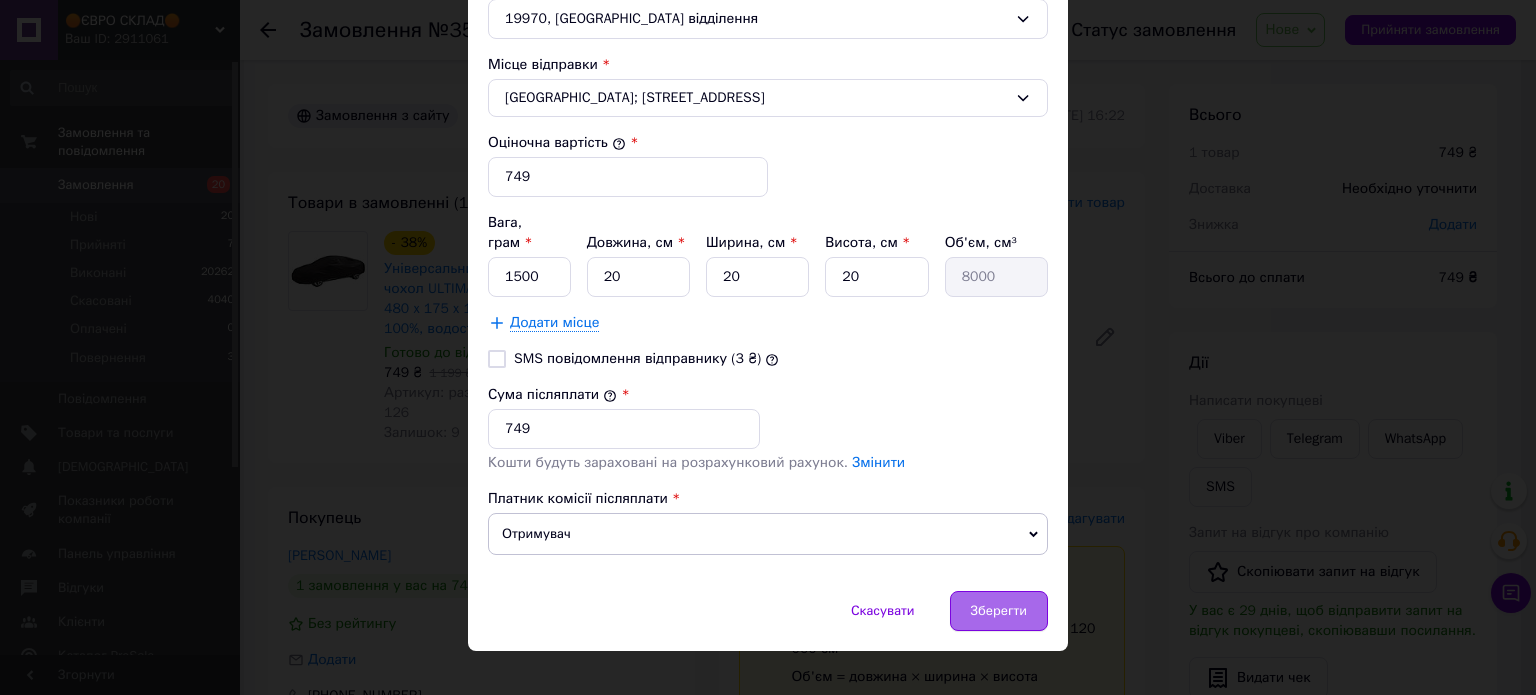 click on "Зберегти" at bounding box center (999, 611) 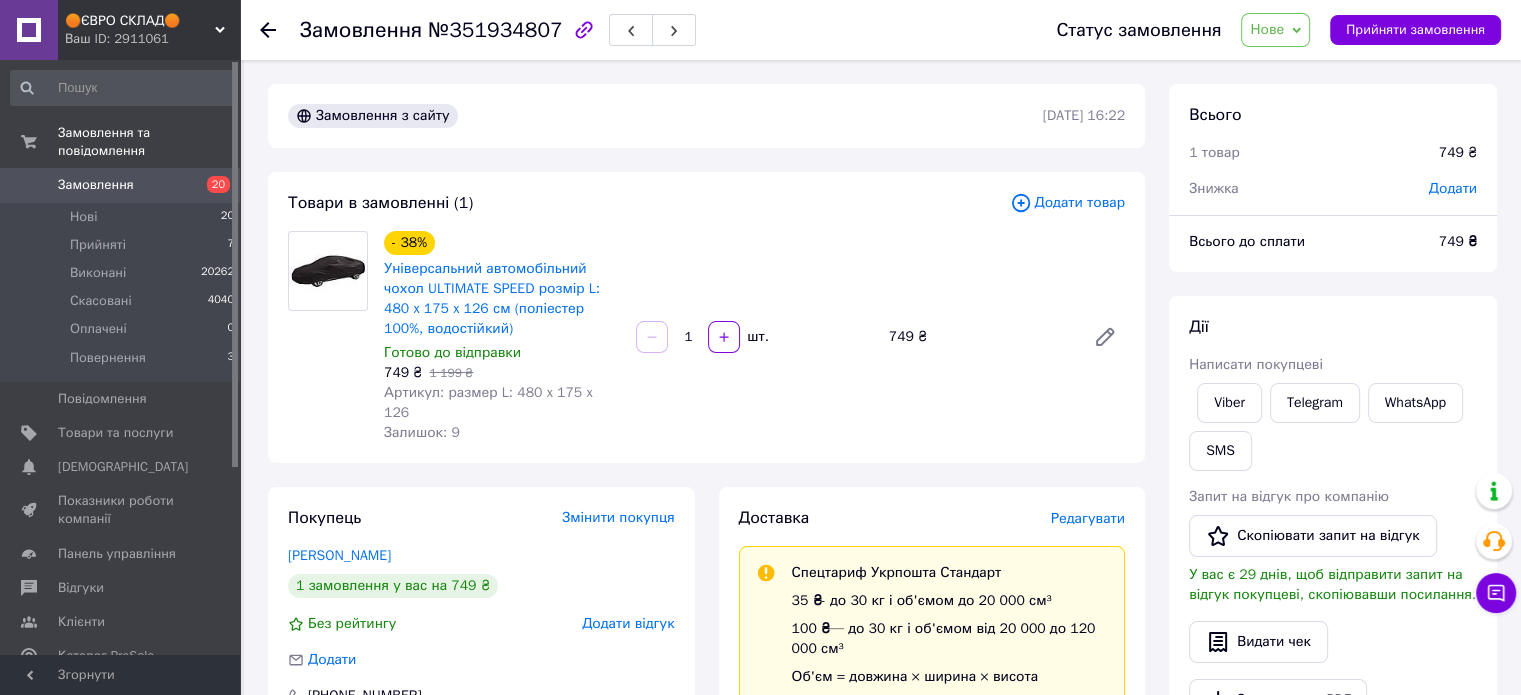 click on "Нове" at bounding box center (1267, 29) 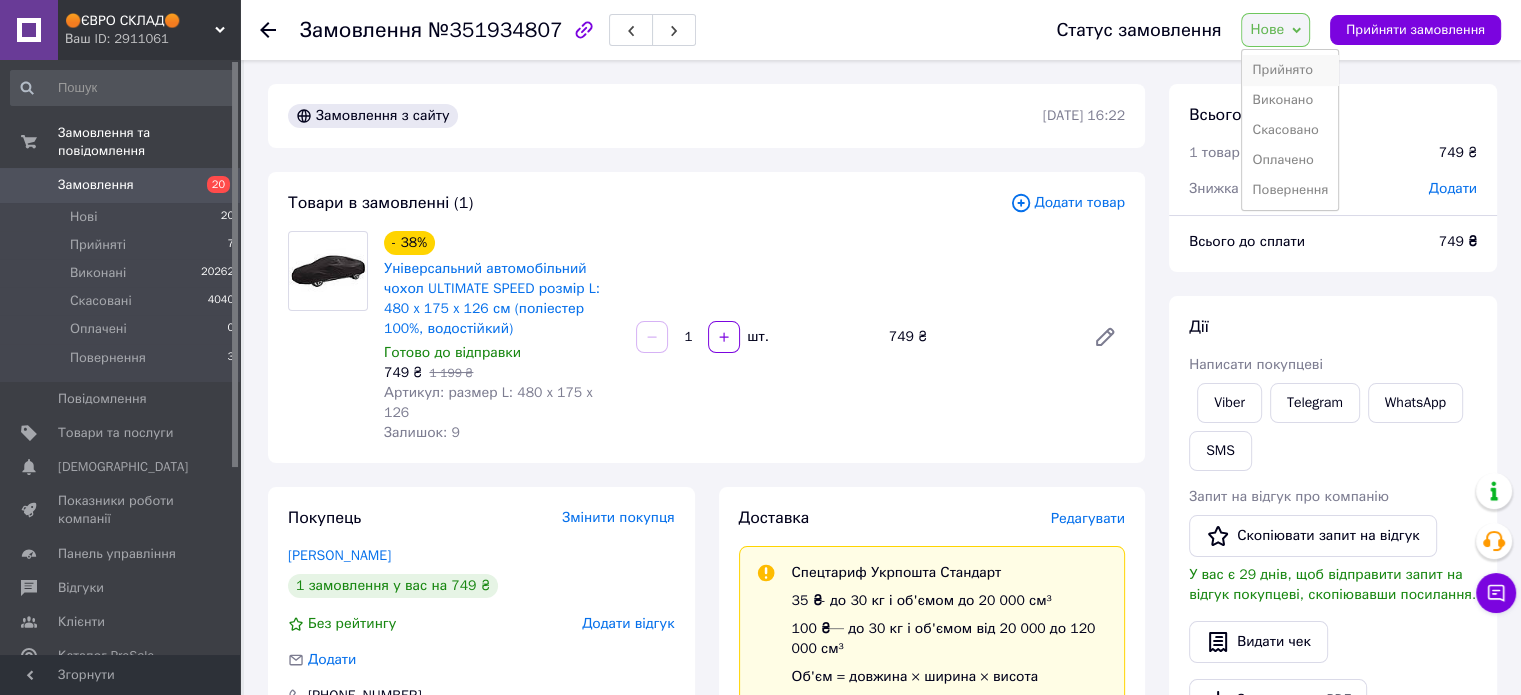 click on "Прийнято" at bounding box center (1290, 70) 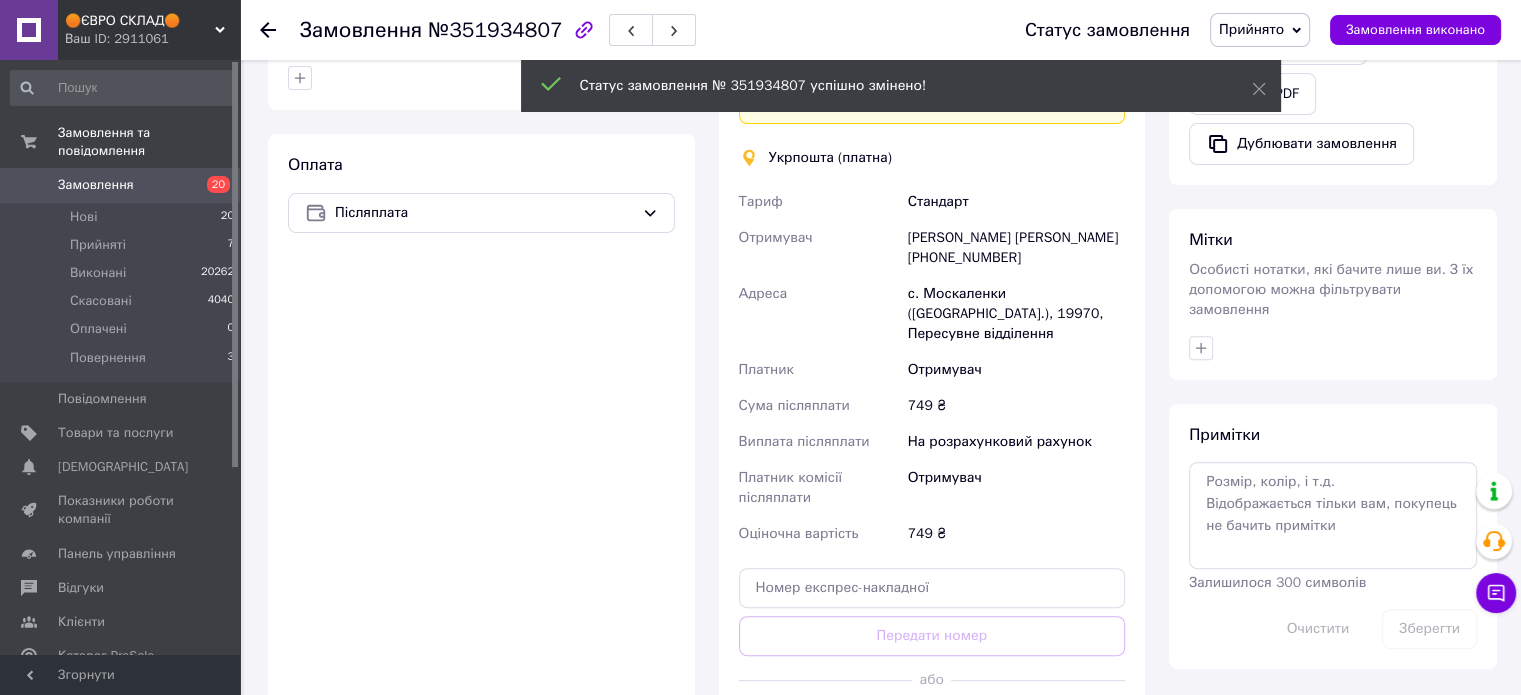 scroll, scrollTop: 700, scrollLeft: 0, axis: vertical 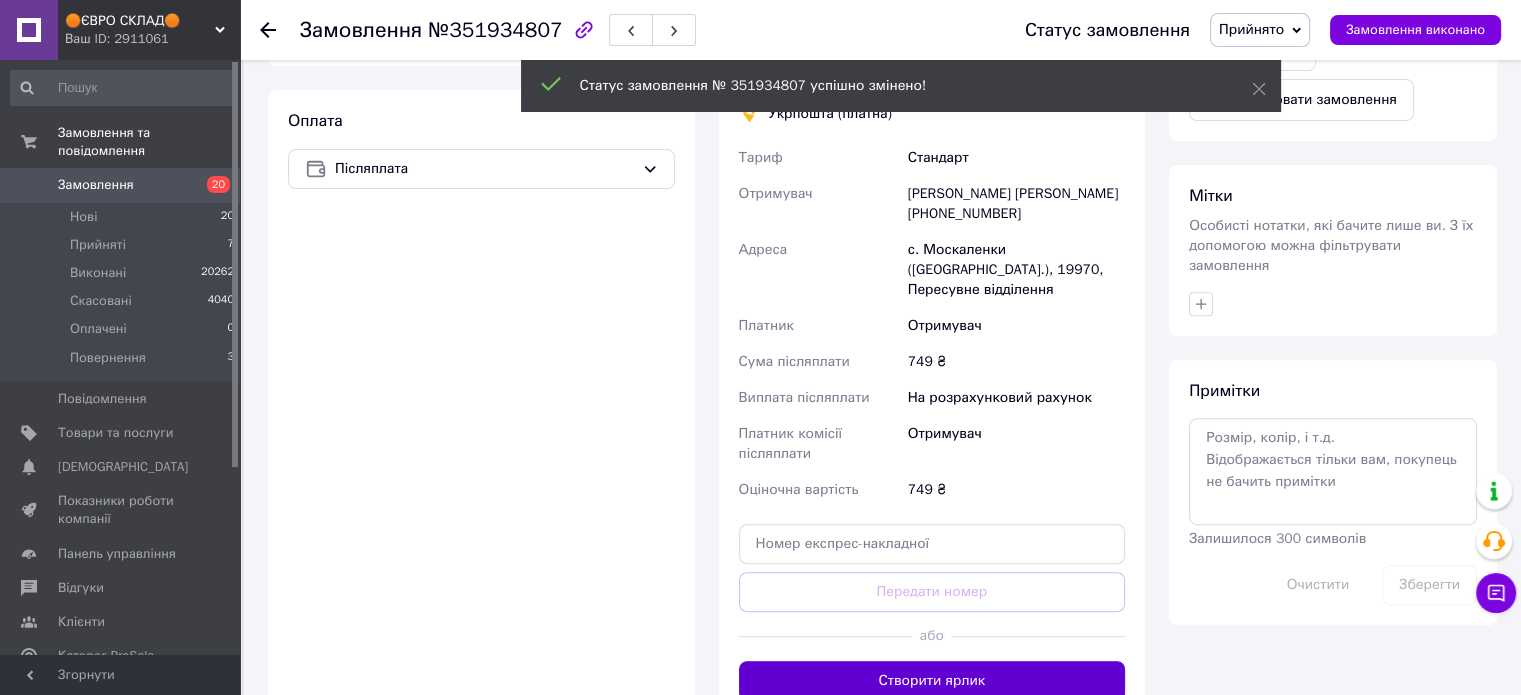 click on "Створити ярлик" at bounding box center (932, 681) 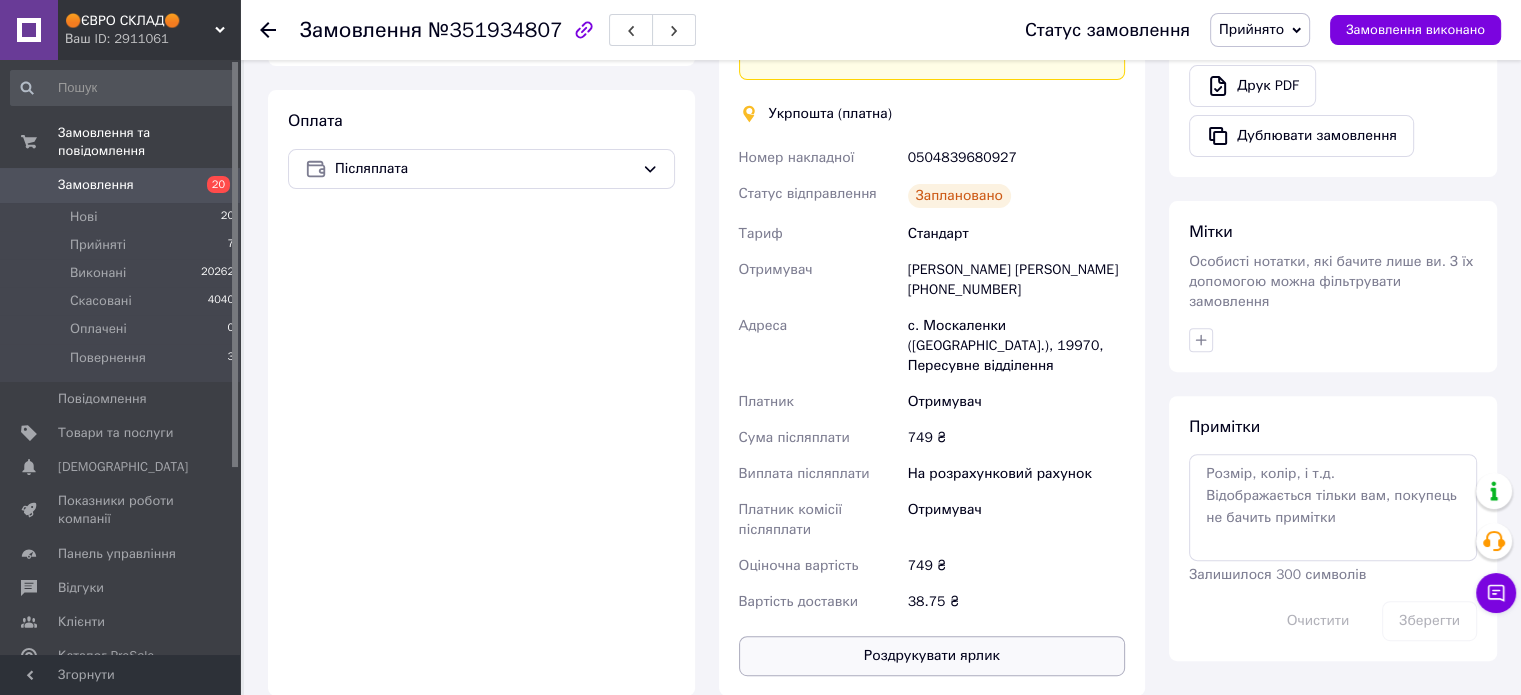 click on "Роздрукувати ярлик" at bounding box center (932, 656) 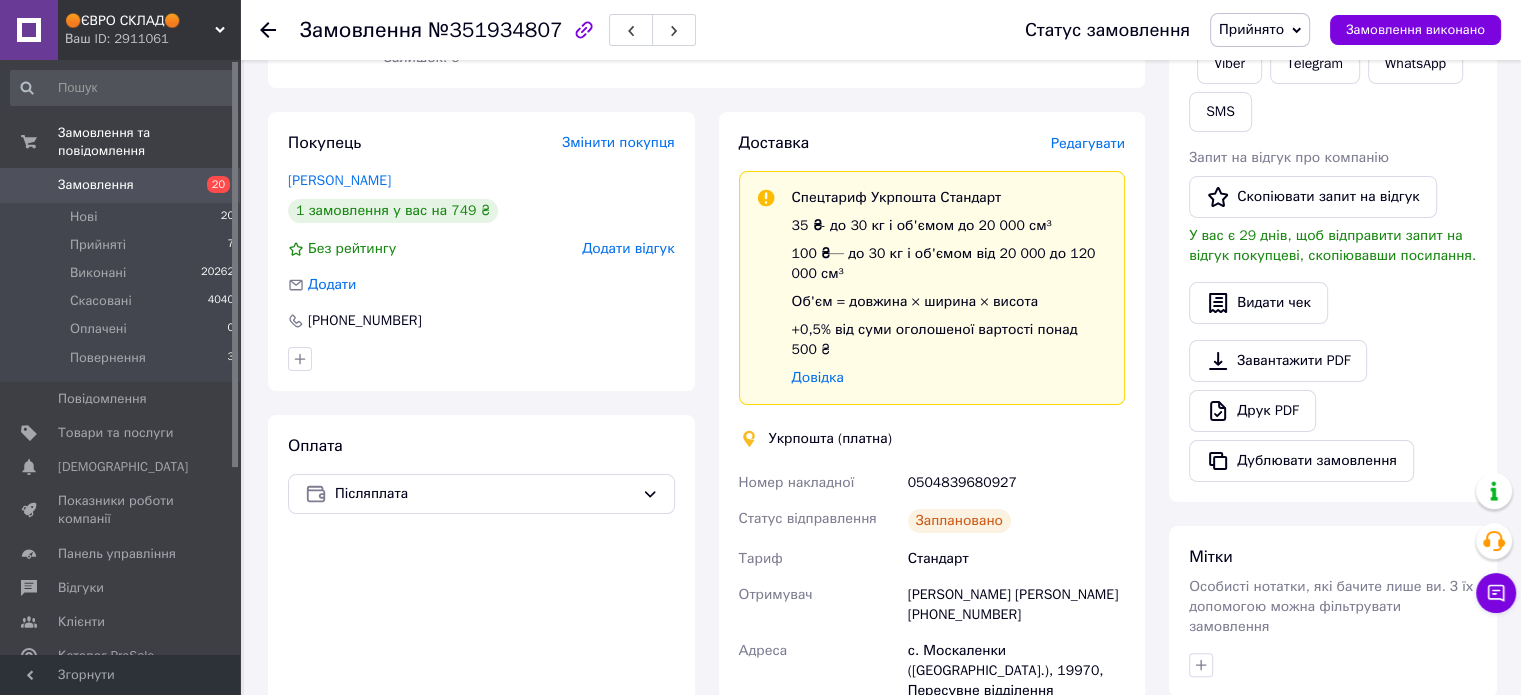 scroll, scrollTop: 100, scrollLeft: 0, axis: vertical 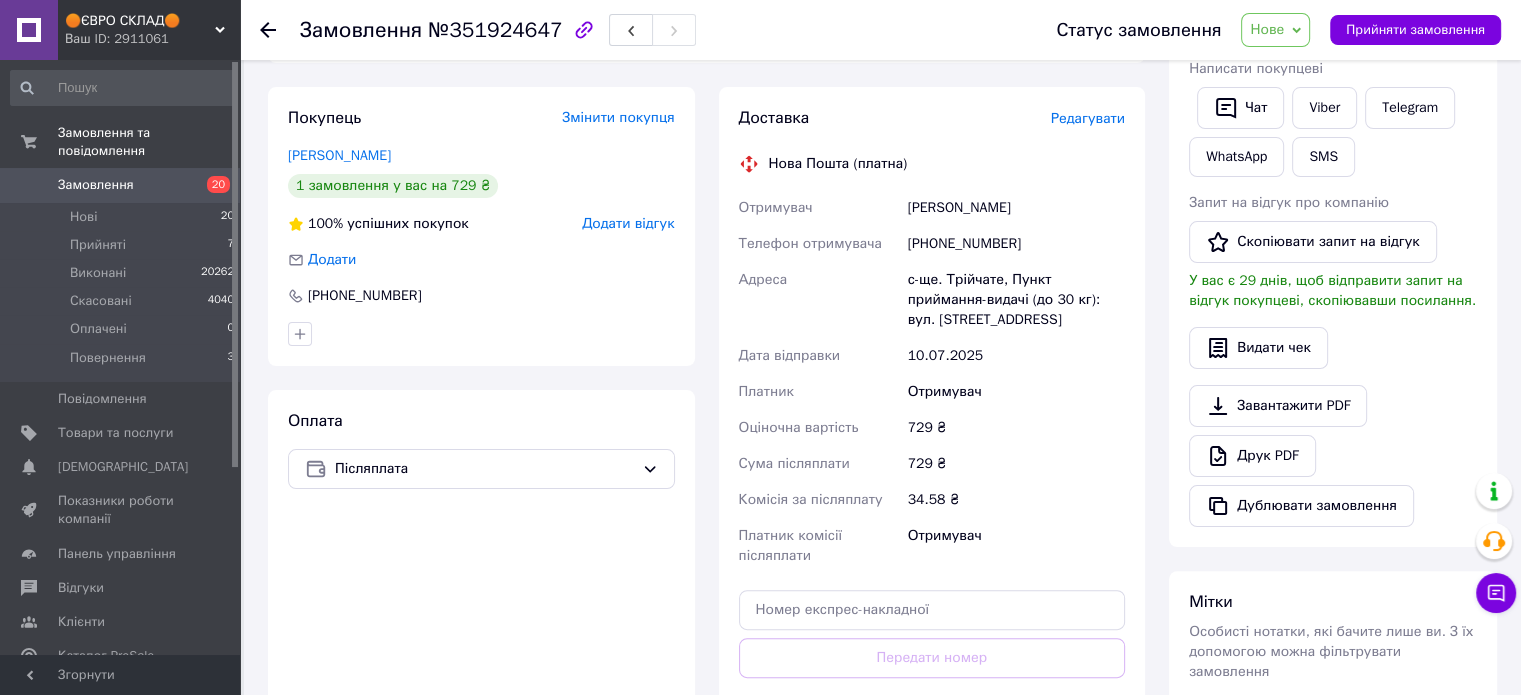 click on "Покупець Змінити покупця [PERSON_NAME] 1 замовлення у вас на 729 ₴ 100%   успішних покупок Додати відгук Додати [PHONE_NUMBER] Оплата Післяплата" at bounding box center (481, 437) 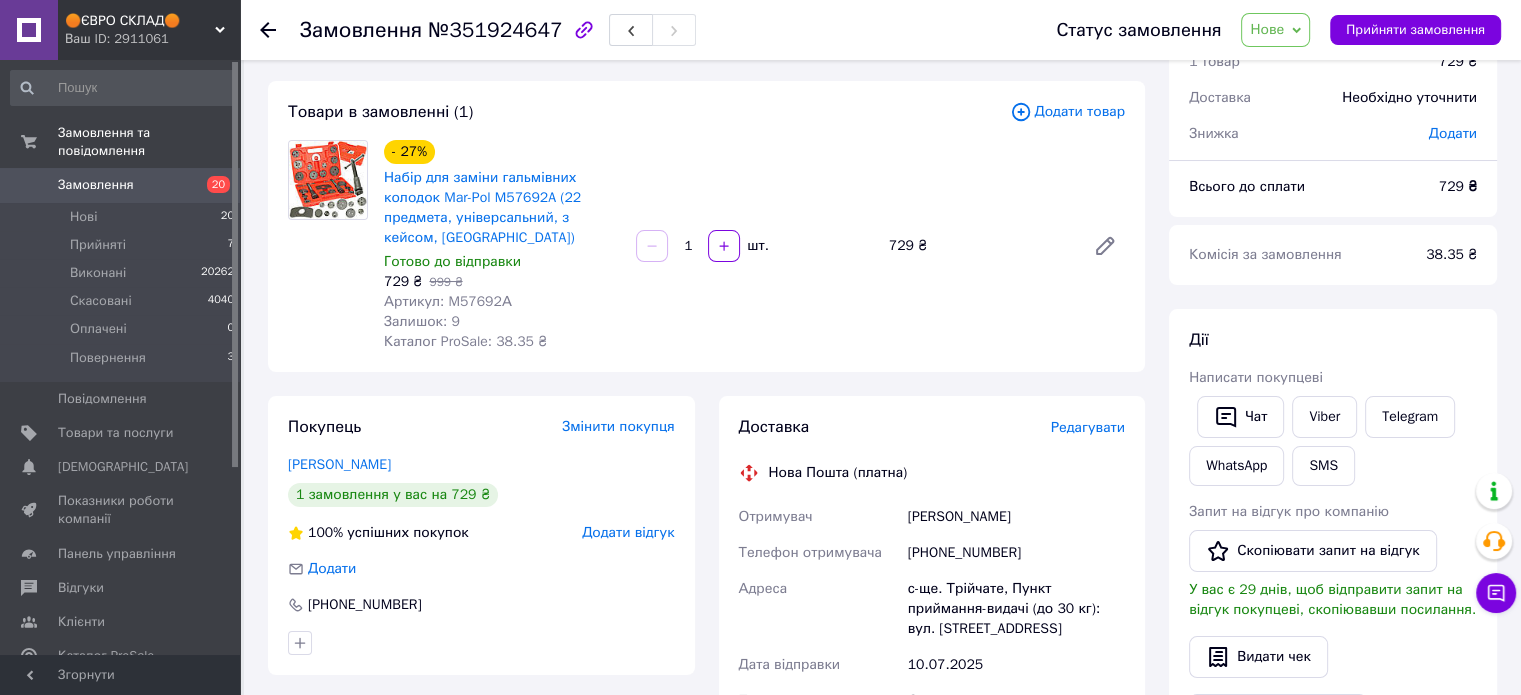 scroll, scrollTop: 200, scrollLeft: 0, axis: vertical 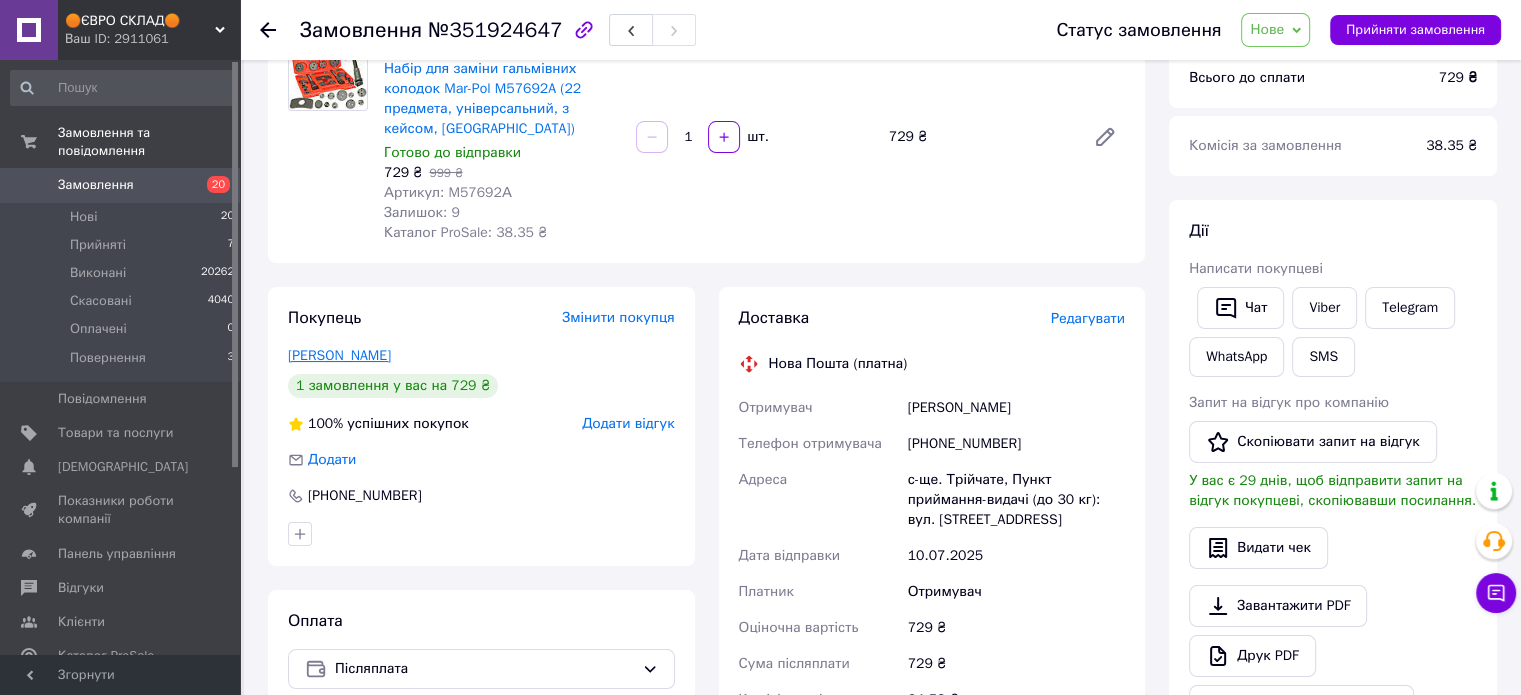 click on "Анисимова Светлана" at bounding box center [339, 355] 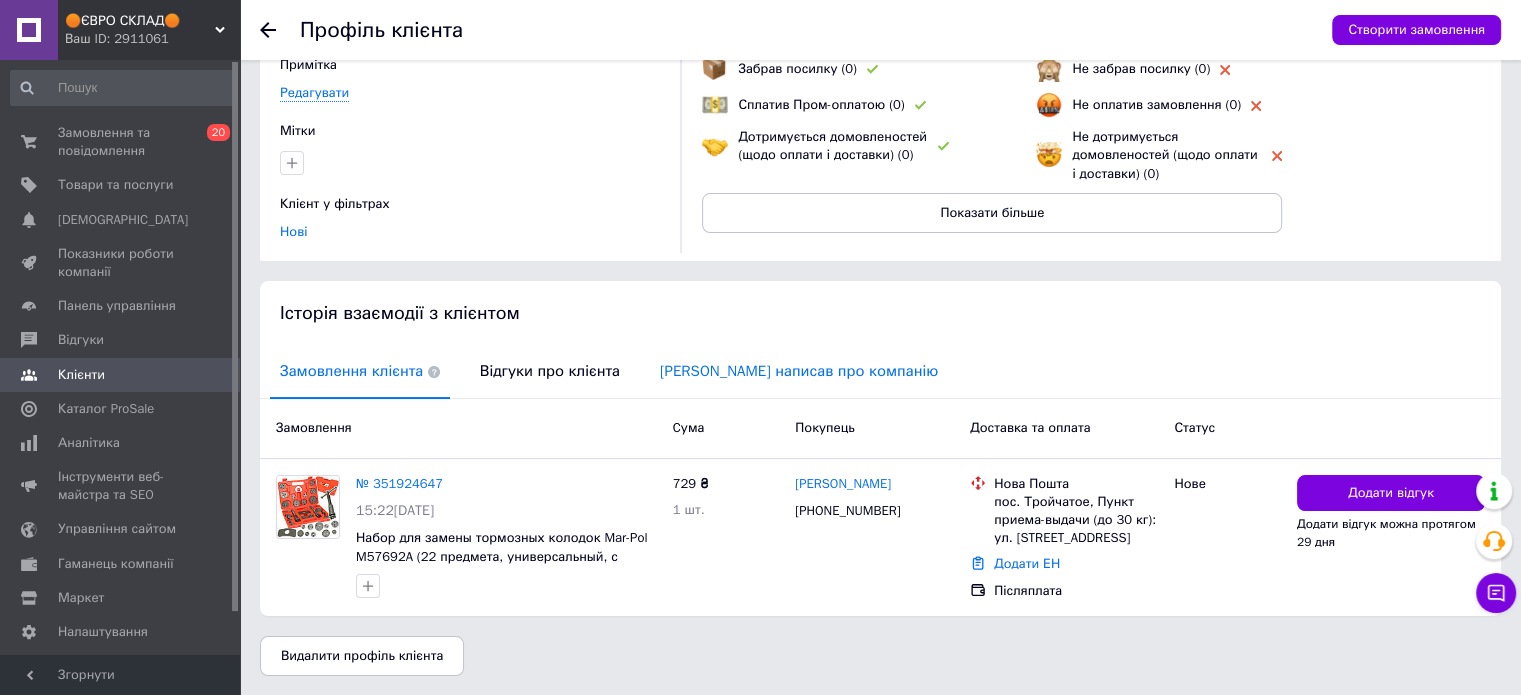 scroll, scrollTop: 0, scrollLeft: 0, axis: both 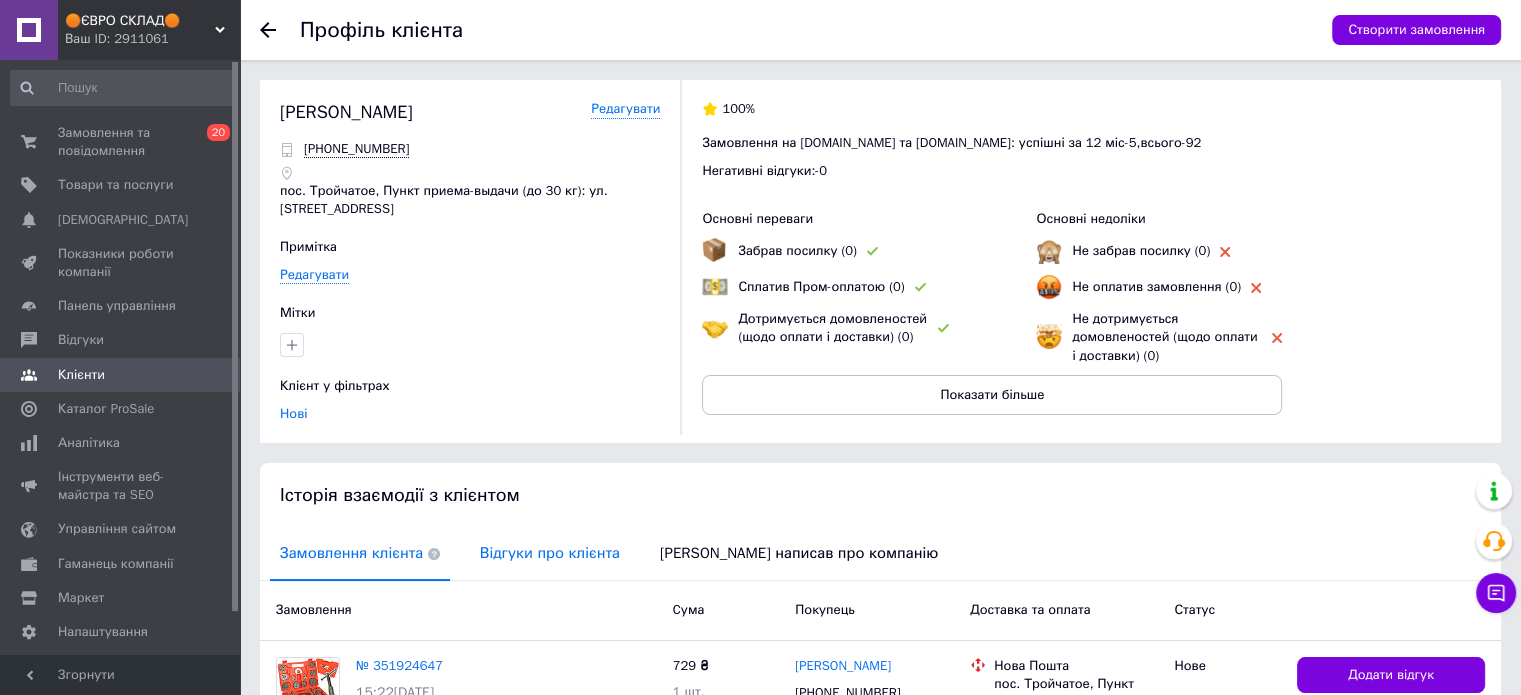 click on "Відгуки про клієнта" at bounding box center [550, 553] 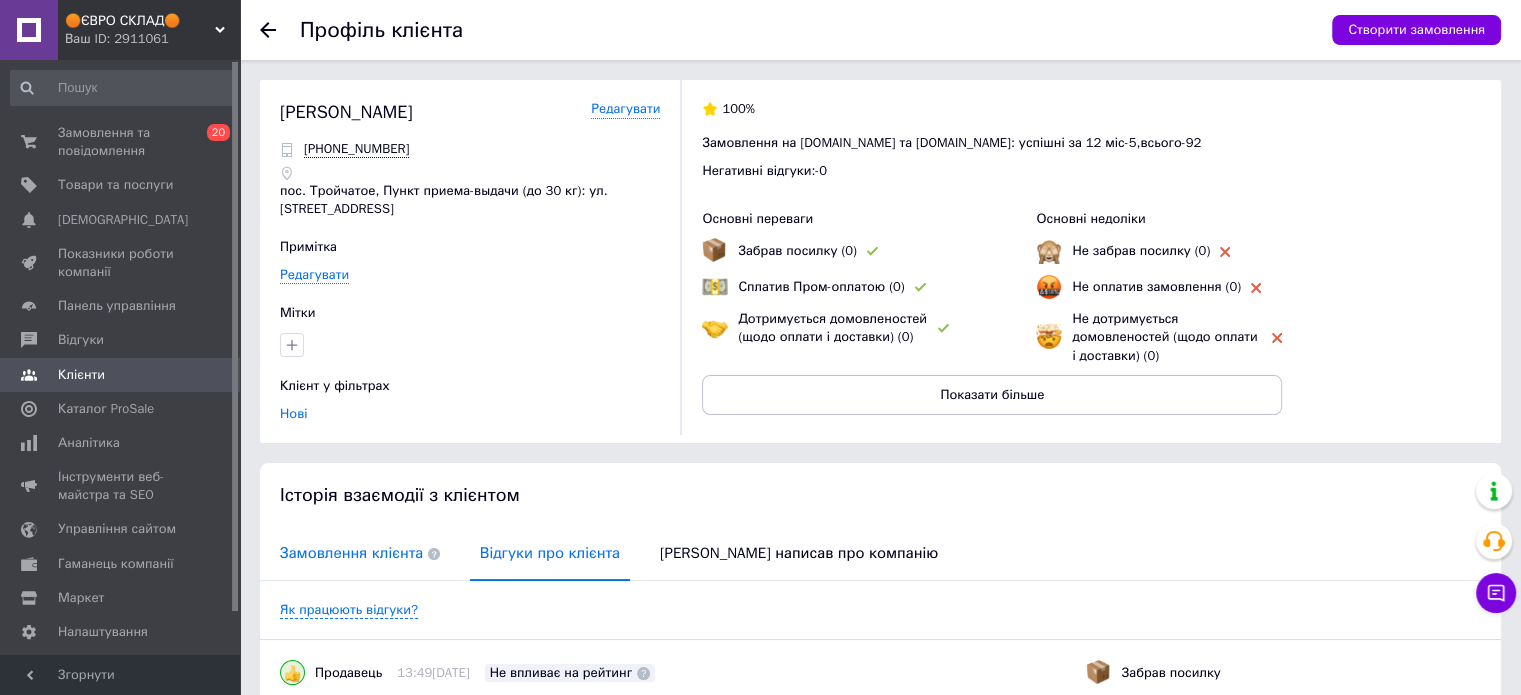 click on "Замовлення клієнта" at bounding box center (360, 553) 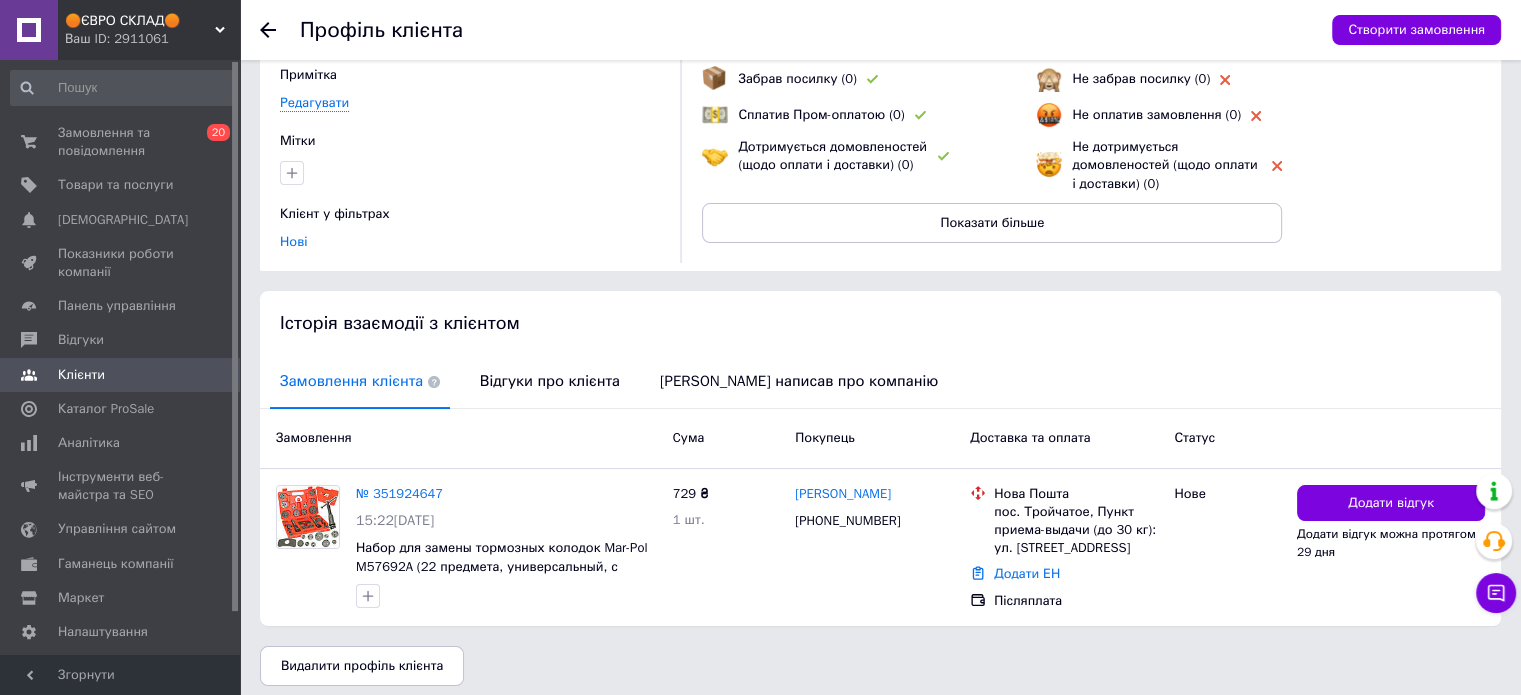 scroll, scrollTop: 182, scrollLeft: 0, axis: vertical 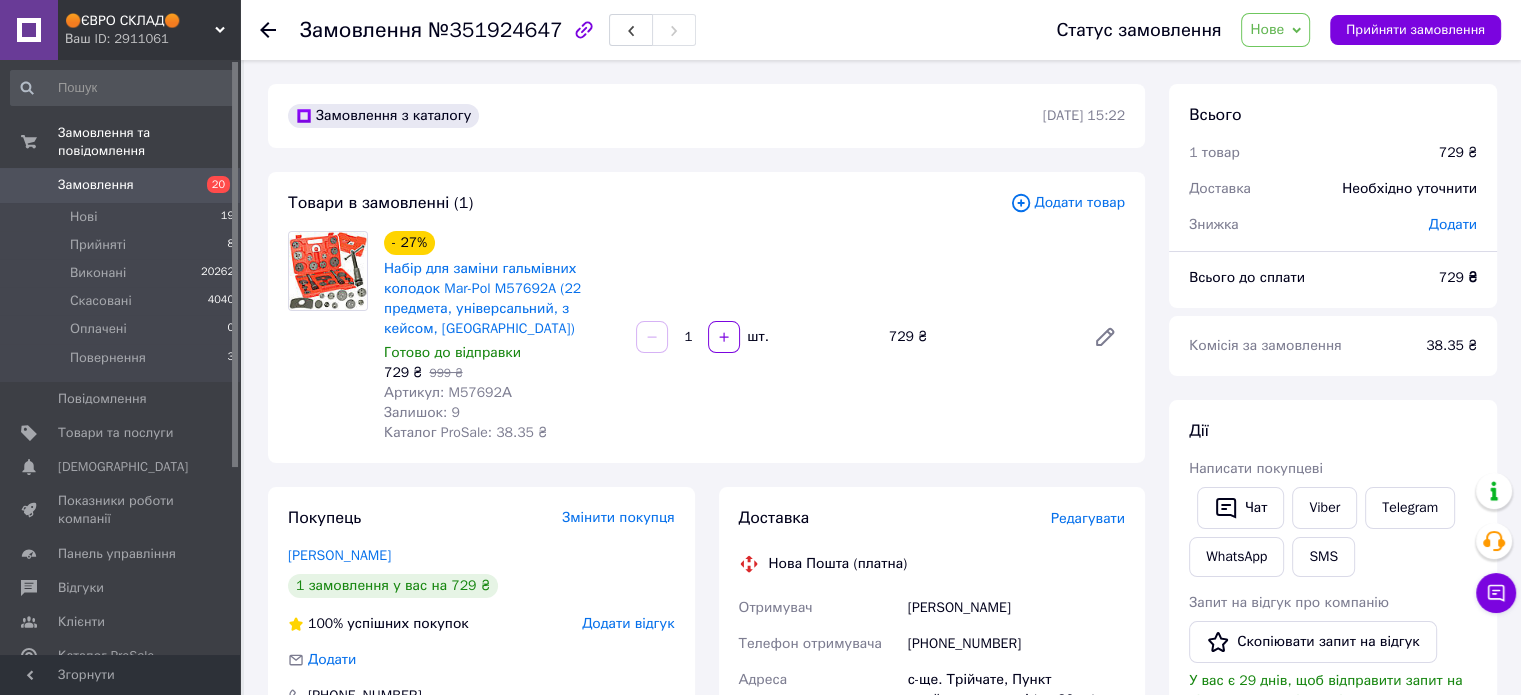 click on "Замовлення" at bounding box center (96, 185) 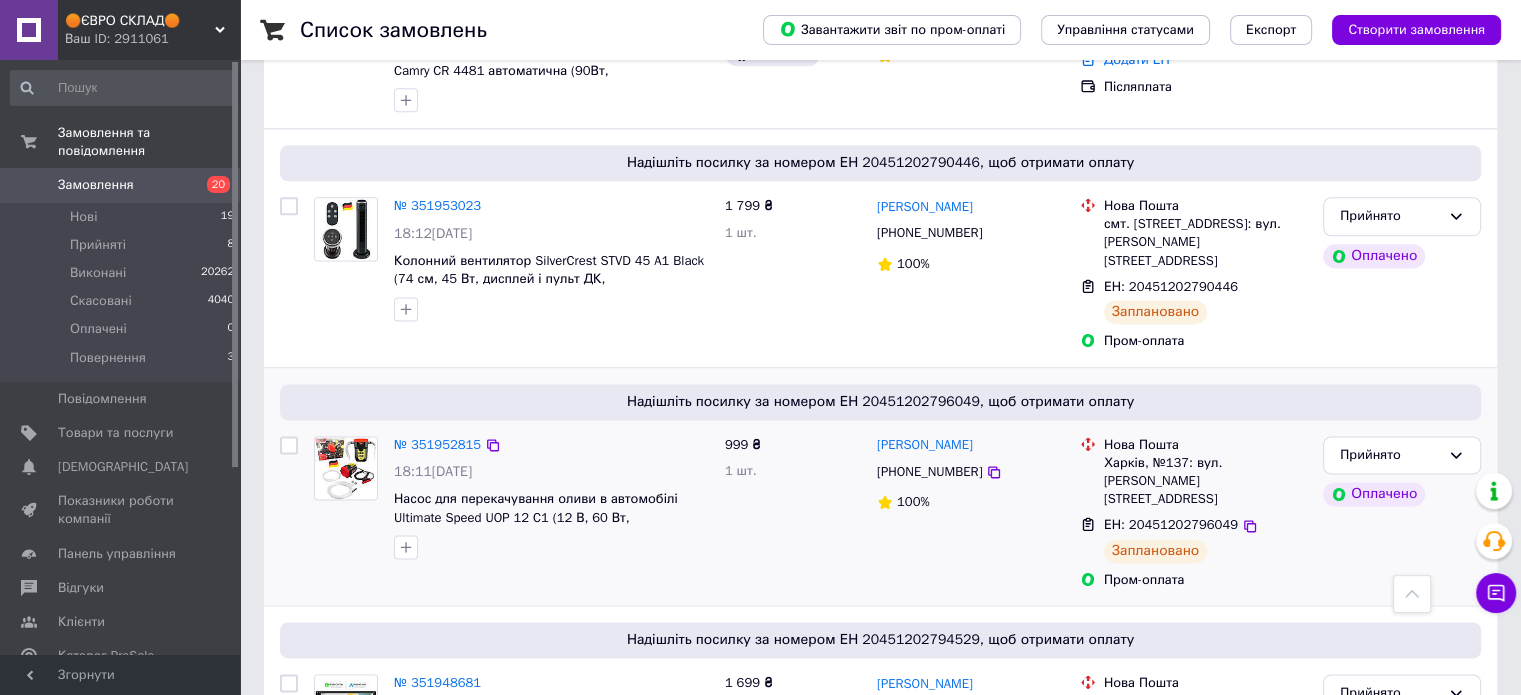 scroll, scrollTop: 3200, scrollLeft: 0, axis: vertical 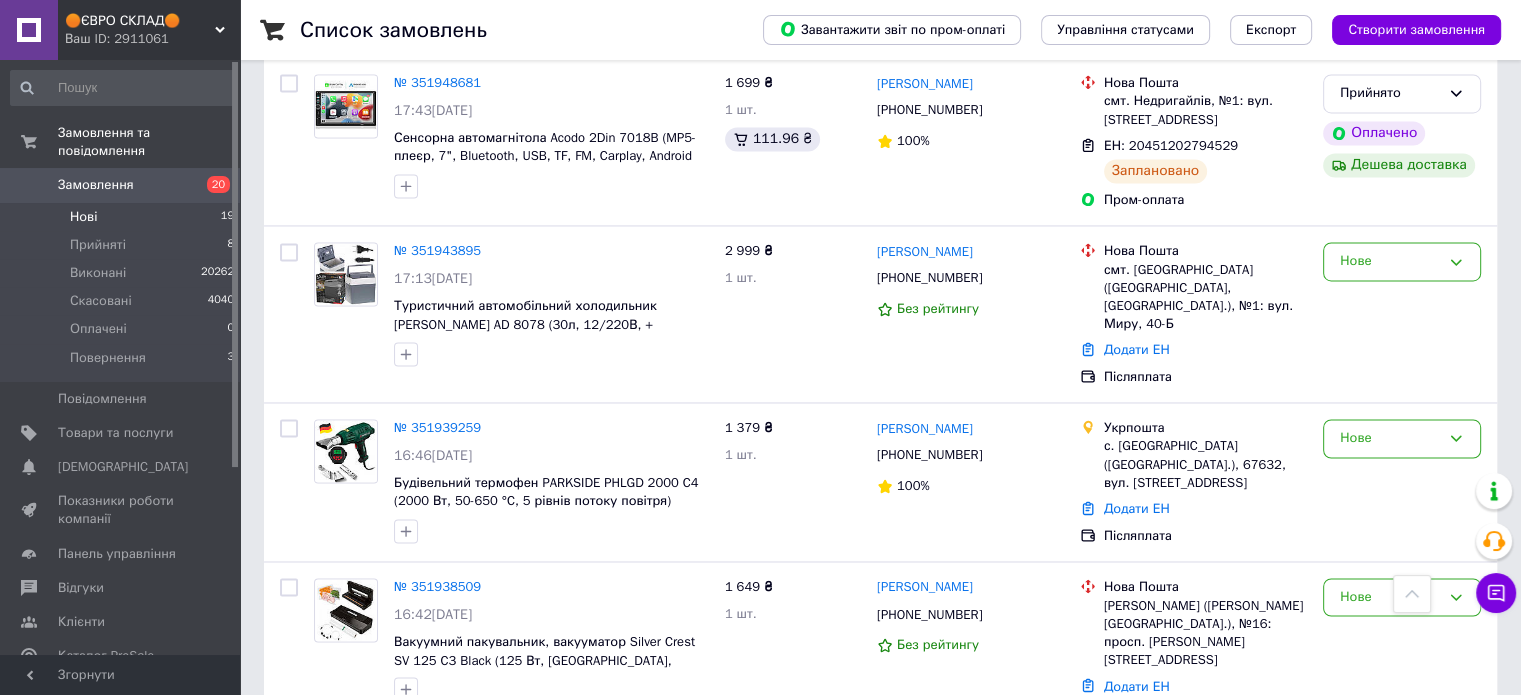 click on "Нові" at bounding box center [83, 217] 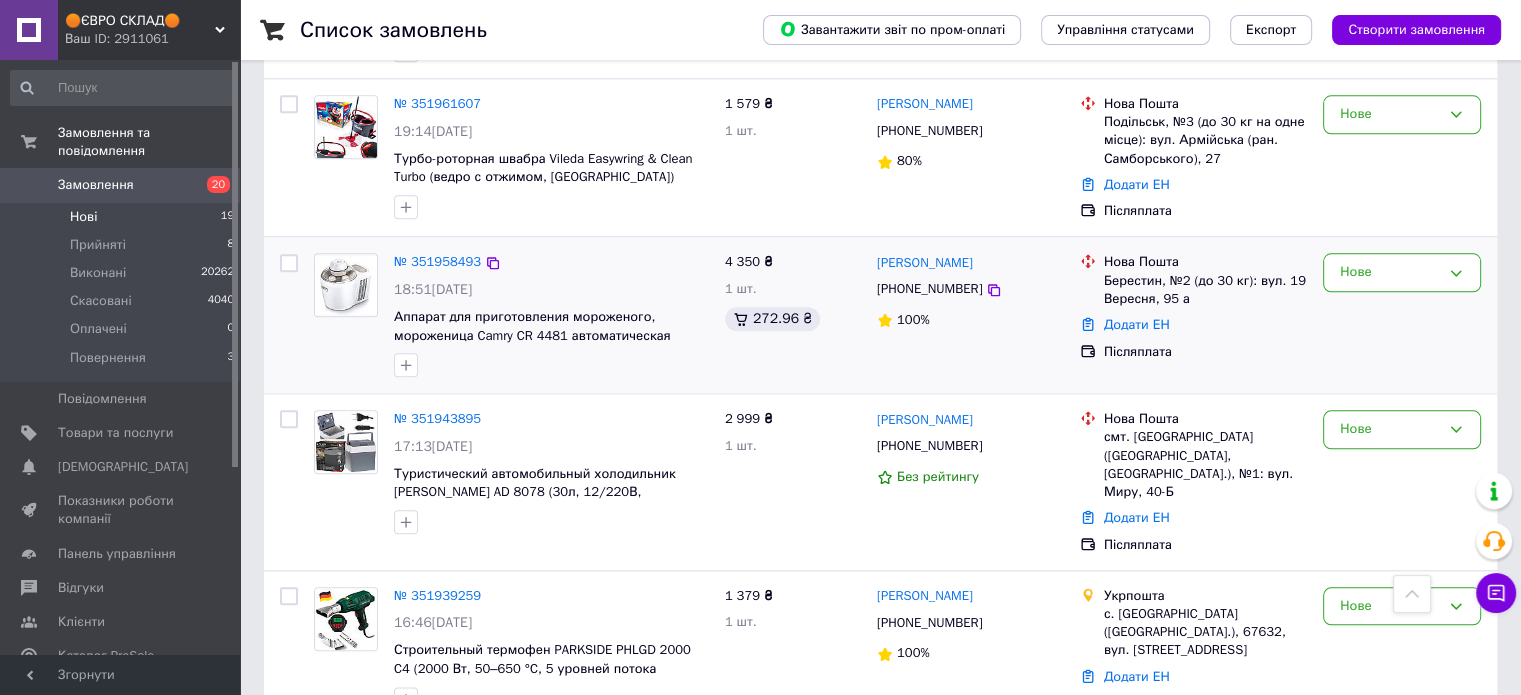 scroll, scrollTop: 2667, scrollLeft: 0, axis: vertical 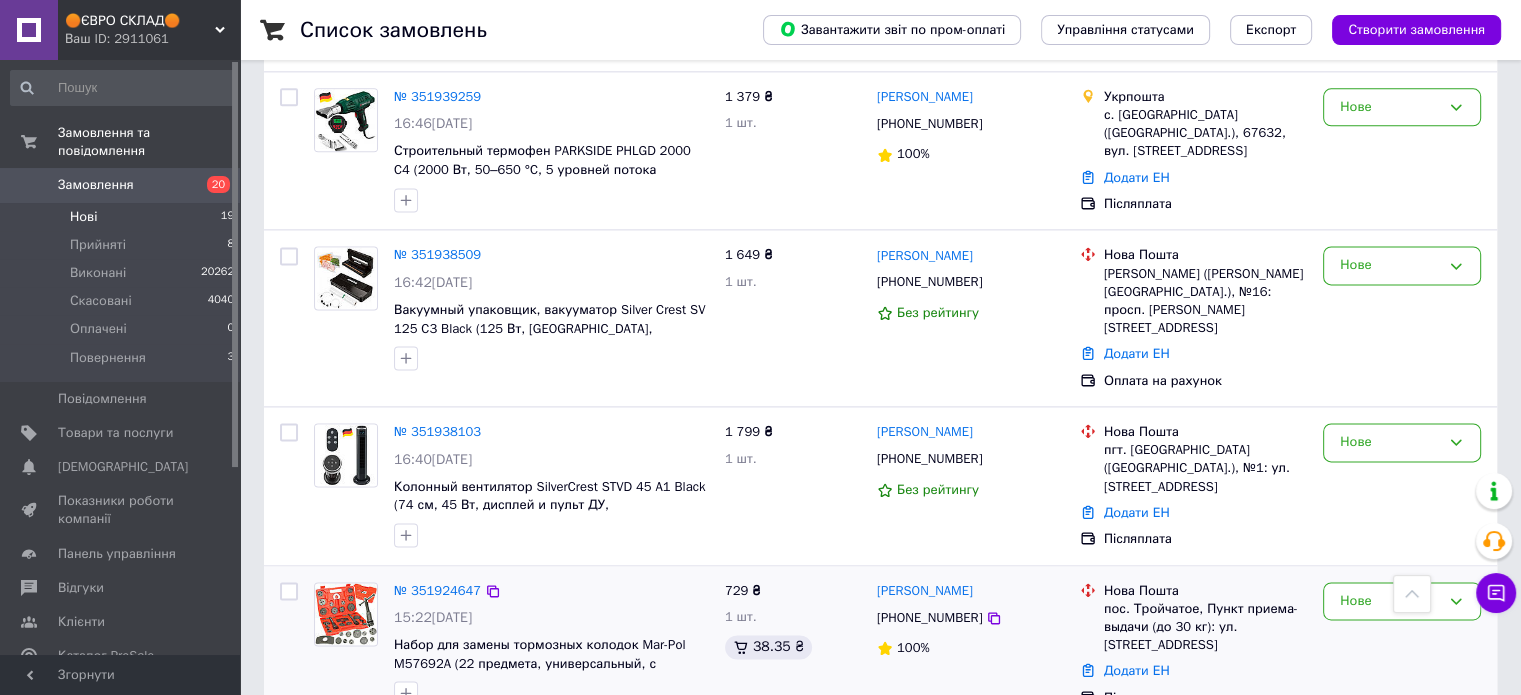 click on "729 ₴ 1 шт. 38.35 ₴" at bounding box center (793, 645) 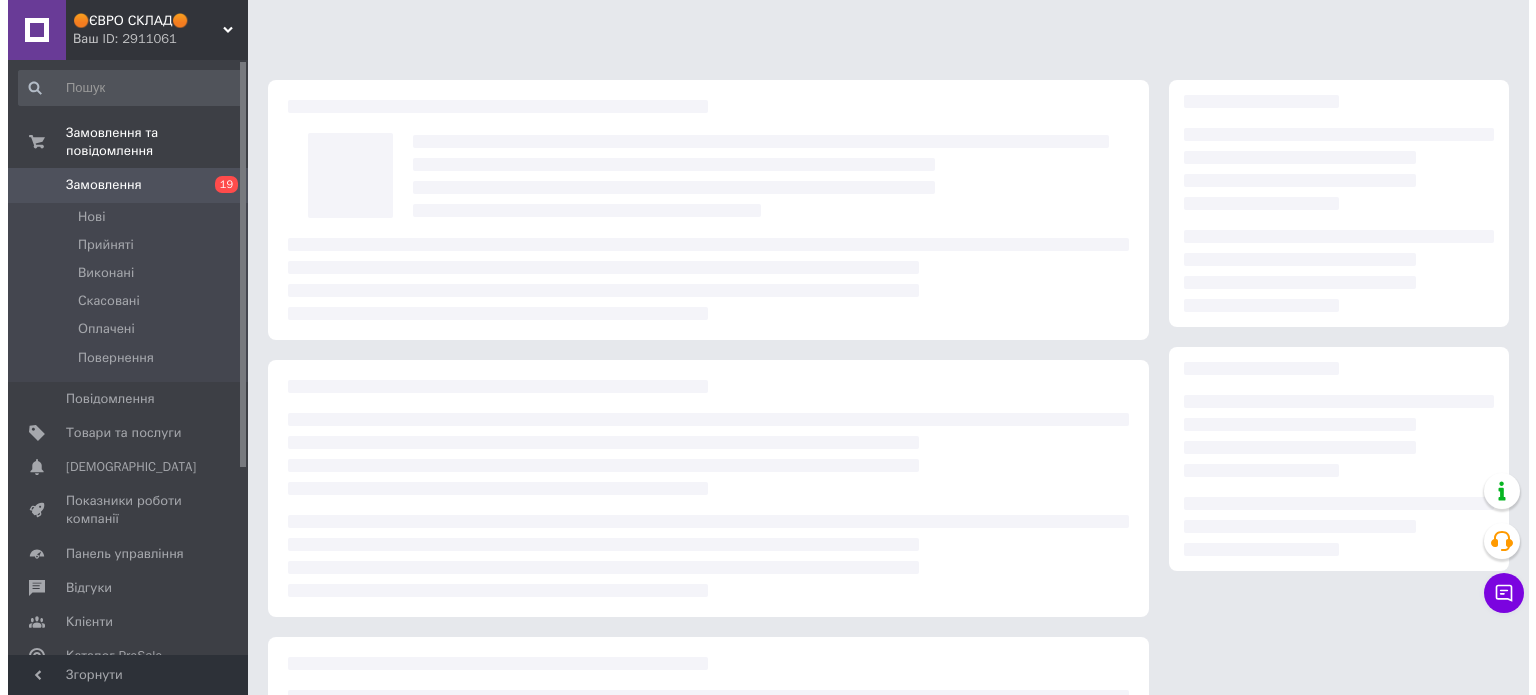 scroll, scrollTop: 0, scrollLeft: 0, axis: both 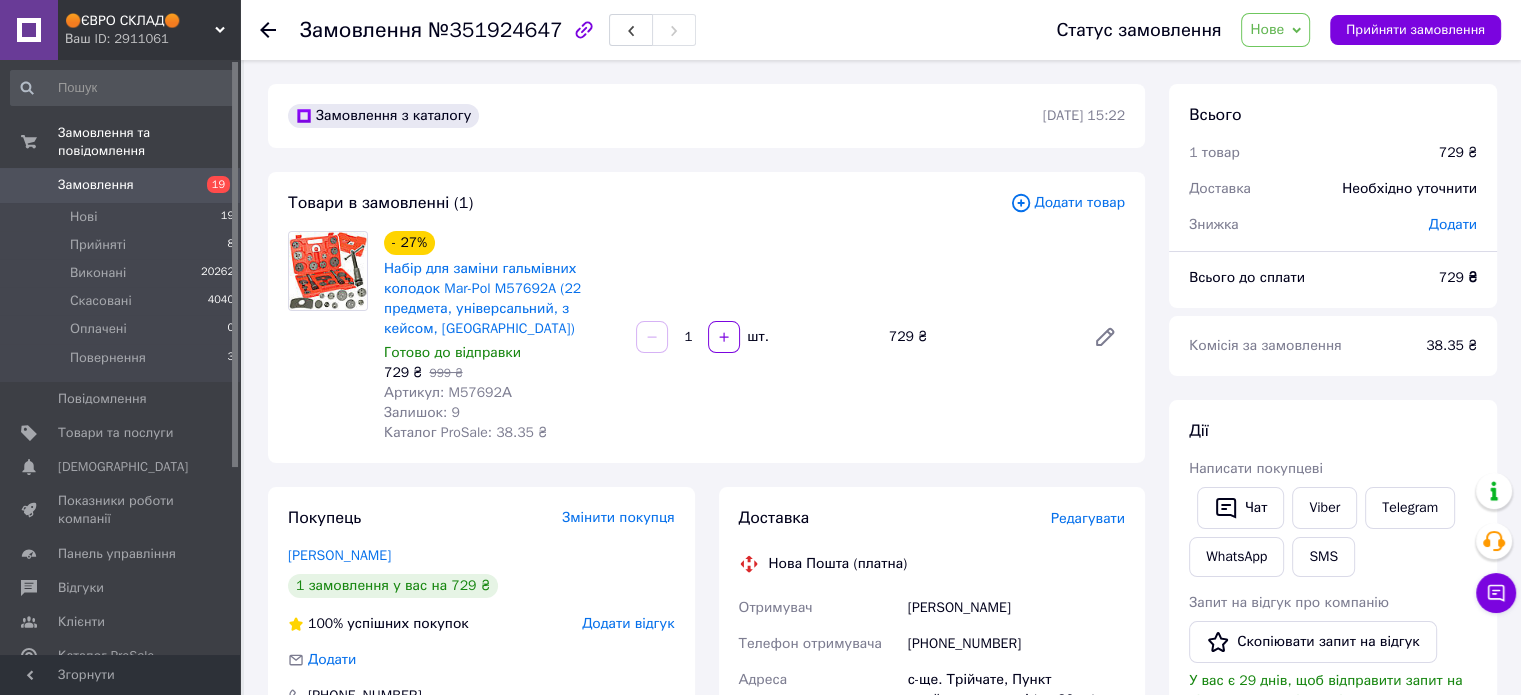 click on "Замовлення з каталогу 09.07.2025 | 15:22 Товари в замовленні (1) Додати товар - 27% Набір для заміни гальмівних колодок Mar-Pol M57692A (22 предмета, універсальний, з кейсом, Польща) Готово до відправки 729 ₴   999 ₴ Артикул: M57692А Залишок: 9 Каталог ProSale: 38.35 ₴  1   шт. 729 ₴ Покупець Змінити покупця Анисимова Светлана 1 замовлення у вас на 729 ₴ 100%   успішних покупок Додати відгук Додати +380991770881 Оплата Післяплата Доставка Редагувати Нова Пошта (платна) Отримувач Анисимова Светлана Телефон отримувача +380991770881 Адреса с-ще. Трійчате, Пункт приймання-видачі (до 30 кг): вул. Харківська, 8 729 ₴" at bounding box center [706, 757] 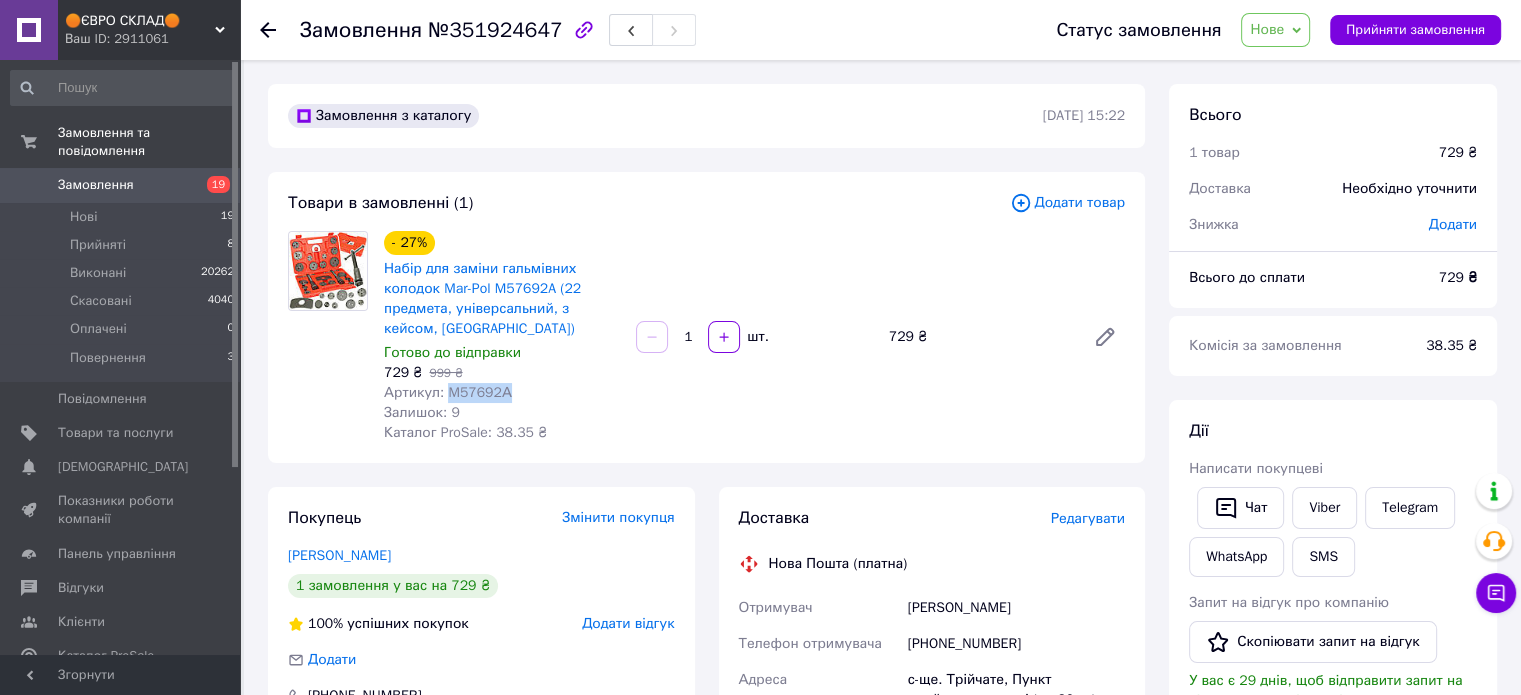drag, startPoint x: 514, startPoint y: 396, endPoint x: 448, endPoint y: 399, distance: 66.068146 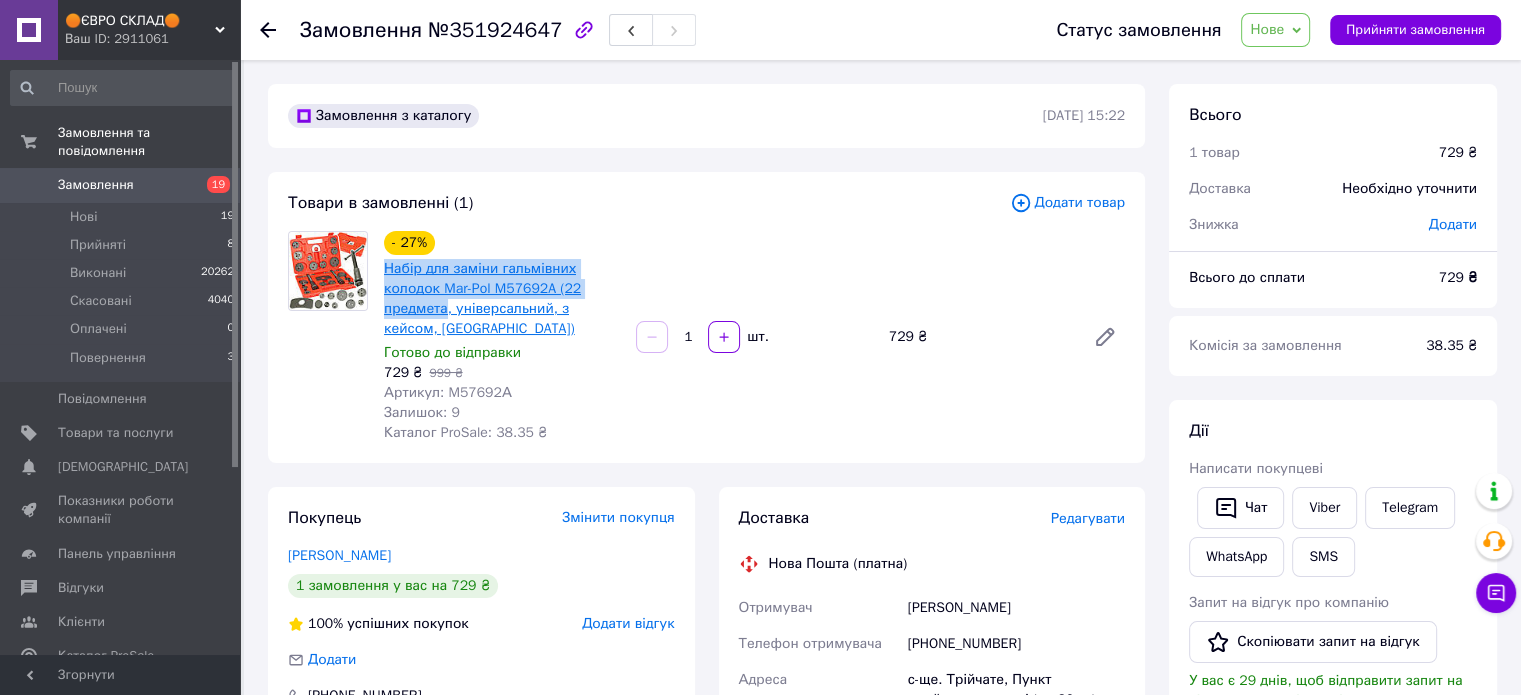 drag, startPoint x: 383, startPoint y: 264, endPoint x: 445, endPoint y: 308, distance: 76.02631 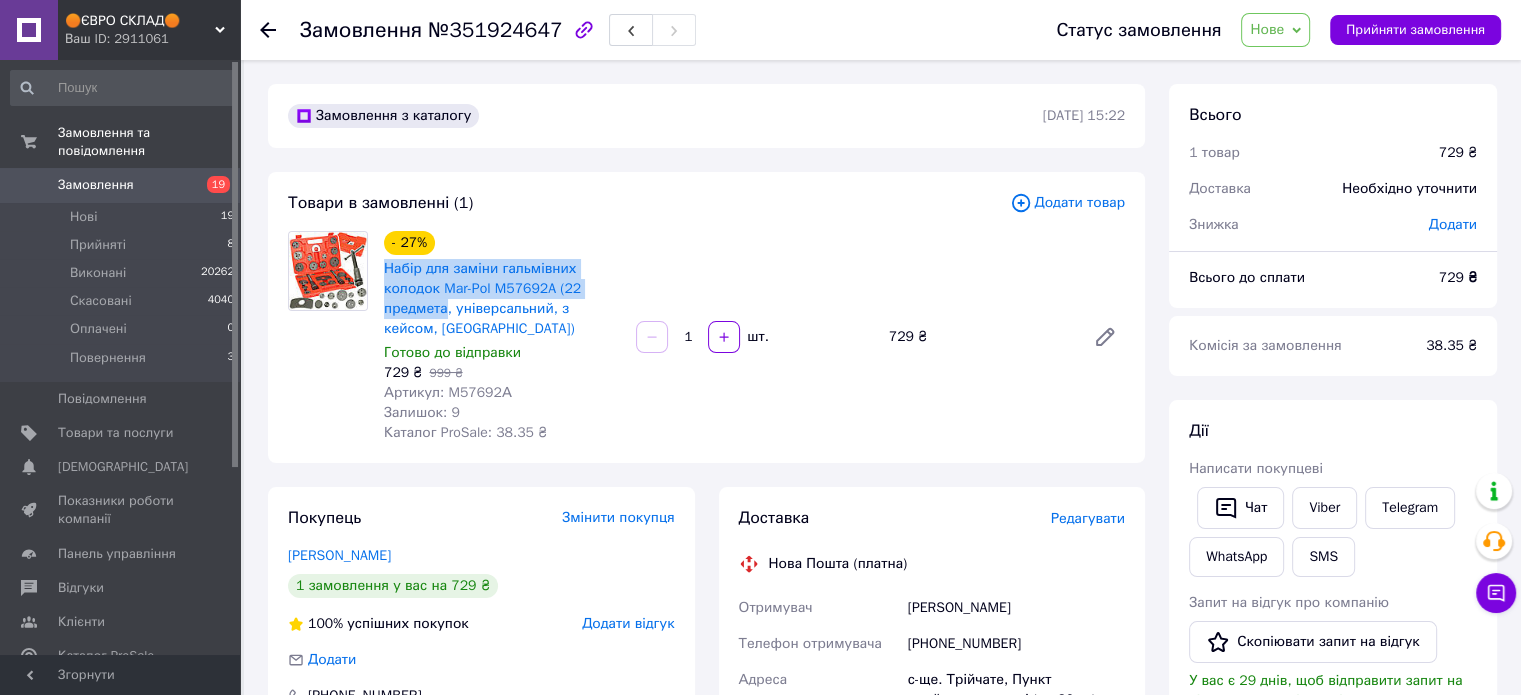 copy on "Набір для заміни гальмівних колодок Mar-Pol M57692A (22 предмета" 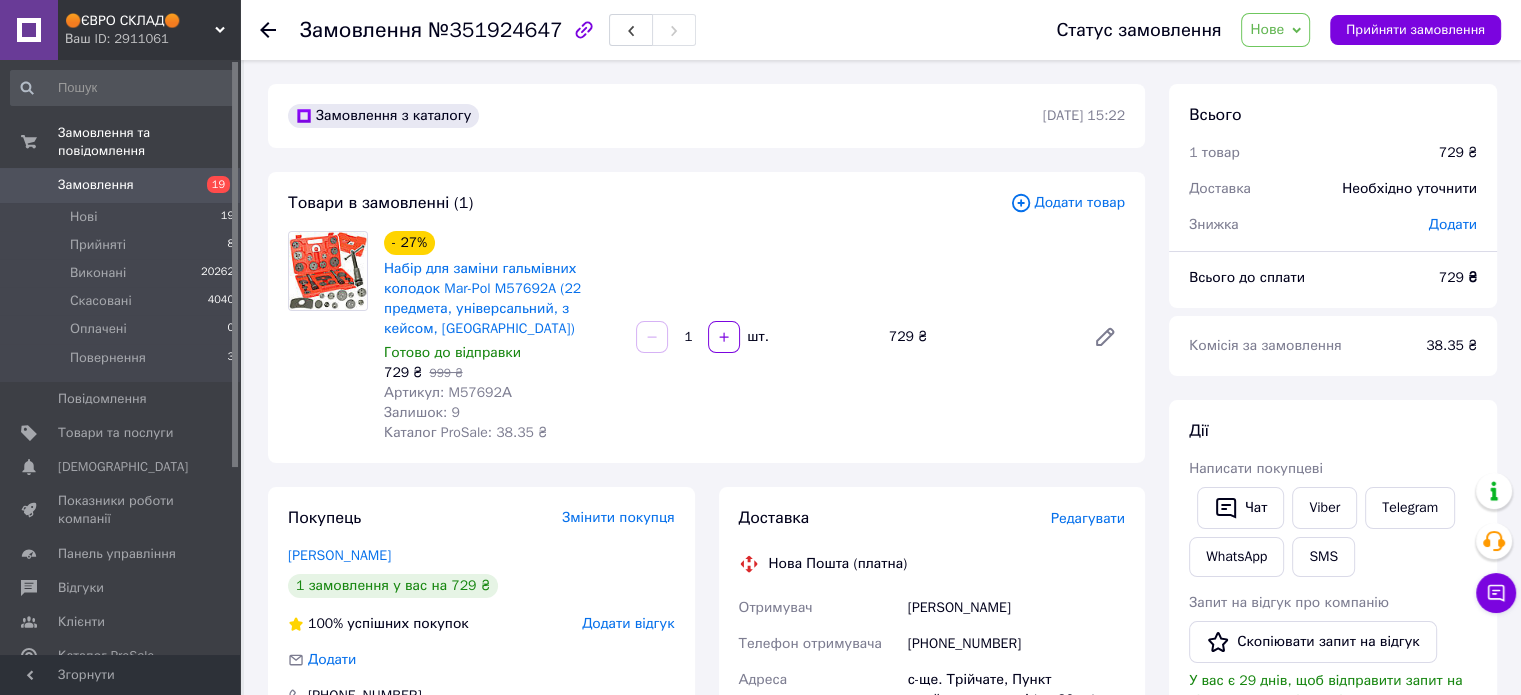 click on "Редагувати" at bounding box center [1088, 518] 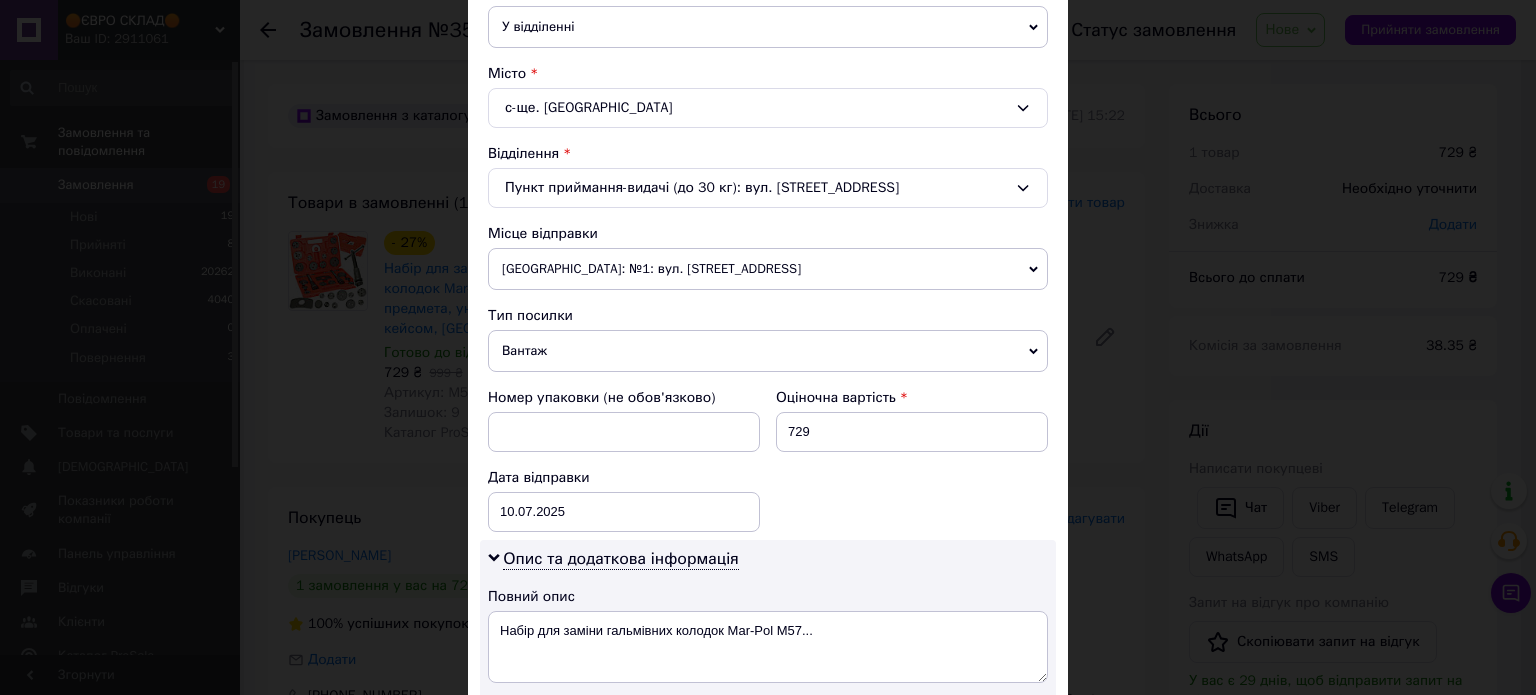 scroll, scrollTop: 800, scrollLeft: 0, axis: vertical 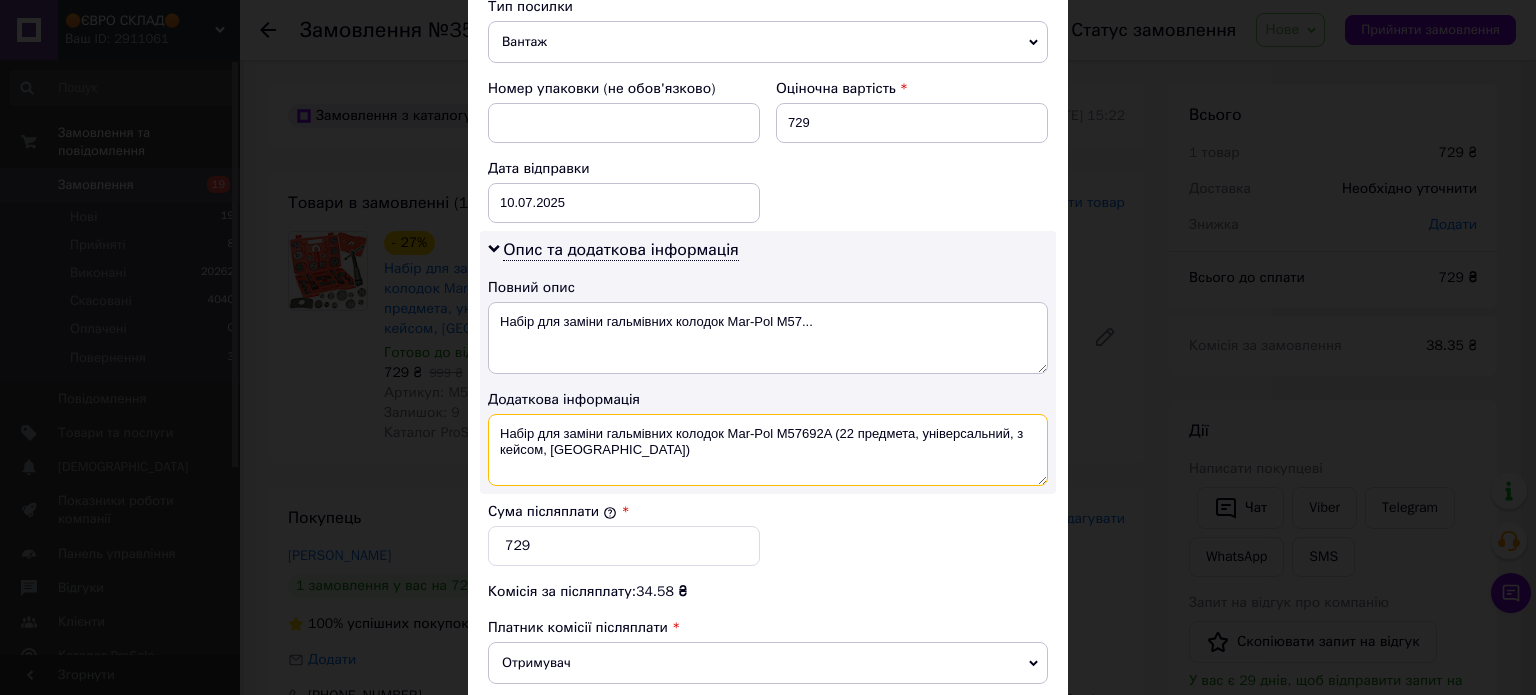 click on "Набір для заміни гальмівних колодок Mar-Pol M57692A (22 предмета, універсальний, з кейсом, Польща)" at bounding box center (768, 450) 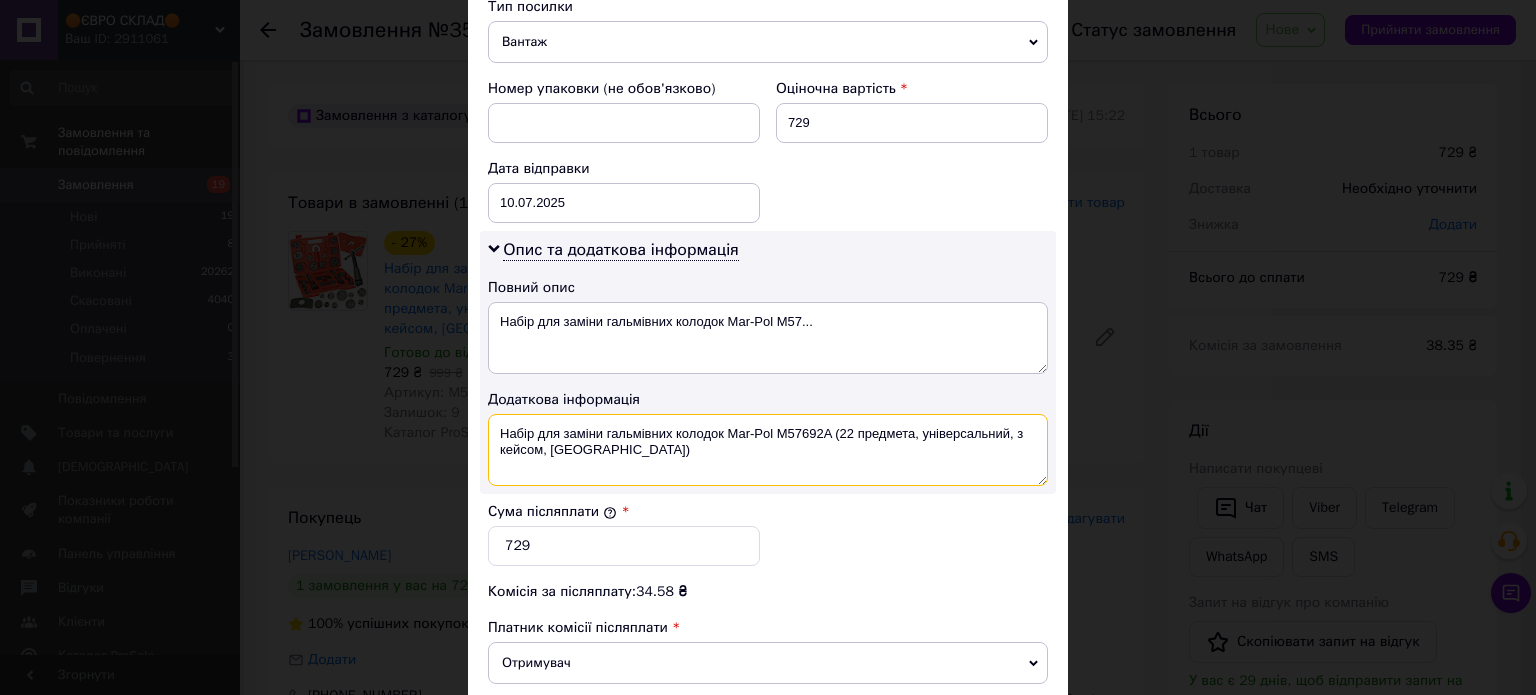 paste 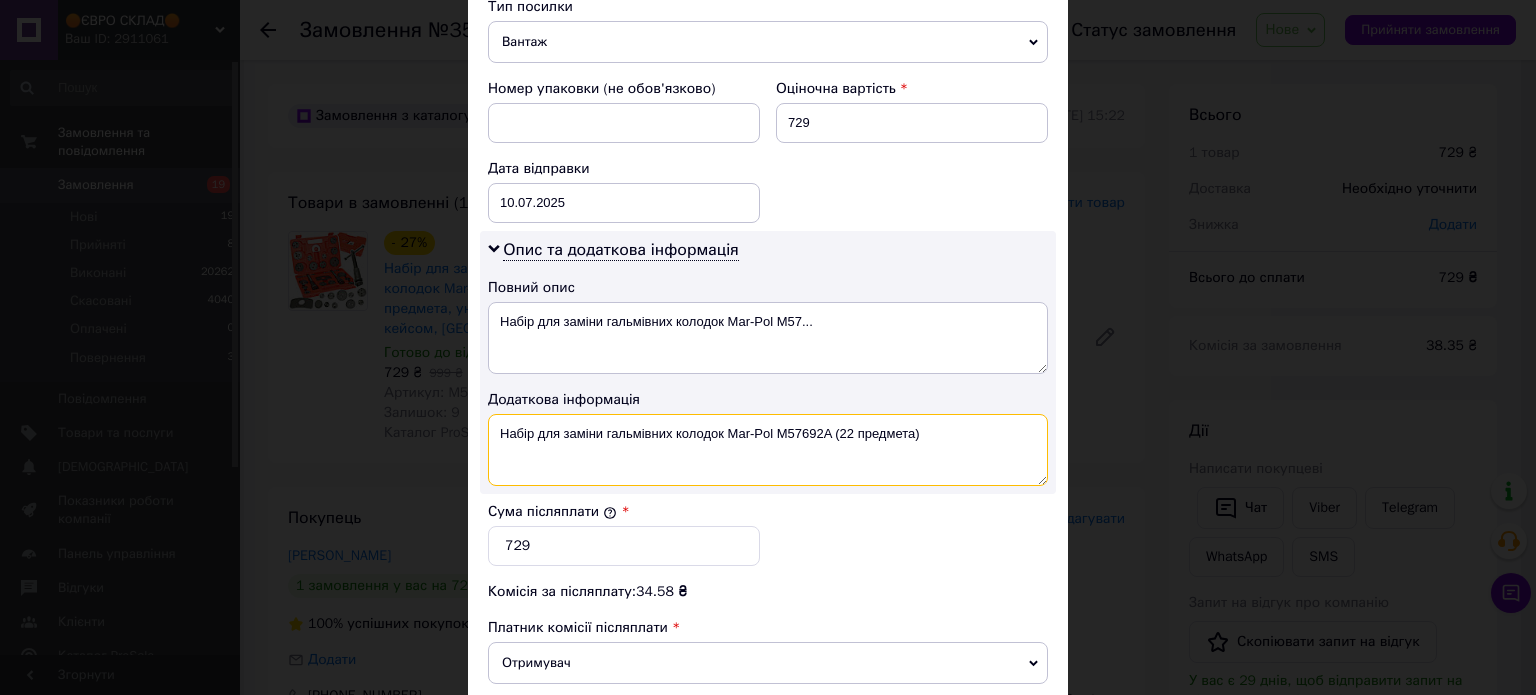 click on "Набір для заміни гальмівних колодок Mar-Pol M57692A (22 предмета)" at bounding box center [768, 450] 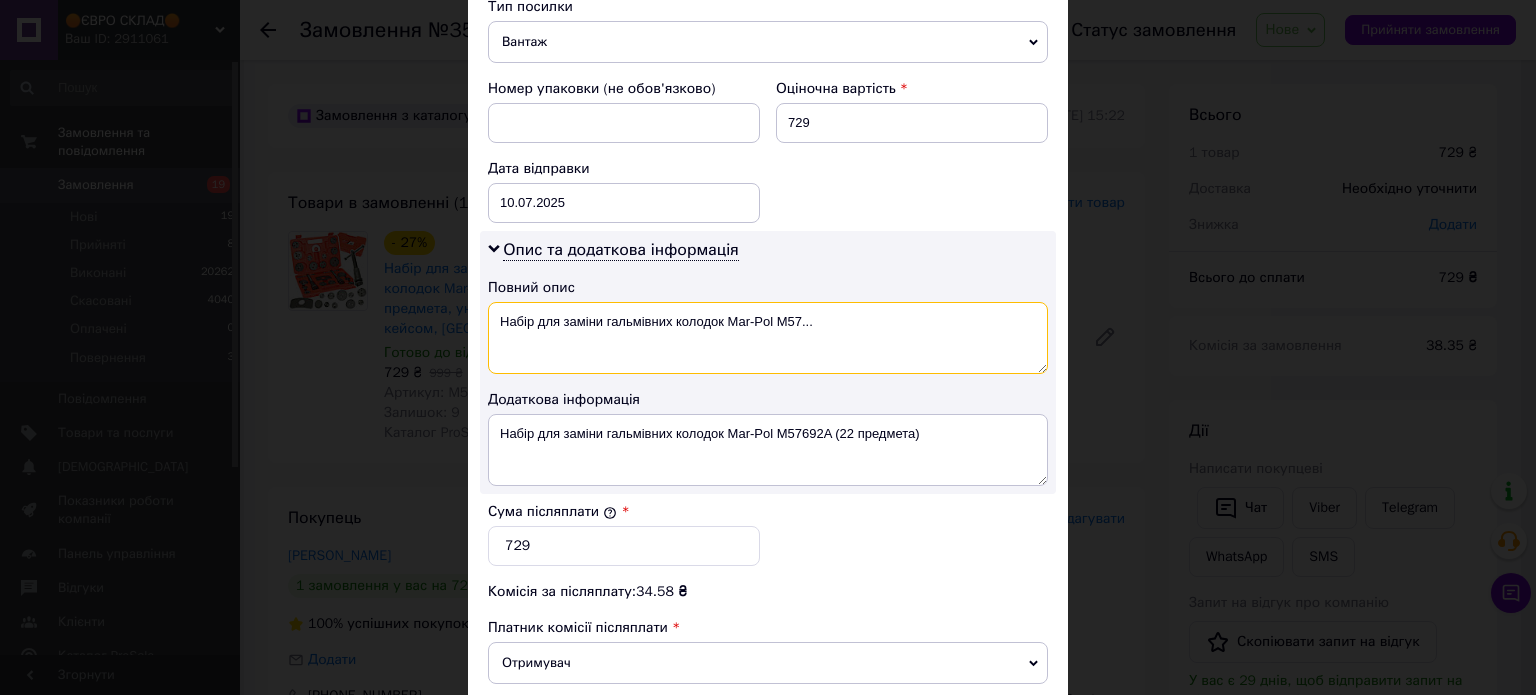 click on "Набір для заміни гальмівних колодок Mar-Pol M57..." at bounding box center (768, 338) 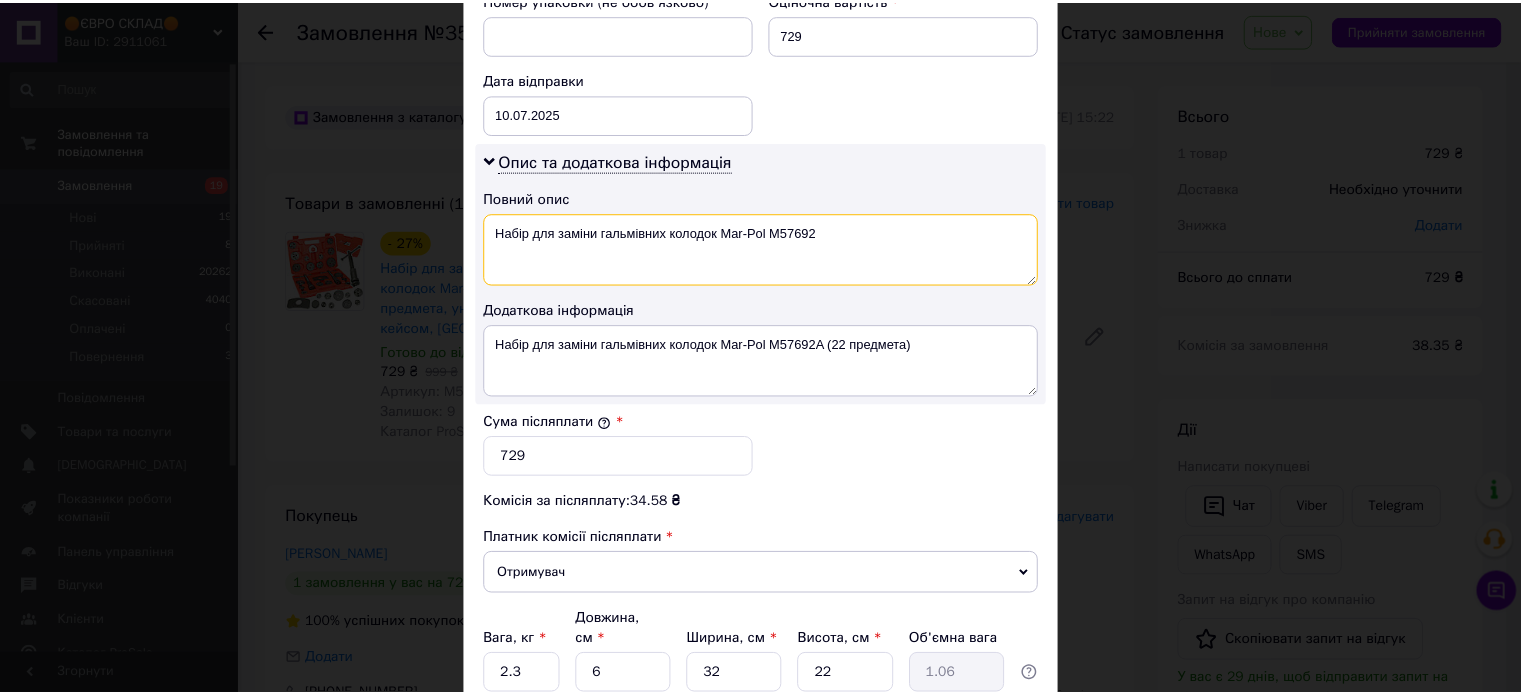 scroll, scrollTop: 1048, scrollLeft: 0, axis: vertical 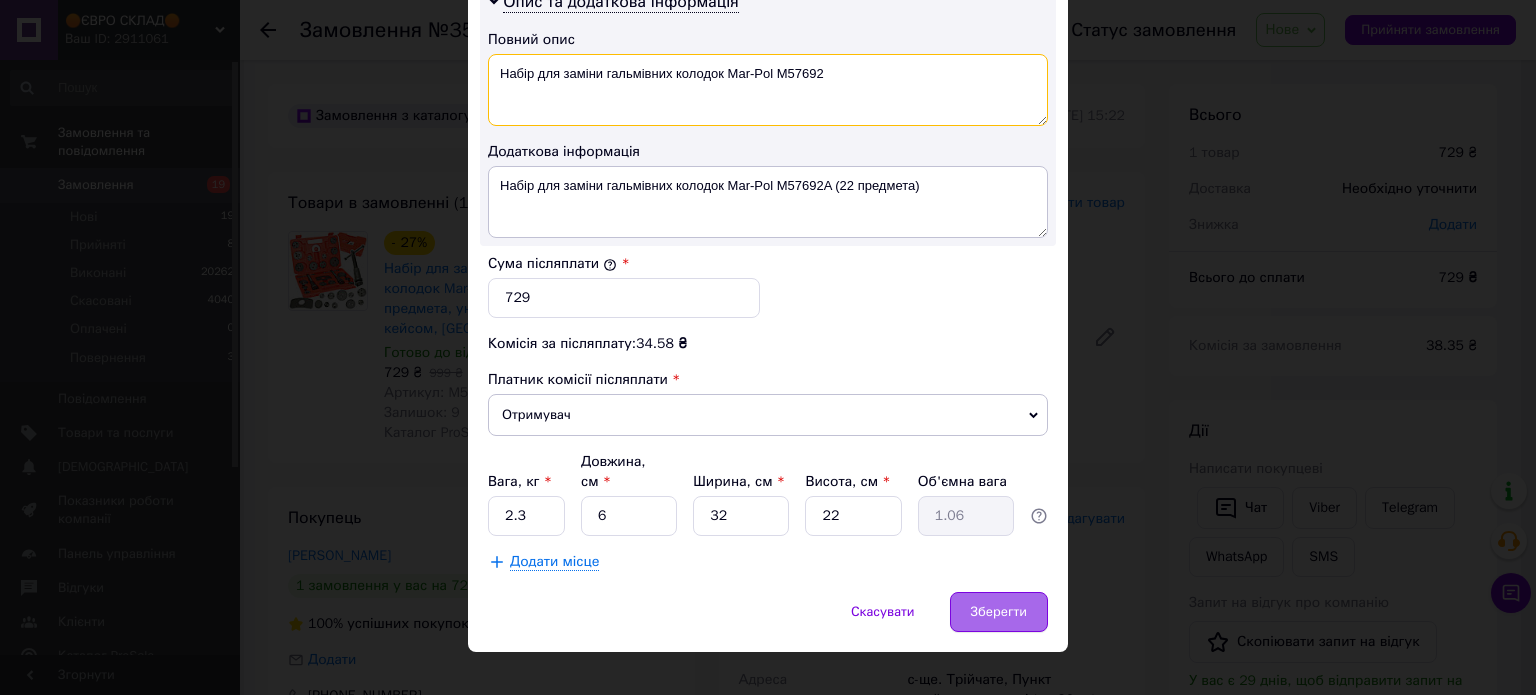 type on "Набір для заміни гальмівних колодок Mar-Pol M57692" 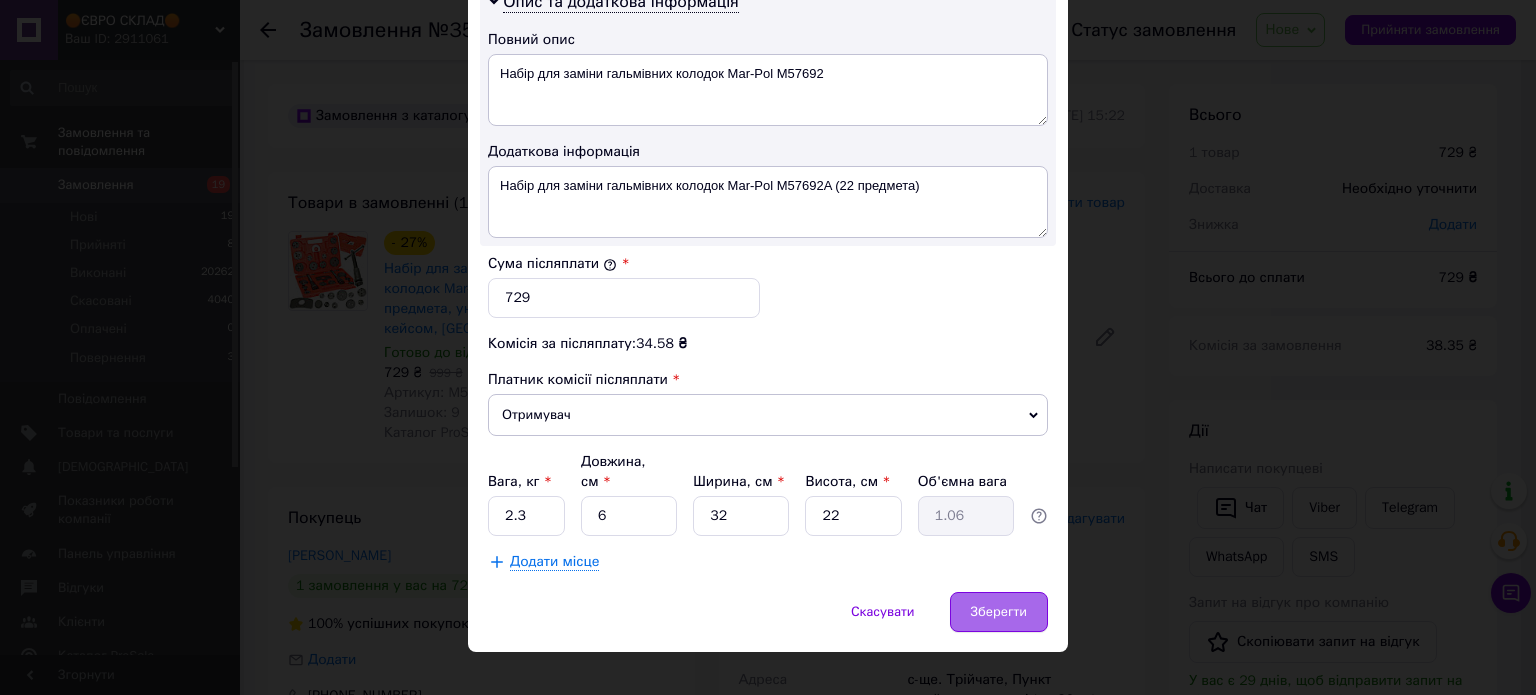 click on "Зберегти" at bounding box center [999, 612] 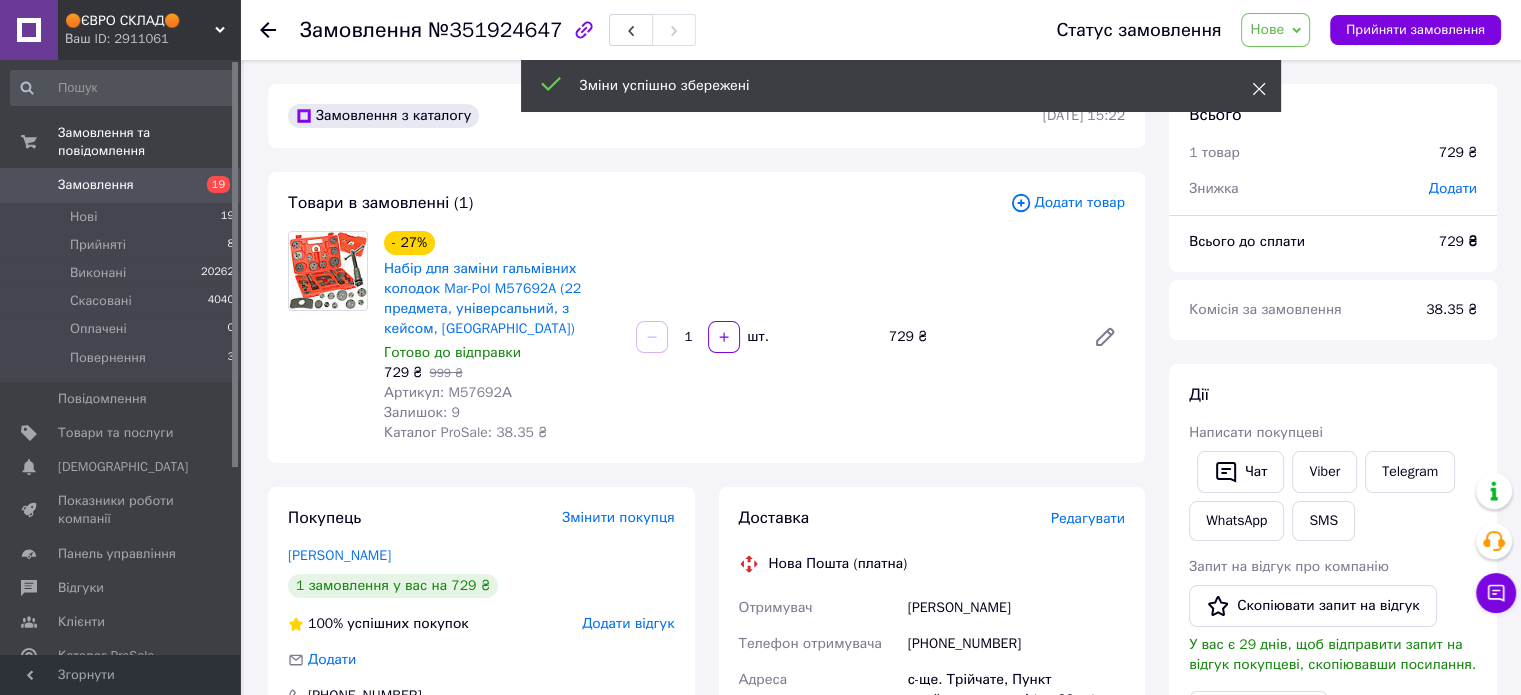click 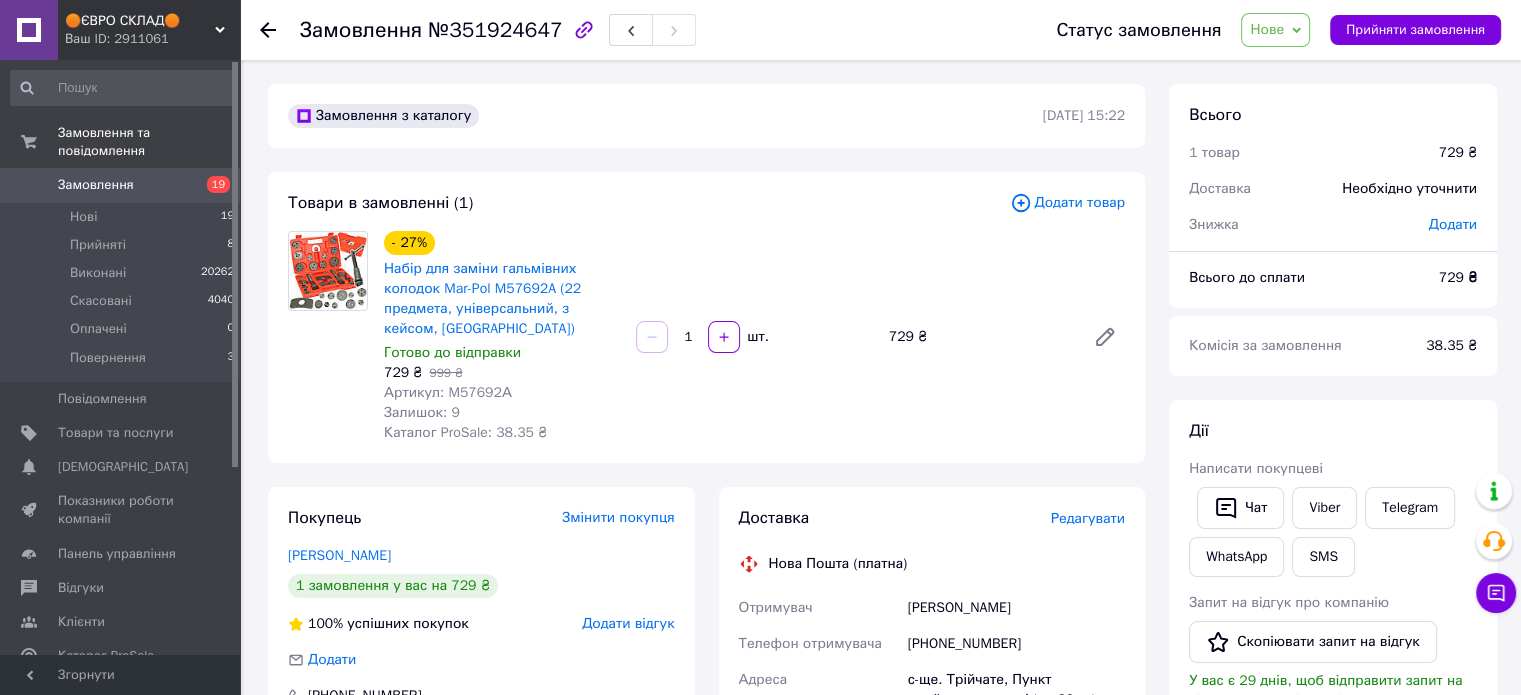 drag, startPoint x: 1281, startPoint y: 20, endPoint x: 1286, endPoint y: 60, distance: 40.311287 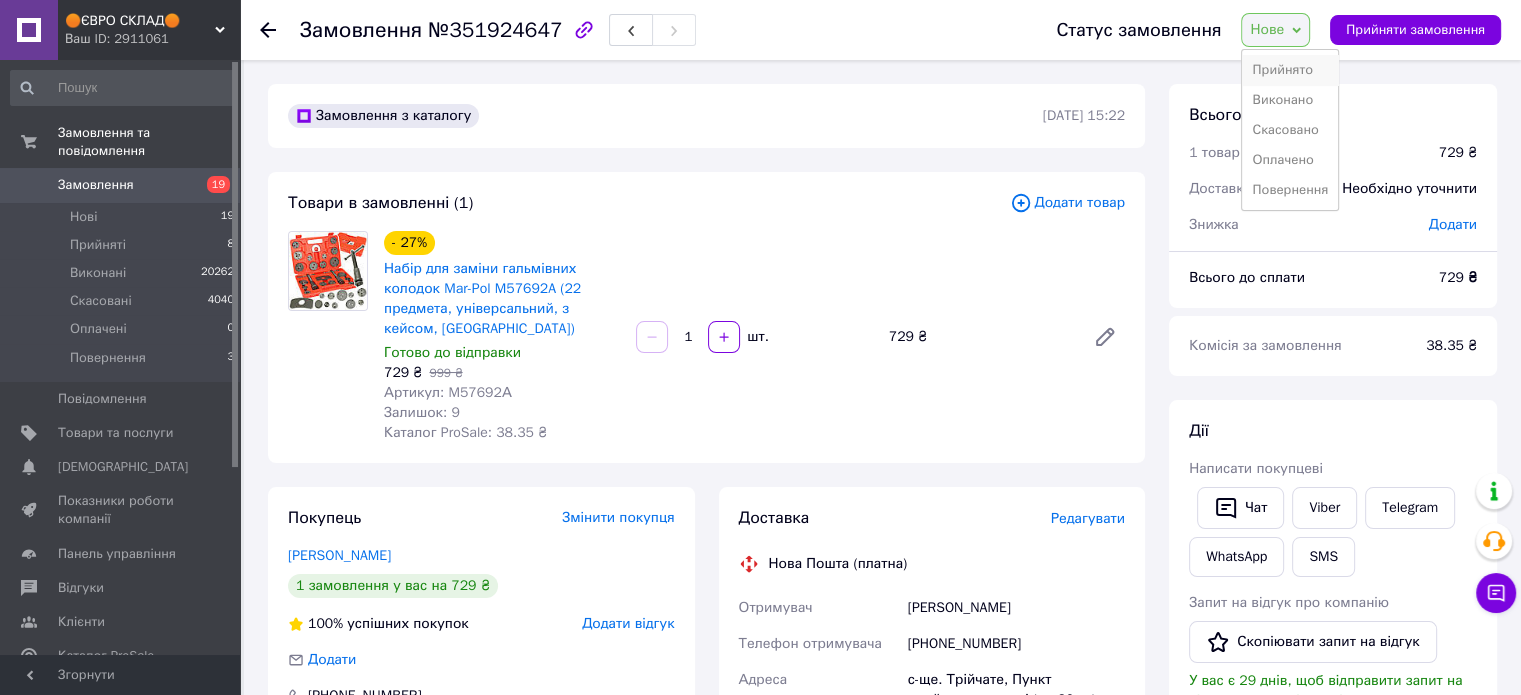 click on "Прийнято" at bounding box center (1290, 70) 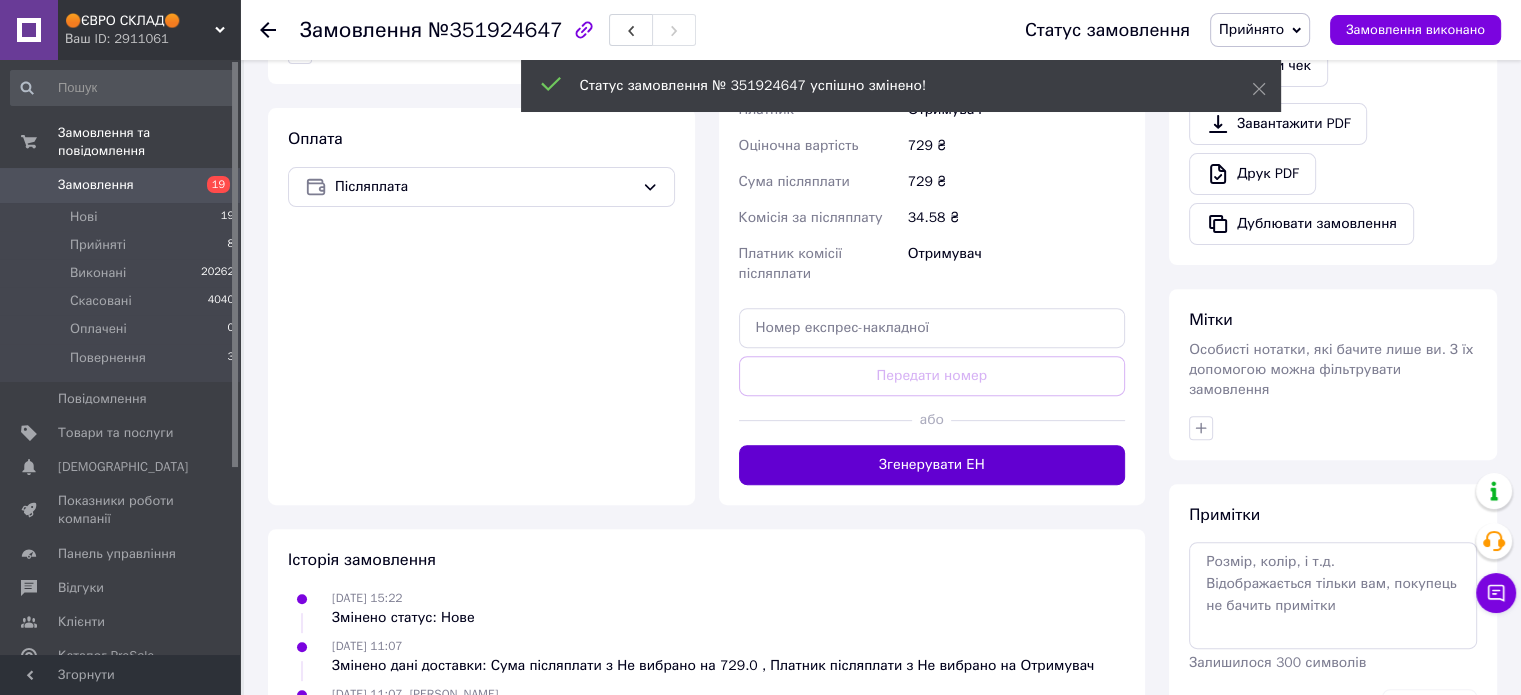 scroll, scrollTop: 700, scrollLeft: 0, axis: vertical 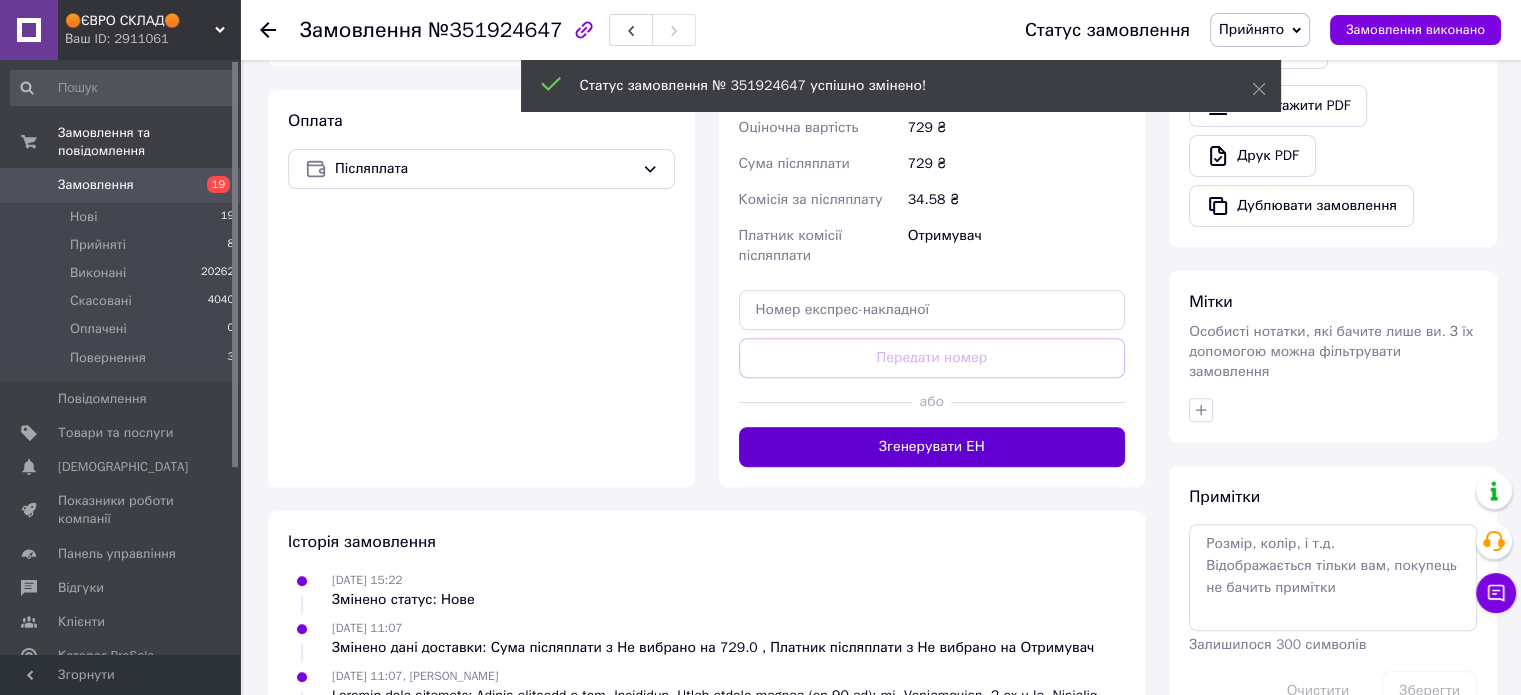 click on "Згенерувати ЕН" at bounding box center [932, 447] 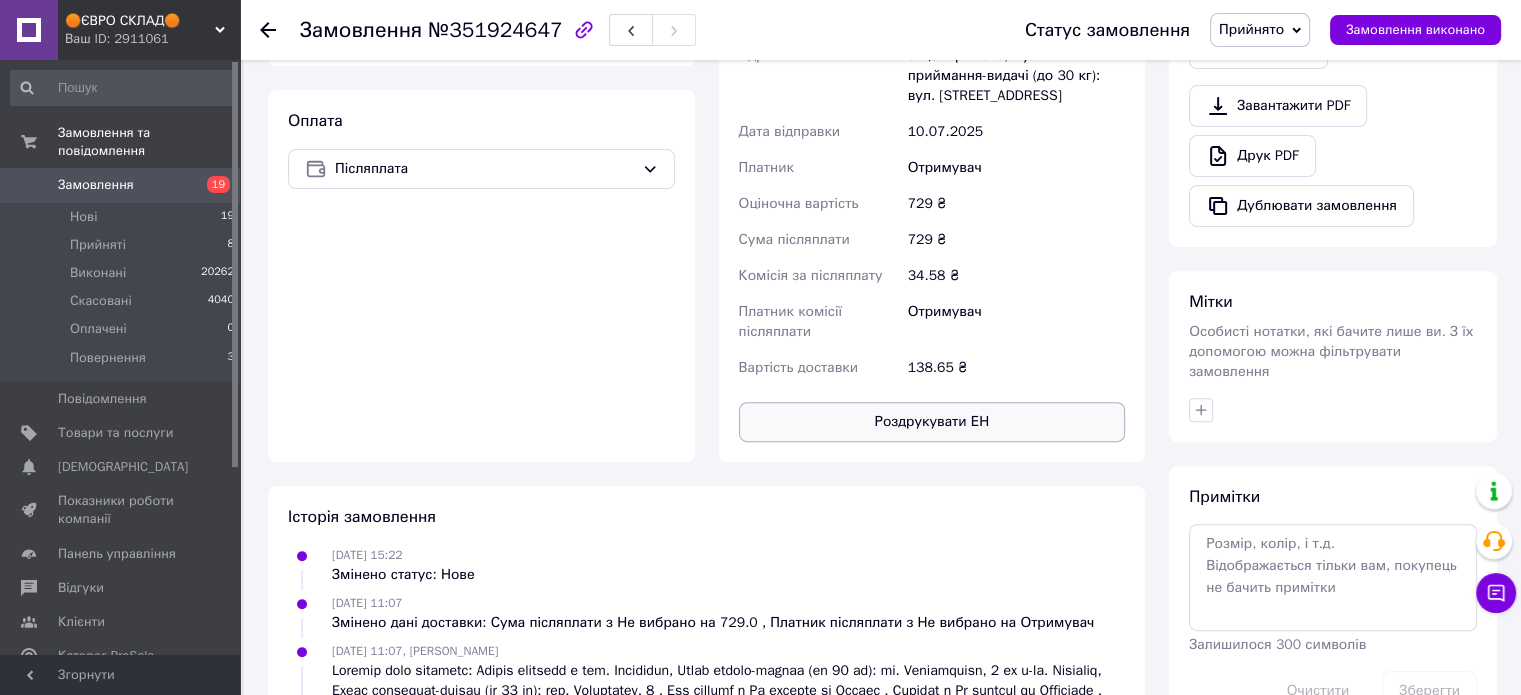 click on "Роздрукувати ЕН" at bounding box center [932, 422] 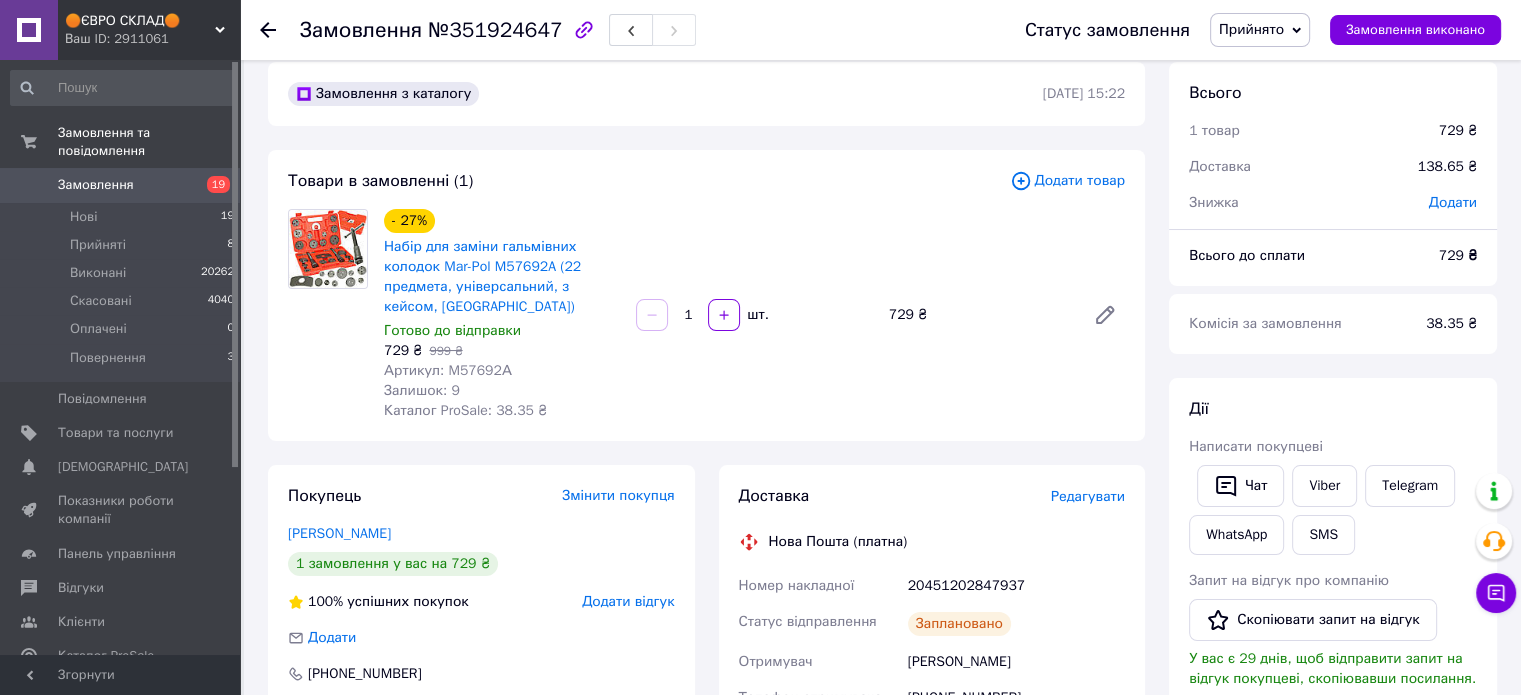 scroll, scrollTop: 0, scrollLeft: 0, axis: both 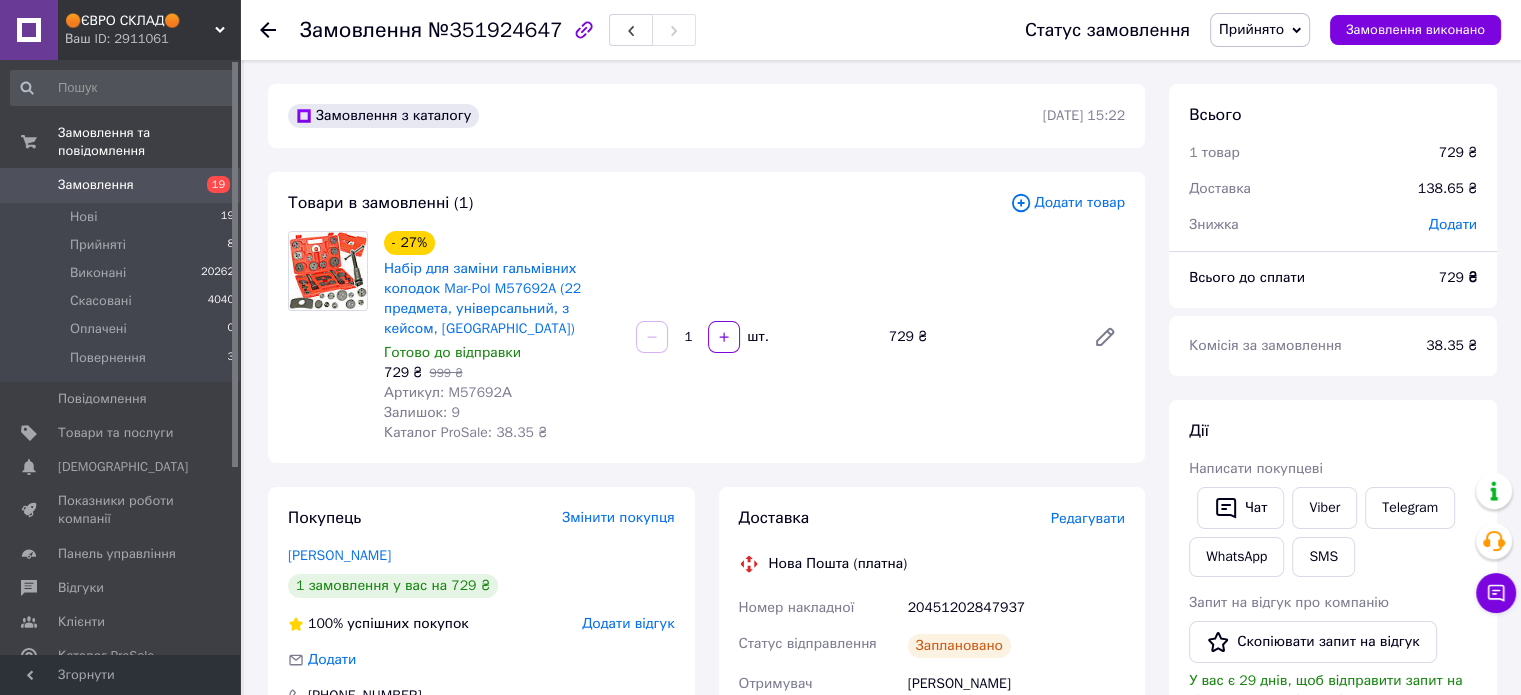 click on "Замовлення з каталогу 09.07.2025 | 15:22 Товари в замовленні (1) Додати товар - 27% Набір для заміни гальмівних колодок Mar-Pol M57692A (22 предмета, універсальний, з кейсом, Польща) Готово до відправки 729 ₴   999 ₴ Артикул: M57692А Залишок: 9 Каталог ProSale: 38.35 ₴  1   шт. 729 ₴ Покупець Змінити покупця Анисимова Светлана 1 замовлення у вас на 729 ₴ 100%   успішних покупок Додати відгук Додати +380991770881 Оплата Післяплата Доставка Редагувати Нова Пошта (платна) Номер накладної 20451202847937 Статус відправлення Заплановано Отримувач Анисимова Светлана Телефон отримувача +380991770881 Адреса 10.07.2025 729 ₴" at bounding box center [706, 840] 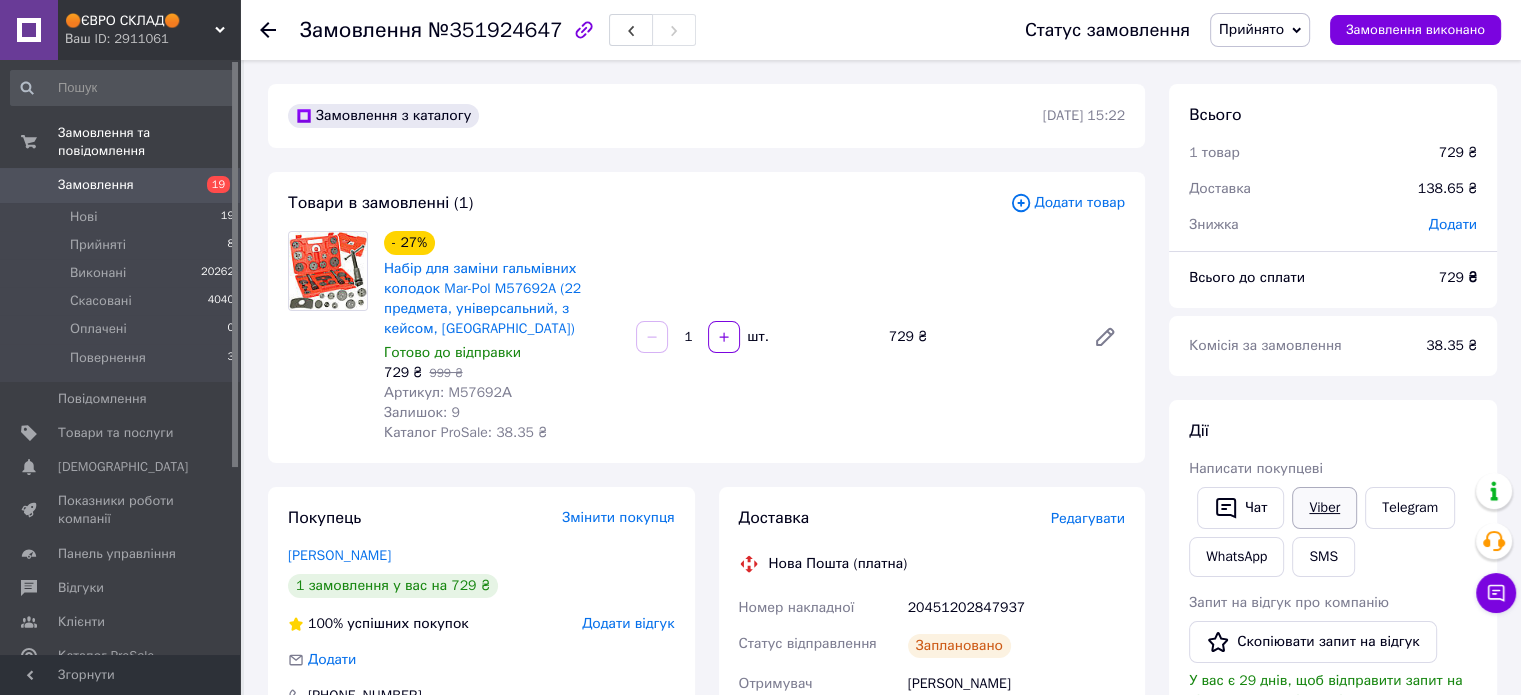 click on "Viber" at bounding box center (1324, 508) 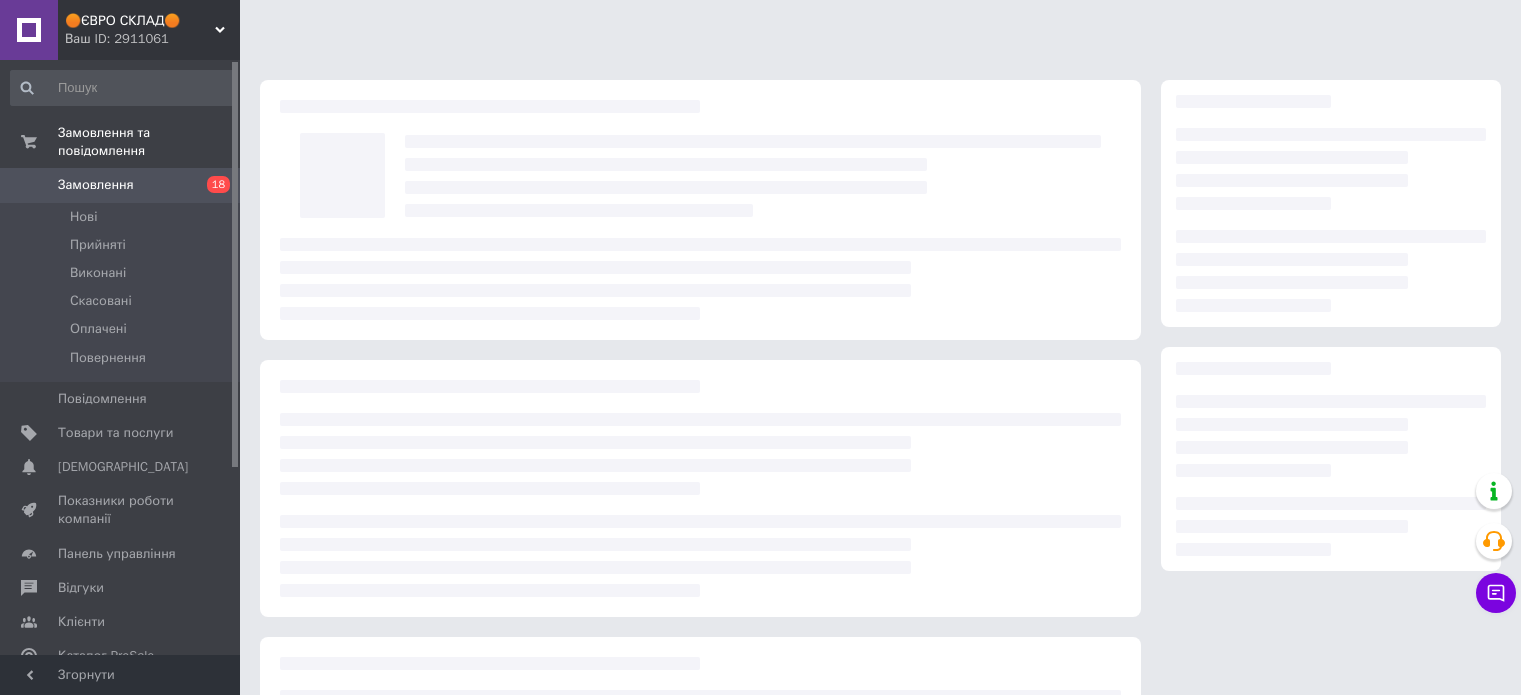 scroll, scrollTop: 0, scrollLeft: 0, axis: both 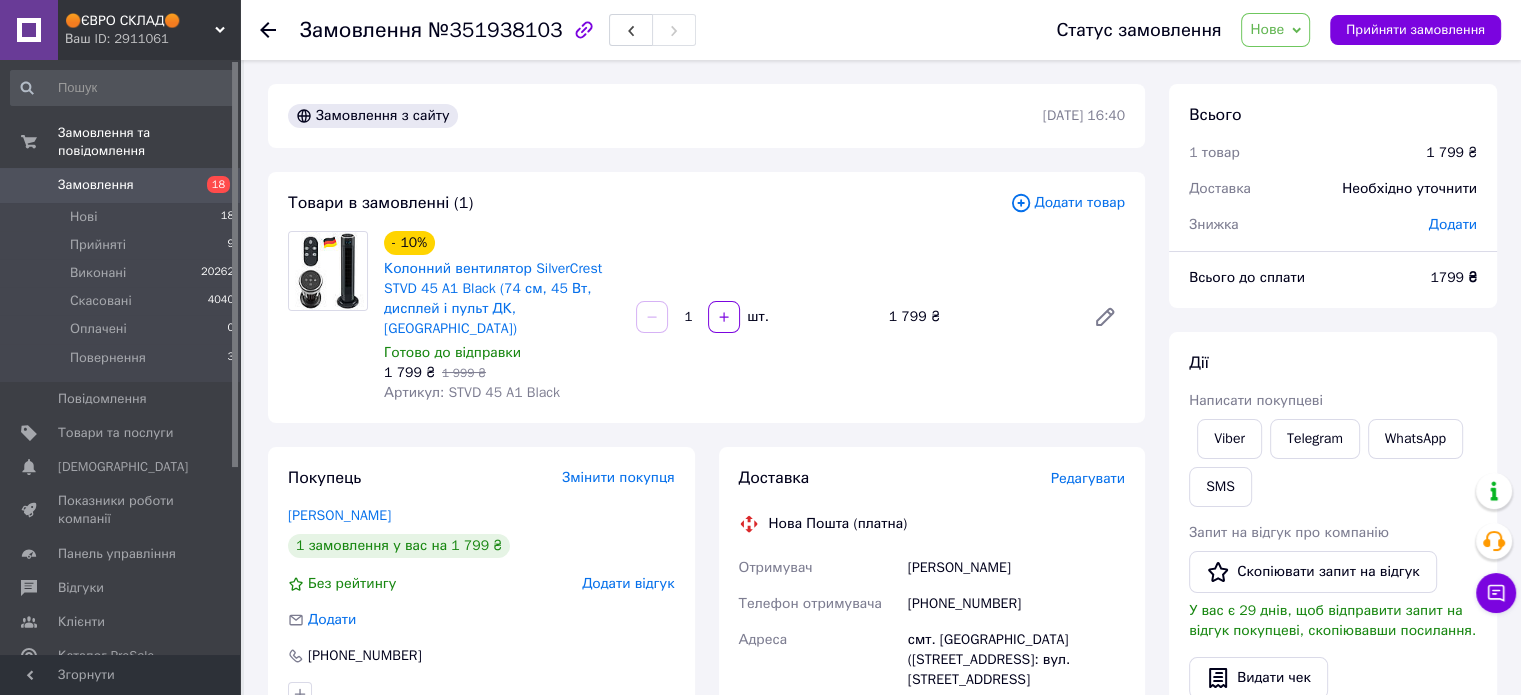 click on "Товари в замовленні (1) Додати товар - 10% Колонний вентилятор SilverCrest STVD 45 A1 Black (74 см, 45 Вт, дисплей і пульт ДК, Німеччина) Готово до відправки 1 799 ₴   1 999 ₴ Артикул: STVD 45 A1 Black 1   шт. 1 799 ₴" at bounding box center (706, 297) 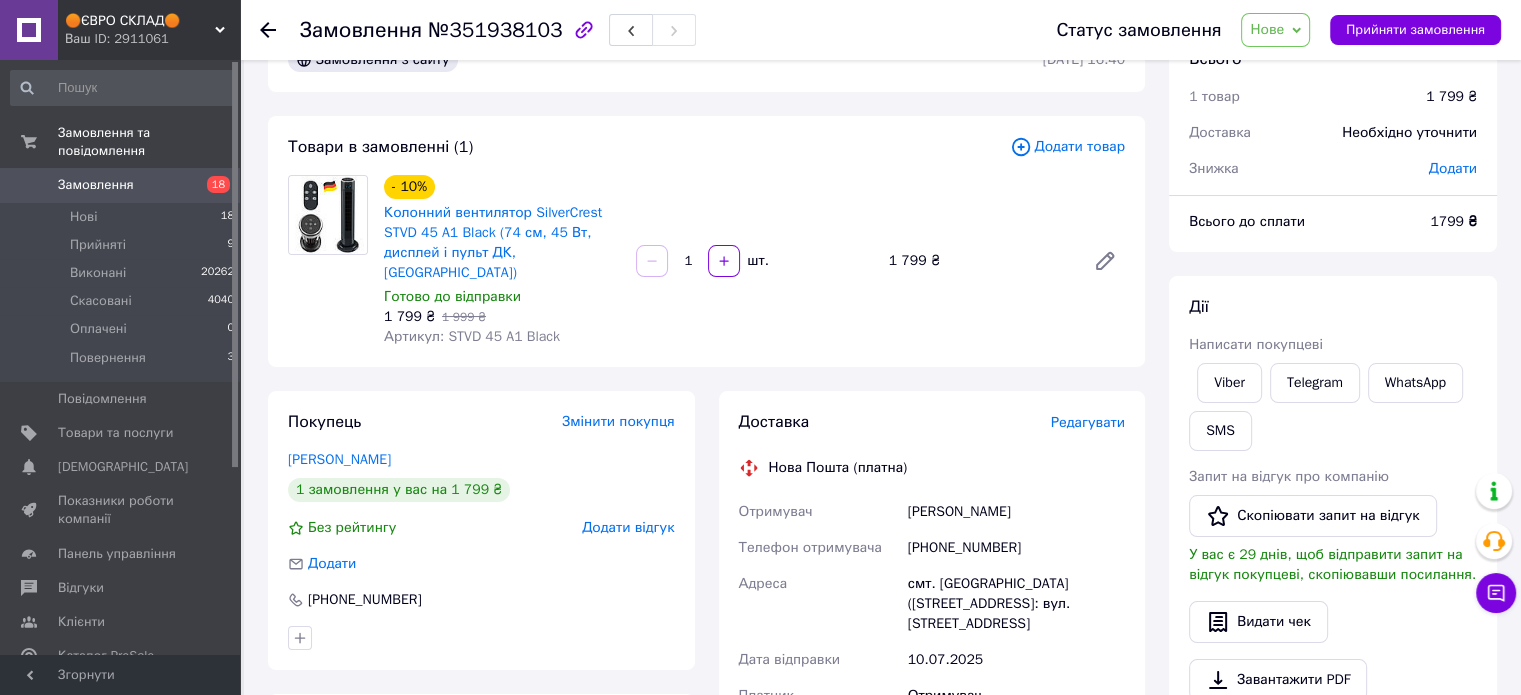 scroll, scrollTop: 300, scrollLeft: 0, axis: vertical 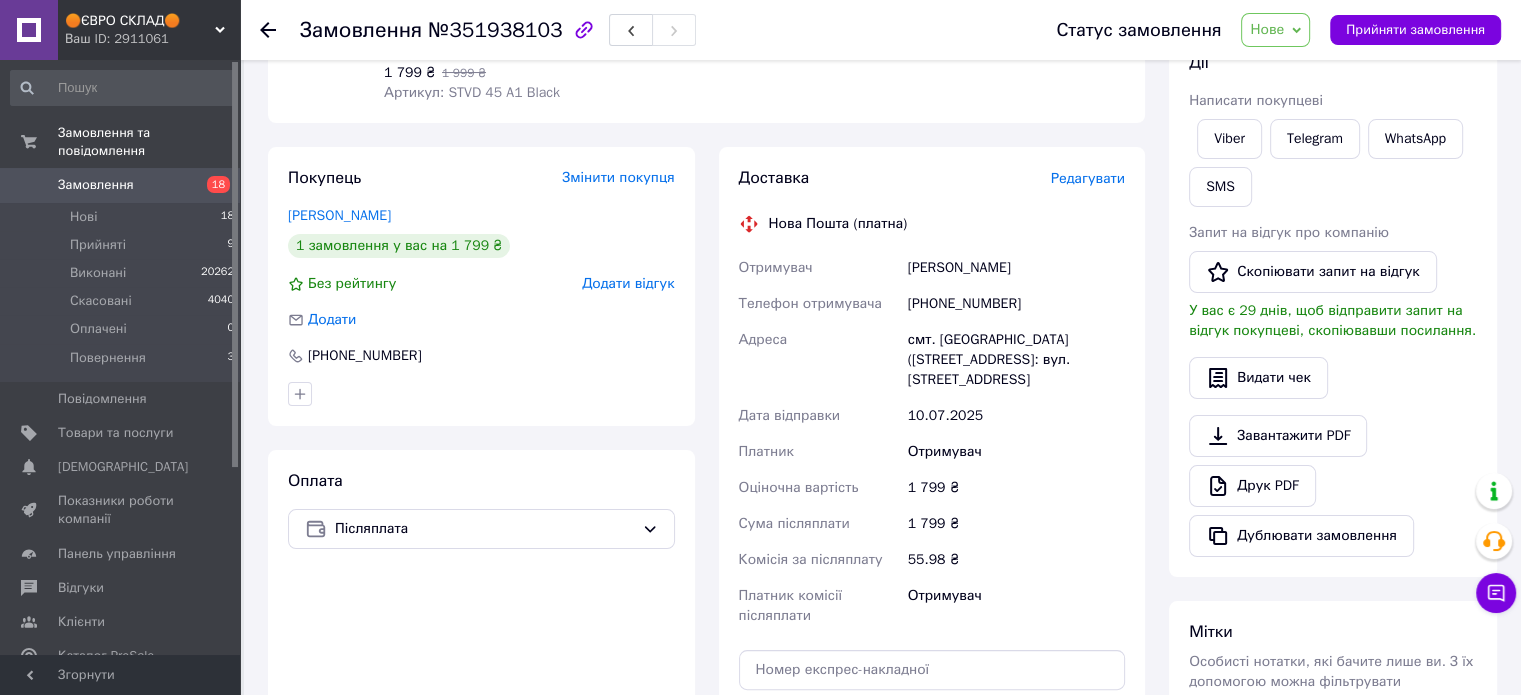 click on "Оплата Післяплата" at bounding box center [481, 648] 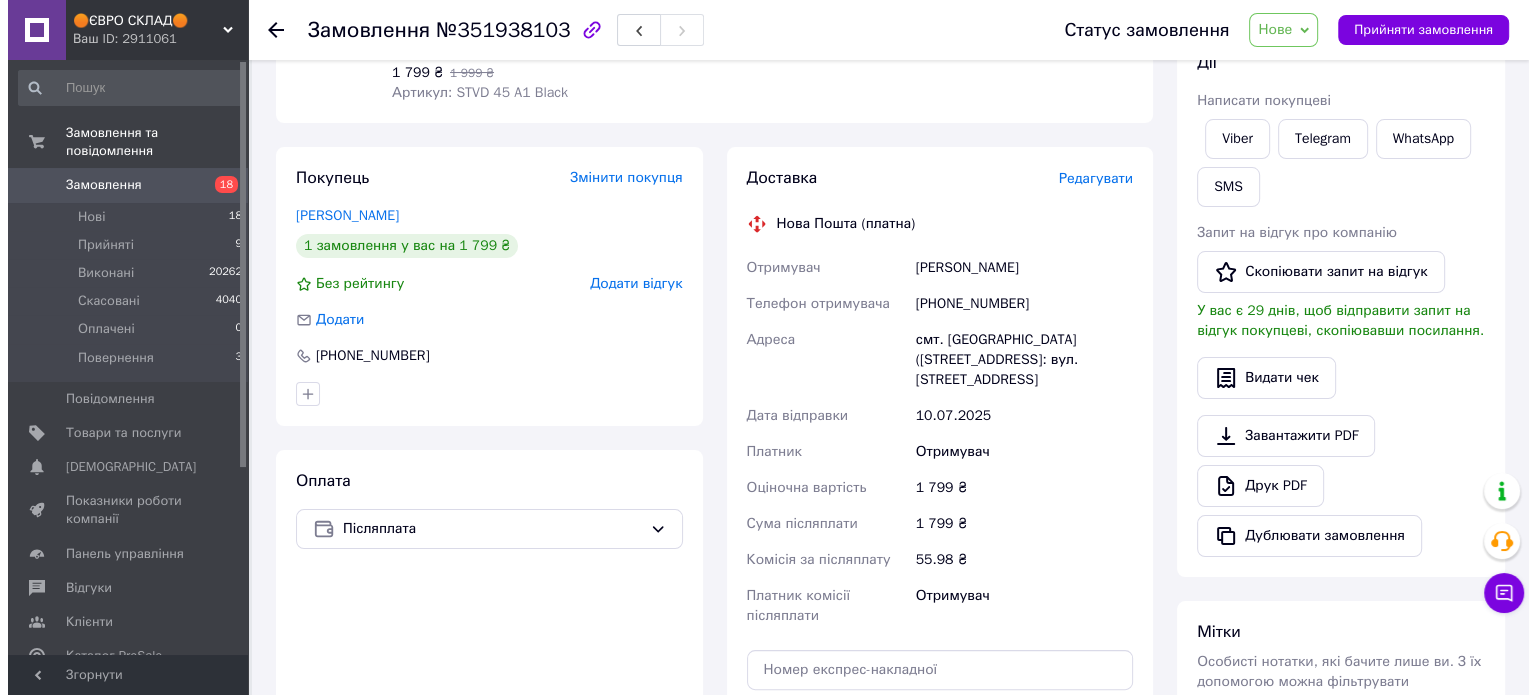 scroll, scrollTop: 0, scrollLeft: 0, axis: both 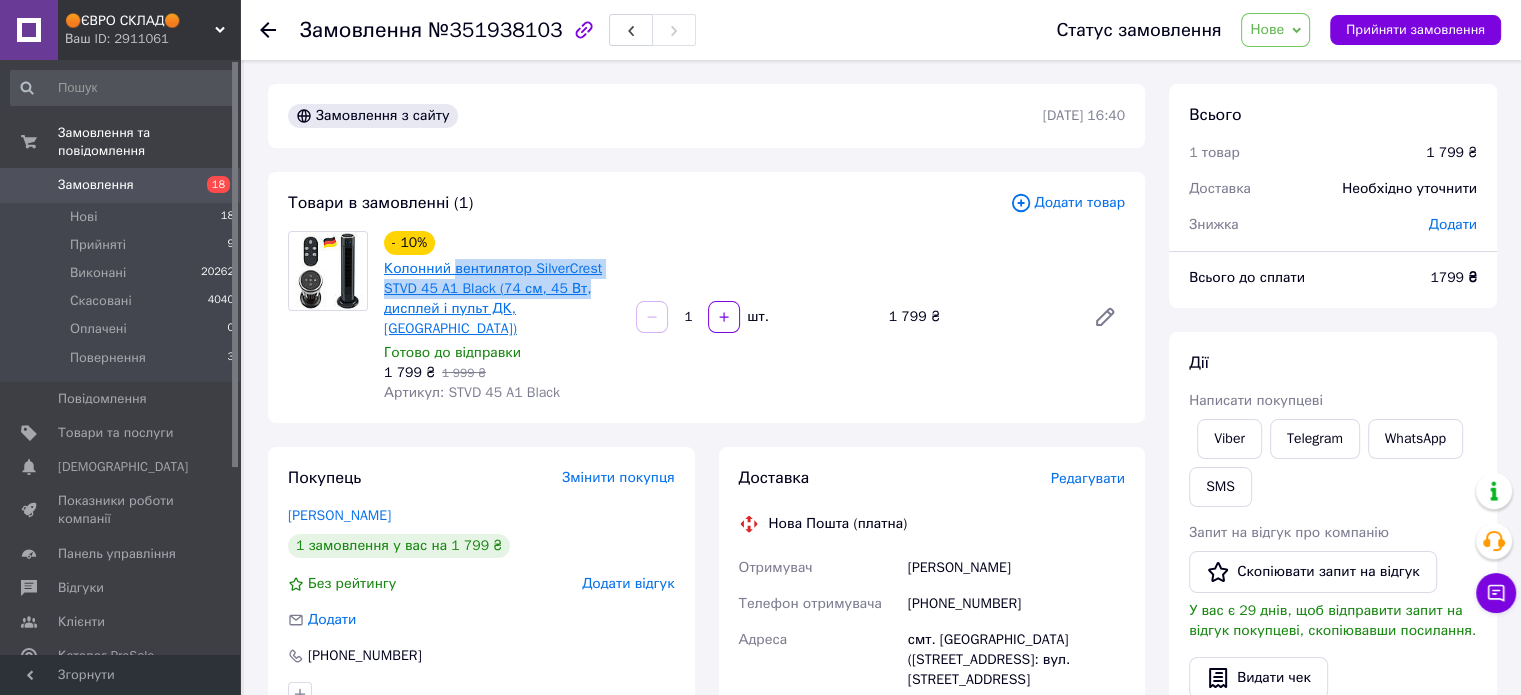 drag, startPoint x: 580, startPoint y: 294, endPoint x: 455, endPoint y: 272, distance: 126.921234 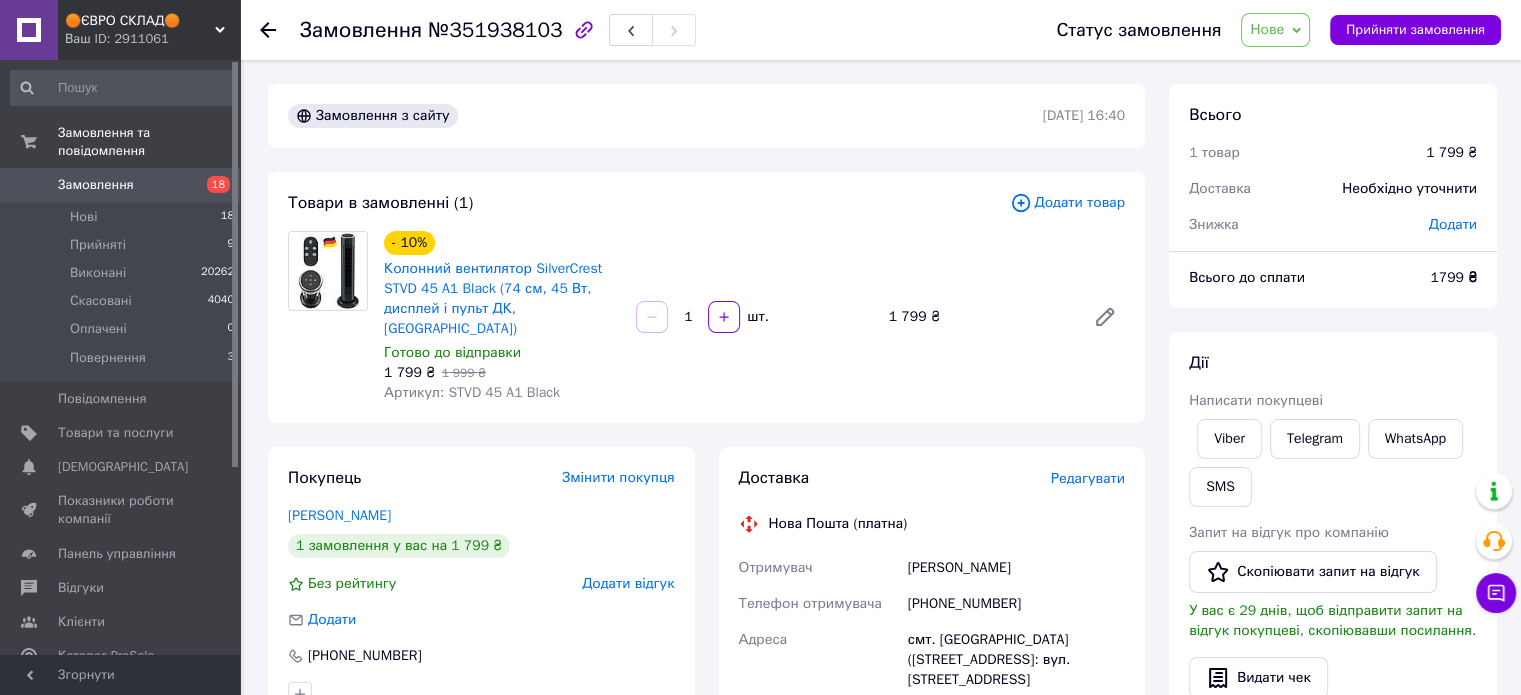 click on "Доставка Редагувати Нова Пошта (платна) Отримувач [PERSON_NAME] Телефон отримувача [PHONE_NUMBER] [GEOGRAPHIC_DATA] смт. [GEOGRAPHIC_DATA] ([STREET_ADDRESS]: вул. Південновокзальна, 3 Дата відправки [DATE] Платник Отримувач Оціночна вартість 1 799 ₴ Сума післяплати 1 799 ₴ Комісія за післяплату 55.98 ₴ Платник комісії післяплати Отримувач Передати номер або Згенерувати ЕН Платник Отримувач Відправник Прізвище отримувача [PERSON_NAME] Ім'я отримувача [PERSON_NAME] По батькові отримувача Телефон отримувача [PHONE_NUMBER] Тип доставки У відділенні Кур'єром В поштоматі Місто Відділення Тип посилки" at bounding box center (932, 797) 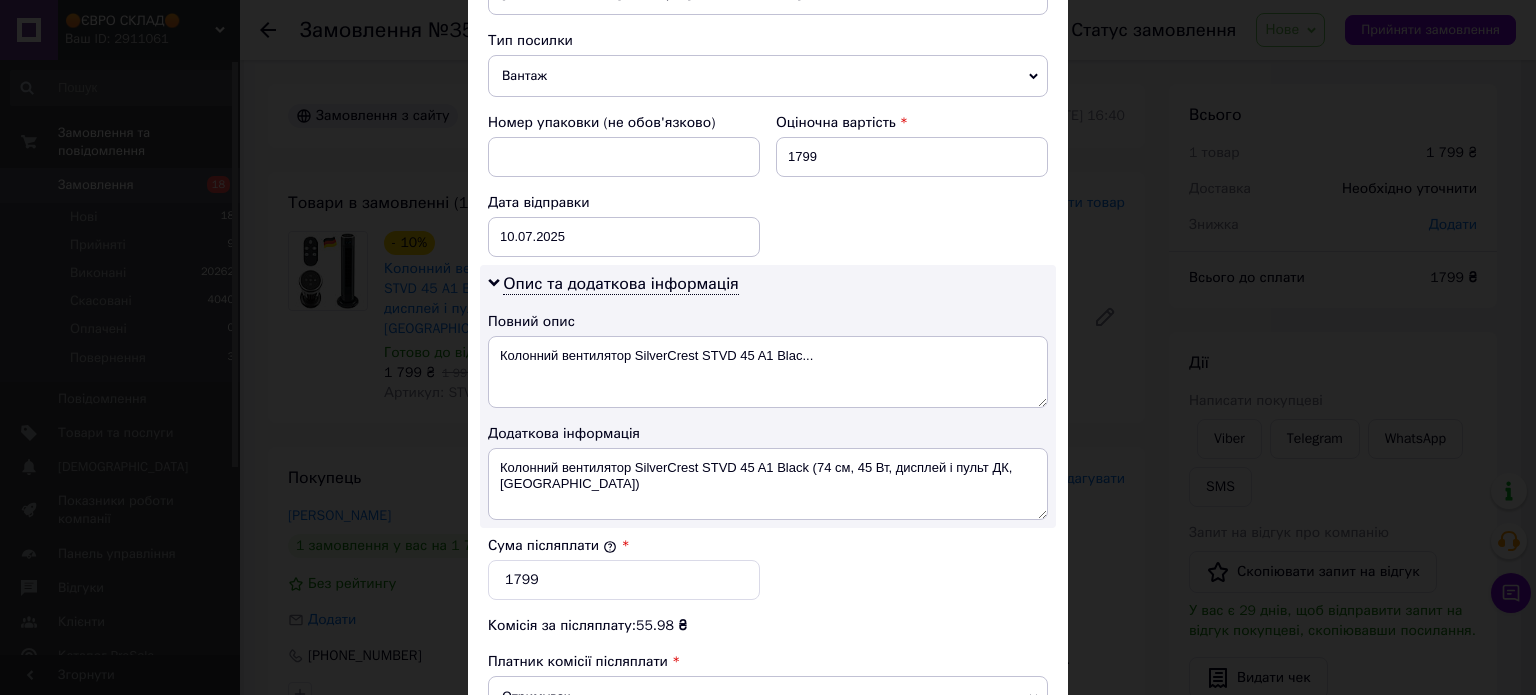 scroll, scrollTop: 800, scrollLeft: 0, axis: vertical 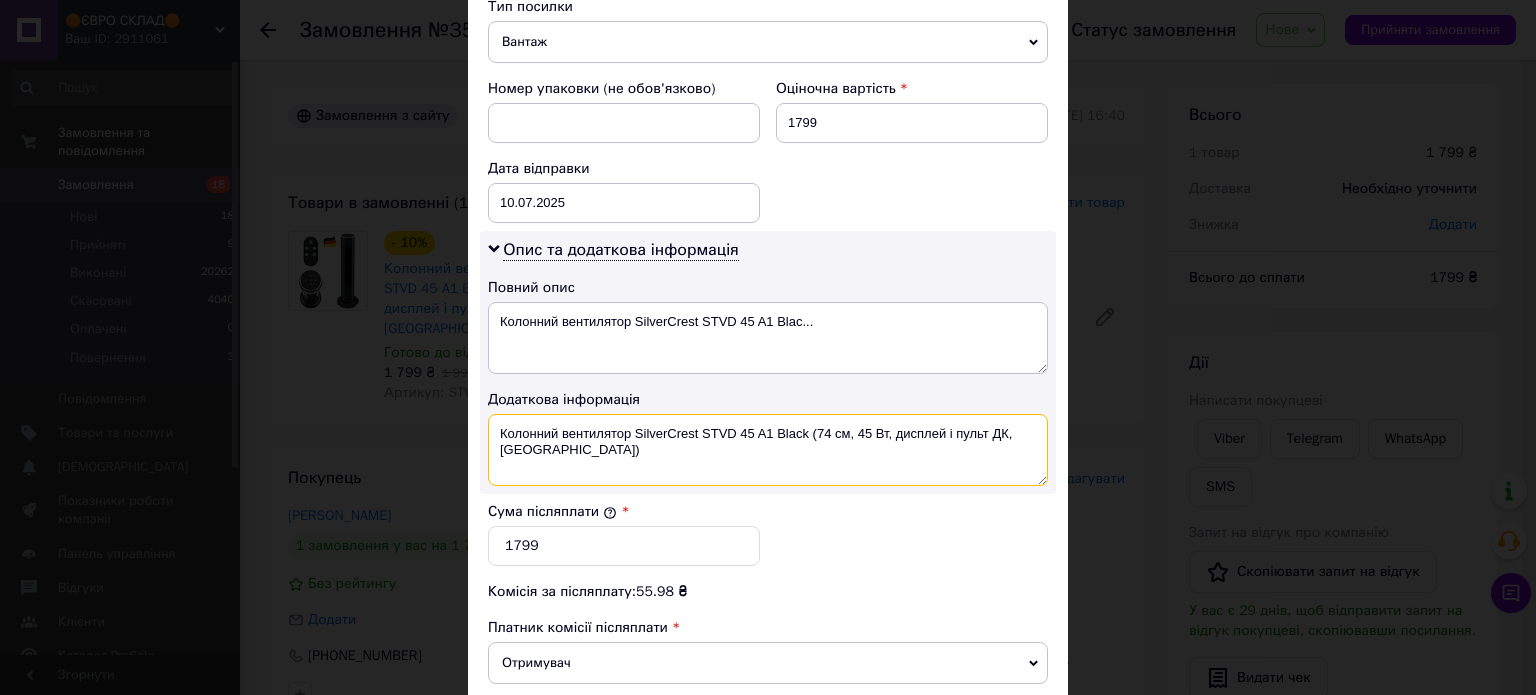 click on "Колонний вентилятор SilverCrest STVD 45 A1 Black (74 см, 45 Вт, дисплей і пульт ДК, [GEOGRAPHIC_DATA])" at bounding box center (768, 450) 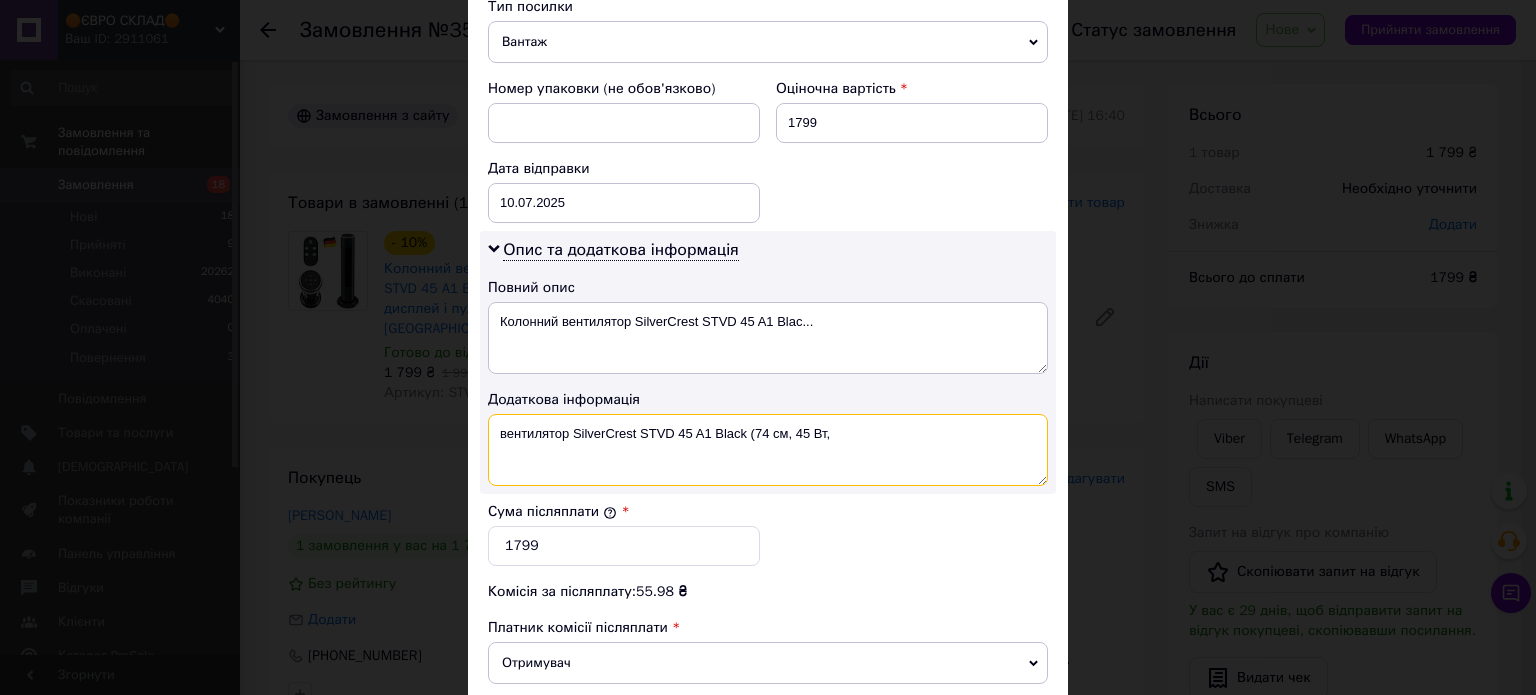 drag, startPoint x: 843, startPoint y: 427, endPoint x: 764, endPoint y: 427, distance: 79 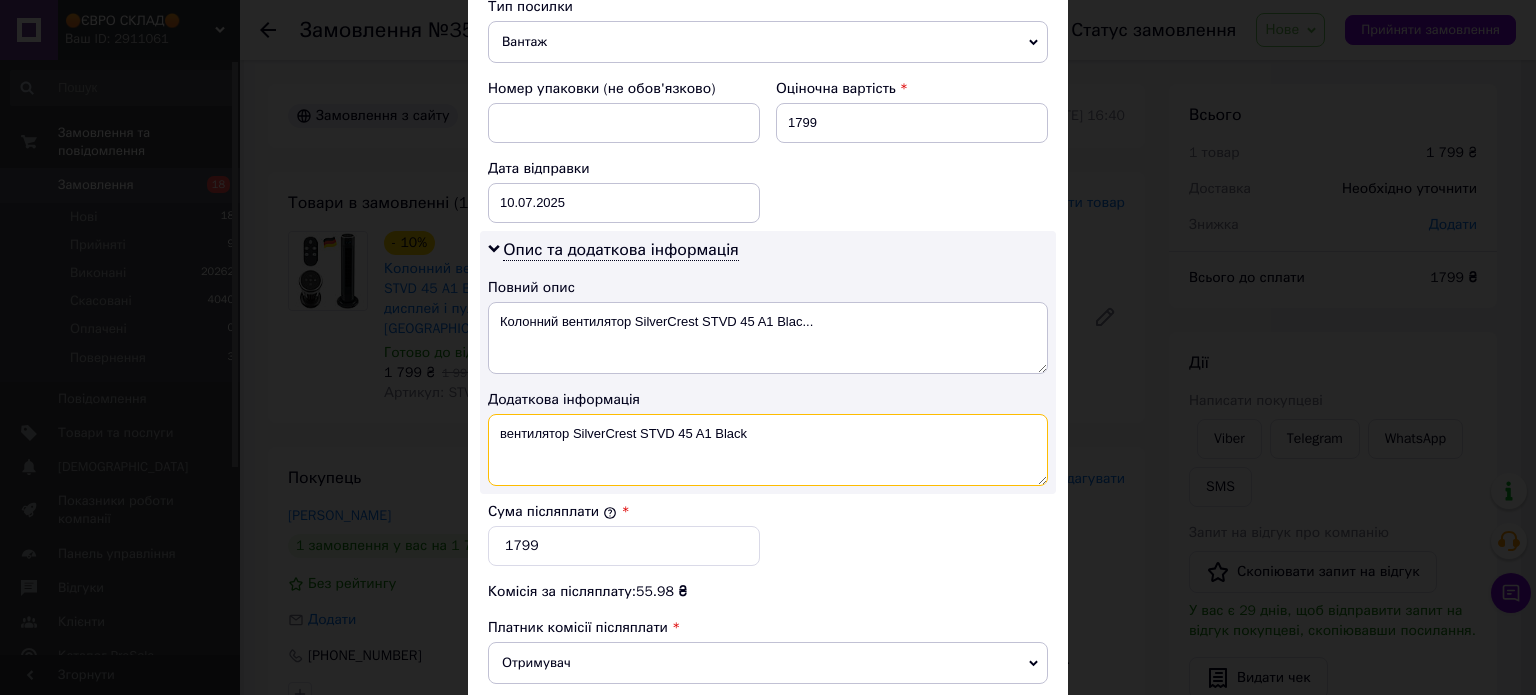 click on "вентилятор SilverCrest STVD 45 A1 Black" at bounding box center [768, 450] 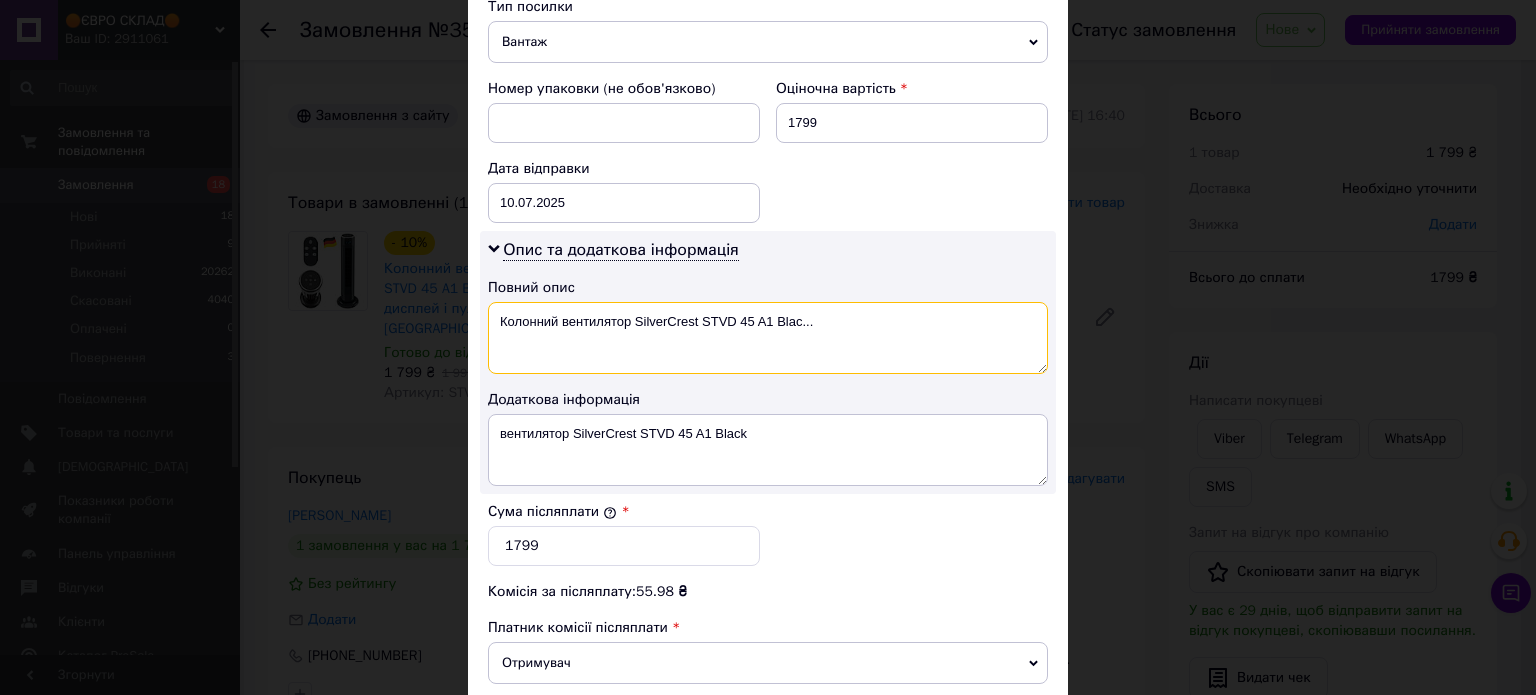 click on "Колонний вентилятор SilverCrest STVD 45 A1 Blac..." at bounding box center (768, 338) 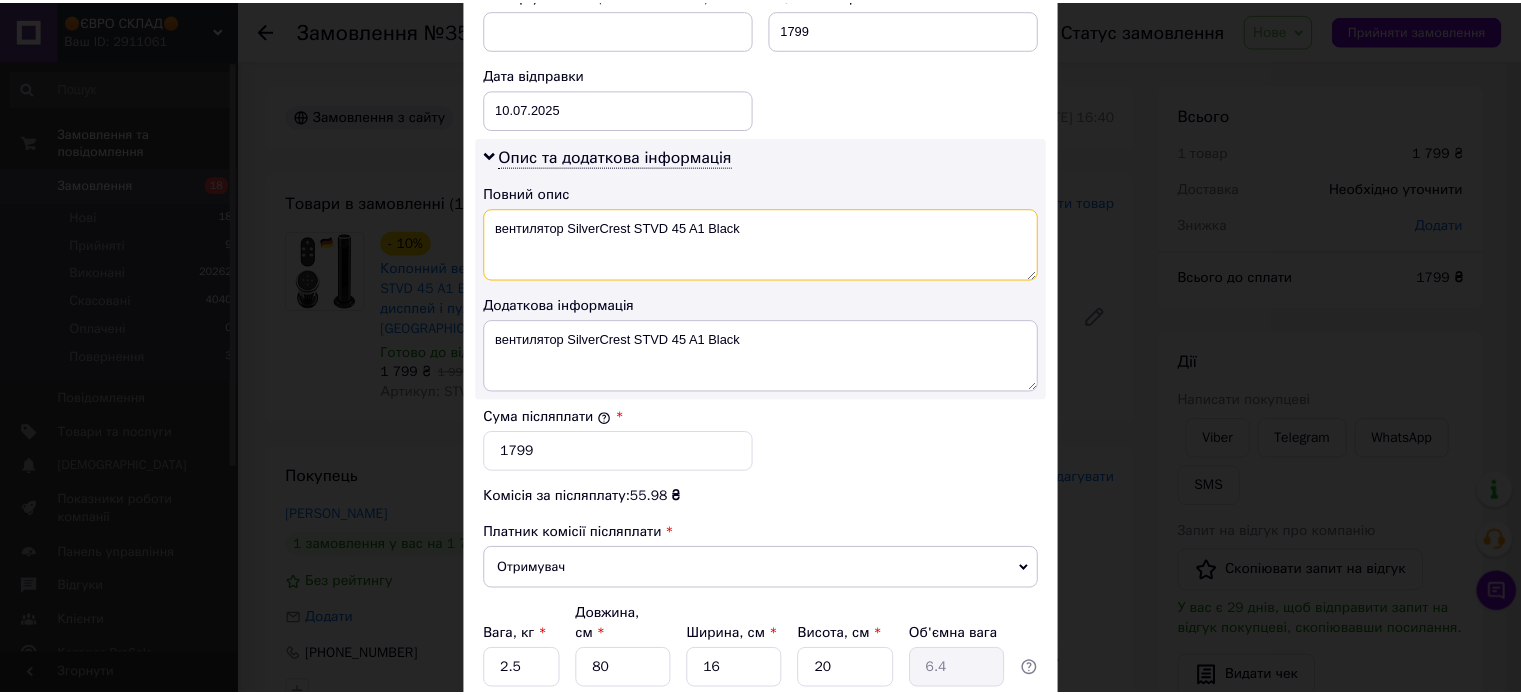 scroll, scrollTop: 1048, scrollLeft: 0, axis: vertical 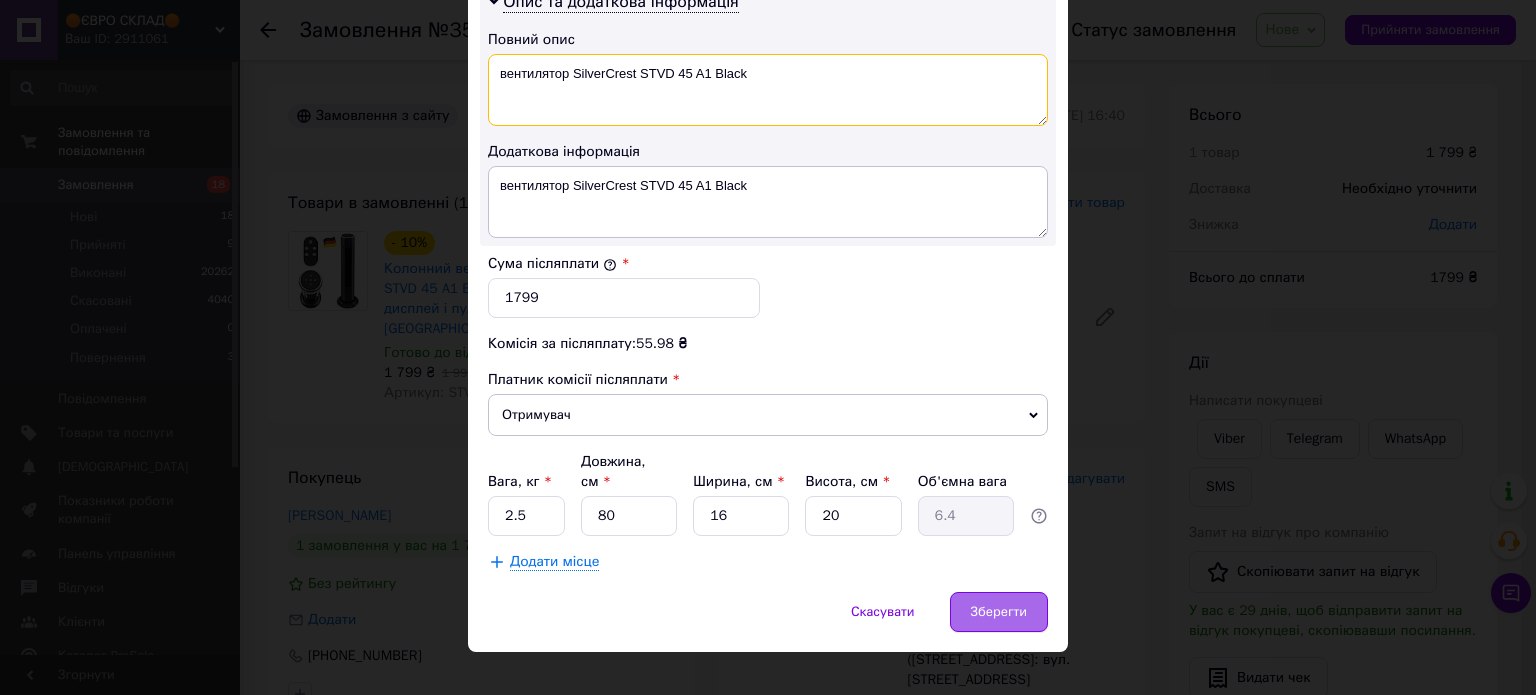 type on "вентилятор SilverCrest STVD 45 A1 Black" 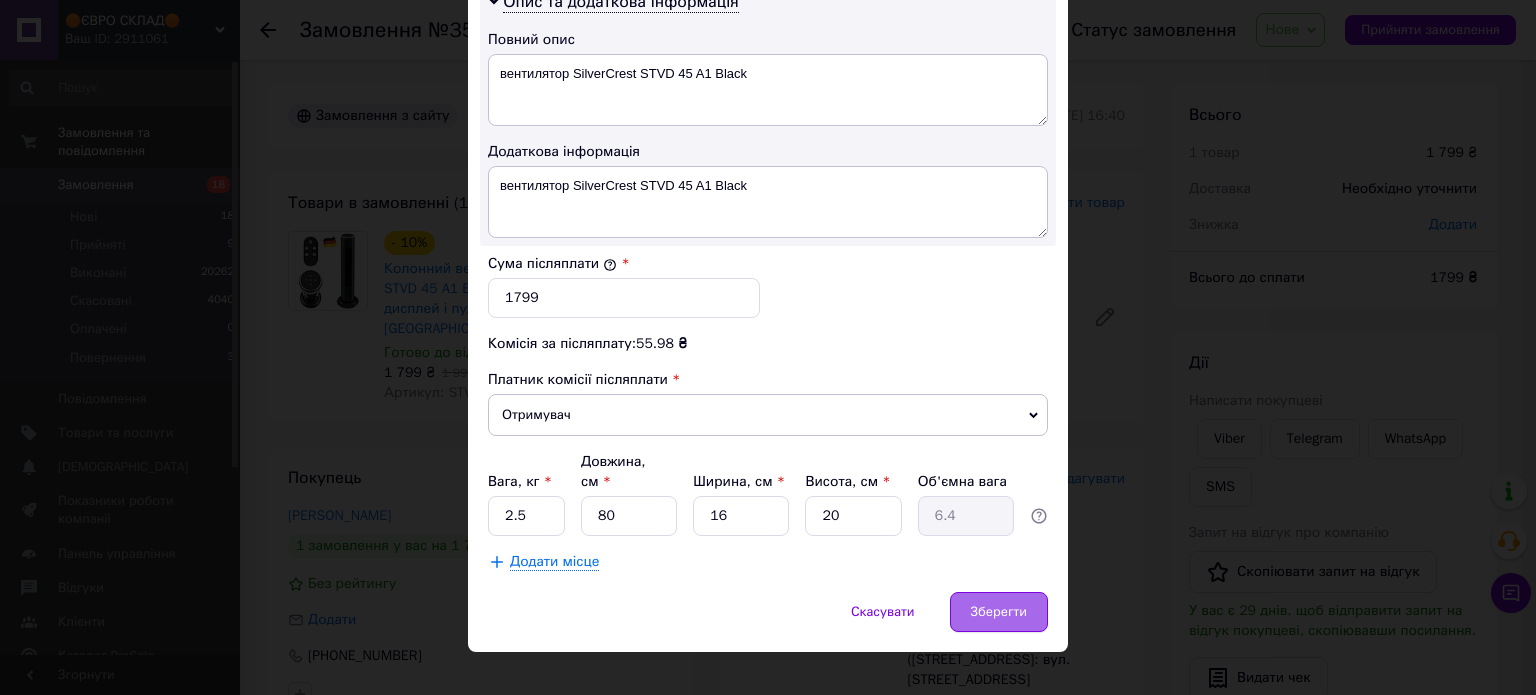 click on "Зберегти" at bounding box center [999, 612] 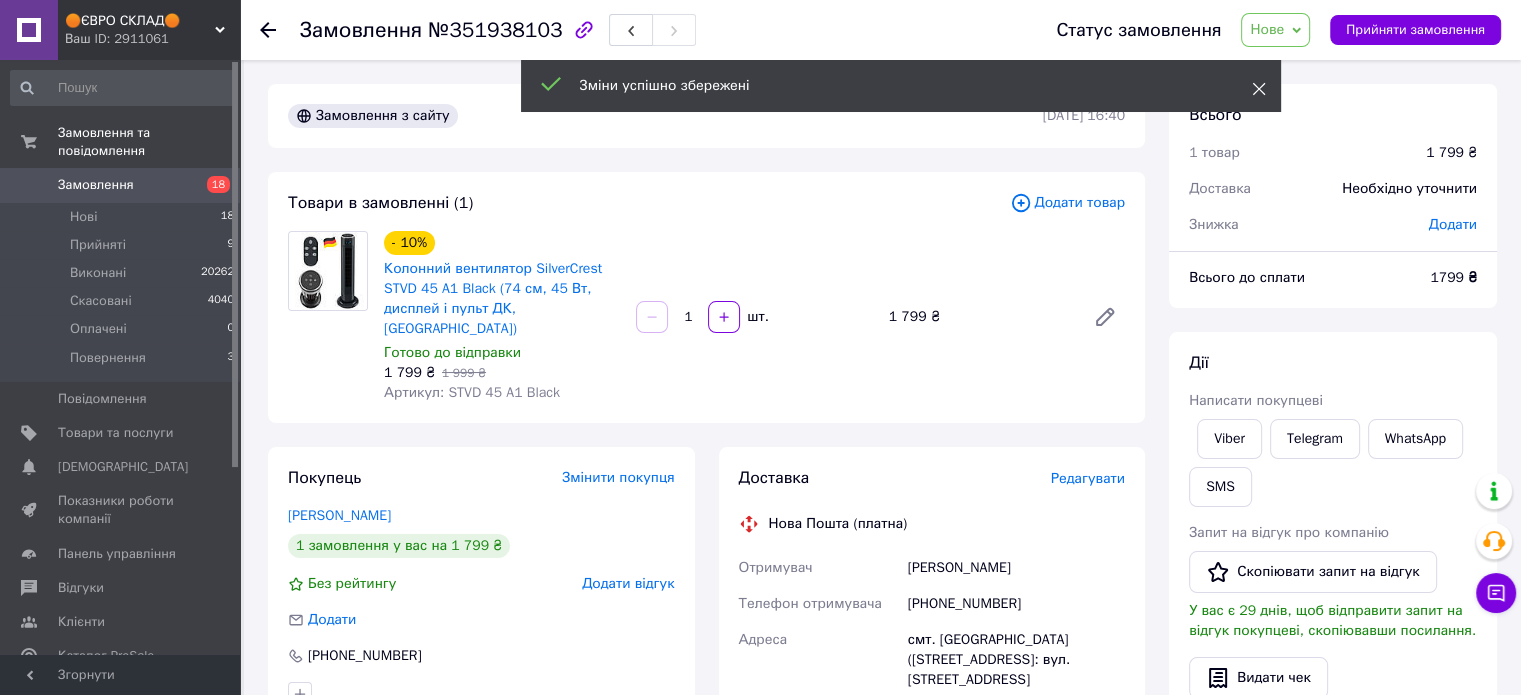 click 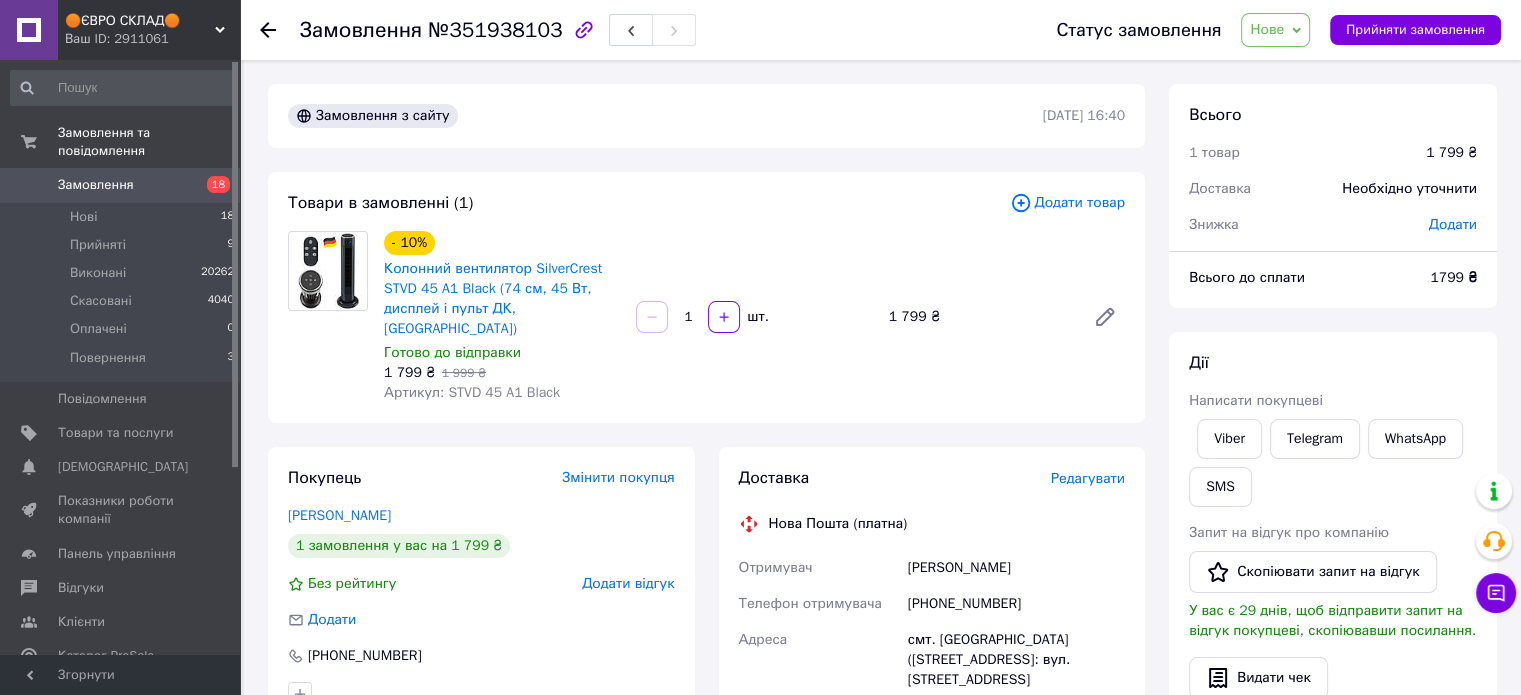click on "Нове" at bounding box center [1267, 29] 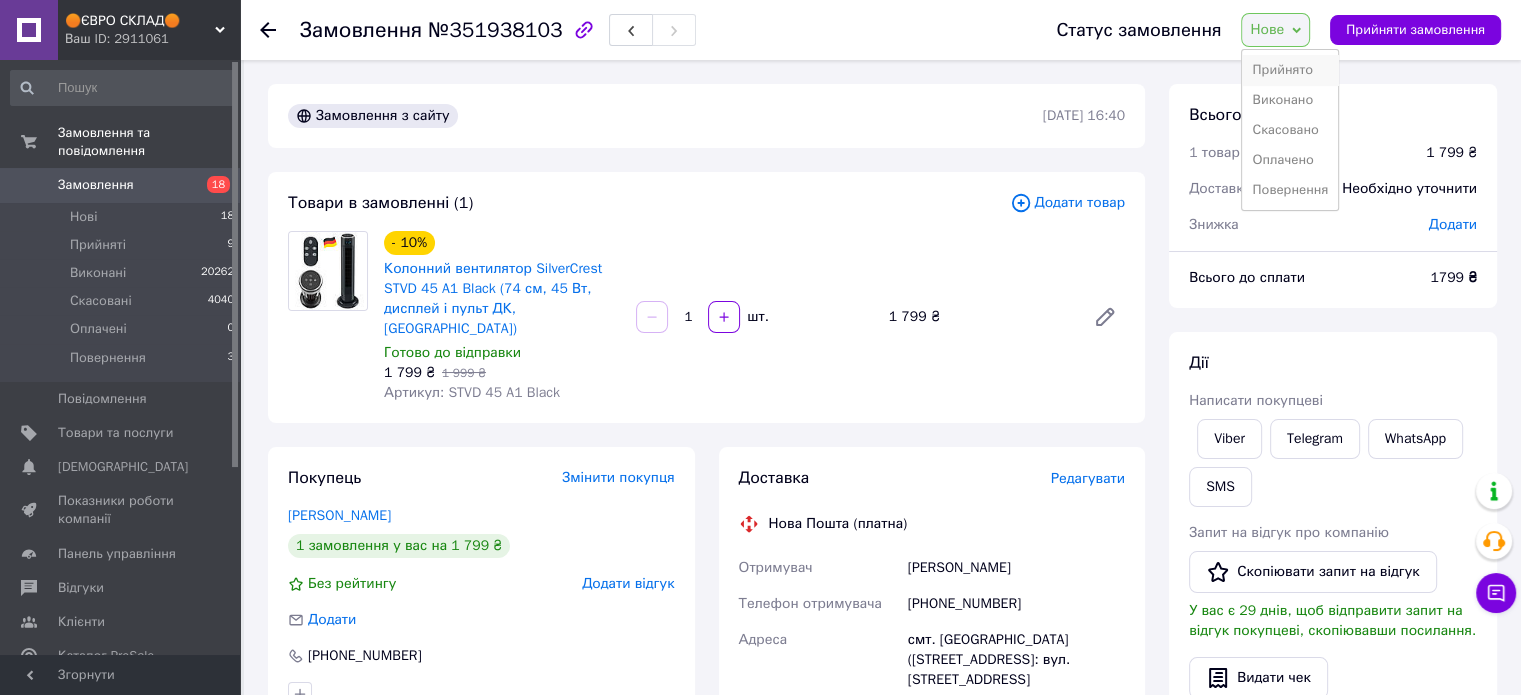 click on "Прийнято" at bounding box center (1290, 70) 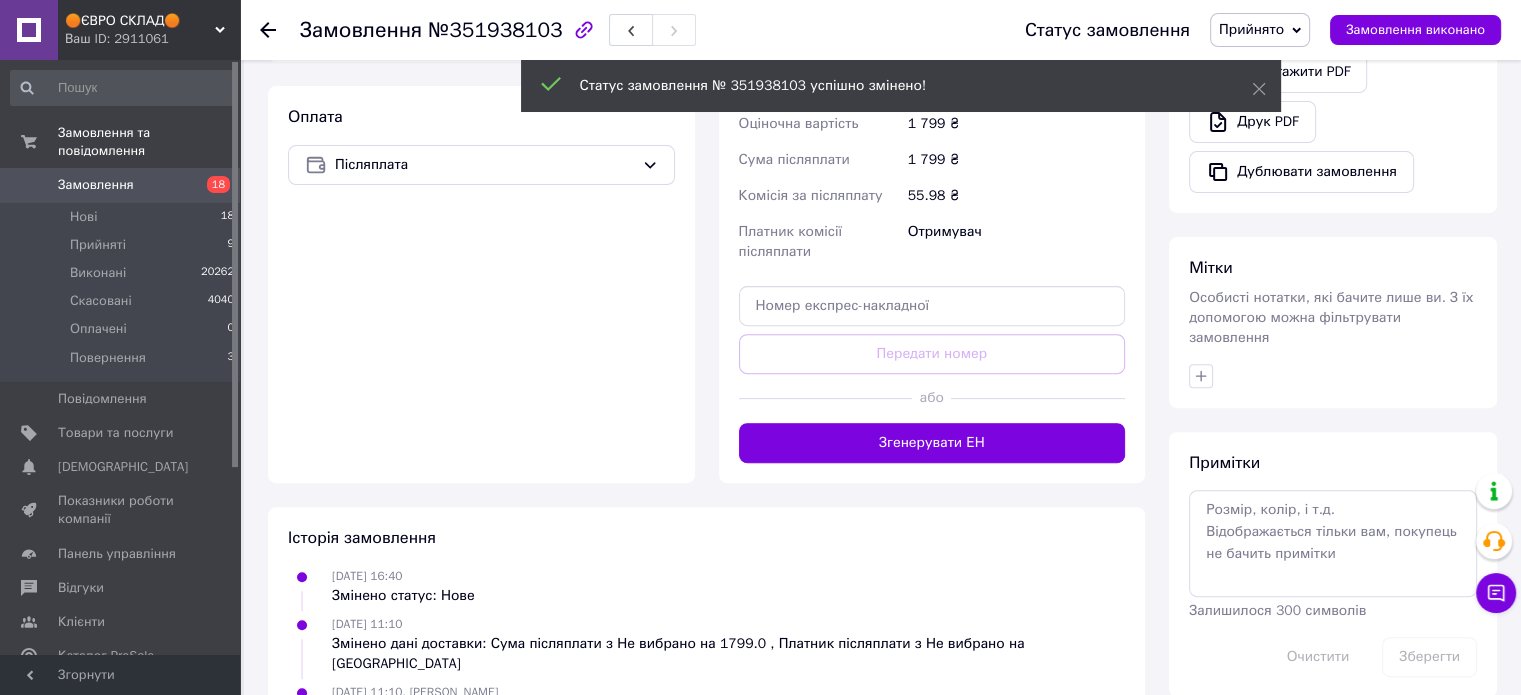 scroll, scrollTop: 700, scrollLeft: 0, axis: vertical 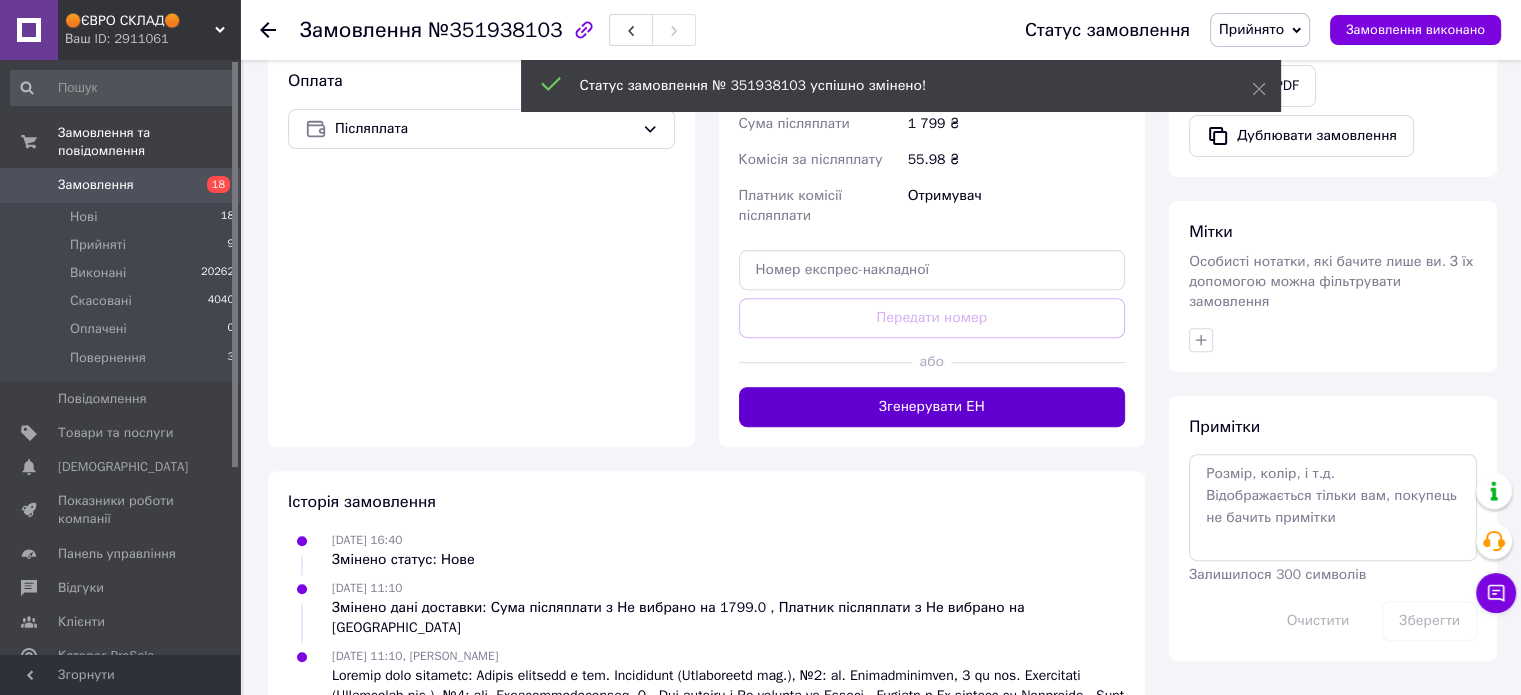 click on "Згенерувати ЕН" at bounding box center (932, 407) 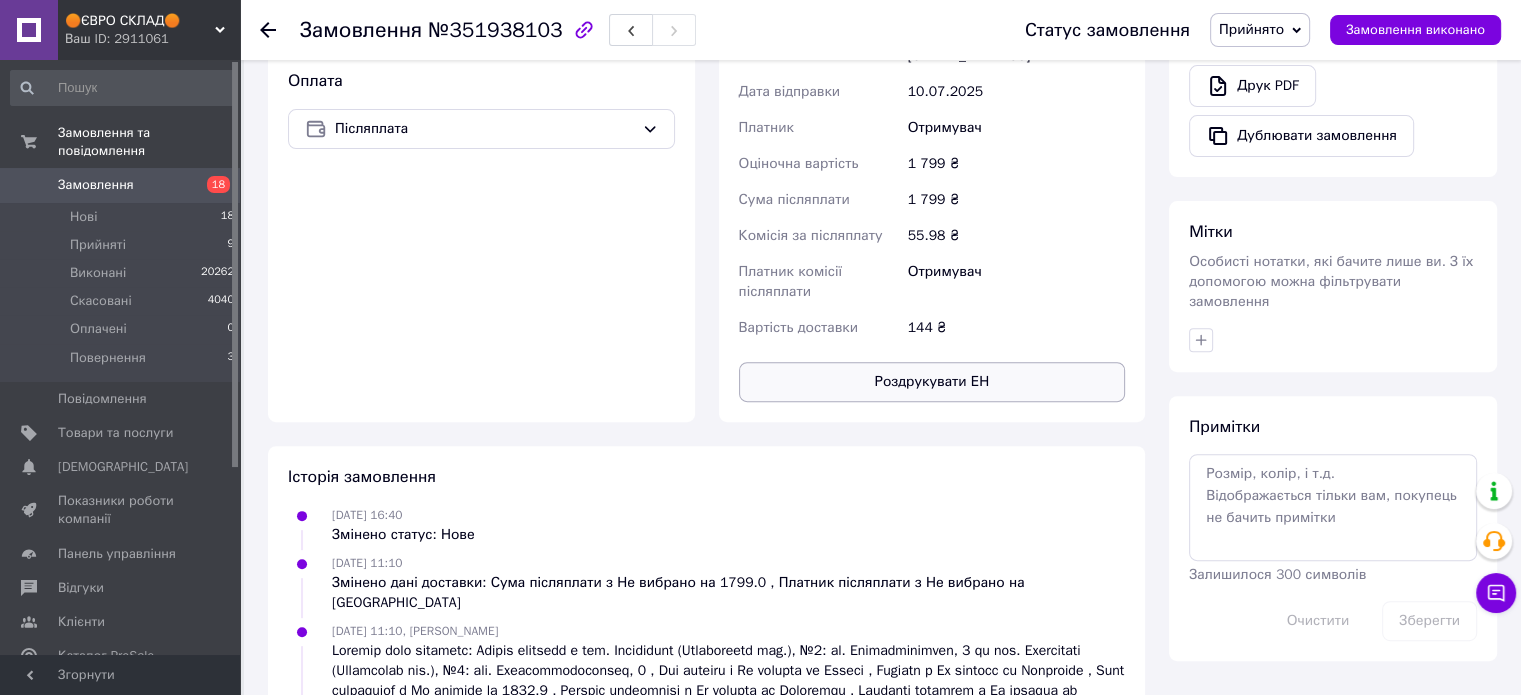 click on "Роздрукувати ЕН" at bounding box center (932, 382) 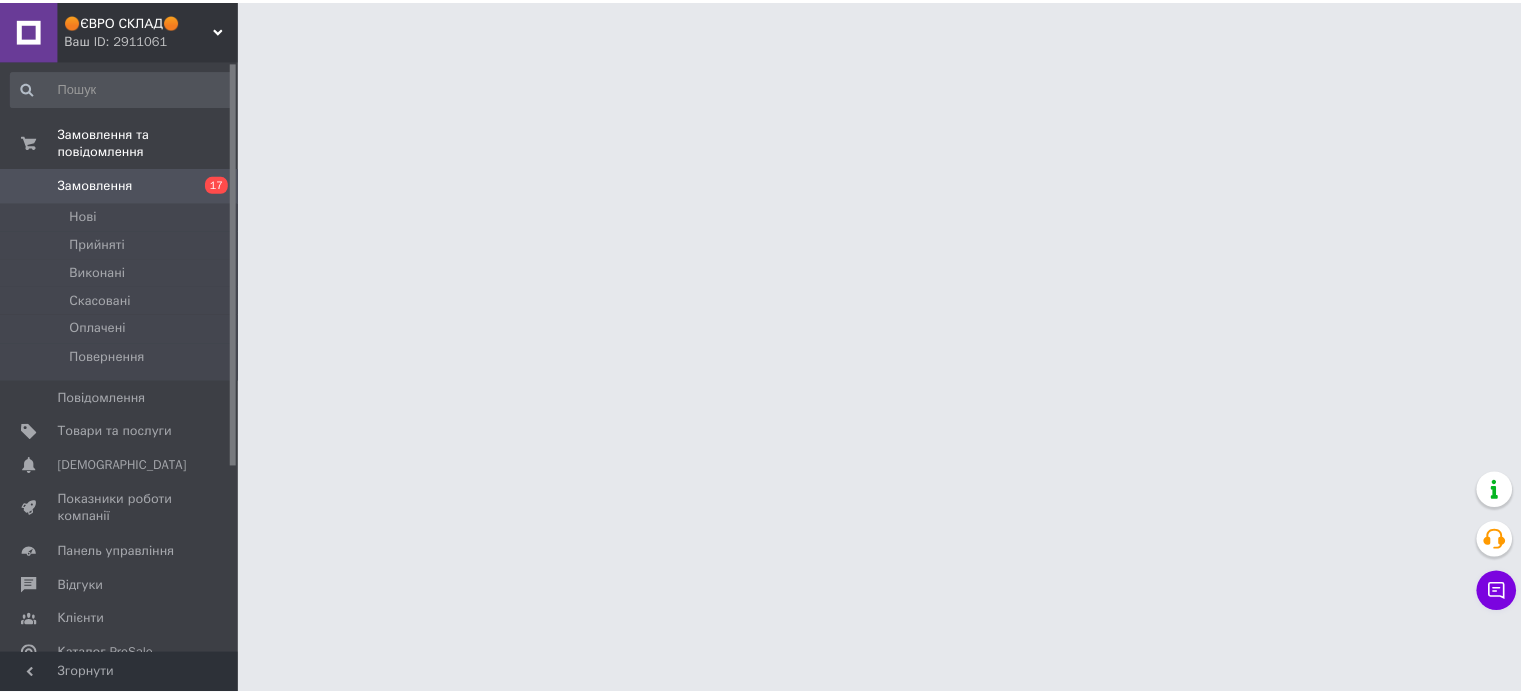 scroll, scrollTop: 0, scrollLeft: 0, axis: both 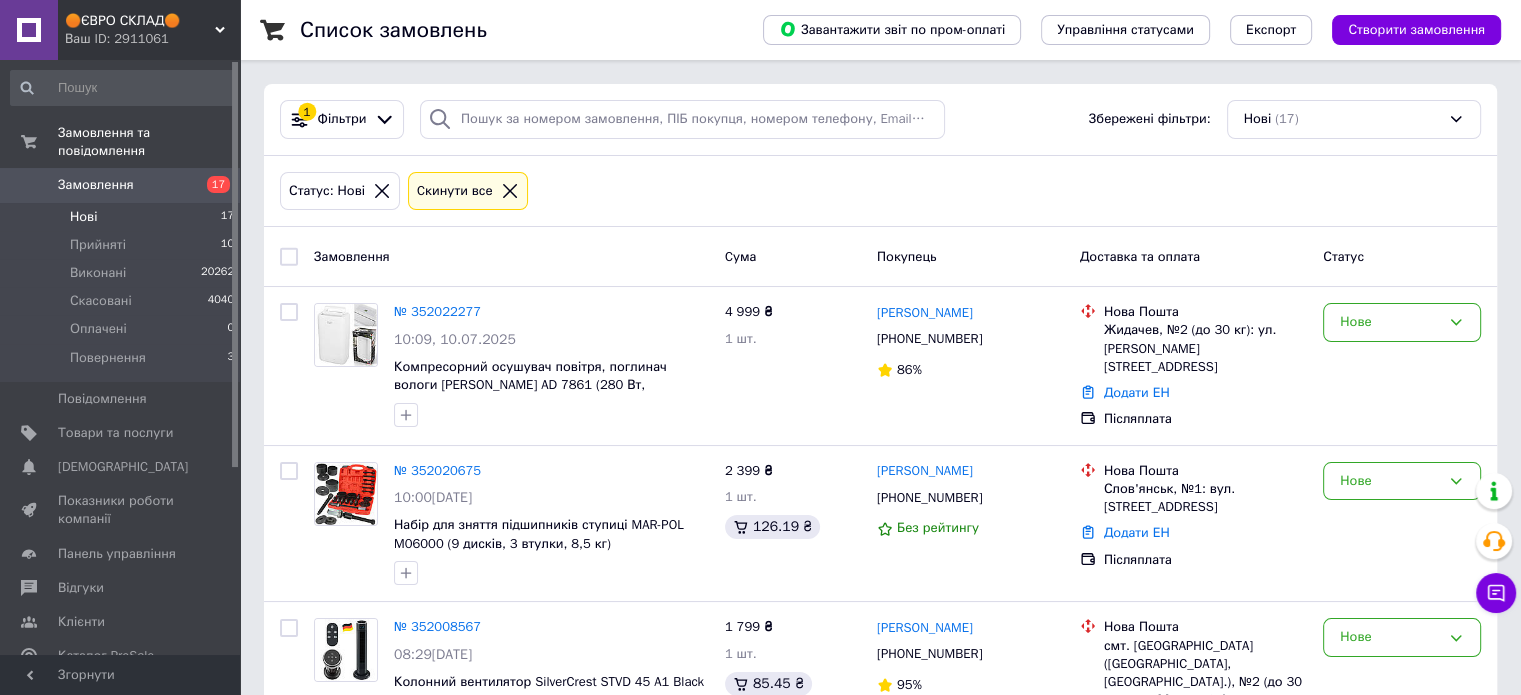 click on "Нові" at bounding box center (83, 217) 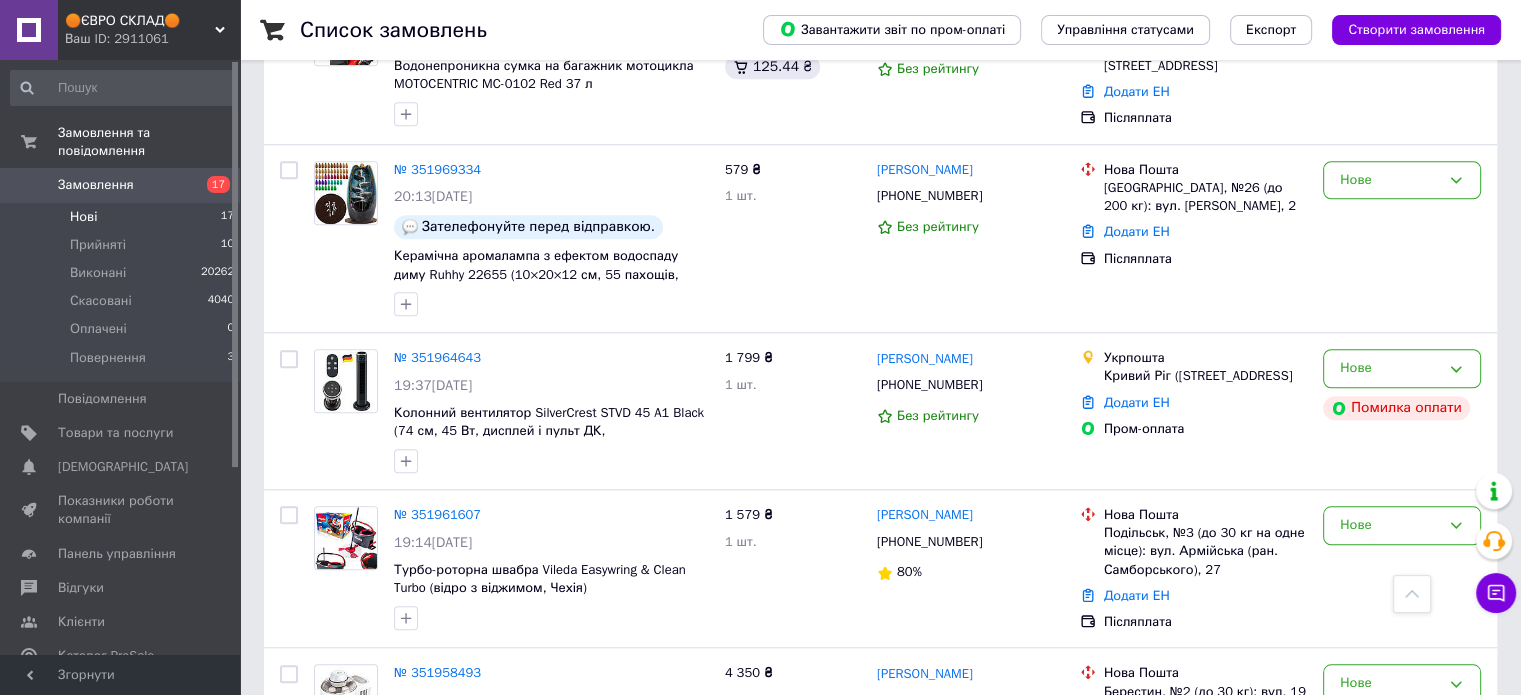 scroll, scrollTop: 1652, scrollLeft: 0, axis: vertical 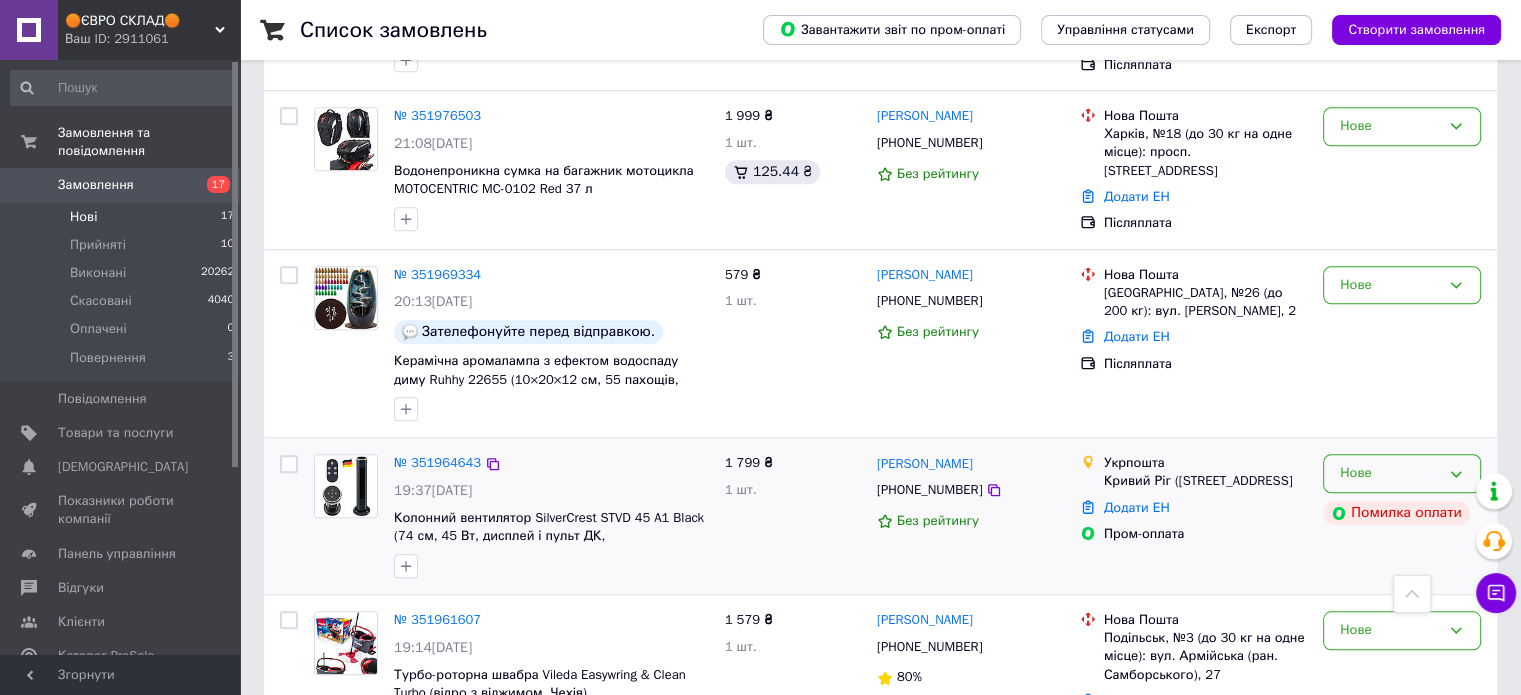 click on "Нове" at bounding box center [1390, 473] 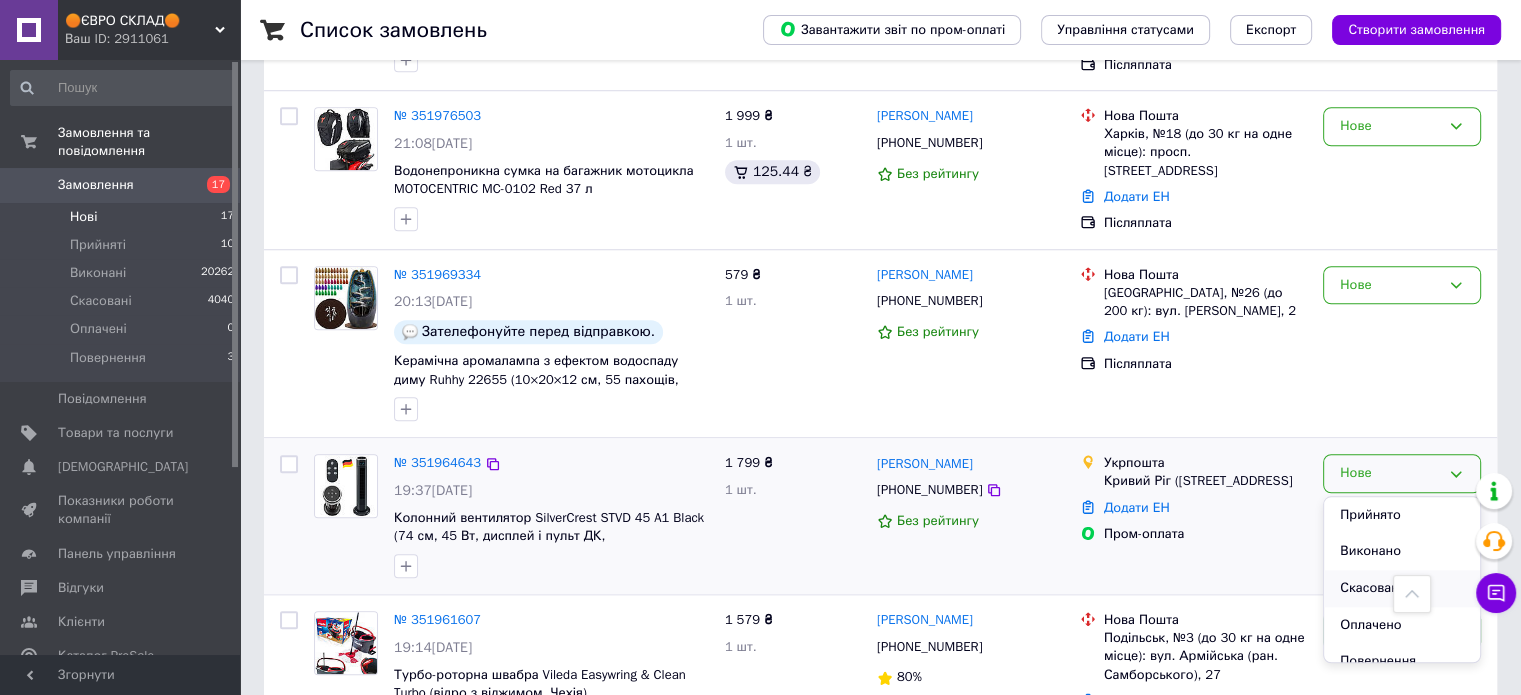 click on "Скасовано" at bounding box center (1402, 588) 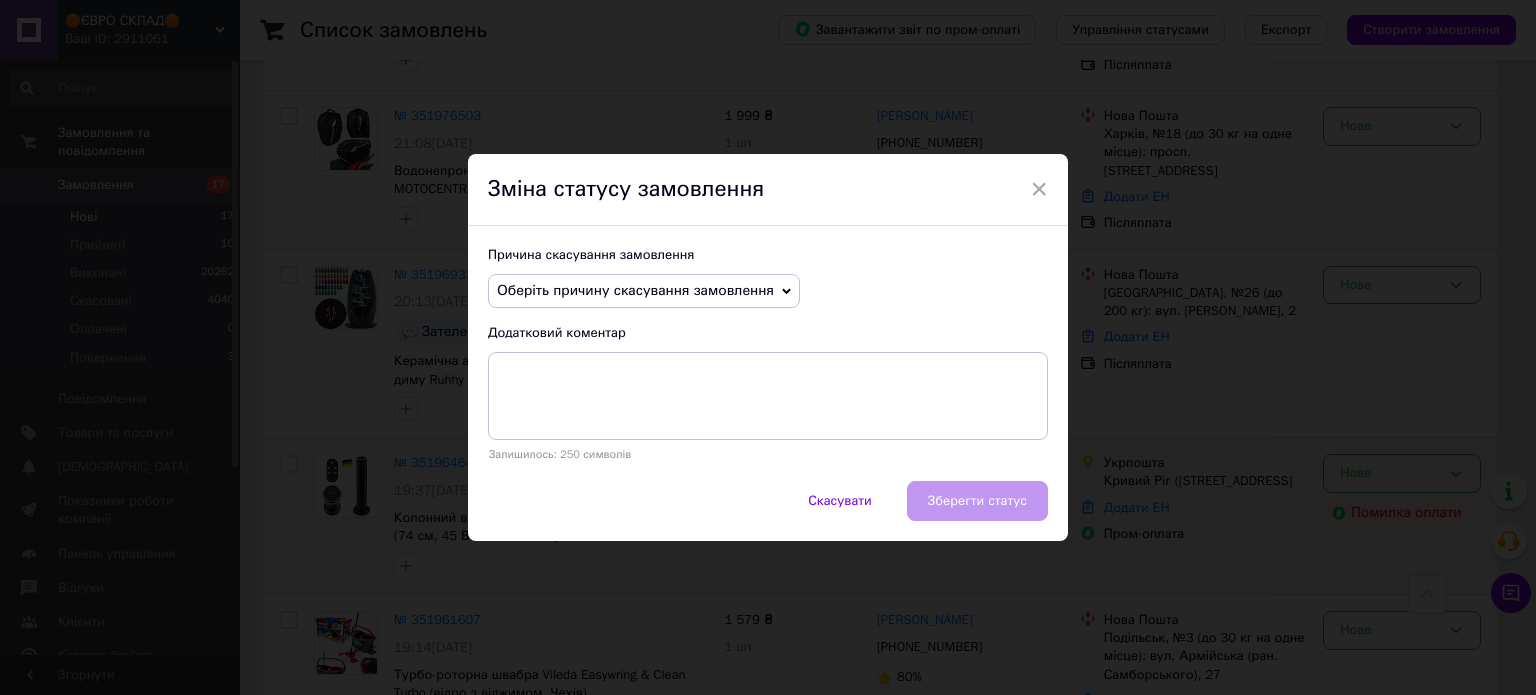 click on "Оберіть причину скасування замовлення" at bounding box center [635, 290] 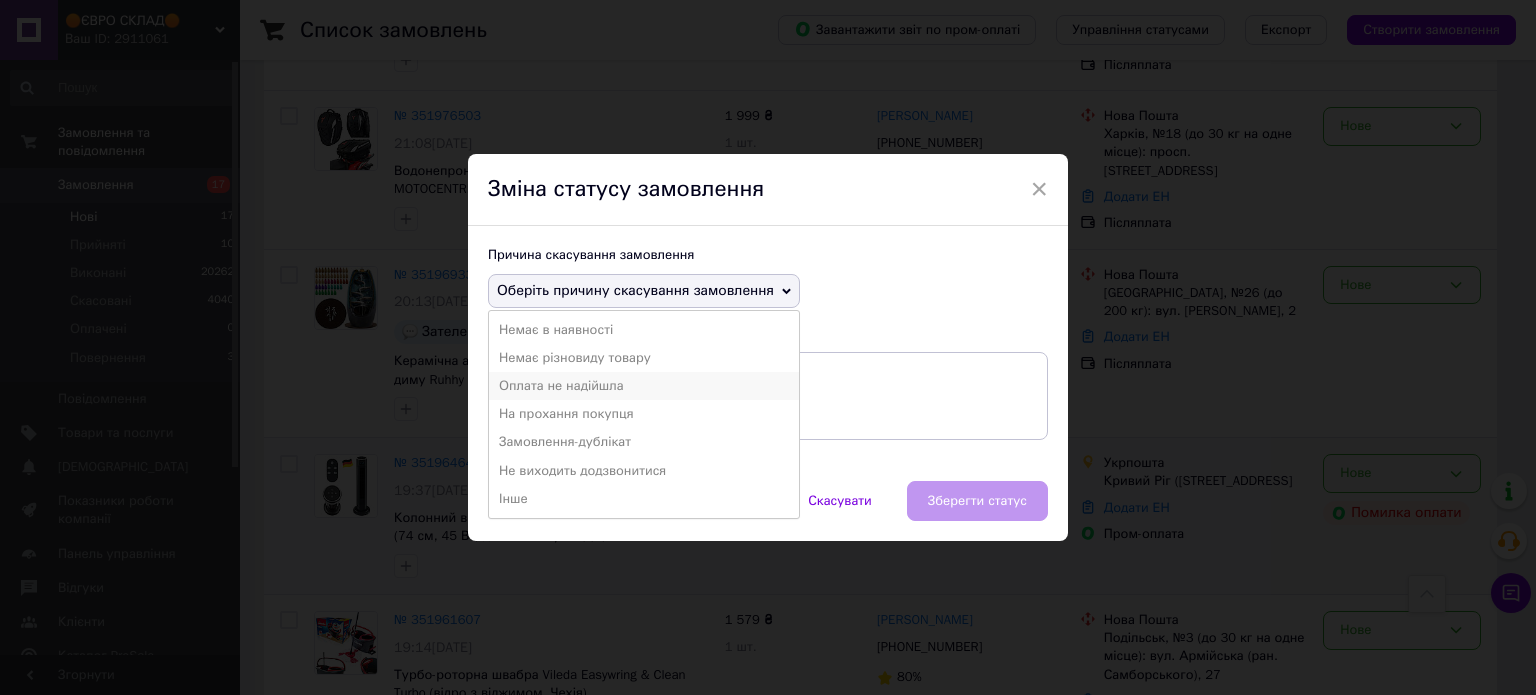 click on "Оплата не надійшла" at bounding box center [644, 386] 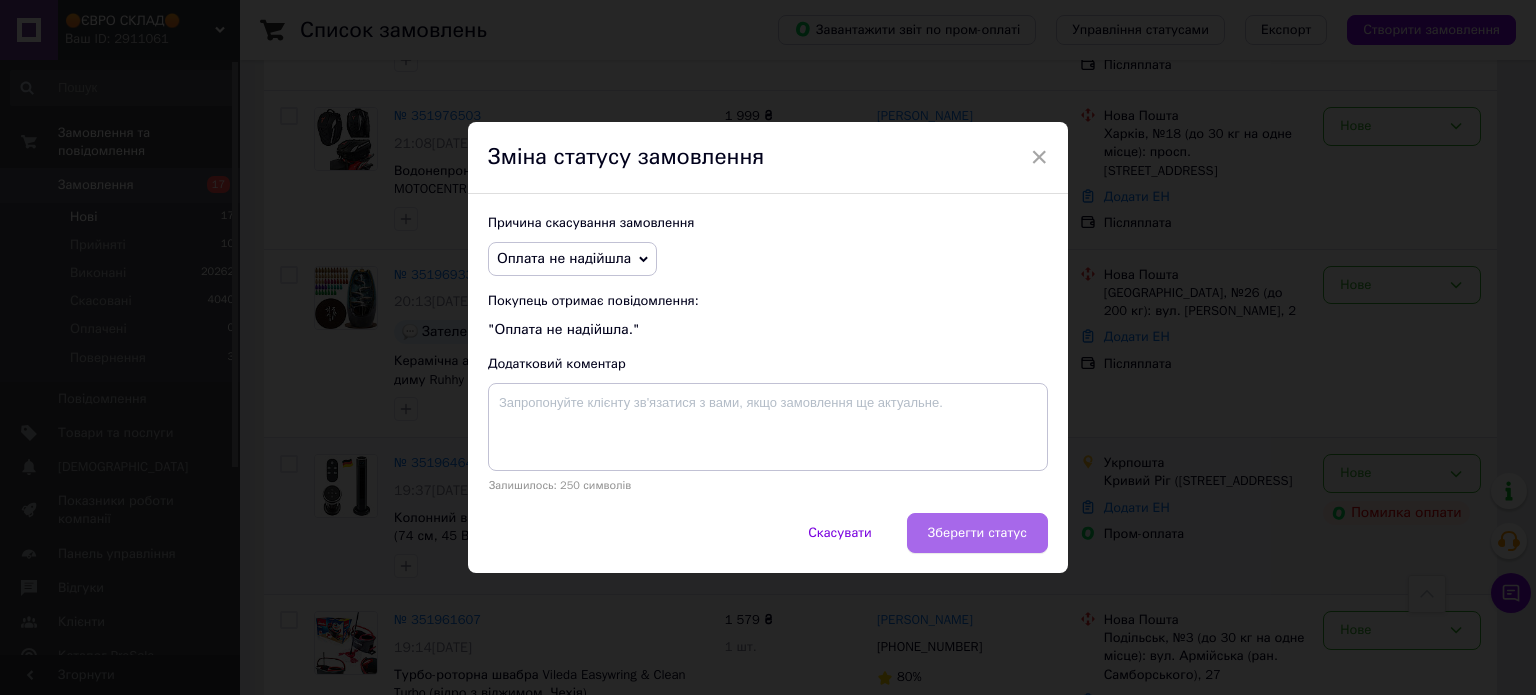 click on "Зберегти статус" at bounding box center (977, 533) 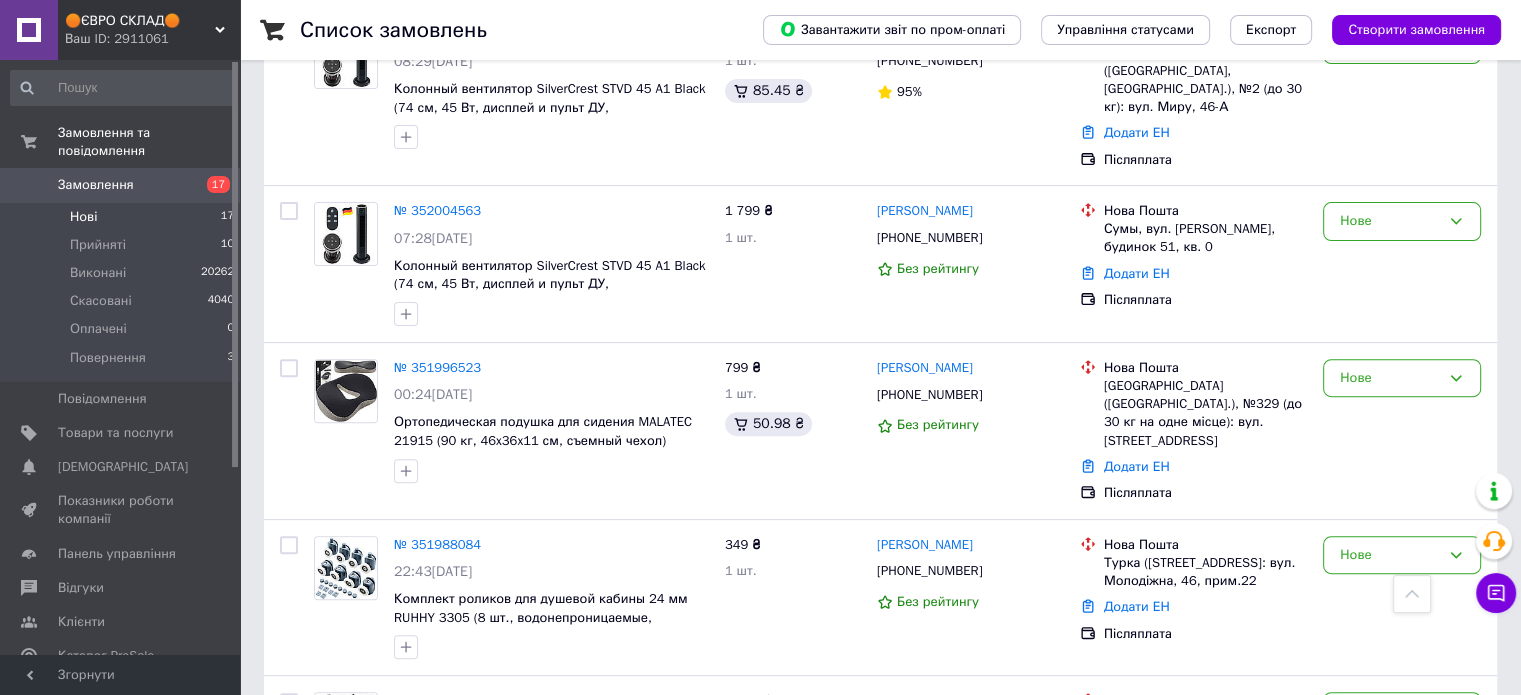 scroll, scrollTop: 552, scrollLeft: 0, axis: vertical 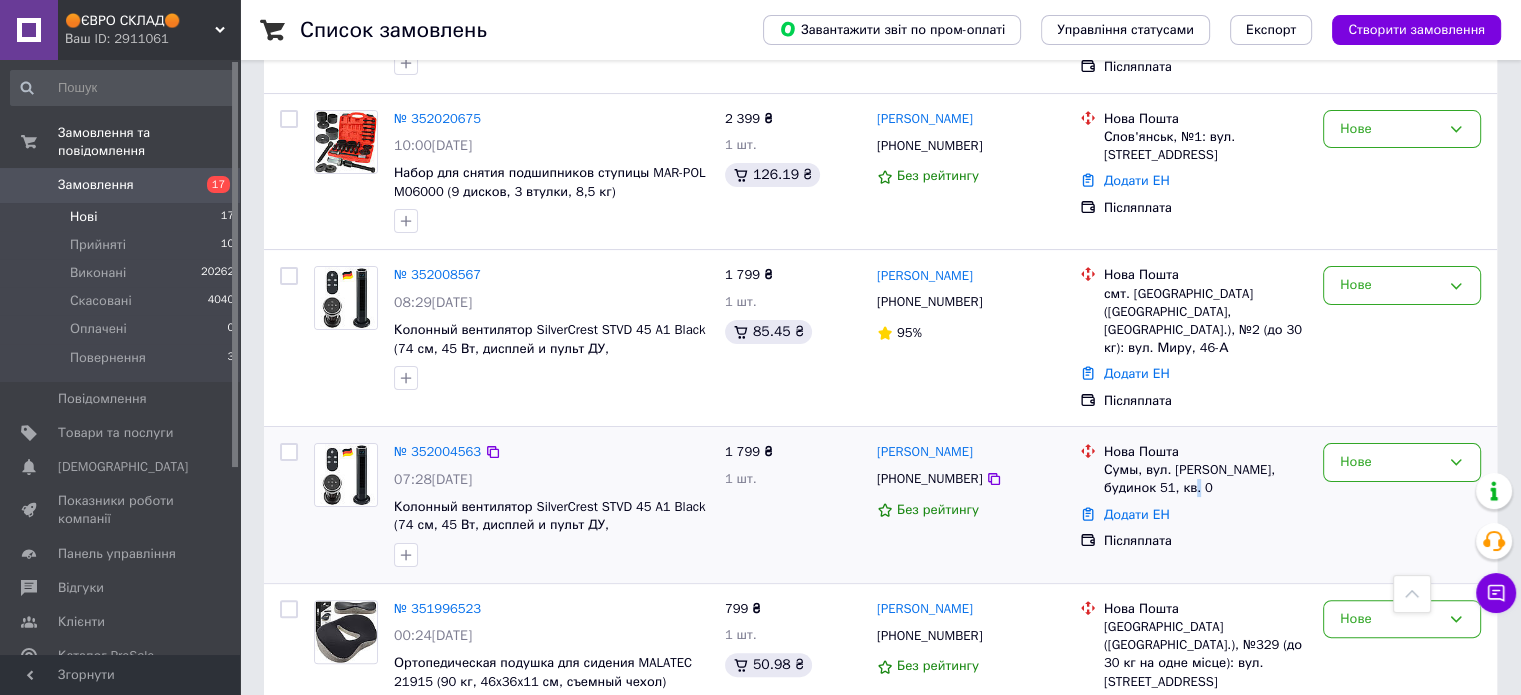 click on "Сумы, вул. Пантелеймона Куліша, будинок 51, кв. 0" at bounding box center (1205, 479) 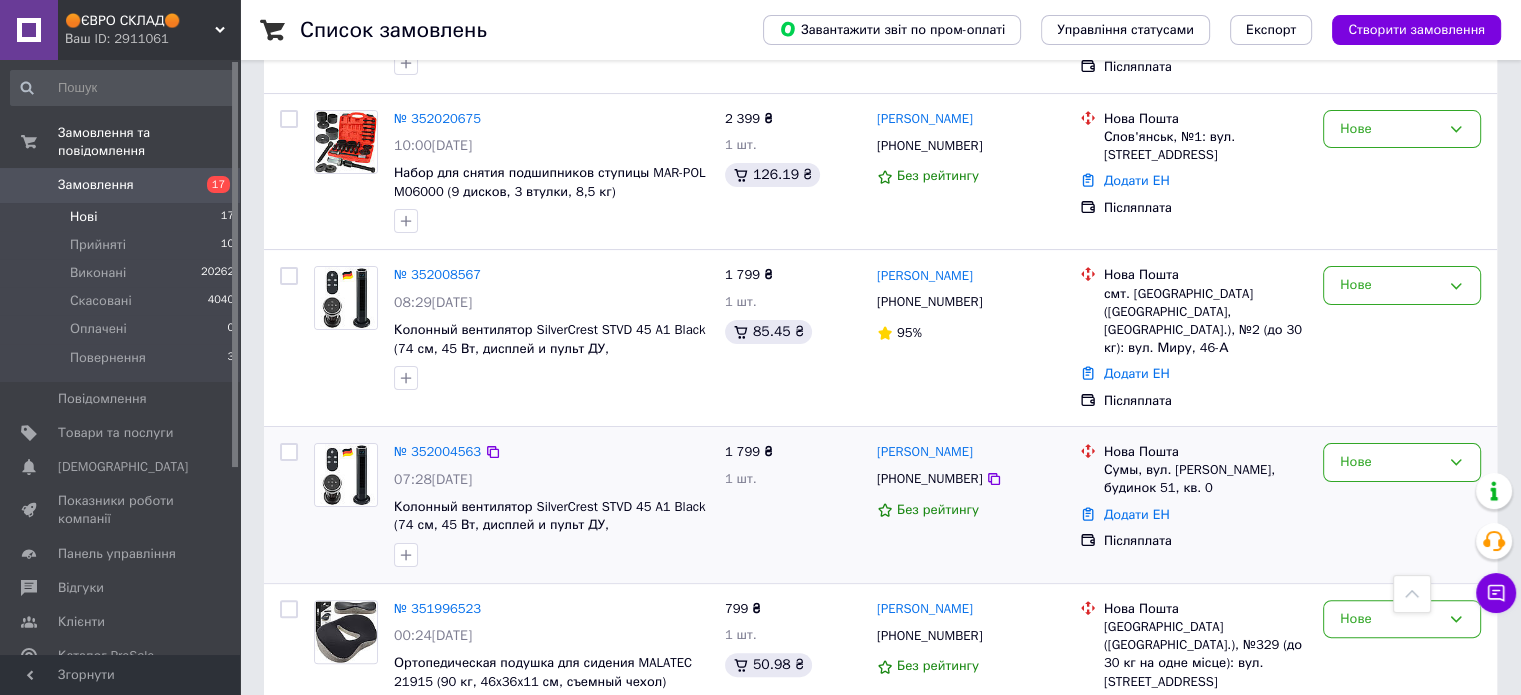 click on "Сумы, вул. Пантелеймона Куліша, будинок 51, кв. 0" at bounding box center (1205, 479) 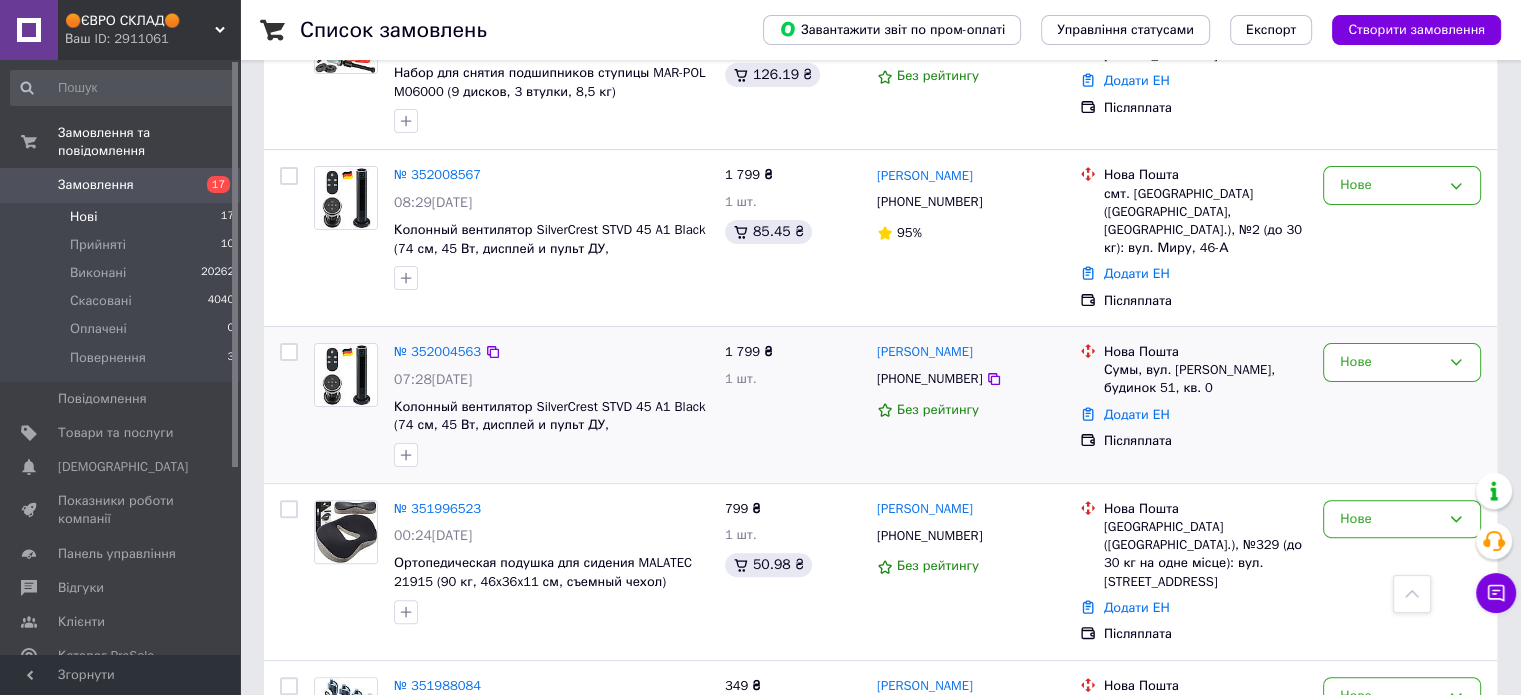 click on "Сумы, вул. Пантелеймона Куліша, будинок 51, кв. 0" at bounding box center [1205, 379] 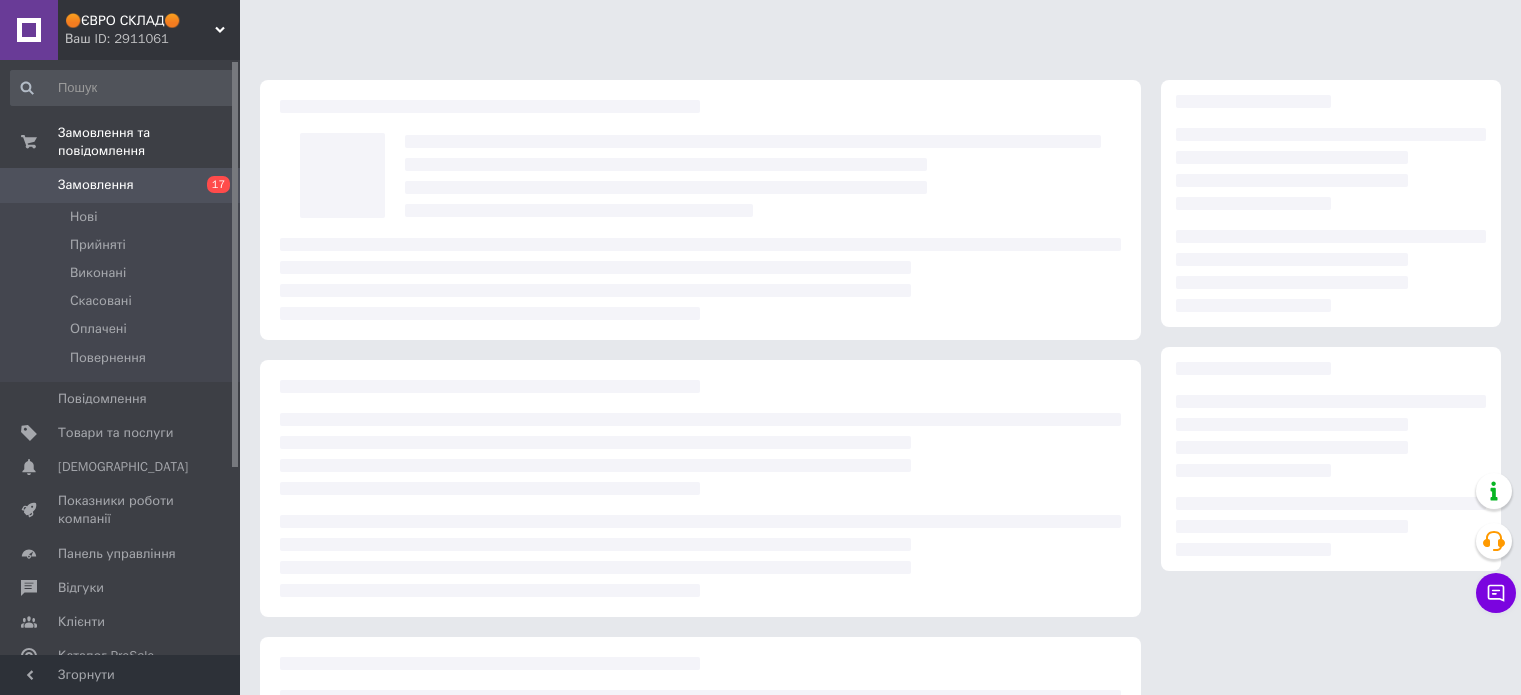 scroll, scrollTop: 0, scrollLeft: 0, axis: both 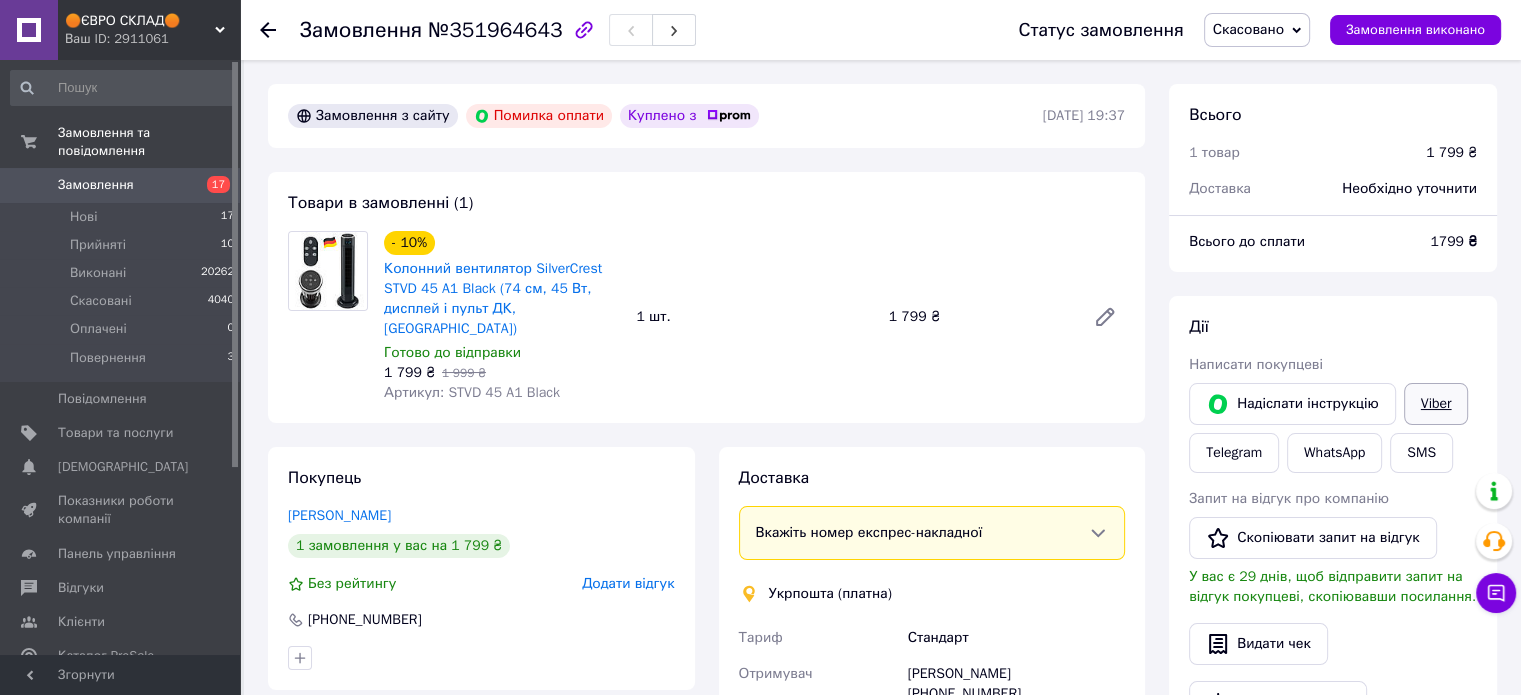 click on "Viber" at bounding box center (1436, 404) 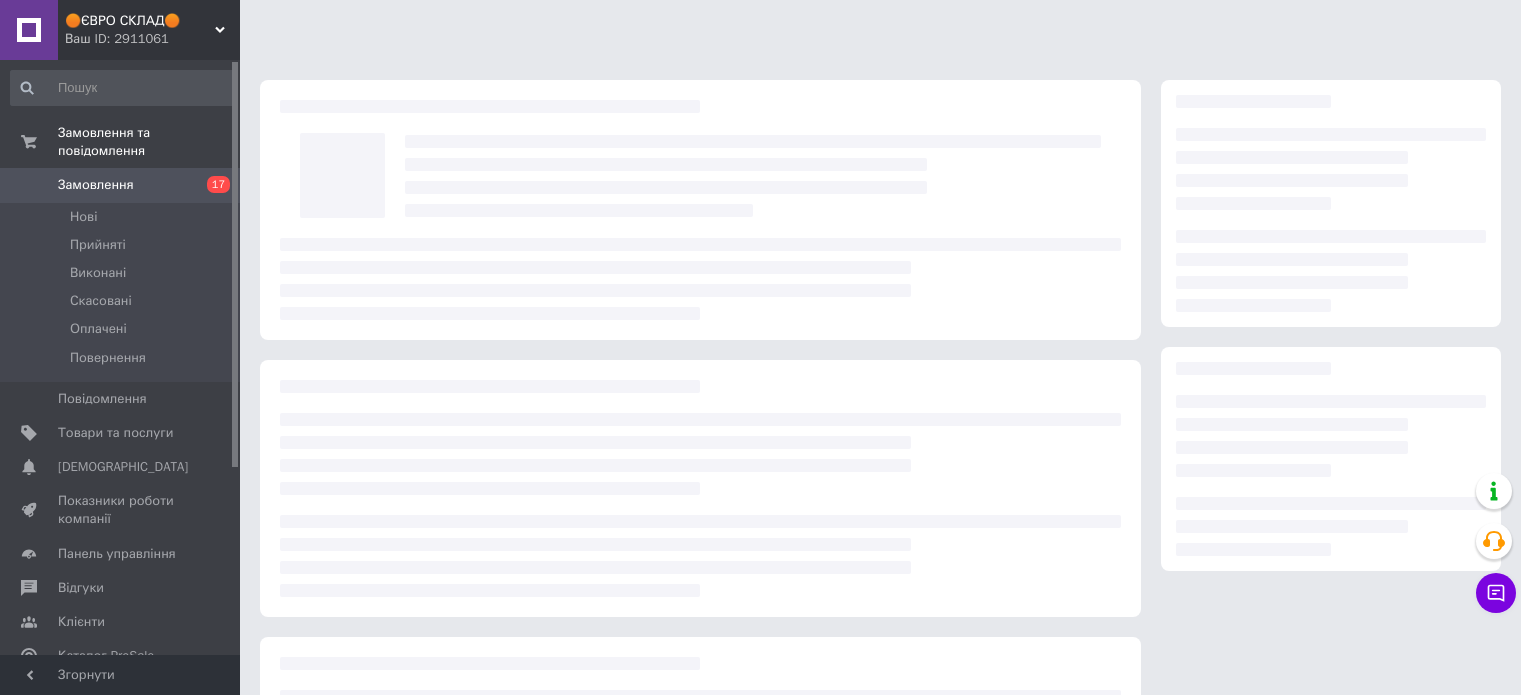 scroll, scrollTop: 0, scrollLeft: 0, axis: both 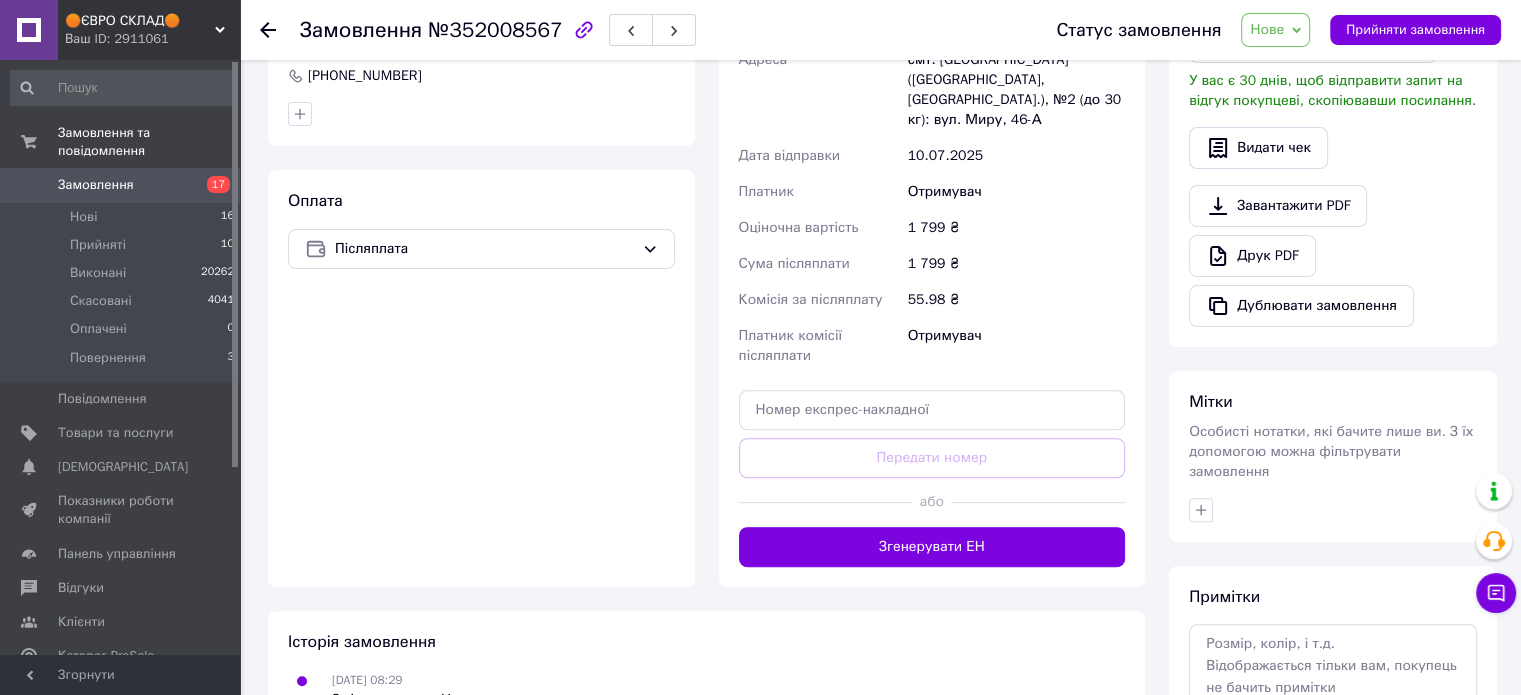 click on "Покупець Змінити покупця [PERSON_NAME] 1 замовлення у вас на 1 799 ₴ 95%   успішних покупок Додати відгук Додати [PHONE_NUMBER] Оплата Післяплата" at bounding box center (481, 227) 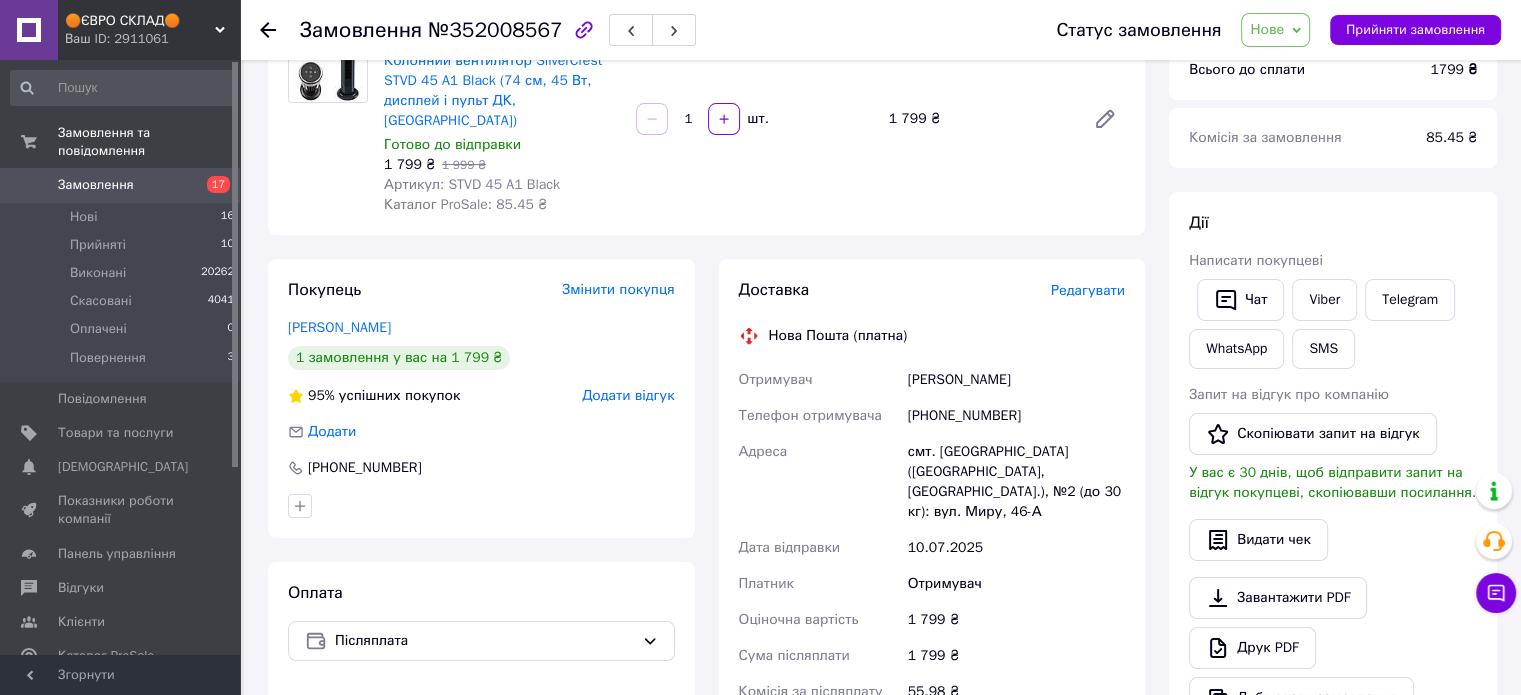 scroll, scrollTop: 0, scrollLeft: 0, axis: both 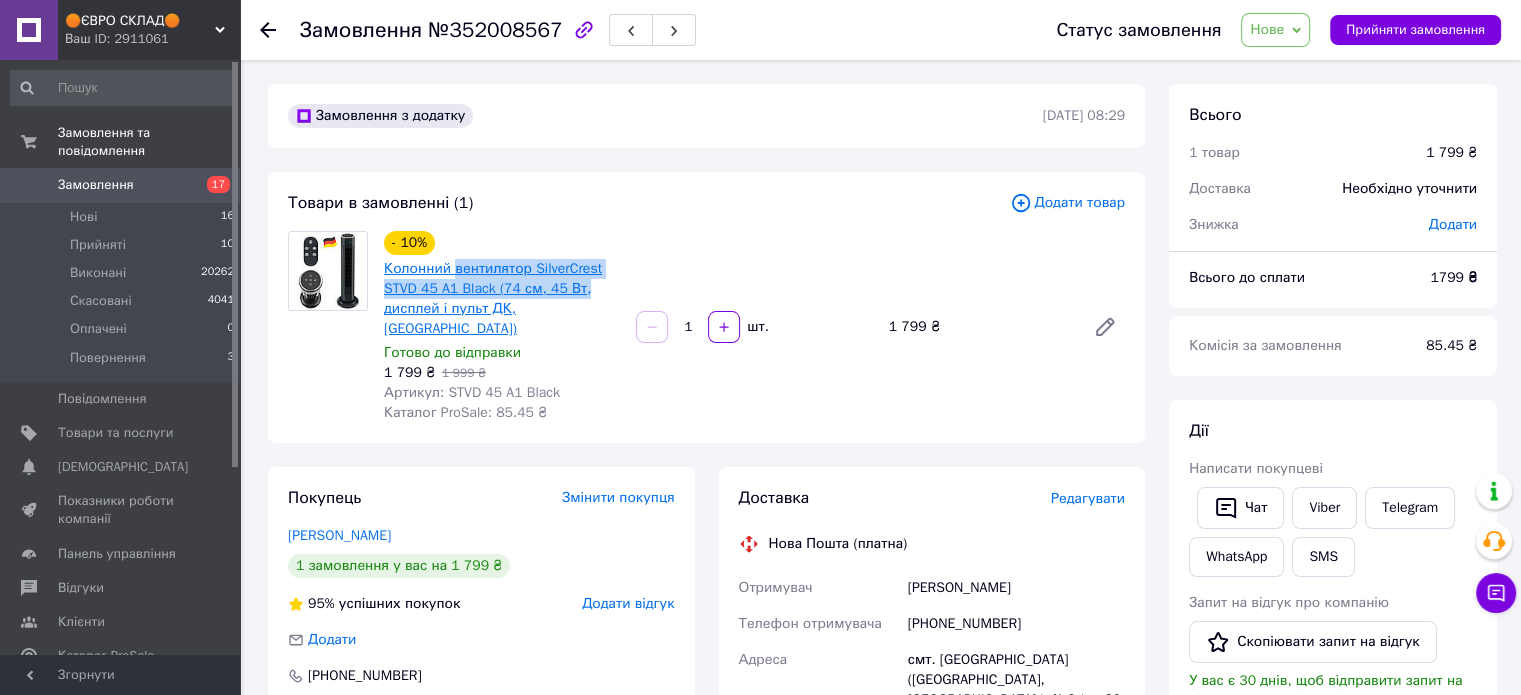 drag, startPoint x: 588, startPoint y: 287, endPoint x: 452, endPoint y: 266, distance: 137.61177 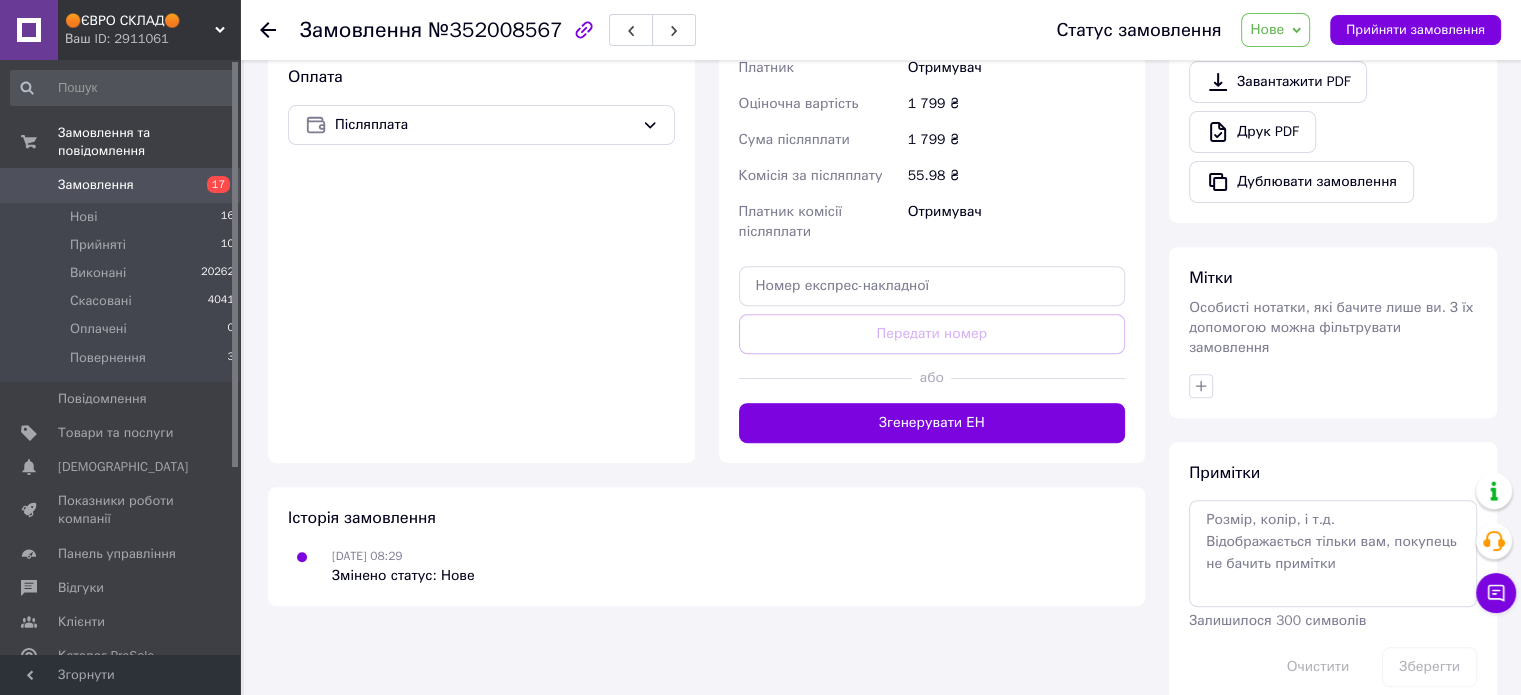 scroll, scrollTop: 736, scrollLeft: 0, axis: vertical 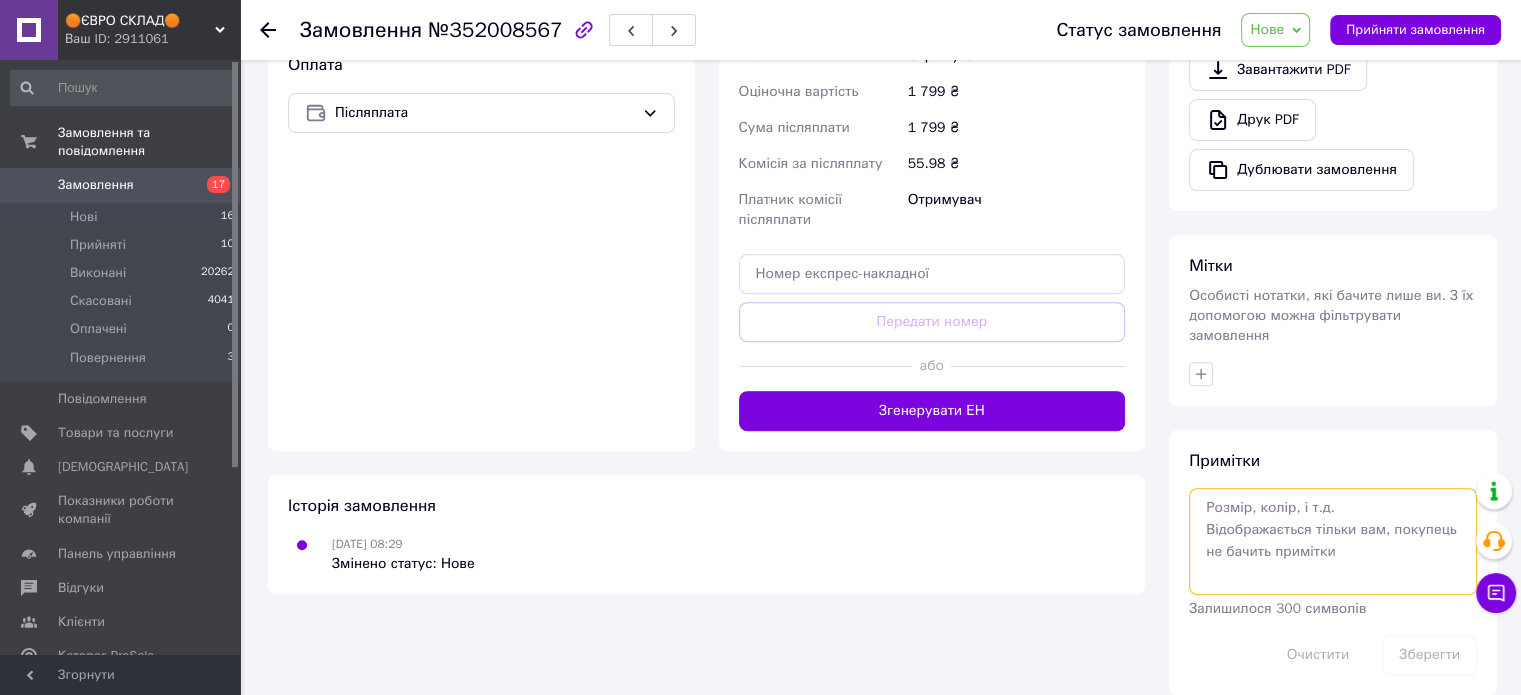click at bounding box center (1333, 541) 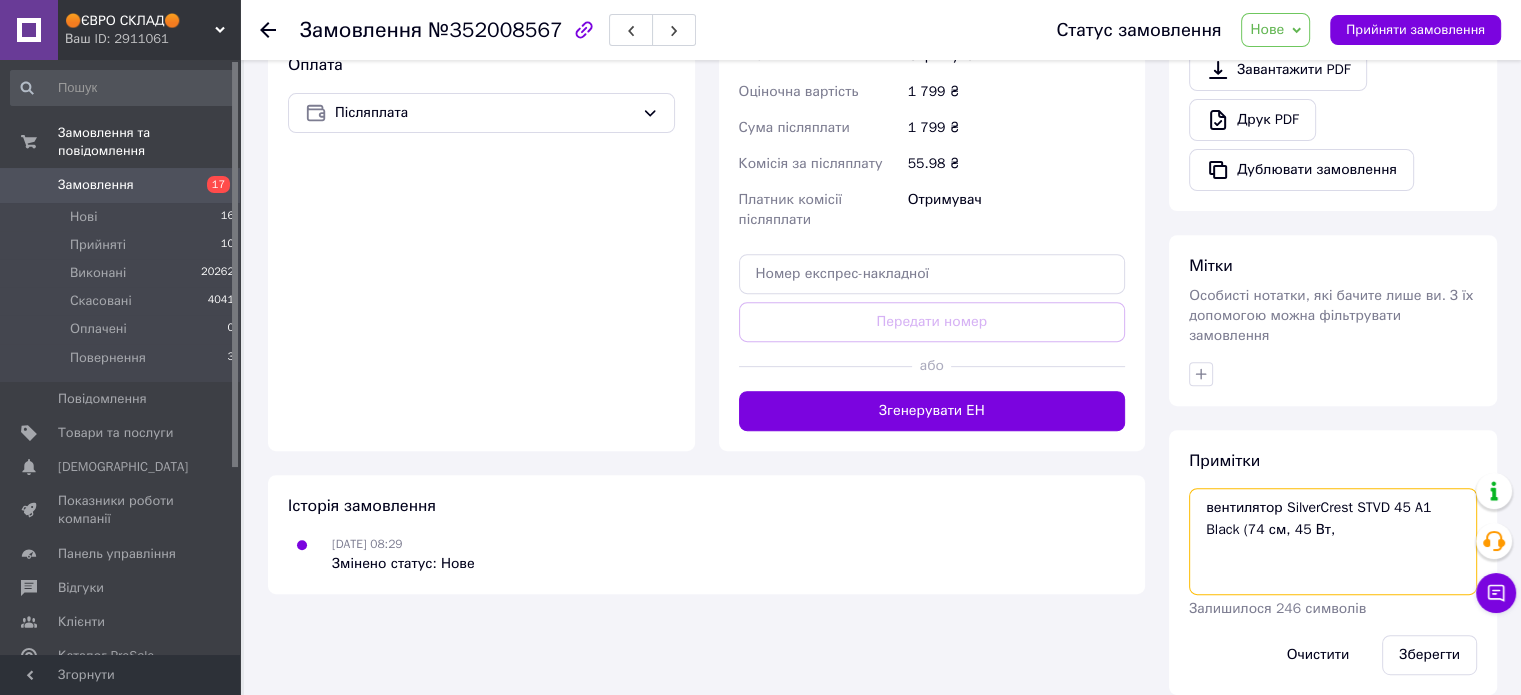 drag, startPoint x: 1315, startPoint y: 513, endPoint x: 1204, endPoint y: 500, distance: 111.75867 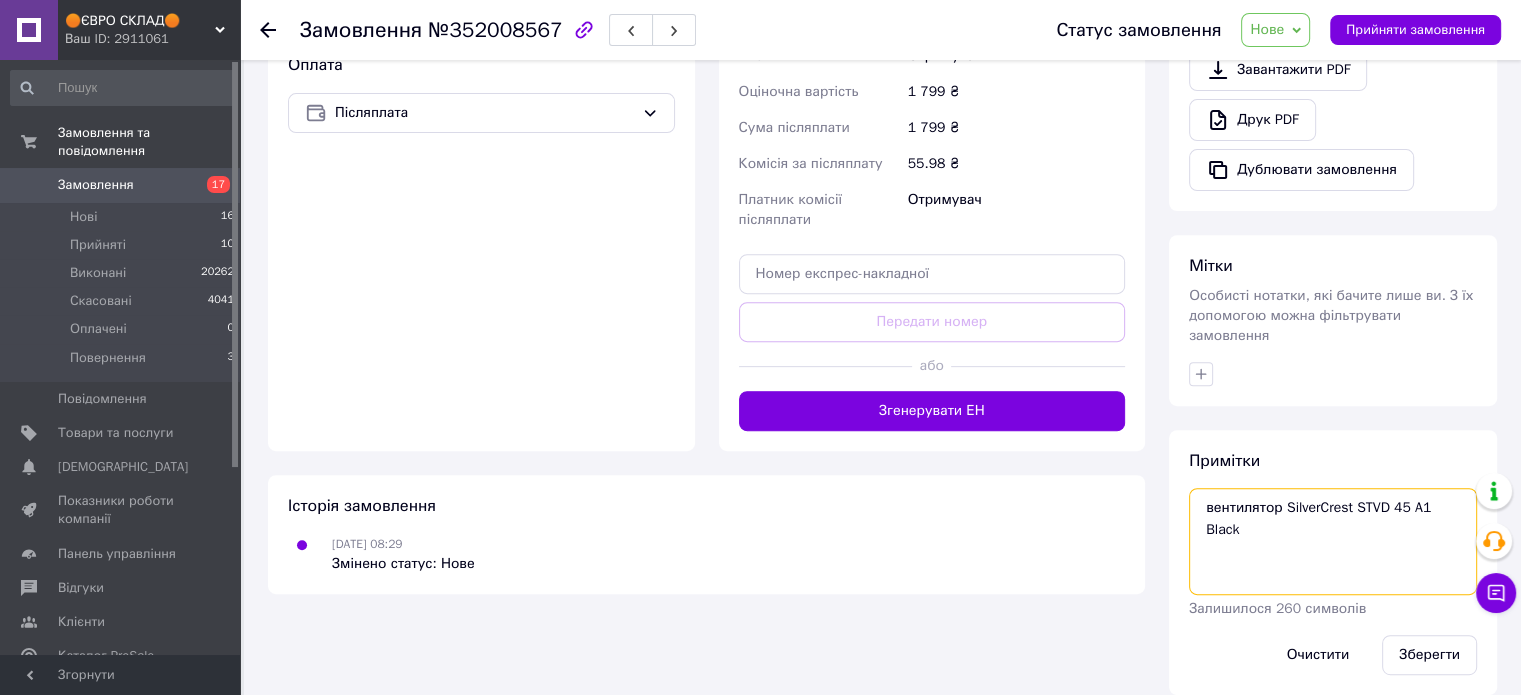 click on "вентилятор SilverCrest STVD 45 A1 Black" at bounding box center [1333, 541] 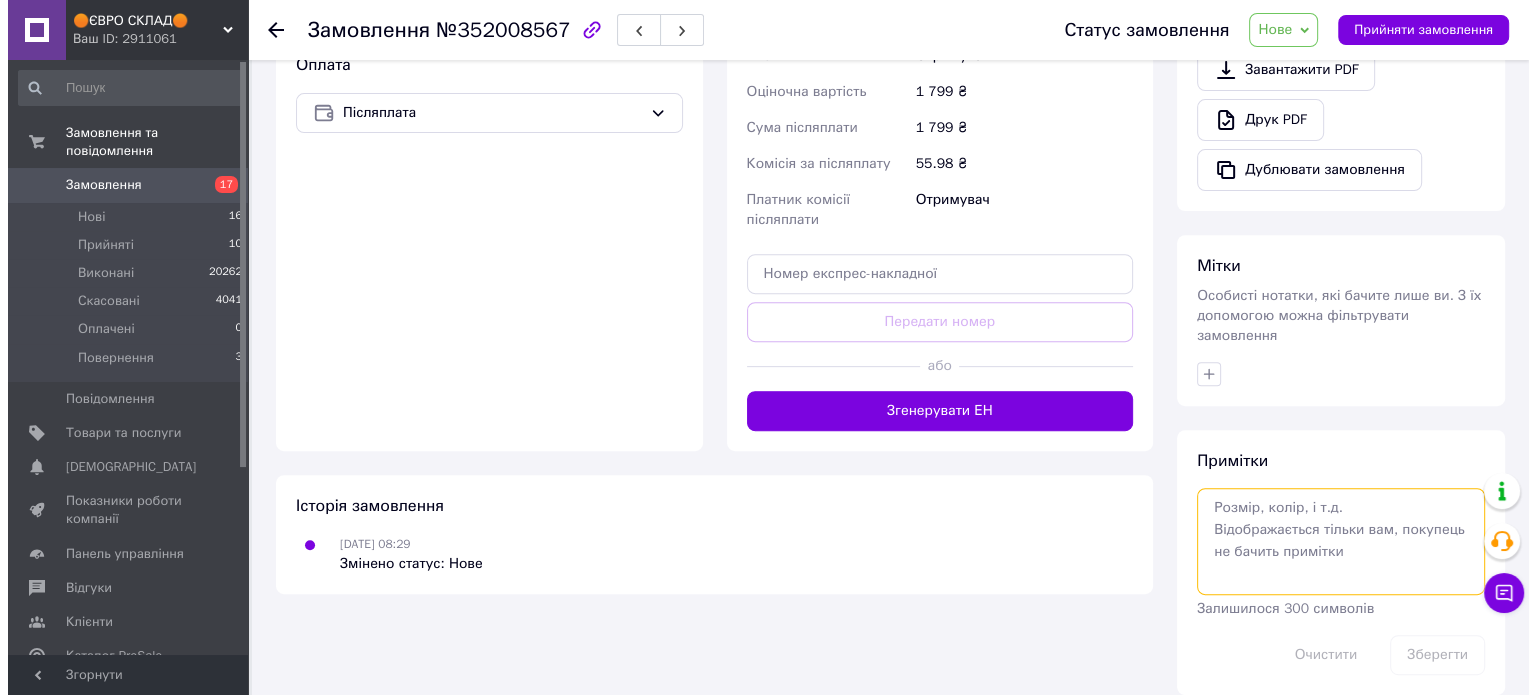 scroll, scrollTop: 0, scrollLeft: 0, axis: both 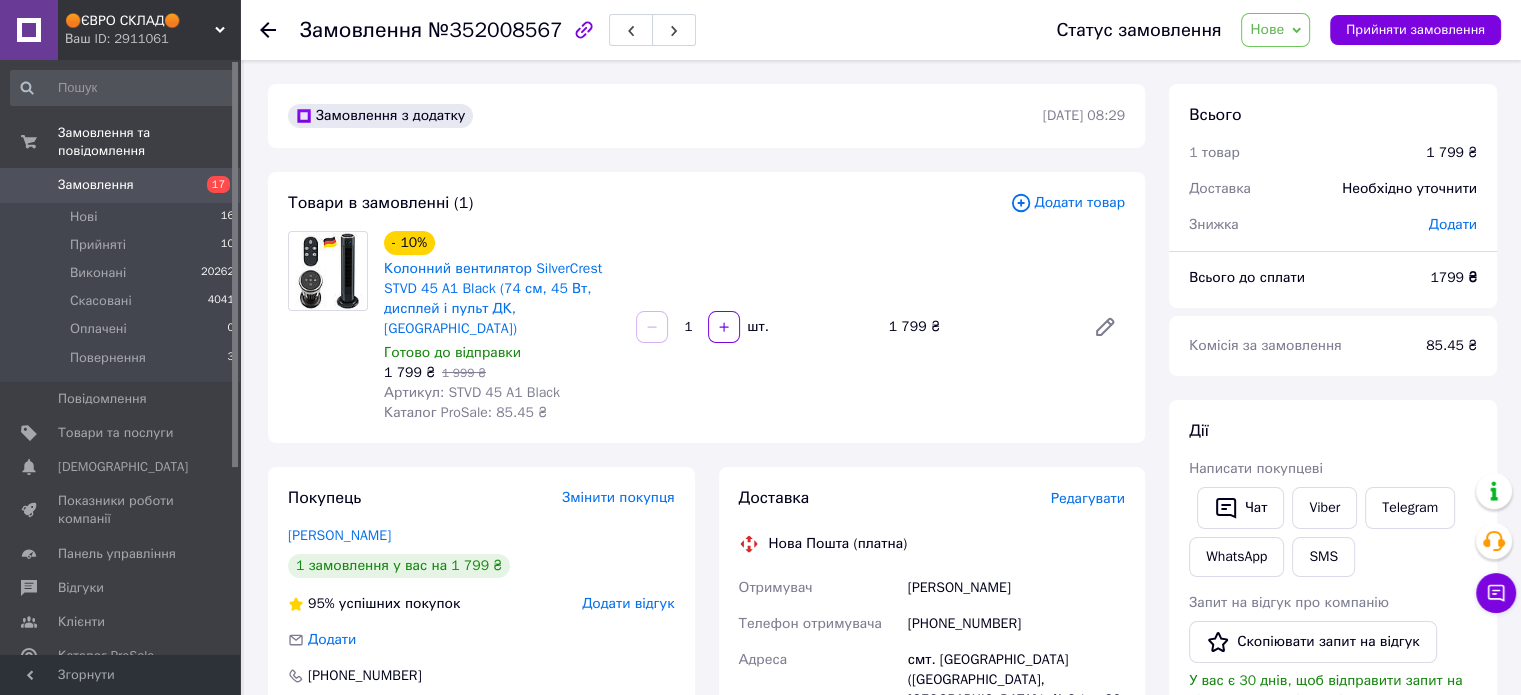 click on "Редагувати" at bounding box center [1088, 498] 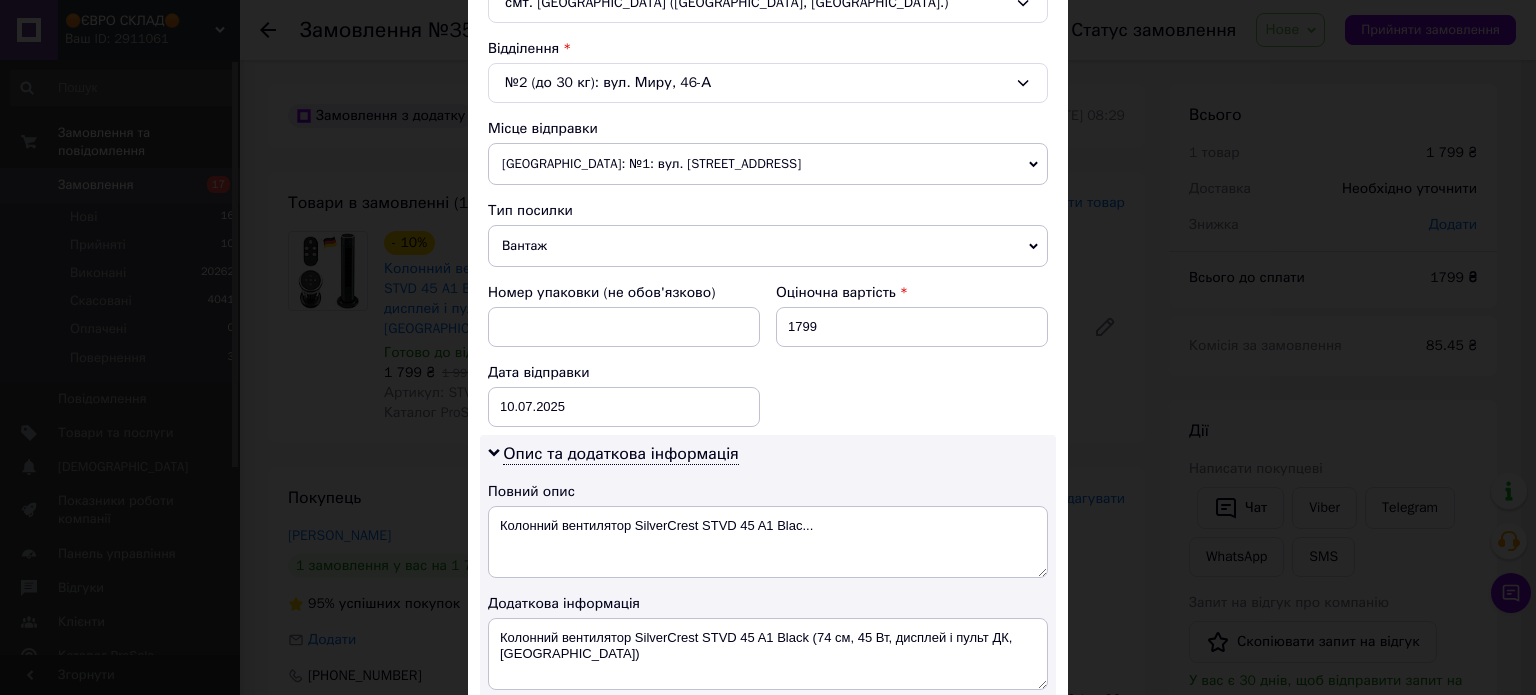 scroll, scrollTop: 900, scrollLeft: 0, axis: vertical 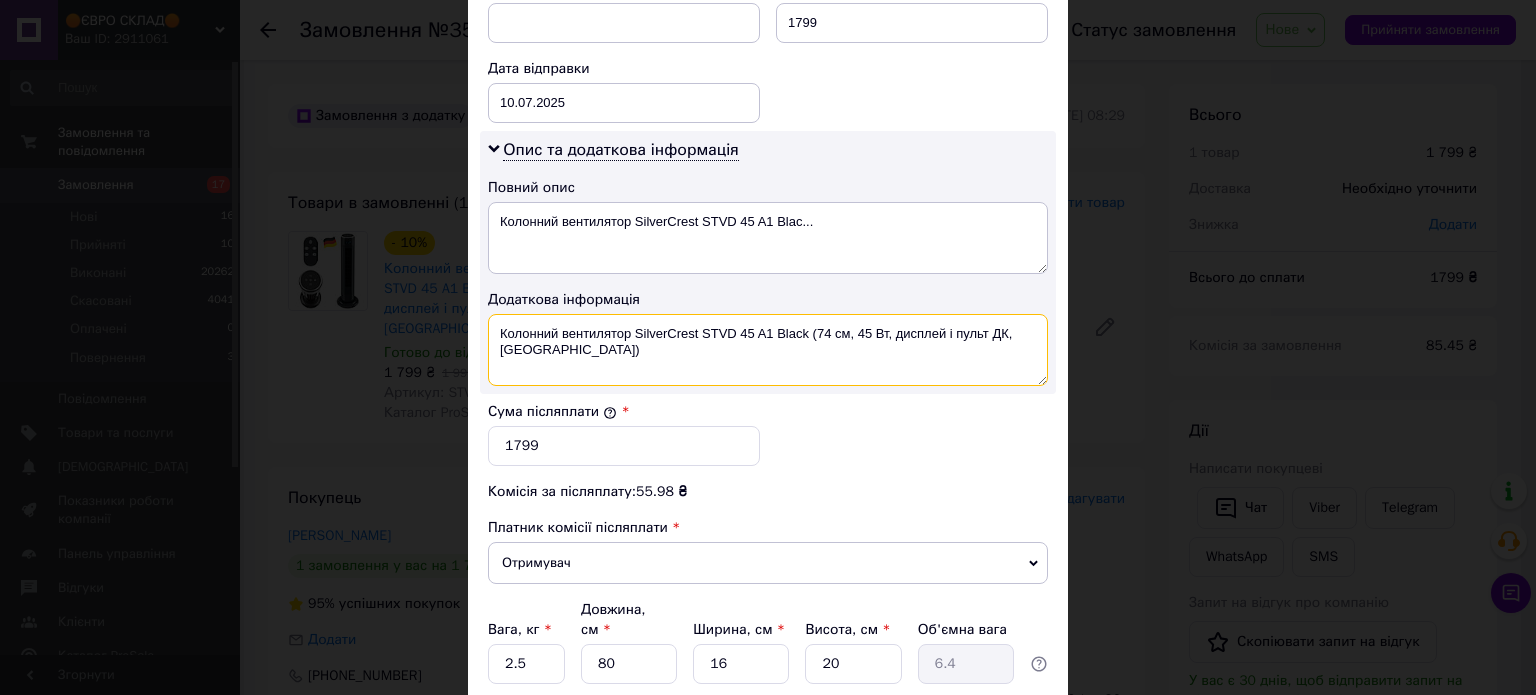 click on "Колонний вентилятор SilverCrest STVD 45 A1 Black (74 см, 45 Вт, дисплей і пульт ДК, Німеччина)" at bounding box center (768, 350) 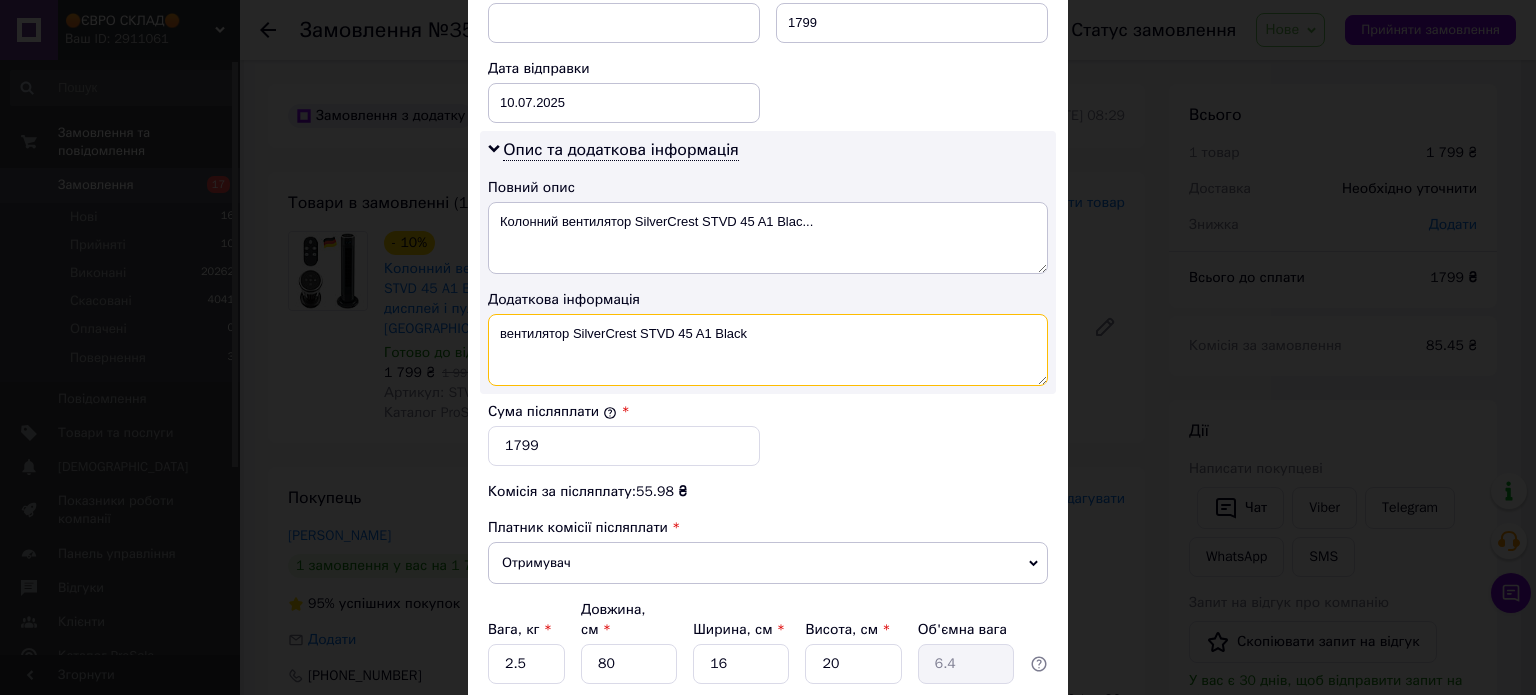type on "вентилятор SilverCrest STVD 45 A1 Black" 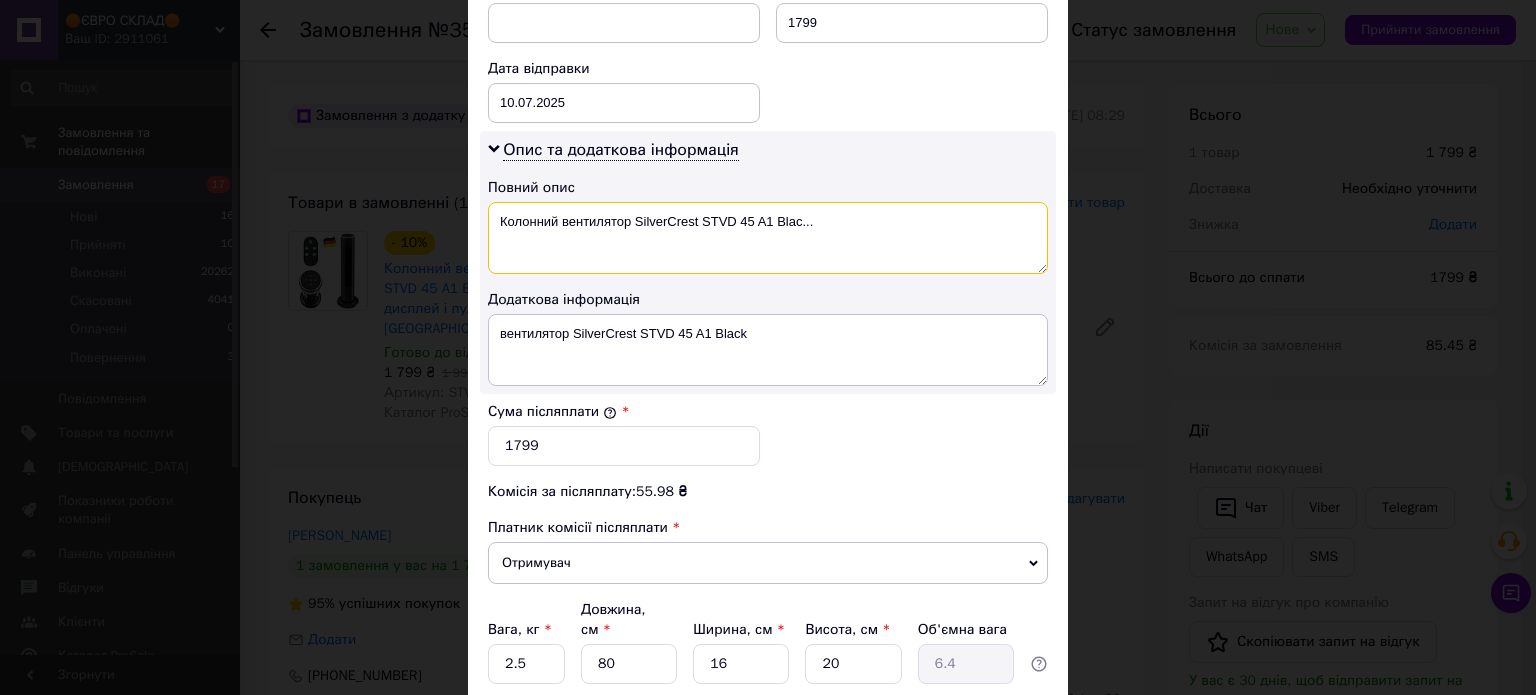 click on "Колонний вентилятор SilverCrest STVD 45 A1 Blac..." at bounding box center (768, 238) 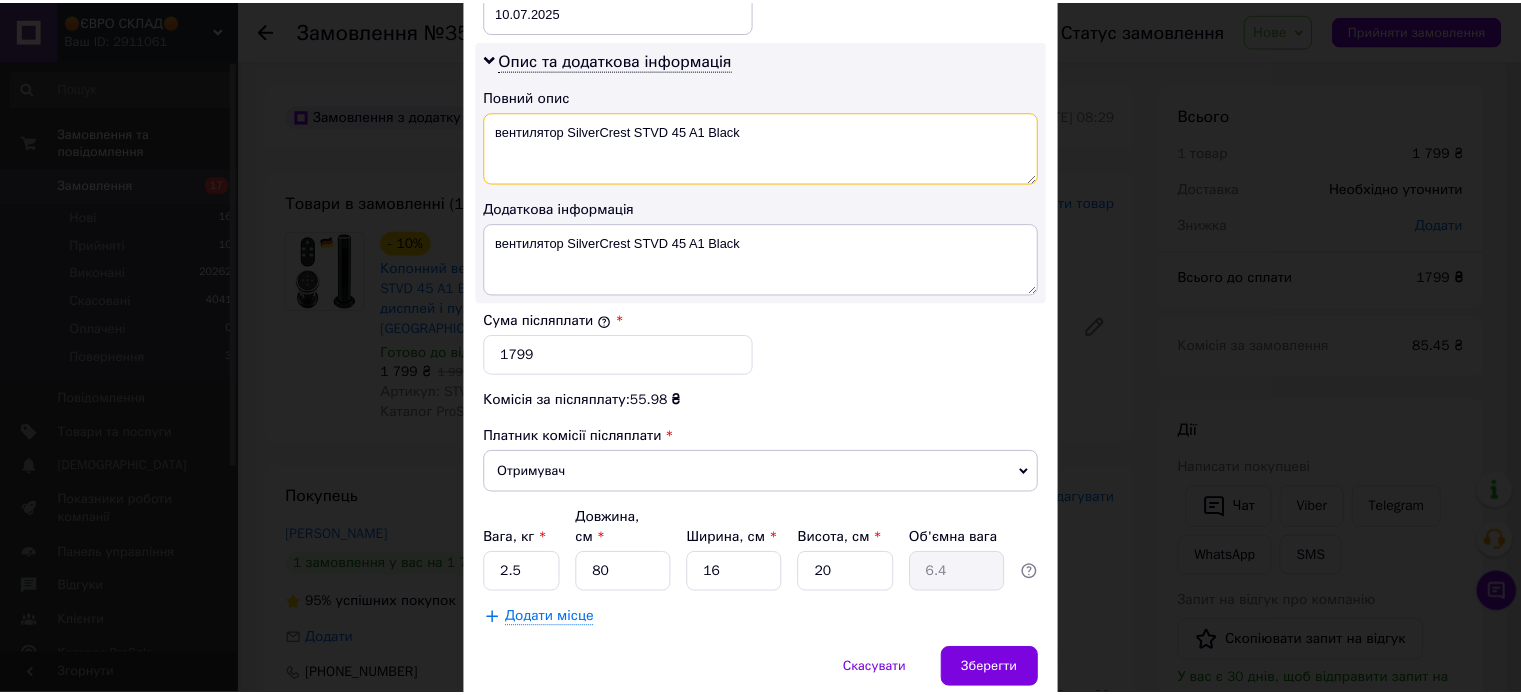 scroll, scrollTop: 1048, scrollLeft: 0, axis: vertical 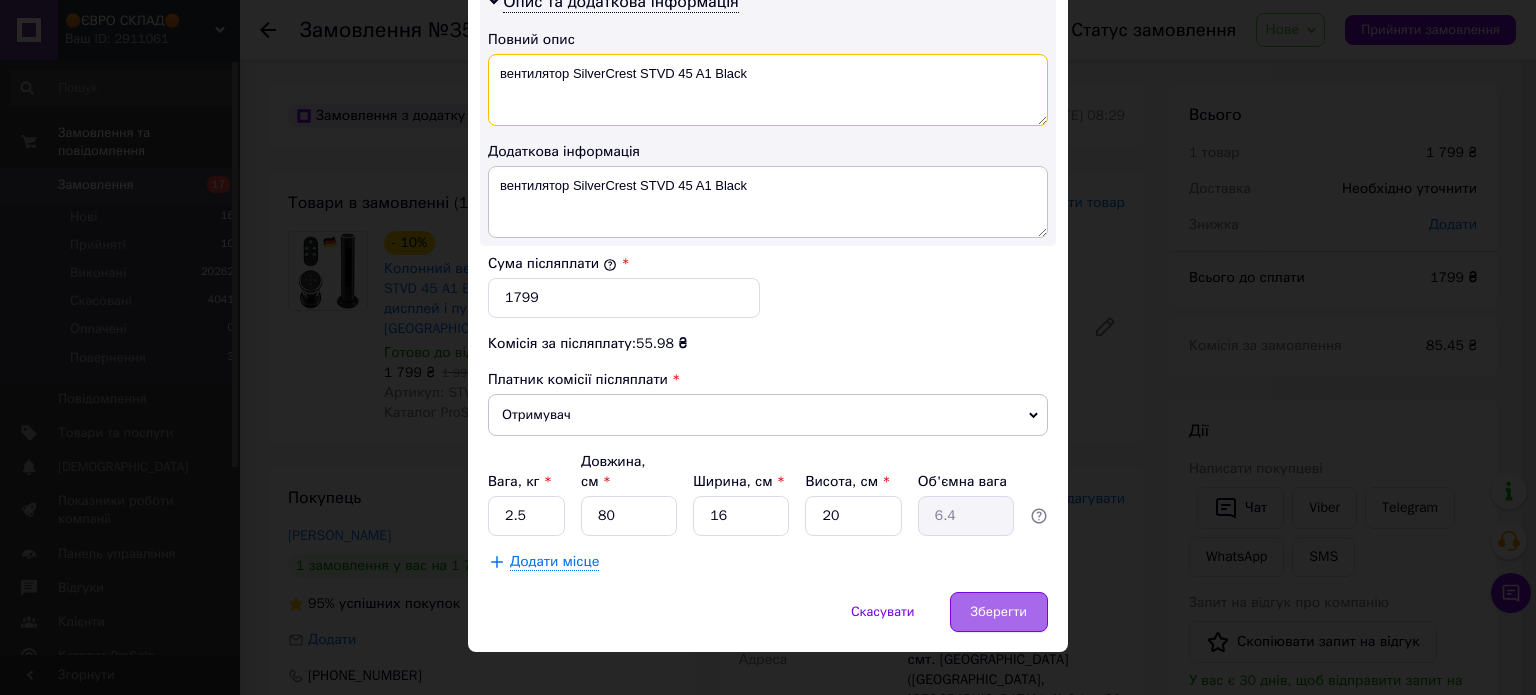 type on "вентилятор SilverCrest STVD 45 A1 Black" 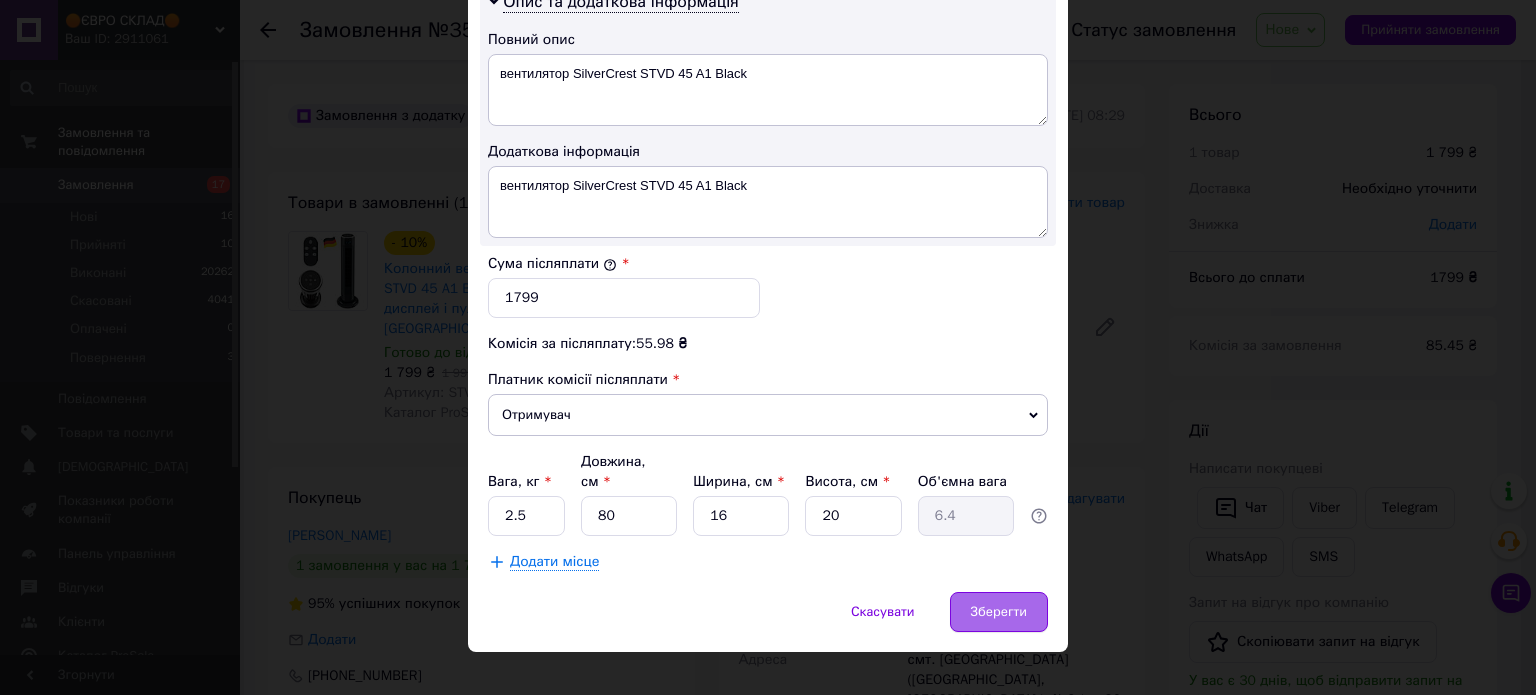 click on "Зберегти" at bounding box center [999, 612] 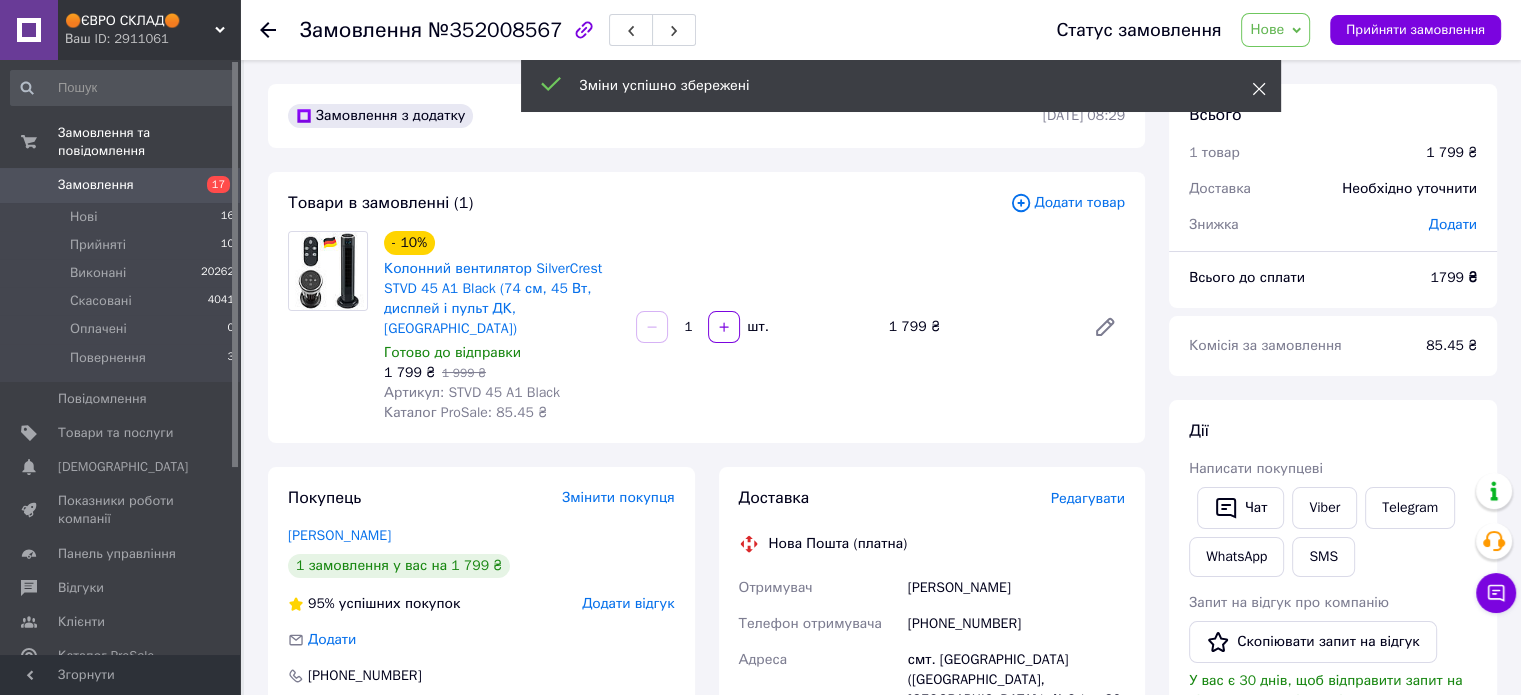 click 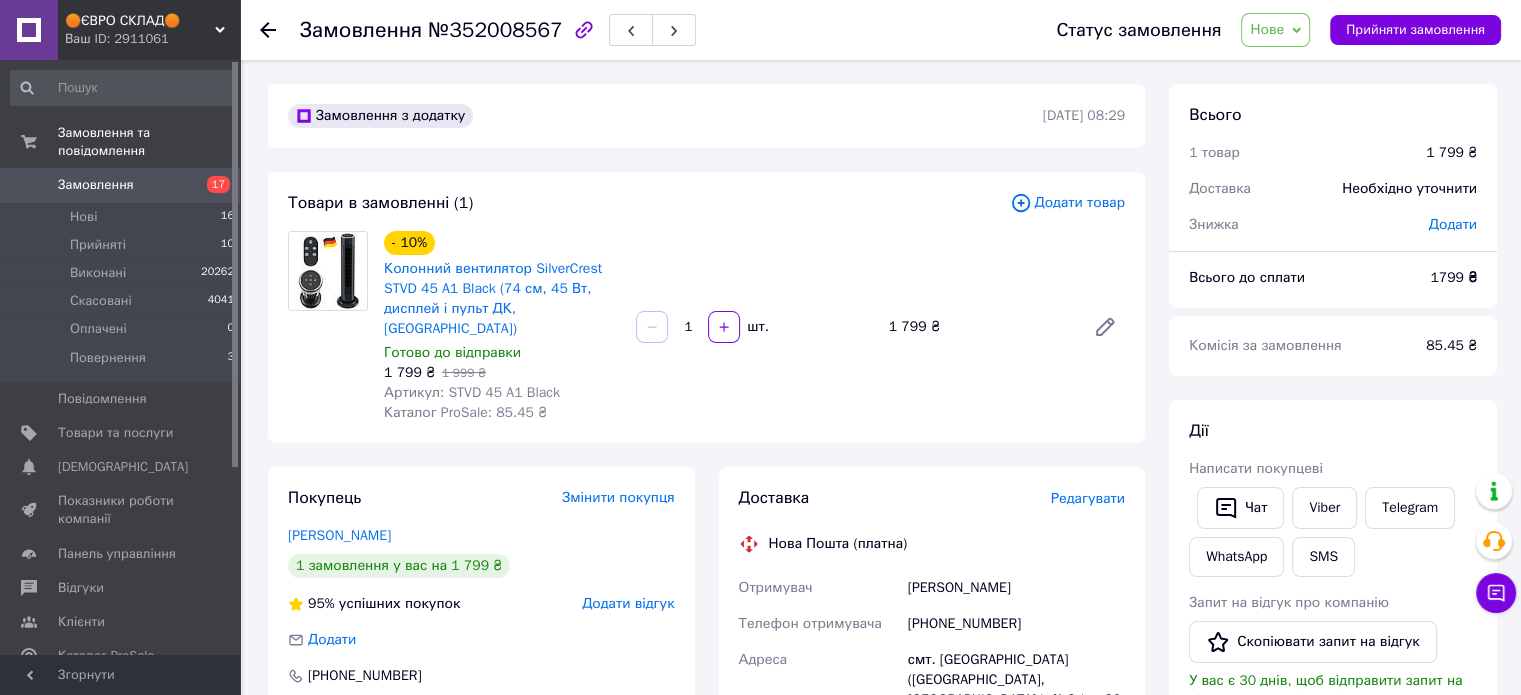 drag, startPoint x: 1276, startPoint y: 23, endPoint x: 1294, endPoint y: 73, distance: 53.14132 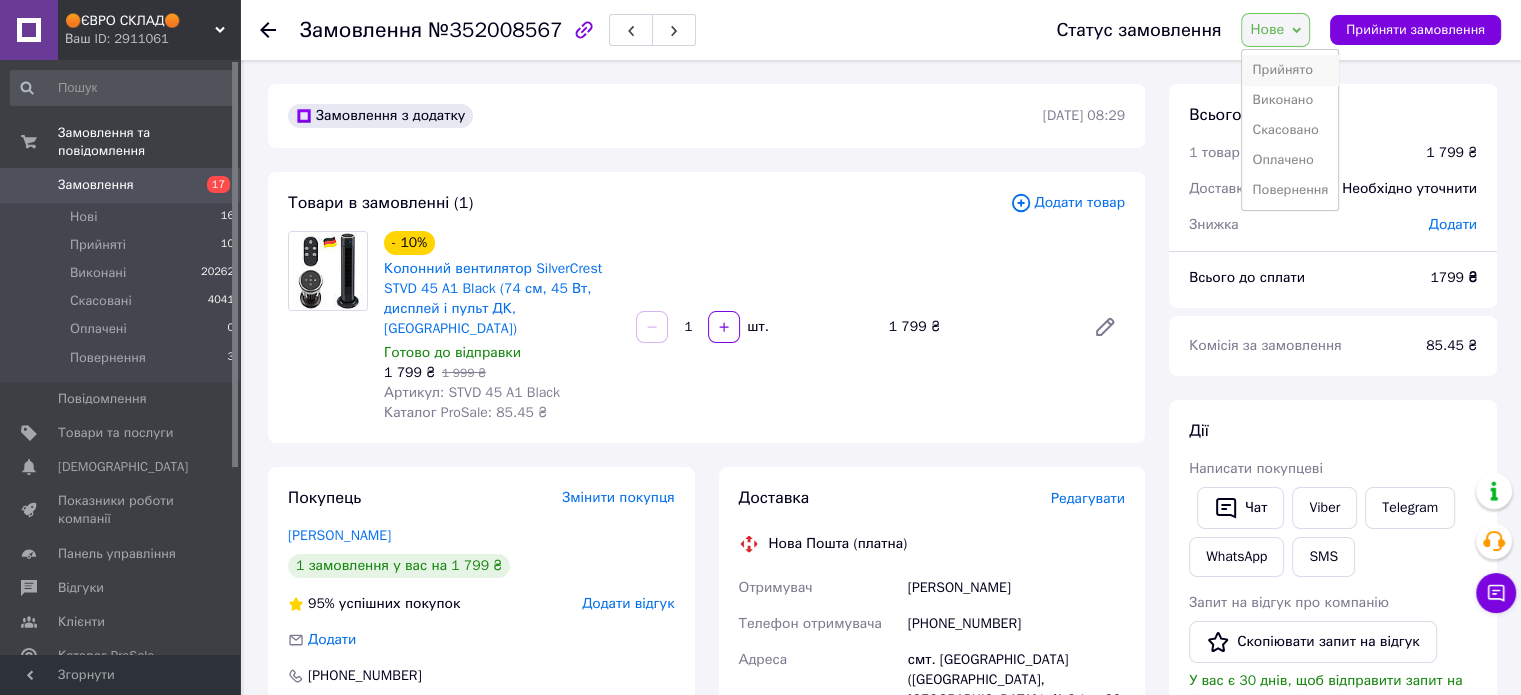 click on "Прийнято" at bounding box center [1290, 70] 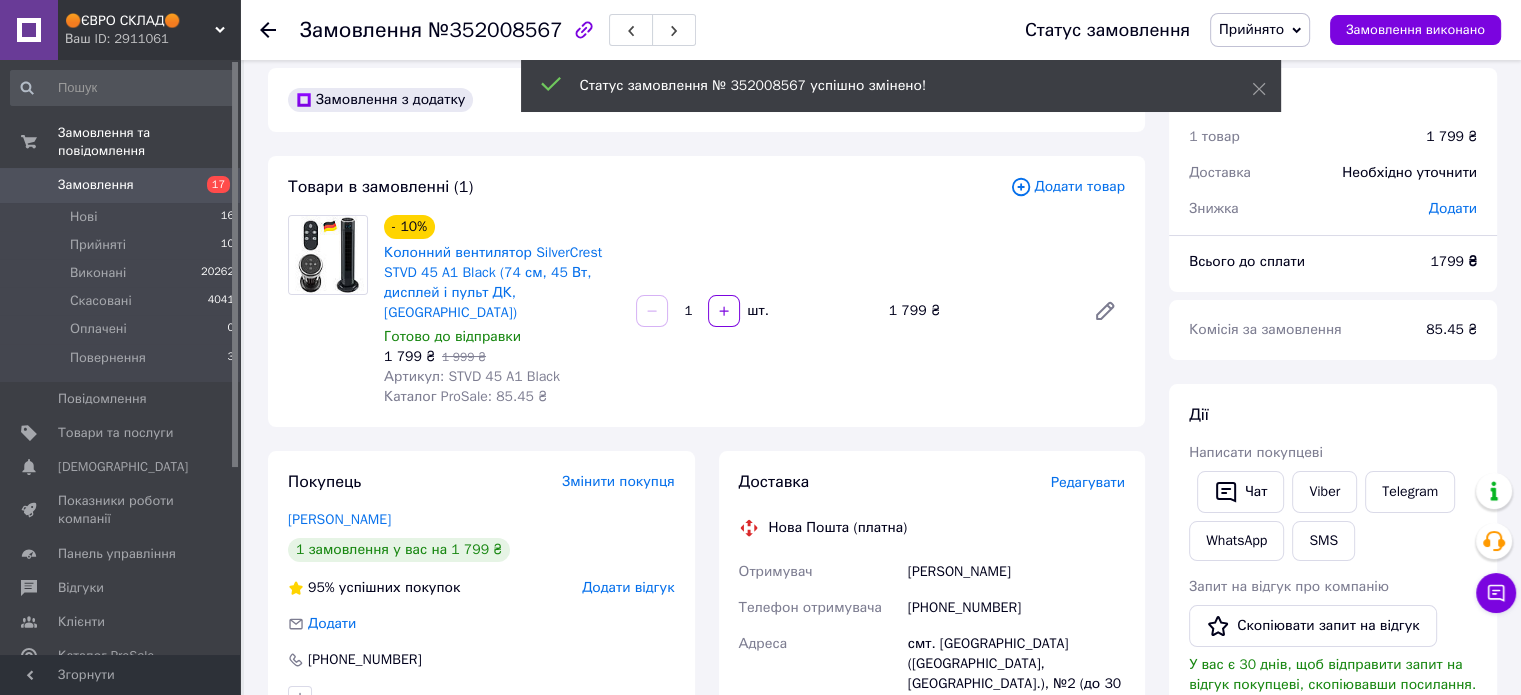 scroll, scrollTop: 600, scrollLeft: 0, axis: vertical 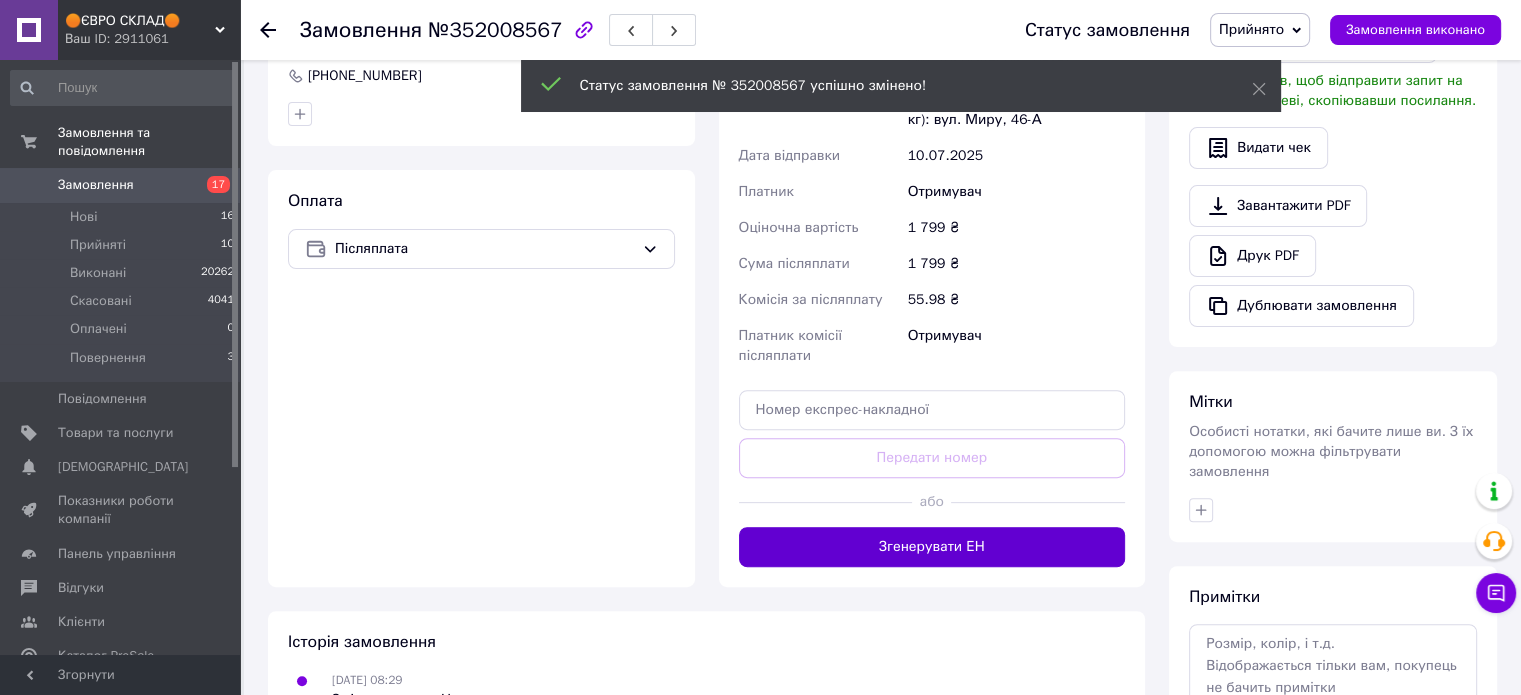 click on "Згенерувати ЕН" at bounding box center [932, 547] 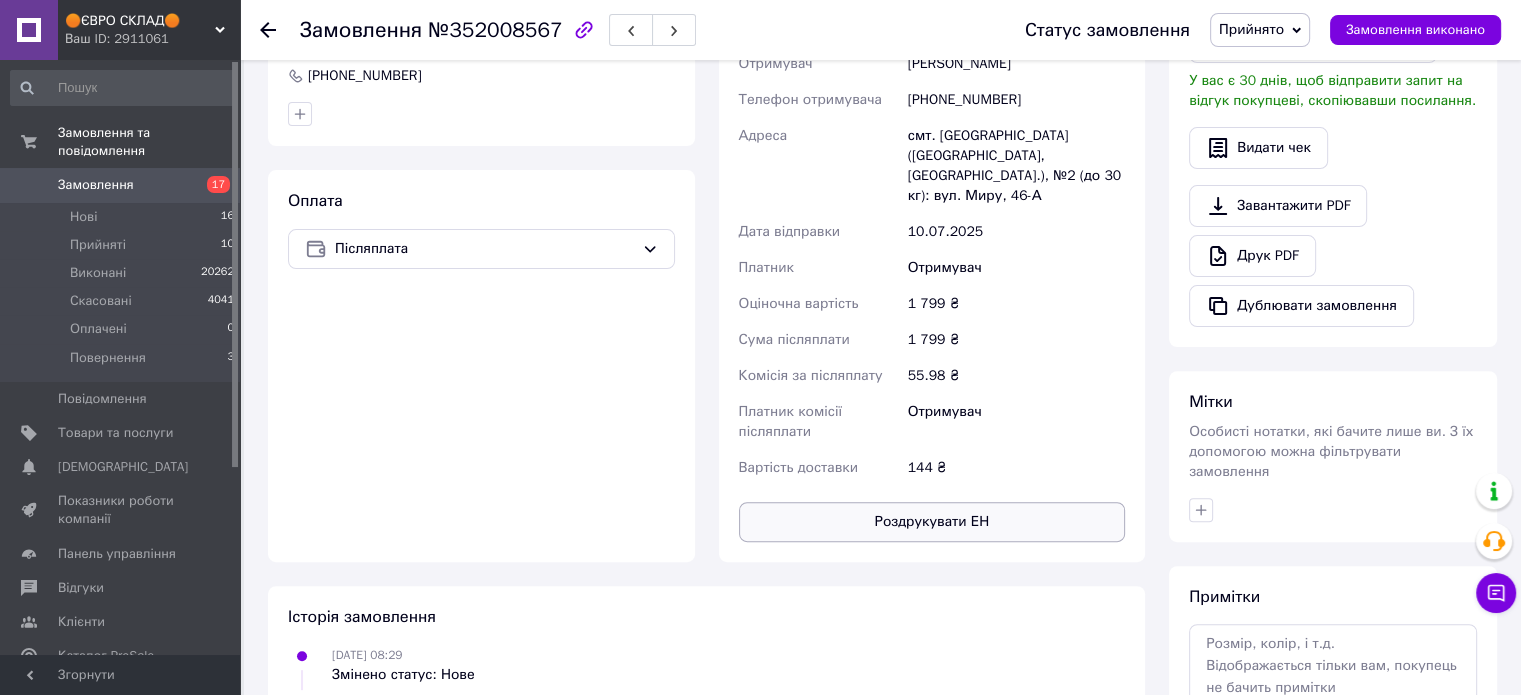click on "Роздрукувати ЕН" at bounding box center [932, 522] 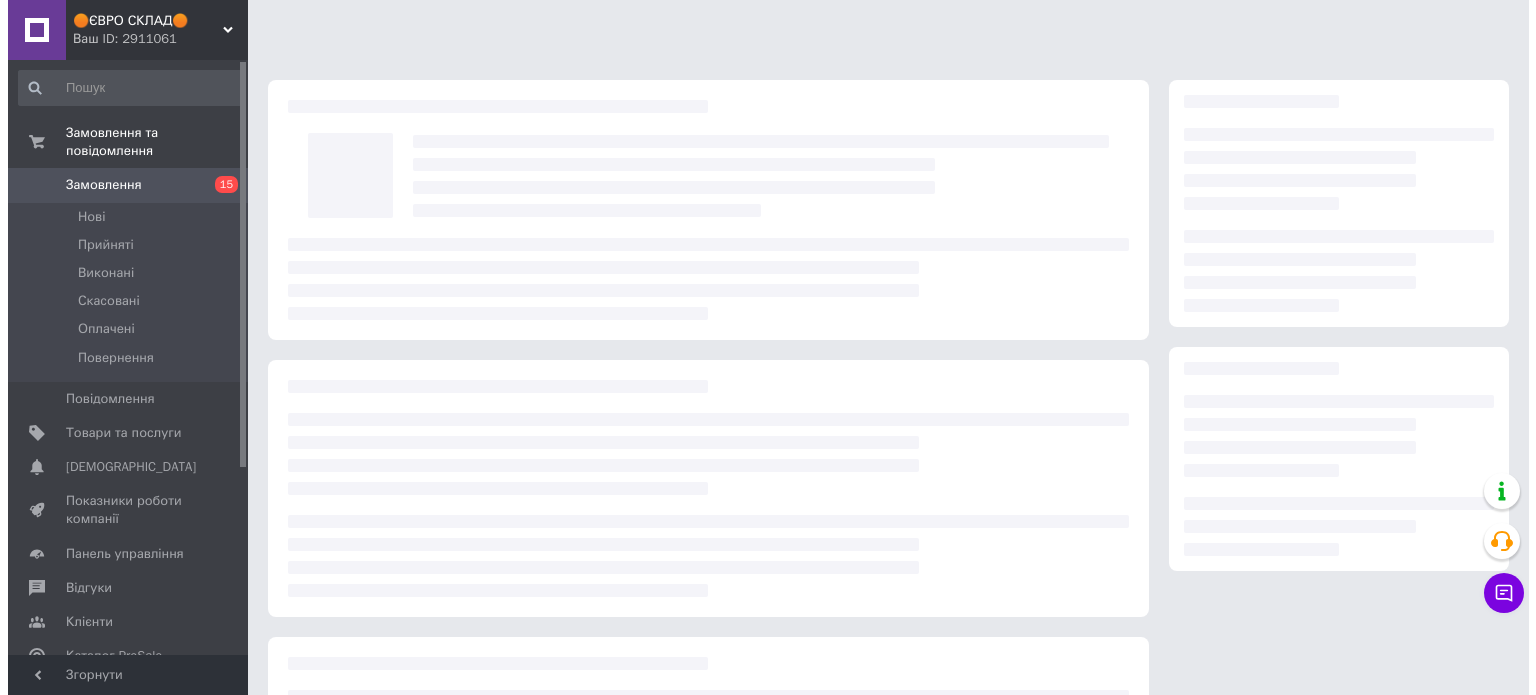 scroll, scrollTop: 0, scrollLeft: 0, axis: both 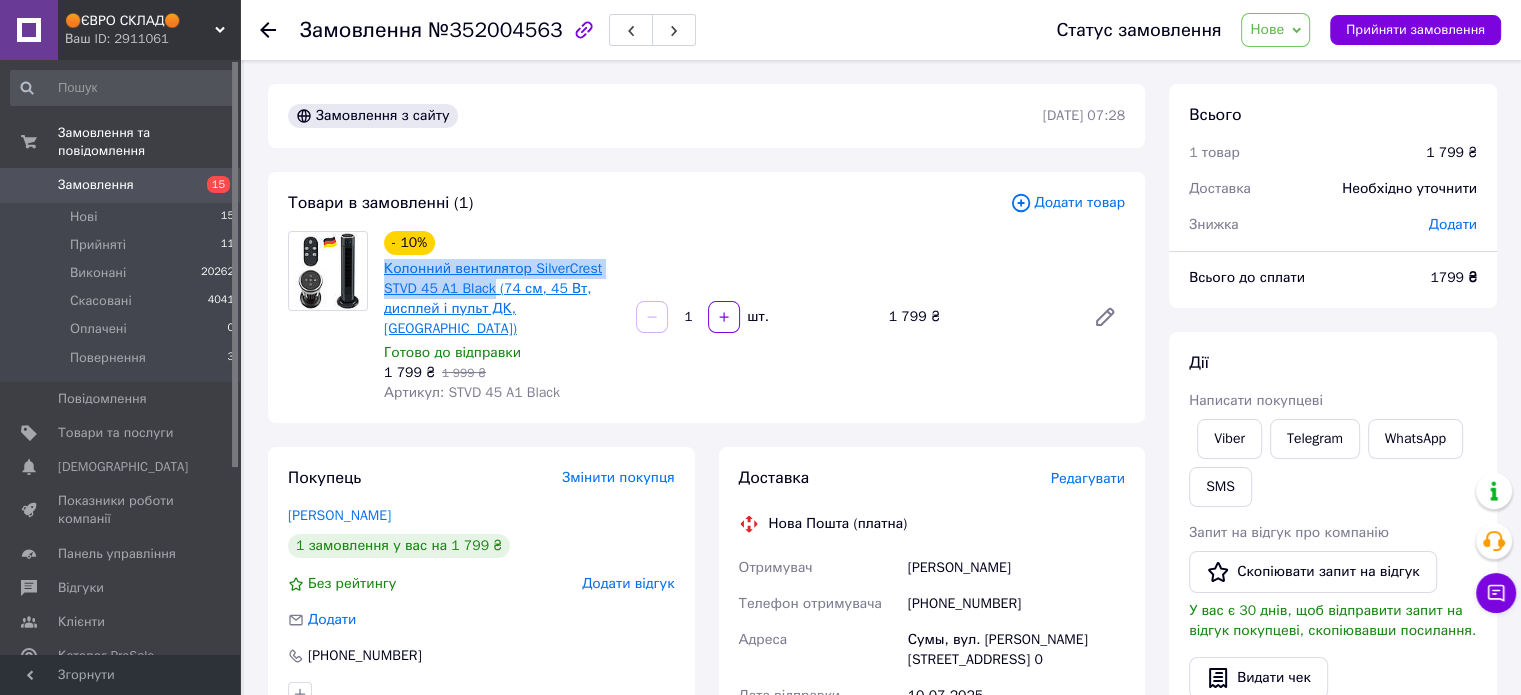 drag, startPoint x: 379, startPoint y: 263, endPoint x: 492, endPoint y: 294, distance: 117.17508 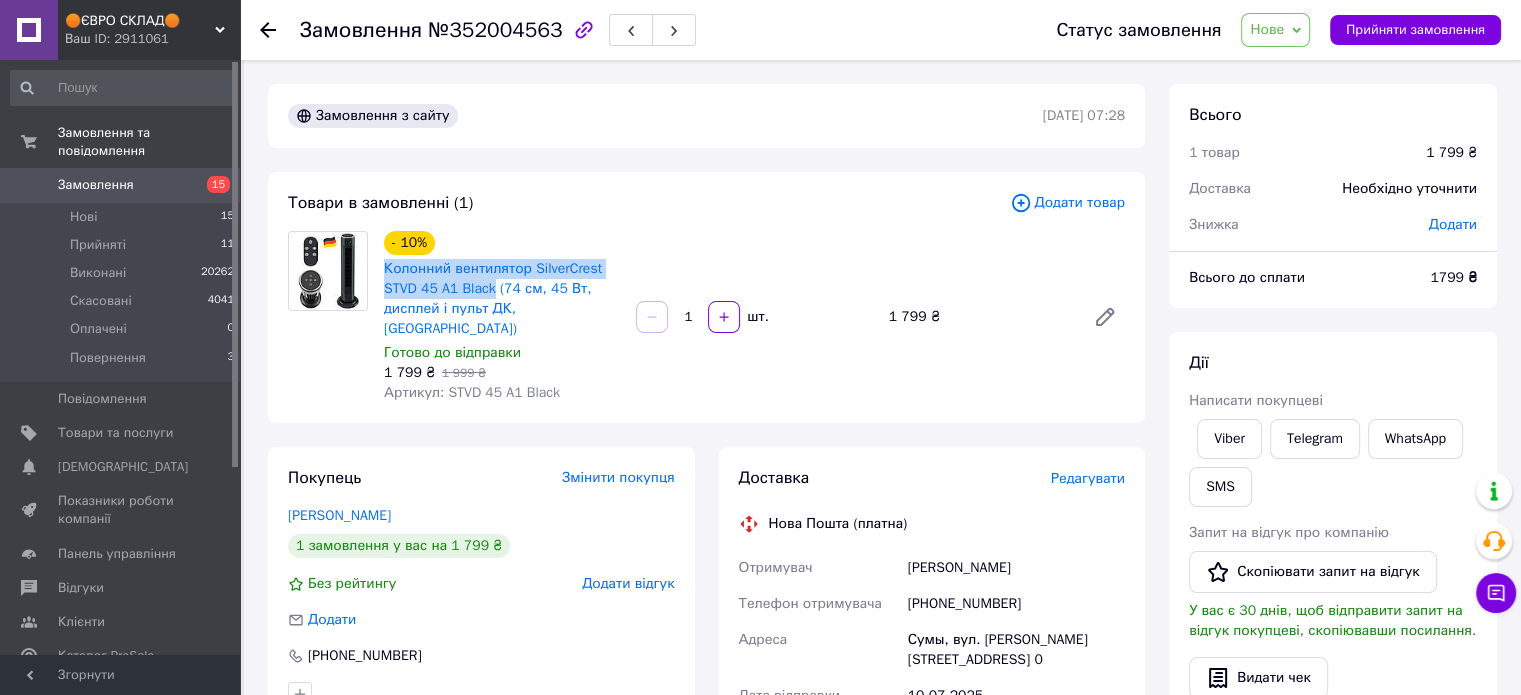 copy on "Колонний вентилятор SilverCrest STVD 45 A1 Black" 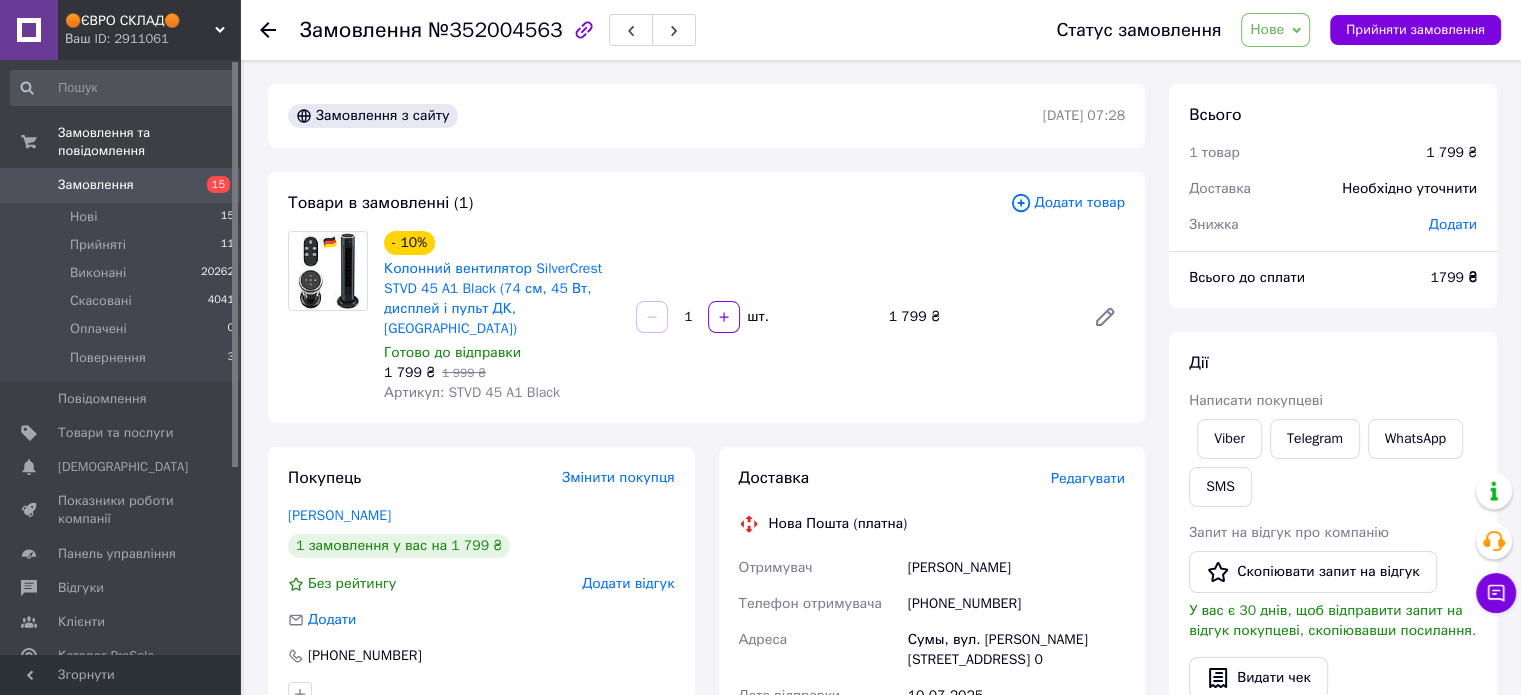 click on "Редагувати" at bounding box center (1088, 478) 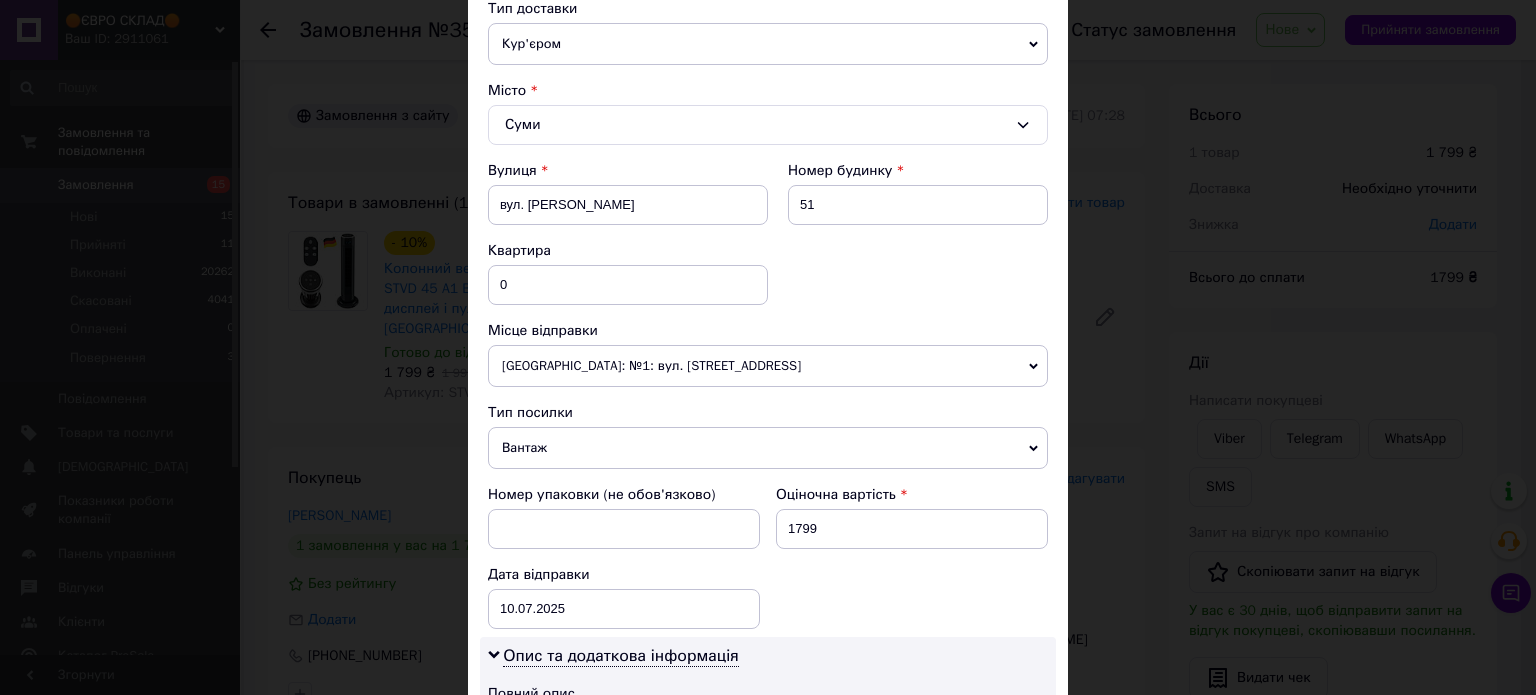 scroll, scrollTop: 800, scrollLeft: 0, axis: vertical 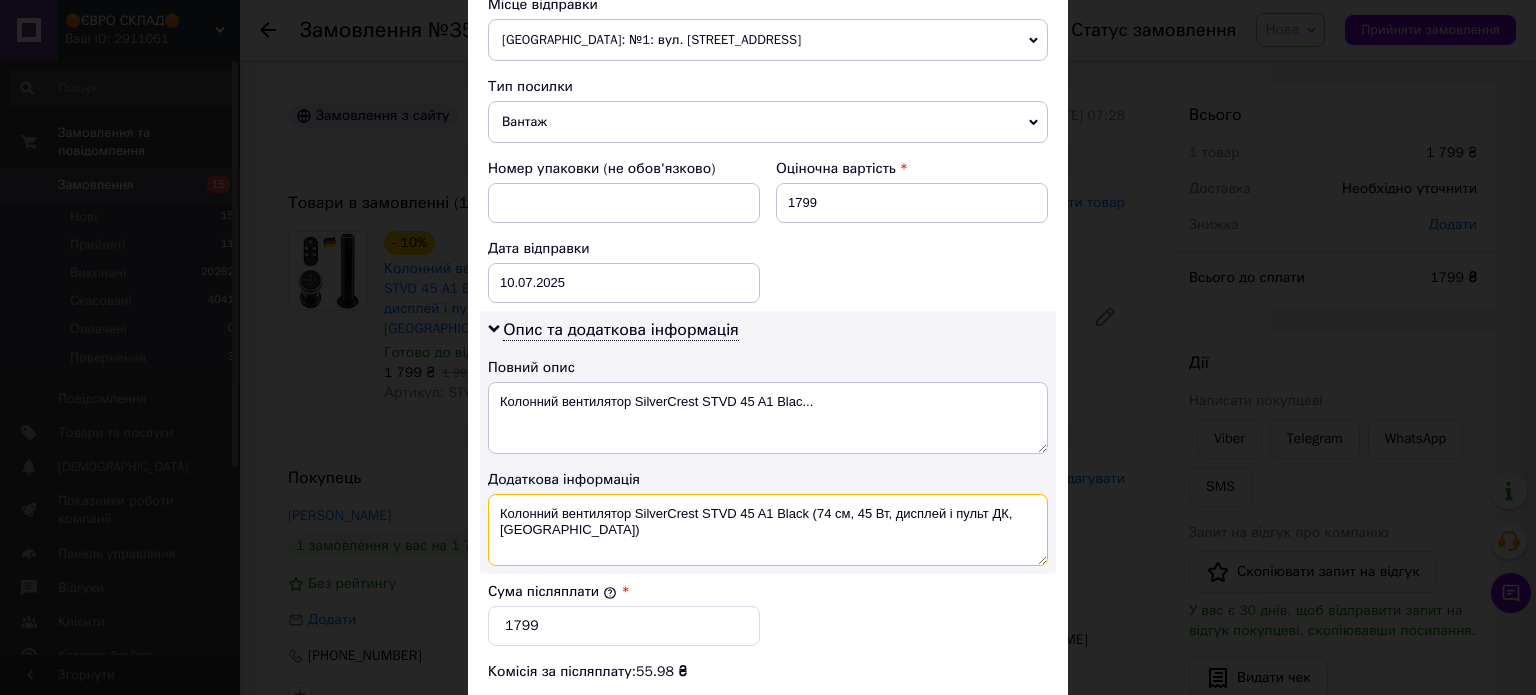 click on "Колонний вентилятор SilverCrest STVD 45 A1 Black (74 см, 45 Вт, дисплей і пульт ДК, [GEOGRAPHIC_DATA])" at bounding box center (768, 530) 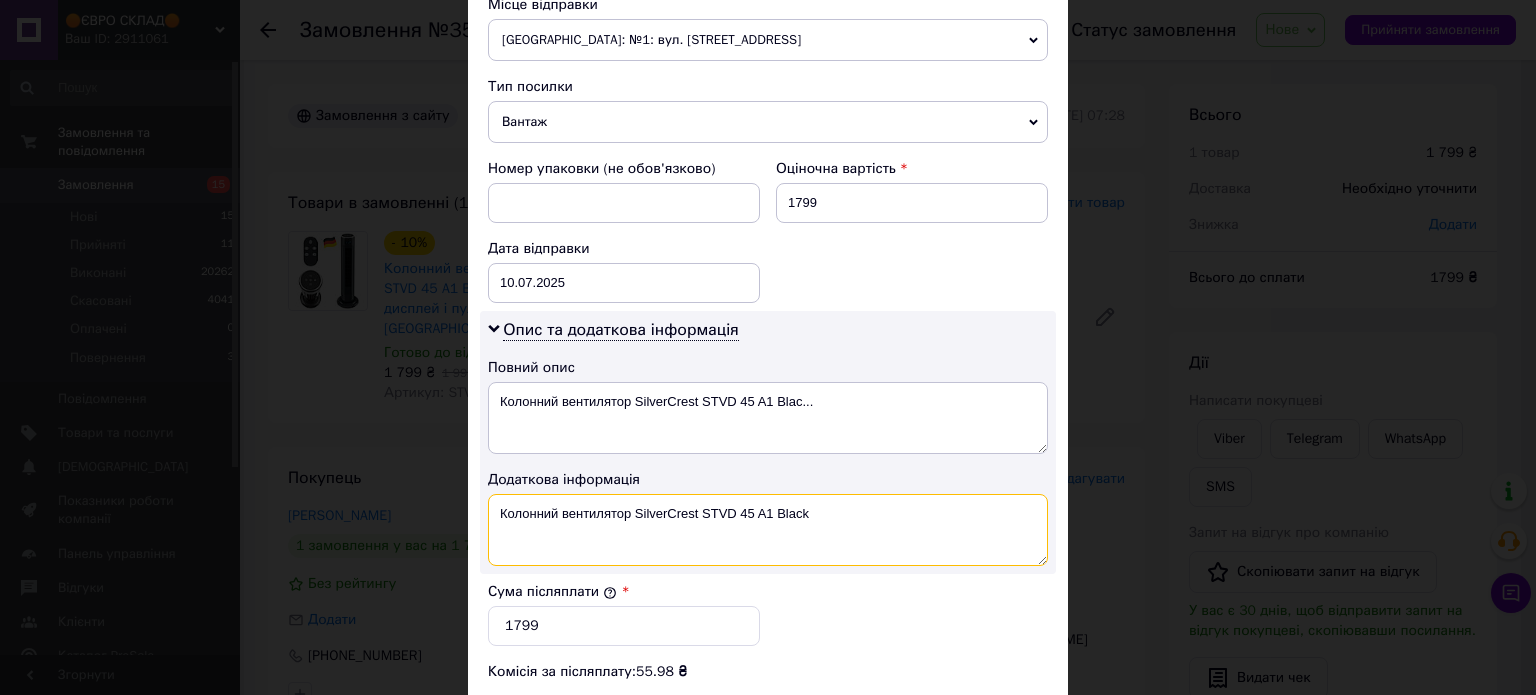 drag, startPoint x: 558, startPoint y: 504, endPoint x: 488, endPoint y: 504, distance: 70 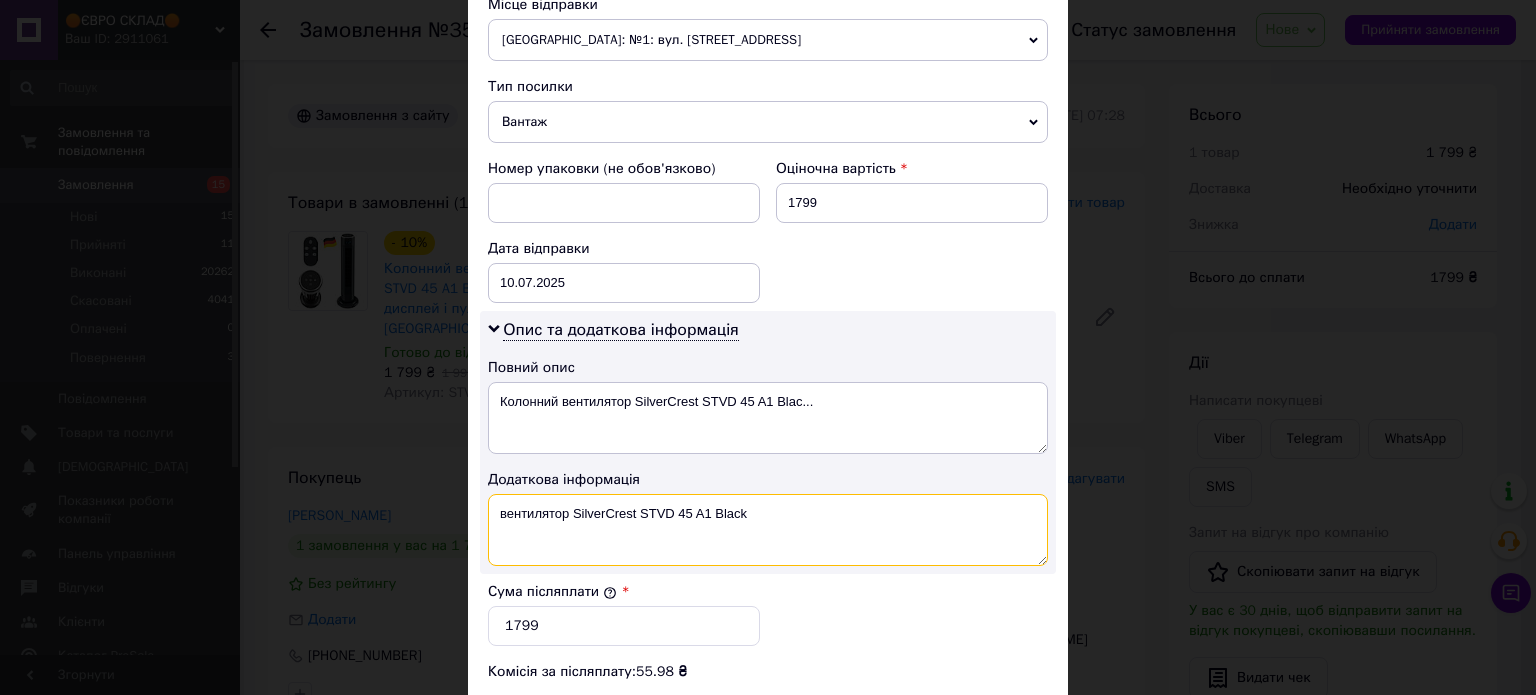 click on "вентилятор SilverCrest STVD 45 A1 Black" at bounding box center [768, 530] 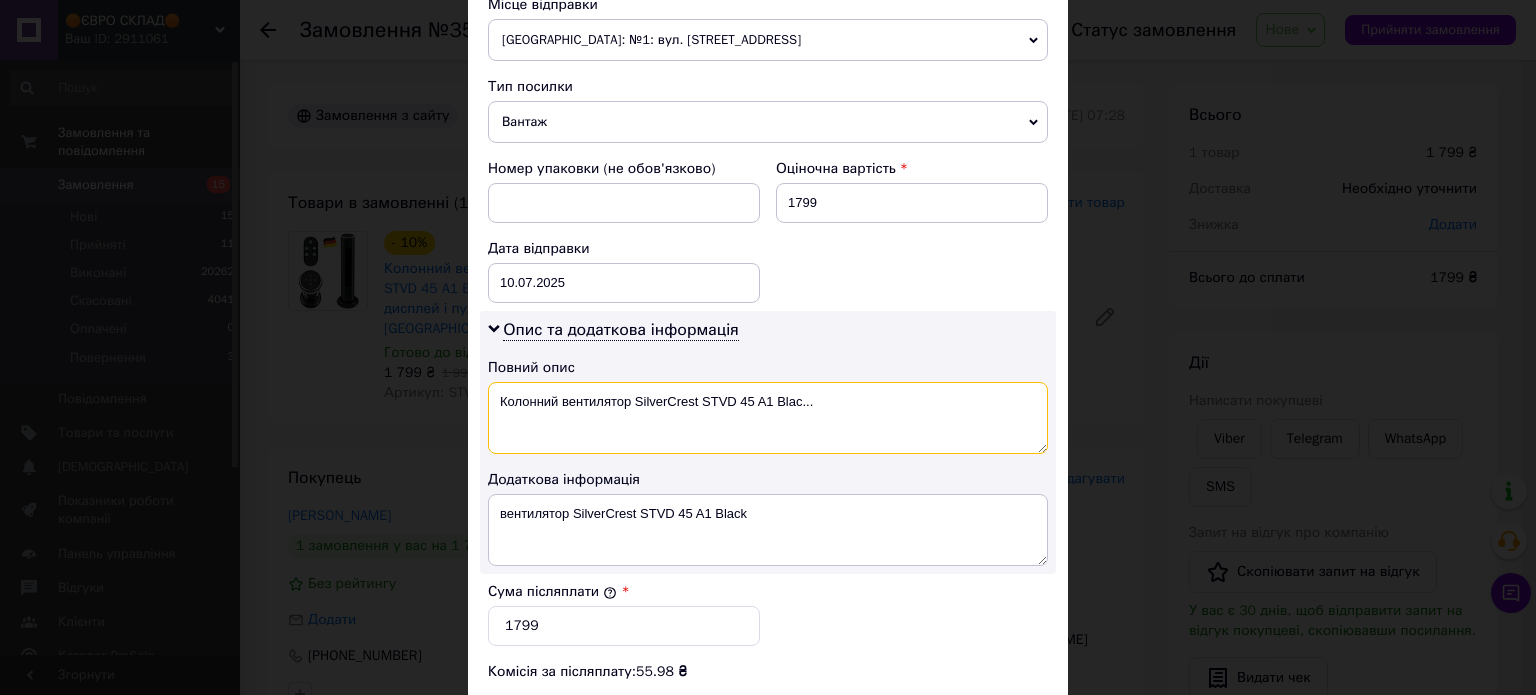 click on "Колонний вентилятор SilverCrest STVD 45 A1 Blac..." at bounding box center (768, 418) 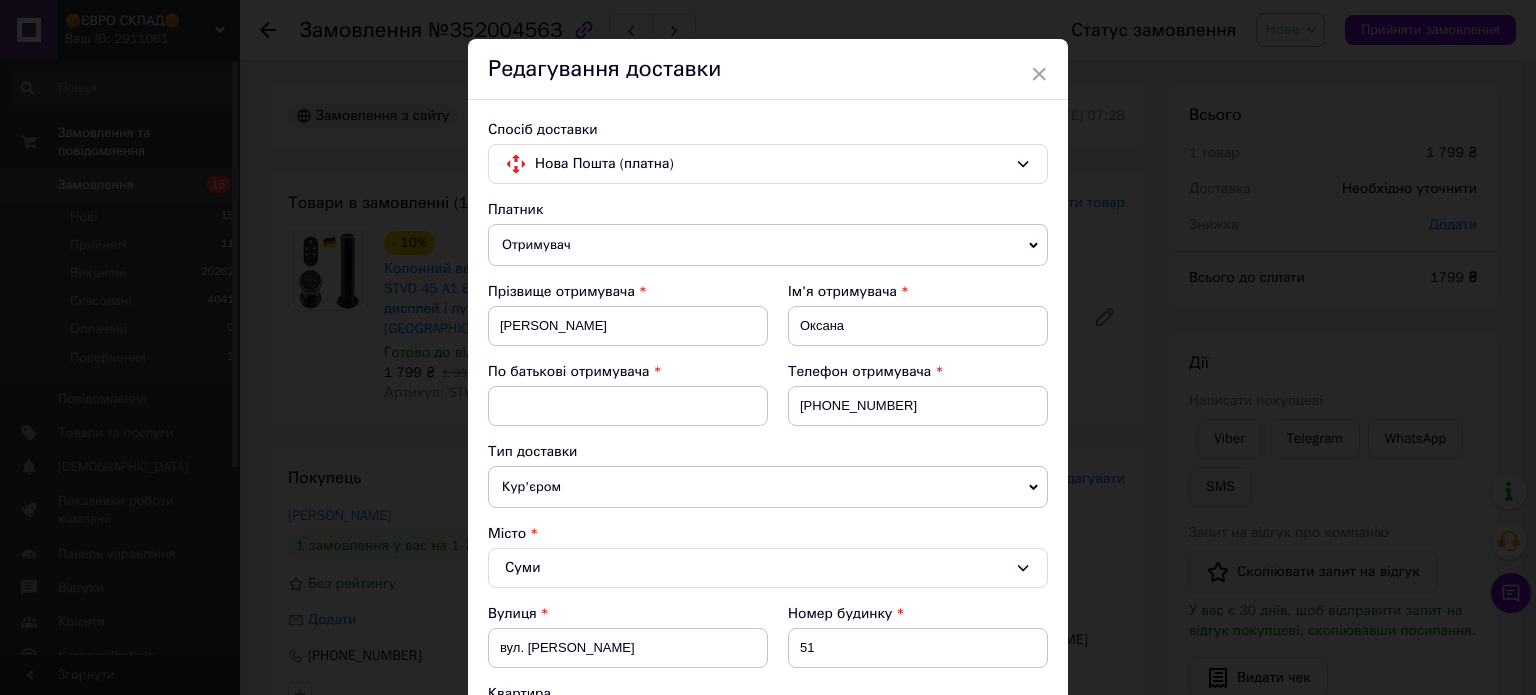 scroll, scrollTop: 0, scrollLeft: 0, axis: both 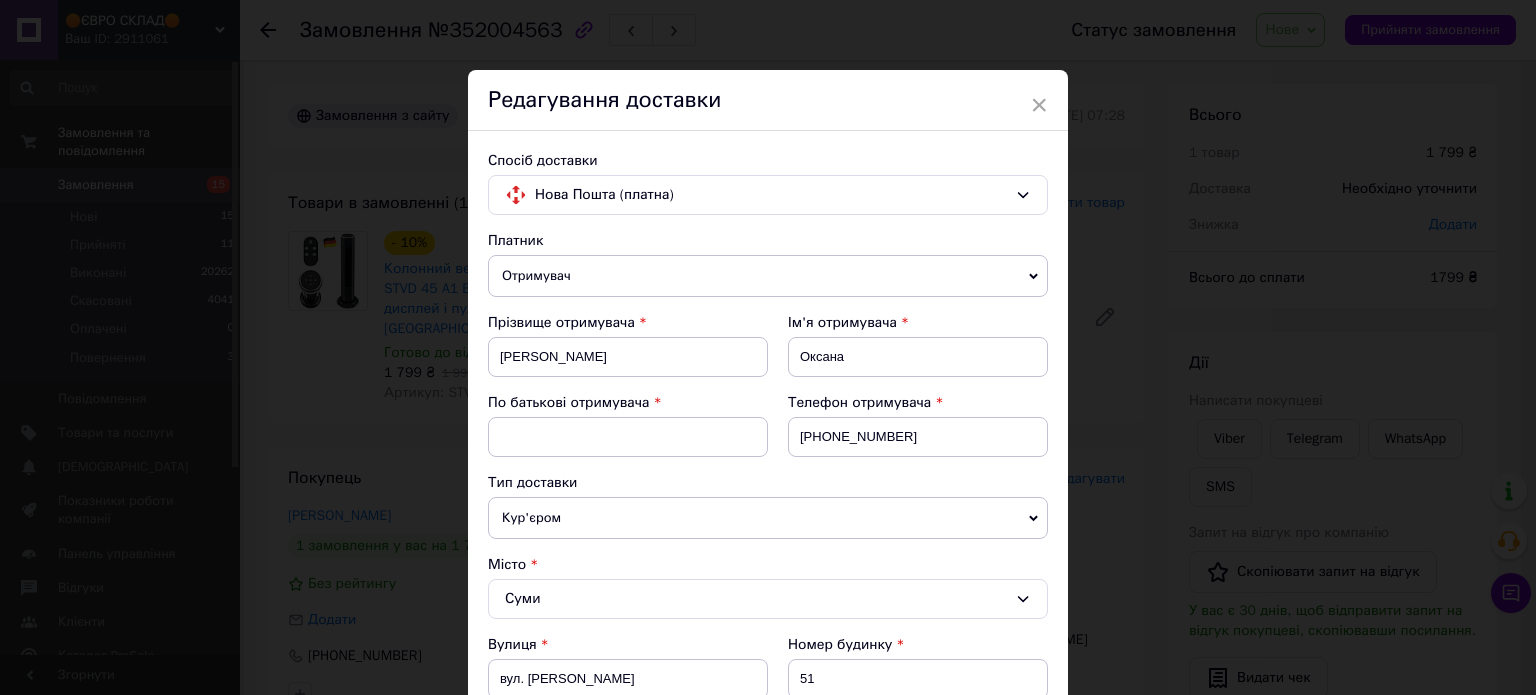 type on "вентилятор SilverCrest STVD 45 A1 Black" 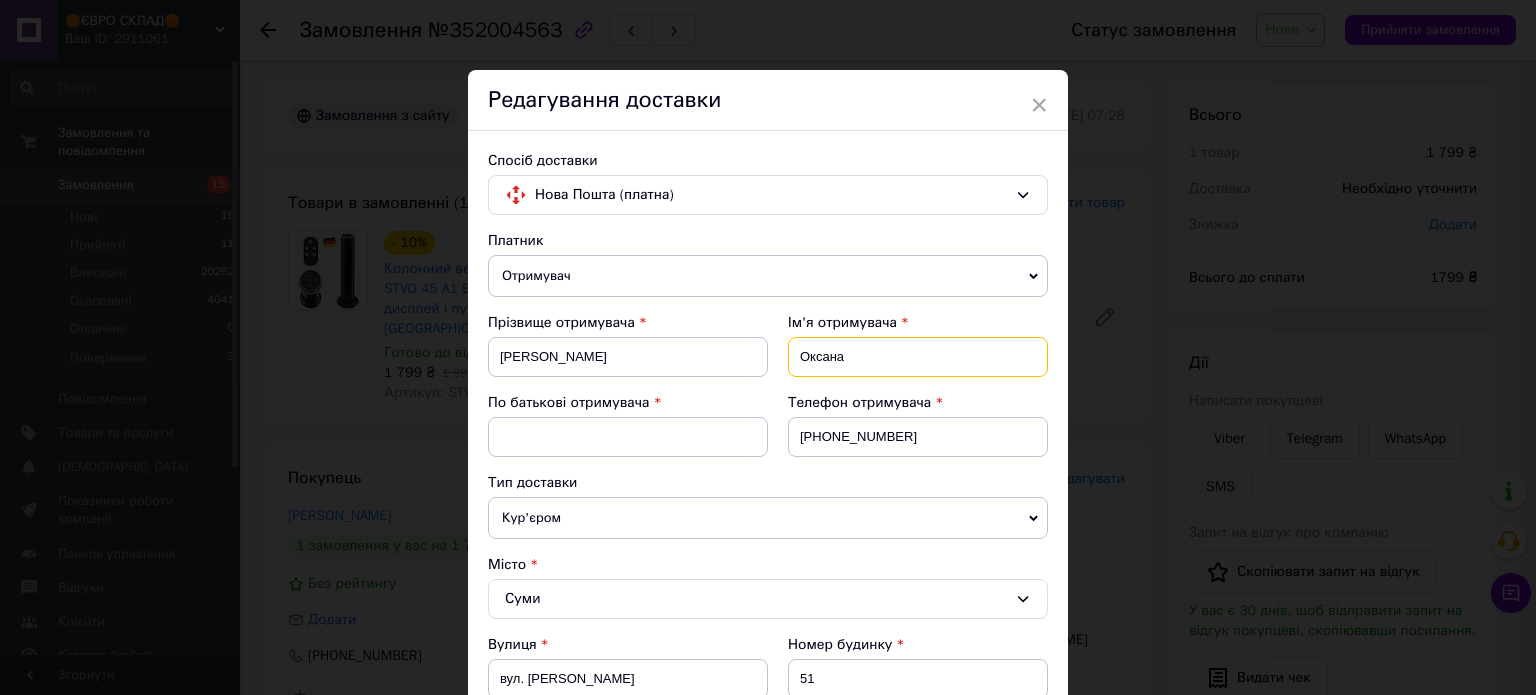 drag, startPoint x: 872, startPoint y: 360, endPoint x: 772, endPoint y: 360, distance: 100 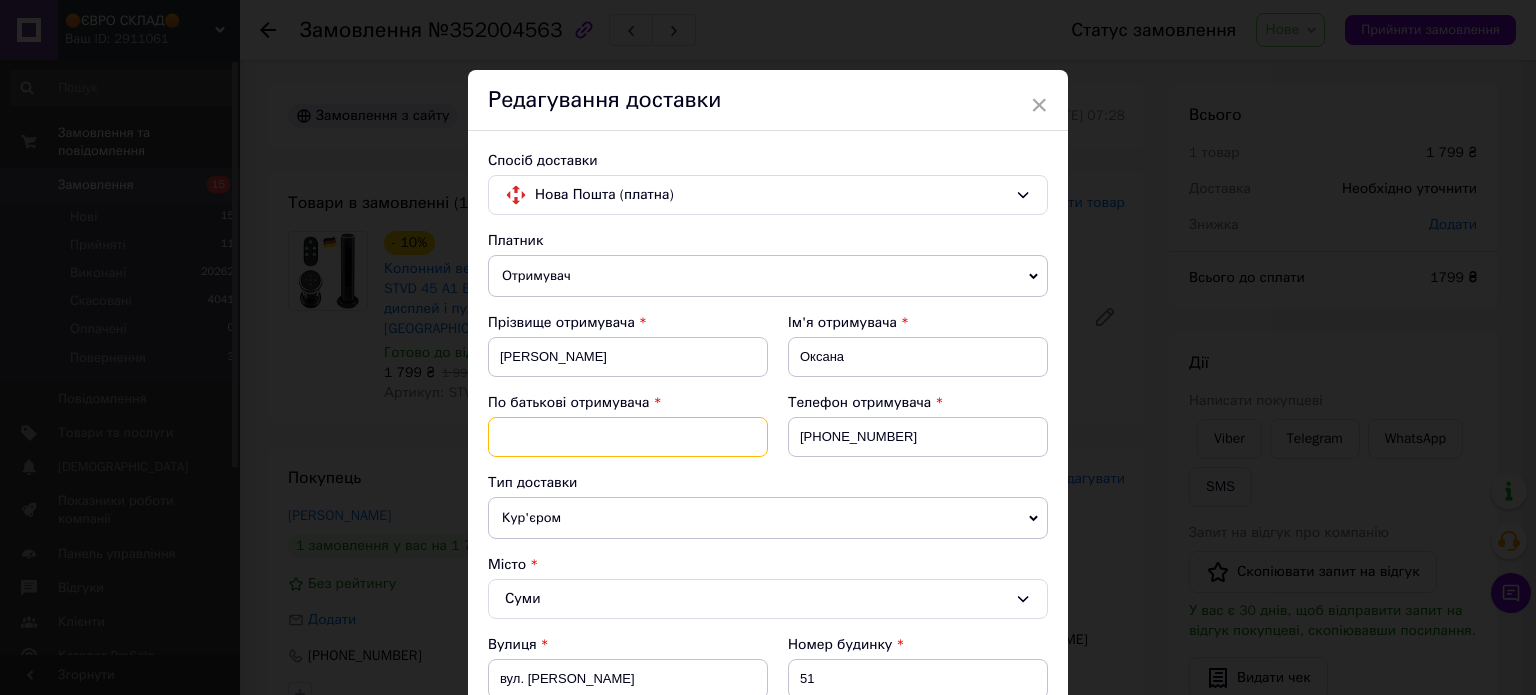 click at bounding box center (628, 437) 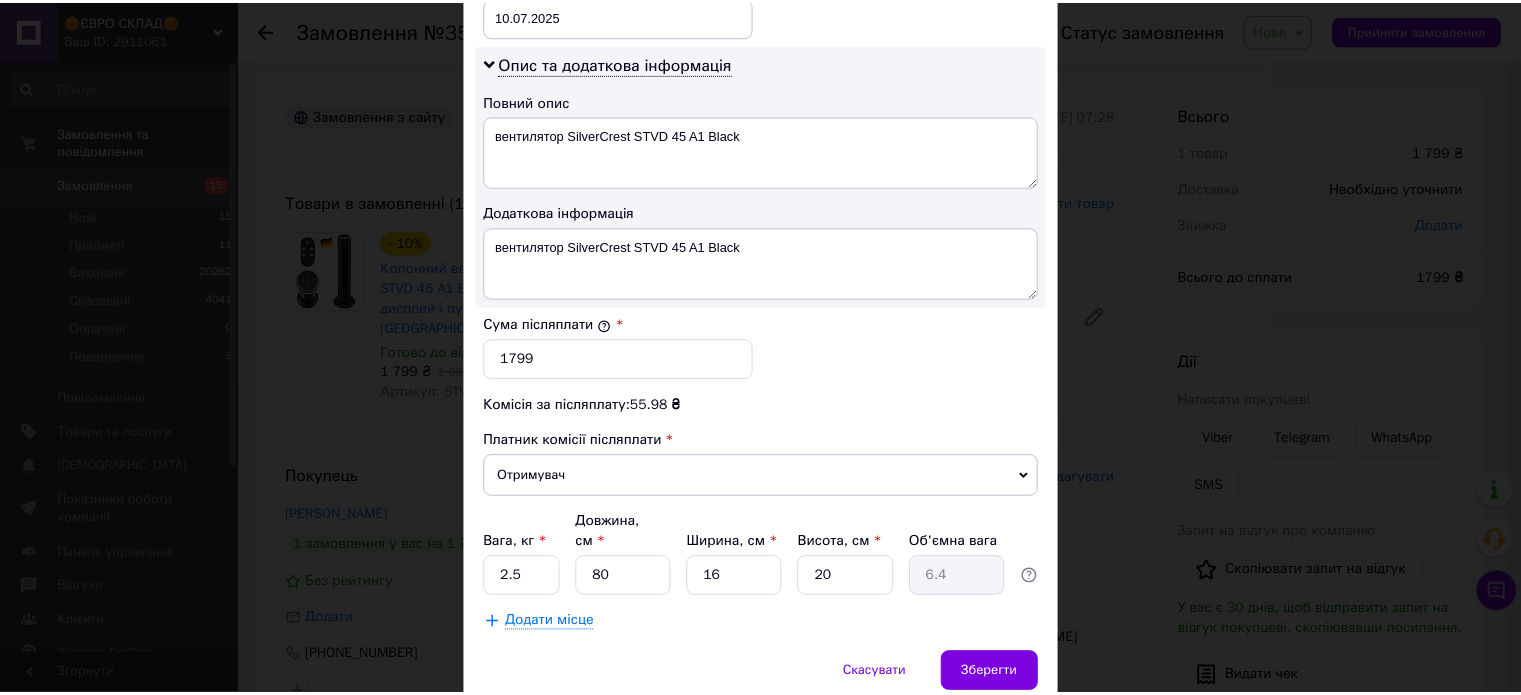 scroll, scrollTop: 1127, scrollLeft: 0, axis: vertical 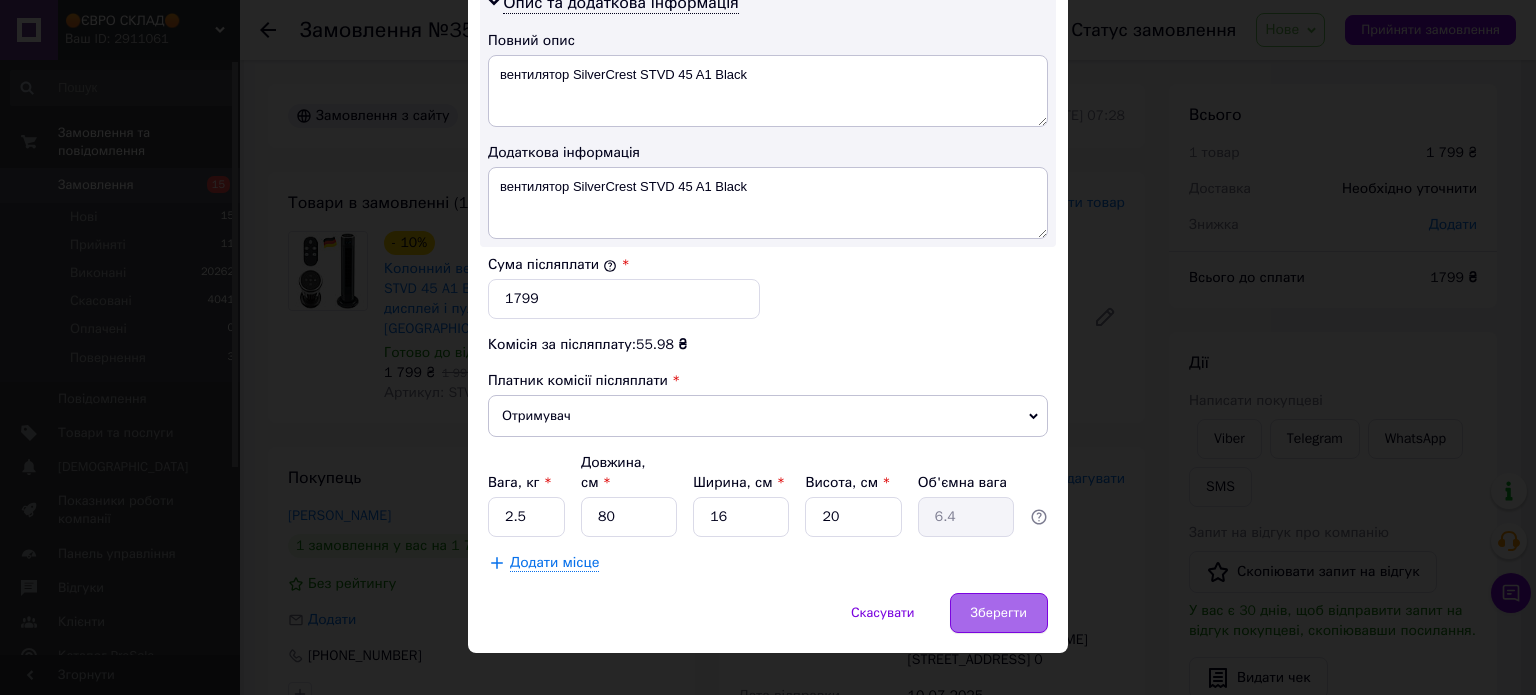 click on "Зберегти" at bounding box center (999, 613) 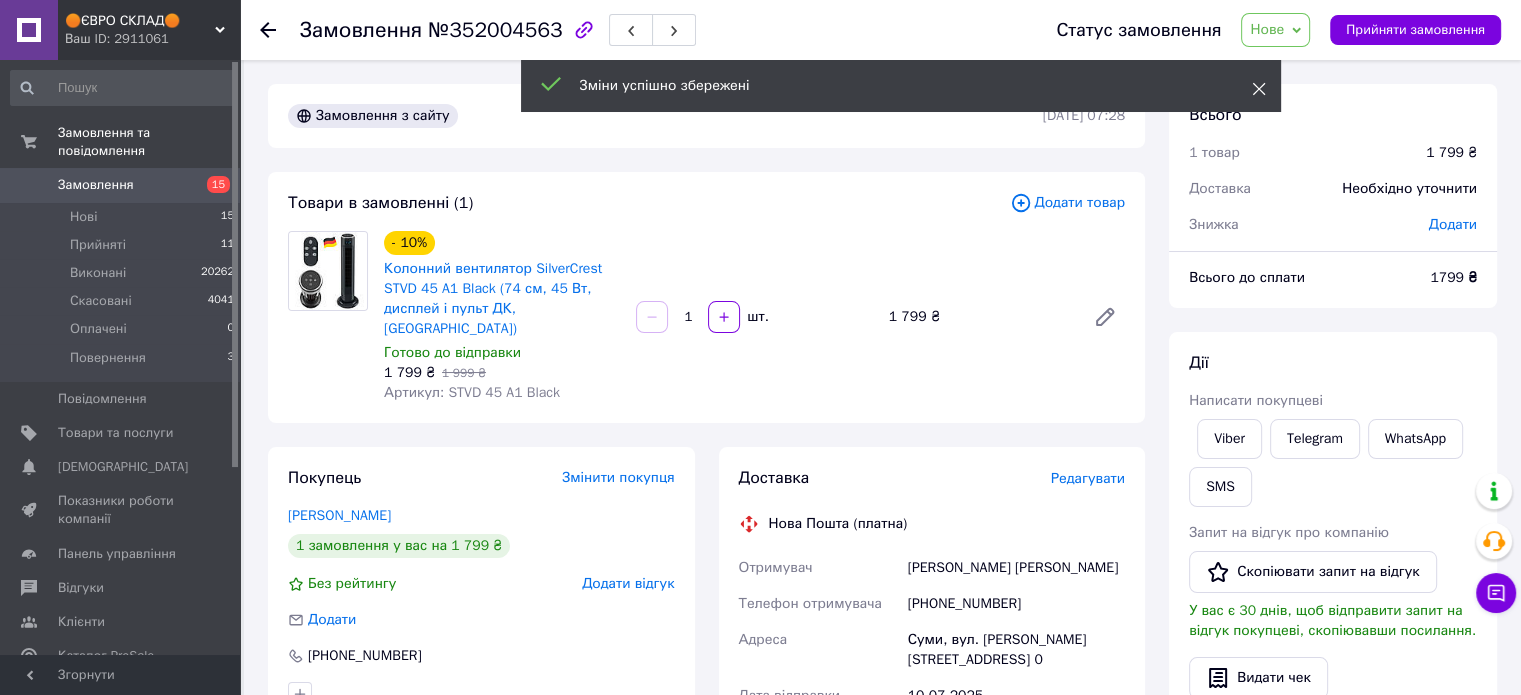 click 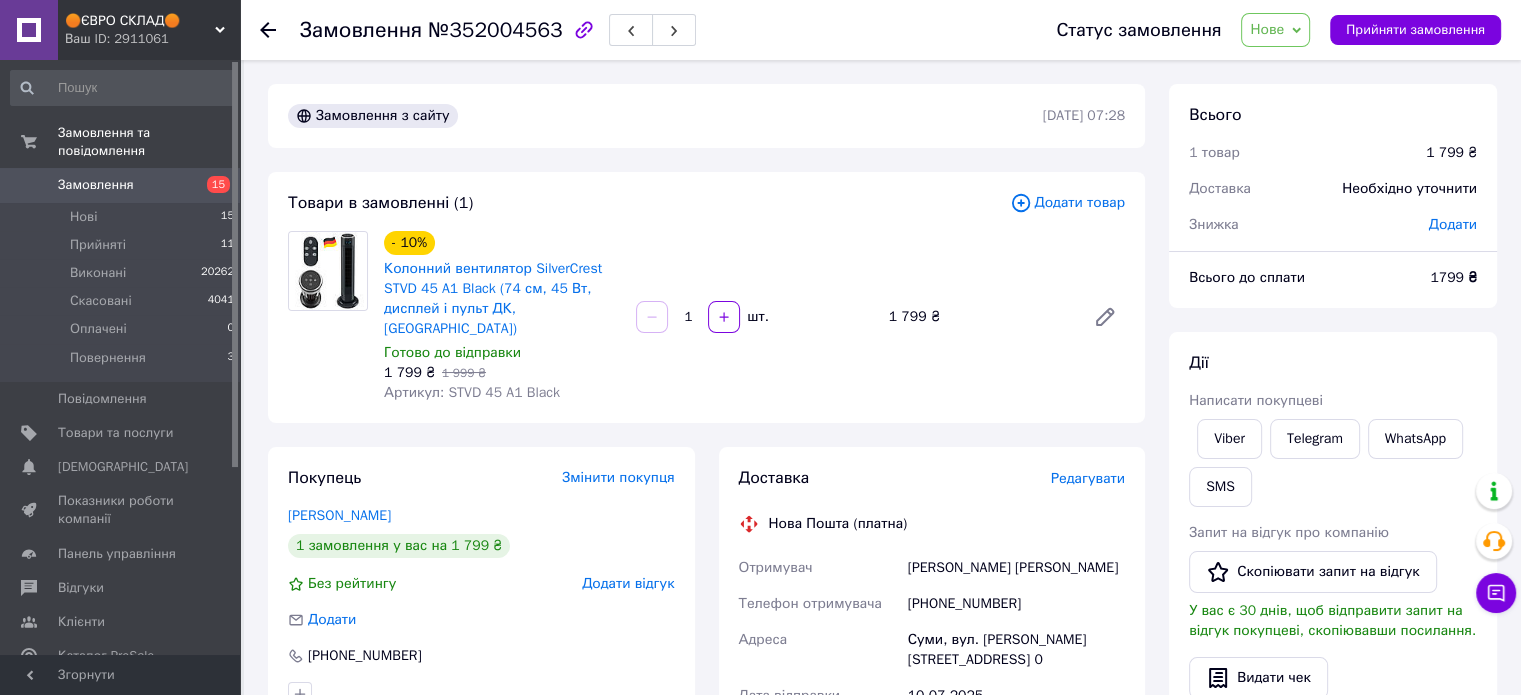 scroll, scrollTop: 600, scrollLeft: 0, axis: vertical 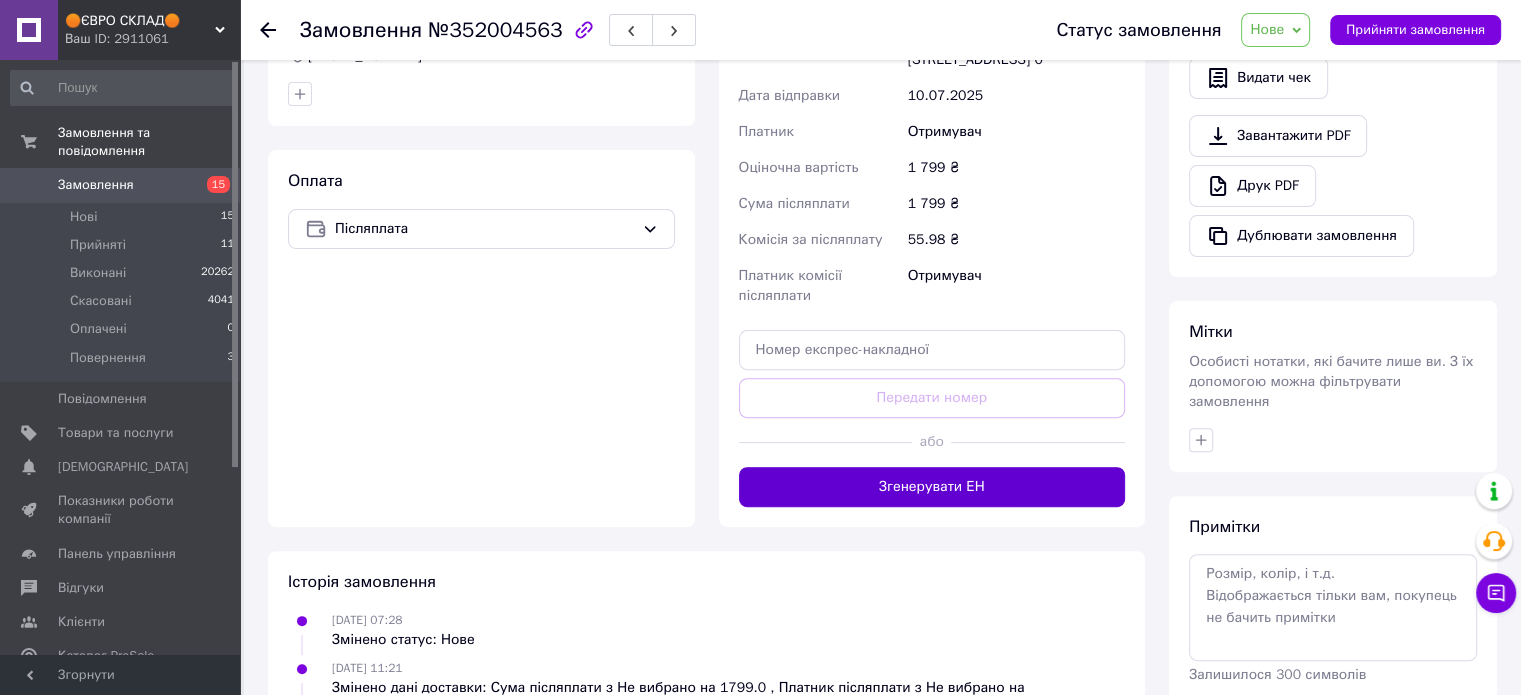 click on "Згенерувати ЕН" at bounding box center (932, 487) 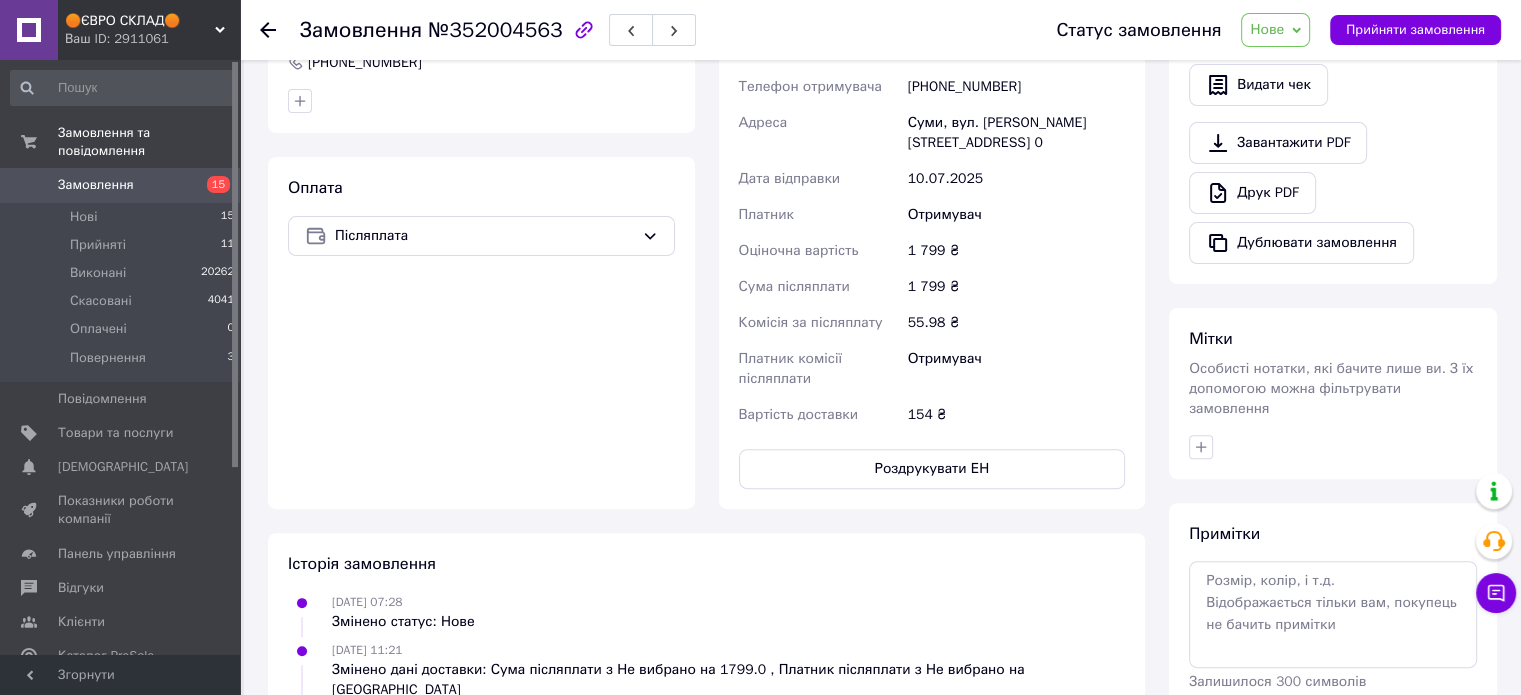 scroll, scrollTop: 0, scrollLeft: 0, axis: both 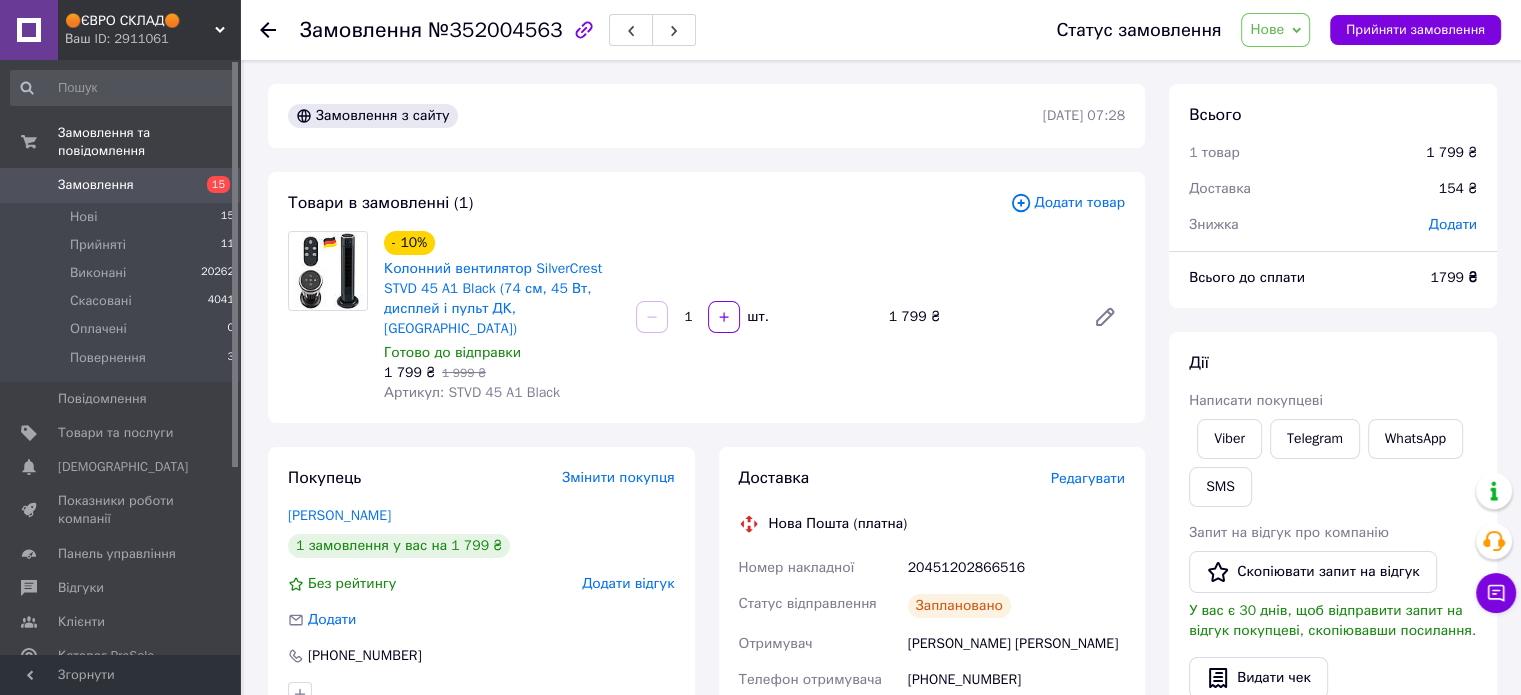 drag, startPoint x: 1270, startPoint y: 13, endPoint x: 1272, endPoint y: 50, distance: 37.054016 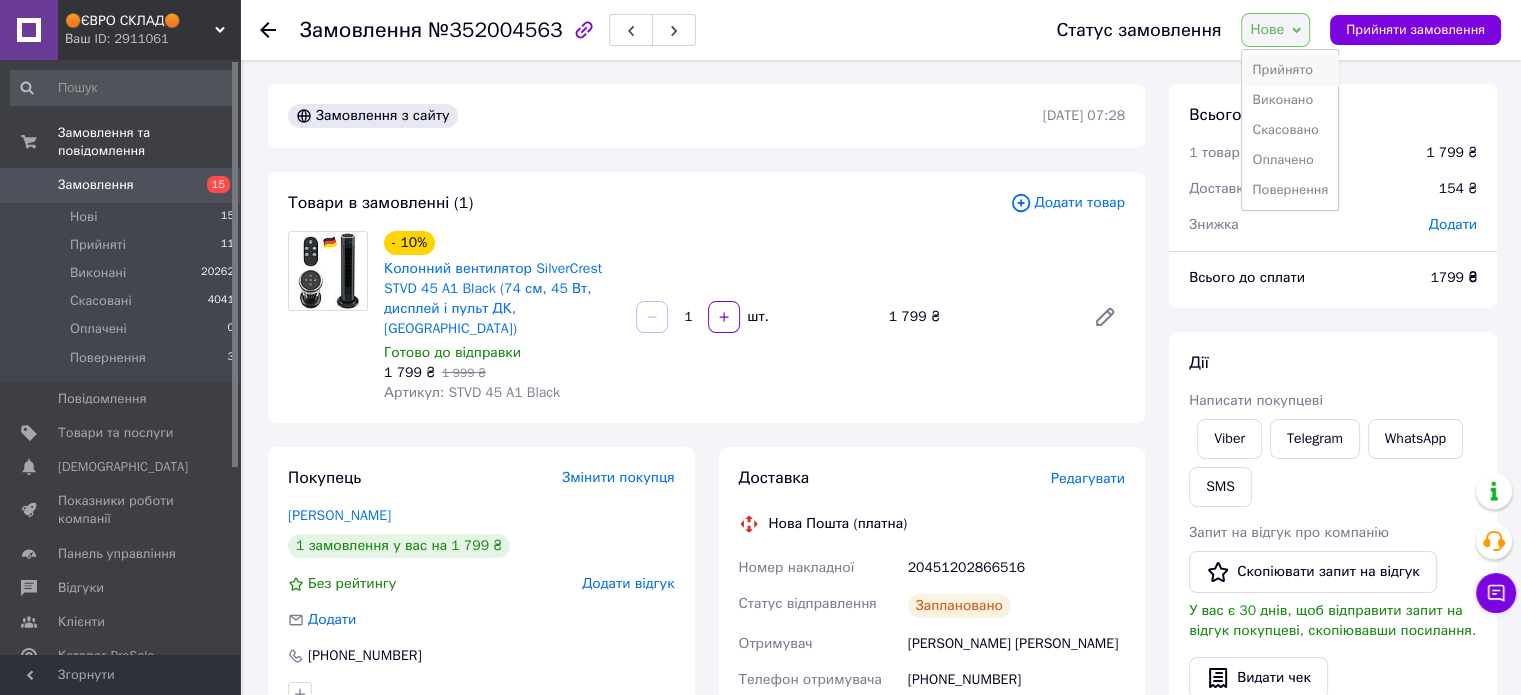 click on "Прийнято" at bounding box center (1290, 70) 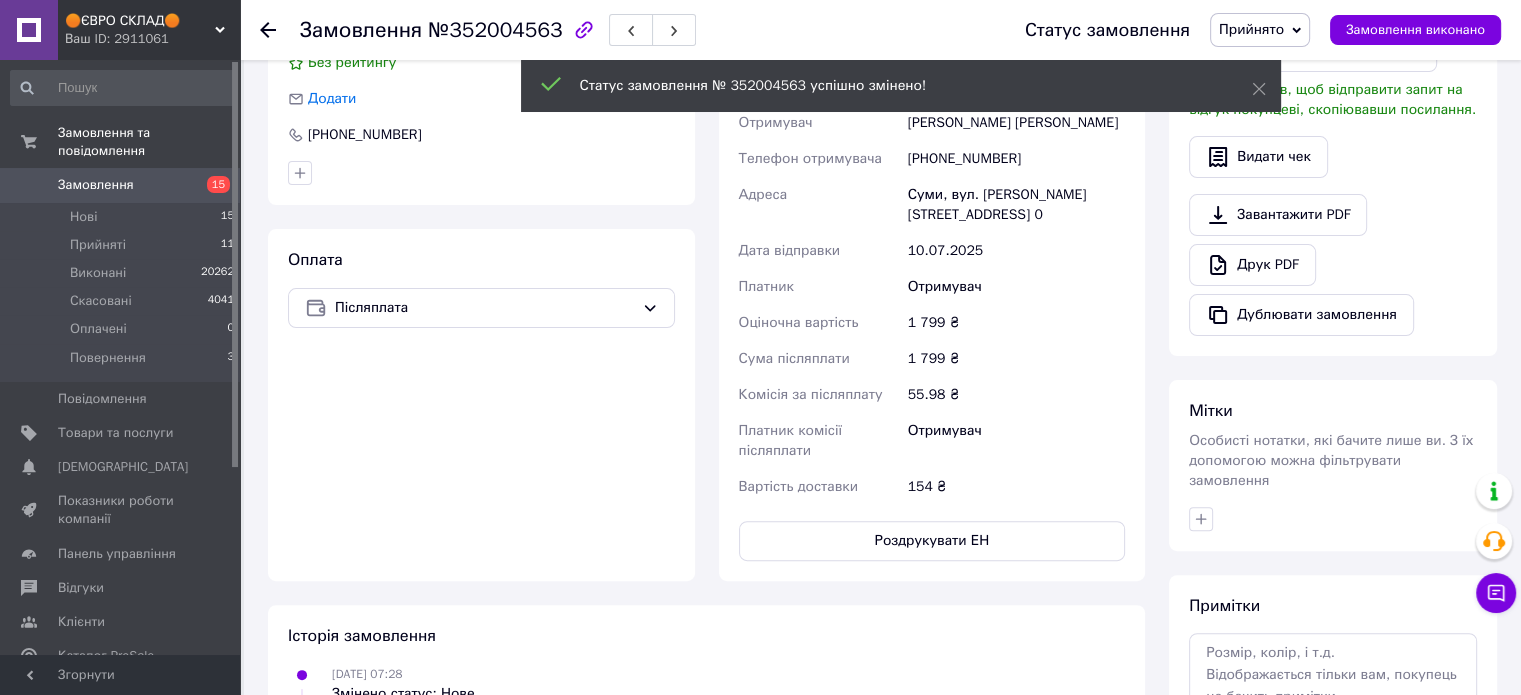 scroll, scrollTop: 800, scrollLeft: 0, axis: vertical 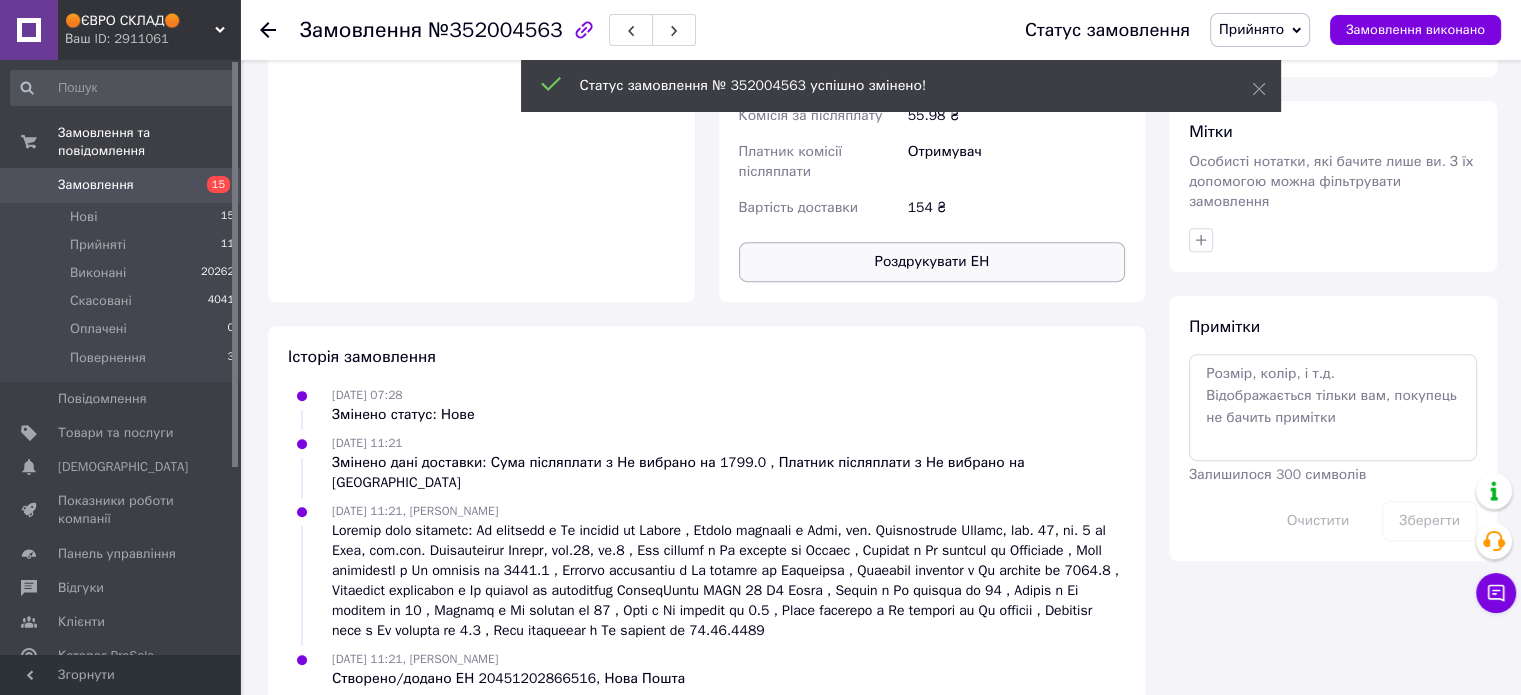 click on "Роздрукувати ЕН" at bounding box center (932, 262) 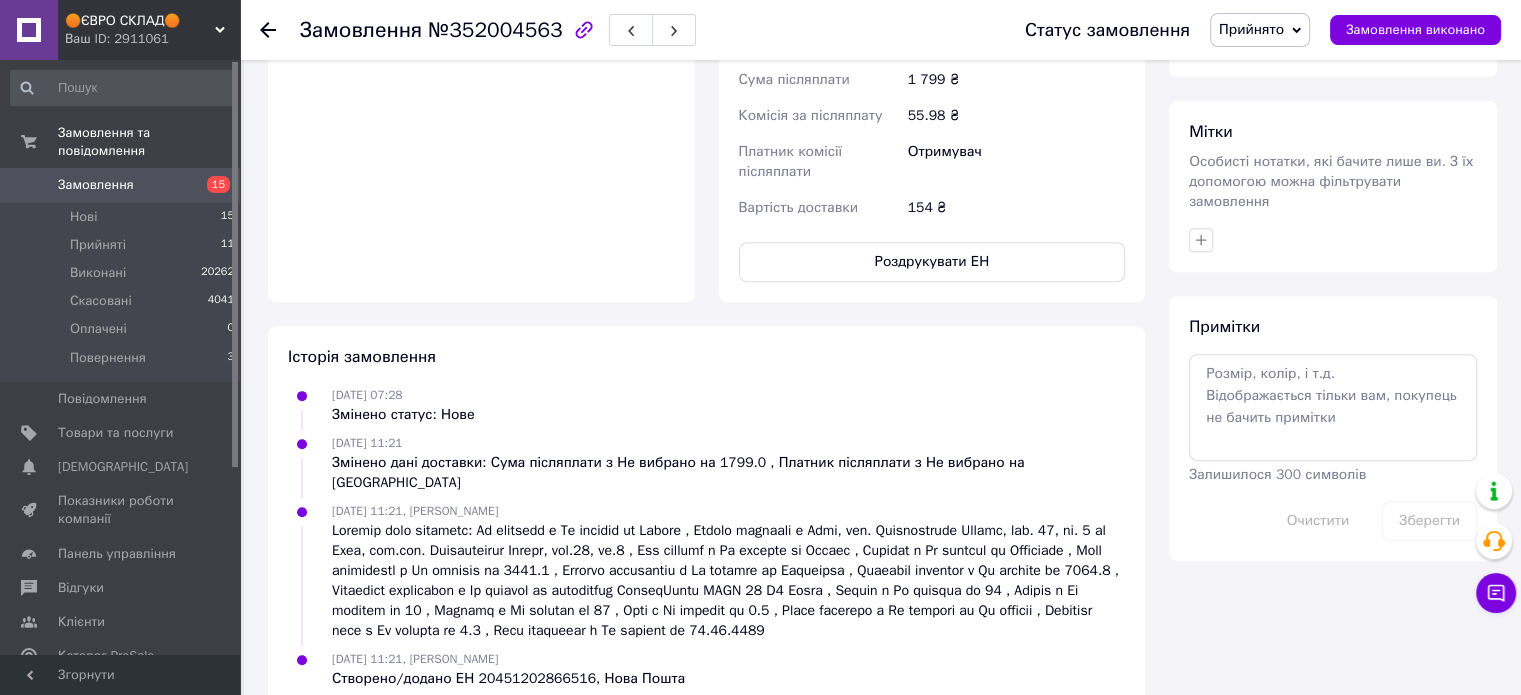 click on "Історія замовлення" at bounding box center [706, 357] 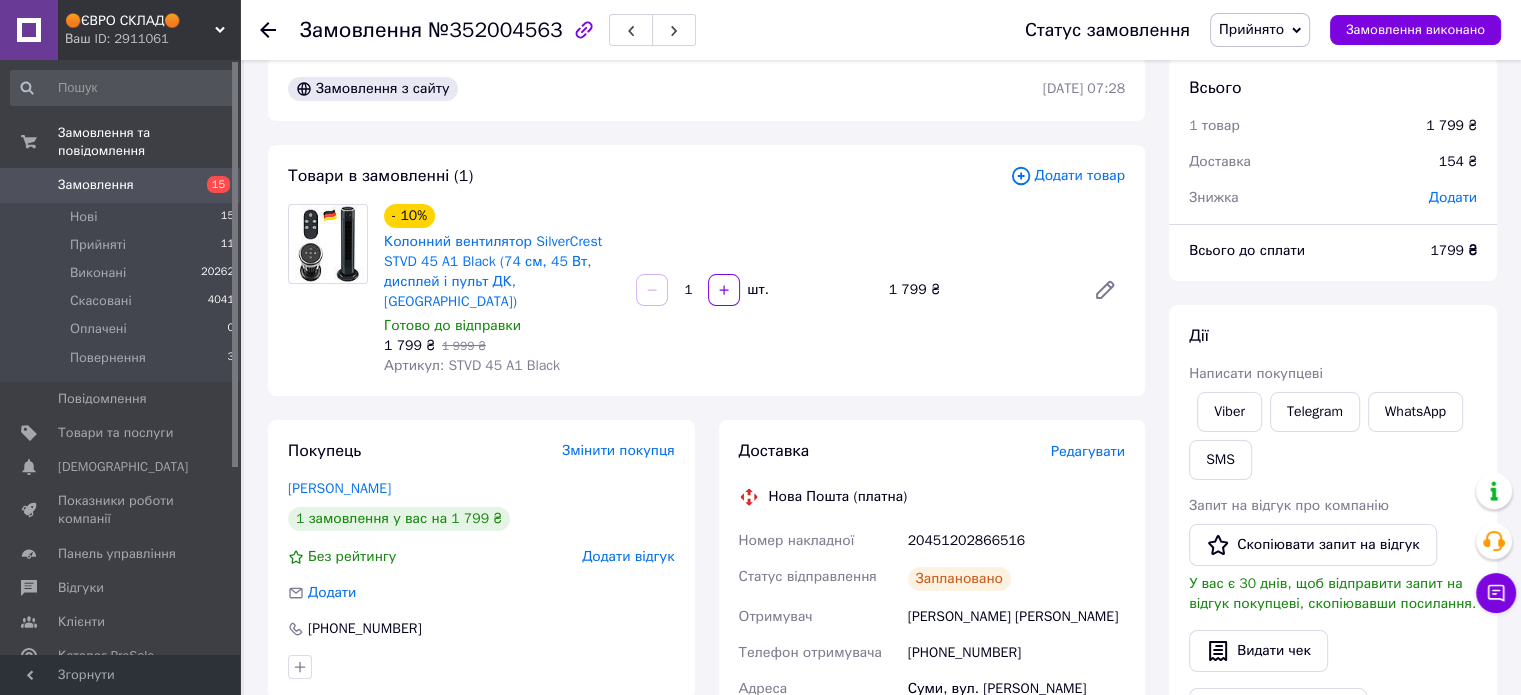 scroll, scrollTop: 0, scrollLeft: 0, axis: both 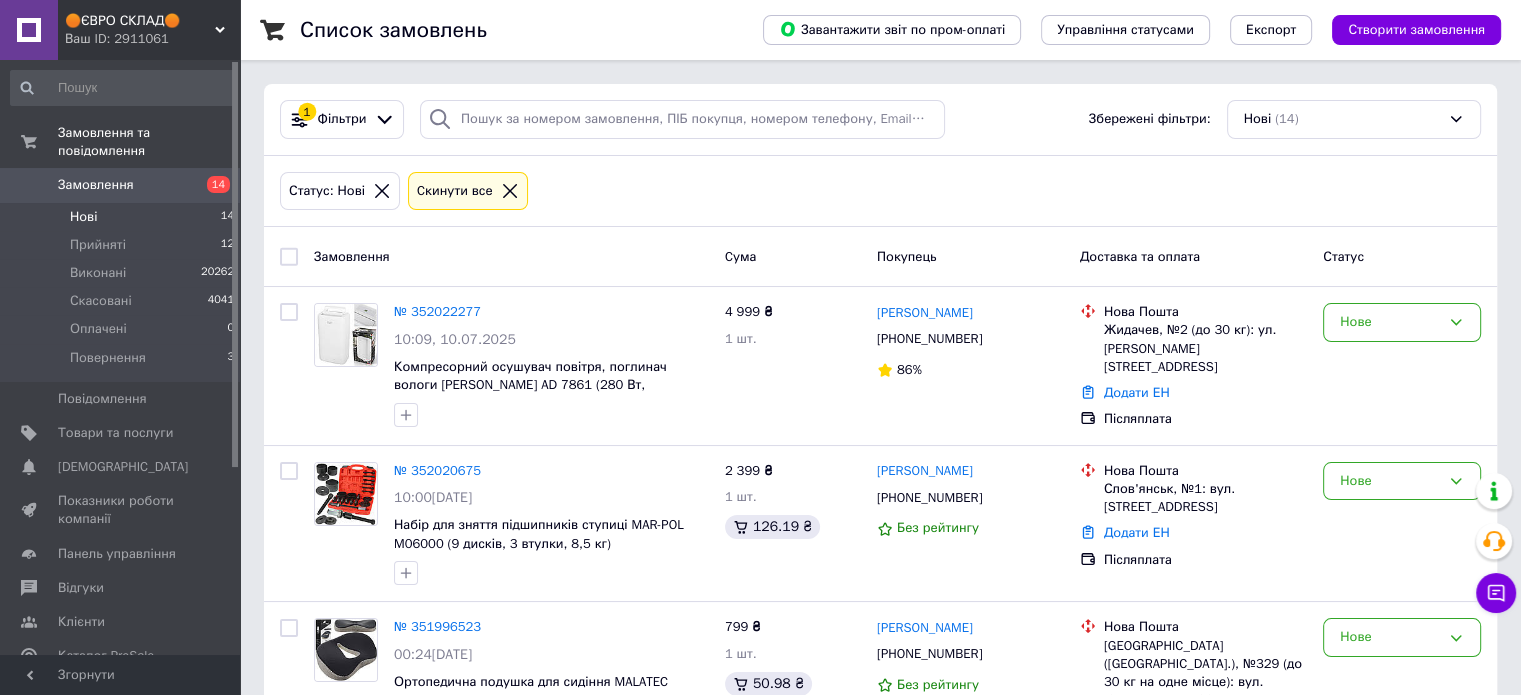click on "Нові" at bounding box center [83, 217] 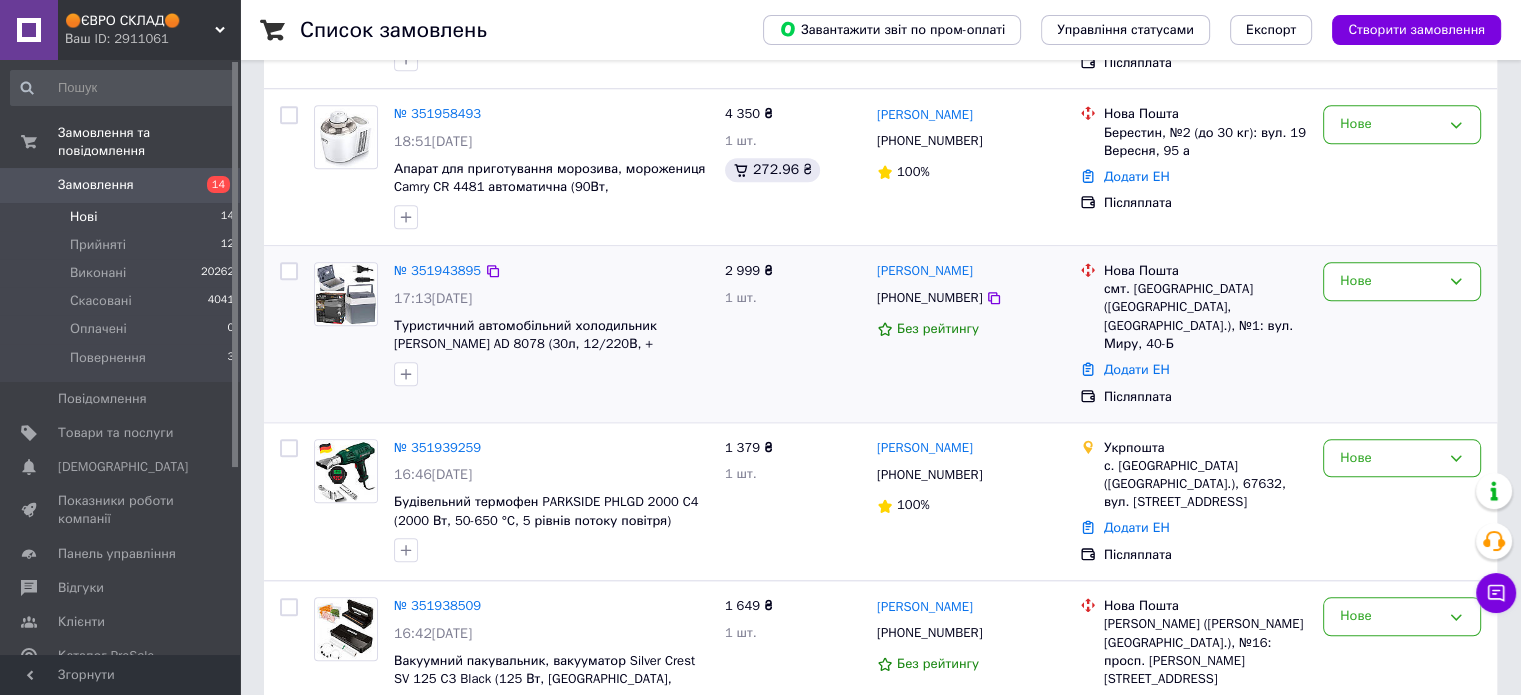 scroll, scrollTop: 1860, scrollLeft: 0, axis: vertical 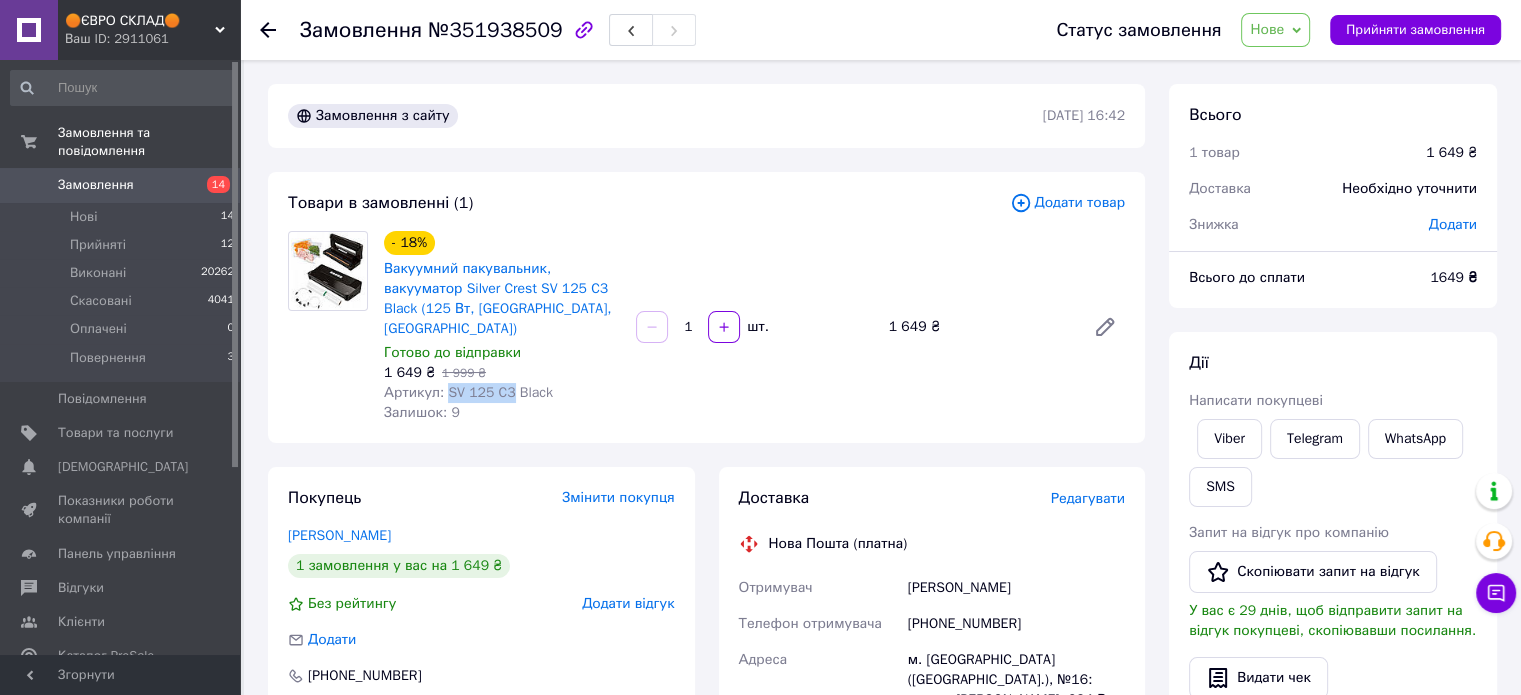 drag, startPoint x: 444, startPoint y: 377, endPoint x: 504, endPoint y: 376, distance: 60.00833 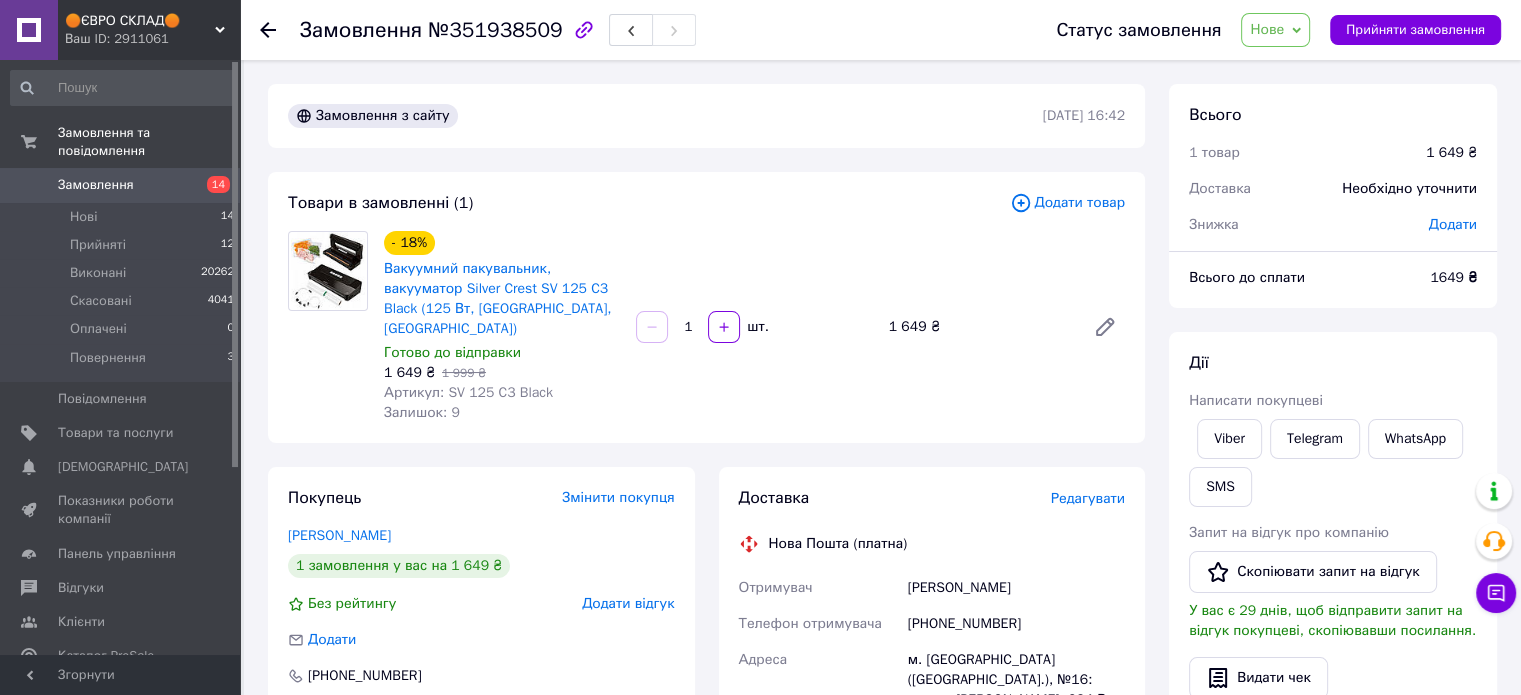 drag, startPoint x: 490, startPoint y: 375, endPoint x: 457, endPoint y: 387, distance: 35.1141 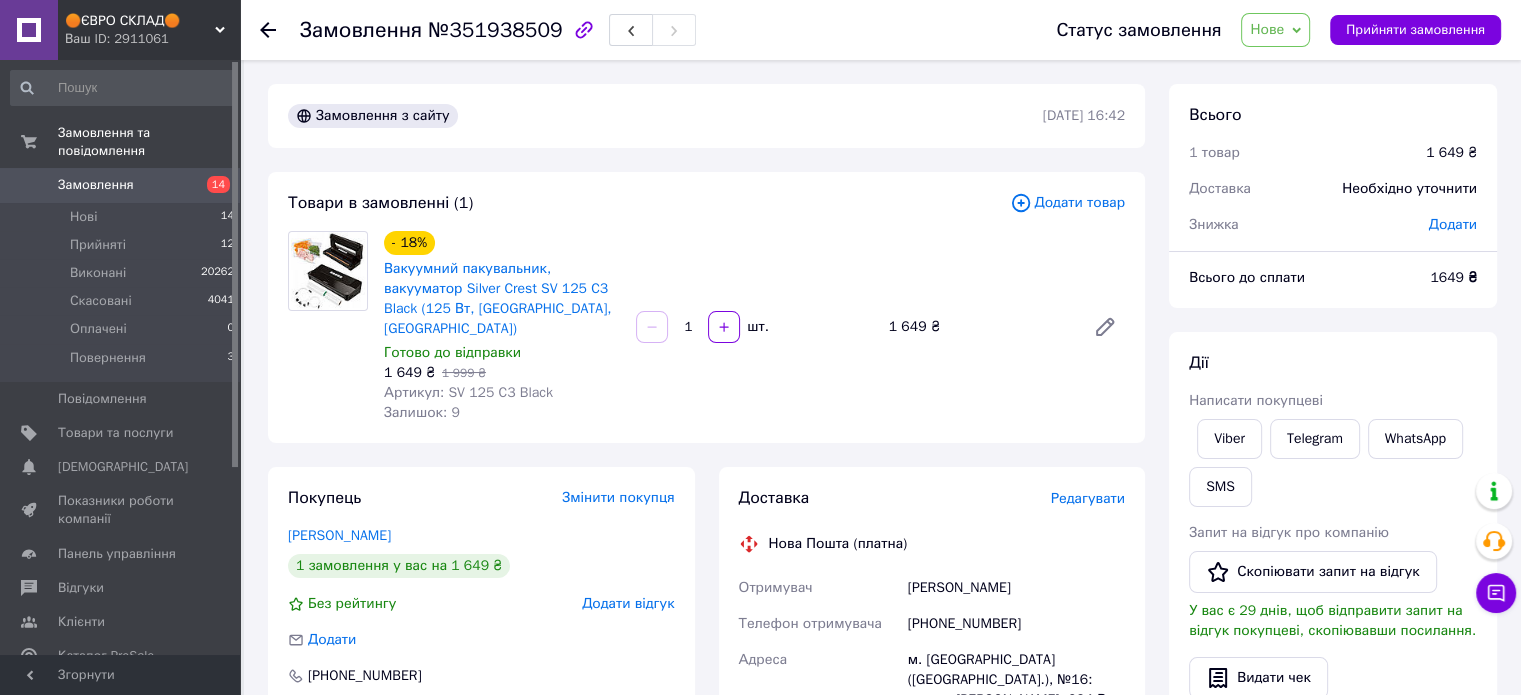 click on "Залишок: 9" at bounding box center (502, 413) 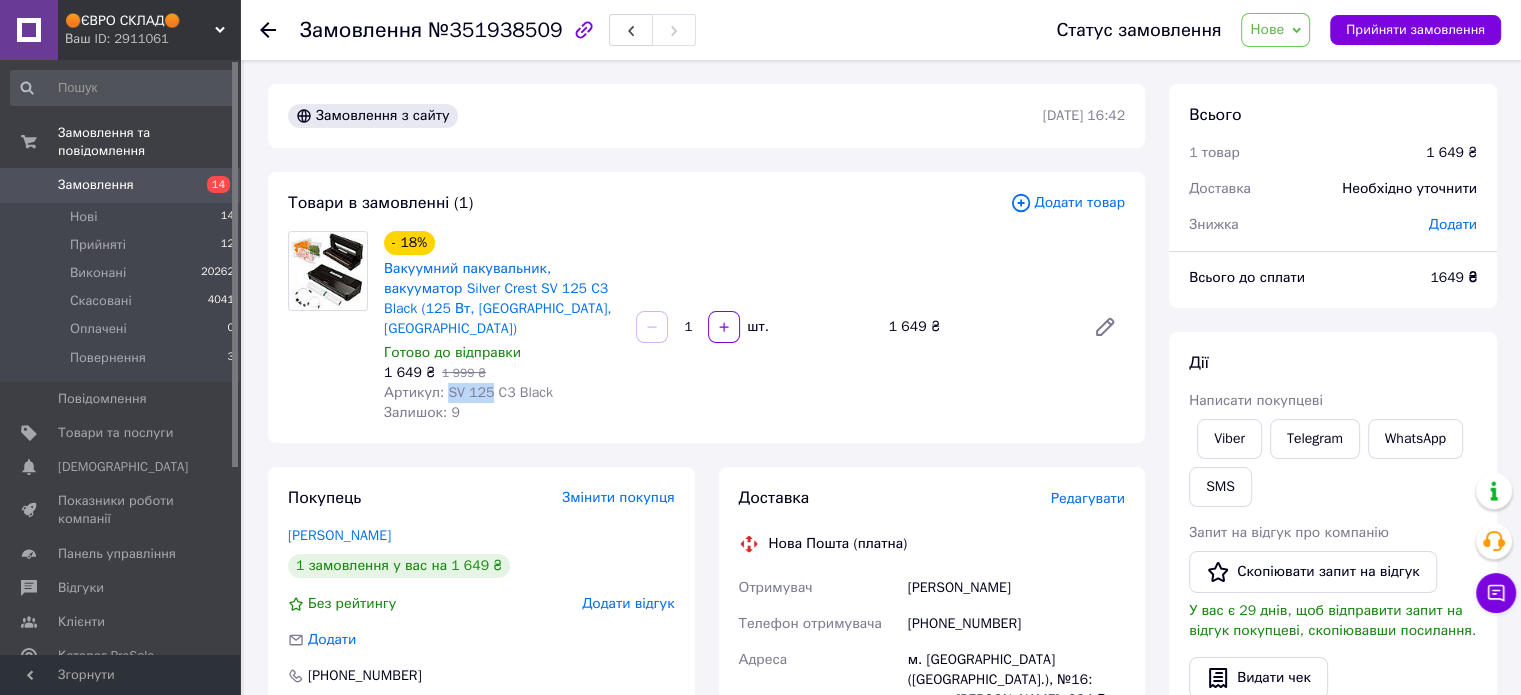 drag, startPoint x: 453, startPoint y: 372, endPoint x: 484, endPoint y: 374, distance: 31.06445 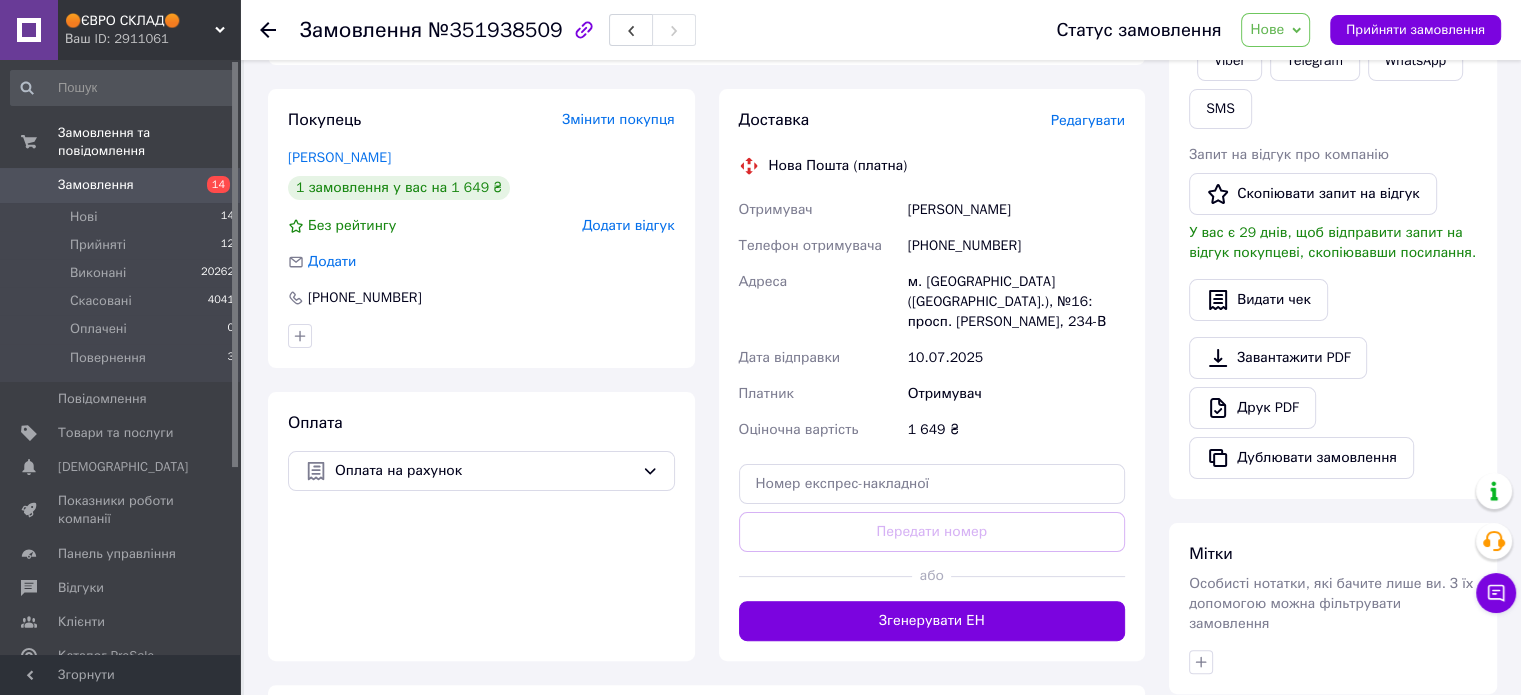 scroll, scrollTop: 400, scrollLeft: 0, axis: vertical 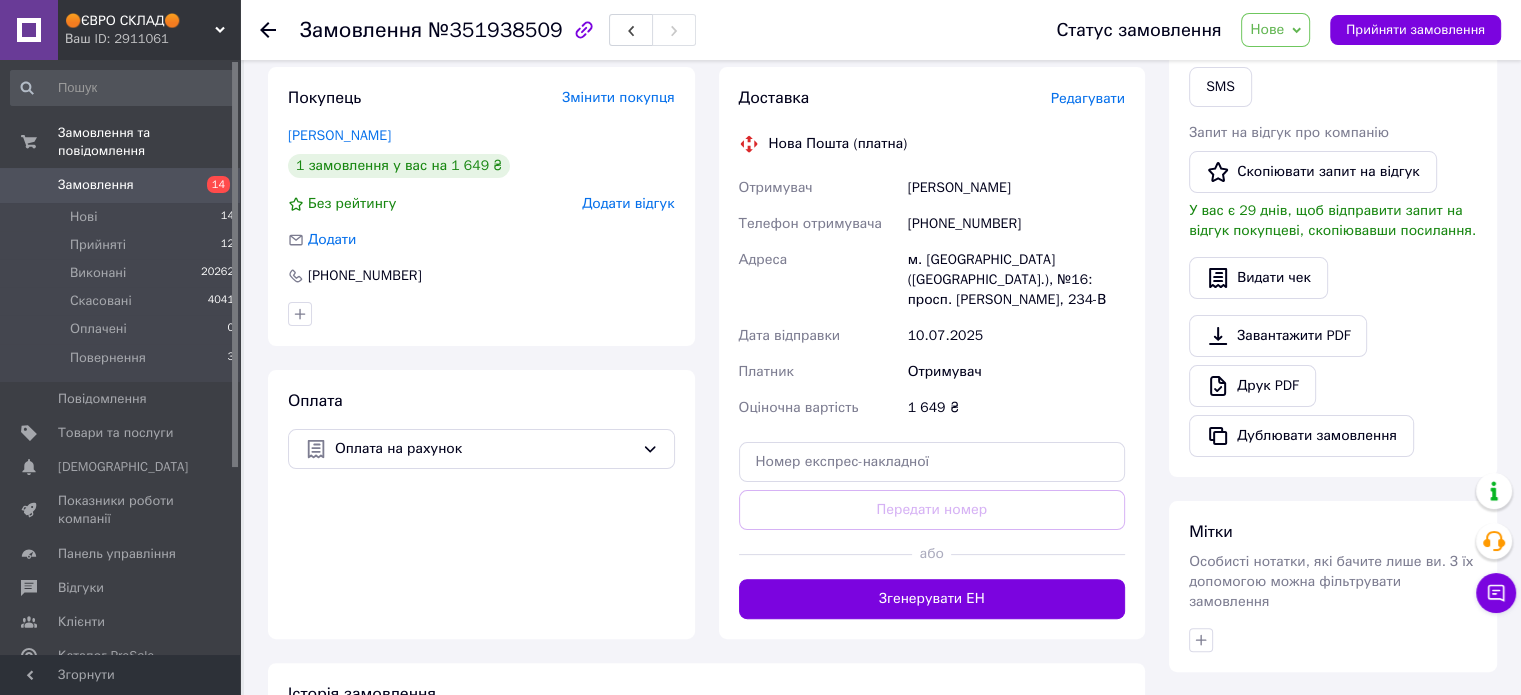click on "Доставка Редагувати Нова Пошта (платна) Отримувач Чорнобай Володимир Телефон отримувача +380975286559 Адреса м. Миколаїв (Миколаївська обл.), №16: просп. Богоявленський, 234-В Дата відправки 10.07.2025 Платник Отримувач Оціночна вартість 1 649 ₴ Передати номер або Згенерувати ЕН Платник Отримувач Відправник Прізвище отримувача Чорнобай Ім'я отримувача Володимир По батькові отримувача Телефон отримувача +380975286559 Тип доставки У відділенні Кур'єром В поштоматі Місто м. Миколаїв (Миколаївська обл.) Відділення №16: просп. Богоявленський, 234-В Місце відправки Тип посилки 1649" at bounding box center [932, 353] 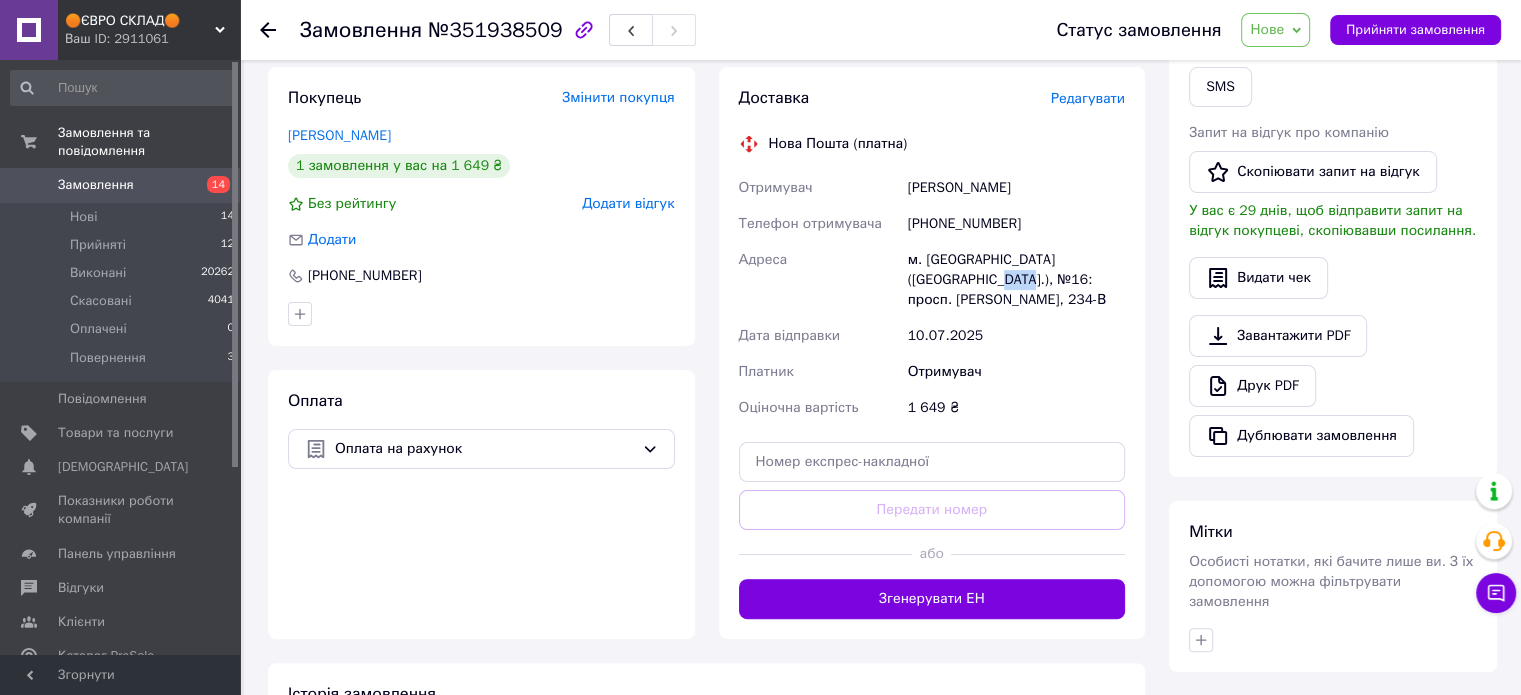 drag, startPoint x: 916, startPoint y: 269, endPoint x: 944, endPoint y: 269, distance: 28 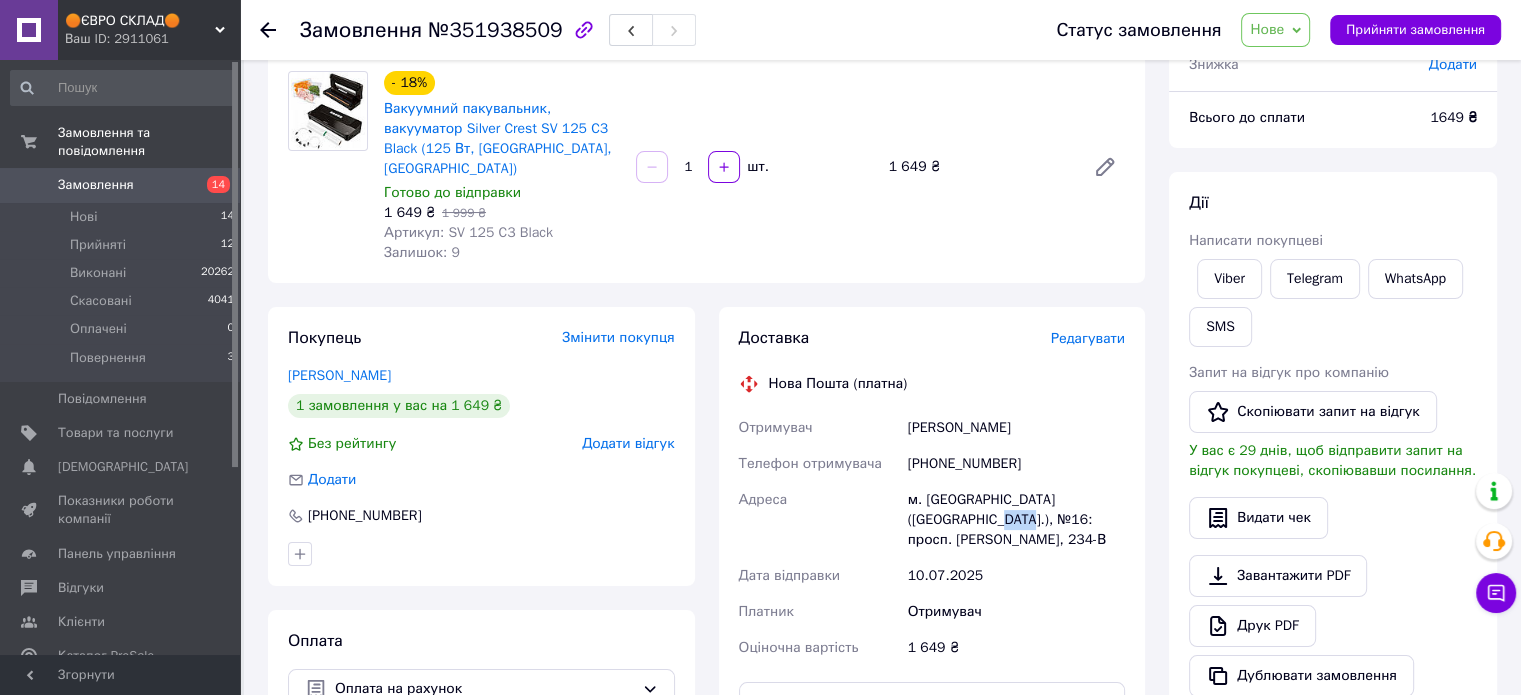 scroll, scrollTop: 0, scrollLeft: 0, axis: both 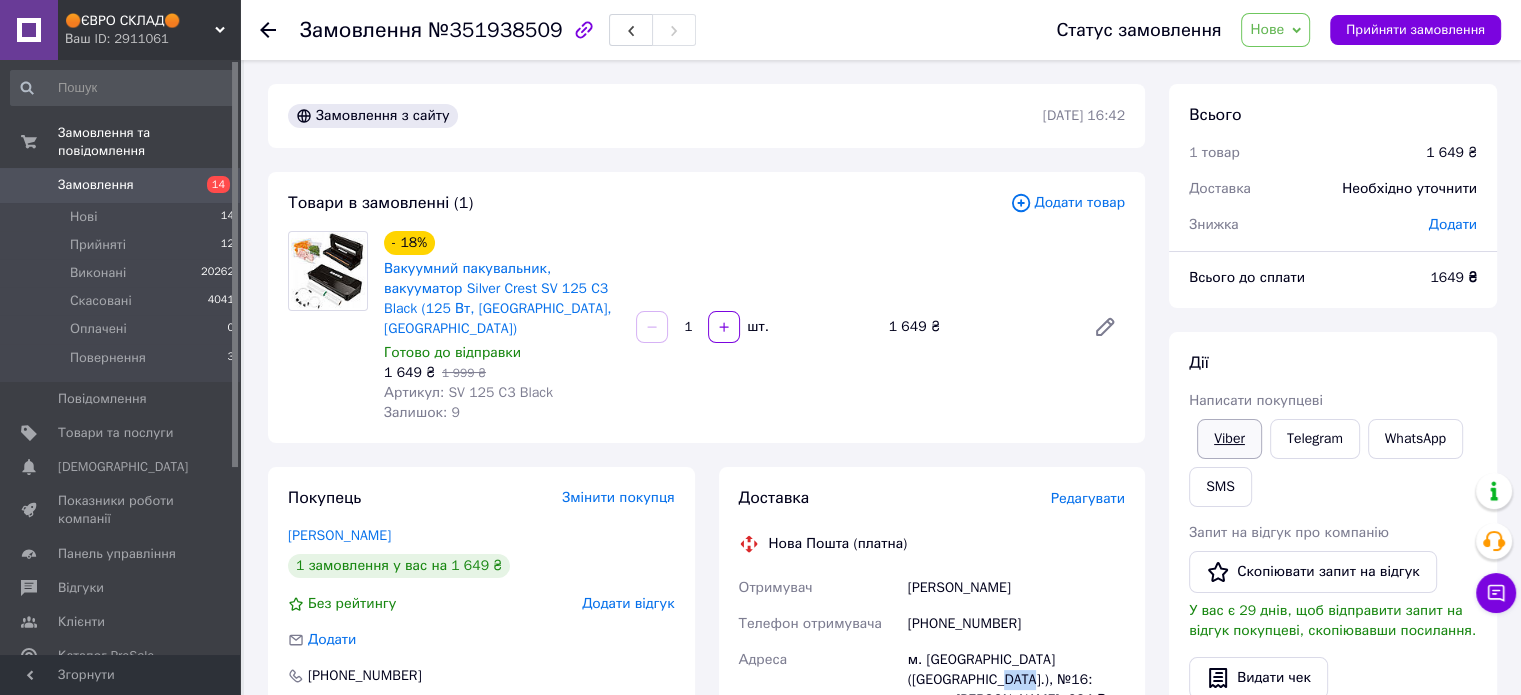 click on "Viber" at bounding box center [1229, 439] 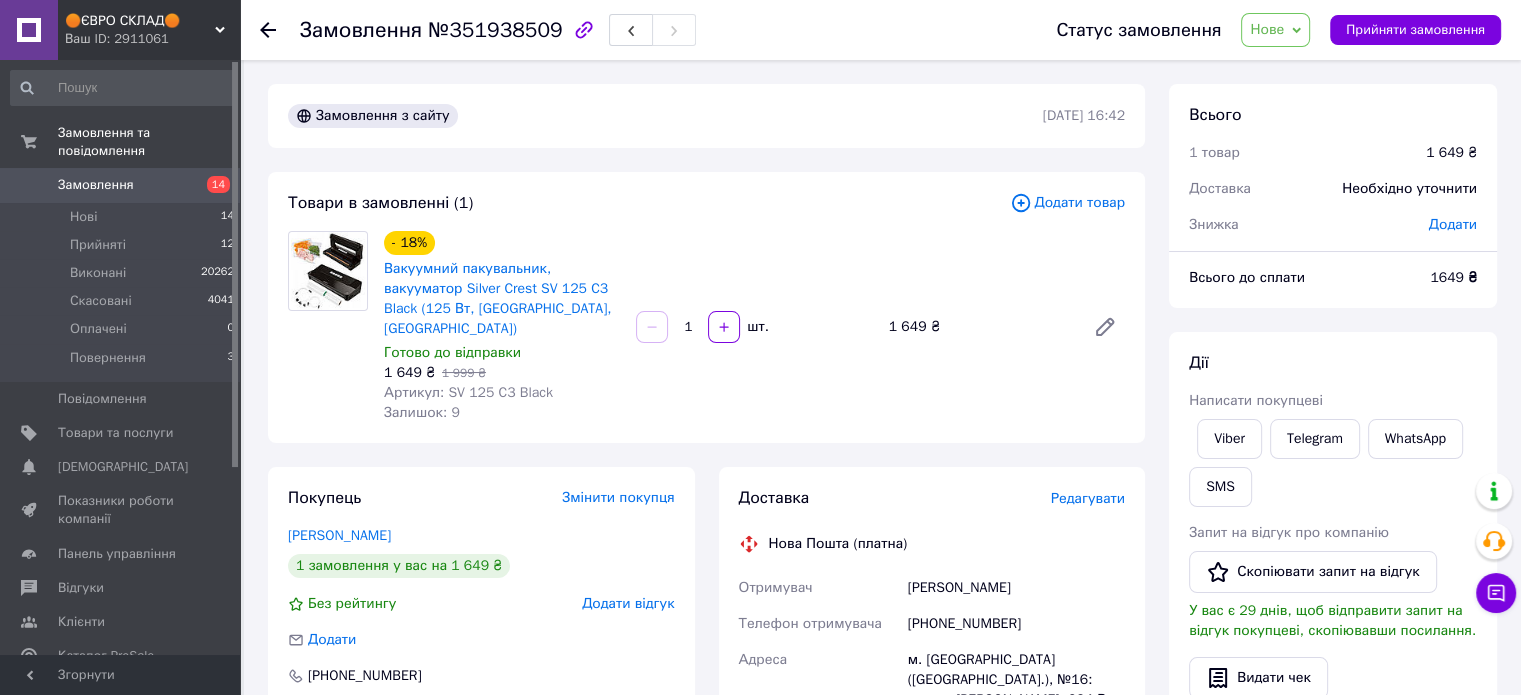 click on "Замовлення з сайту 09.07.2025 | 16:42 Товари в замовленні (1) Додати товар - 18% Вакуумний пакувальник, вакууматор Silver Crest SV 125 C3 Black (125 Вт, Sous-Vide, Німеччина) Готово до відправки 1 649 ₴   1 999 ₴ Артикул: SV 125 C3 Black Залишок: 9 1   шт. 1 649 ₴ Покупець Змінити покупця Чорнобай Володимир 1 замовлення у вас на 1 649 ₴ Без рейтингу   Додати відгук Додати +380975286559 Оплата Оплата на рахунок Доставка Редагувати Нова Пошта (платна) Отримувач Чорнобай Володимир Телефон отримувача +380975286559 Адреса м. Миколаїв (Миколаївська обл.), №16: просп. Богоявленський, 234-В Дата відправки 10.07.2025 Платник 1 649 ₴" at bounding box center [706, 722] 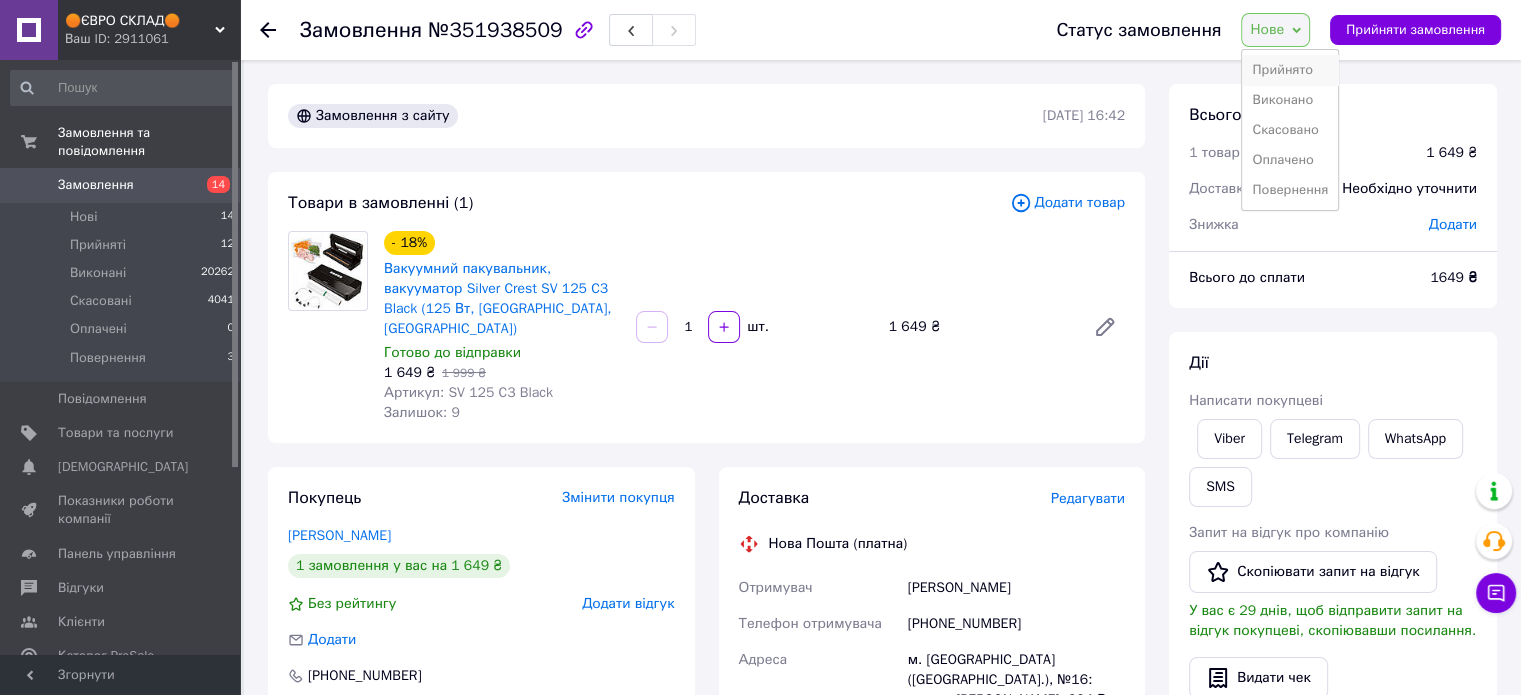 click on "Прийнято" at bounding box center (1290, 70) 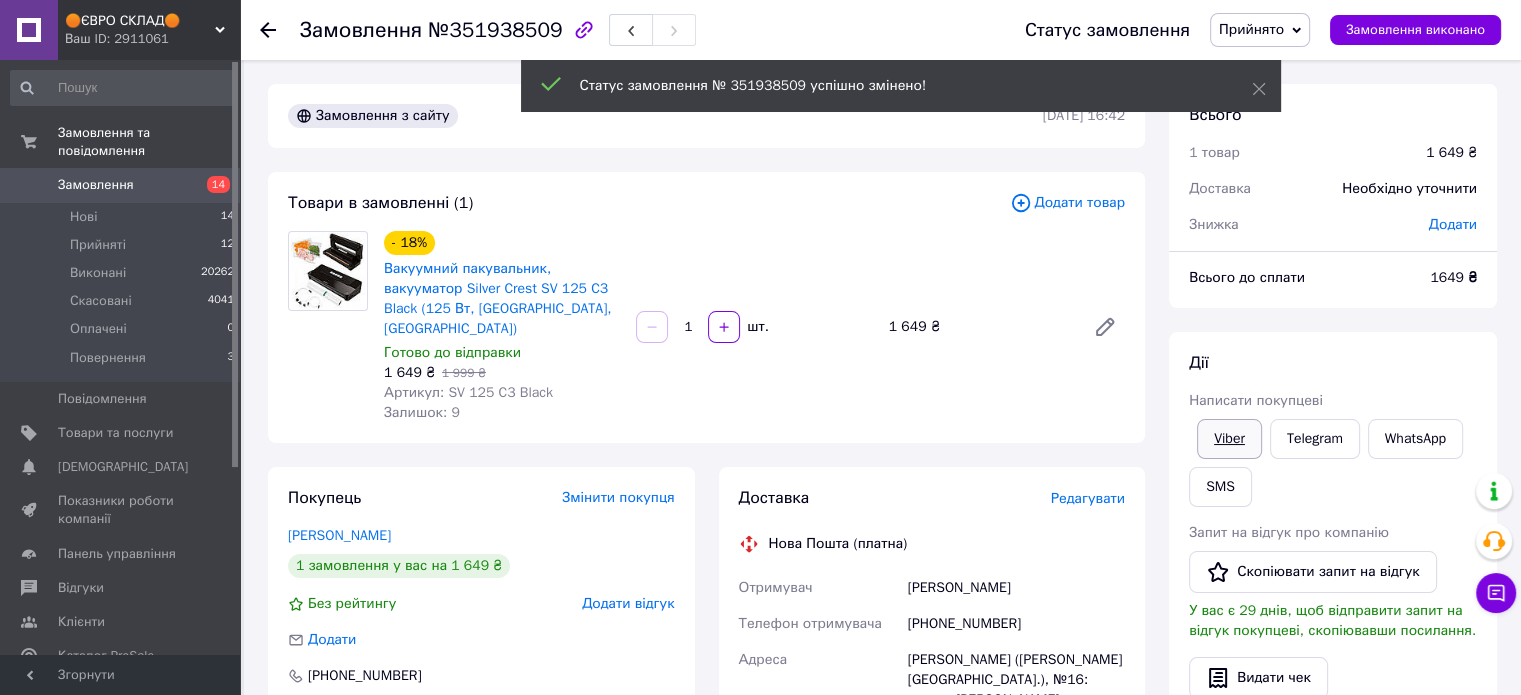 click on "Viber" at bounding box center (1229, 439) 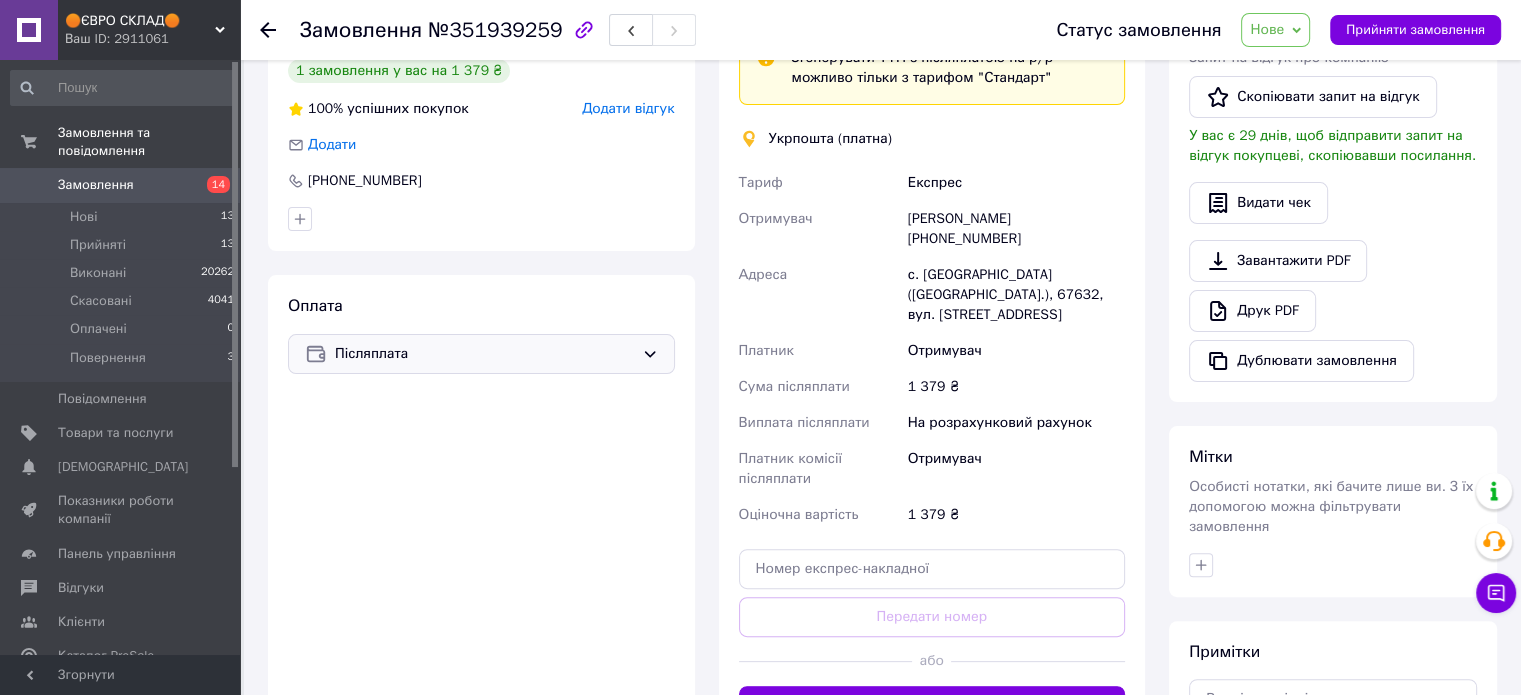 scroll, scrollTop: 500, scrollLeft: 0, axis: vertical 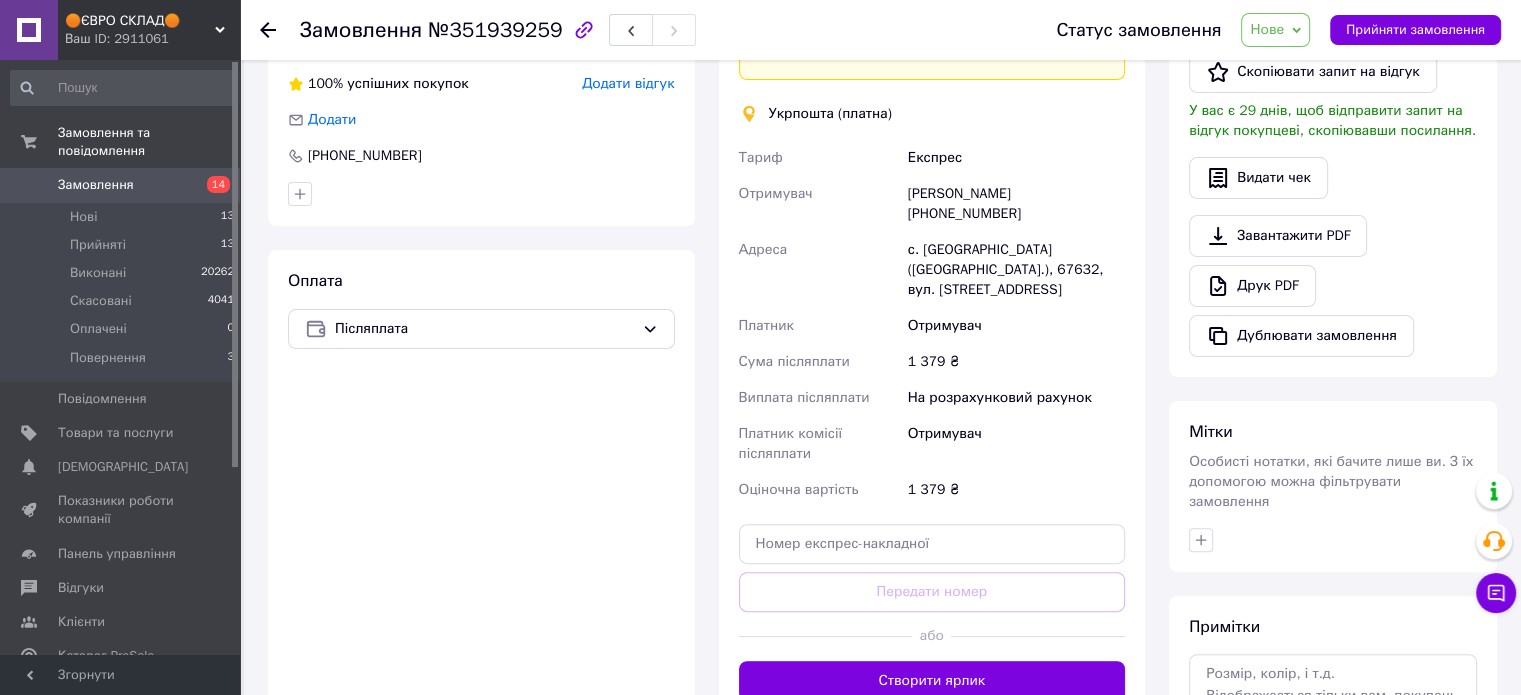 click on "Покупець Змінити покупця Плужник Світлана 1 замовлення у вас на 1 379 ₴ 100%   успішних покупок Додати відгук Додати +380937652009 Оплата Післяплата" at bounding box center [481, 334] 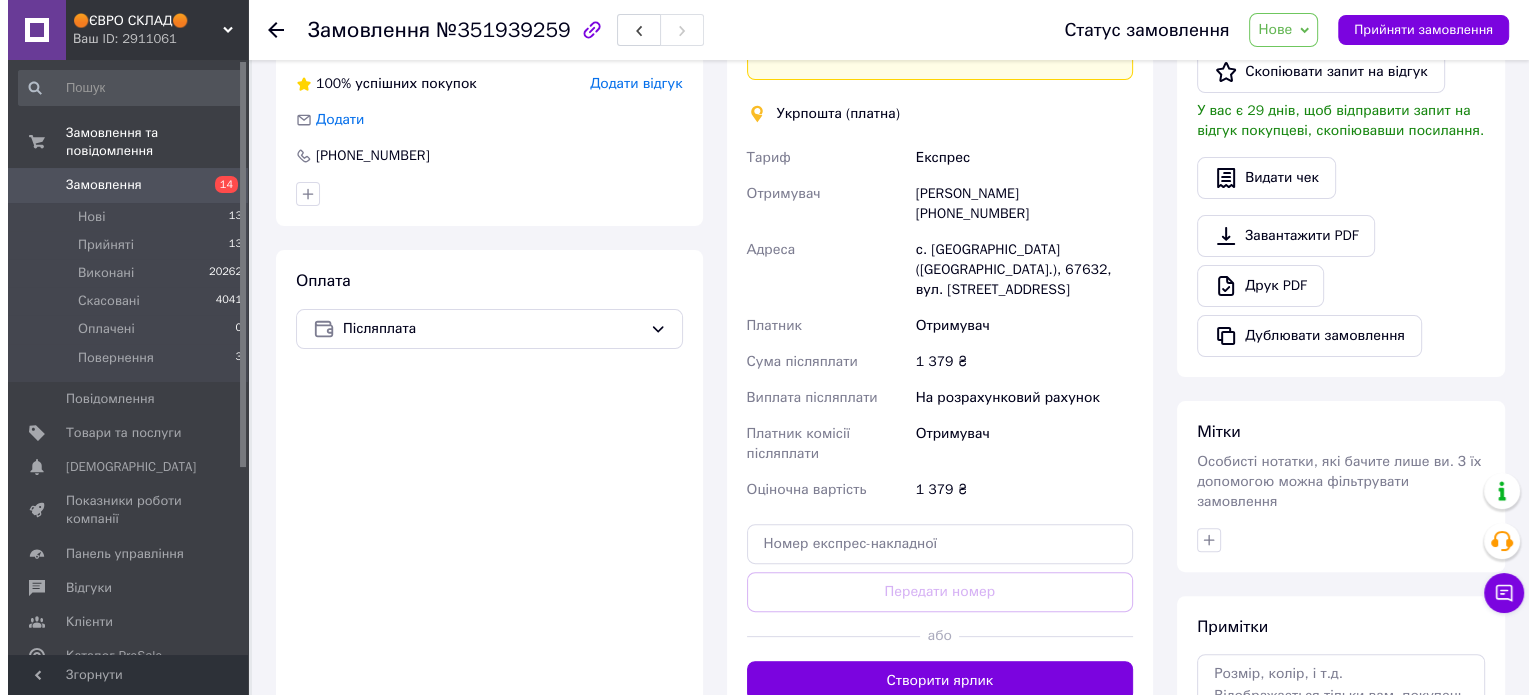 scroll, scrollTop: 0, scrollLeft: 0, axis: both 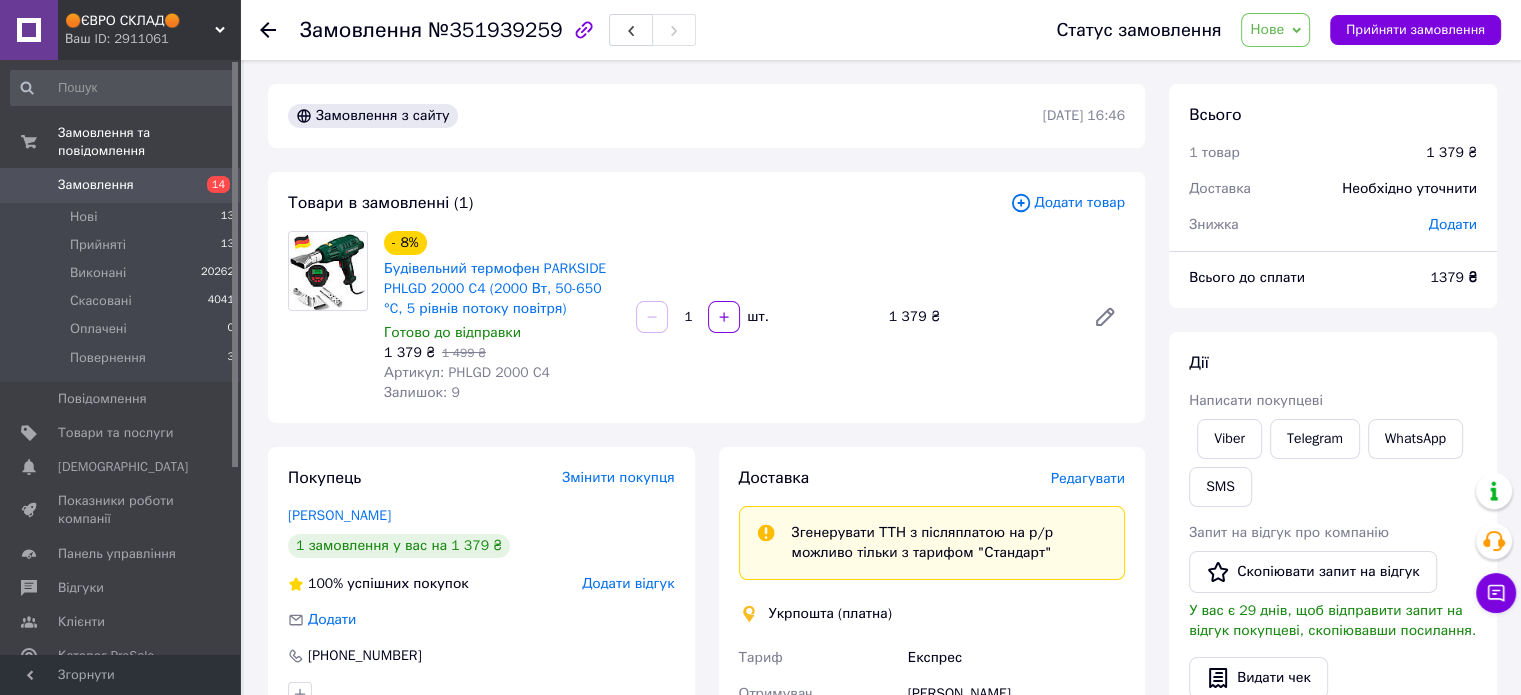 click on "Редагувати" at bounding box center [1088, 478] 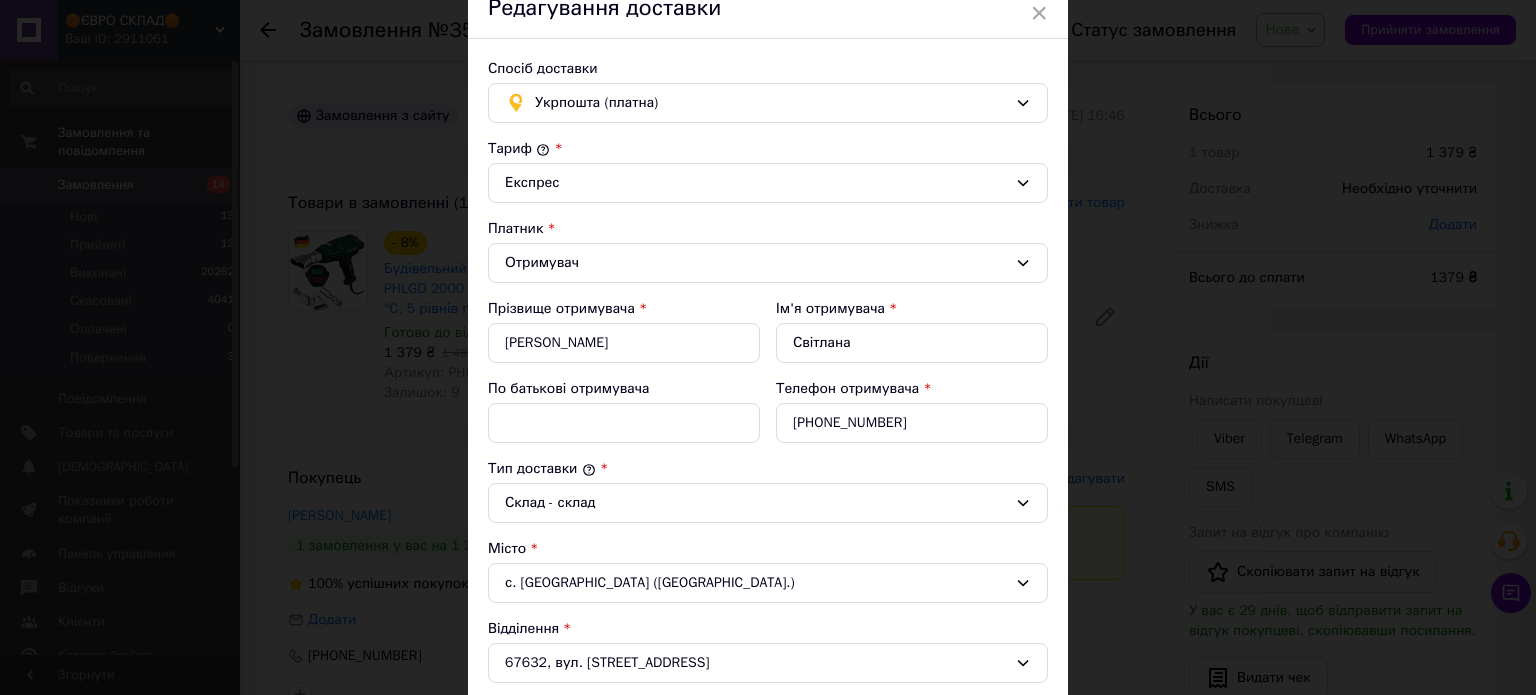 scroll, scrollTop: 0, scrollLeft: 0, axis: both 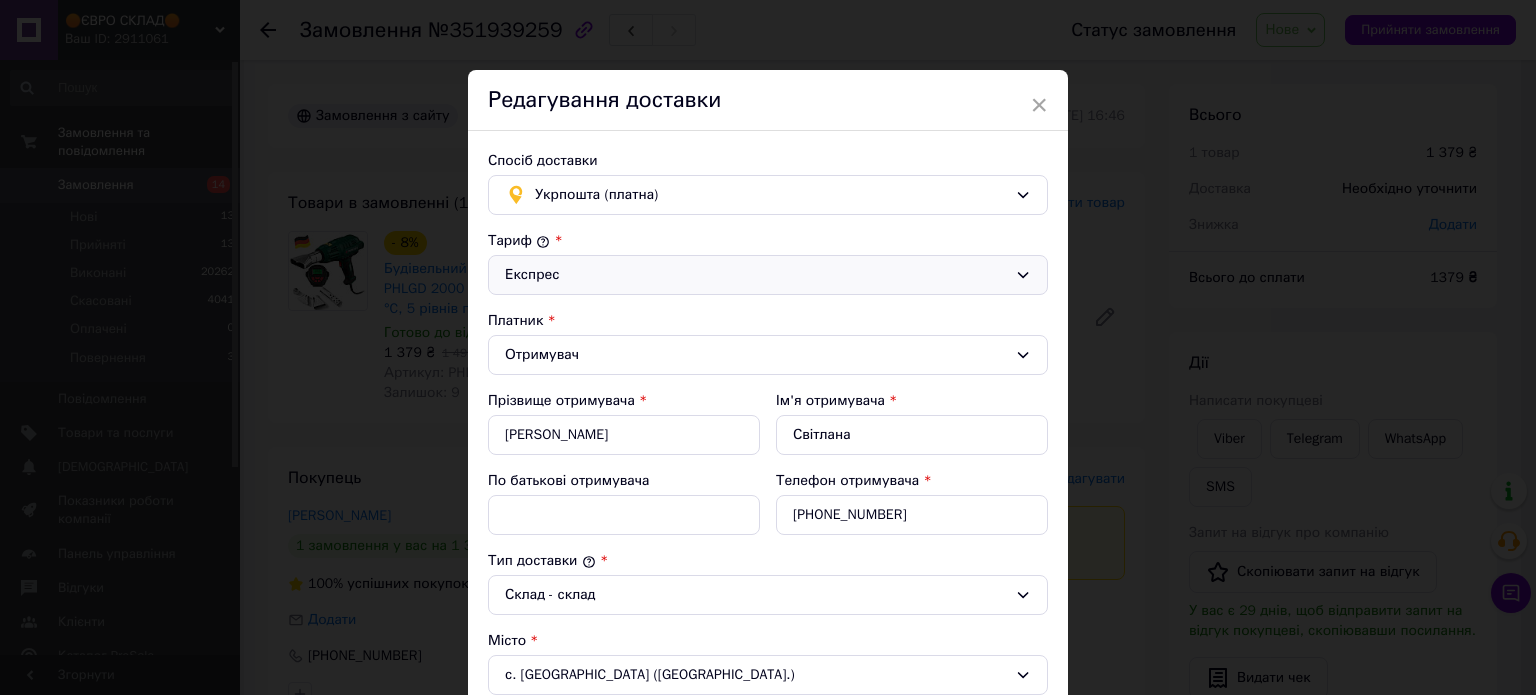 click on "Експрес" at bounding box center [756, 275] 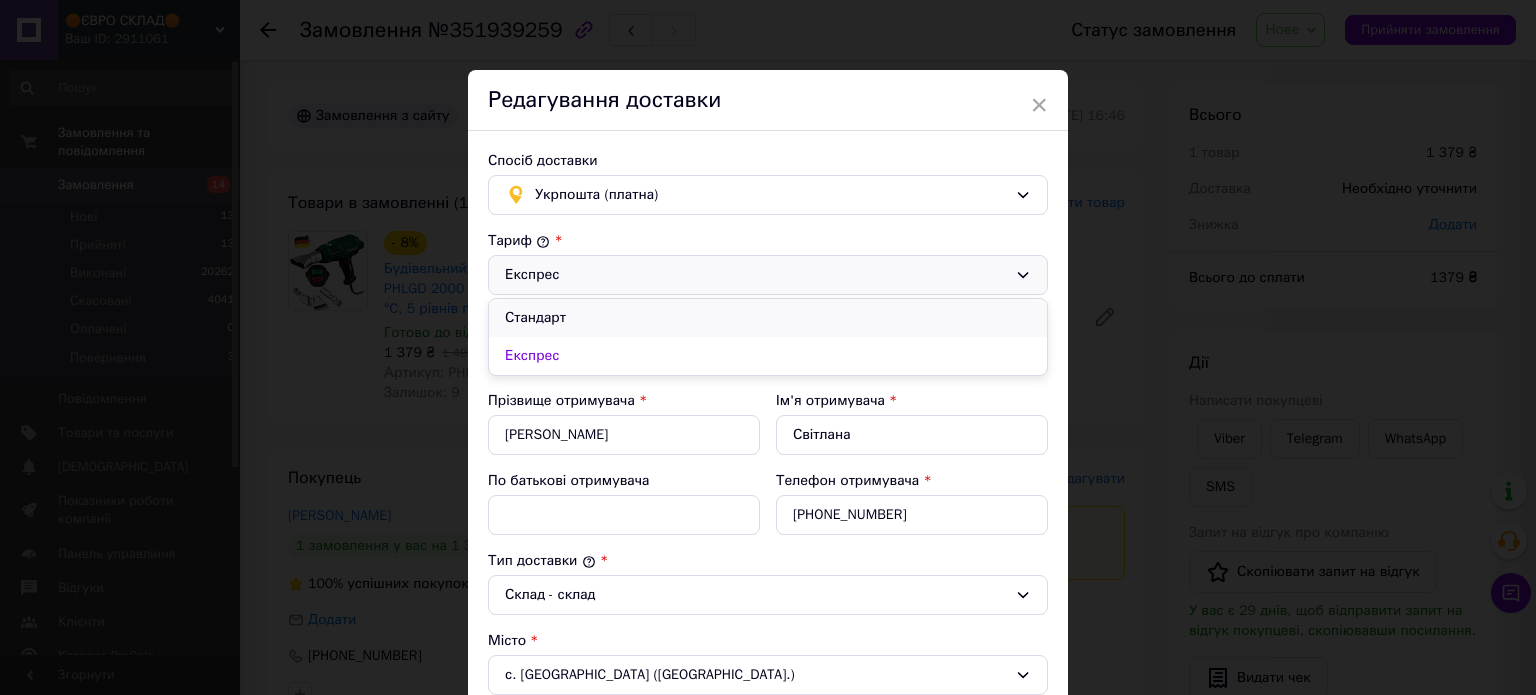 click on "Стандарт" at bounding box center [768, 318] 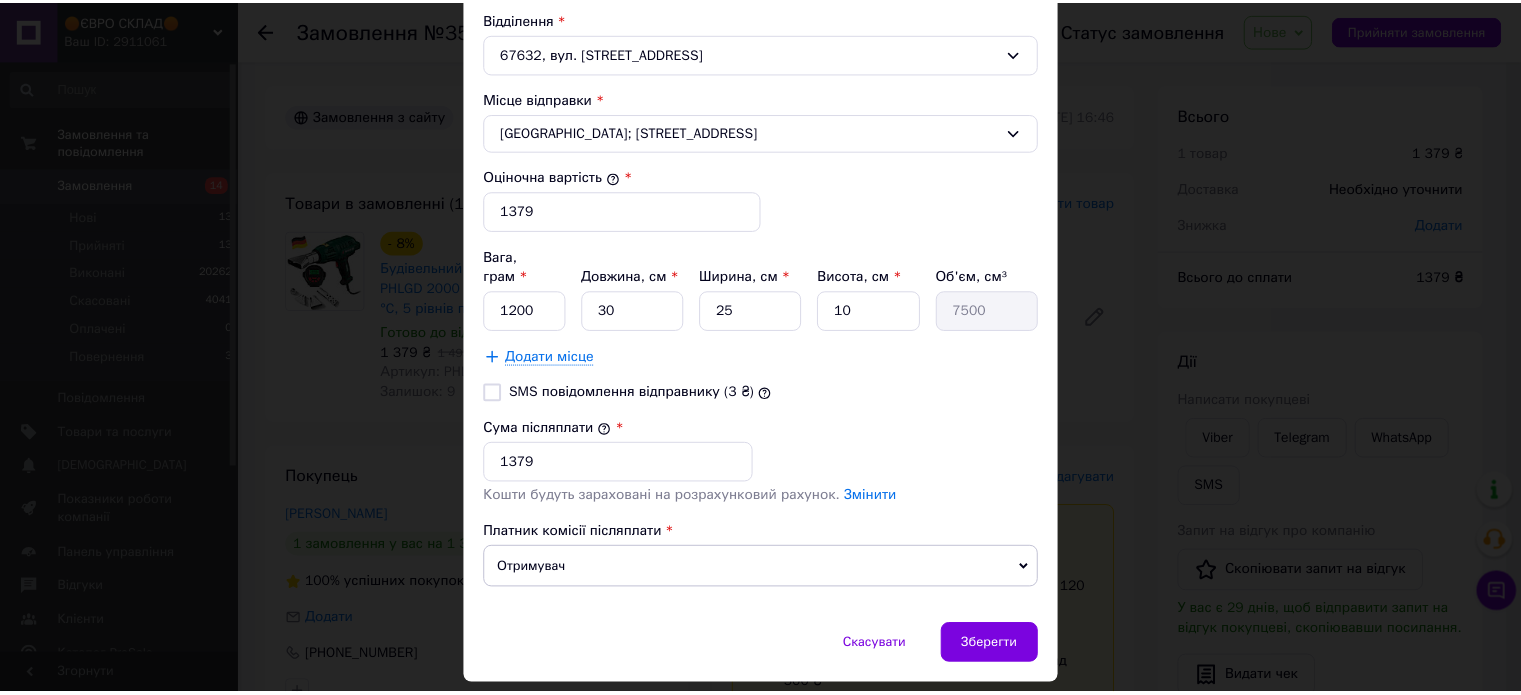 scroll, scrollTop: 736, scrollLeft: 0, axis: vertical 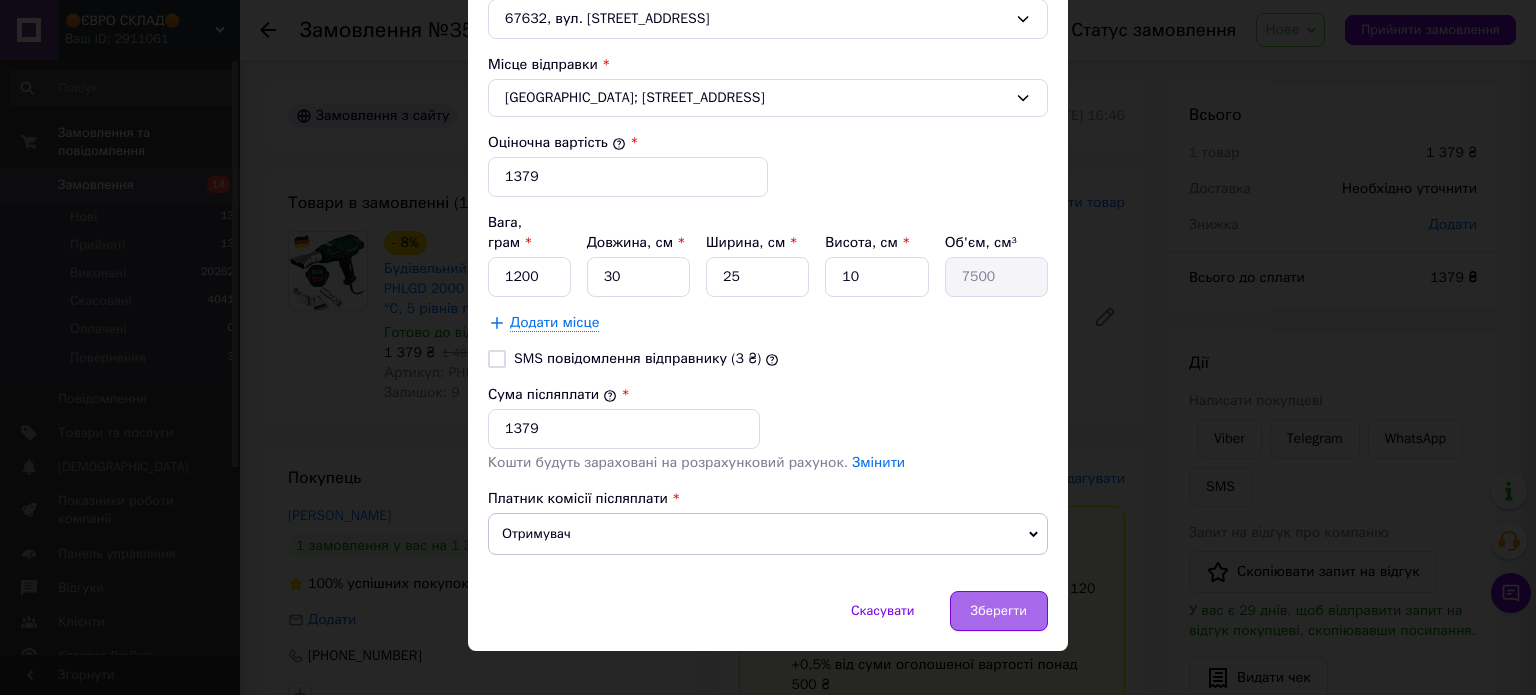 click on "Зберегти" at bounding box center [999, 611] 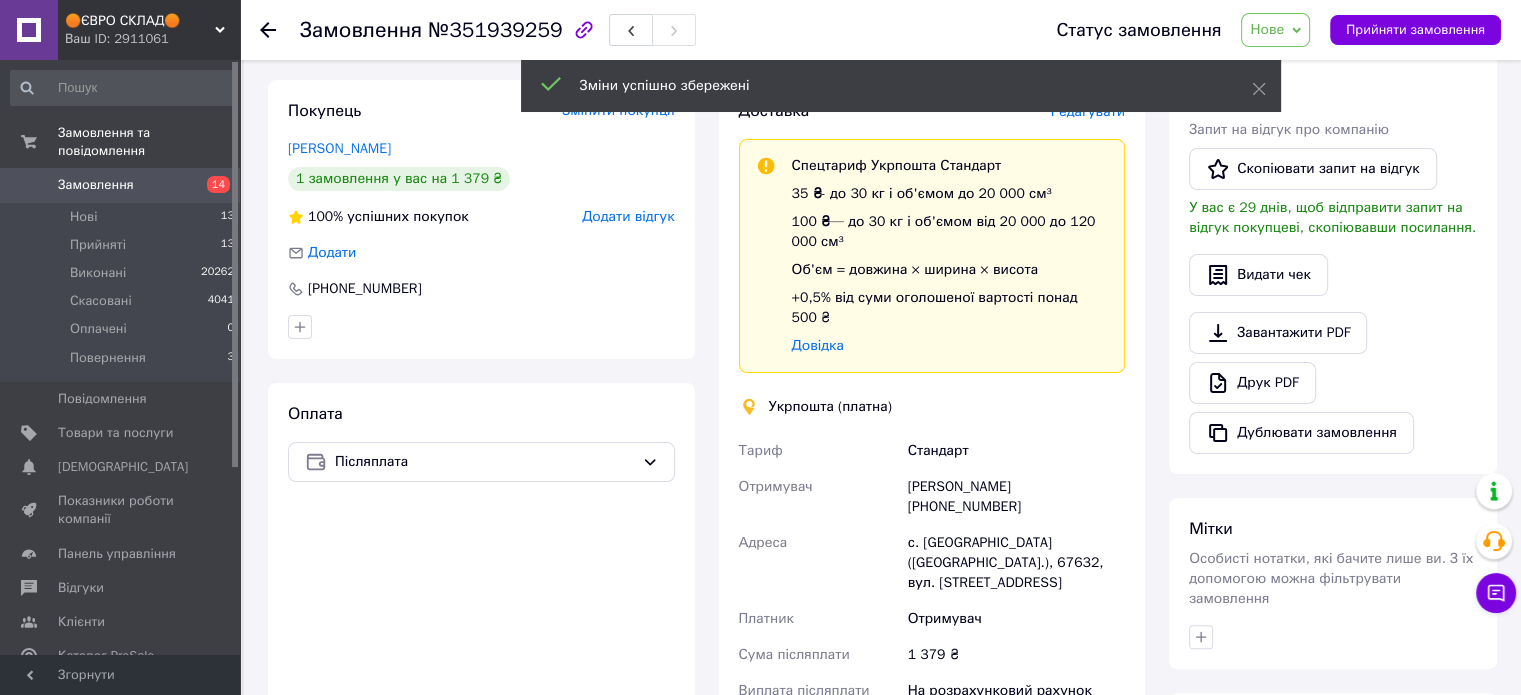 scroll, scrollTop: 600, scrollLeft: 0, axis: vertical 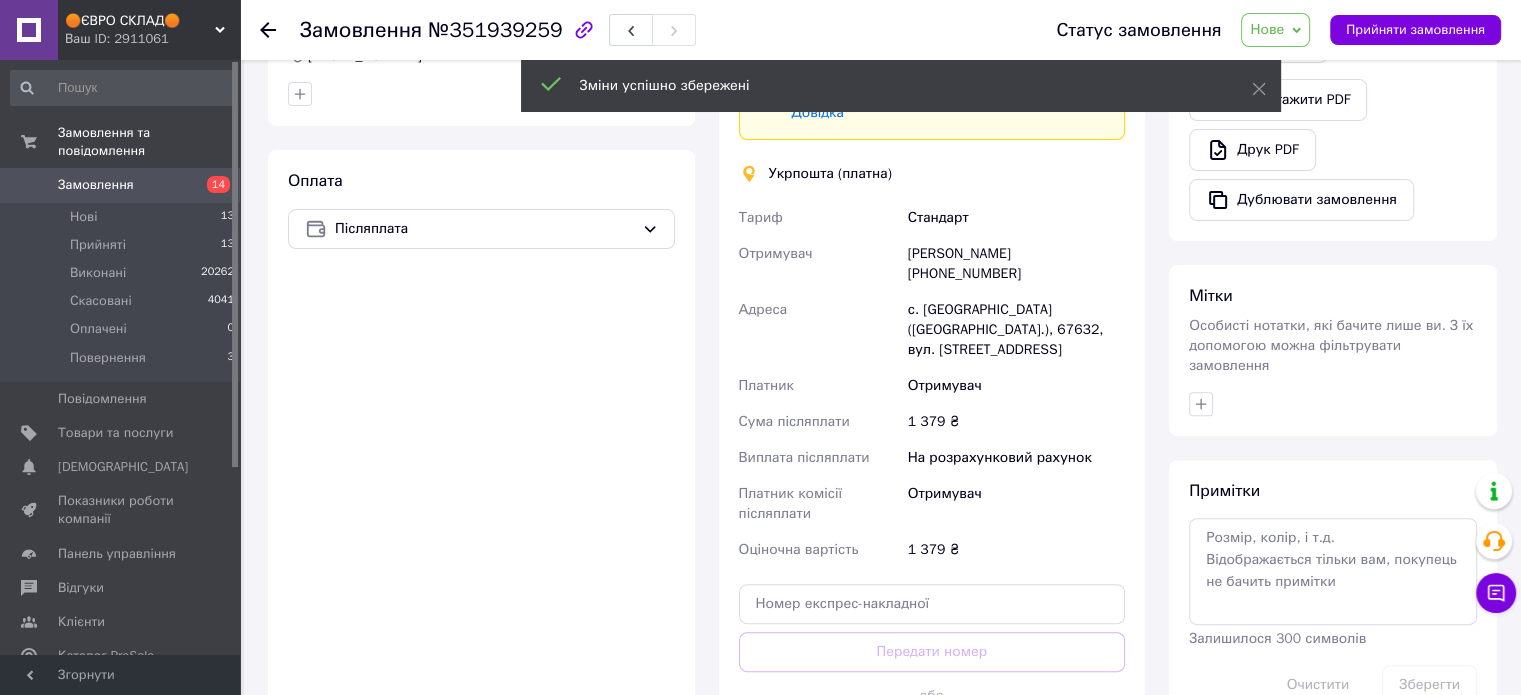 click on "Отримувач" at bounding box center (819, 264) 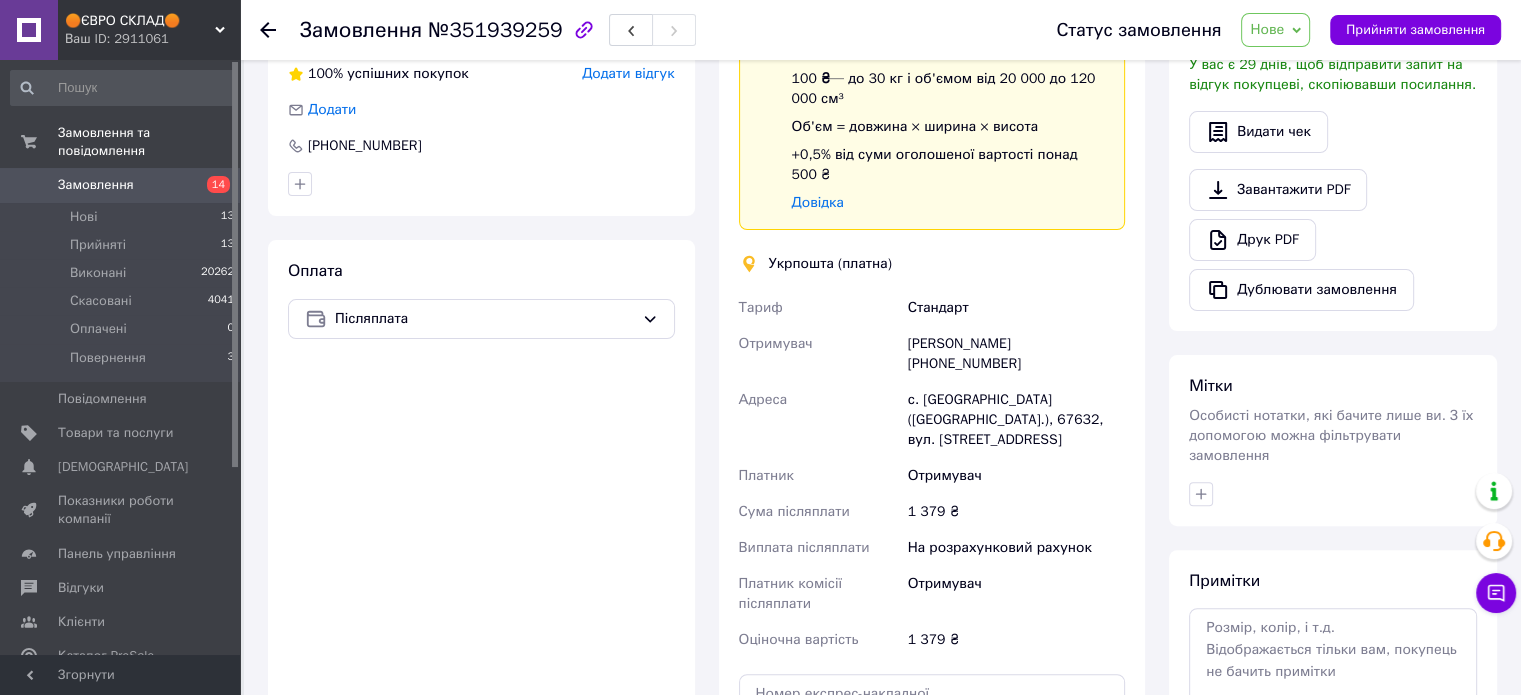 scroll, scrollTop: 300, scrollLeft: 0, axis: vertical 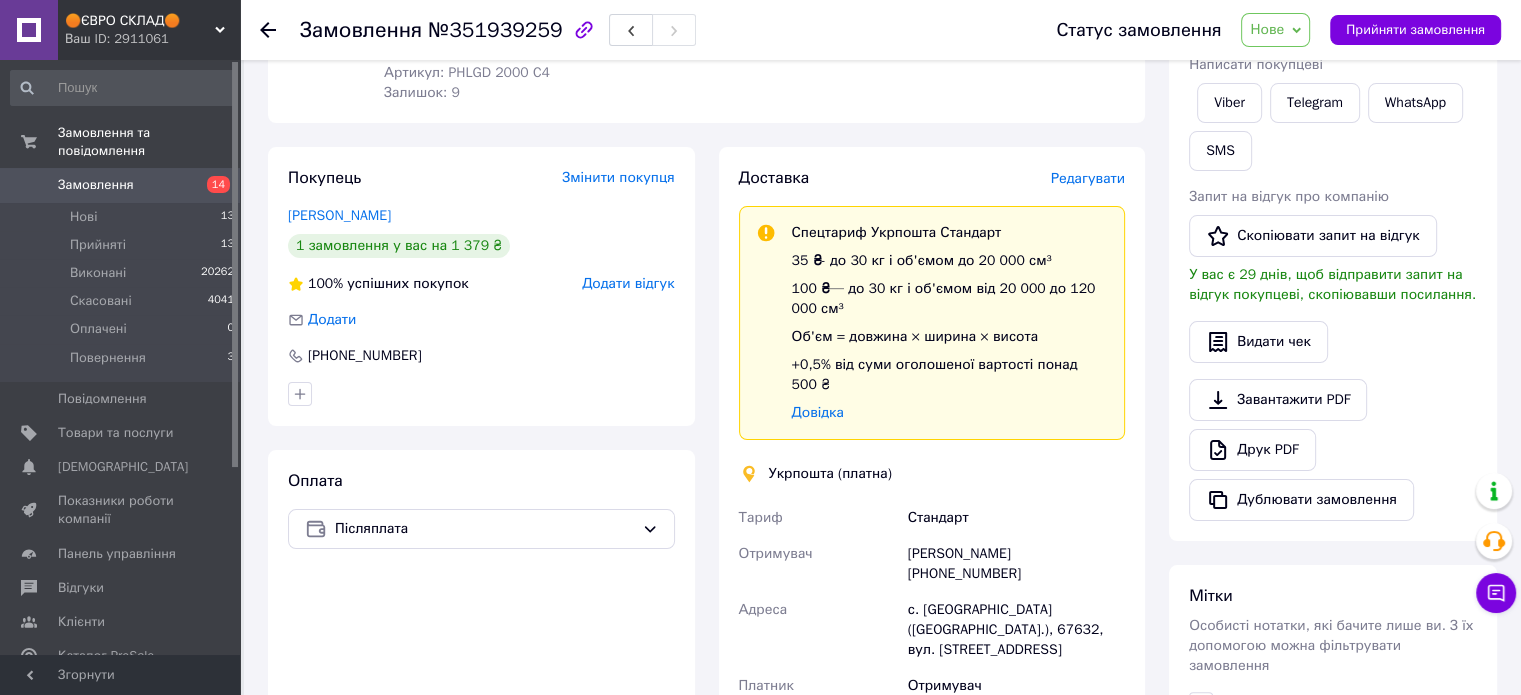 click on "Стандарт" at bounding box center (1016, 518) 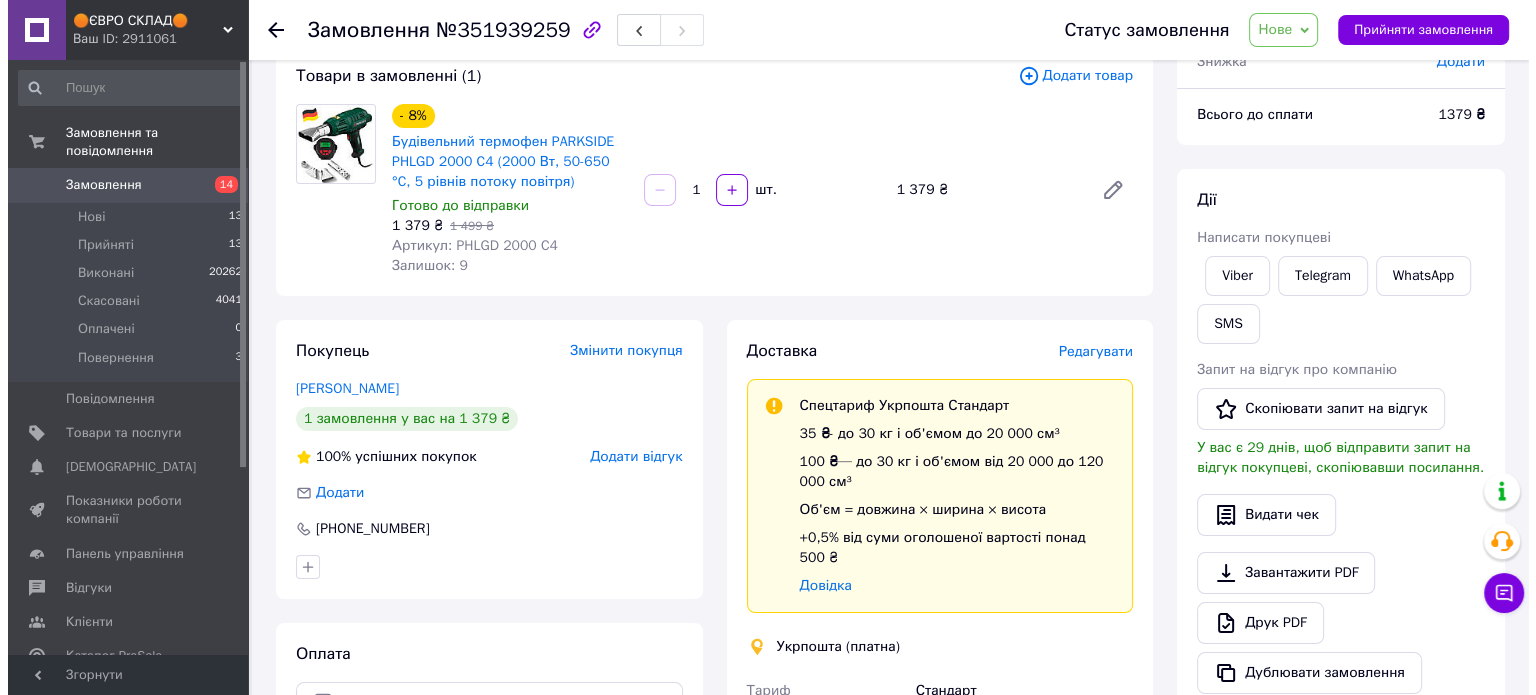 scroll, scrollTop: 0, scrollLeft: 0, axis: both 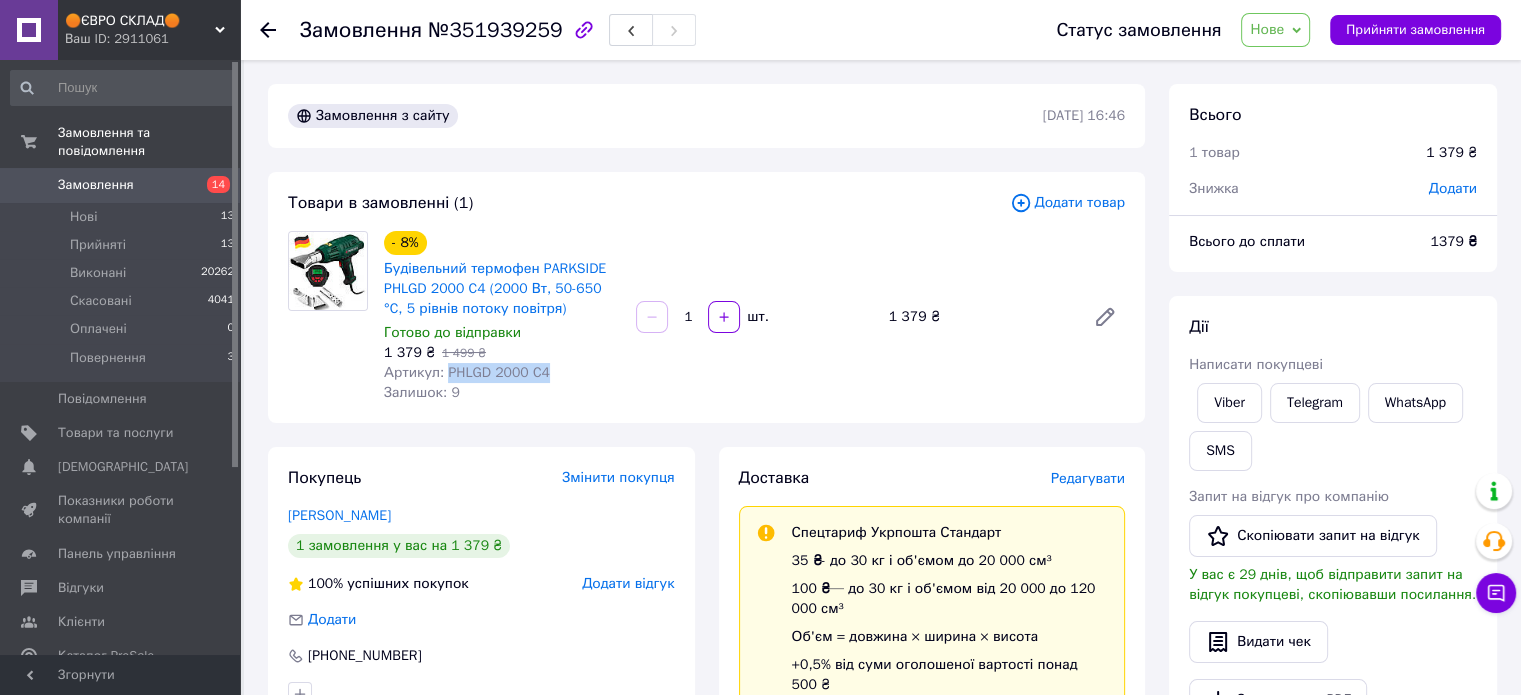 drag, startPoint x: 444, startPoint y: 371, endPoint x: 554, endPoint y: 377, distance: 110.16351 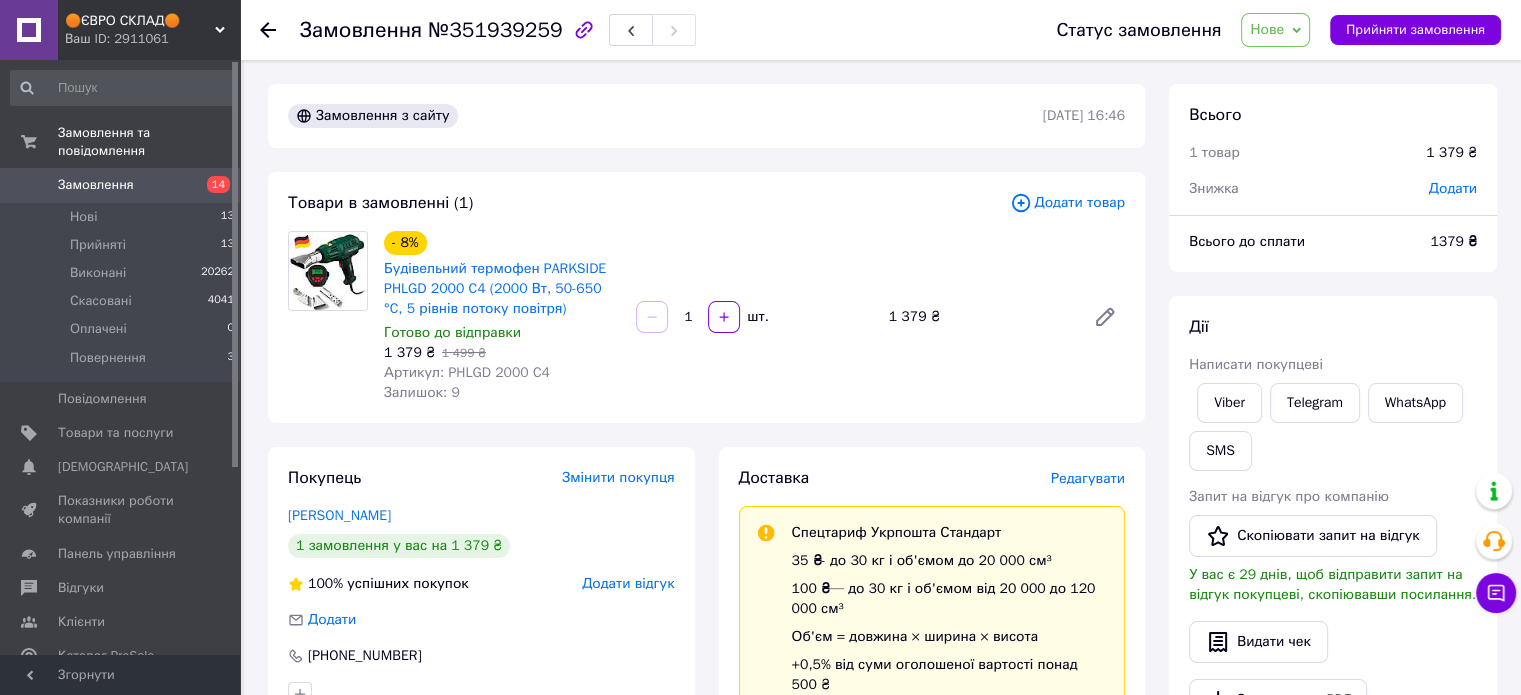 click on "Редагувати" at bounding box center (1088, 478) 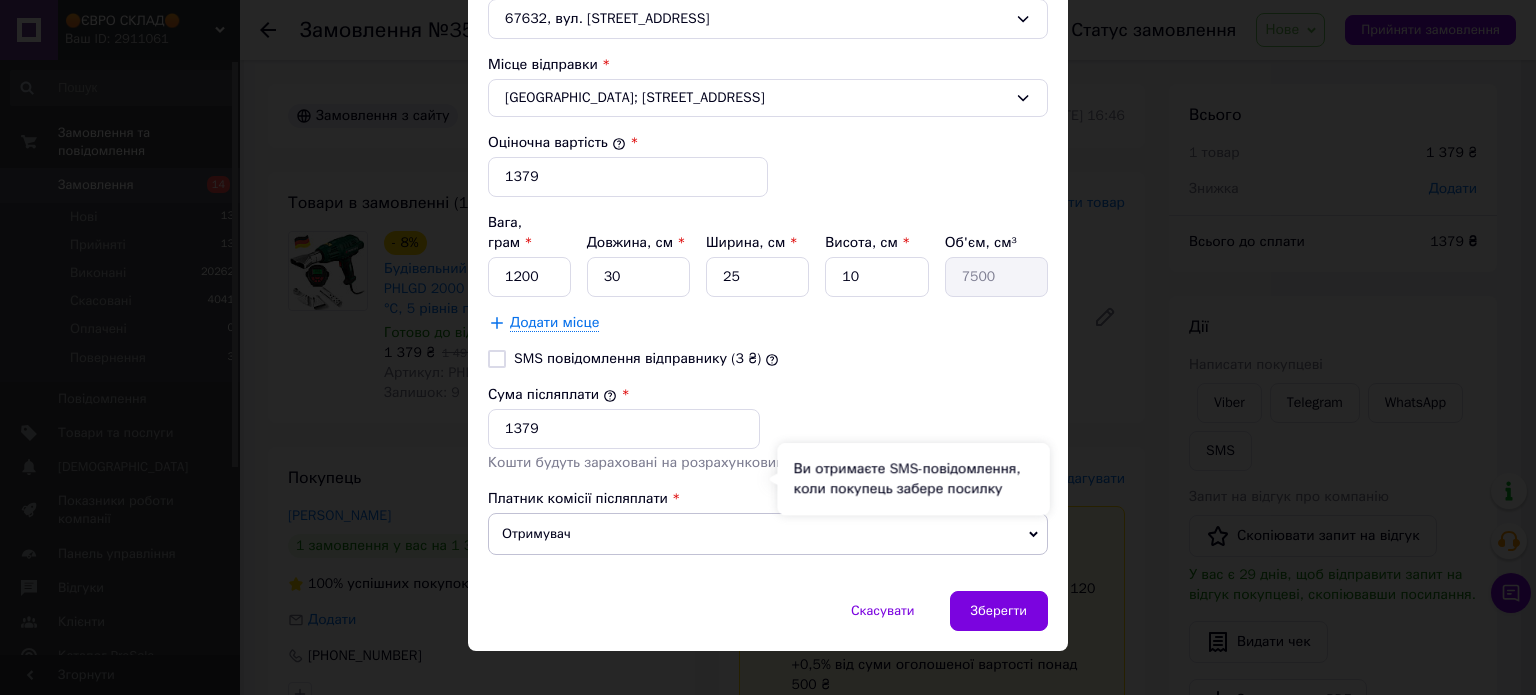 scroll, scrollTop: 236, scrollLeft: 0, axis: vertical 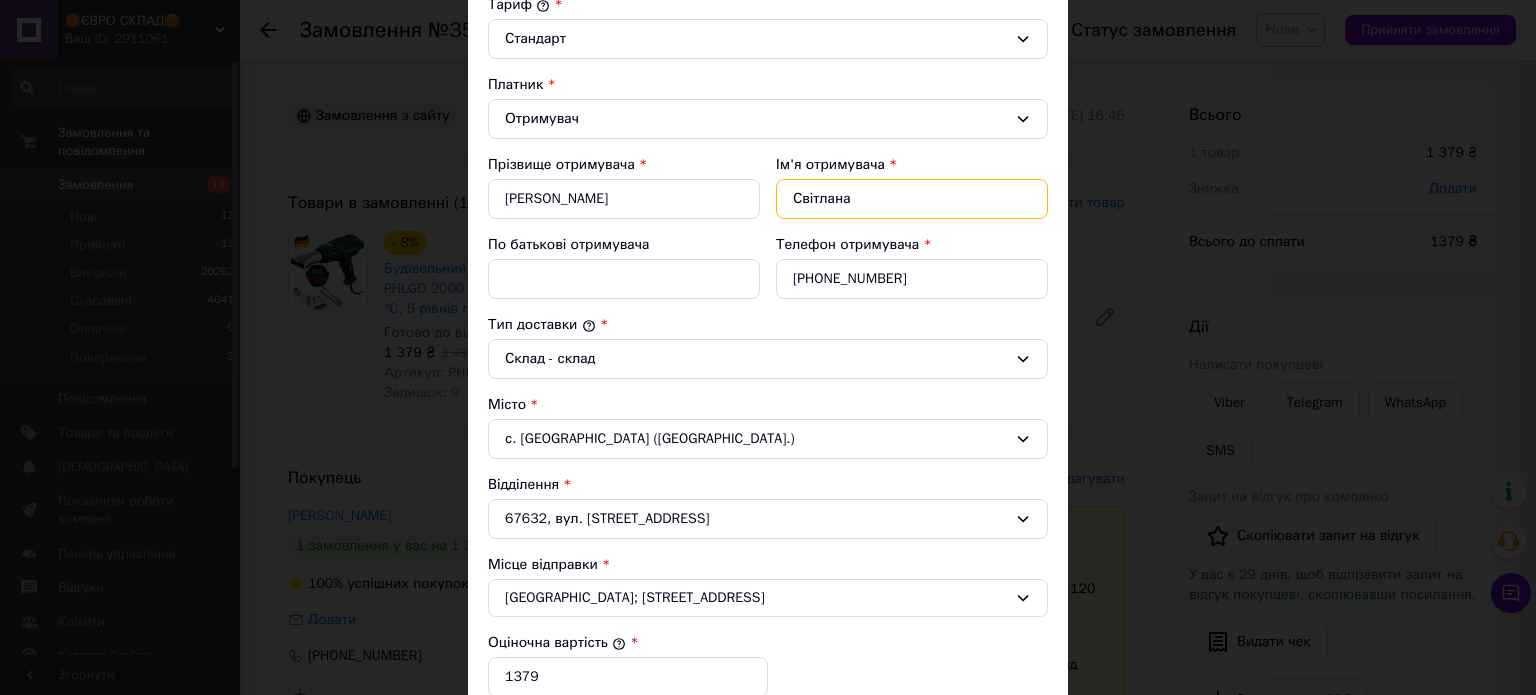 drag, startPoint x: 869, startPoint y: 189, endPoint x: 780, endPoint y: 195, distance: 89.20202 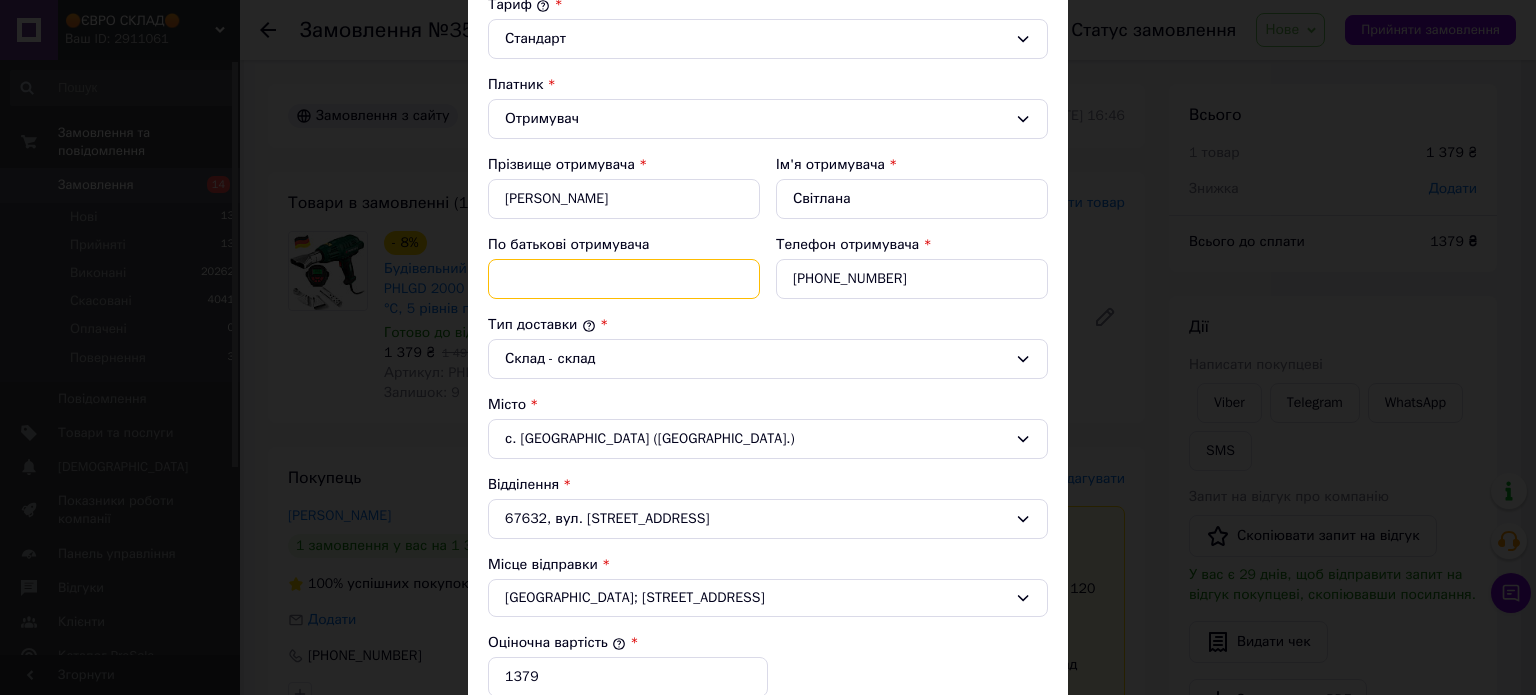 click on "По батькові отримувача" at bounding box center [624, 279] 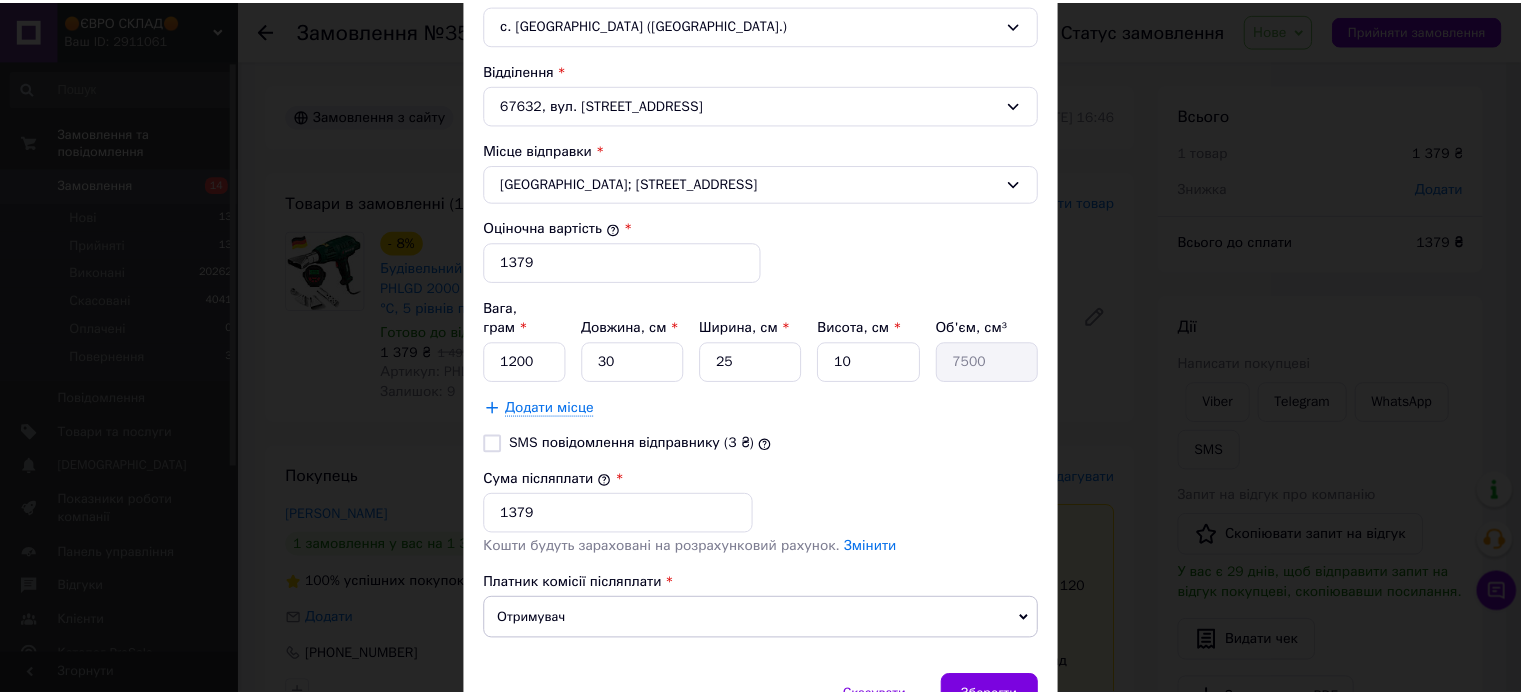 scroll, scrollTop: 736, scrollLeft: 0, axis: vertical 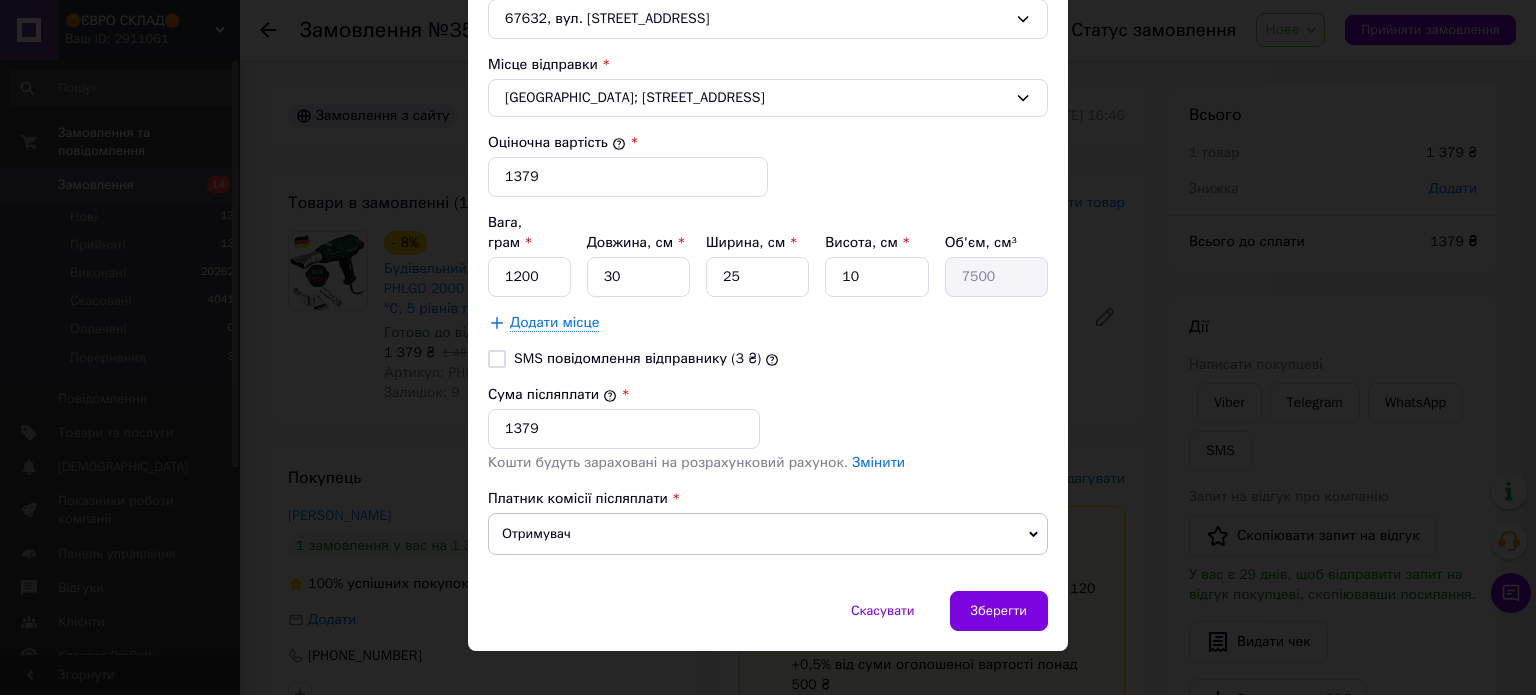 type on "Світлана" 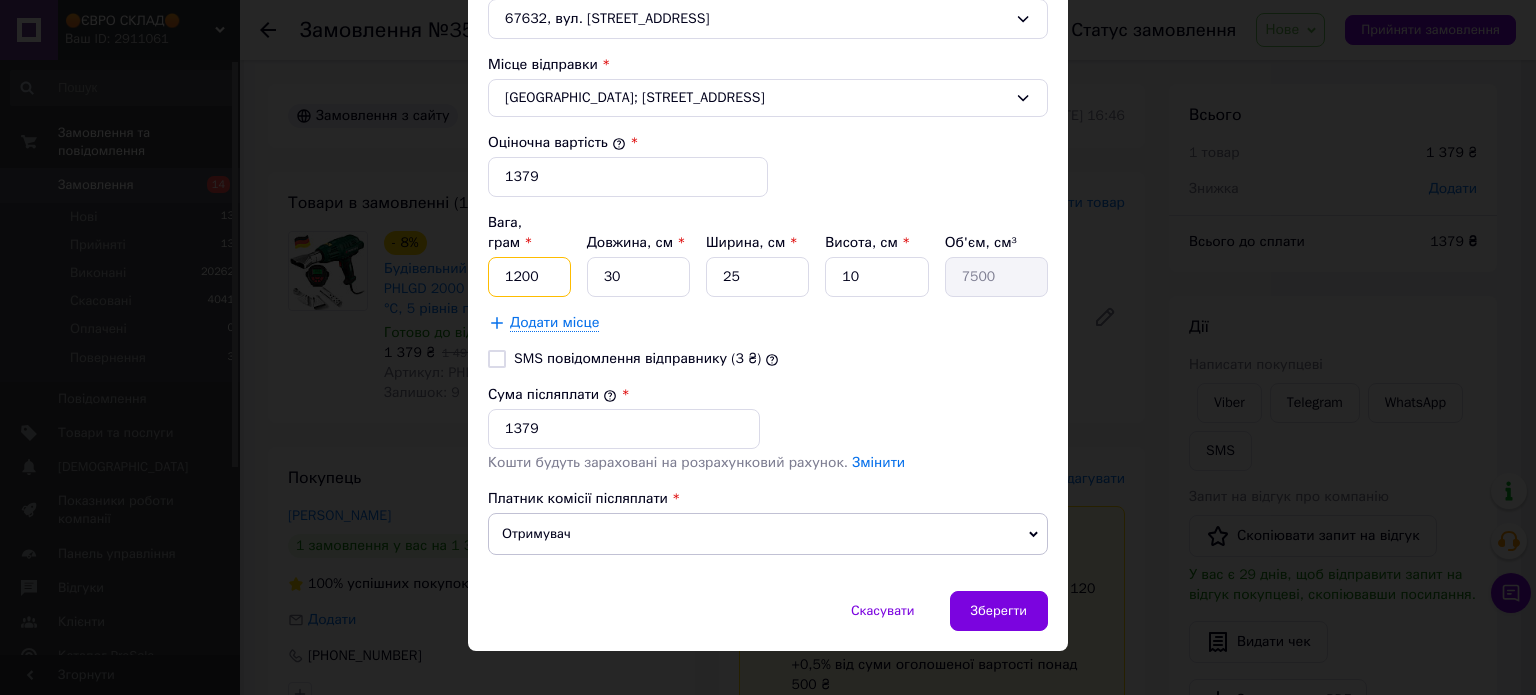 click on "1200" at bounding box center [529, 277] 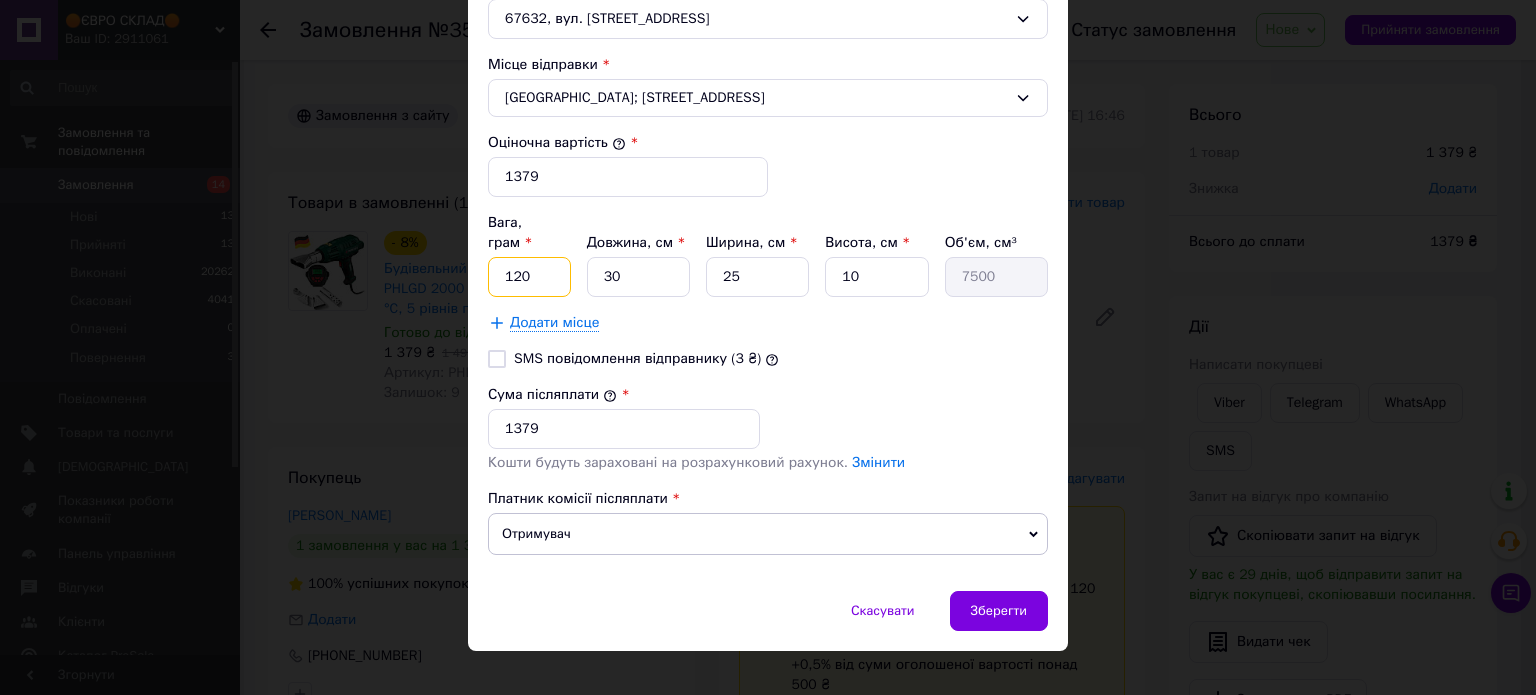 type on "1200" 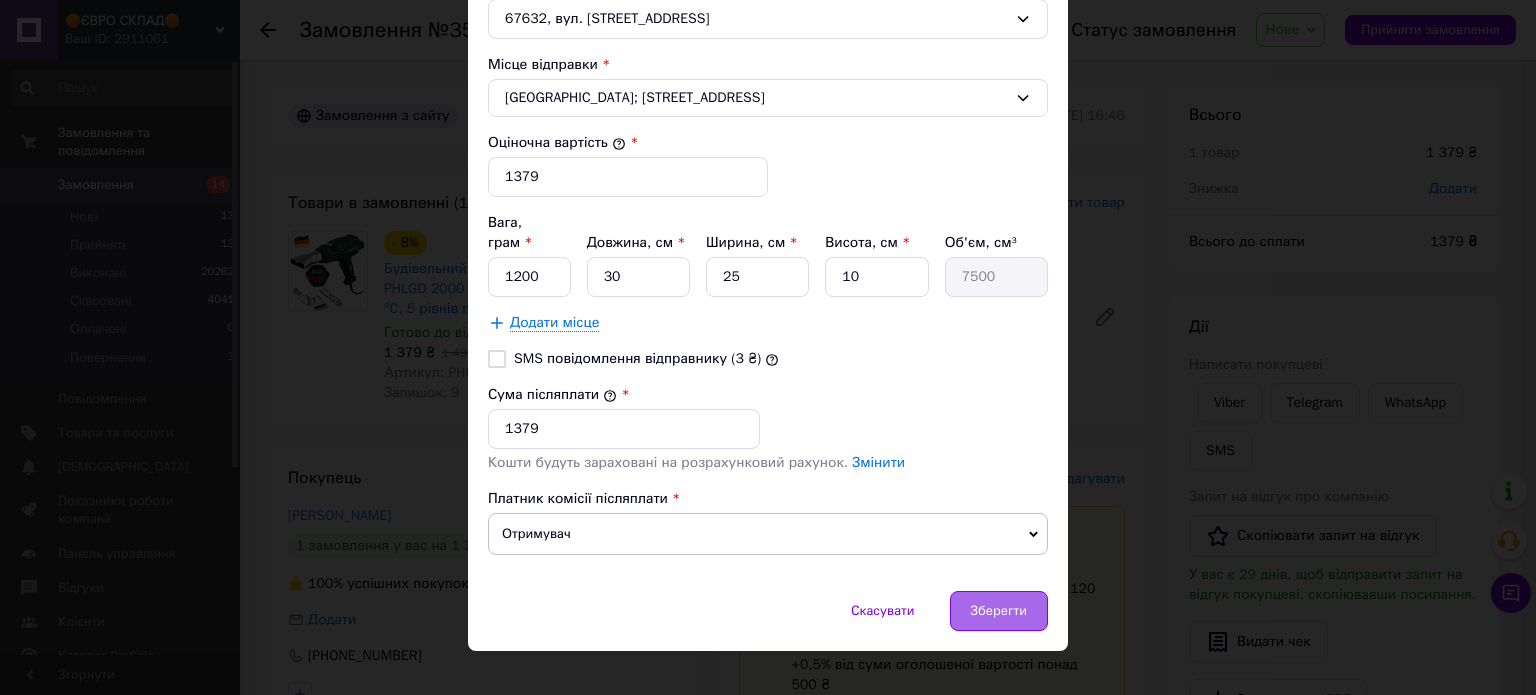 click on "Зберегти" at bounding box center (999, 611) 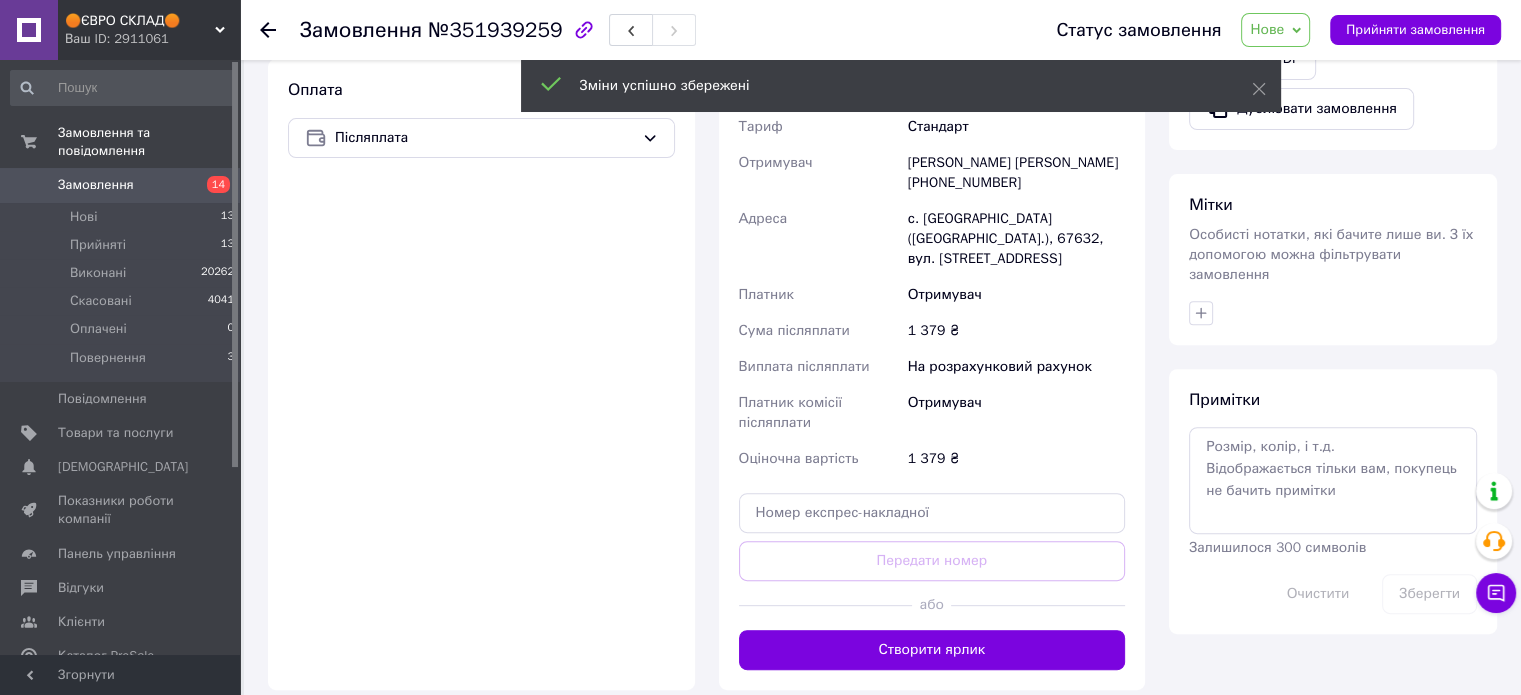scroll, scrollTop: 700, scrollLeft: 0, axis: vertical 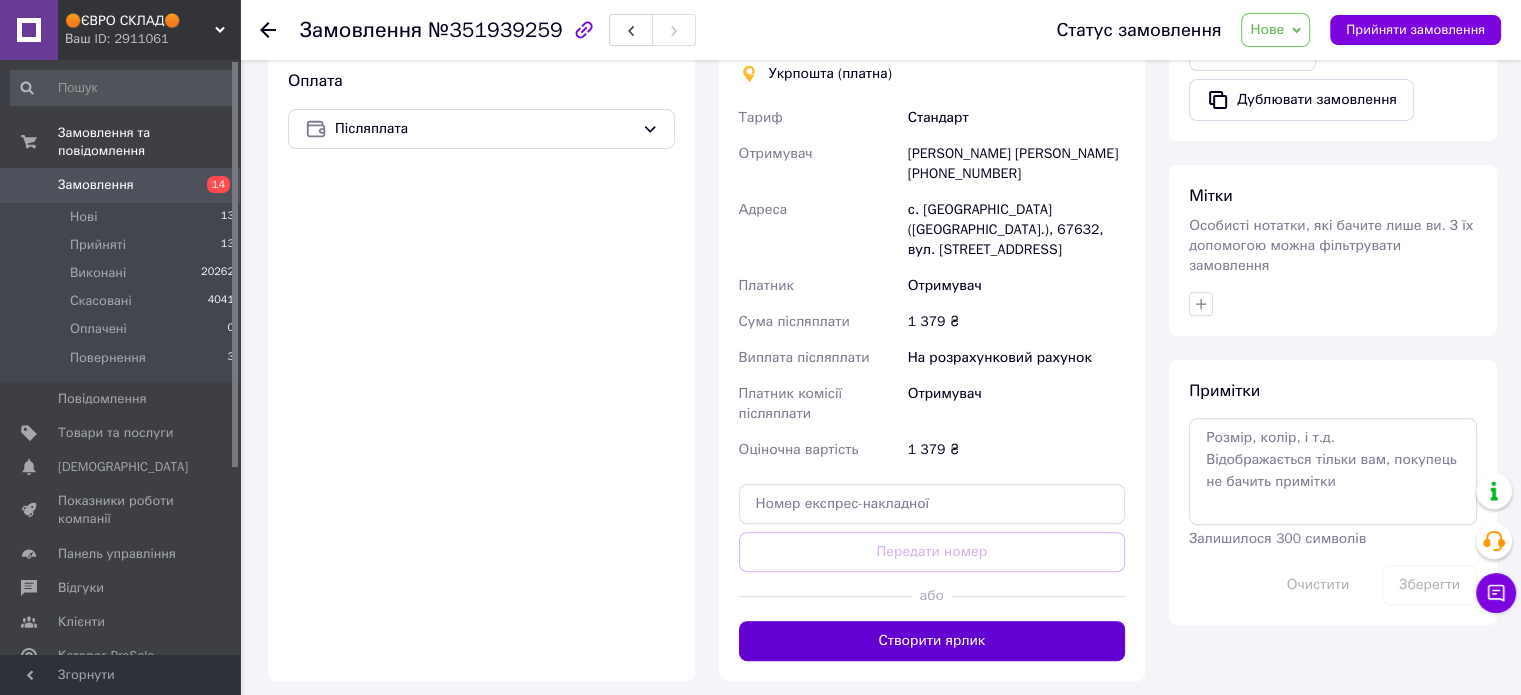 click on "Створити ярлик" at bounding box center [932, 641] 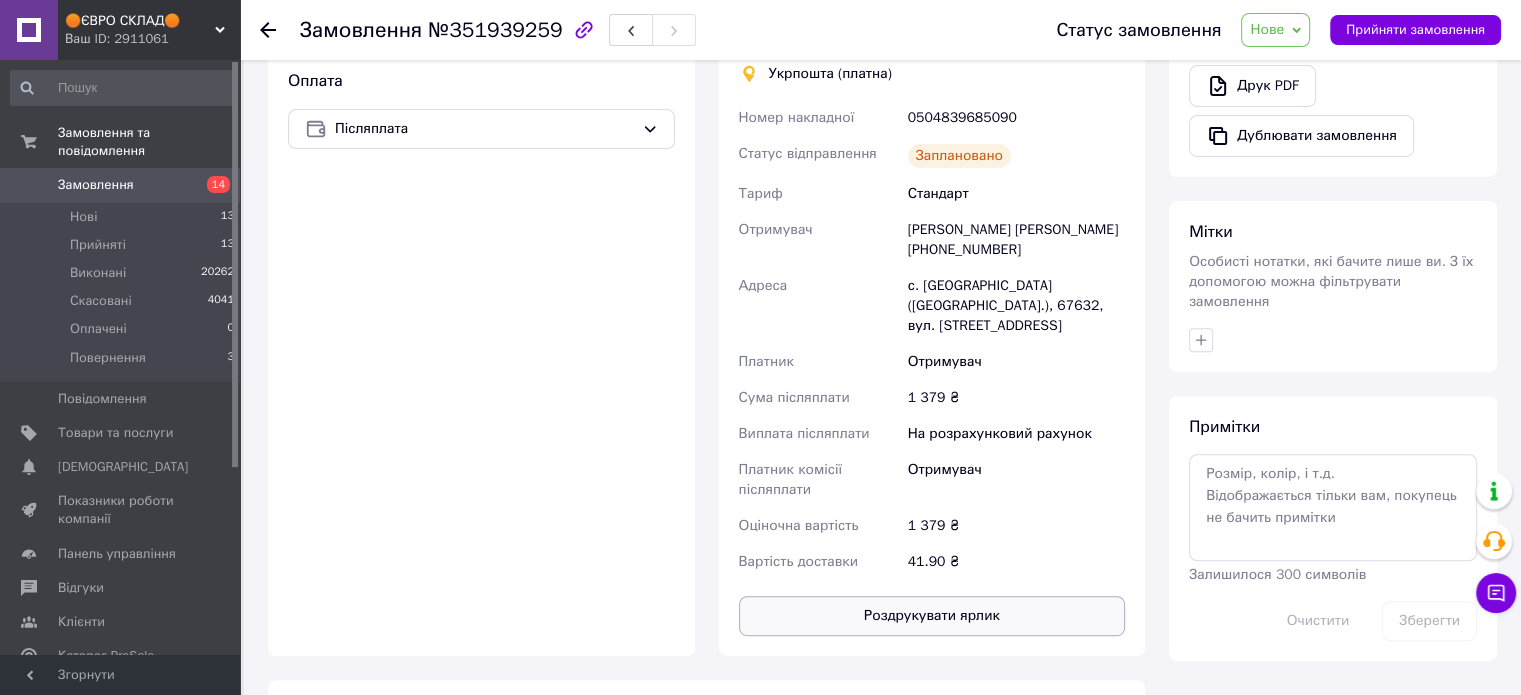 click on "Роздрукувати ярлик" at bounding box center [932, 616] 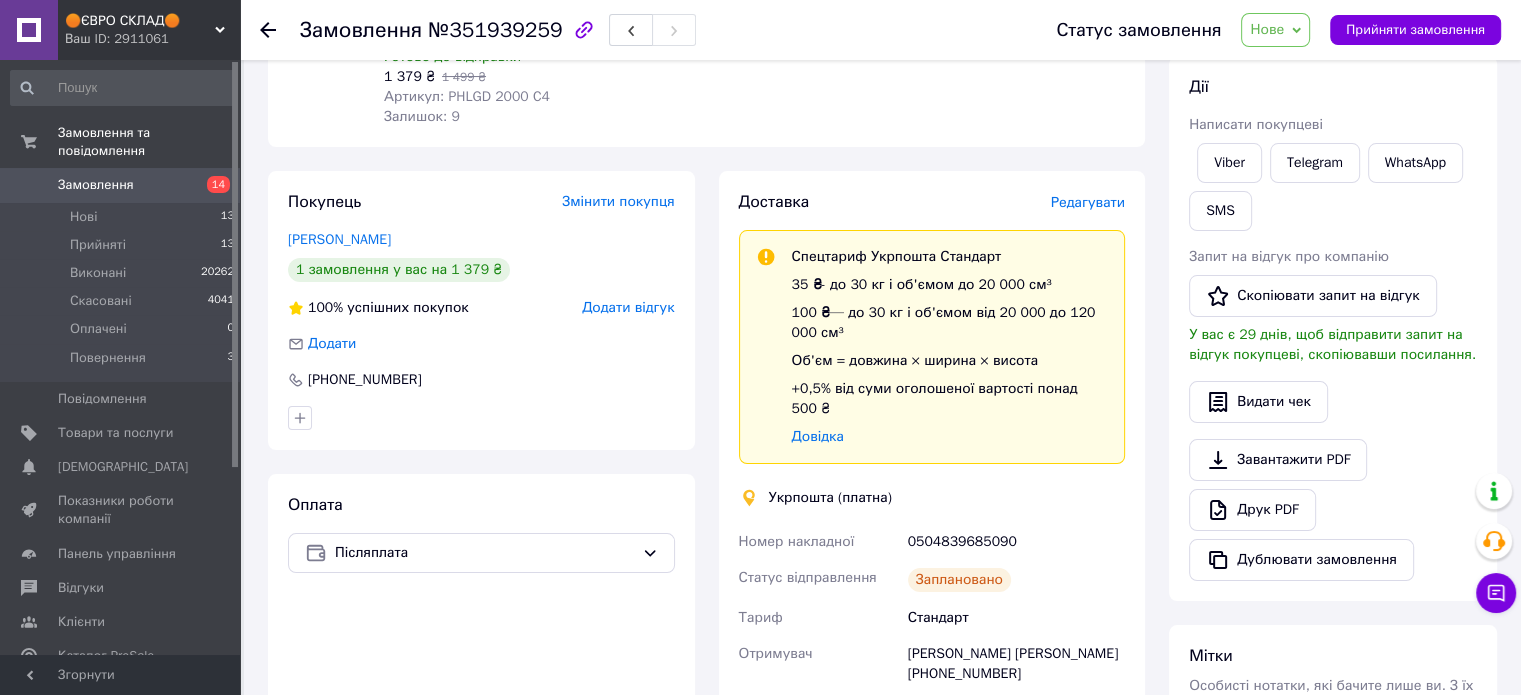scroll, scrollTop: 0, scrollLeft: 0, axis: both 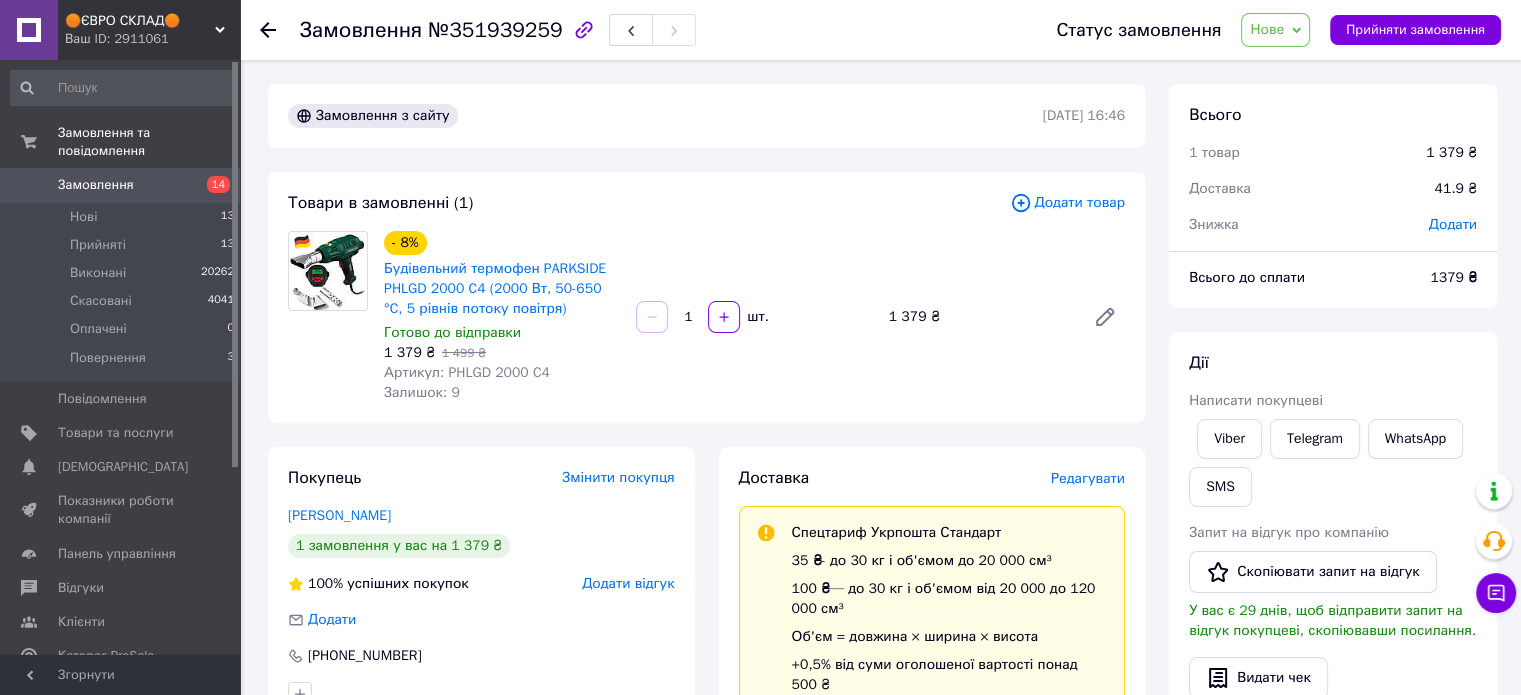 click on "Нове" at bounding box center [1267, 29] 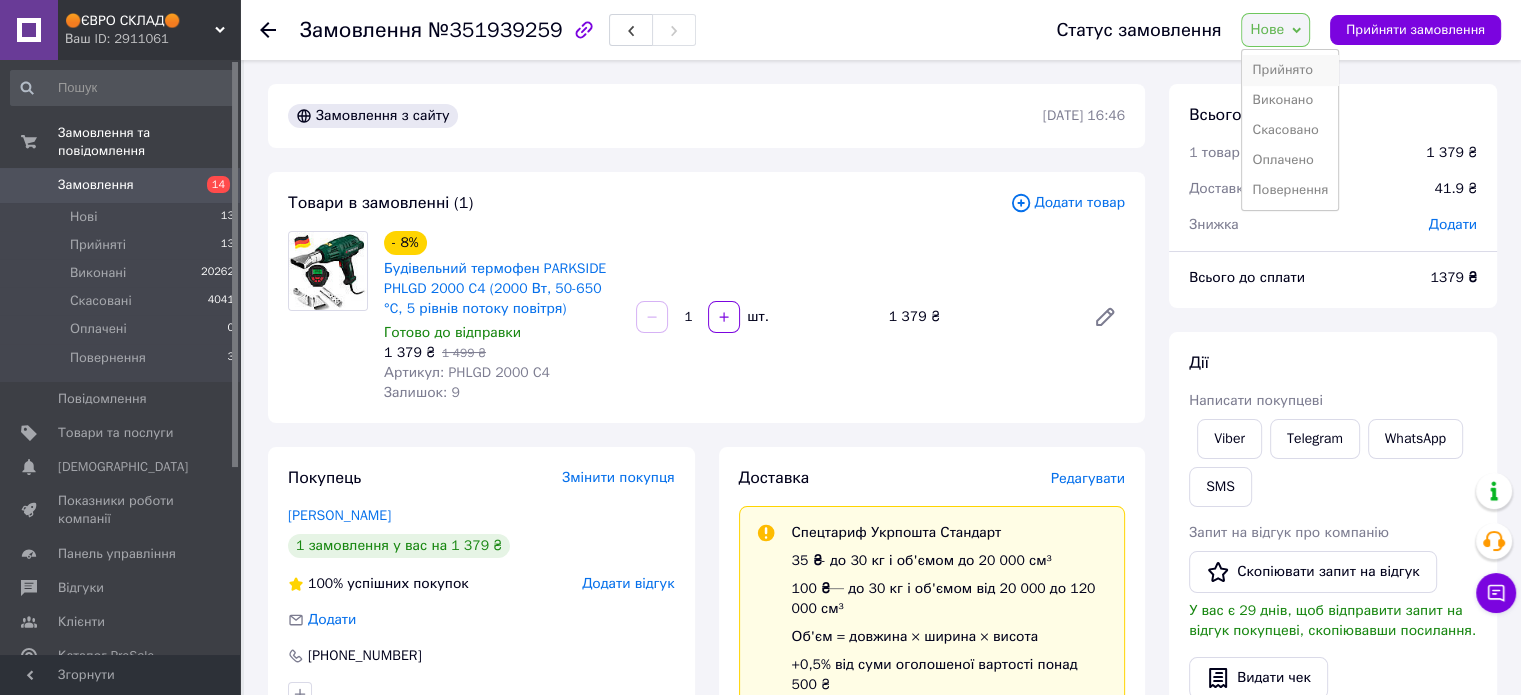click on "Прийнято" at bounding box center (1290, 70) 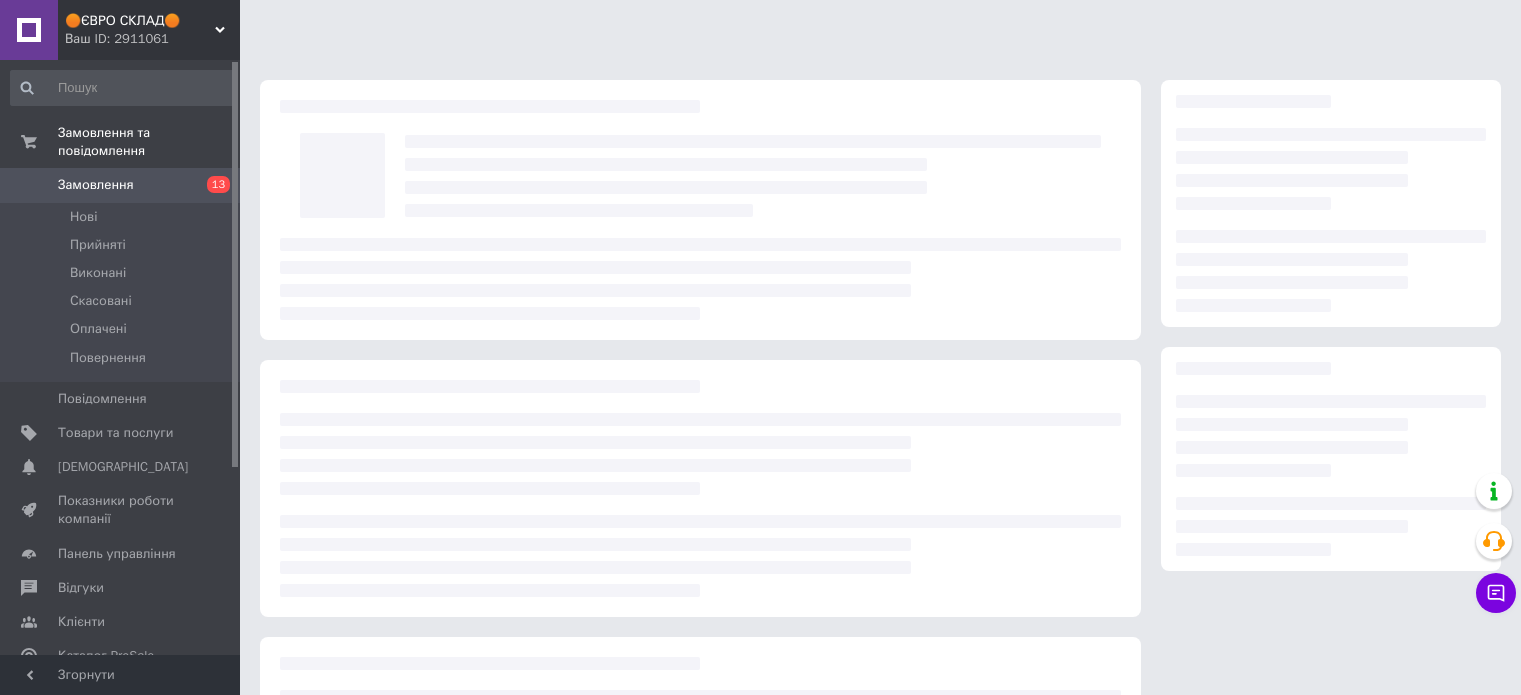 scroll, scrollTop: 0, scrollLeft: 0, axis: both 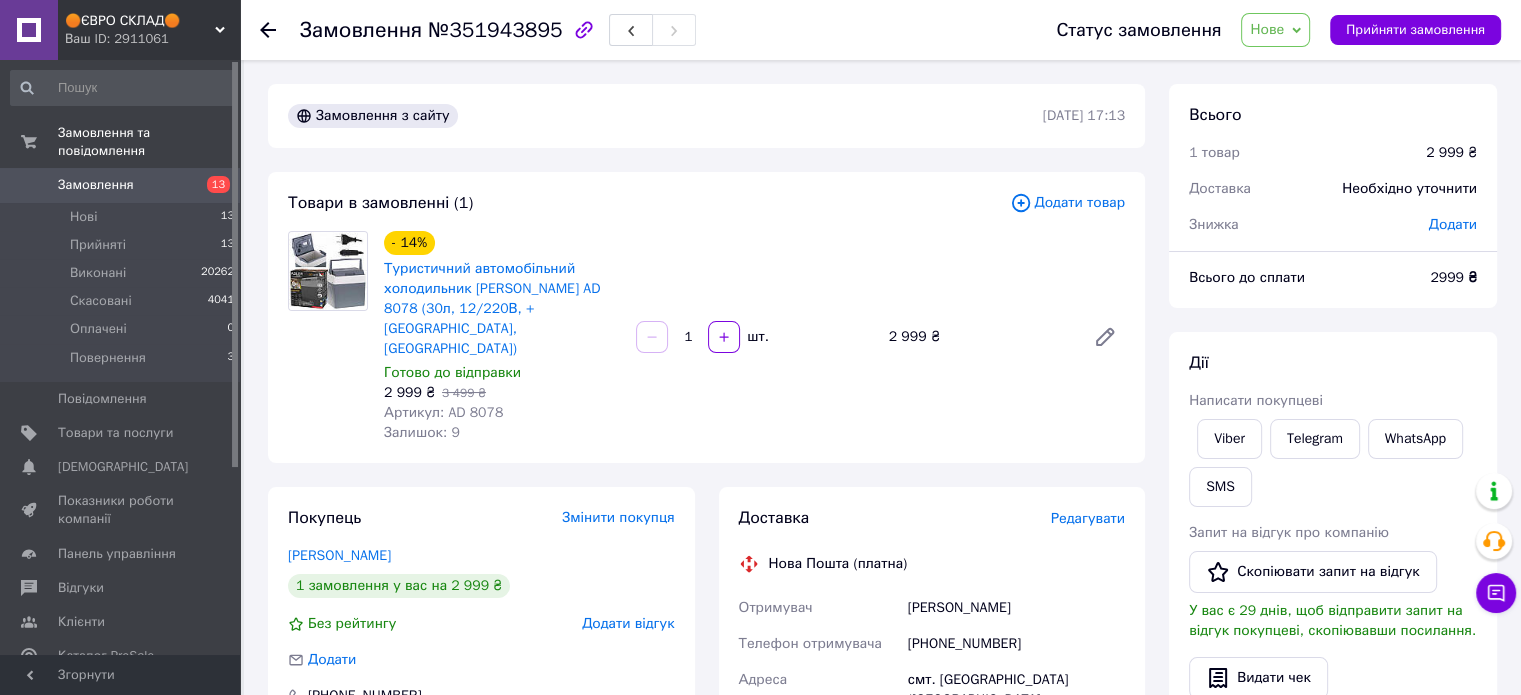 click on "Замовлення з сайту 09.07.2025 | 17:13 Товари в замовленні (1) Додати товар - 14% Туристичний автомобільний холодильник Adler AD 8078 (30л, 12/220В, +підігрів, Польща) Готово до відправки 2 999 ₴   3 499 ₴ Артикул: AD 8078 Залишок: 9 1   шт. 2 999 ₴ Покупець Змінити покупця Ручкін Сергій 1 замовлення у вас на 2 999 ₴ Без рейтингу   Додати відгук Додати +380989171004 Оплата Післяплата Доставка Редагувати Нова Пошта (платна) Отримувач Ручкін Сергій Телефон отримувача +380989171004 Адреса смт. Петропавлівка (Дніпропетровська обл., Синельниківський р-н.), №1: вул. Миру, 40-Б Дата відправки 10.07.2025 Платник 2 999 ₴ <" at bounding box center (706, 722) 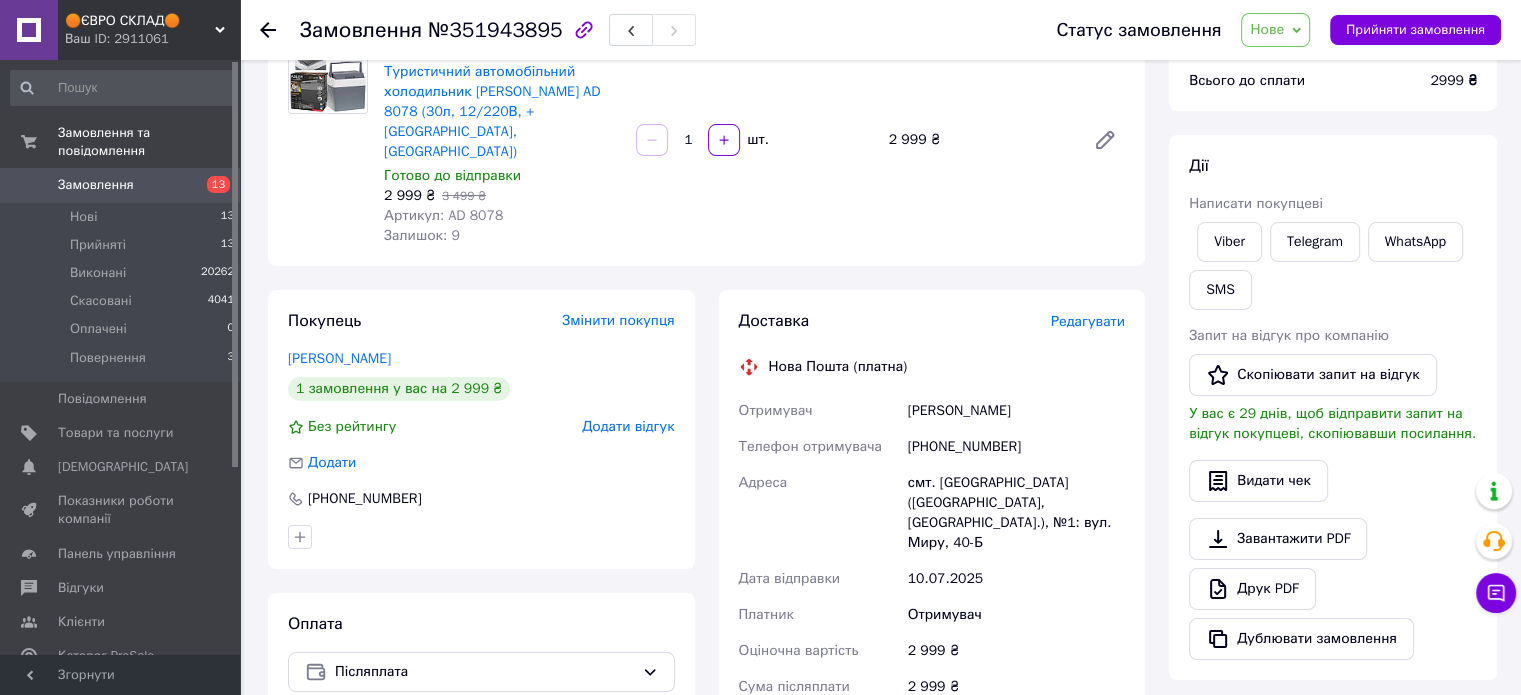 scroll, scrollTop: 200, scrollLeft: 0, axis: vertical 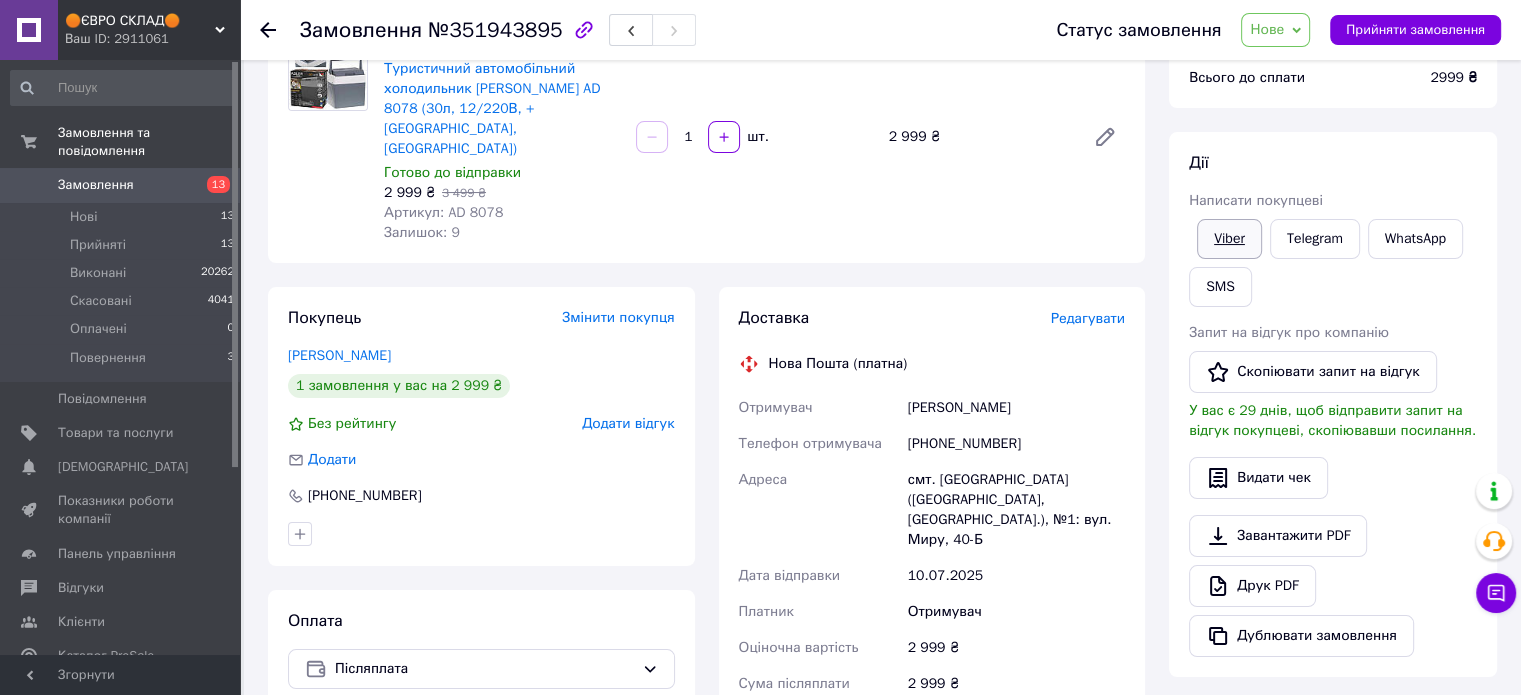 click on "Viber" at bounding box center (1229, 239) 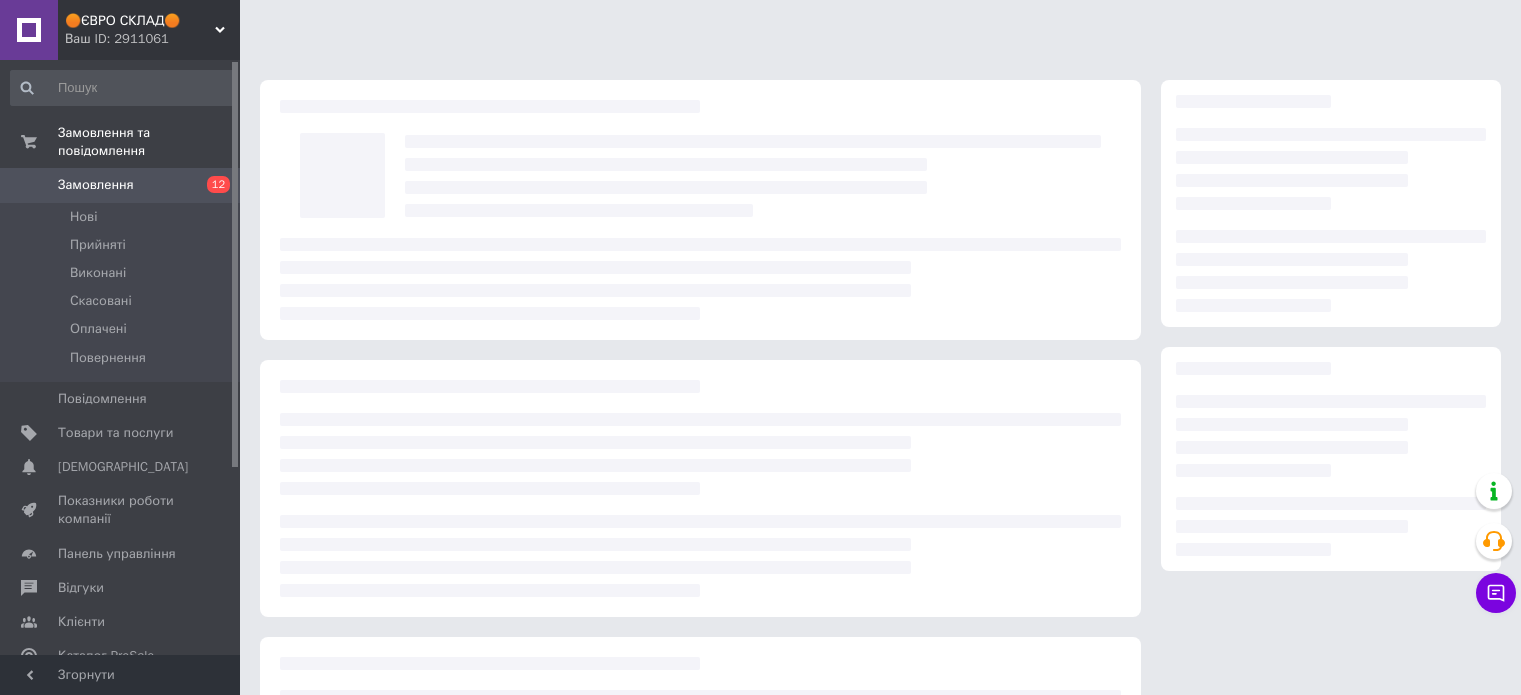 scroll, scrollTop: 0, scrollLeft: 0, axis: both 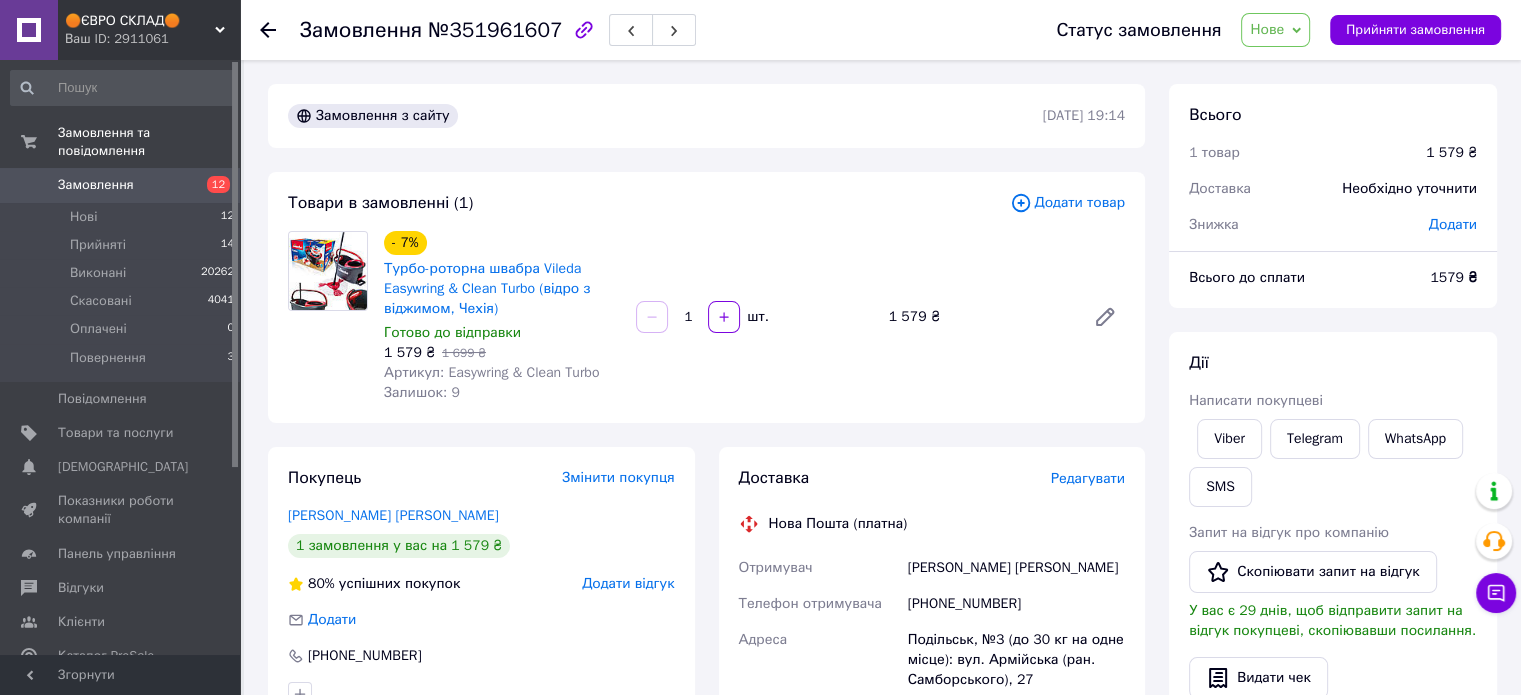 click on "Замовлення з сайту [DATE] 19:14 Товари в замовленні (1) Додати товар - 7% Турбо-роторна швабра Vileda Easywring & Clean Turbo (відро з віджимом, Чехія) Готово до відправки 1 579 ₴   1 699 ₴ Артикул: Easywring & Clean Turbo Залишок: 9 1   шт. 1 579 ₴ Покупець Змінити покупця [PERSON_NAME]  [PERSON_NAME] 1 замовлення у вас на 1 579 ₴ 80%   успішних покупок Додати відгук Додати [PHONE_NUMBER] Оплата Післяплата Доставка Редагувати Нова Пошта (платна) Отримувач Мамулат [PERSON_NAME] Телефон отримувача [PHONE_NUMBER] [GEOGRAPHIC_DATA] Подільськ, №3 (до 30 кг на одне місце): вул. Армійська (ран. [PERSON_NAME]), 27 Дата відправки [DATE] Платник Отримувач <" at bounding box center (706, 722) 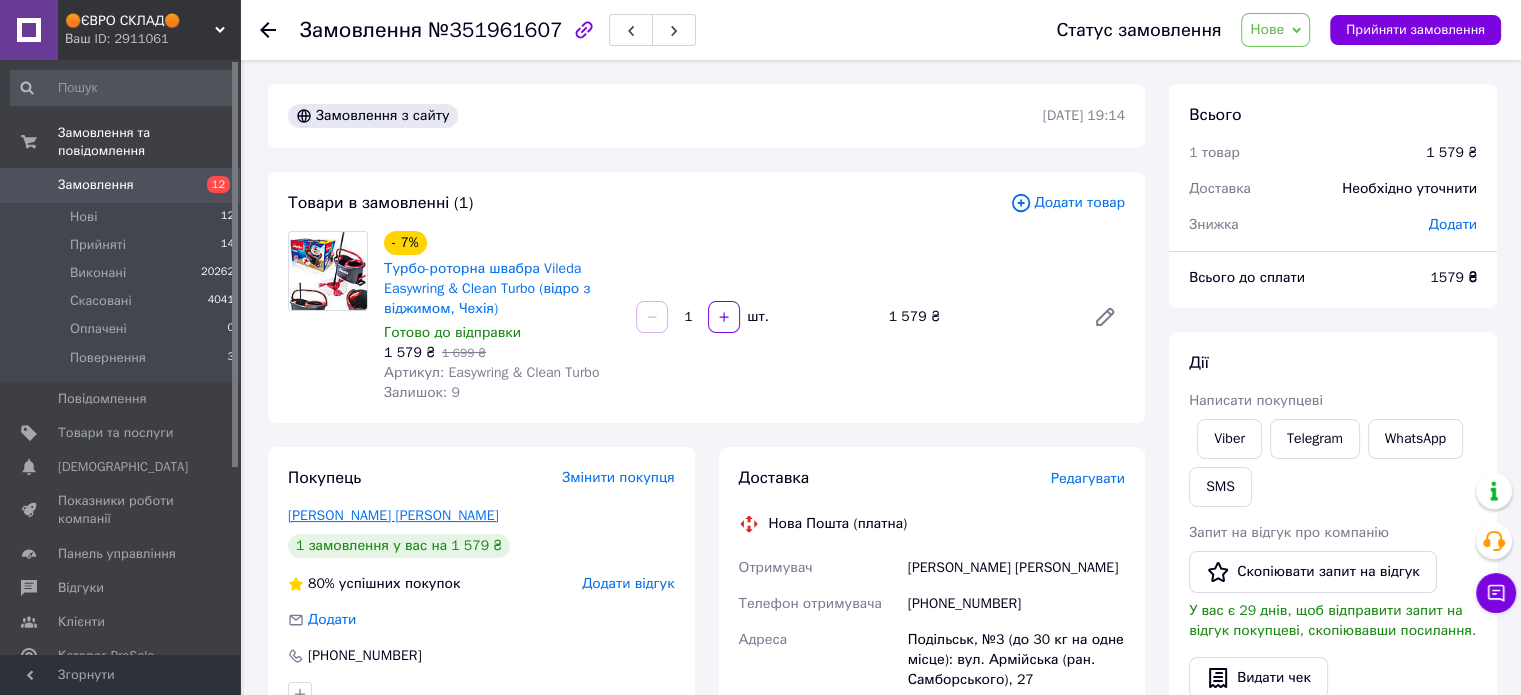 click on "Мамулат  Сергей" at bounding box center [393, 515] 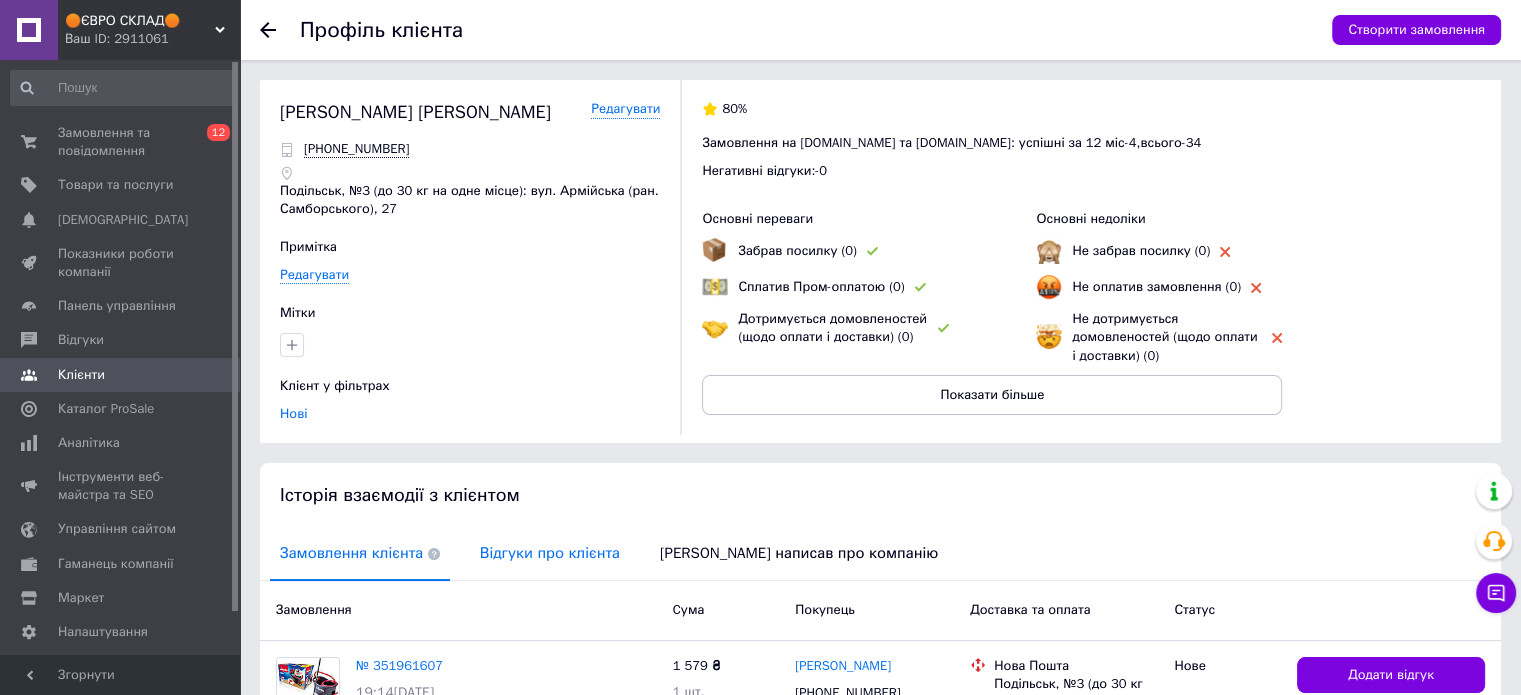 click on "Відгуки про клієнта" at bounding box center [550, 553] 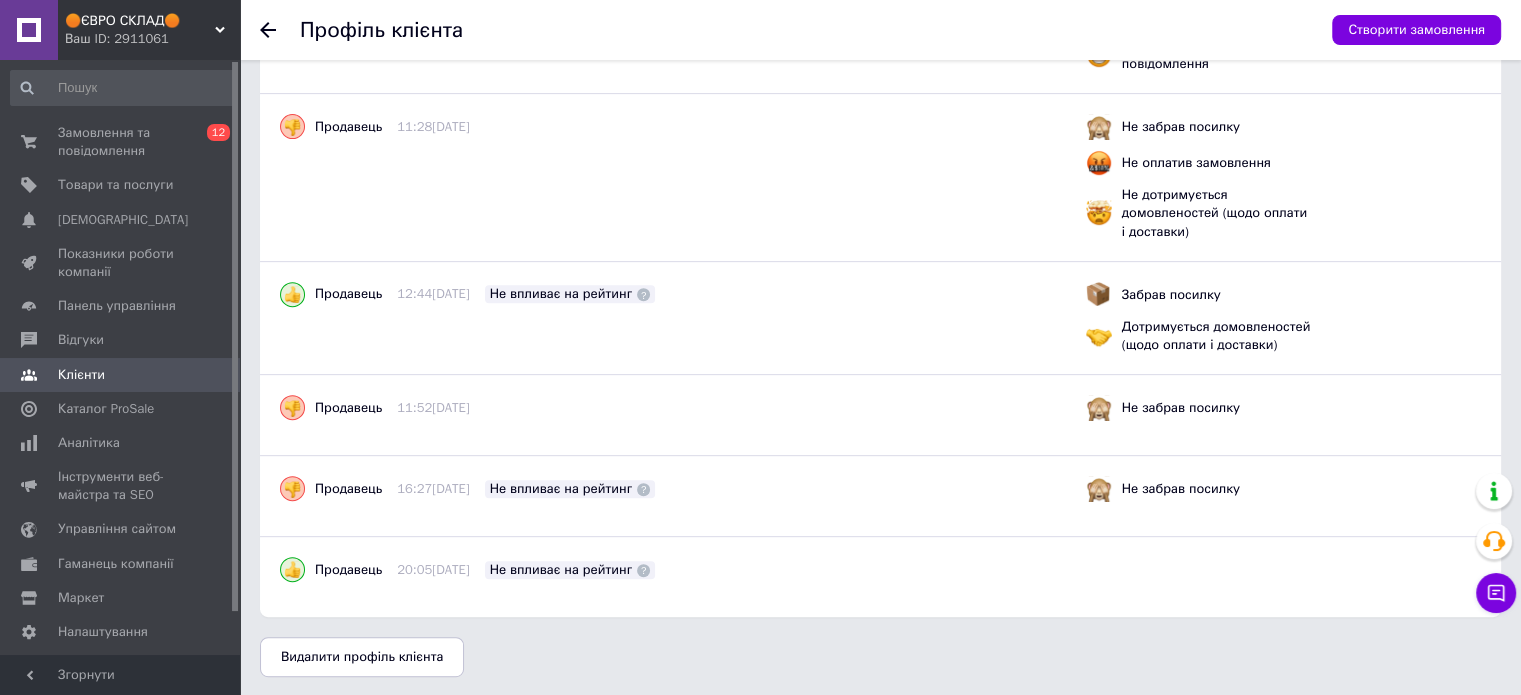 scroll, scrollTop: 0, scrollLeft: 0, axis: both 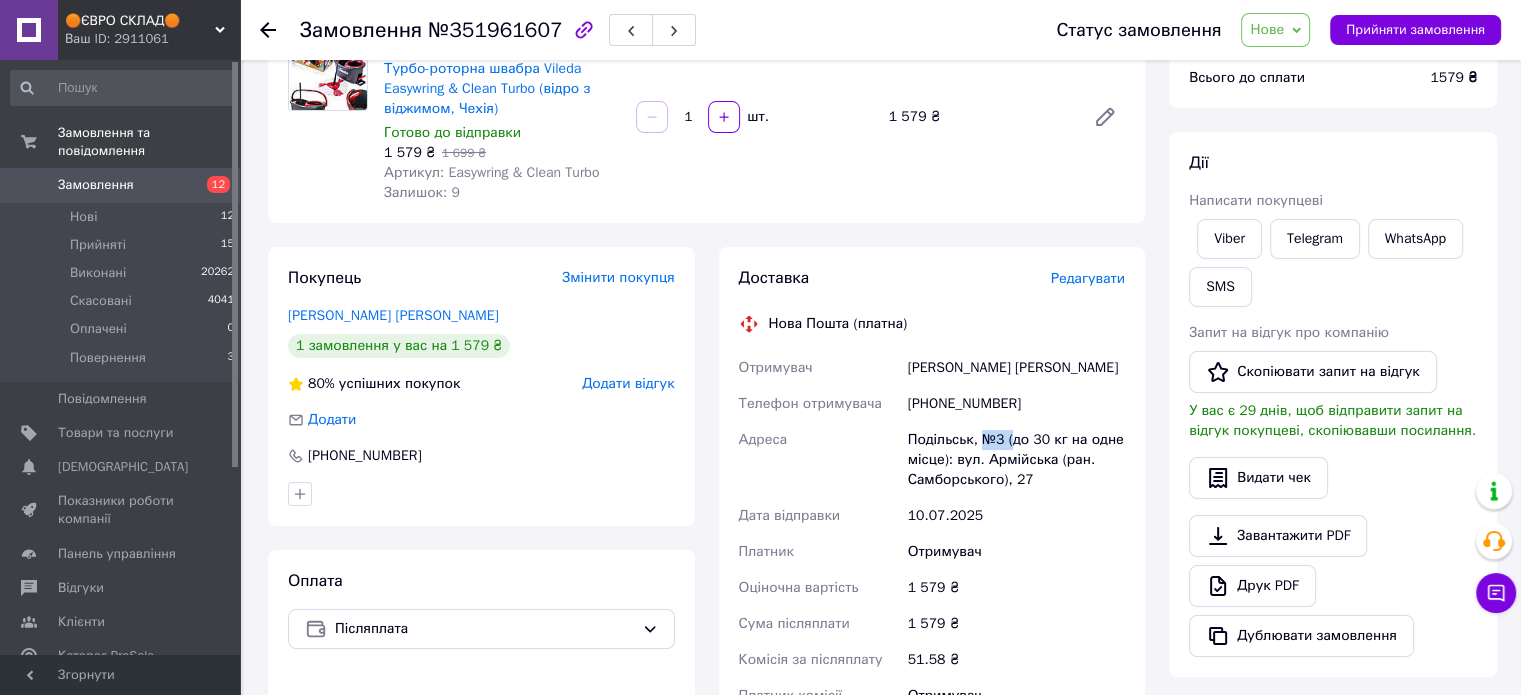 drag, startPoint x: 984, startPoint y: 447, endPoint x: 1008, endPoint y: 448, distance: 24.020824 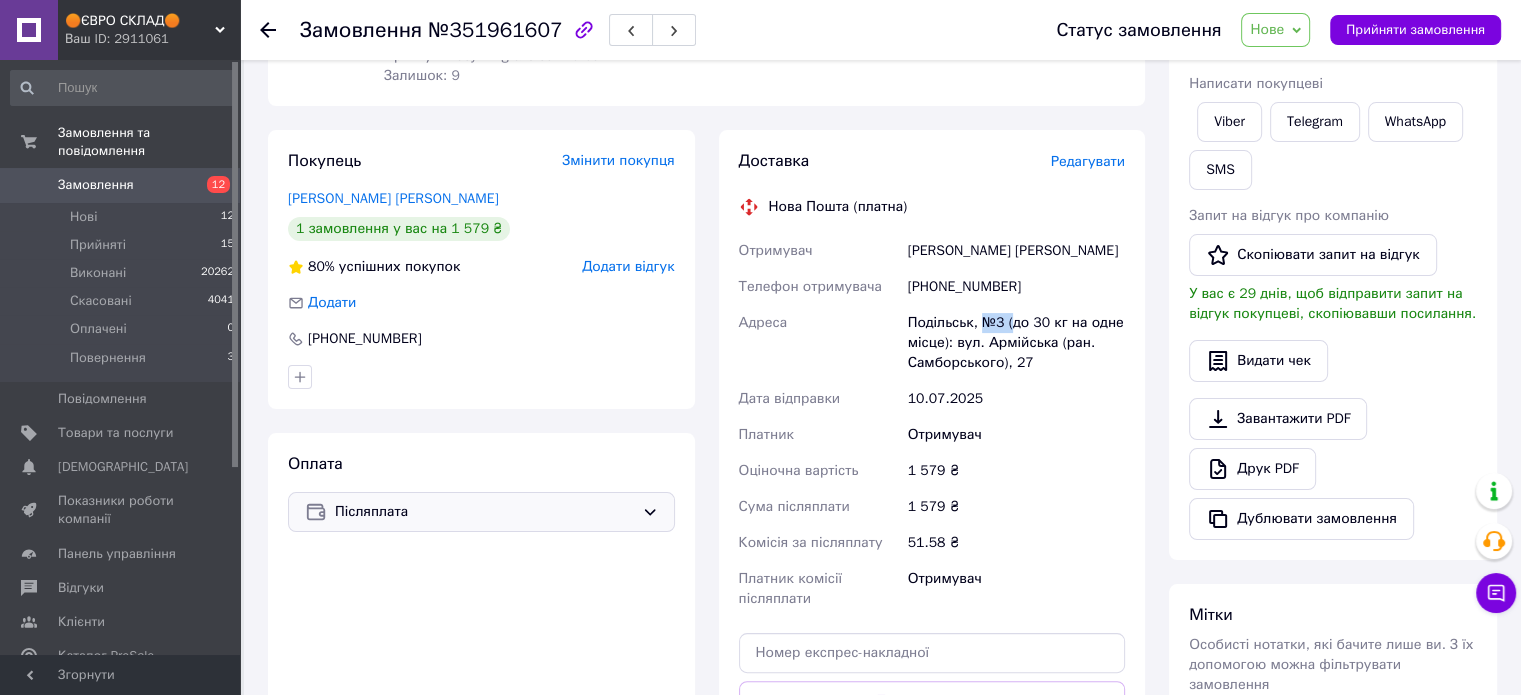 scroll, scrollTop: 500, scrollLeft: 0, axis: vertical 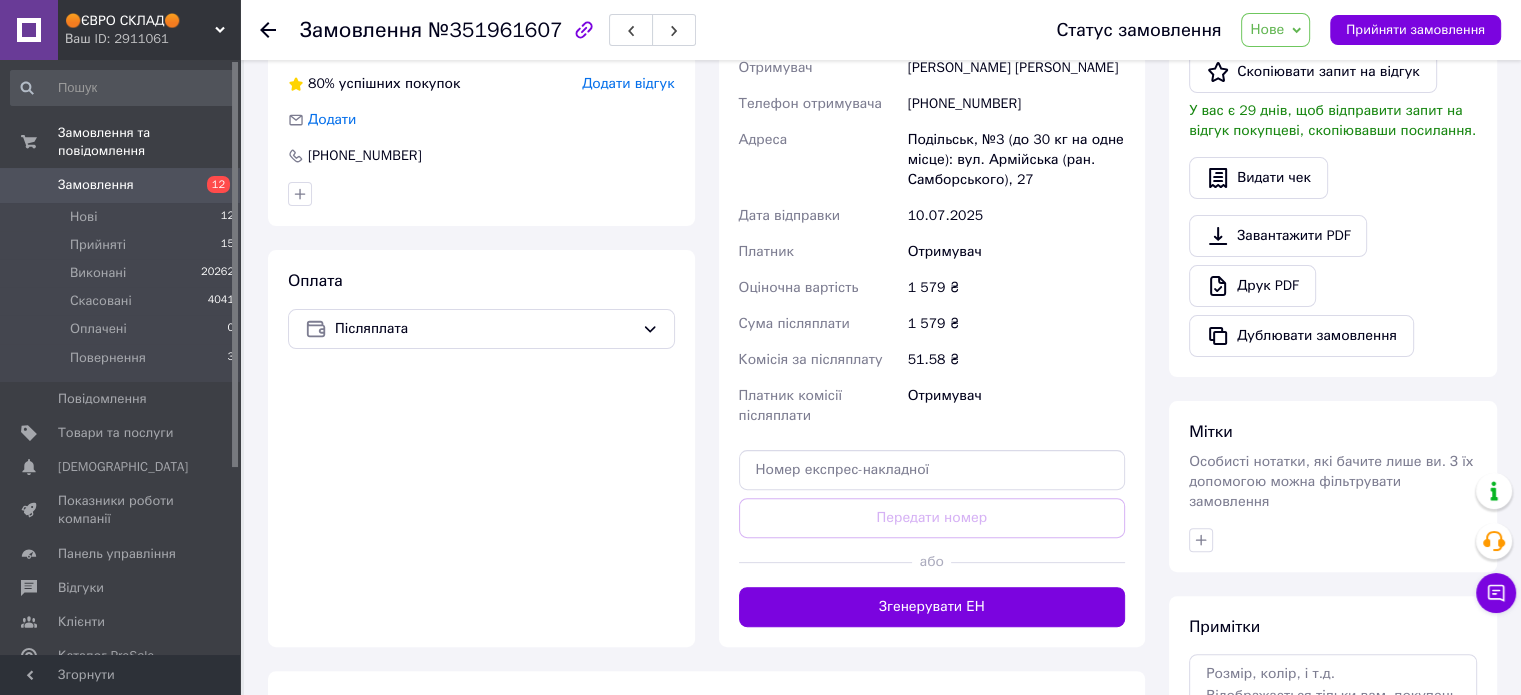 click on "Покупець Змінити покупця Мамулат  Сергей 1 замовлення у вас на 1 579 ₴ 80%   успішних покупок Додати відгук Додати +380961243164 Оплата Післяплата" at bounding box center (481, 297) 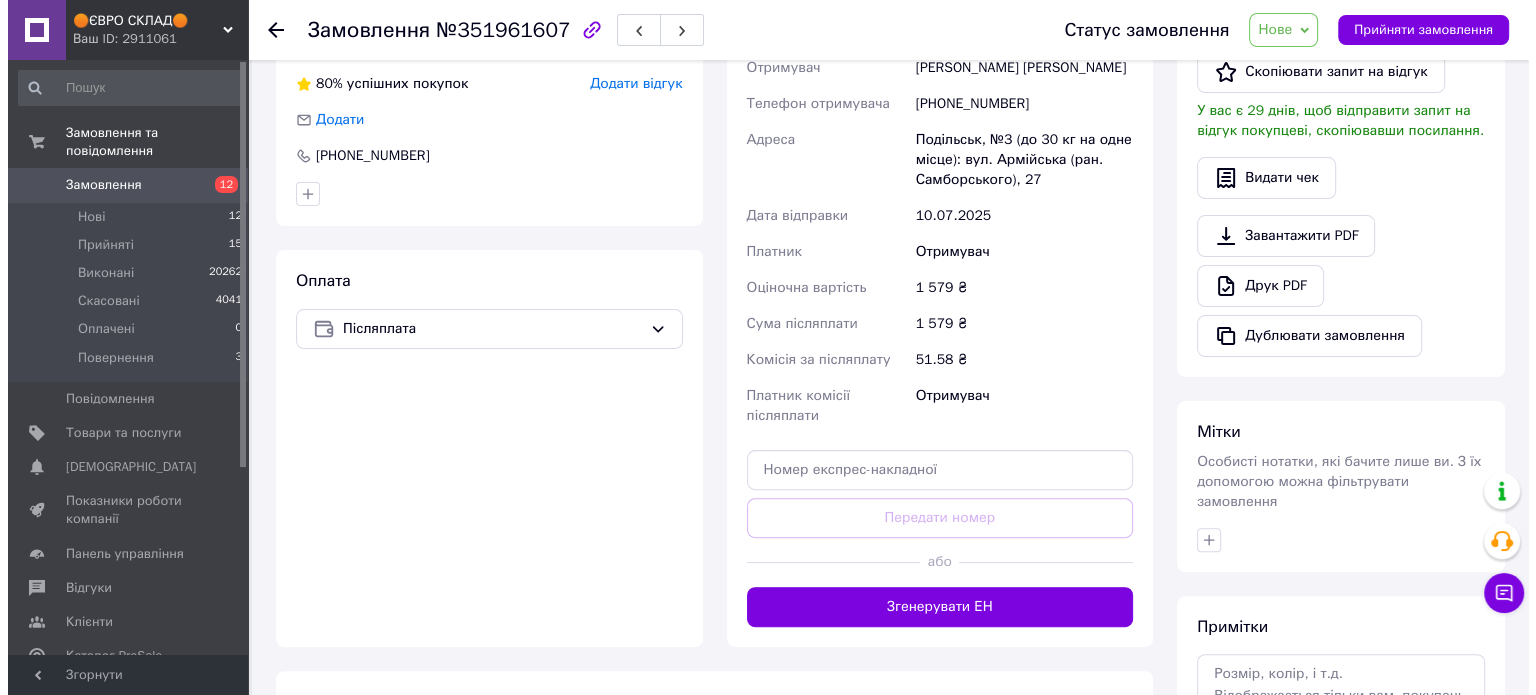 scroll, scrollTop: 0, scrollLeft: 0, axis: both 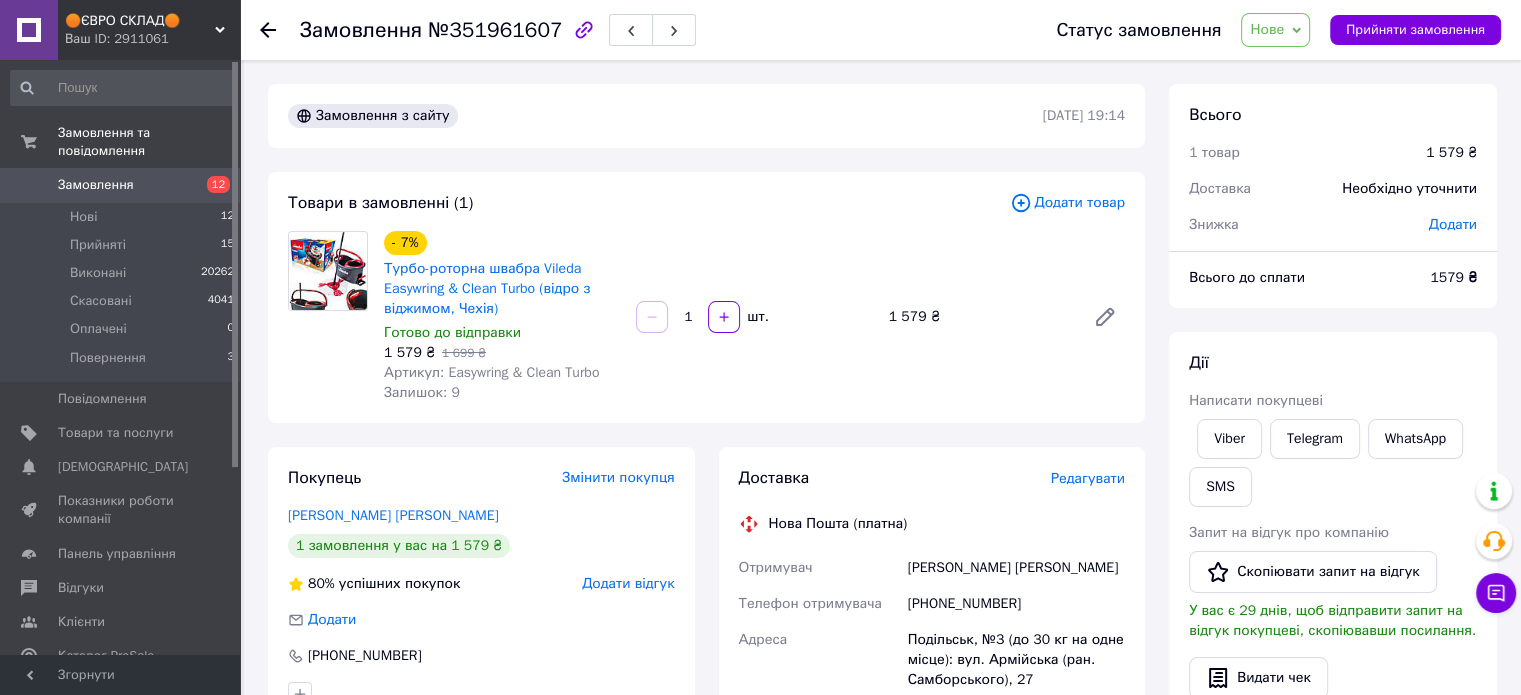 click on "Замовлення з сайту 09.07.2025 | 19:14 Товари в замовленні (1) Додати товар - 7% Турбо-роторна швабра Vileda Easywring & Clean Turbo (відро з віджимом, Чехія) Готово до відправки 1 579 ₴   1 699 ₴ Артикул: Easywring & Clean Turbo Залишок: 9 1   шт. 1 579 ₴ Покупець Змінити покупця Мамулат  Сергей 1 замовлення у вас на 1 579 ₴ 80%   успішних покупок Додати відгук Додати +380961243164 Оплата Післяплата Доставка Редагувати Нова Пошта (платна) Отримувач Мамулат Сергей Телефон отримувача +380961243164 Адреса Подільськ, №3 (до 30 кг на одне місце): вул. Армійська (ран. Самборського), 27 Дата відправки 10.07.2025 Платник Отримувач <" at bounding box center [706, 722] 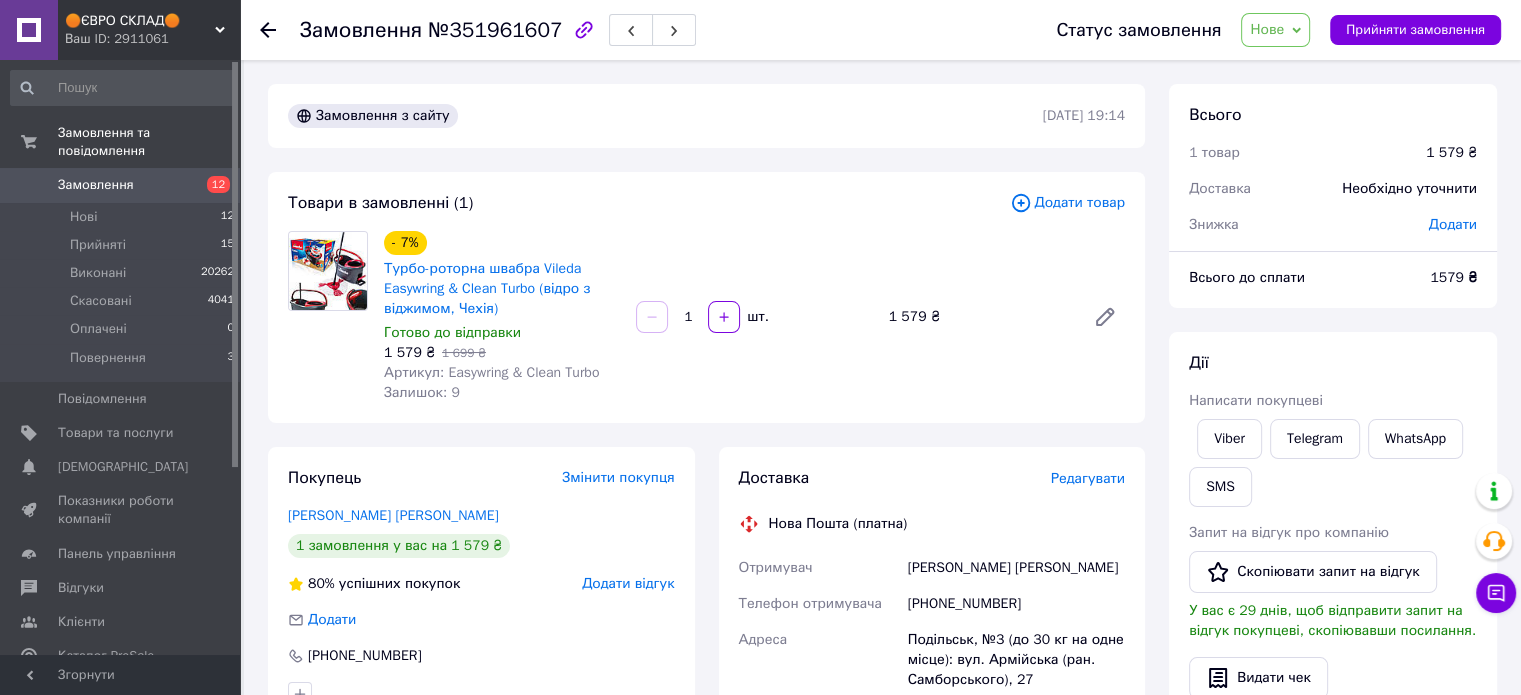 click on "Товари в замовленні (1) Додати товар - 7% Турбо-роторна швабра Vileda Easywring & Clean Turbo (відро з віджимом, Чехія) Готово до відправки 1 579 ₴   1 699 ₴ Артикул: Easywring & Clean Turbo Залишок: 9 1   шт. 1 579 ₴" at bounding box center [706, 297] 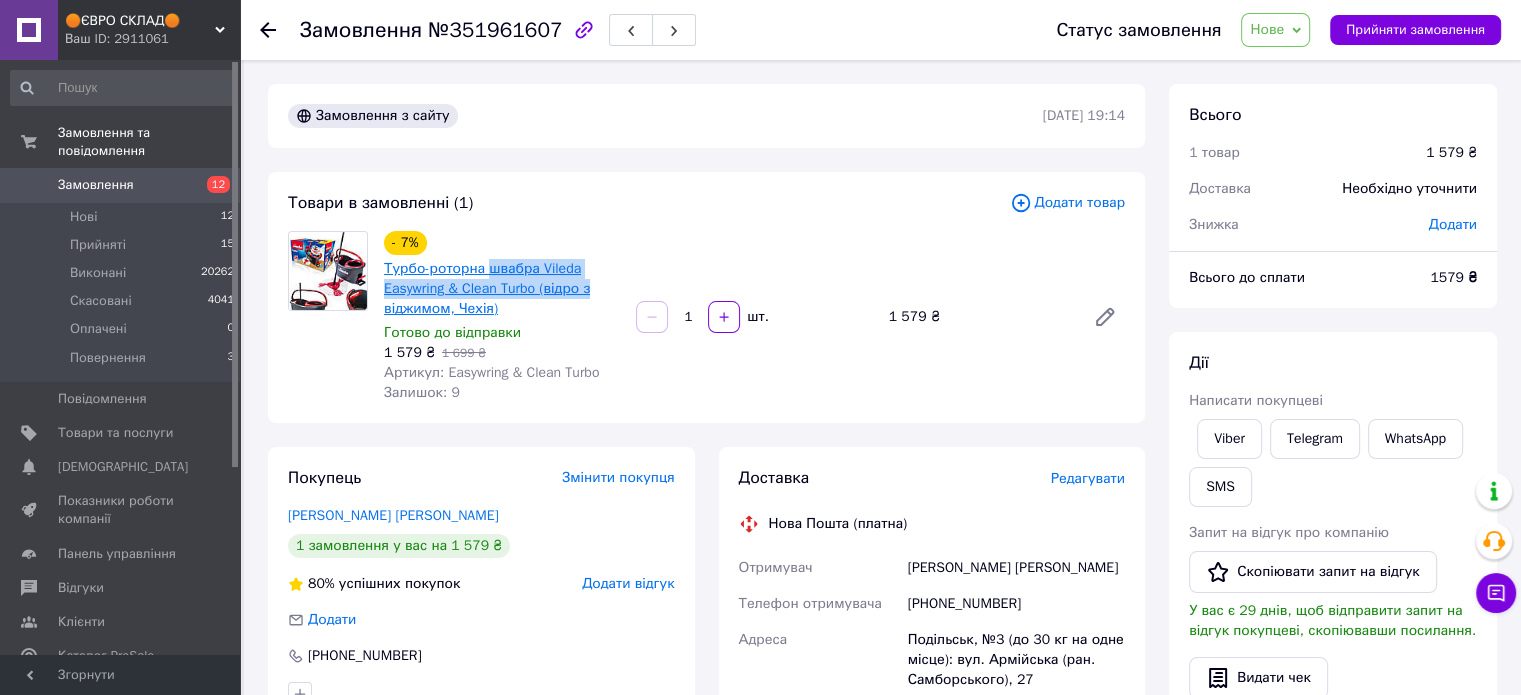 drag, startPoint x: 603, startPoint y: 291, endPoint x: 490, endPoint y: 262, distance: 116.6619 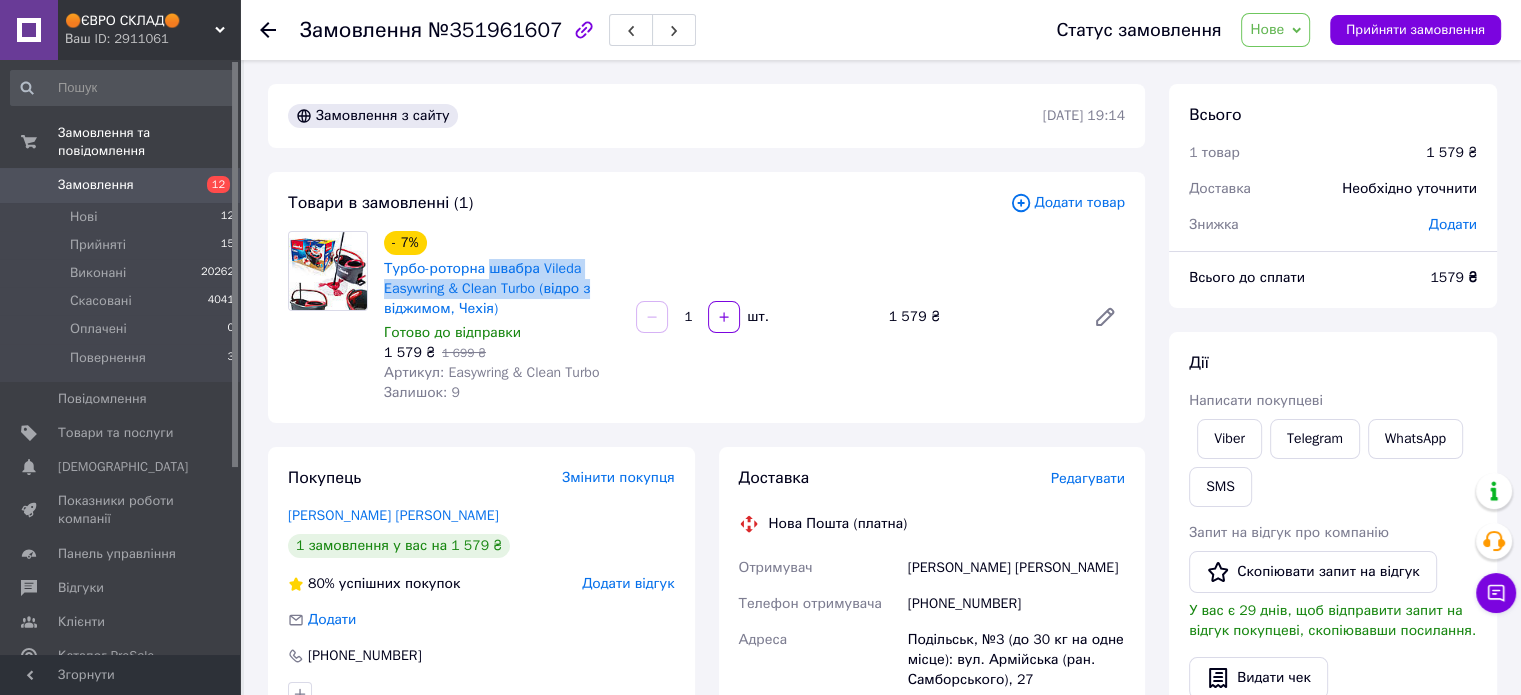 copy on "швабра Vileda Easywring & Clean Turbo (відро з" 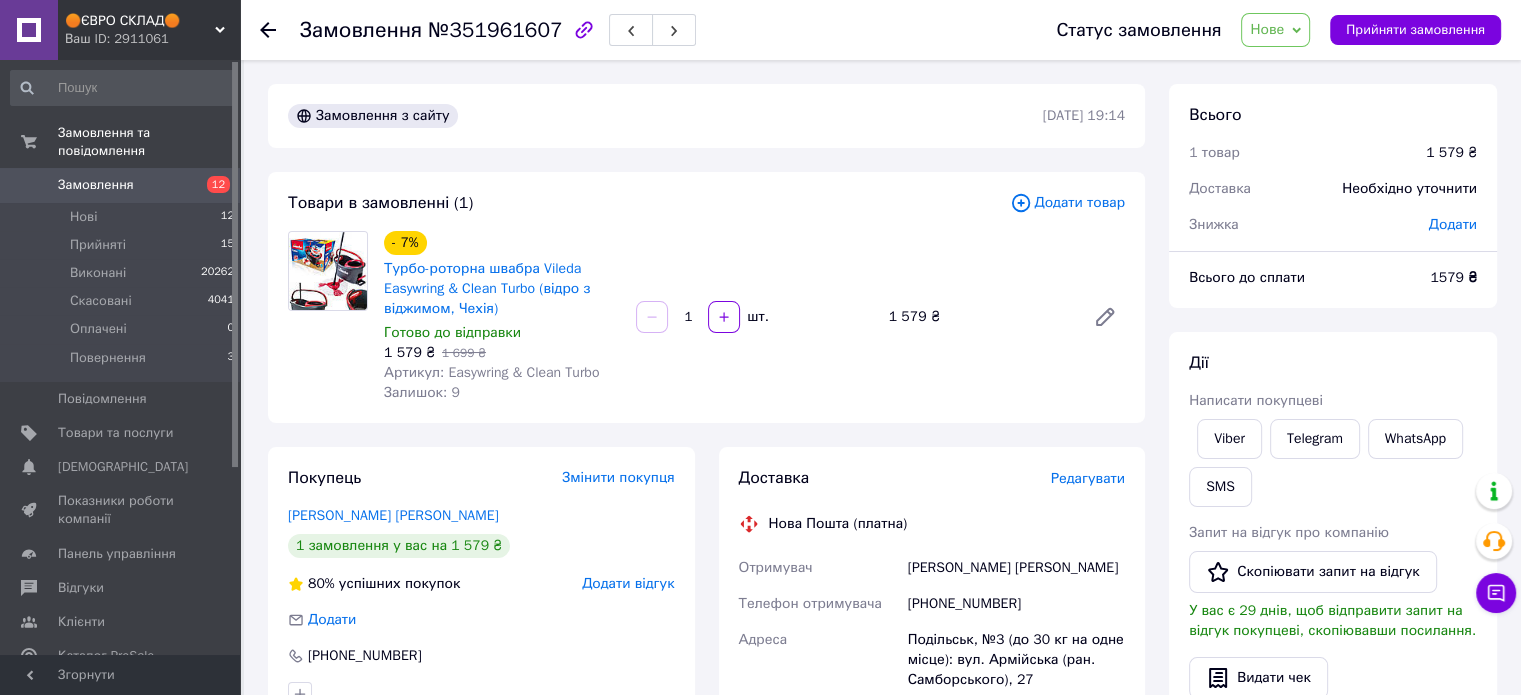 click on "Редагувати" at bounding box center (1088, 478) 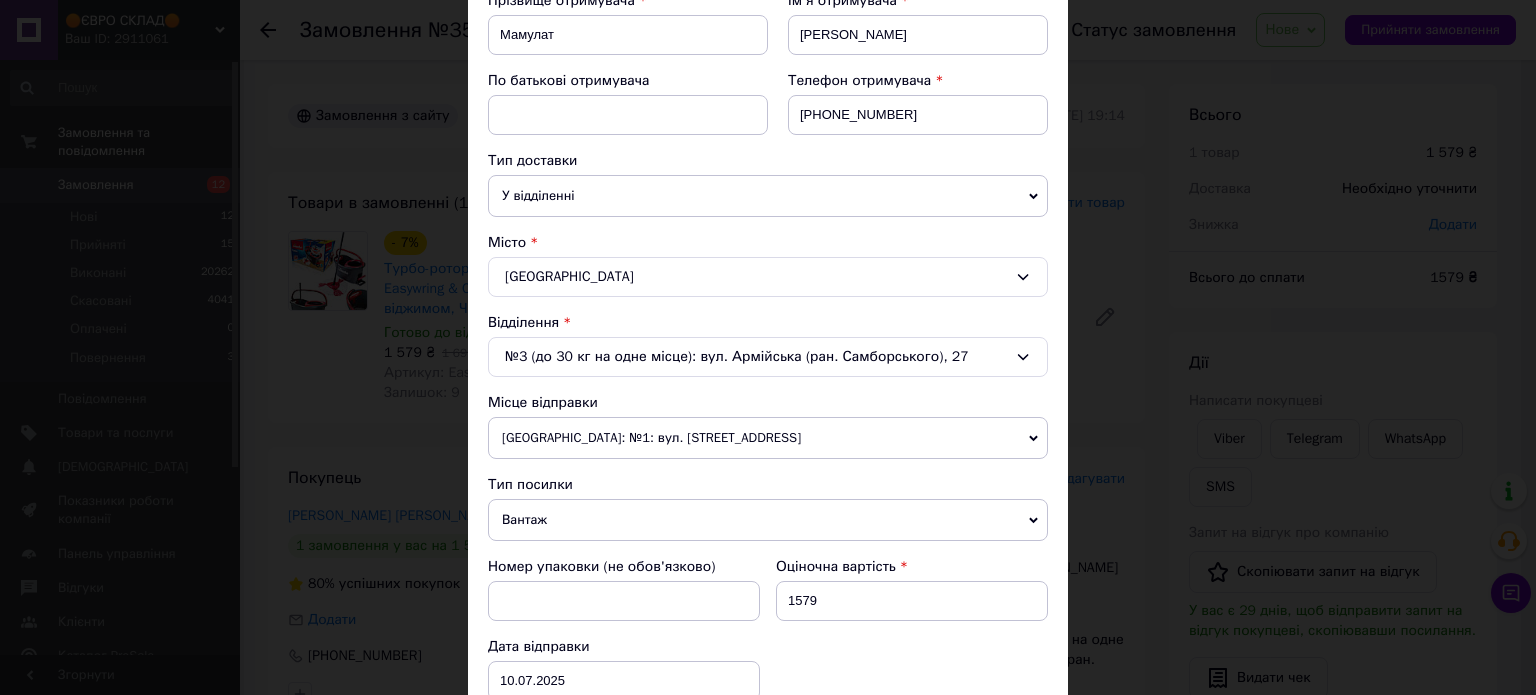 scroll, scrollTop: 800, scrollLeft: 0, axis: vertical 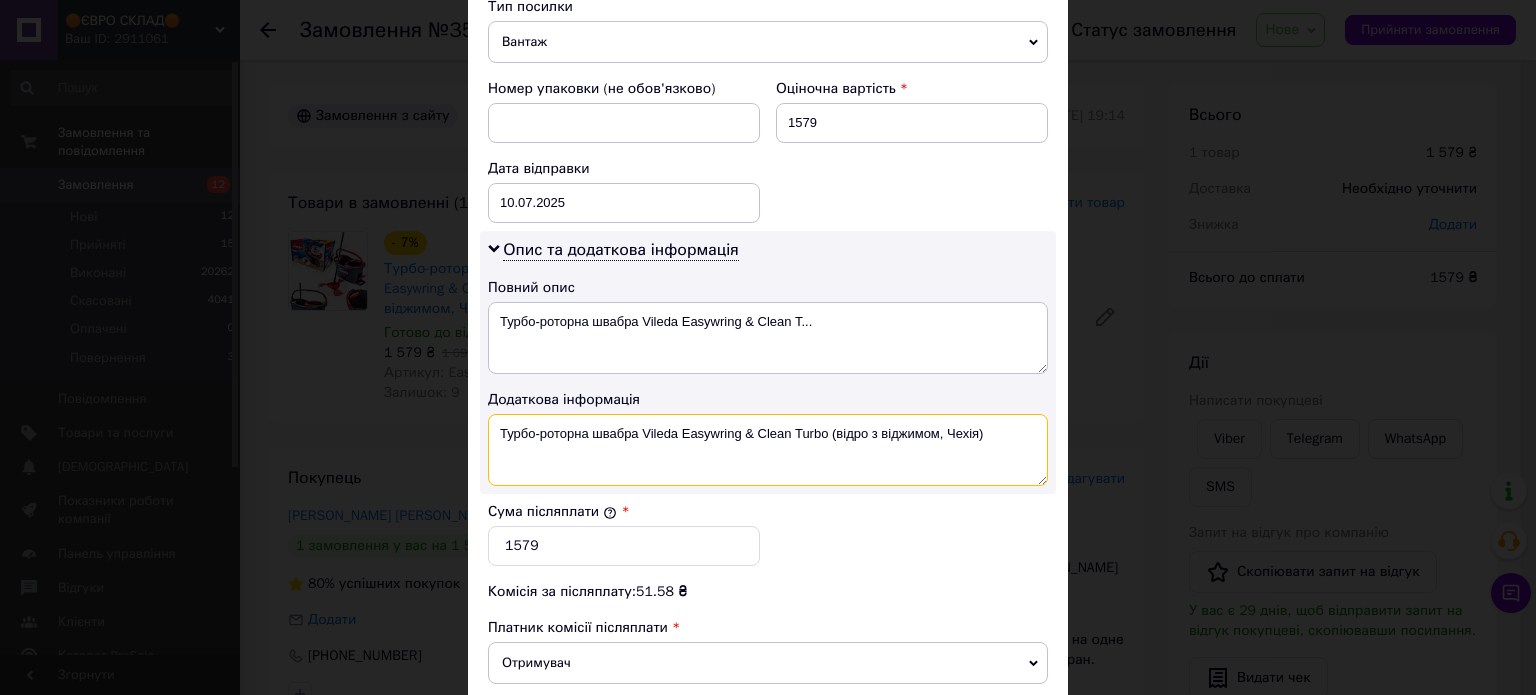 click on "Турбо-роторна швабра Vileda Easywring & Clean Turbo (відро з віджимом, Чехія)" at bounding box center [768, 450] 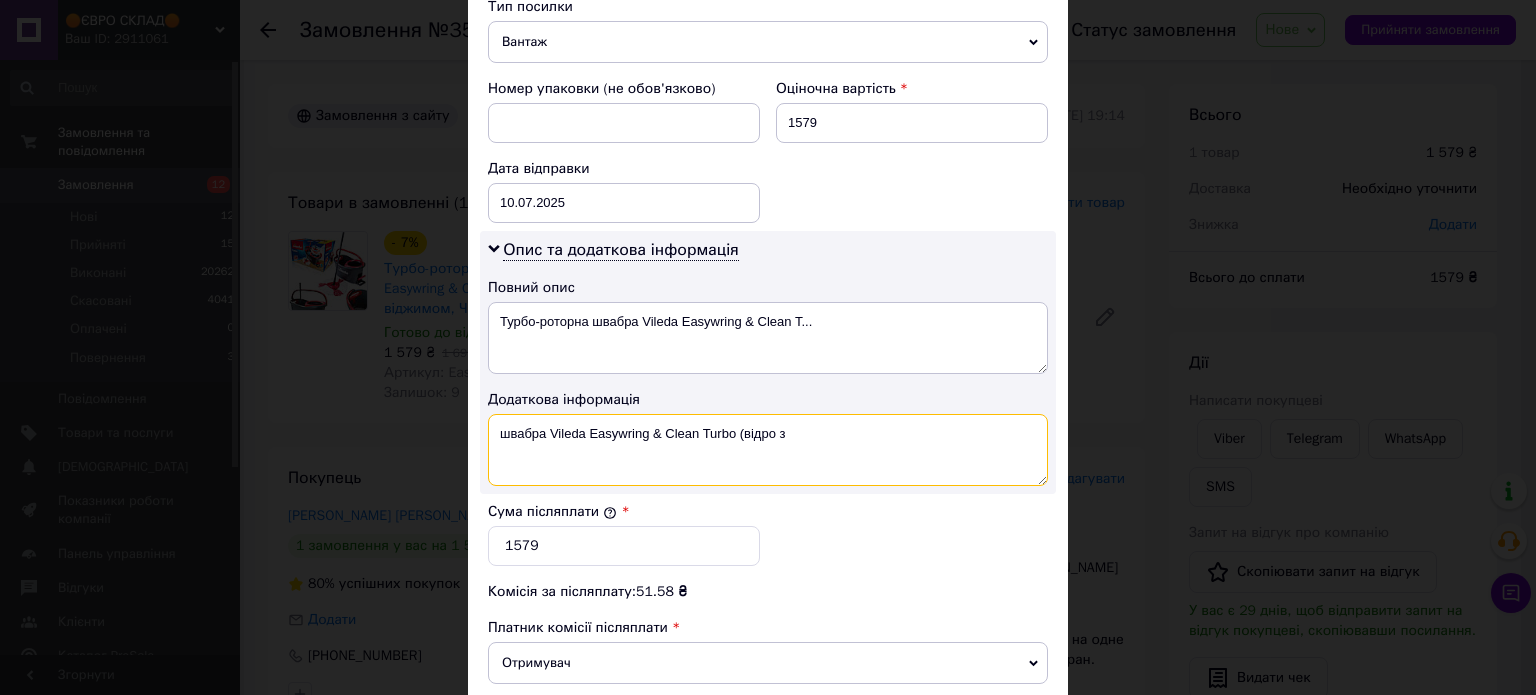 drag, startPoint x: 785, startPoint y: 429, endPoint x: 744, endPoint y: 427, distance: 41.04875 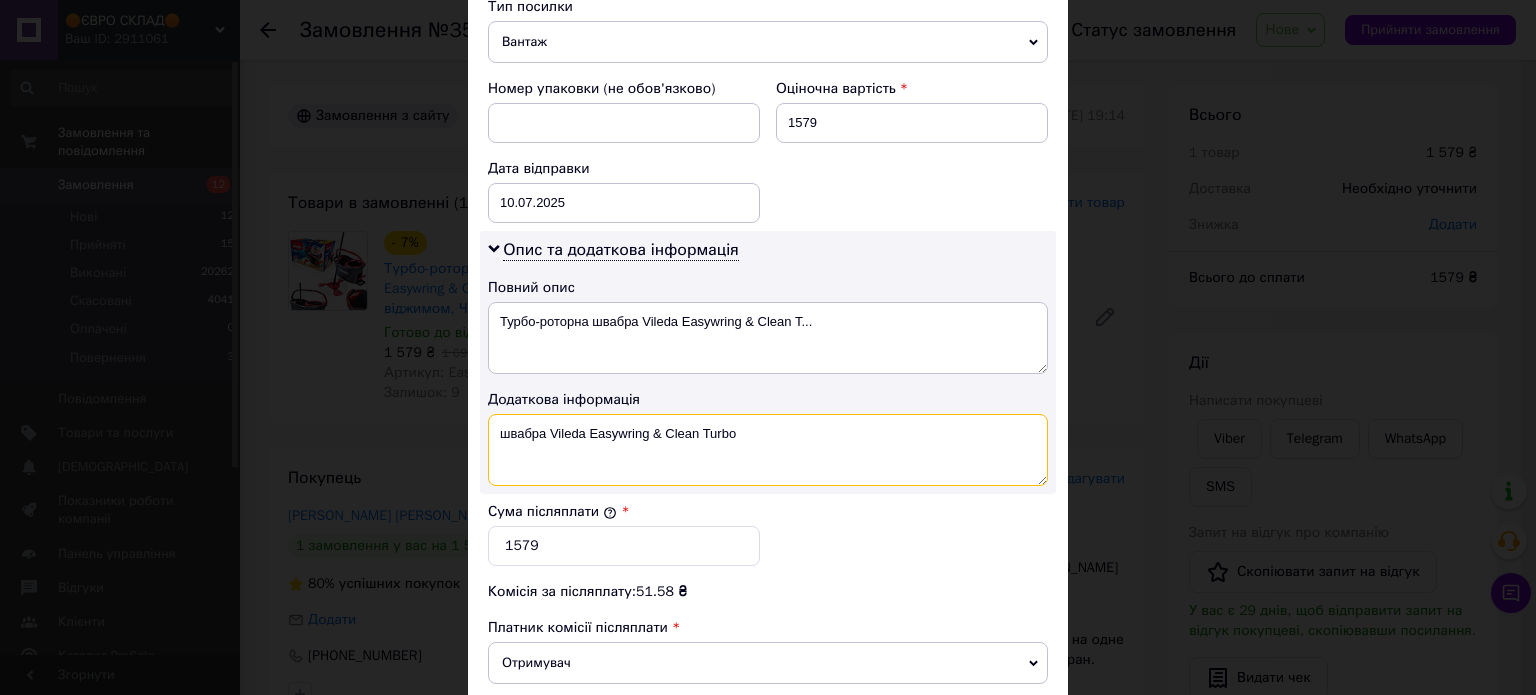 click on "швабра Vileda Easywring & Clean Turbo" at bounding box center (768, 450) 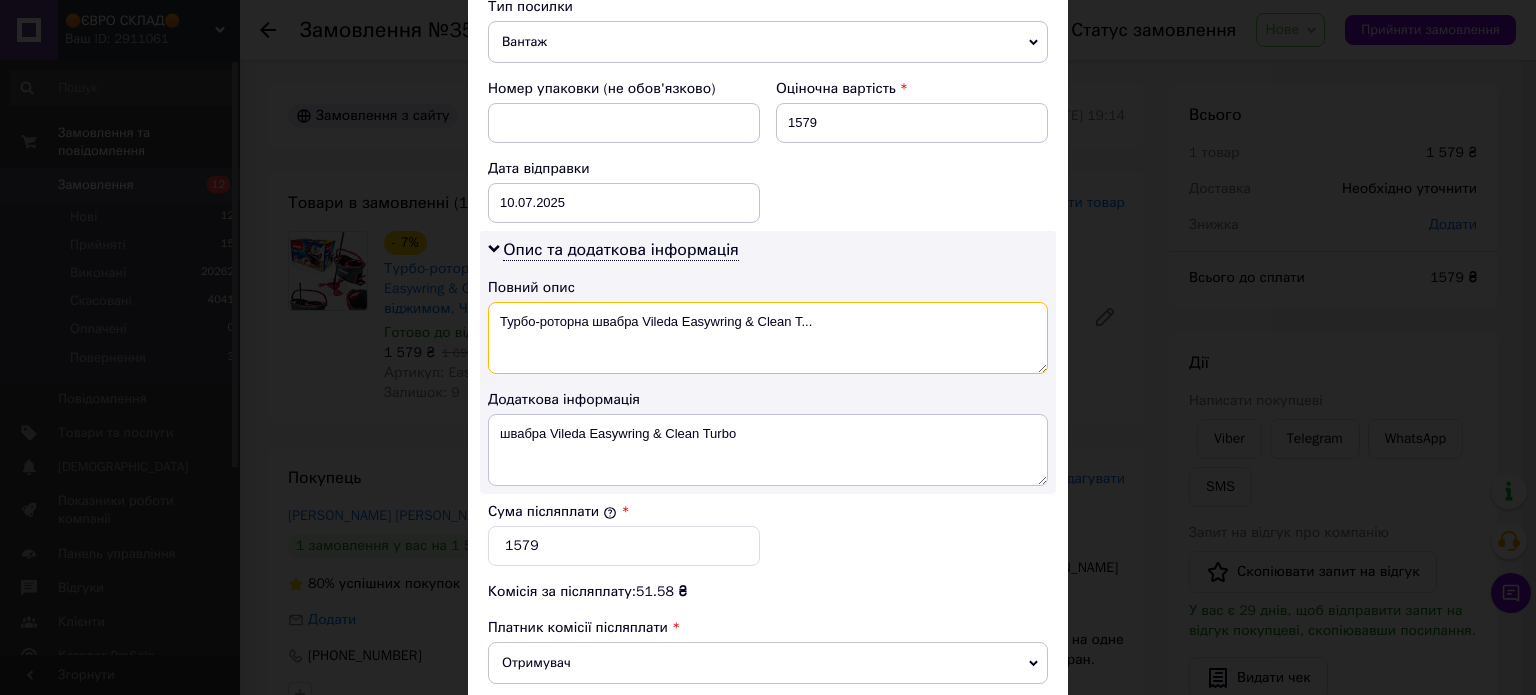 click on "Турбо-роторна швабра Vileda Easywring & Clean T..." at bounding box center [768, 338] 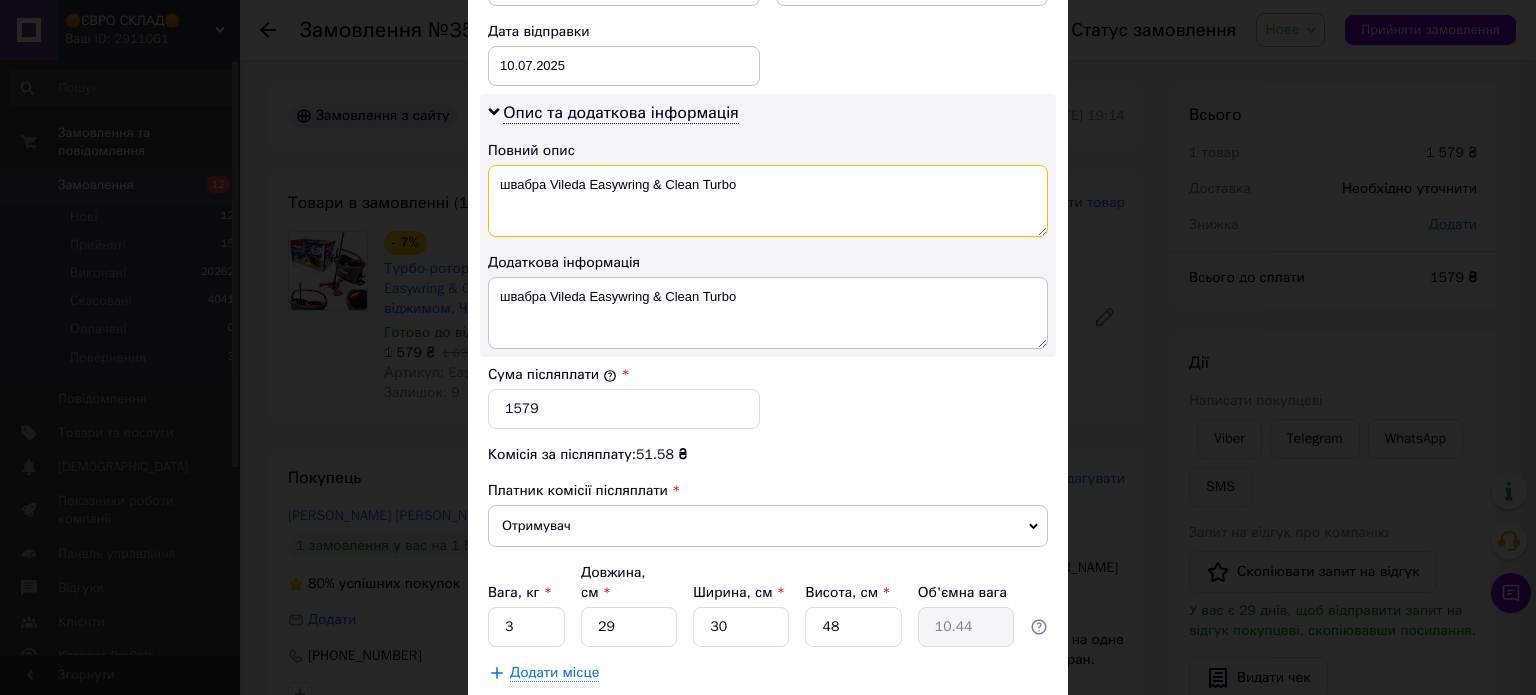 scroll, scrollTop: 1048, scrollLeft: 0, axis: vertical 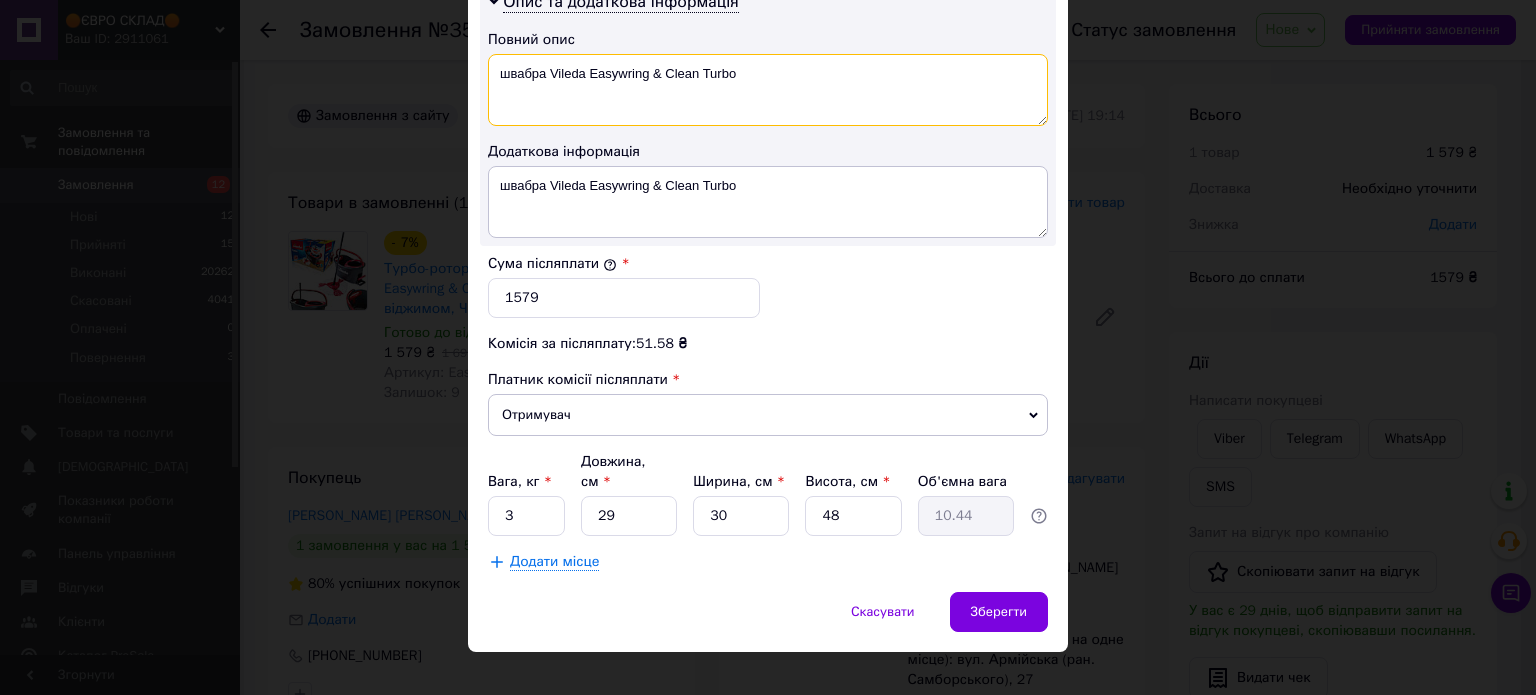 type on "швабра Vileda Easywring & Clean Turbo" 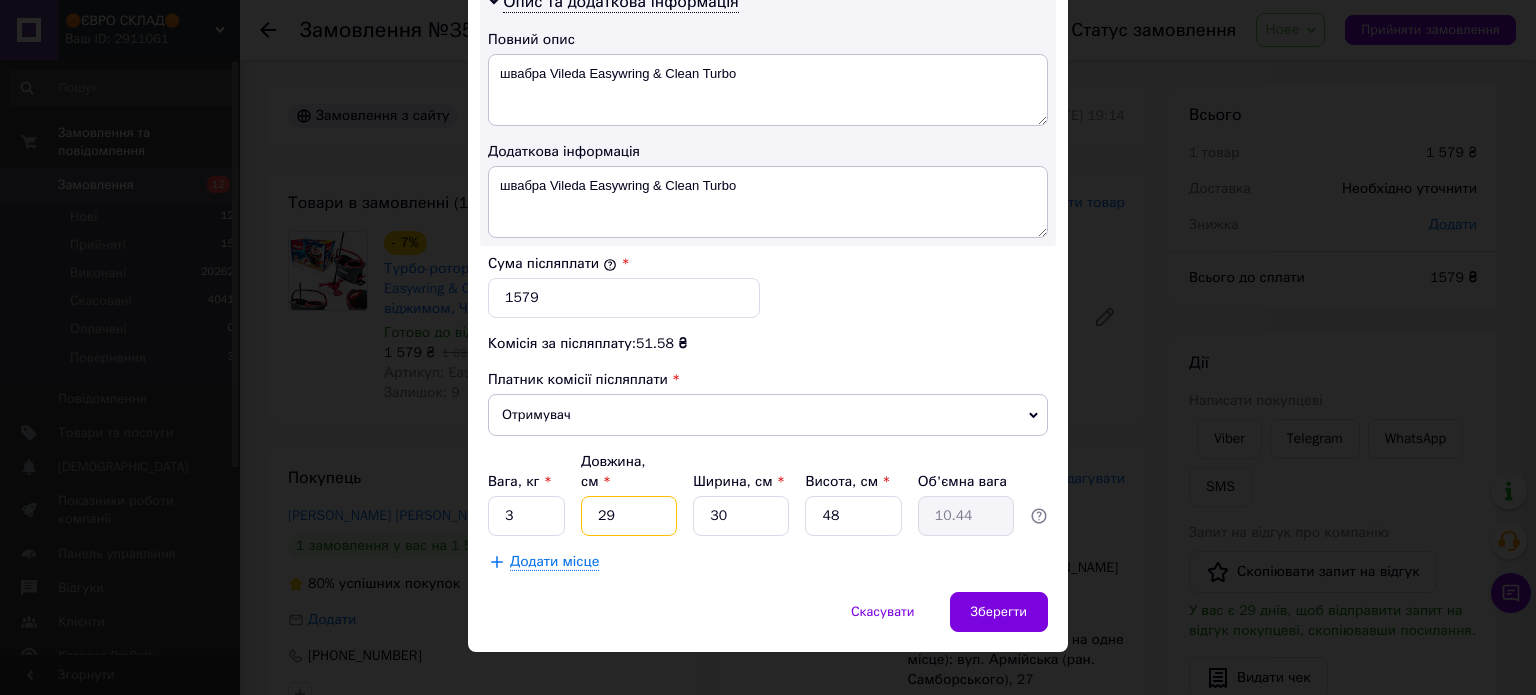 click on "29" at bounding box center [629, 516] 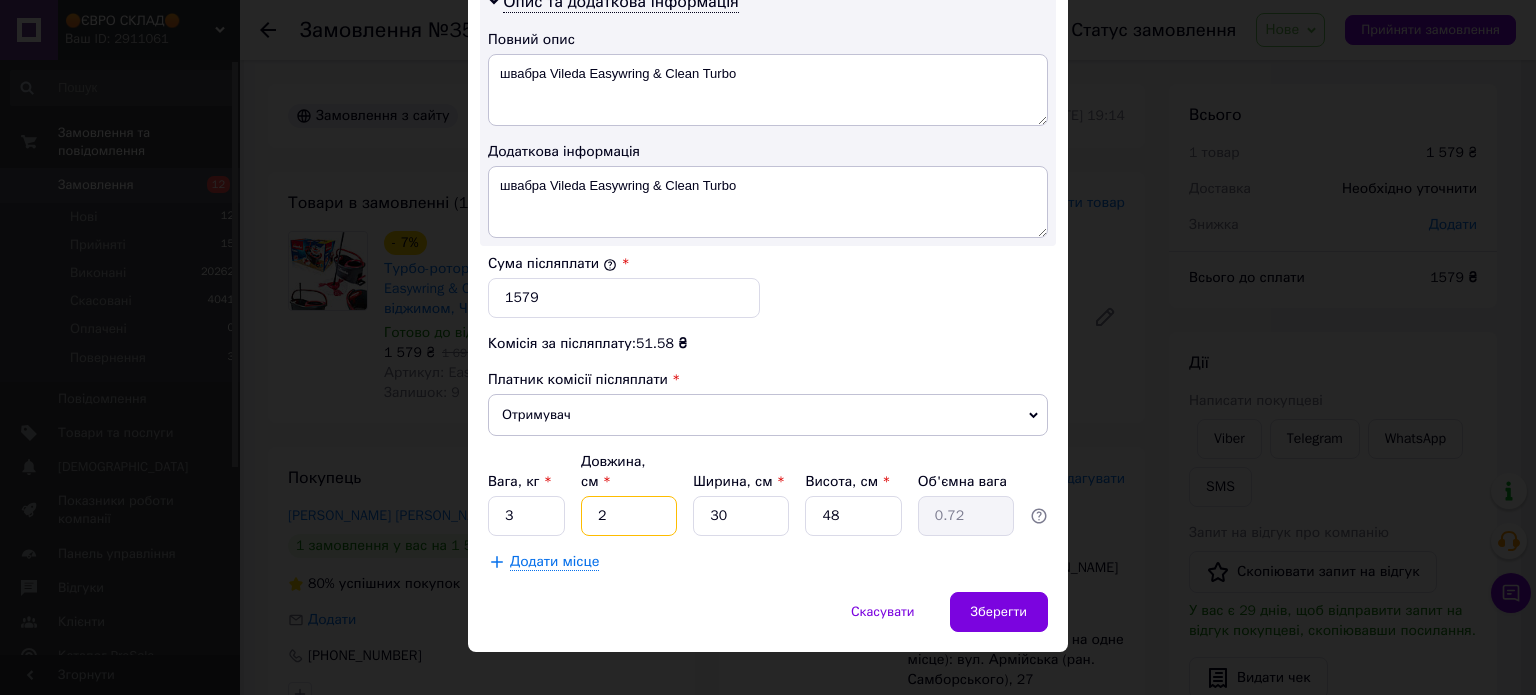 type on "20" 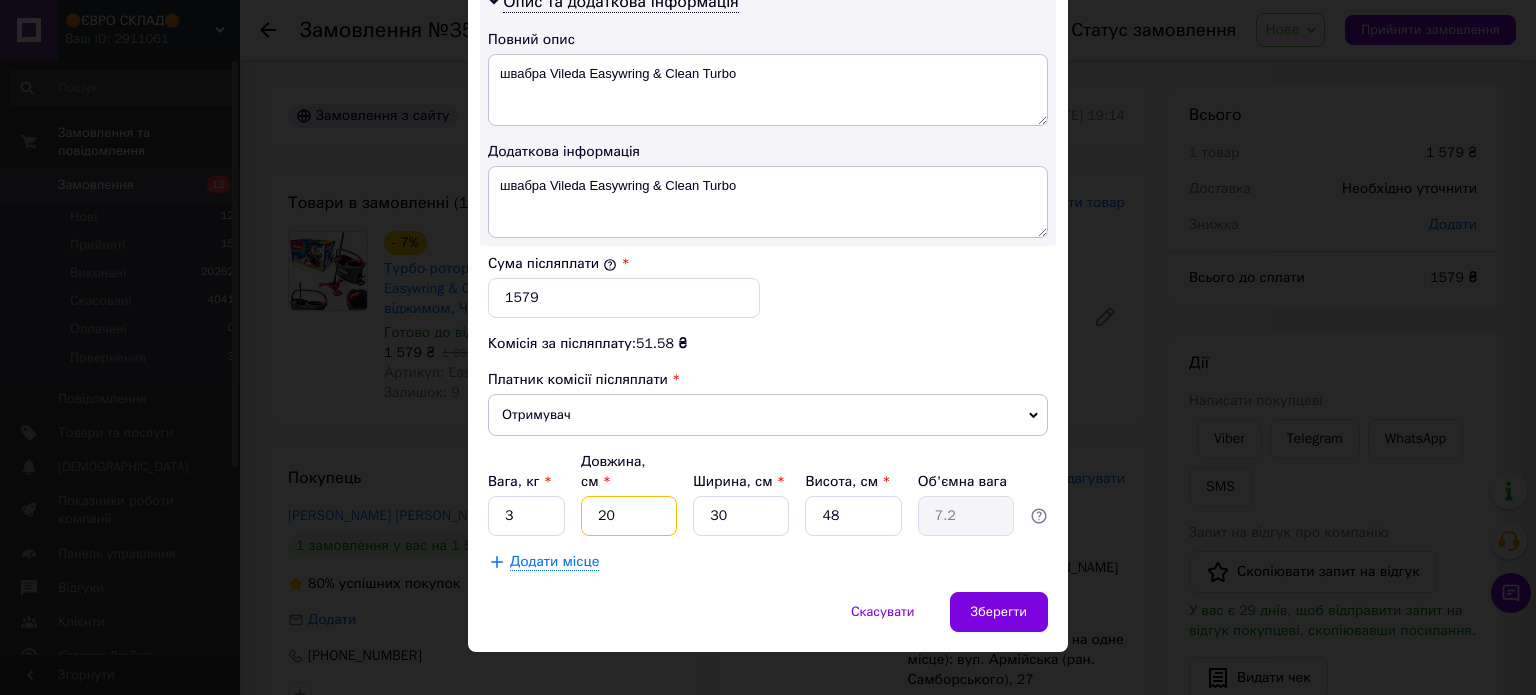type on "20" 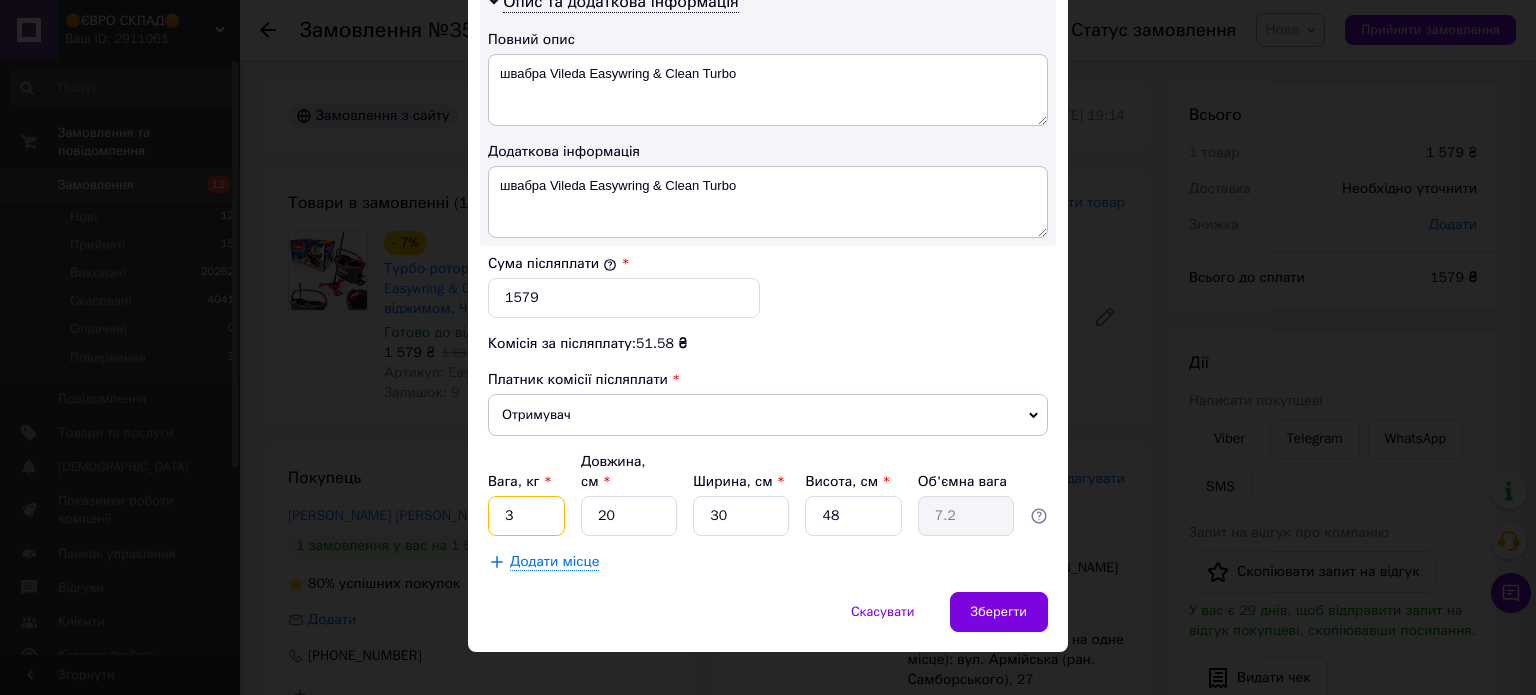 click on "3" at bounding box center [526, 516] 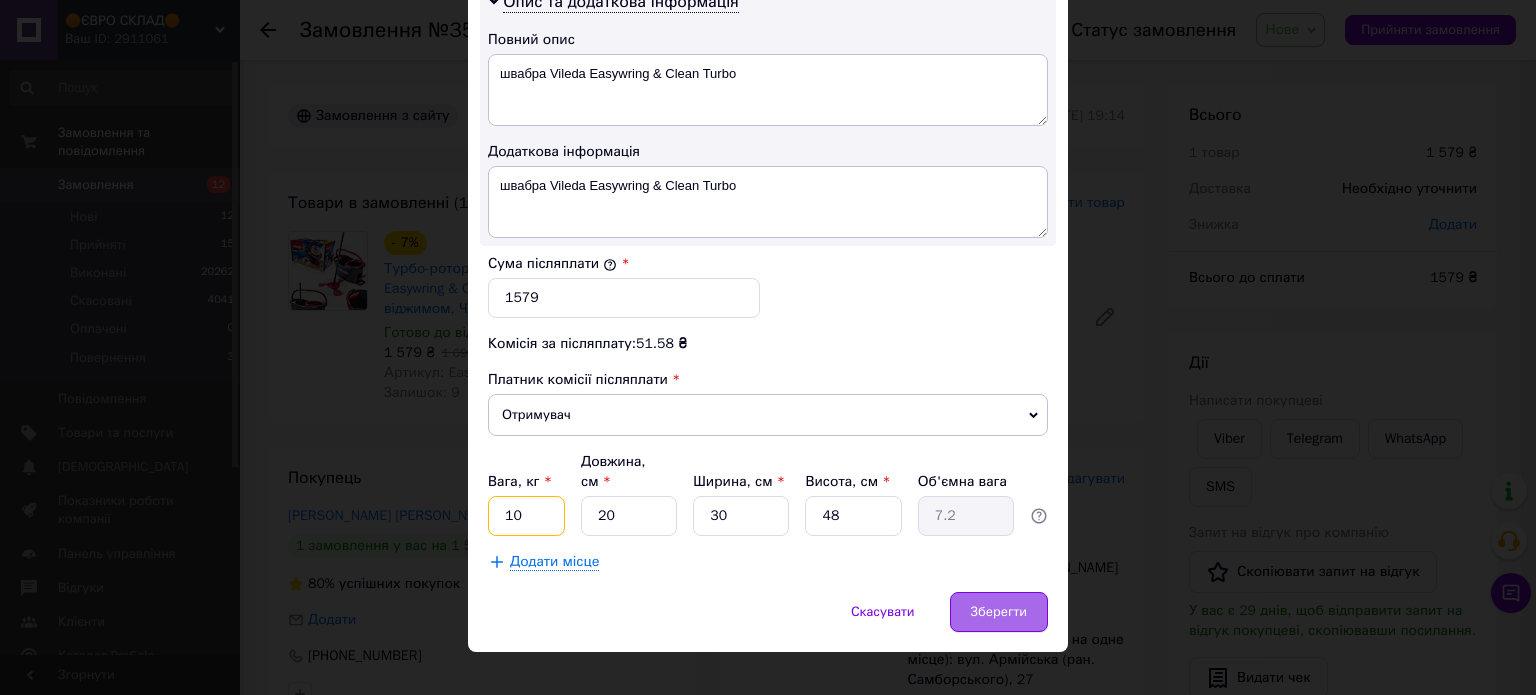 type on "10" 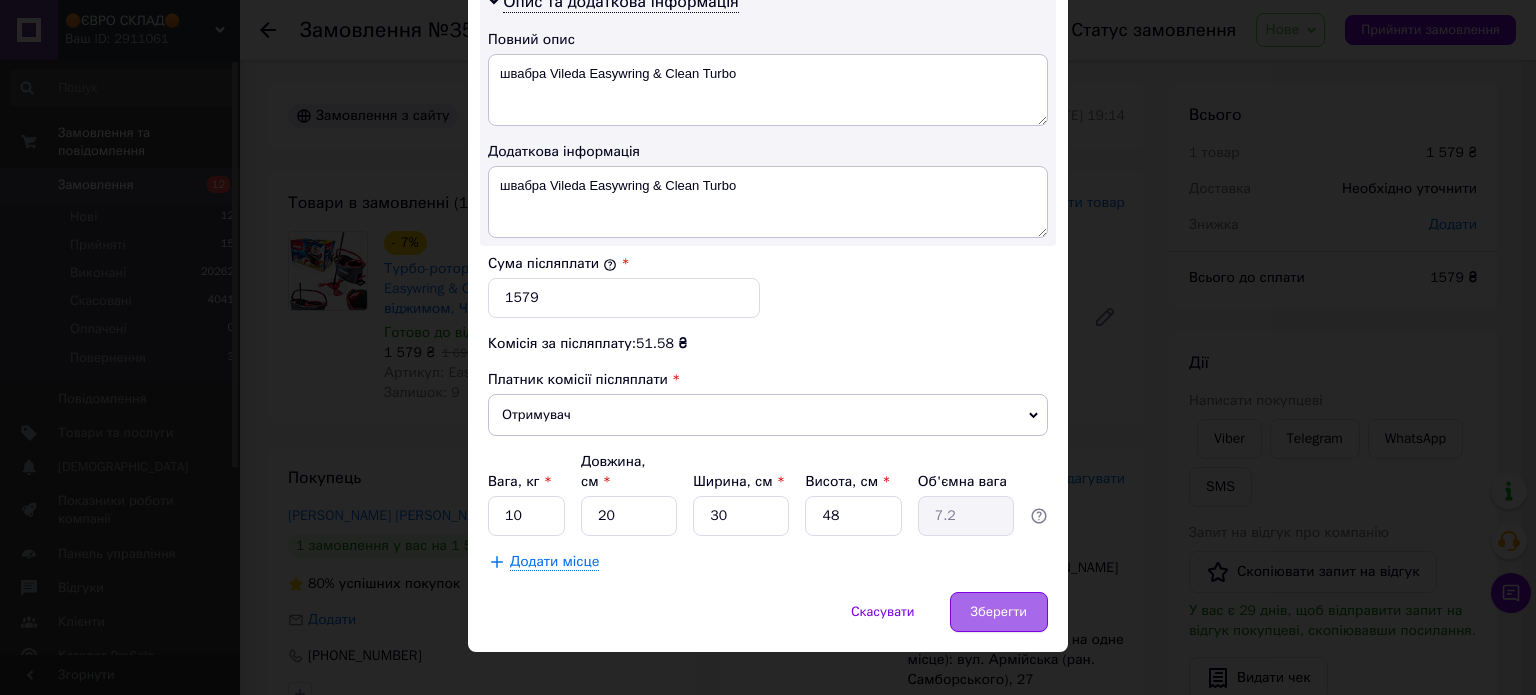 click on "Зберегти" at bounding box center [999, 612] 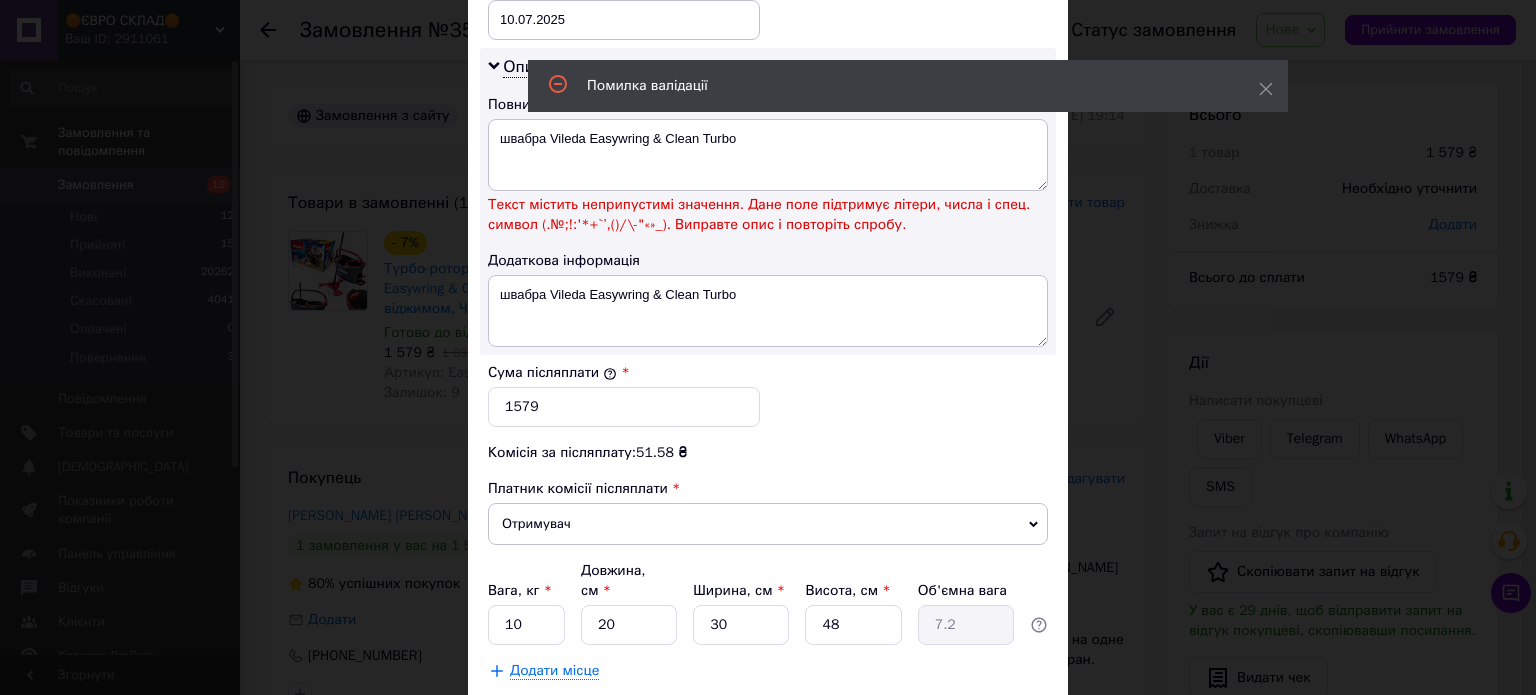 scroll, scrollTop: 948, scrollLeft: 0, axis: vertical 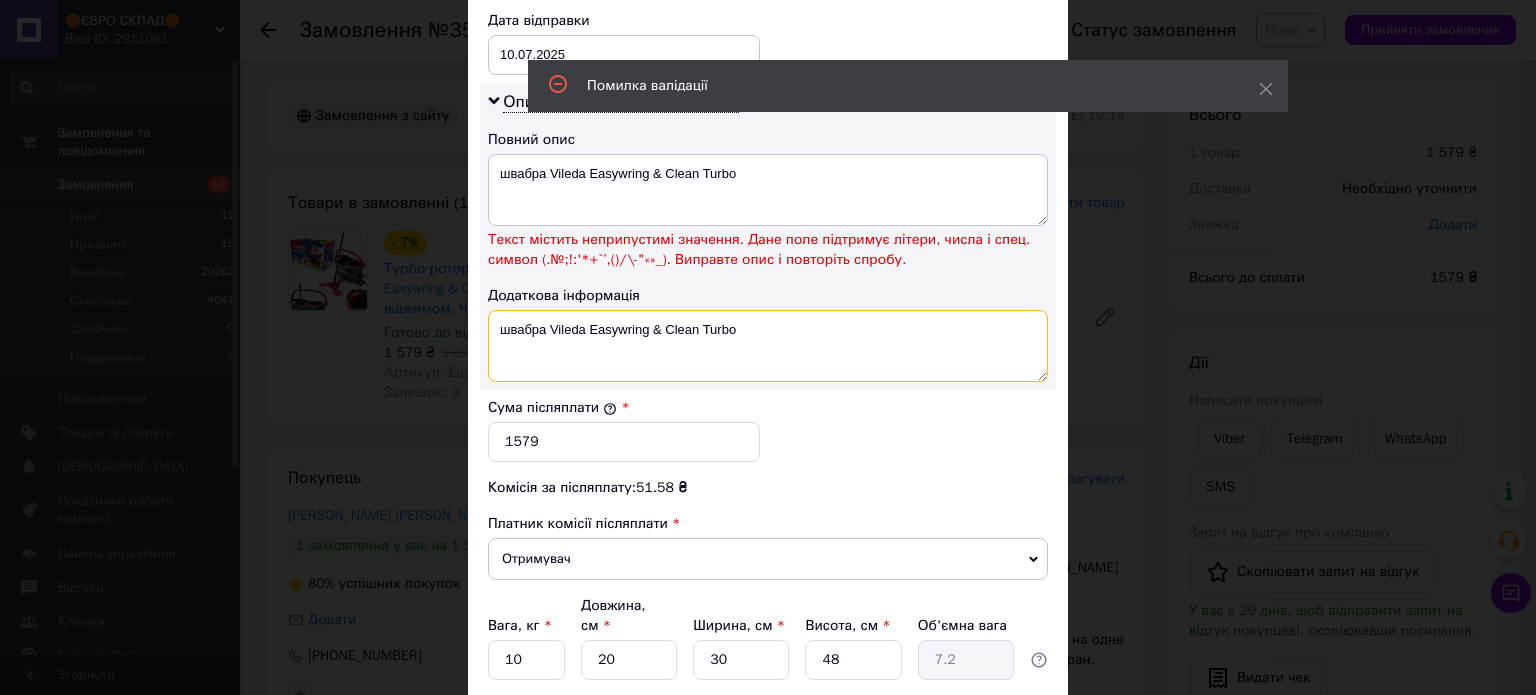 click on "швабра Vileda Easywring & Clean Turbo" at bounding box center (768, 346) 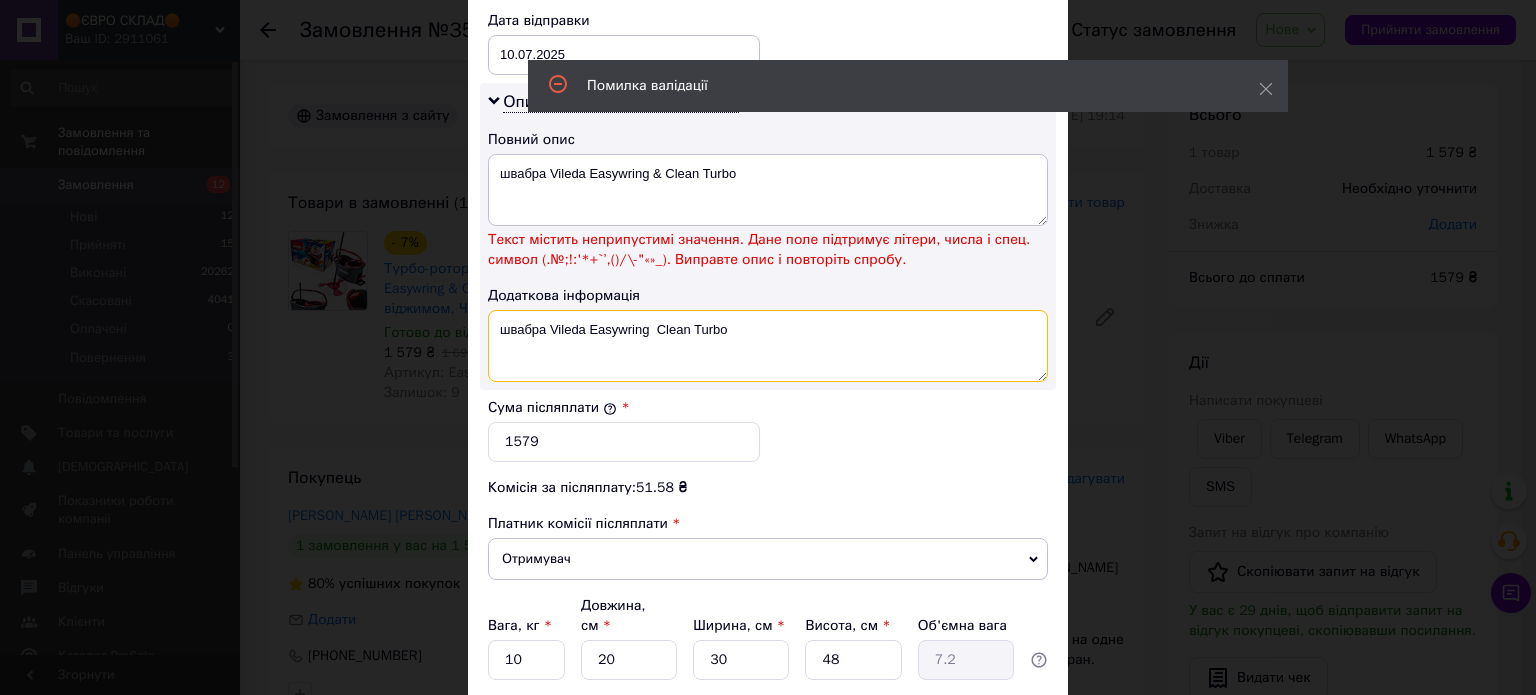 type on "швабра Vileda Easywring  Clean Turbo" 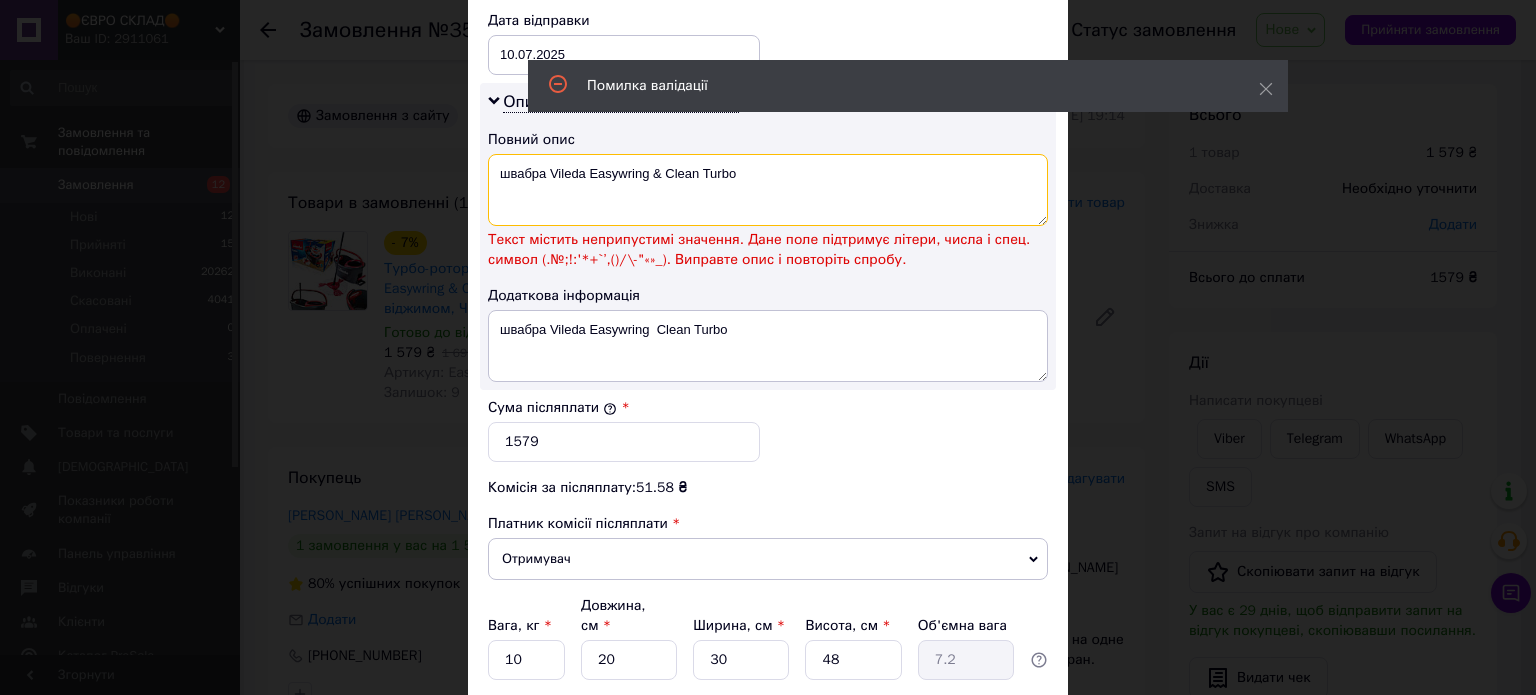 drag, startPoint x: 657, startPoint y: 166, endPoint x: 692, endPoint y: 263, distance: 103.121284 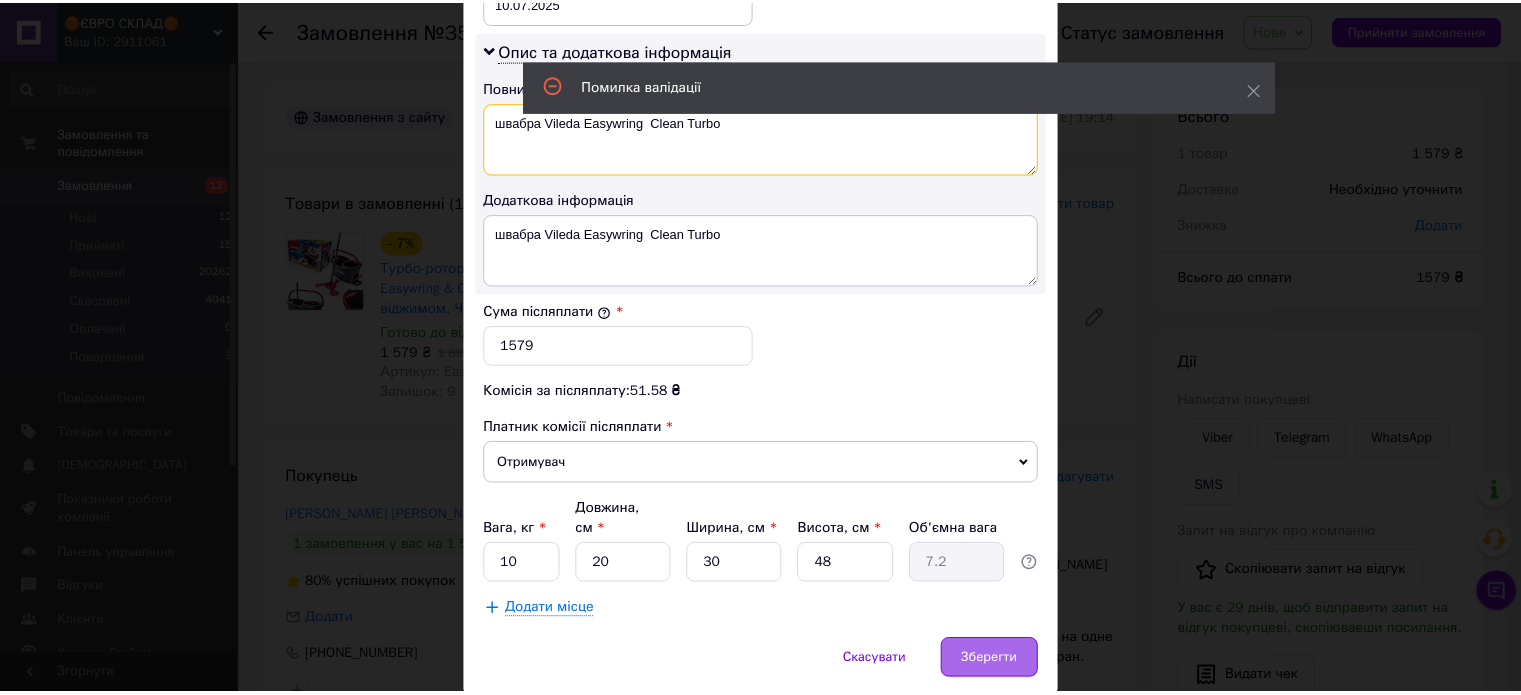 scroll, scrollTop: 1048, scrollLeft: 0, axis: vertical 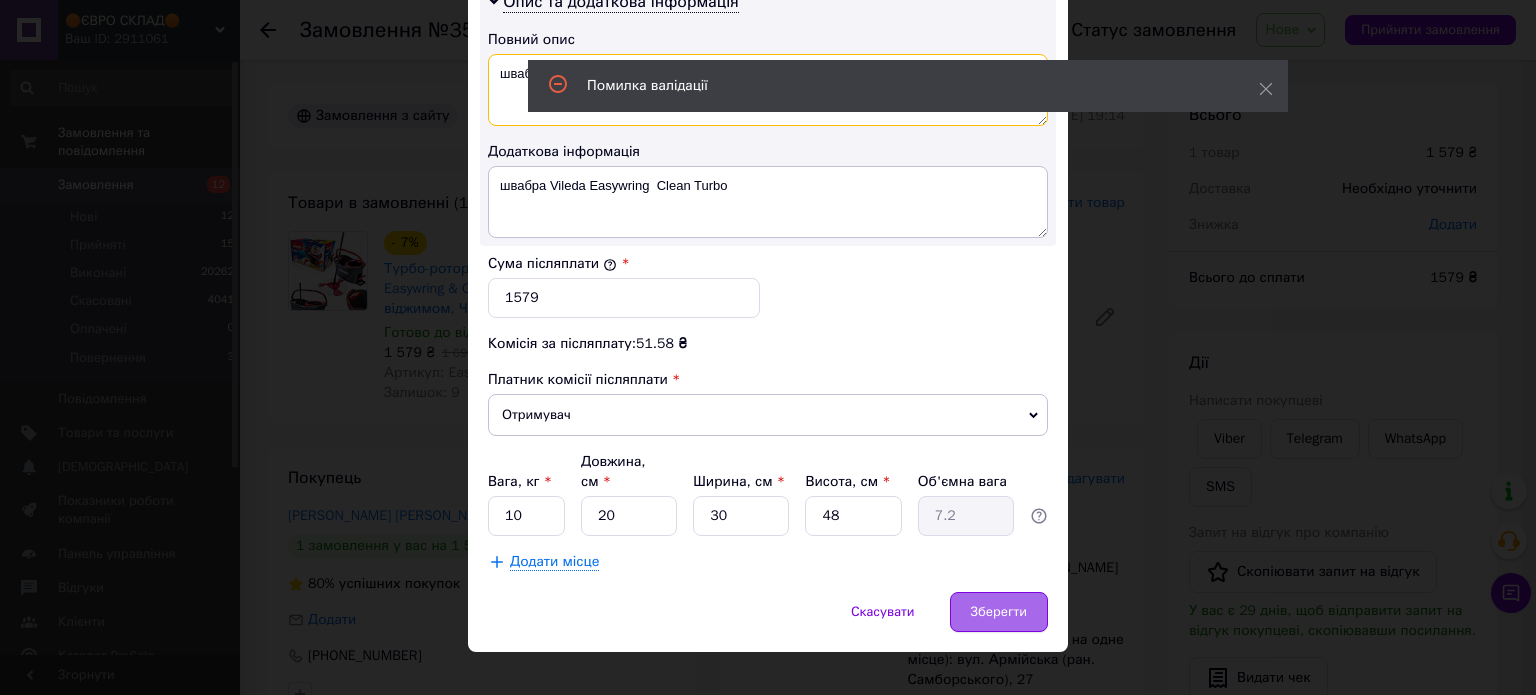 type on "швабра Vileda Easywring  Clean Turbo" 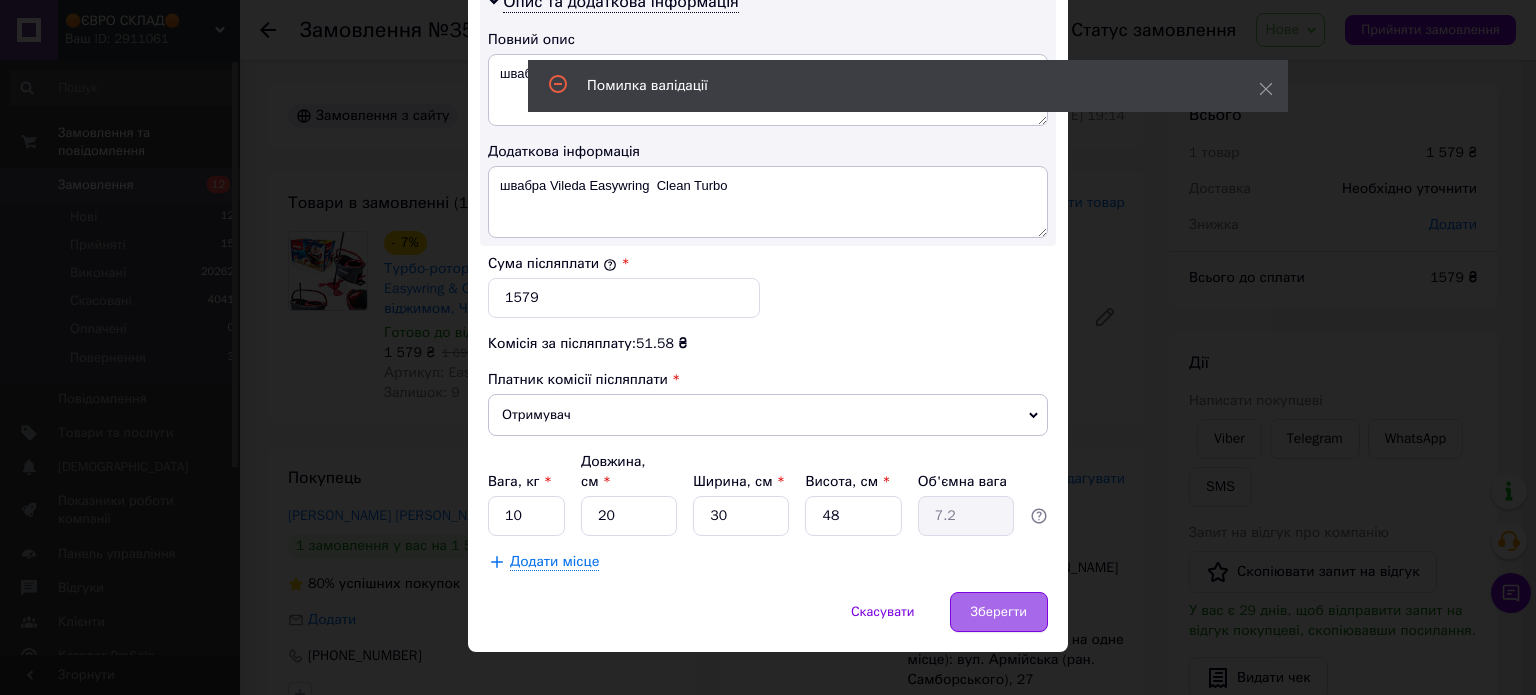 click on "Зберегти" at bounding box center [999, 612] 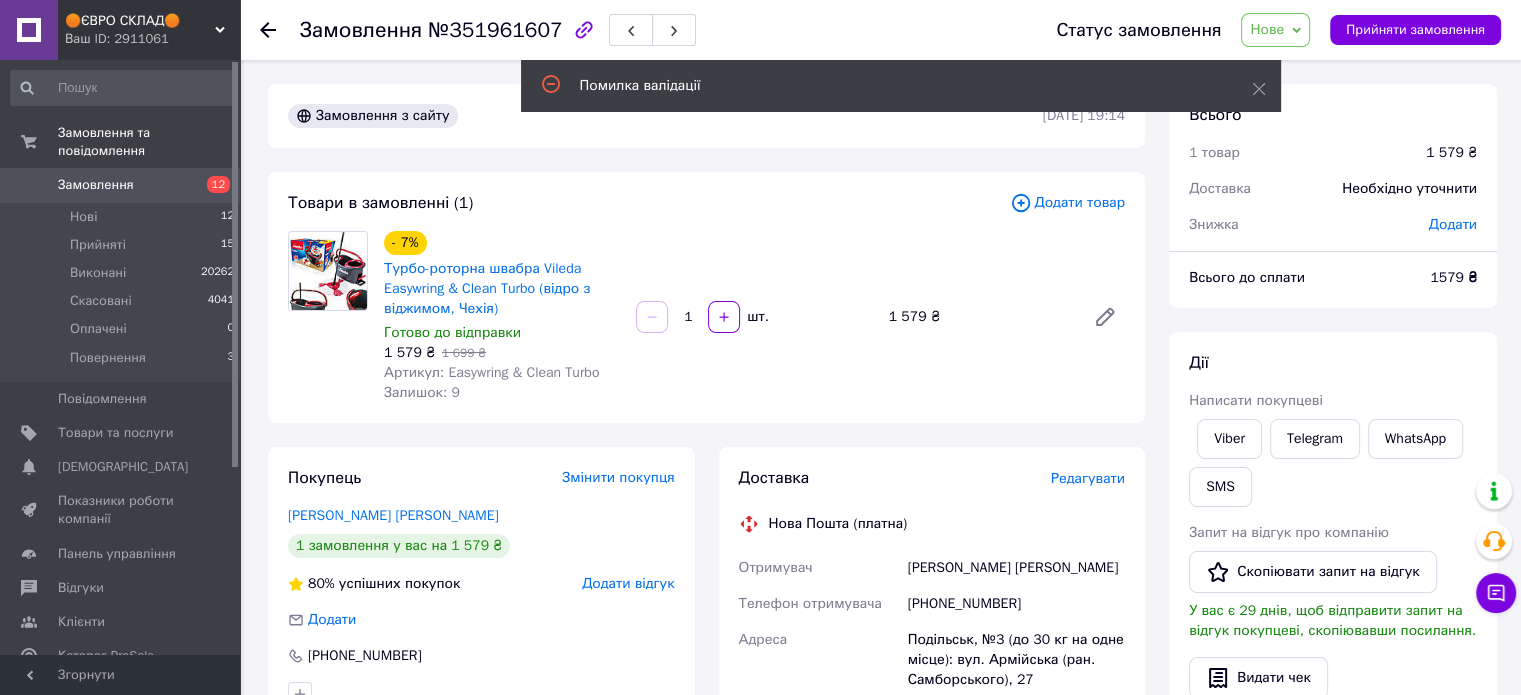 click on "Нове" at bounding box center [1267, 29] 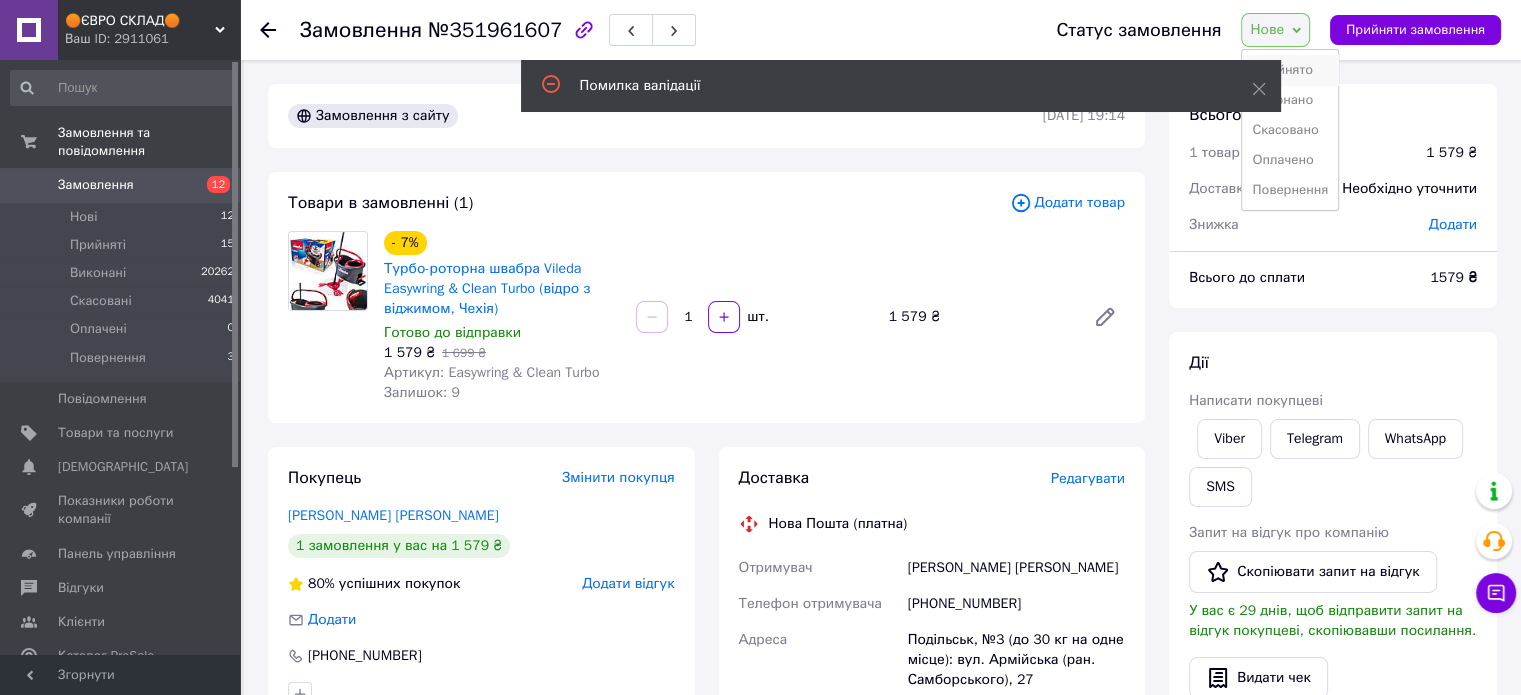 click on "Прийнято" at bounding box center (1290, 70) 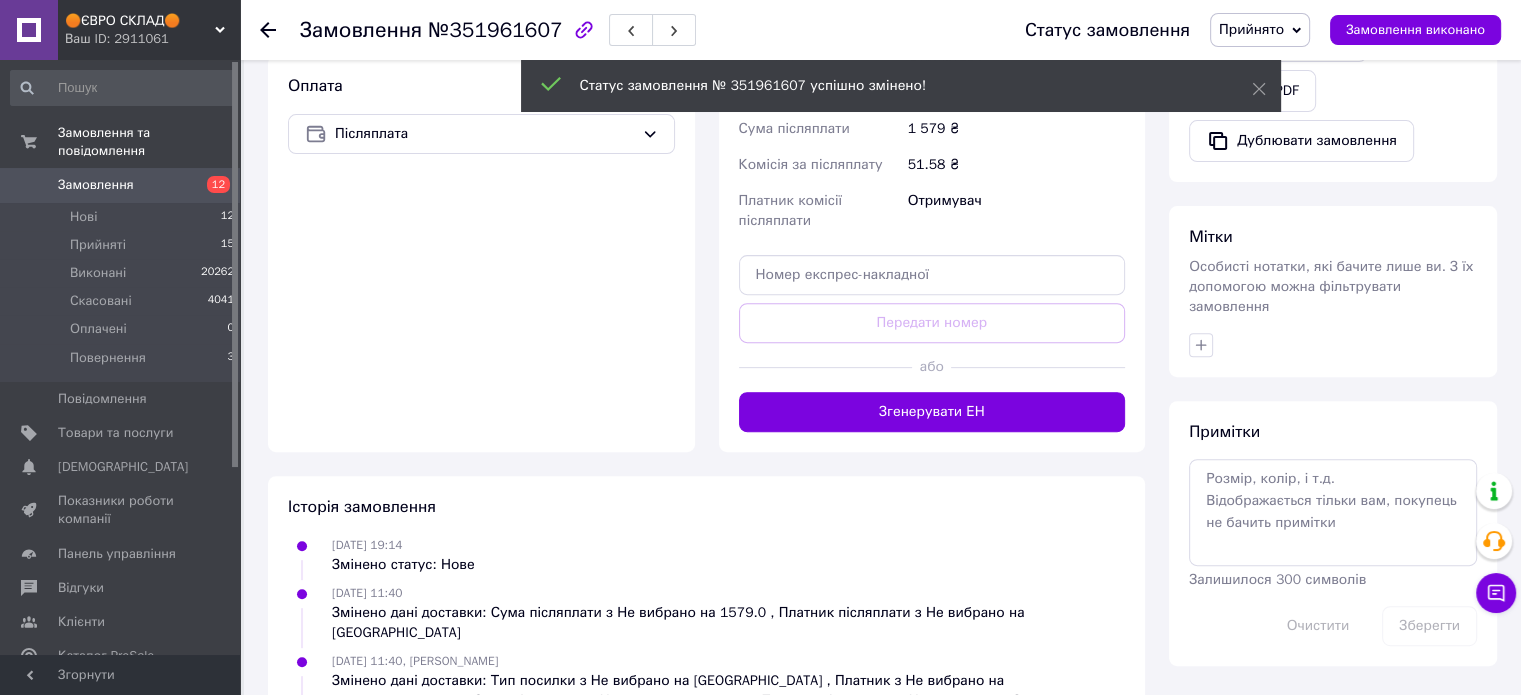 scroll, scrollTop: 700, scrollLeft: 0, axis: vertical 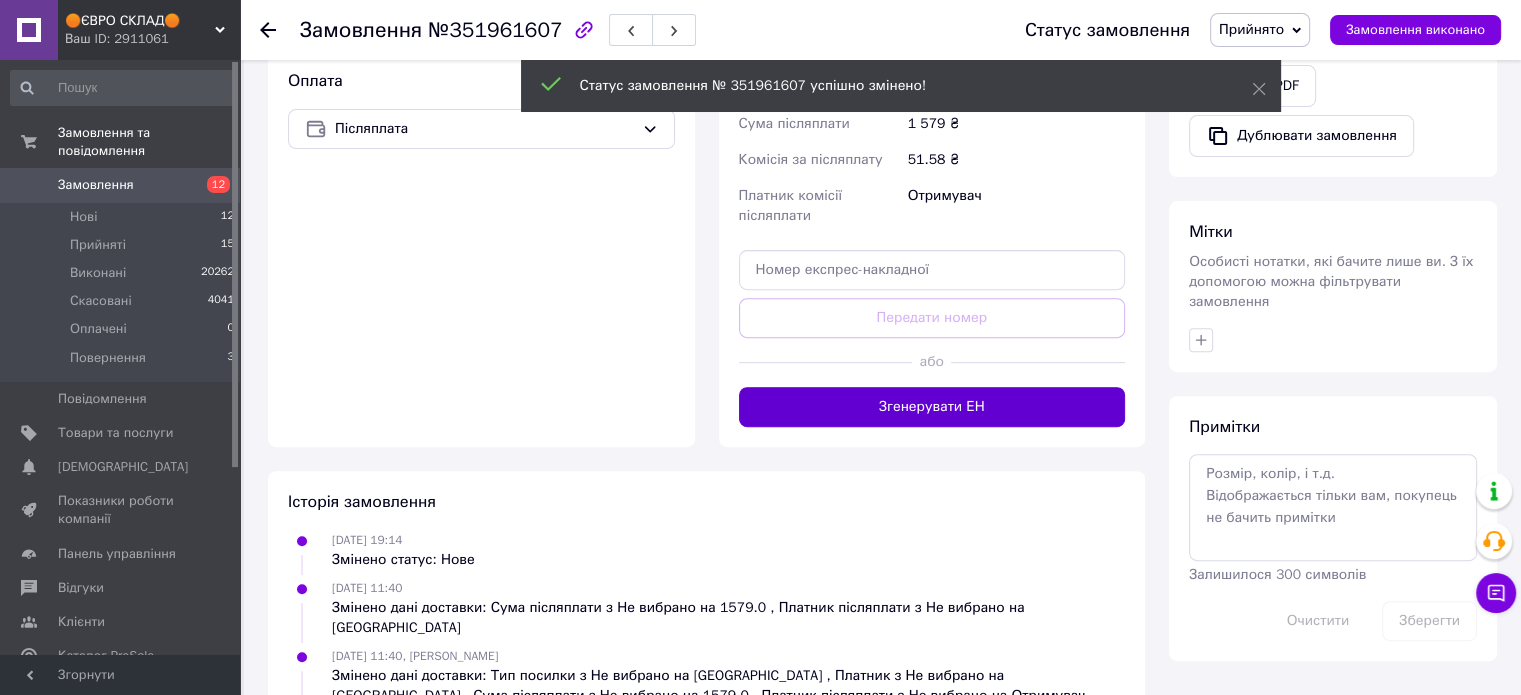 click on "Згенерувати ЕН" at bounding box center (932, 407) 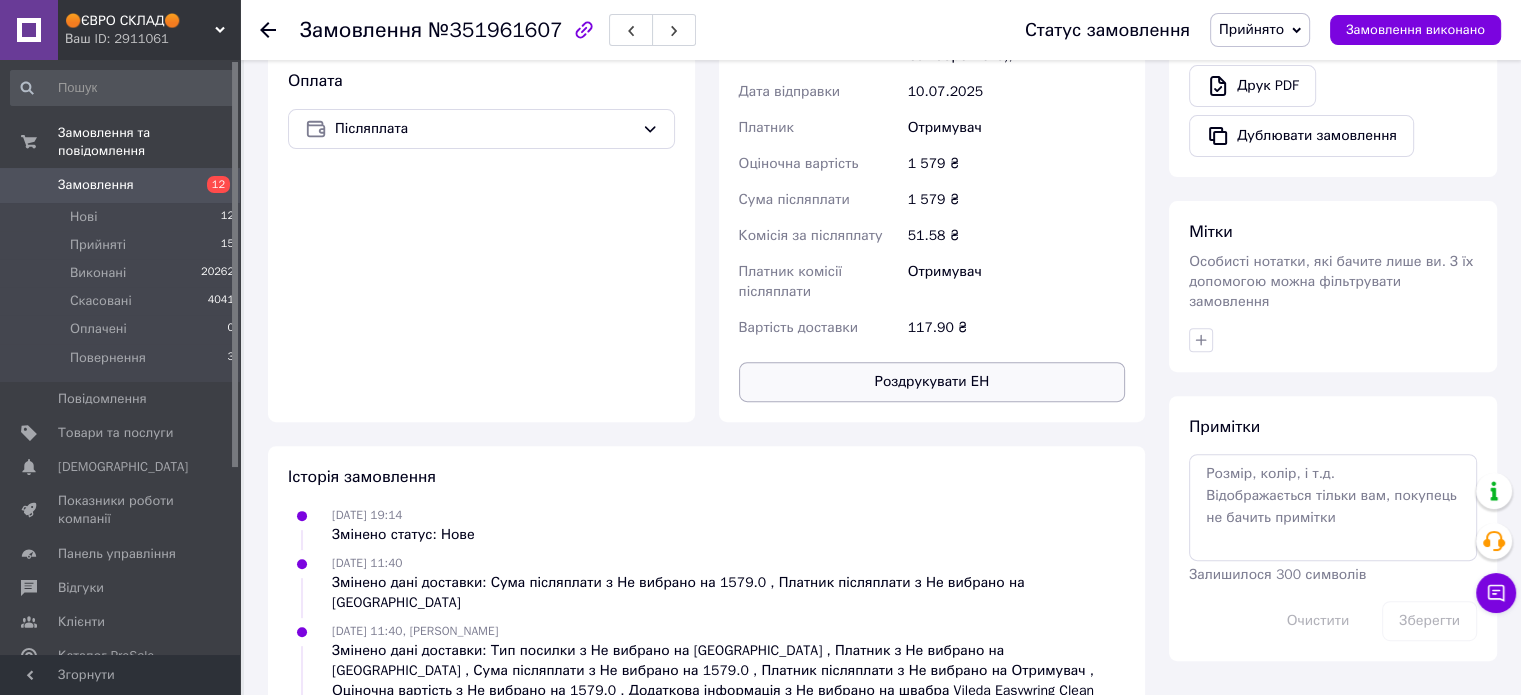 click on "Роздрукувати ЕН" at bounding box center [932, 382] 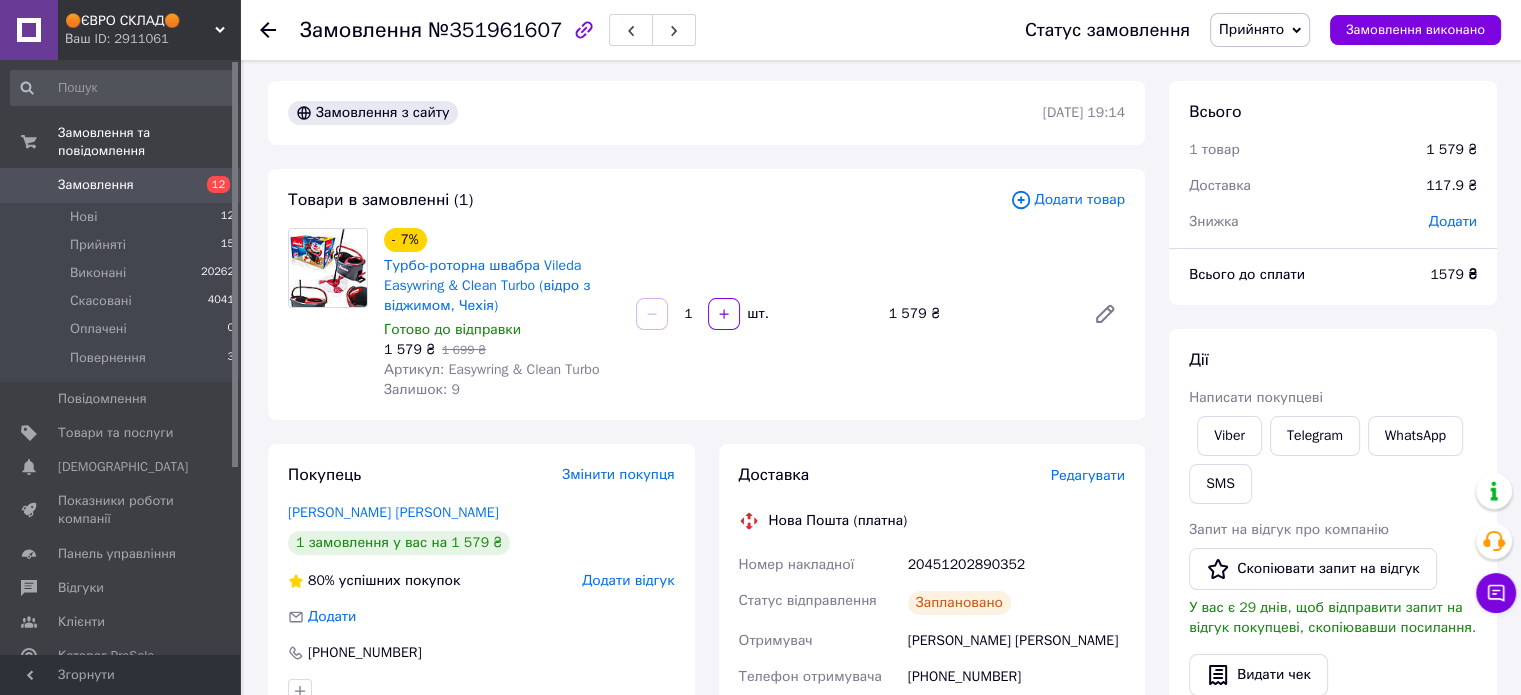 scroll, scrollTop: 0, scrollLeft: 0, axis: both 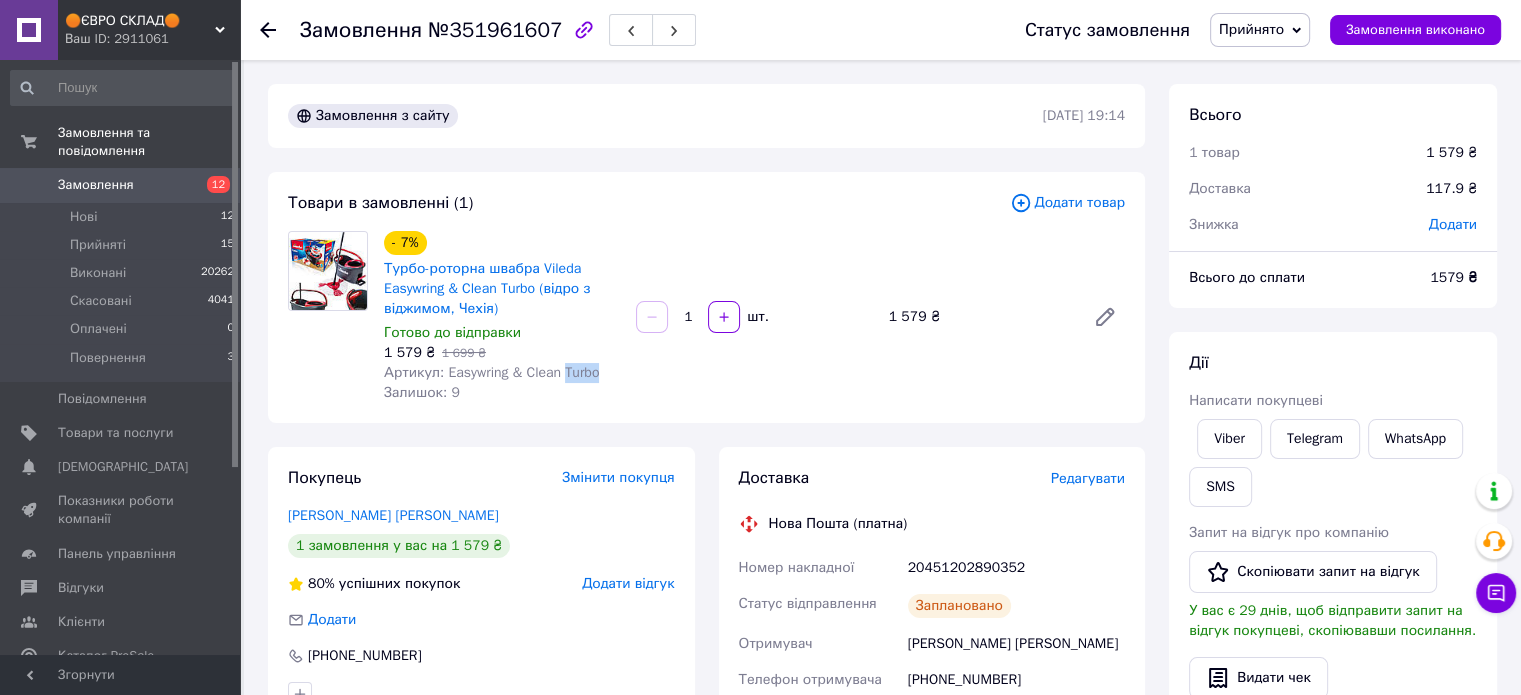 drag, startPoint x: 567, startPoint y: 367, endPoint x: 609, endPoint y: 379, distance: 43.68066 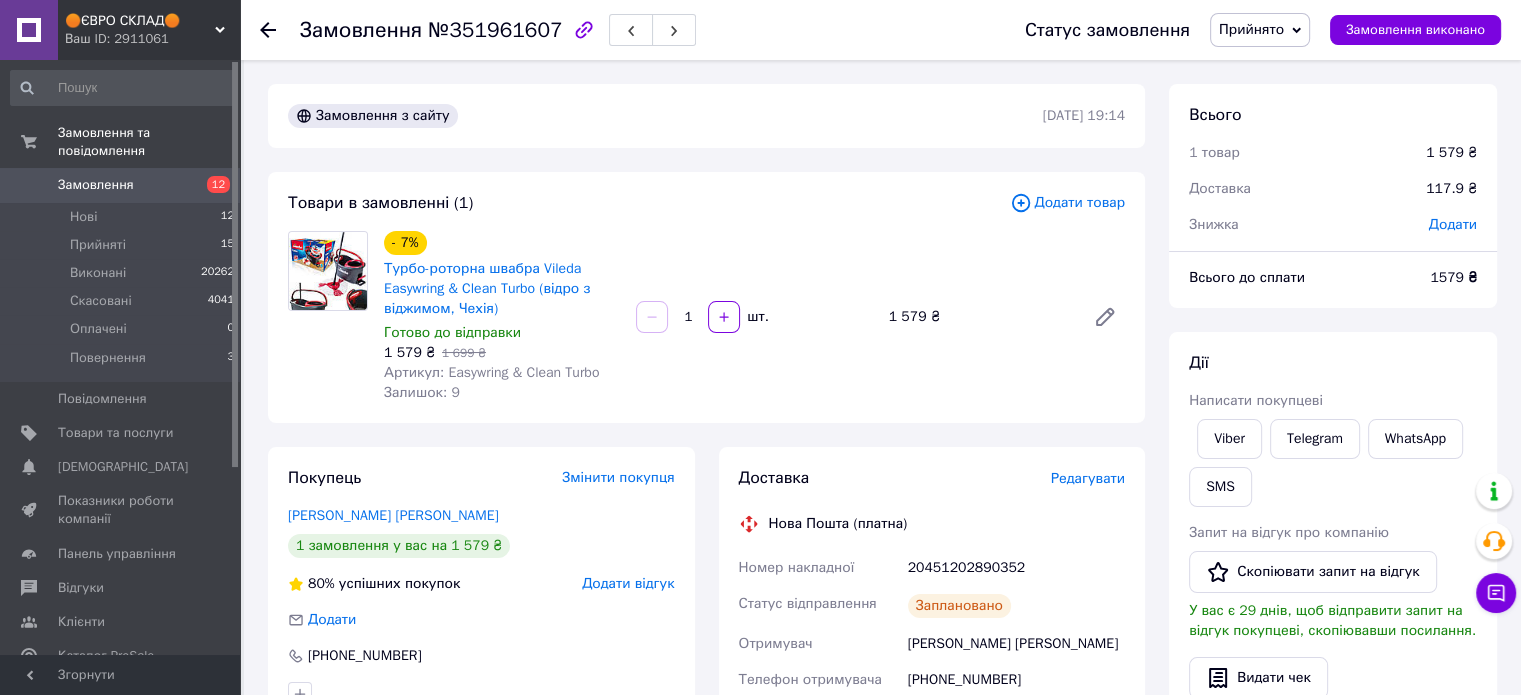 click on "- 7% Турбо-роторна швабра Vileda Easywring & Clean Turbo (відро з віджимом, Чехія) Готово до відправки 1 579 ₴   1 699 ₴ Артикул: Easywring & Clean Turbo Залишок: 9 1   шт. 1 579 ₴" at bounding box center [754, 317] 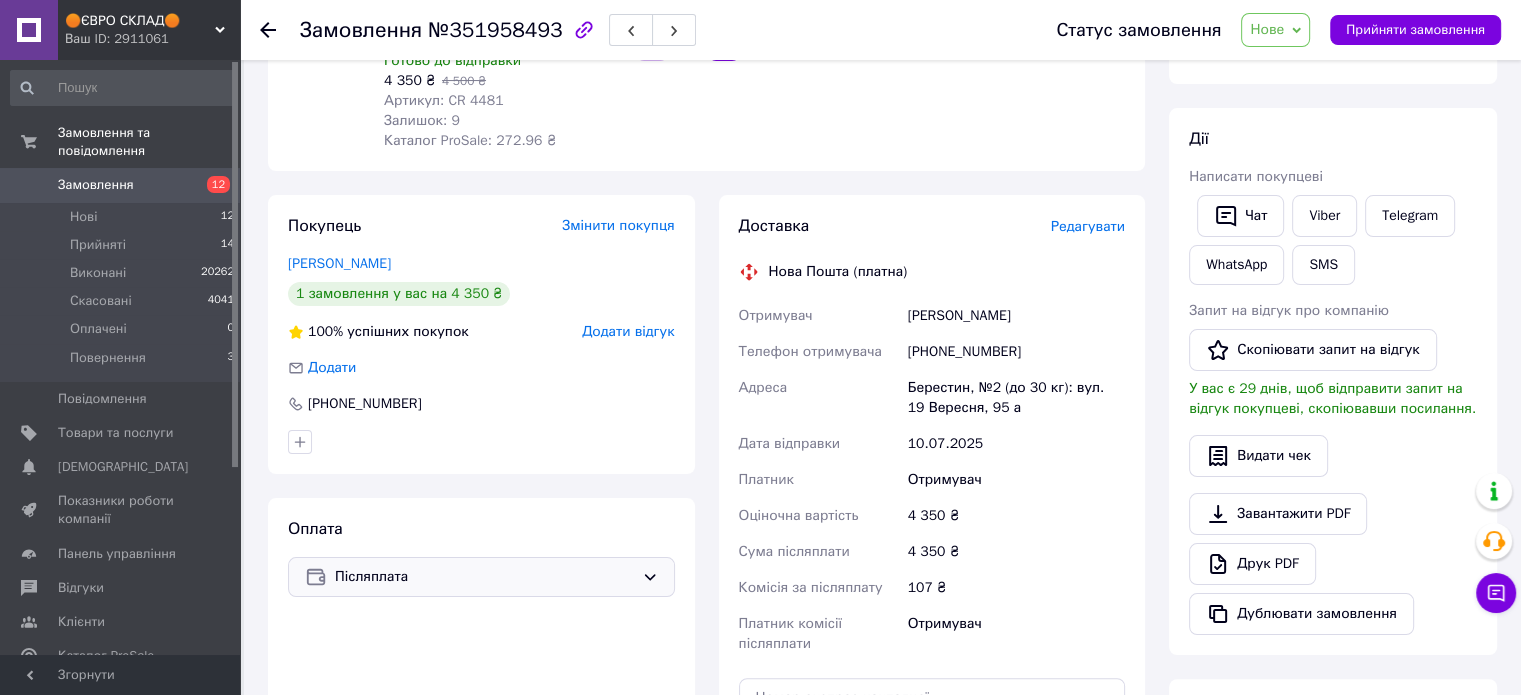 scroll, scrollTop: 400, scrollLeft: 0, axis: vertical 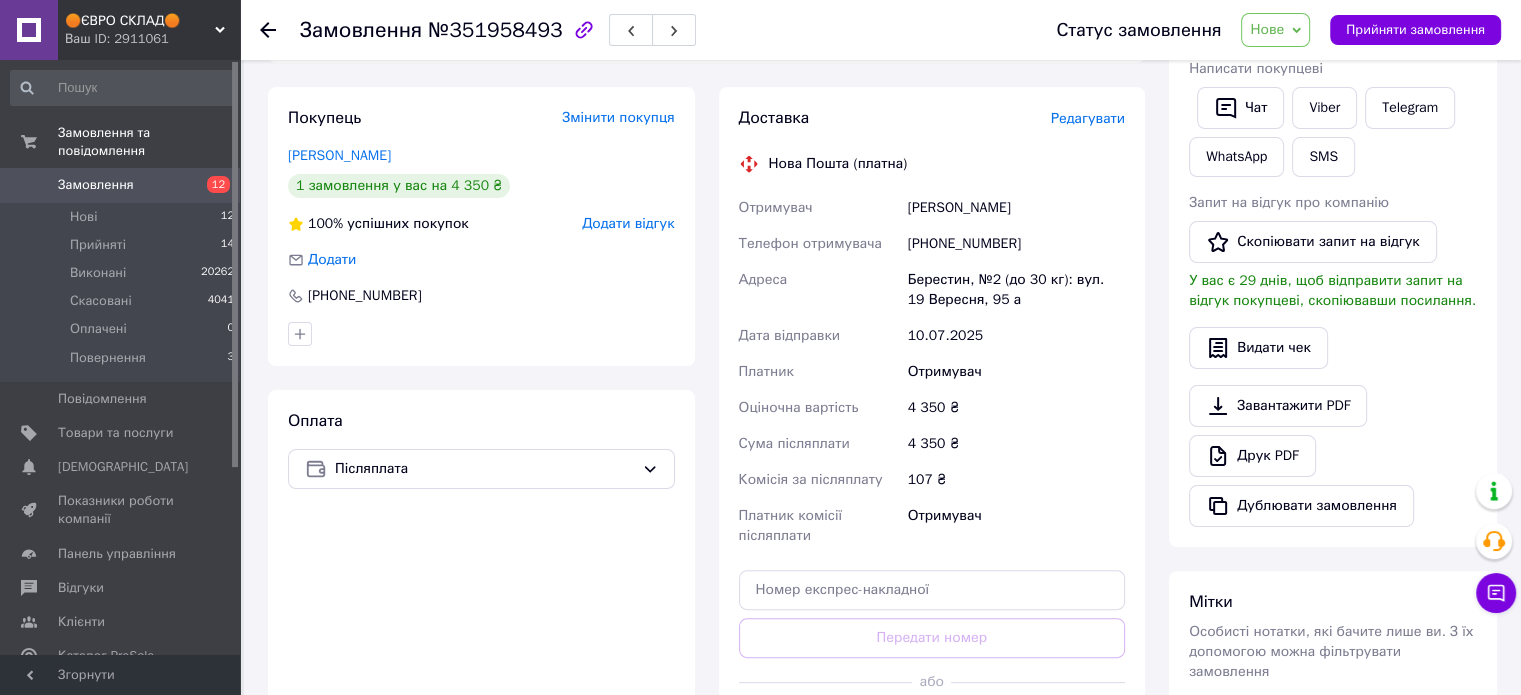click on "Покупець Змінити покупця [PERSON_NAME] 1 замовлення у вас на 4 350 ₴ 100%   успішних покупок Додати відгук Додати [PHONE_NUMBER] Оплата Післяплата" at bounding box center (481, 427) 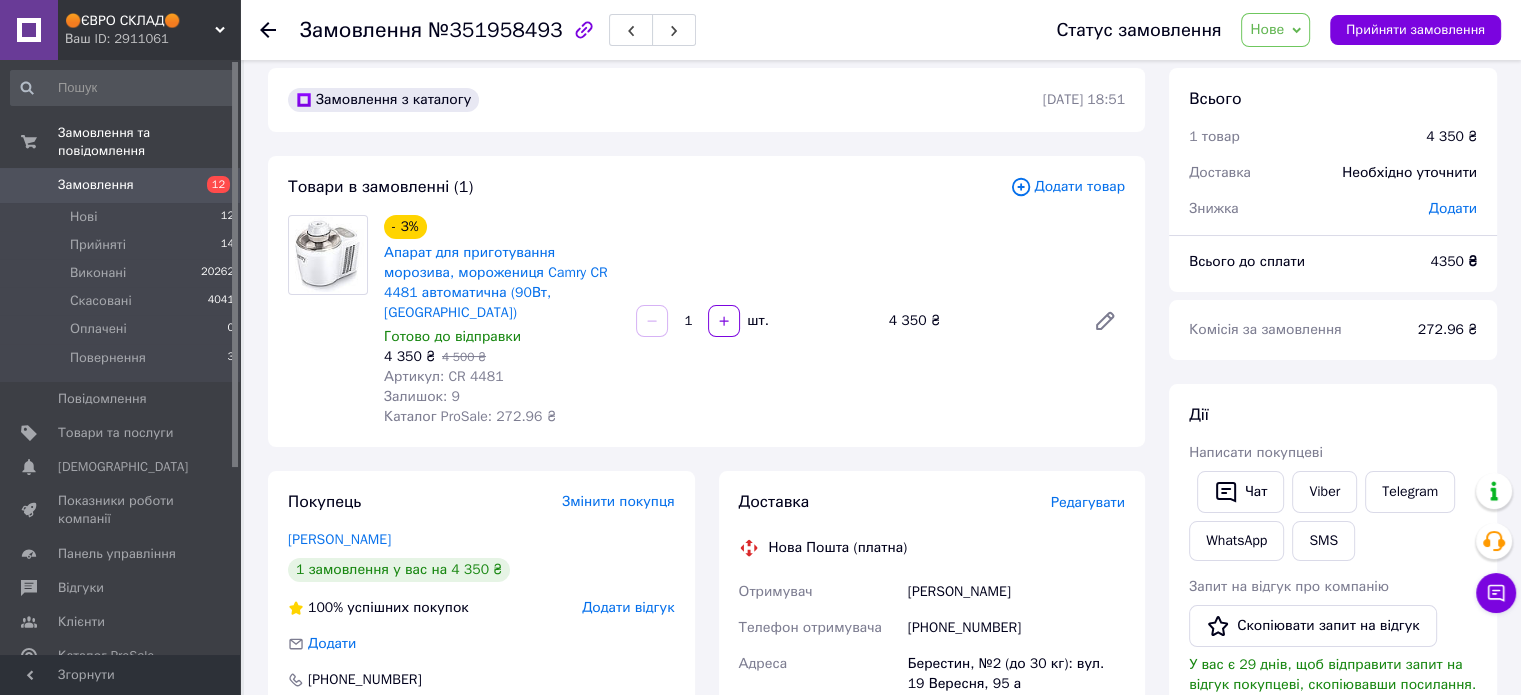 scroll, scrollTop: 200, scrollLeft: 0, axis: vertical 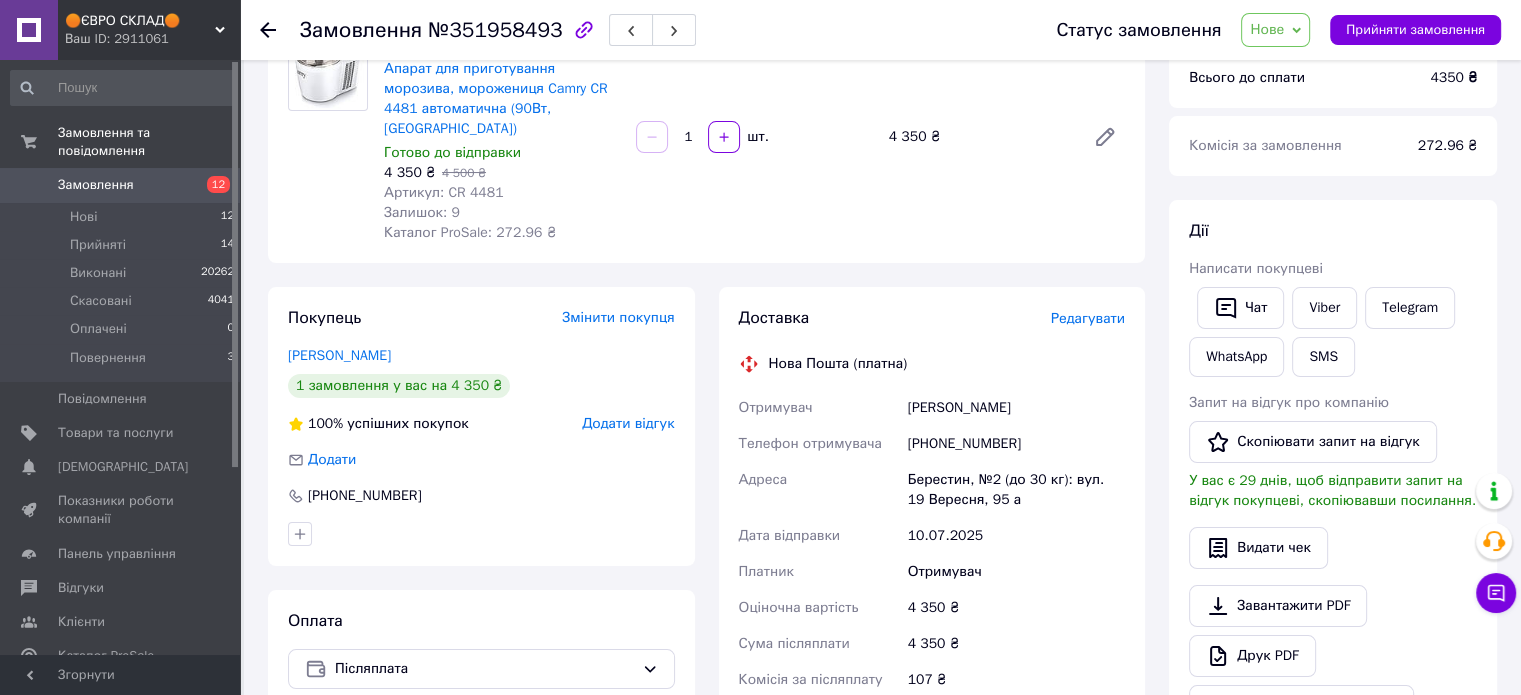 drag, startPoint x: 904, startPoint y: 392, endPoint x: 1036, endPoint y: 383, distance: 132.30646 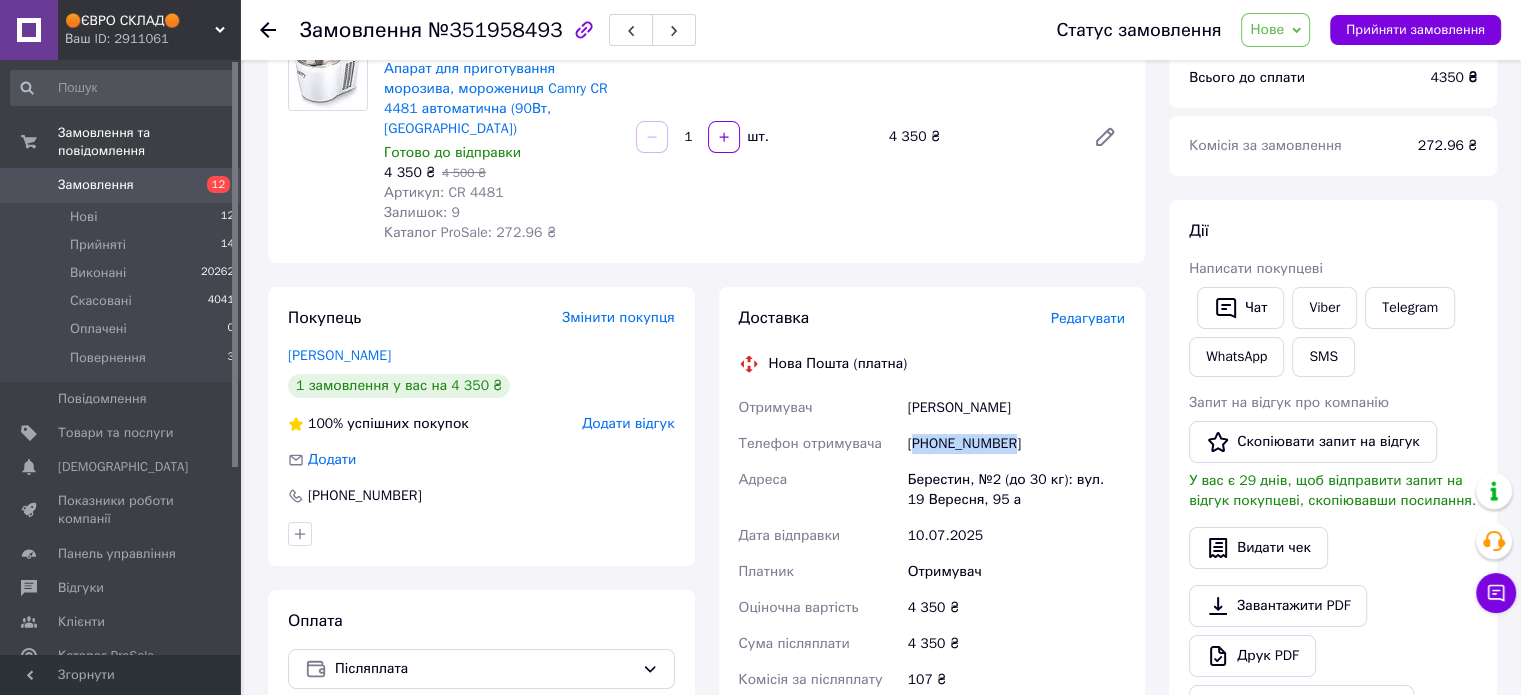 click on "[PHONE_NUMBER]" at bounding box center [1016, 444] 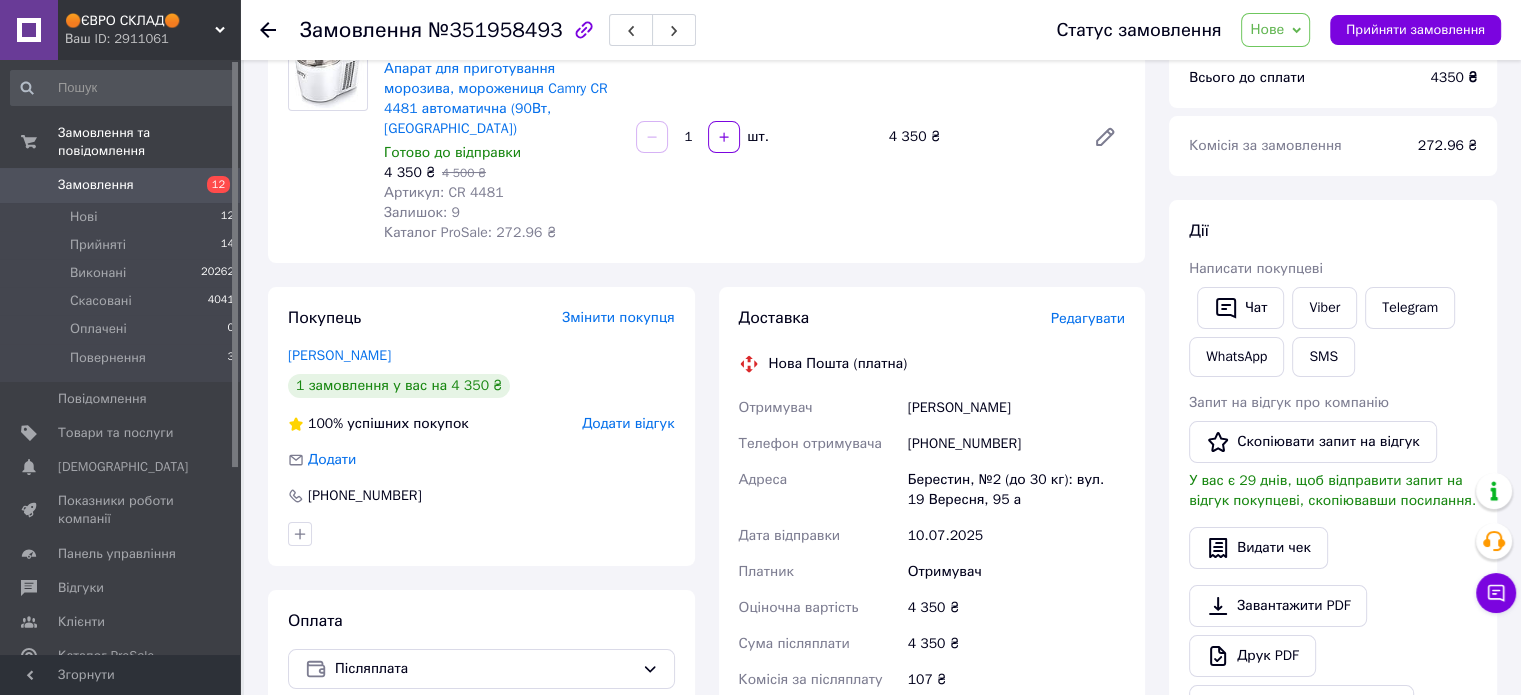 click on "Берестин, №2 (до 30 кг): вул. 19 Вересня, 95 а" at bounding box center [1016, 490] 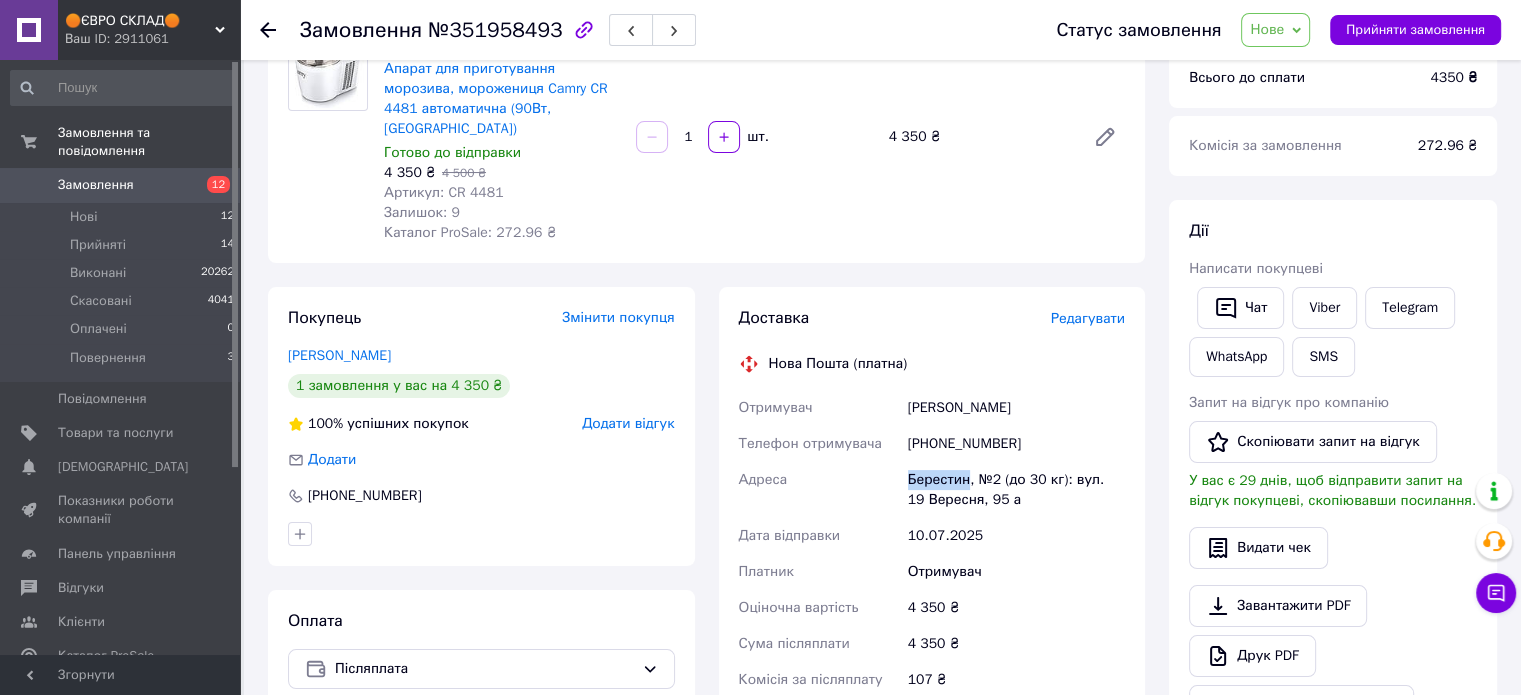 click on "Берестин, №2 (до 30 кг): вул. 19 Вересня, 95 а" at bounding box center (1016, 490) 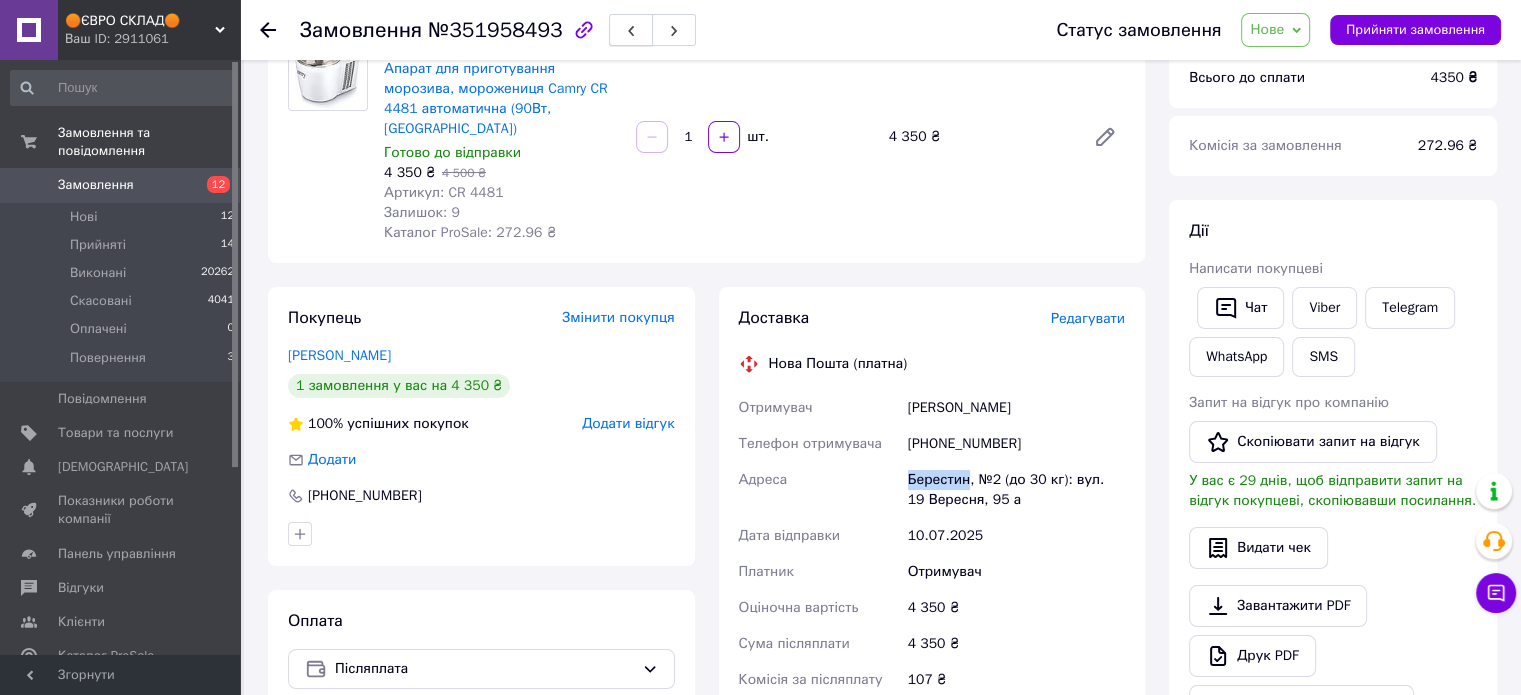 copy on "Берестин" 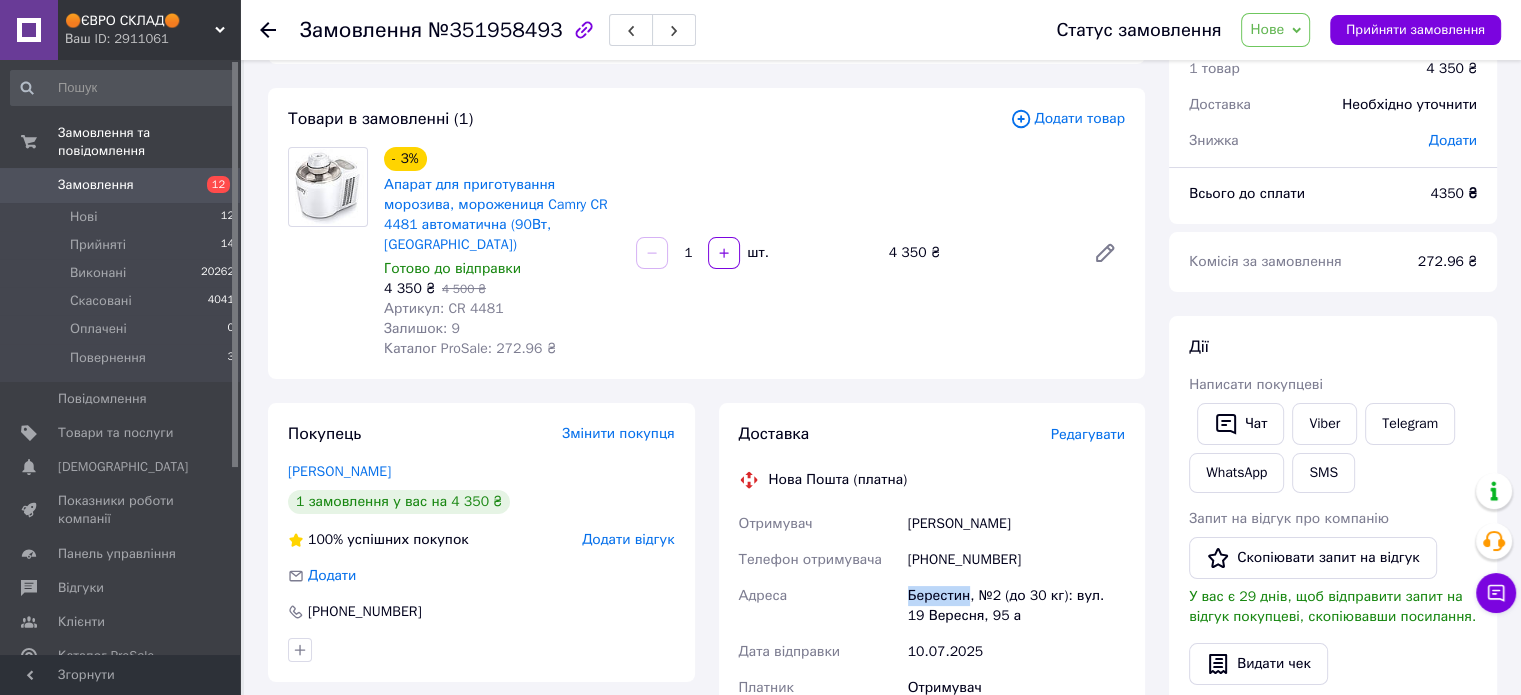 scroll, scrollTop: 0, scrollLeft: 0, axis: both 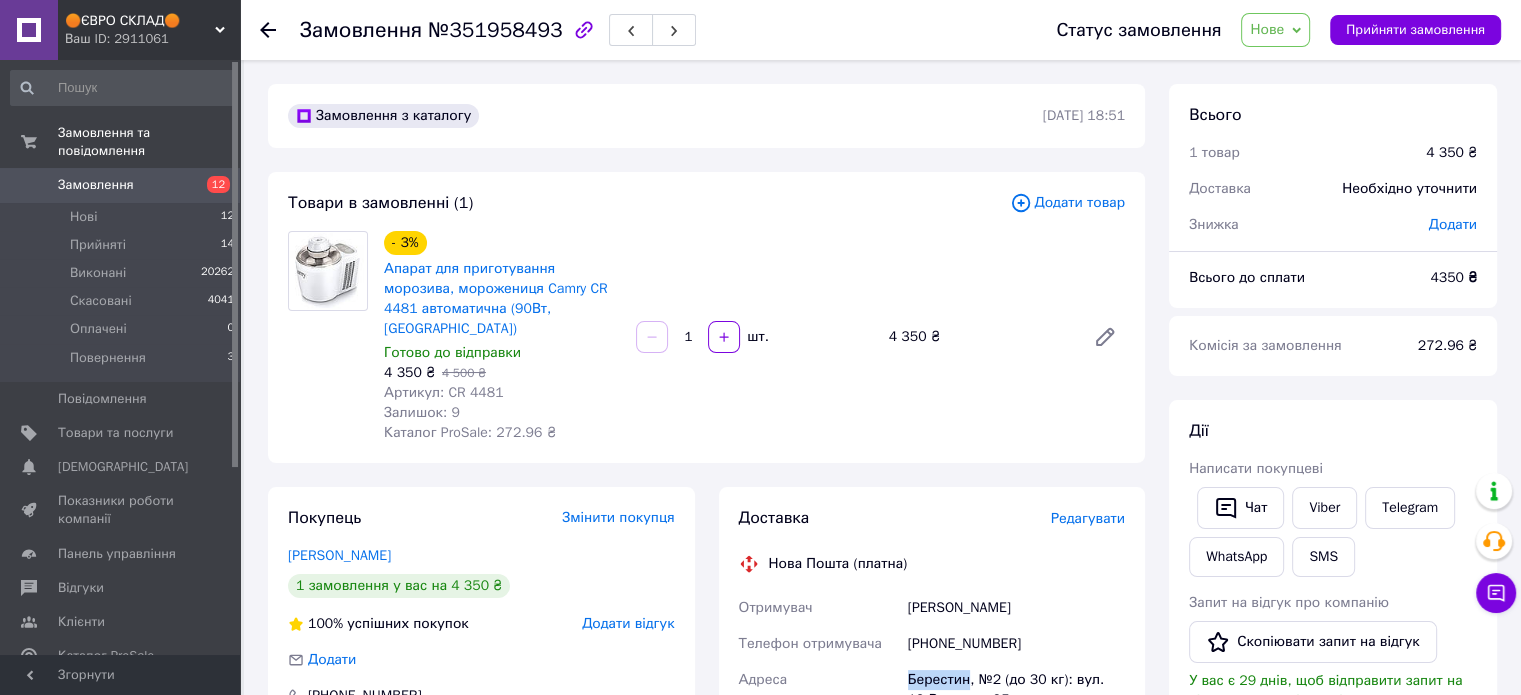 click on "Нове" at bounding box center [1267, 29] 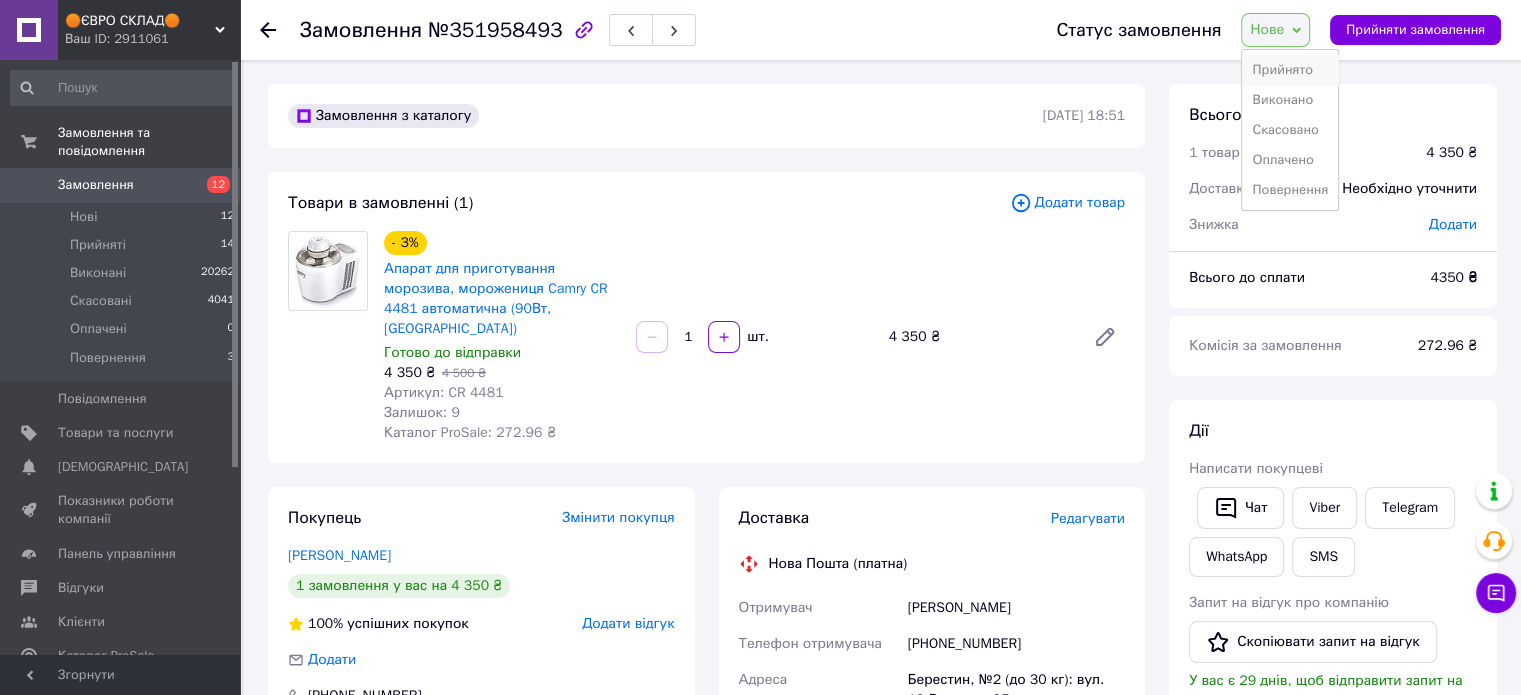 click on "Прийнято" at bounding box center (1290, 70) 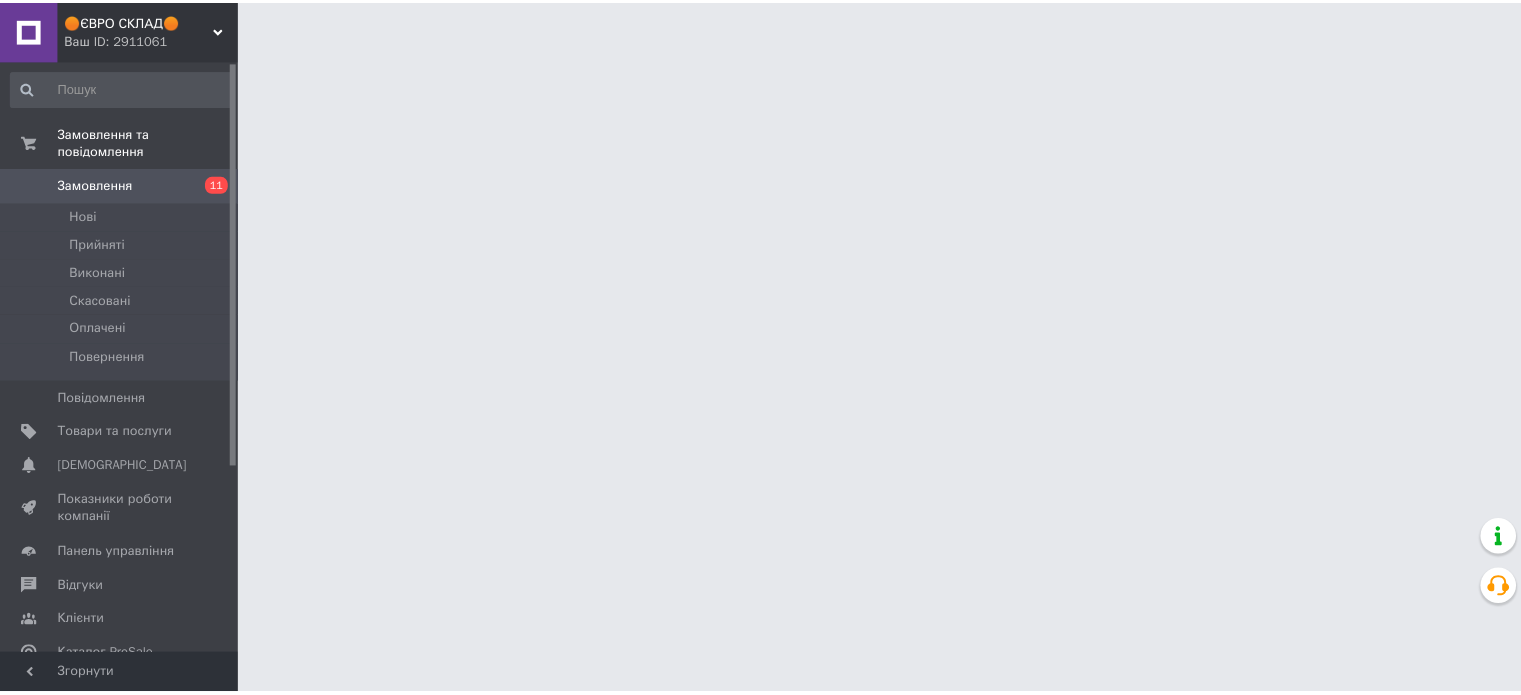scroll, scrollTop: 0, scrollLeft: 0, axis: both 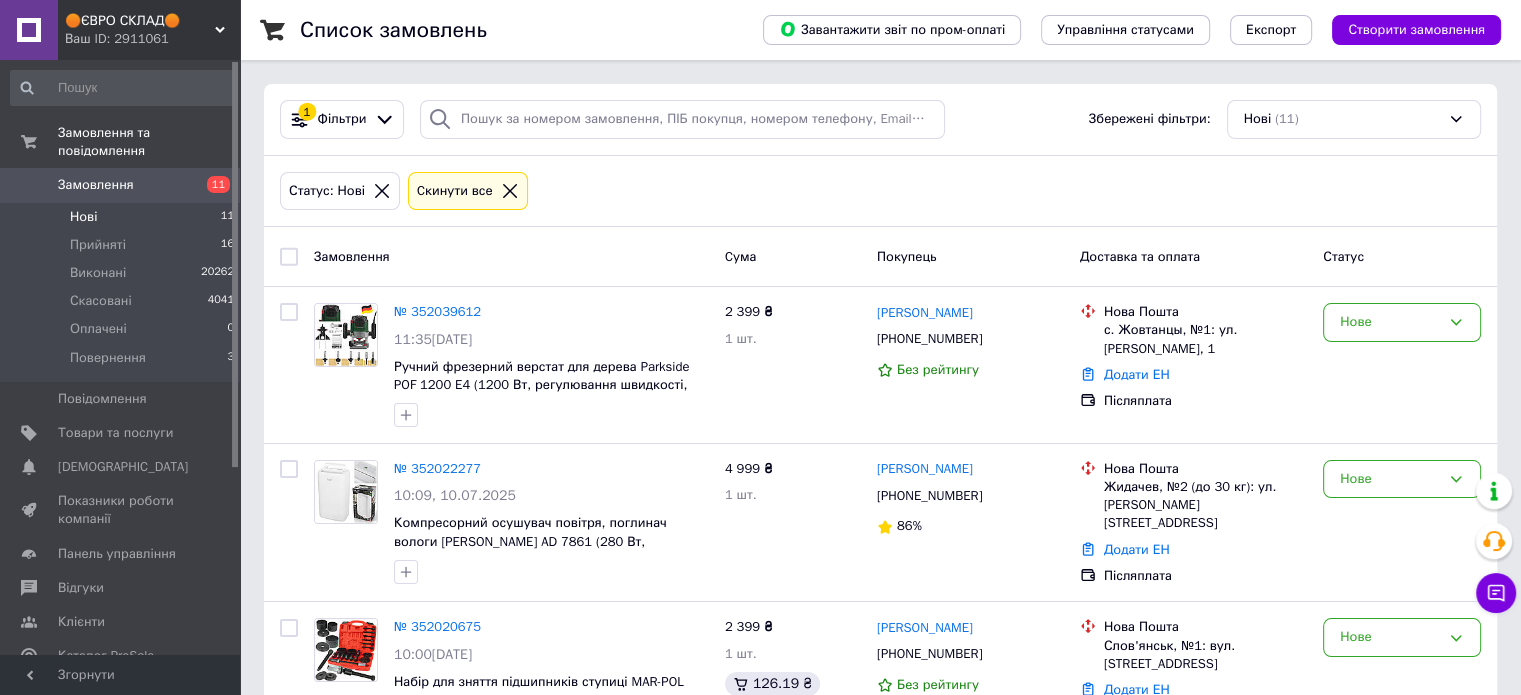 click on "Нові 11" at bounding box center (123, 217) 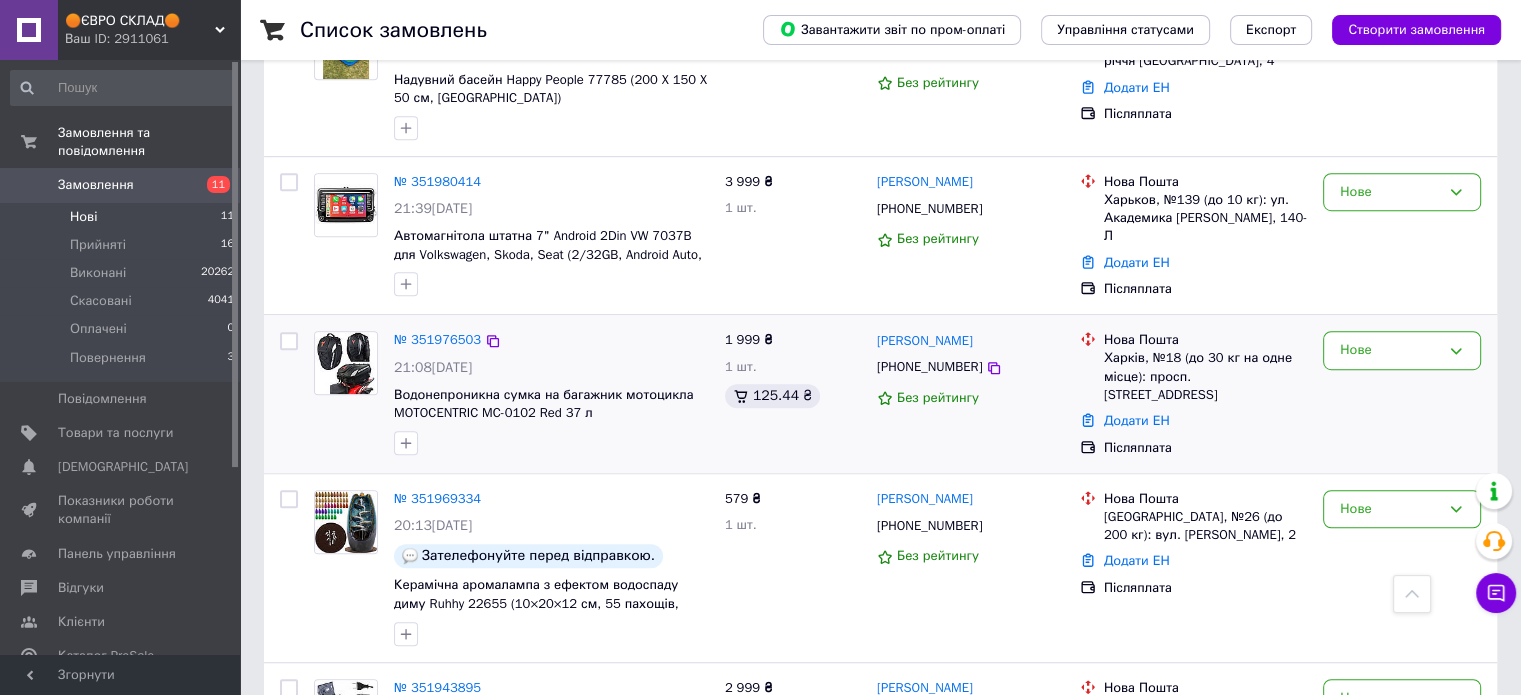 scroll, scrollTop: 1188, scrollLeft: 0, axis: vertical 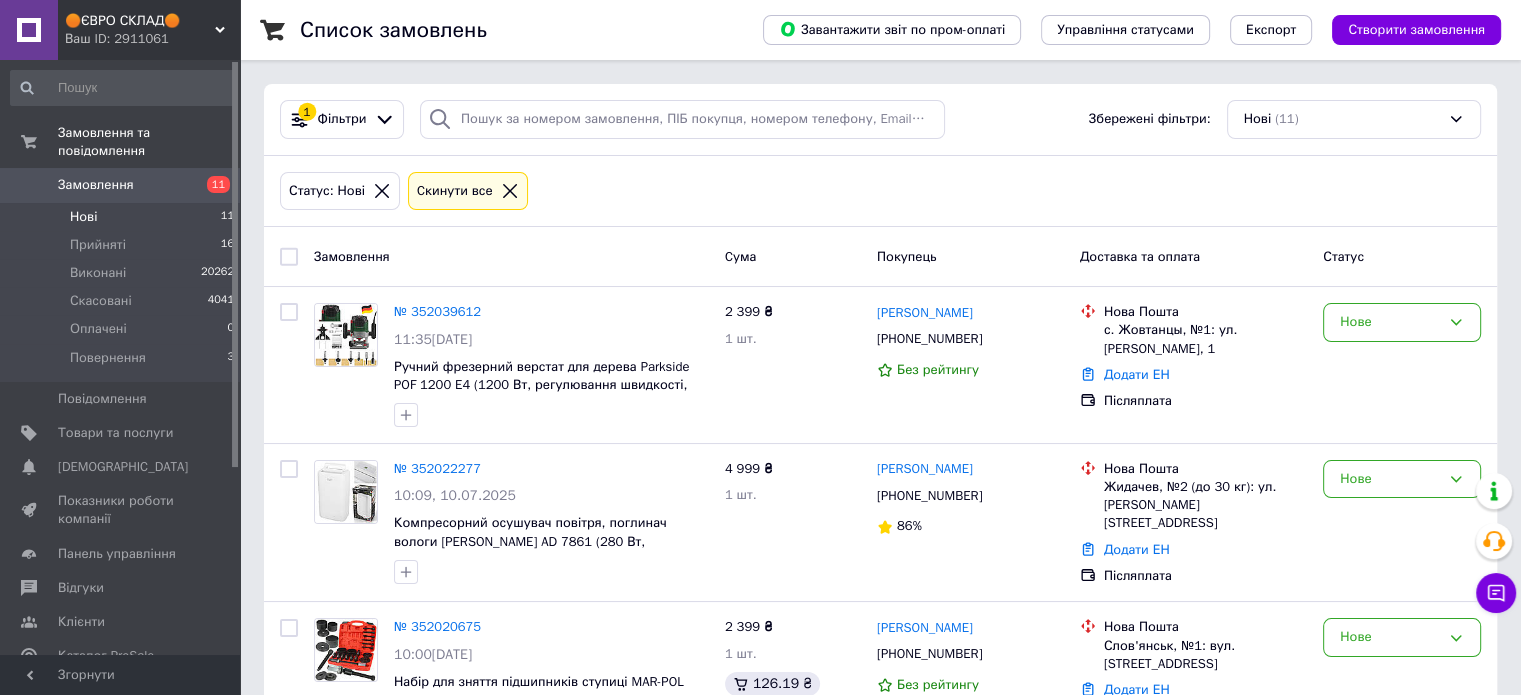 click on "Завантажити звіт по пром-оплаті Управління статусами Експорт Створити замовлення" at bounding box center (1112, 30) 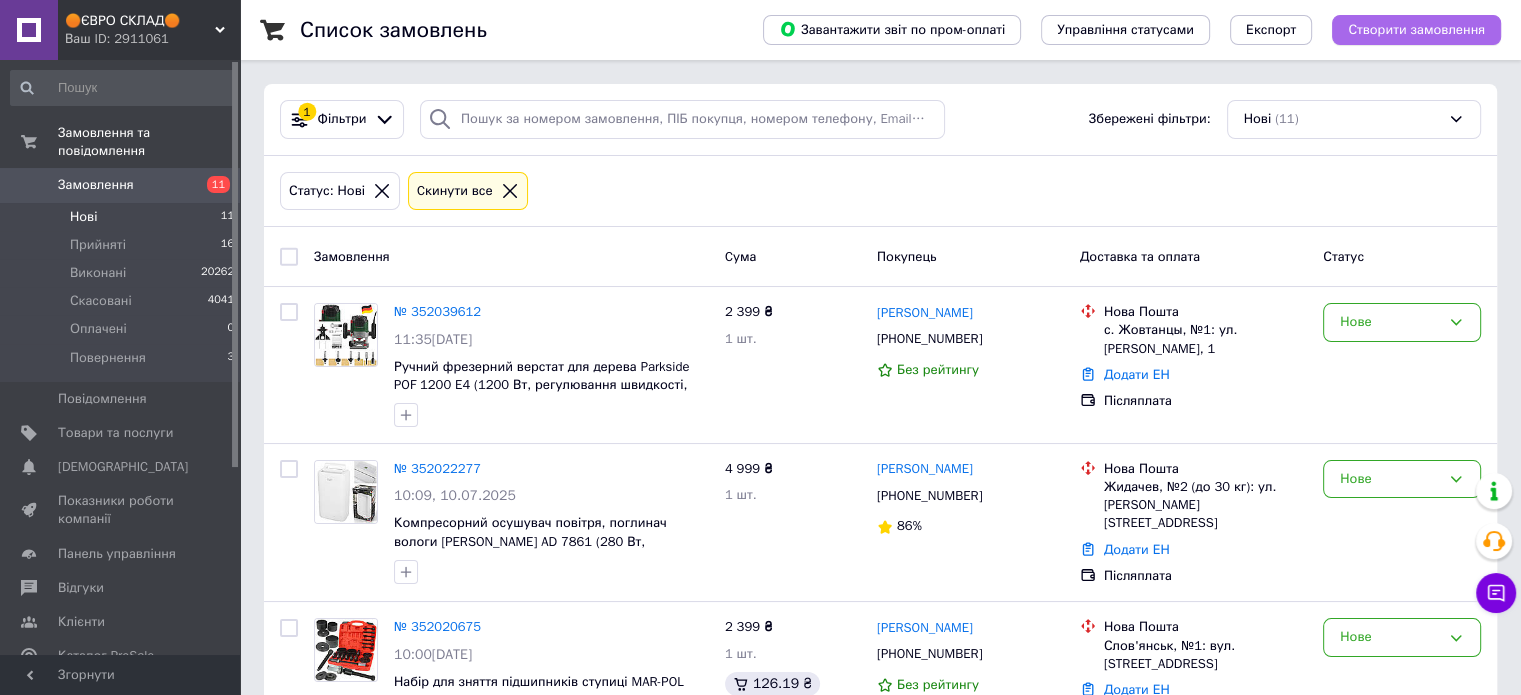 click on "Створити замовлення" at bounding box center (1416, 30) 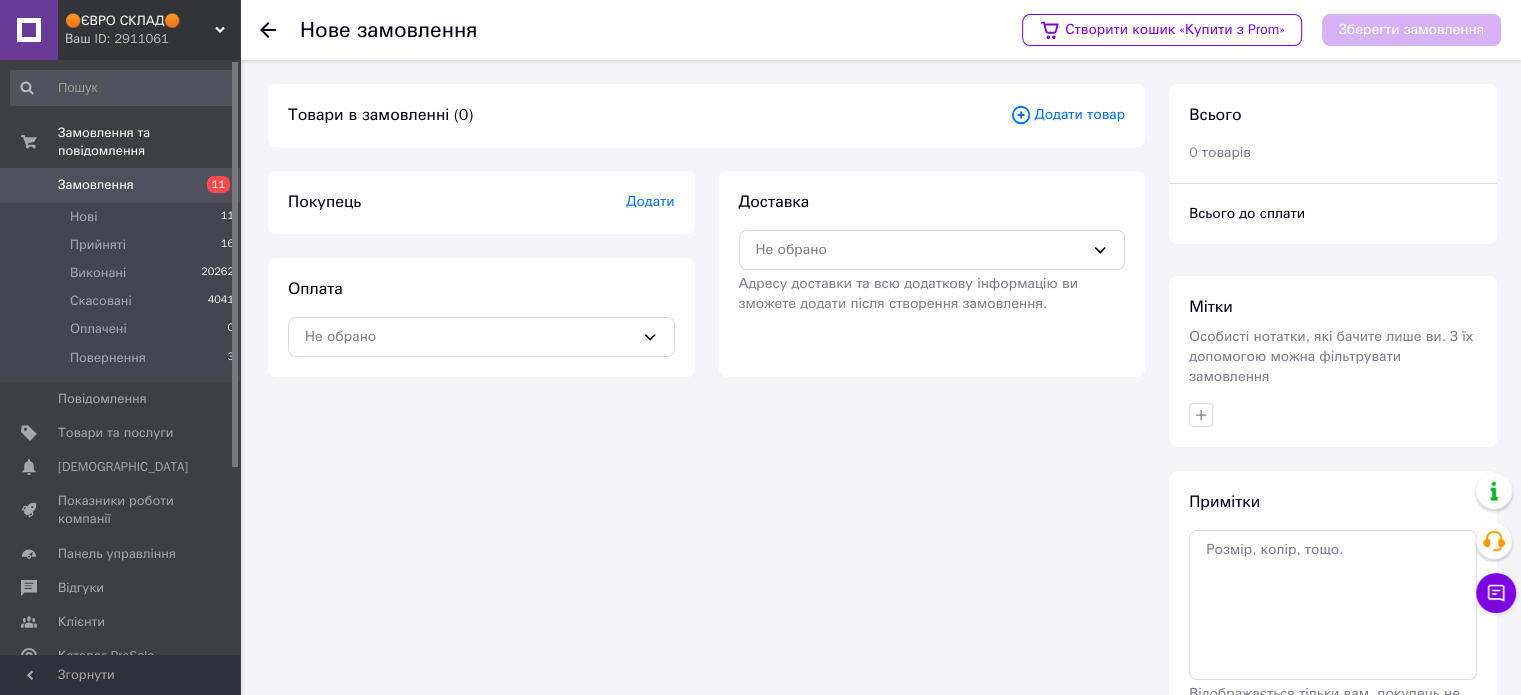 drag, startPoint x: 798, startPoint y: 243, endPoint x: 793, endPoint y: 269, distance: 26.476404 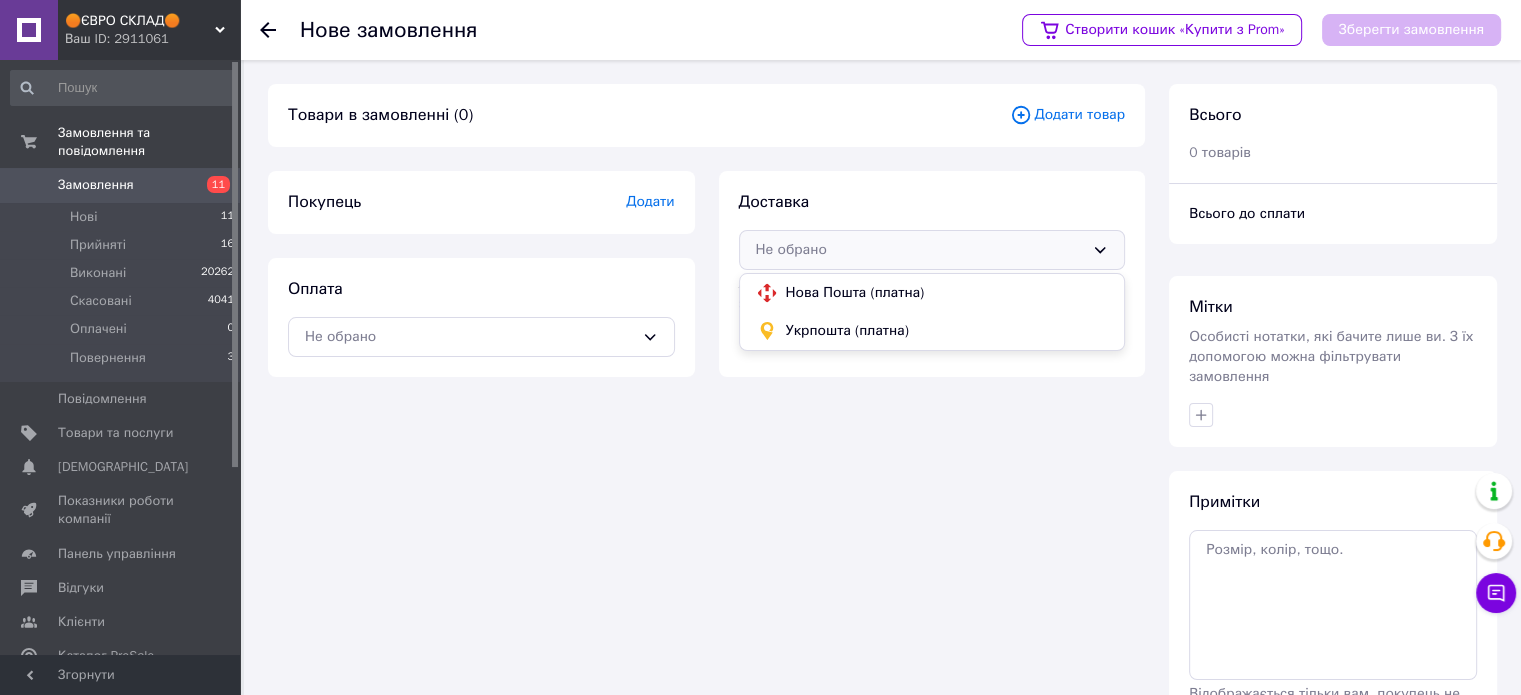 drag, startPoint x: 796, startPoint y: 288, endPoint x: 688, endPoint y: 312, distance: 110.63454 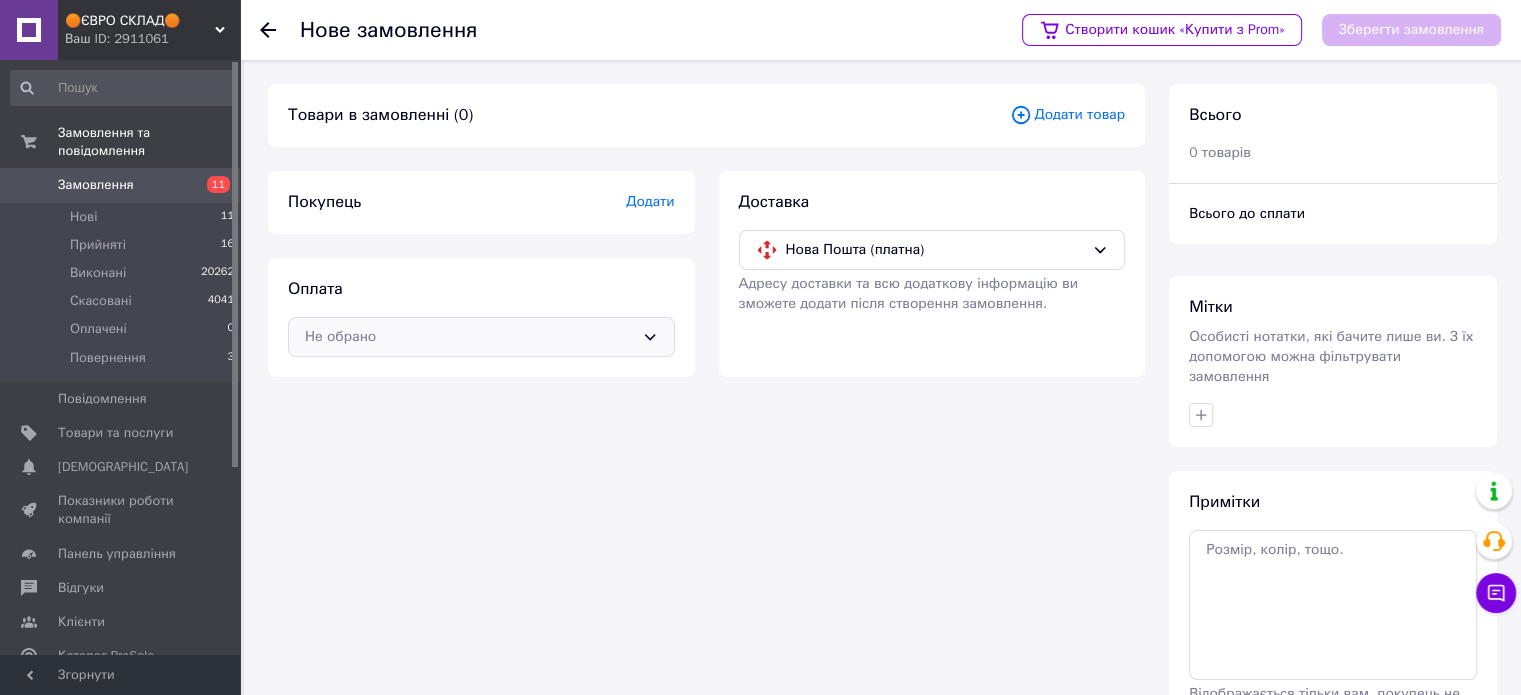 click on "Не обрано" at bounding box center (481, 337) 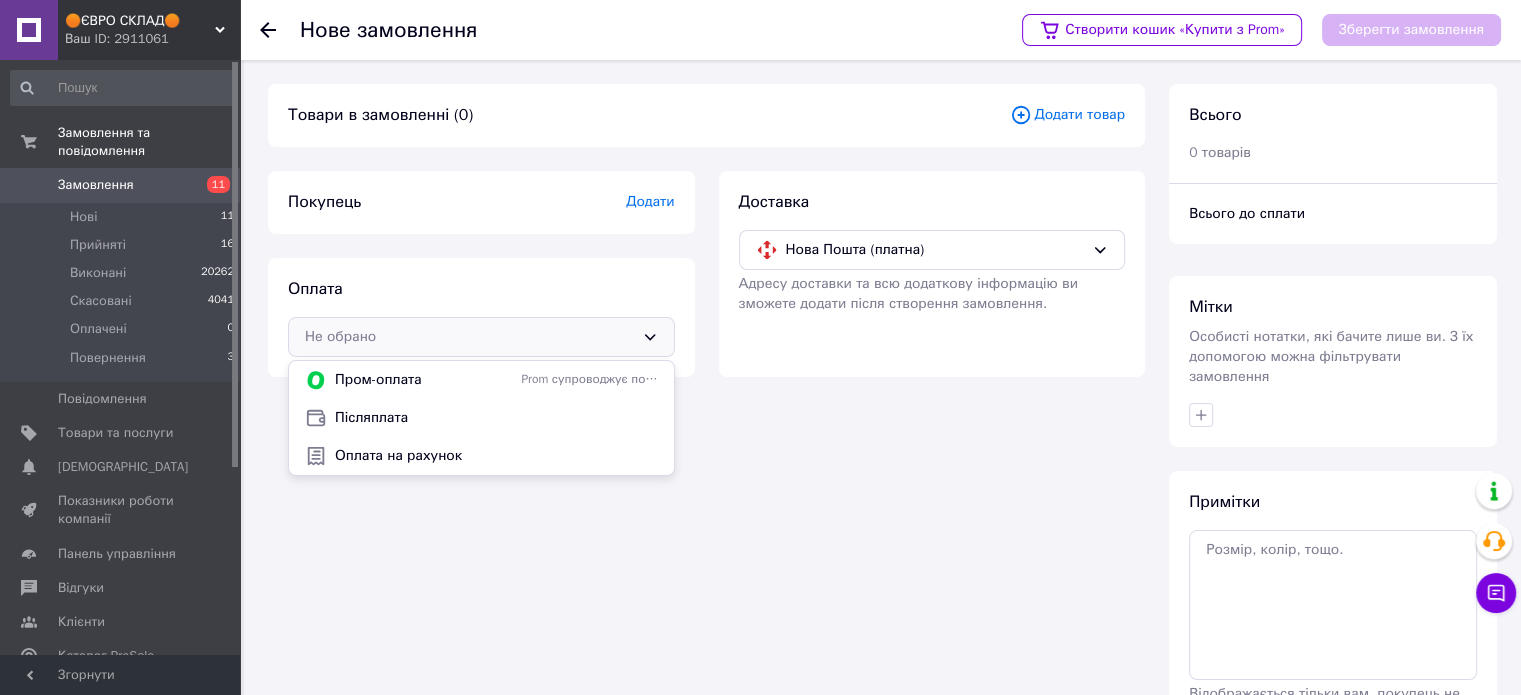 click on "Післяплата" at bounding box center (496, 418) 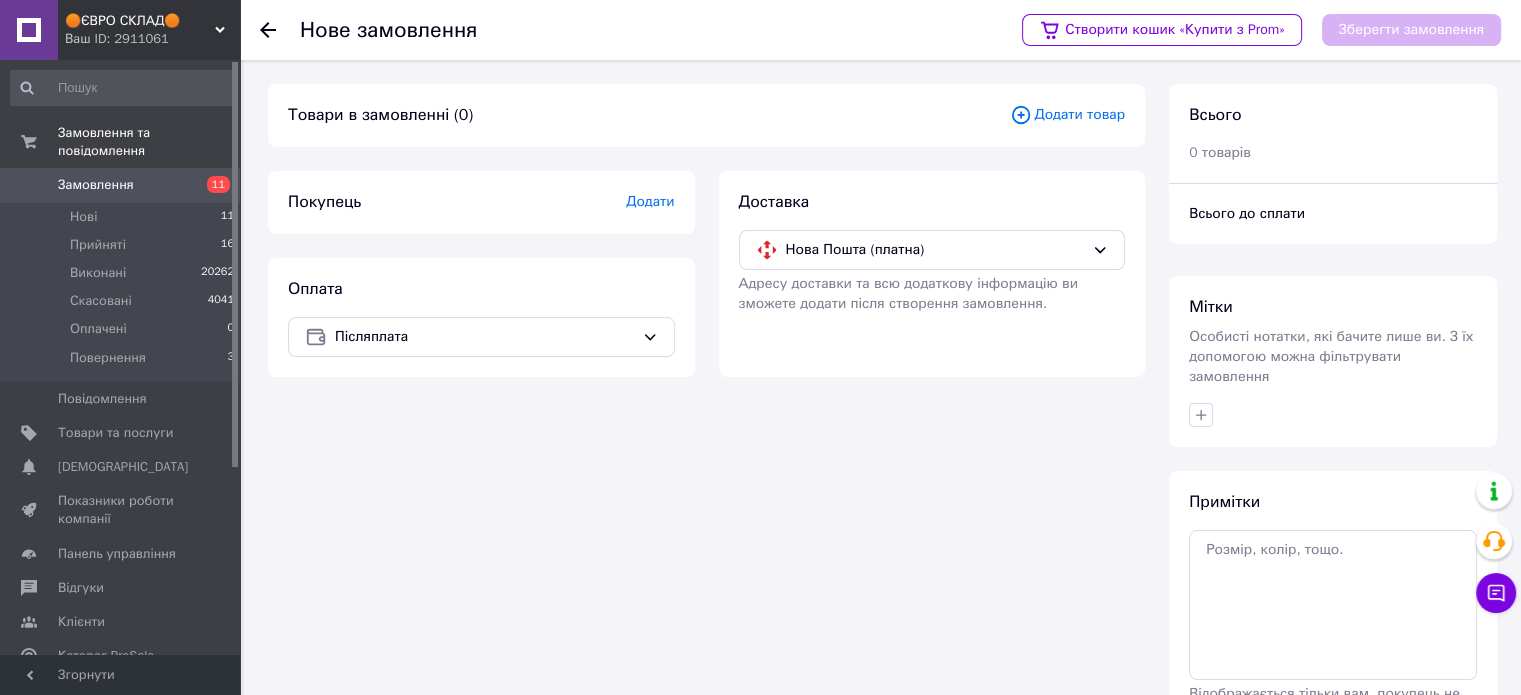 click on "Додати товар" at bounding box center (1067, 115) 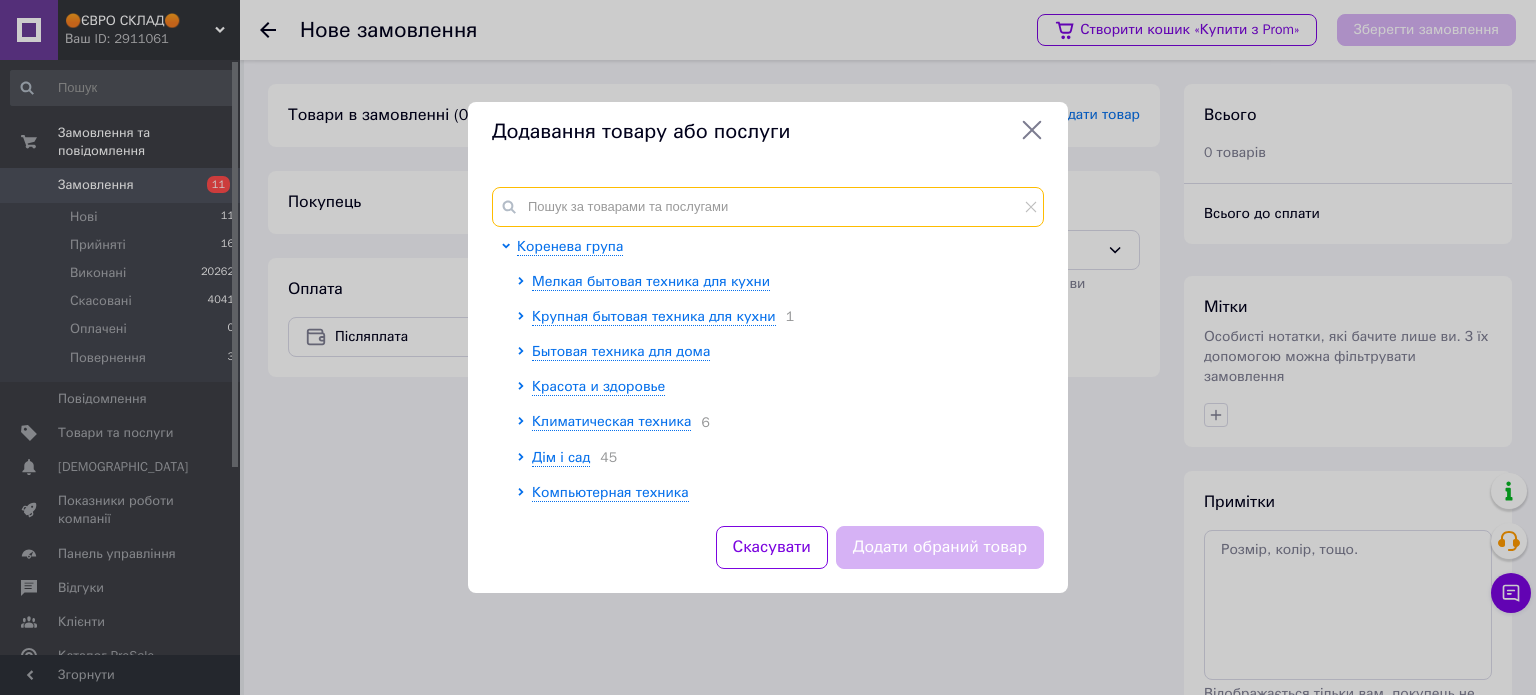 click at bounding box center [768, 207] 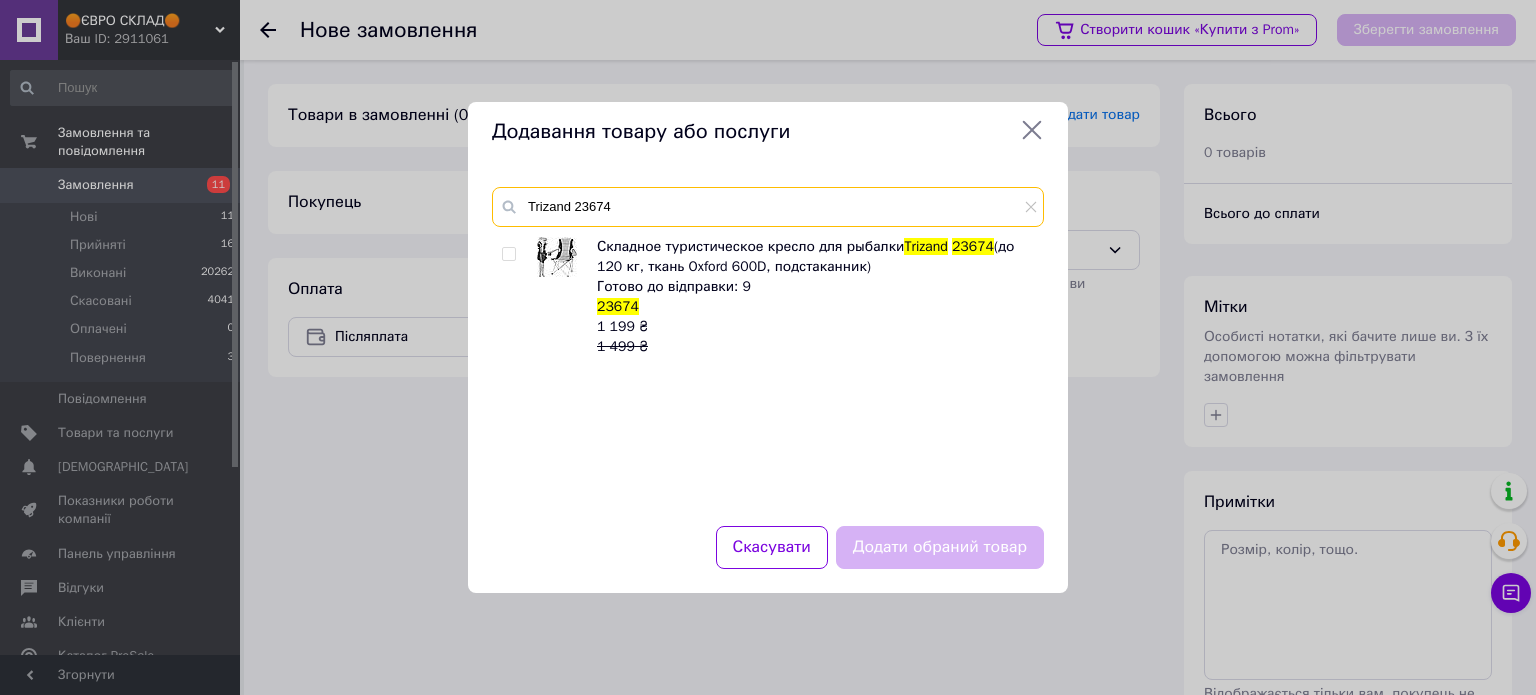type on "Trizand 23674" 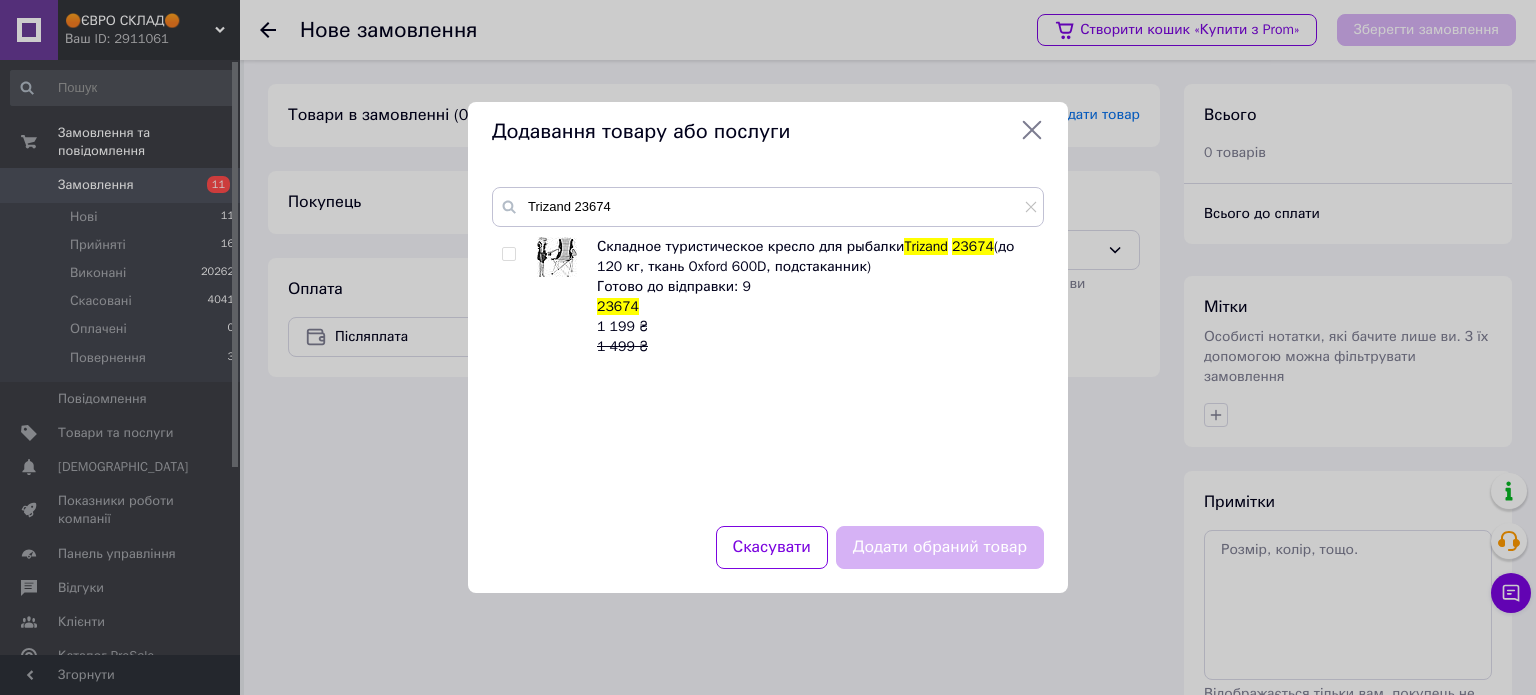 click at bounding box center [508, 254] 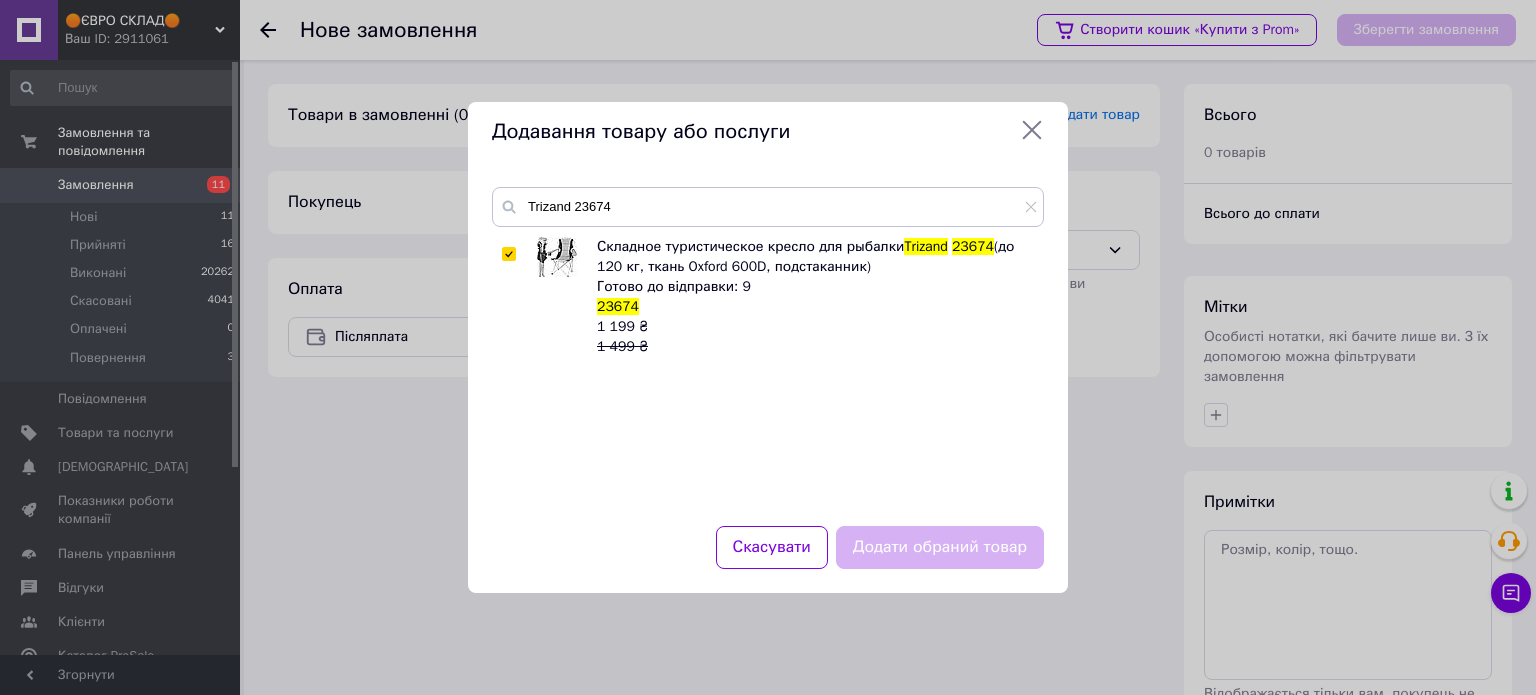 checkbox on "true" 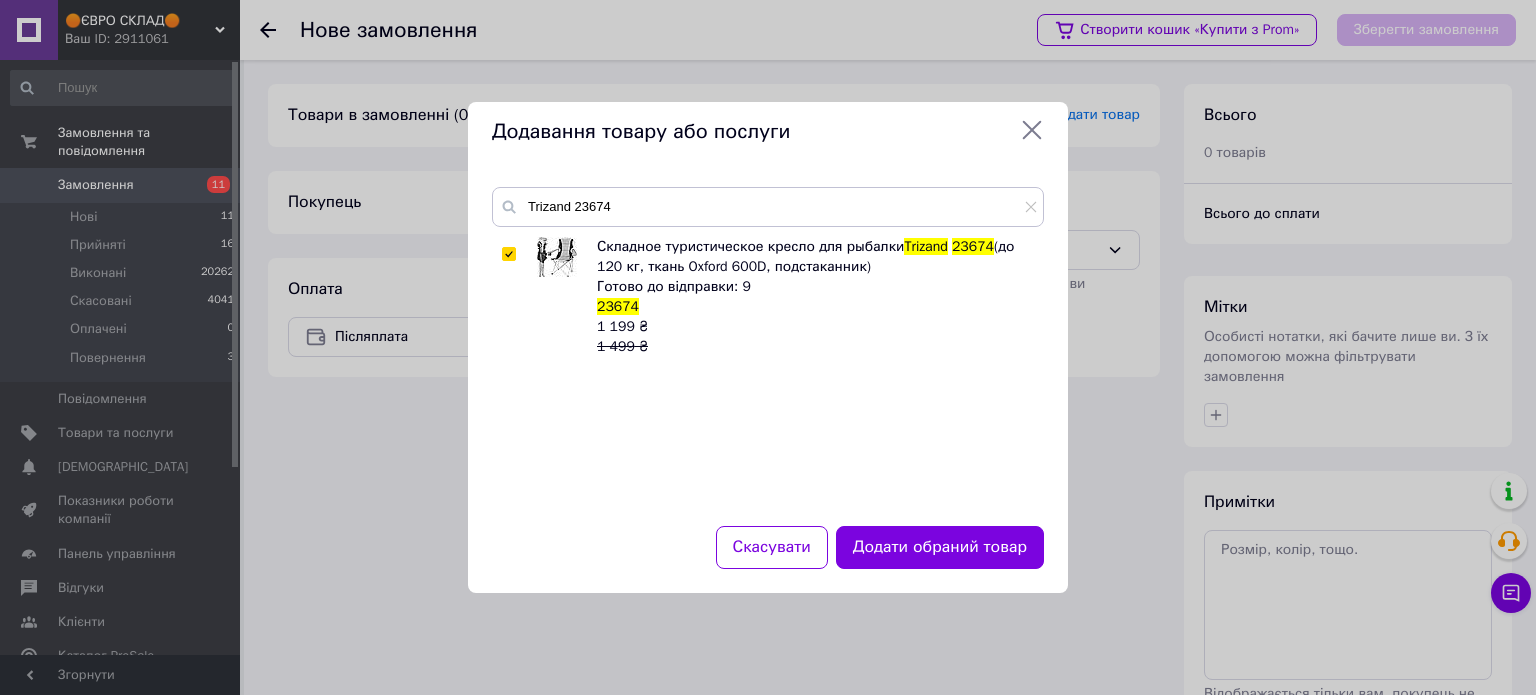 click on "Додати обраний товар" at bounding box center [940, 547] 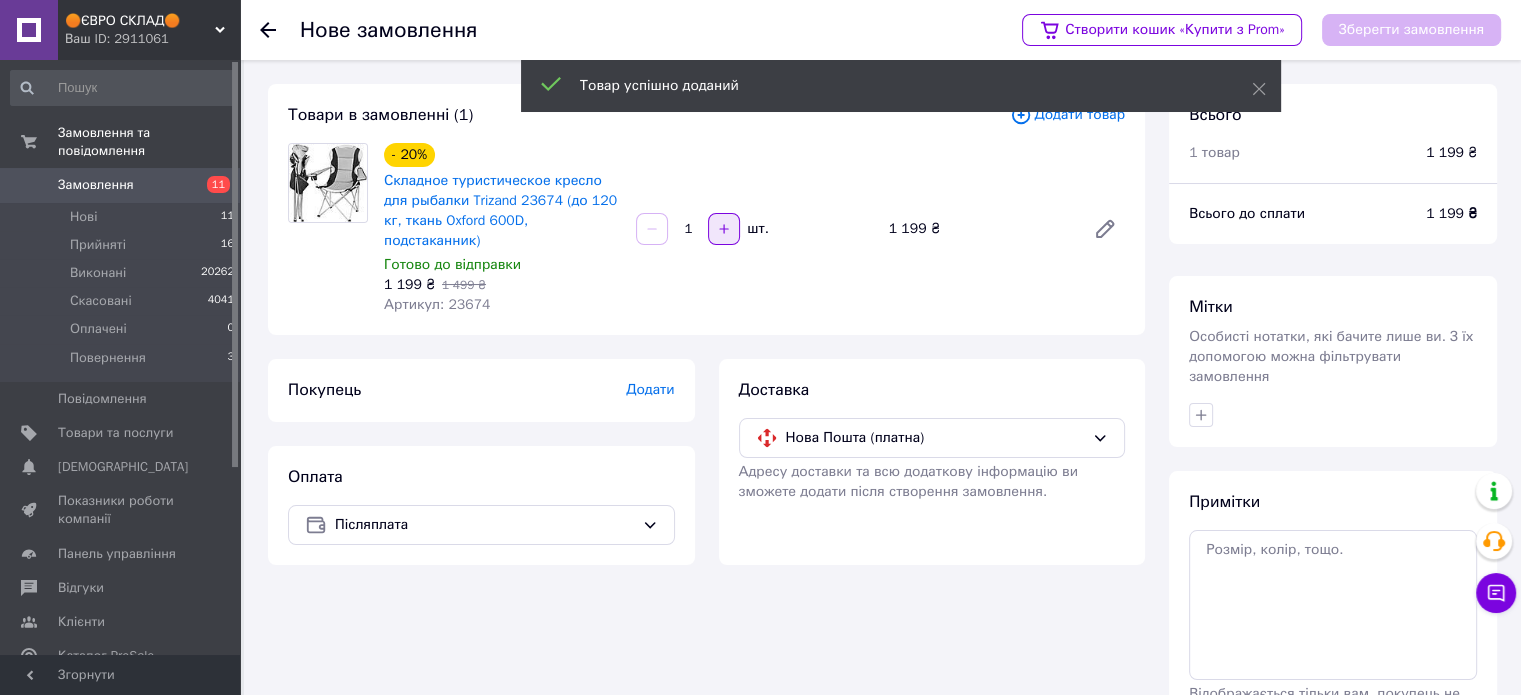 click at bounding box center [724, 229] 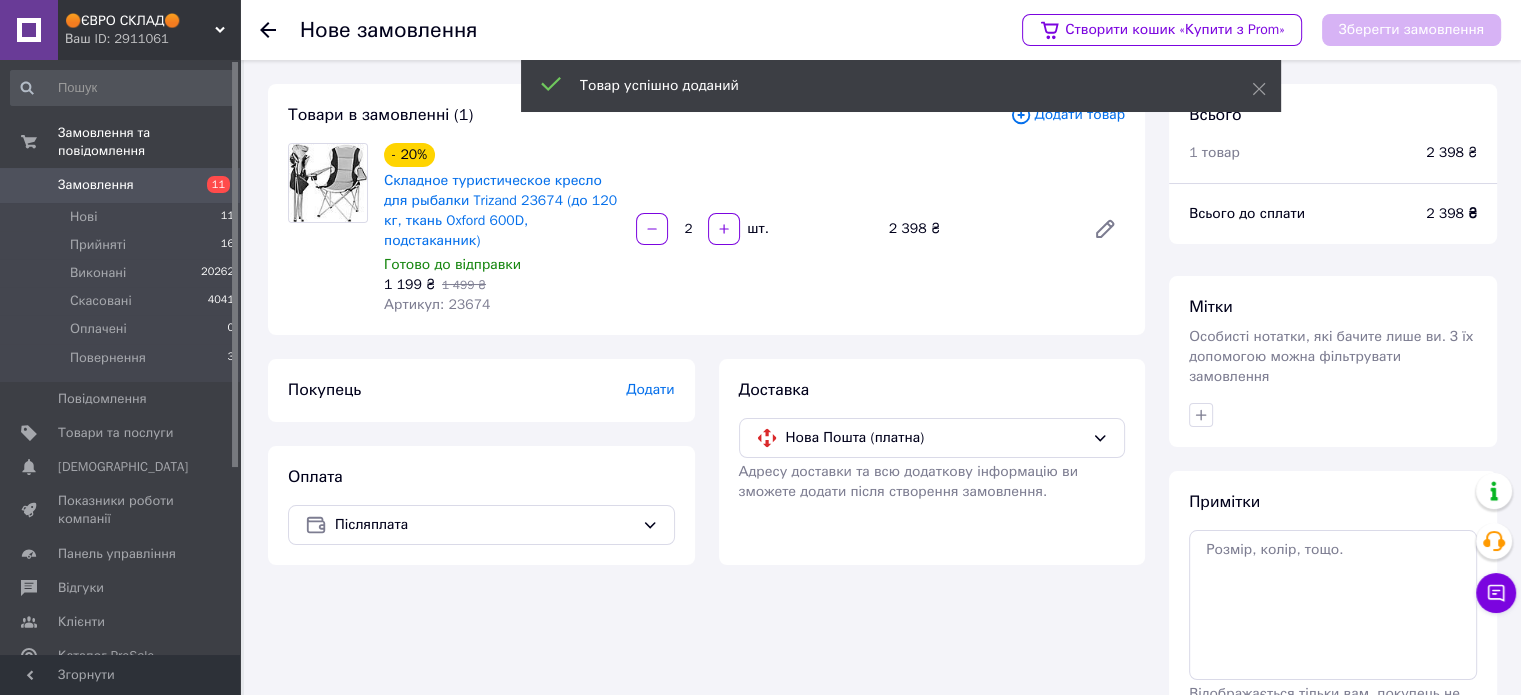 click on "Додати" at bounding box center (650, 389) 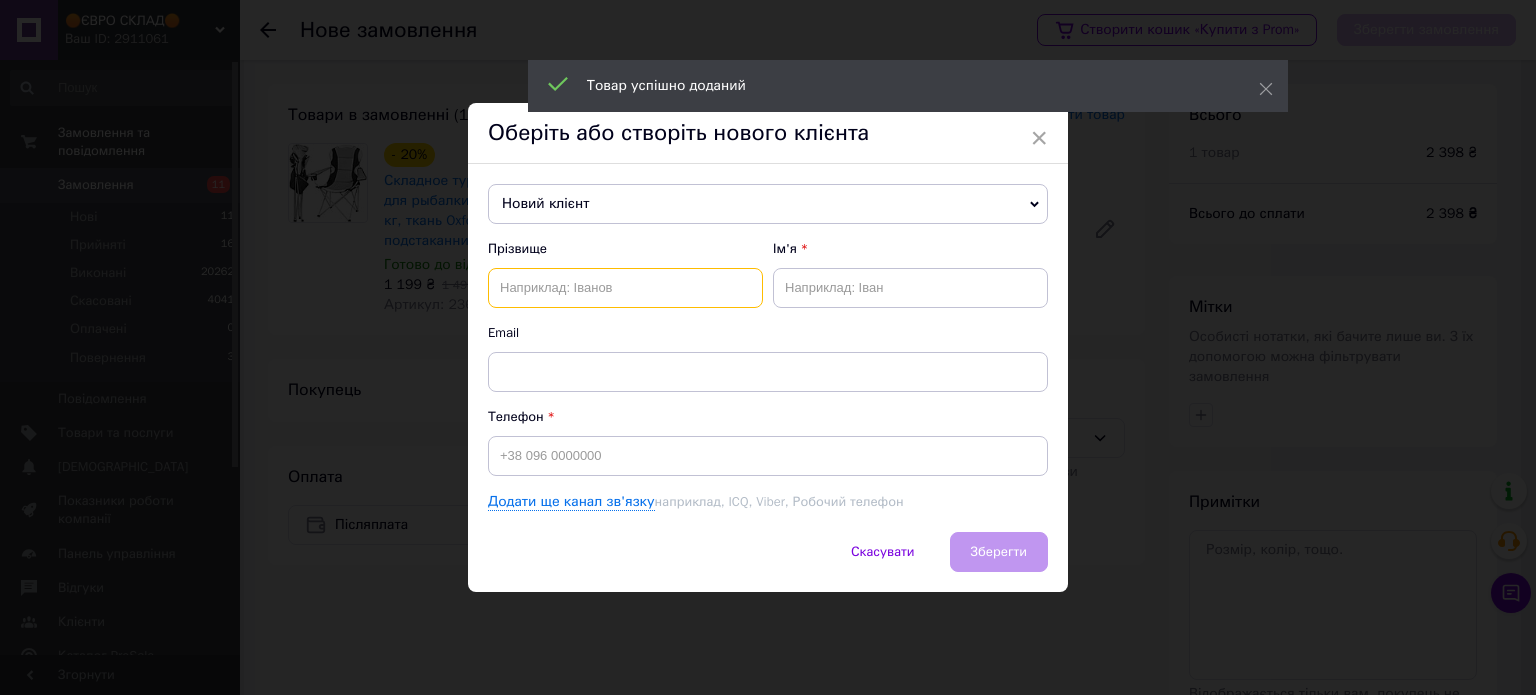 drag, startPoint x: 539, startPoint y: 282, endPoint x: 532, endPoint y: 381, distance: 99.24717 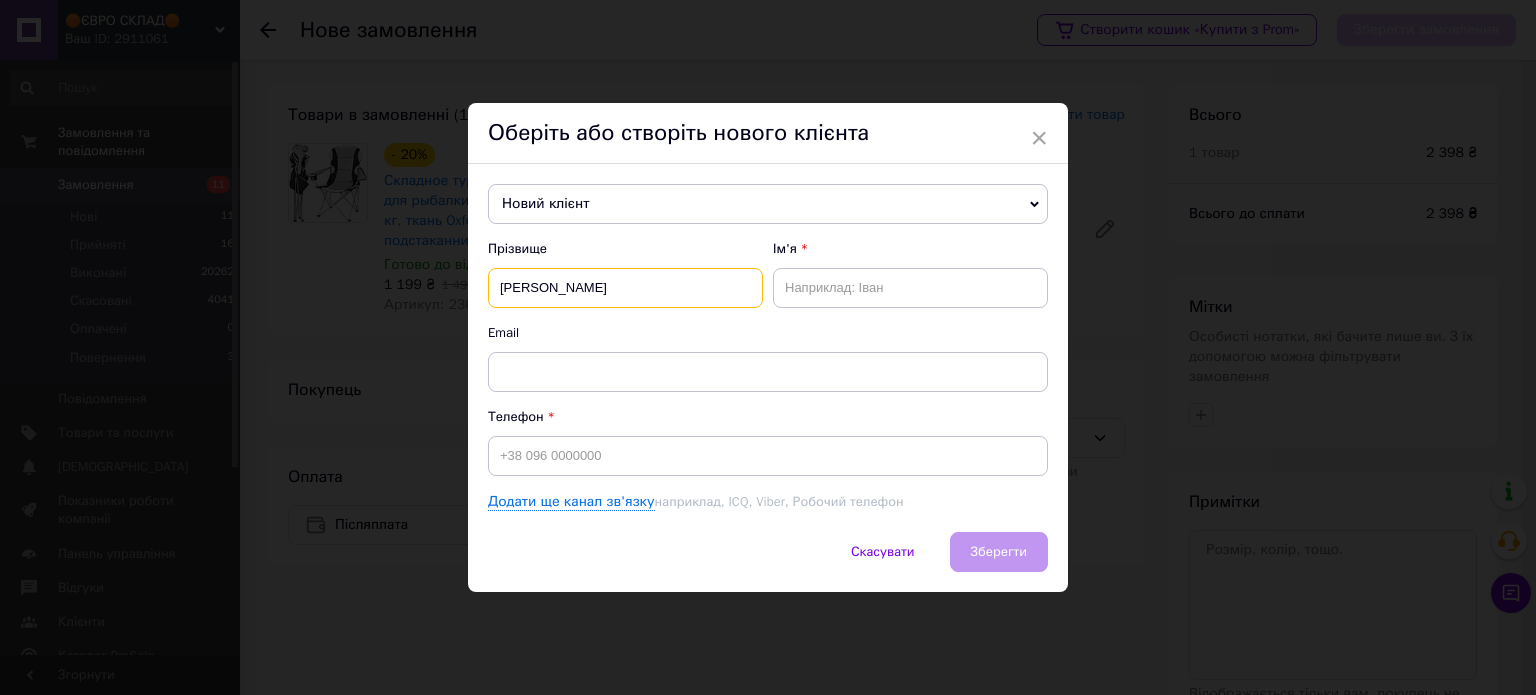 type on "черненко" 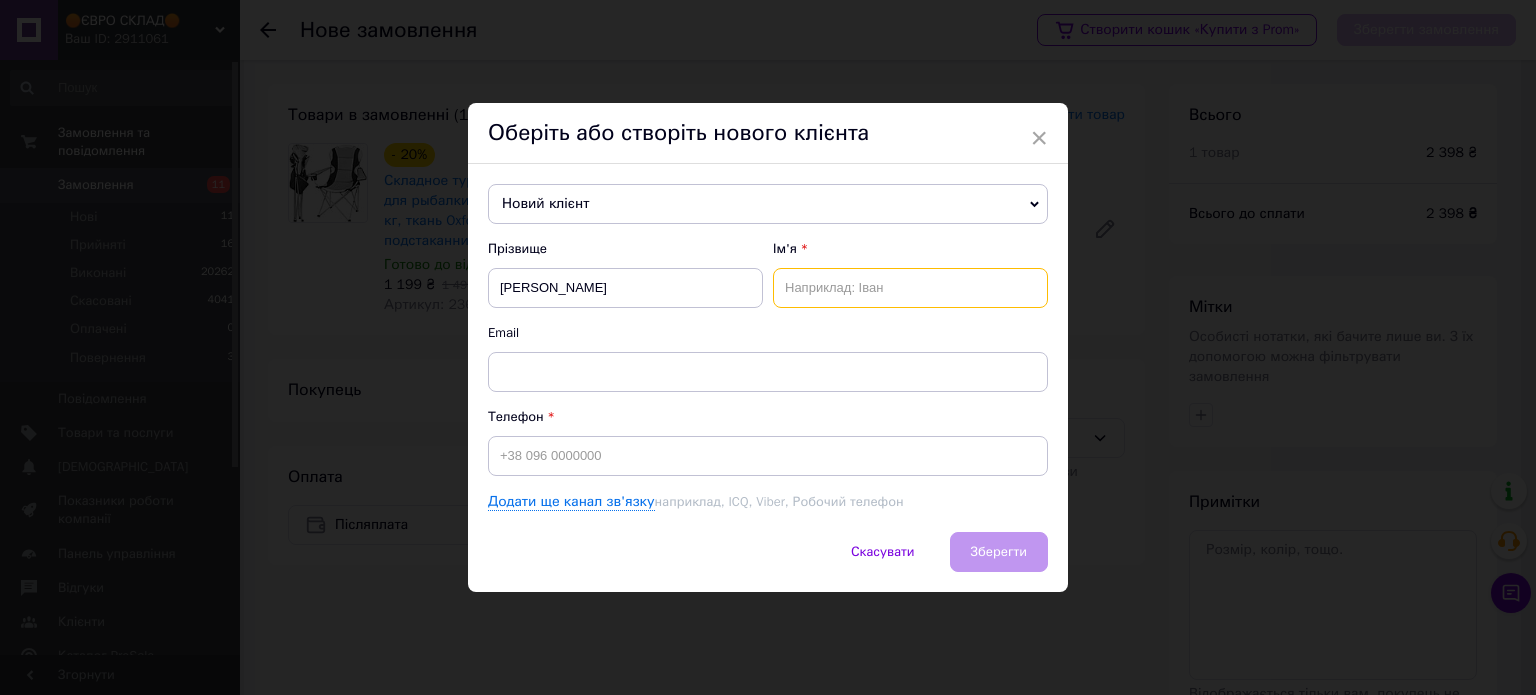 drag, startPoint x: 870, startPoint y: 279, endPoint x: 906, endPoint y: 349, distance: 78.714676 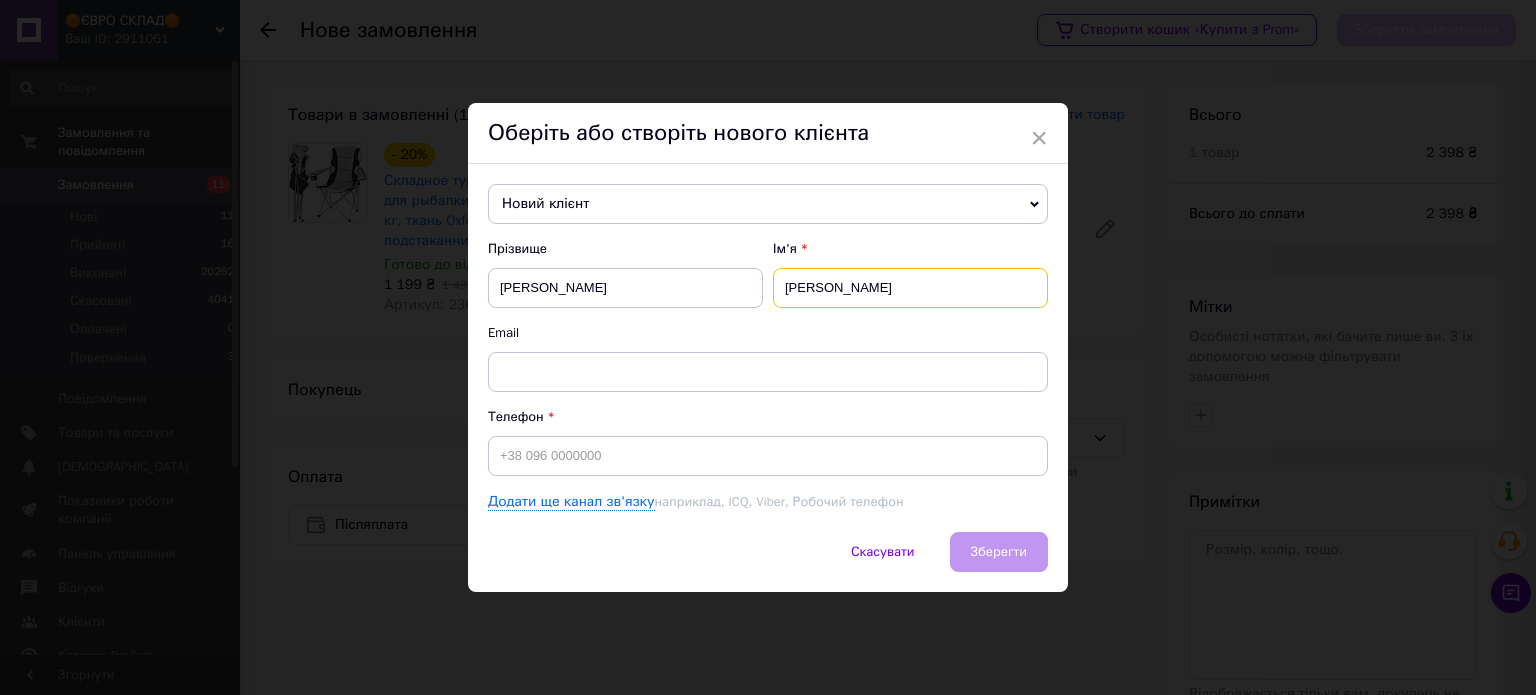 type on "іван" 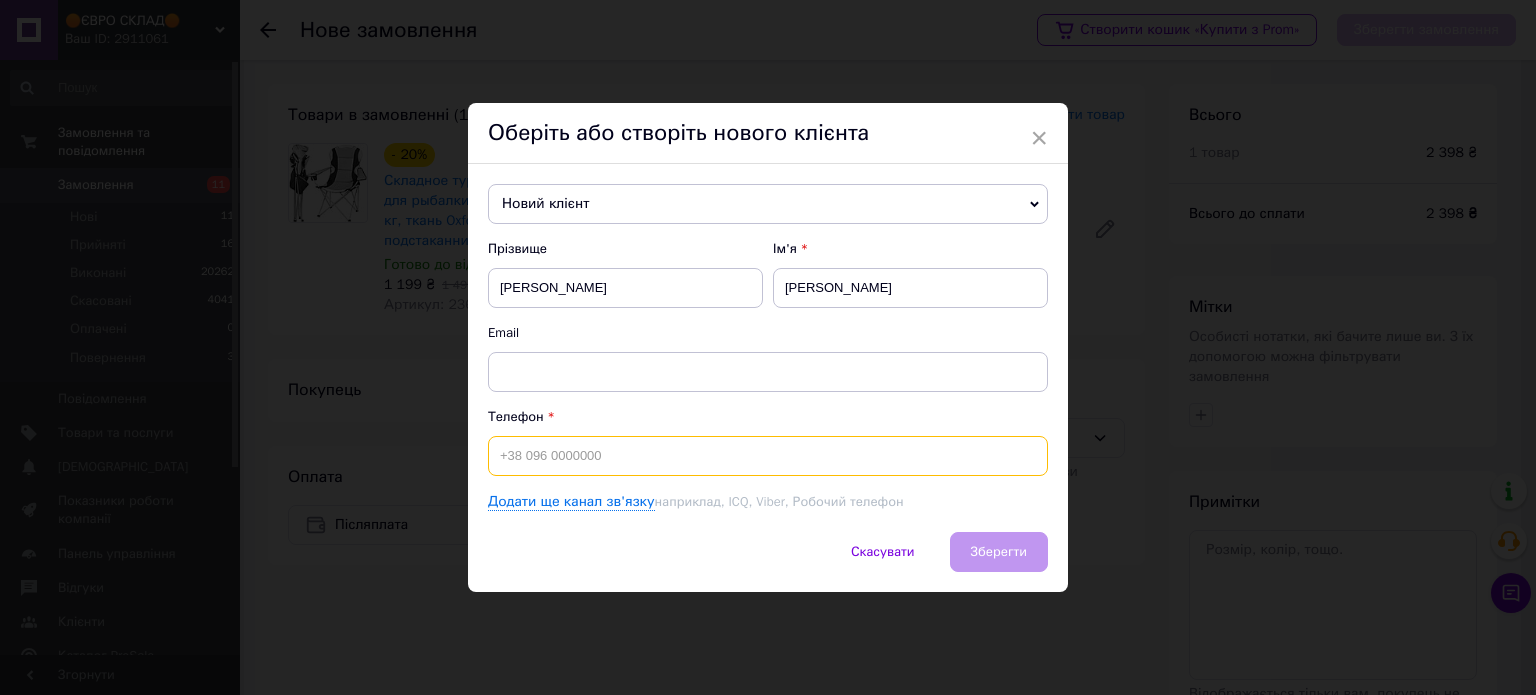 click at bounding box center (768, 456) 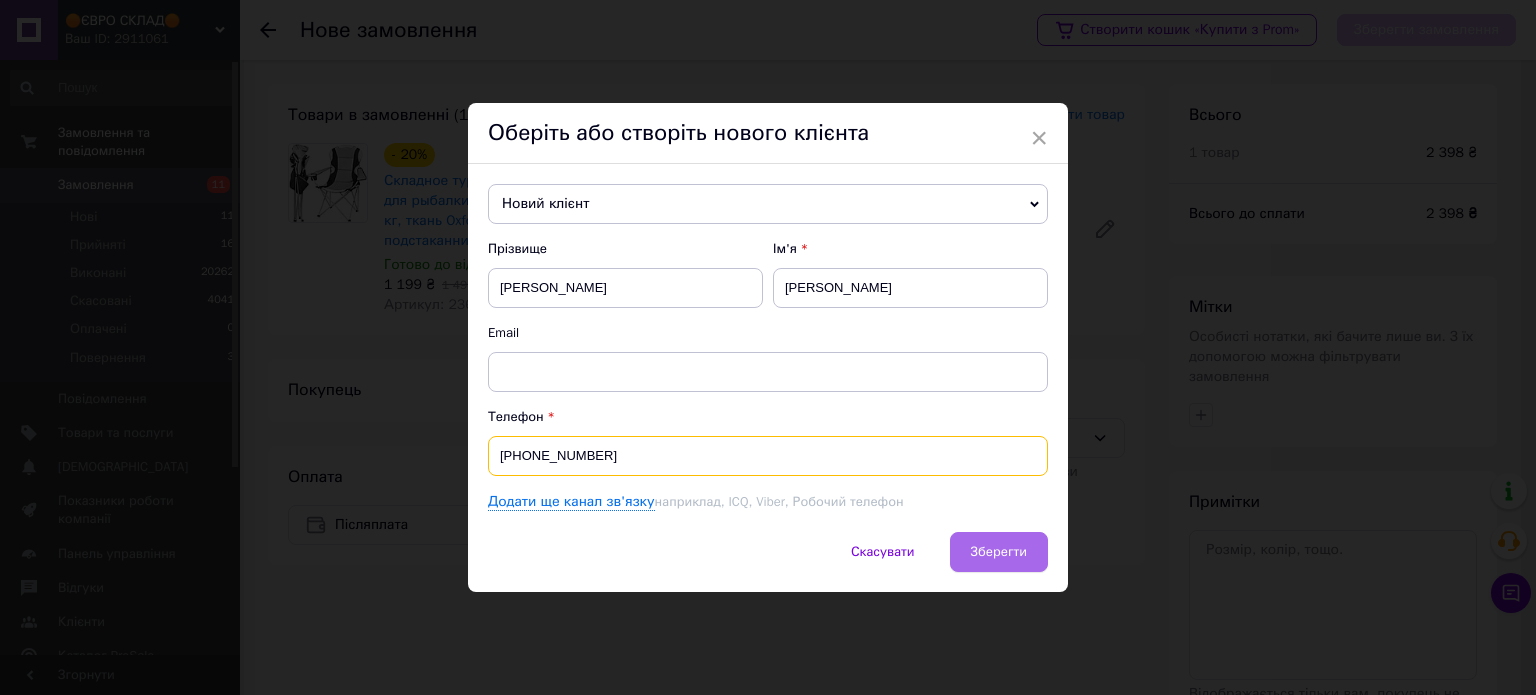 type on "+380932687526" 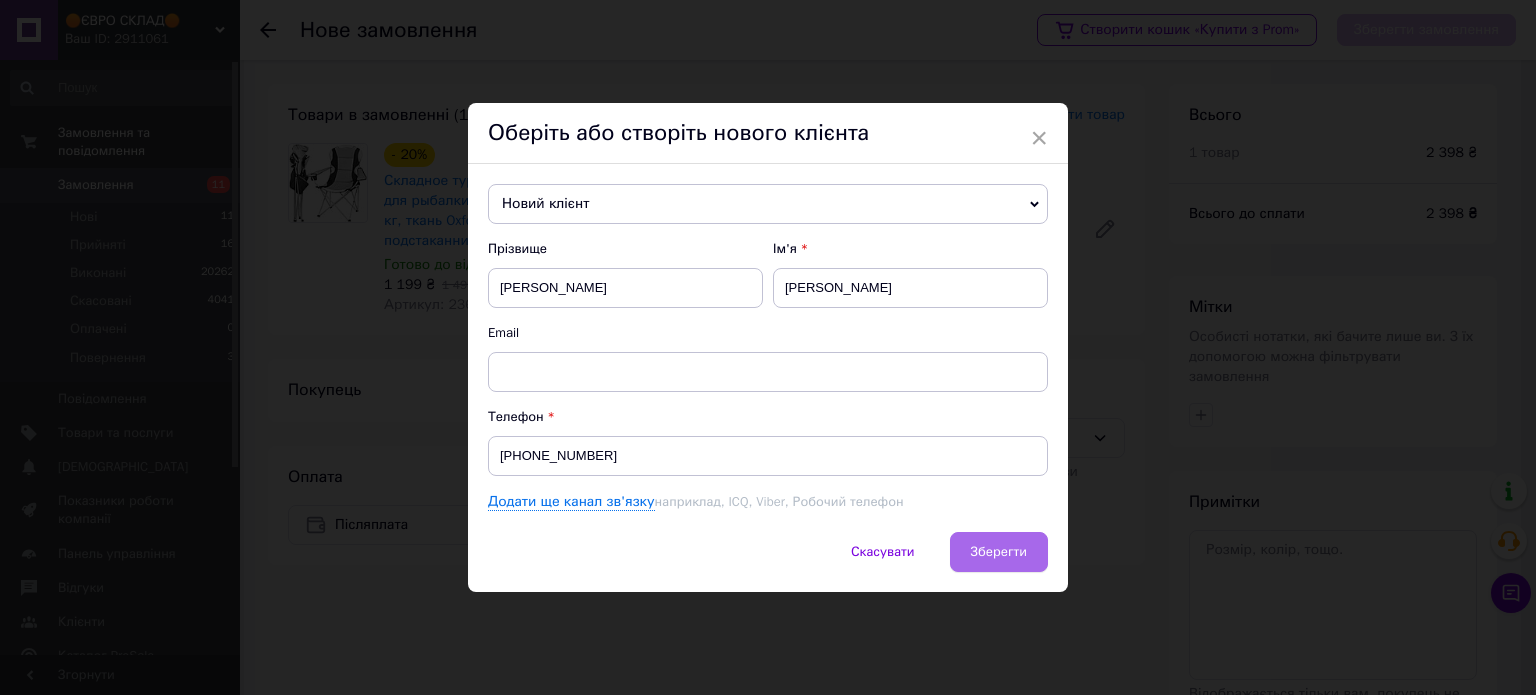 click on "Зберегти" at bounding box center [999, 551] 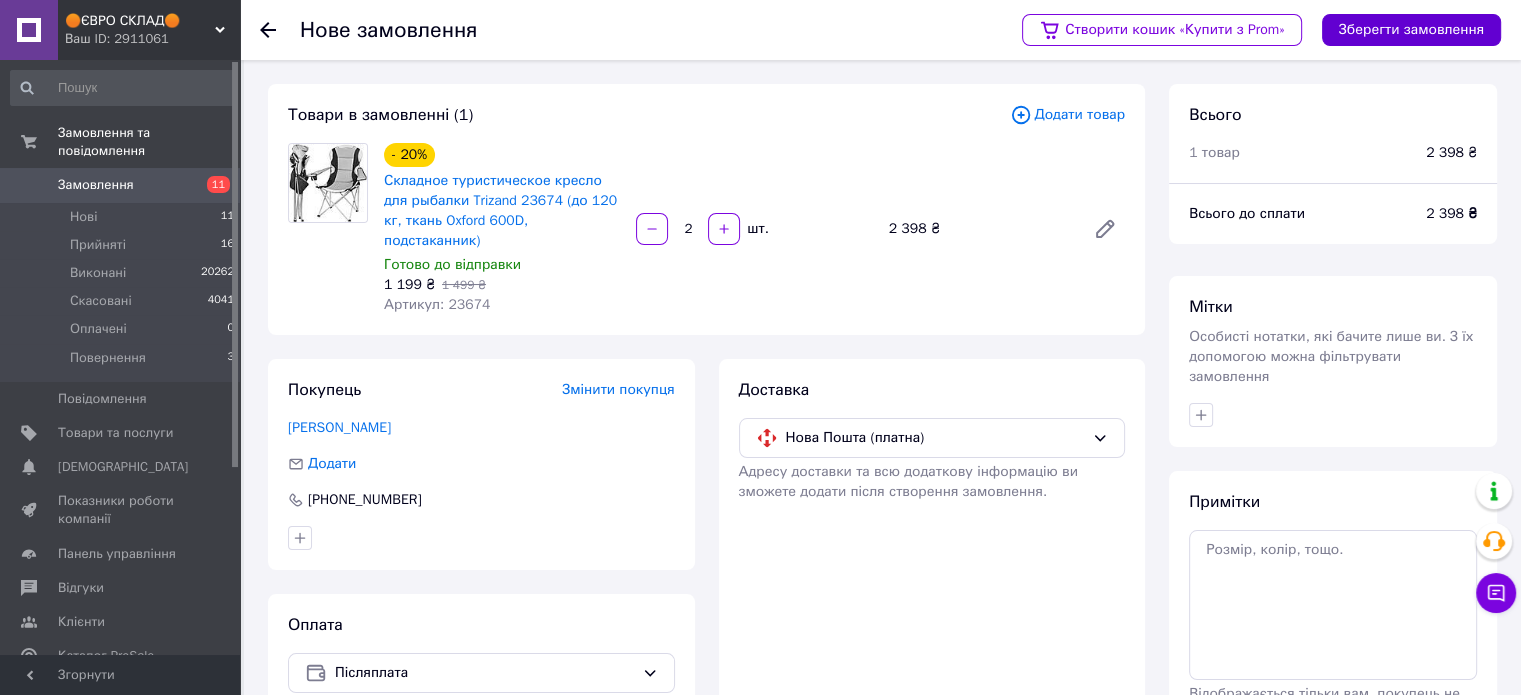 click on "Зберегти замовлення" at bounding box center [1411, 30] 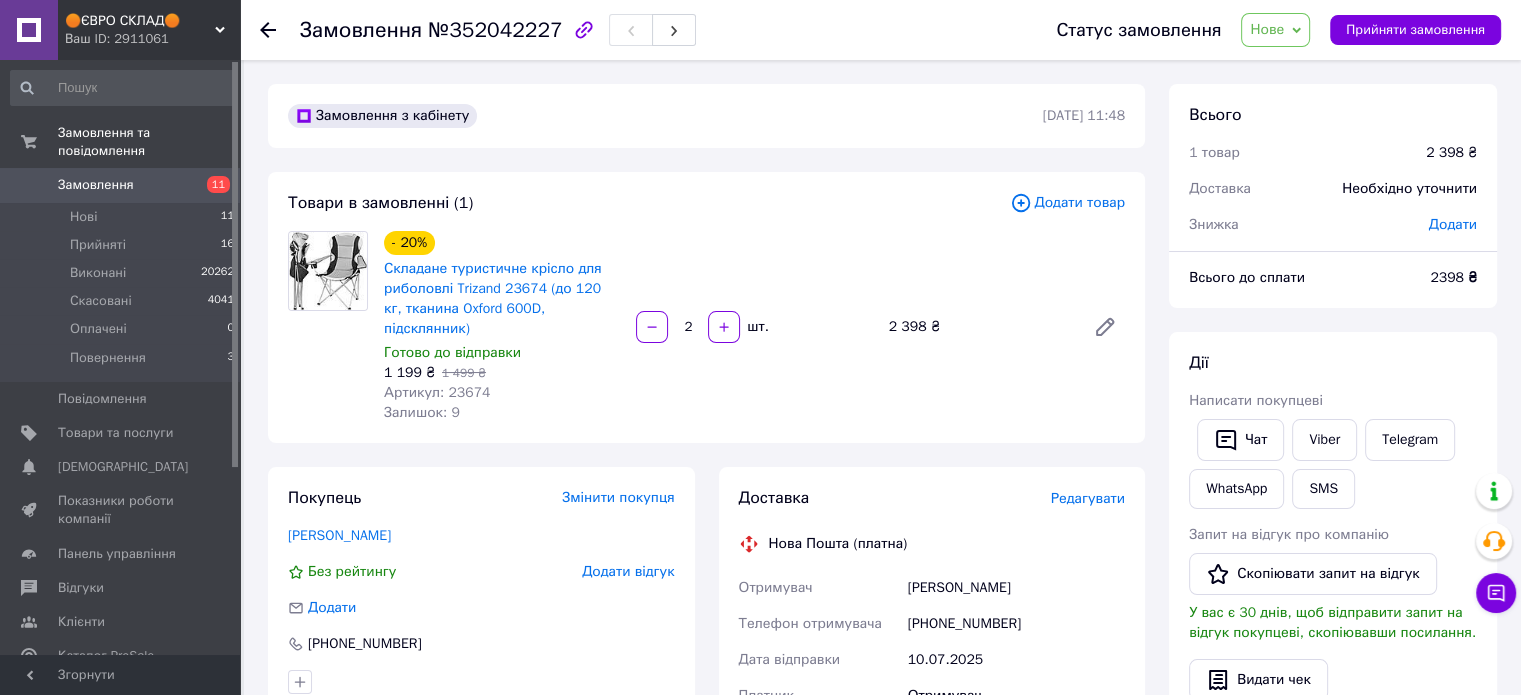 click on "Редагувати" at bounding box center (1088, 498) 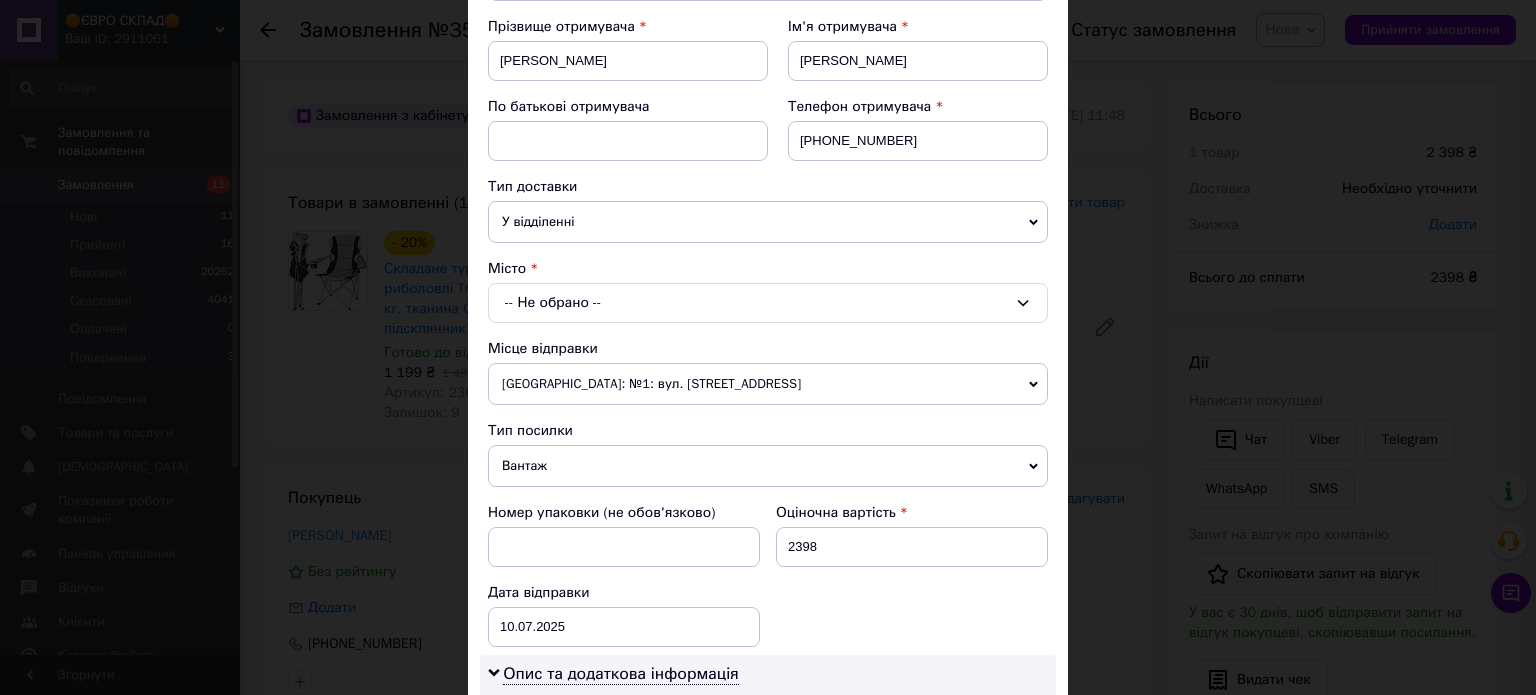 scroll, scrollTop: 400, scrollLeft: 0, axis: vertical 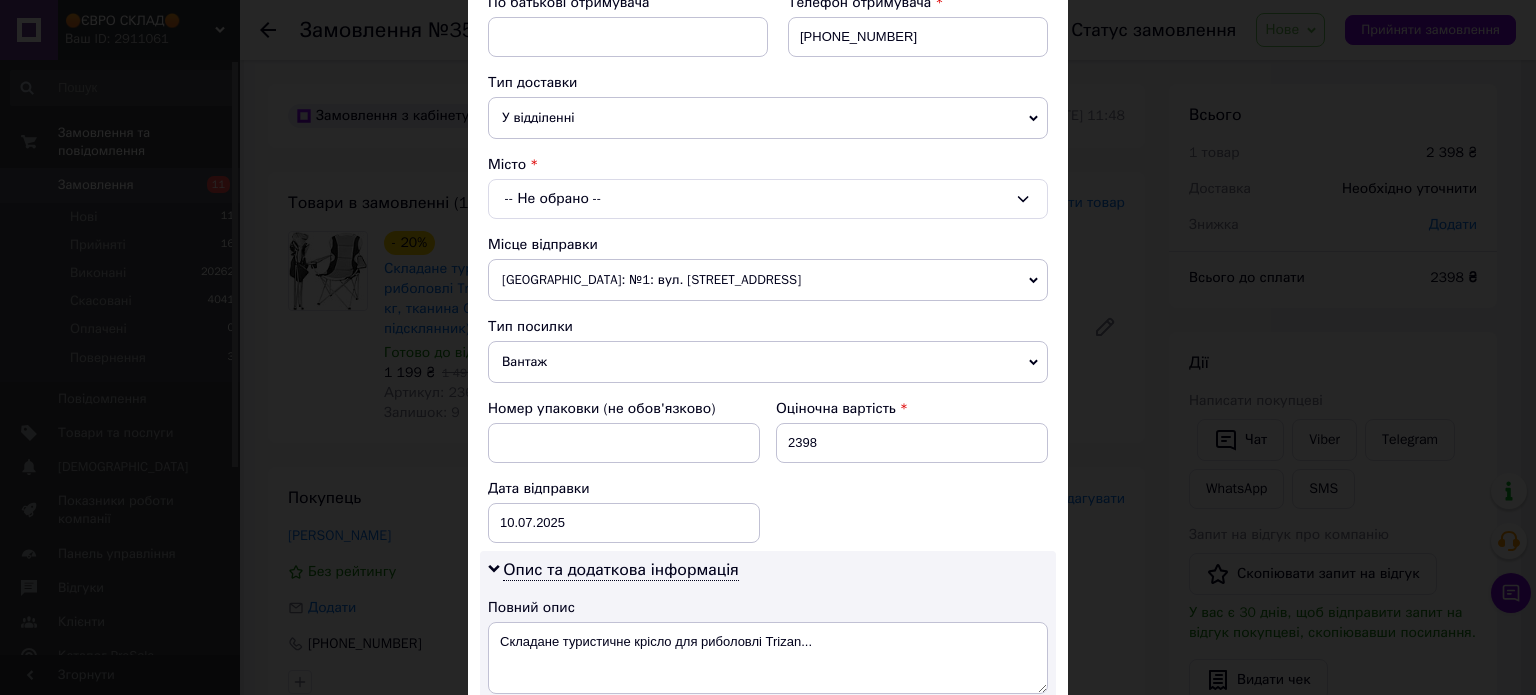 click on "-- Не обрано --" at bounding box center (768, 199) 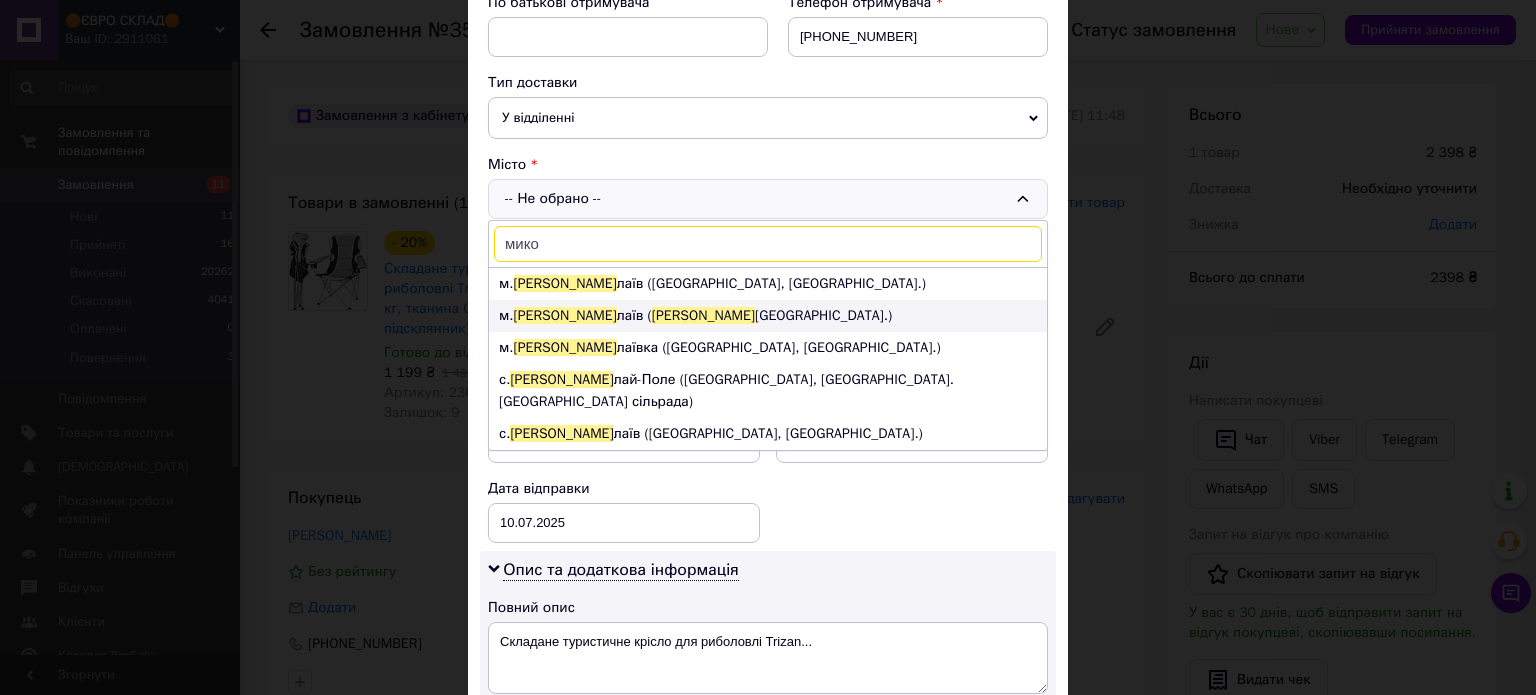 type on "мико" 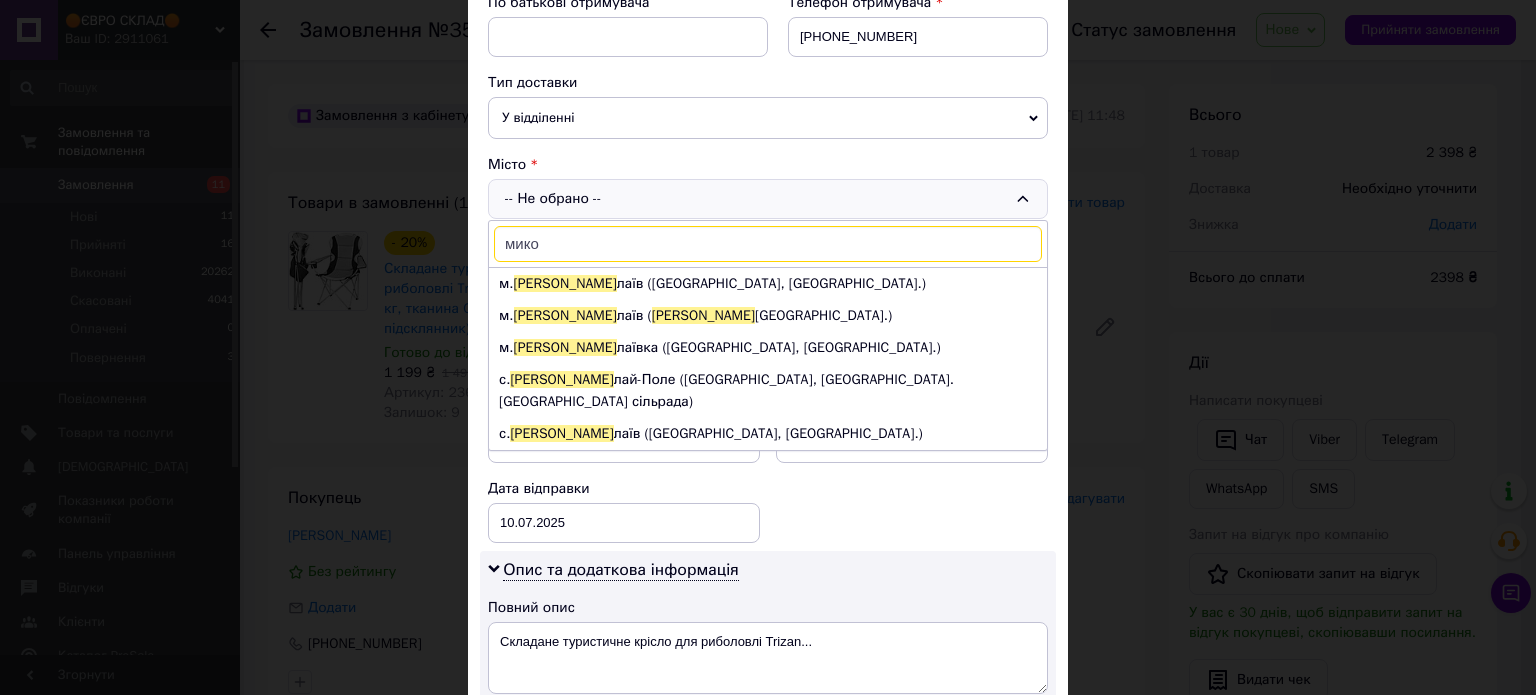click on "м.  Мико лаїв ( Мико лаївська обл.)" at bounding box center (768, 316) 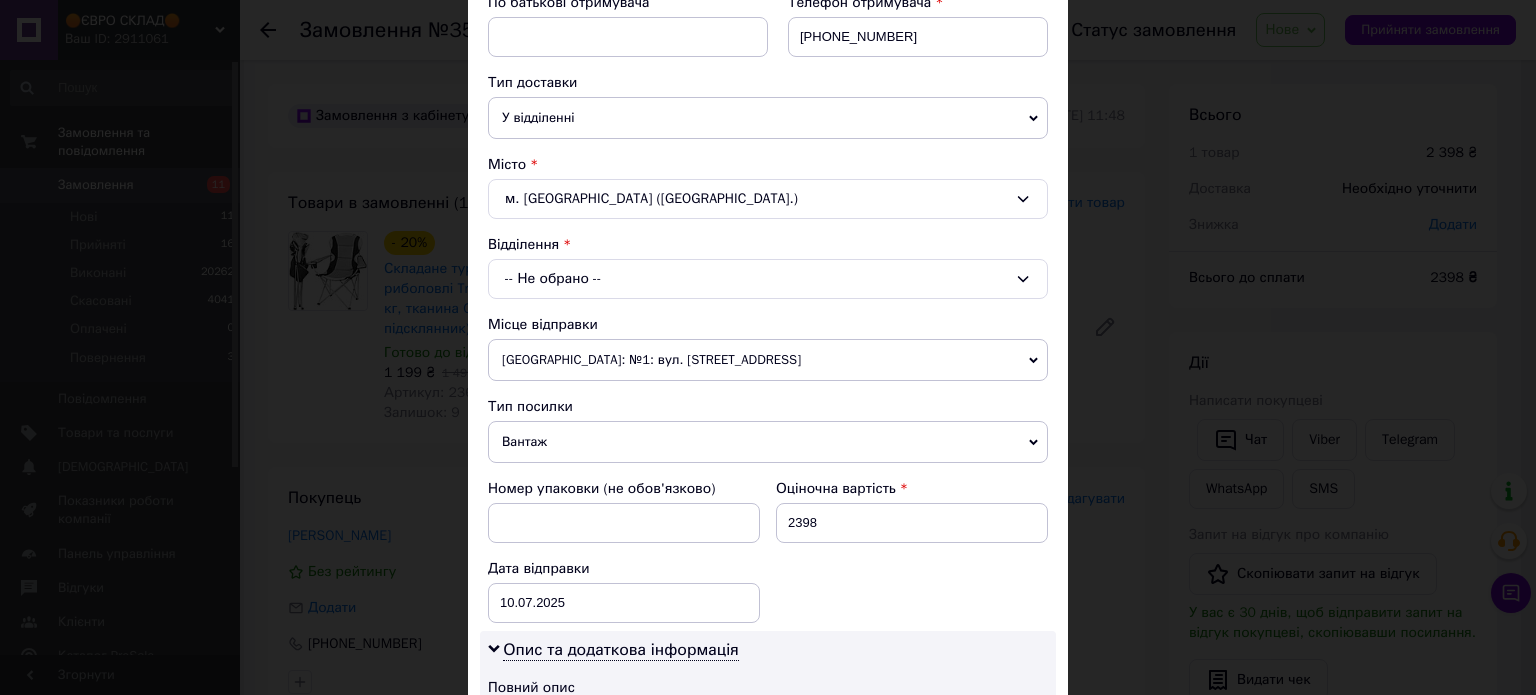 click on "-- Не обрано --" at bounding box center (768, 279) 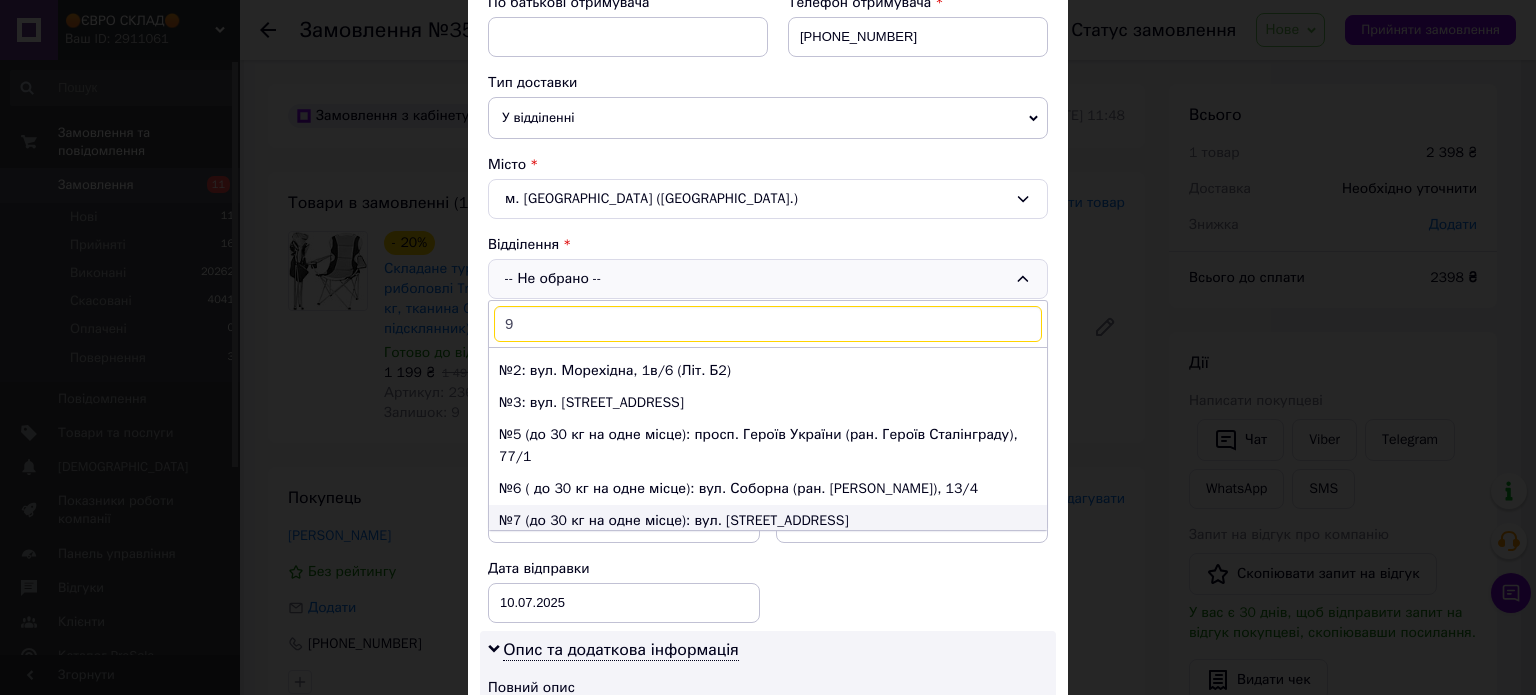 scroll, scrollTop: 100, scrollLeft: 0, axis: vertical 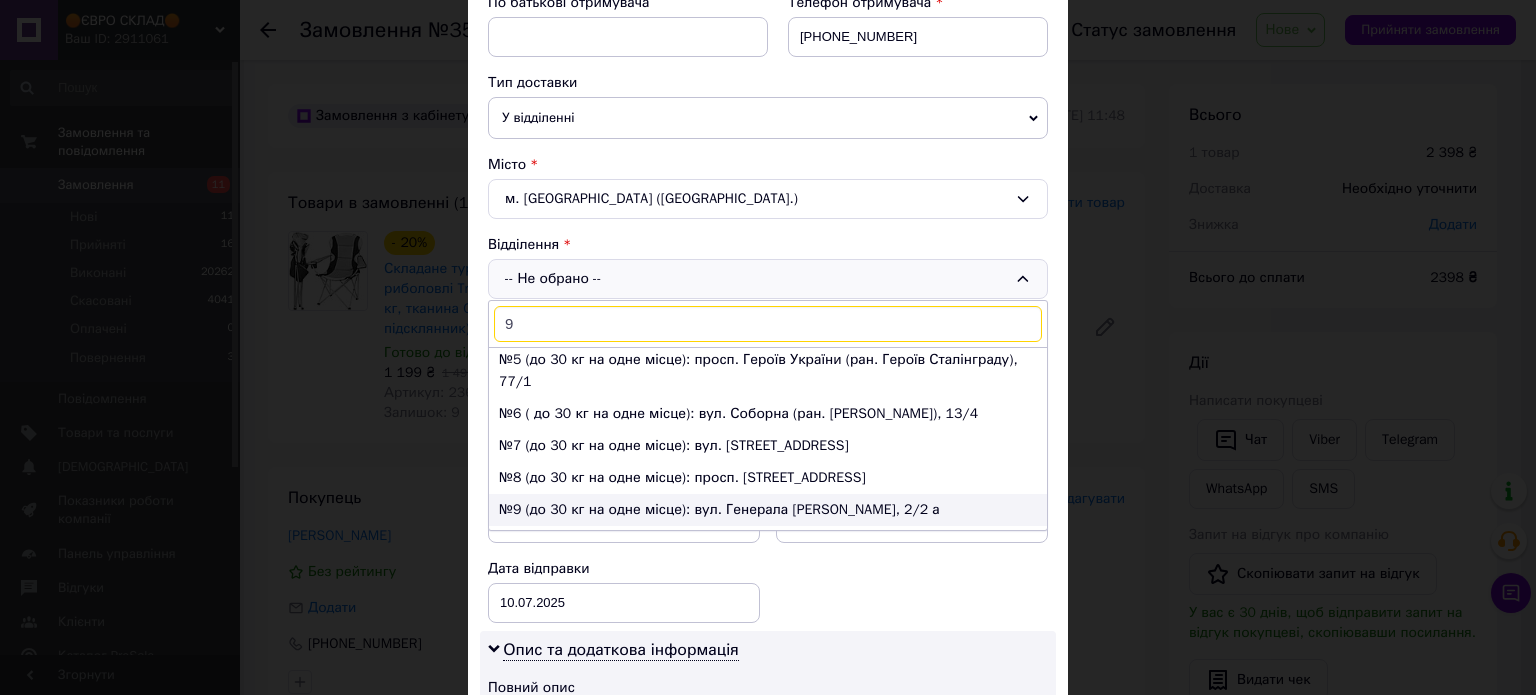 type on "9" 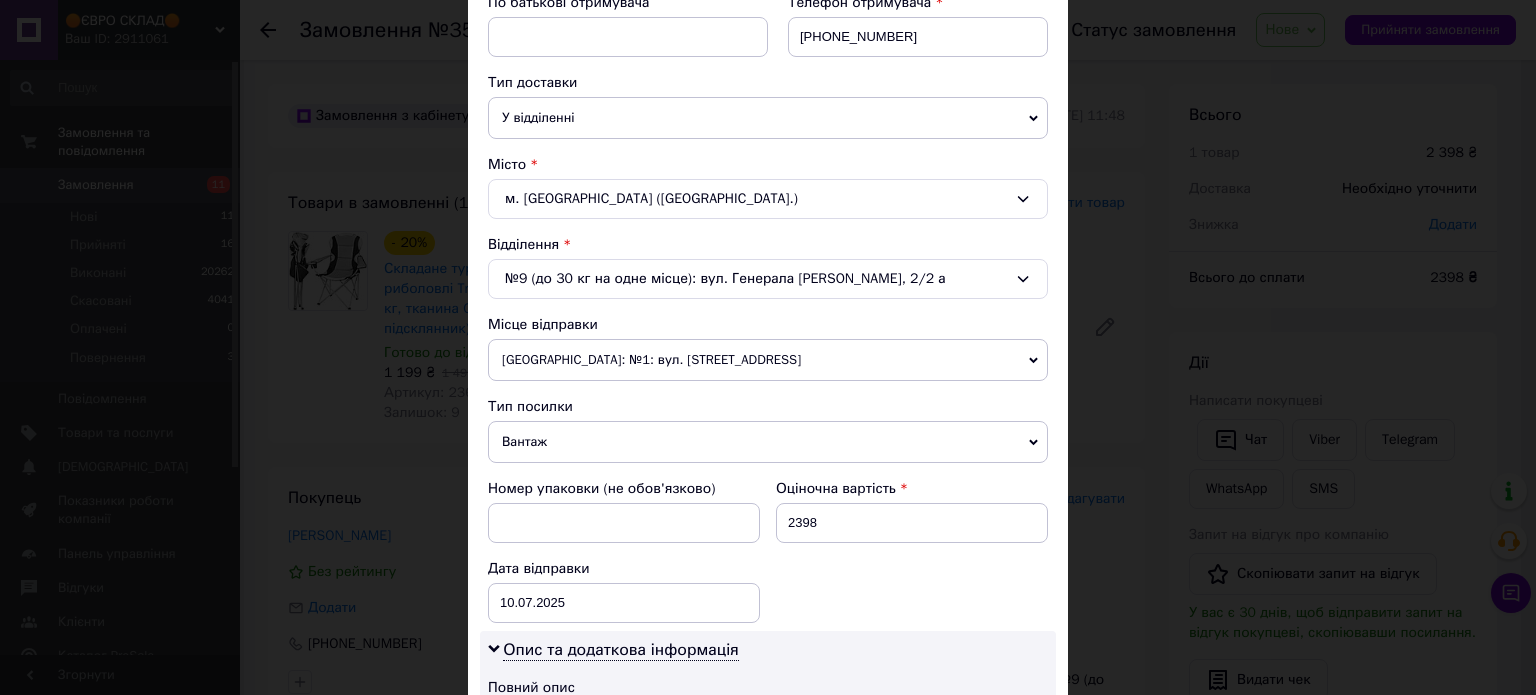 click on "Платник Отримувач Відправник Прізвище отримувача черненко Ім'я отримувача іван По батькові отримувача Телефон отримувача +380932687526 Тип доставки У відділенні Кур'єром В поштоматі Місто м. Миколаїв (Миколаївська обл.) Відділення №9 (до 30 кг на одне місце): вул. Генерала Олексія Алмазова, 2/2 а Місце відправки Нововолинськ: №1: вул. Луцька, 25 Немає збігів. Спробуйте змінити умови пошуку Додати ще місце відправки Тип посилки Вантаж Документи Номер упаковки (не обов'язково) Оціночна вартість 2398 Дата відправки 10.07.2025 < 2025 > < Июль > Пн Вт Ср Чт Пт Сб Вс 30 1 2 3 4 5 6 7 8 9 10 11 12 13 1" at bounding box center [768, 525] 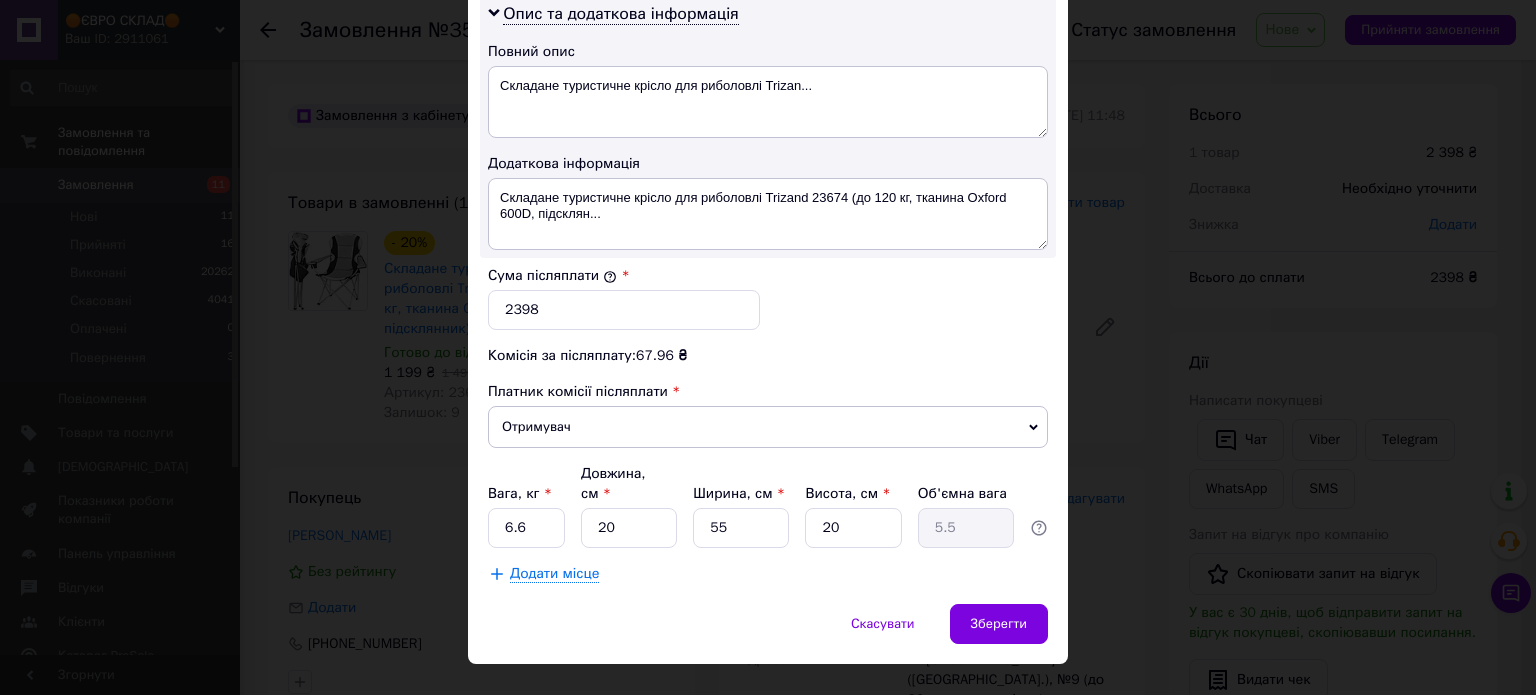 scroll, scrollTop: 1048, scrollLeft: 0, axis: vertical 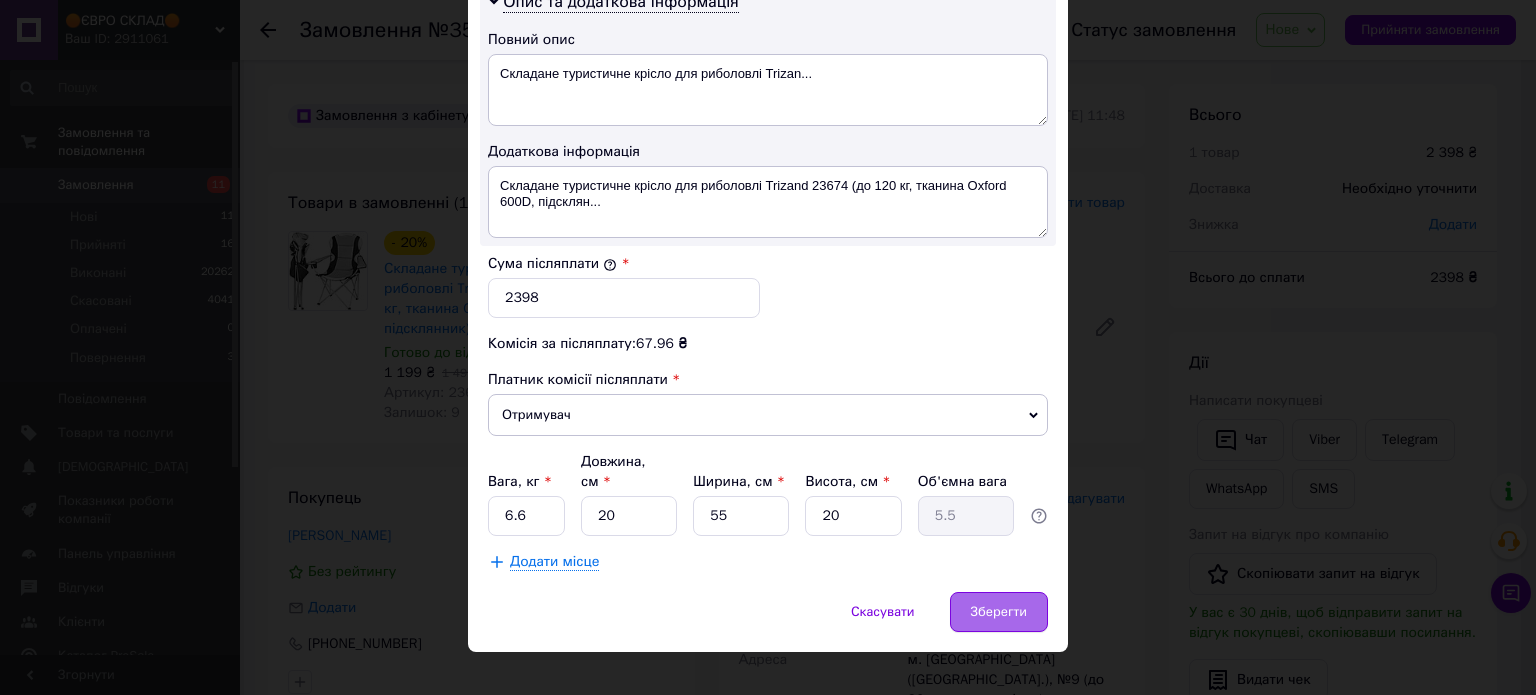 click on "Зберегти" at bounding box center (999, 612) 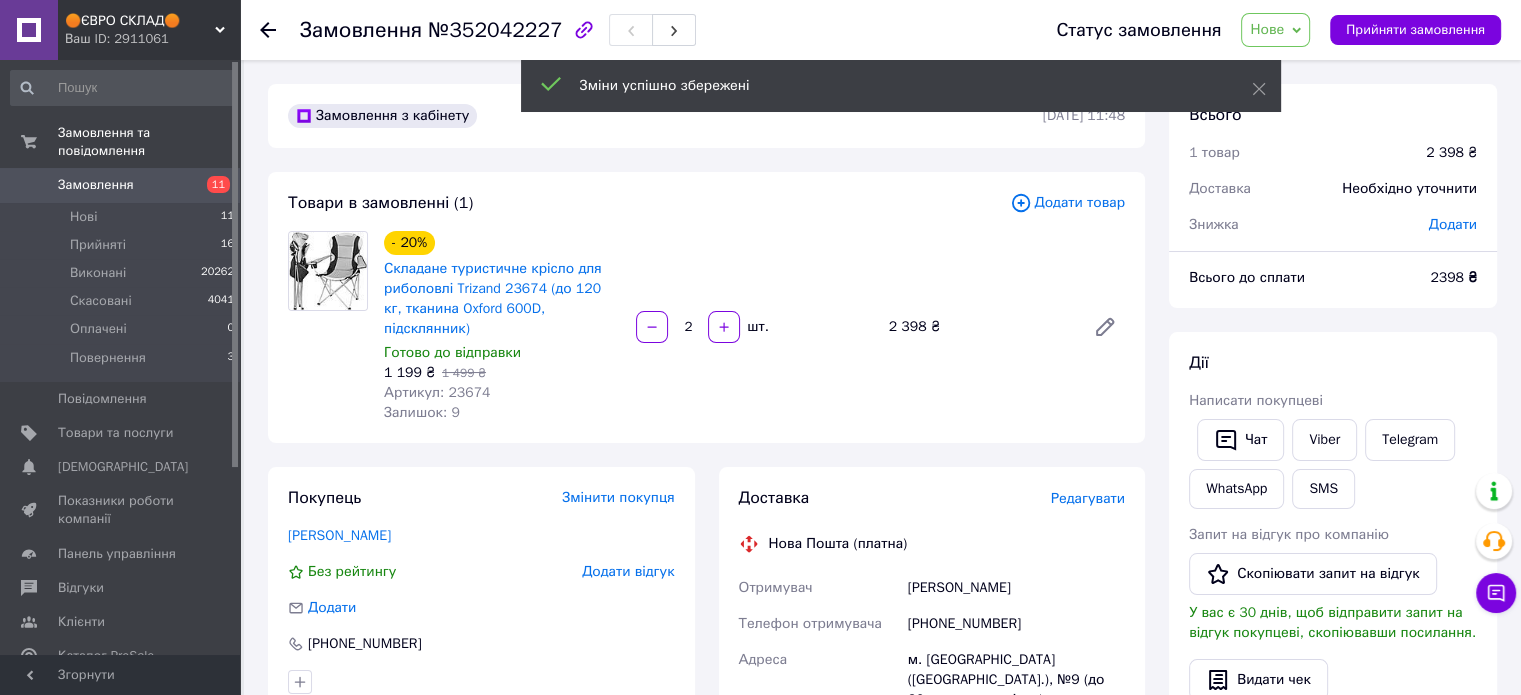 click on "Замовлення з кабінету 10.07.2025 | 11:48 Товари в замовленні (1) Додати товар - 20% Складане туристичне крісло для риболовлі Trizand 23674 (до 120 кг, тканина Oxford 600D, підсклянник) Готово до відправки 1 199 ₴   1 499 ₴ Артикул: 23674 Залишок: 9 2   шт. 2 398 ₴ Покупець Змінити покупця черненко іван Без рейтингу   Додати відгук Додати +380932687526 Оплата Післяплата Доставка Редагувати Нова Пошта (платна) Отримувач черненко іван Телефон отримувача +380932687526 Адреса м. Миколаїв (Миколаївська обл.), №9 (до 30 кг на одне місце): вул. Генерала Олексія Алмазова, 2/2 а Дата відправки 10.07.2025 Платник Отримувач" at bounding box center [706, 829] 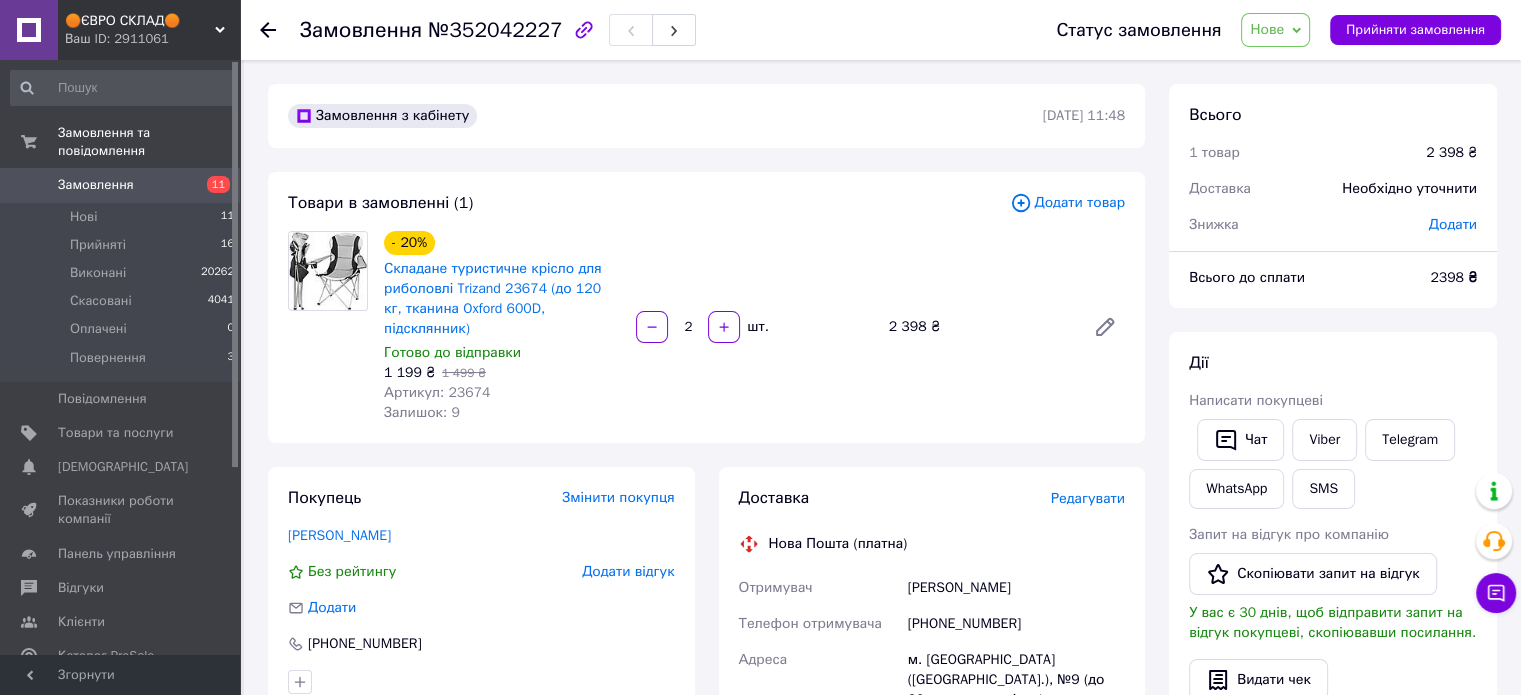 drag, startPoint x: 969, startPoint y: 434, endPoint x: 1119, endPoint y: 443, distance: 150.26976 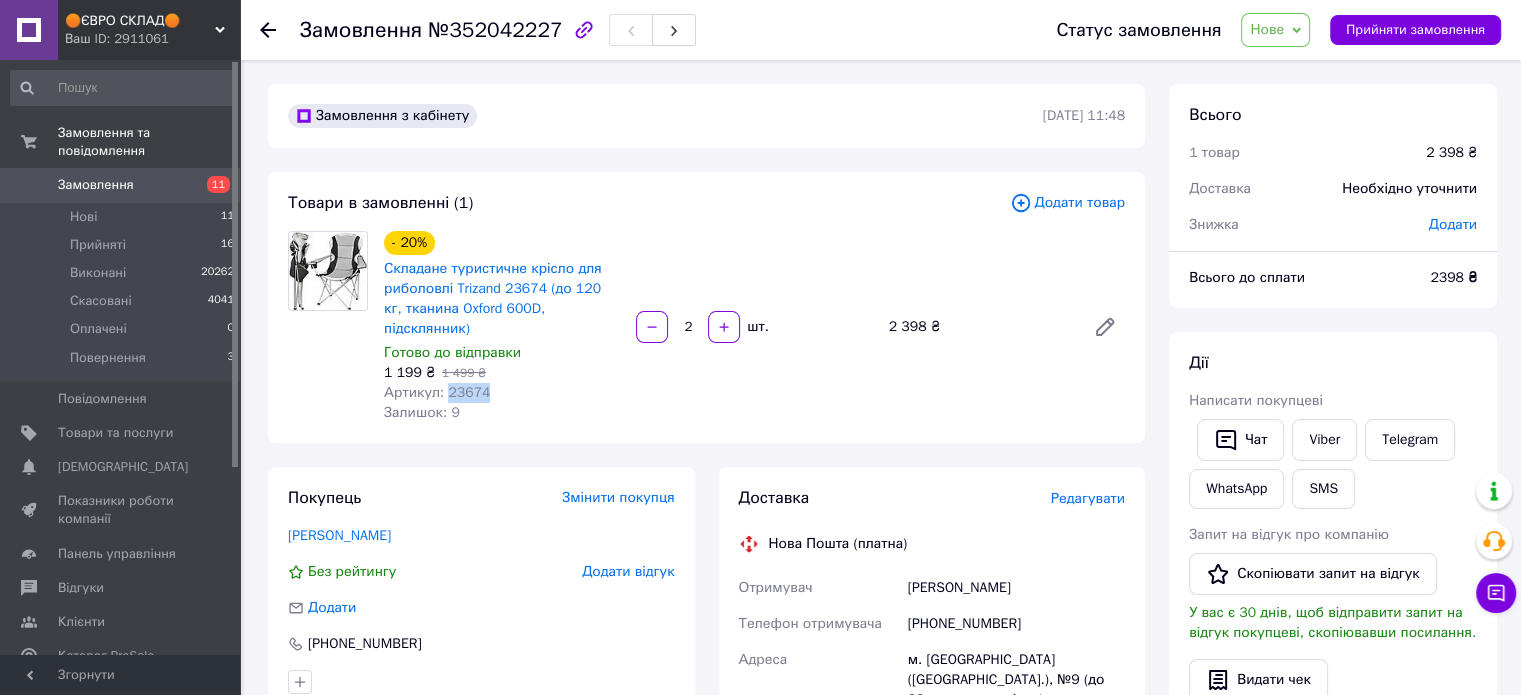 click on "Артикул: 23674" at bounding box center (437, 392) 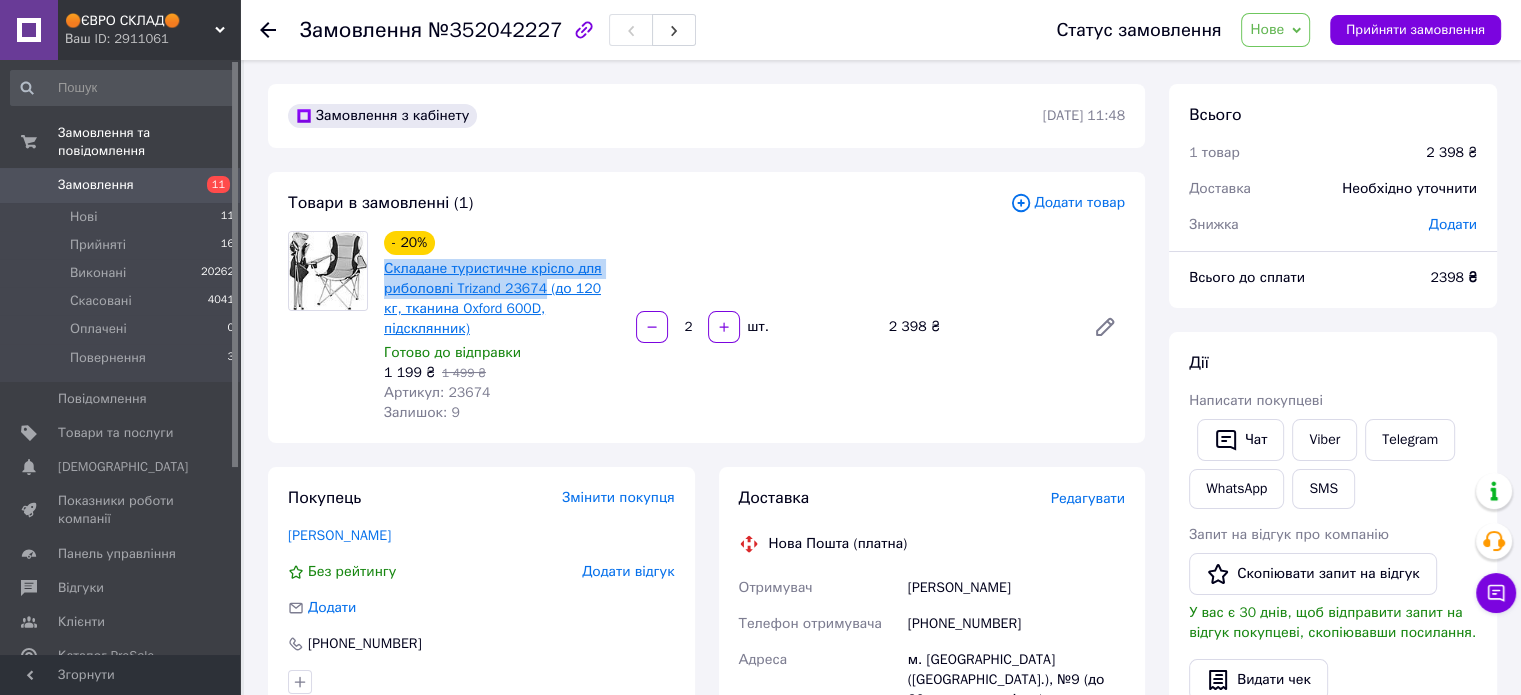 drag, startPoint x: 380, startPoint y: 268, endPoint x: 541, endPoint y: 289, distance: 162.36378 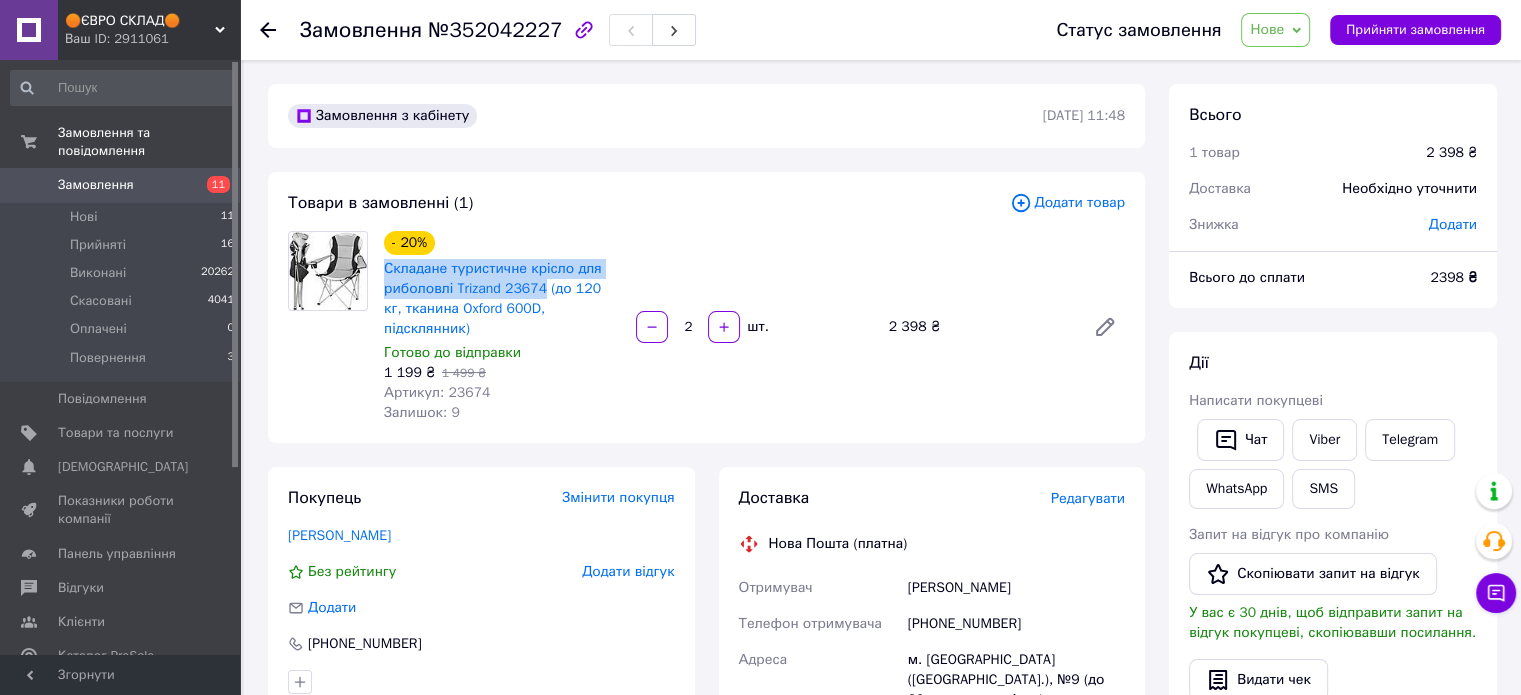 copy on "Складане туристичне крісло для риболовлі Trizand 23674" 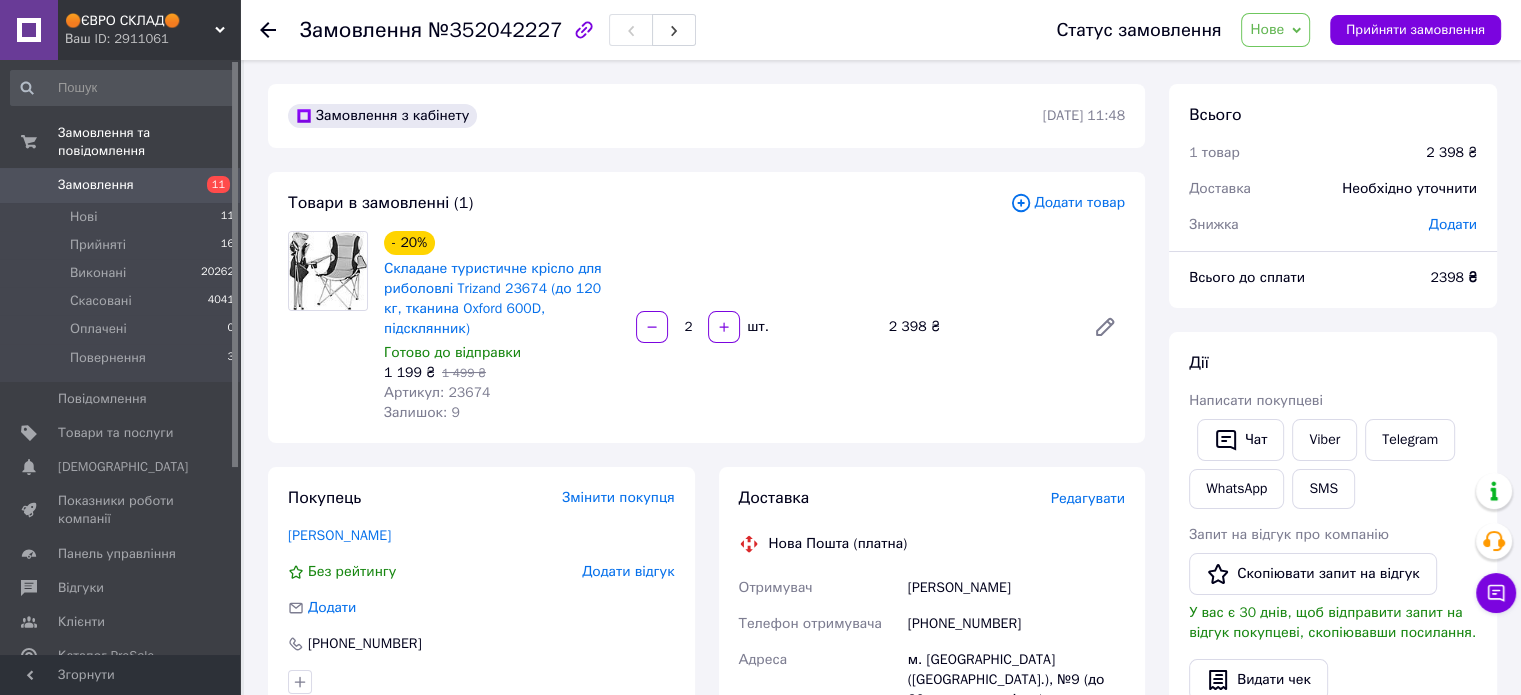 click on "Редагувати" at bounding box center [1088, 498] 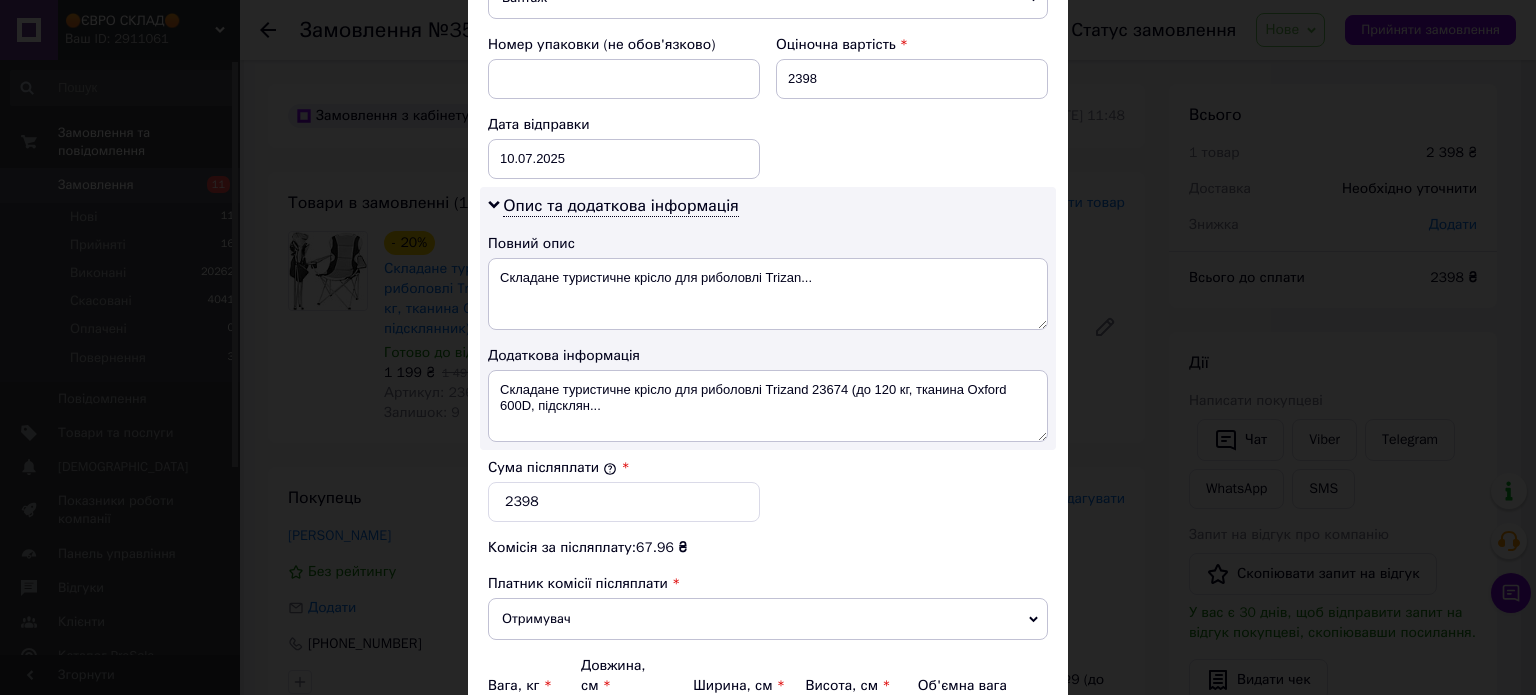 scroll, scrollTop: 900, scrollLeft: 0, axis: vertical 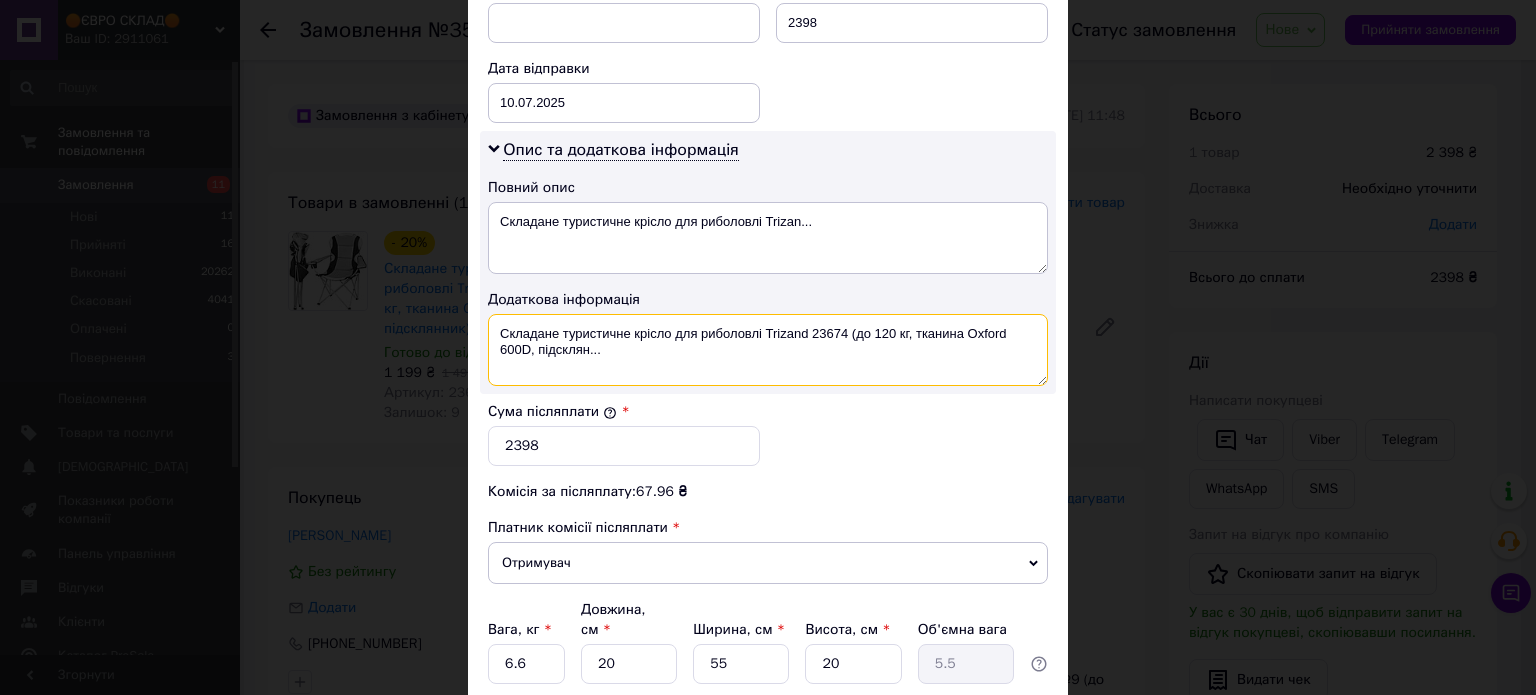 click on "Складане туристичне крісло для риболовлі Trizand 23674 (до 120 кг, тканина Oxford 600D, підсклян..." at bounding box center [768, 350] 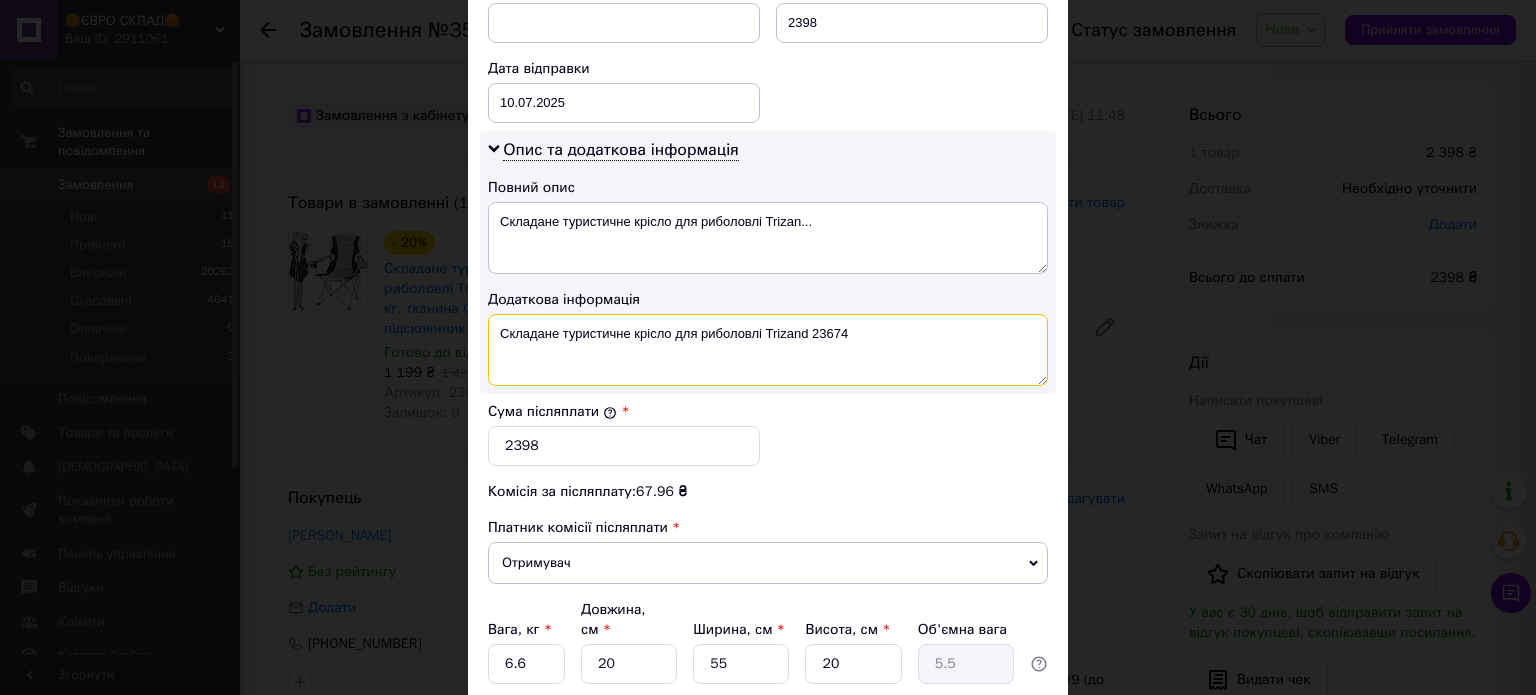 drag, startPoint x: 492, startPoint y: 331, endPoint x: 530, endPoint y: 381, distance: 62.801273 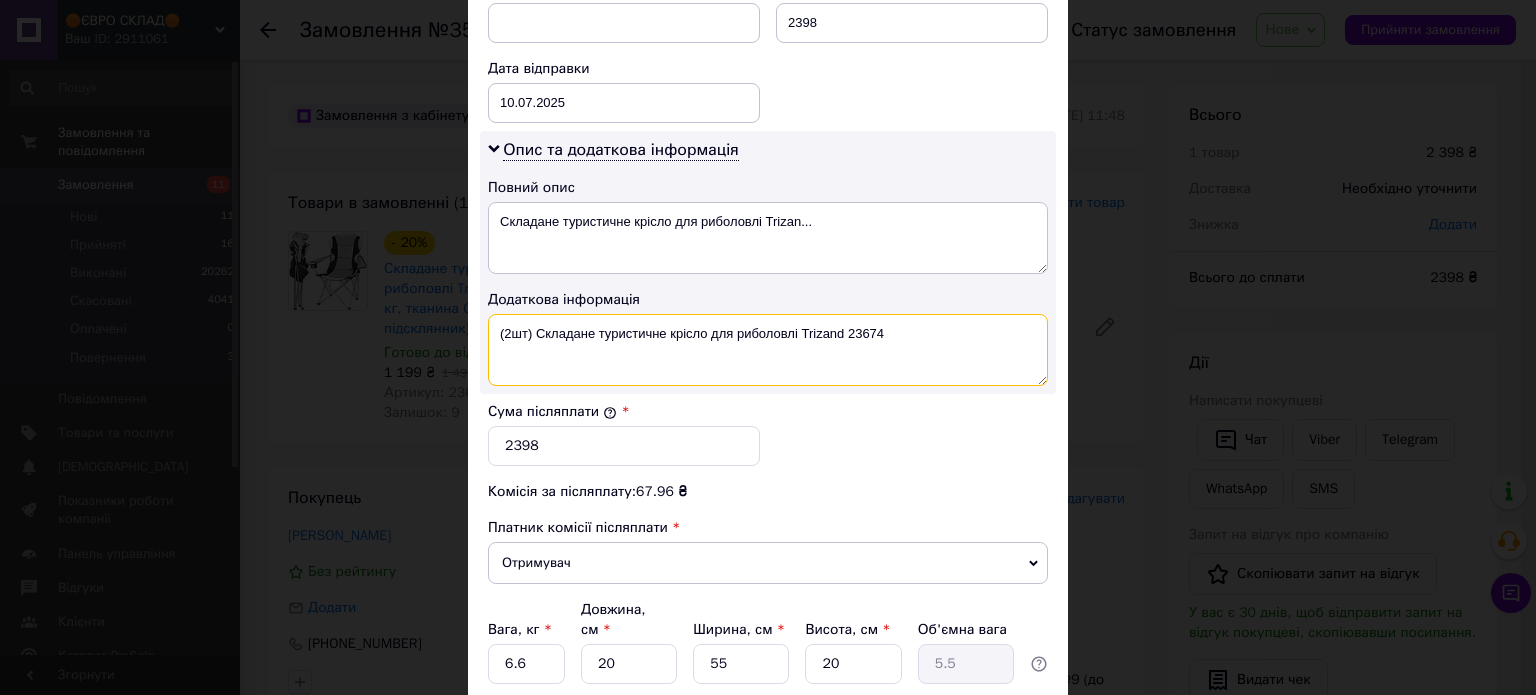 click on "(2шт) Складане туристичне крісло для риболовлі Trizand 23674" at bounding box center [768, 350] 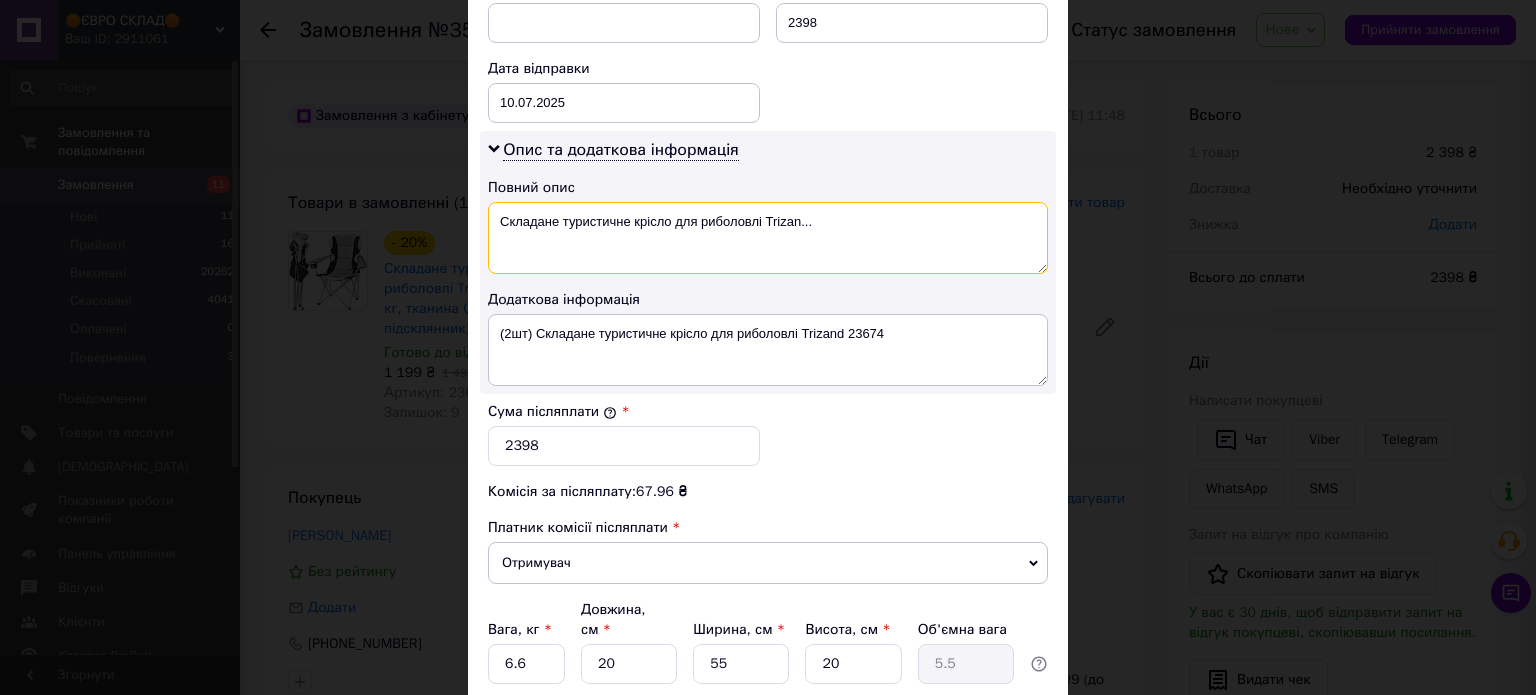 click on "Складане туристичне крісло для риболовлі Trizan..." at bounding box center [768, 238] 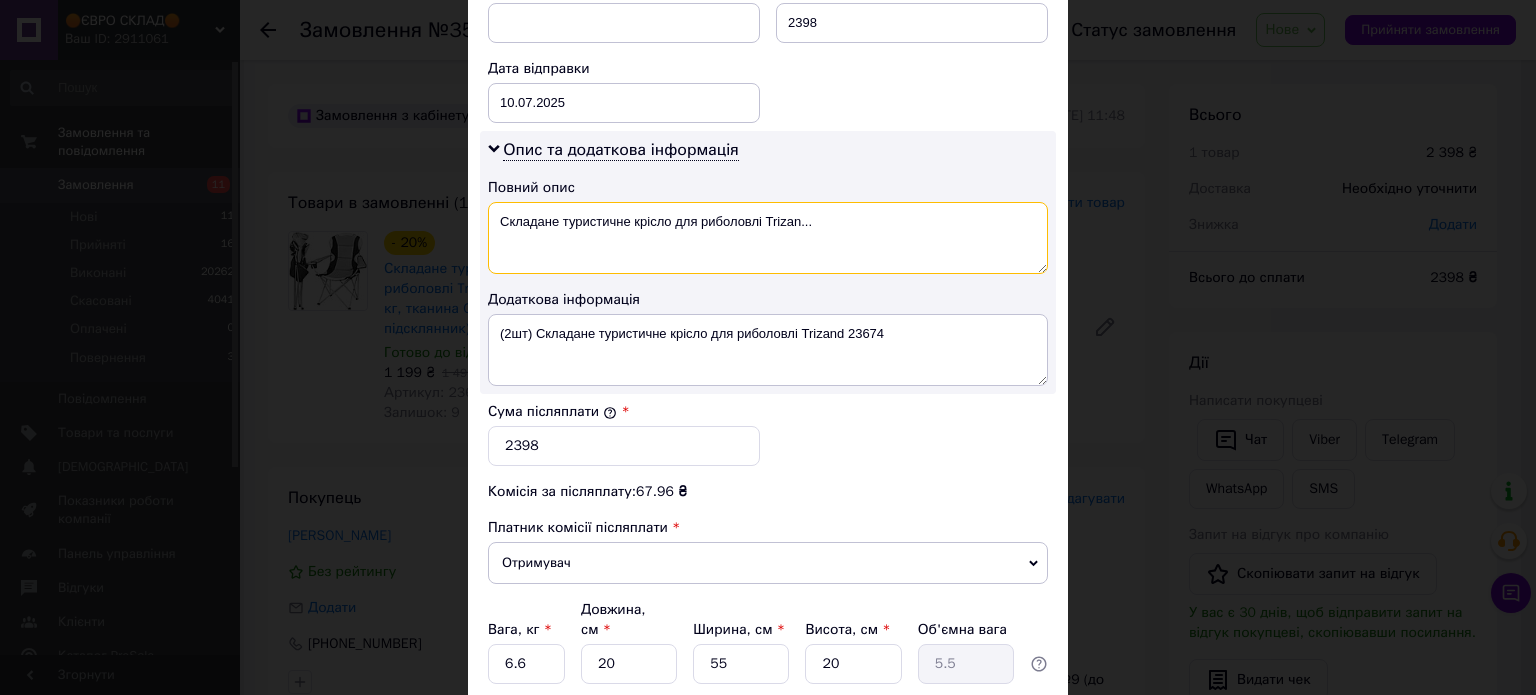 click on "Складане туристичне крісло для риболовлі Trizan..." at bounding box center (768, 238) 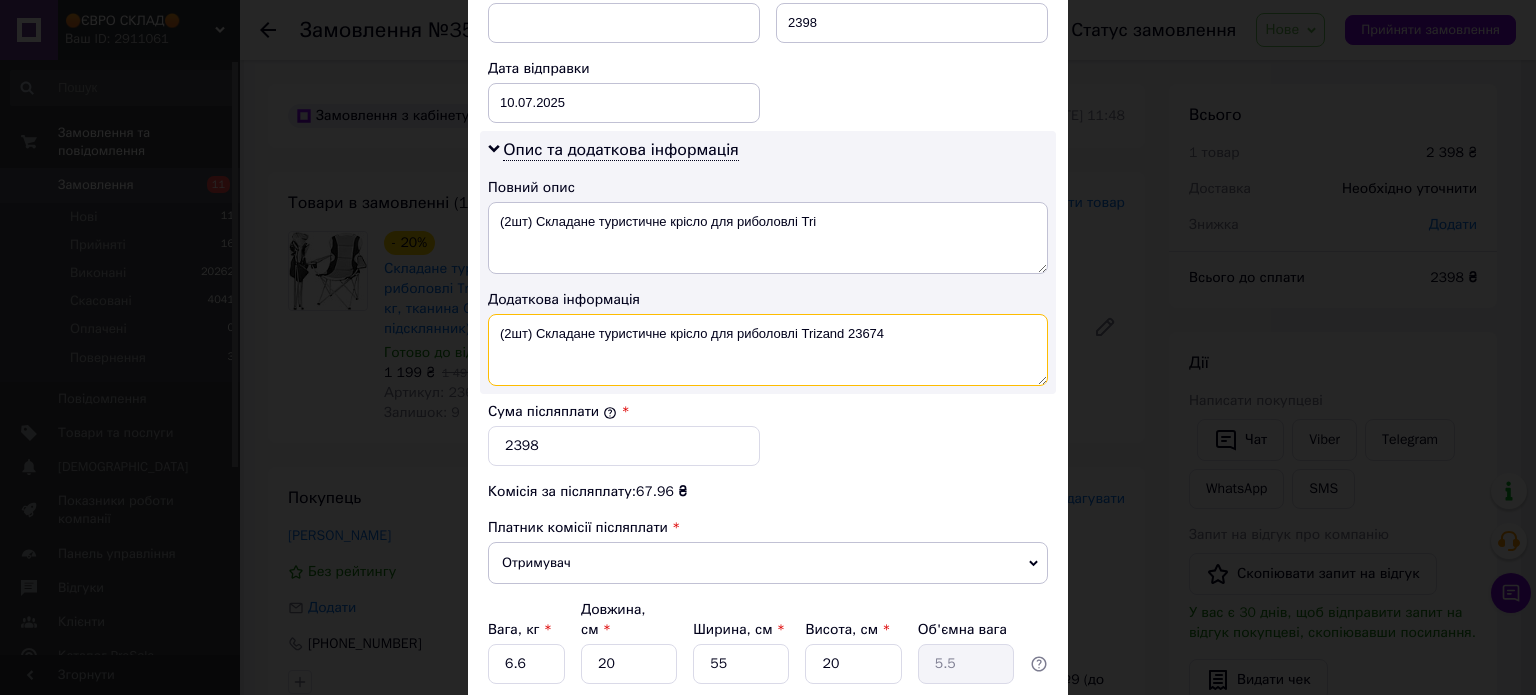 drag, startPoint x: 898, startPoint y: 331, endPoint x: 845, endPoint y: 329, distance: 53.037724 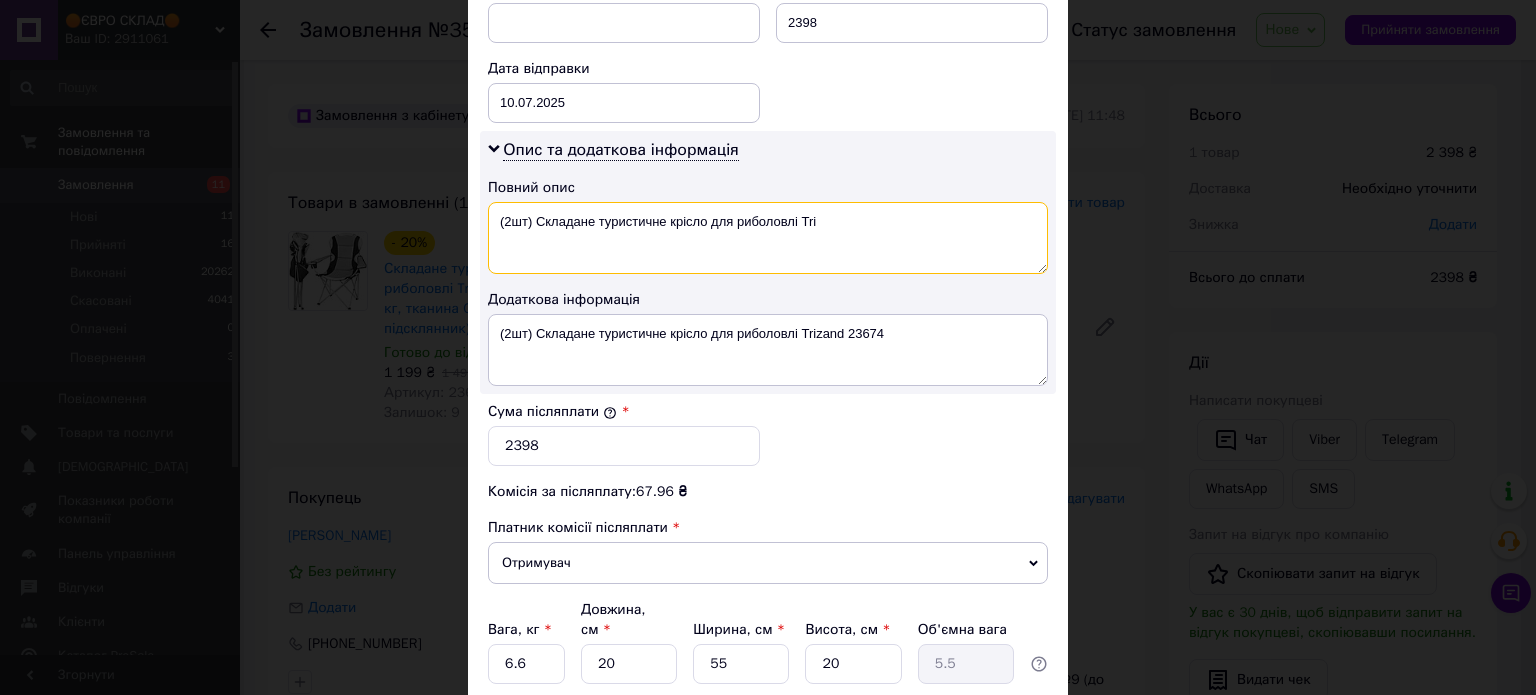 drag, startPoint x: 823, startPoint y: 224, endPoint x: 708, endPoint y: 220, distance: 115.06954 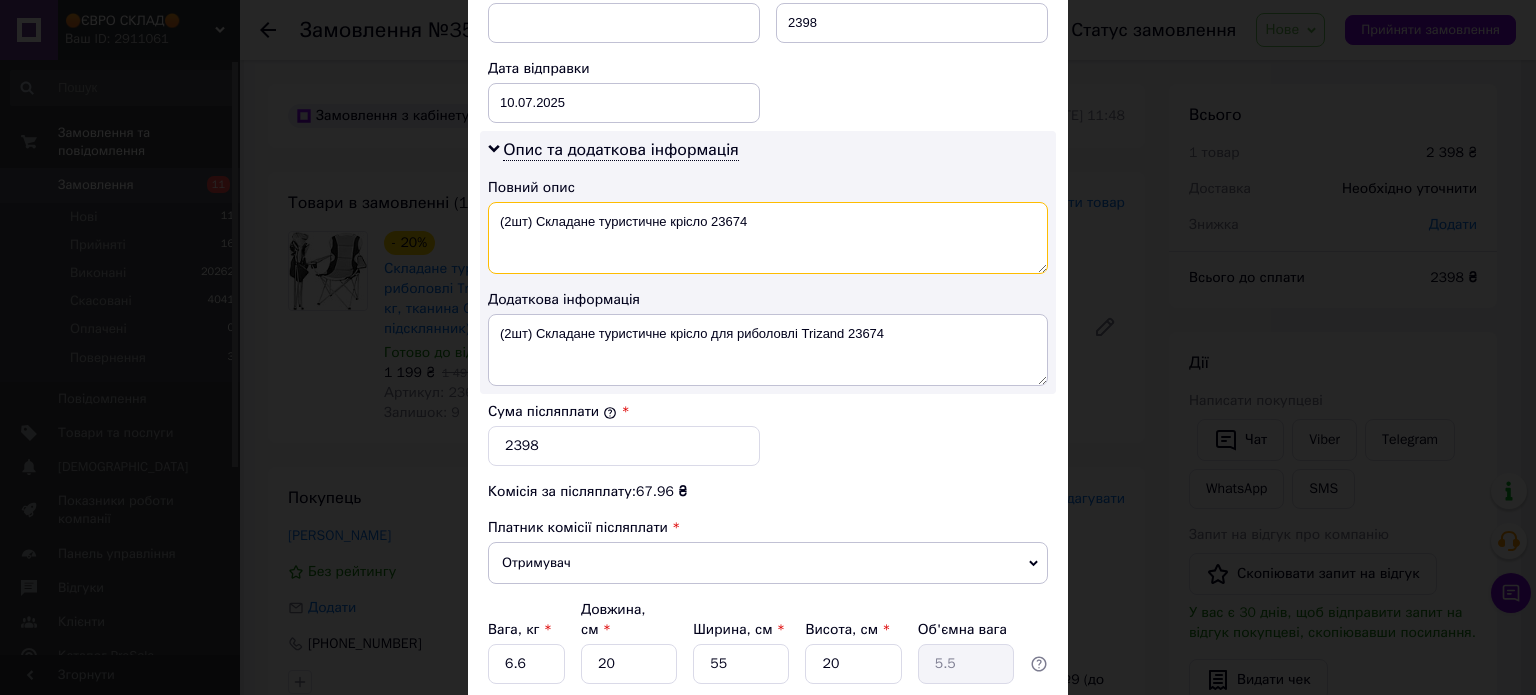 type on "(2шт) Складане туристичне крісло 23674" 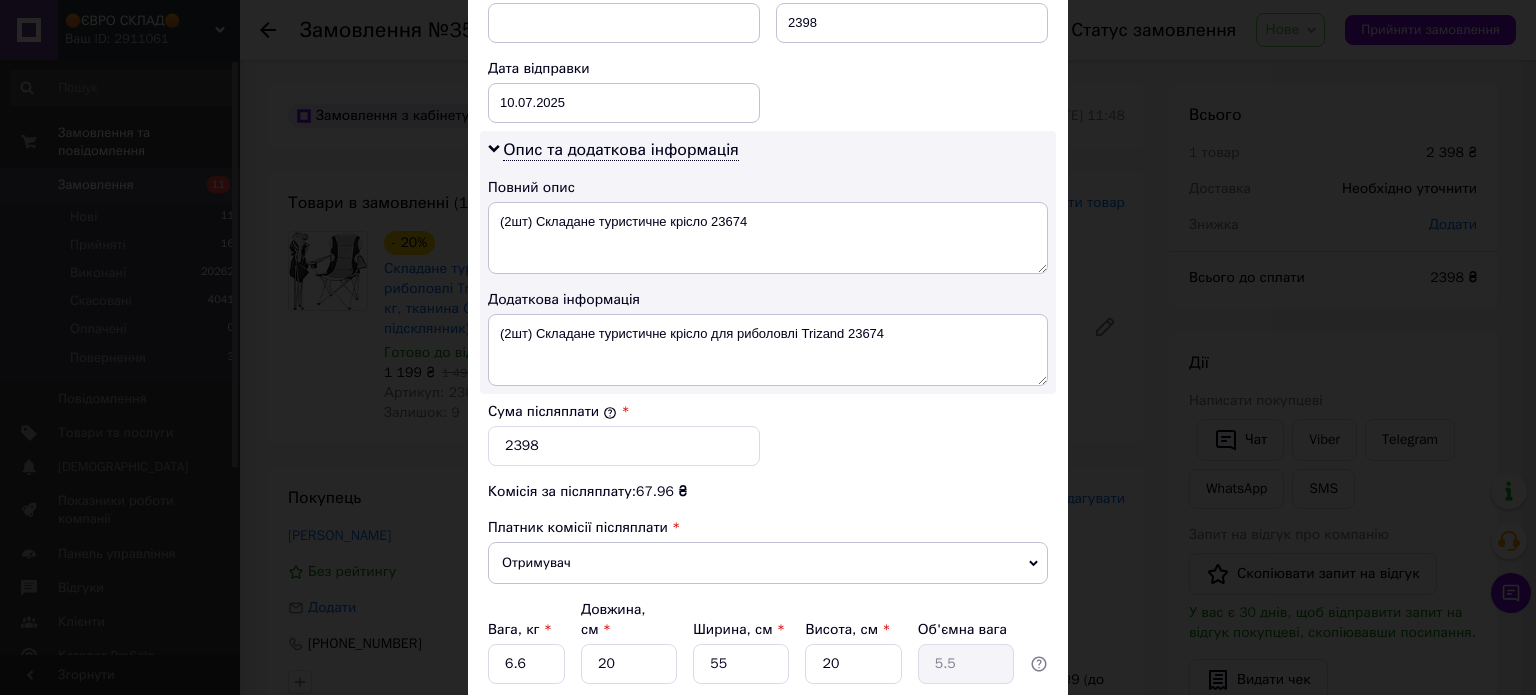 click on "Сума післяплати     * 2398" at bounding box center [768, 434] 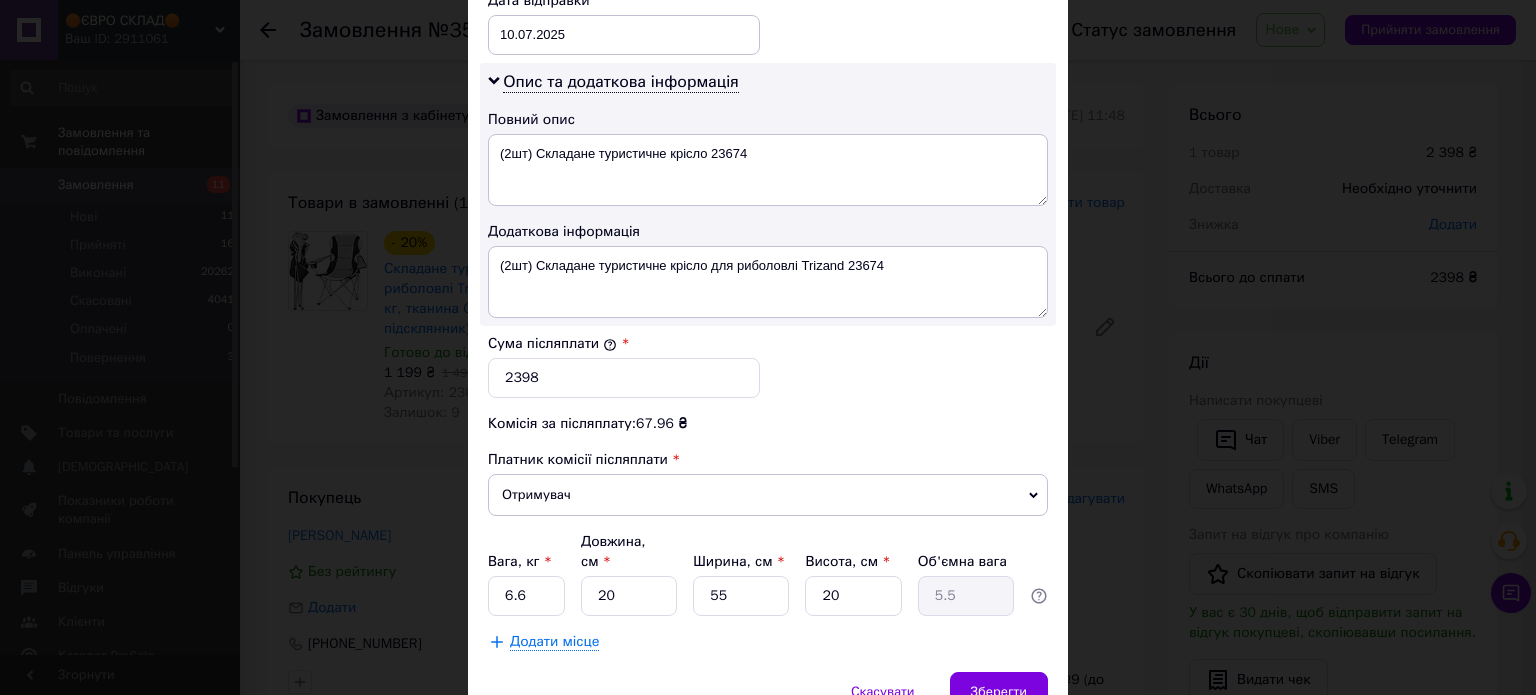 scroll, scrollTop: 1048, scrollLeft: 0, axis: vertical 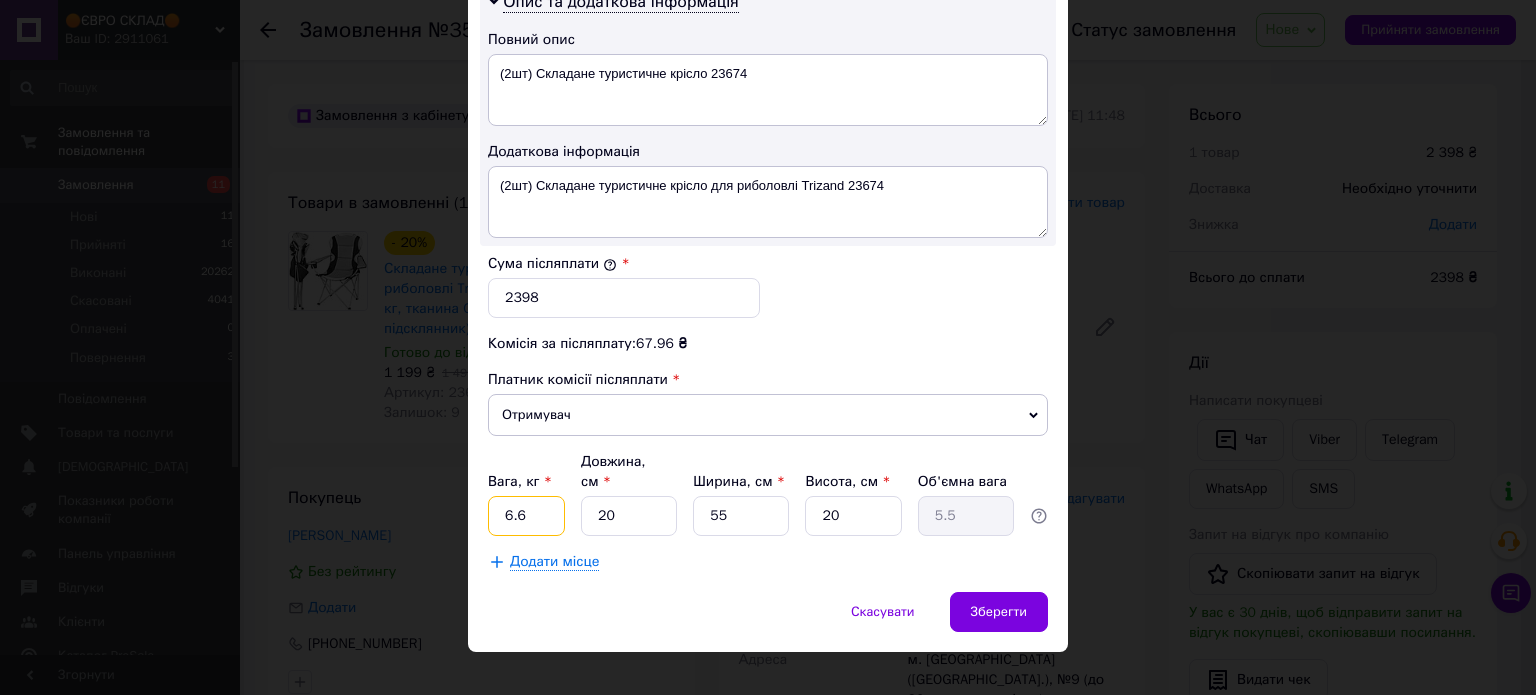 click on "6.6" at bounding box center (526, 516) 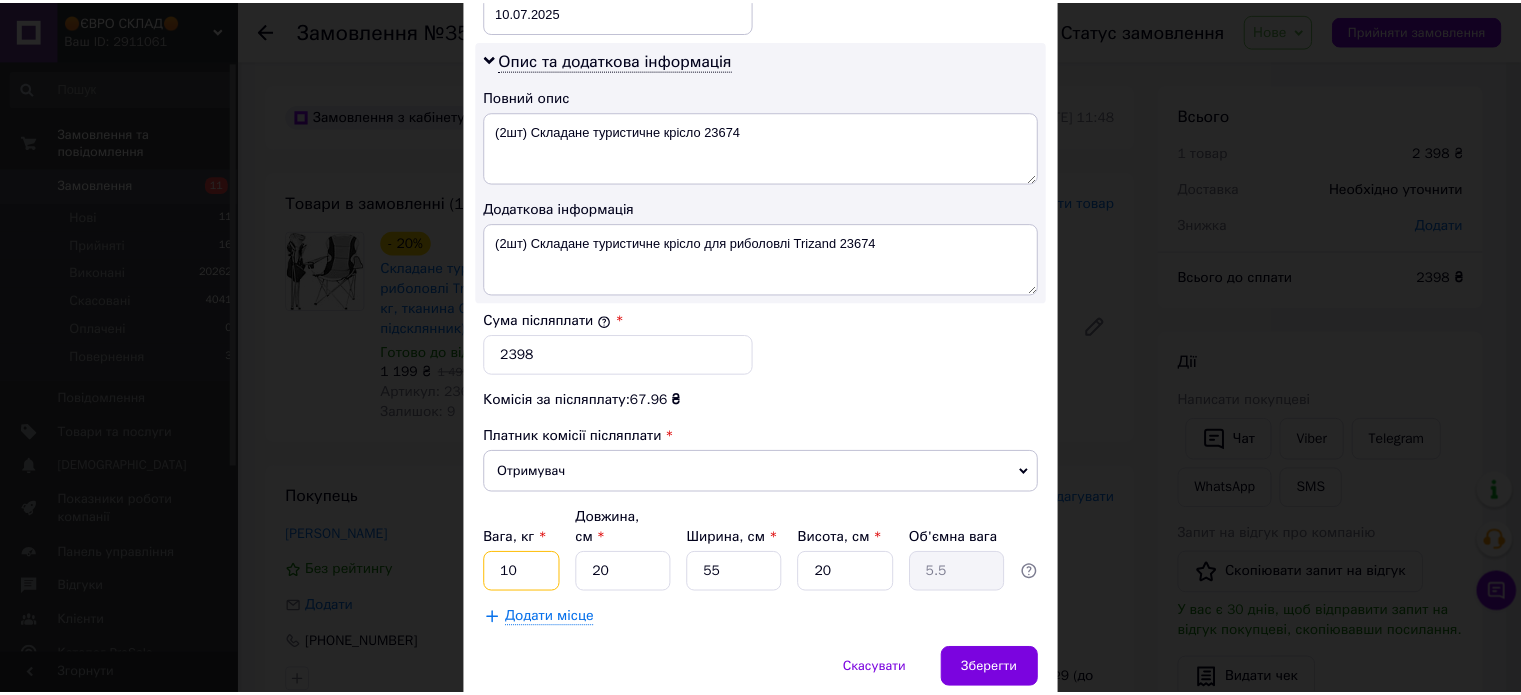 scroll, scrollTop: 1048, scrollLeft: 0, axis: vertical 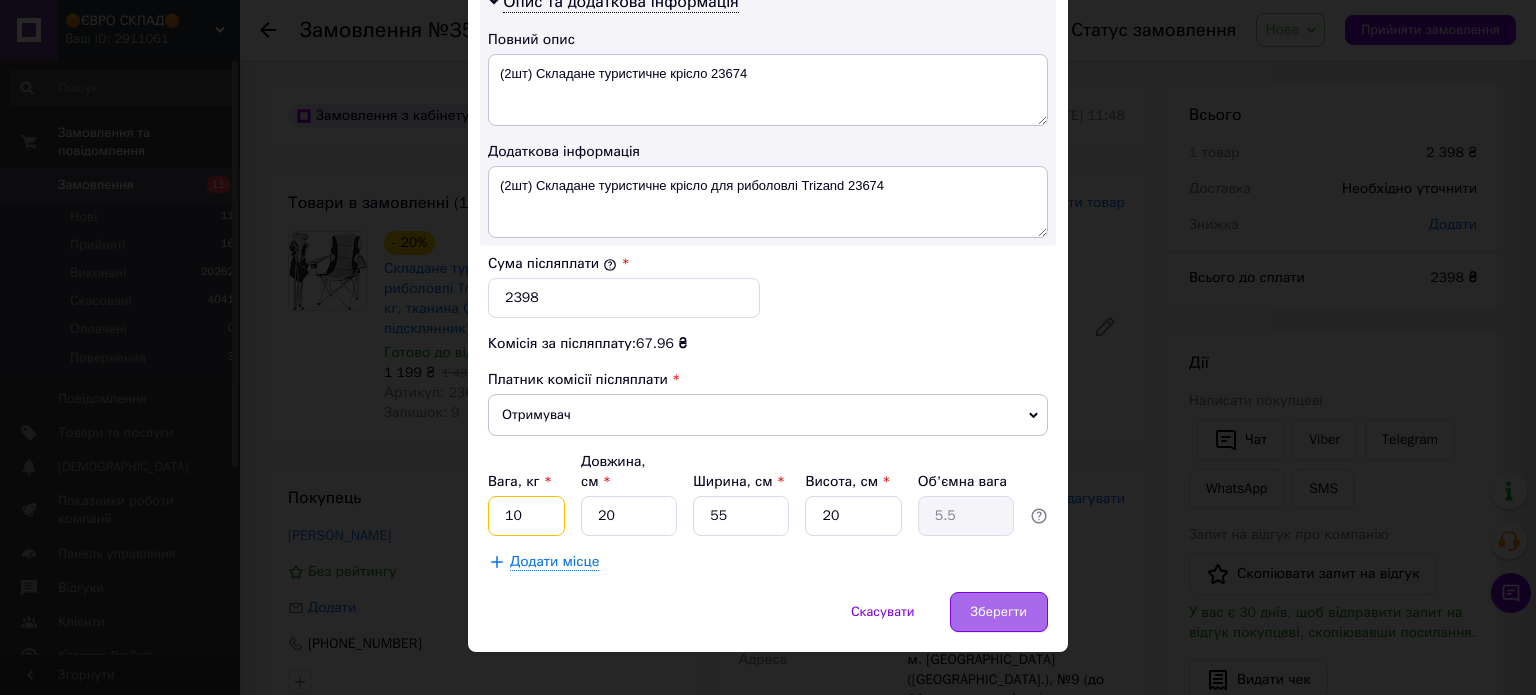 type on "10" 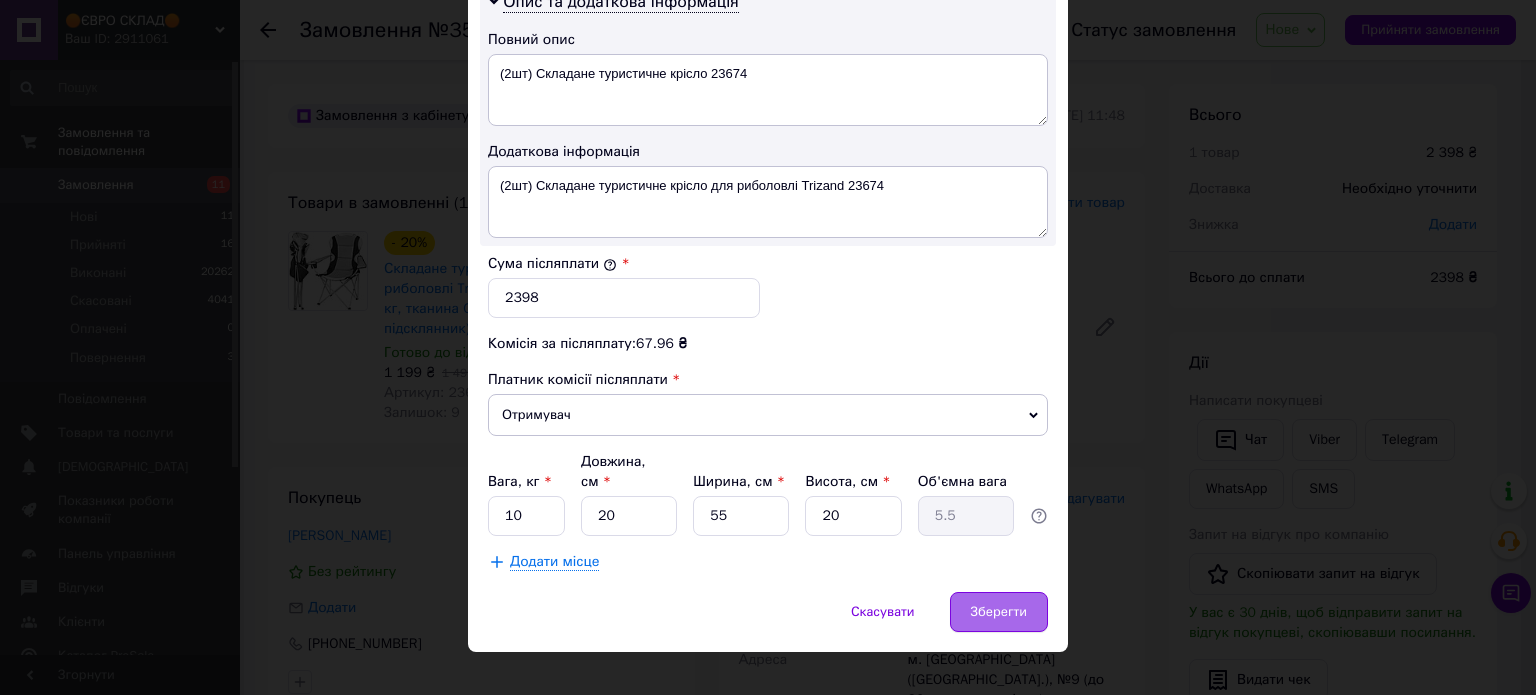 click on "Зберегти" at bounding box center (999, 612) 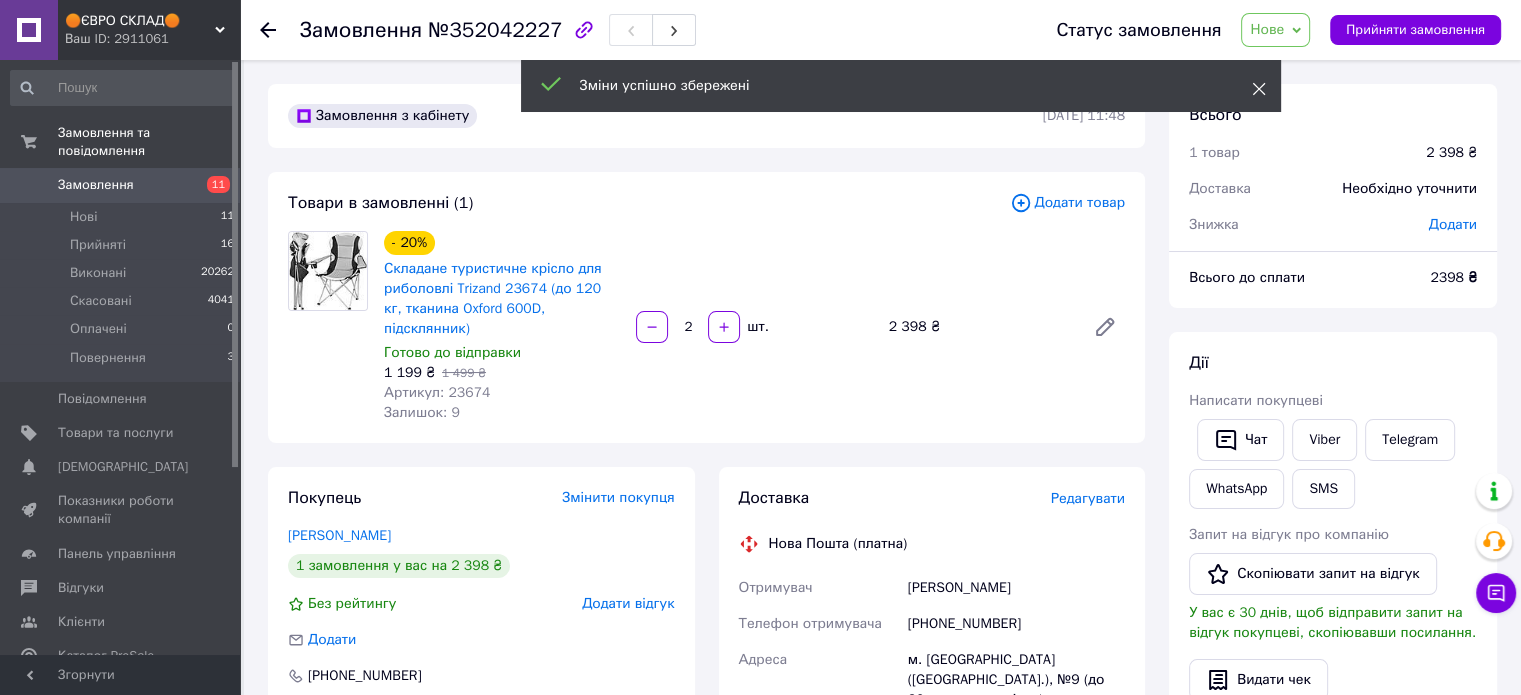 click 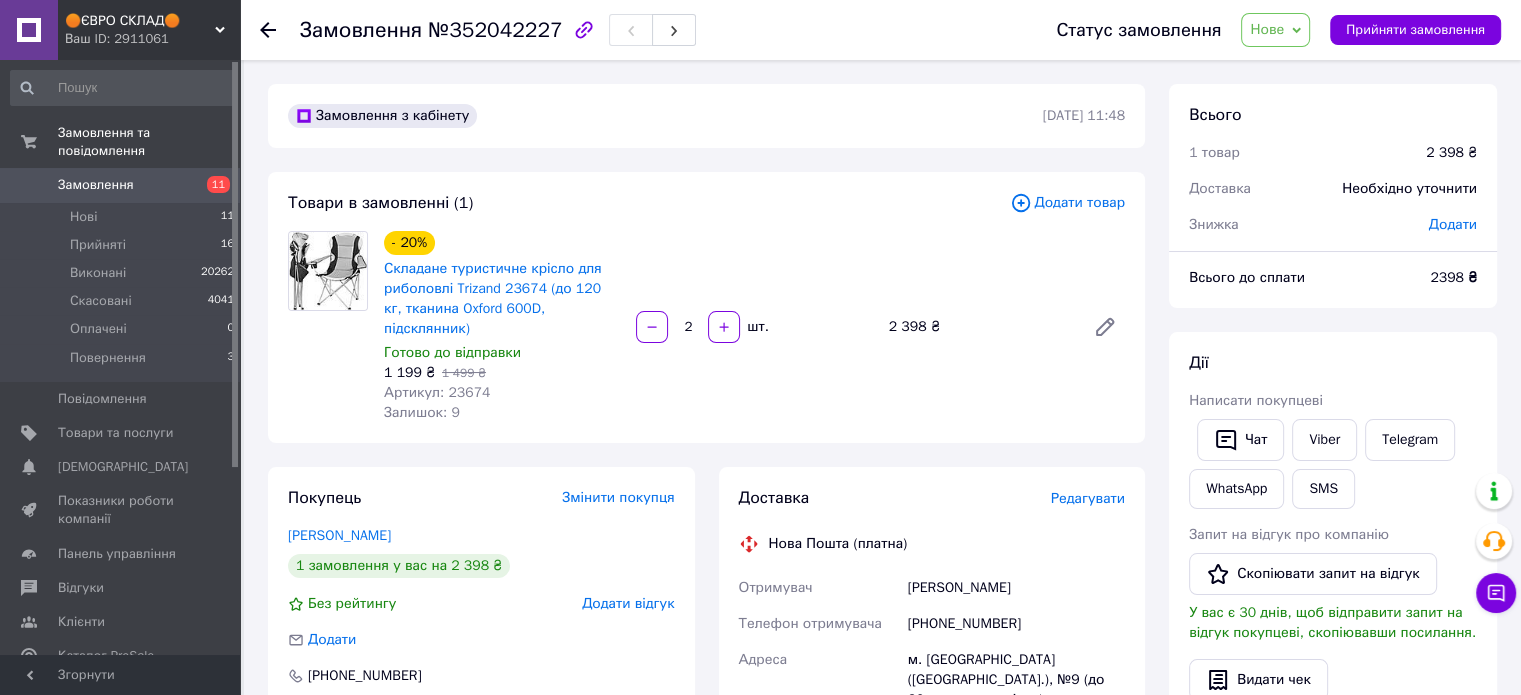 click on "Нове" at bounding box center (1267, 29) 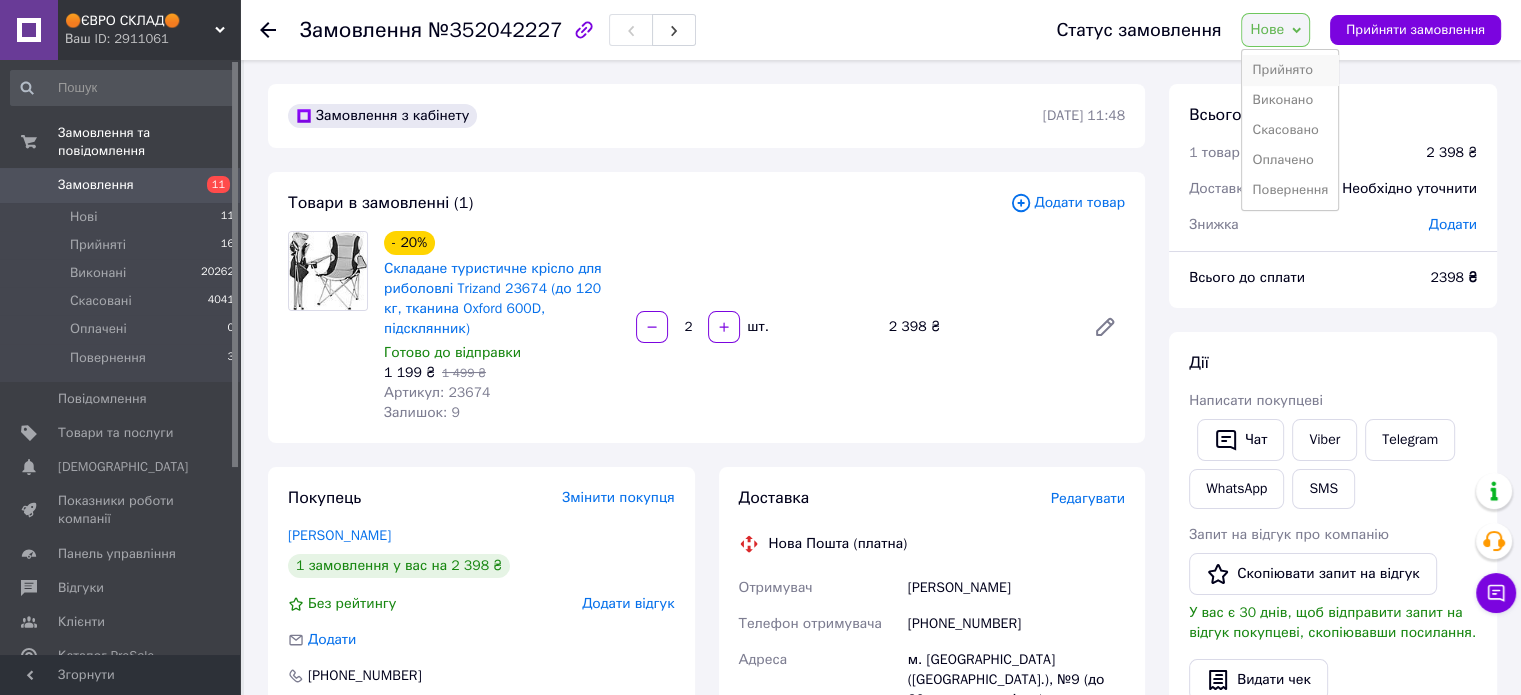 click on "Прийнято" at bounding box center [1290, 70] 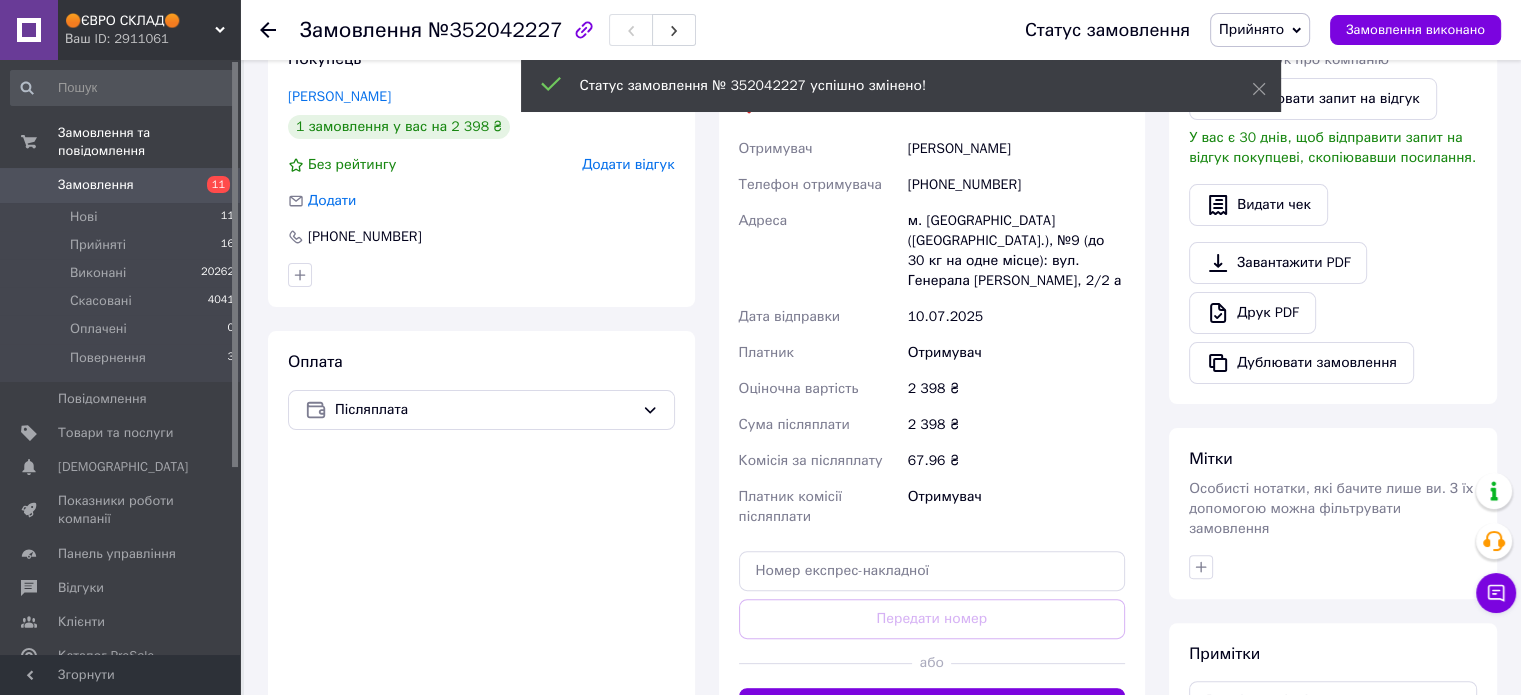 scroll, scrollTop: 500, scrollLeft: 0, axis: vertical 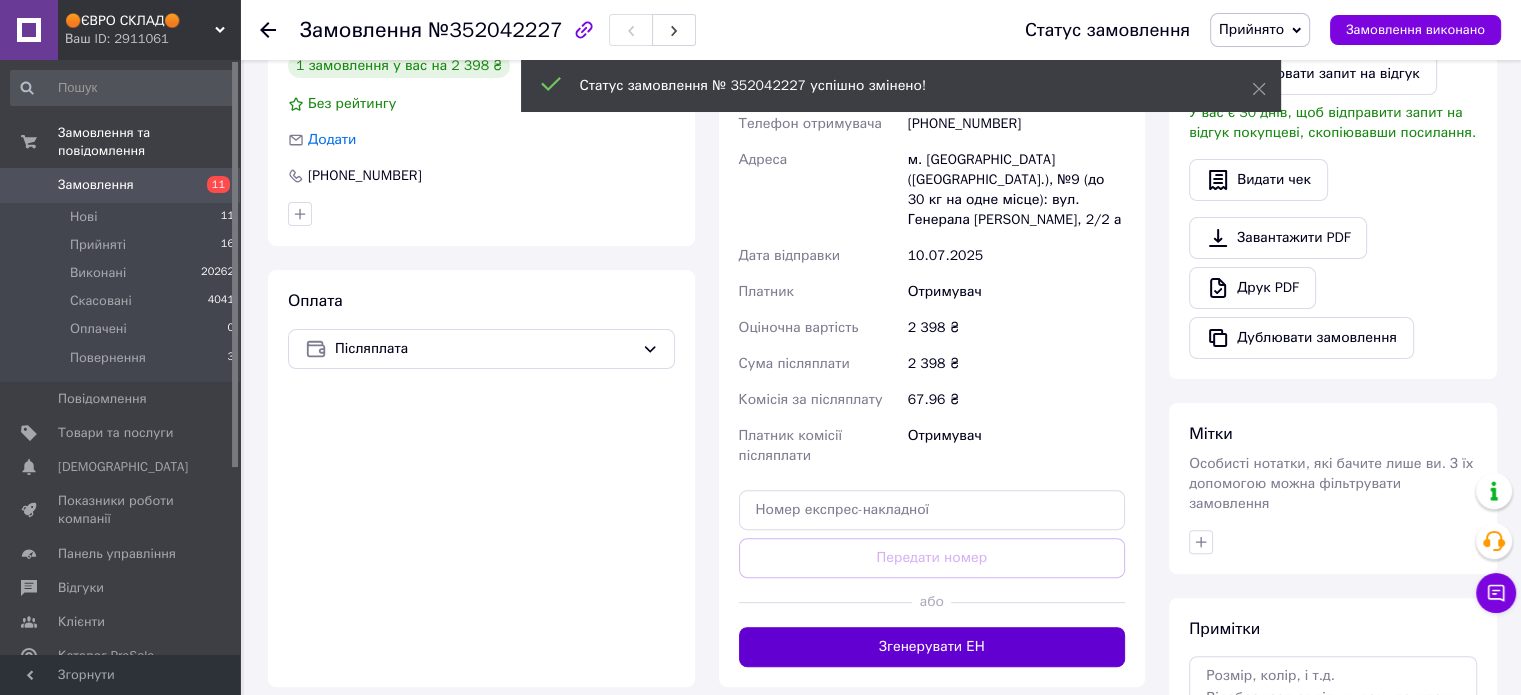 click on "Згенерувати ЕН" at bounding box center (932, 647) 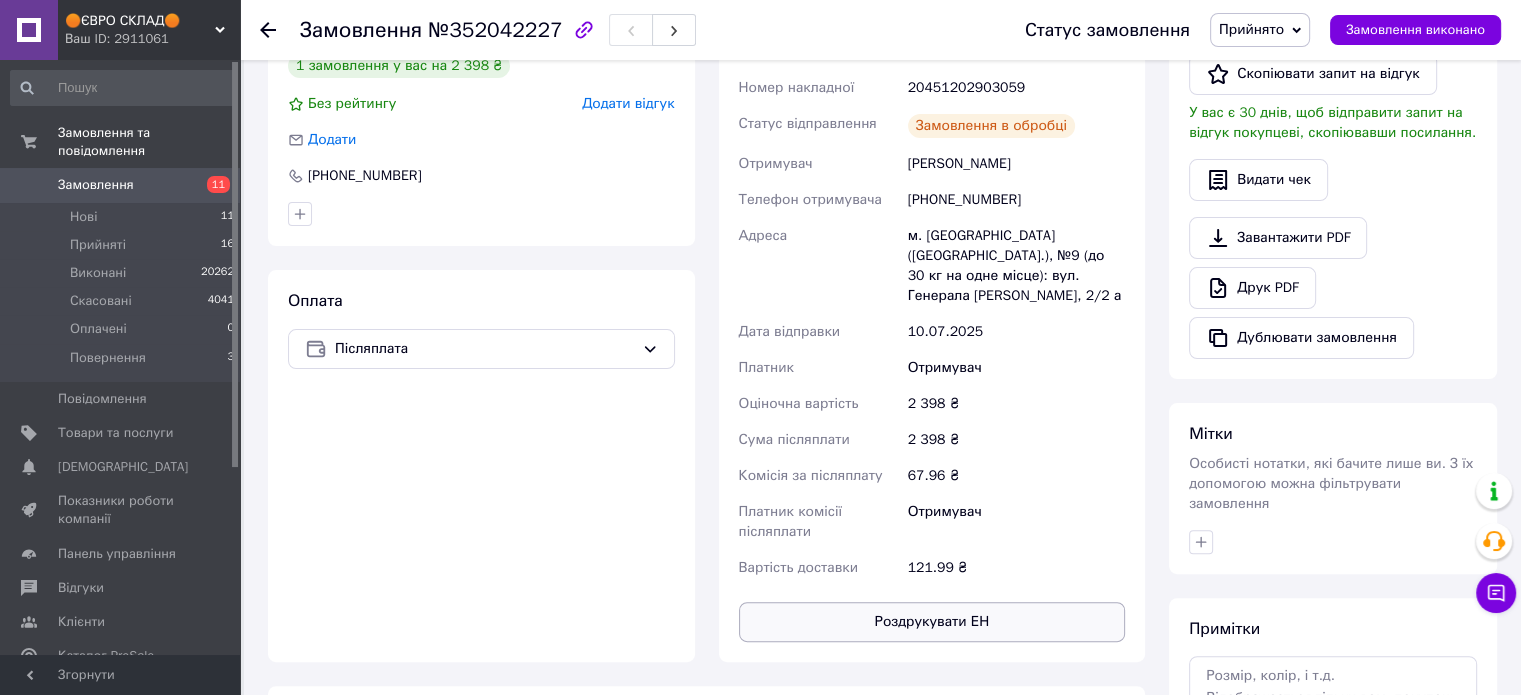 click on "Роздрукувати ЕН" at bounding box center [932, 622] 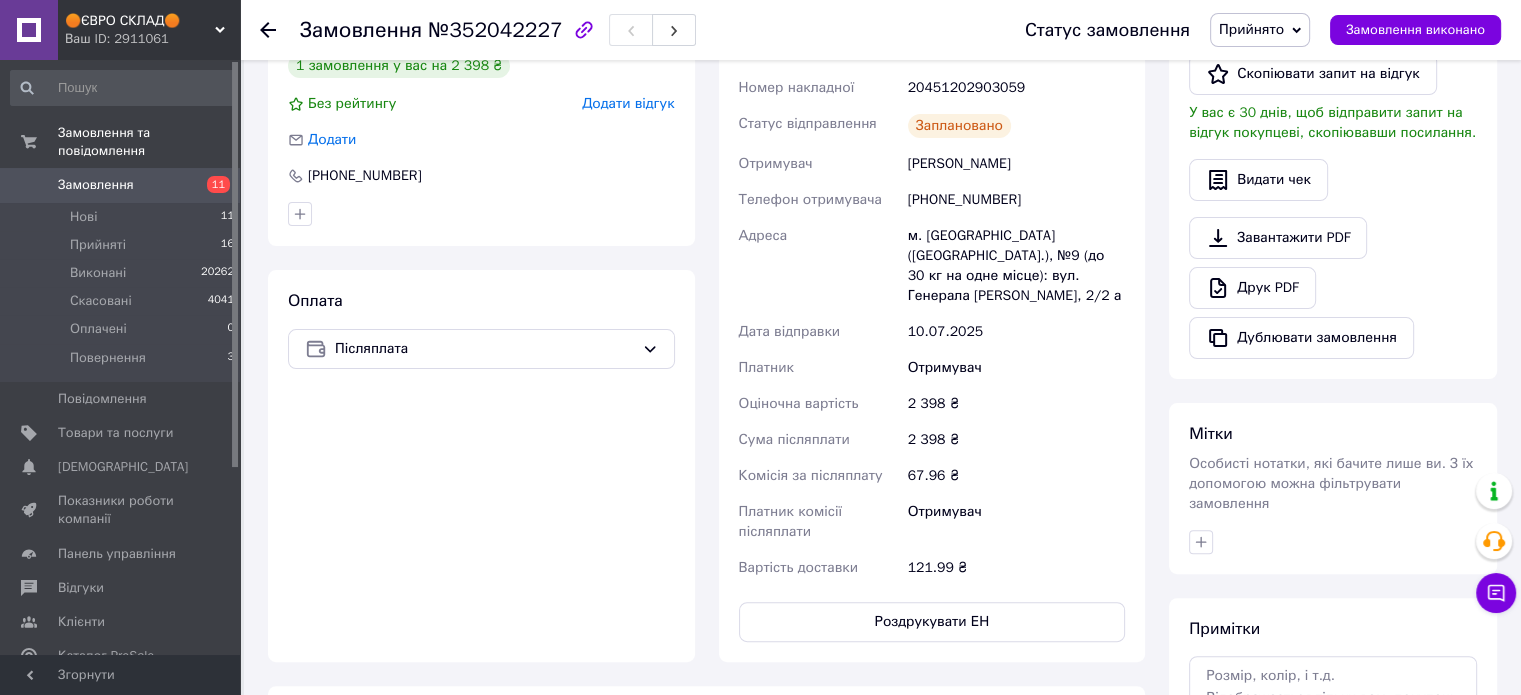 scroll, scrollTop: 0, scrollLeft: 0, axis: both 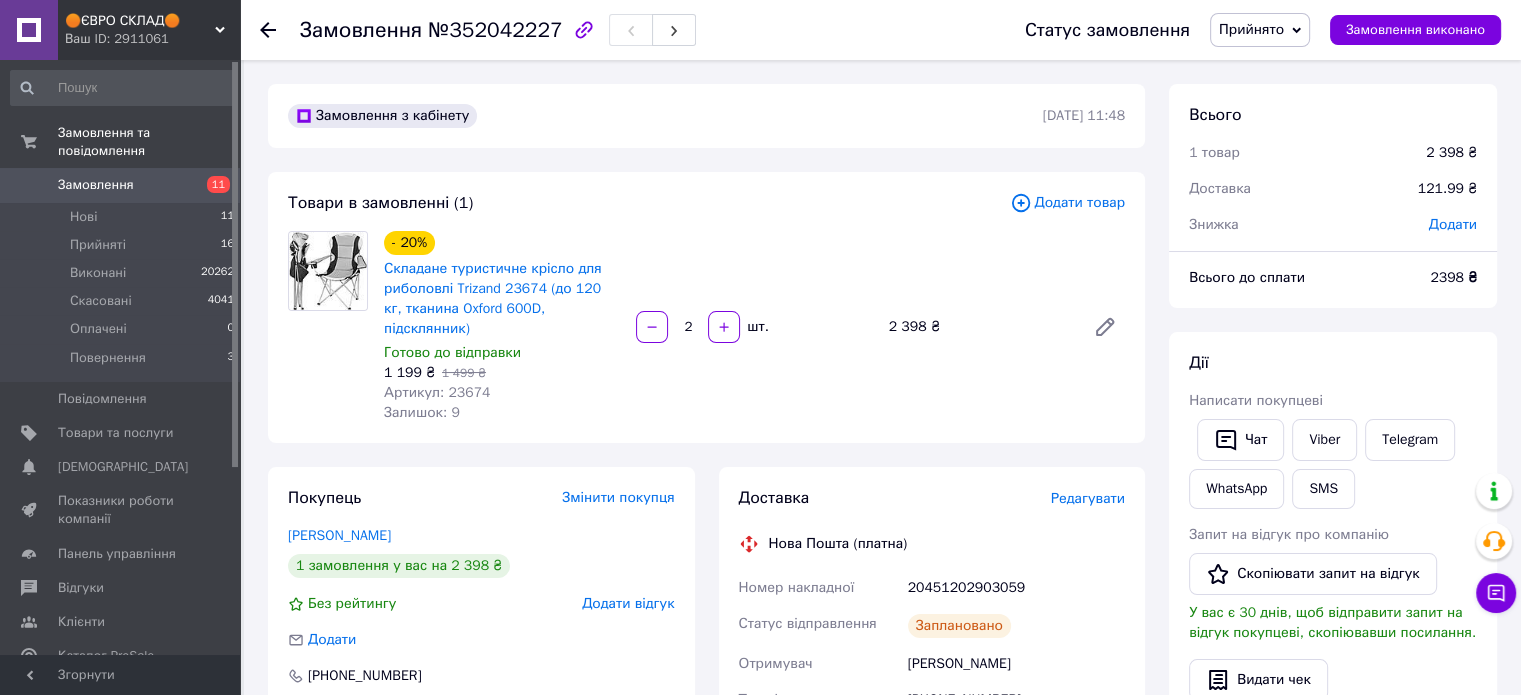 click on "Замовлення" at bounding box center [96, 185] 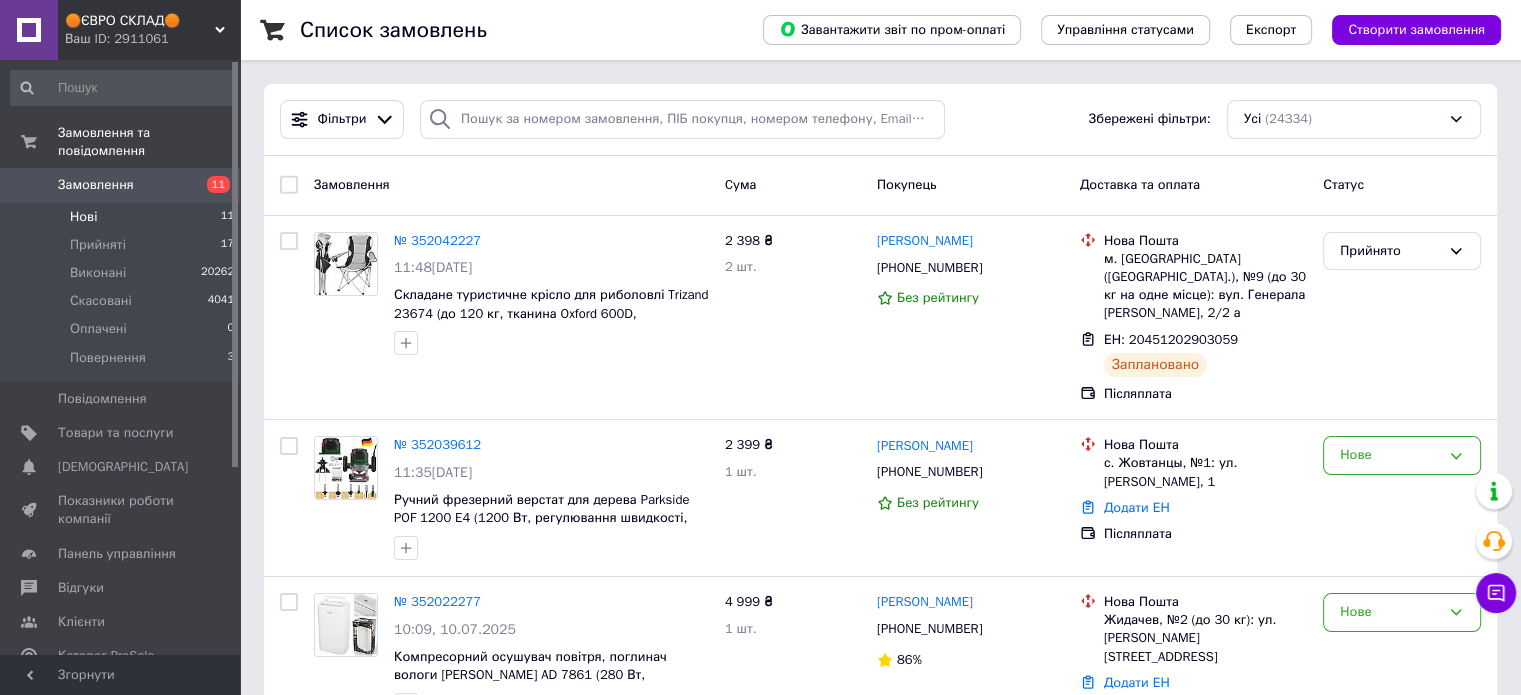 click on "Нові 11" at bounding box center (123, 217) 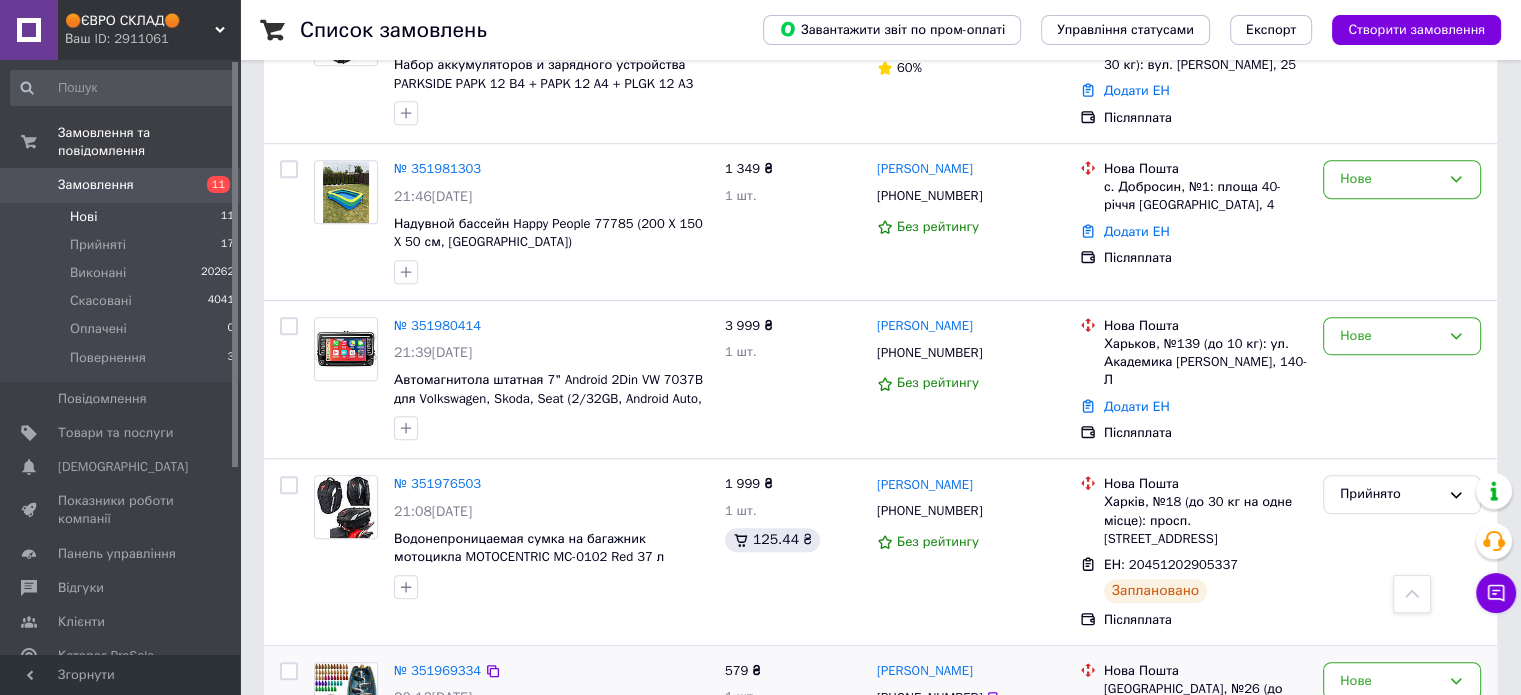 scroll, scrollTop: 899, scrollLeft: 0, axis: vertical 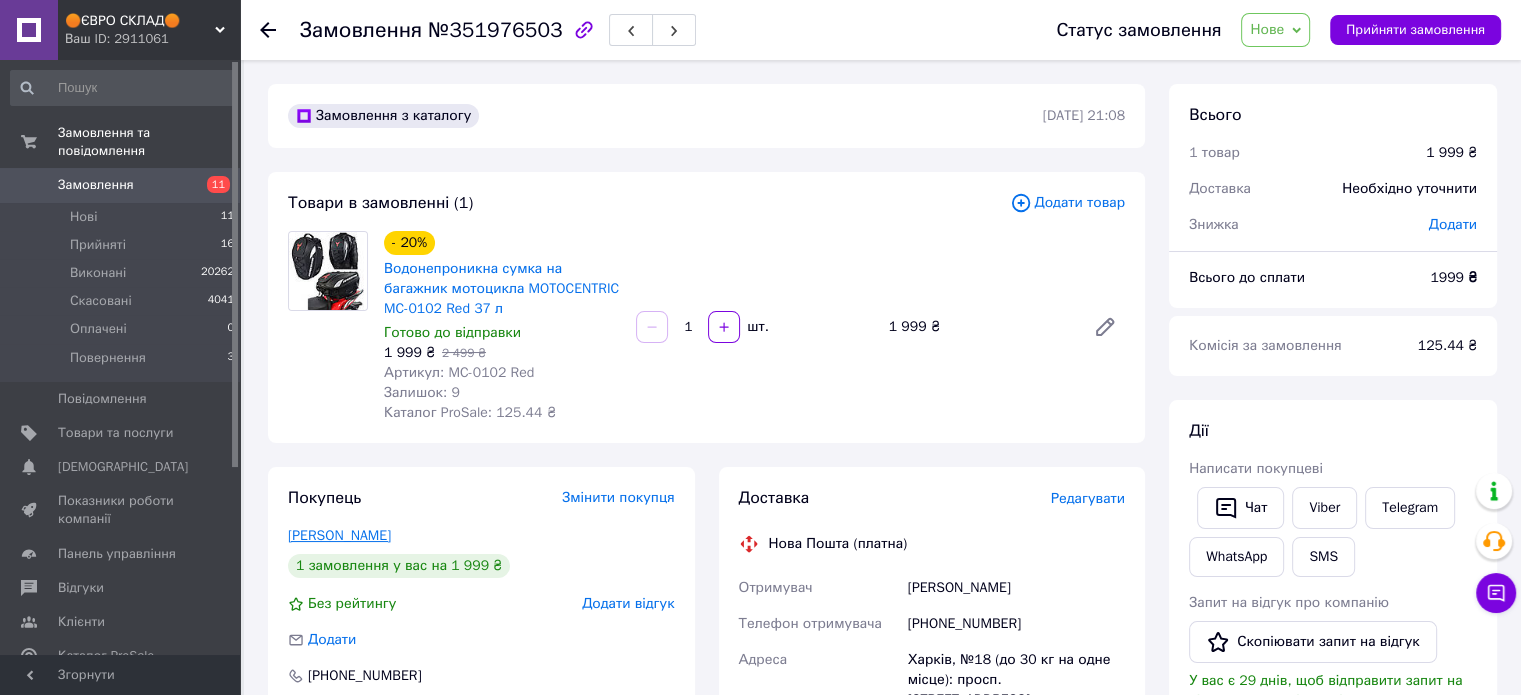 click on "[PERSON_NAME]" at bounding box center (339, 535) 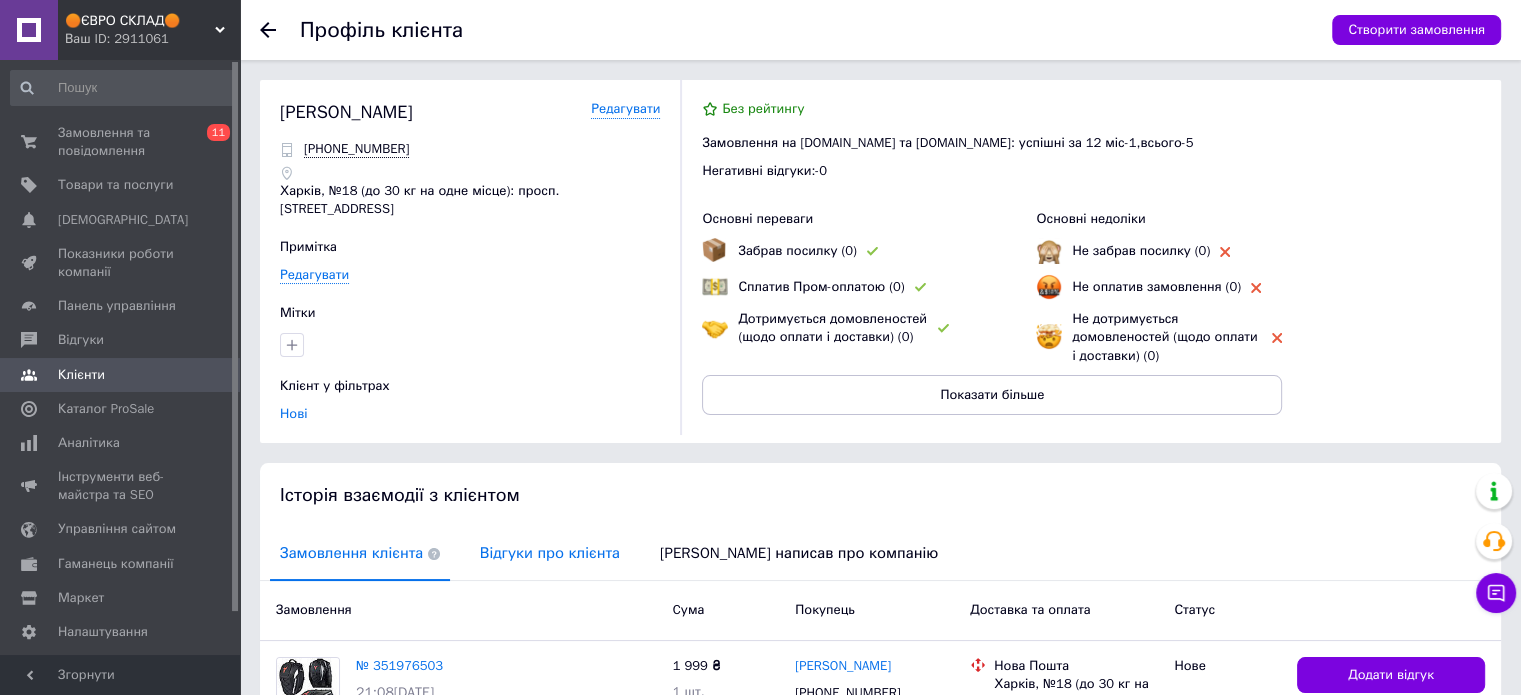 click on "Відгуки про клієнта" at bounding box center (550, 553) 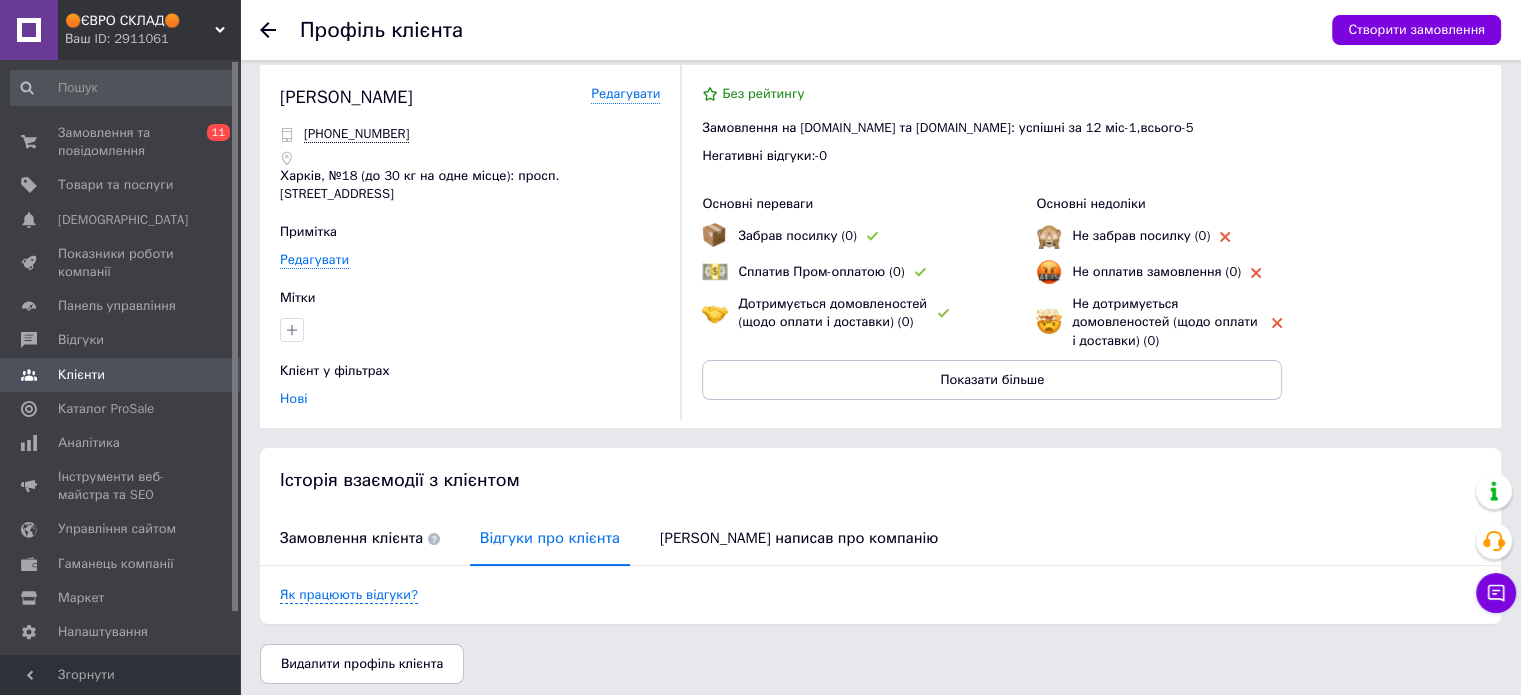 scroll, scrollTop: 0, scrollLeft: 0, axis: both 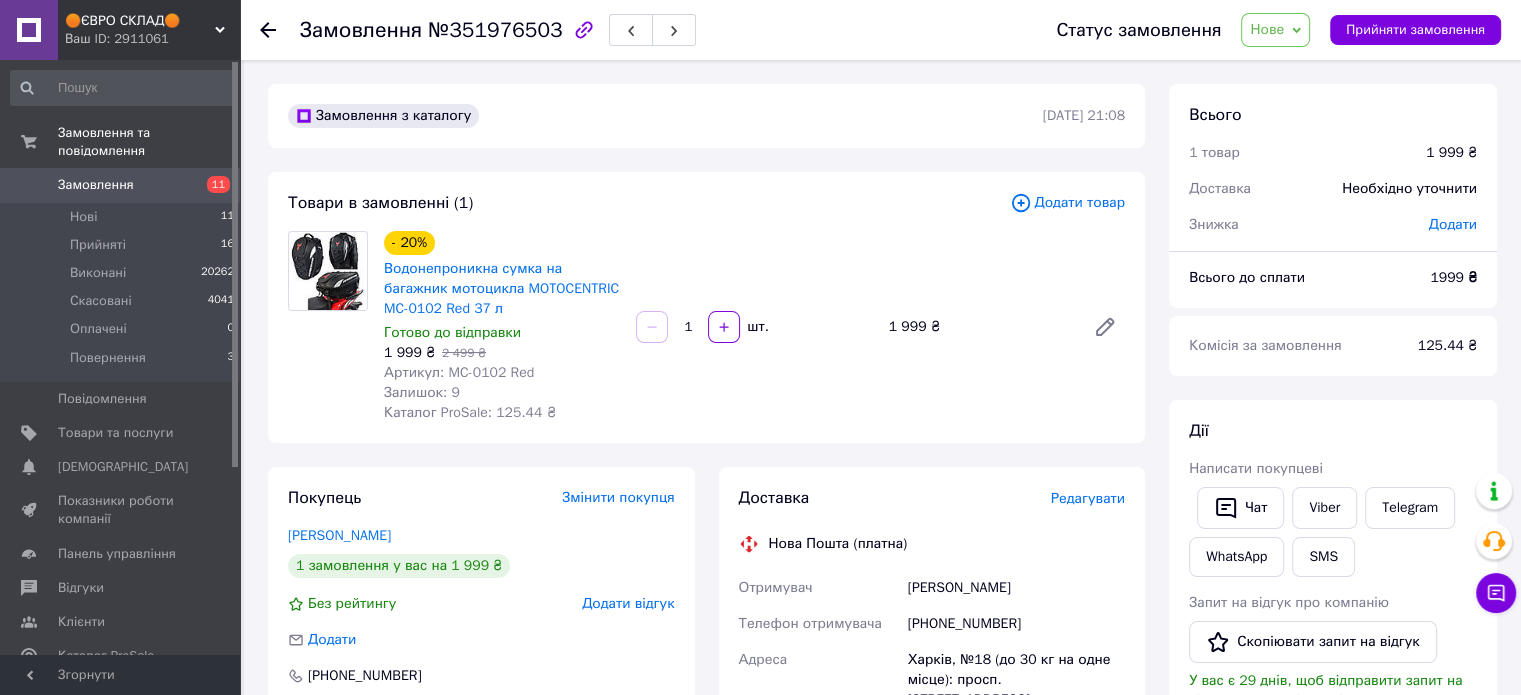 click on "- 20% Водонепроникна сумка на багажник мотоцикла MOTOCENTRIC MC-0102 Red 37 л Готово до відправки 1 999 ₴   2 499 ₴ Артикул: MC-0102 Red Залишок: 9 Каталог ProSale: 125.44 ₴  1   шт. 1 999 ₴" at bounding box center (754, 327) 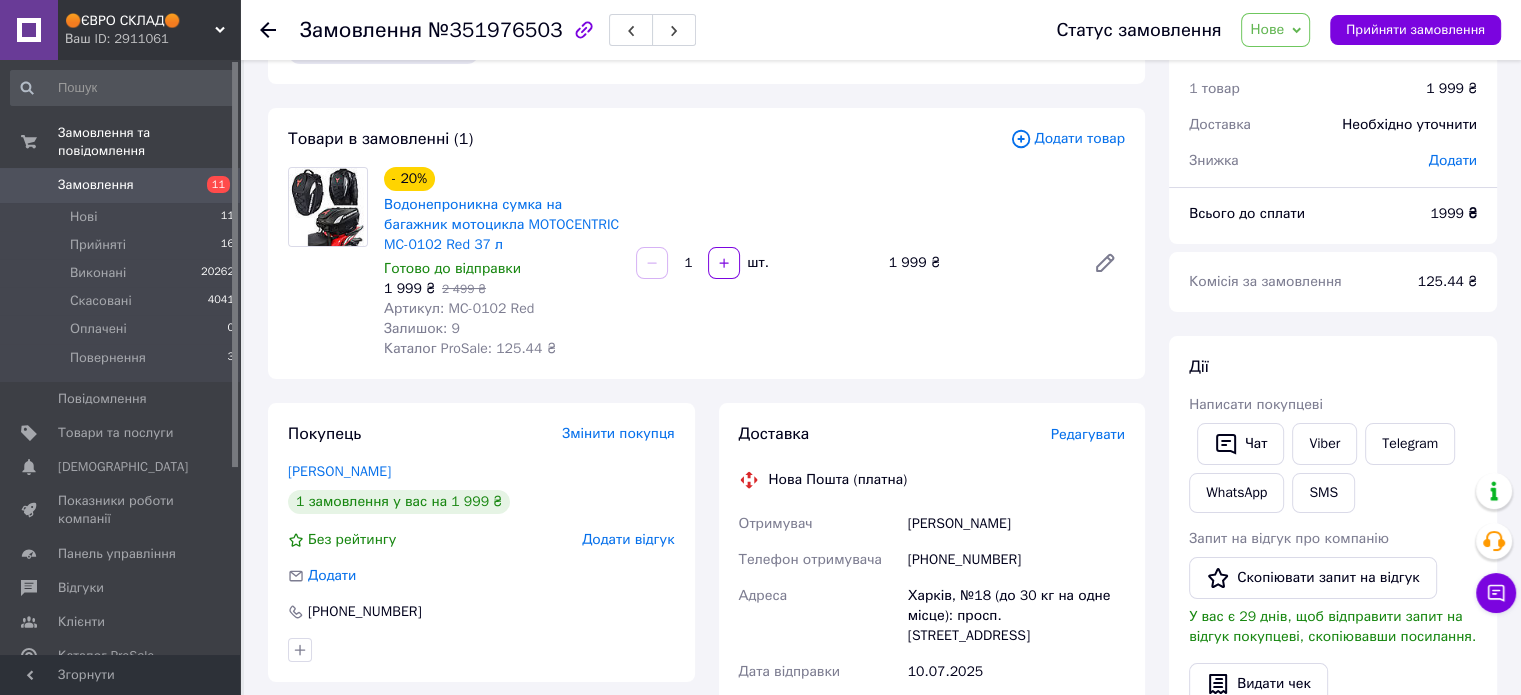 scroll, scrollTop: 200, scrollLeft: 0, axis: vertical 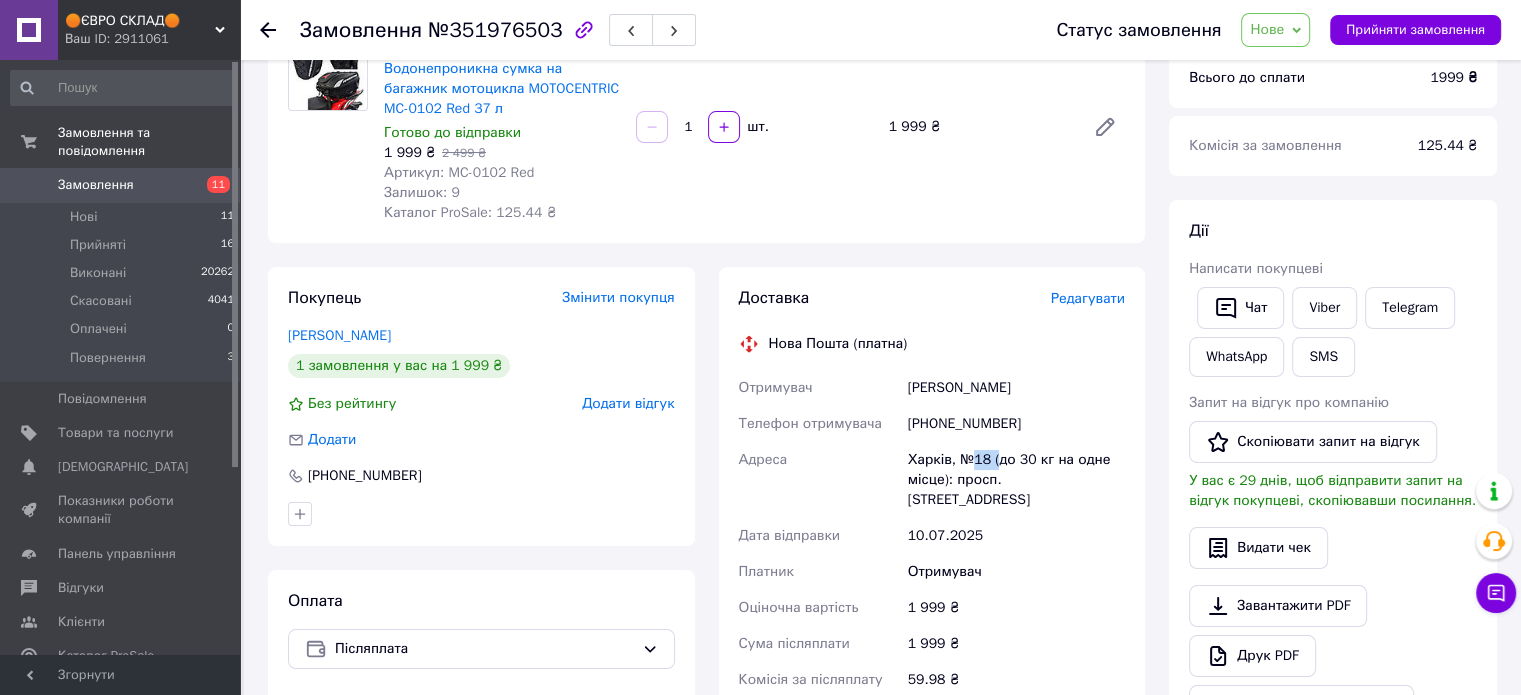 click on "Харків, №18 (до 30 кг на одне місце): просп. [STREET_ADDRESS]" at bounding box center (1016, 480) 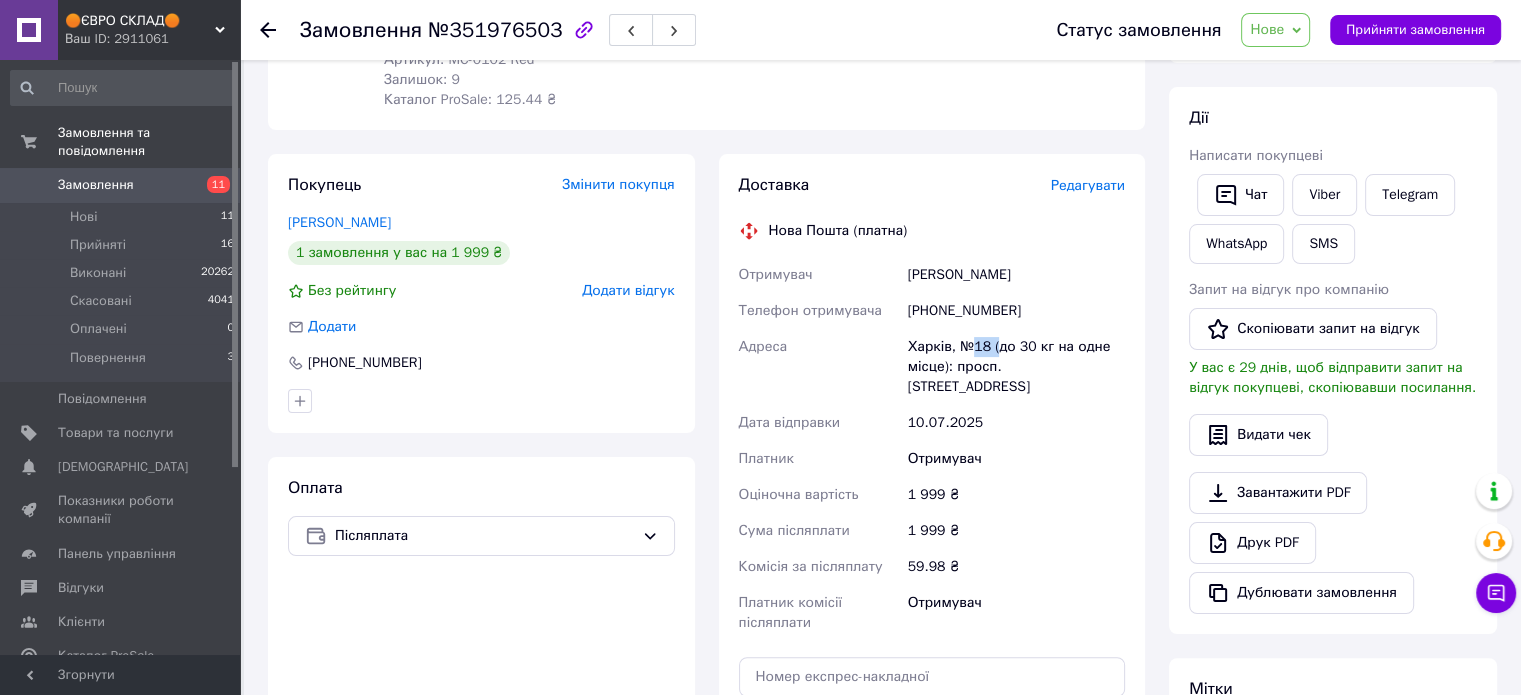 scroll, scrollTop: 400, scrollLeft: 0, axis: vertical 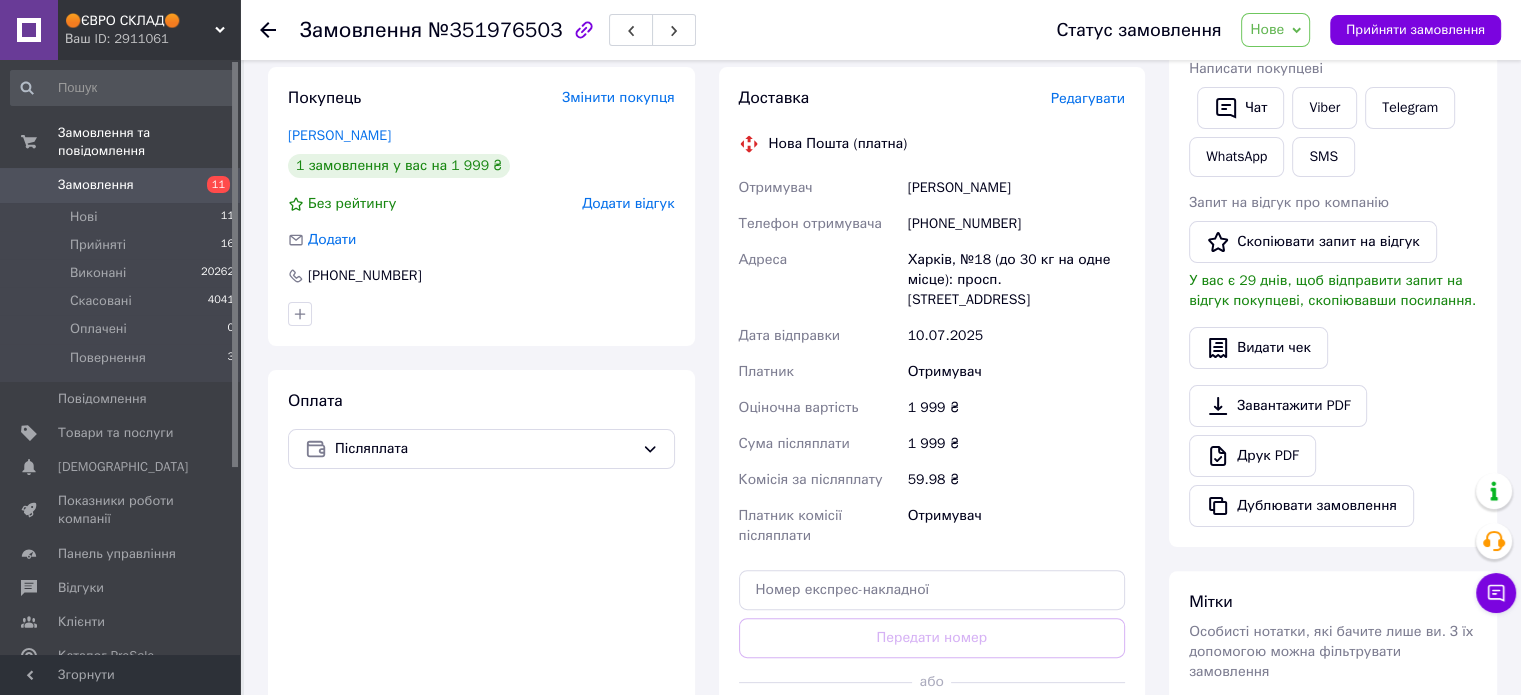 drag, startPoint x: 410, startPoint y: 355, endPoint x: 378, endPoint y: 471, distance: 120.33287 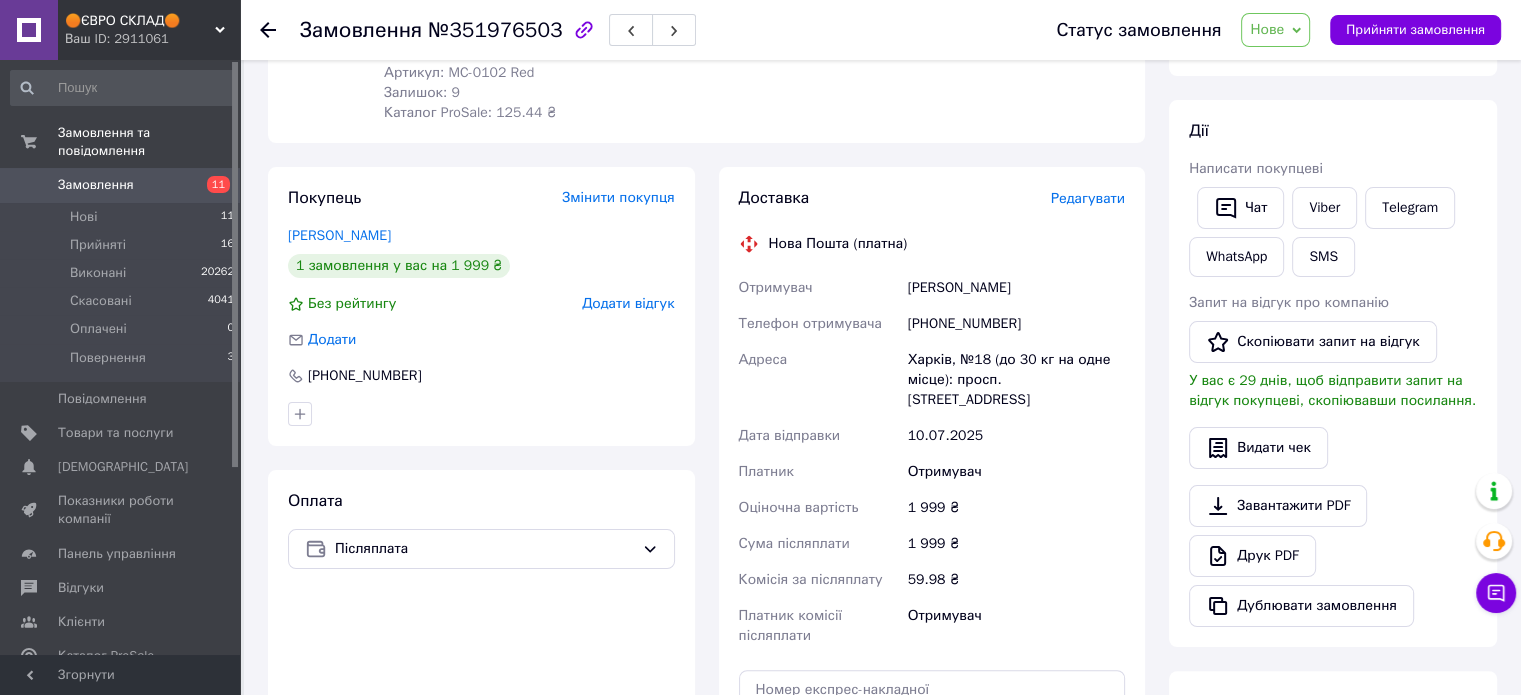 scroll, scrollTop: 300, scrollLeft: 0, axis: vertical 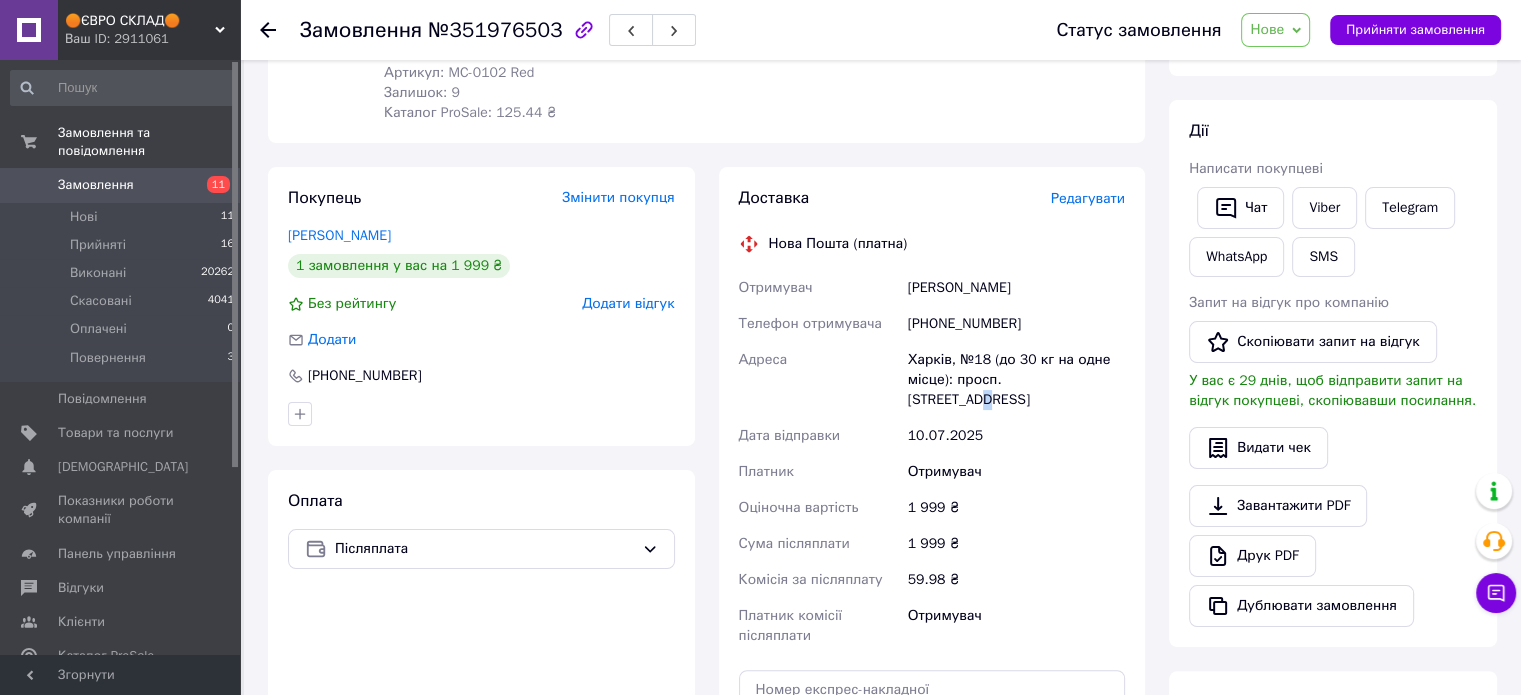 drag, startPoint x: 1079, startPoint y: 379, endPoint x: 1078, endPoint y: 408, distance: 29.017237 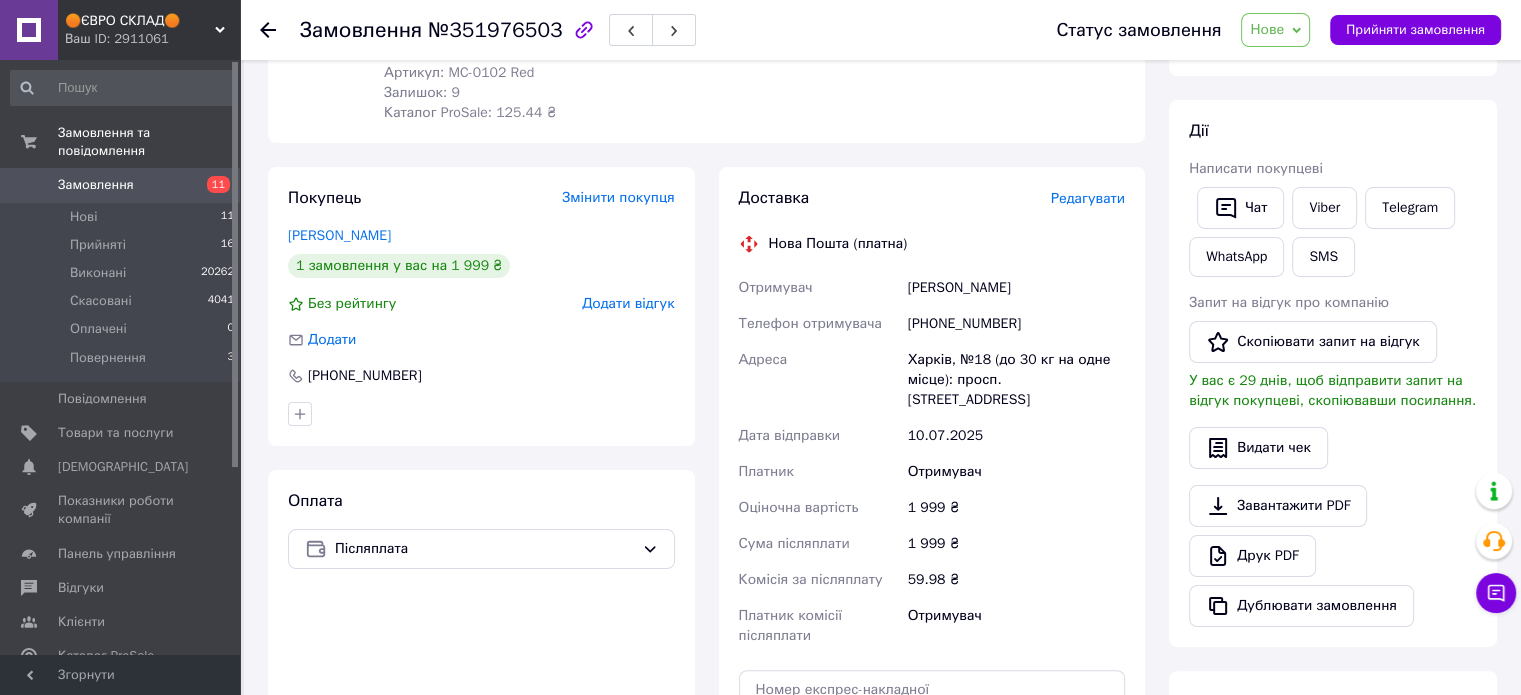 click on "10.07.2025" at bounding box center [1016, 436] 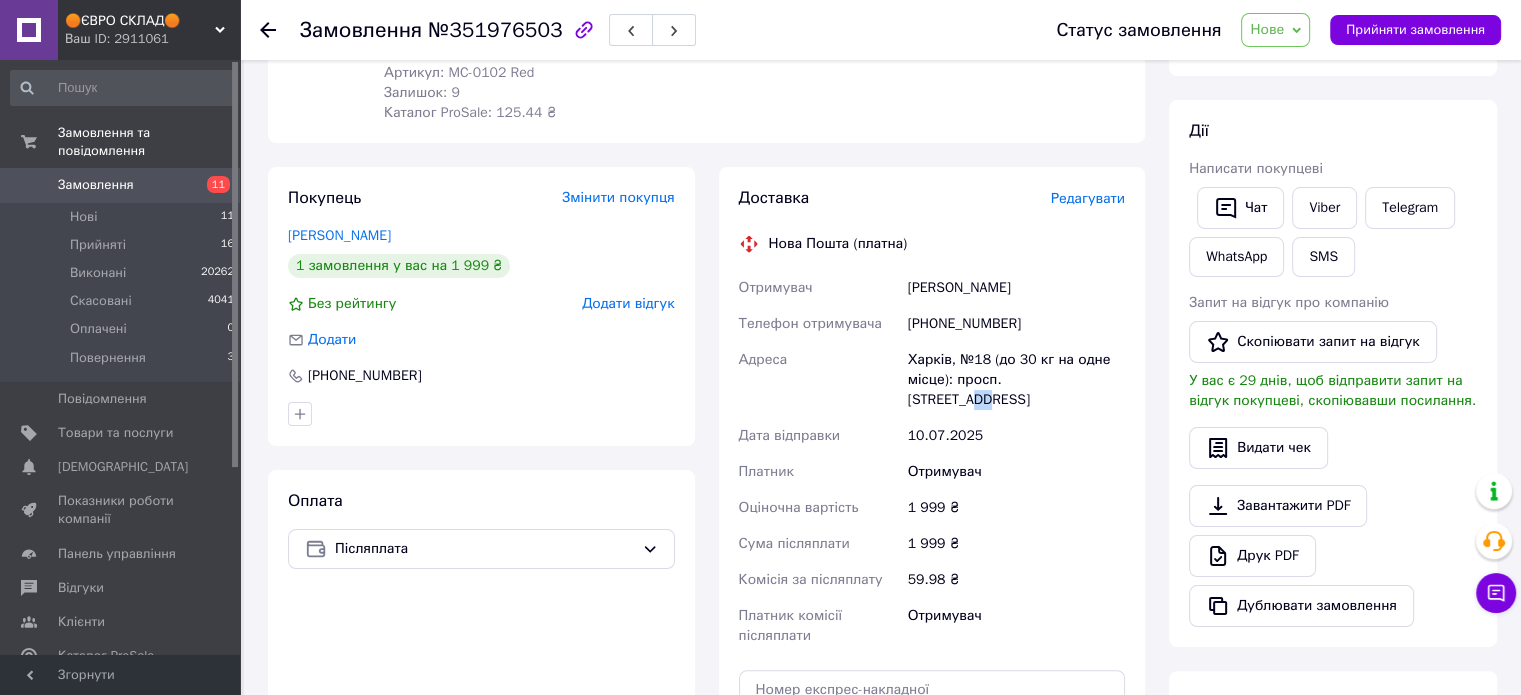 drag, startPoint x: 1062, startPoint y: 375, endPoint x: 1056, endPoint y: 391, distance: 17.088007 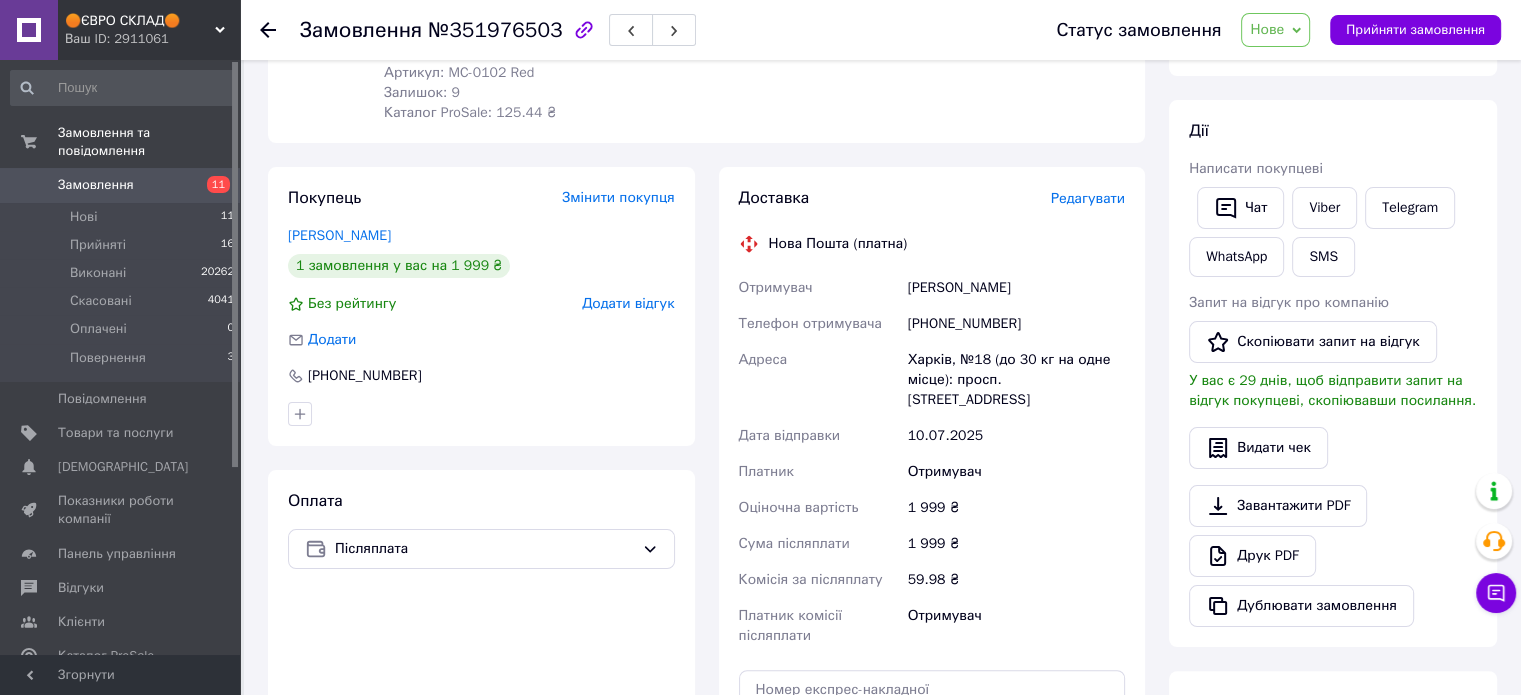 click on "Харків, №18 (до 30 кг на одне місце): просп. [STREET_ADDRESS]" at bounding box center [1016, 380] 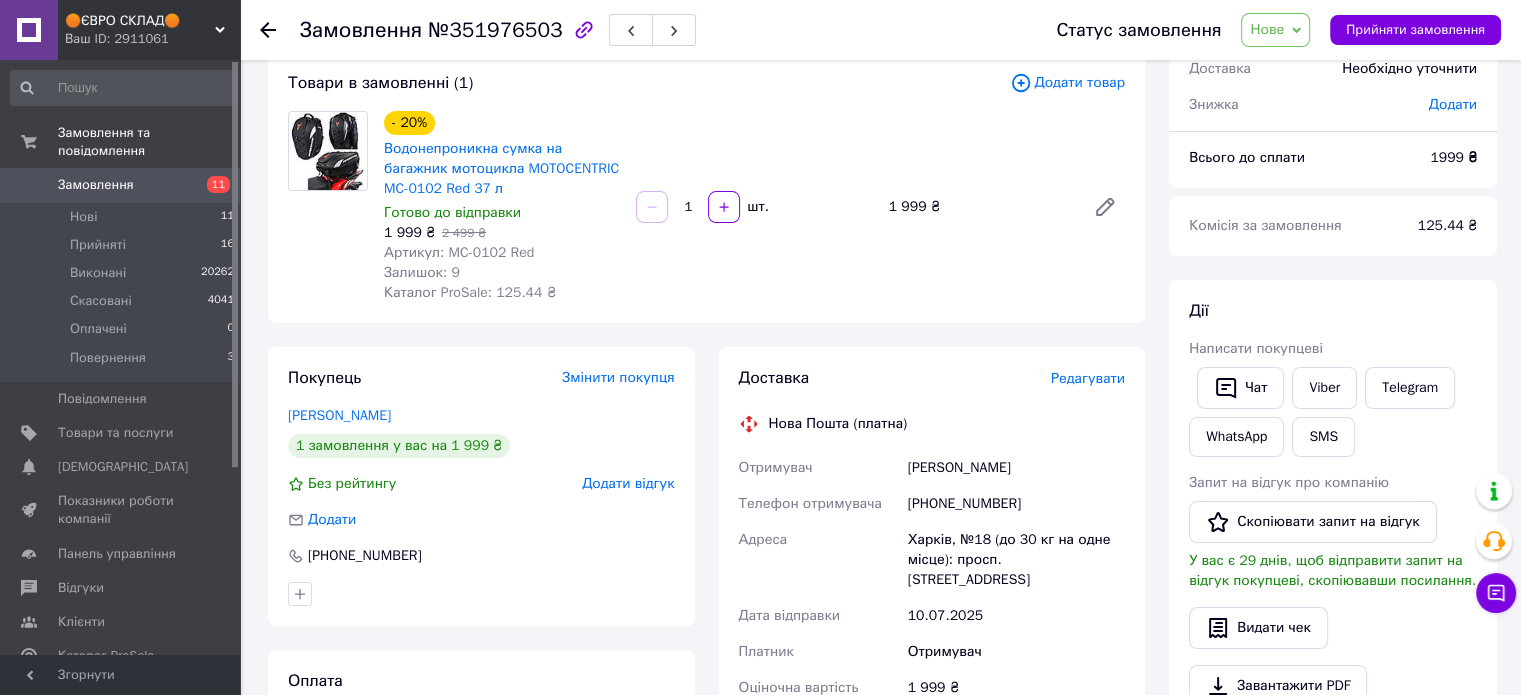scroll, scrollTop: 0, scrollLeft: 0, axis: both 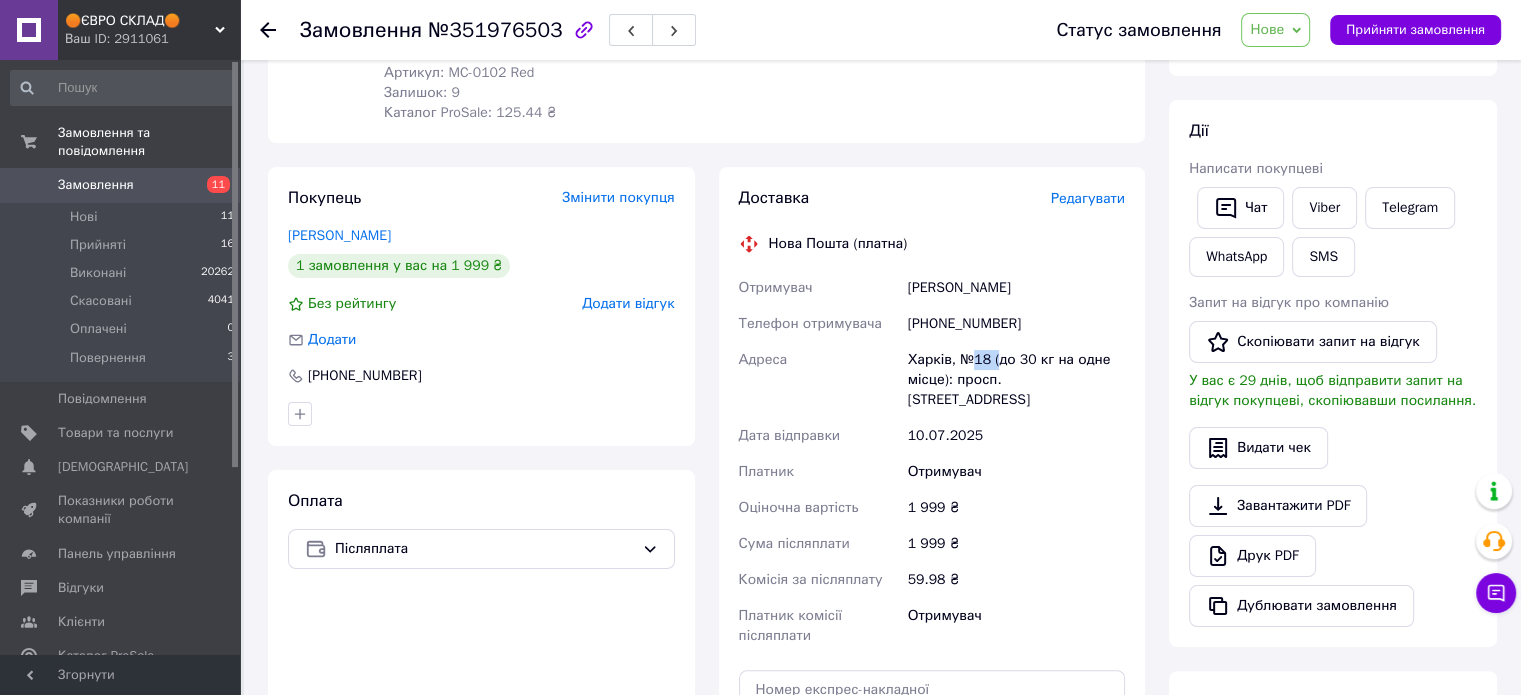 drag, startPoint x: 969, startPoint y: 356, endPoint x: 990, endPoint y: 388, distance: 38.27532 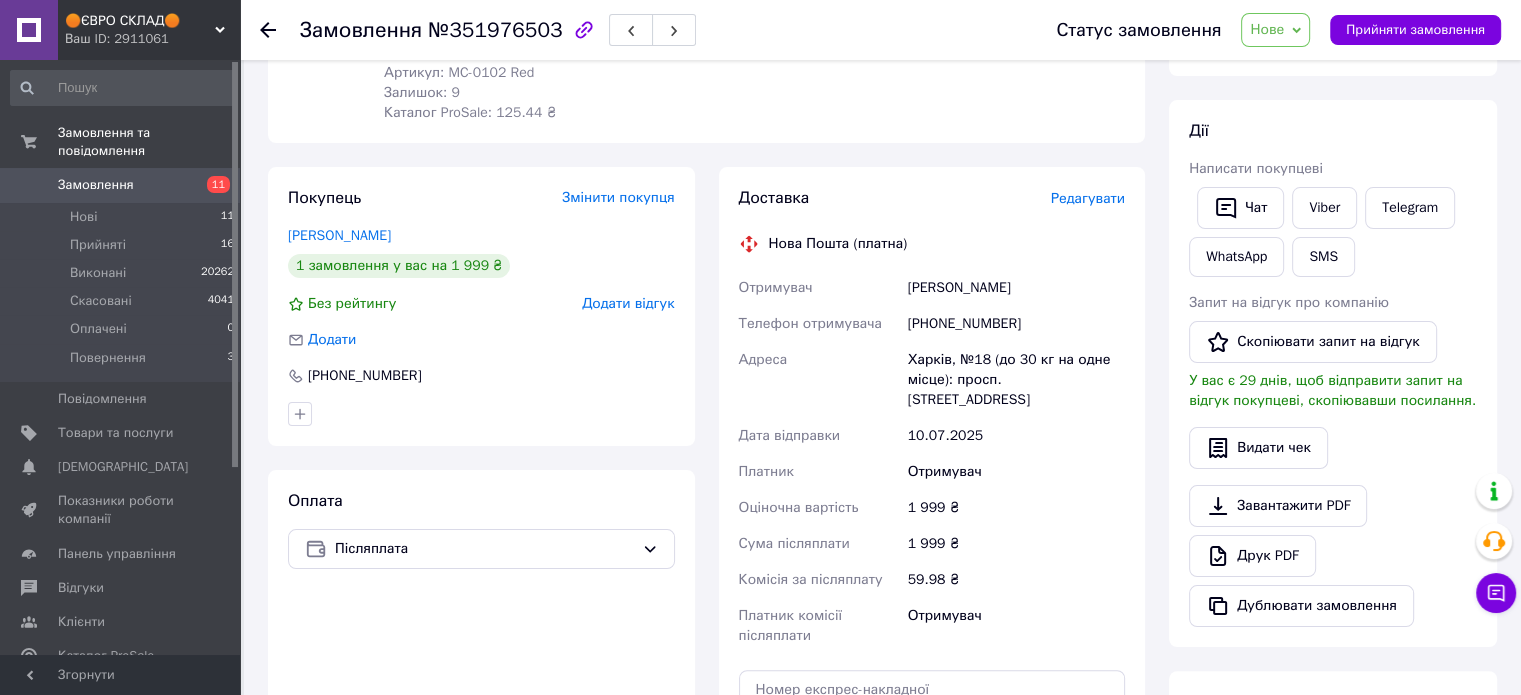 click on "Харків, №18 (до 30 кг на одне місце): просп. [STREET_ADDRESS]" at bounding box center [1016, 380] 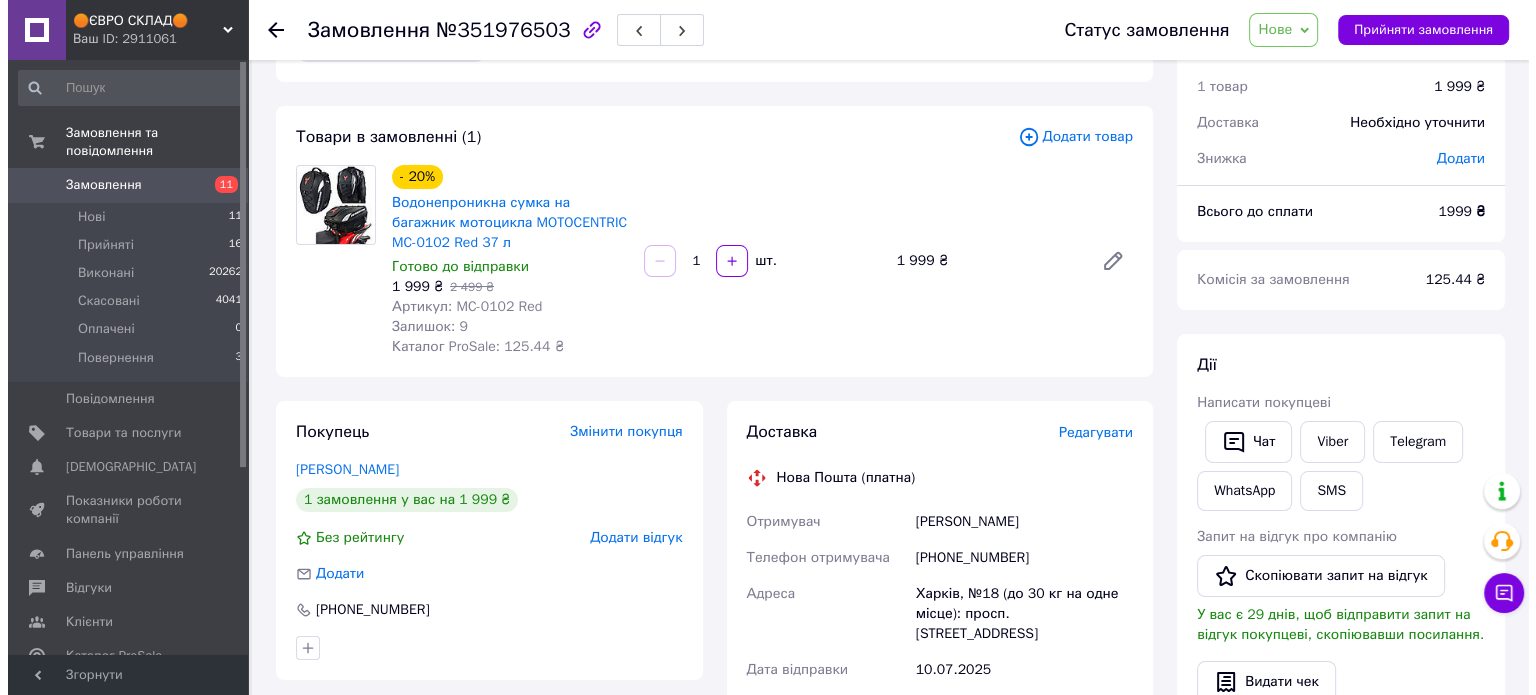 scroll, scrollTop: 0, scrollLeft: 0, axis: both 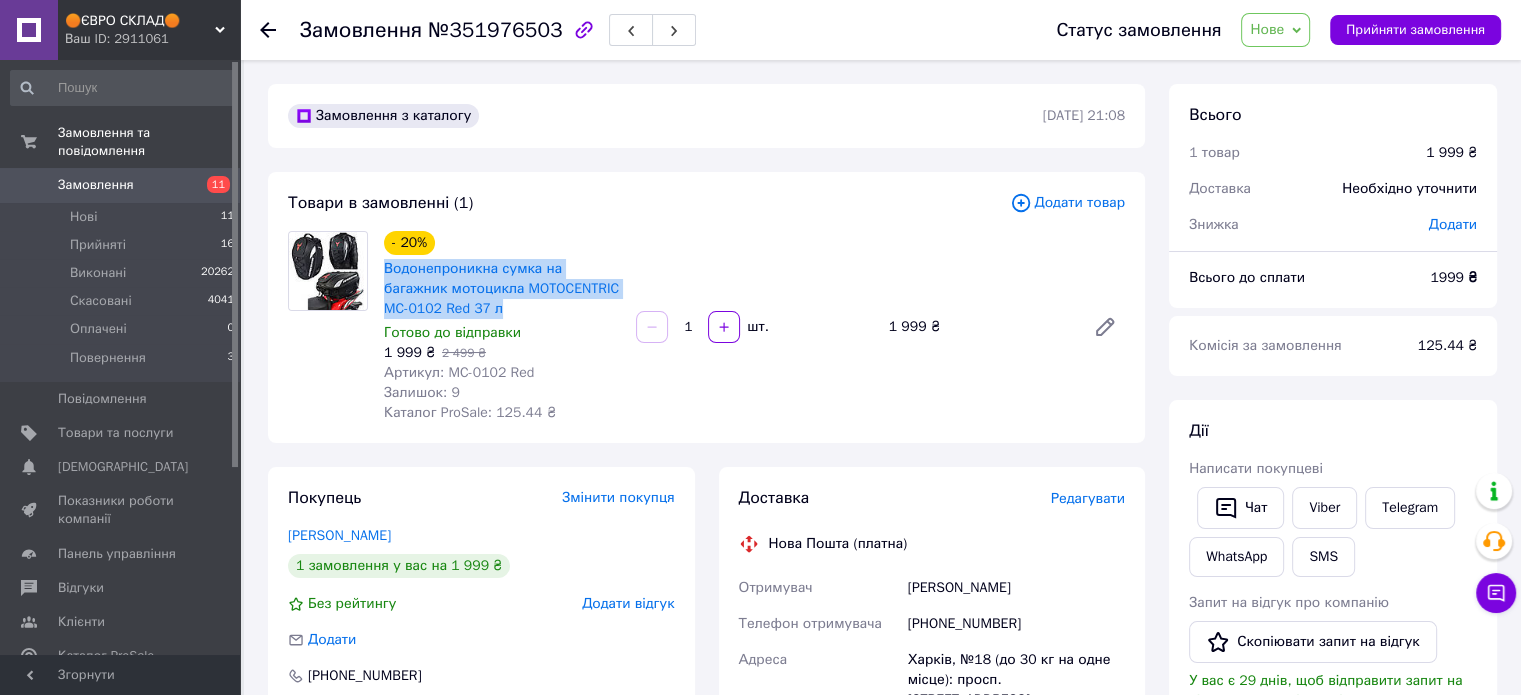 drag, startPoint x: 380, startPoint y: 271, endPoint x: 444, endPoint y: 319, distance: 80 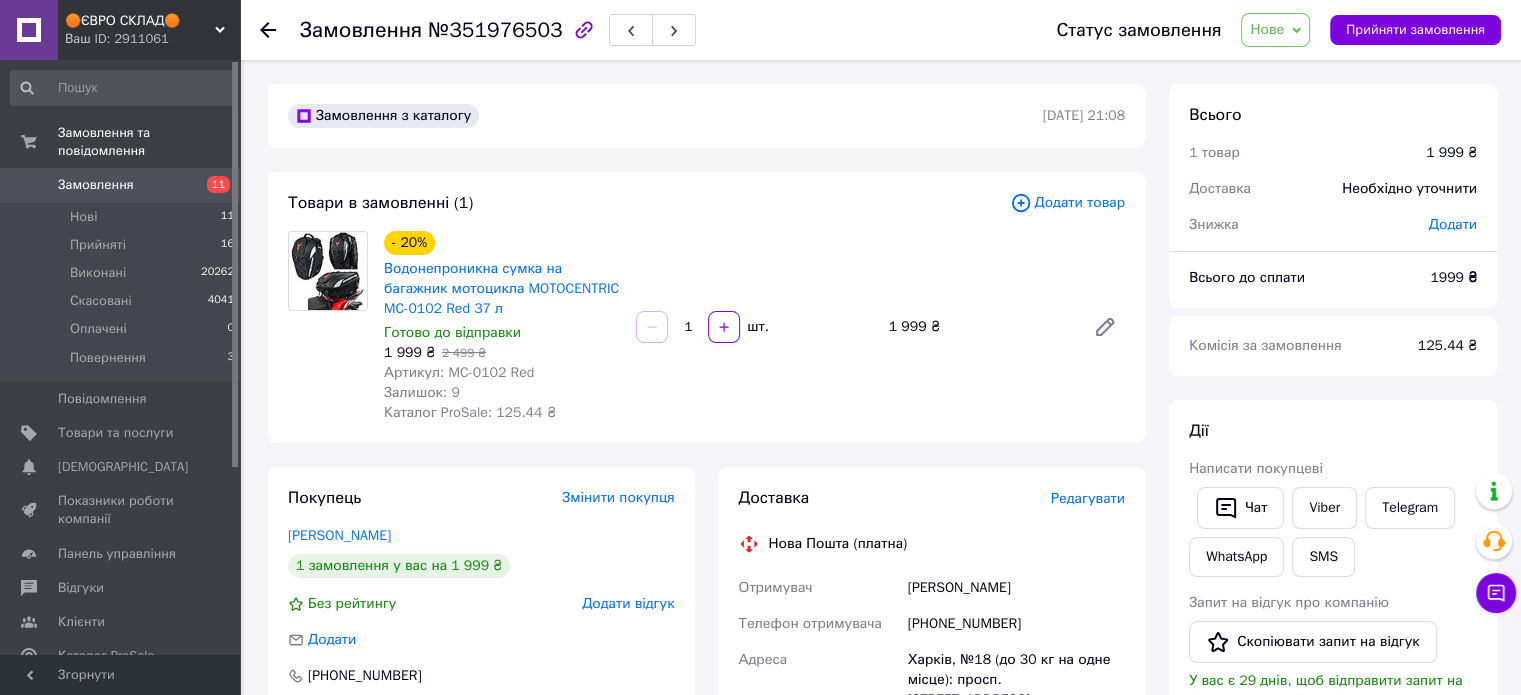click on "Редагувати" at bounding box center (1088, 498) 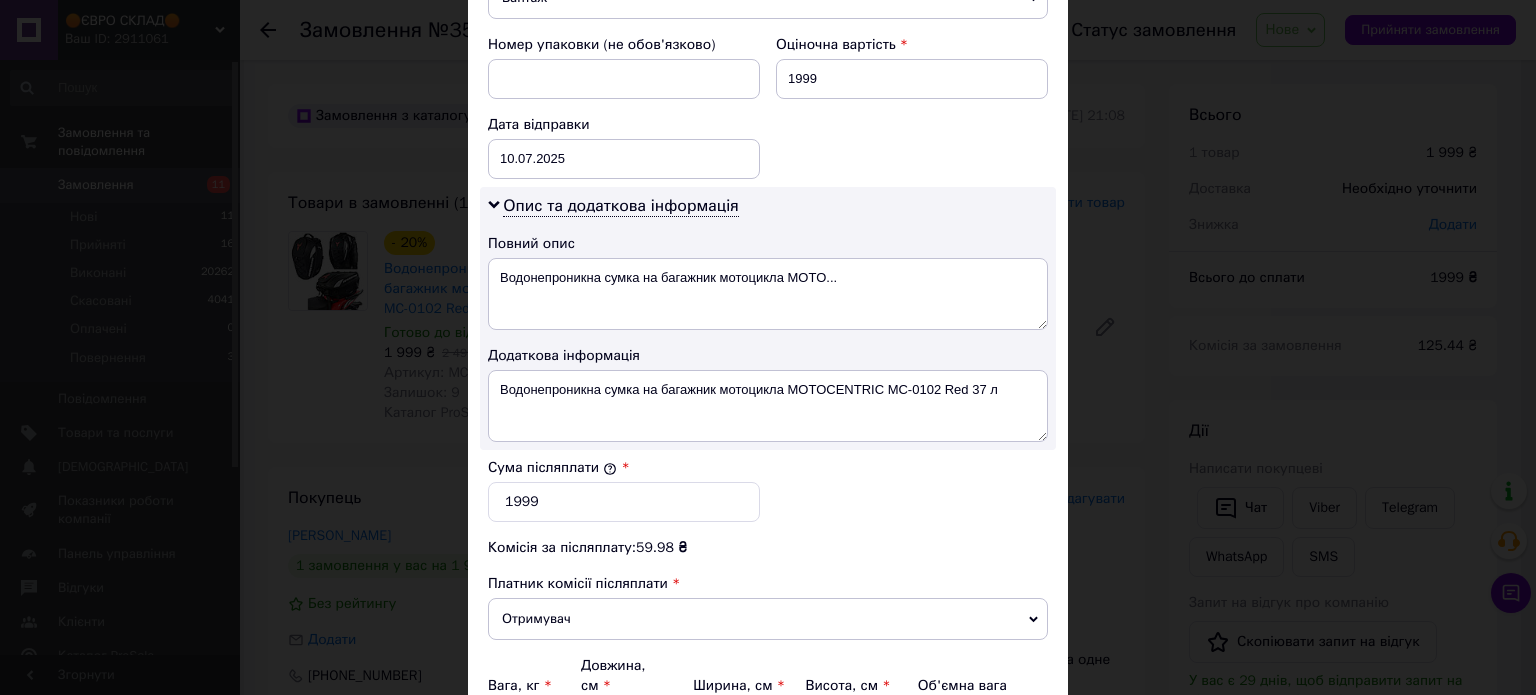 scroll, scrollTop: 1000, scrollLeft: 0, axis: vertical 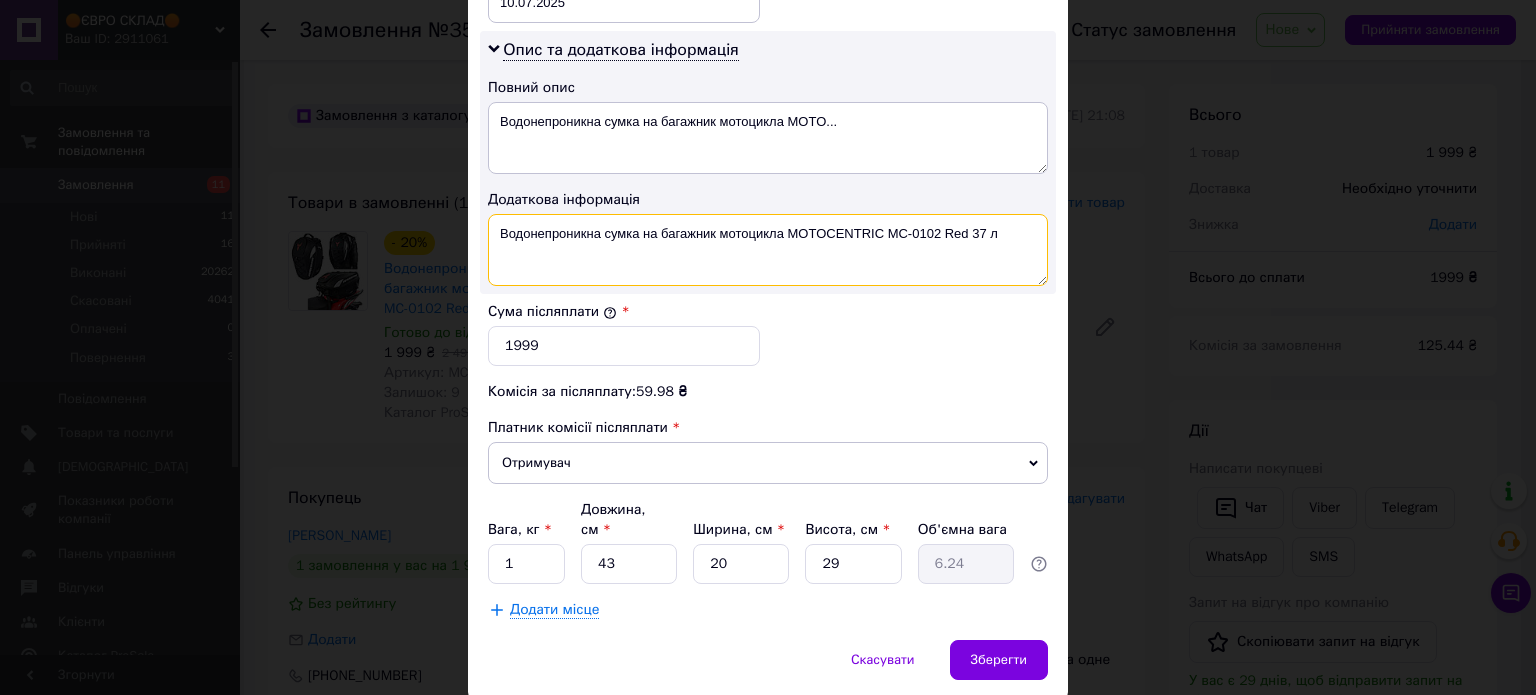 click on "Водонепроникна сумка на багажник мотоцикла MOTOCENTRIC MC-0102 Red 37 л" at bounding box center (768, 250) 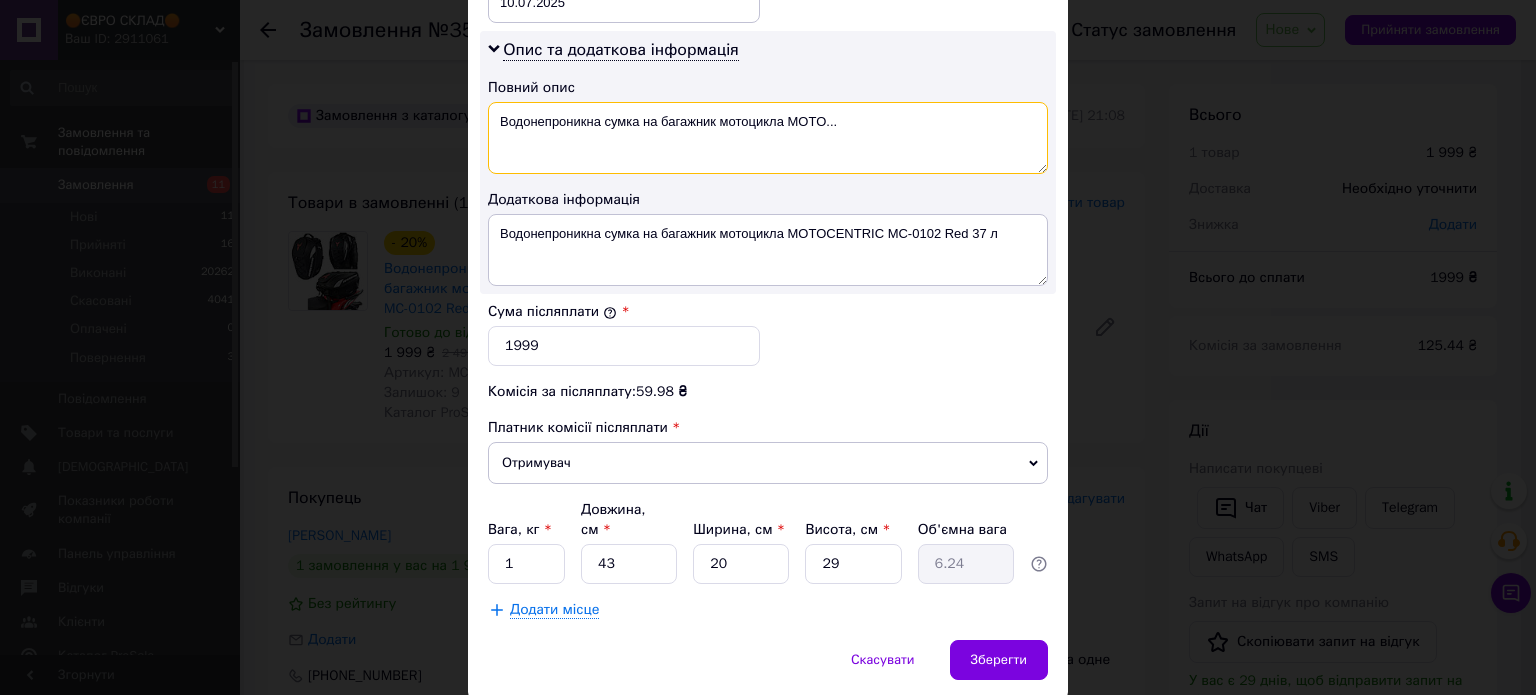 drag, startPoint x: 876, startPoint y: 115, endPoint x: 641, endPoint y: 119, distance: 235.03404 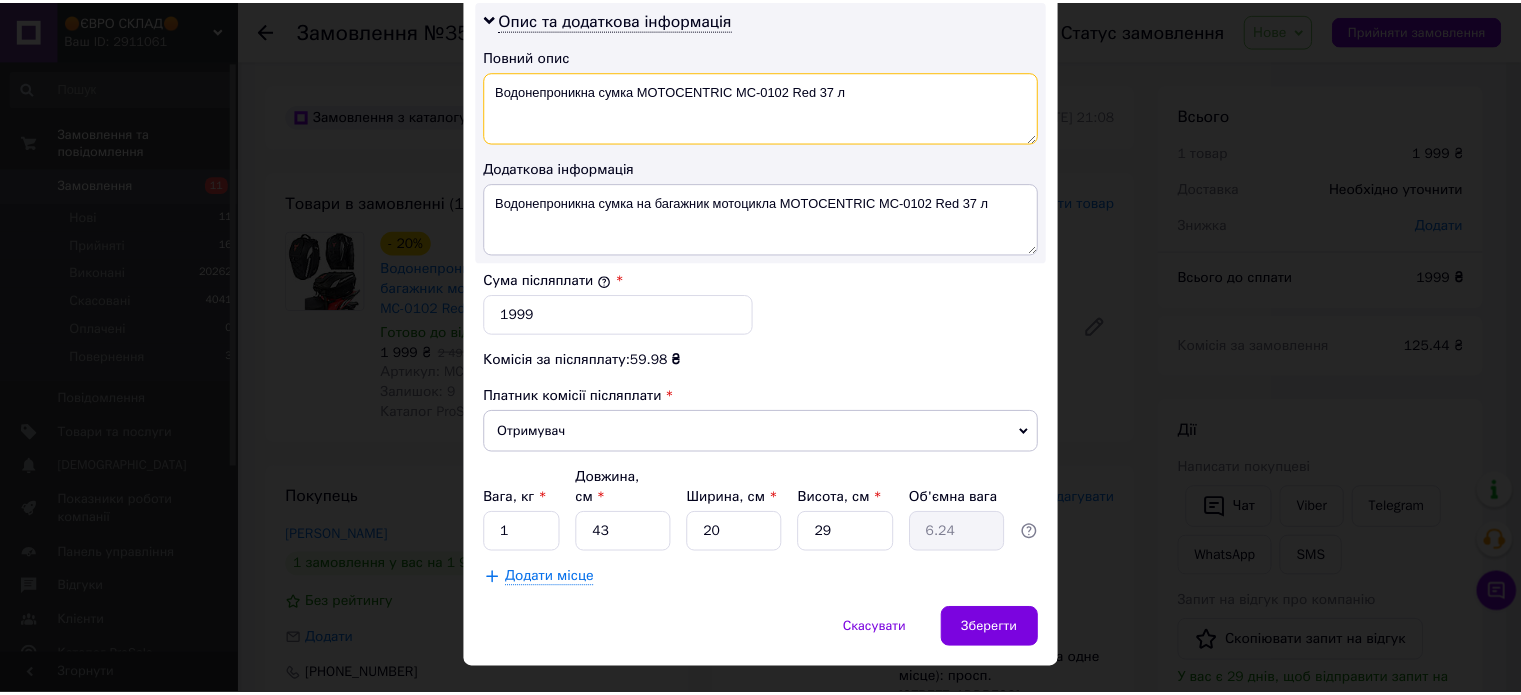 scroll, scrollTop: 1048, scrollLeft: 0, axis: vertical 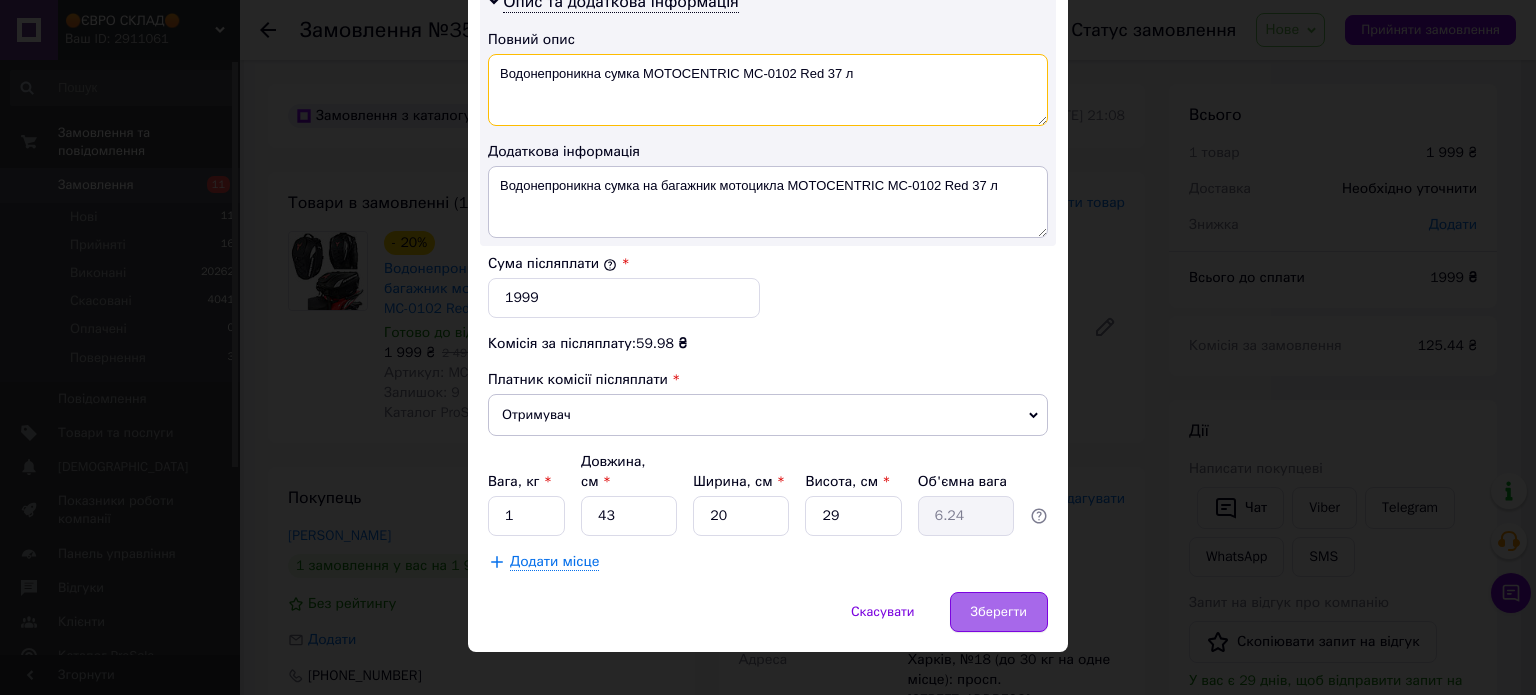 type on "Водонепроникна сумка MOTOCENTRIC MC-0102 Red 37 л" 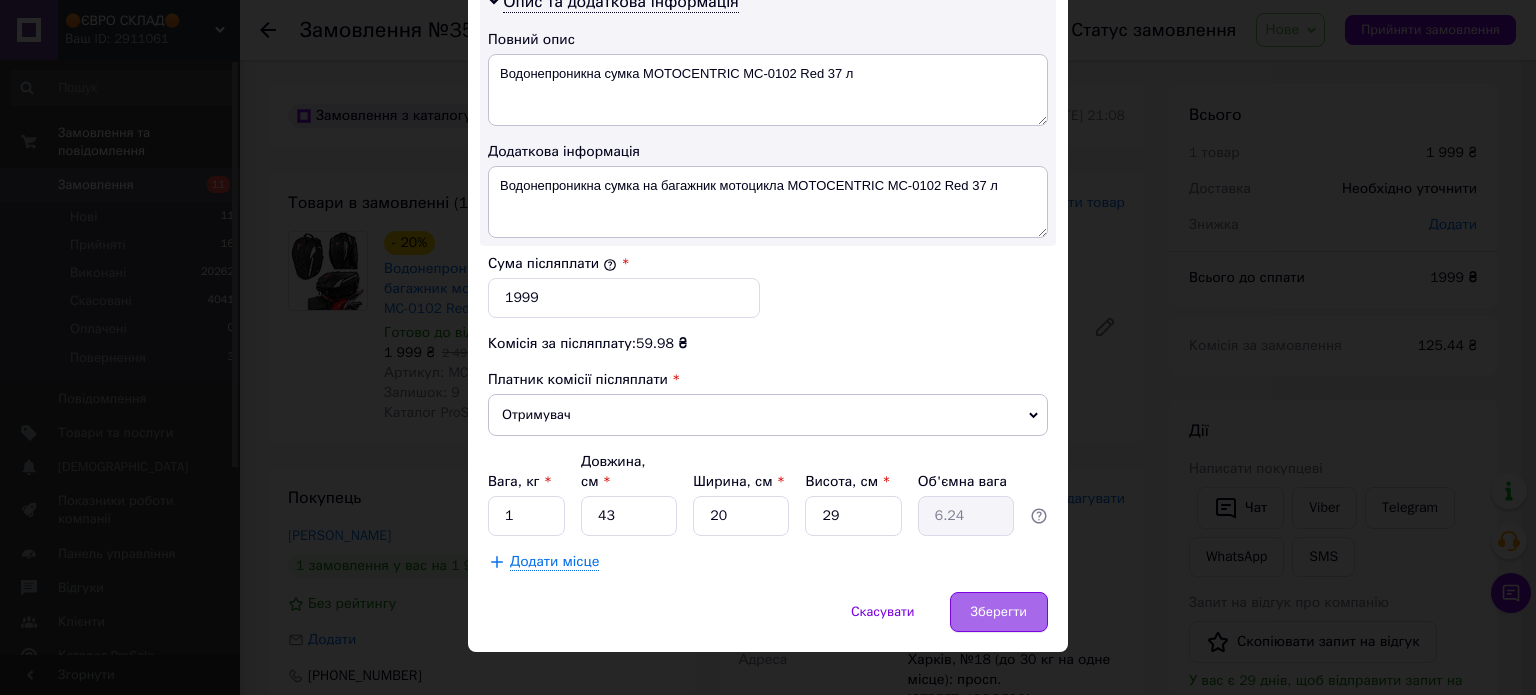 click on "Зберегти" at bounding box center (999, 612) 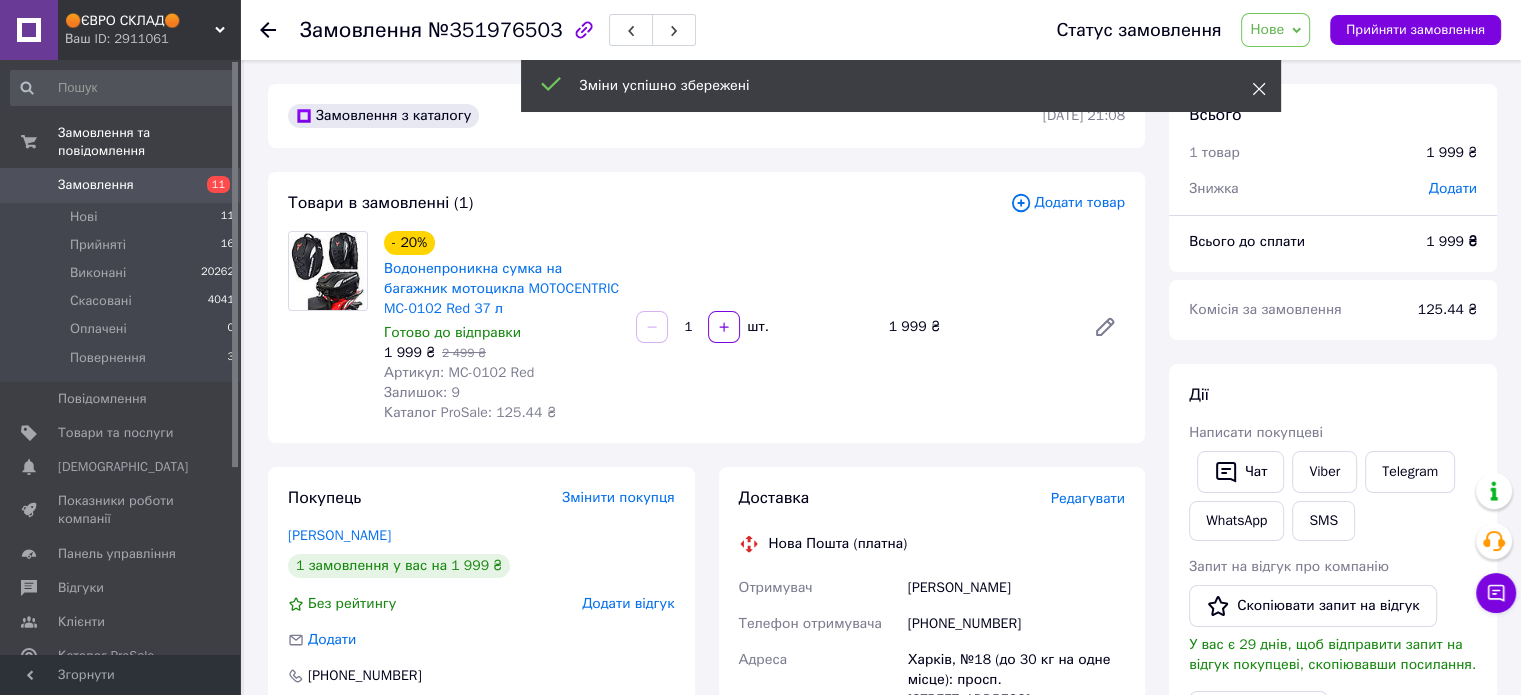 click 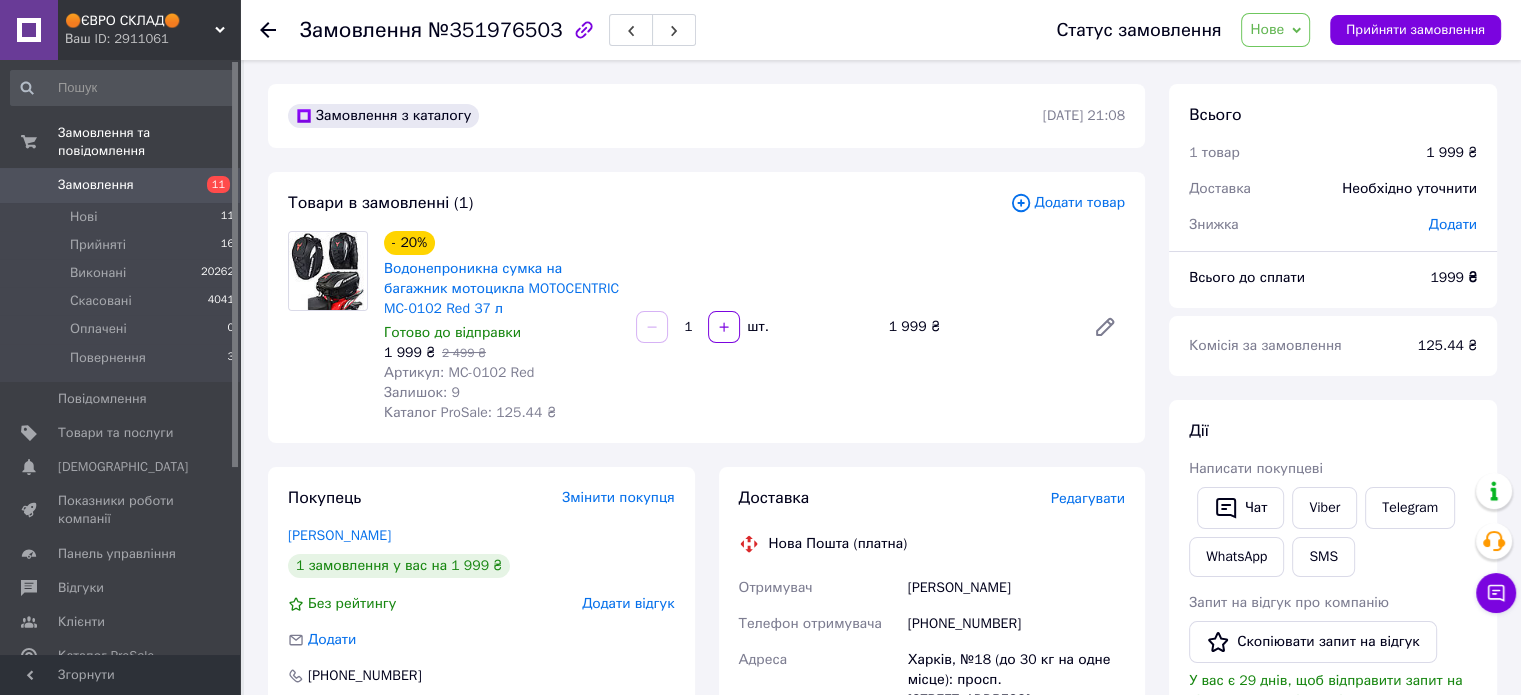 drag, startPoint x: 1272, startPoint y: 27, endPoint x: 1286, endPoint y: 44, distance: 22.022715 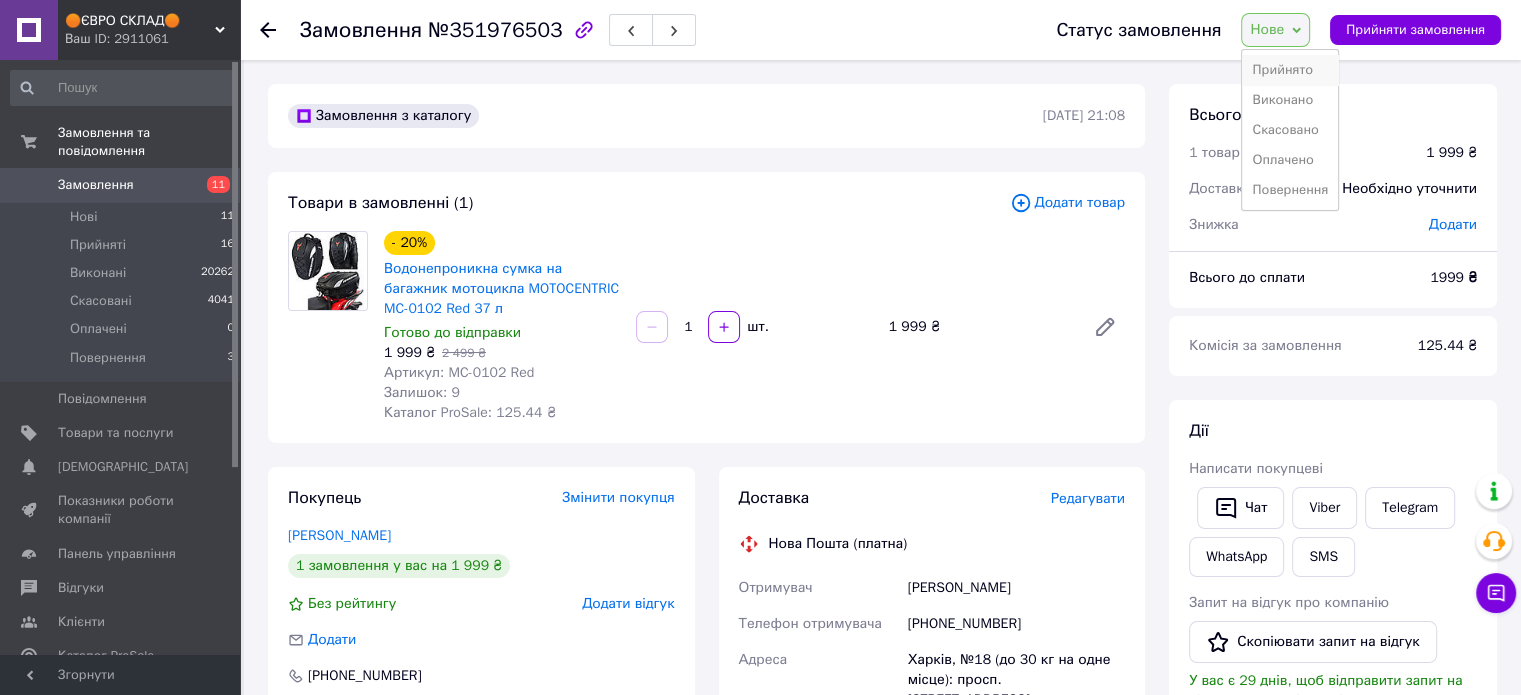 click on "Прийнято" at bounding box center [1290, 70] 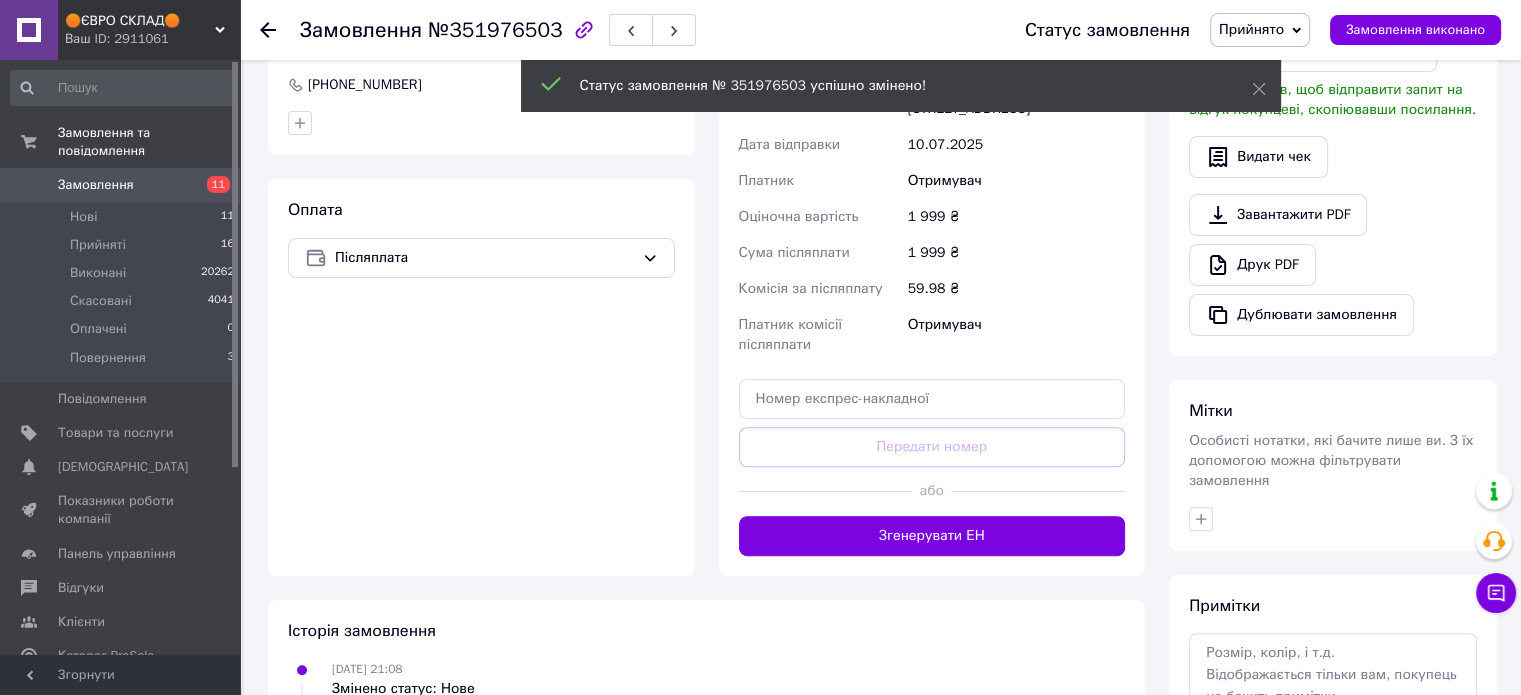 scroll, scrollTop: 700, scrollLeft: 0, axis: vertical 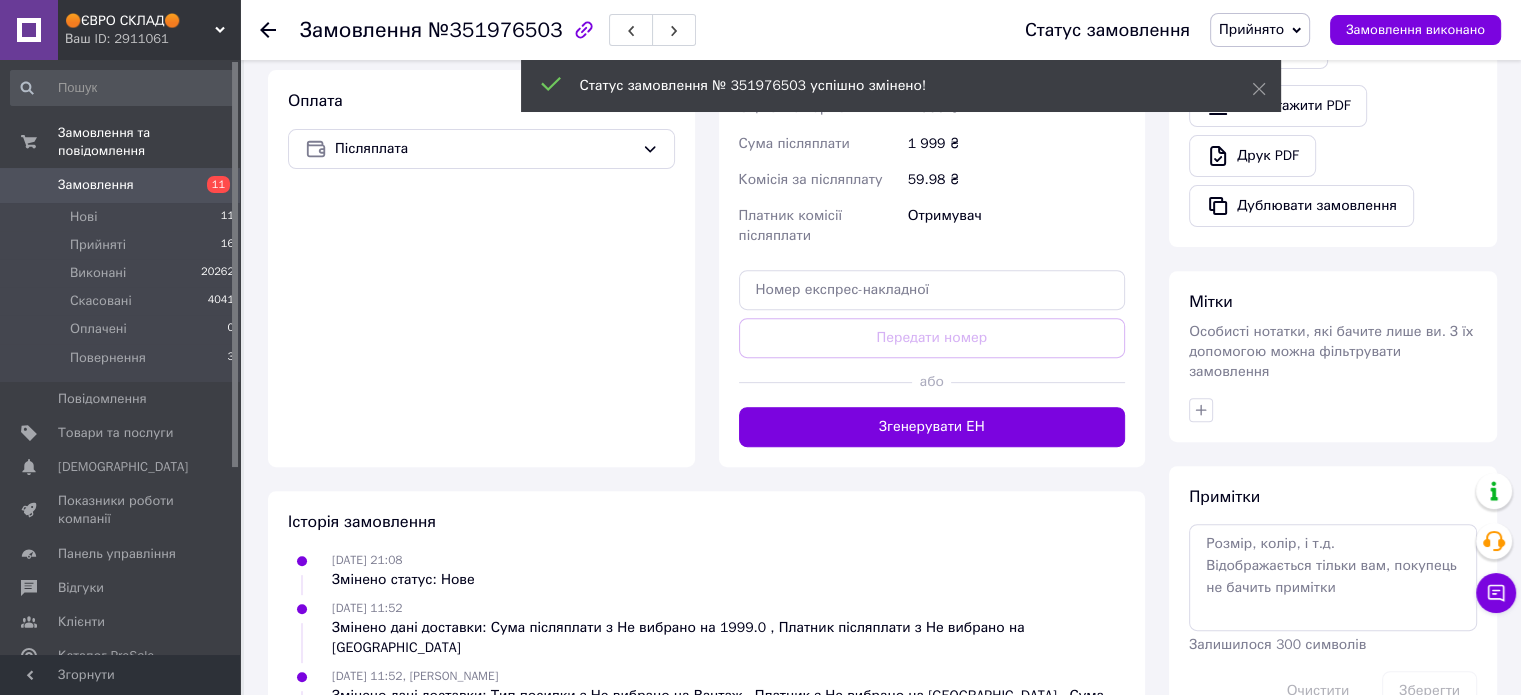 drag, startPoint x: 962, startPoint y: 393, endPoint x: 883, endPoint y: 451, distance: 98.005104 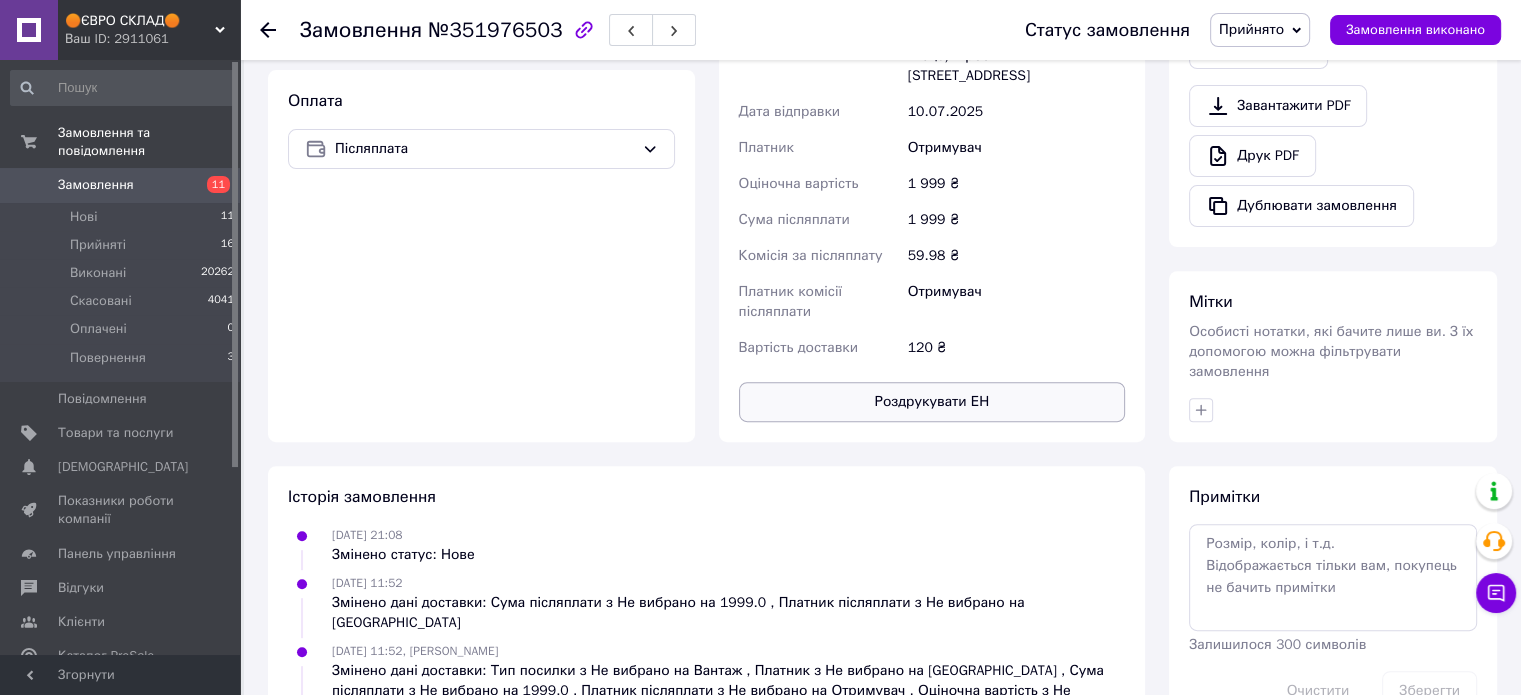 click on "Роздрукувати ЕН" at bounding box center (932, 402) 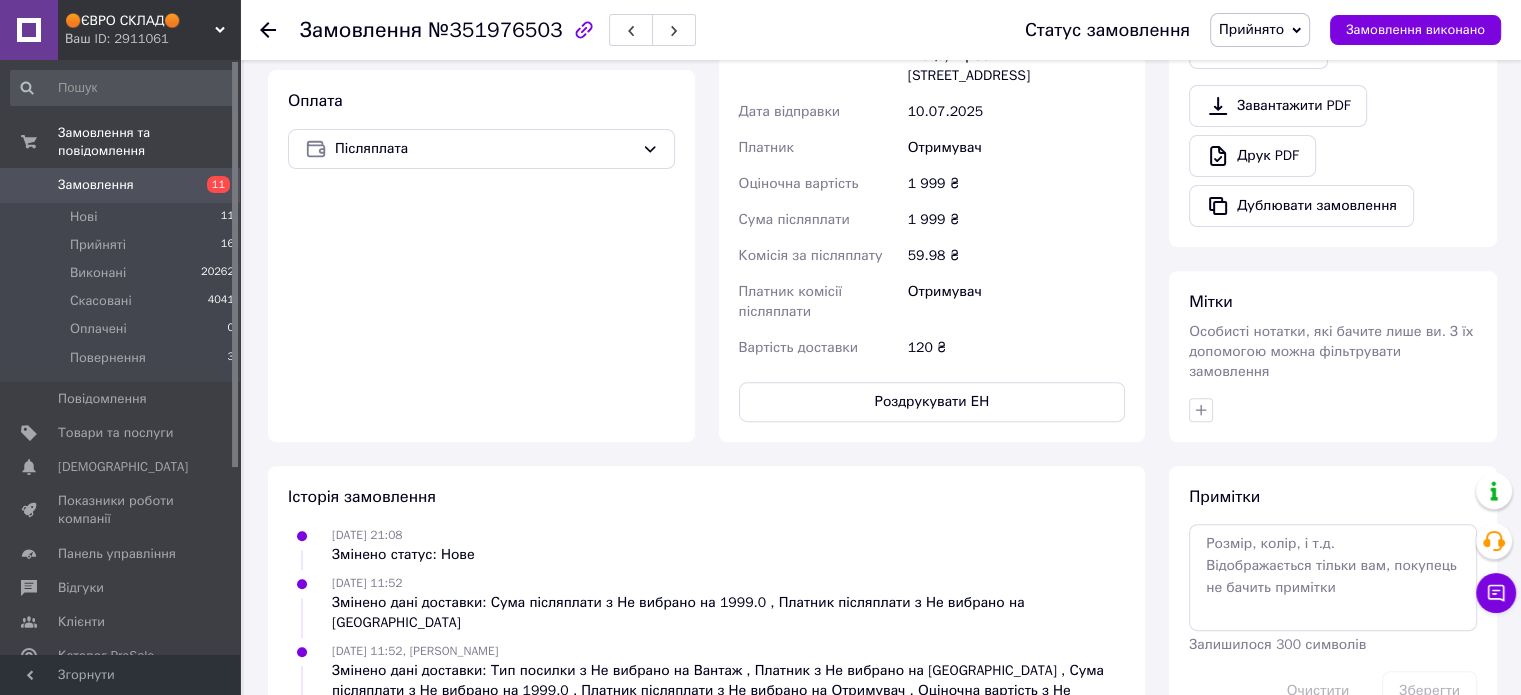 click on "Замовлення з каталогу 09.07.2025 | 21:08 Товари в замовленні (1) Додати товар - 20% Водонепроникна сумка на багажник мотоцикла MOTOCENTRIC MC-0102 Red 37 л Готово до відправки 1 999 ₴   2 499 ₴ Артикул: MC-0102 Red Залишок: 9 Каталог ProSale: 125.44 ₴  1   шт. 1 999 ₴ Покупець Змінити покупця Улузова Наталя 1 замовлення у вас на 1 999 ₴ Без рейтингу   Додати відгук Додати +380676957257 Оплата Післяплата Доставка Редагувати Нова Пошта (платна) Номер накладної 20451202905337 Статус відправлення Заплановано Отримувач Улузова Наталя Телефон отримувача +380676957257 Адреса Дата відправки 10.07.2025 Платник Отримувач 1 999 ₴ <" at bounding box center [706, 140] 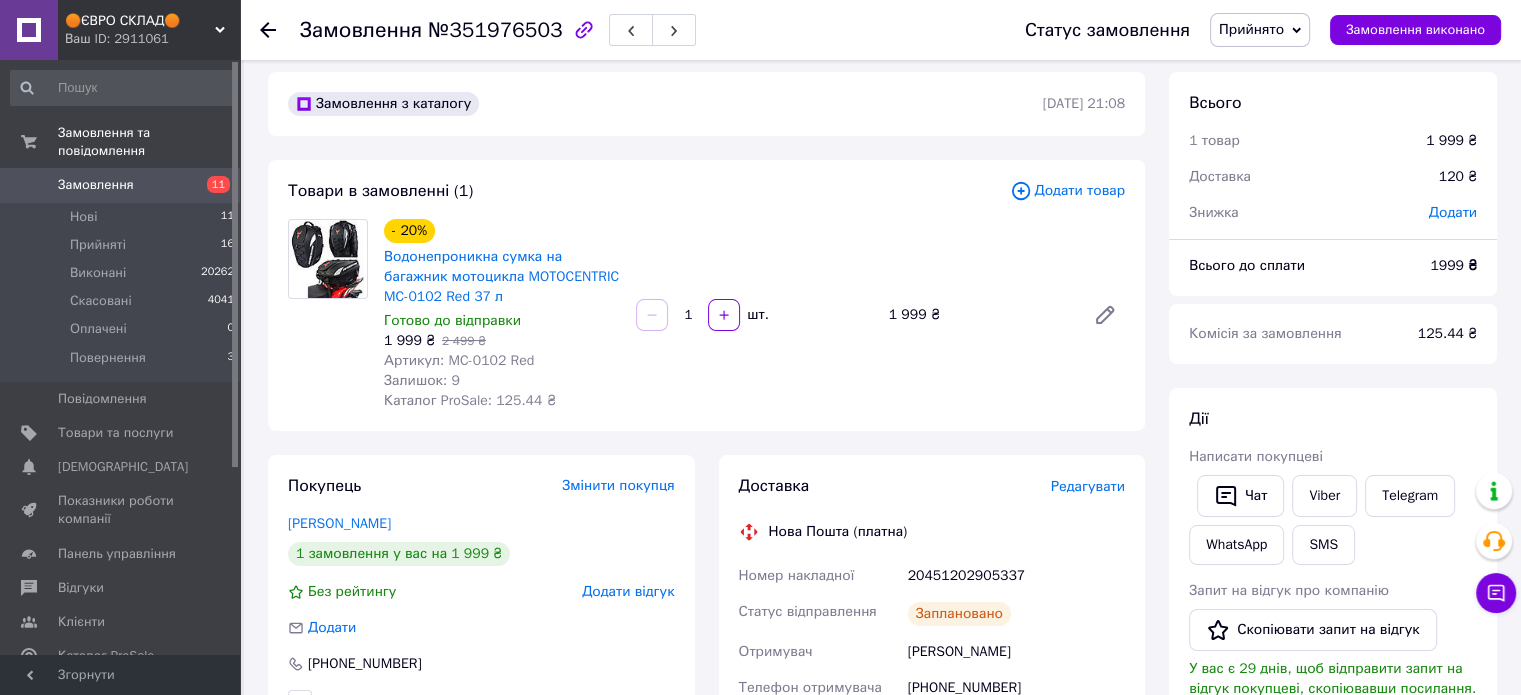 scroll, scrollTop: 0, scrollLeft: 0, axis: both 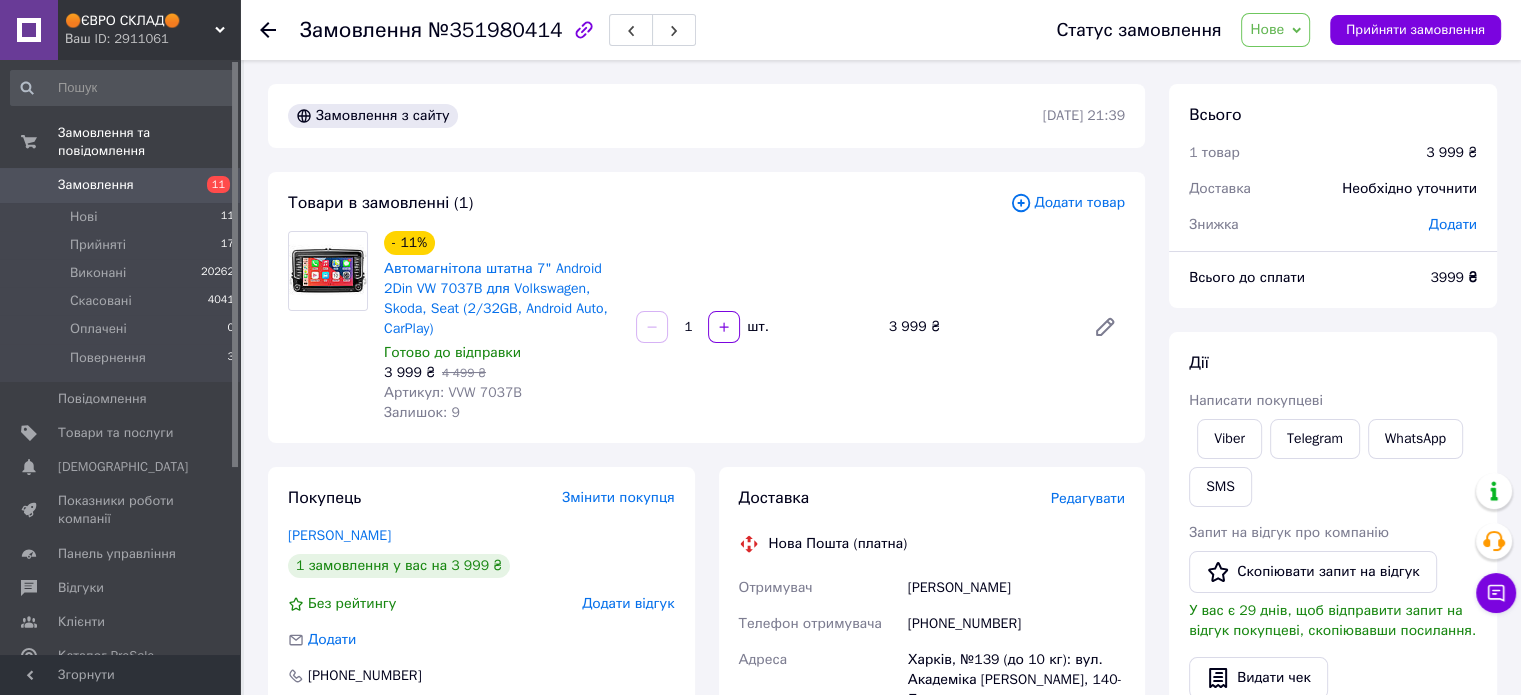 click on "- 11% Автомагнітола штатна 7" Android 2Din VW 7037B для Volkswagen, Skoda, Seat (2/32GB, Android Auto, CarPlay) Готово до відправки 3 999 ₴   4 499 ₴ Артикул: VVW 7037B Залишок: 9 1   шт. 3 999 ₴" at bounding box center [754, 327] 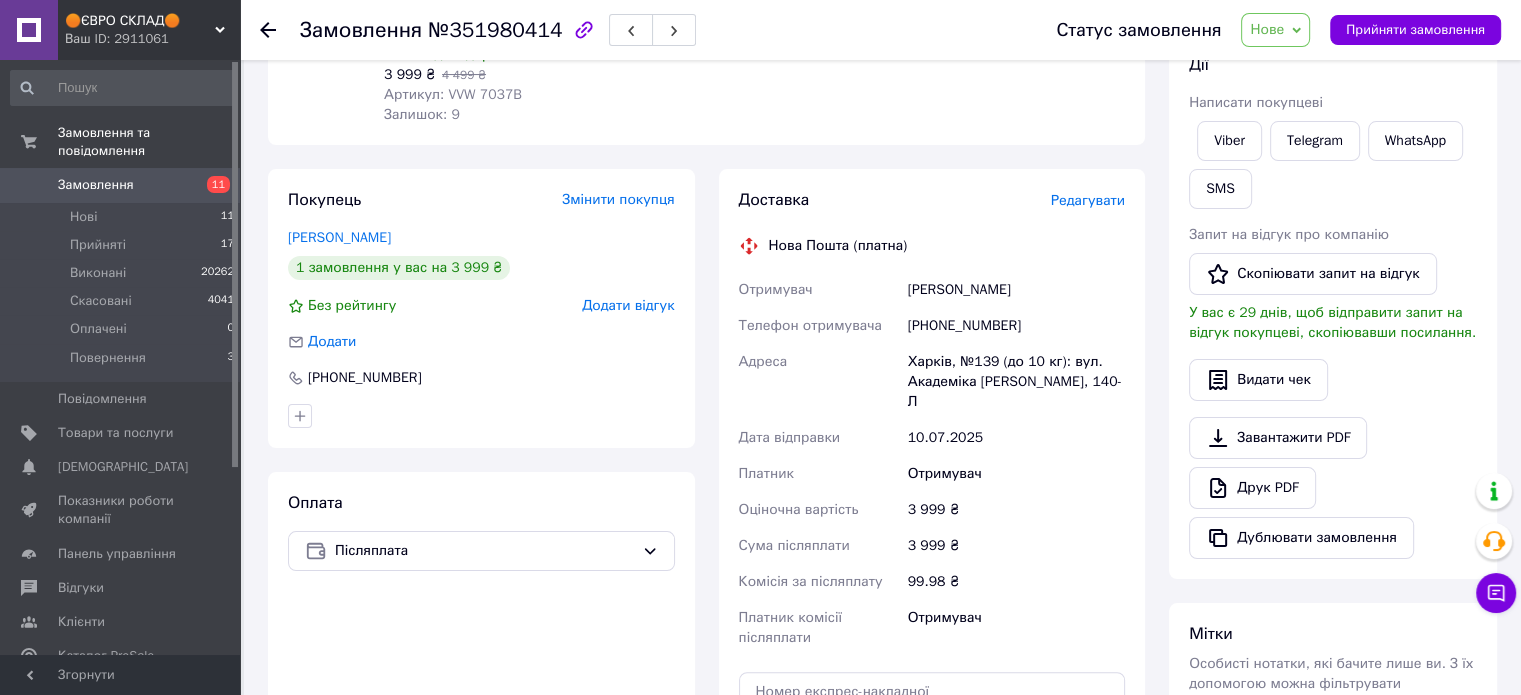 scroll, scrollTop: 300, scrollLeft: 0, axis: vertical 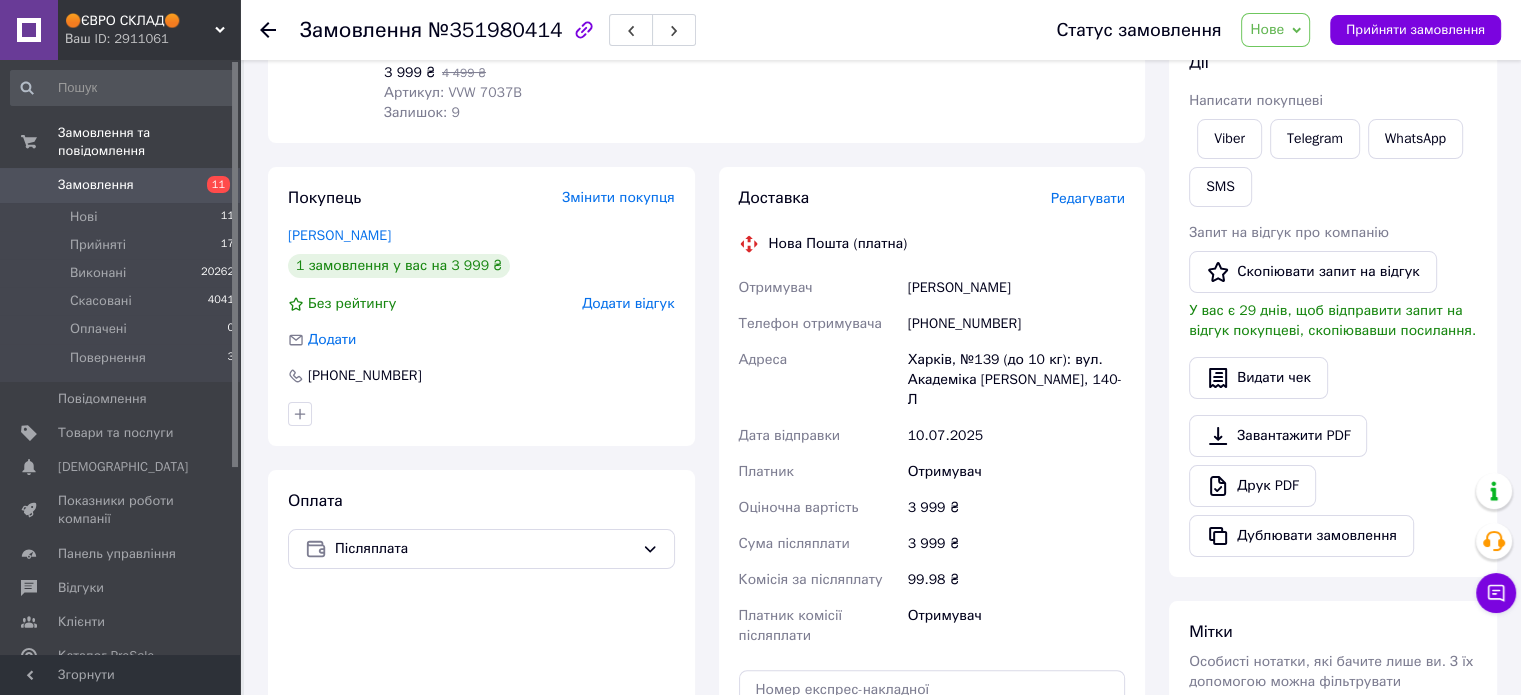 click on "Покупець Змінити покупця [PERSON_NAME] 1 замовлення у вас на 3 999 ₴ Без рейтингу   Додати відгук Додати [PHONE_NUMBER] Оплата Післяплата" at bounding box center (481, 517) 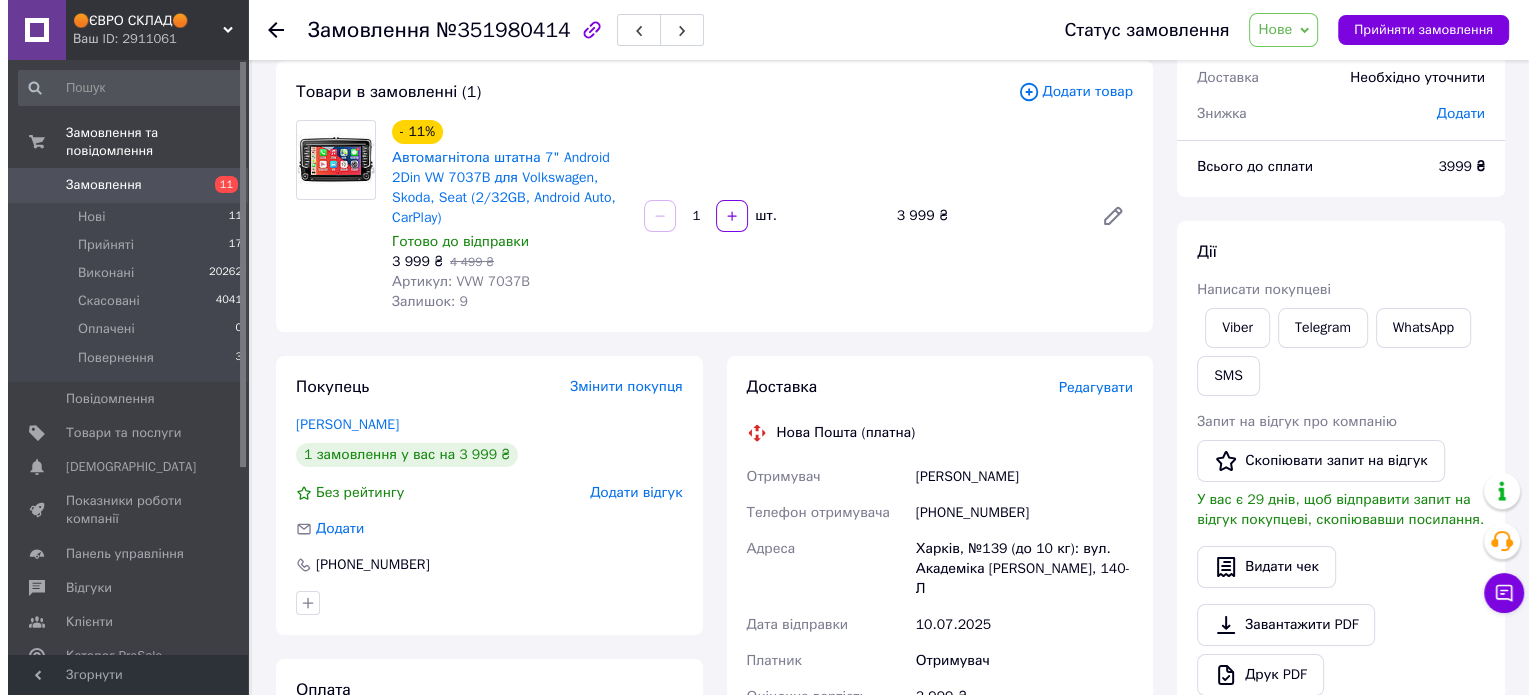 scroll, scrollTop: 0, scrollLeft: 0, axis: both 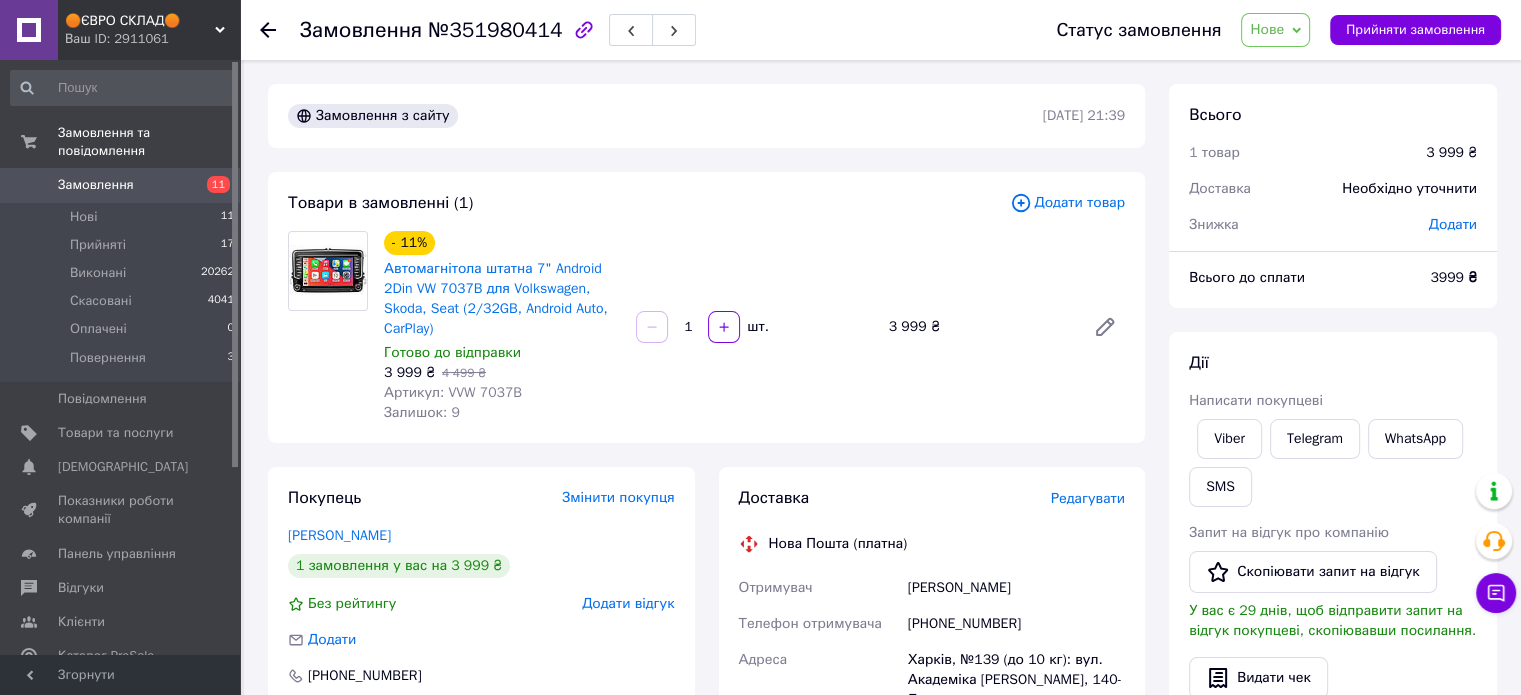 click on "Редагувати" at bounding box center [1088, 498] 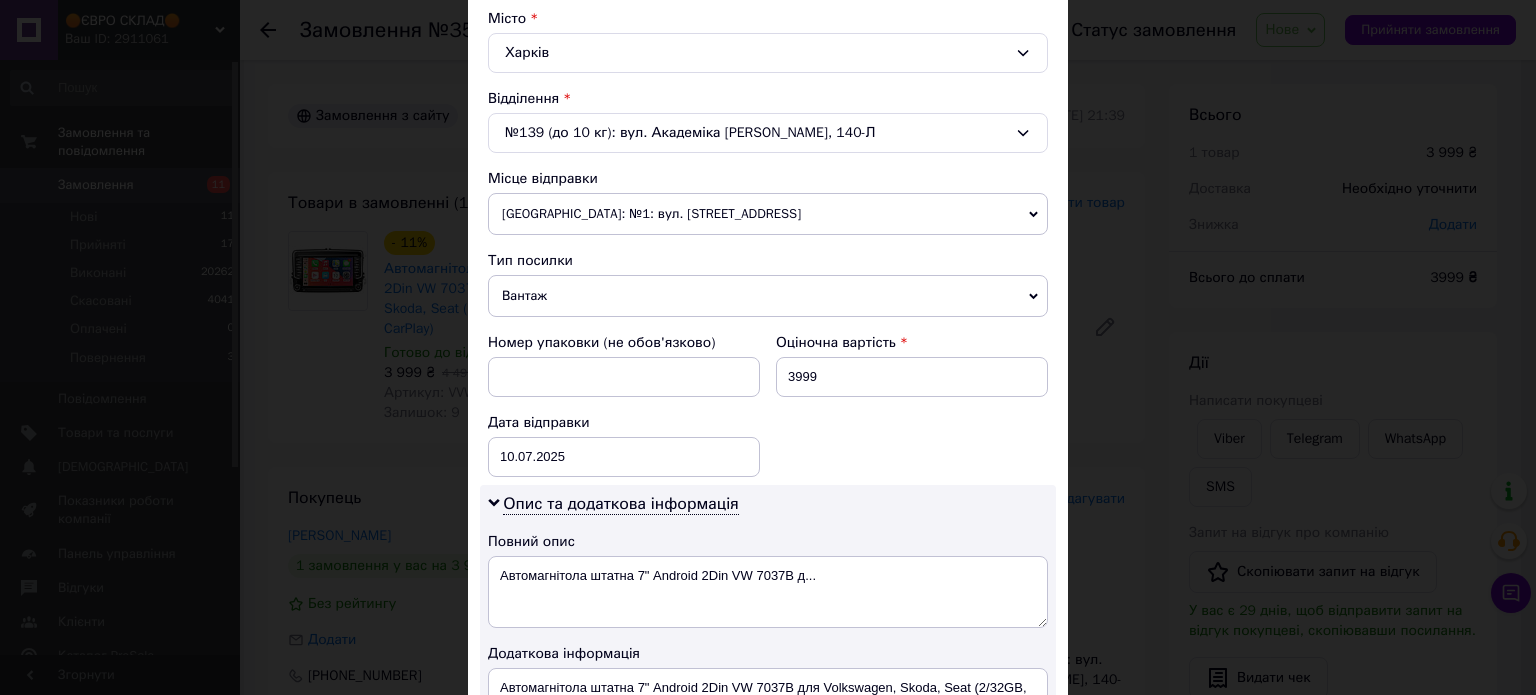 scroll, scrollTop: 700, scrollLeft: 0, axis: vertical 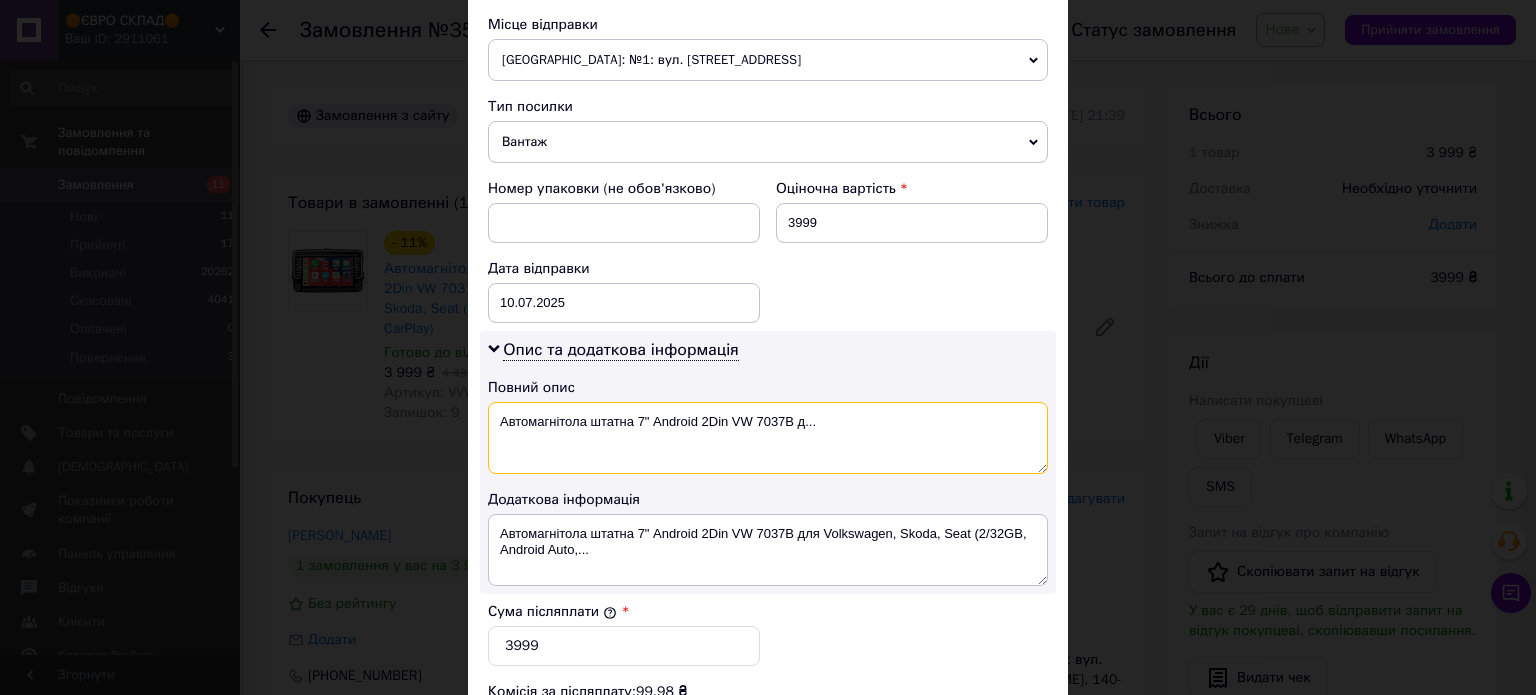 click on "Автомагнітола штатна 7" Android 2Din VW 7037B д..." at bounding box center [768, 438] 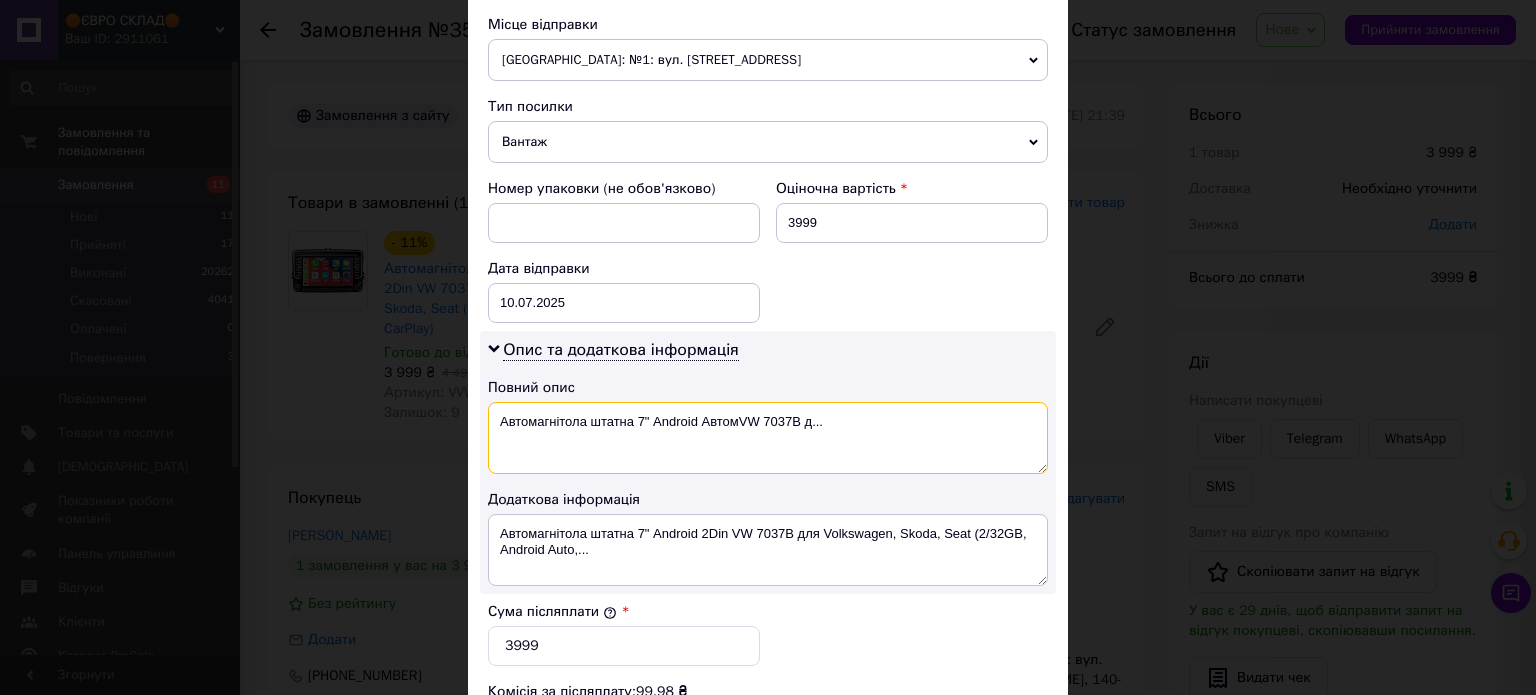 click on "Автомагнітола штатна 7" Android АвтомVW 7037B д..." at bounding box center (768, 438) 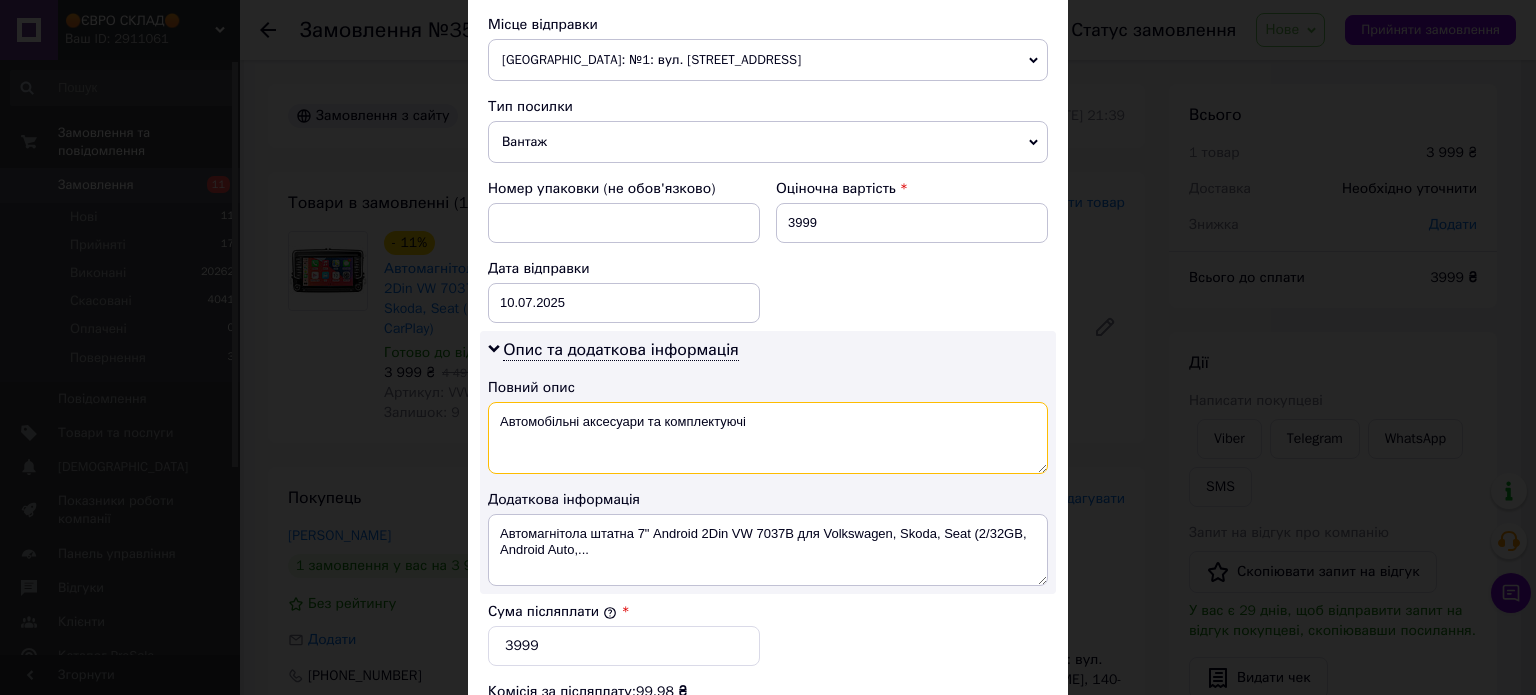 type on "Автомобільні аксесуари та комплектуючі" 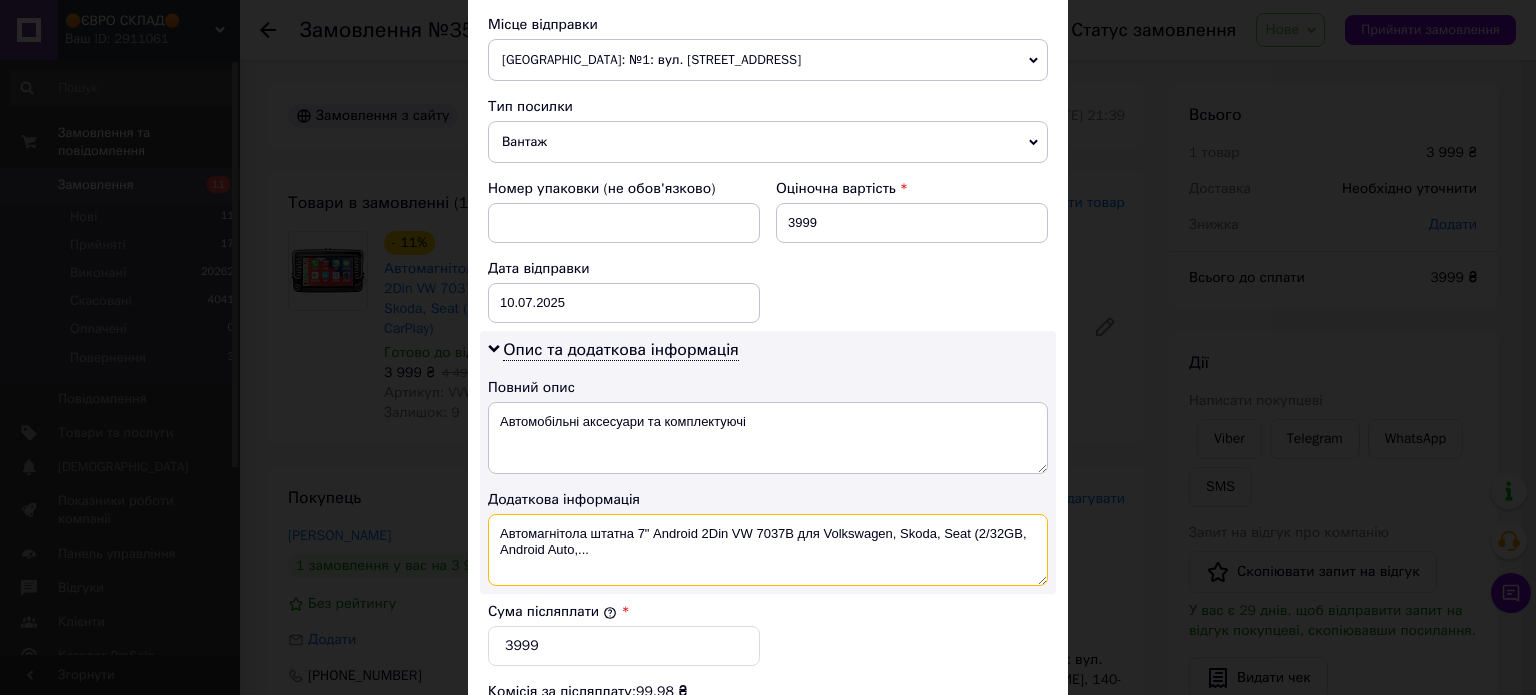 click on "Автомагнітола штатна 7" Android 2Din VW 7037B для Volkswagen, Skoda, Seat (2/32GB, Android Auto,..." at bounding box center [768, 550] 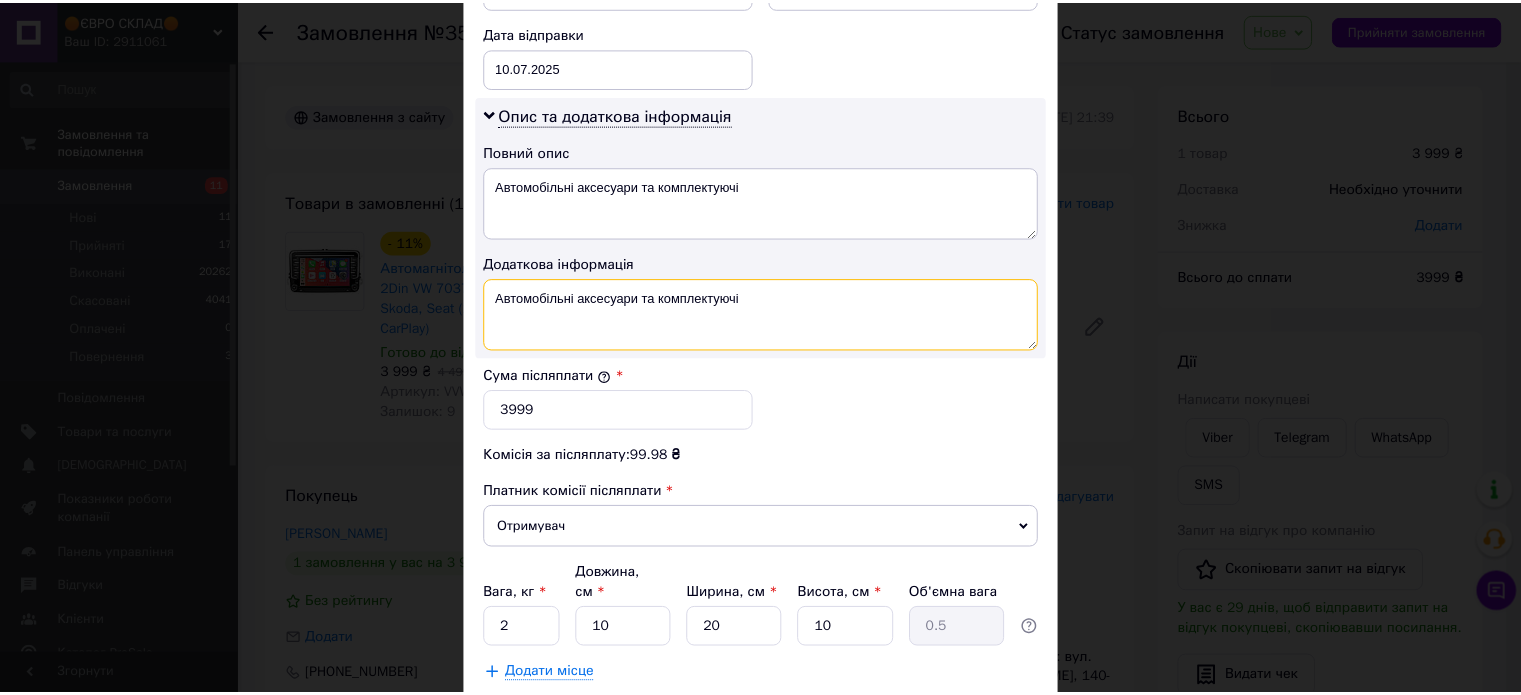 scroll, scrollTop: 1048, scrollLeft: 0, axis: vertical 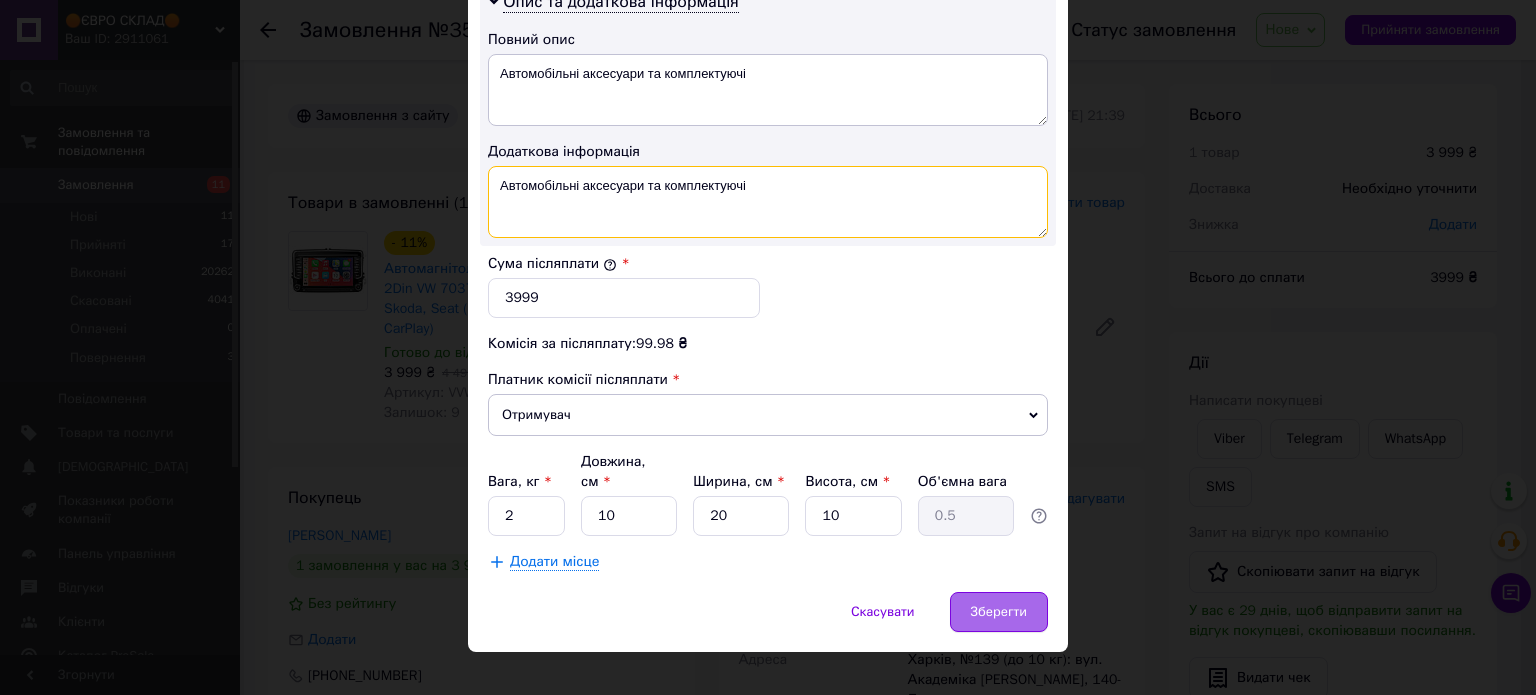 type on "Автомобільні аксесуари та комплектуючі" 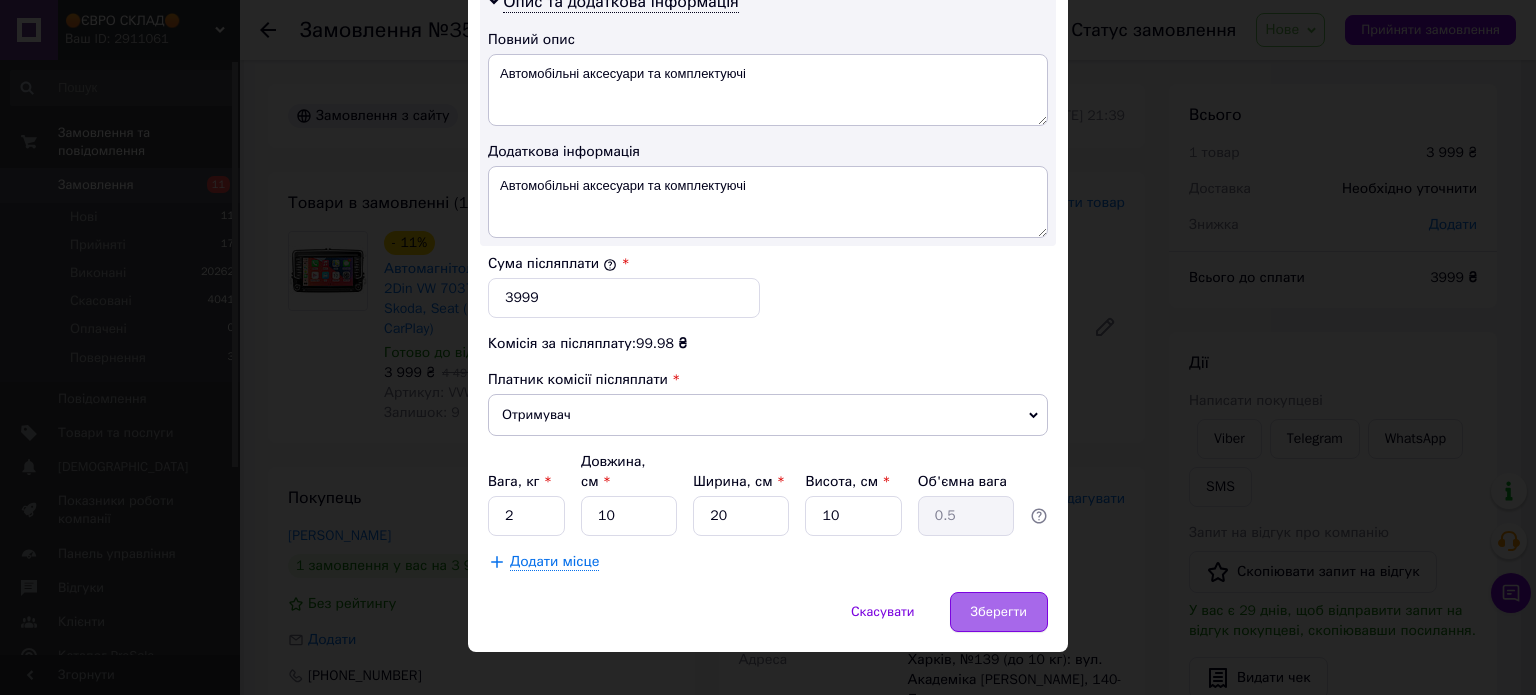 click on "Зберегти" at bounding box center [999, 612] 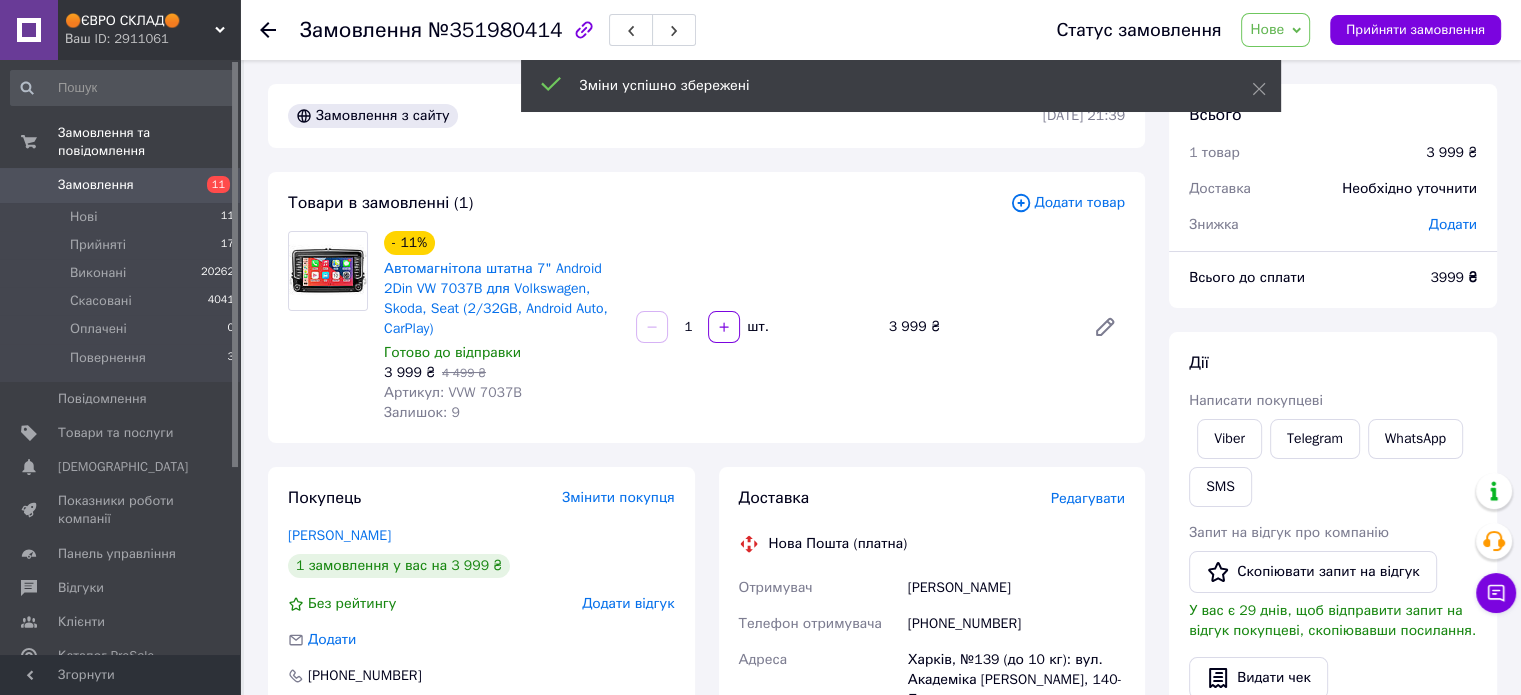 click on "Зміни успішно збережені" at bounding box center [901, 86] 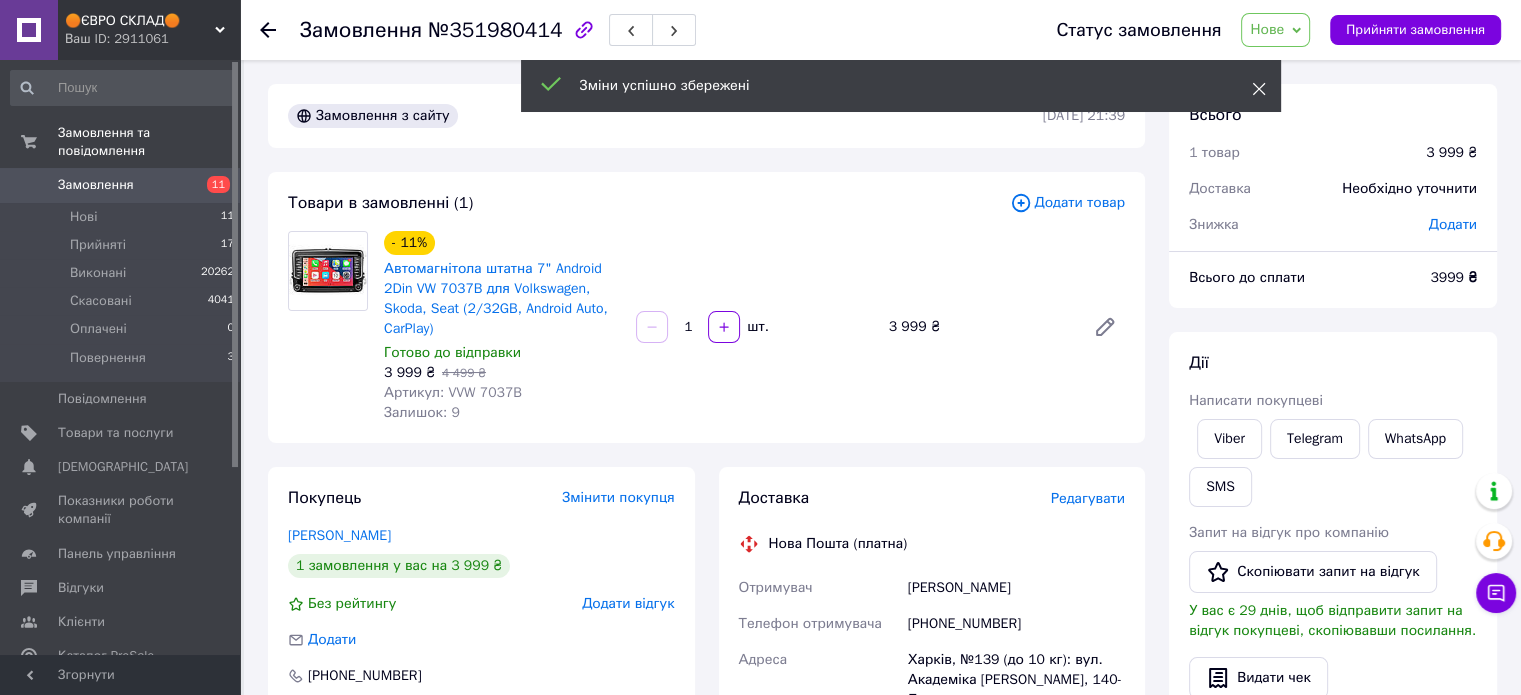 click 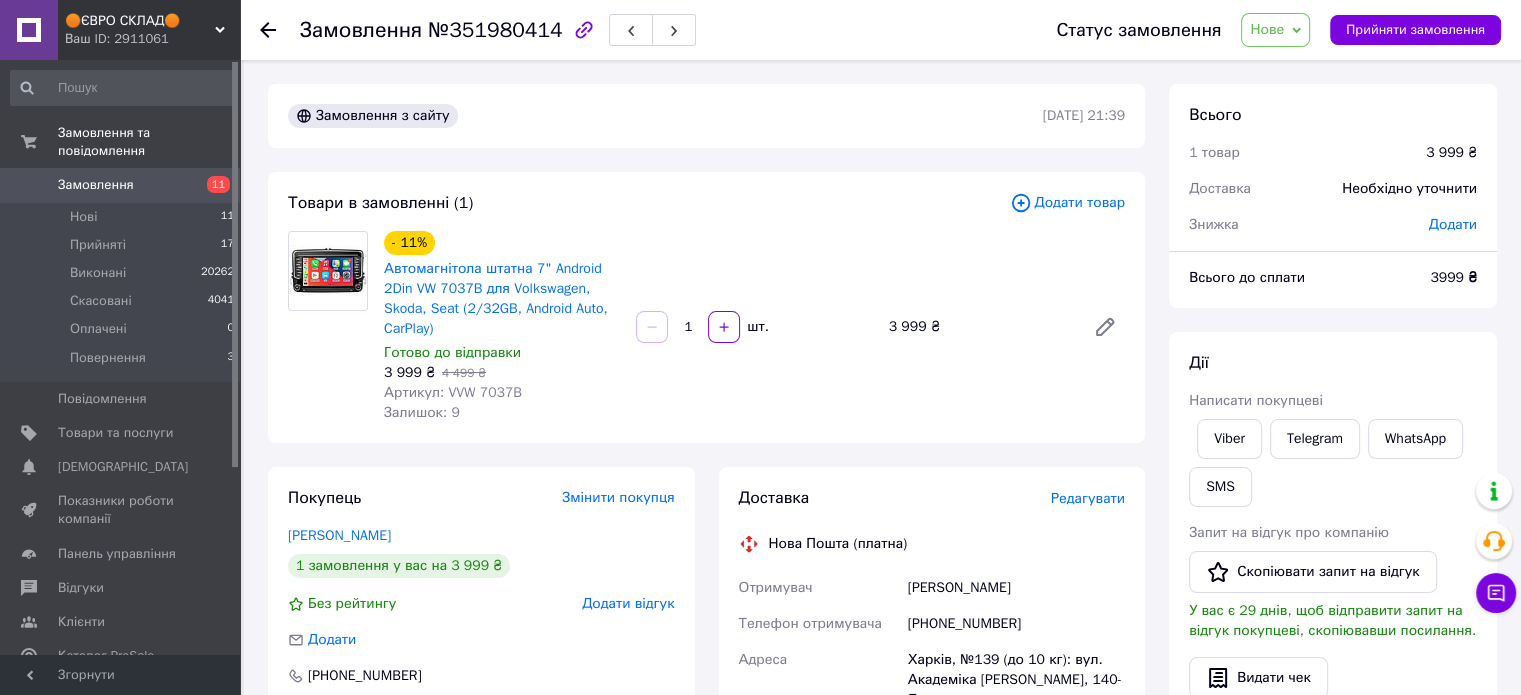 drag, startPoint x: 1286, startPoint y: 28, endPoint x: 1288, endPoint y: 60, distance: 32.06244 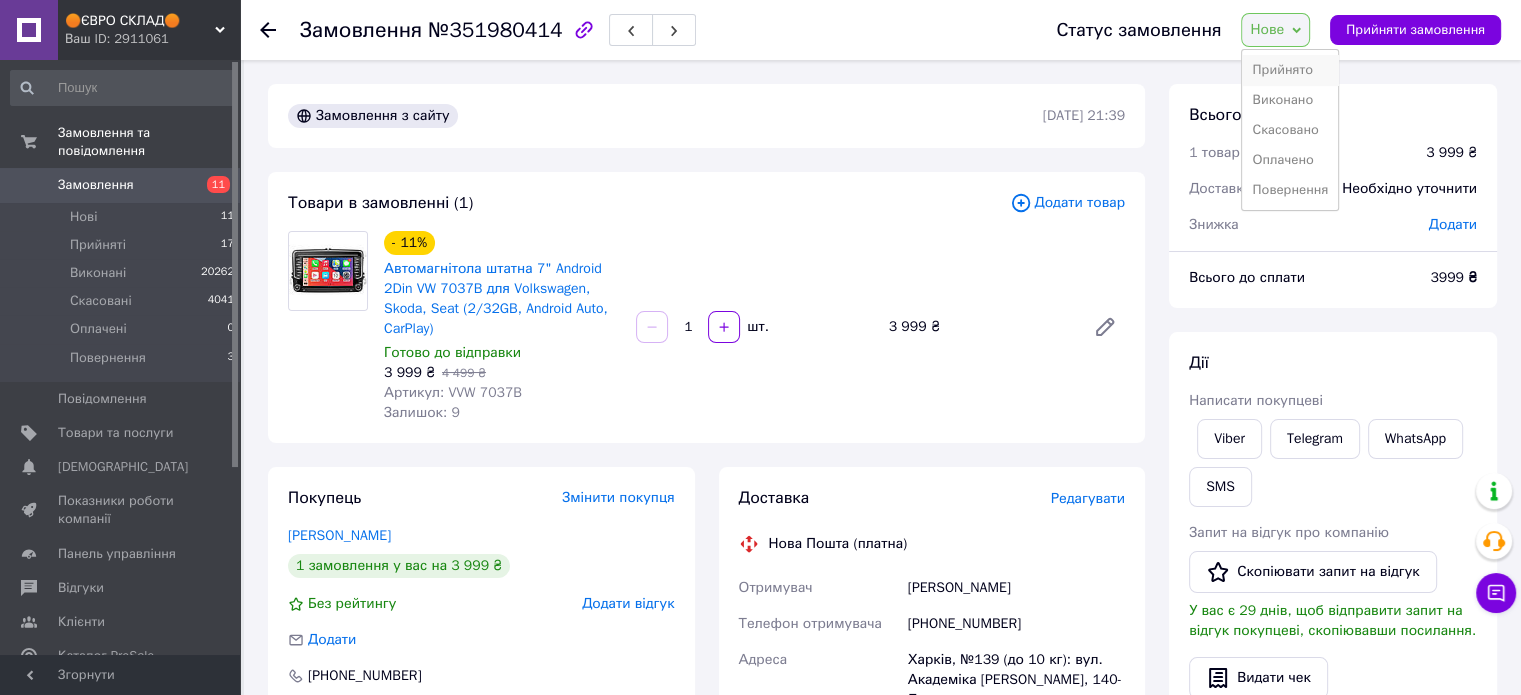 click on "Прийнято" at bounding box center [1290, 70] 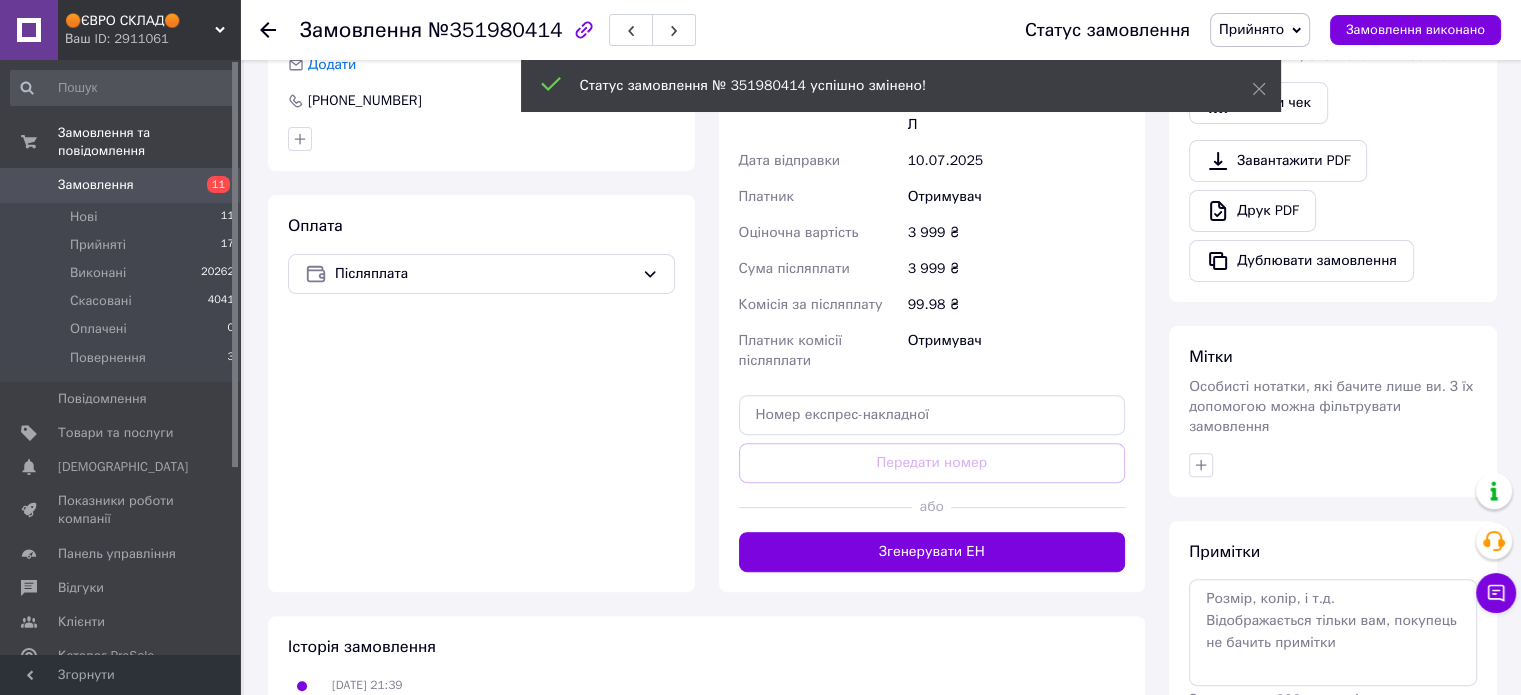 scroll, scrollTop: 700, scrollLeft: 0, axis: vertical 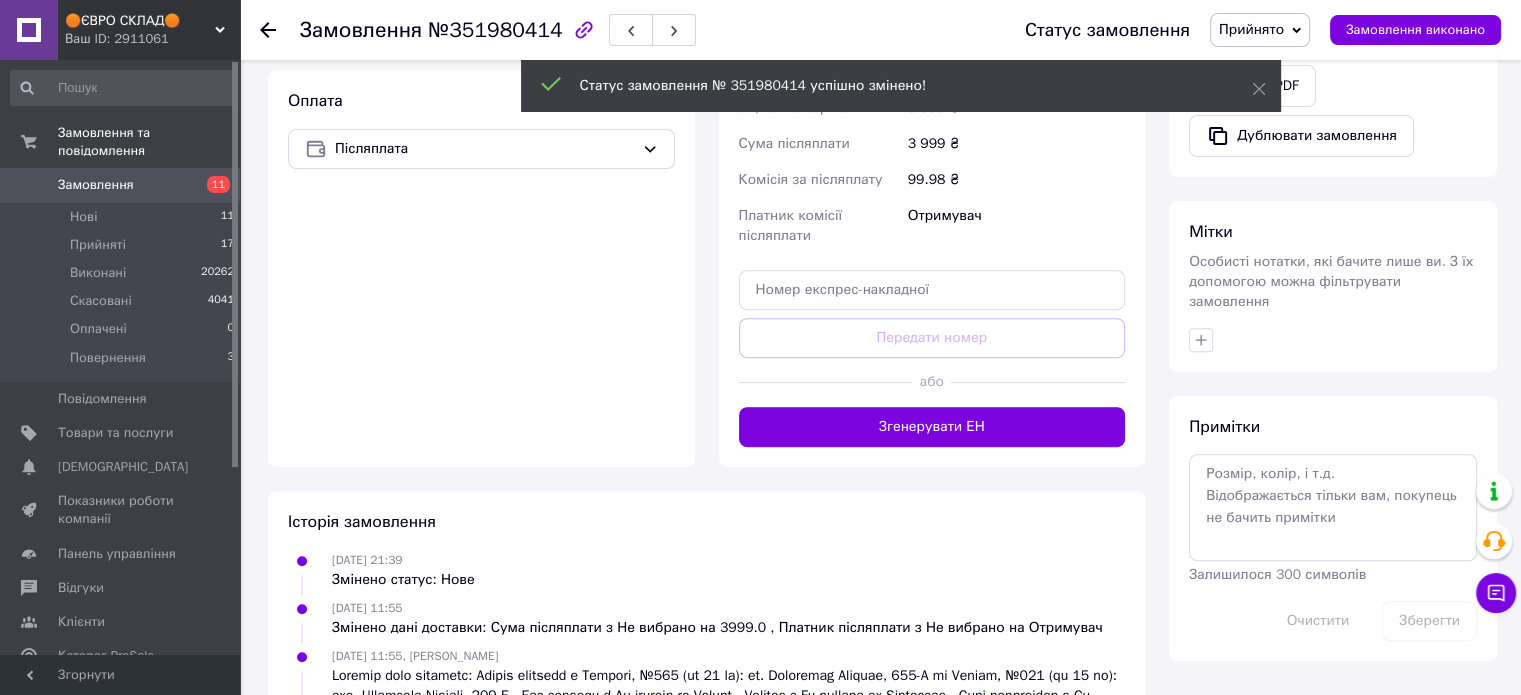 drag, startPoint x: 993, startPoint y: 423, endPoint x: 971, endPoint y: 455, distance: 38.832977 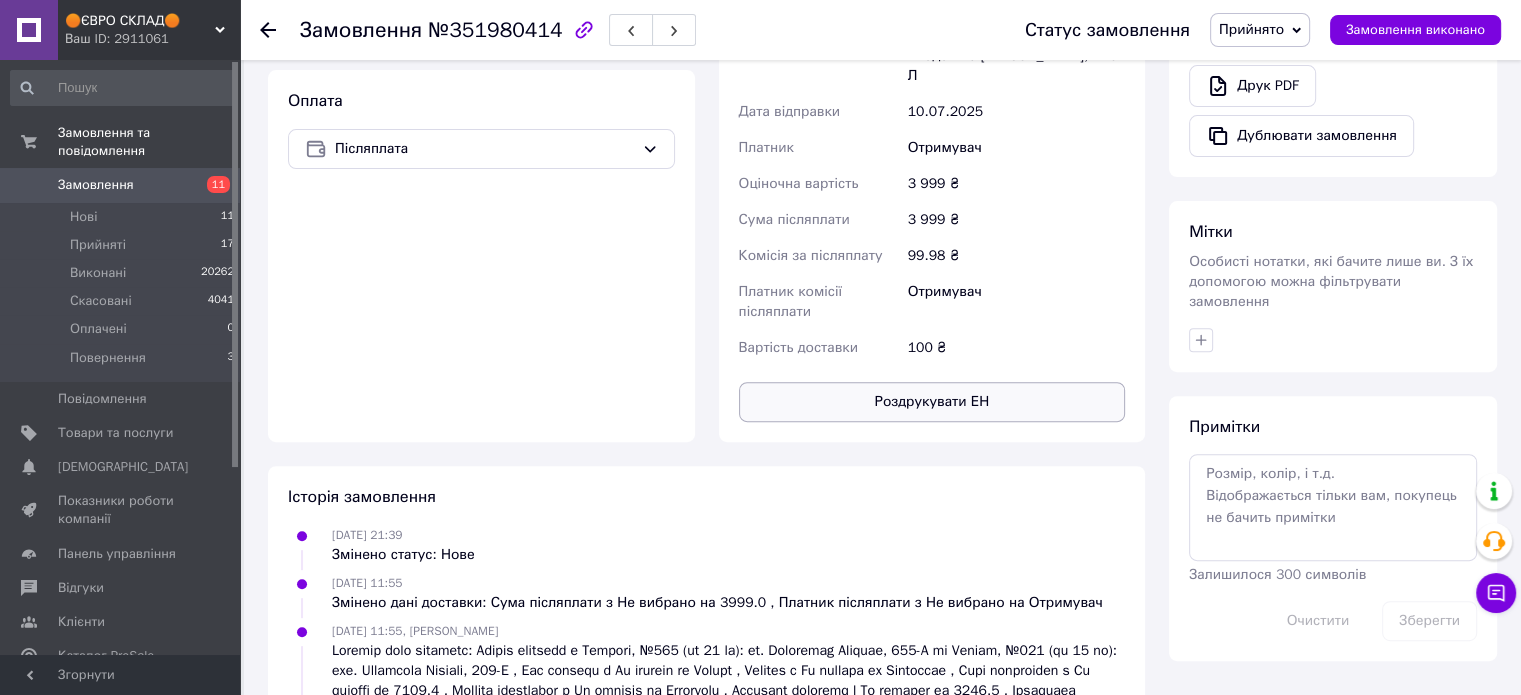 click on "Роздрукувати ЕН" at bounding box center (932, 402) 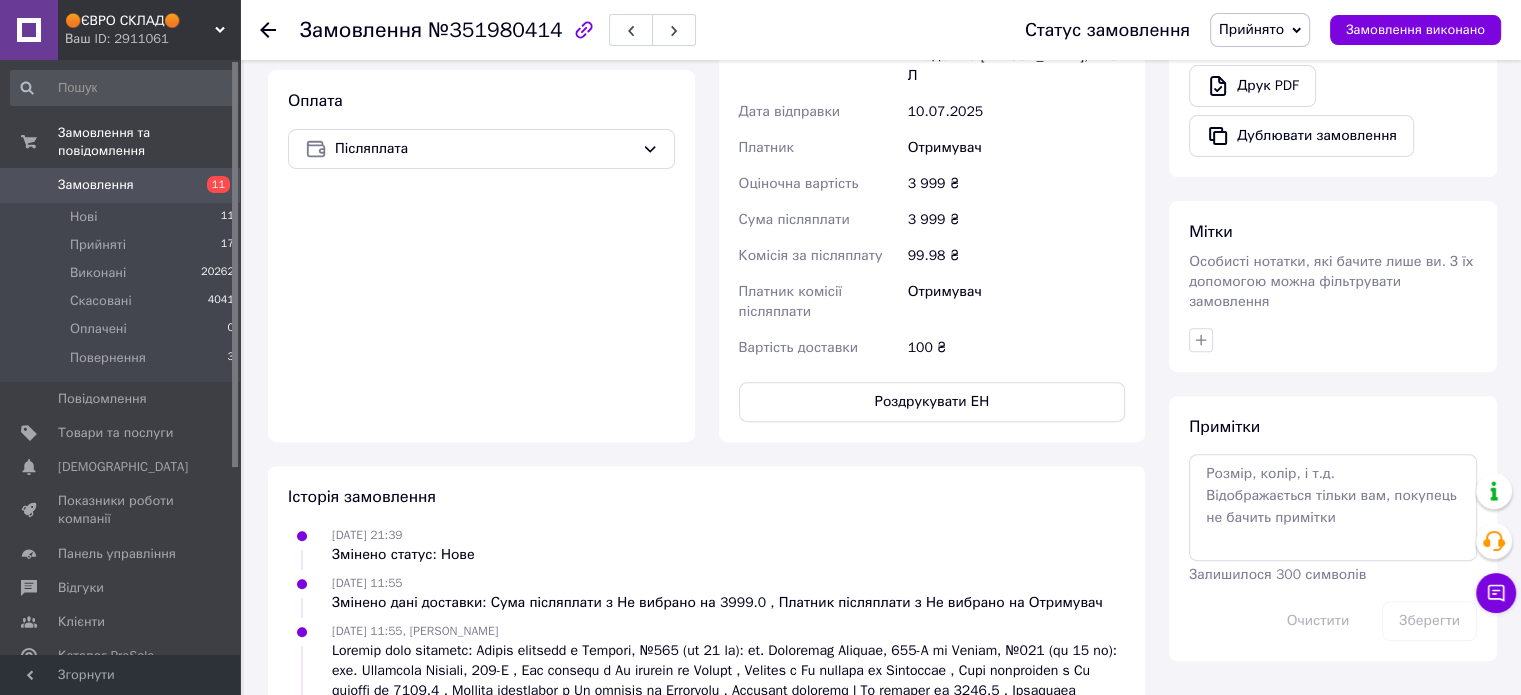 scroll, scrollTop: 0, scrollLeft: 0, axis: both 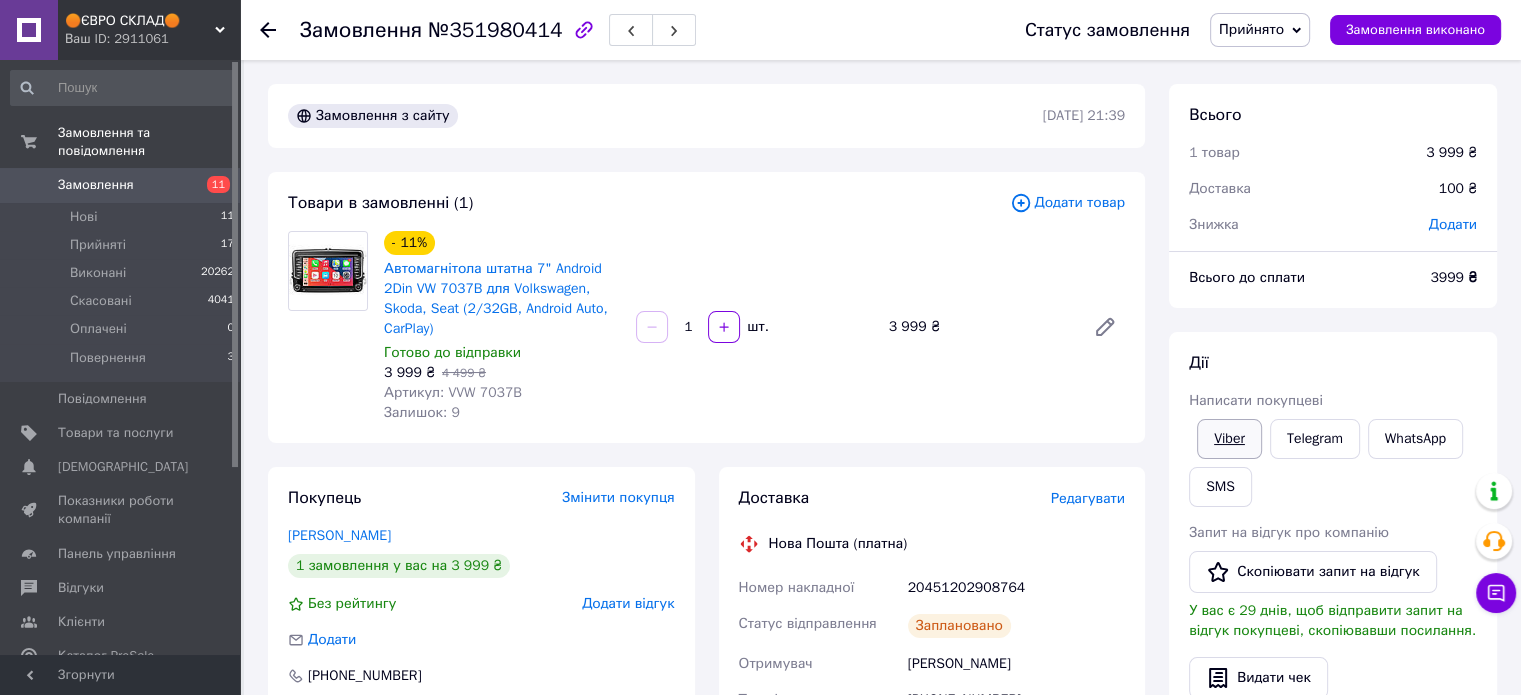 click on "Viber" at bounding box center (1229, 439) 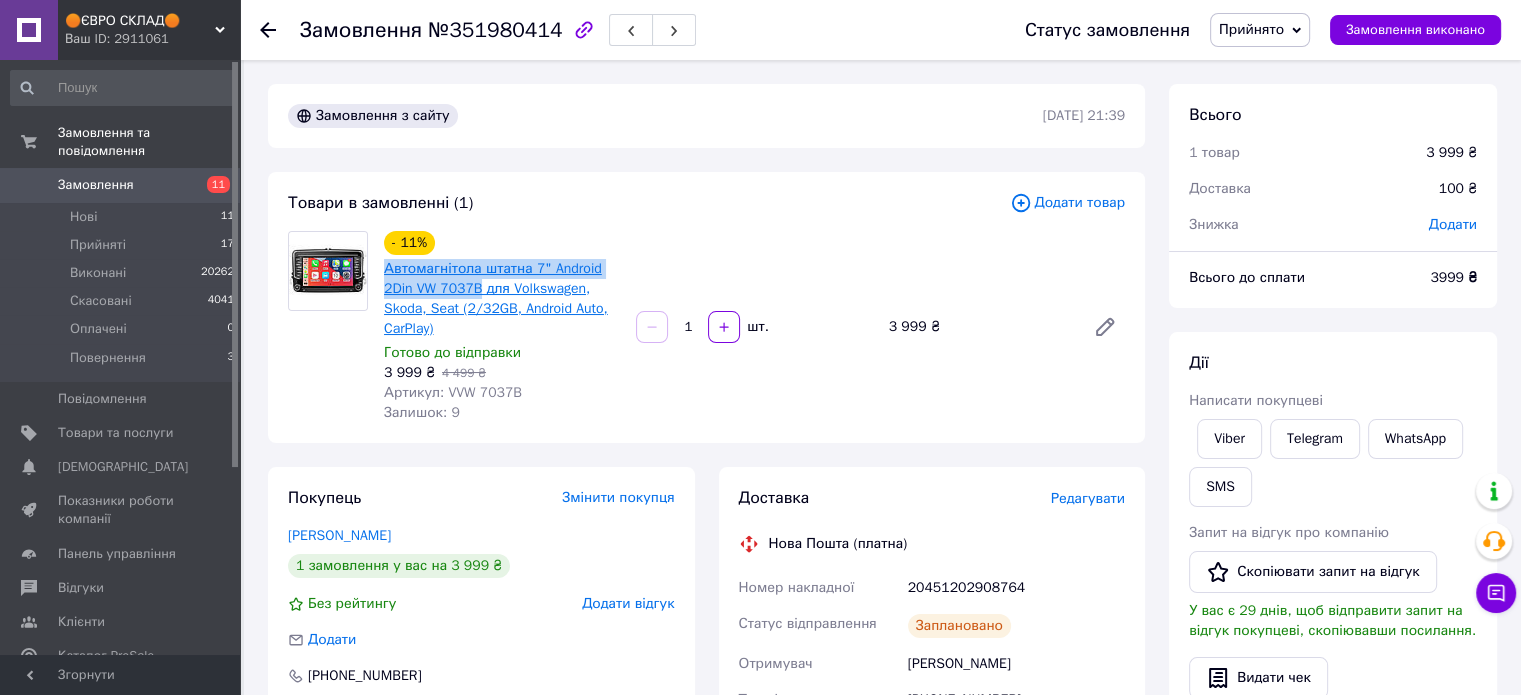 drag, startPoint x: 380, startPoint y: 267, endPoint x: 480, endPoint y: 295, distance: 103.84604 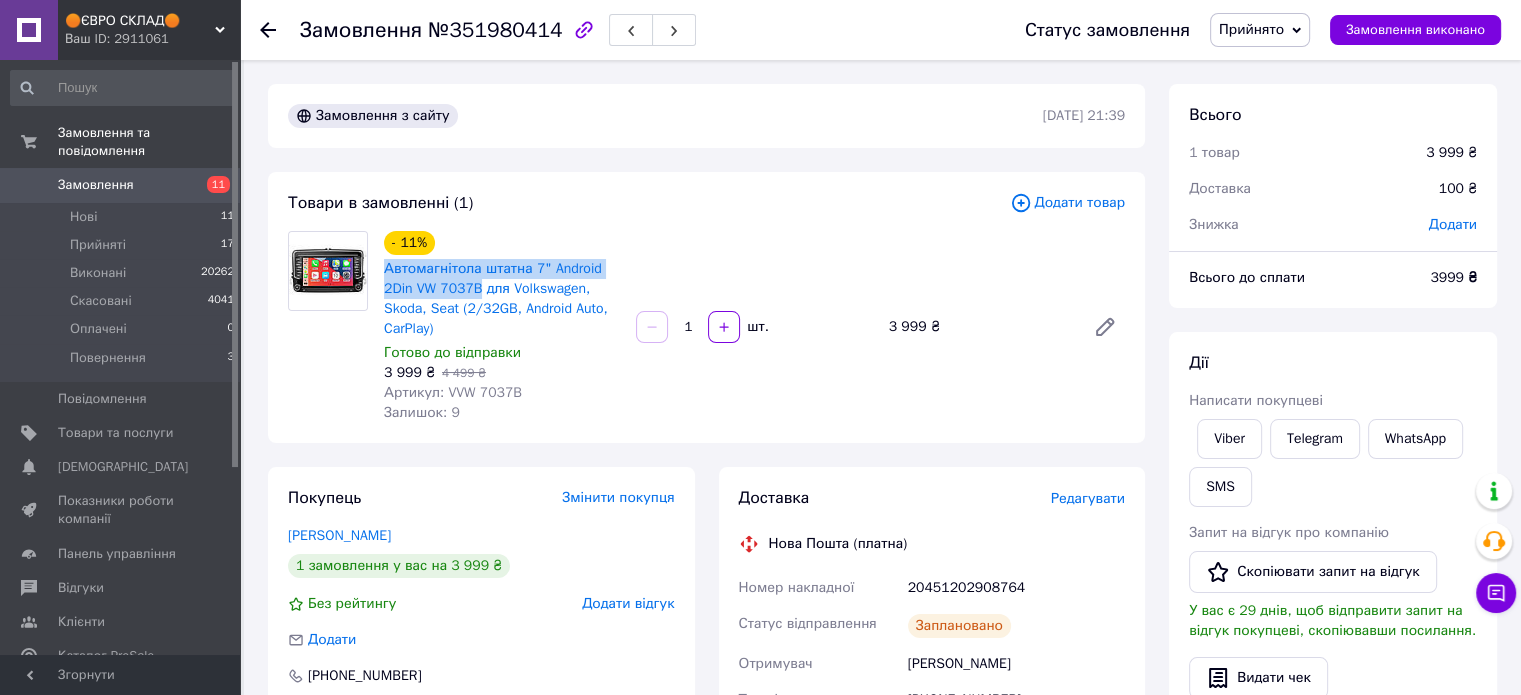 copy on "Автомагнітола штатна 7" Android 2Din VW 7037B" 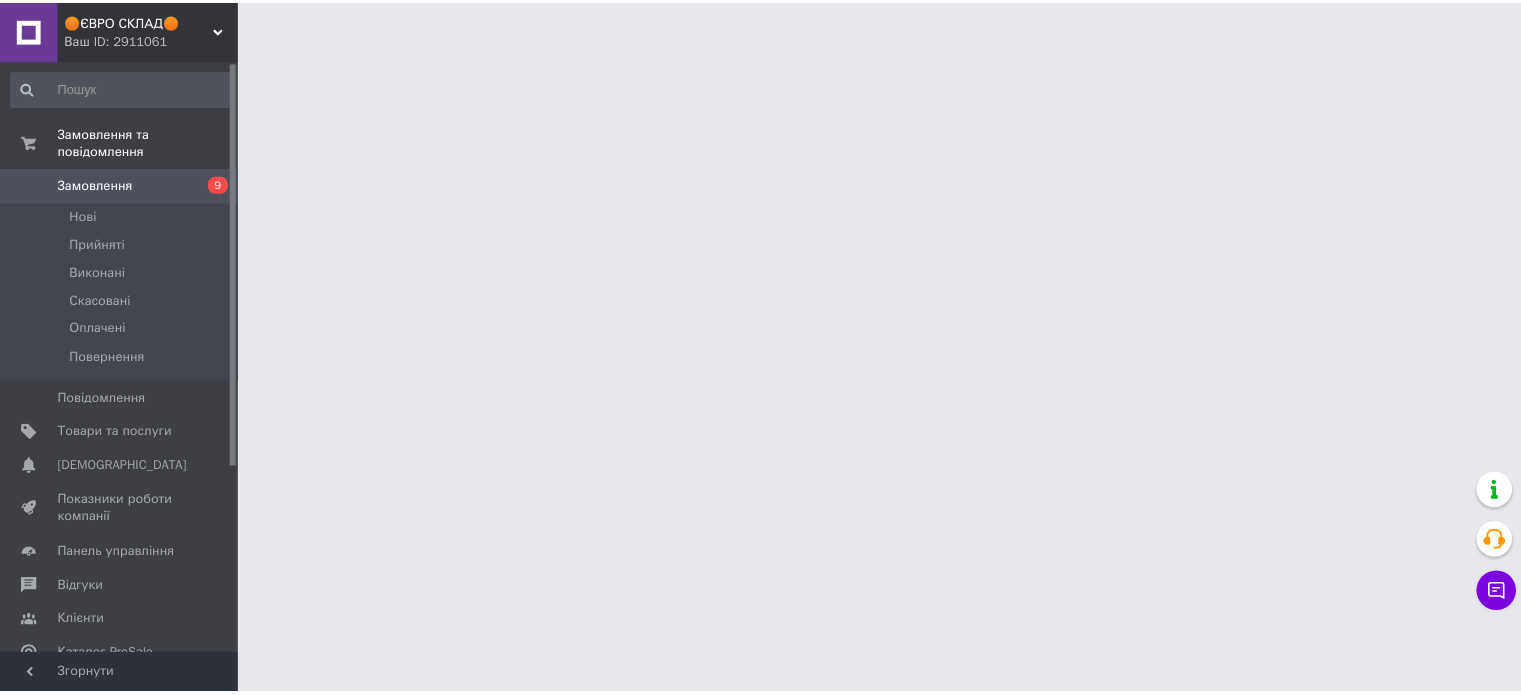 scroll, scrollTop: 0, scrollLeft: 0, axis: both 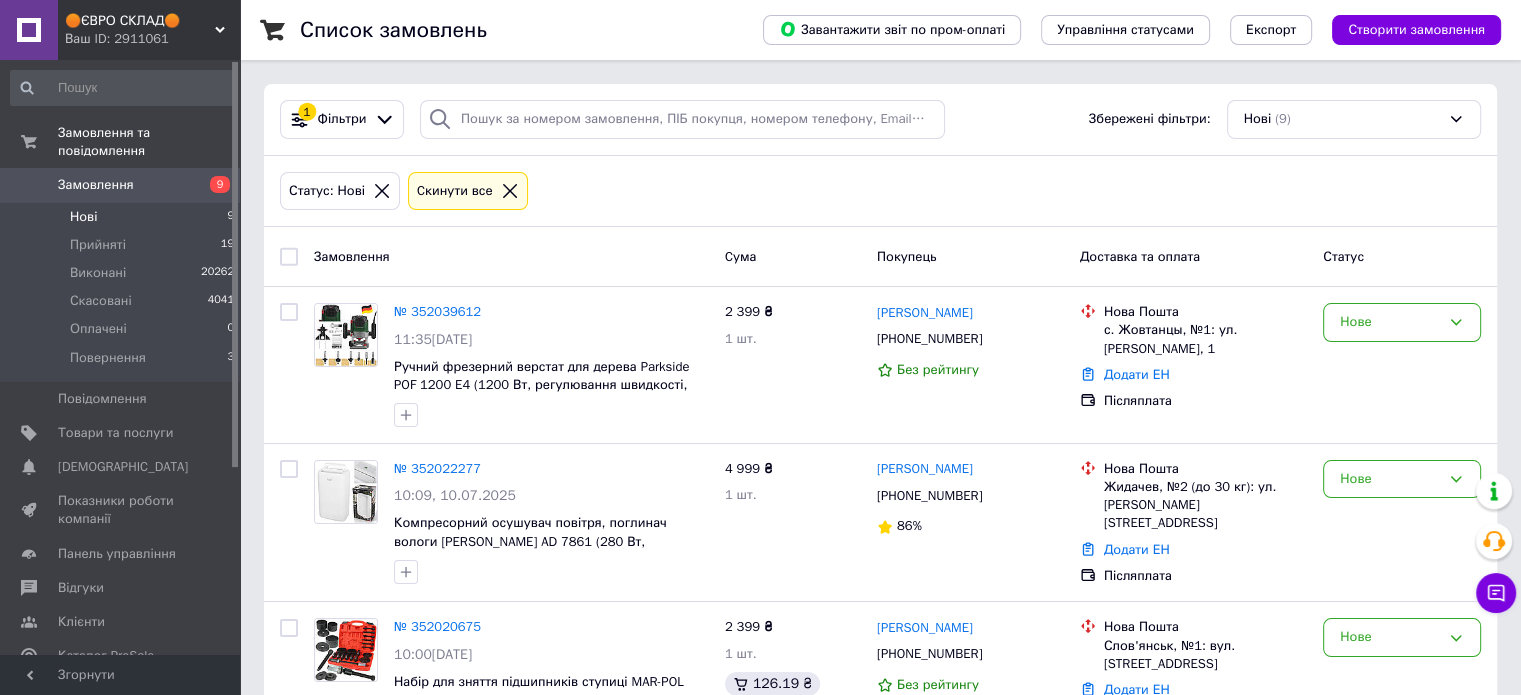 click on "Нові 9" at bounding box center (123, 217) 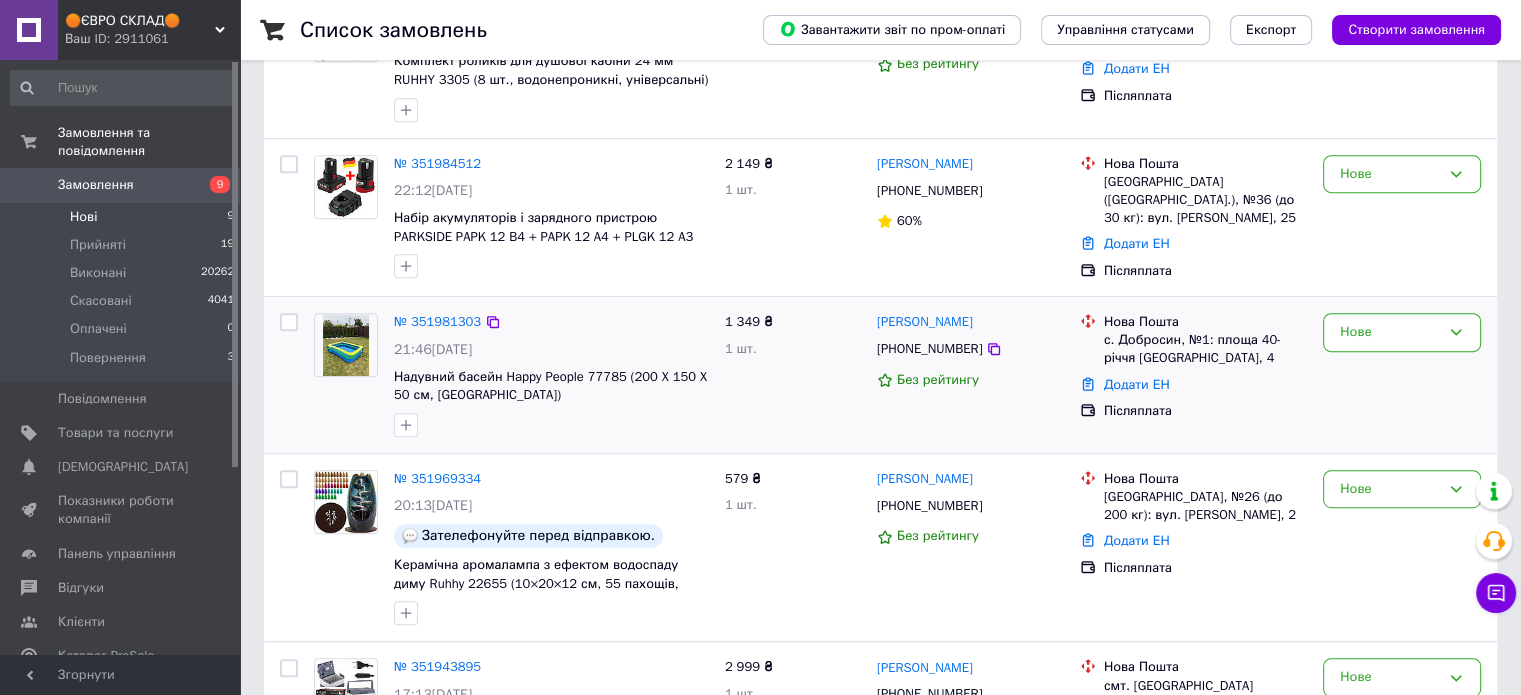 scroll, scrollTop: 1074, scrollLeft: 0, axis: vertical 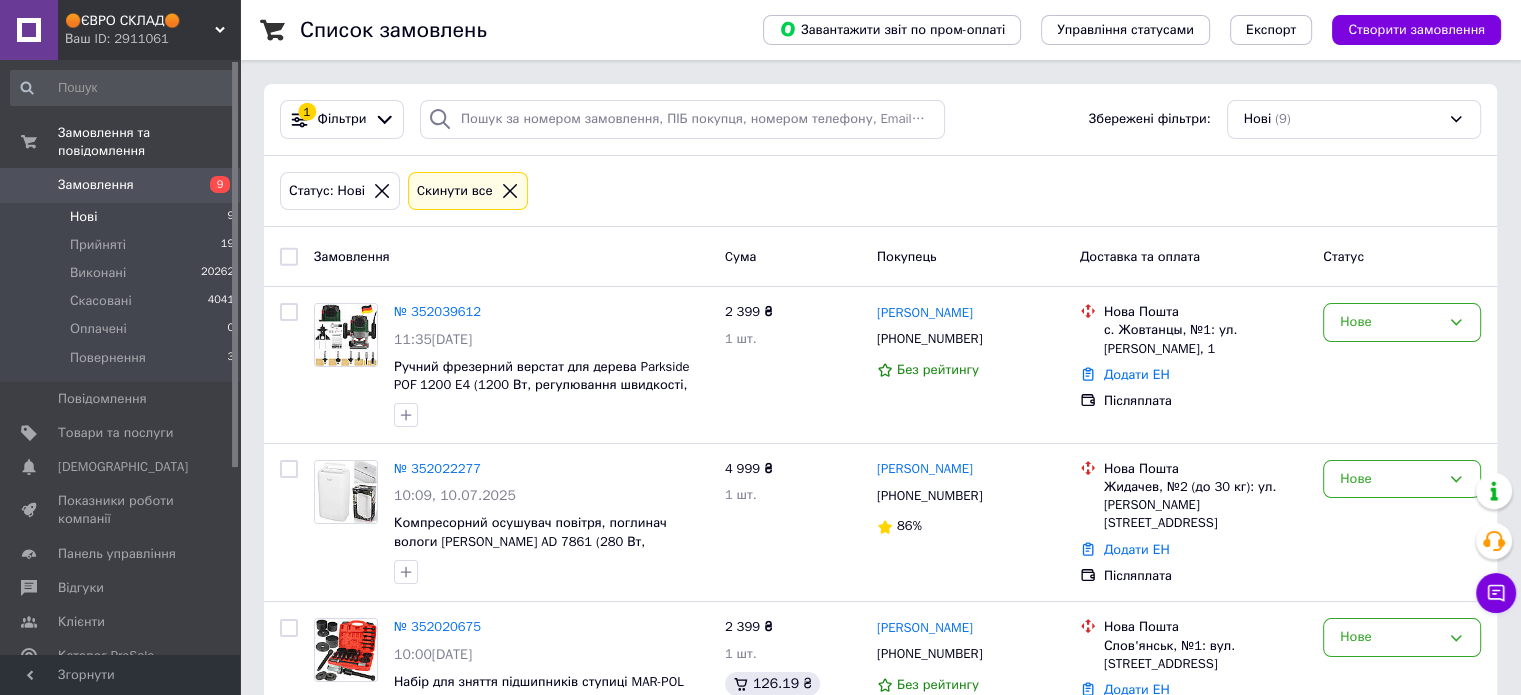 click on "Замовлення" at bounding box center (96, 185) 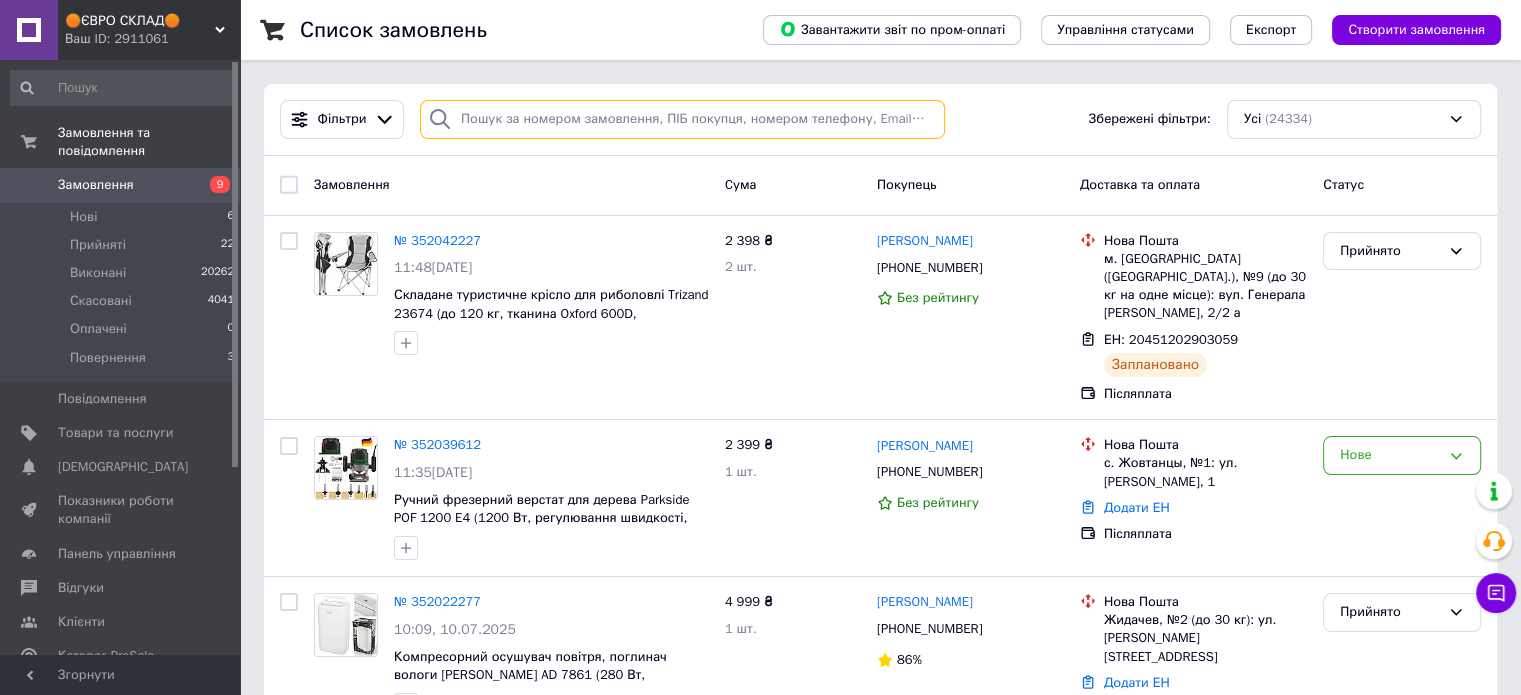 click at bounding box center (682, 119) 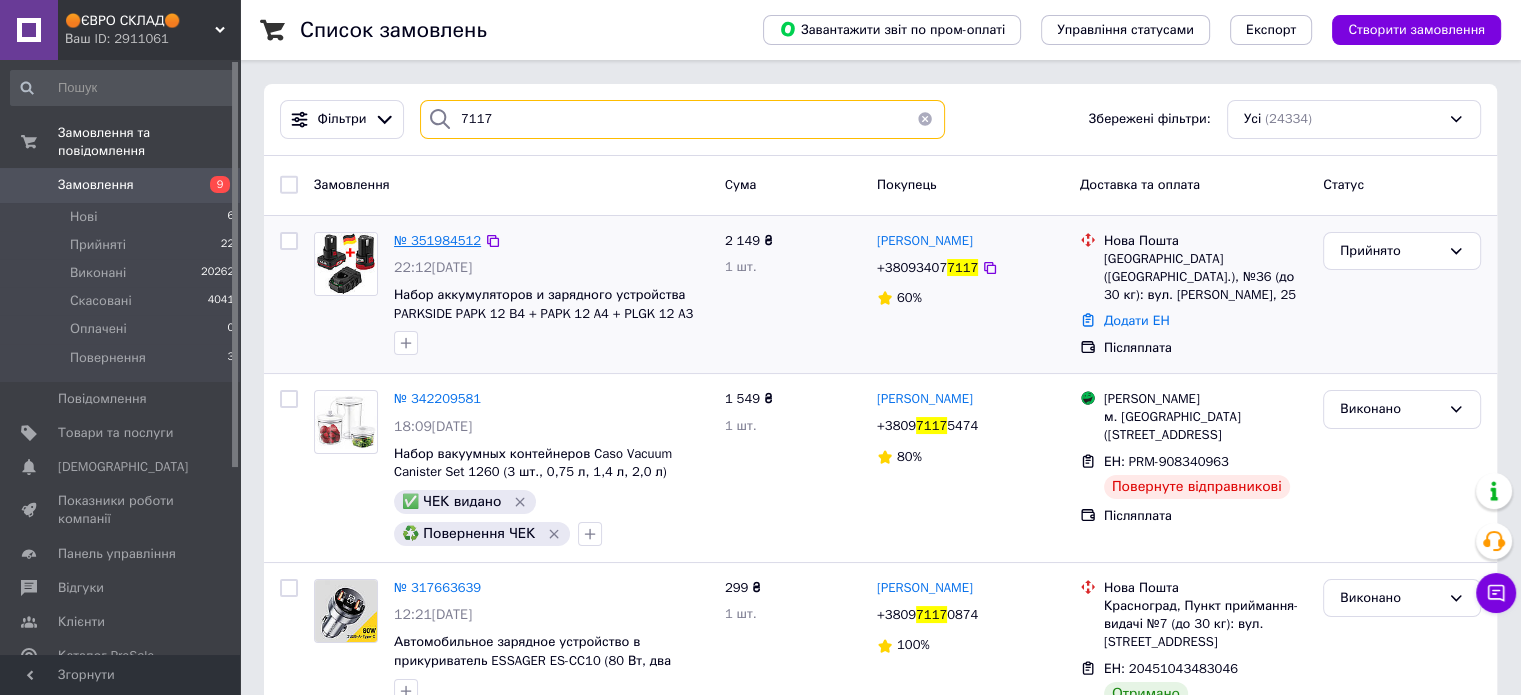 type on "7117" 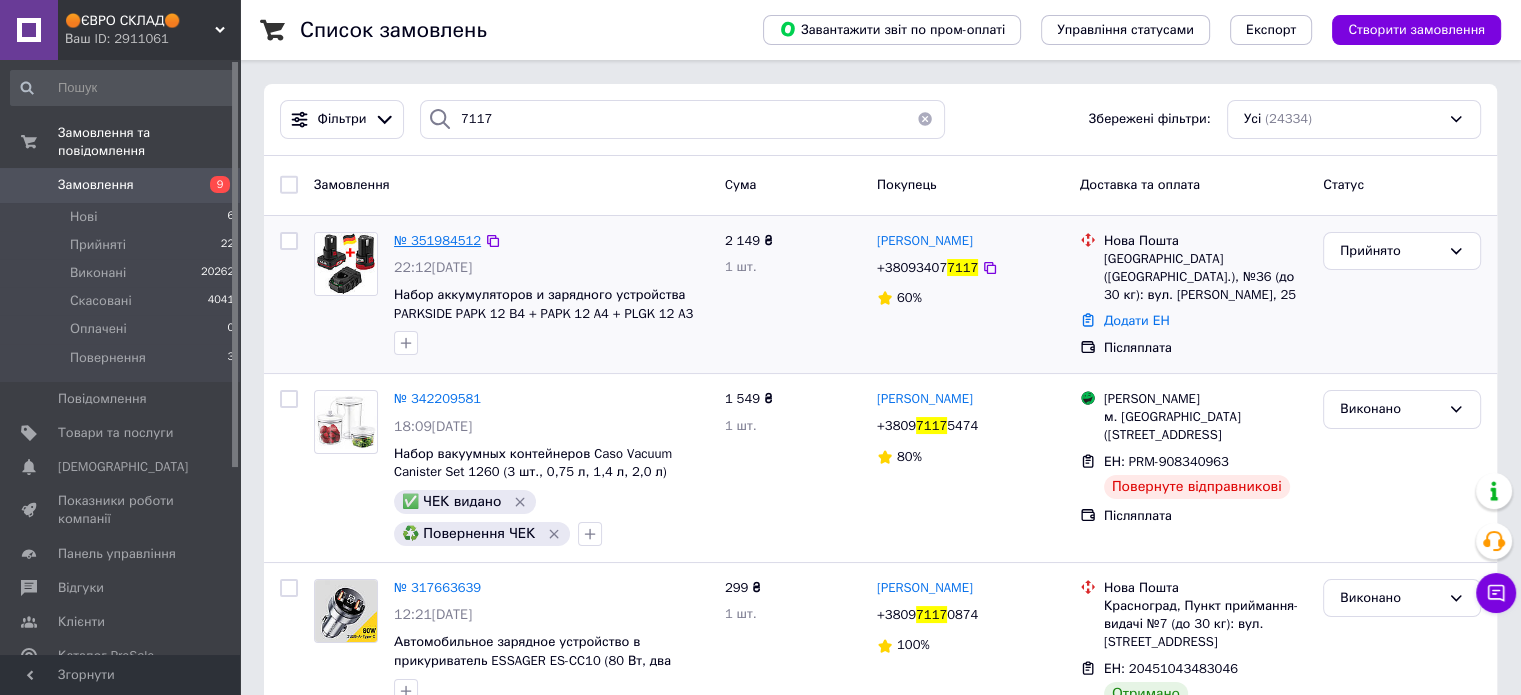 click on "№ 351984512" at bounding box center (437, 240) 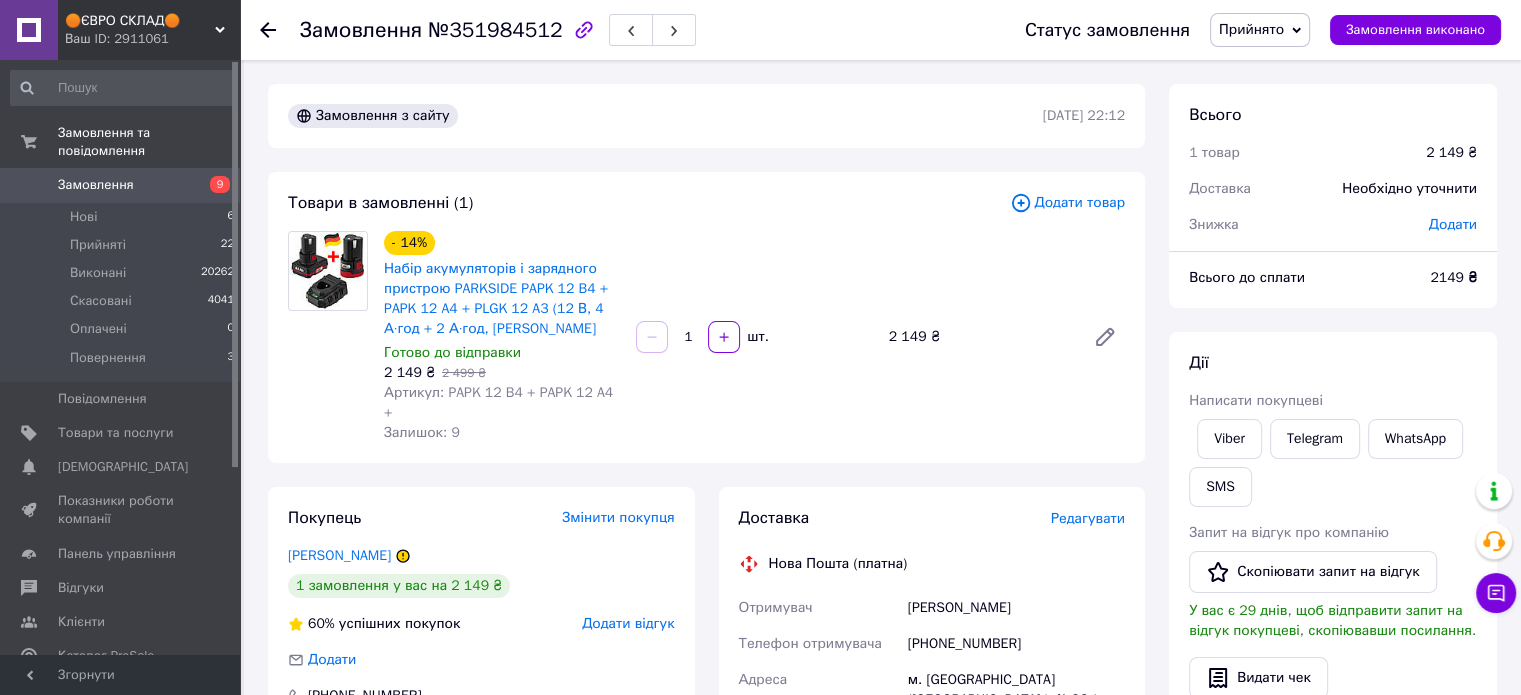 click on "Замовлення з сайту 09.07.2025 | 22:12 Товари в замовленні (1) Додати товар - 14% Набір акумуляторів і зарядного пристрою PARKSIDE PAPK 12 B4 + PAPK 12 A4 + PLGK 12 A3 (12 В, 4 А·год + 2 А·год, Герман Готово до відправки 2 149 ₴   2 499 ₴ Артикул: PAPK 12 B4 + PAPK 12 A4 + Залишок: 9 1   шт. 2 149 ₴ Покупець Змінити покупця Квашин Роман 1 замовлення у вас на 2 149 ₴ 60%   успішних покупок Додати відгук Додати +380934077117 Оплата Післяплата Доставка Редагувати Нова Пошта (платна) Отримувач Квашин Роман Телефон отримувача +380934077117 Адреса м. Київ (Київська обл.), №36 (до 30 кг): вул. Олени Теліги, 25 Дата відправки 10.07.2025 Платник 2149" at bounding box center [706, 731] 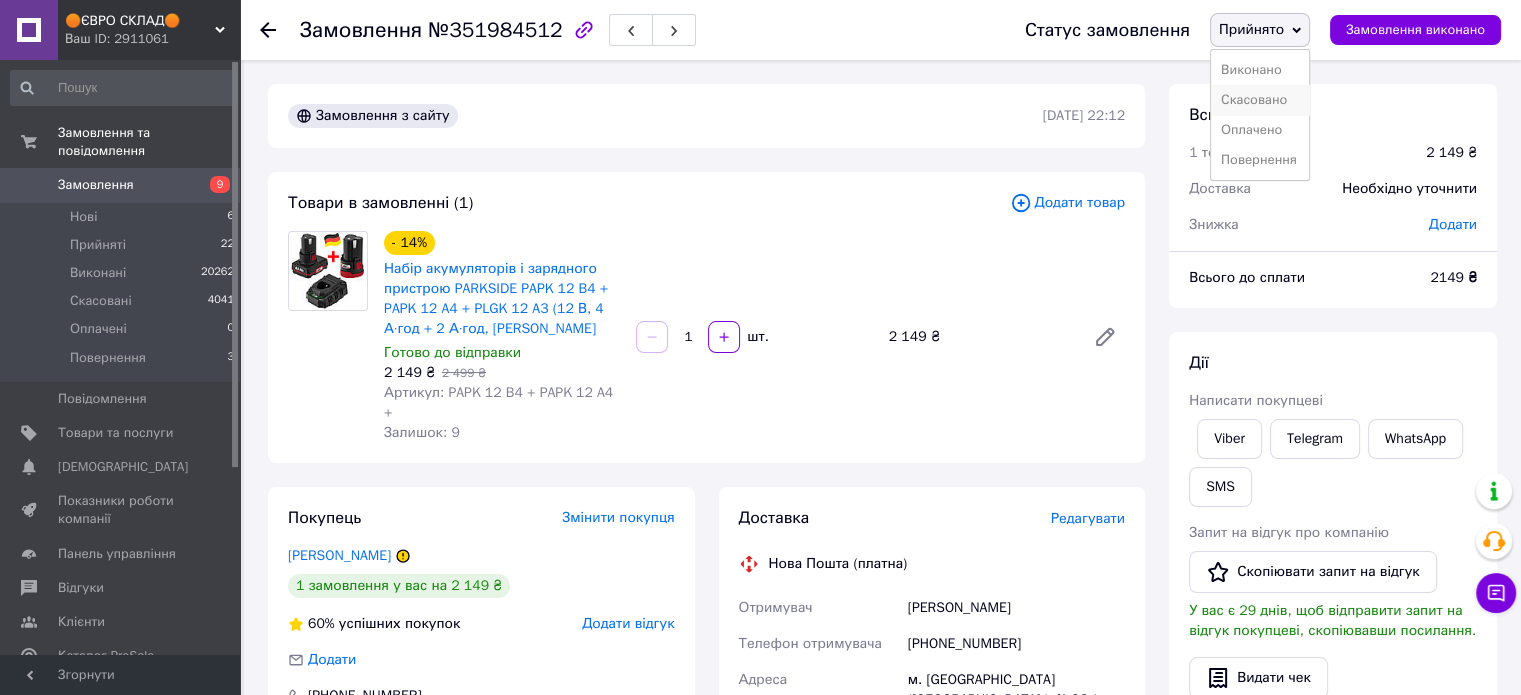 click on "Скасовано" at bounding box center [1260, 100] 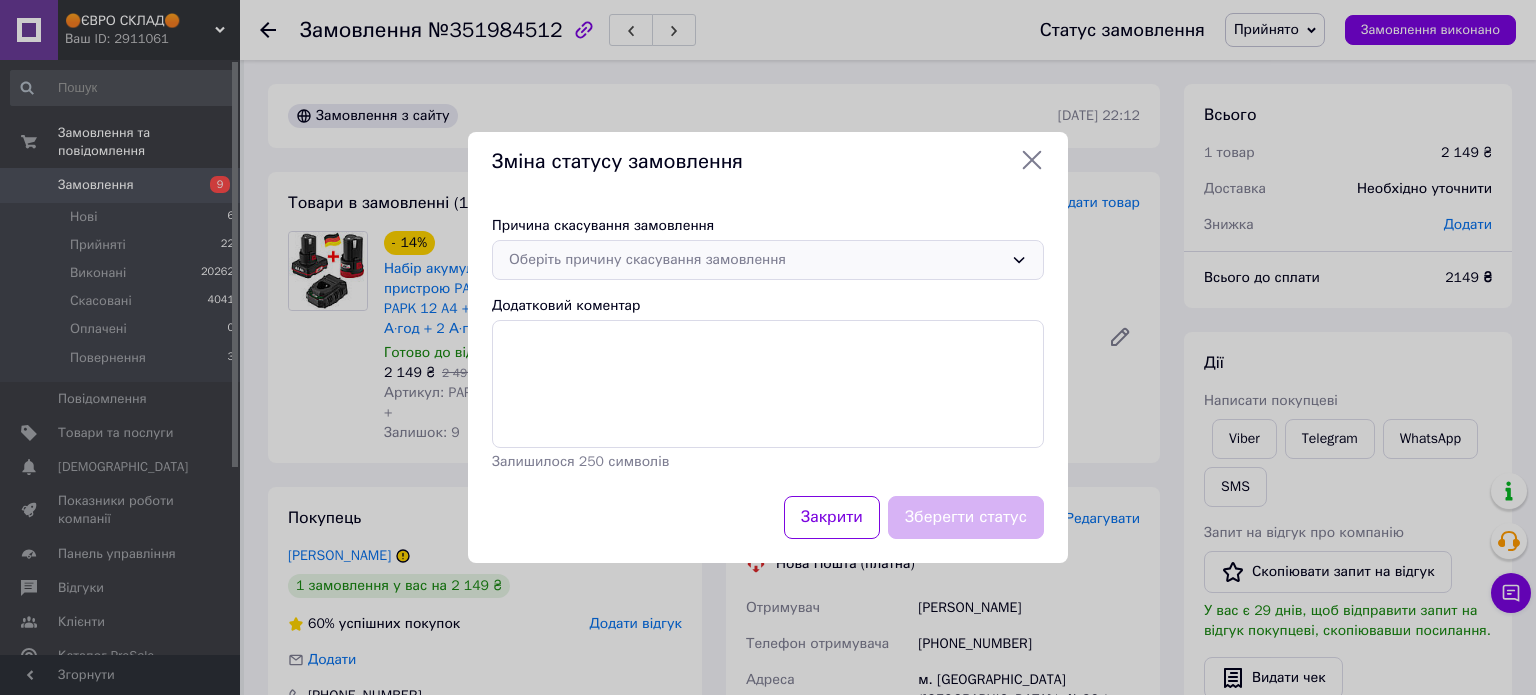 click on "Оберіть причину скасування замовлення" at bounding box center (768, 260) 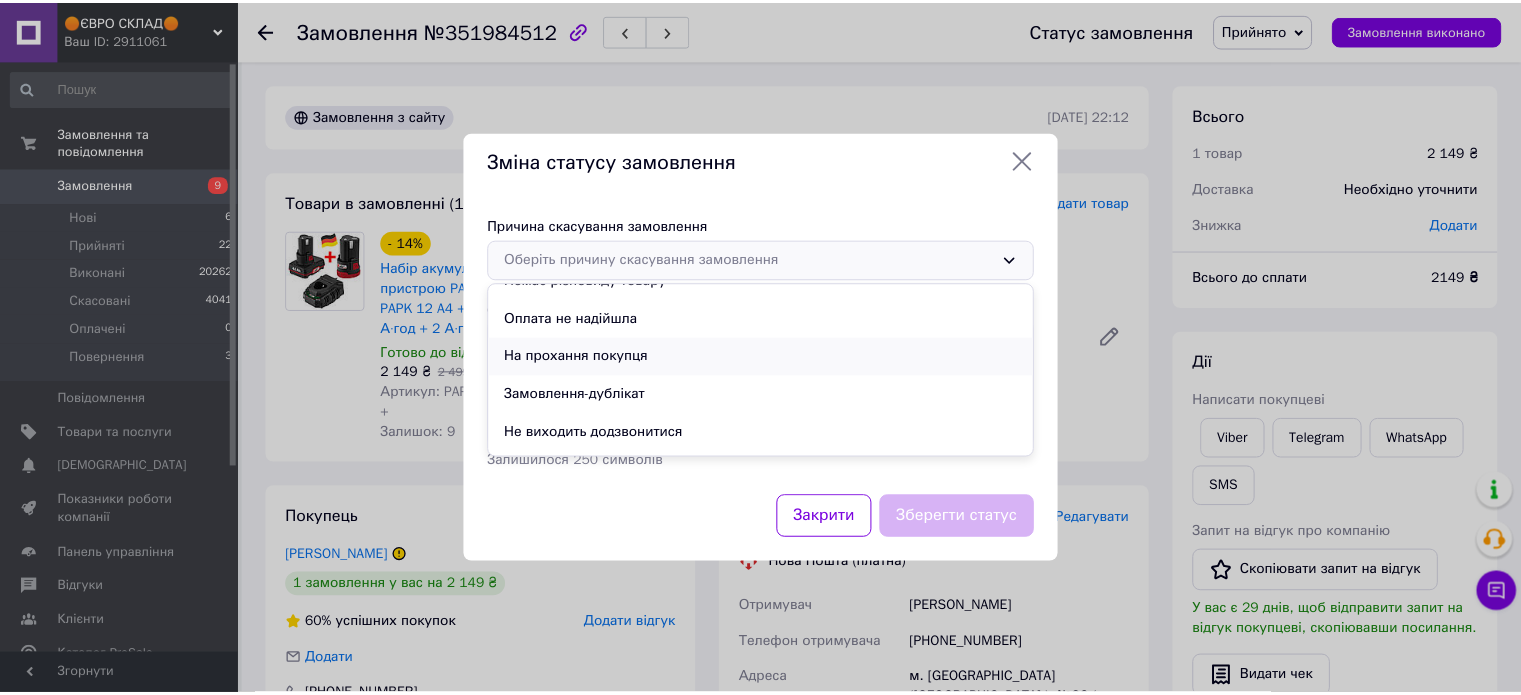 scroll, scrollTop: 93, scrollLeft: 0, axis: vertical 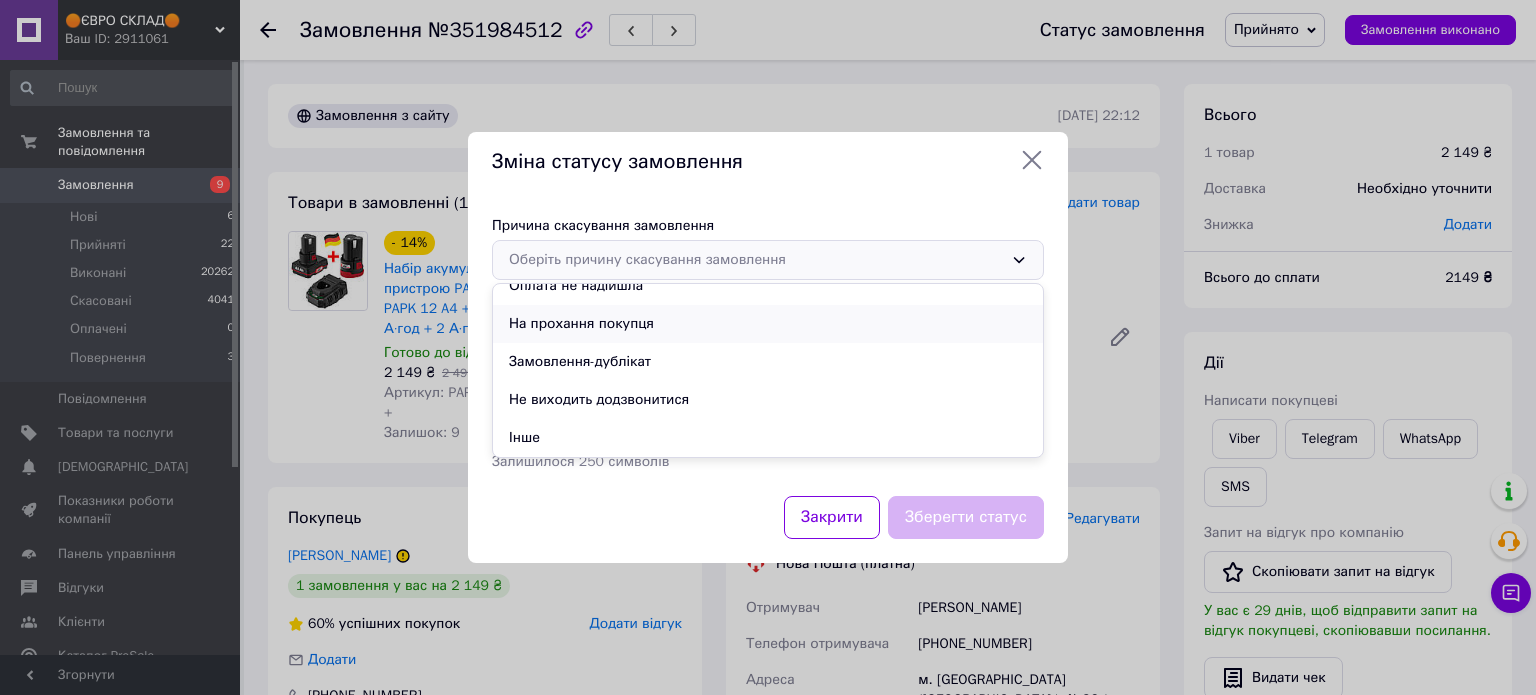 click on "На прохання покупця" at bounding box center [768, 324] 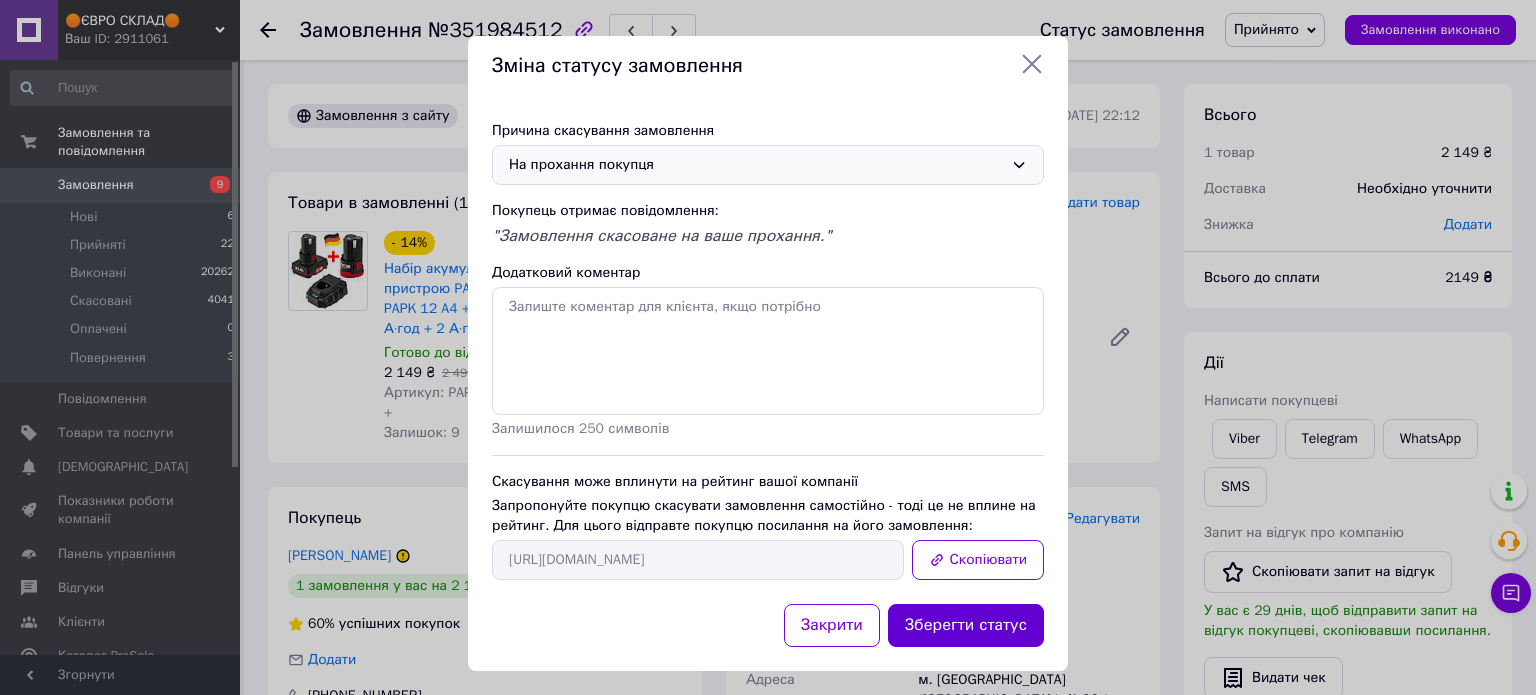 click on "Зберегти статус" at bounding box center [966, 625] 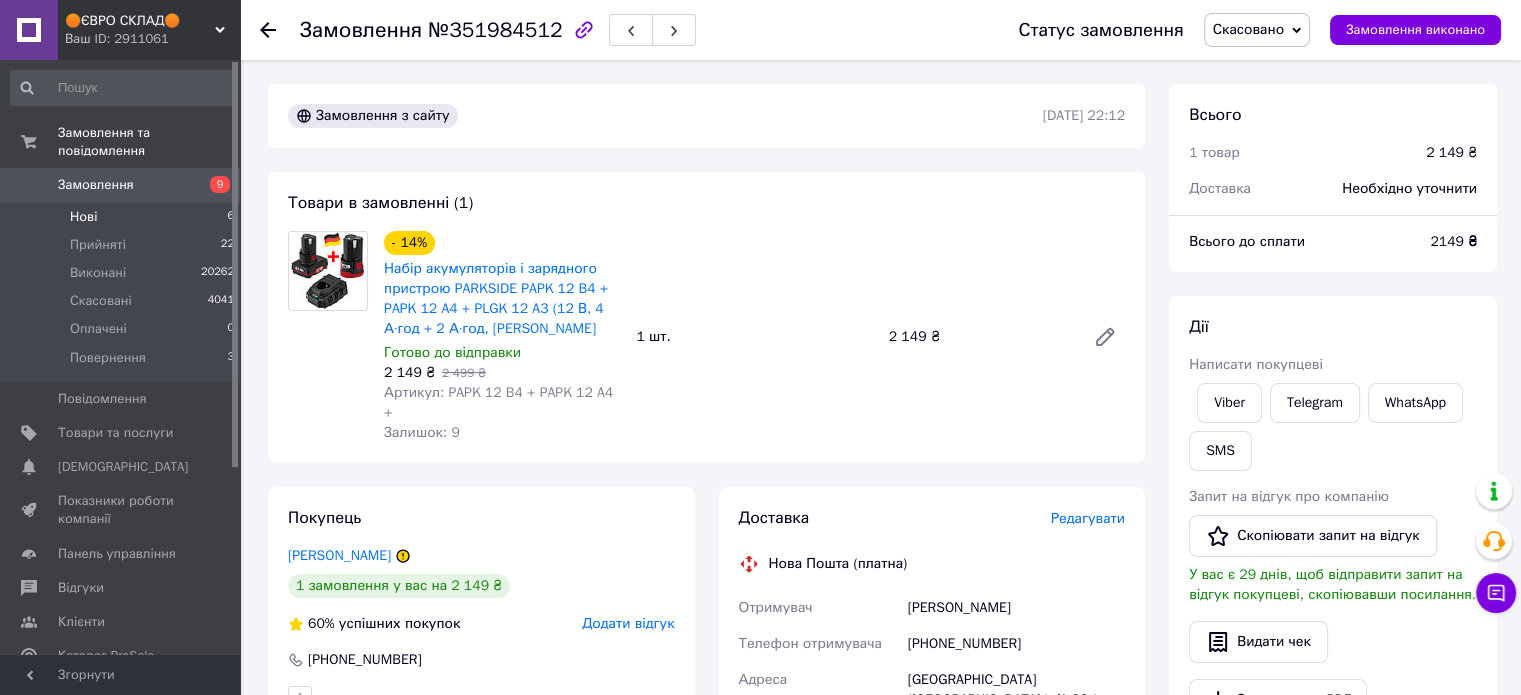 click on "Нові 6" at bounding box center [123, 217] 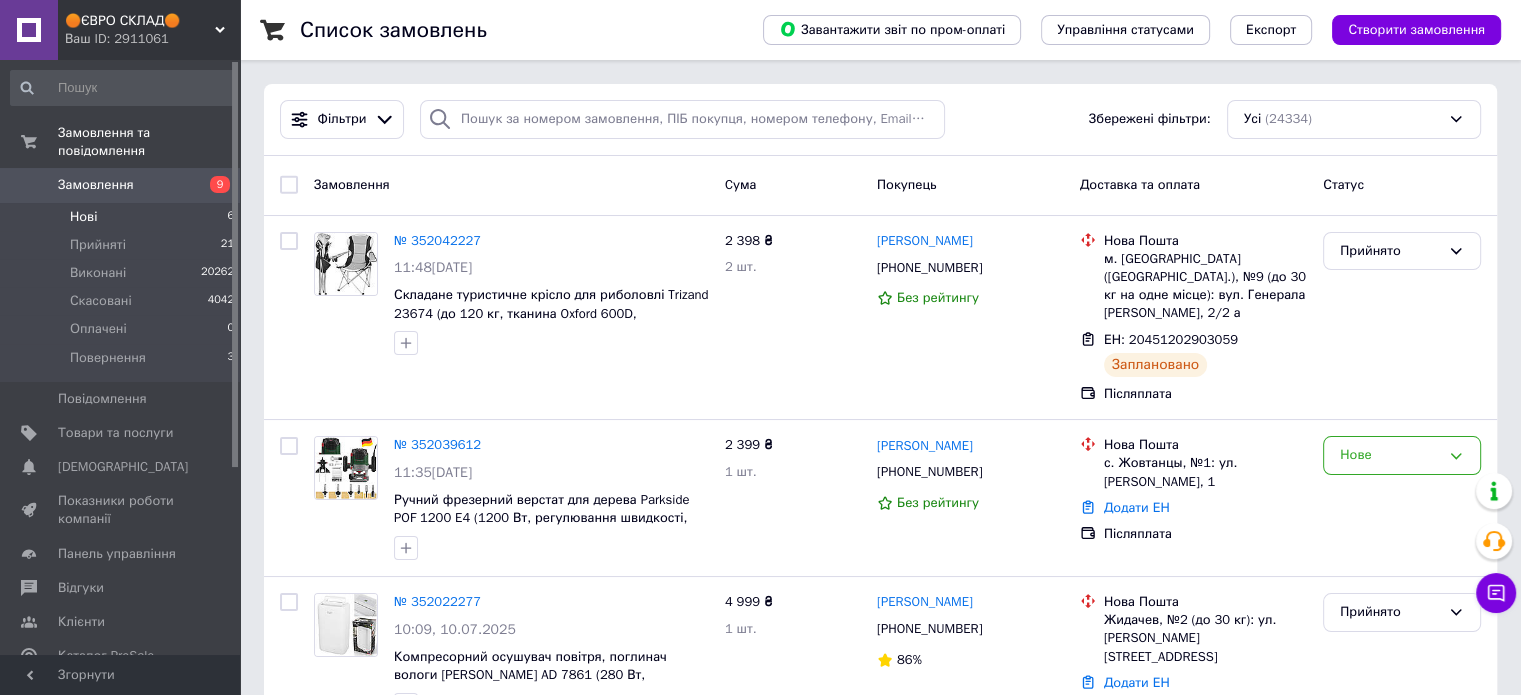 click on "Нові" at bounding box center (83, 217) 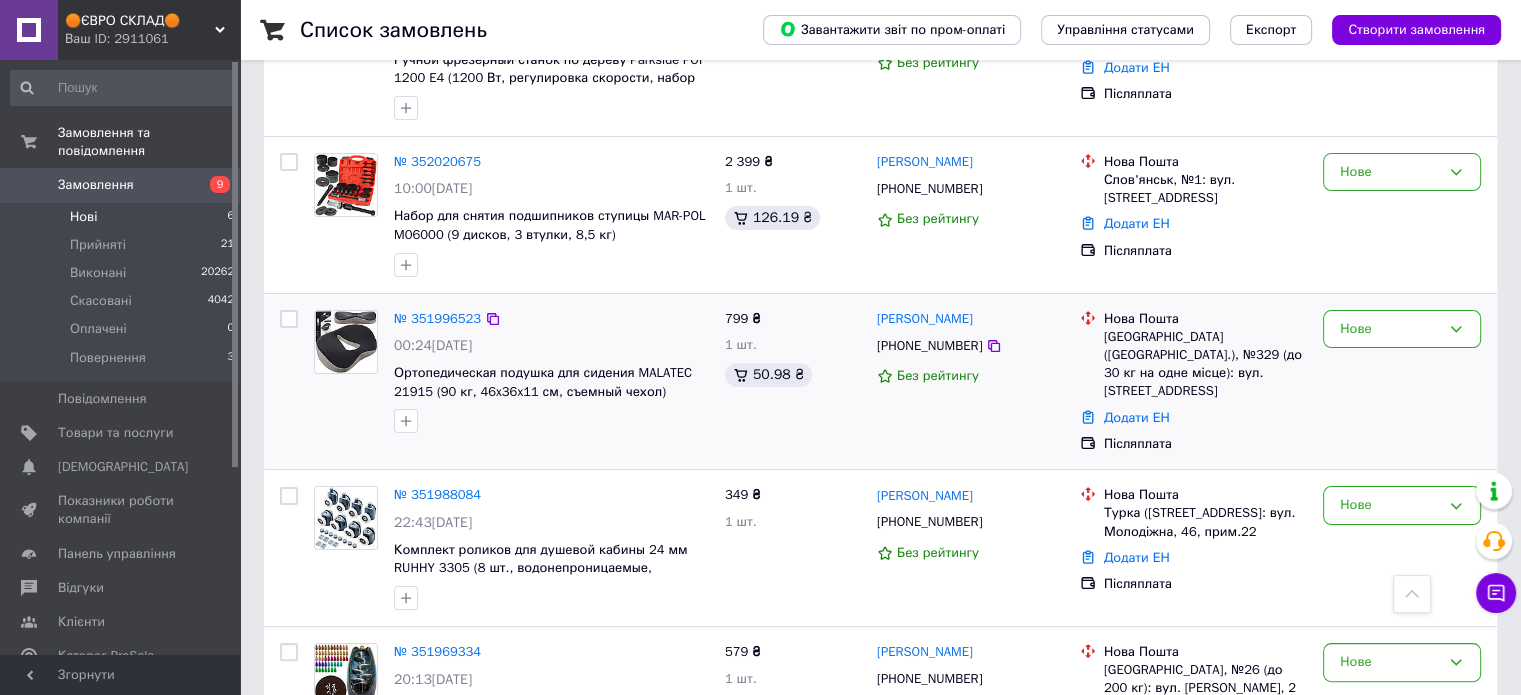 scroll, scrollTop: 304, scrollLeft: 0, axis: vertical 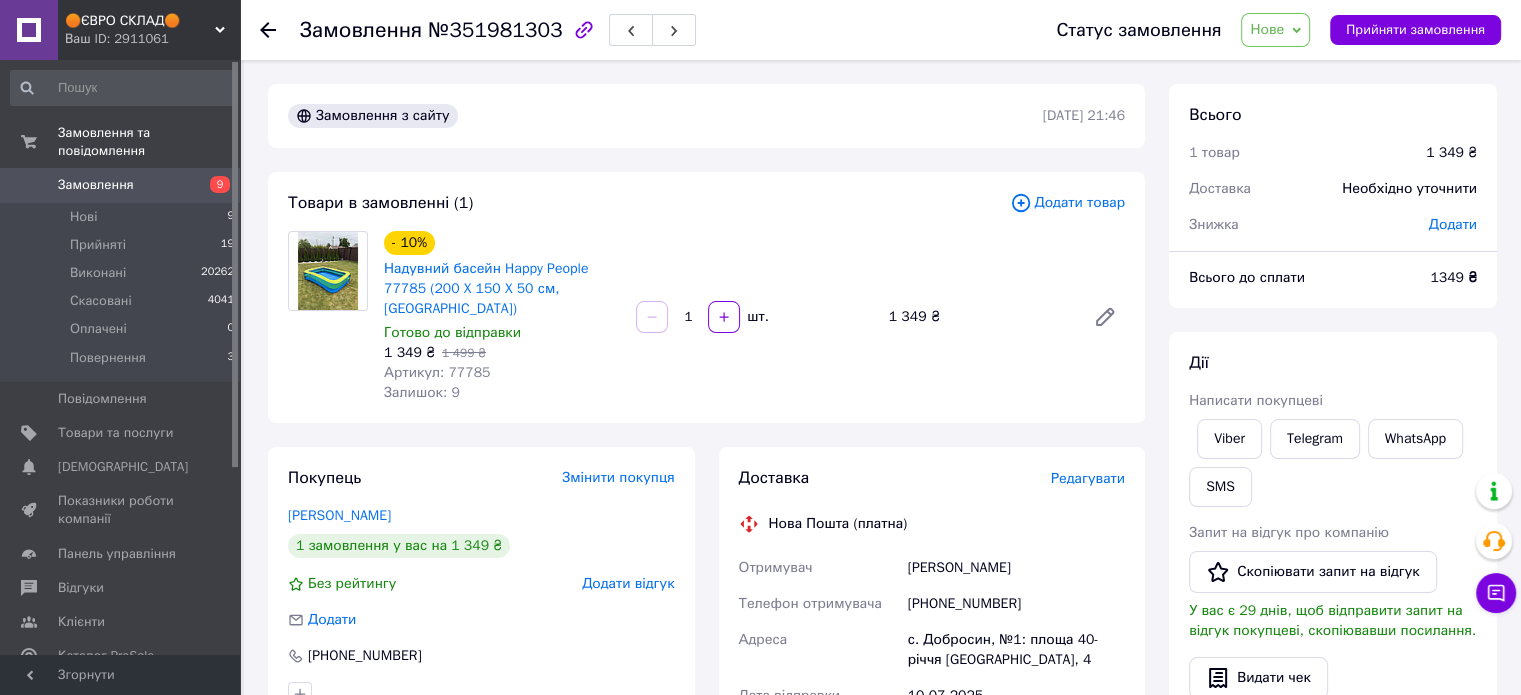 click on "Товари в замовленні (1) Додати товар - 10% Надувний басейн Happy People 77785 (200 X 150 X 50 см, [GEOGRAPHIC_DATA]) Готово до відправки 1 349 ₴   1 499 ₴ Артикул: 77785 Залишок: 9 1   шт. 1 349 ₴" at bounding box center (706, 297) 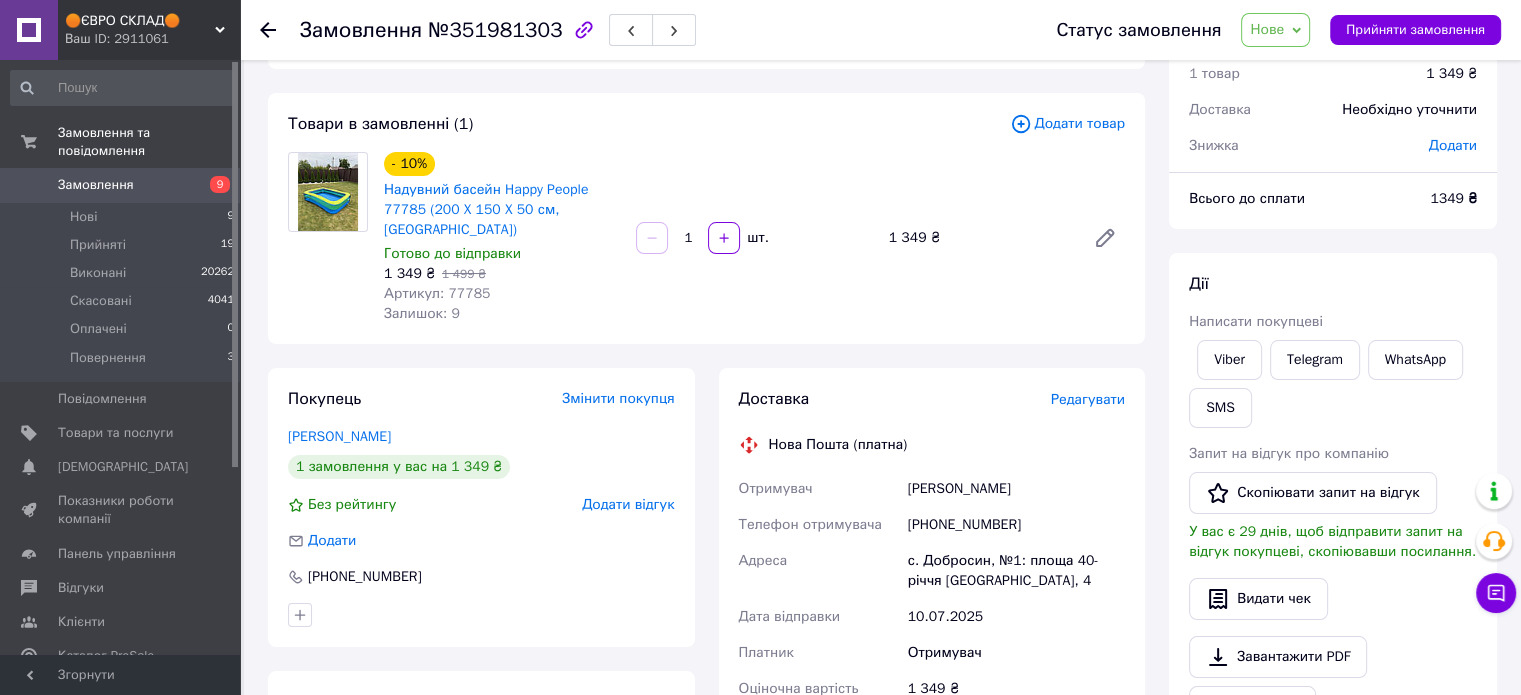 scroll, scrollTop: 200, scrollLeft: 0, axis: vertical 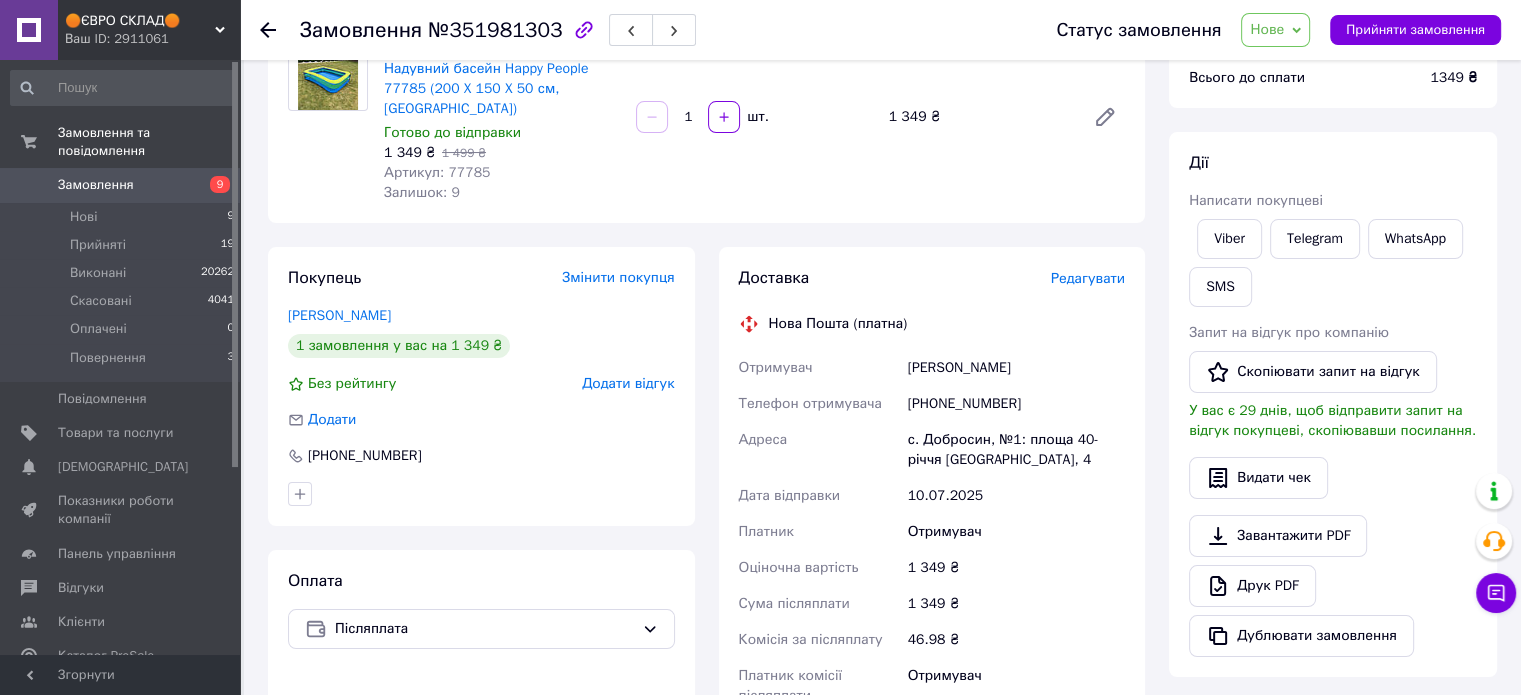 click on "Покупець Змінити покупця [PERSON_NAME] 1 замовлення у вас на 1 349 ₴ Без рейтингу   Додати відгук Додати [PHONE_NUMBER] Оплата Післяплата" at bounding box center (481, 587) 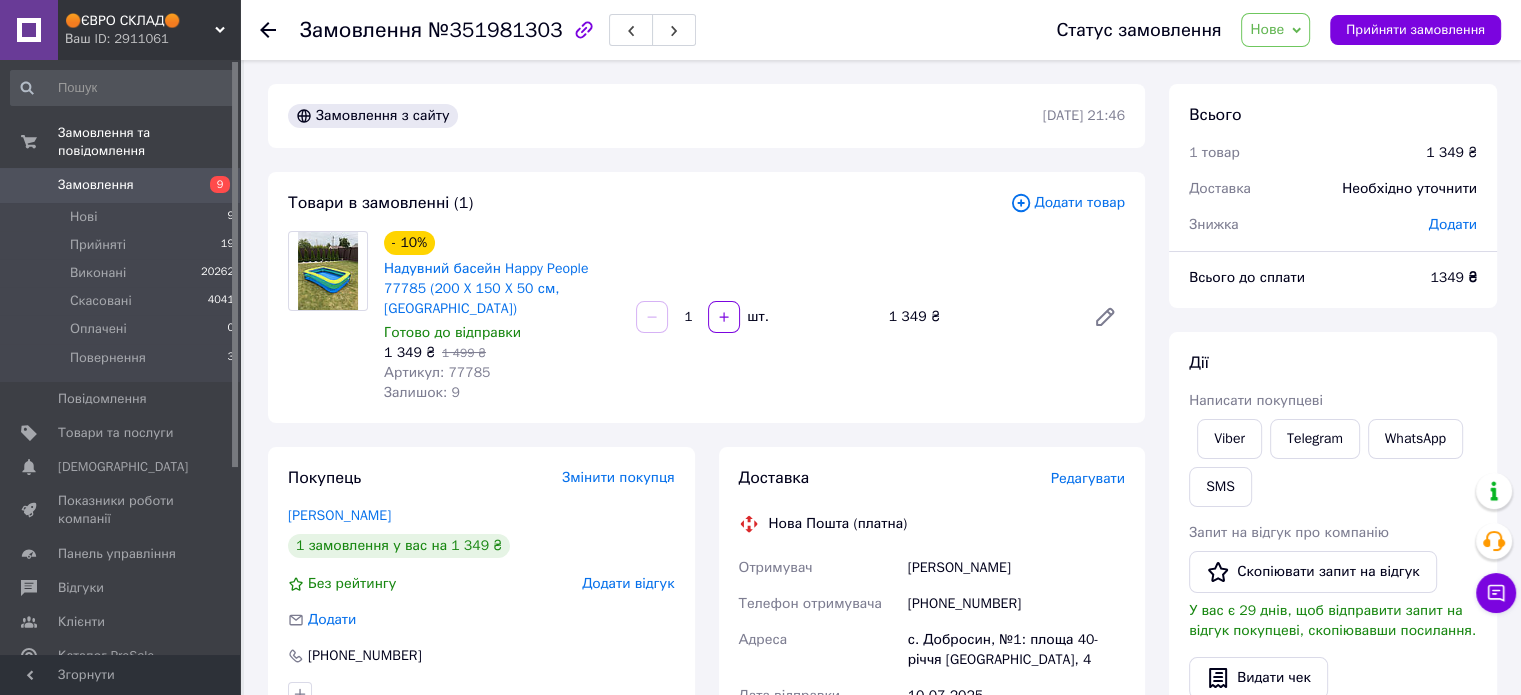 click on "с. Добросин, №1: площа 40-річчя Перемоги, 4" at bounding box center (1016, 650) 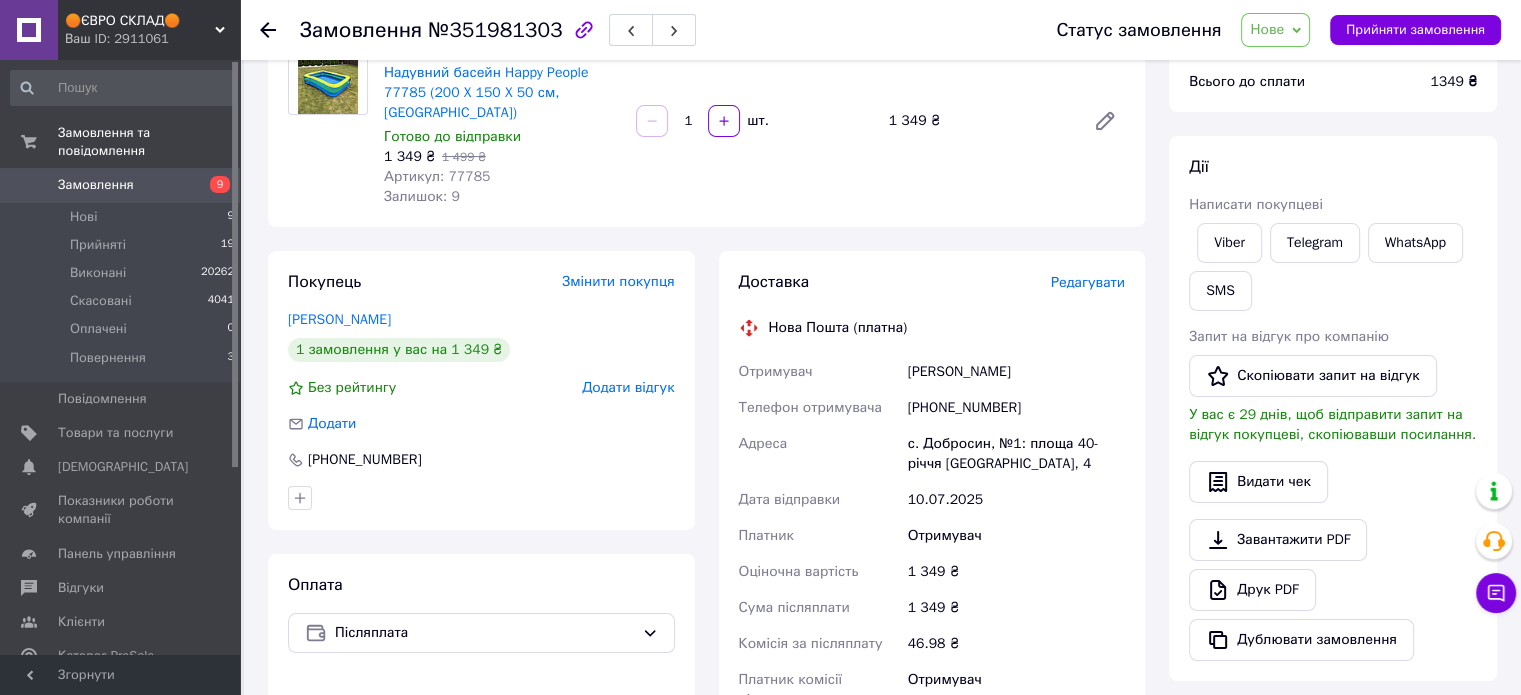 scroll, scrollTop: 200, scrollLeft: 0, axis: vertical 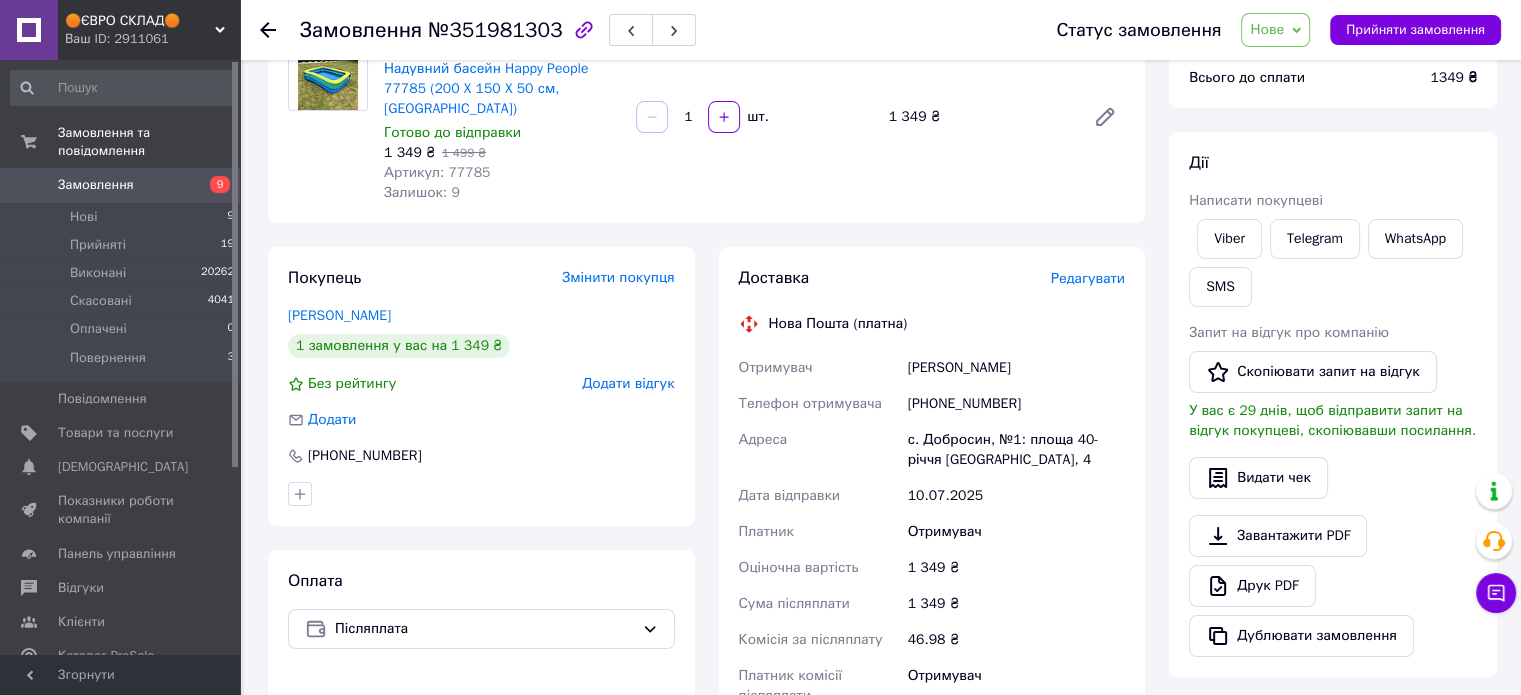 click on "с. Добросин, №1: площа 40-річчя Перемоги, 4" at bounding box center (1016, 450) 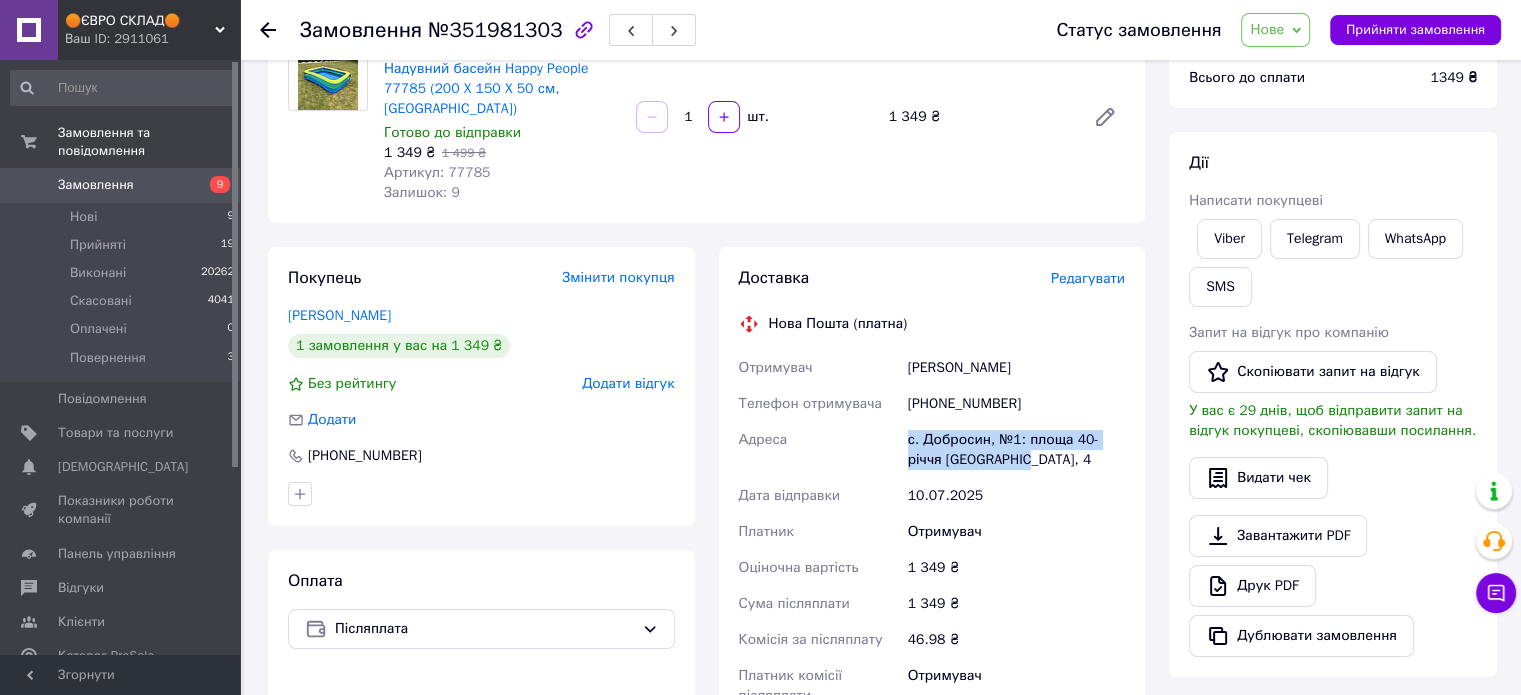 drag, startPoint x: 1006, startPoint y: 446, endPoint x: 892, endPoint y: 423, distance: 116.297035 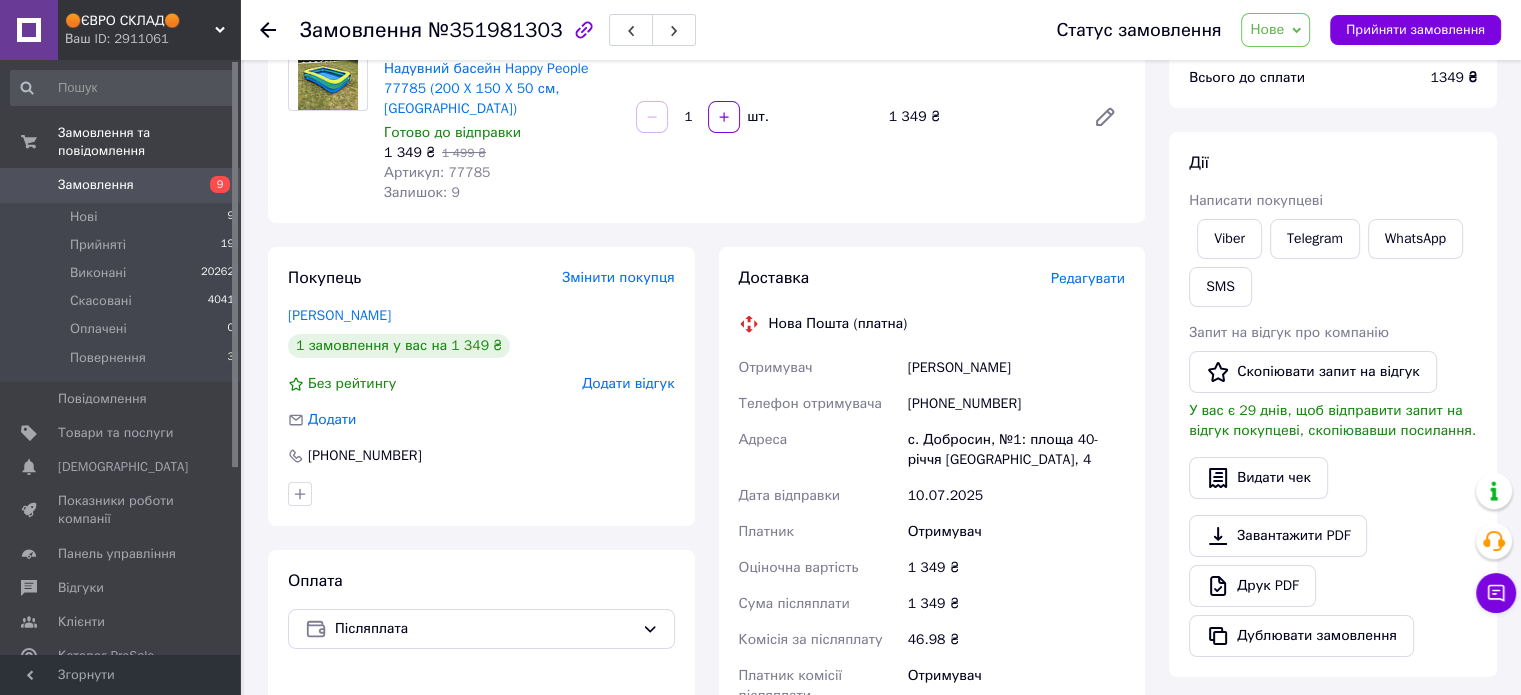 click on "с. Добросин, №1: площа 40-річчя Перемоги, 4" at bounding box center (1016, 450) 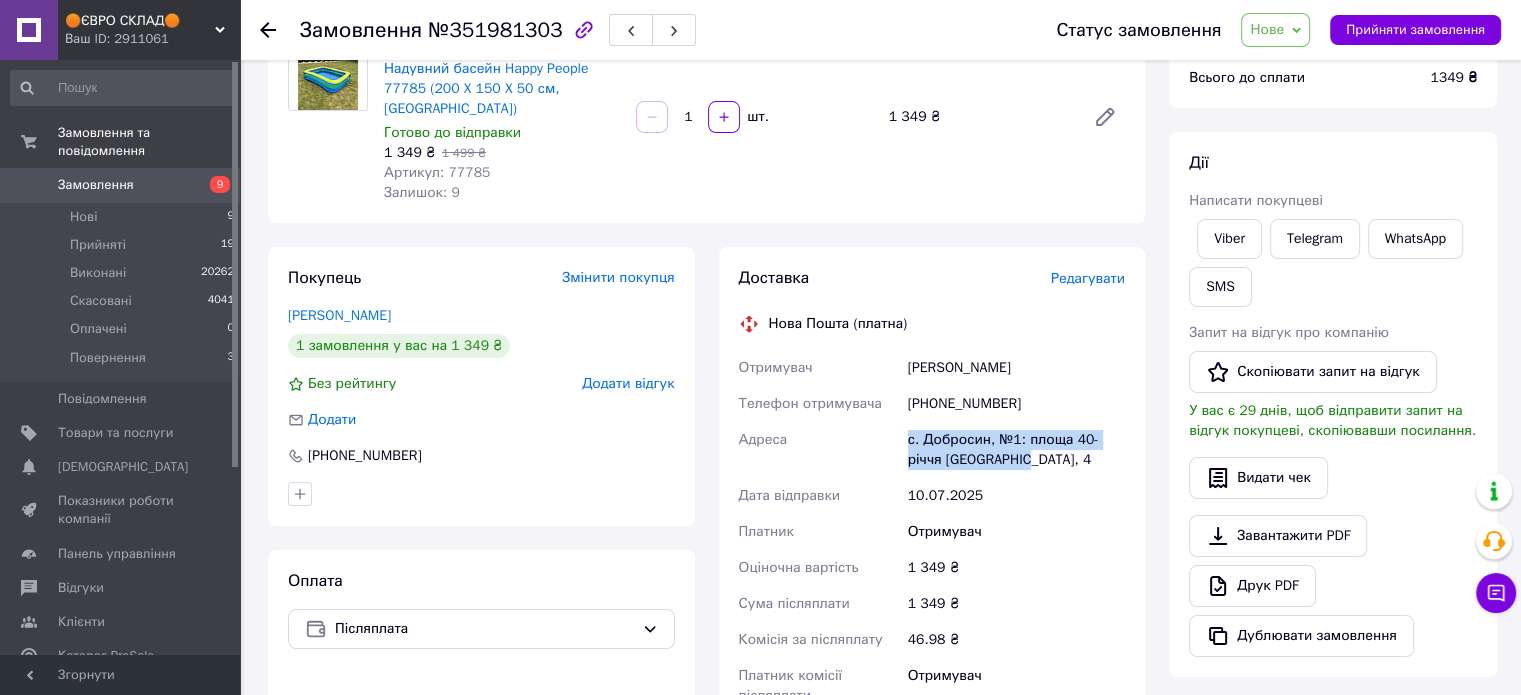 drag, startPoint x: 1000, startPoint y: 447, endPoint x: 894, endPoint y: 421, distance: 109.14211 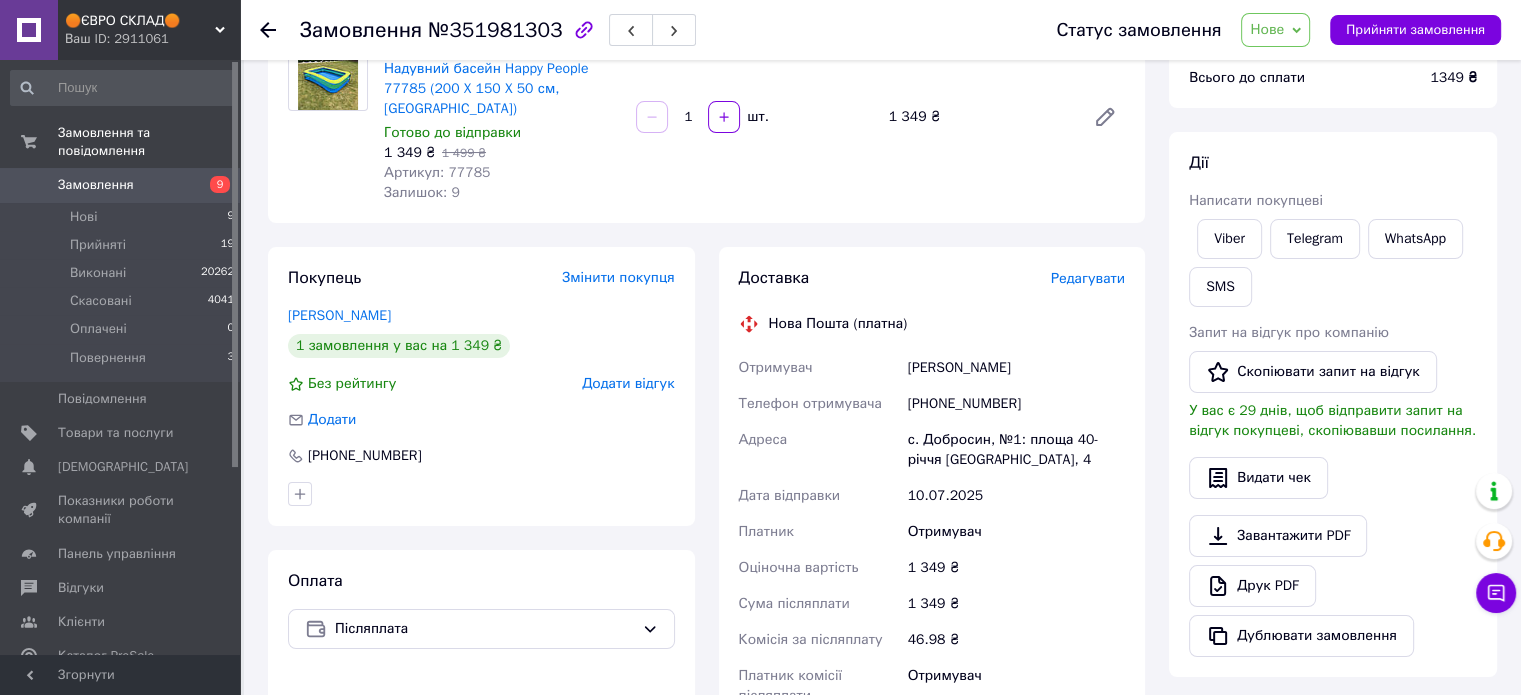 click on "с. Добросин, №1: площа 40-річчя Перемоги, 4" at bounding box center [1016, 450] 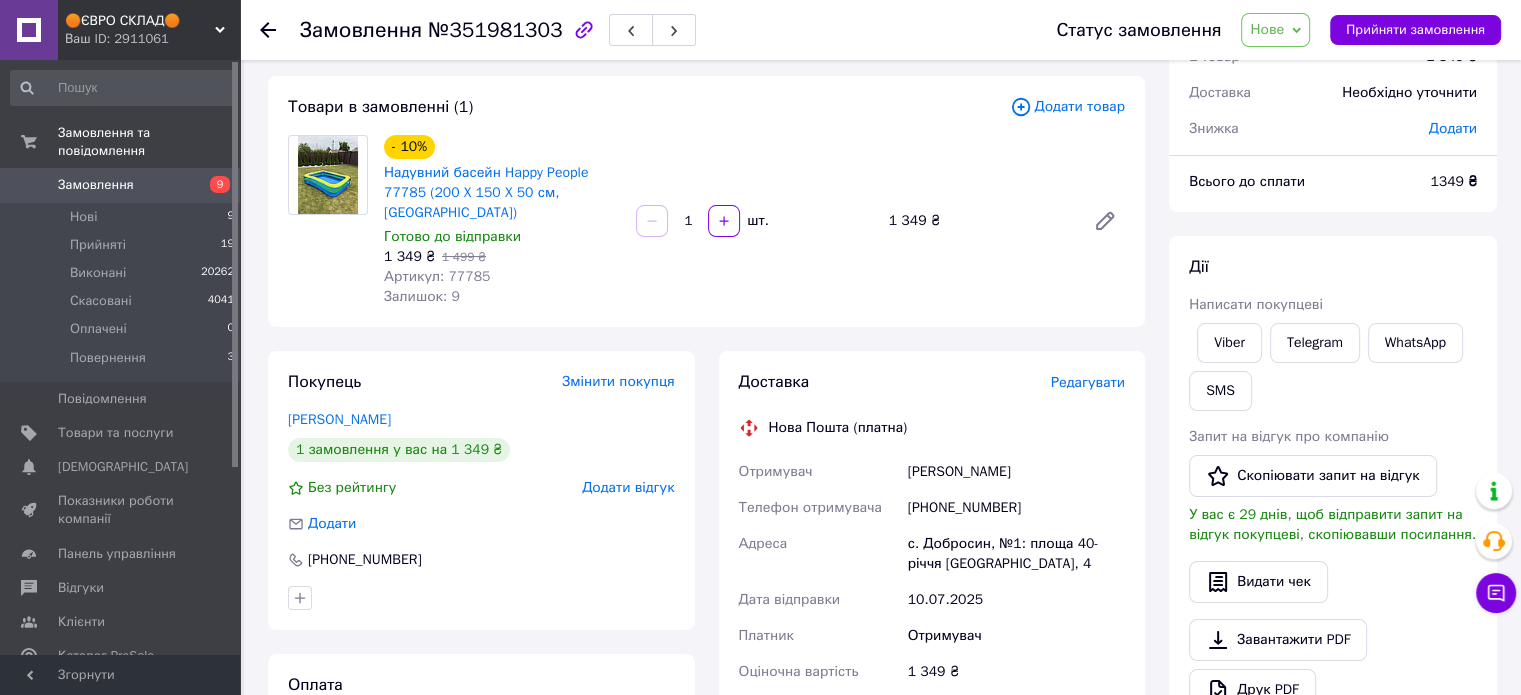 scroll, scrollTop: 0, scrollLeft: 0, axis: both 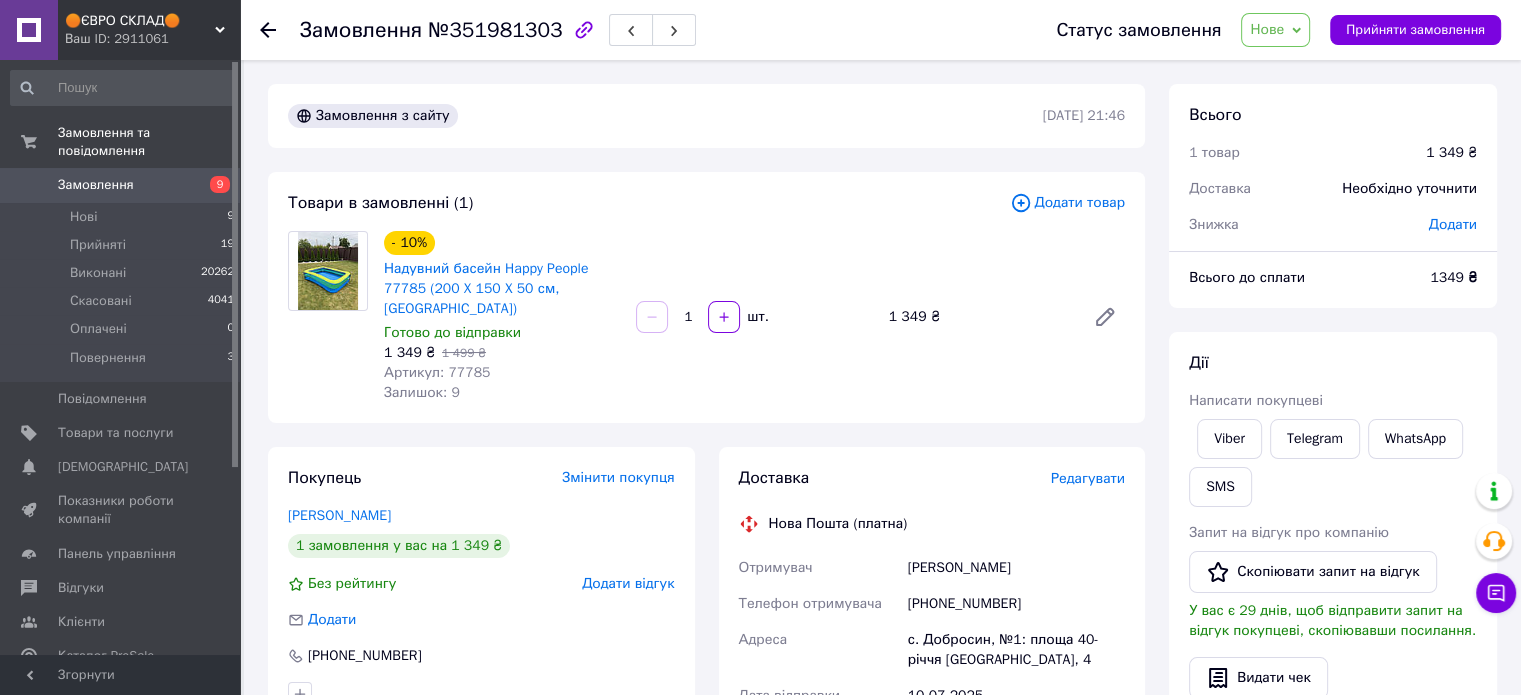 click on "Артикул: 77785" at bounding box center [437, 372] 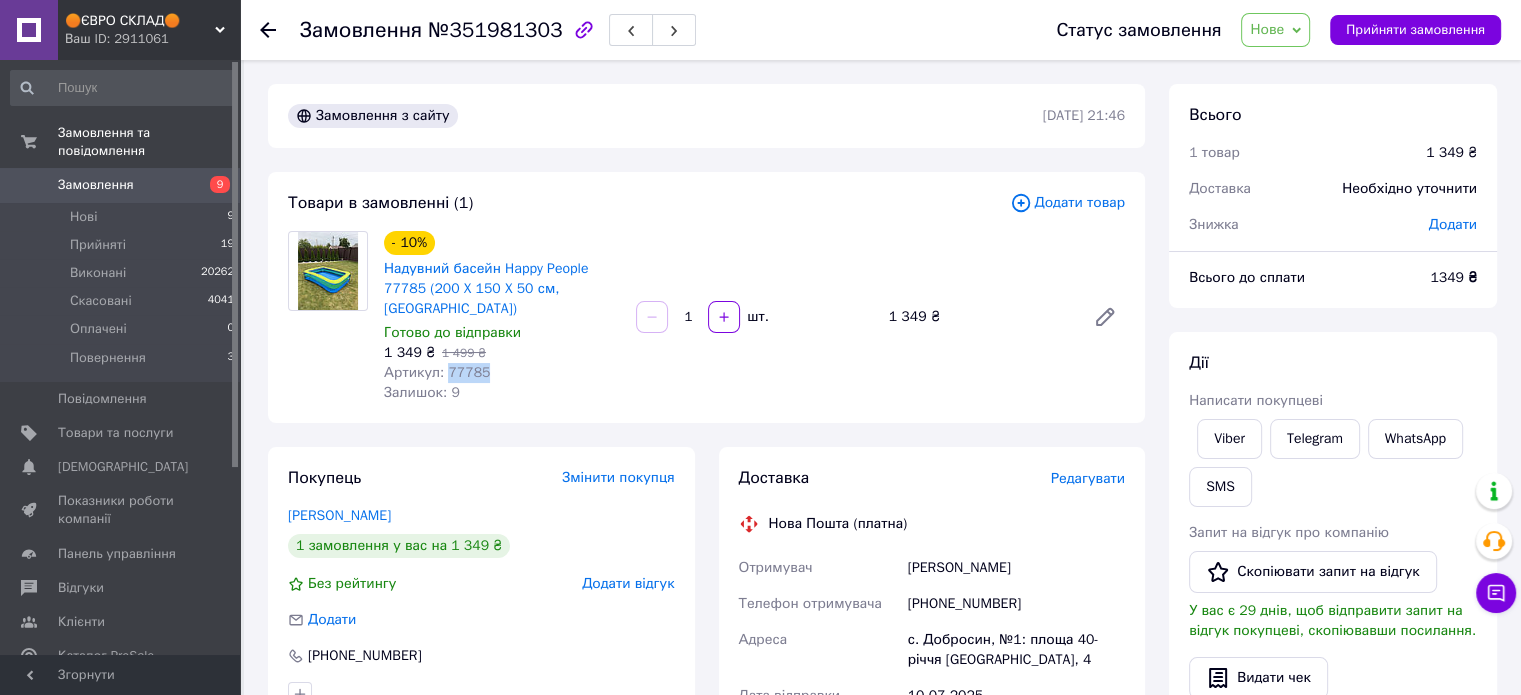 click on "Артикул: 77785" at bounding box center (437, 372) 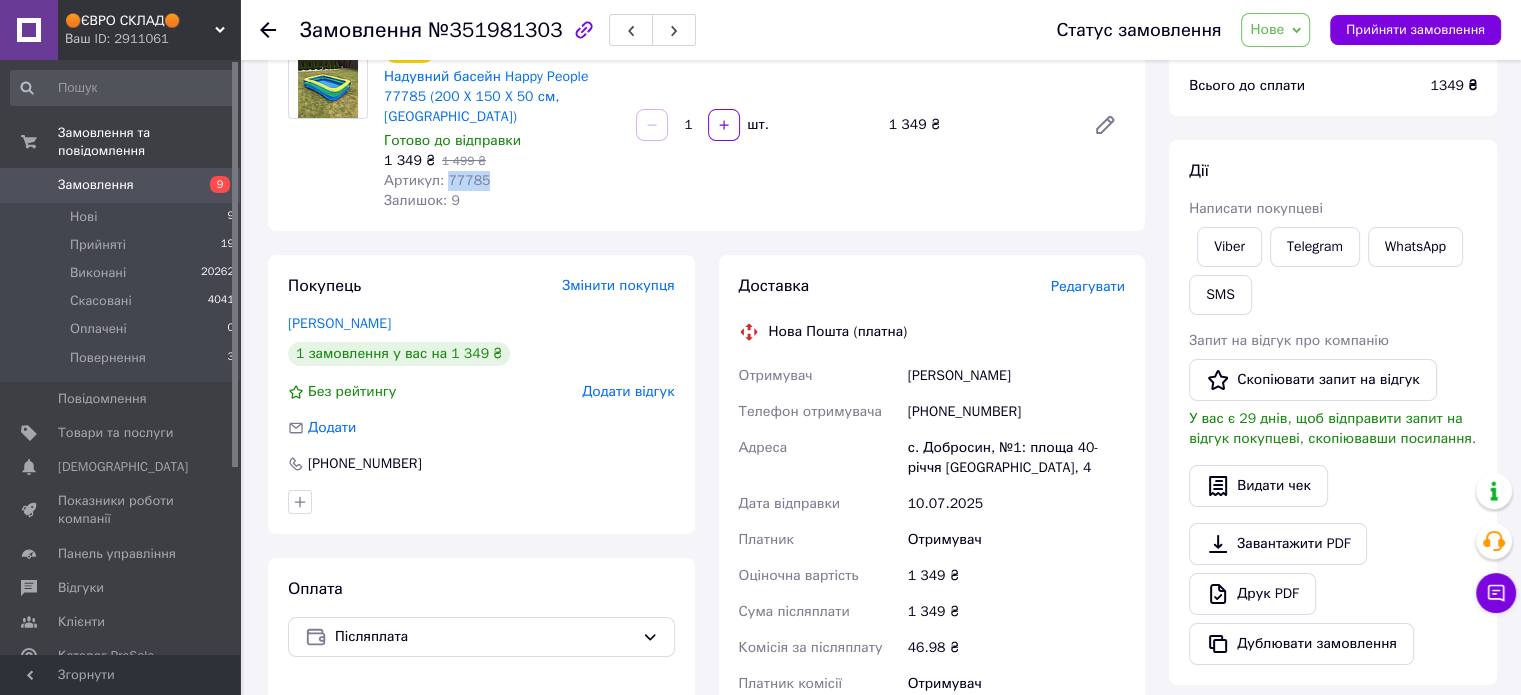 scroll, scrollTop: 200, scrollLeft: 0, axis: vertical 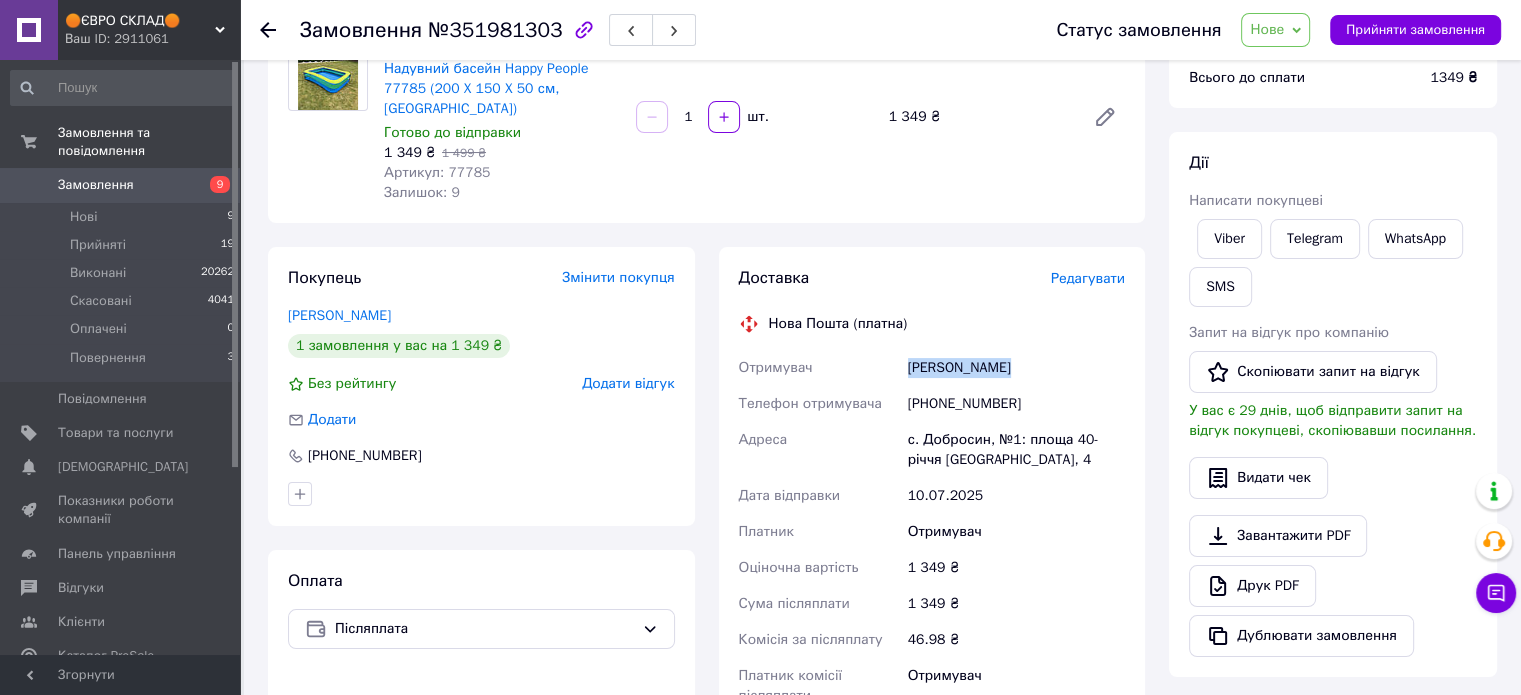 drag, startPoint x: 1015, startPoint y: 352, endPoint x: 899, endPoint y: 347, distance: 116.10771 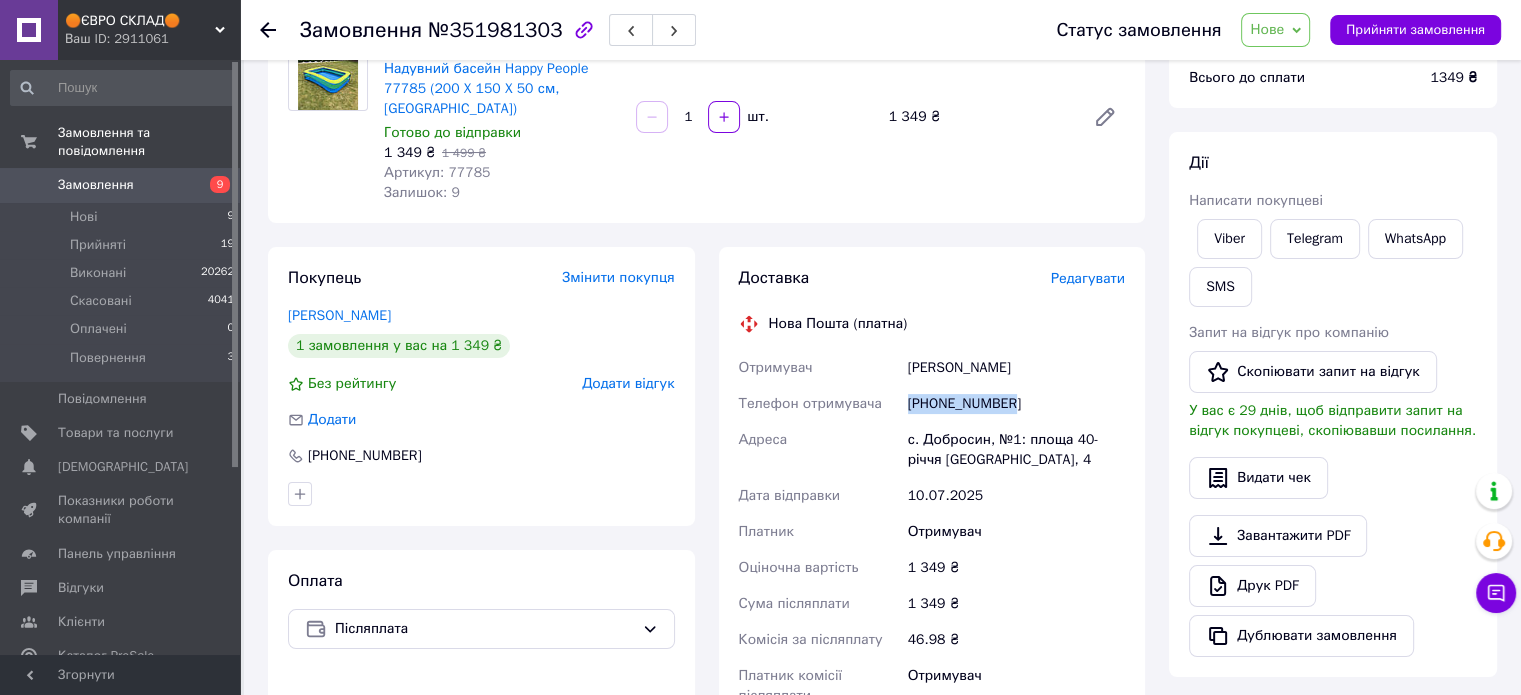 drag, startPoint x: 1020, startPoint y: 387, endPoint x: 900, endPoint y: 395, distance: 120.26637 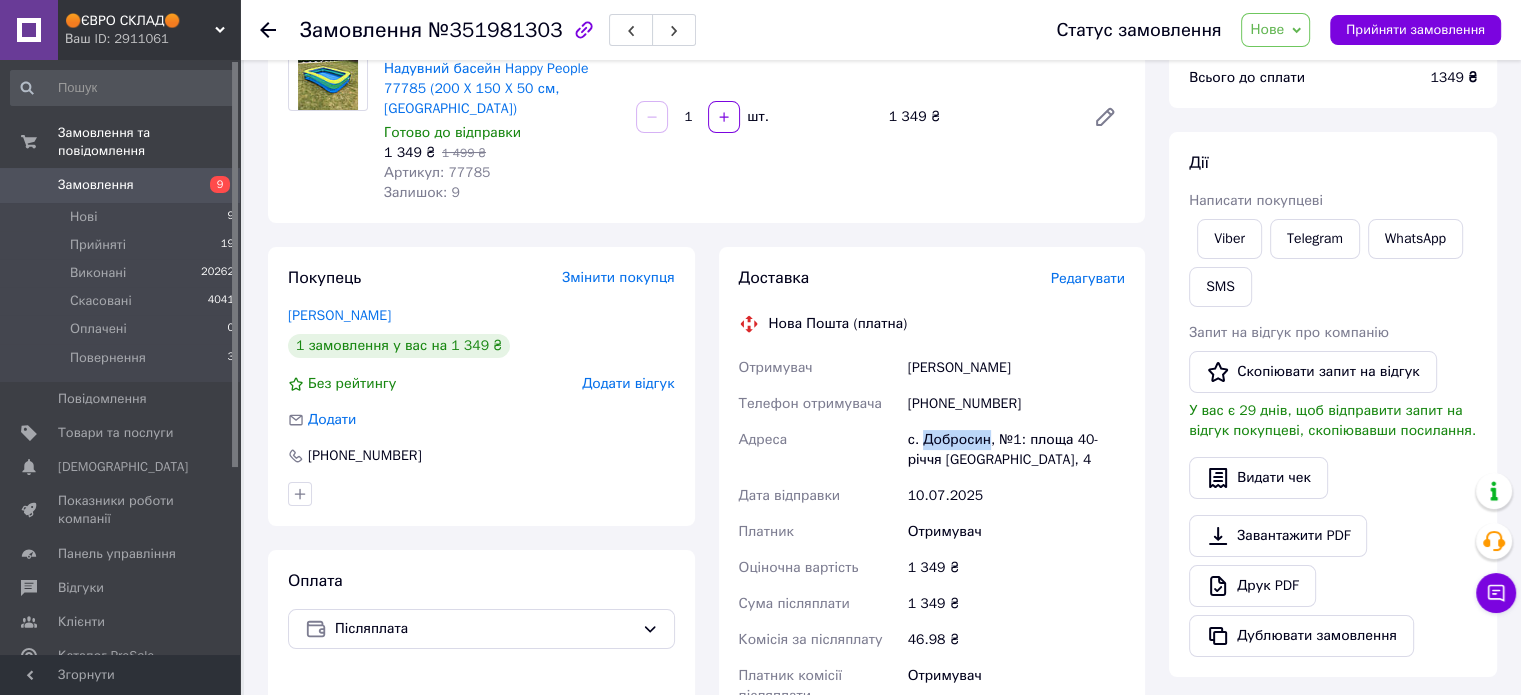 drag, startPoint x: 924, startPoint y: 422, endPoint x: 986, endPoint y: 422, distance: 62 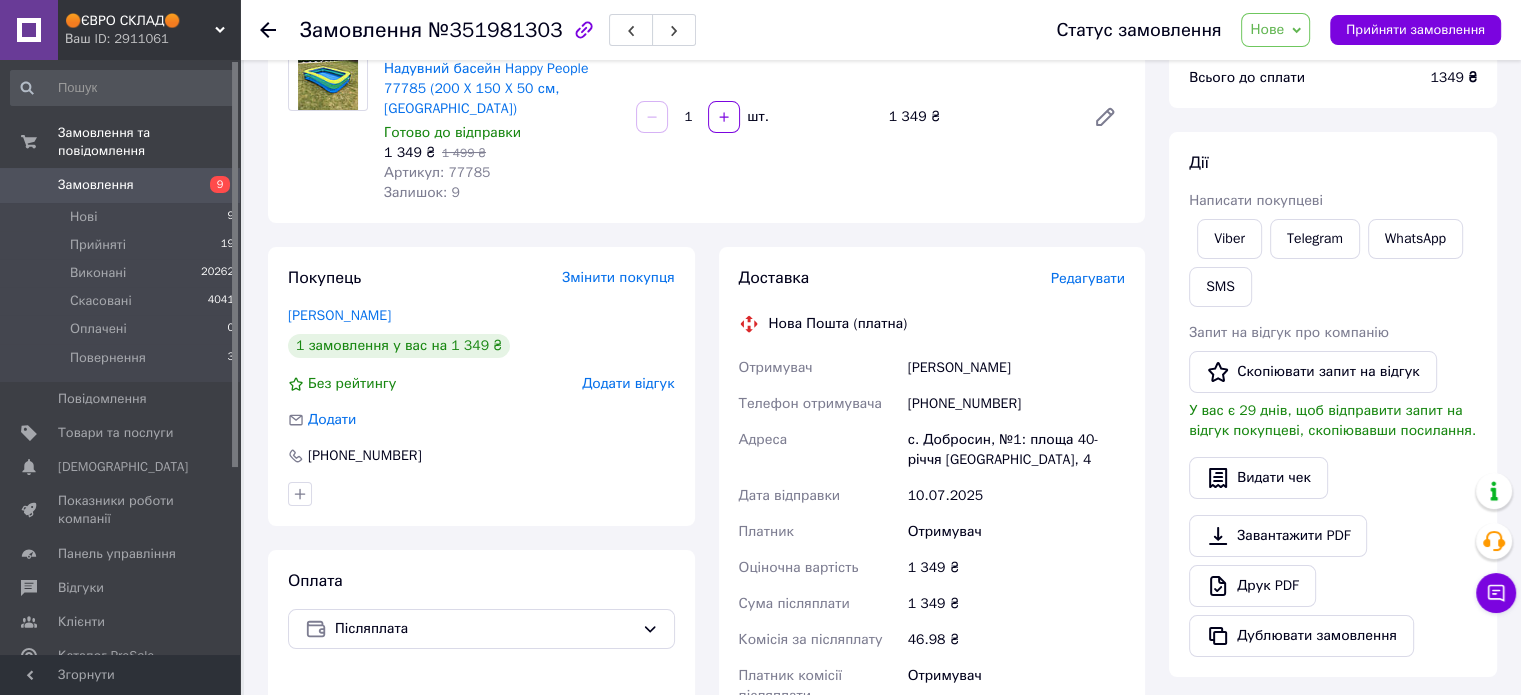 drag, startPoint x: 1280, startPoint y: 12, endPoint x: 1286, endPoint y: 60, distance: 48.373547 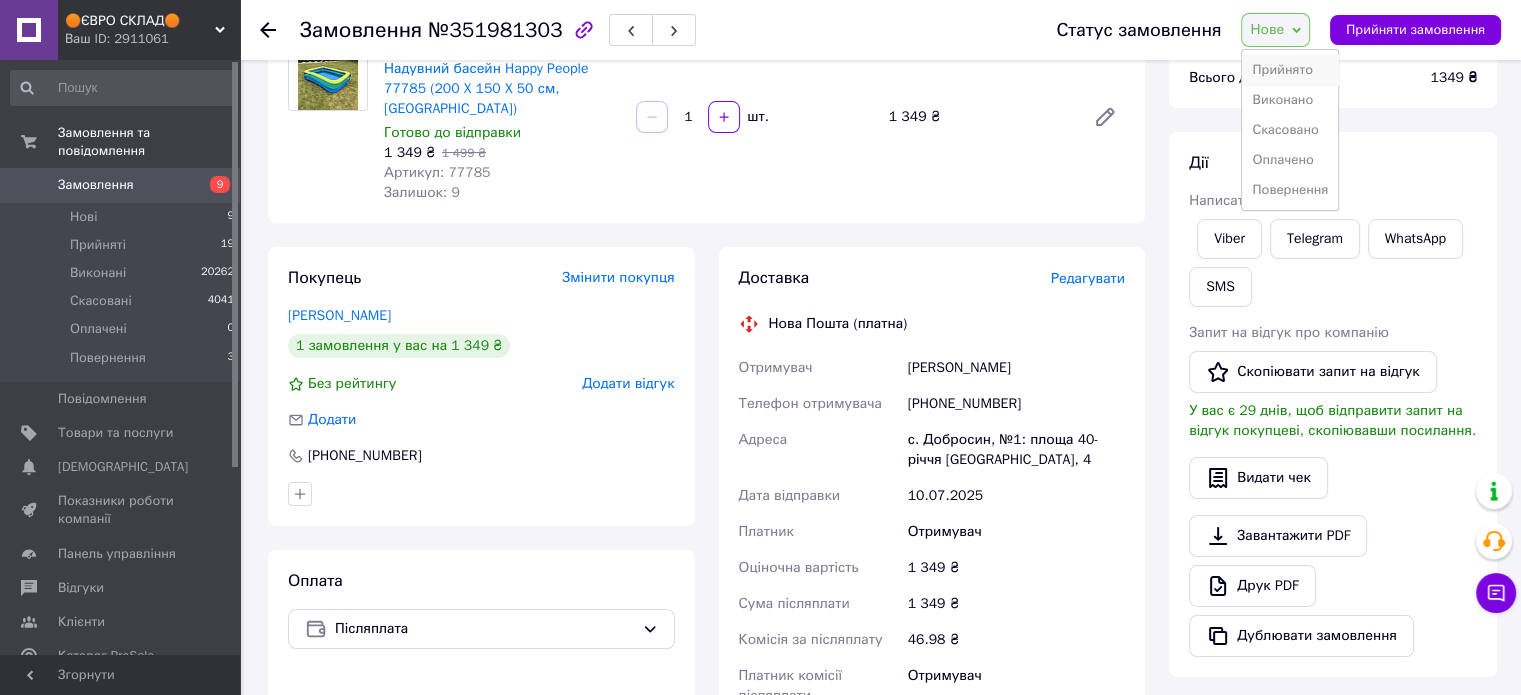 click on "Прийнято" at bounding box center (1290, 70) 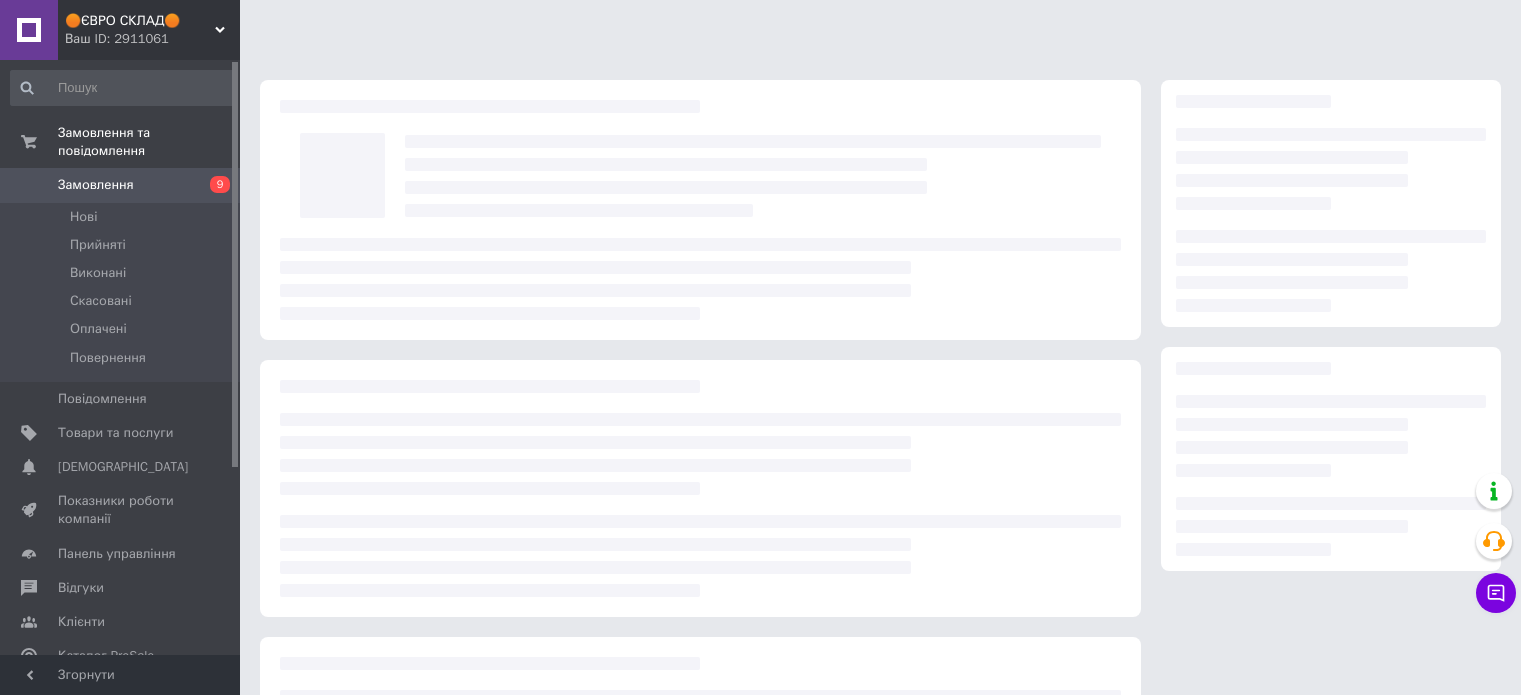 scroll, scrollTop: 0, scrollLeft: 0, axis: both 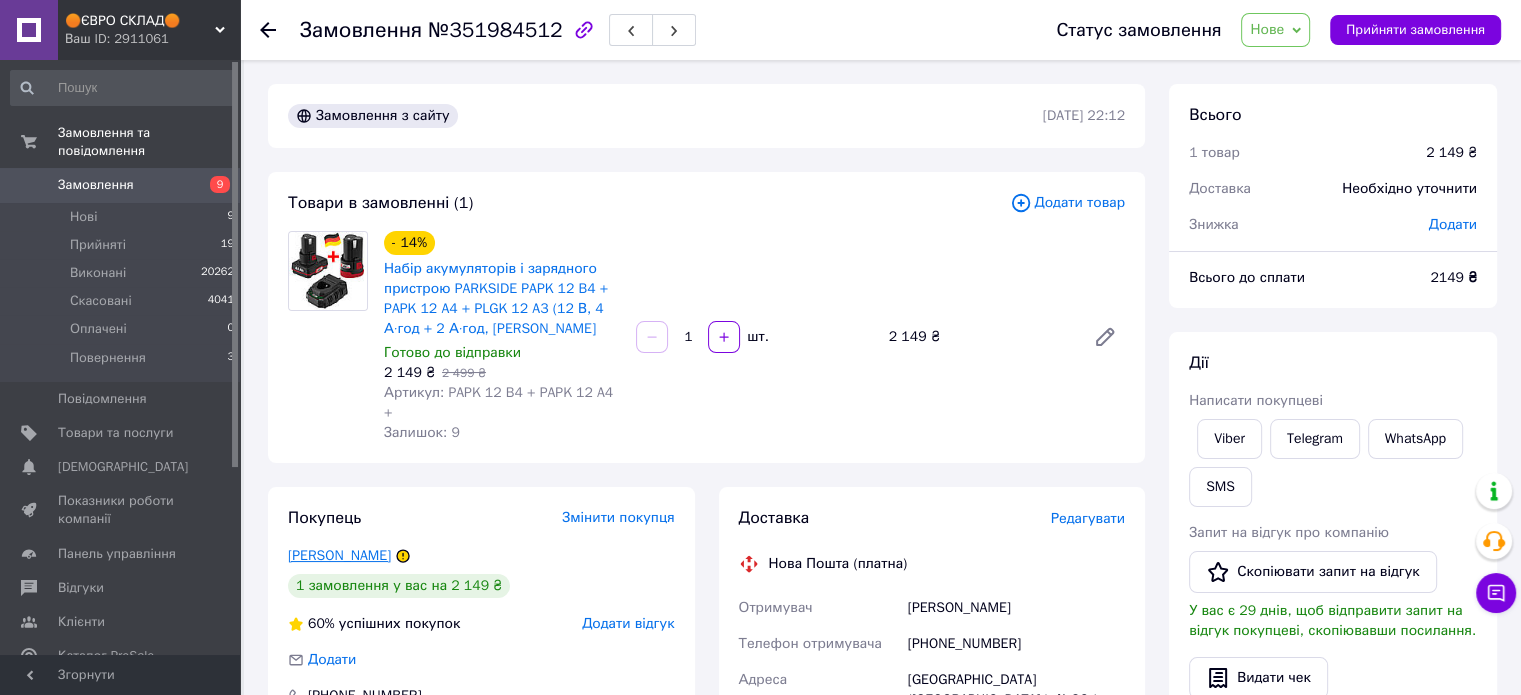 click on "[PERSON_NAME]" at bounding box center [339, 555] 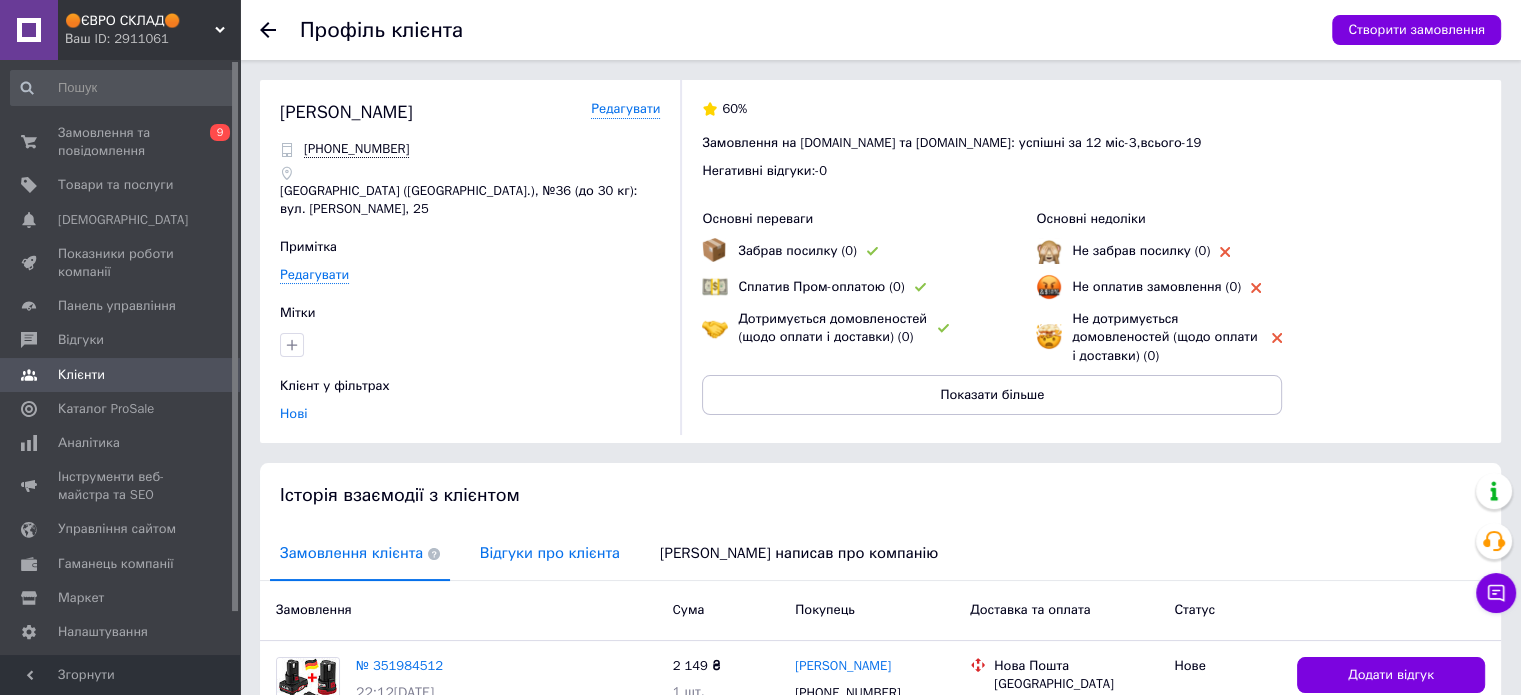 click on "Відгуки про клієнта" at bounding box center [550, 553] 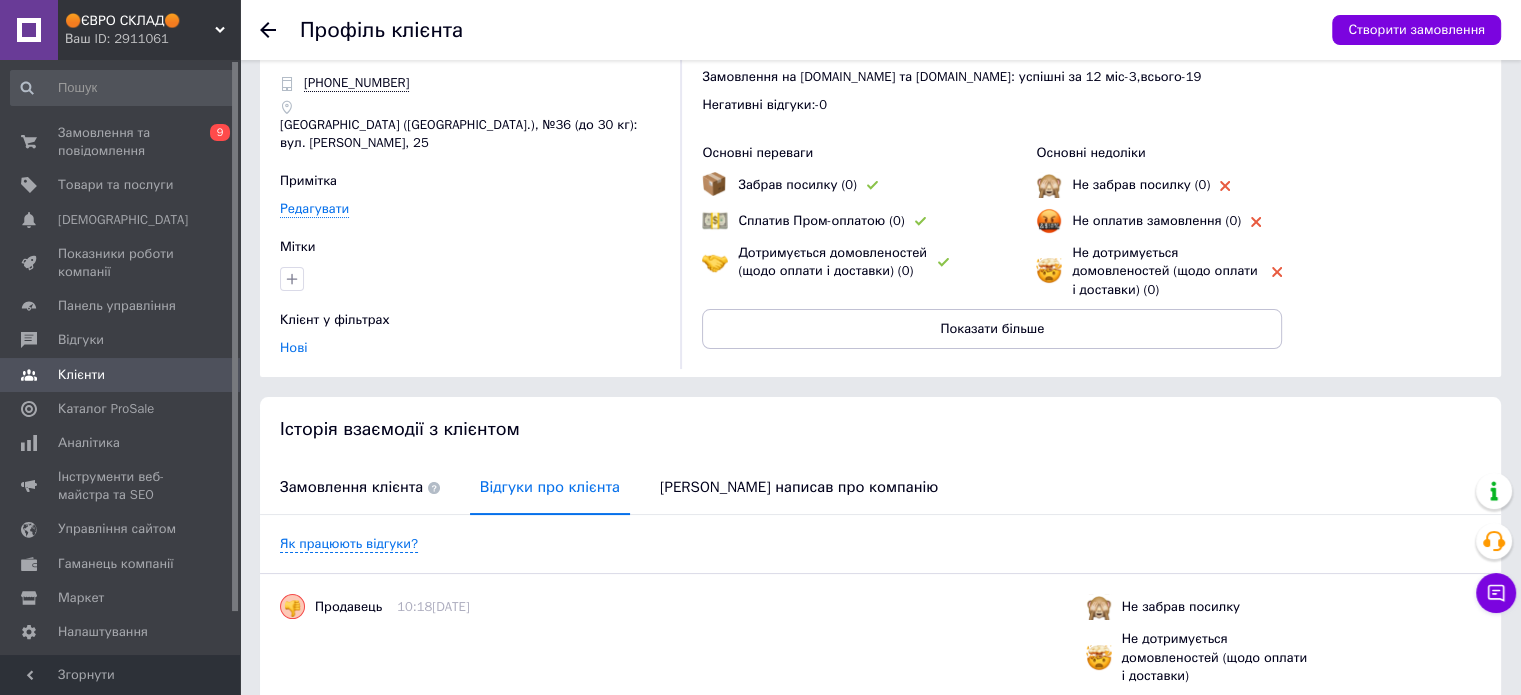 scroll, scrollTop: 0, scrollLeft: 0, axis: both 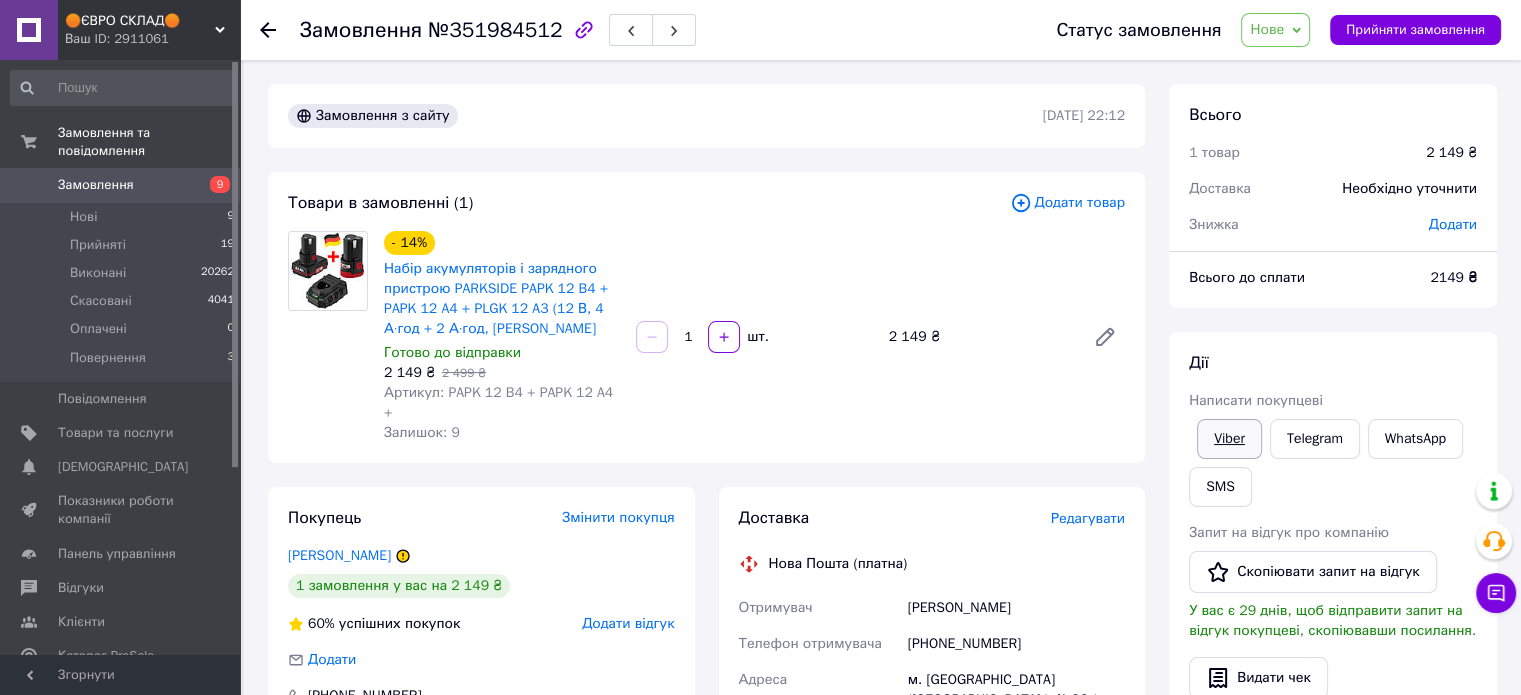 click on "Viber" at bounding box center [1229, 439] 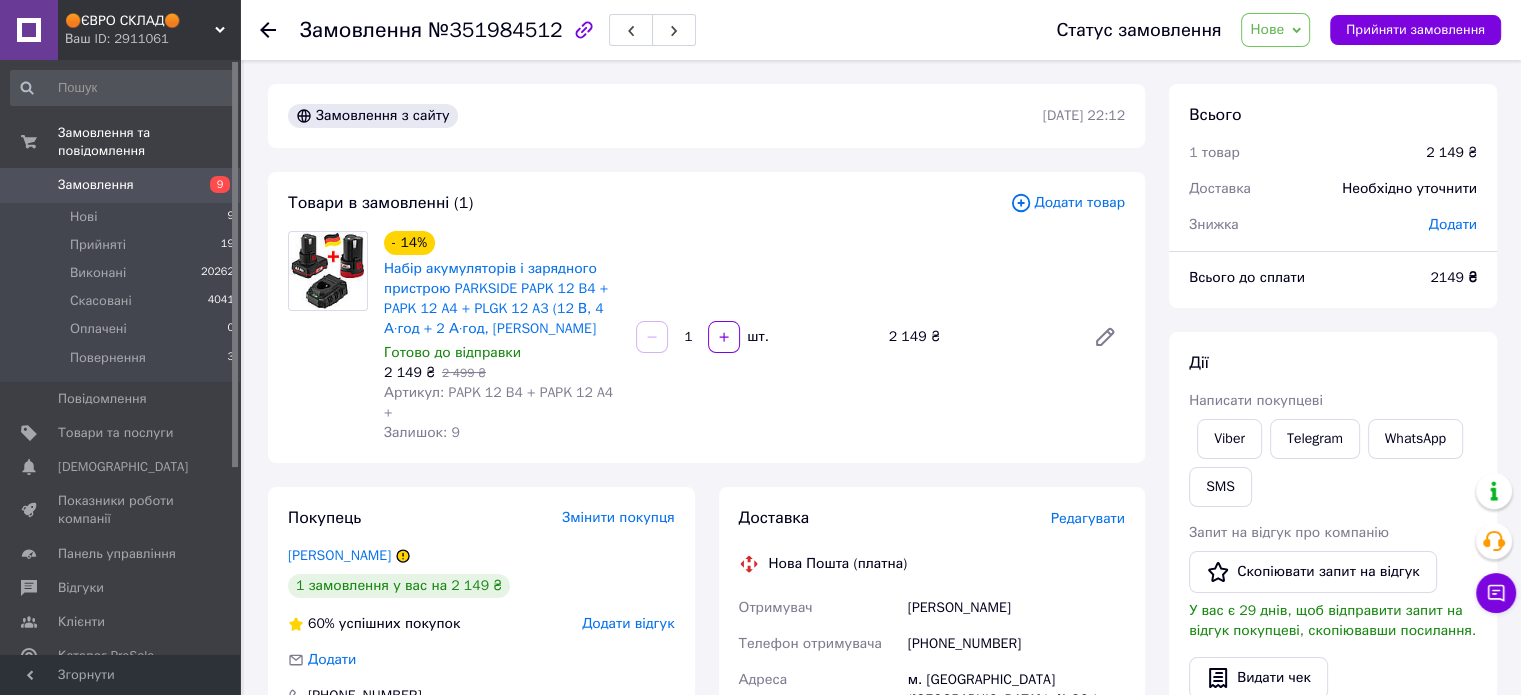 click on "Нове" at bounding box center (1267, 29) 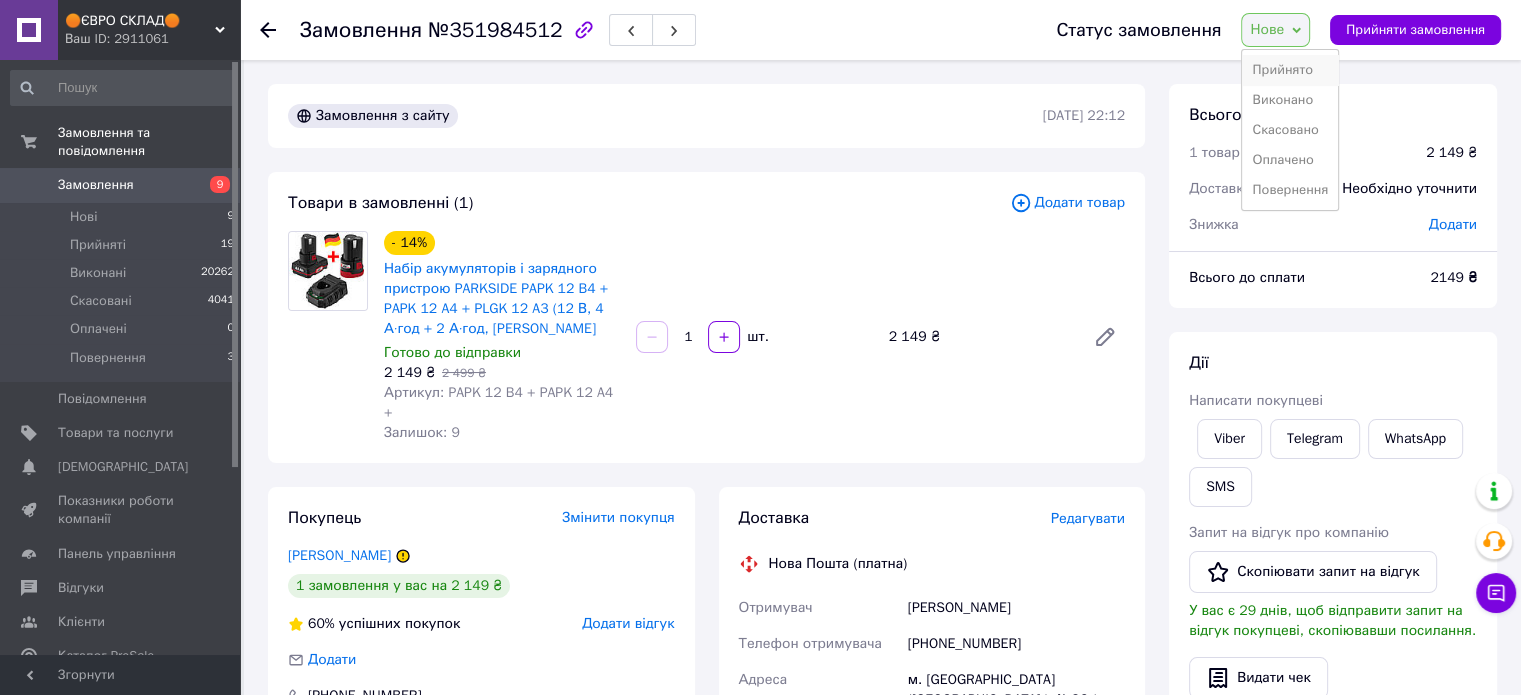 click on "Прийнято" at bounding box center (1290, 70) 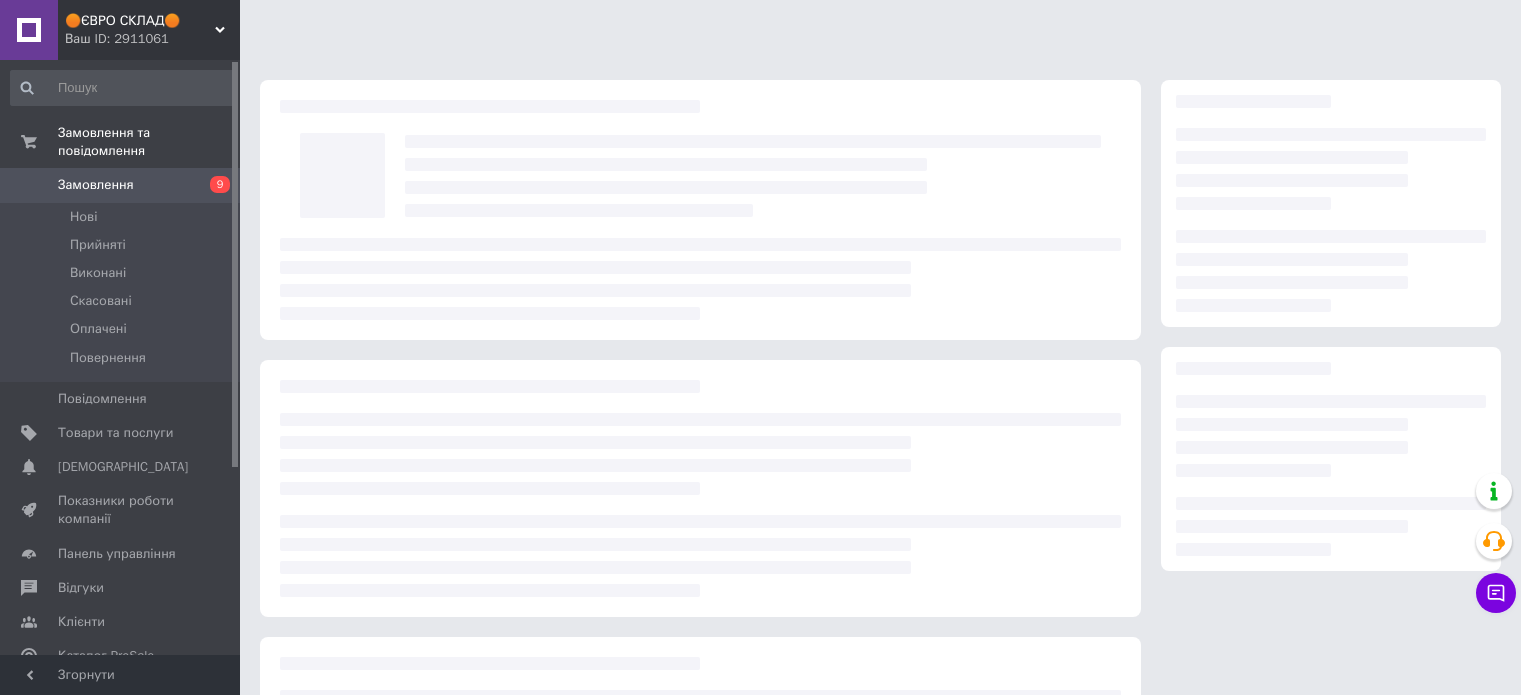 scroll, scrollTop: 0, scrollLeft: 0, axis: both 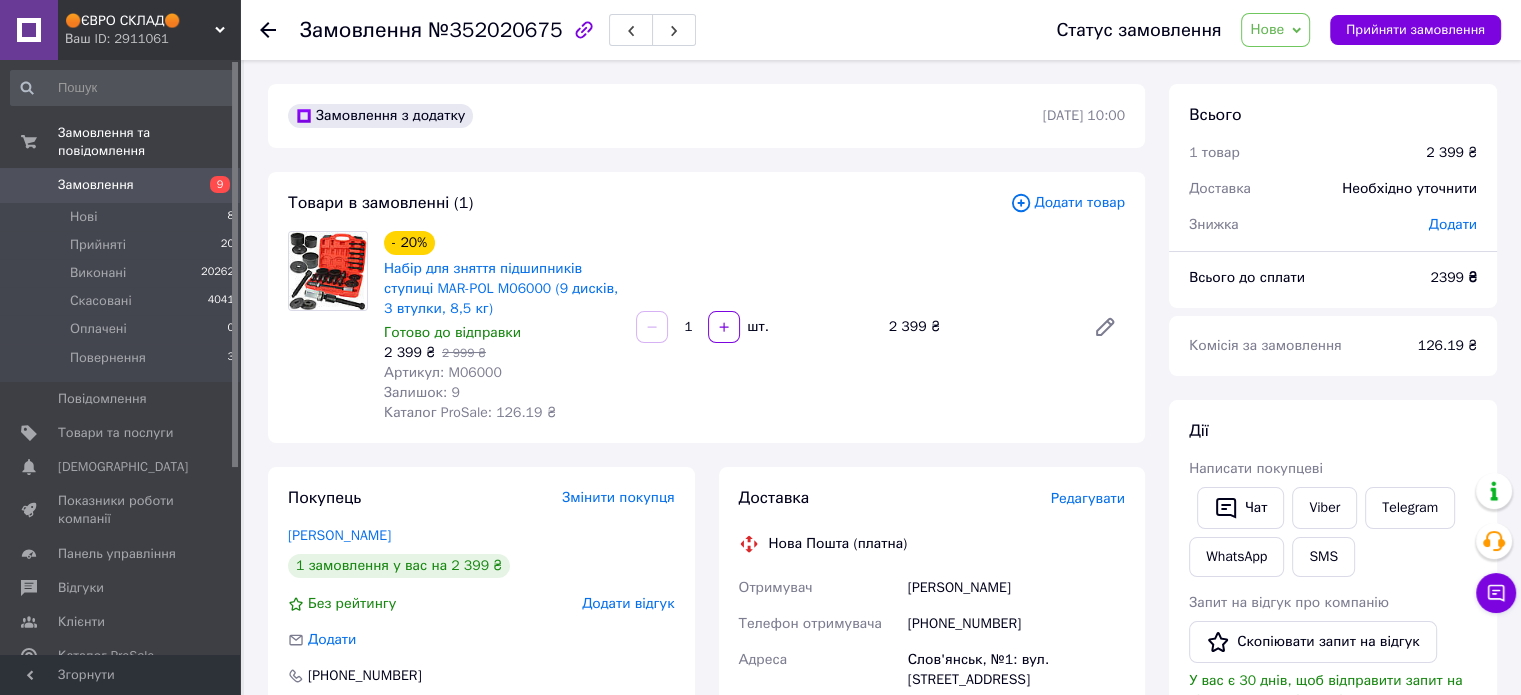 click on "Артикул: M06000" at bounding box center [443, 372] 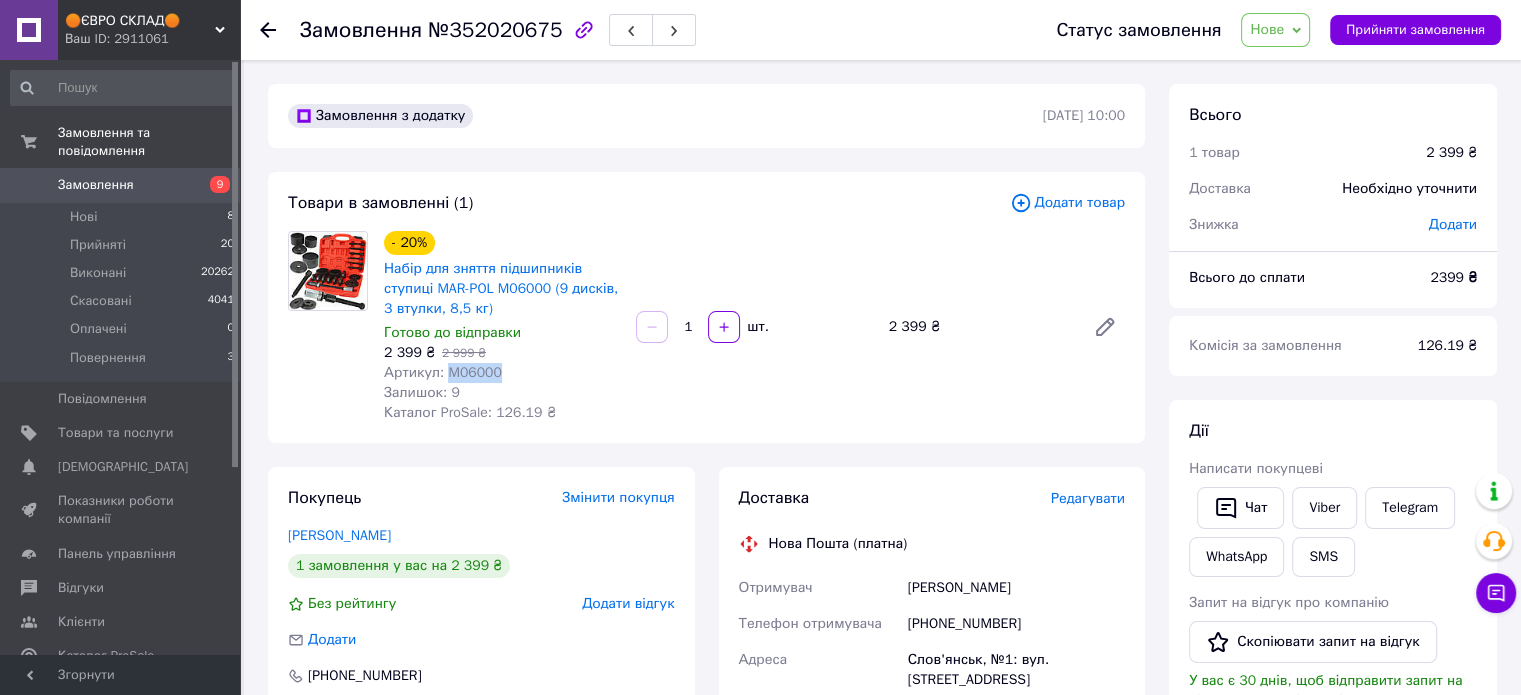 click on "Артикул: M06000" at bounding box center [443, 372] 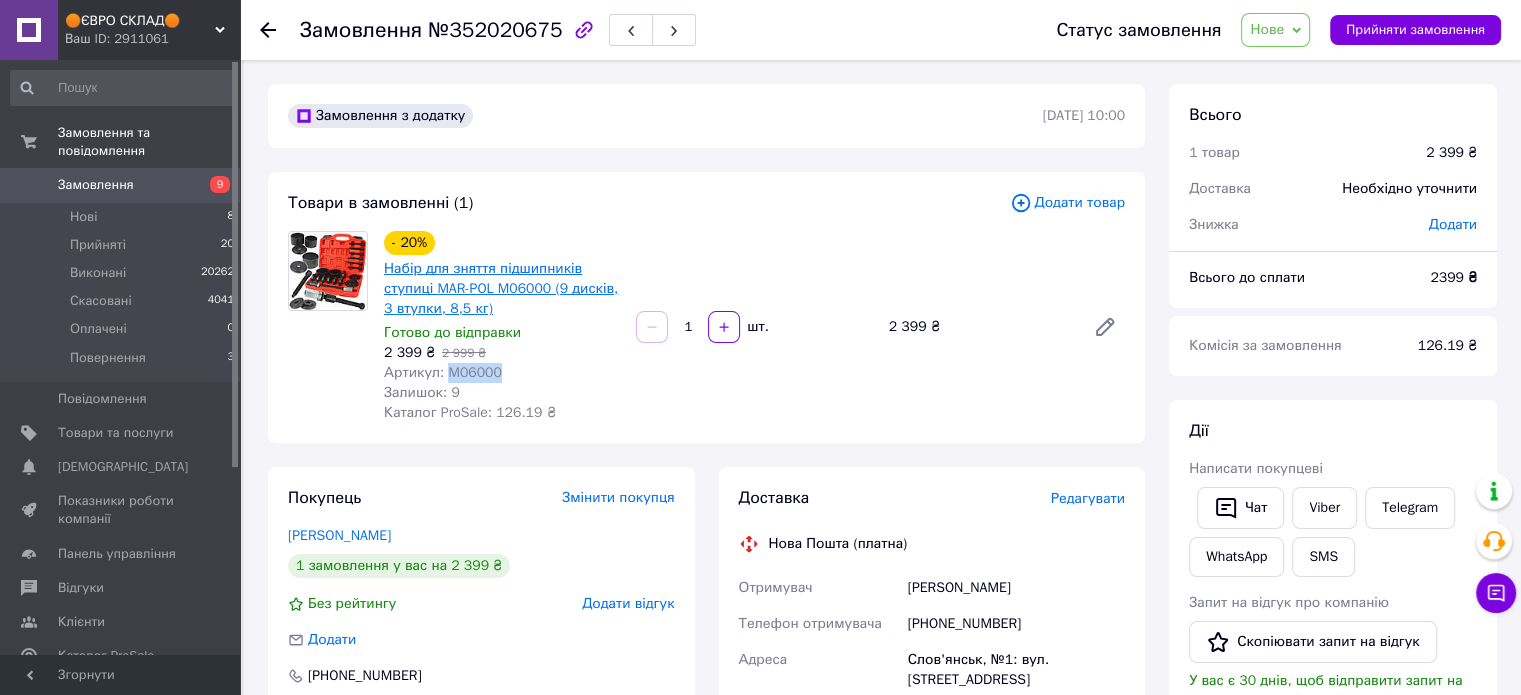 copy on "M06000" 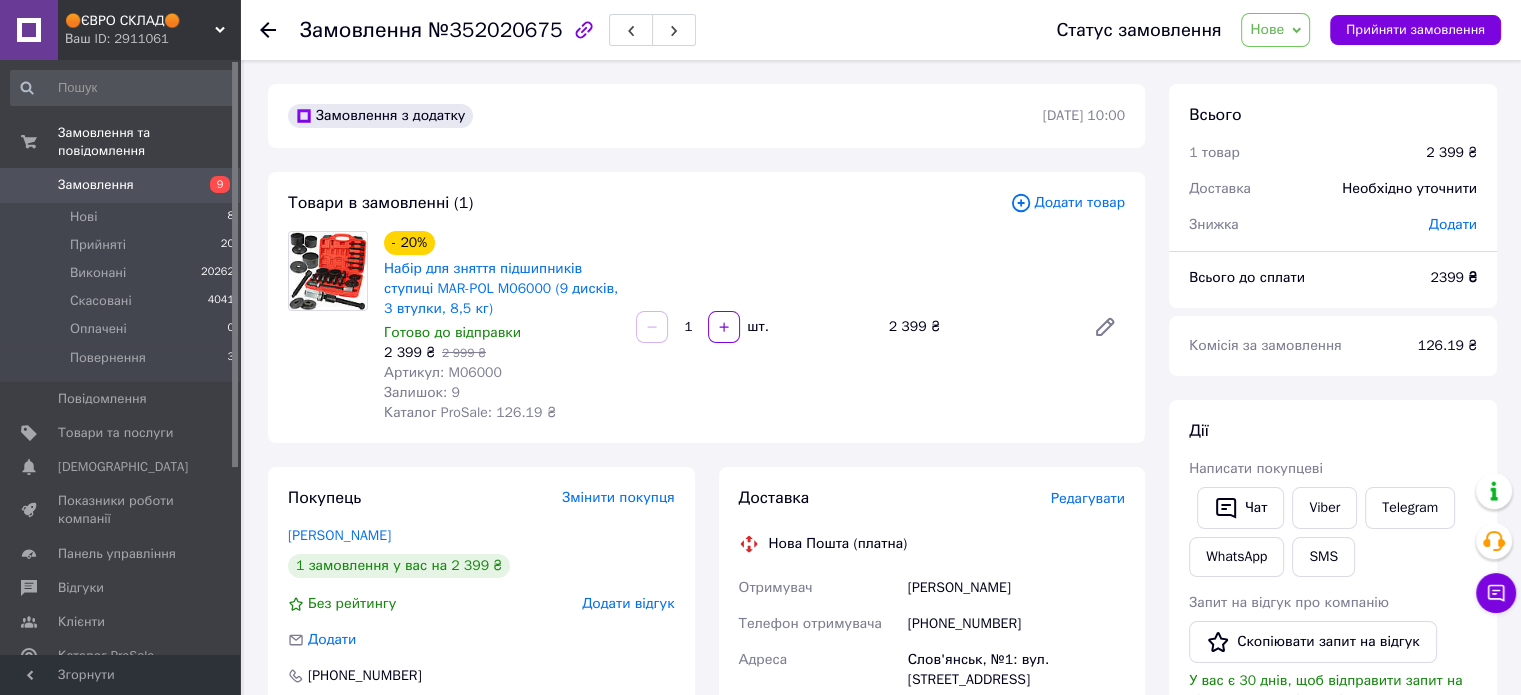click on "Замовлення з додатку [DATE] 10:00 Товари в замовленні (1) Додати товар - 20% Набір для зняття підшипників ступиці MAR-POL M06000 (9 дисків, 3 втулки, 8,5 кг) Готово до відправки 2 399 ₴   2 999 ₴ Артикул: M06000 Залишок: 9 Каталог ProSale: 126.19 ₴  1   шт. 2 399 ₴ Покупець Змінити покупця [PERSON_NAME] 1 замовлення у вас на 2 399 ₴ Без рейтингу   Додати відгук Додати [PHONE_NUMBER] Оплата Післяплата Доставка Редагувати Нова Пошта (платна) Отримувач [PERSON_NAME] Телефон отримувача [PHONE_NUMBER] Адреса Слов'янськ, №1: вул. Центральна, 59 Дата відправки [DATE] Платник Отримувач Оціночна вартість 2 399 ₴" at bounding box center (706, 757) 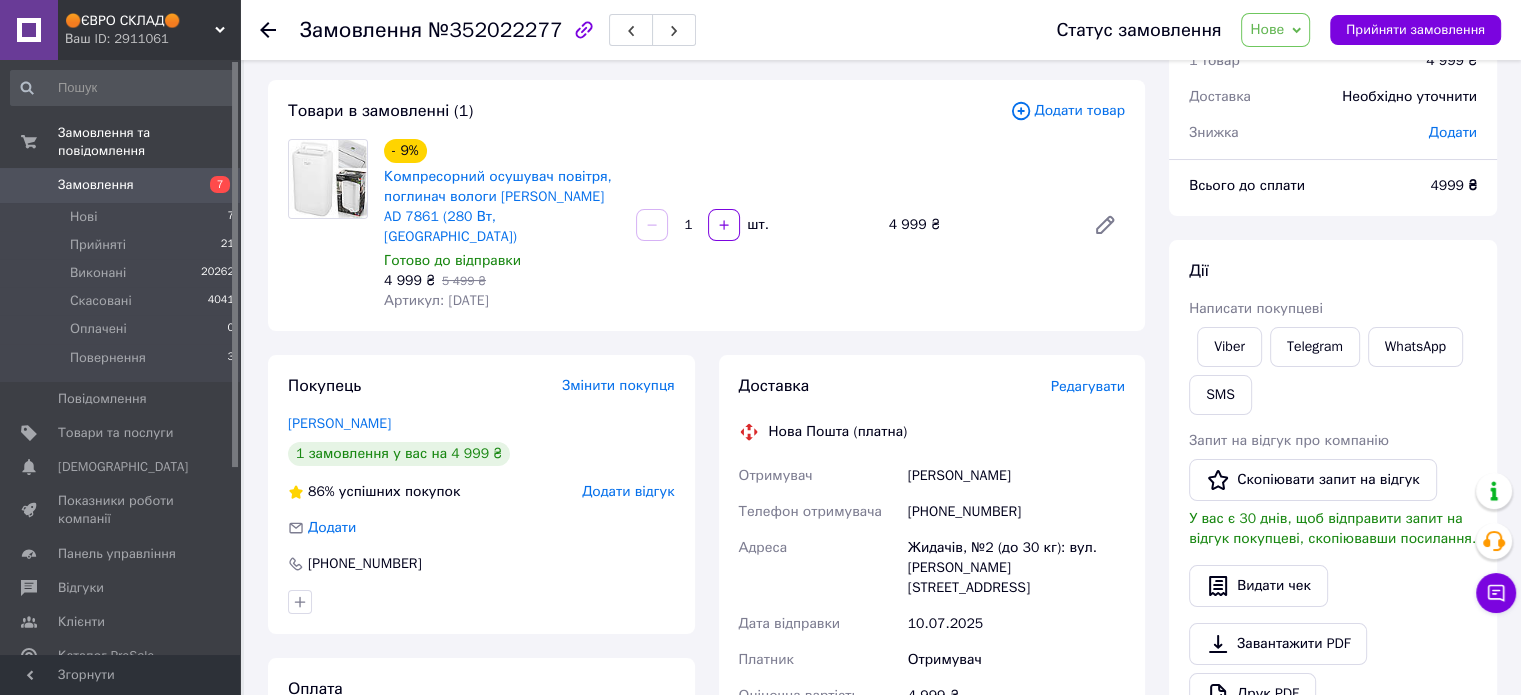 scroll, scrollTop: 200, scrollLeft: 0, axis: vertical 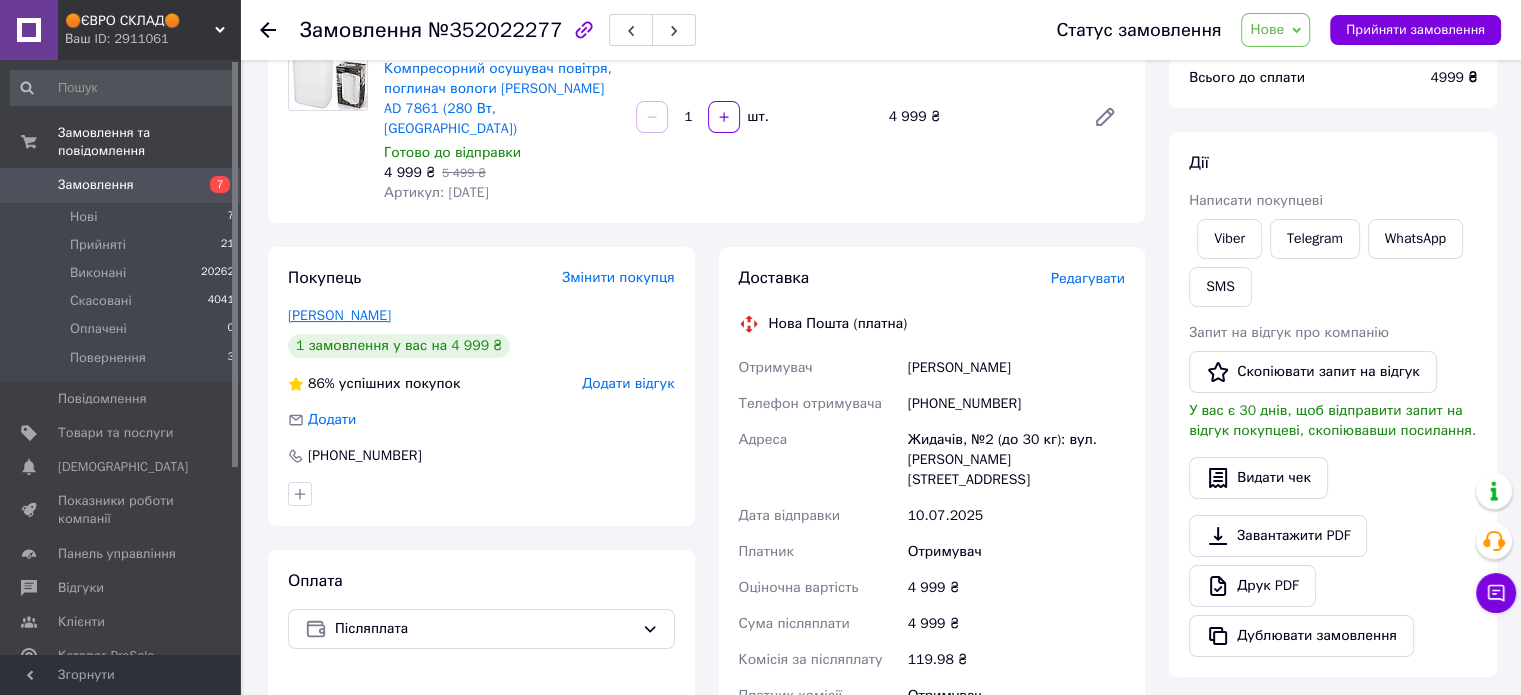 click on "[PERSON_NAME]" at bounding box center (339, 315) 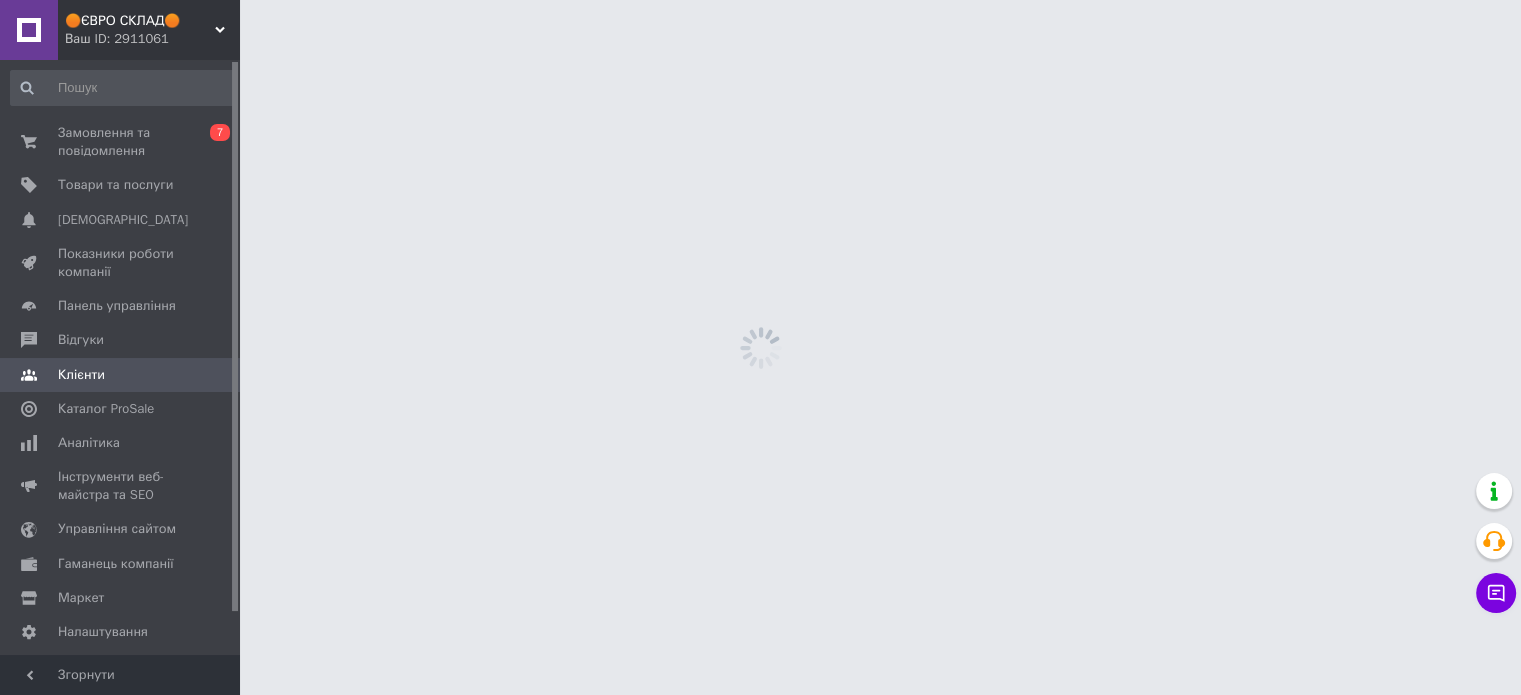 scroll, scrollTop: 0, scrollLeft: 0, axis: both 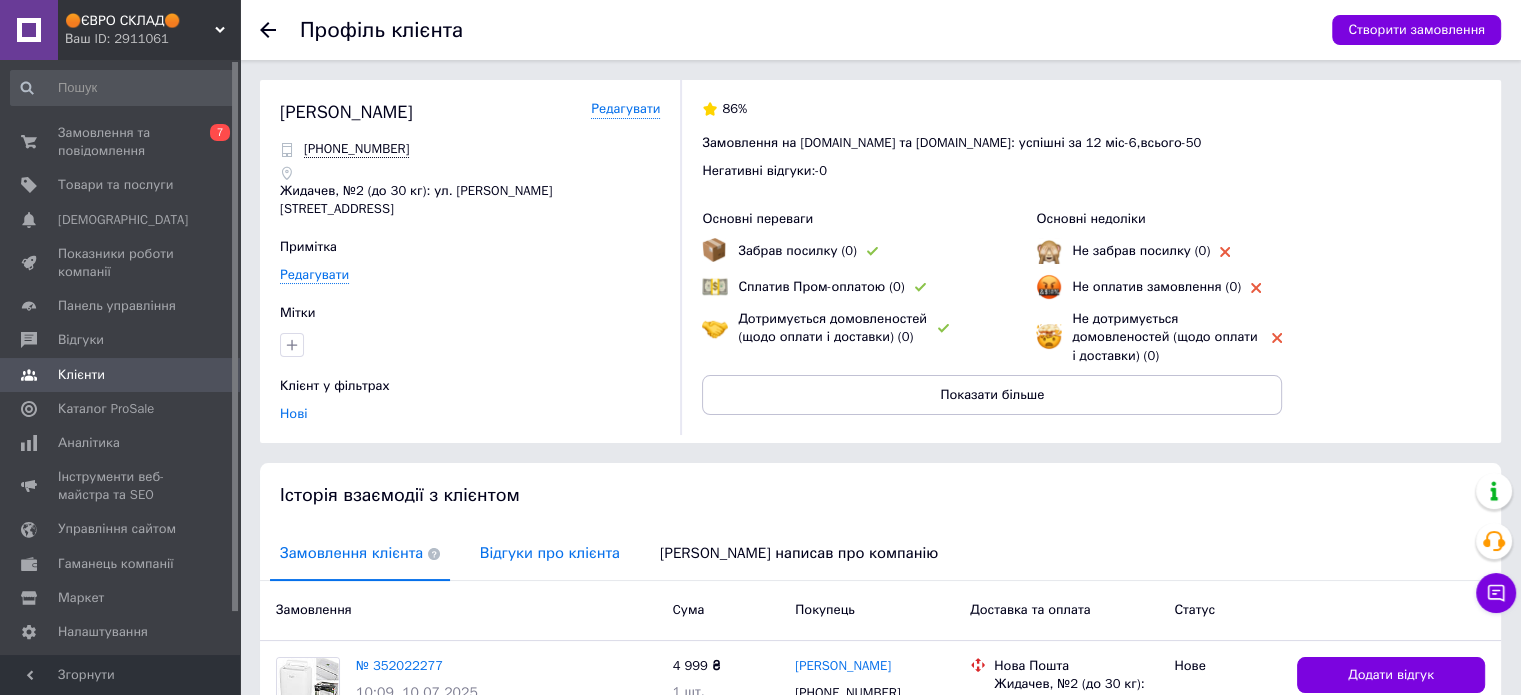 click on "Відгуки про клієнта" at bounding box center (550, 553) 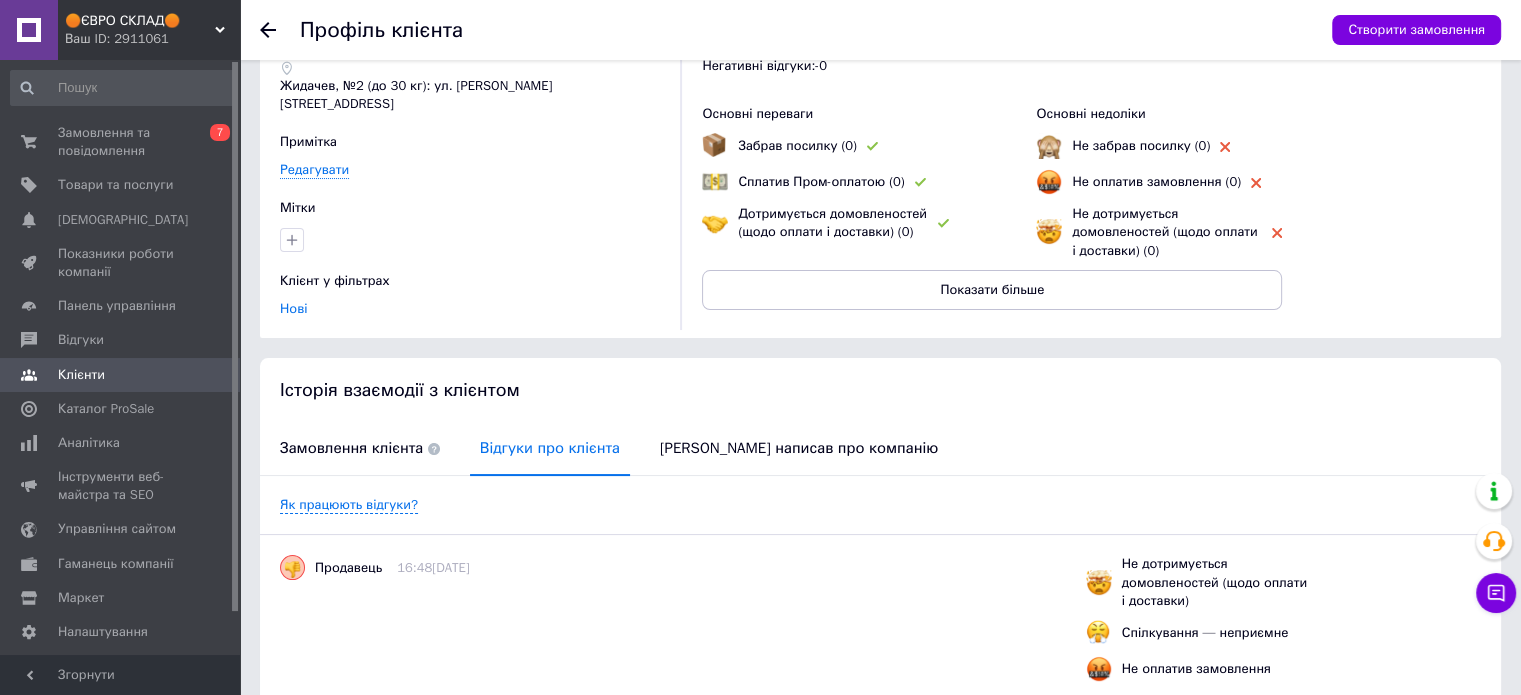 scroll, scrollTop: 0, scrollLeft: 0, axis: both 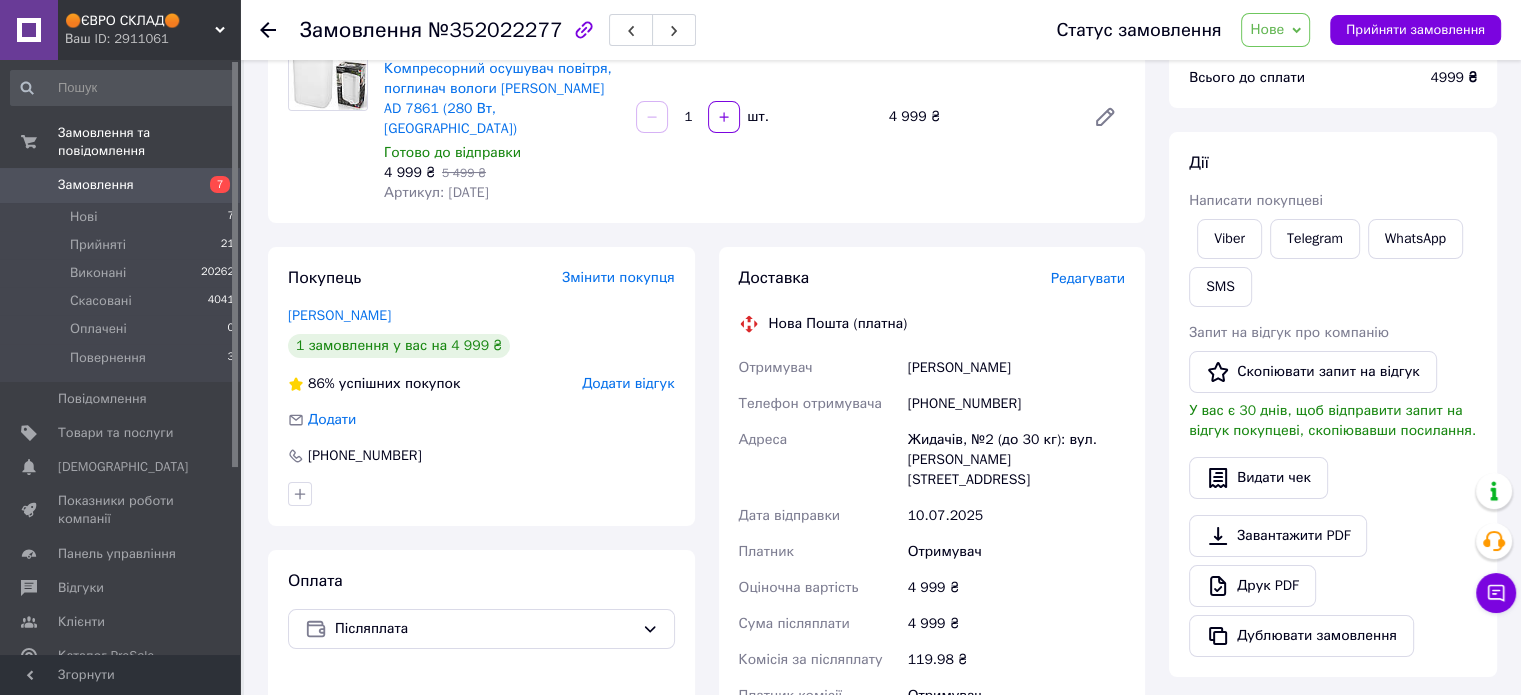 drag, startPoint x: 496, startPoint y: 172, endPoint x: 484, endPoint y: 172, distance: 12 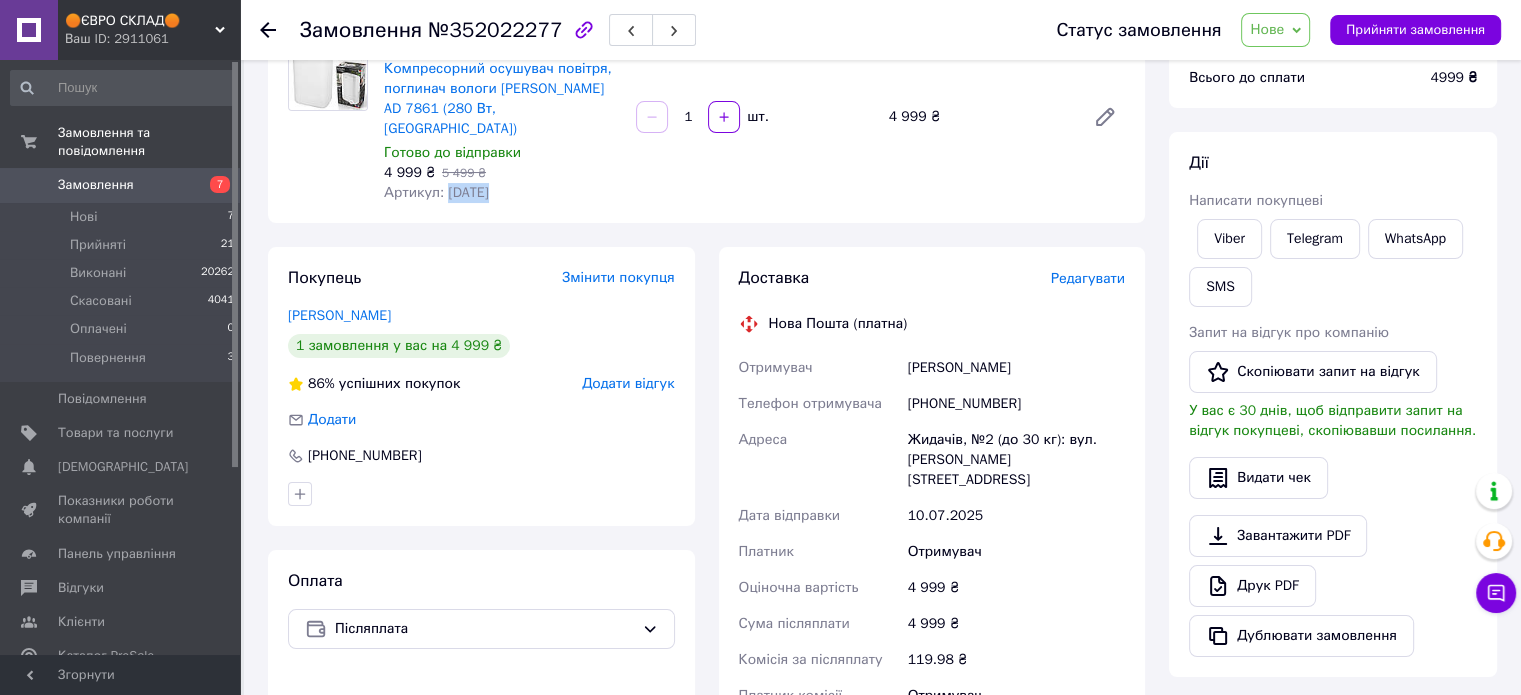 drag, startPoint x: 496, startPoint y: 173, endPoint x: 444, endPoint y: 170, distance: 52.086468 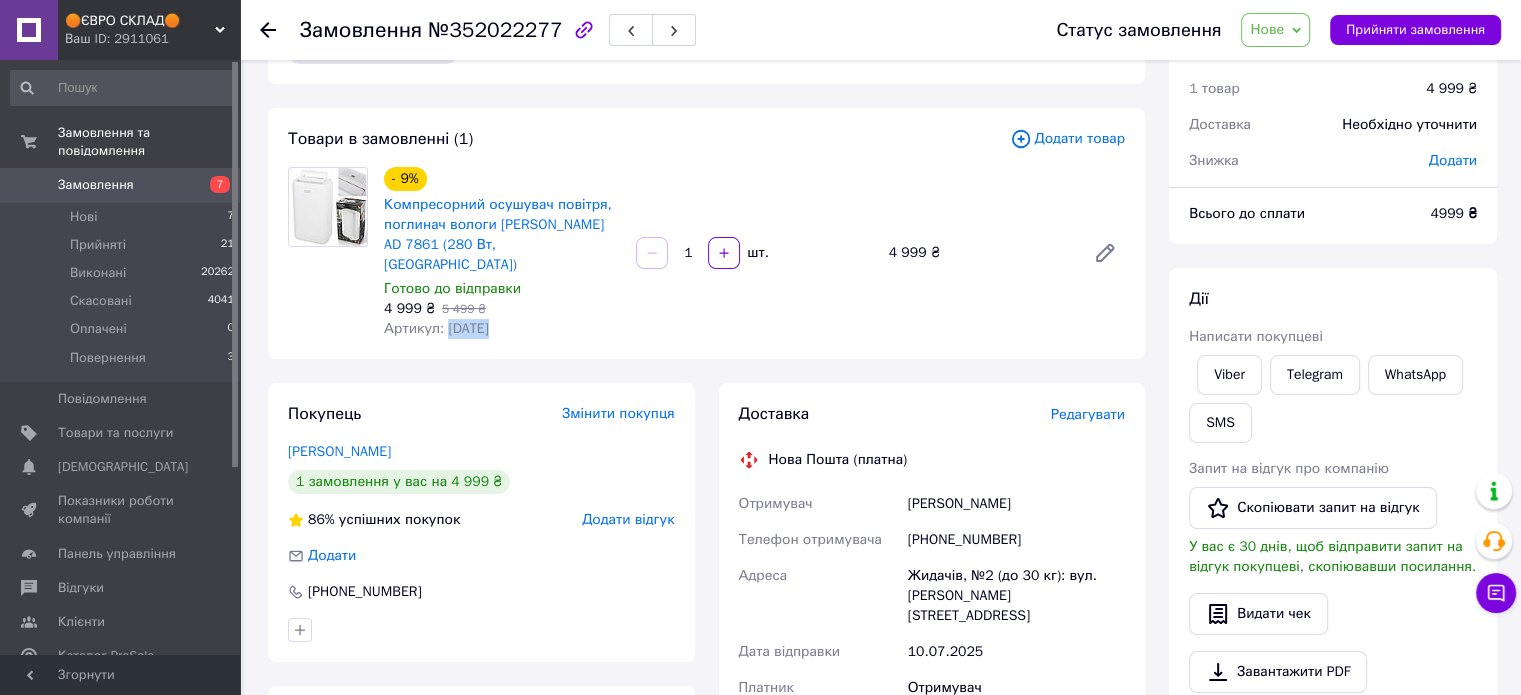 scroll, scrollTop: 100, scrollLeft: 0, axis: vertical 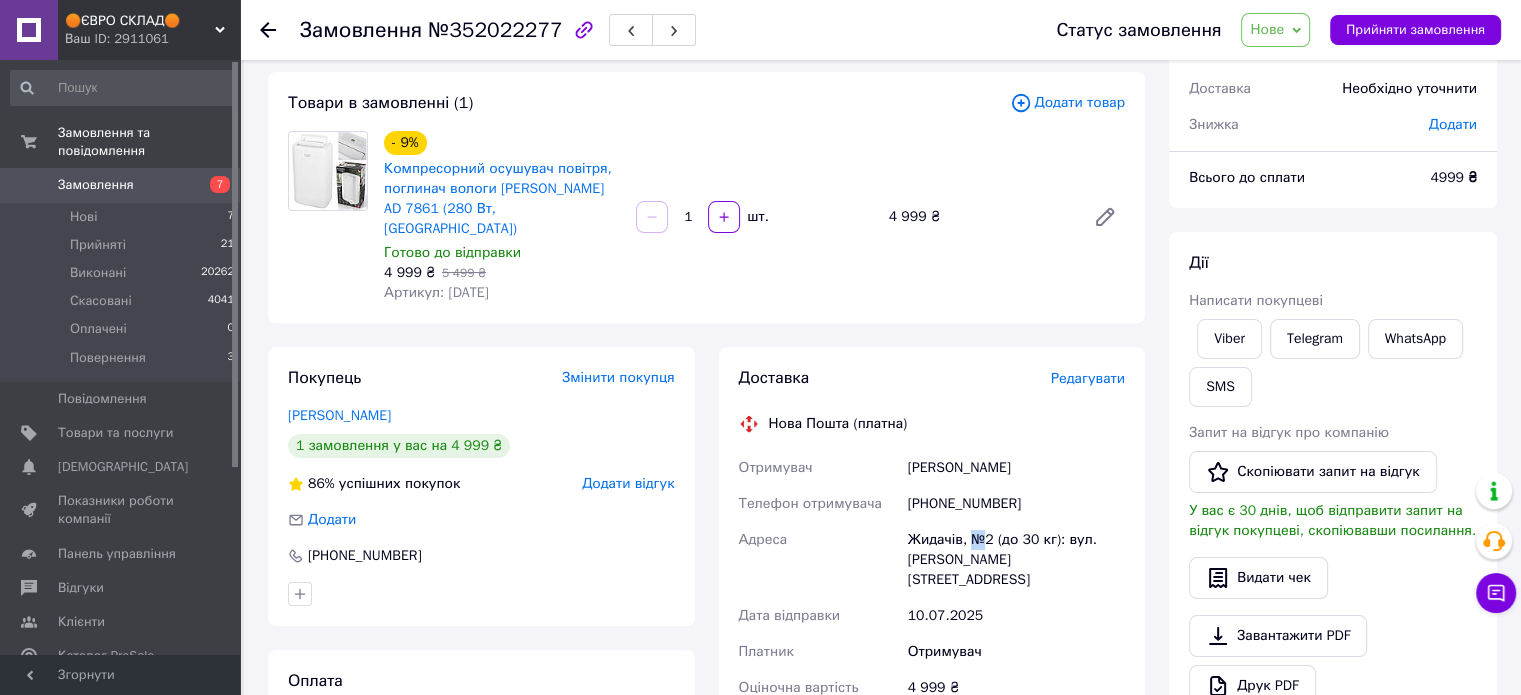 drag, startPoint x: 966, startPoint y: 519, endPoint x: 985, endPoint y: 519, distance: 19 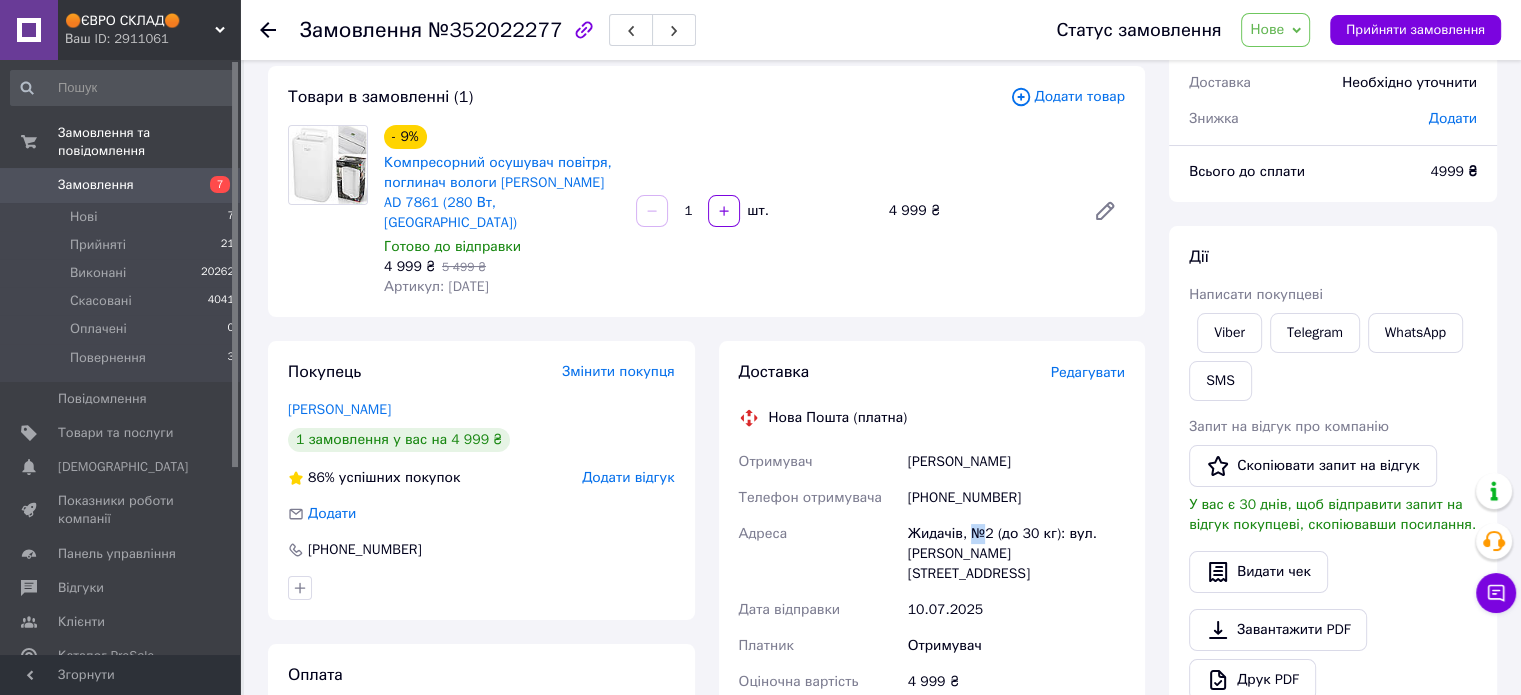 scroll, scrollTop: 300, scrollLeft: 0, axis: vertical 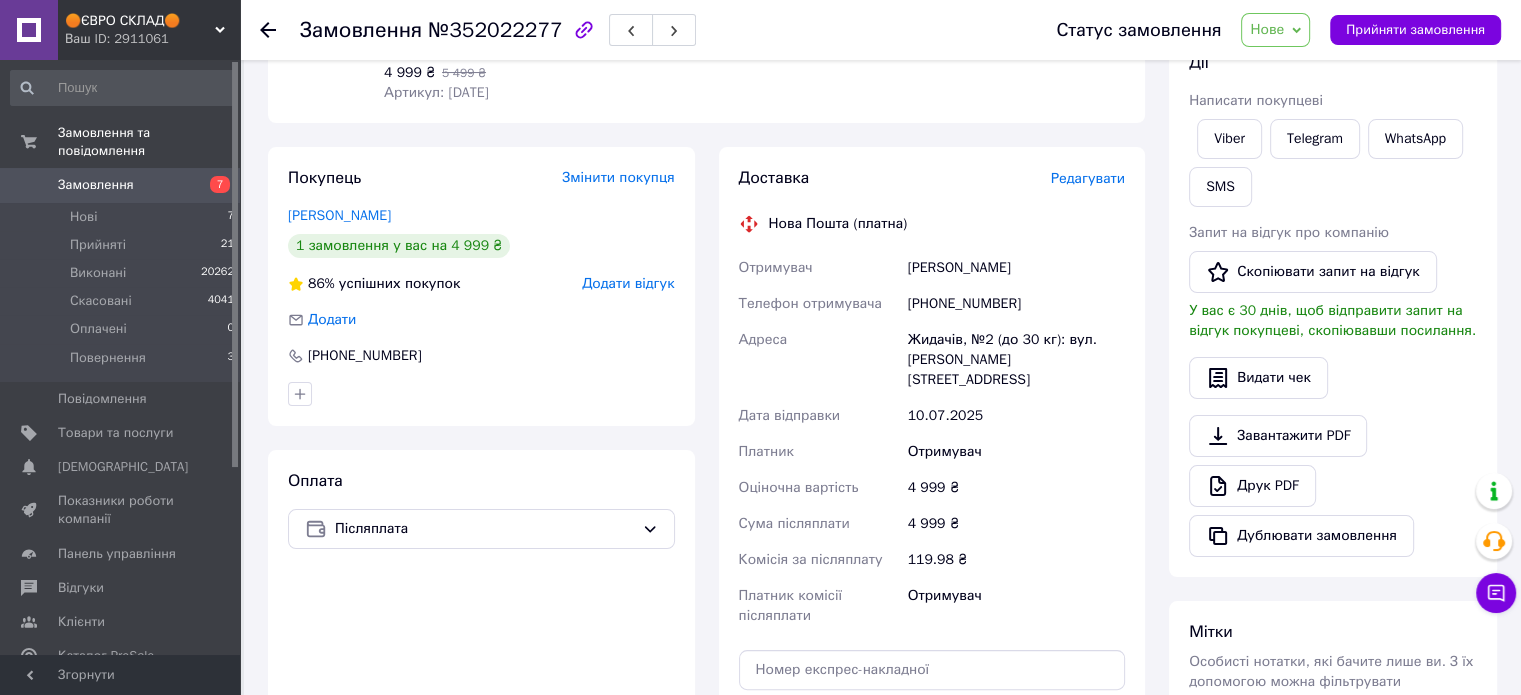 click on "Покупець Змінити покупця Воронцов Виталий 1 замовлення у вас на 4 999 ₴ 86%   успішних покупок Додати відгук Додати +380956448657 Оплата Післяплата" at bounding box center [481, 497] 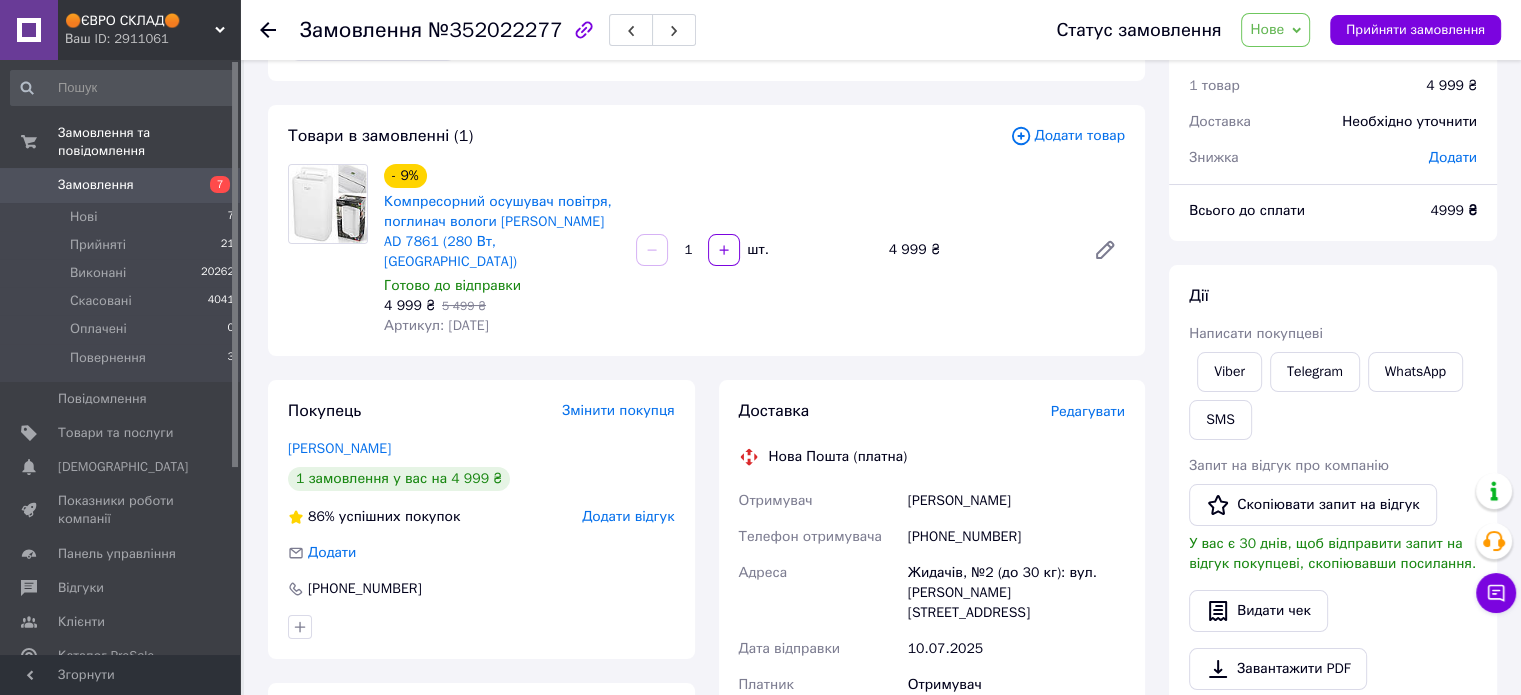 scroll, scrollTop: 0, scrollLeft: 0, axis: both 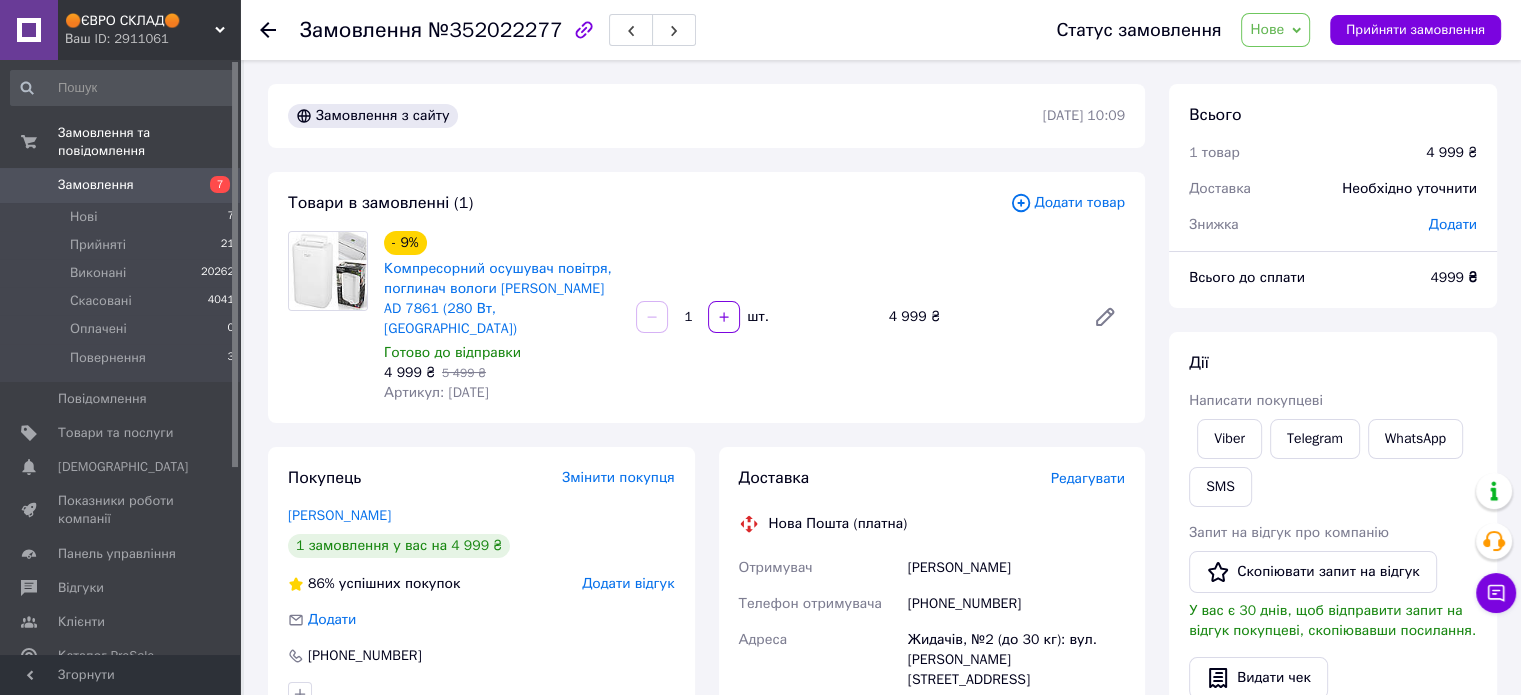 click on "Замовлення з сайту 10.07.2025 | 10:09 Товари в замовленні (1) Додати товар - 9% Компресорний осушувач повітря, поглинач вологи Adler AD 7861 (280 Вт, Польща) Готово до відправки 4 999 ₴   5 499 ₴ Артикул: AD 786 1   шт. 4 999 ₴ Покупець Змінити покупця Воронцов Виталий 1 замовлення у вас на 4 999 ₴ 86%   успішних покупок Додати відгук Додати +380956448657 Оплата Післяплата Доставка Редагувати Нова Пошта (платна) Отримувач Воронцов Виталий Телефон отримувача +380956448657 Адреса Жидачів, №2 (до 30 кг): вул. Івана Франка, 6а Дата відправки 10.07.2025 Платник Отримувач Оціночна вартість 4 999 ₴ Сума післяплати" at bounding box center (706, 722) 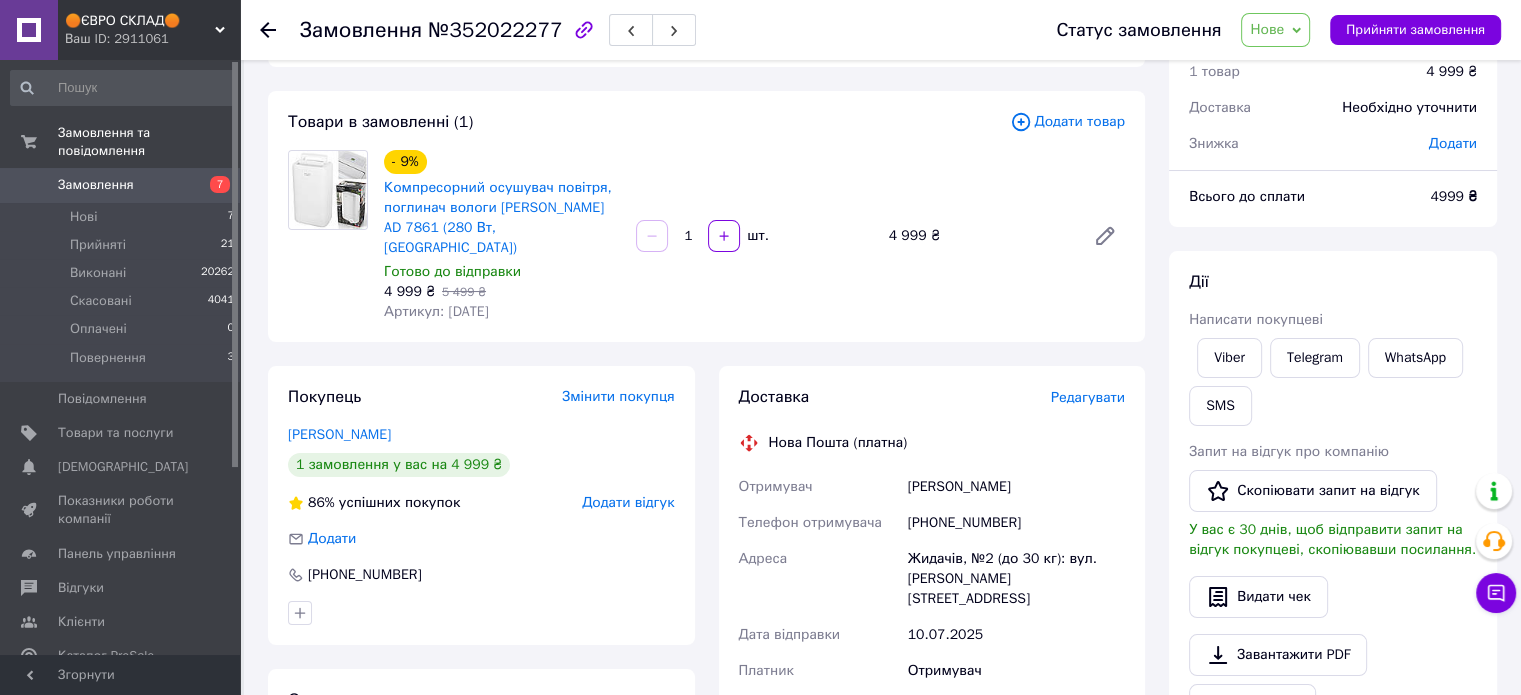 scroll, scrollTop: 200, scrollLeft: 0, axis: vertical 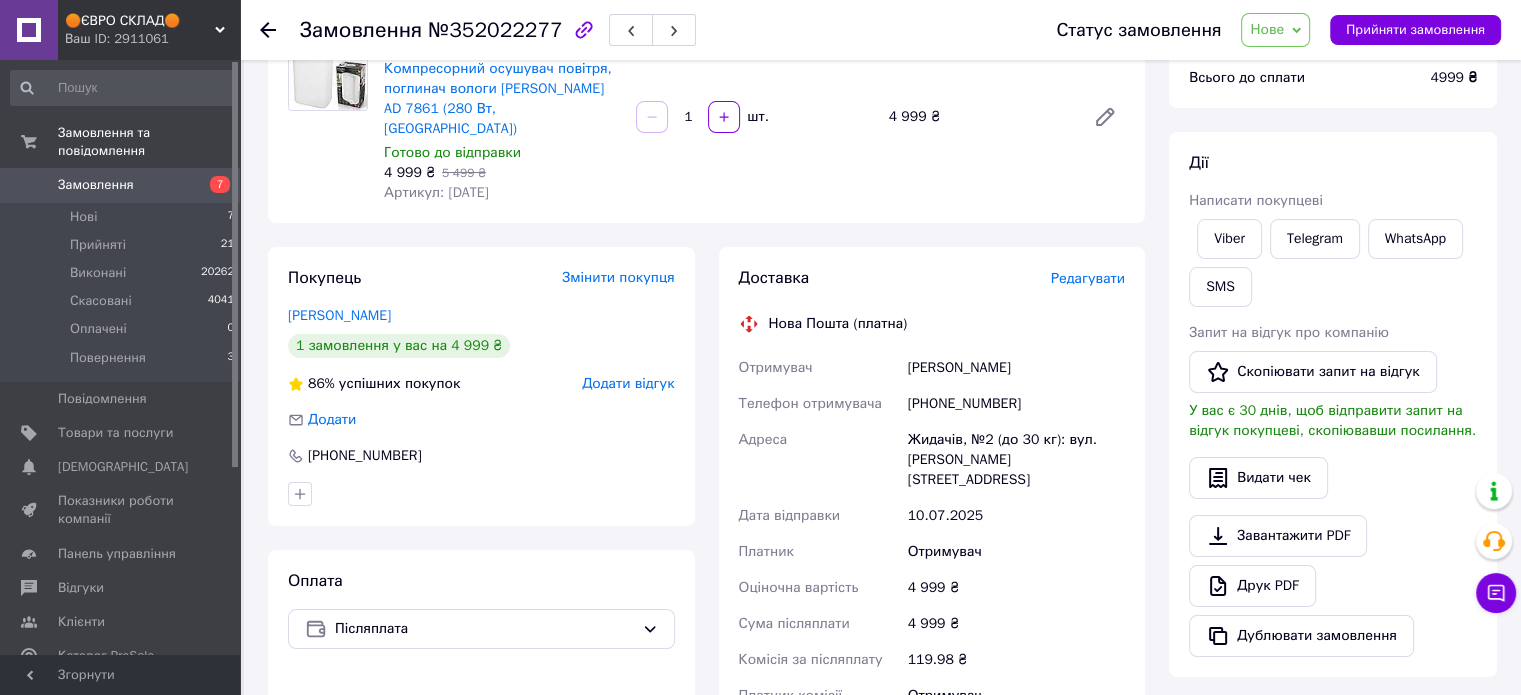 drag, startPoint x: 904, startPoint y: 353, endPoint x: 1044, endPoint y: 351, distance: 140.01428 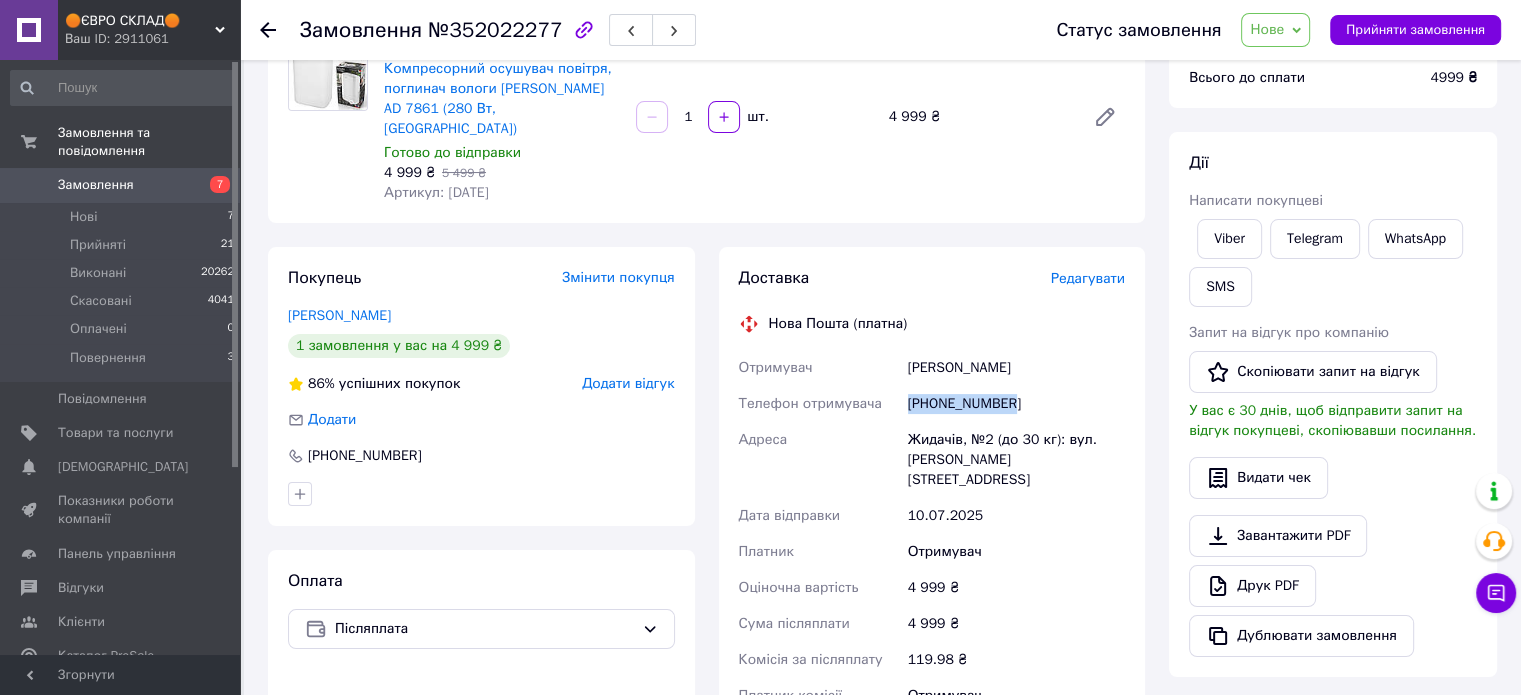 drag, startPoint x: 1012, startPoint y: 381, endPoint x: 906, endPoint y: 387, distance: 106.16968 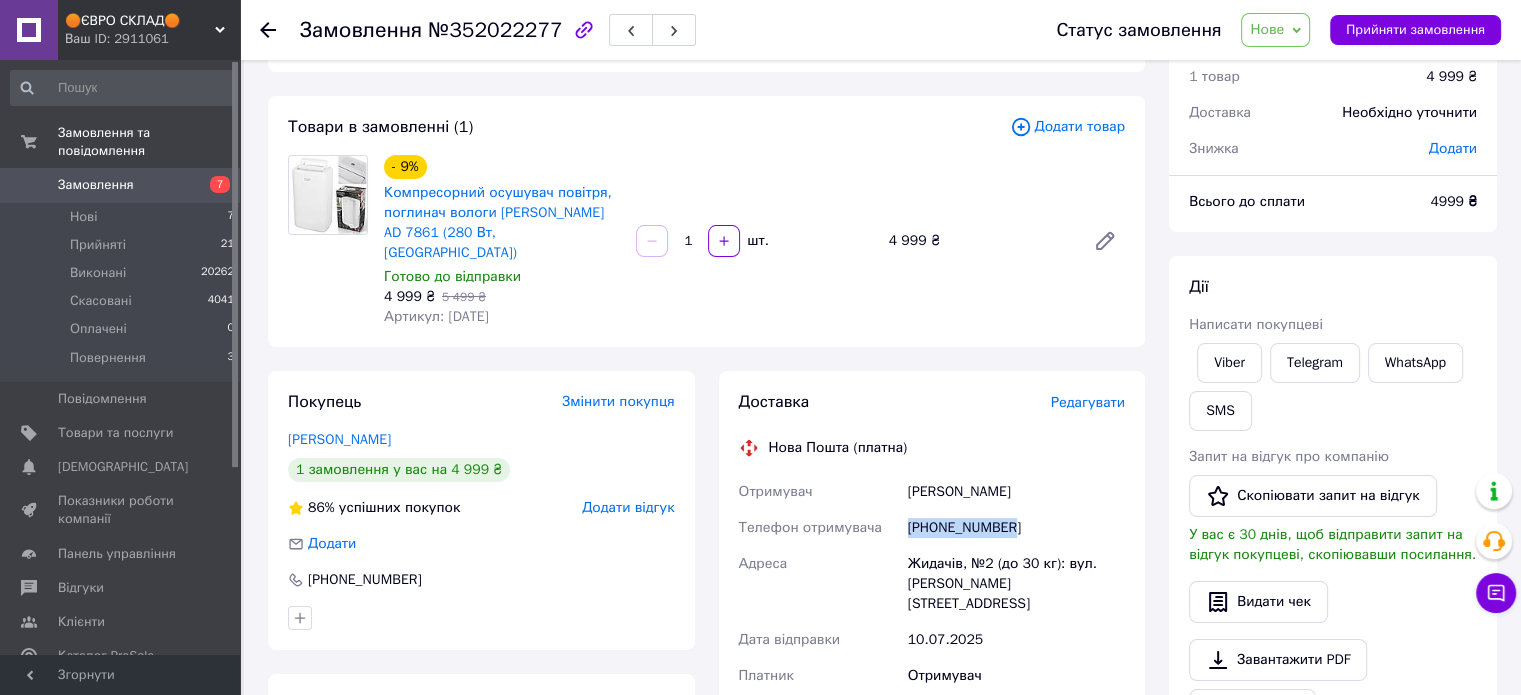 scroll, scrollTop: 0, scrollLeft: 0, axis: both 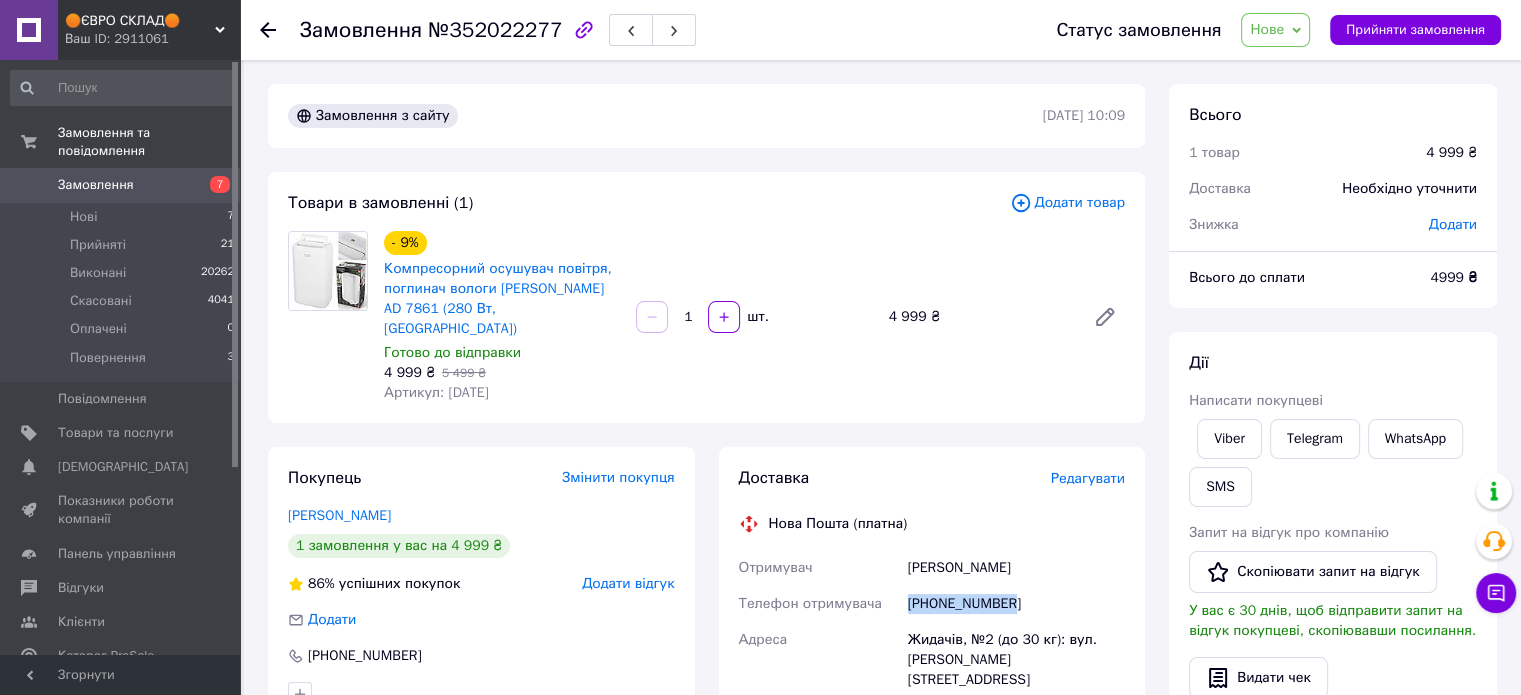click on "Нове" at bounding box center [1267, 29] 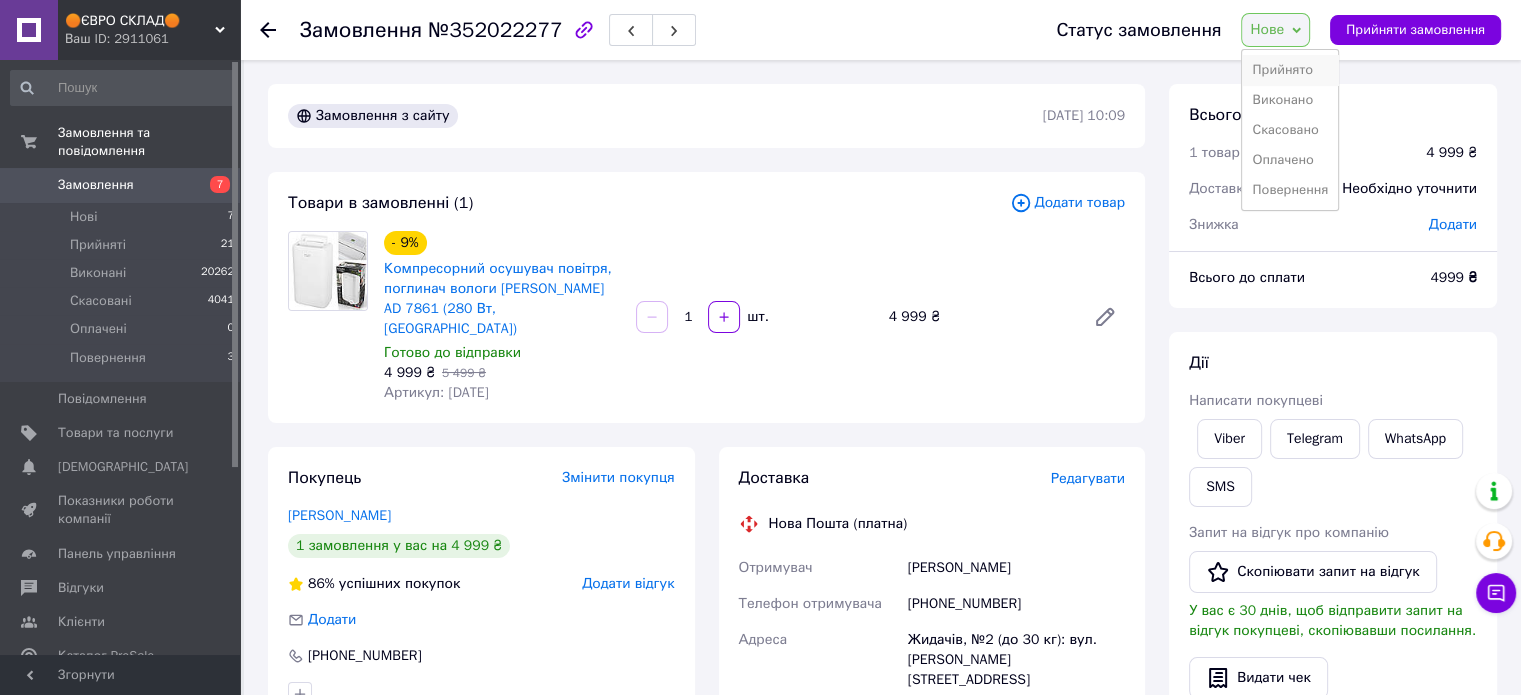 click on "Прийнято" at bounding box center (1290, 70) 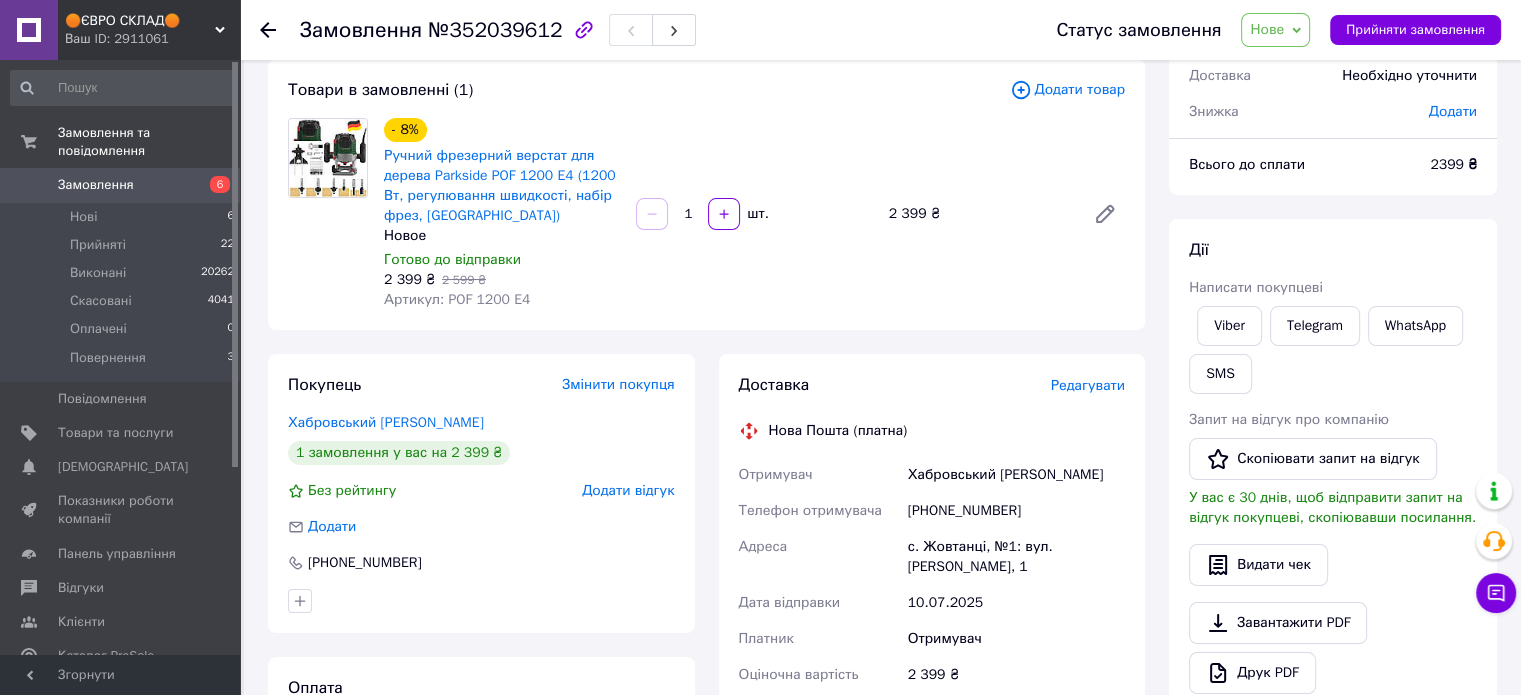 scroll, scrollTop: 200, scrollLeft: 0, axis: vertical 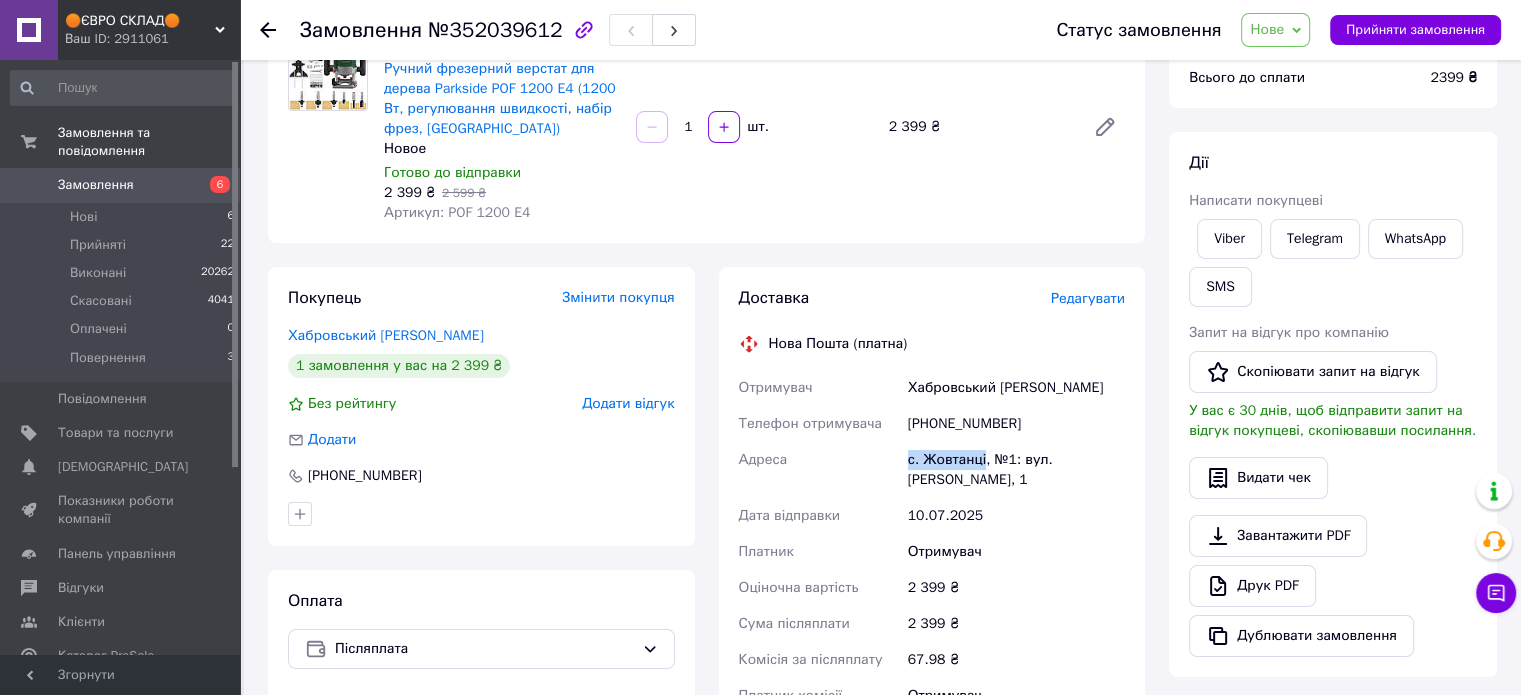 drag, startPoint x: 908, startPoint y: 462, endPoint x: 981, endPoint y: 460, distance: 73.02739 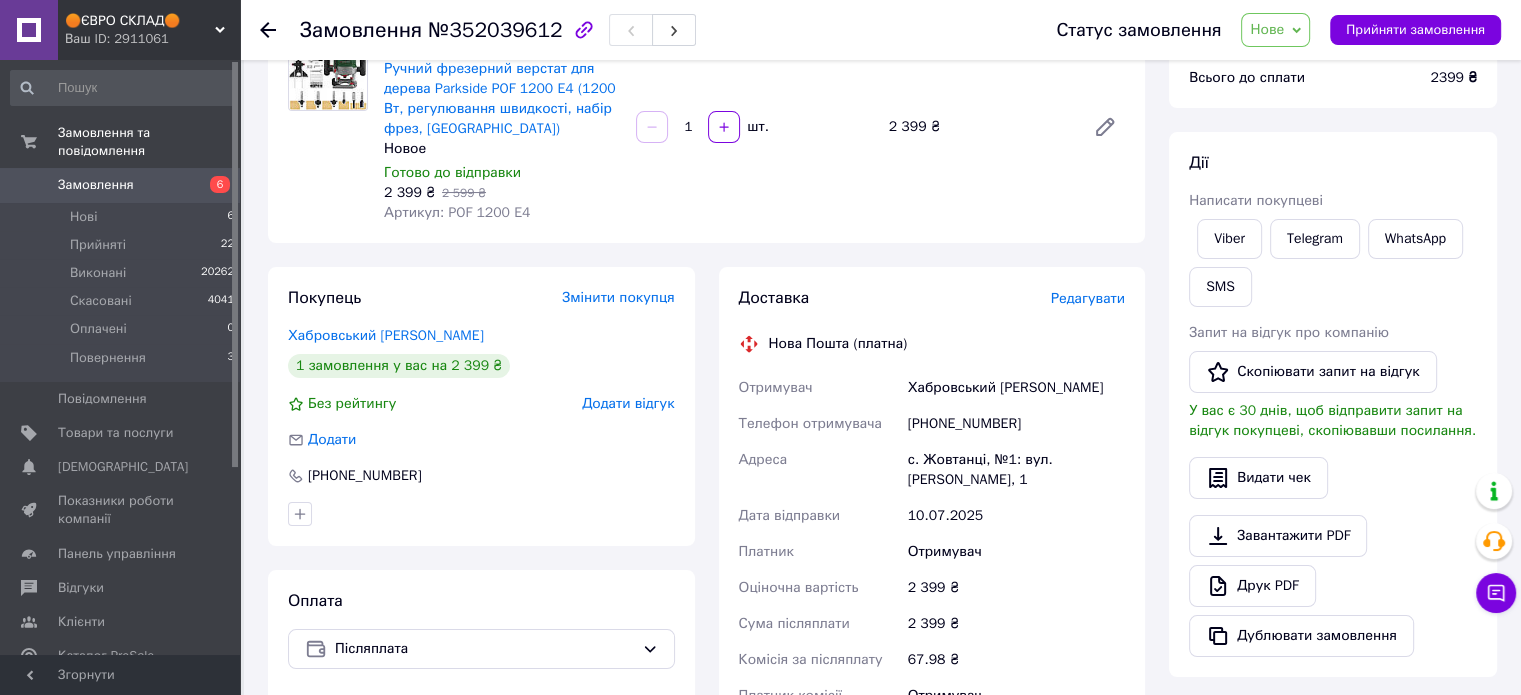 click on "с. Жовтанці, №1: вул. [PERSON_NAME], 1" at bounding box center (1016, 470) 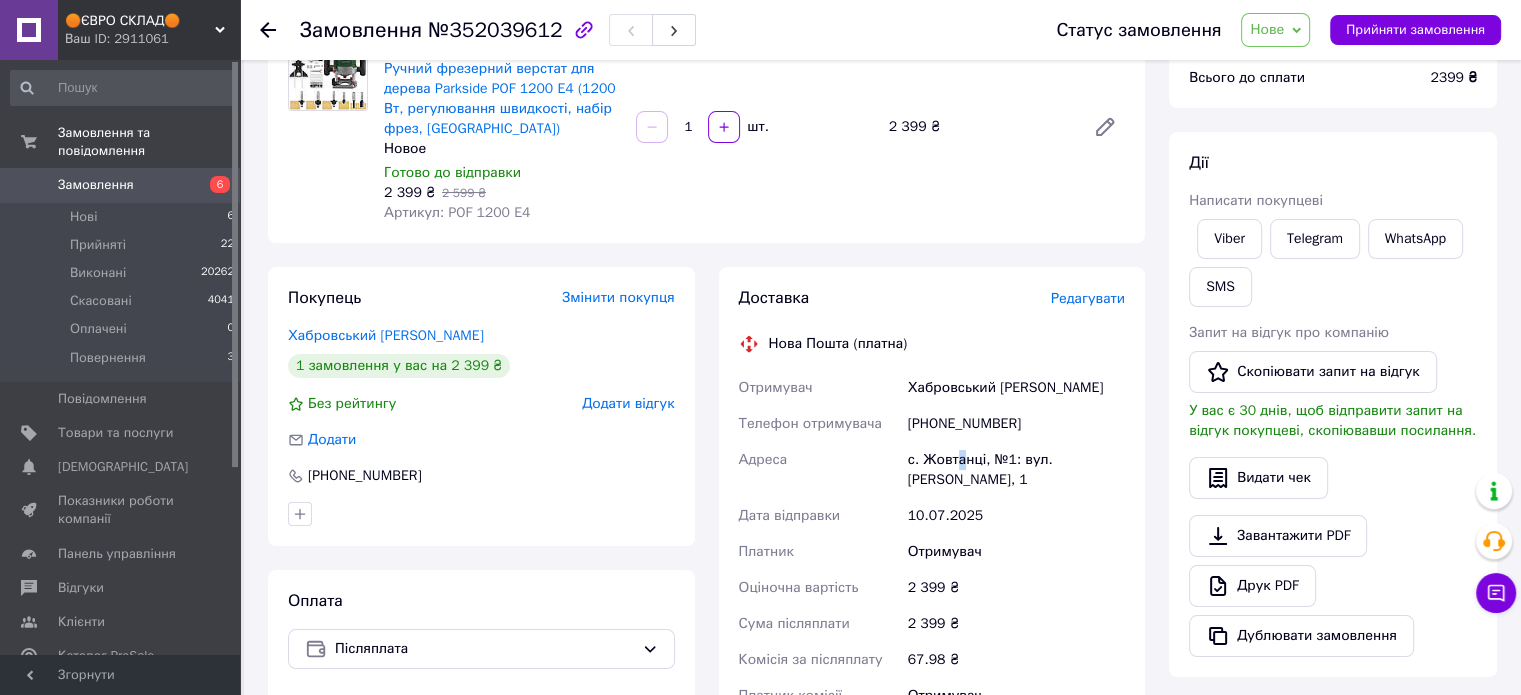 click on "с. Жовтанці, №1: вул. [PERSON_NAME], 1" at bounding box center [1016, 470] 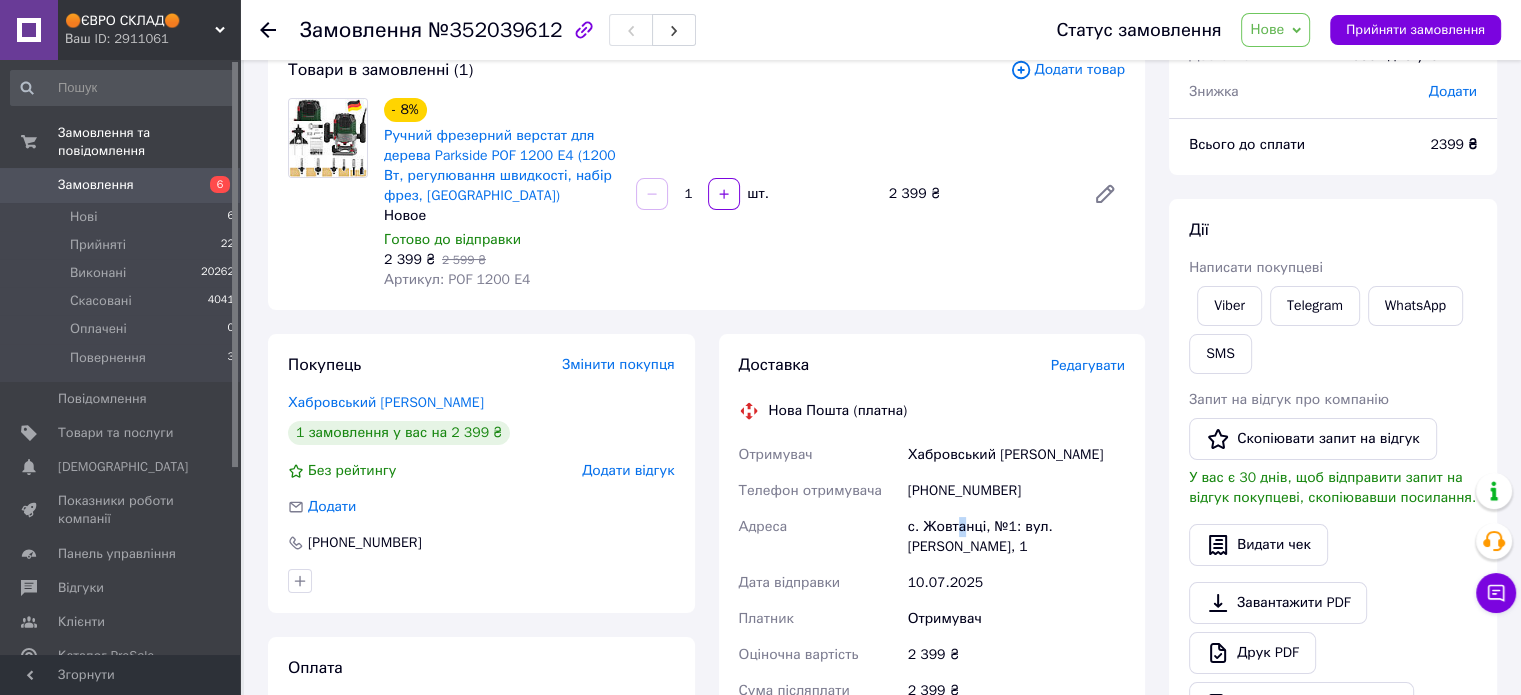 scroll, scrollTop: 100, scrollLeft: 0, axis: vertical 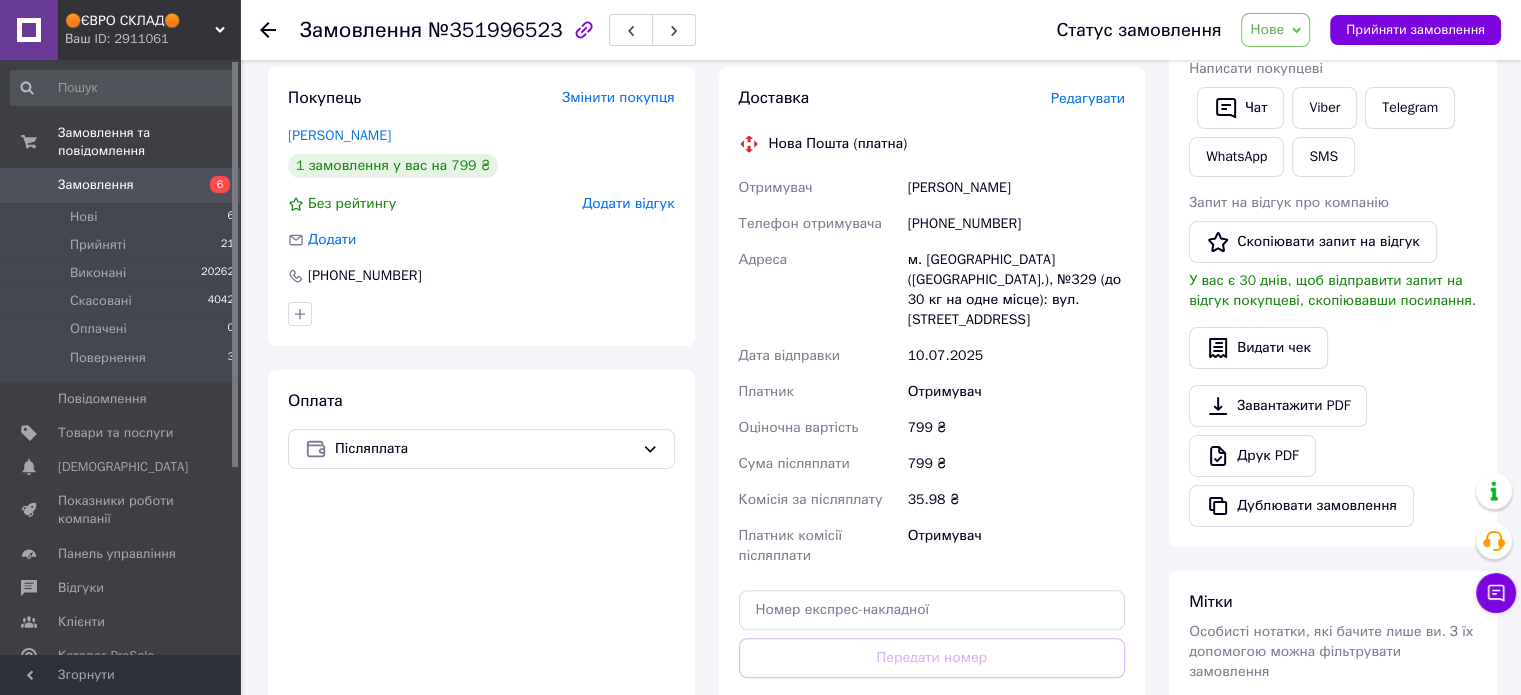 click on "Покупець Змінити покупця [PERSON_NAME] 1 замовлення у вас на 799 ₴ Без рейтингу   Додати відгук Додати [PHONE_NUMBER] Оплата Післяплата" at bounding box center [481, 427] 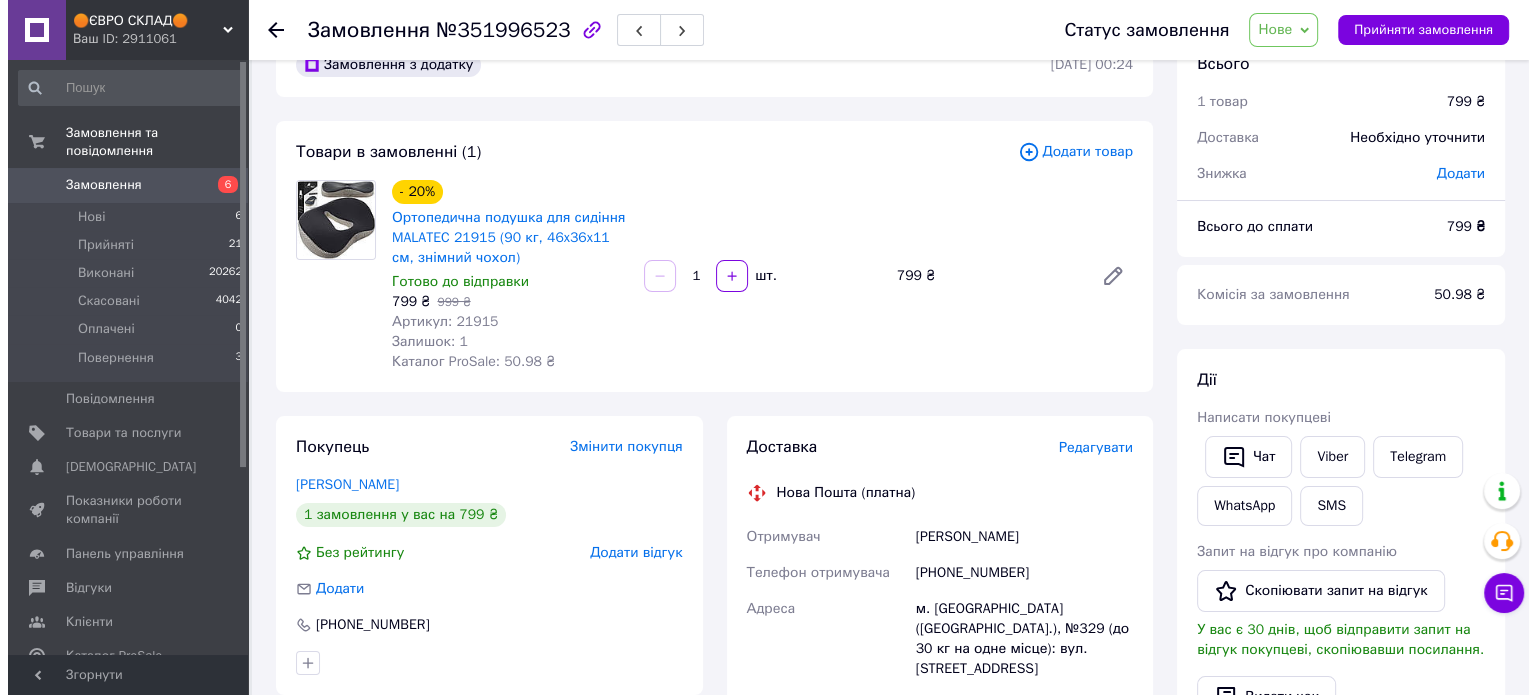 scroll, scrollTop: 0, scrollLeft: 0, axis: both 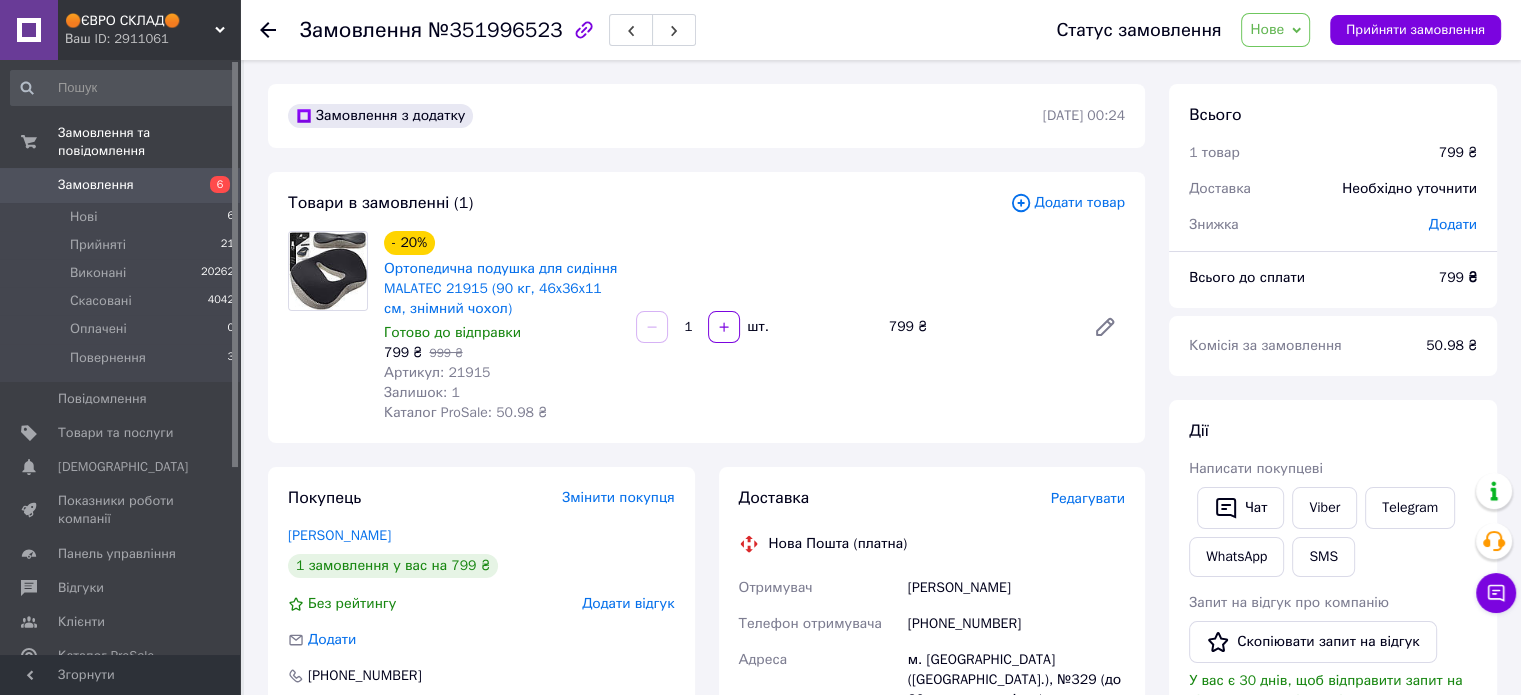 click on "Замовлення з додатку 10.07.2025 | 00:24 Товари в замовленні (1) Додати товар - 20% Ортопедична подушка для сидіння MALATEC 21915 (90 кг, 46x36x11 см, знімний чохол) Готово до відправки 799 ₴   999 ₴ Артикул: 21915 Залишок: 1 Каталог ProSale: 50.98 ₴  1   шт. 799 ₴ Покупець Змінити покупця Задорожний Сергій 1 замовлення у вас на 799 ₴ Без рейтингу   Додати відгук Додати +380996205356 Оплата Післяплата Доставка Редагувати Нова Пошта (платна) Отримувач Задорожний Сергій Телефон отримувача +380996205356 Адреса м. Київ (Київська обл.), №329 (до 30 кг на одне місце): вул. Мишуги, 9а Дата відправки 10.07.2025 Платник 799 ₴ 799 ₴" at bounding box center [706, 757] 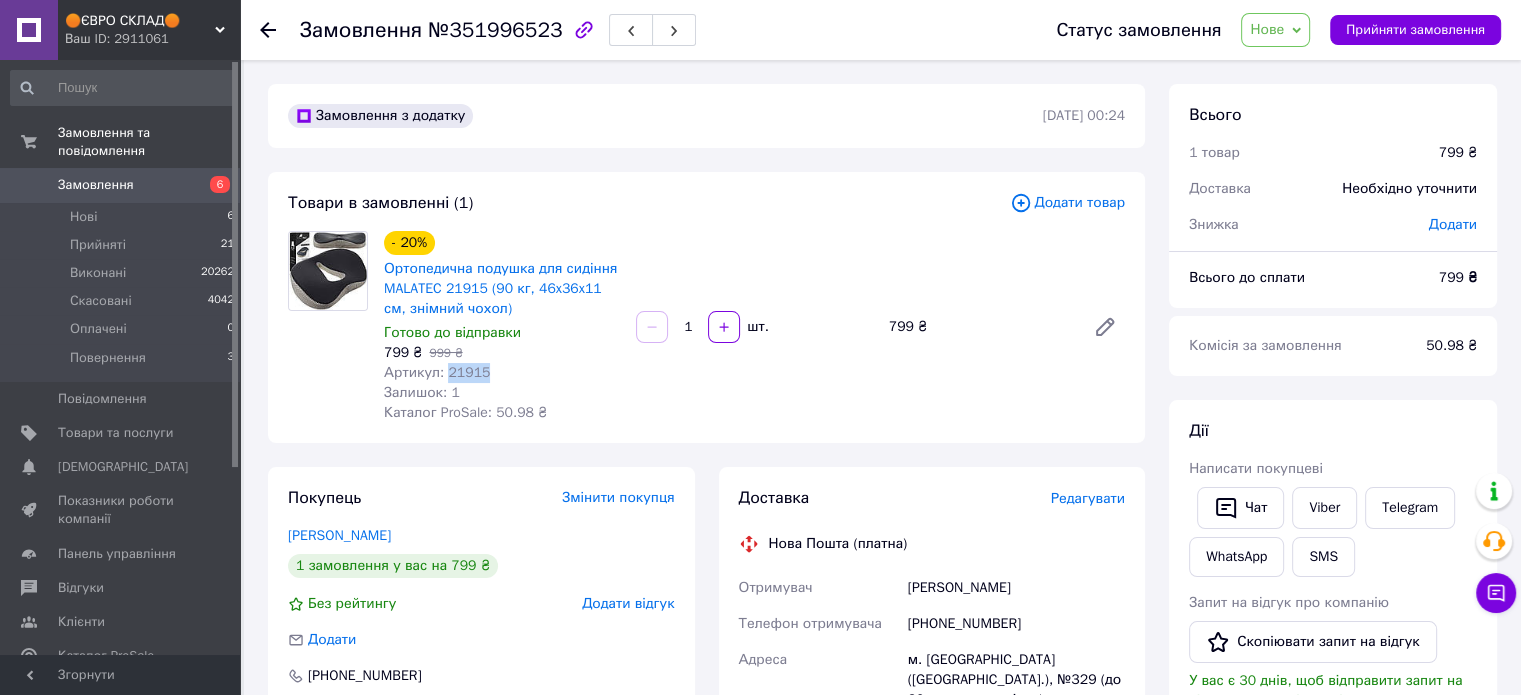 drag, startPoint x: 489, startPoint y: 376, endPoint x: 444, endPoint y: 372, distance: 45.17743 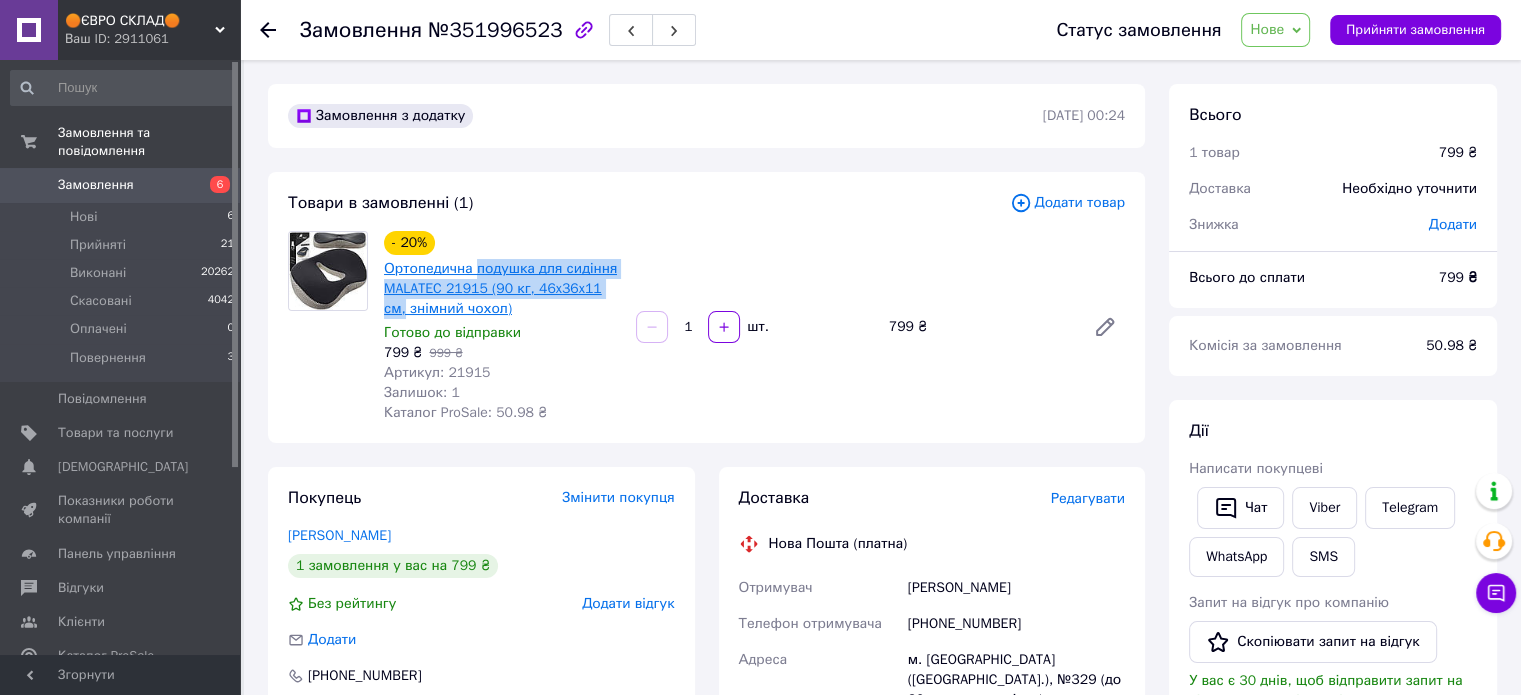 drag, startPoint x: 616, startPoint y: 295, endPoint x: 475, endPoint y: 274, distance: 142.55525 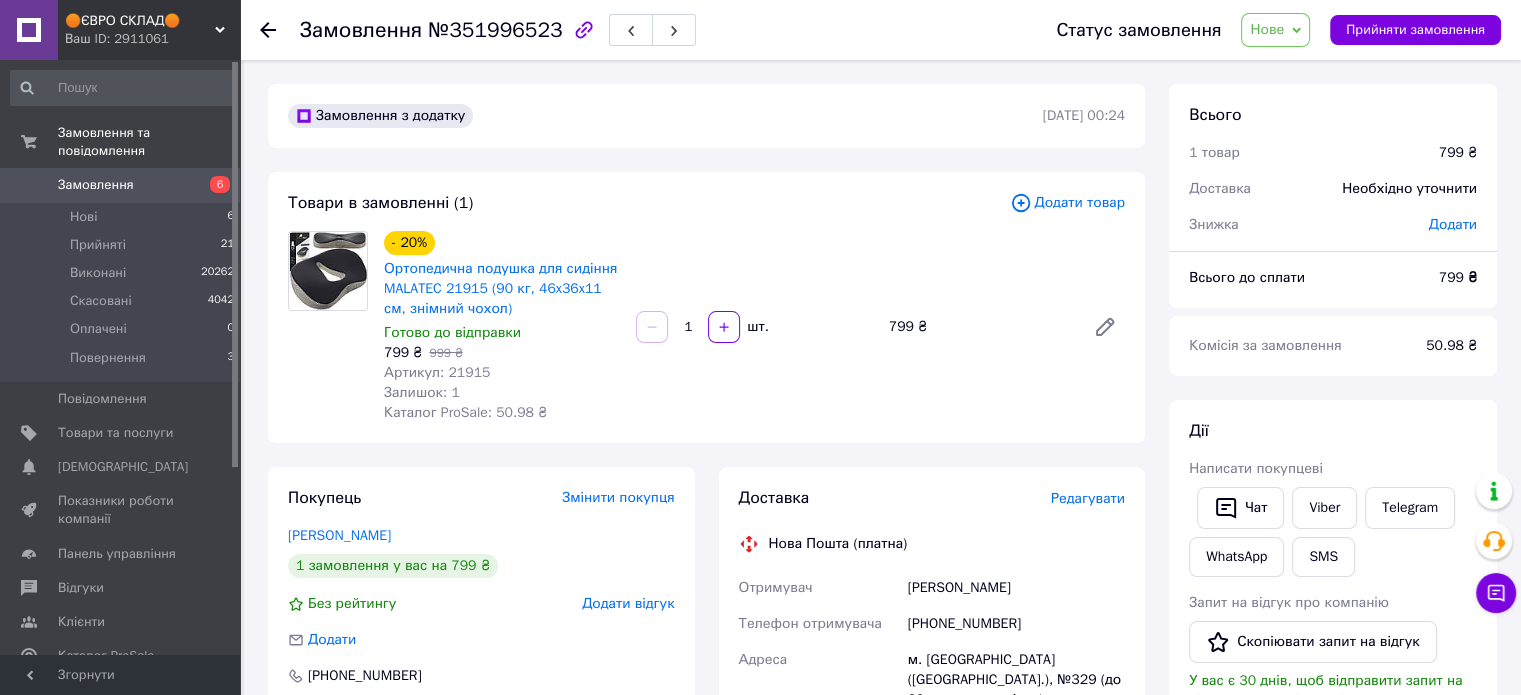 click on "Редагувати" at bounding box center (1088, 498) 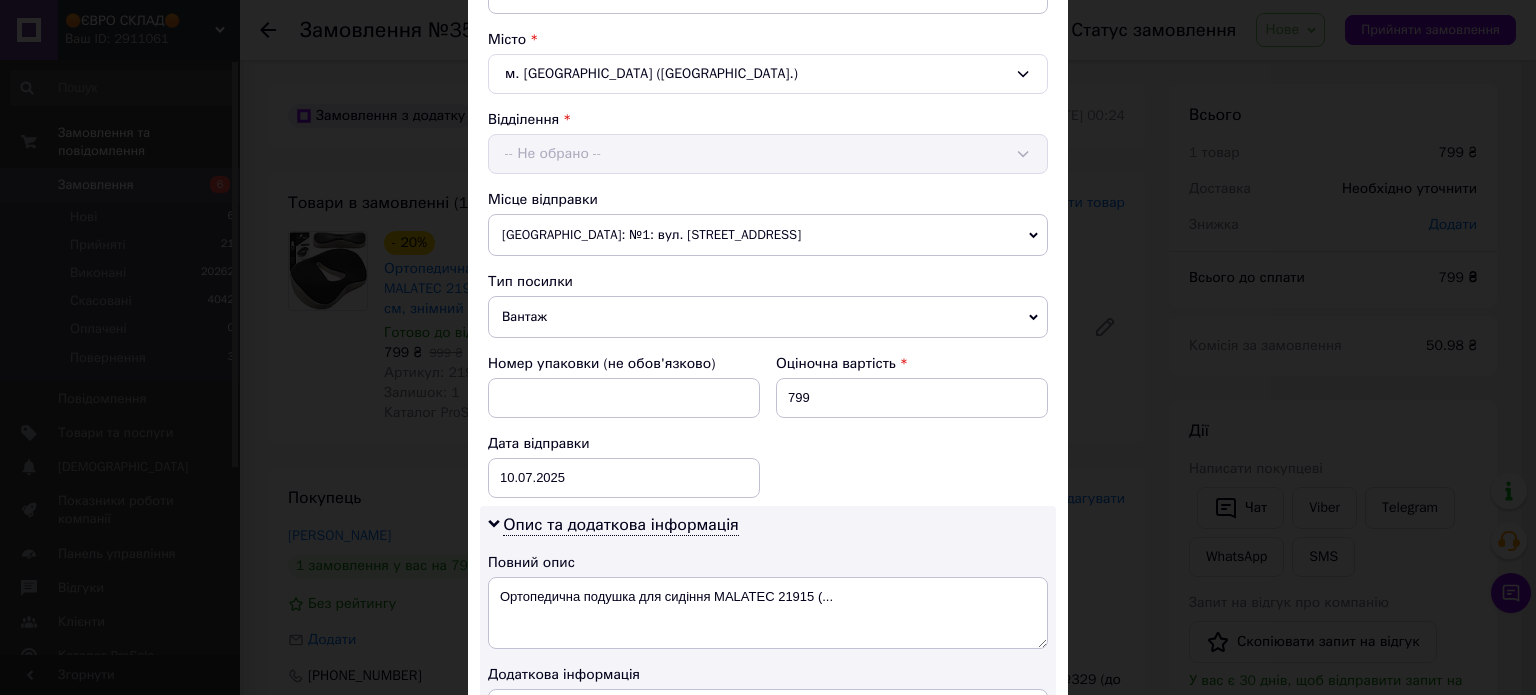 scroll, scrollTop: 800, scrollLeft: 0, axis: vertical 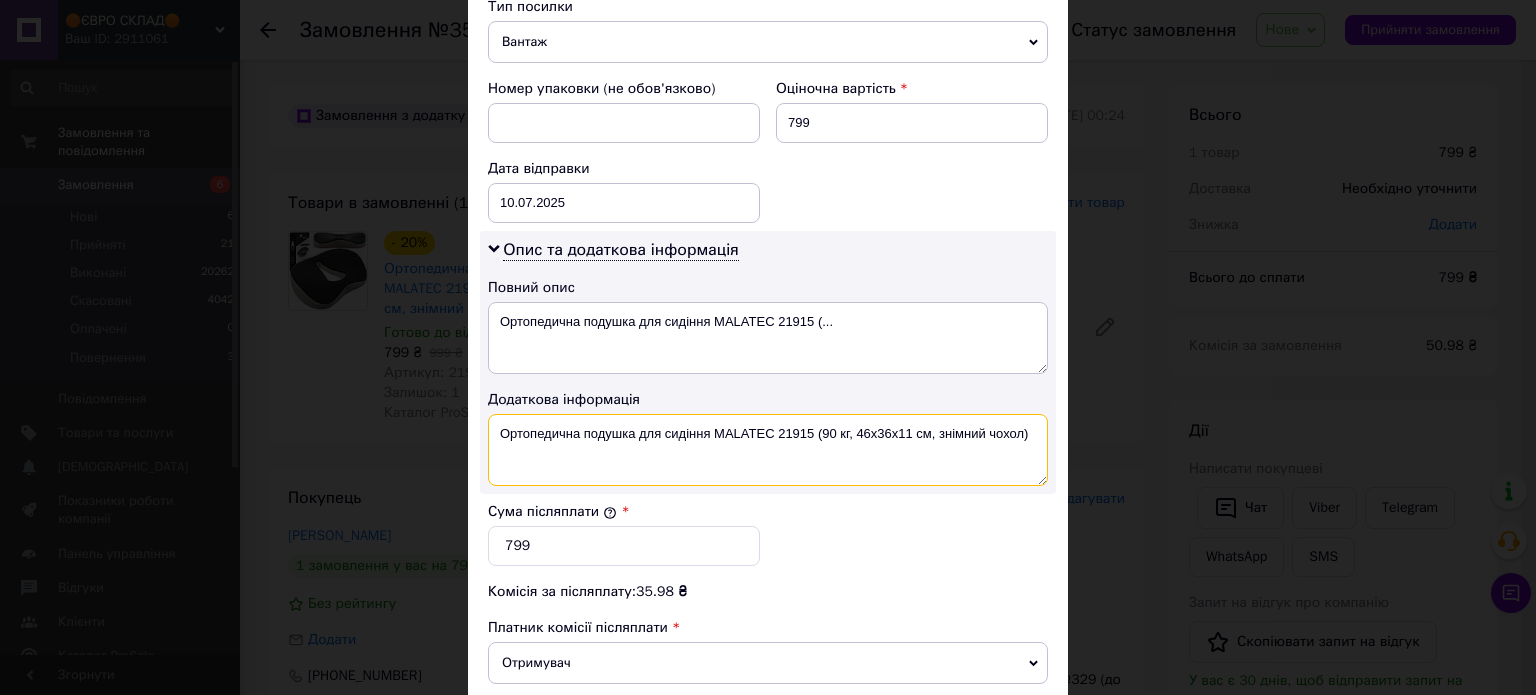 click on "Ортопедична подушка для сидіння MALATEC 21915 (90 кг, 46x36x11 см, знімний чохол)" at bounding box center [768, 450] 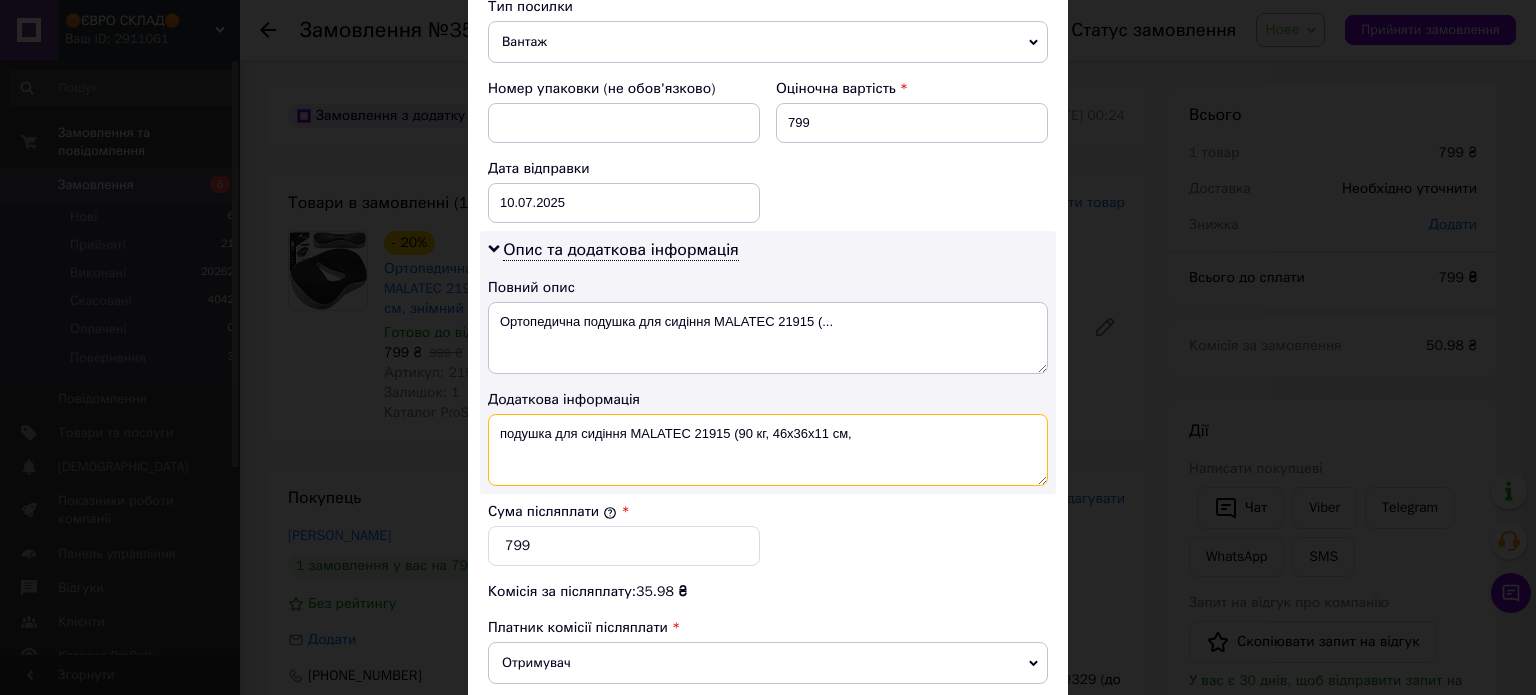 drag, startPoint x: 766, startPoint y: 433, endPoint x: 742, endPoint y: 431, distance: 24.083189 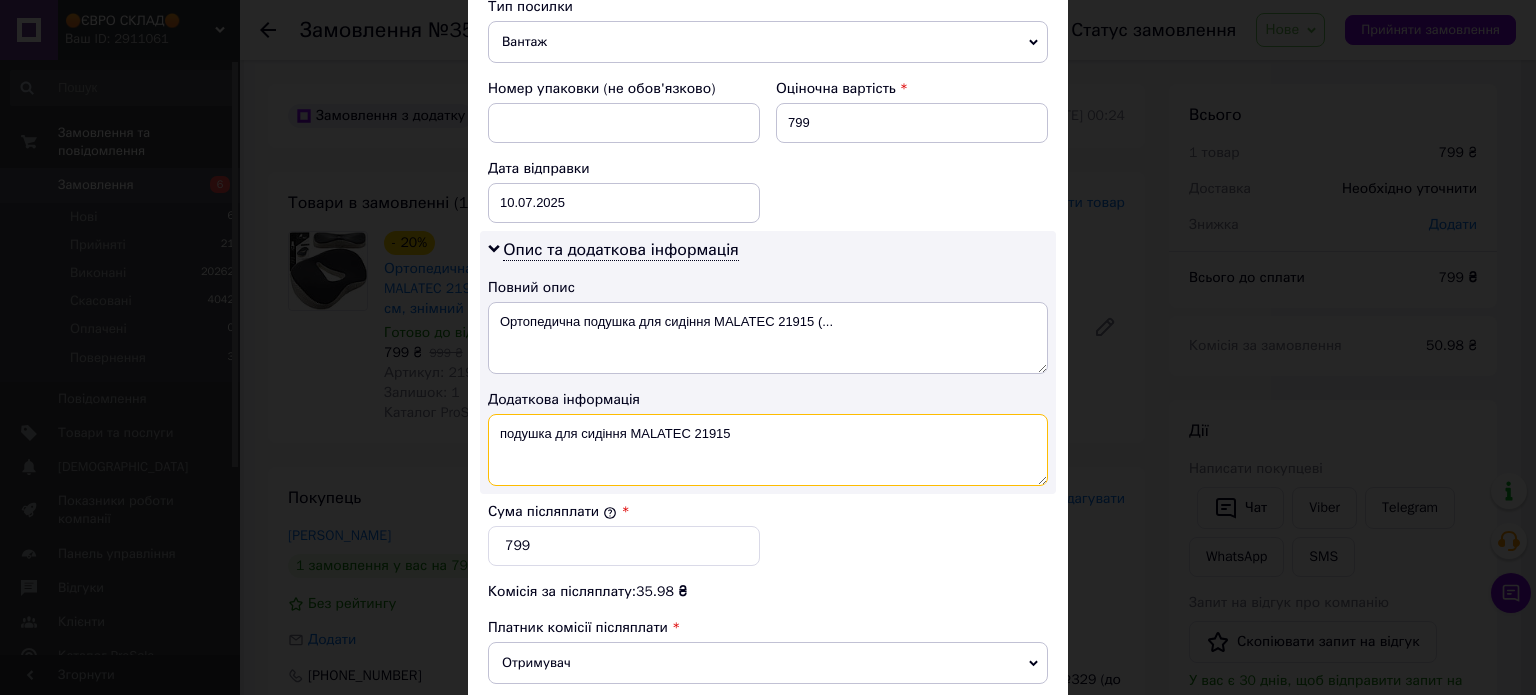 click on "подушка для сидіння MALATEC 21915" at bounding box center [768, 450] 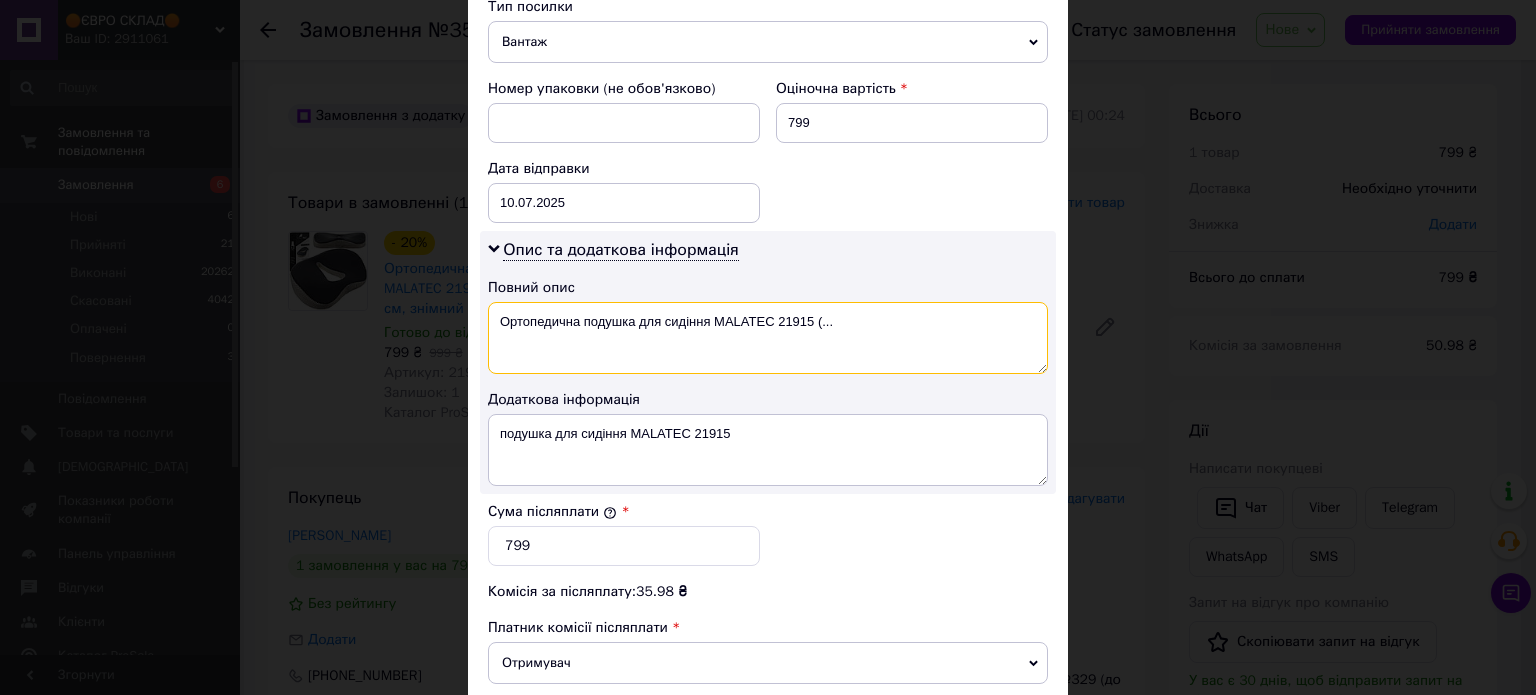 click on "Ортопедична подушка для сидіння MALATEC 21915 (..." at bounding box center [768, 338] 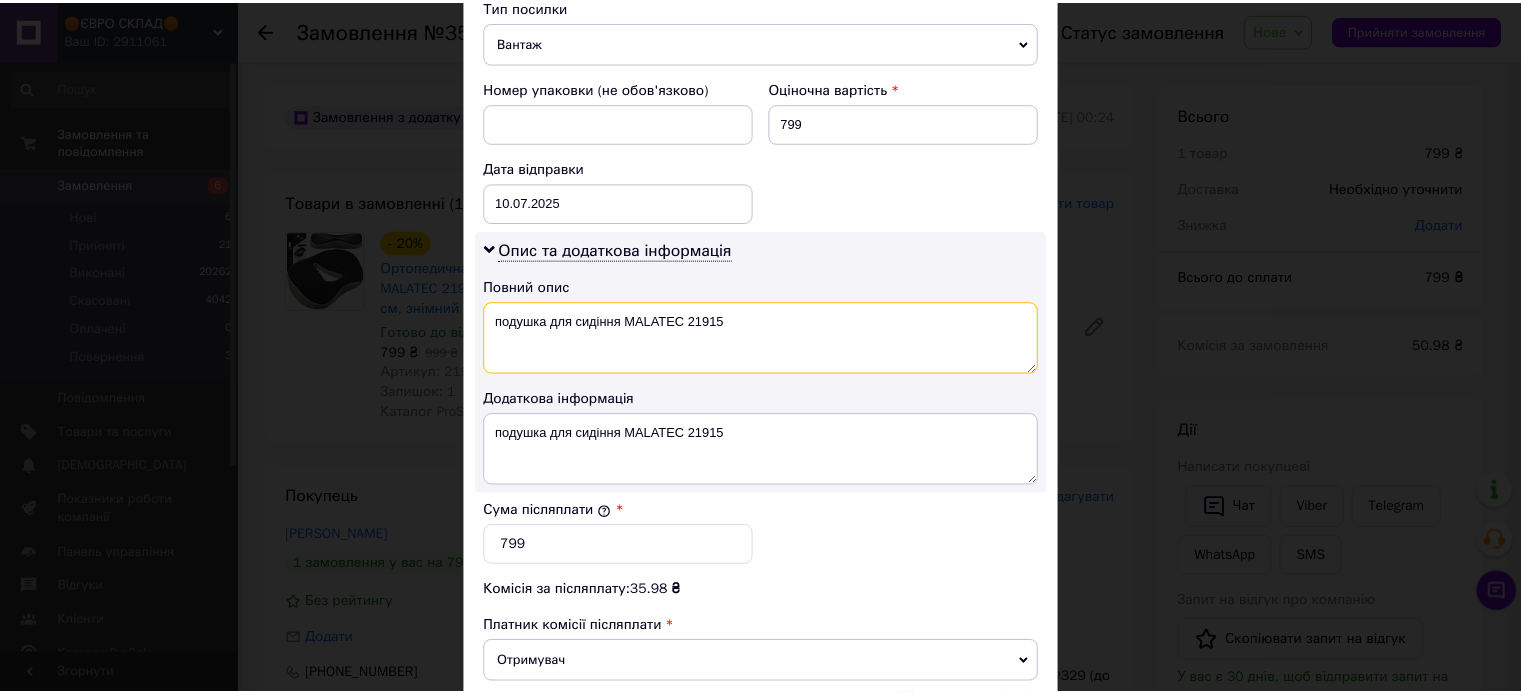 scroll, scrollTop: 1048, scrollLeft: 0, axis: vertical 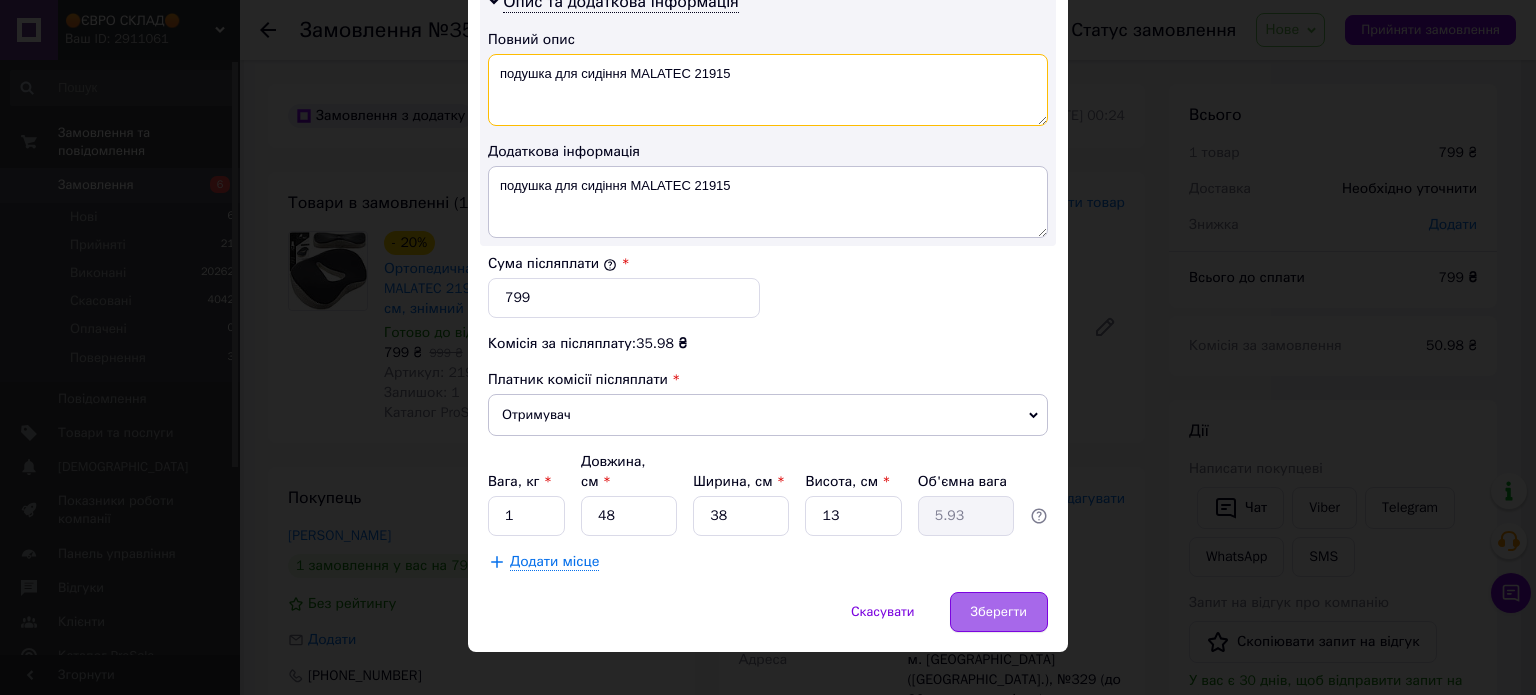 type on "подушка для сидіння MALATEC 21915" 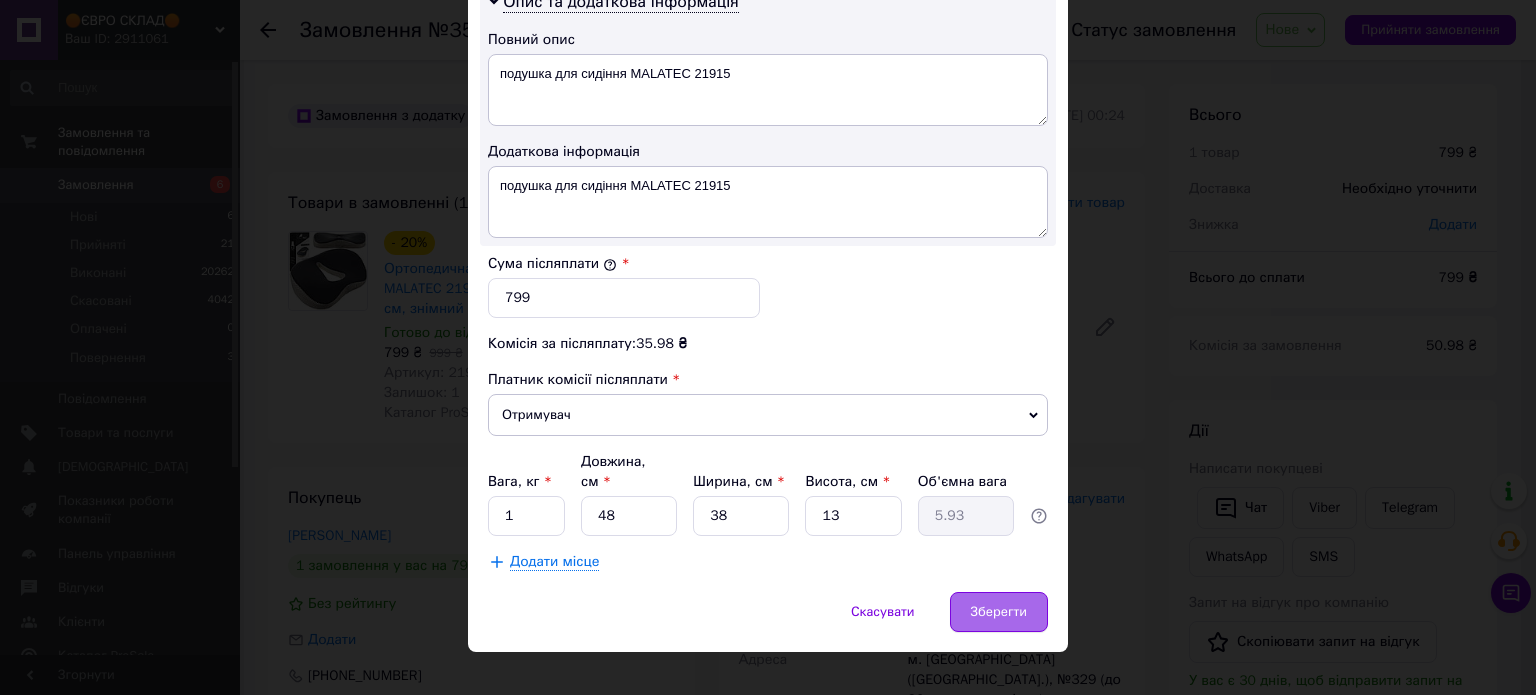 click on "Зберегти" at bounding box center (999, 612) 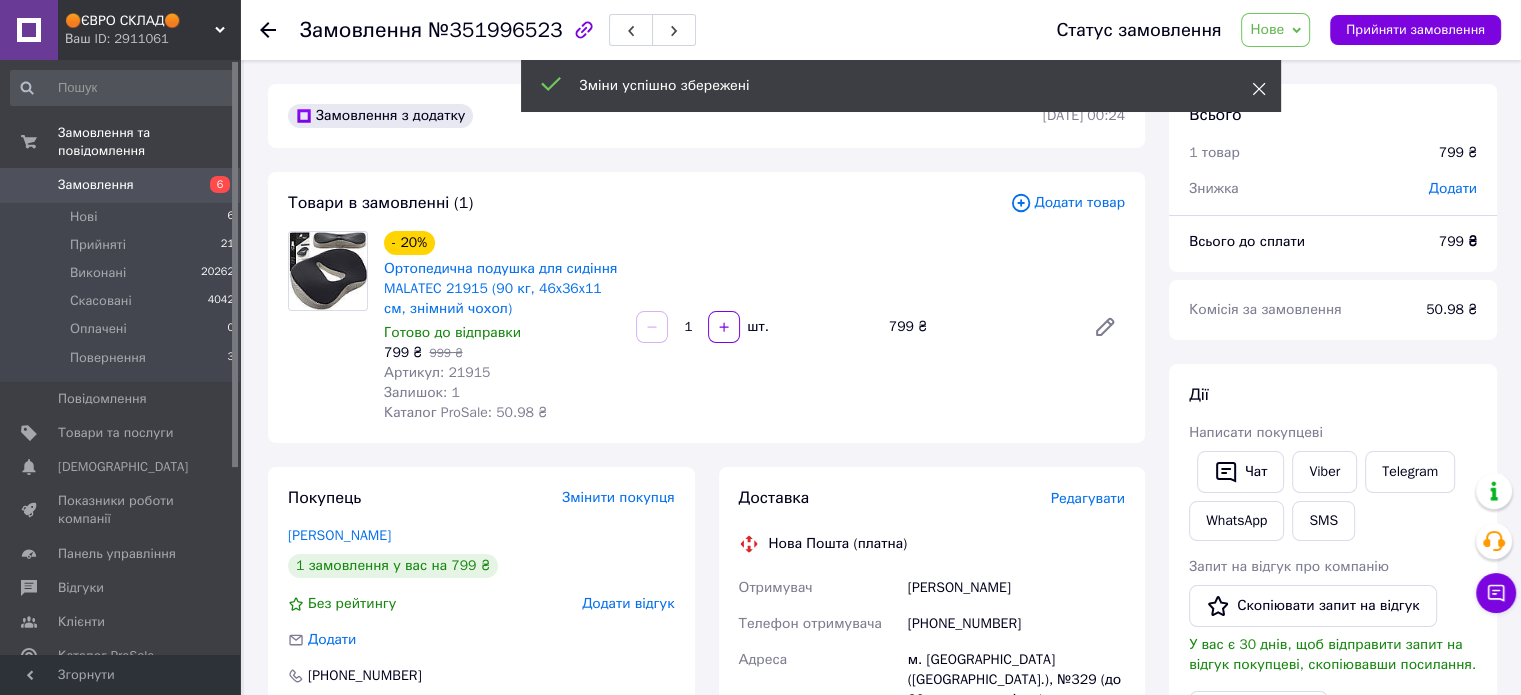 click 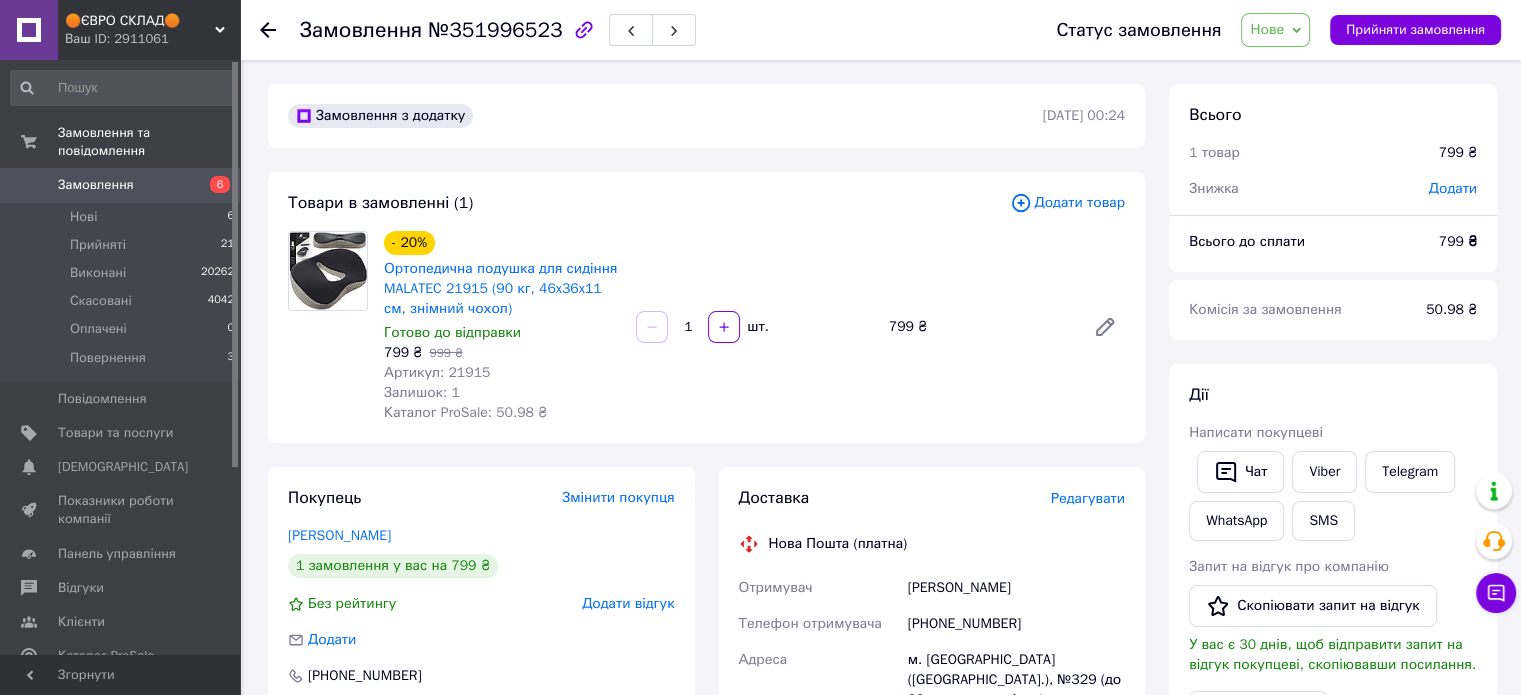 click on "Нове" at bounding box center [1267, 29] 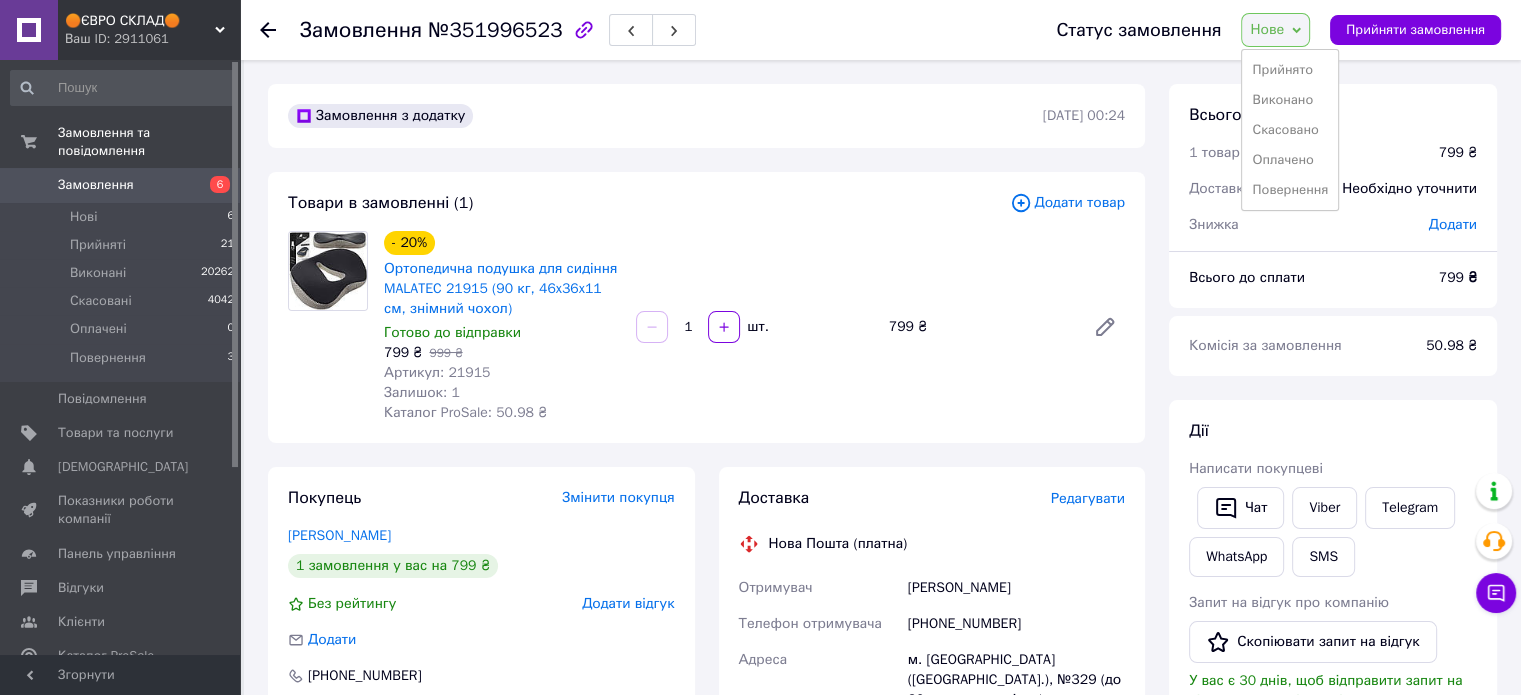 click on "Прийнято" at bounding box center (1290, 70) 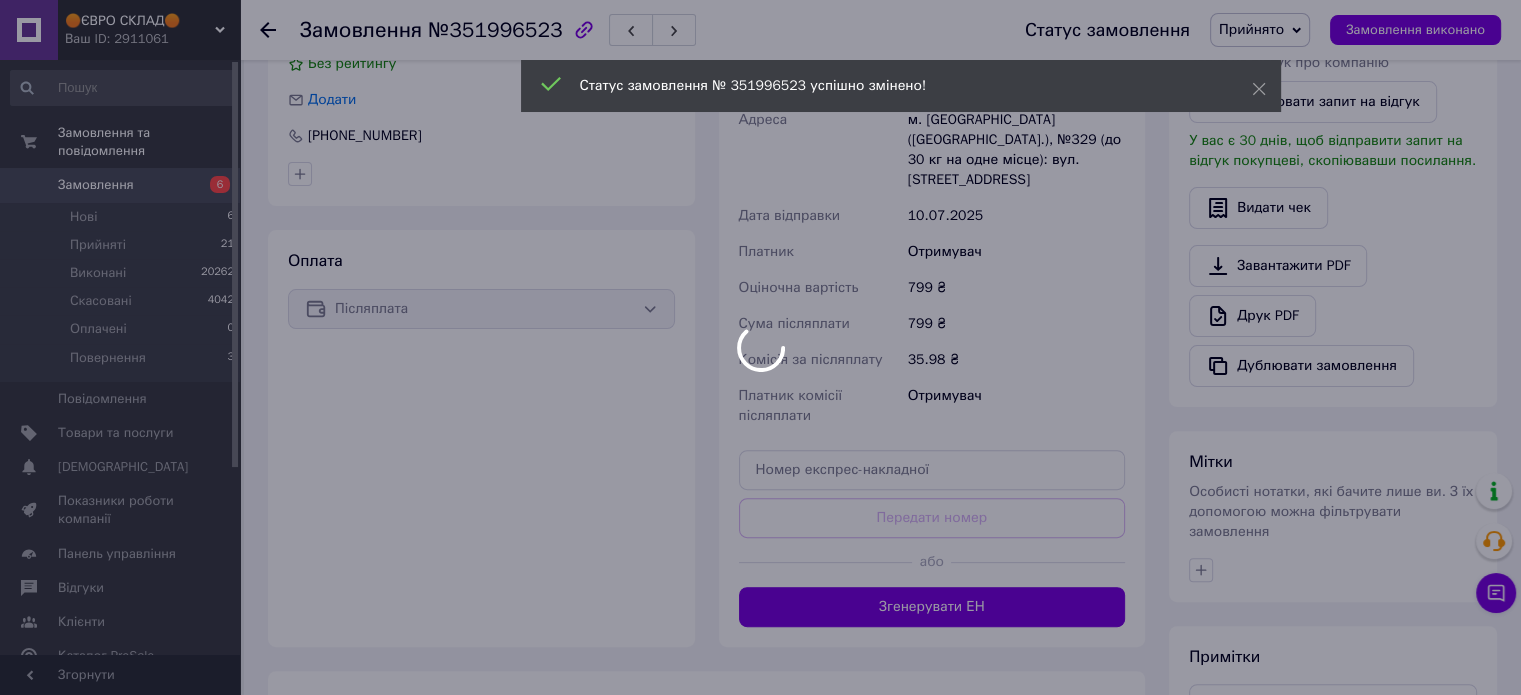 scroll, scrollTop: 700, scrollLeft: 0, axis: vertical 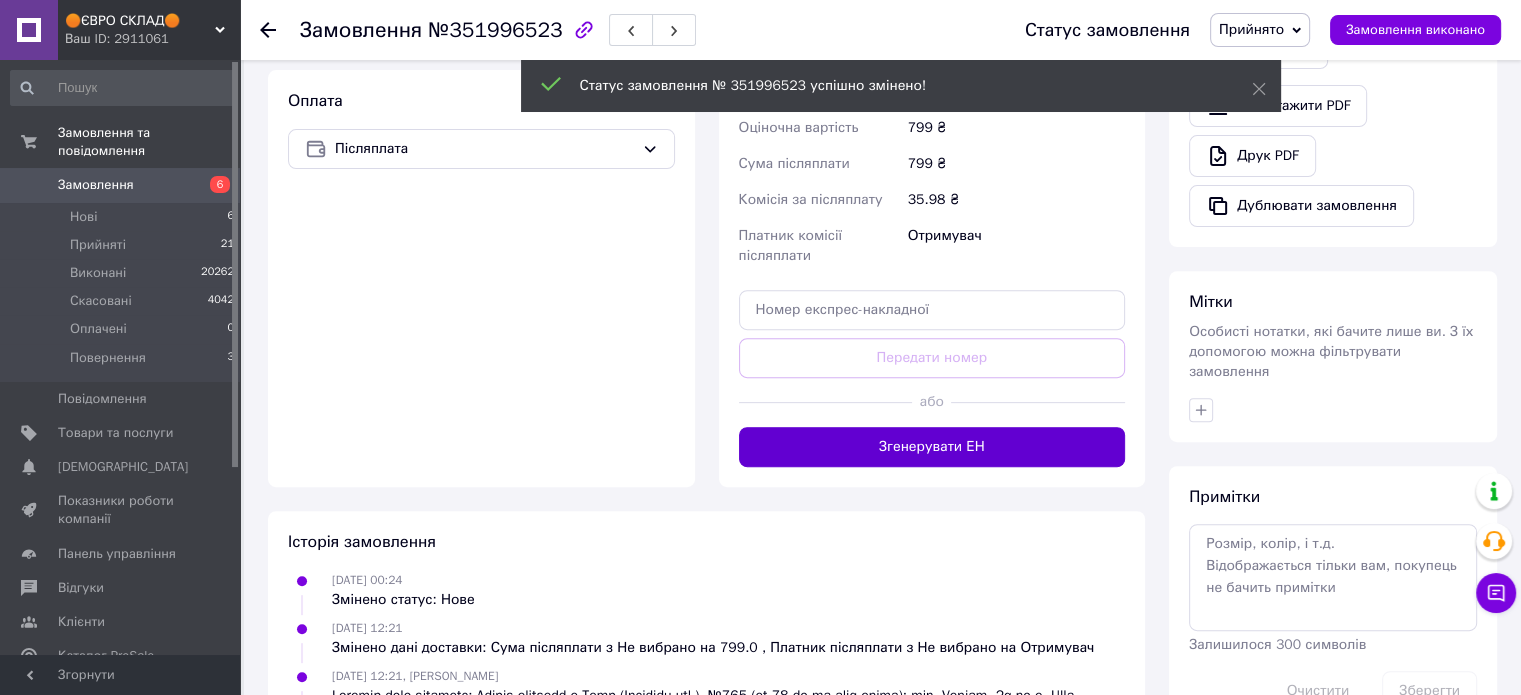 click on "Згенерувати ЕН" at bounding box center [932, 447] 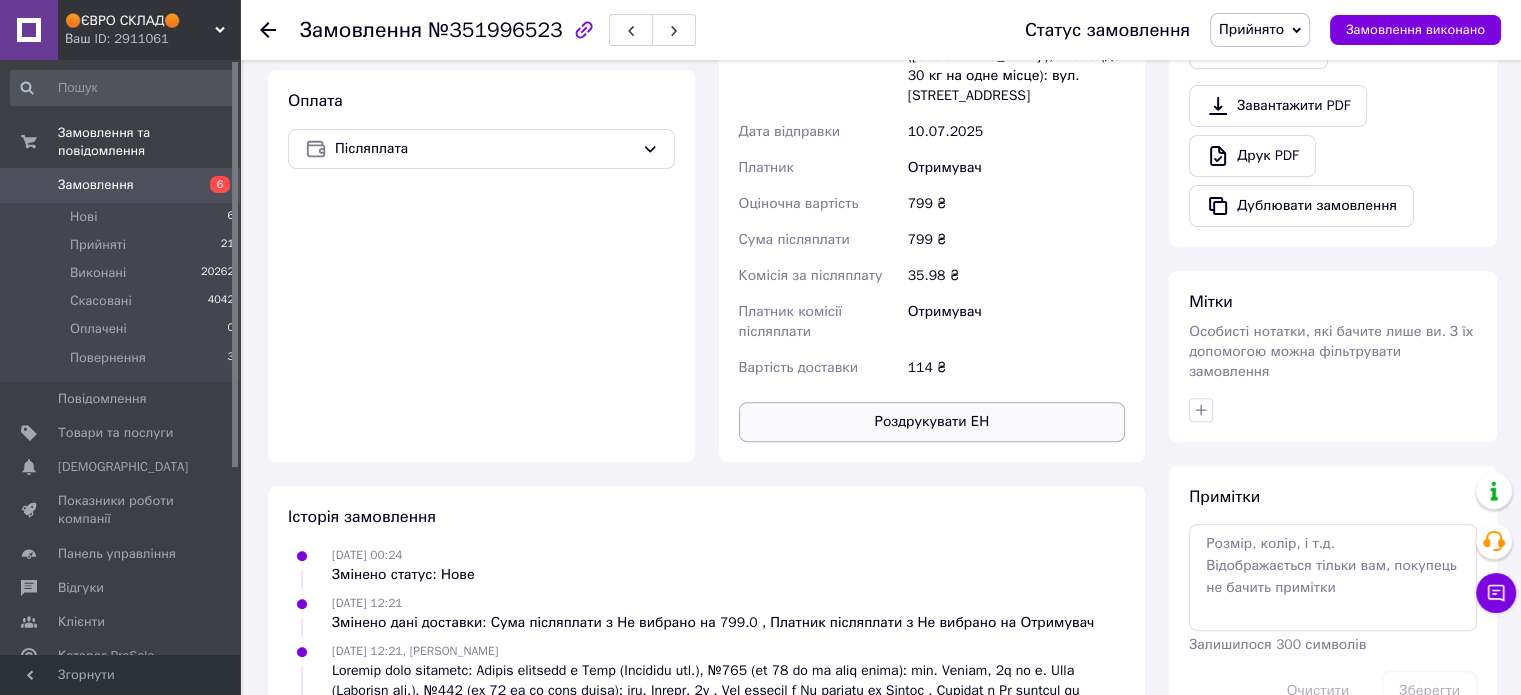 click on "Роздрукувати ЕН" at bounding box center (932, 422) 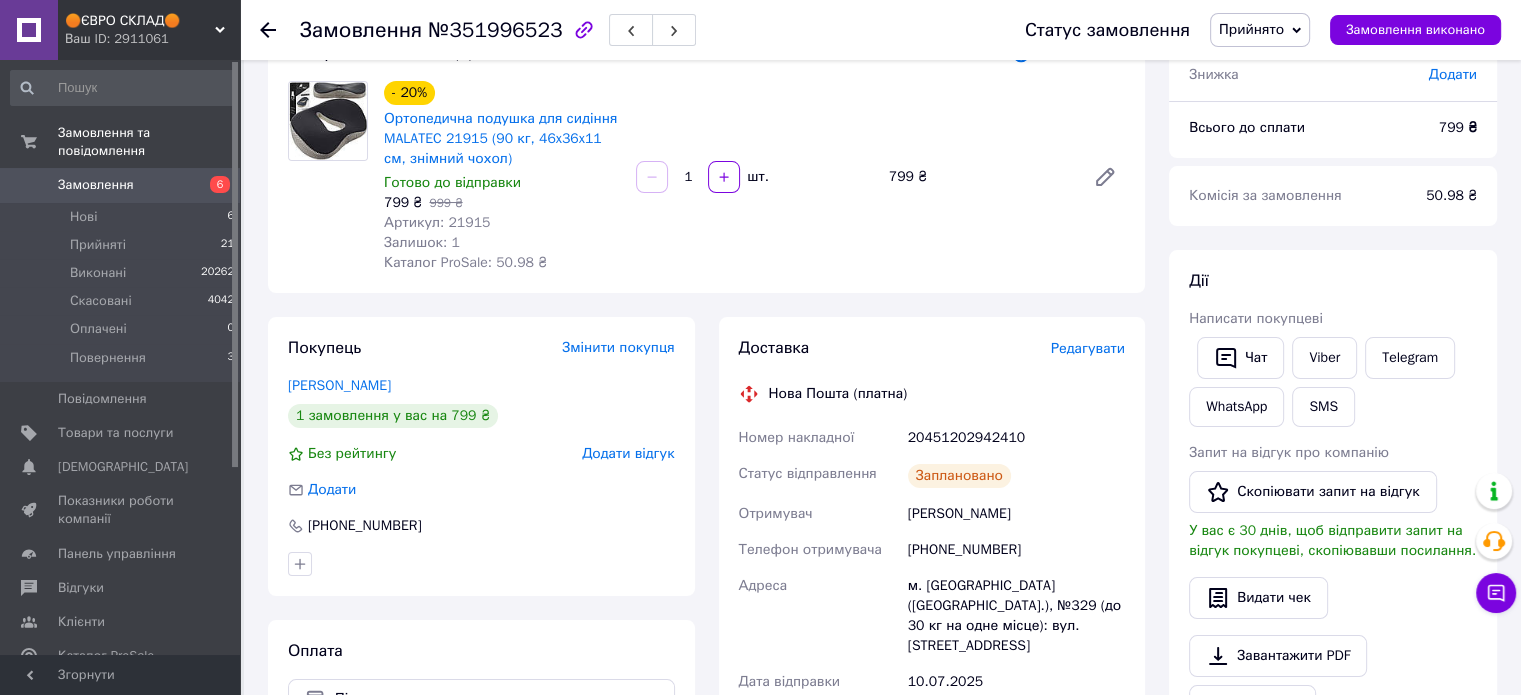 scroll, scrollTop: 0, scrollLeft: 0, axis: both 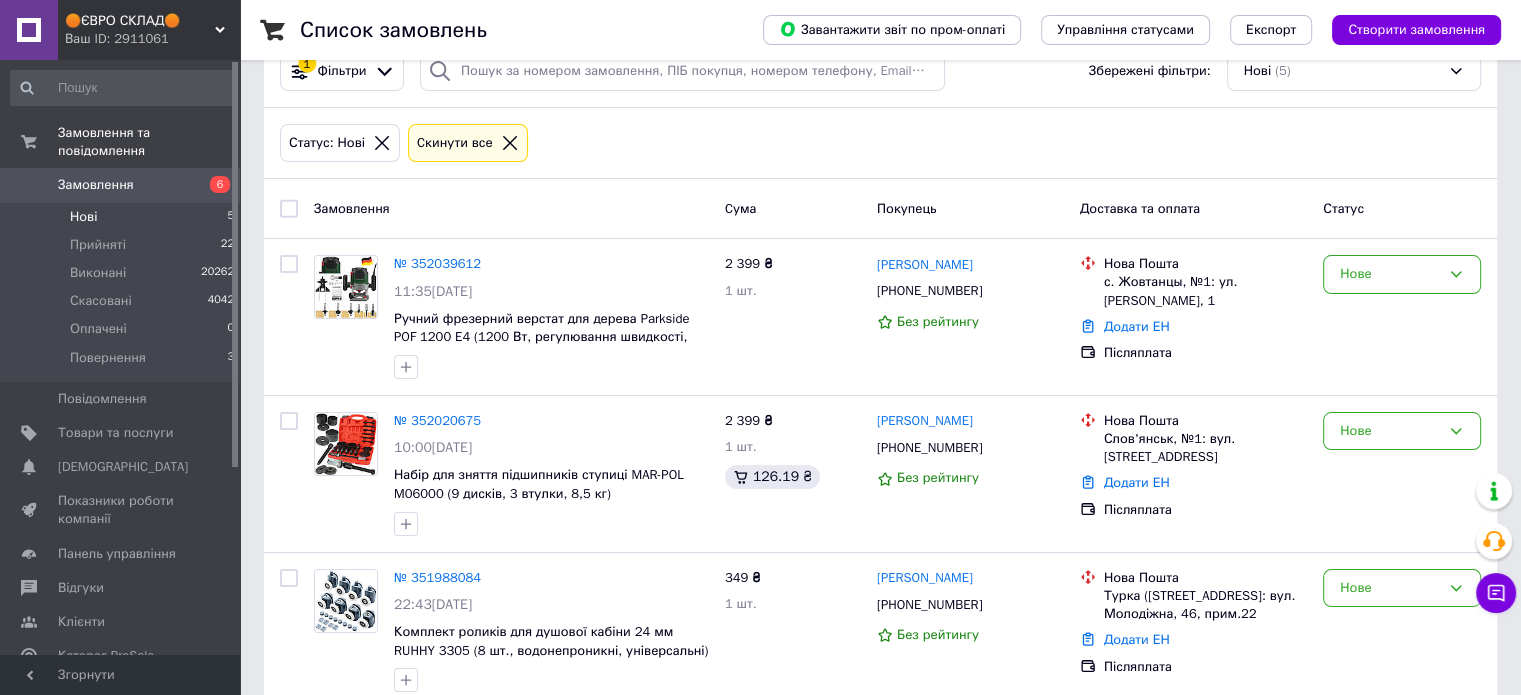 click on "Замовлення" at bounding box center [121, 185] 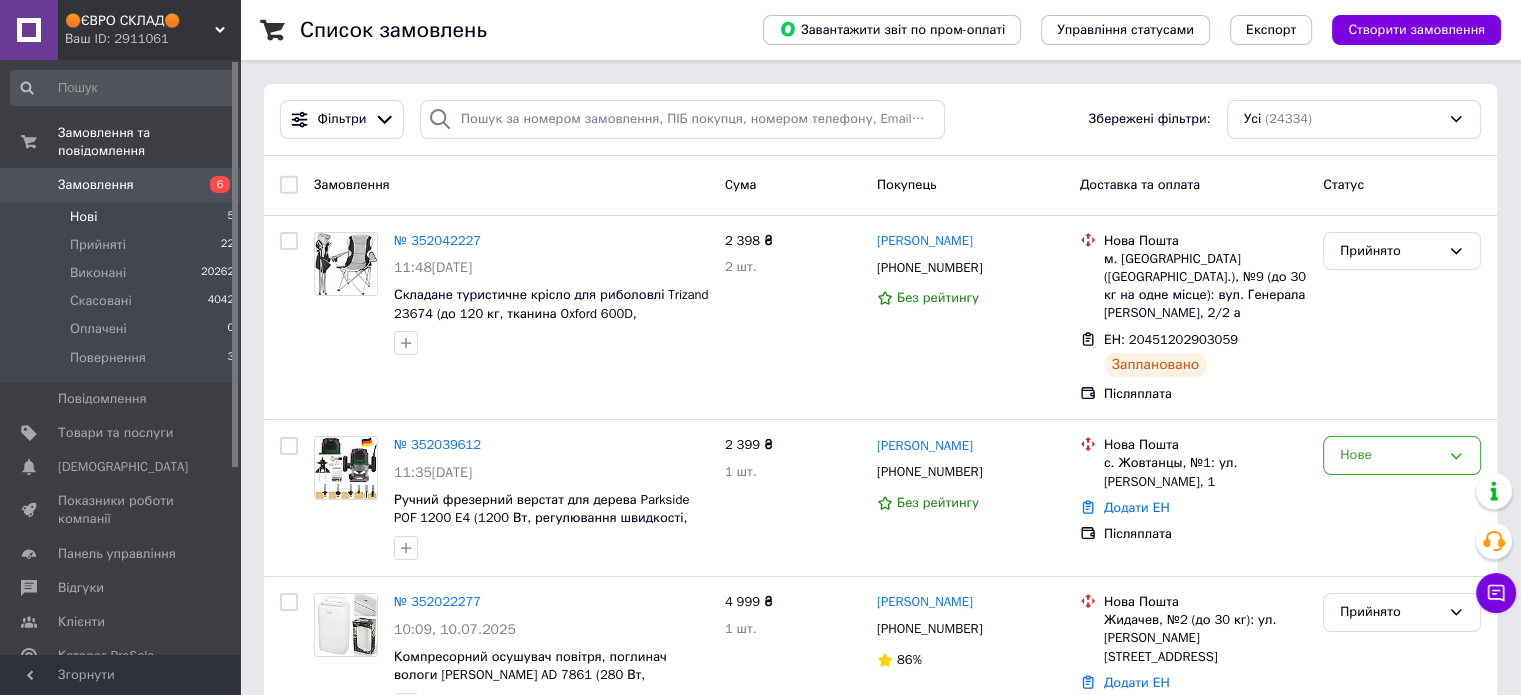click on "Нові" at bounding box center [83, 217] 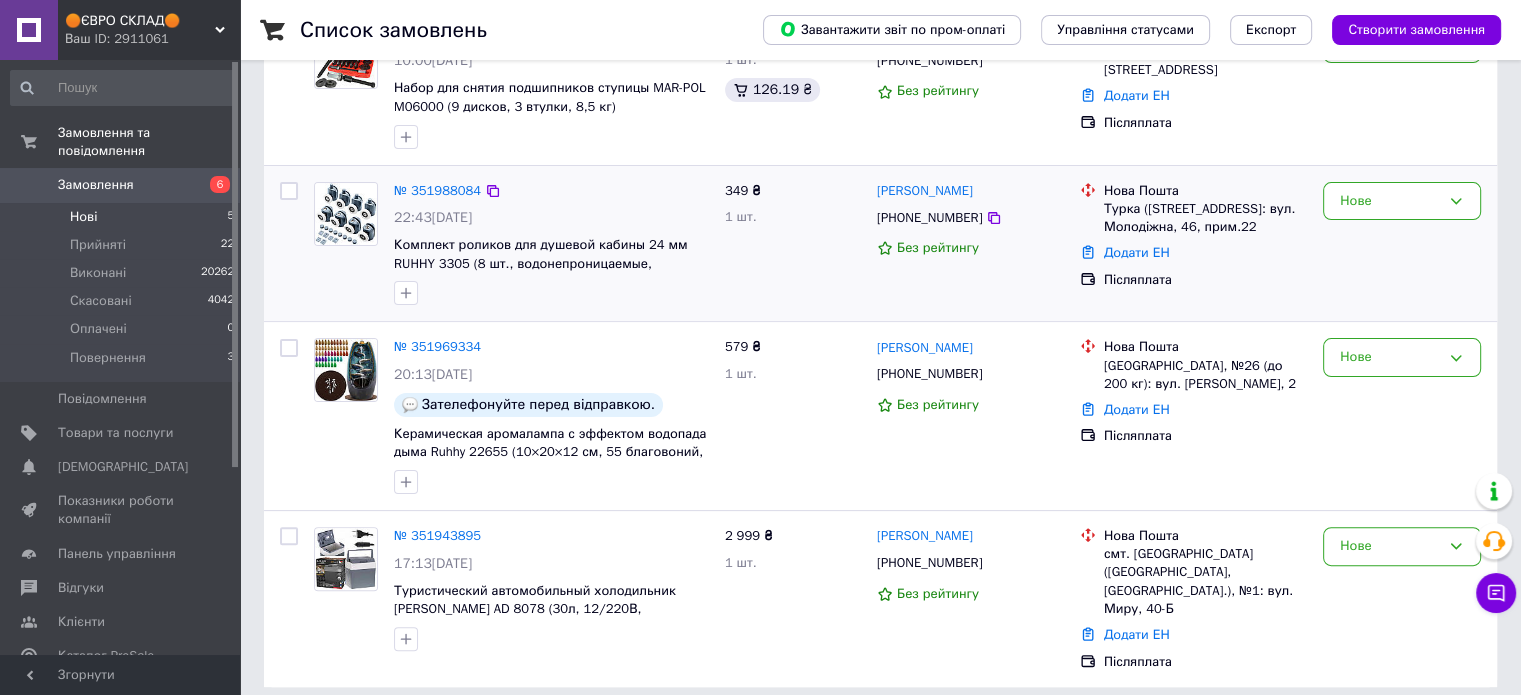 scroll, scrollTop: 448, scrollLeft: 0, axis: vertical 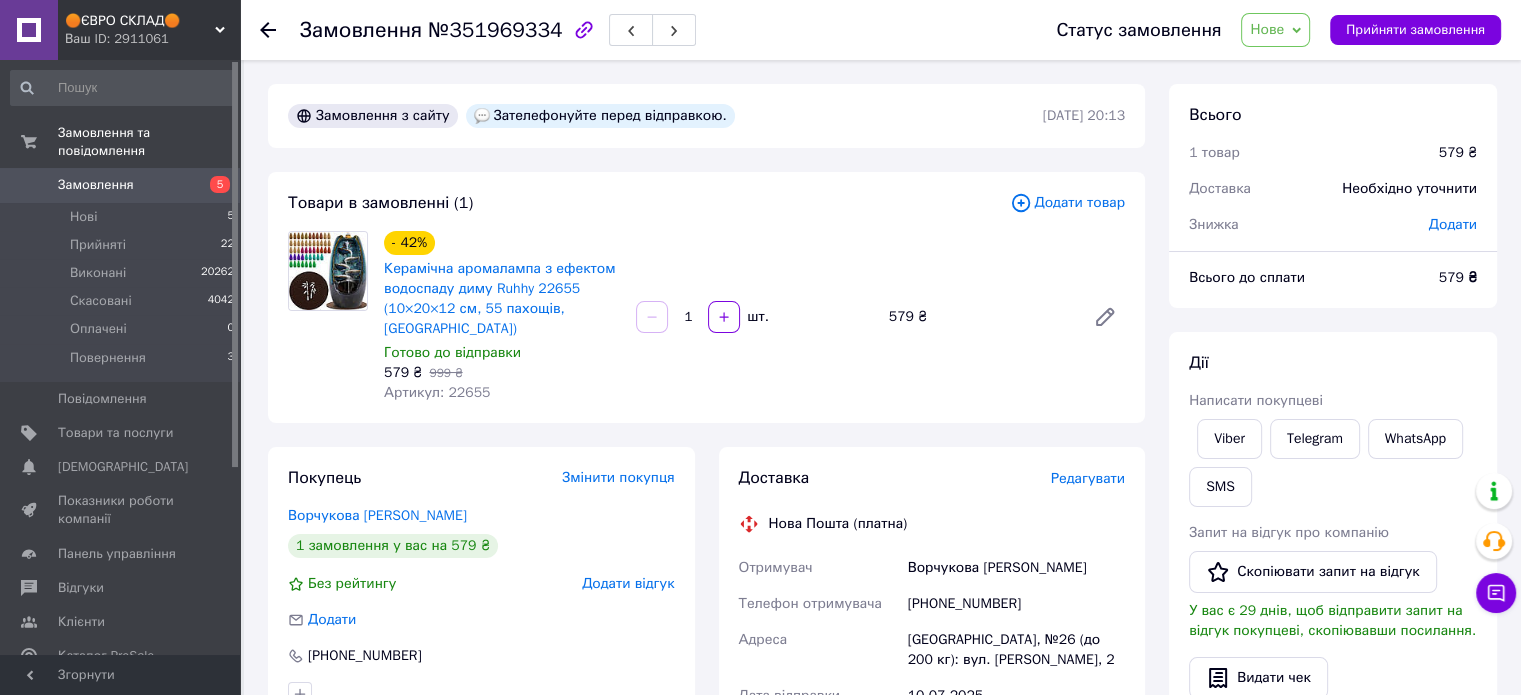 click on "Замовлення з сайту Зателефонуйте перед відправкою. 09.07.2025 | 20:13 Товари в замовленні (1) Додати товар - 42% Керамічна аромалампа з ефектом водоспаду диму Ruhhy 22655 (10×20×12 см, 55 пахощів, Польща) Готово до відправки 579 ₴   999 ₴ Артикул: 22655 1   шт. 579 ₴ Покупець Змінити покупця Ворчукова Світлана 1 замовлення у вас на 579 ₴ Без рейтингу   Додати відгук Додати +380979789606 Оплата Післяплата Доставка Редагувати Нова Пошта (платна) Отримувач Ворчукова Світлана Телефон отримувача +380979789606 Адреса Одеса, №26 (до 200 кг): вул. Віталія Блажка, 2 Дата відправки 10.07.2025 Платник Отримувач 579 ₴ <" at bounding box center (706, 722) 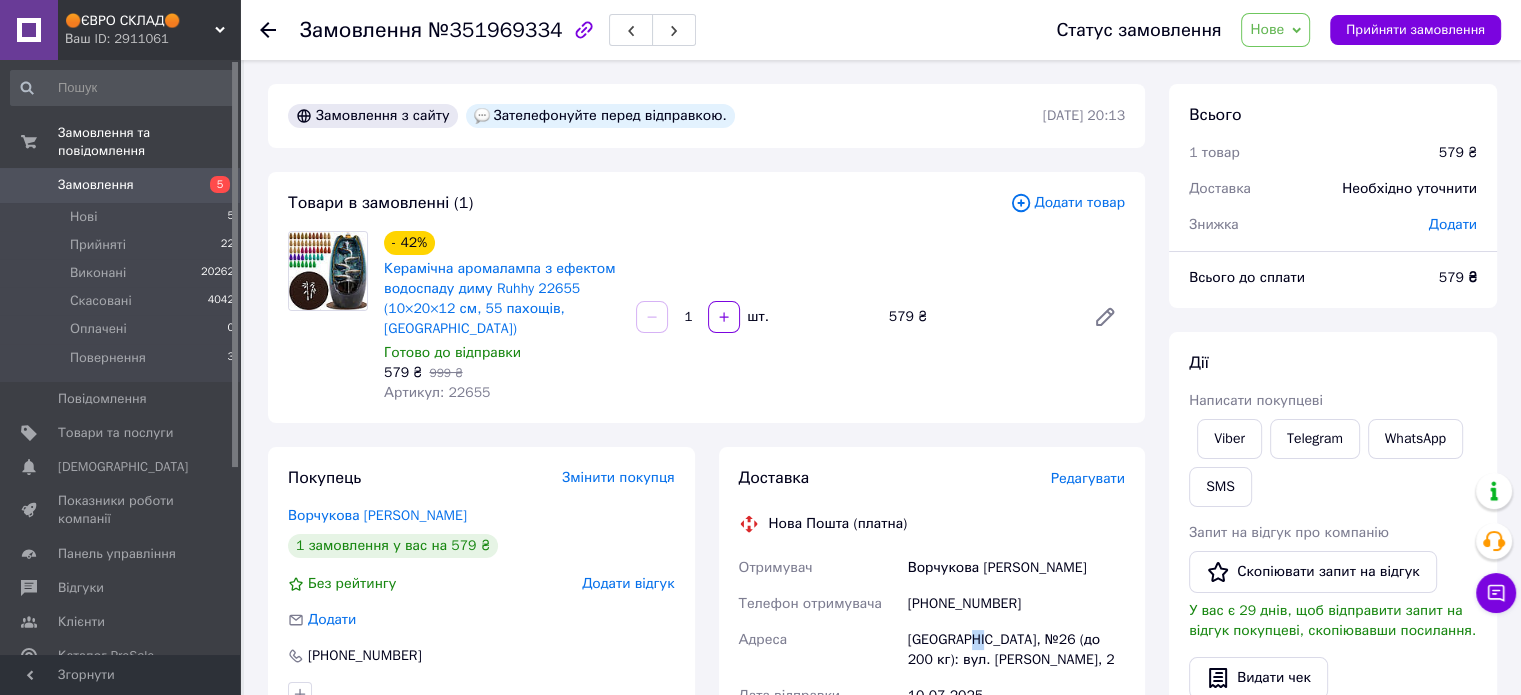 drag, startPoint x: 964, startPoint y: 628, endPoint x: 985, endPoint y: 628, distance: 21 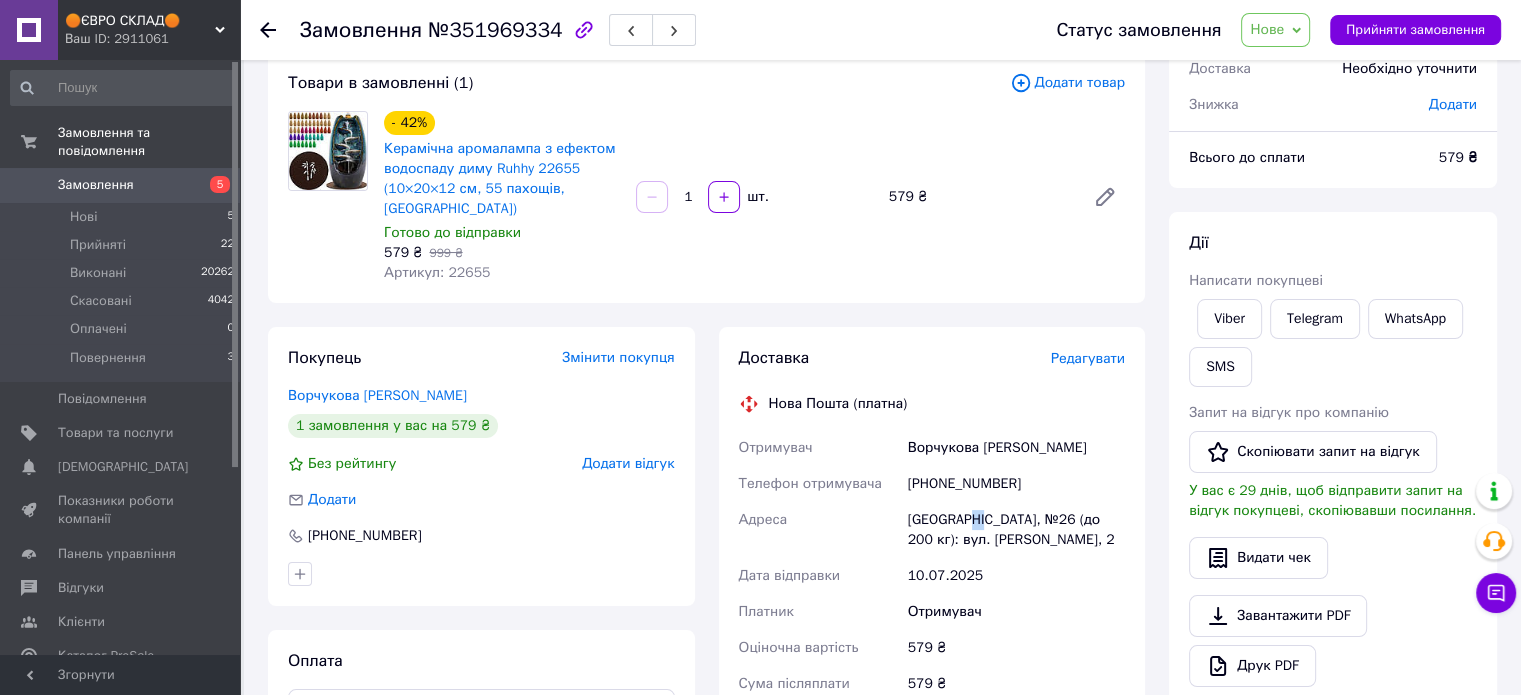 scroll, scrollTop: 300, scrollLeft: 0, axis: vertical 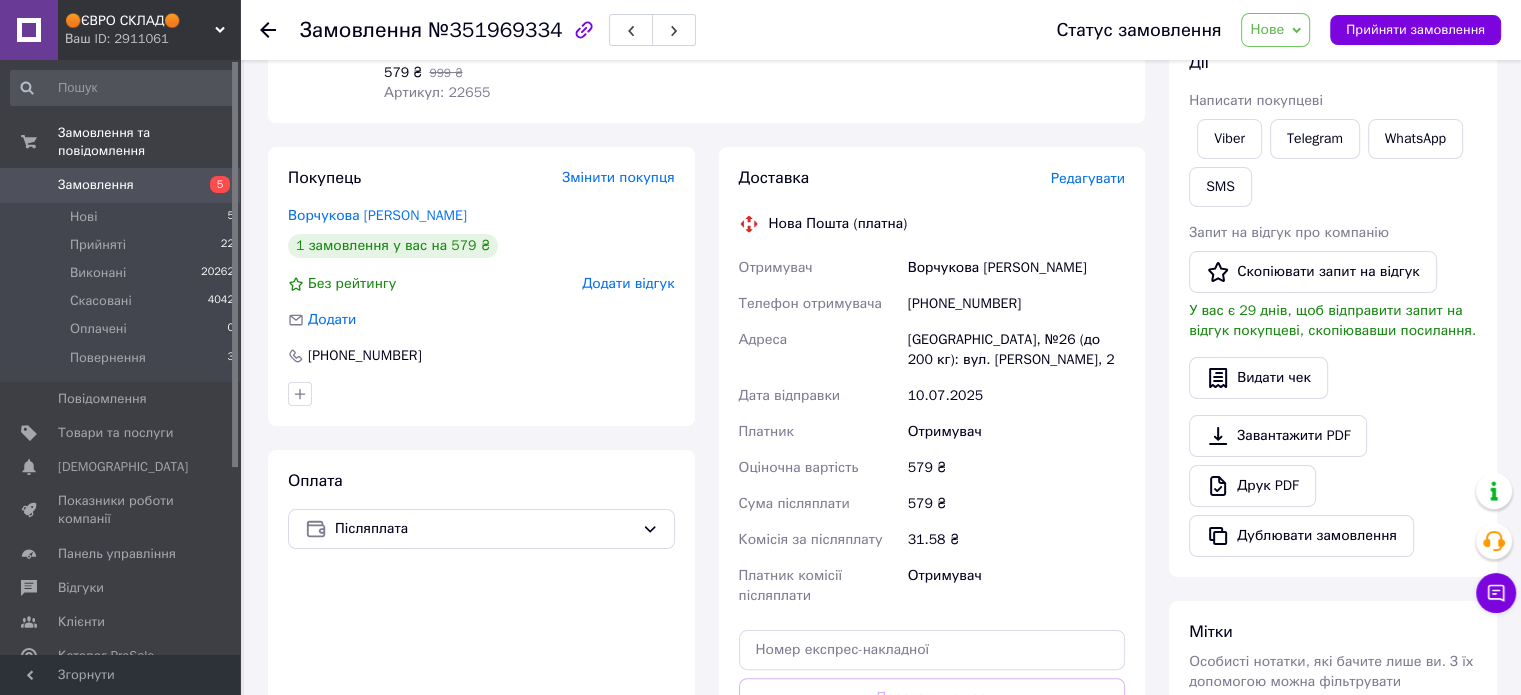 click on "Покупець Змінити покупця Ворчукова Світлана 1 замовлення у вас на 579 ₴ Без рейтингу   Додати відгук Додати +380979789606 Оплата Післяплата" at bounding box center [481, 487] 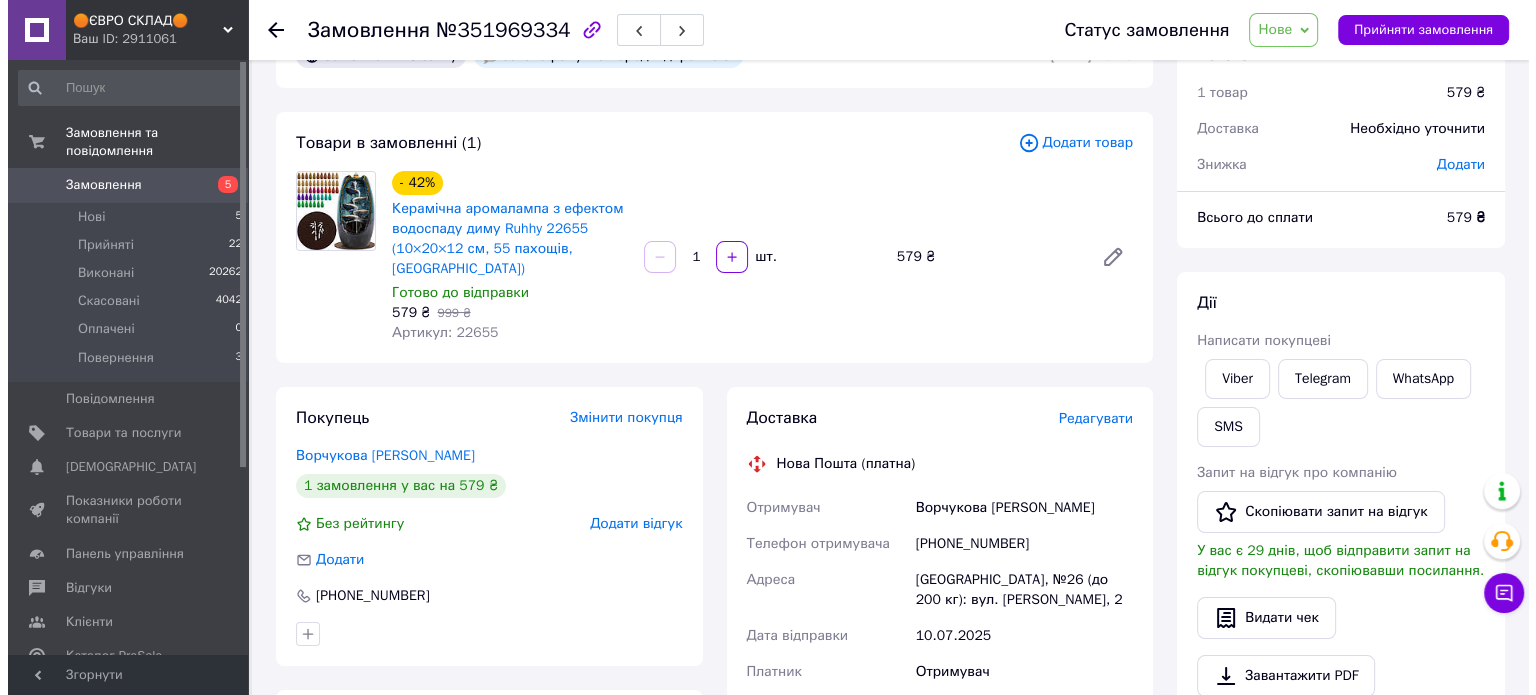 scroll, scrollTop: 0, scrollLeft: 0, axis: both 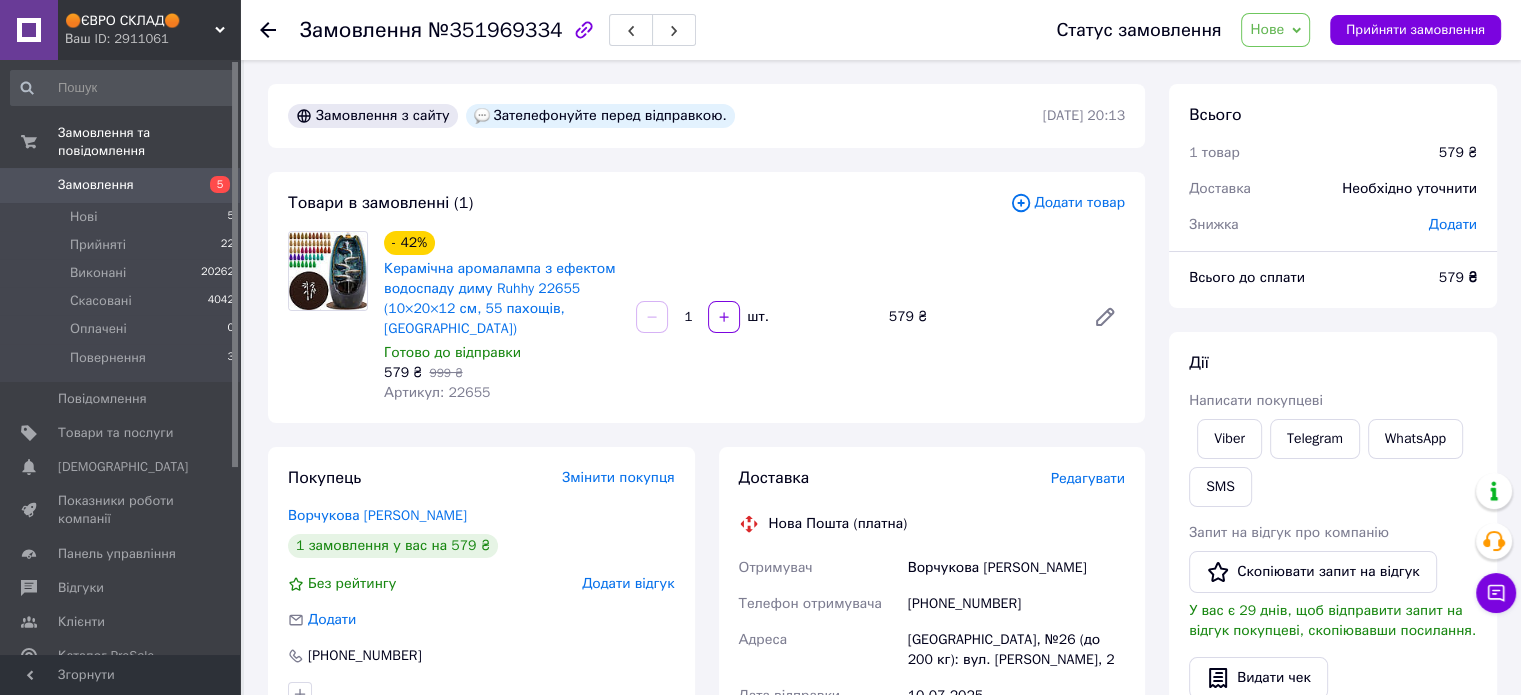 click on "Артикул: 22655" at bounding box center (437, 392) 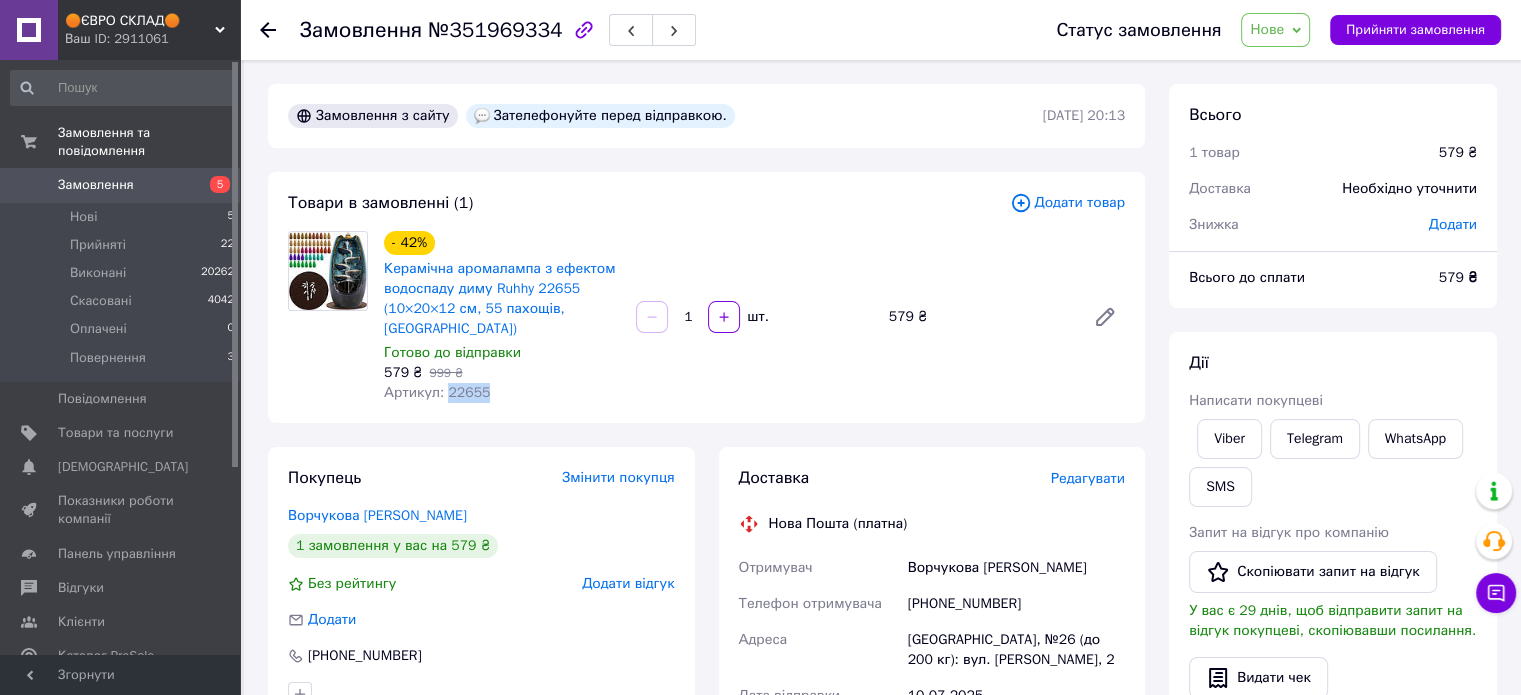 click on "Артикул: 22655" at bounding box center [437, 392] 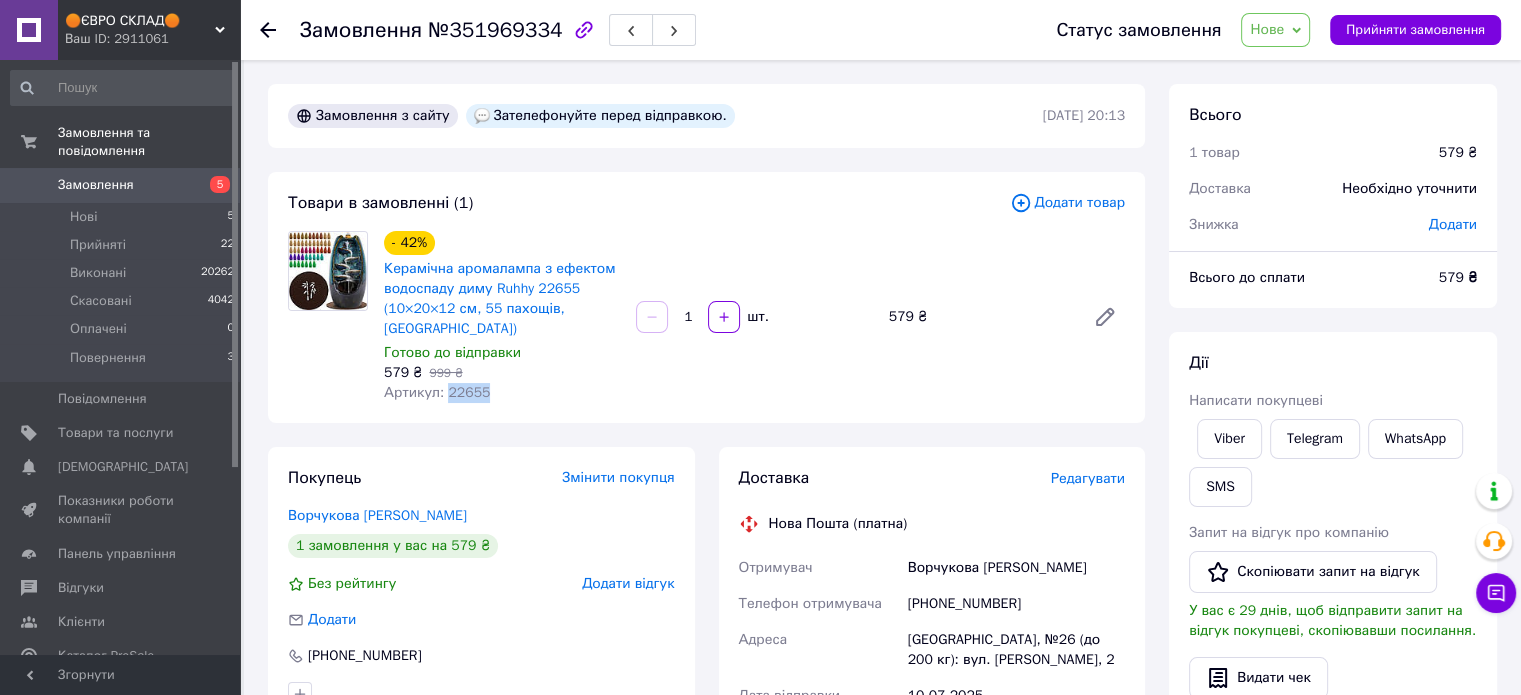 click on "- 42% Керамічна аромалампа з ефектом водоспаду диму Ruhhy 22655 (10×20×12 см, 55 пахощів, Польща) Готово до відправки 579 ₴   999 ₴ Артикул: 22655 1   шт. 579 ₴" at bounding box center (754, 317) 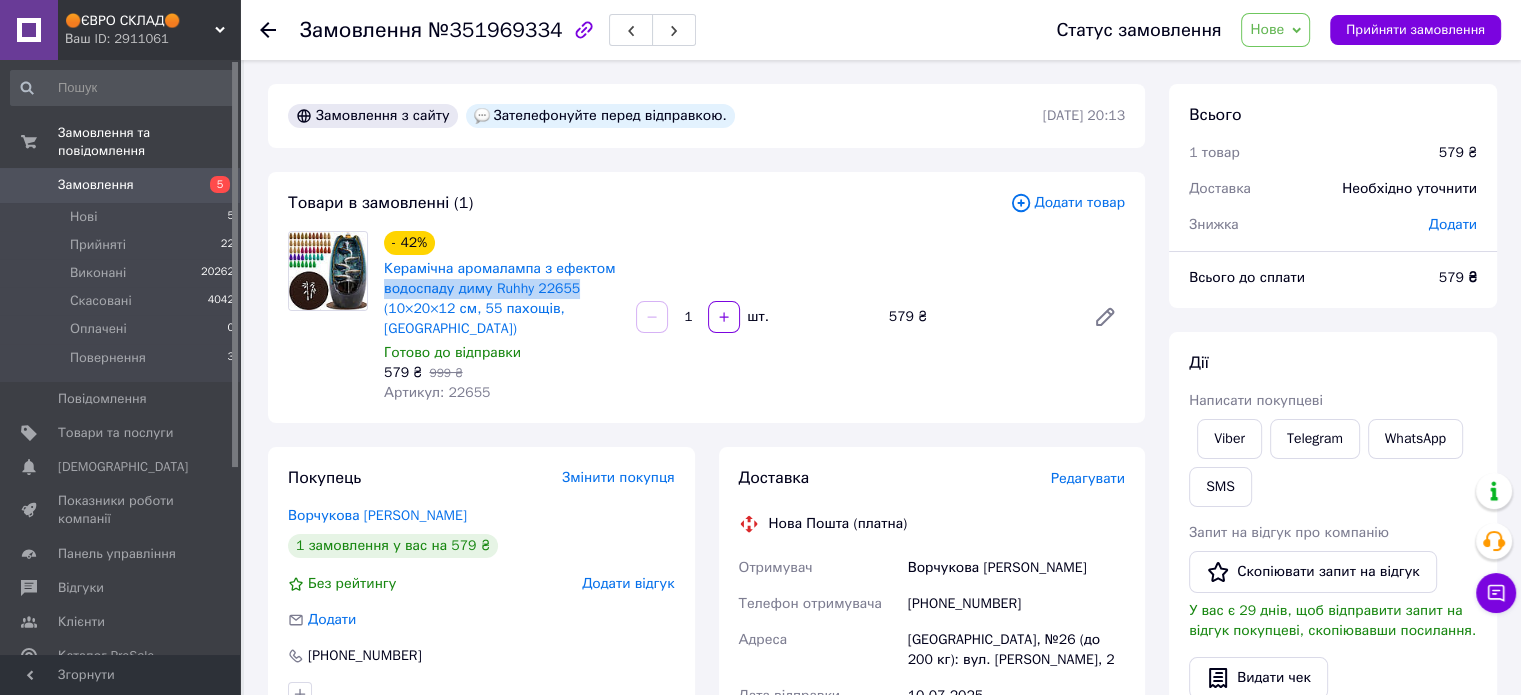 drag, startPoint x: 576, startPoint y: 287, endPoint x: 381, endPoint y: 292, distance: 195.06409 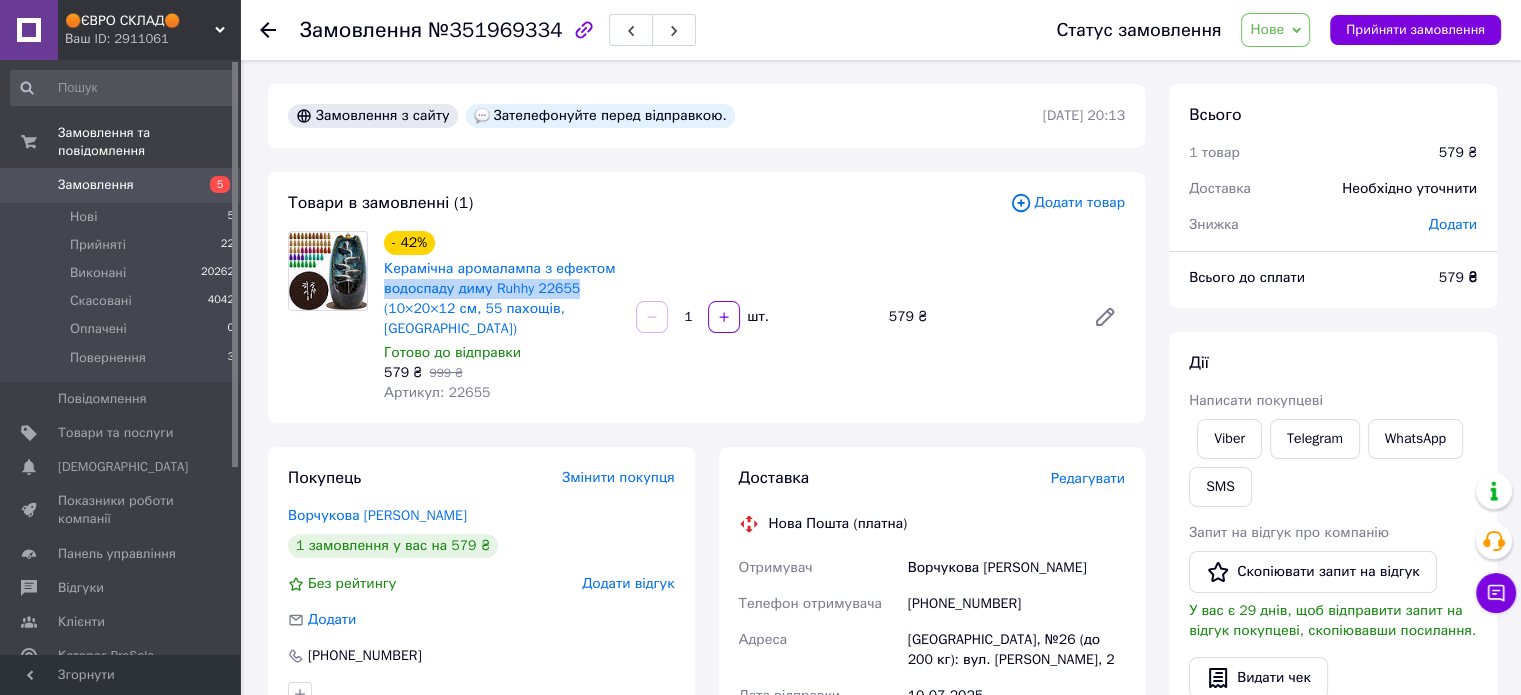 copy on "водоспаду диму Ruhhy 22655" 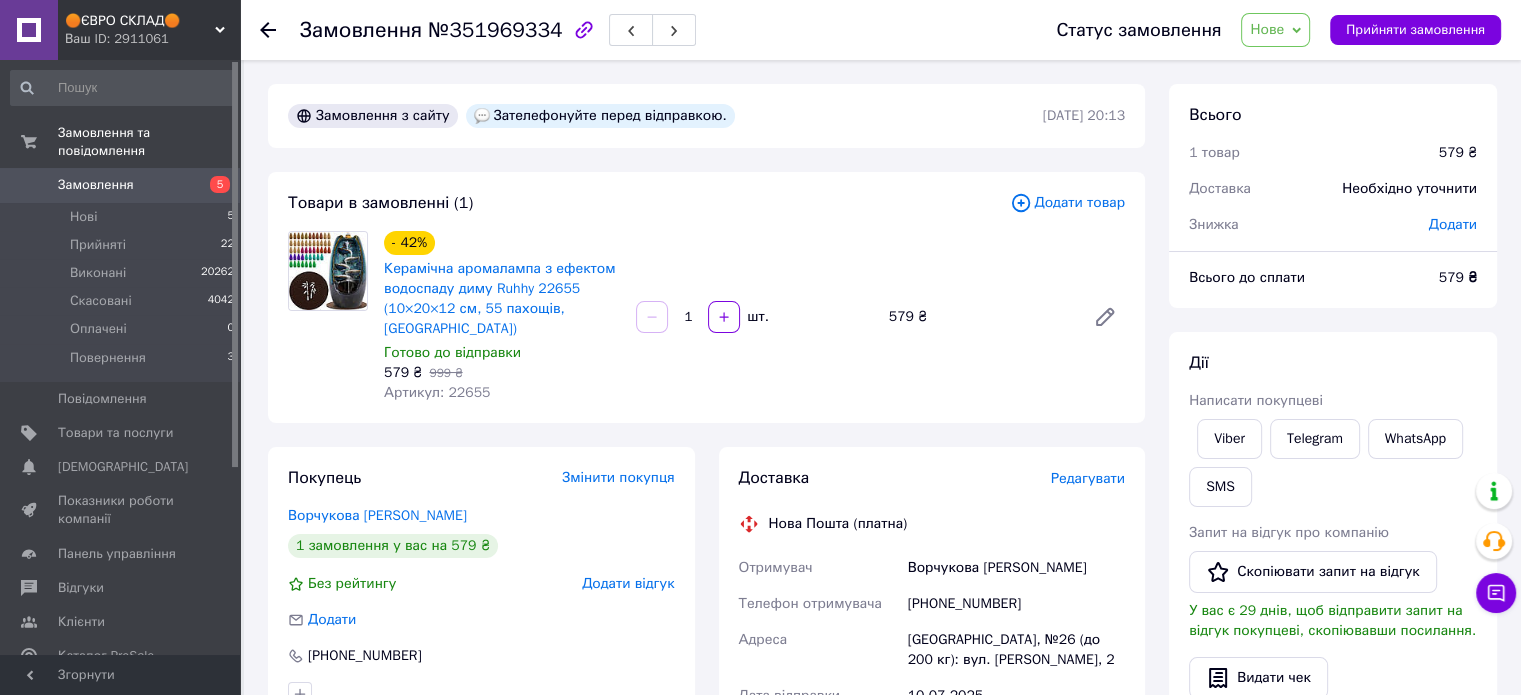 click on "Редагувати" at bounding box center (1088, 478) 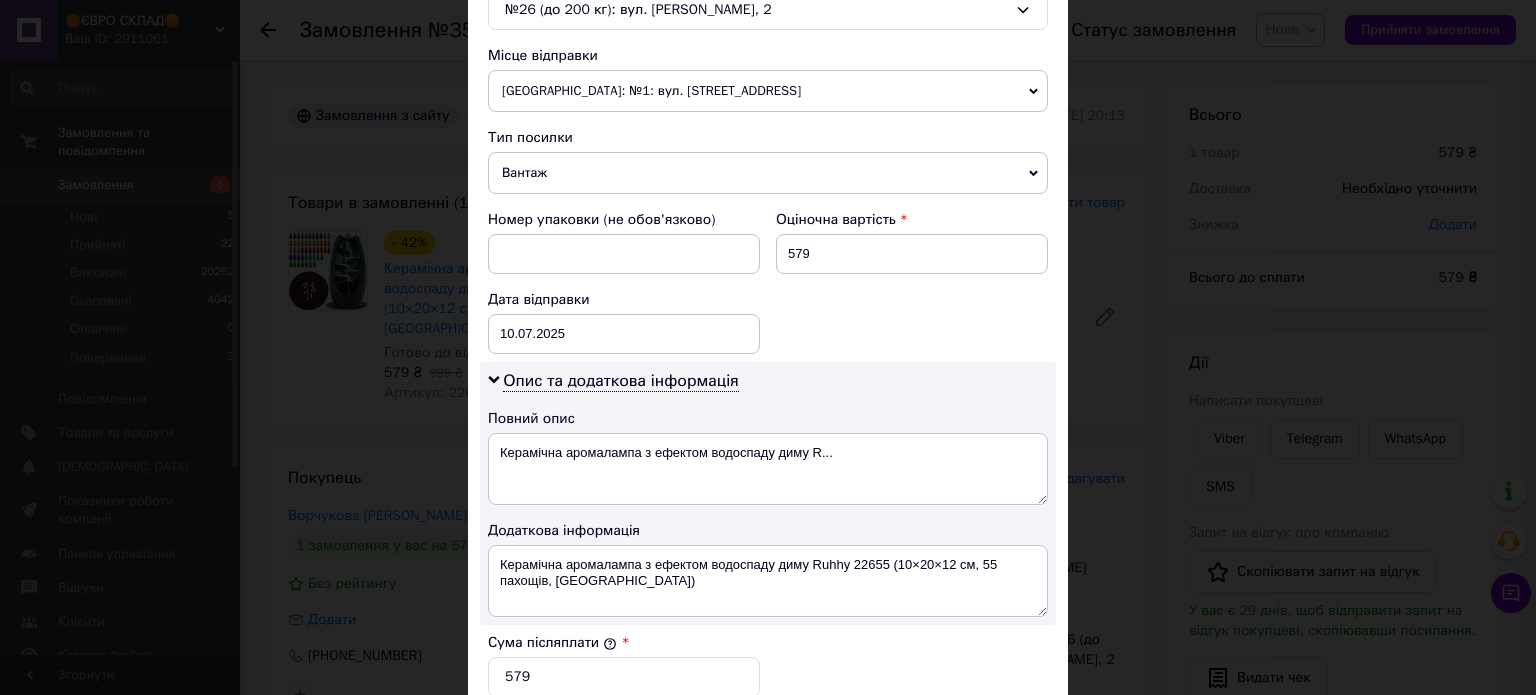 scroll, scrollTop: 800, scrollLeft: 0, axis: vertical 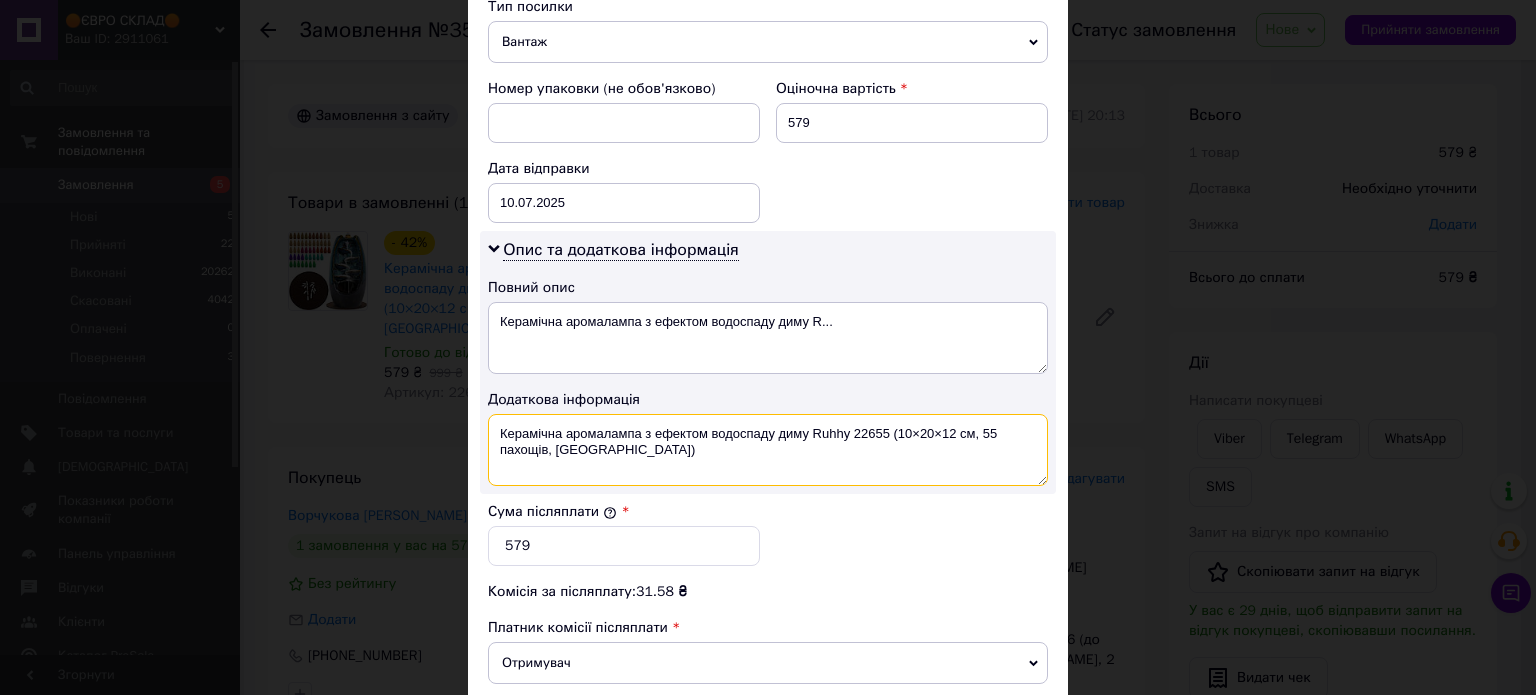 click on "Керамічна аромалампа з ефектом водоспаду диму Ruhhy 22655 (10×20×12 см, 55 пахощів, Польща)" at bounding box center [768, 450] 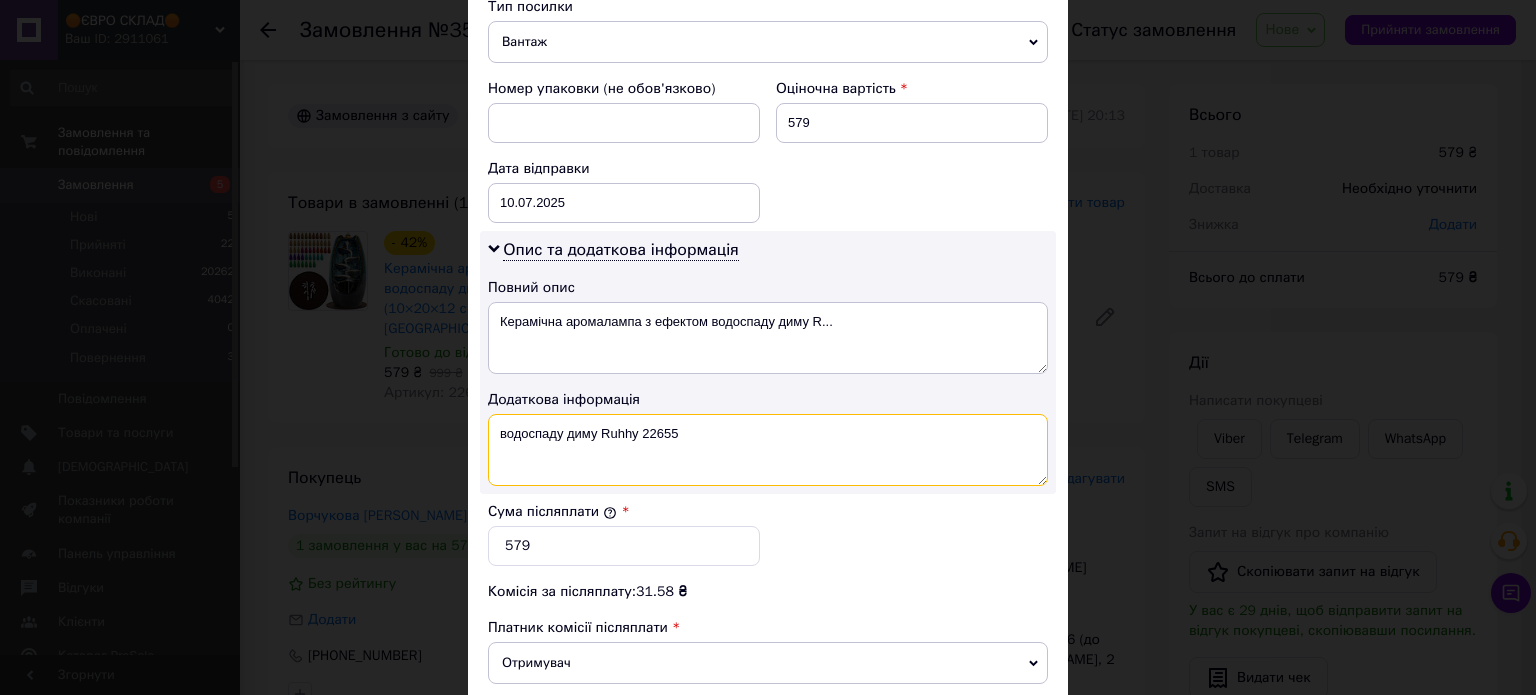 type on "водоспаду диму Ruhhy 22655" 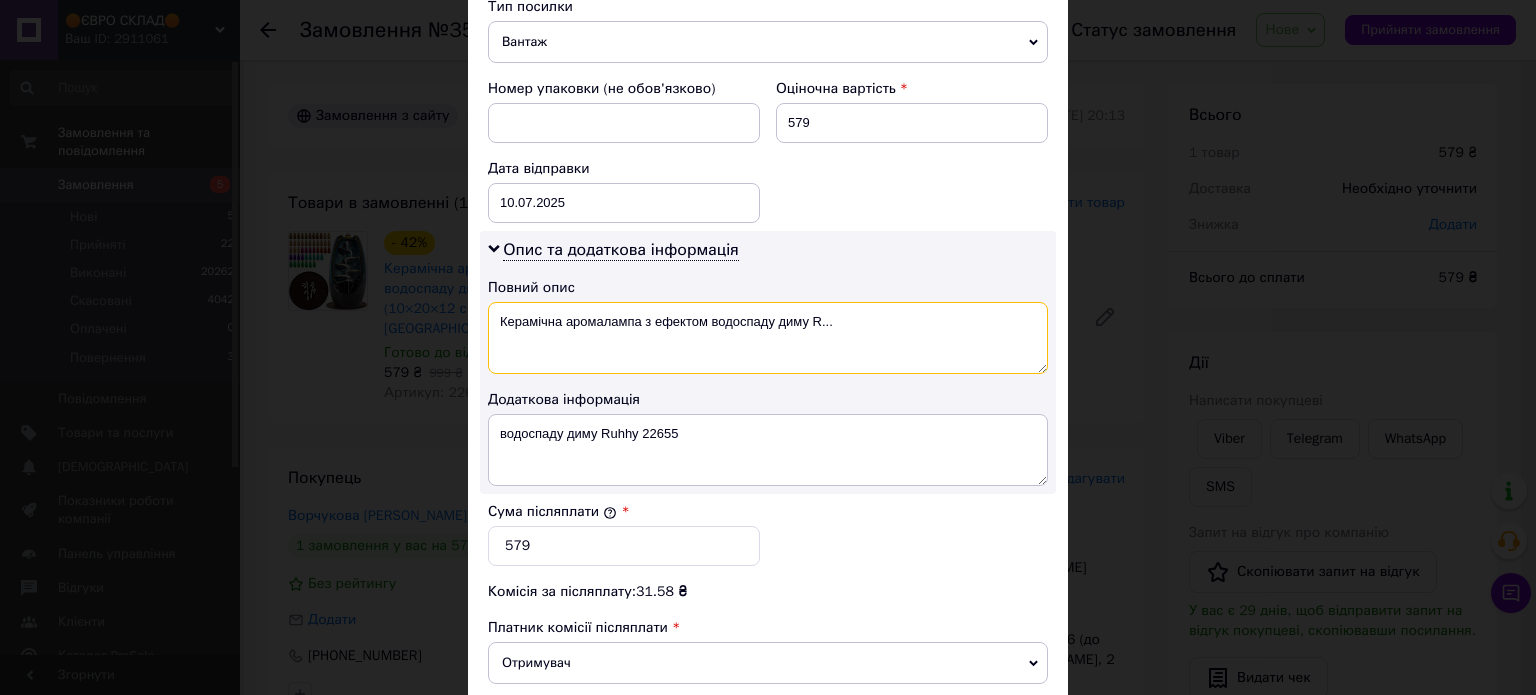 click on "Керамічна аромалампа з ефектом водоспаду диму R..." at bounding box center [768, 338] 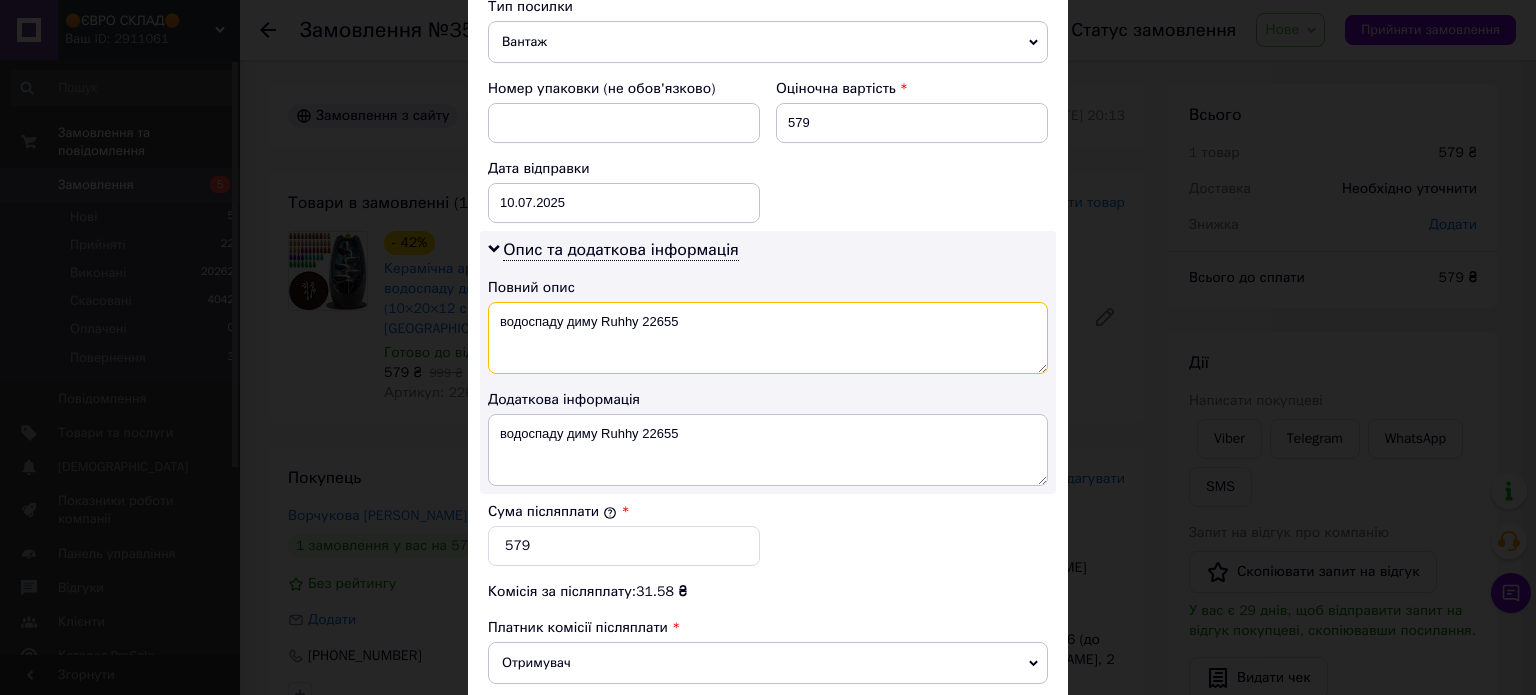type on "водоспаду диму Ruhhy 22655" 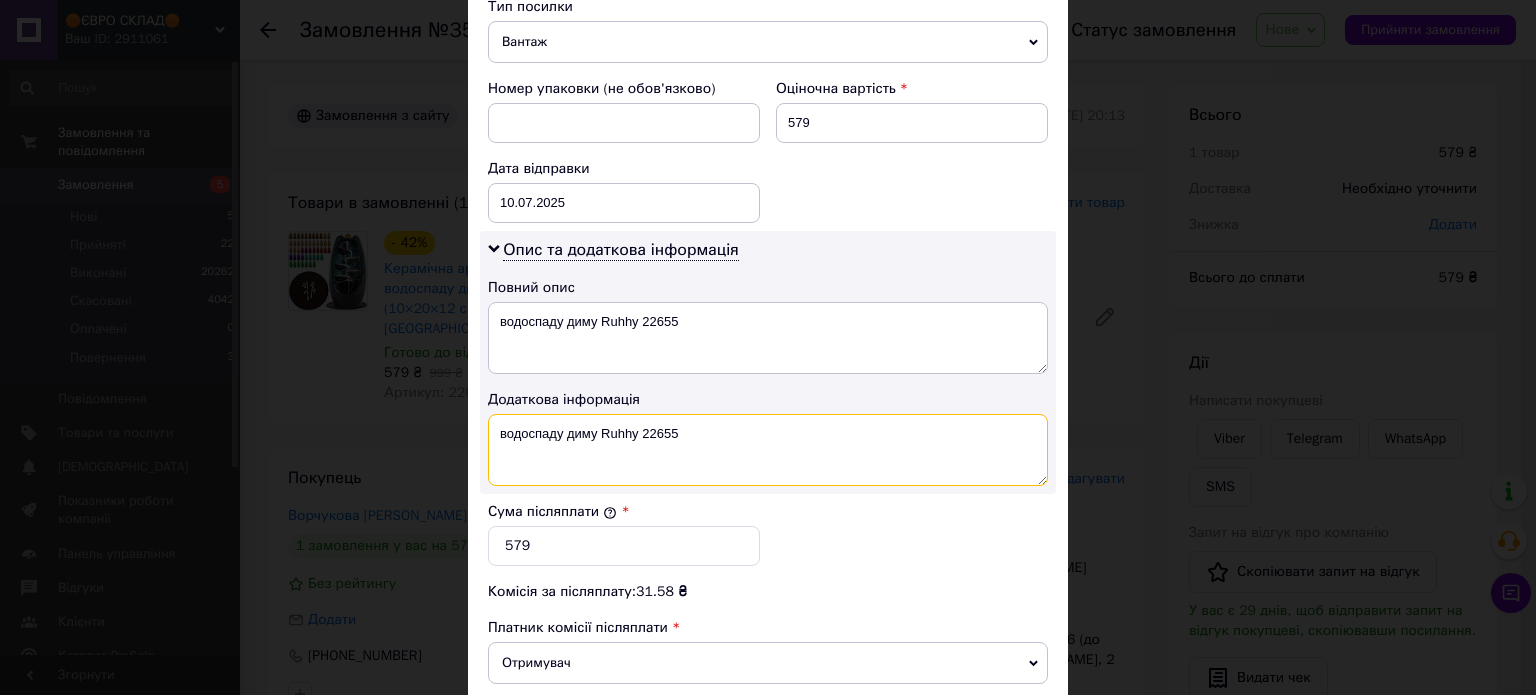 click on "водоспаду диму Ruhhy 22655" at bounding box center (768, 450) 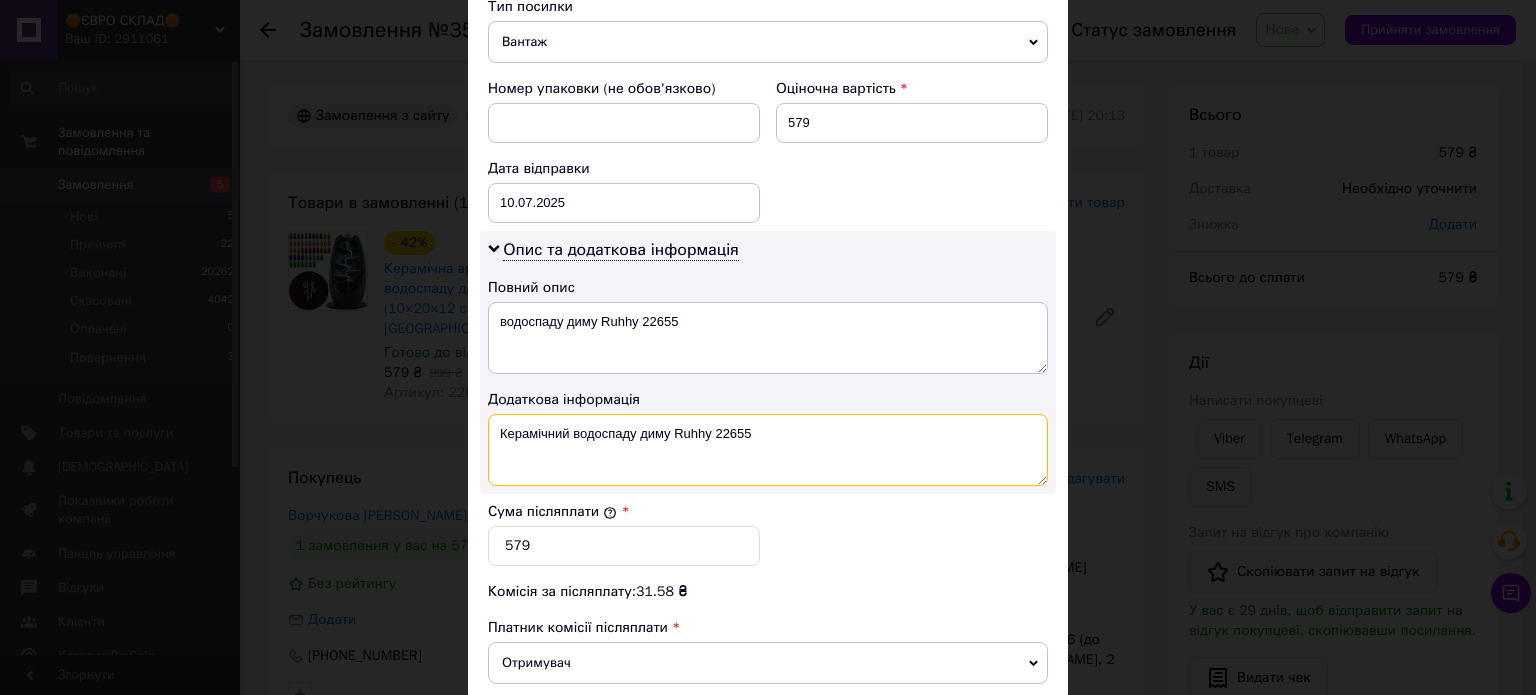 click on "Керамічний водоспаду диму Ruhhy 22655" at bounding box center (768, 450) 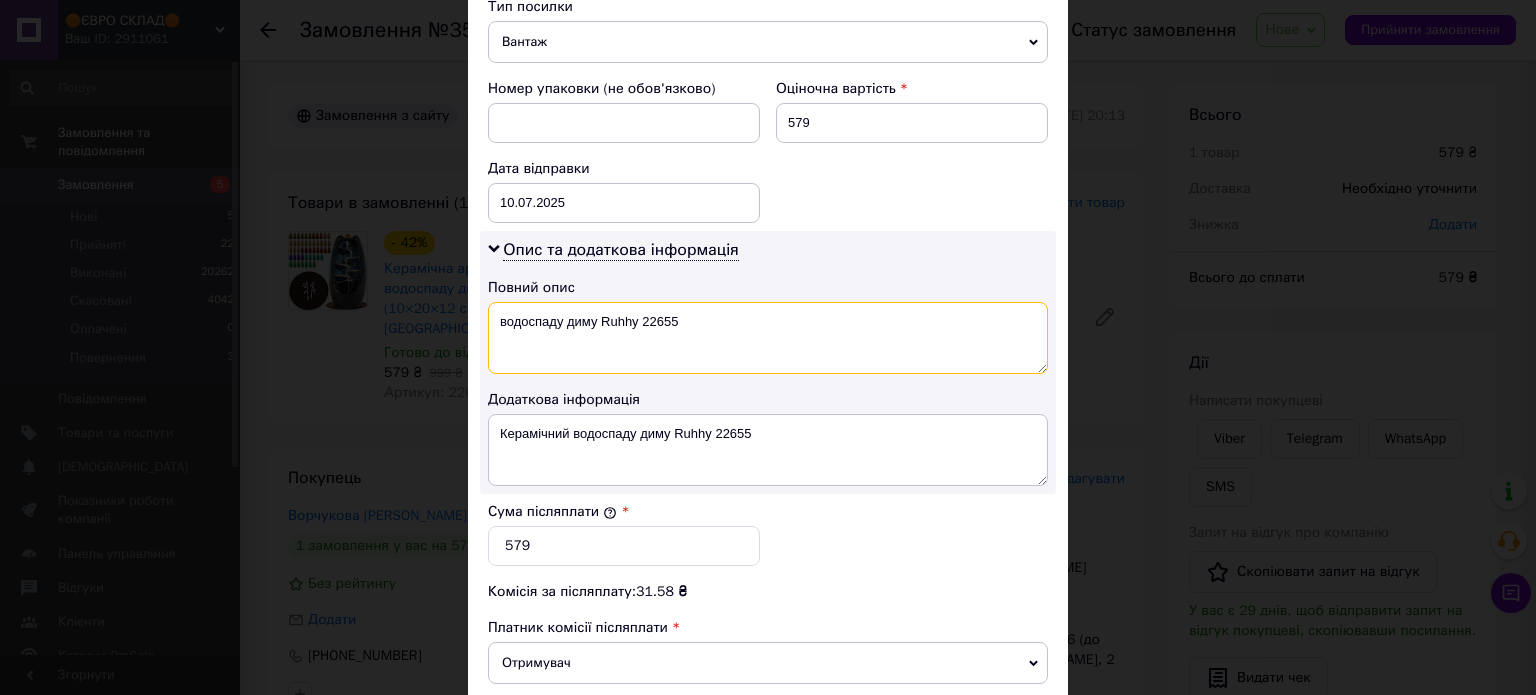 click on "водоспаду диму Ruhhy 22655" at bounding box center (768, 338) 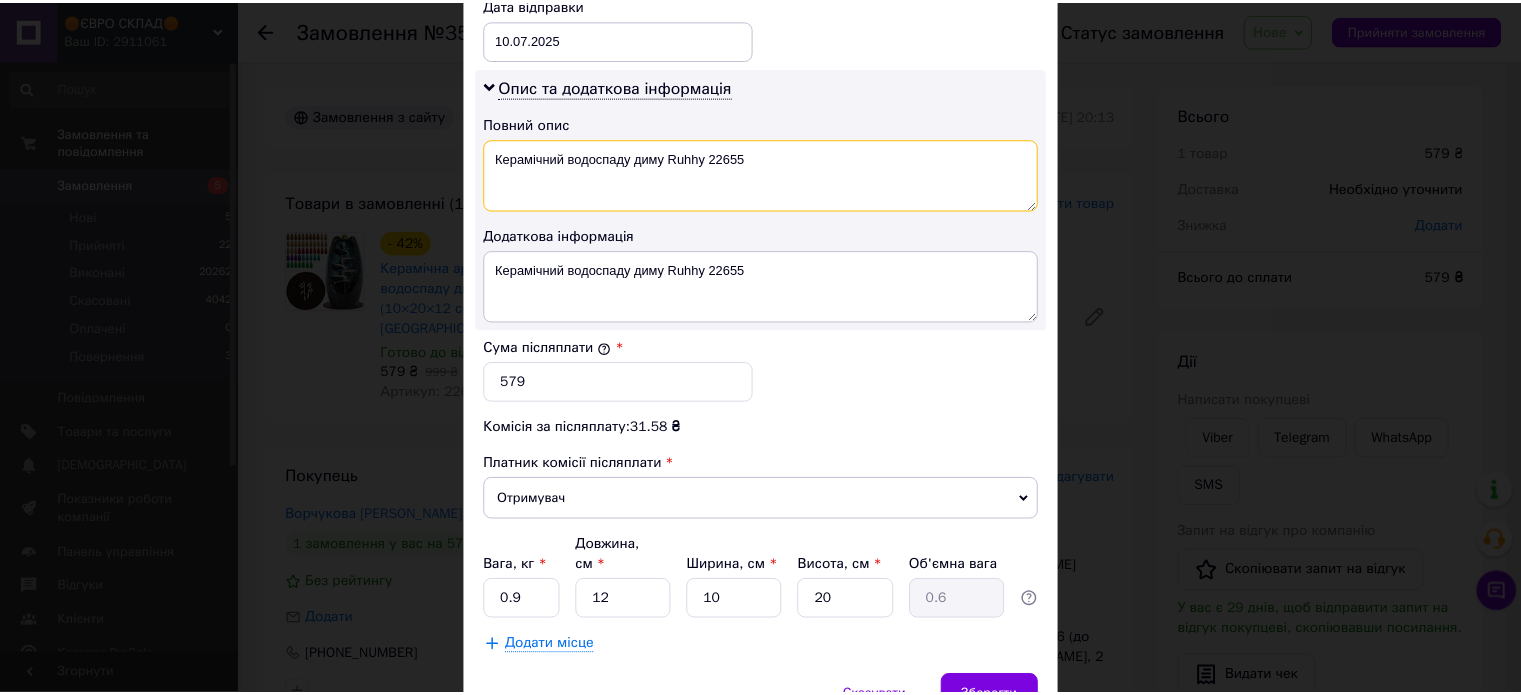 scroll, scrollTop: 1048, scrollLeft: 0, axis: vertical 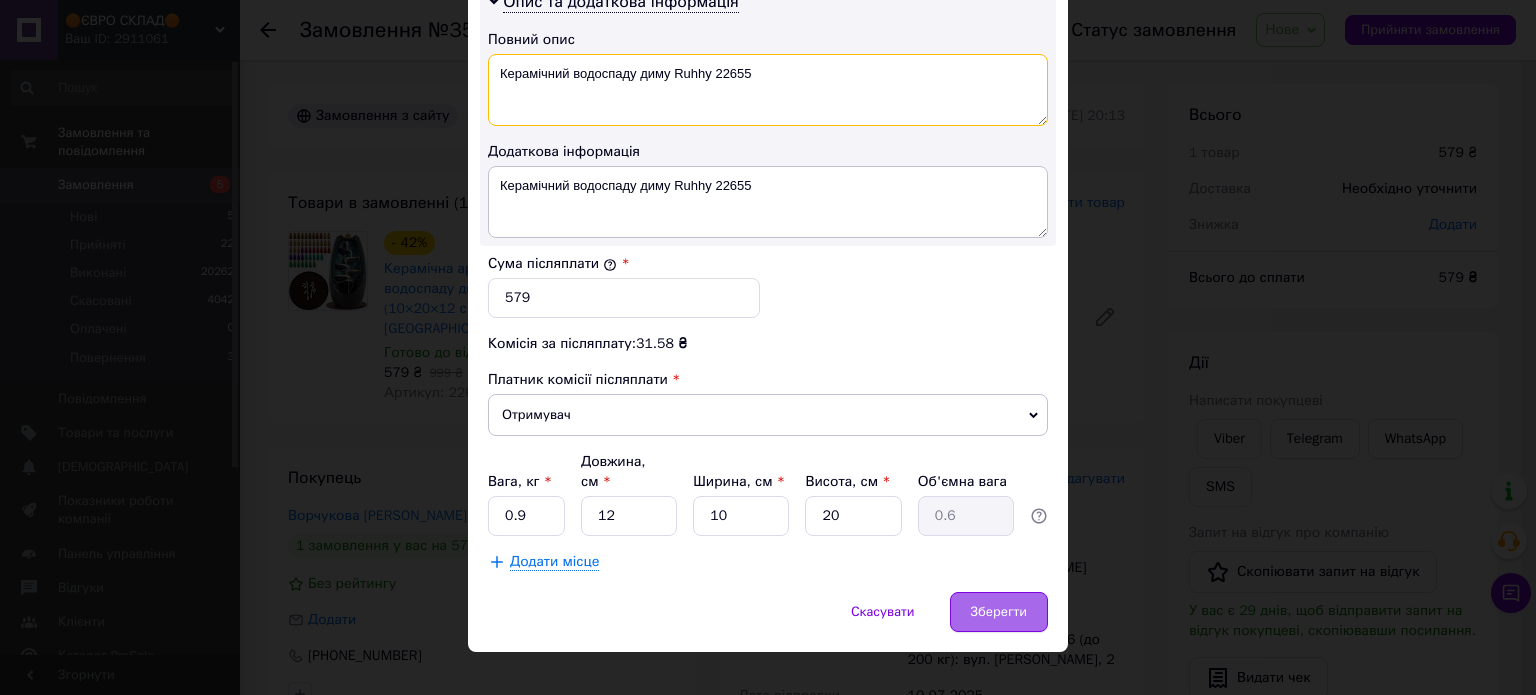 type on "Керамічний водоспаду диму Ruhhy 22655" 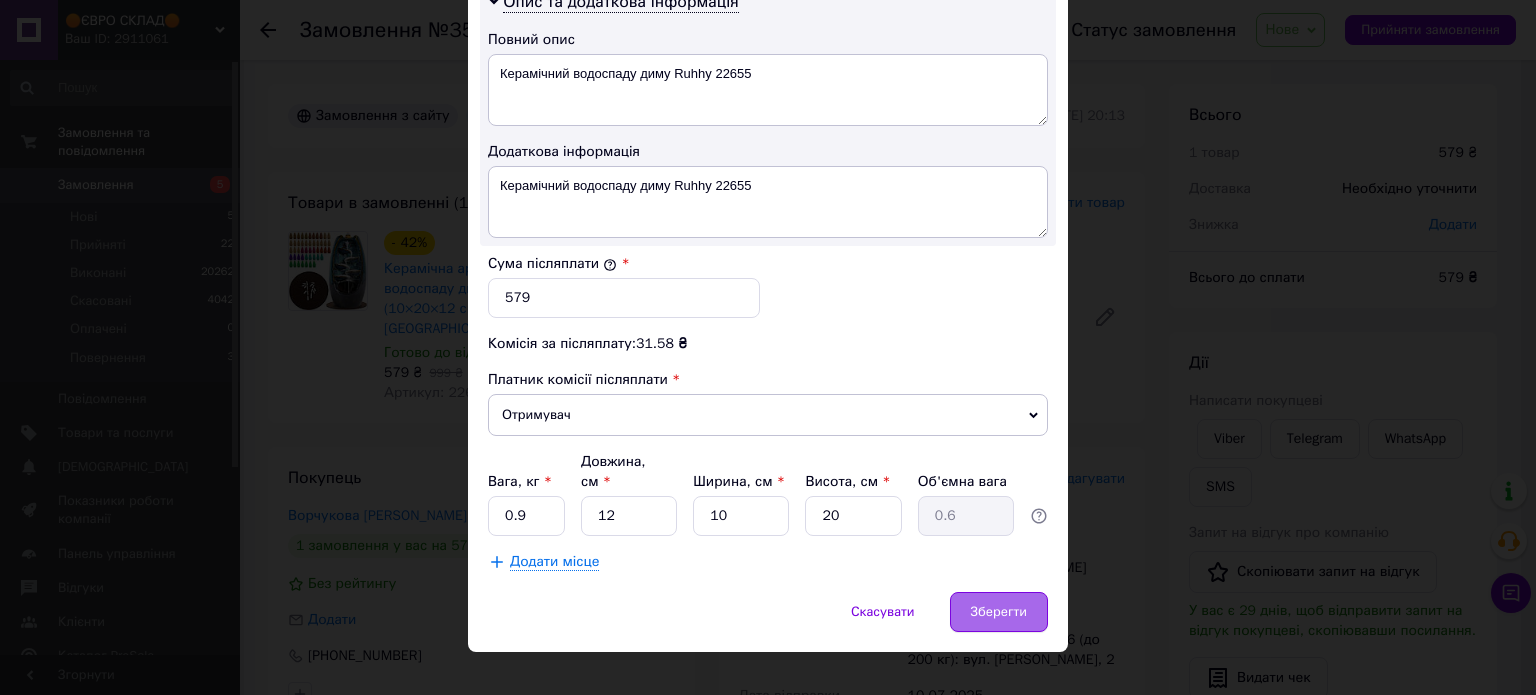 click on "Зберегти" at bounding box center (999, 612) 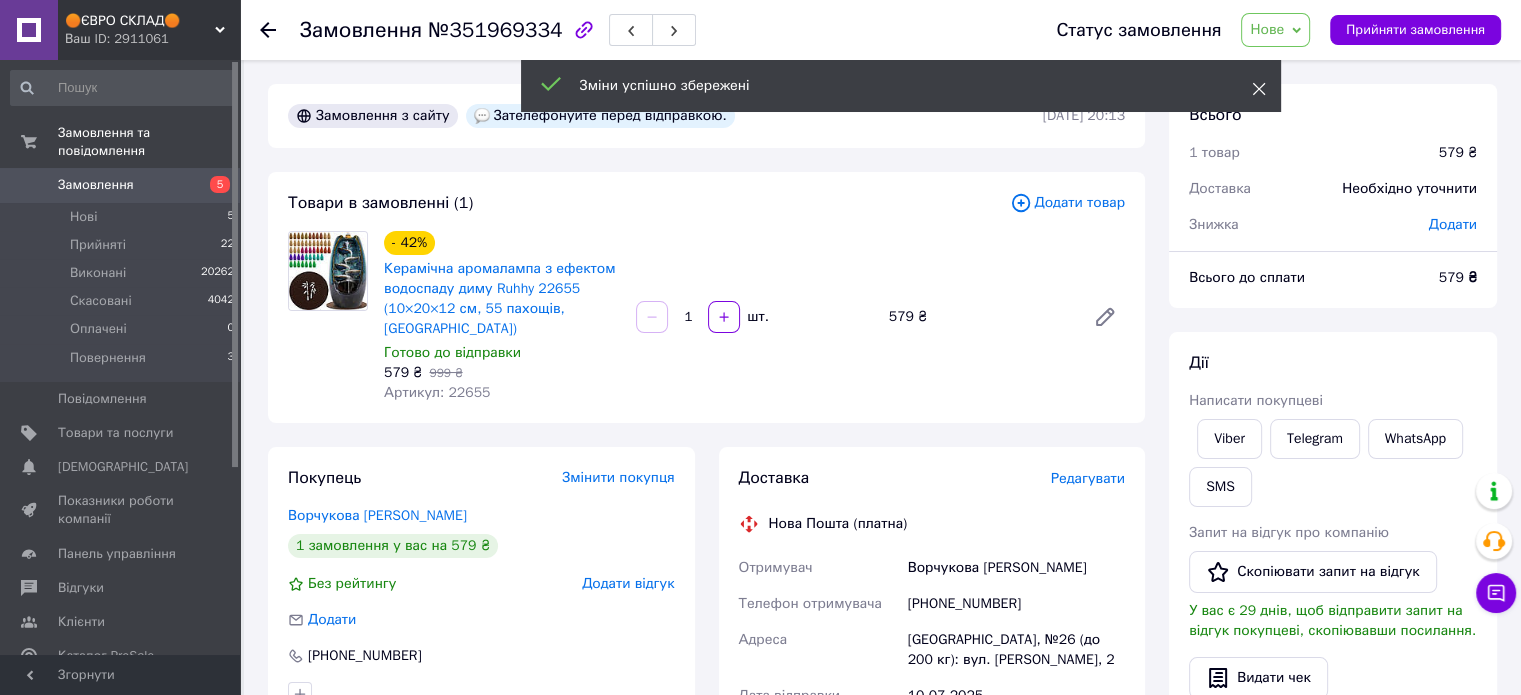 click 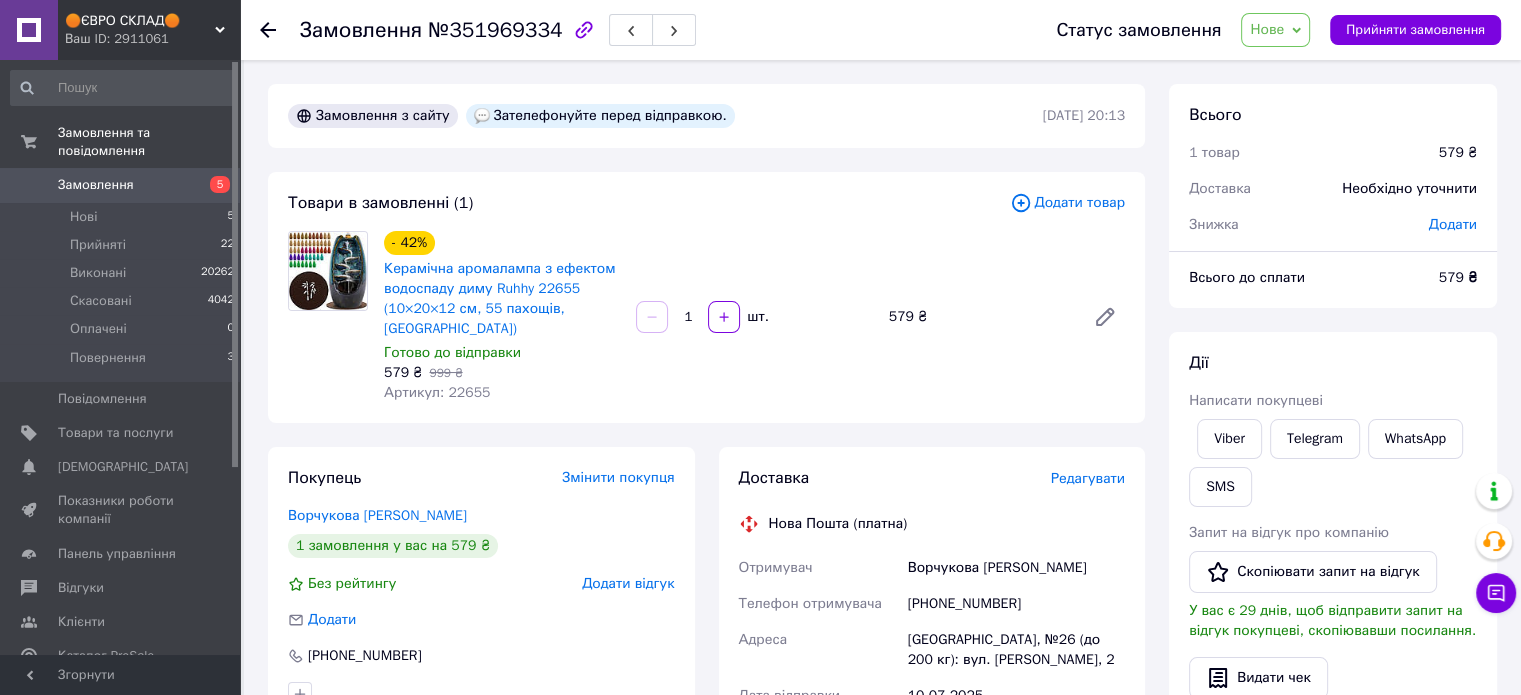 click on "Нове" at bounding box center [1267, 29] 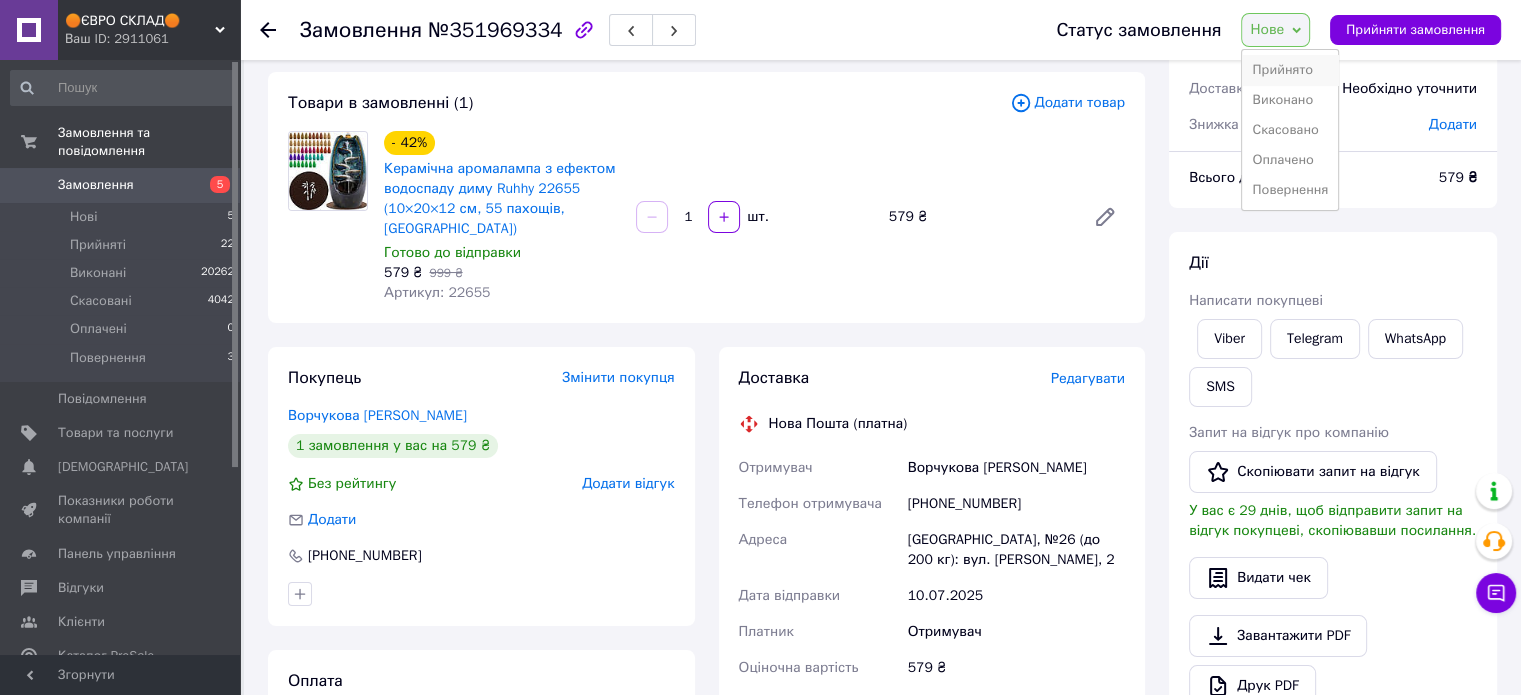 click on "Прийнято" at bounding box center (1290, 70) 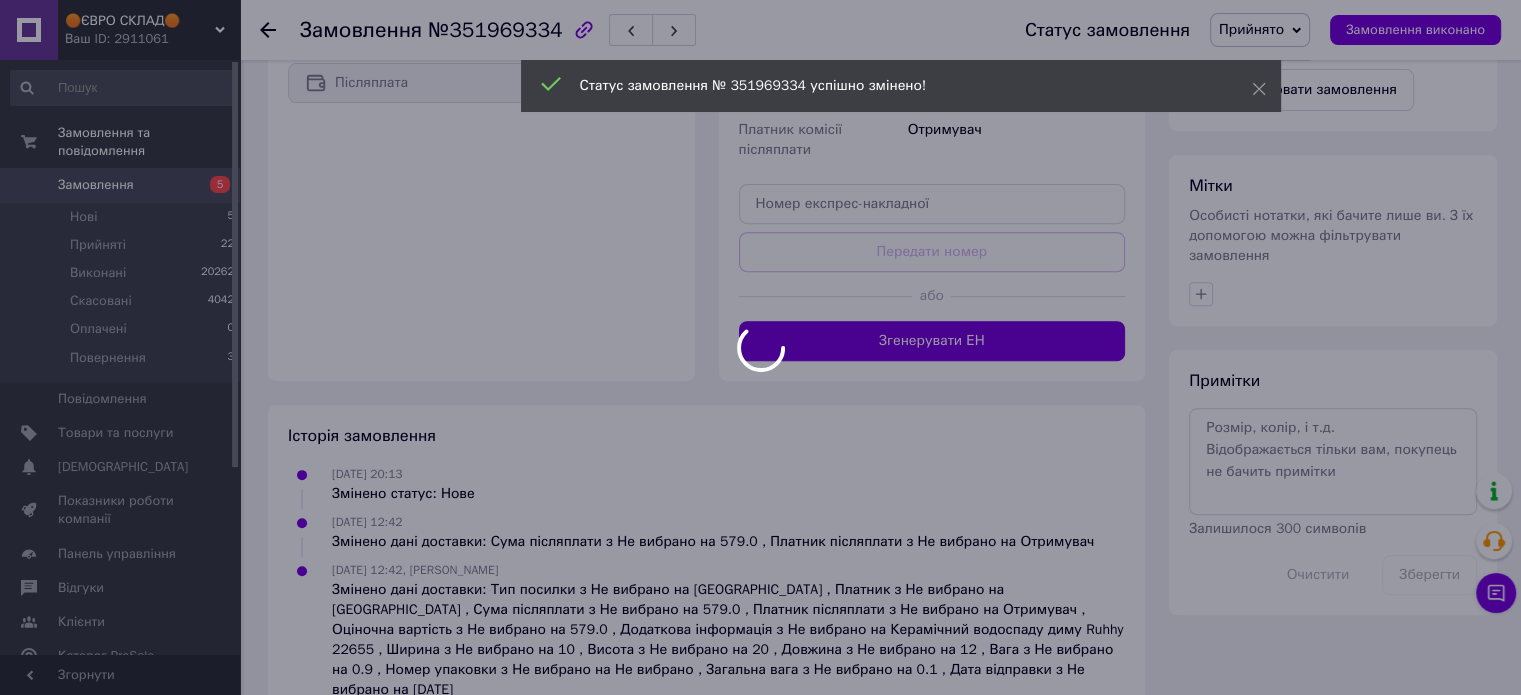 scroll, scrollTop: 755, scrollLeft: 0, axis: vertical 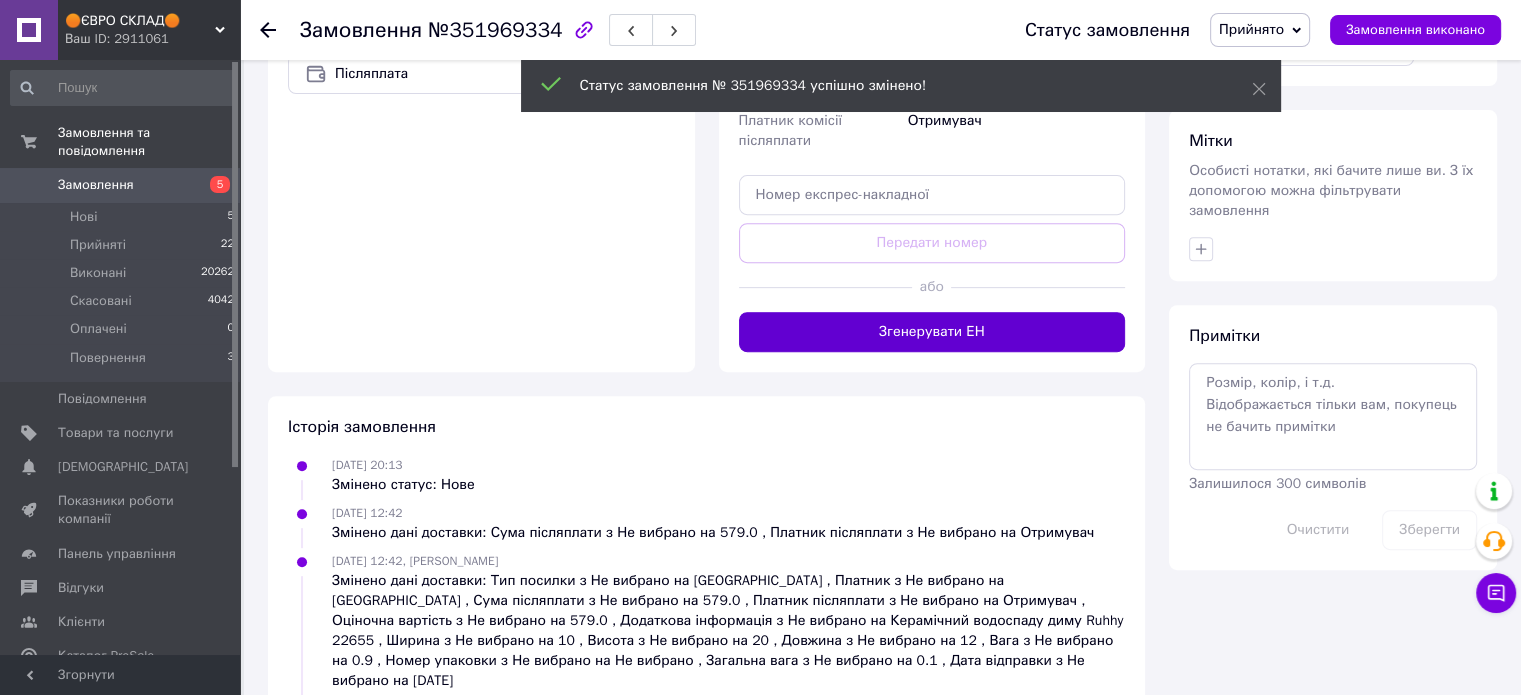 click on "Згенерувати ЕН" at bounding box center [932, 332] 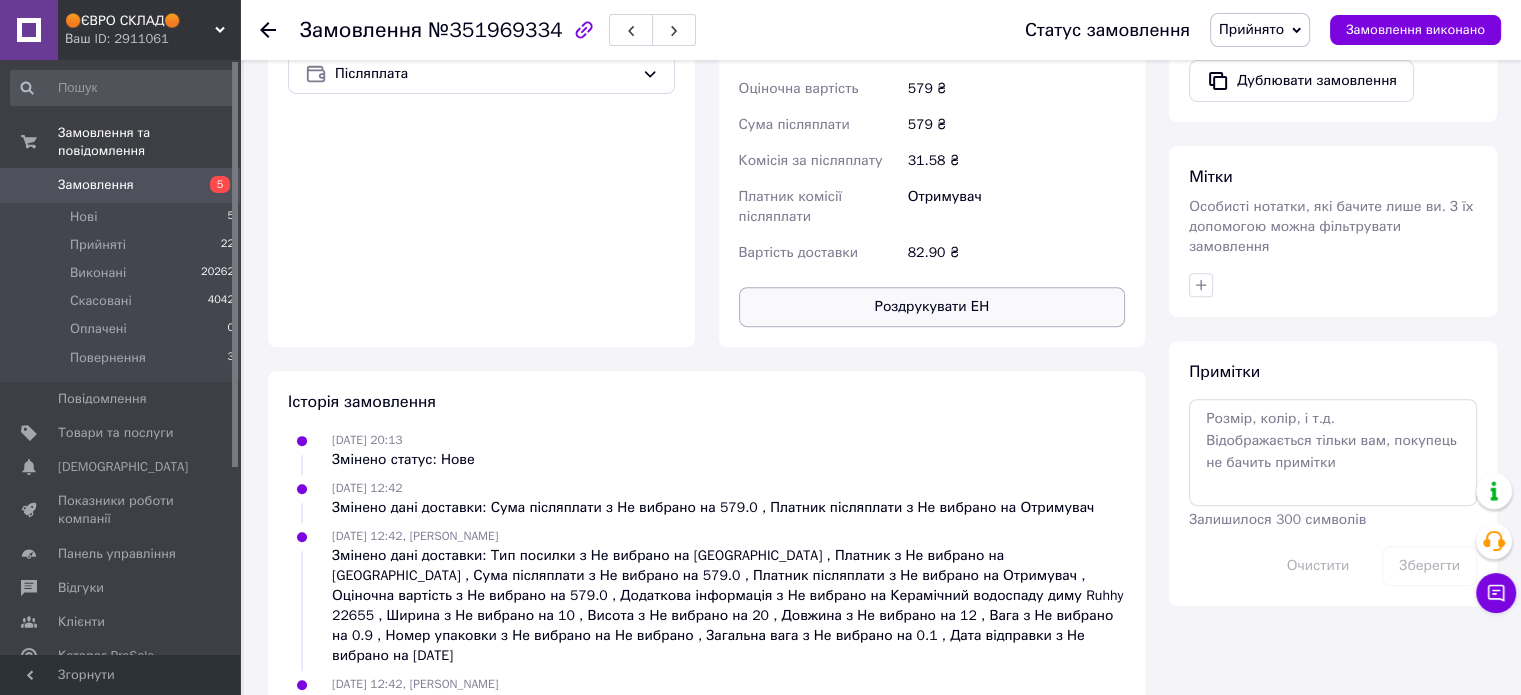 click on "Роздрукувати ЕН" at bounding box center (932, 307) 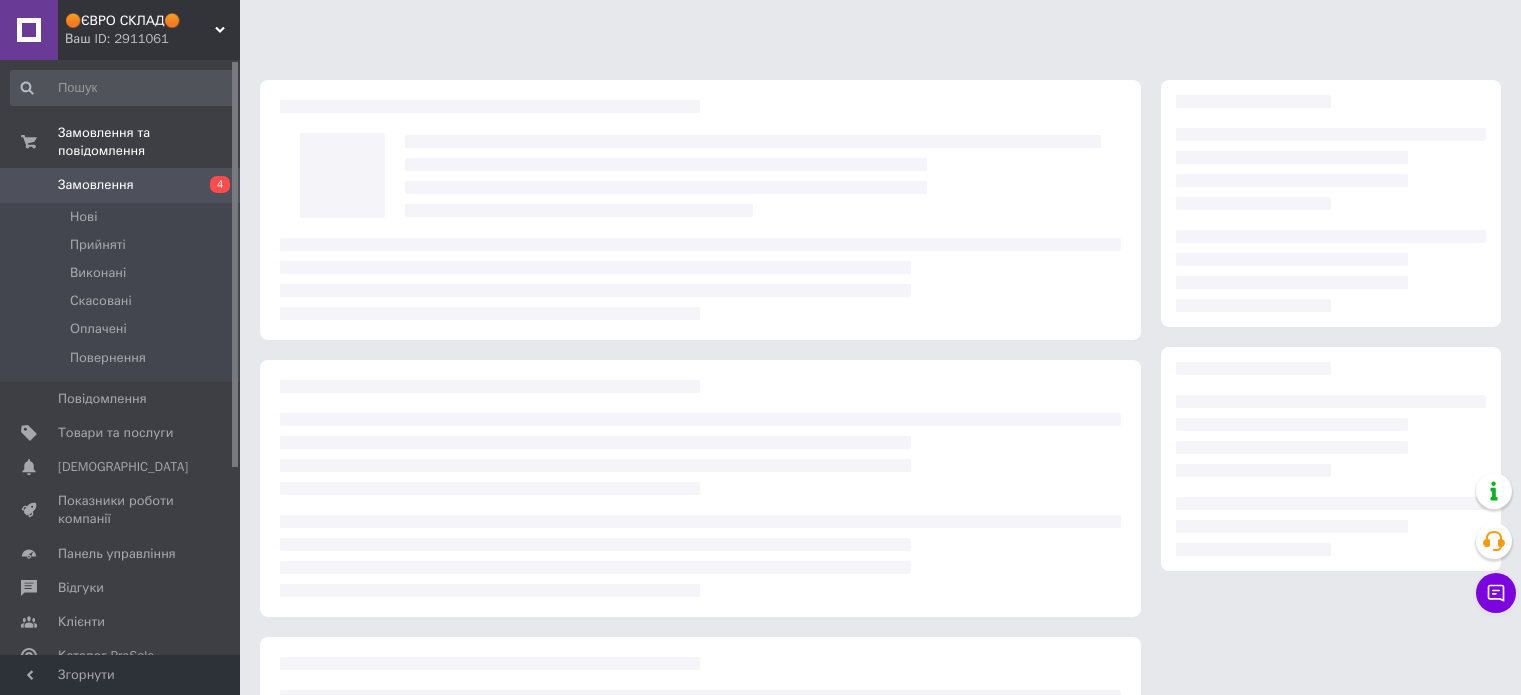 scroll, scrollTop: 0, scrollLeft: 0, axis: both 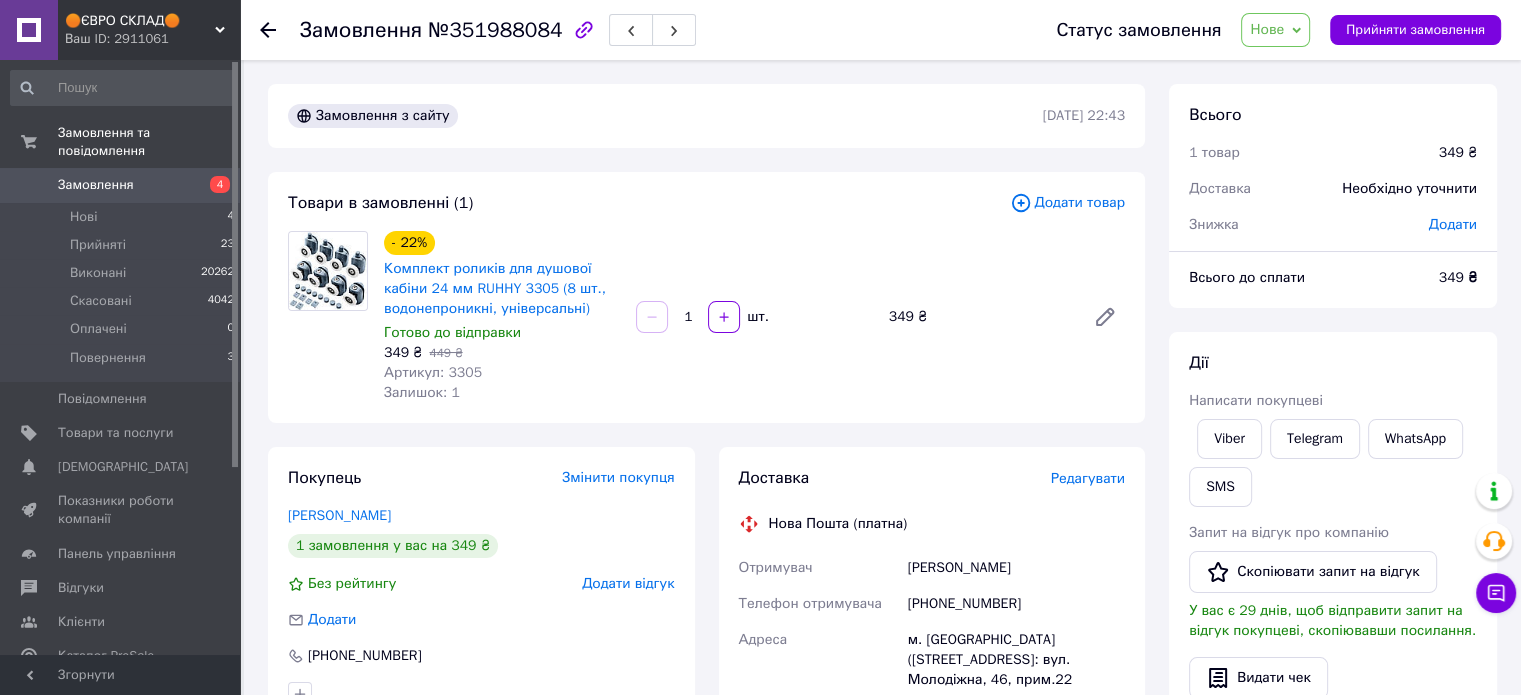 click on "Замовлення з сайту [DATE] 22:43 Товари в замовленні (1) Додати товар - 22% Комплект роликів для душової кабіни 24 мм RUHHY 3305 (8 шт., водонепроникні, універсальні) Готово до відправки 349 ₴   449 ₴ Артикул: 3305 Залишок: 1 1   шт. 349 ₴ Покупець Змінити покупця [PERSON_NAME] 1 замовлення у вас на 349 ₴ Без рейтингу   Додати відгук Додати [PHONE_NUMBER] Оплата Післяплата Доставка Редагувати Нова Пошта (платна) Отримувач [PERSON_NAME] Телефон отримувача [PHONE_NUMBER] [GEOGRAPHIC_DATA] м. [GEOGRAPHIC_DATA] ([STREET_ADDRESS]: вул. Молодіжна, 46, прим.22 Дата відправки [DATE] Платник Отримувач Оціночна вартість або" at bounding box center [706, 722] 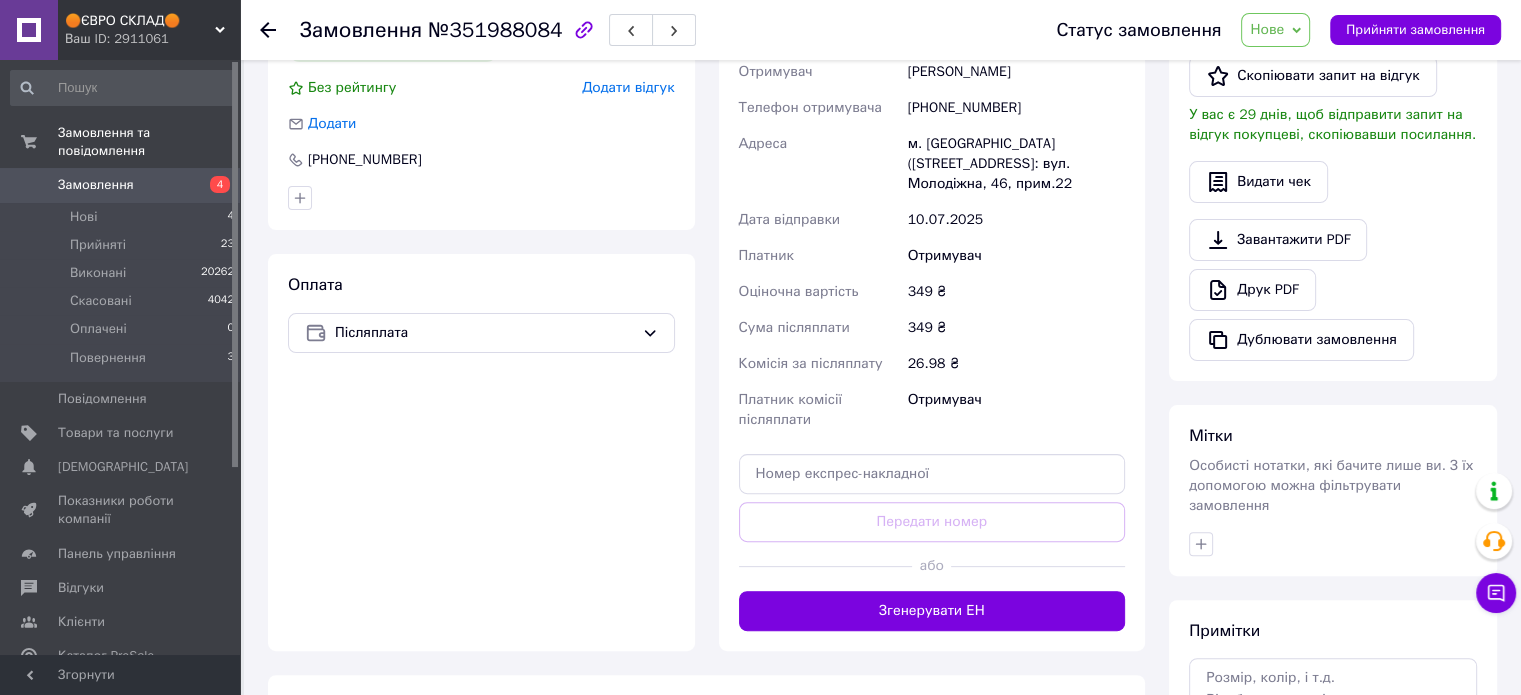 scroll, scrollTop: 500, scrollLeft: 0, axis: vertical 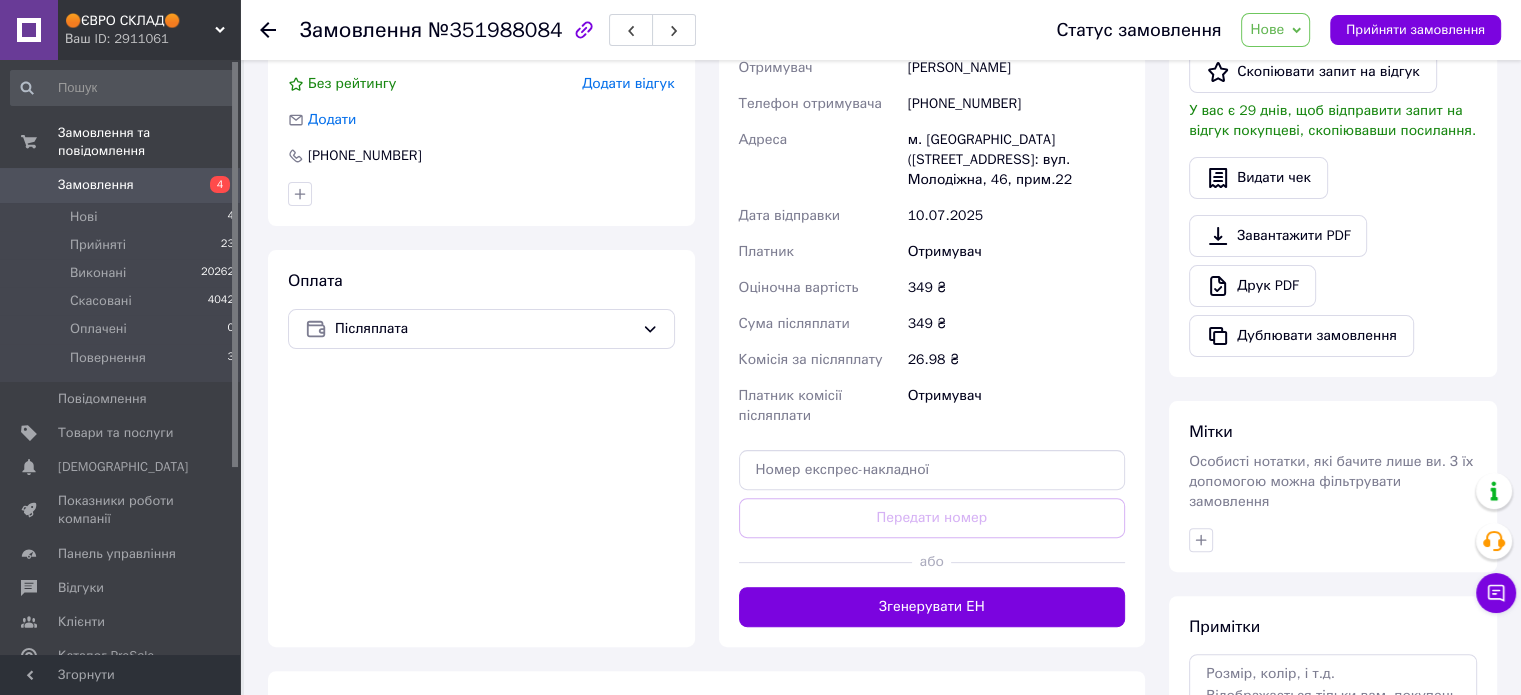 click on "Покупець Змінити покупця [PERSON_NAME] 1 замовлення у вас на 349 ₴ Без рейтингу   Додати відгук Додати [PHONE_NUMBER] Оплата Післяплата" at bounding box center (481, 297) 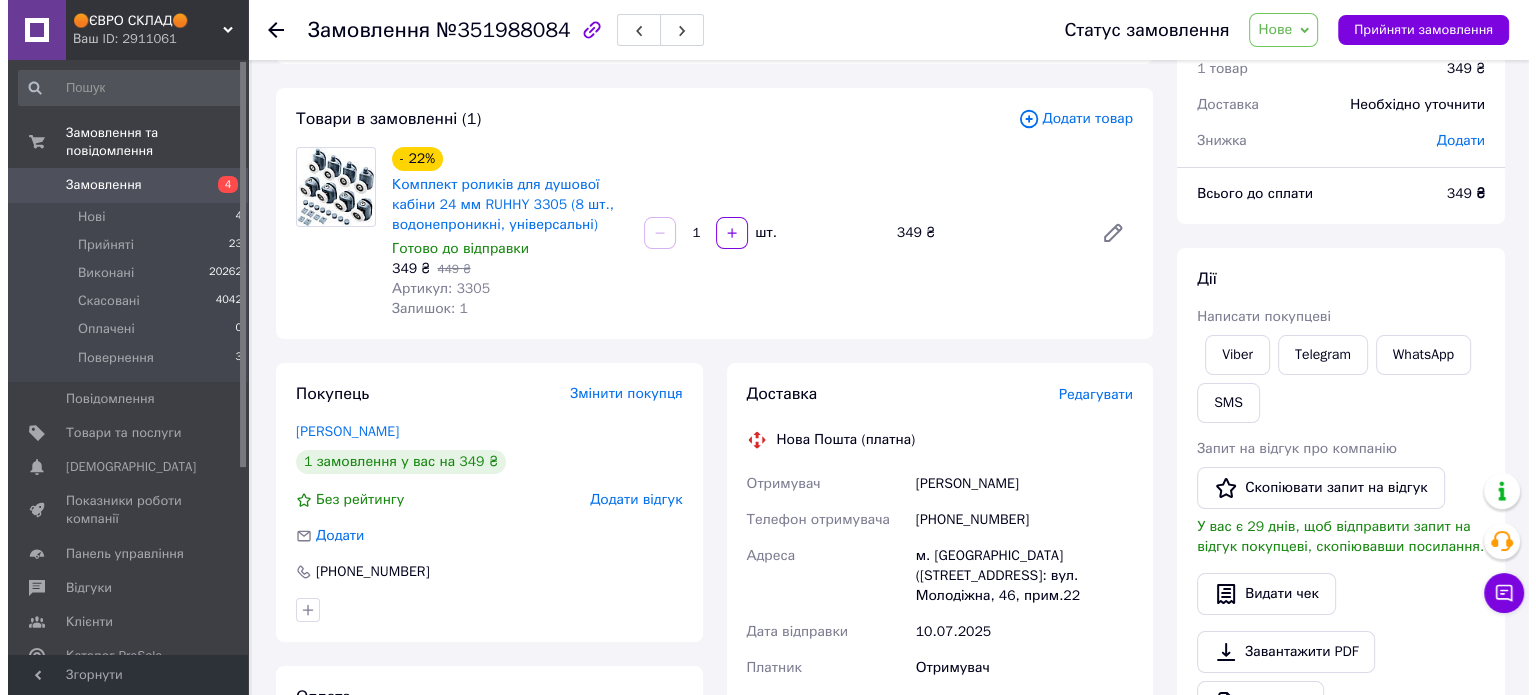scroll, scrollTop: 0, scrollLeft: 0, axis: both 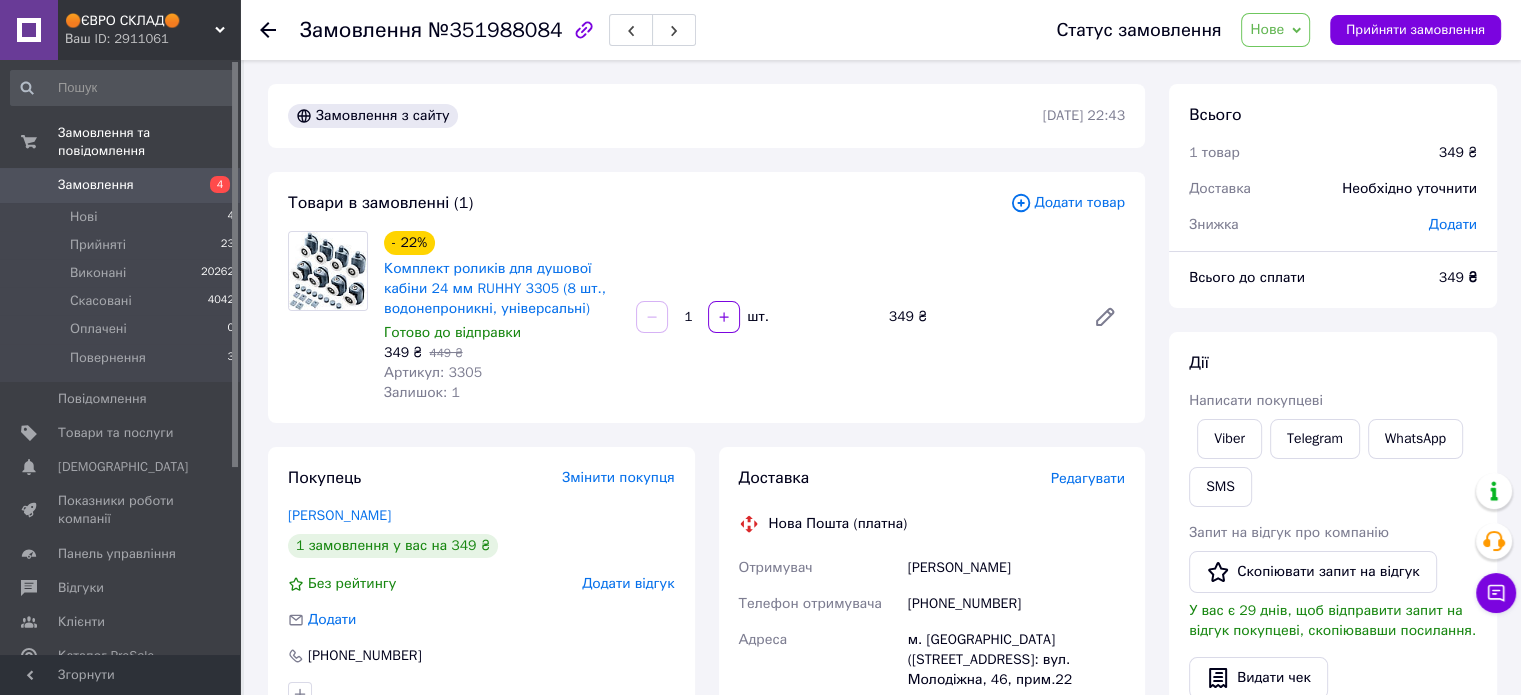 click on "Артикул: 3305" at bounding box center (433, 372) 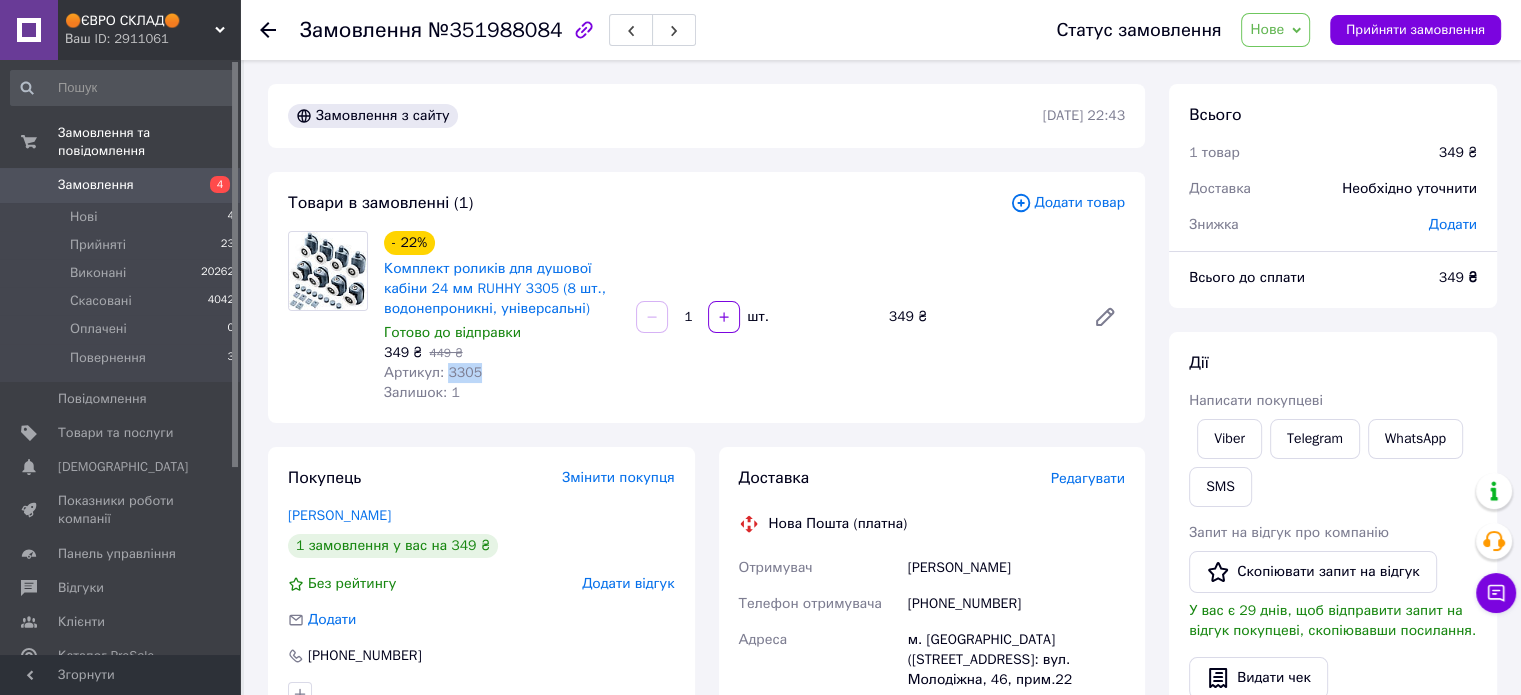 click on "Артикул: 3305" at bounding box center (433, 372) 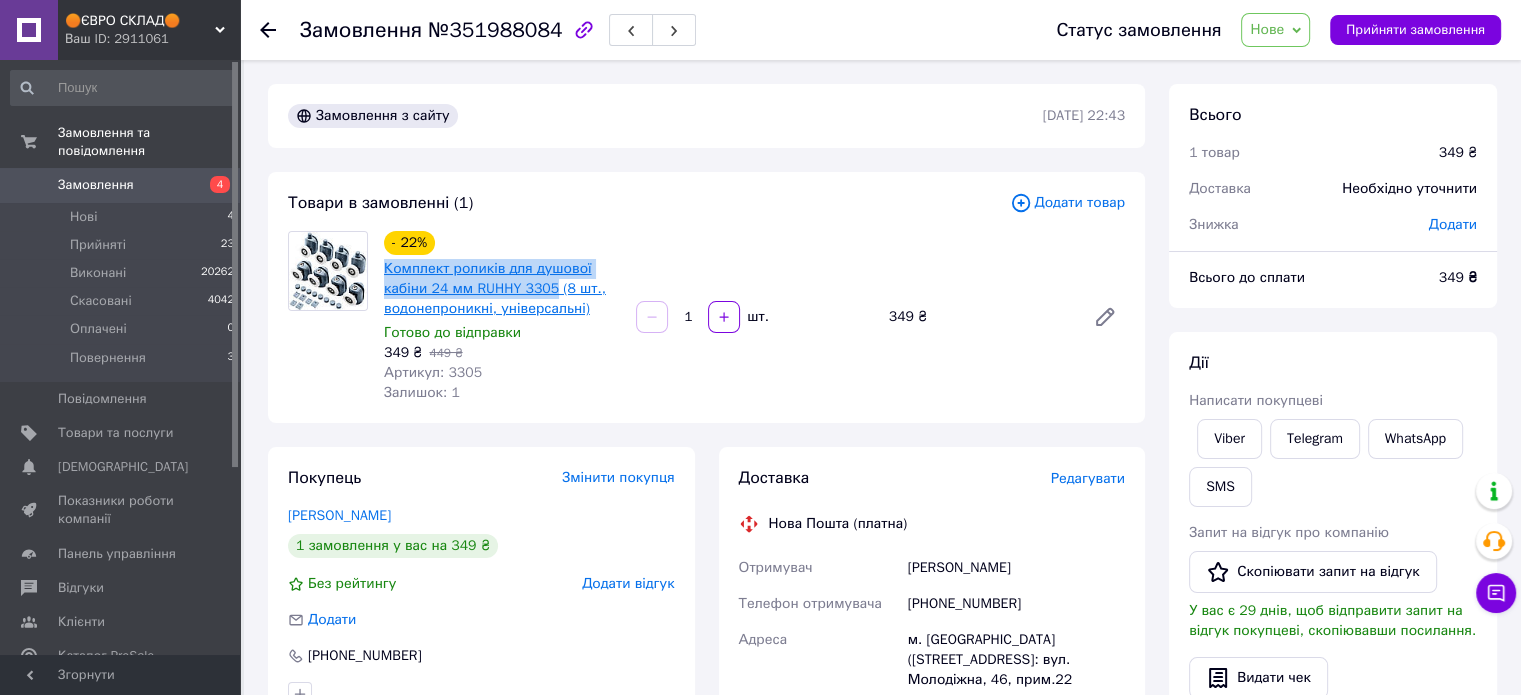 drag, startPoint x: 377, startPoint y: 264, endPoint x: 551, endPoint y: 297, distance: 177.10167 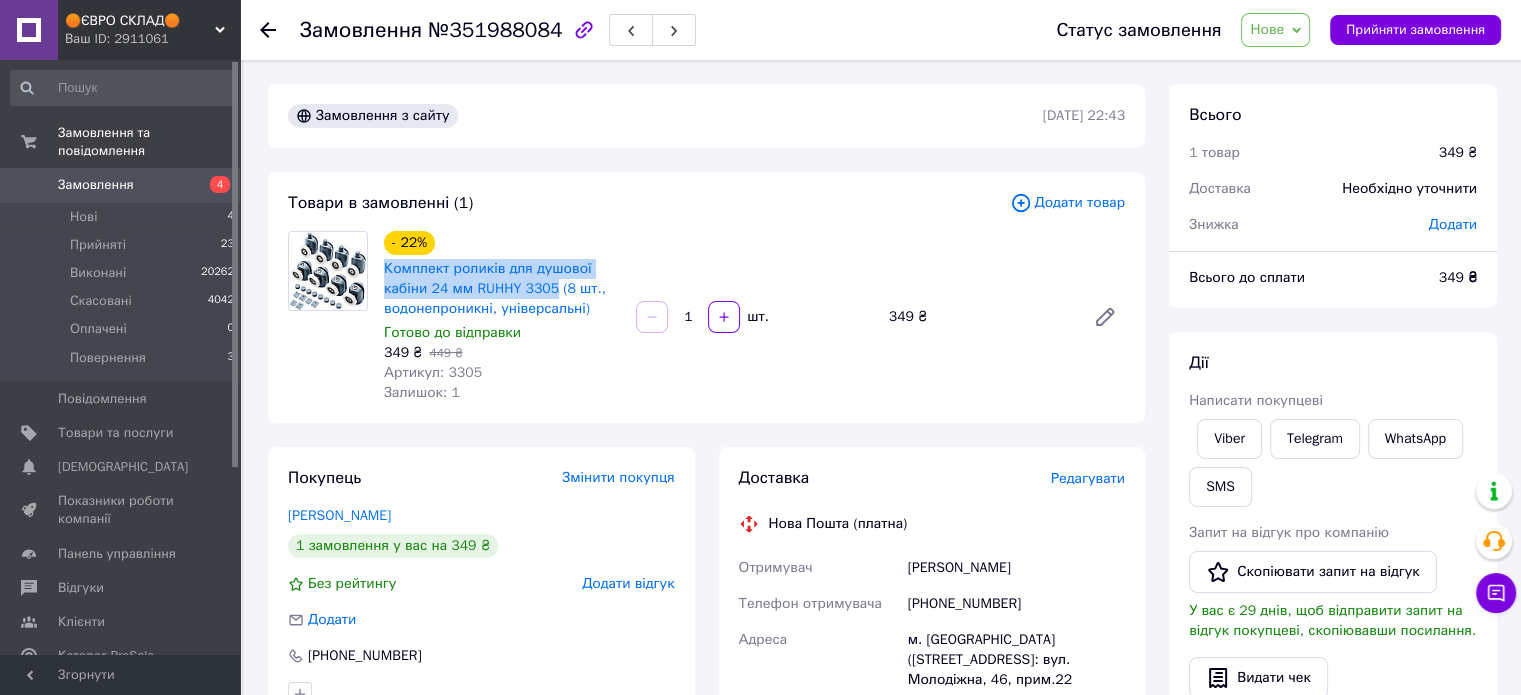 copy on "Комплект роликів для душової кабіни 24 мм RUHHY 3305" 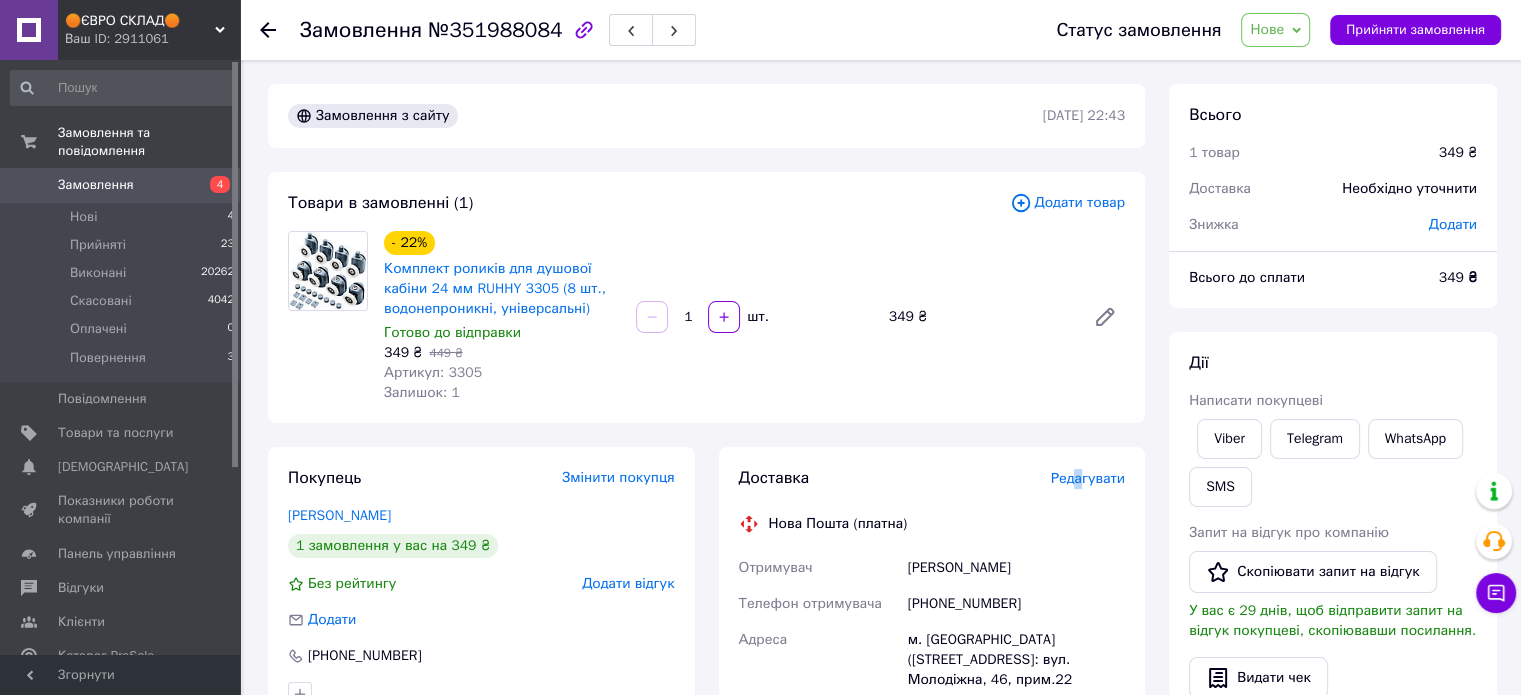 click on "Редагувати" at bounding box center (1088, 478) 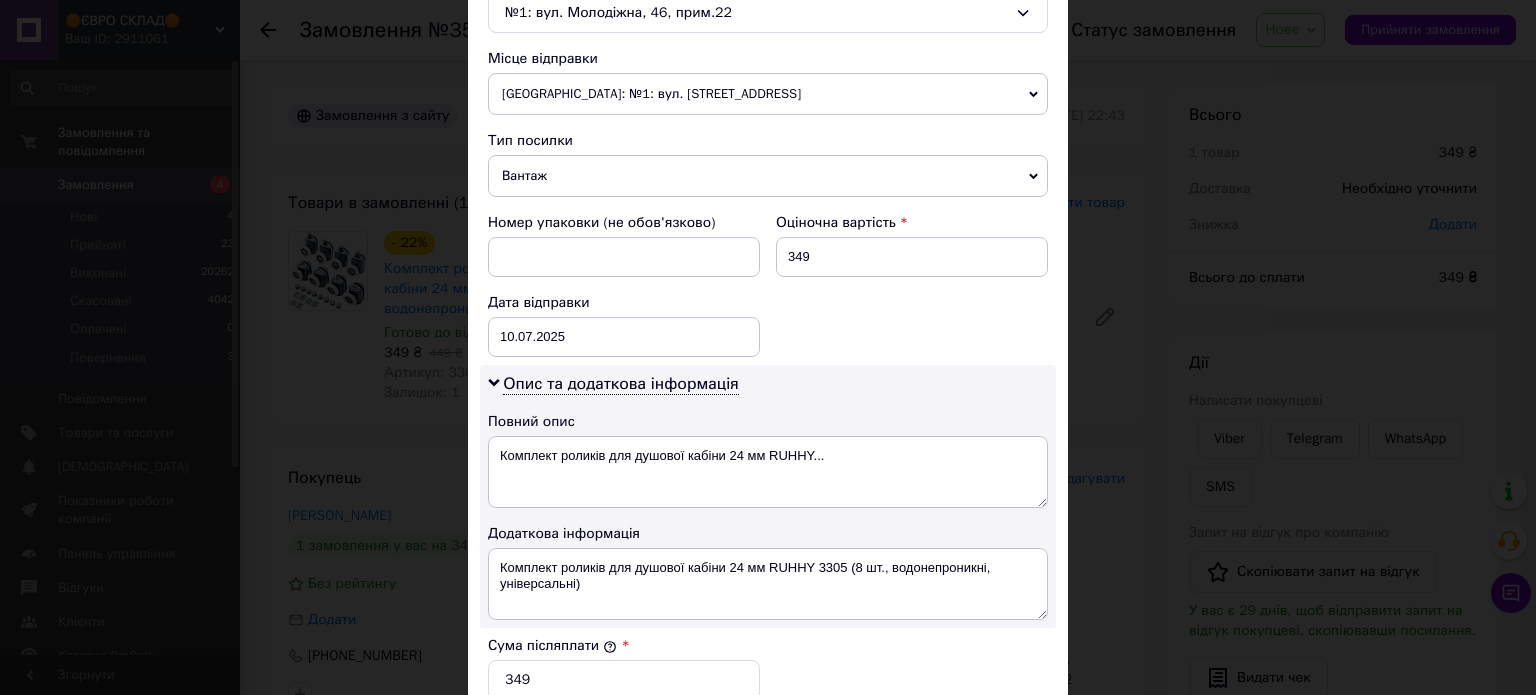 scroll, scrollTop: 800, scrollLeft: 0, axis: vertical 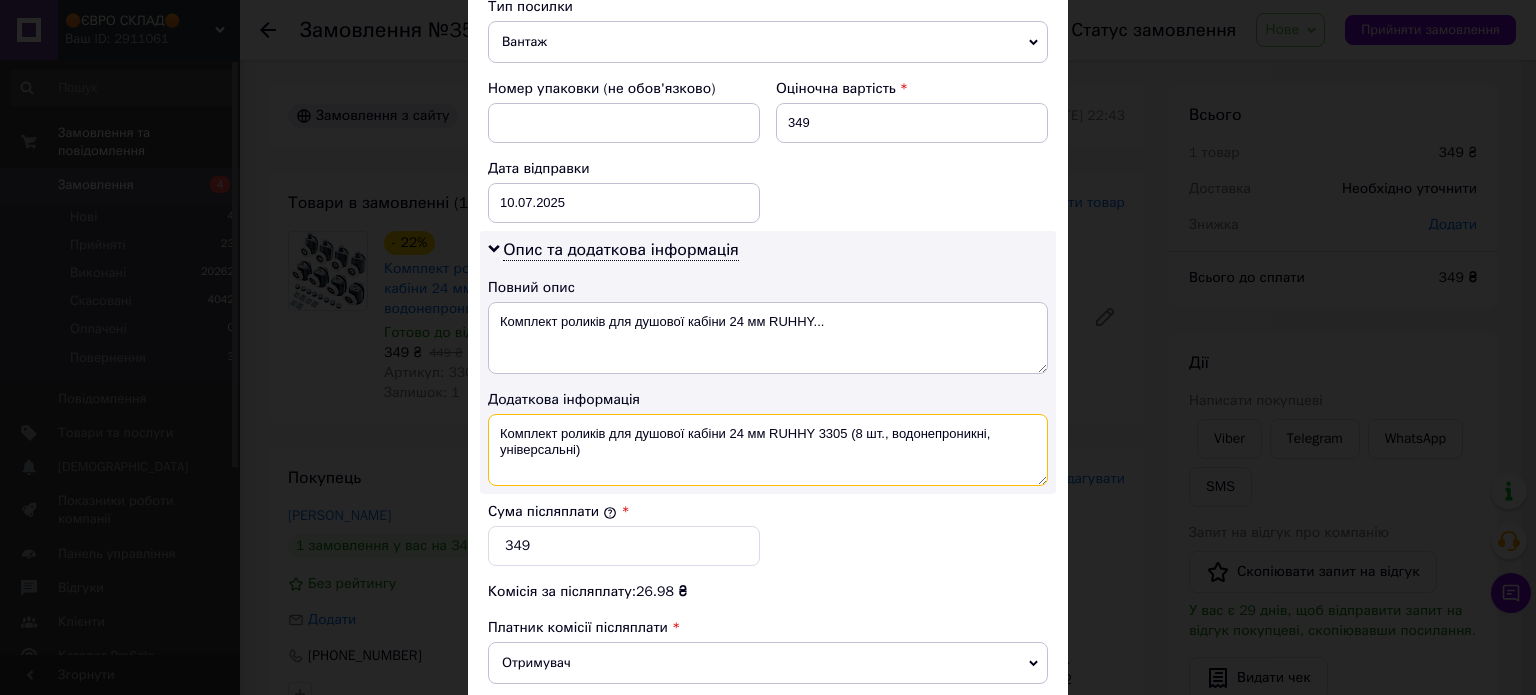 click on "Комплект роликів для душової кабіни 24 мм RUHHY 3305 (8 шт., водонепроникні, універсальні)" at bounding box center (768, 450) 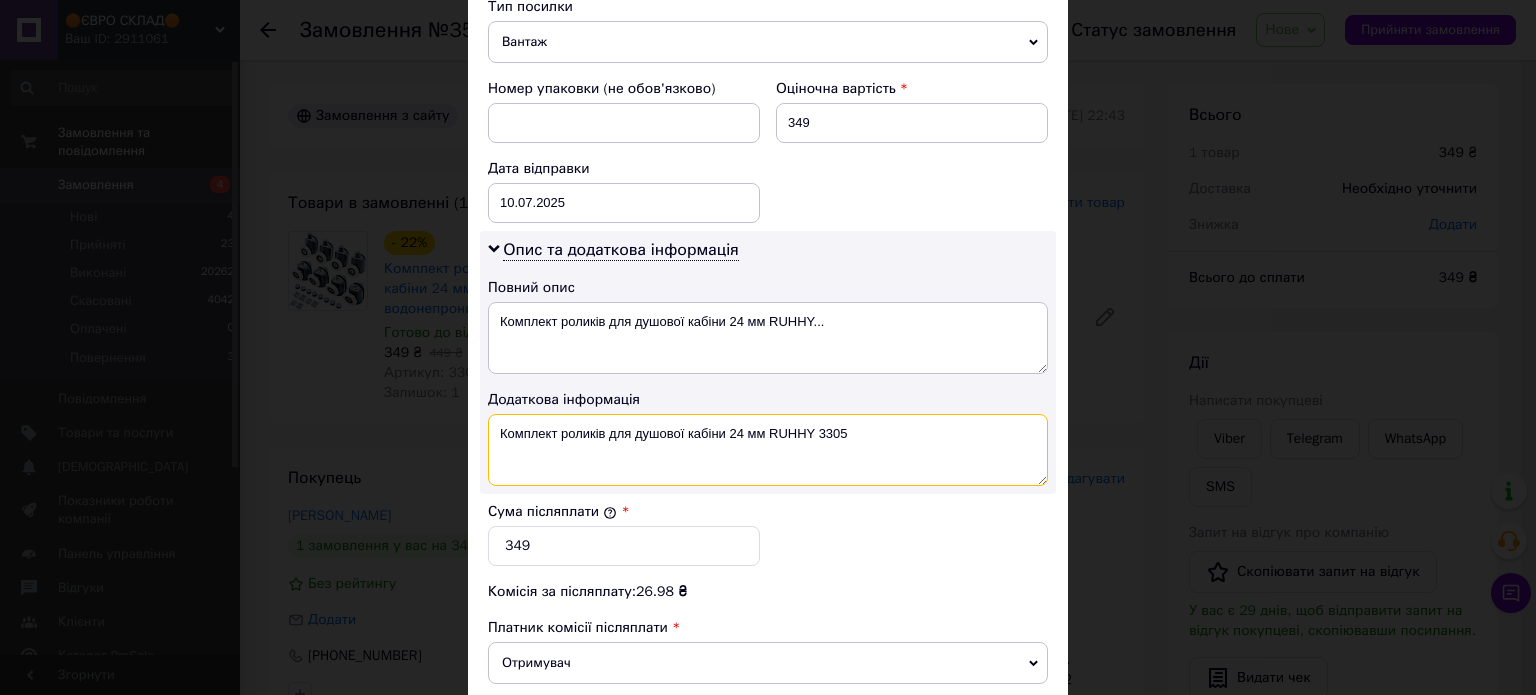 drag, startPoint x: 855, startPoint y: 435, endPoint x: 727, endPoint y: 427, distance: 128.24976 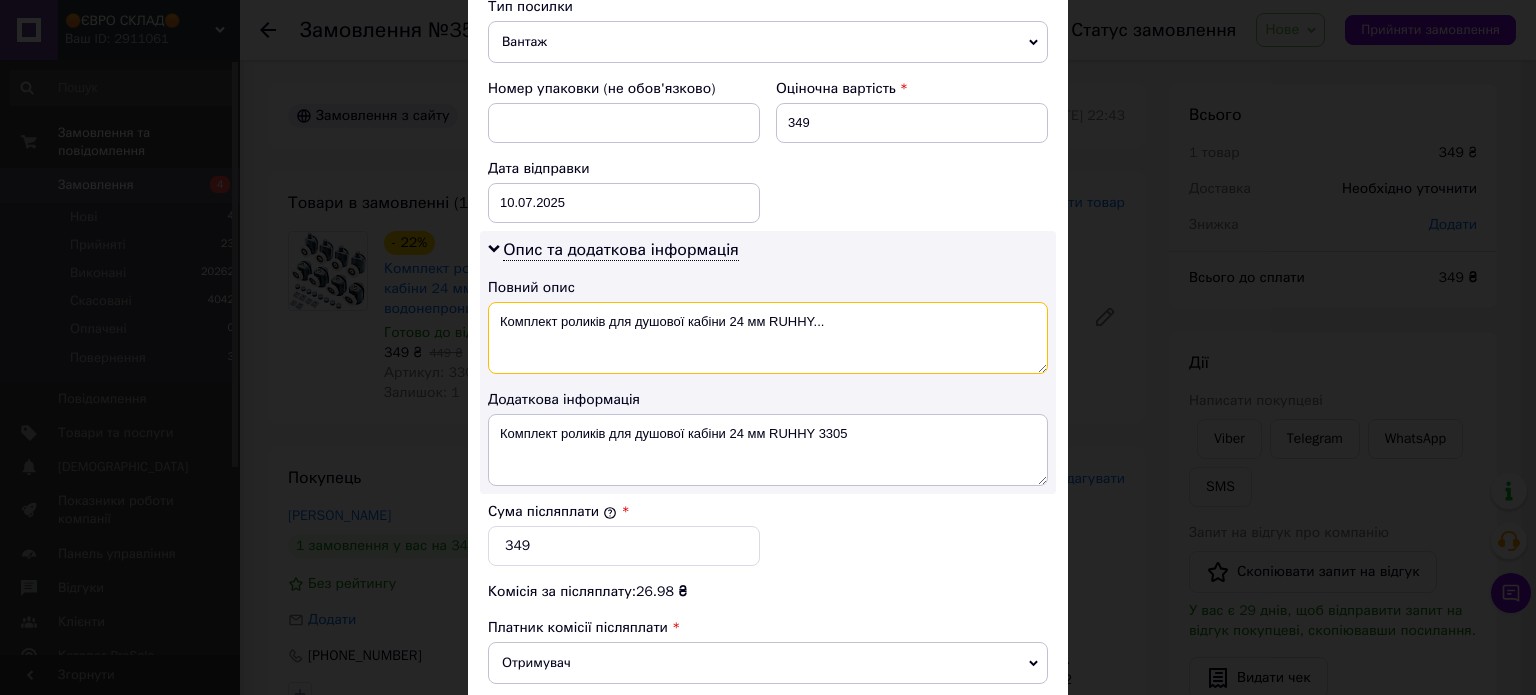 drag, startPoint x: 835, startPoint y: 323, endPoint x: 605, endPoint y: 314, distance: 230.17603 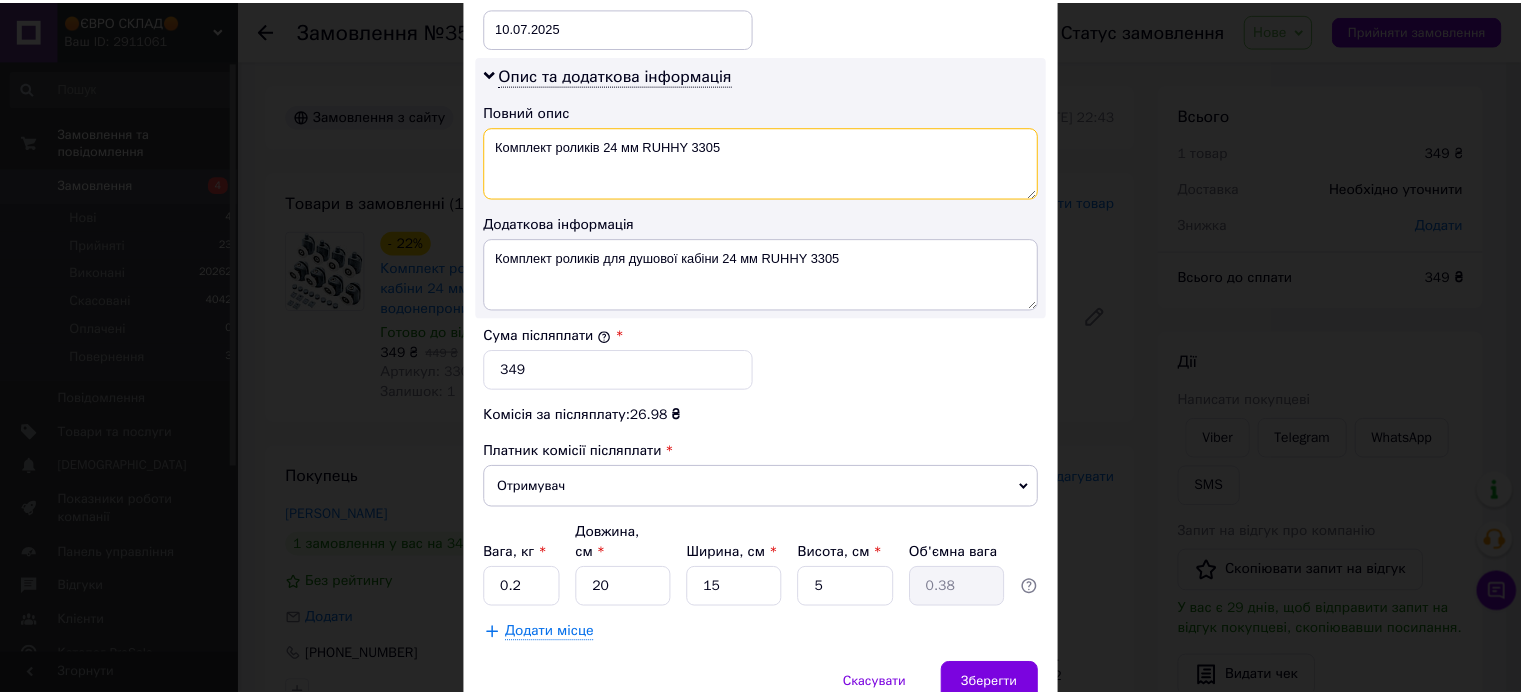 scroll, scrollTop: 1048, scrollLeft: 0, axis: vertical 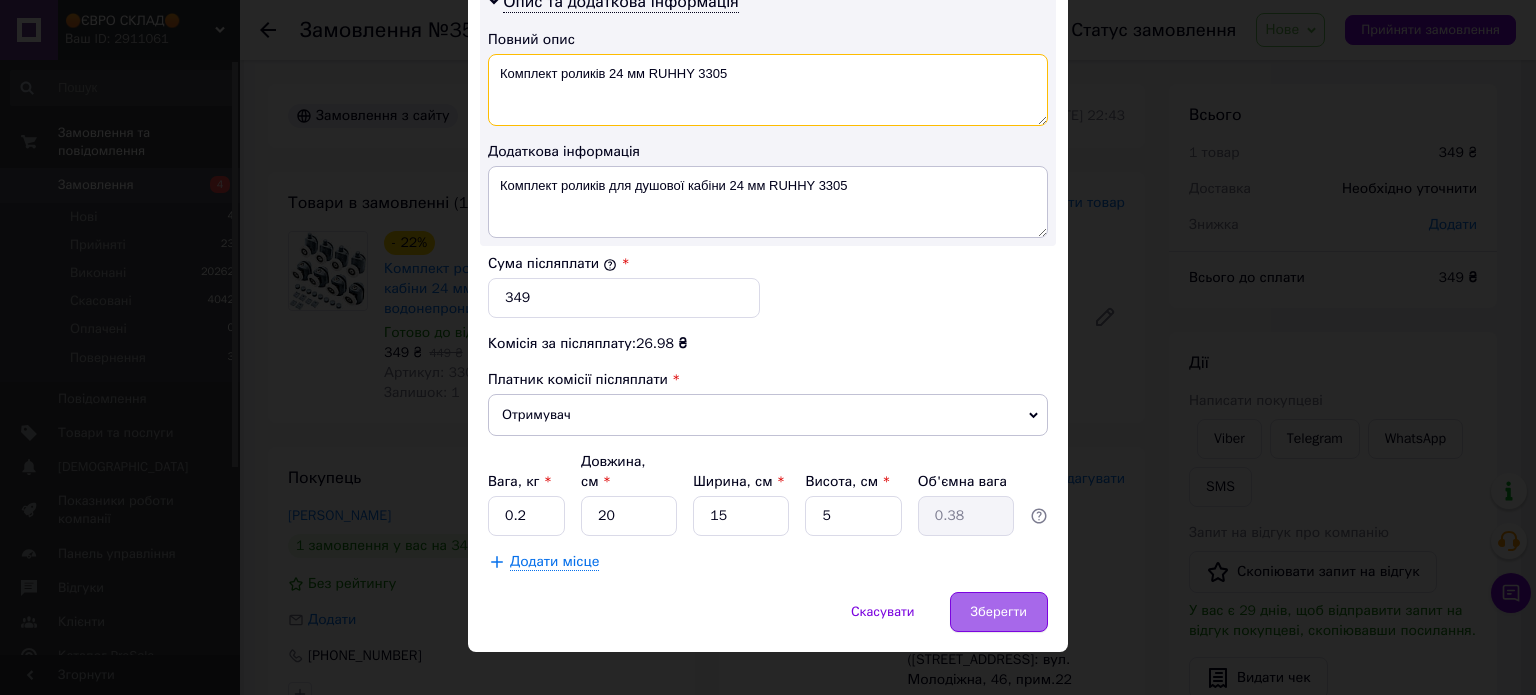 type on "Комплект роликів 24 мм RUHHY 3305" 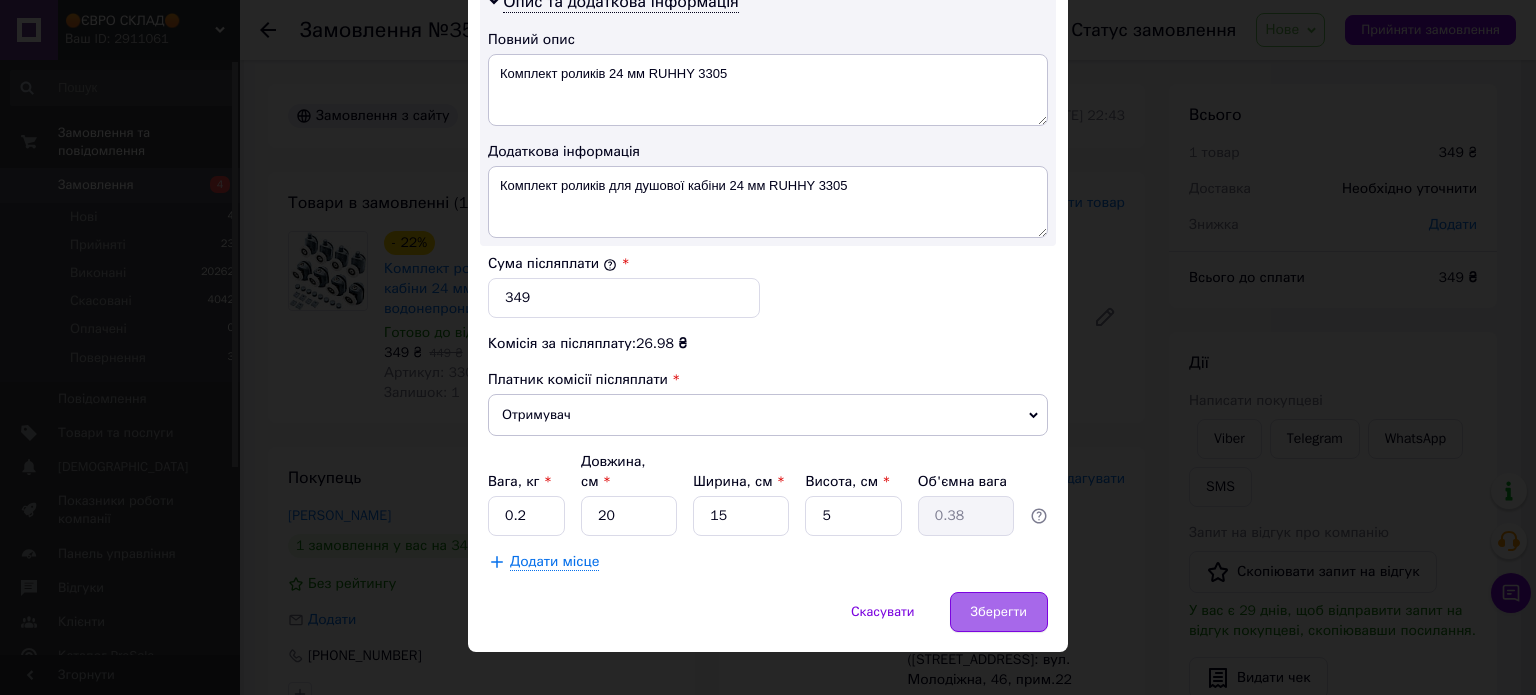 click on "Зберегти" at bounding box center (999, 612) 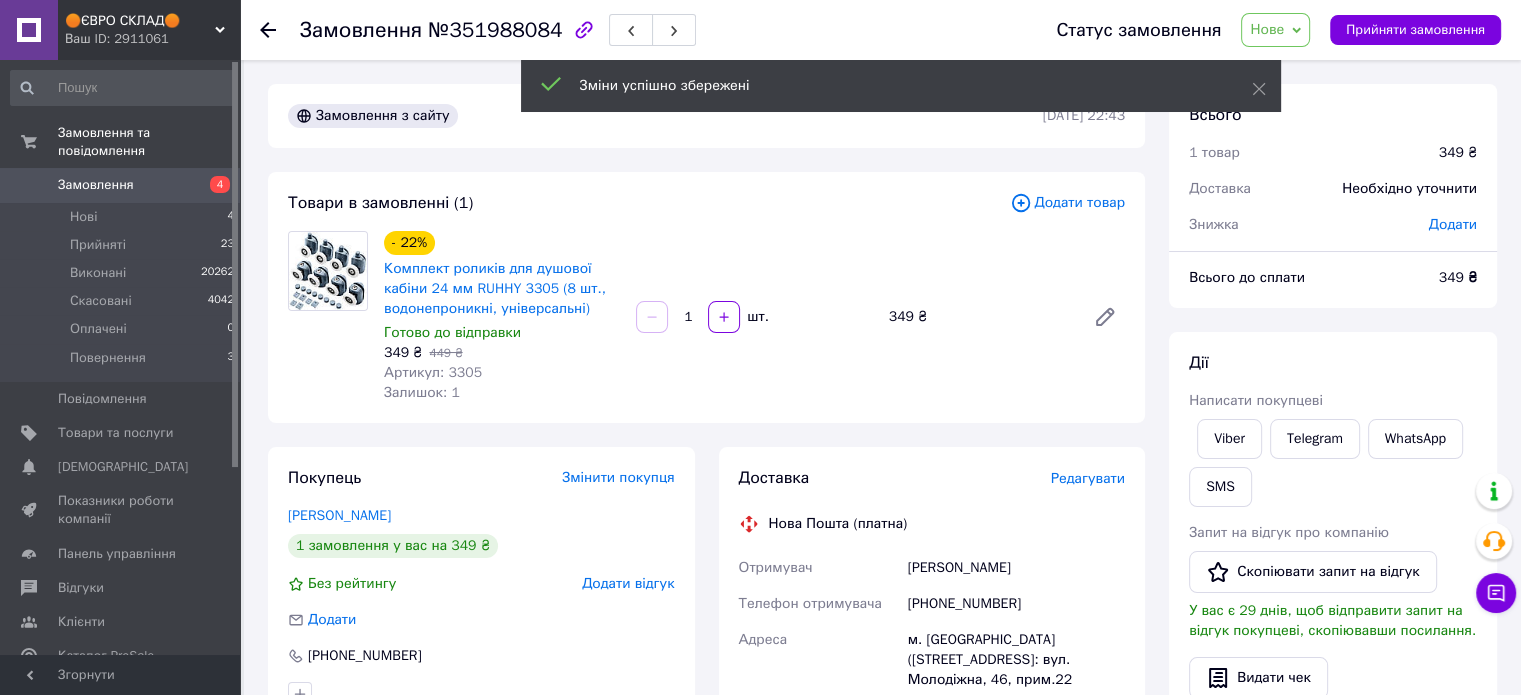 click on "Зміни успішно збережені" at bounding box center [901, 86] 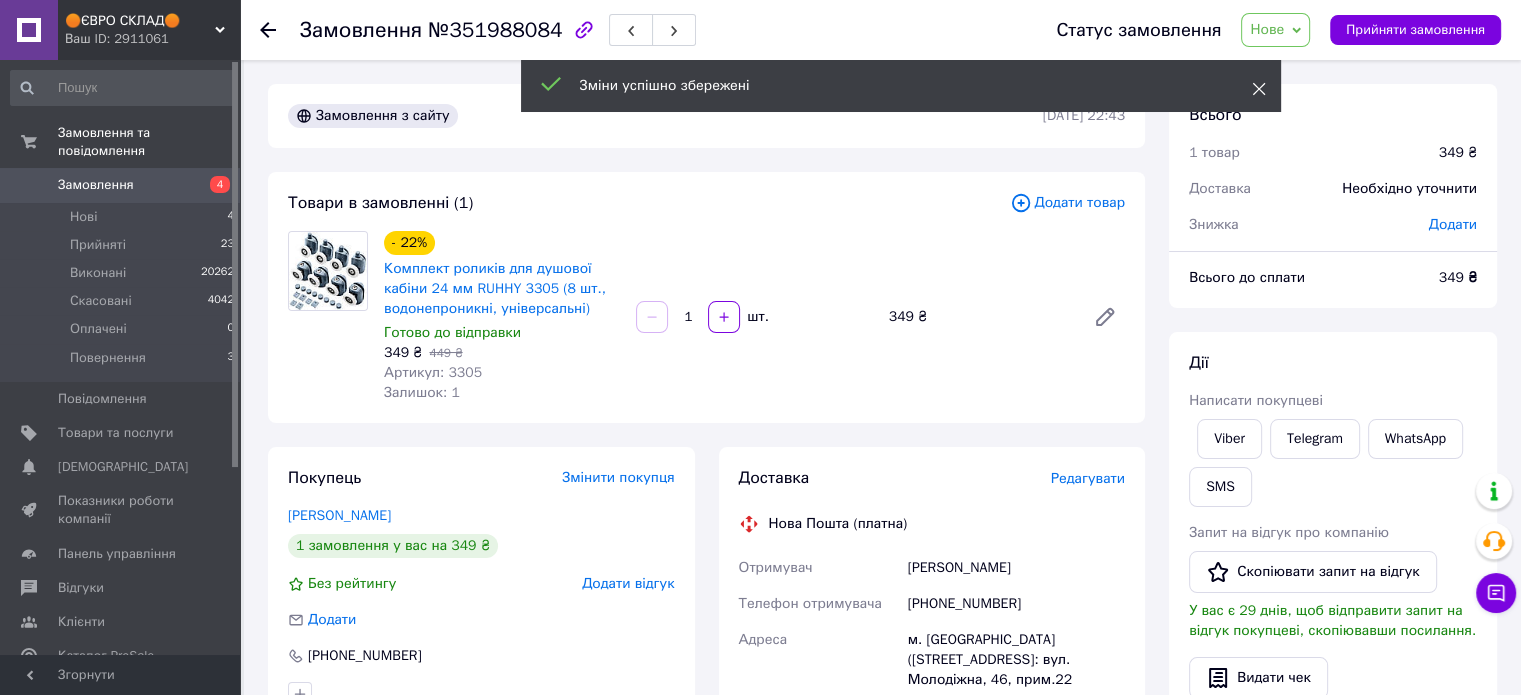 click 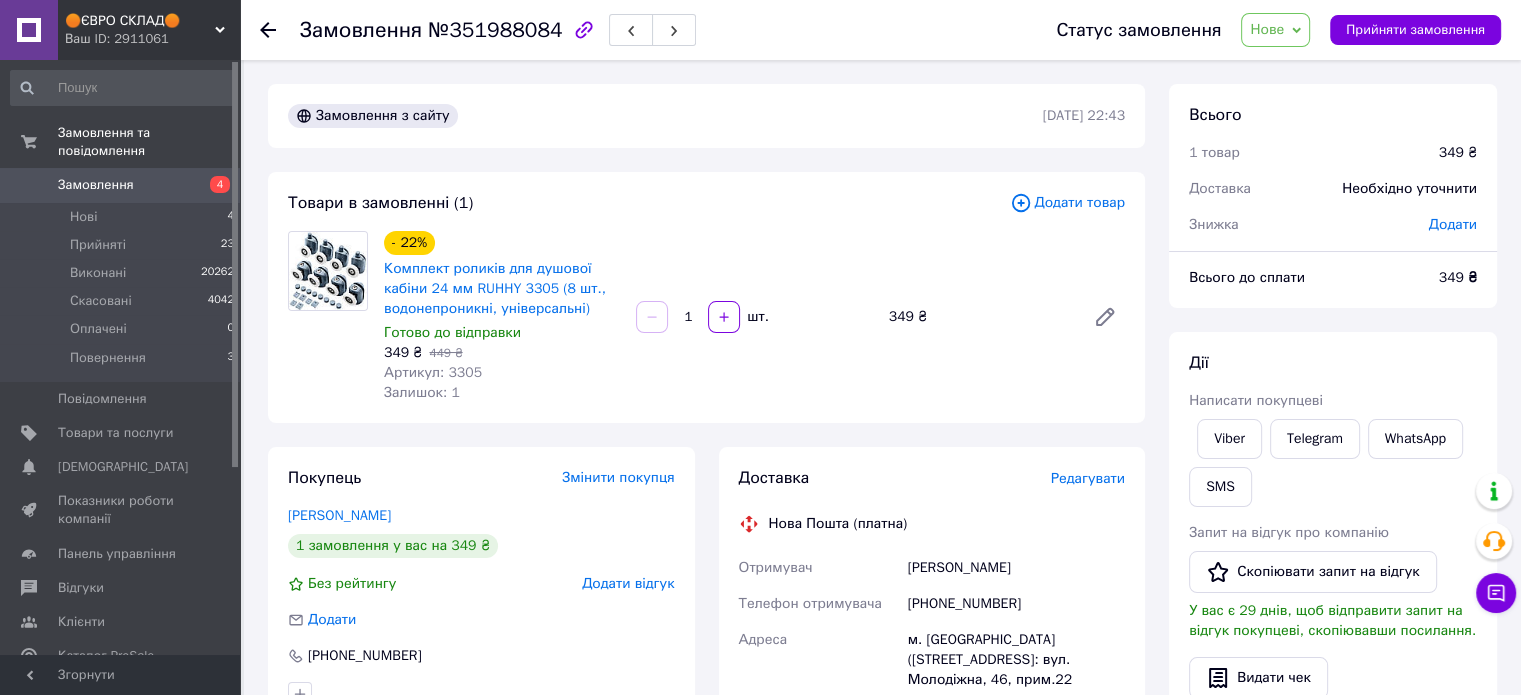 click on "Нове" at bounding box center (1267, 29) 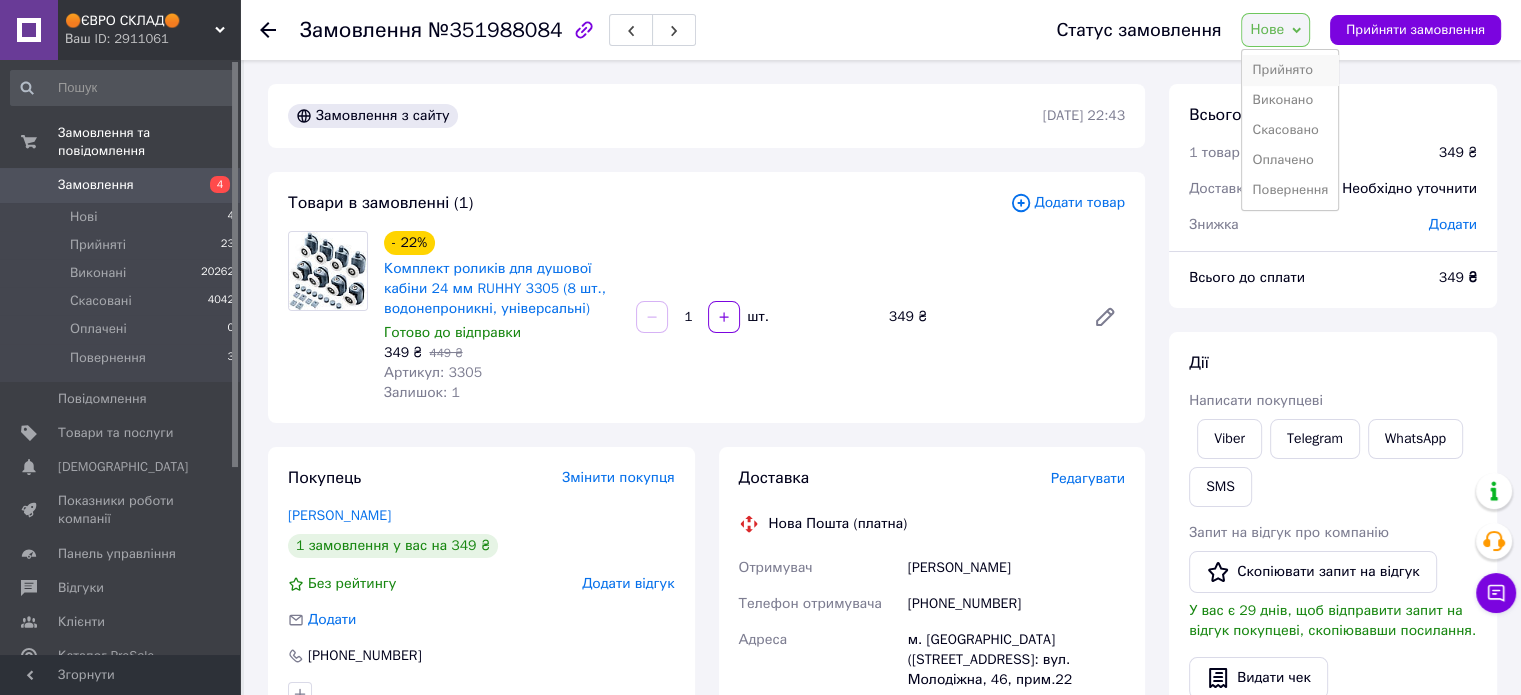 click on "Прийнято" at bounding box center (1290, 70) 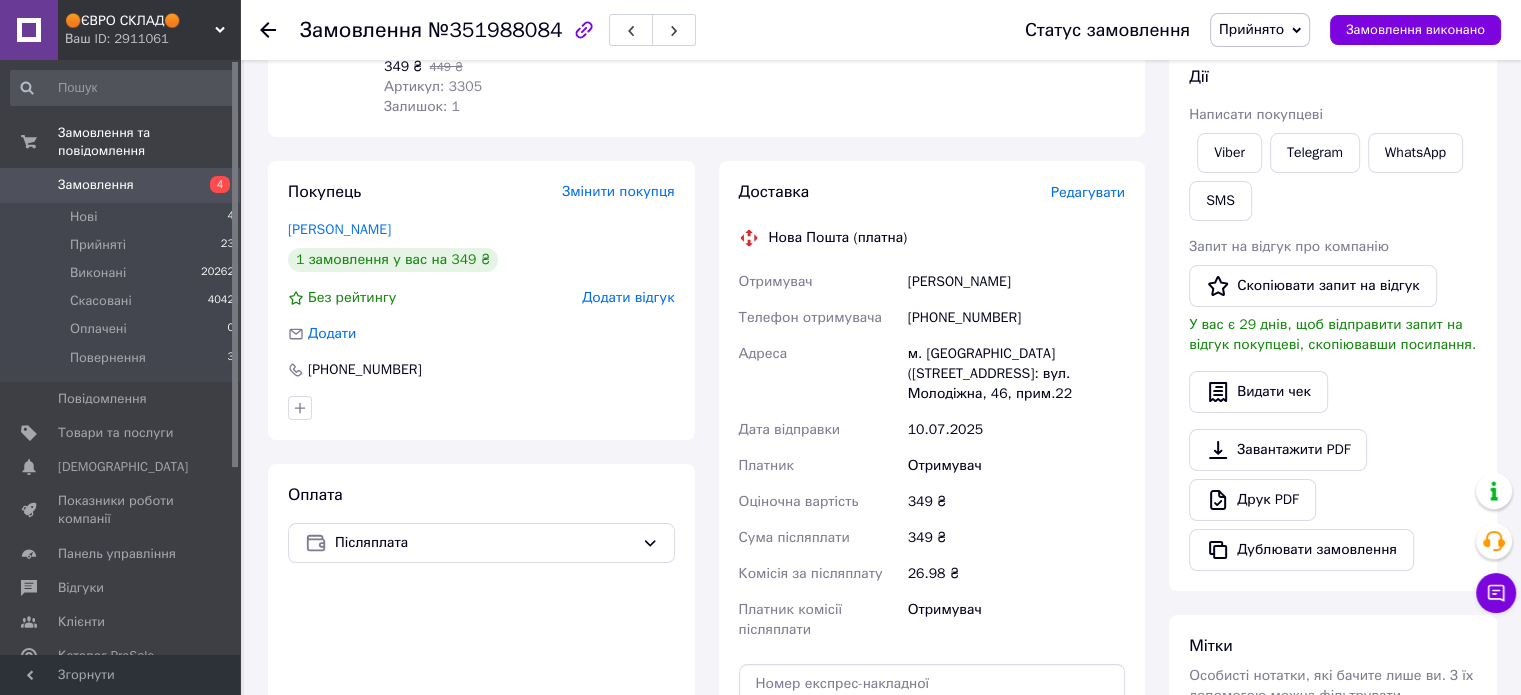 scroll, scrollTop: 500, scrollLeft: 0, axis: vertical 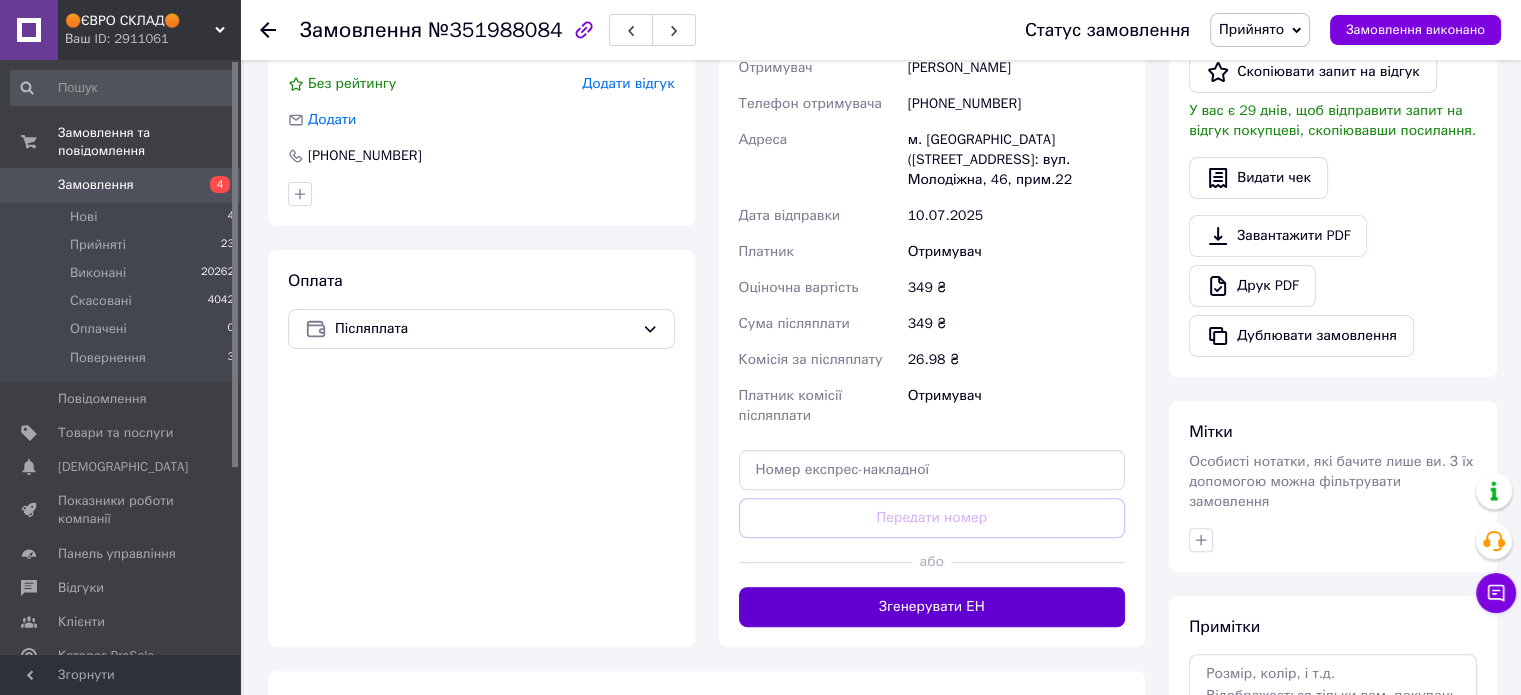 click on "Згенерувати ЕН" at bounding box center (932, 607) 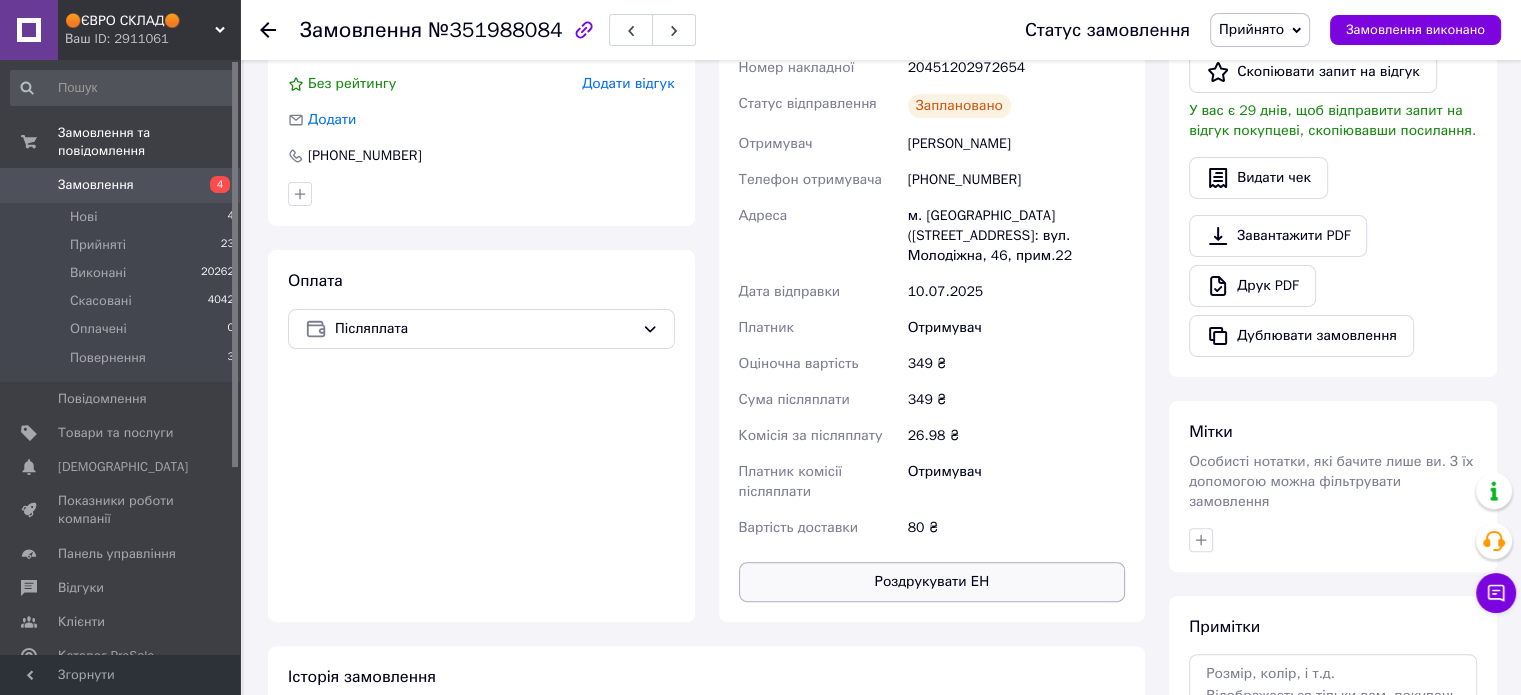 click on "Роздрукувати ЕН" at bounding box center (932, 582) 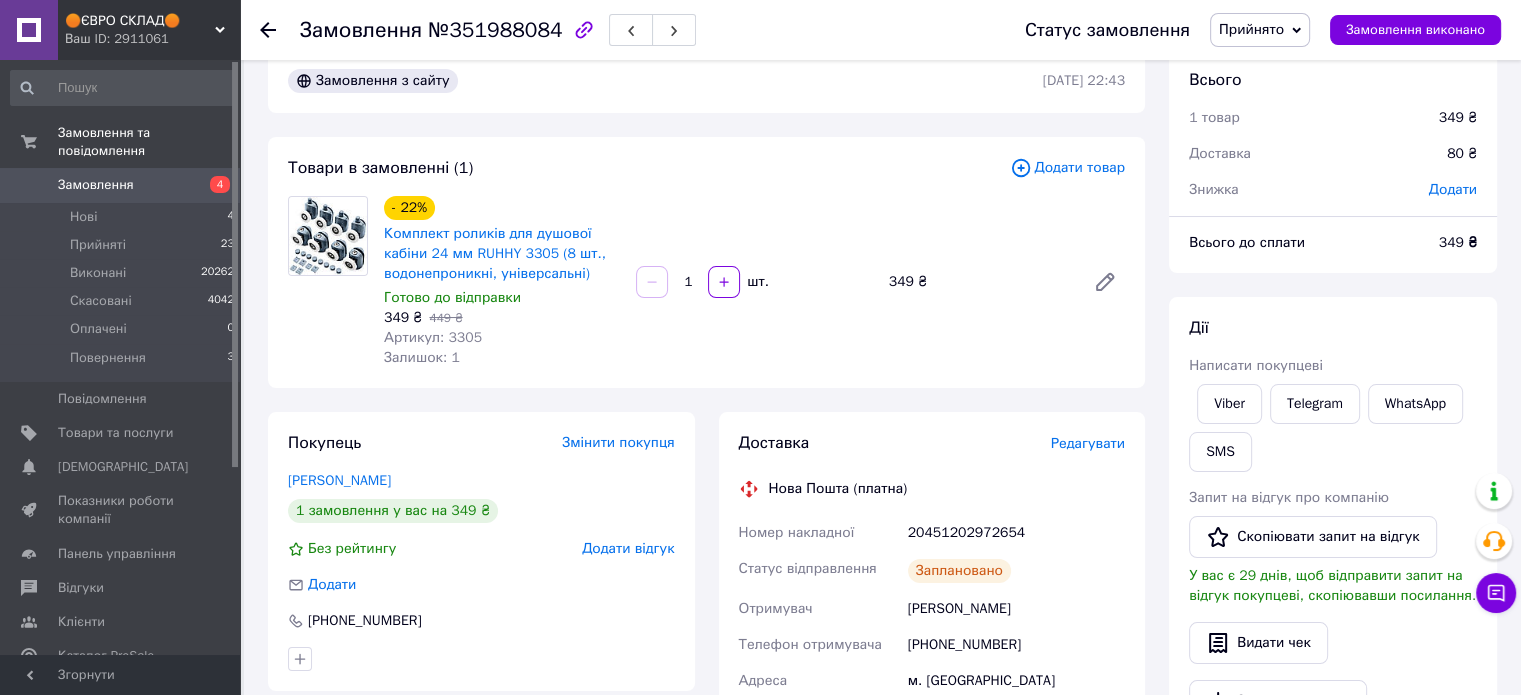 scroll, scrollTop: 0, scrollLeft: 0, axis: both 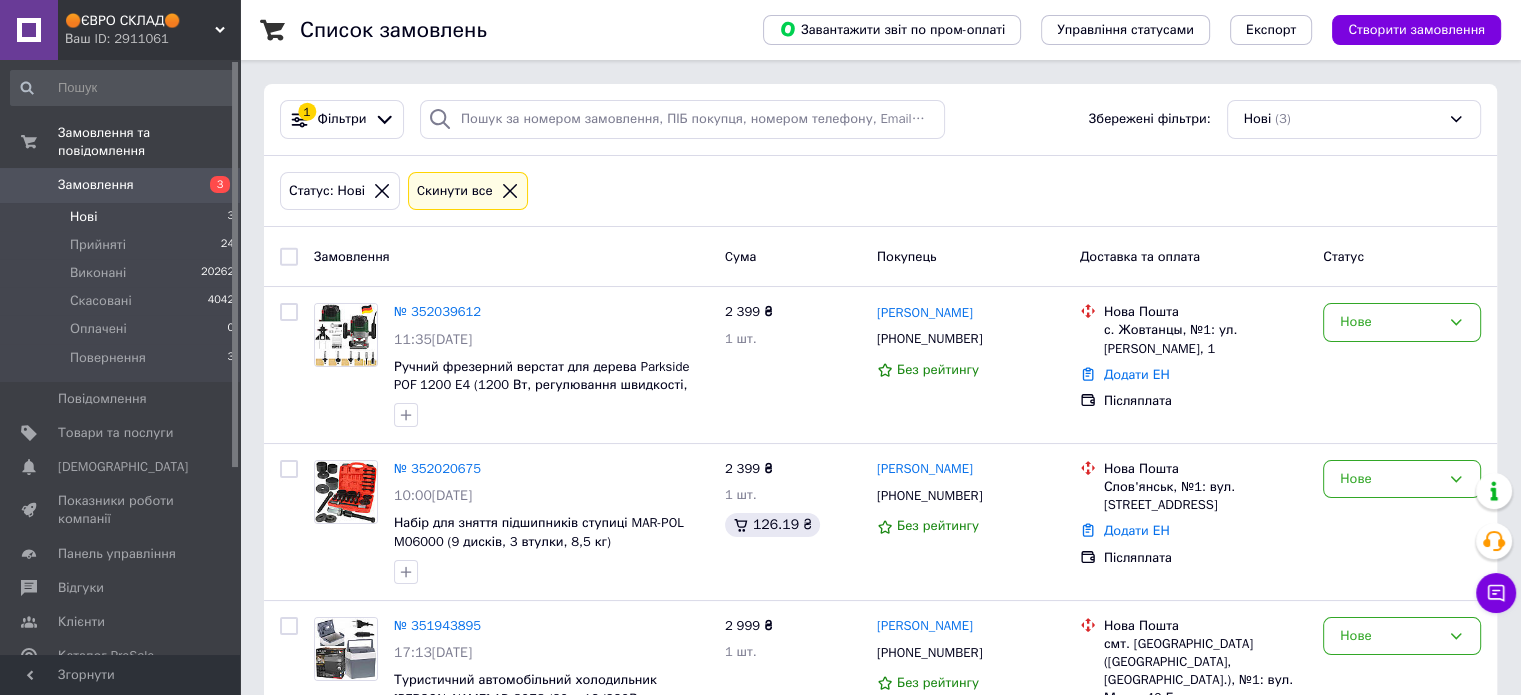 drag, startPoint x: 88, startPoint y: 194, endPoint x: 117, endPoint y: 208, distance: 32.202484 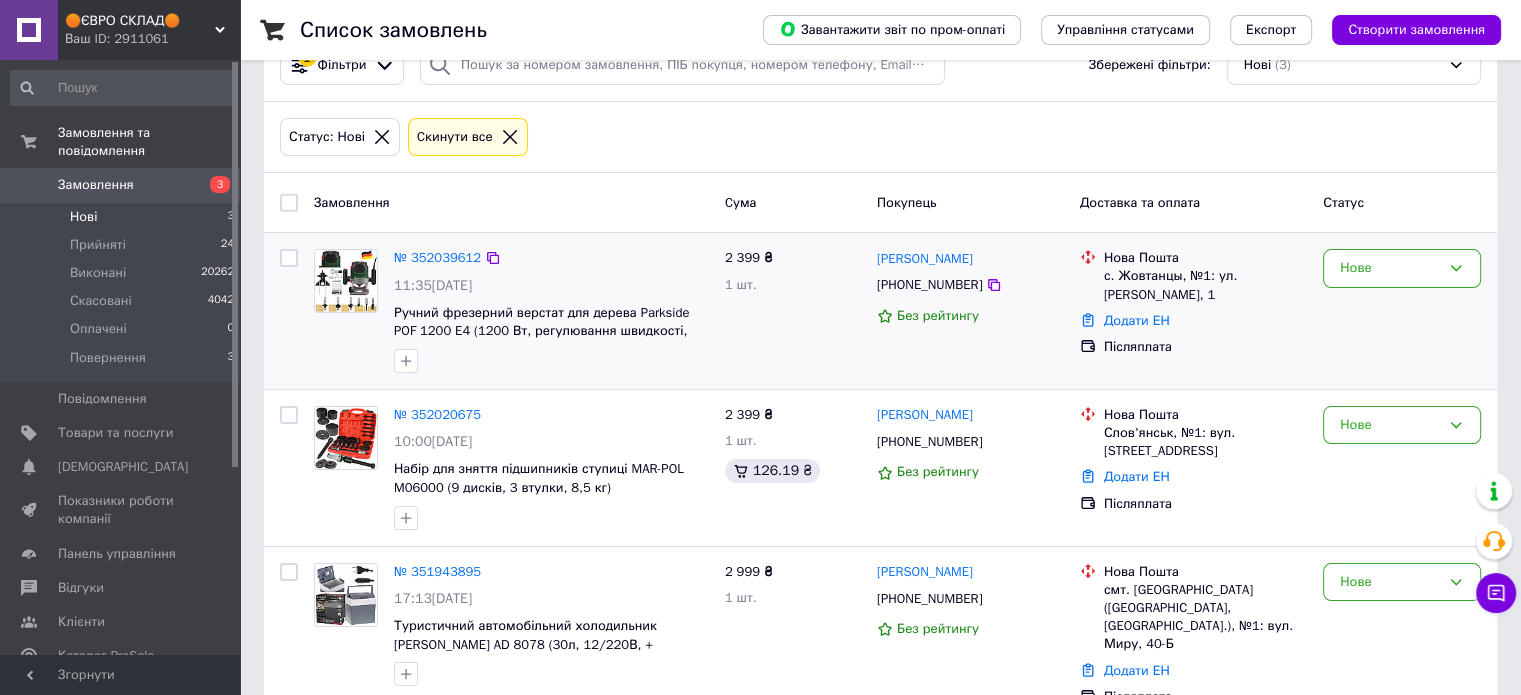 scroll, scrollTop: 103, scrollLeft: 0, axis: vertical 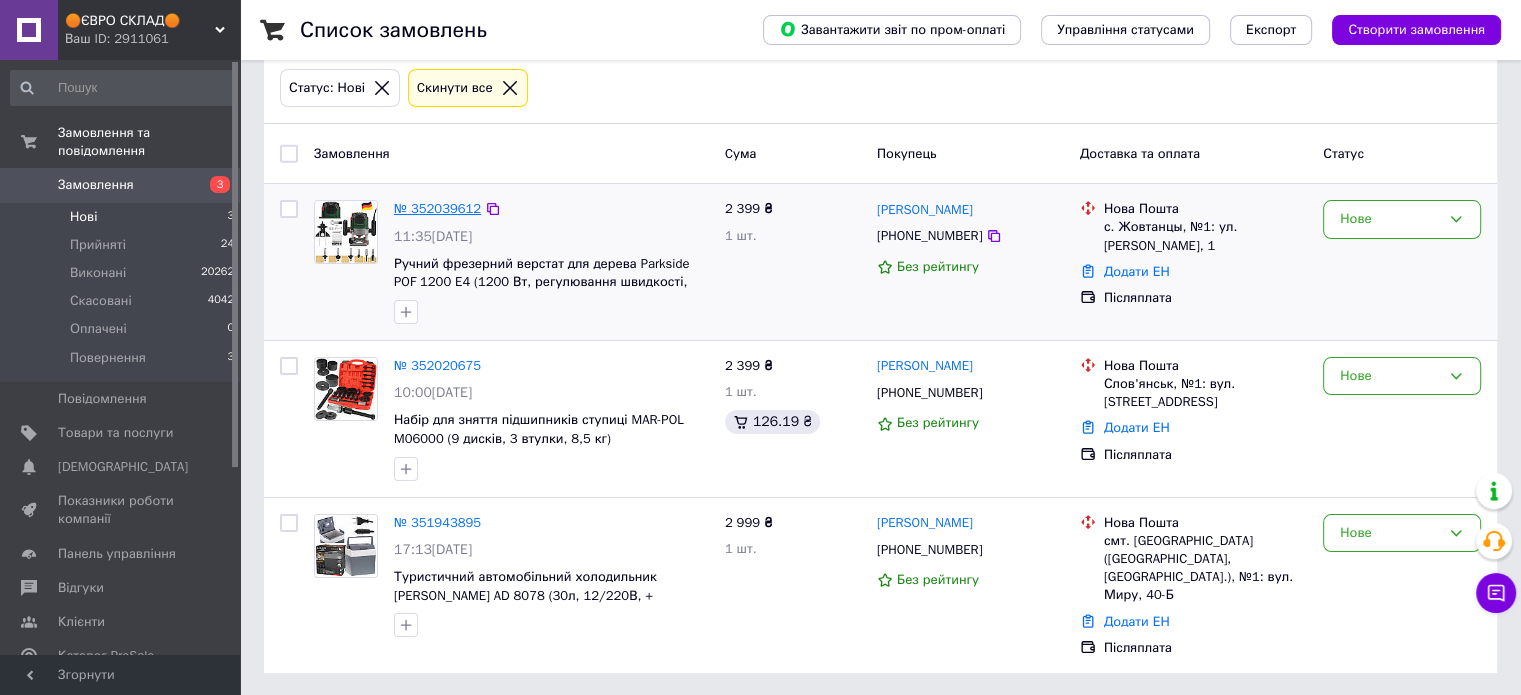click on "№ 352039612" at bounding box center (437, 208) 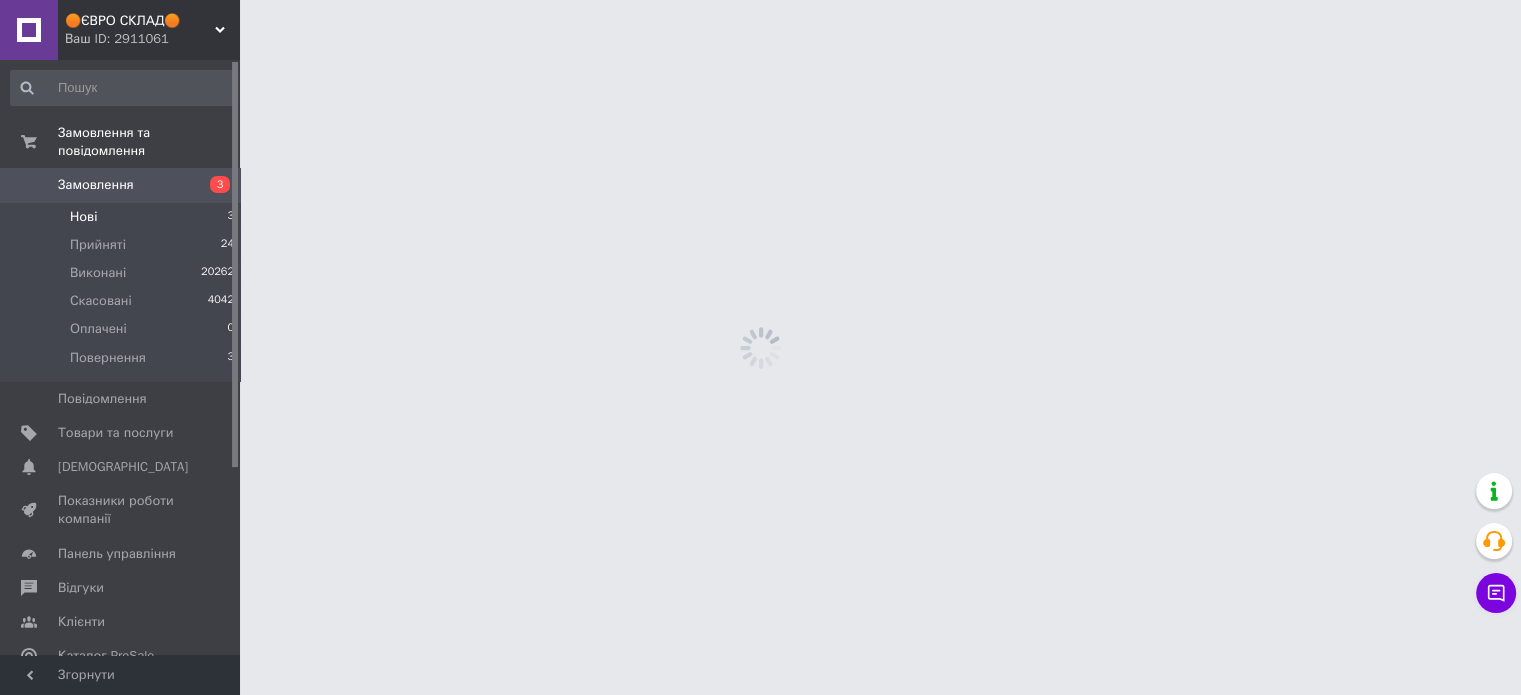 scroll, scrollTop: 0, scrollLeft: 0, axis: both 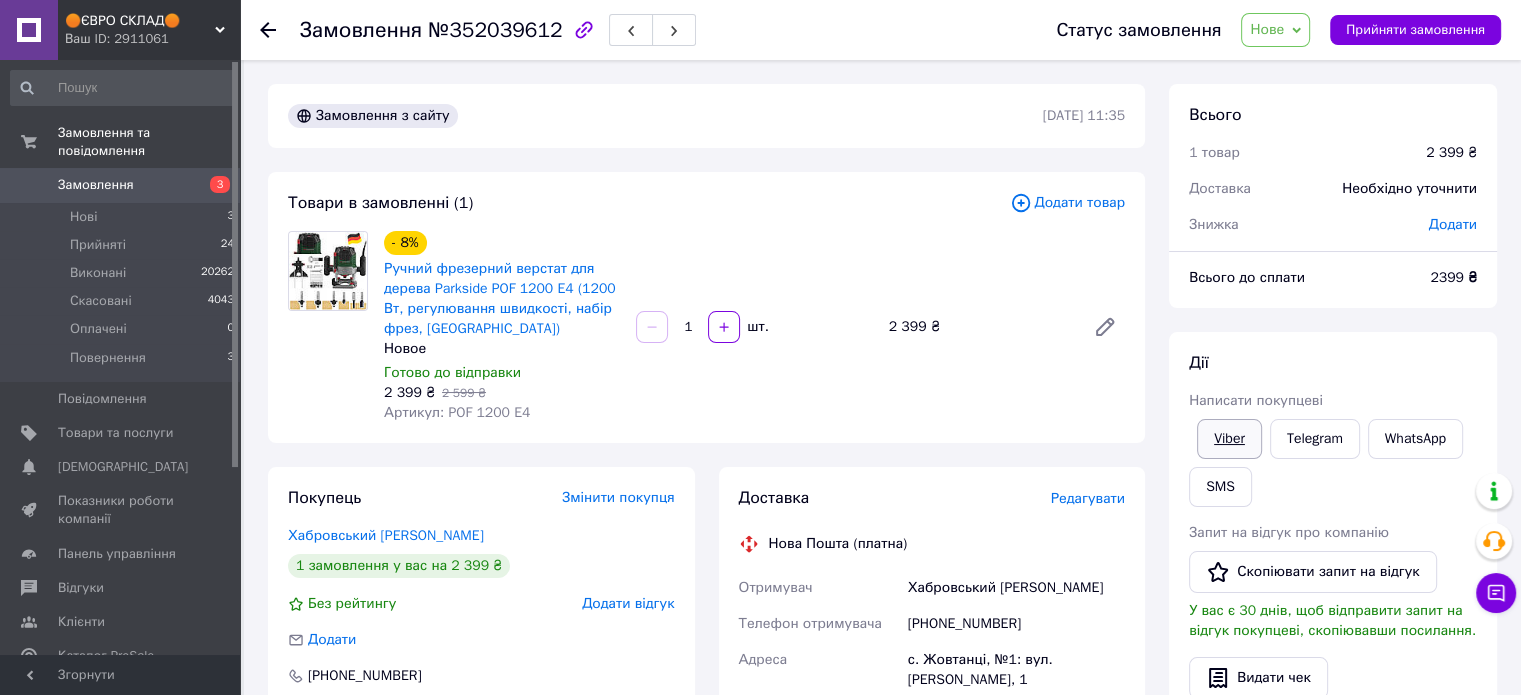 click on "Viber" at bounding box center (1229, 439) 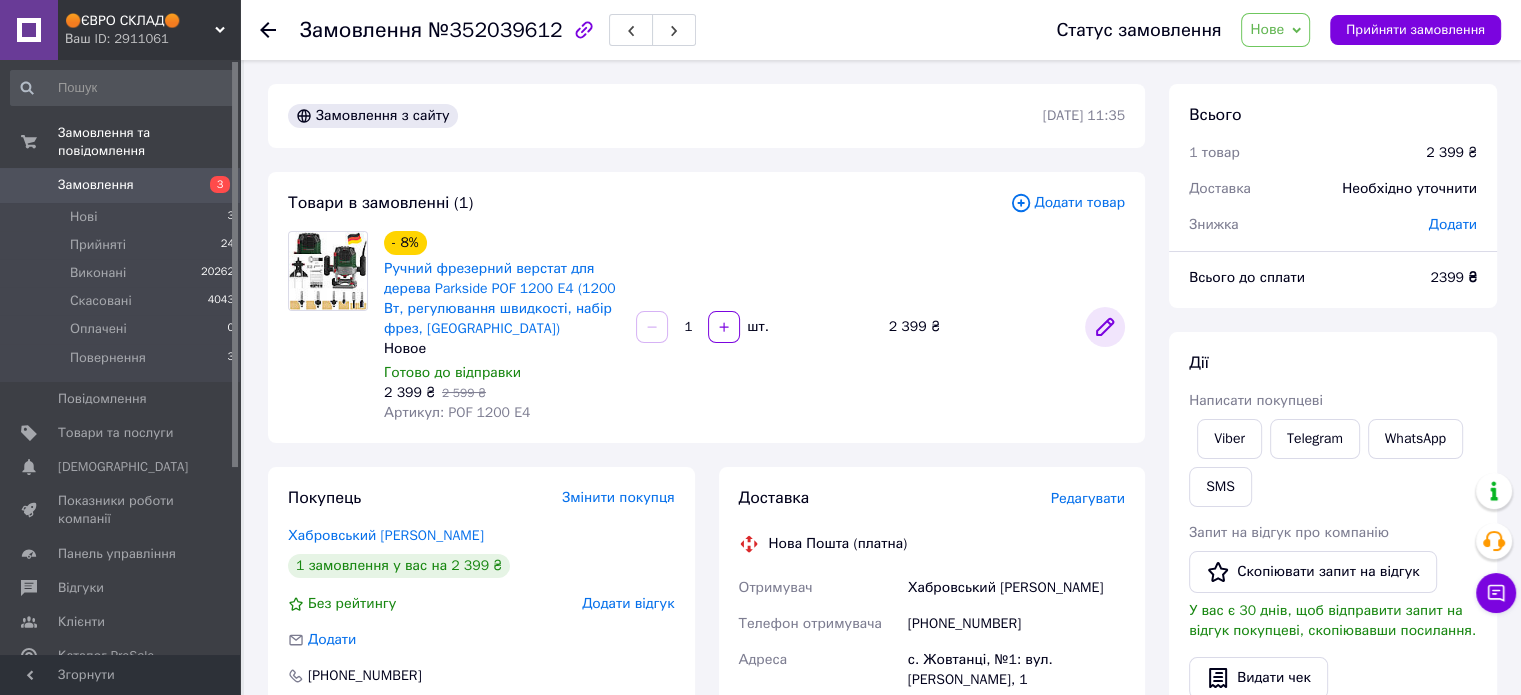 click at bounding box center (1105, 327) 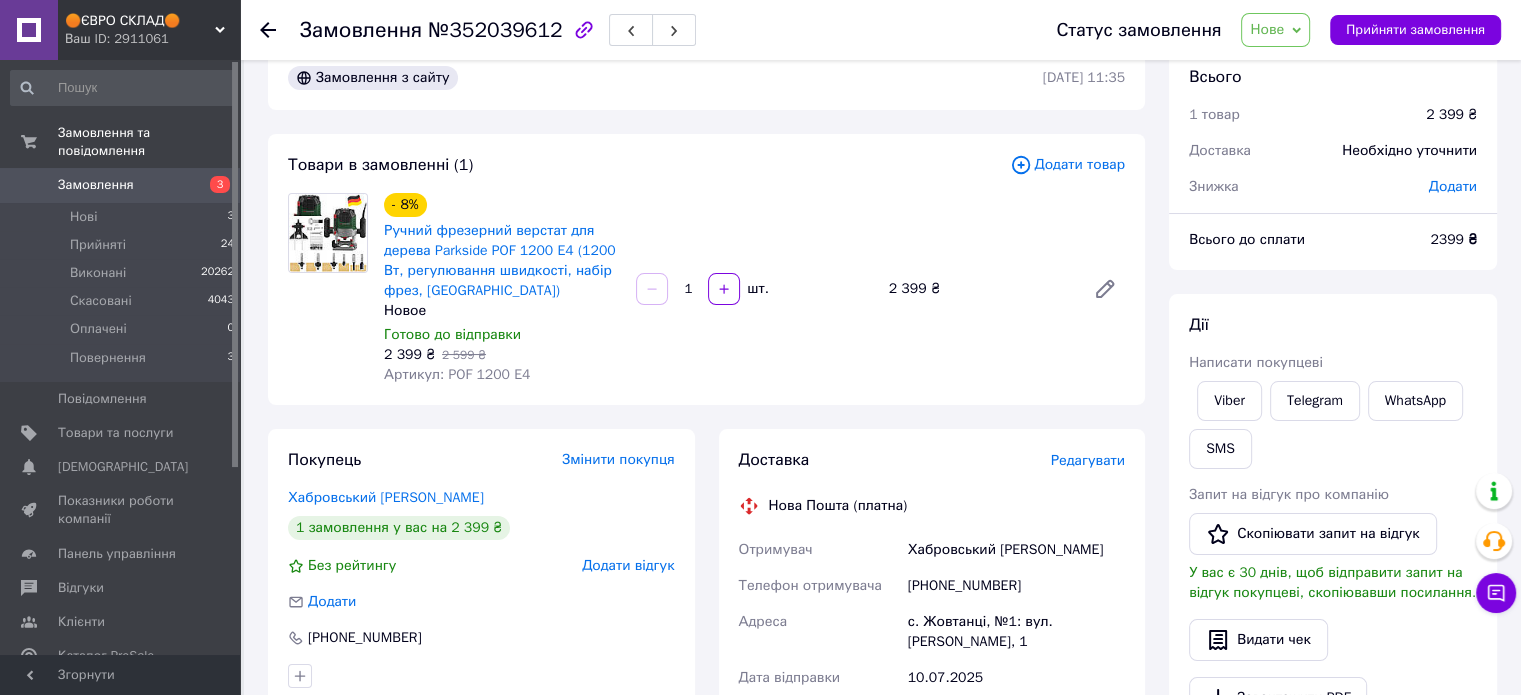 scroll, scrollTop: 39, scrollLeft: 0, axis: vertical 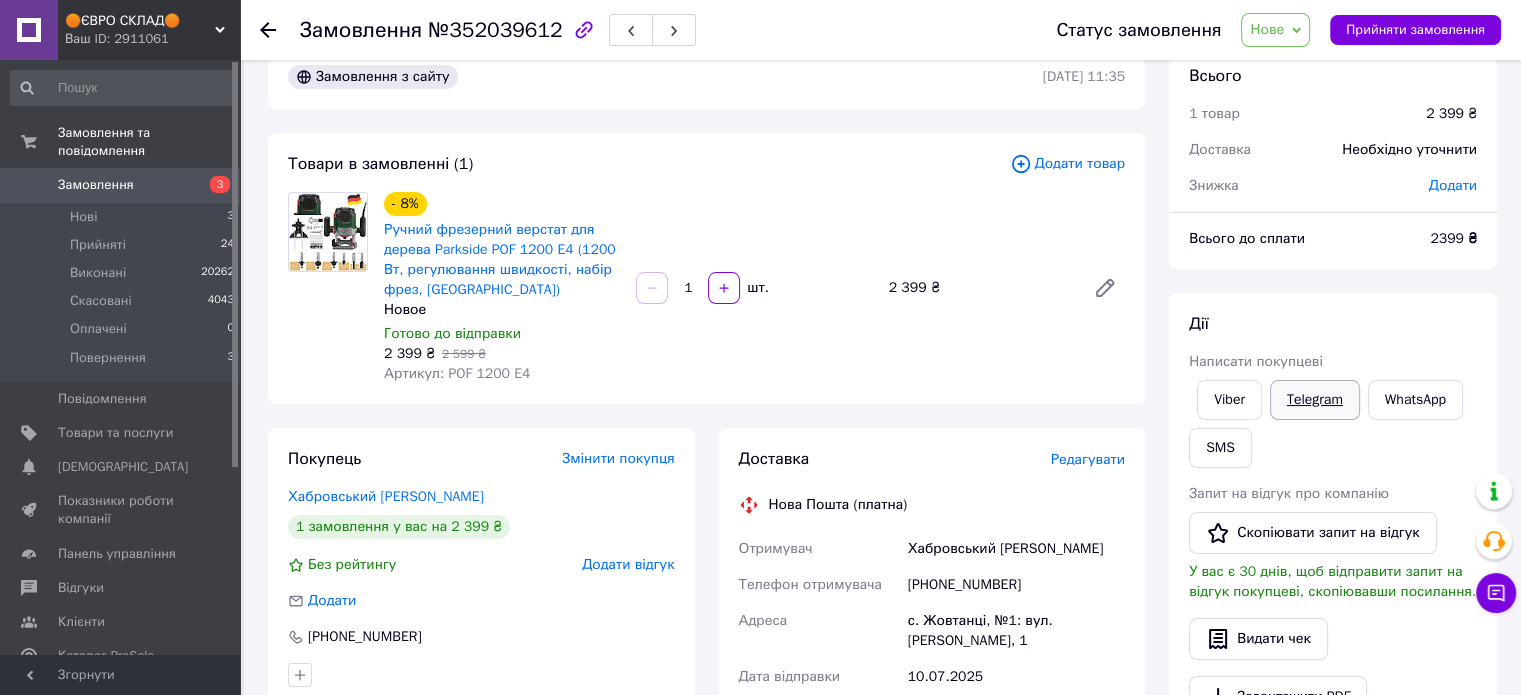 click on "Telegram" at bounding box center (1315, 400) 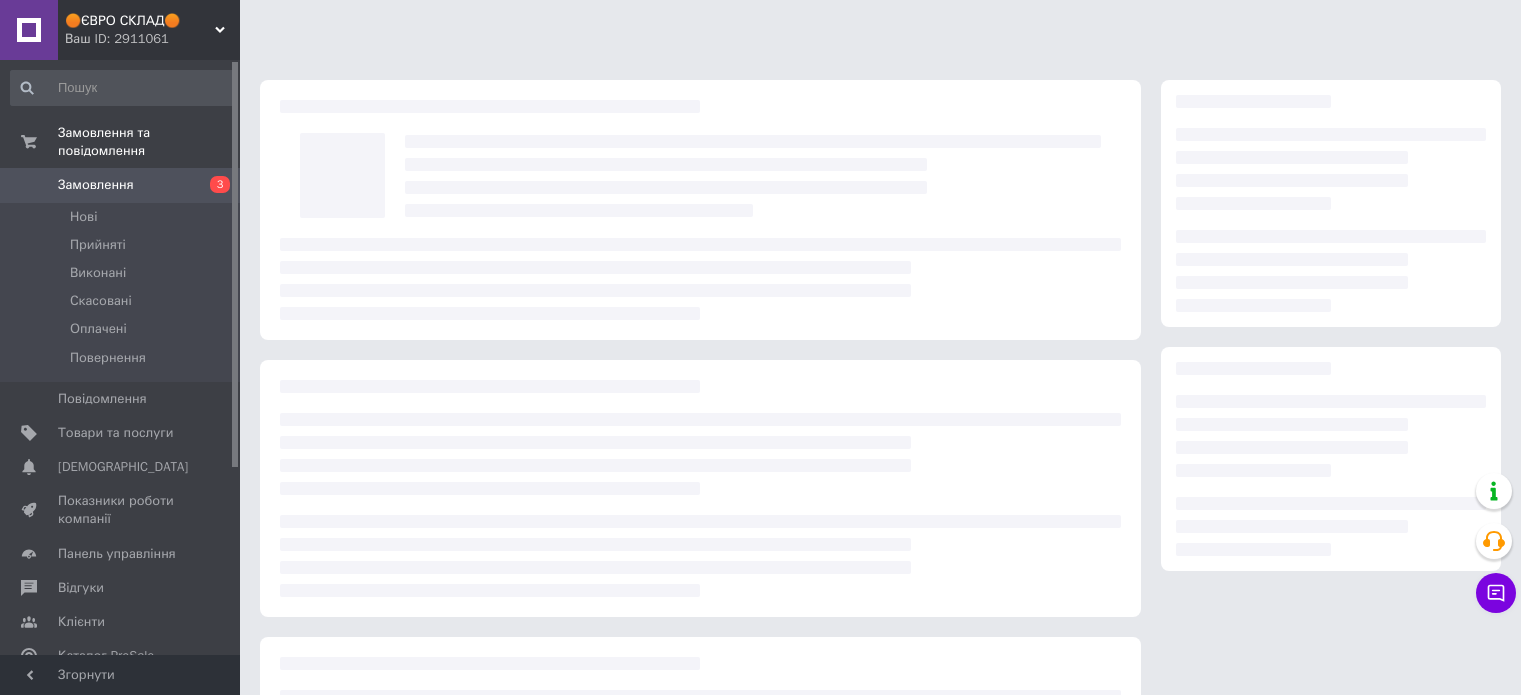 scroll, scrollTop: 0, scrollLeft: 0, axis: both 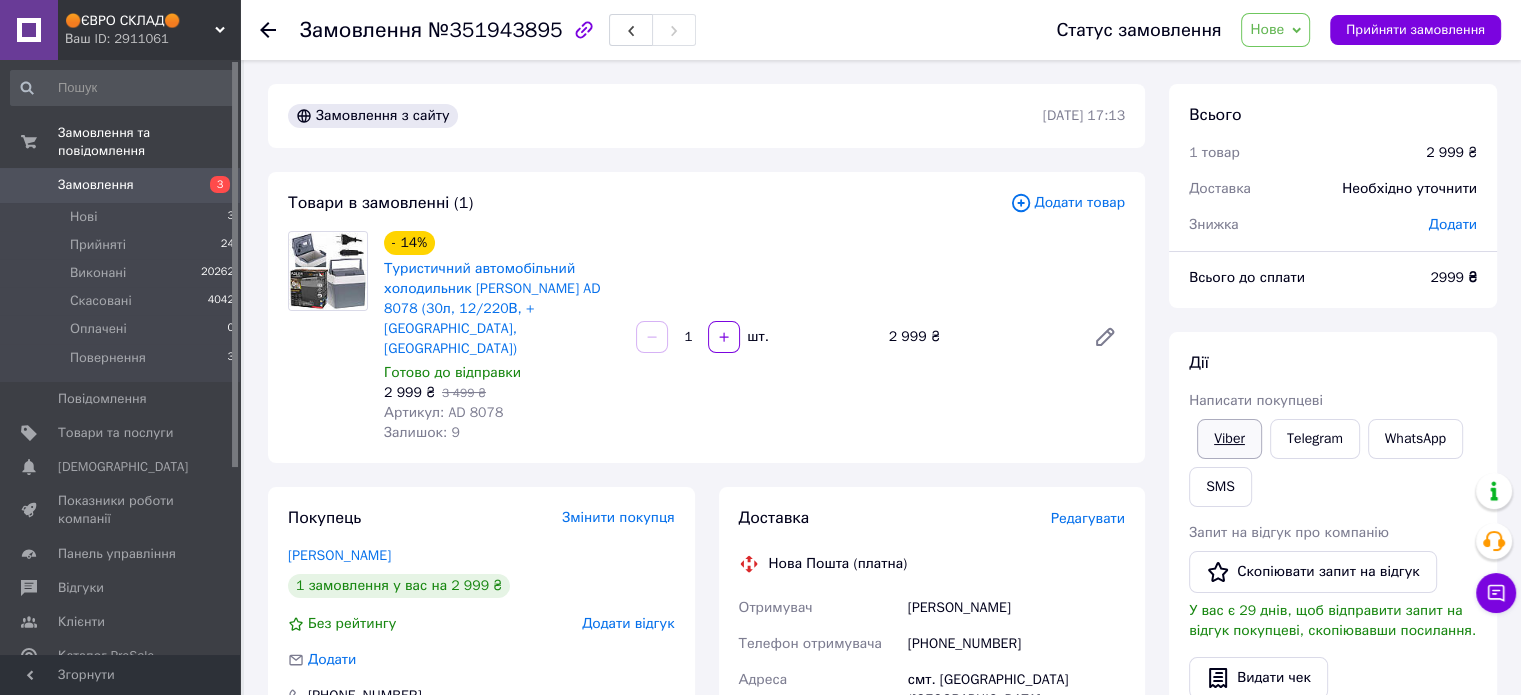 click on "Viber" at bounding box center [1229, 439] 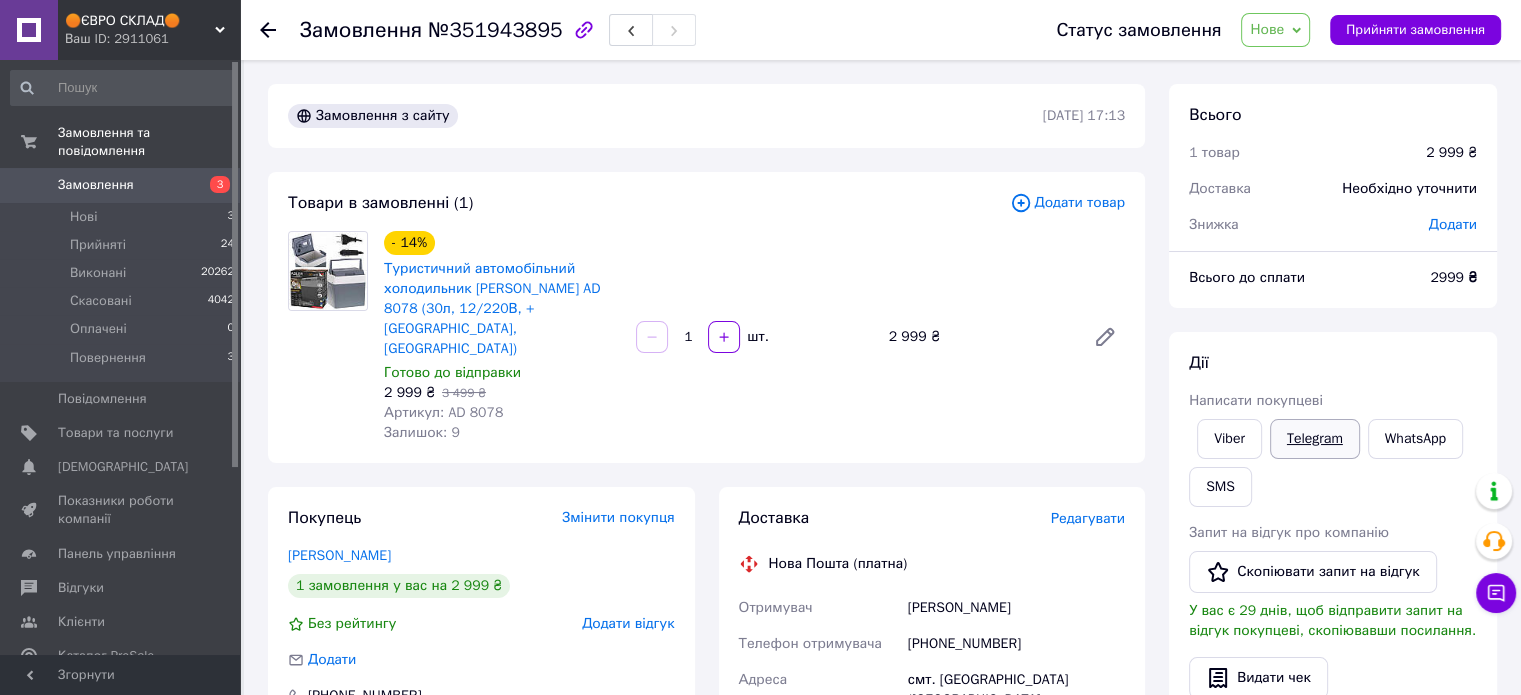 click on "Telegram" at bounding box center [1315, 439] 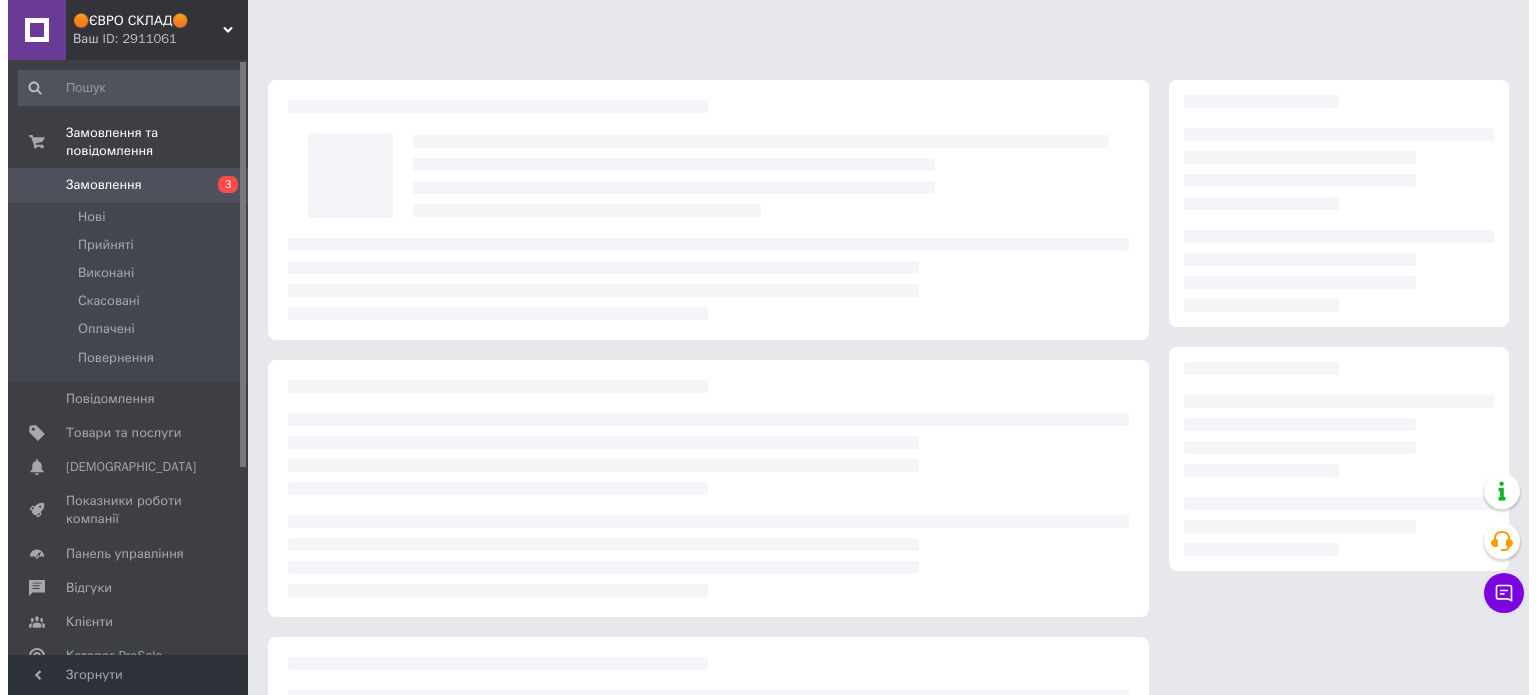 scroll, scrollTop: 0, scrollLeft: 0, axis: both 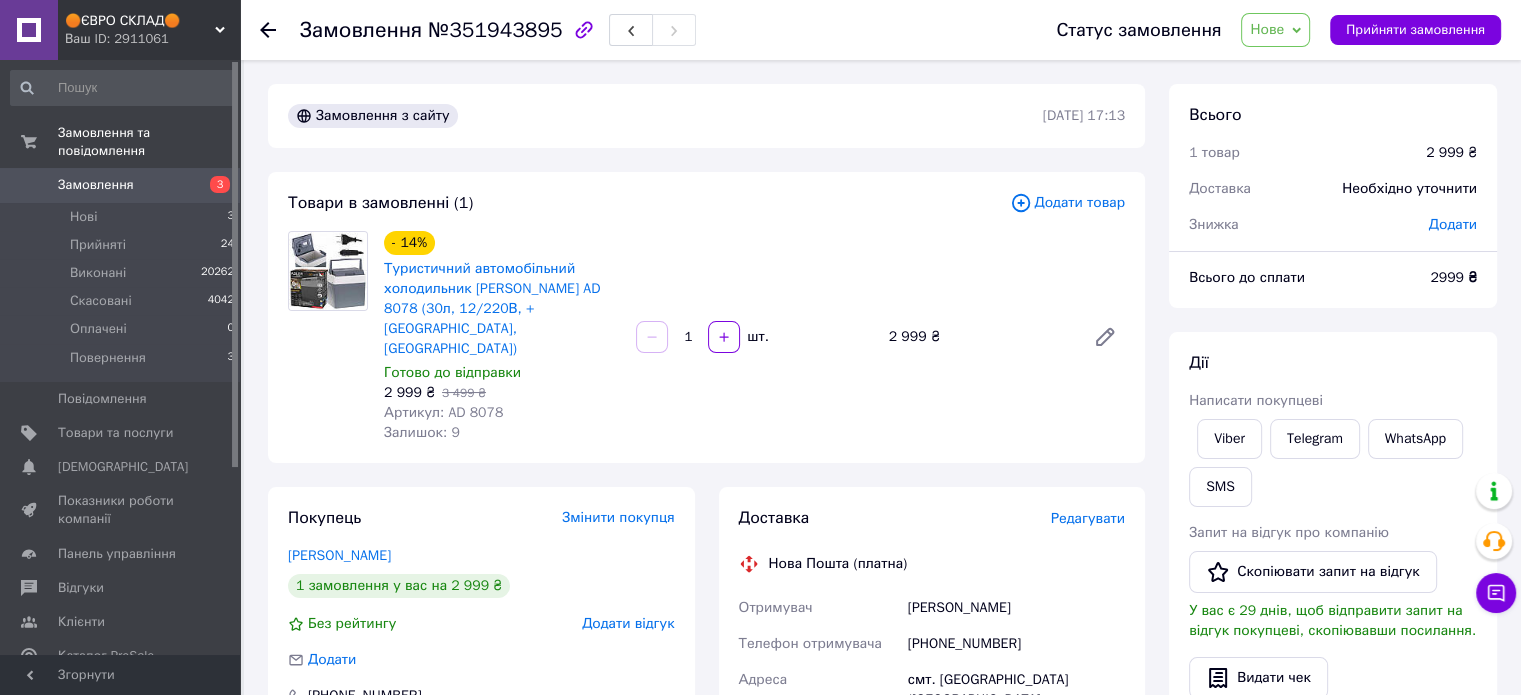 click on "Нове" at bounding box center (1267, 29) 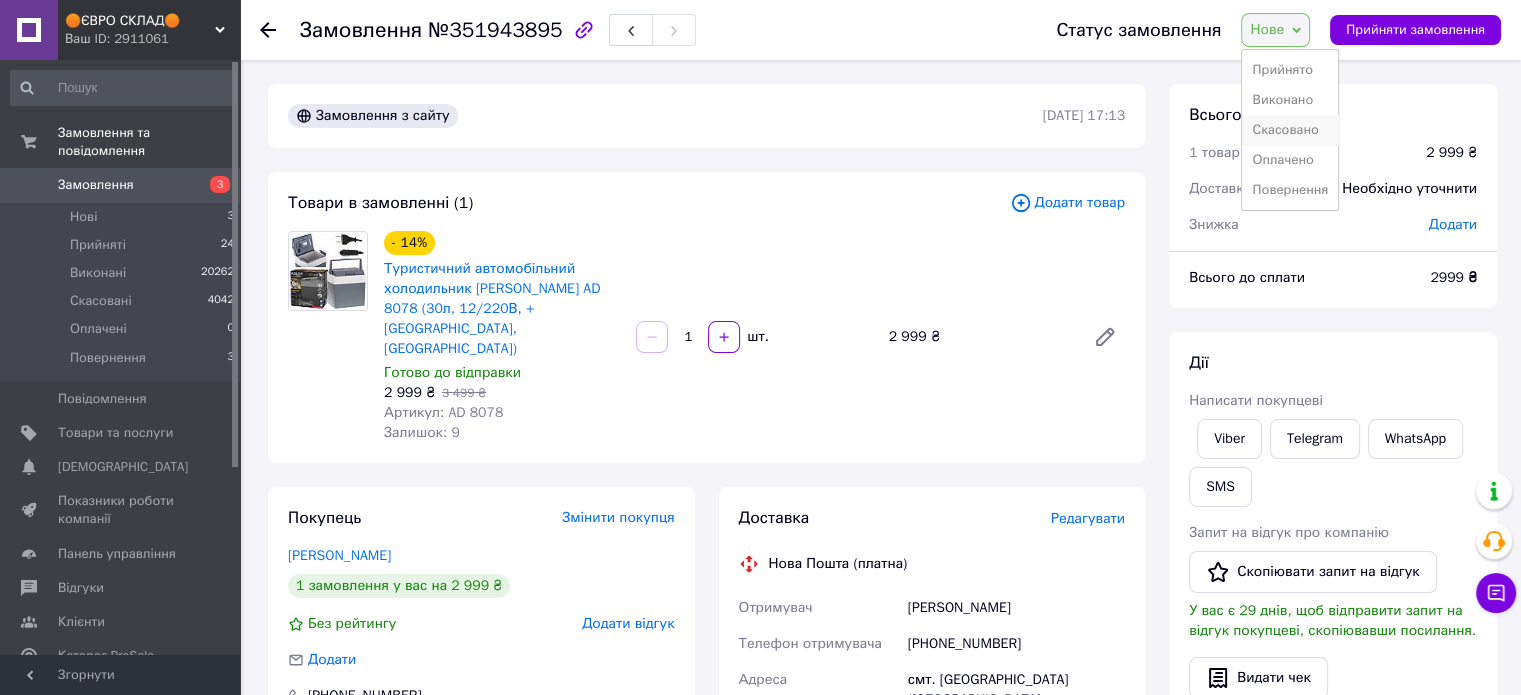 click on "Скасовано" at bounding box center [1290, 130] 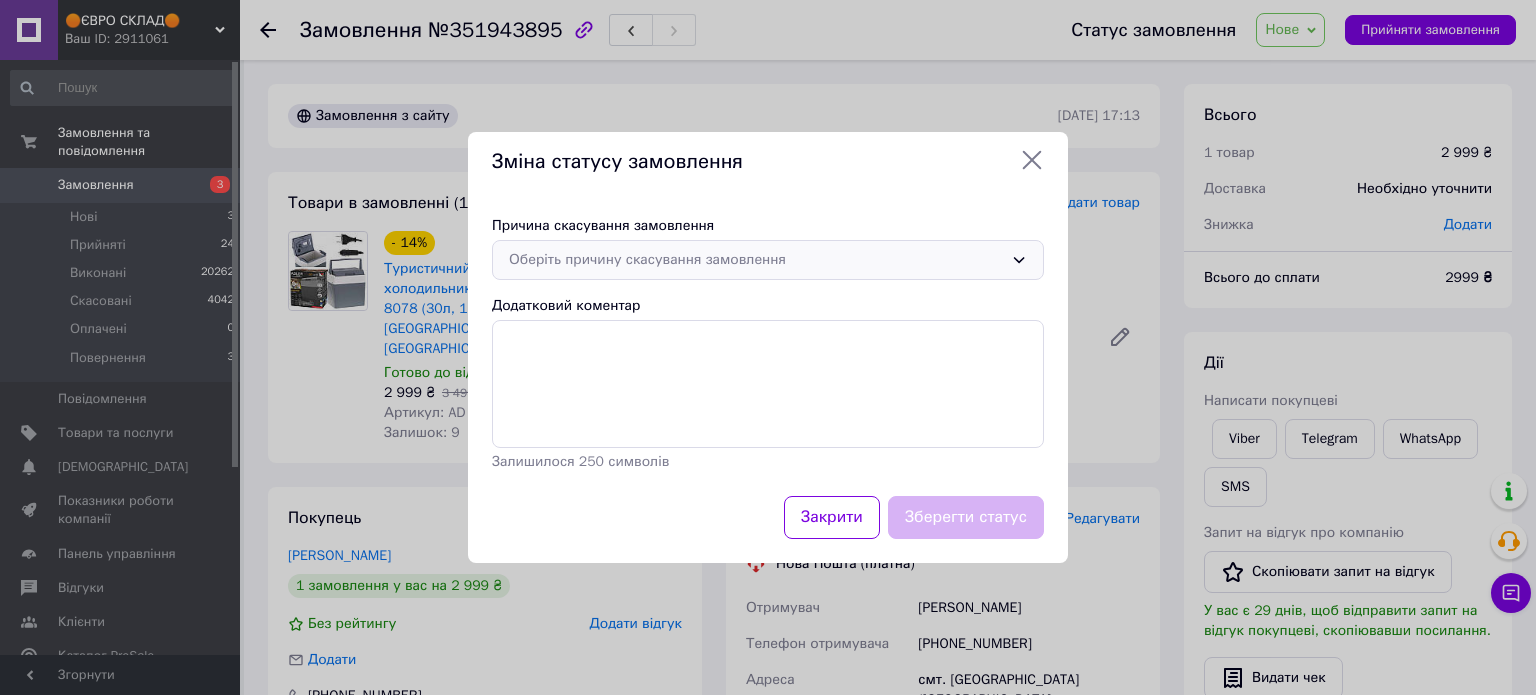 click on "Оберіть причину скасування замовлення" at bounding box center (756, 260) 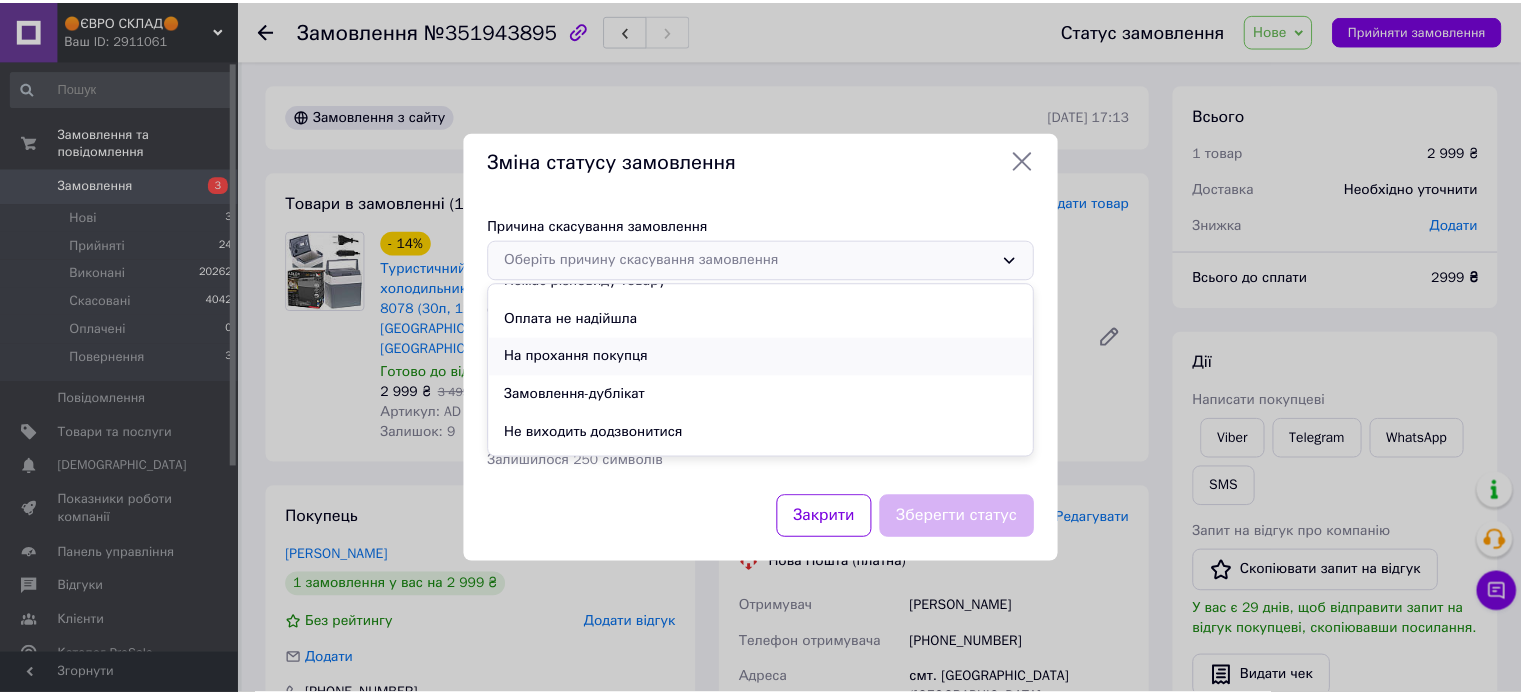 scroll, scrollTop: 93, scrollLeft: 0, axis: vertical 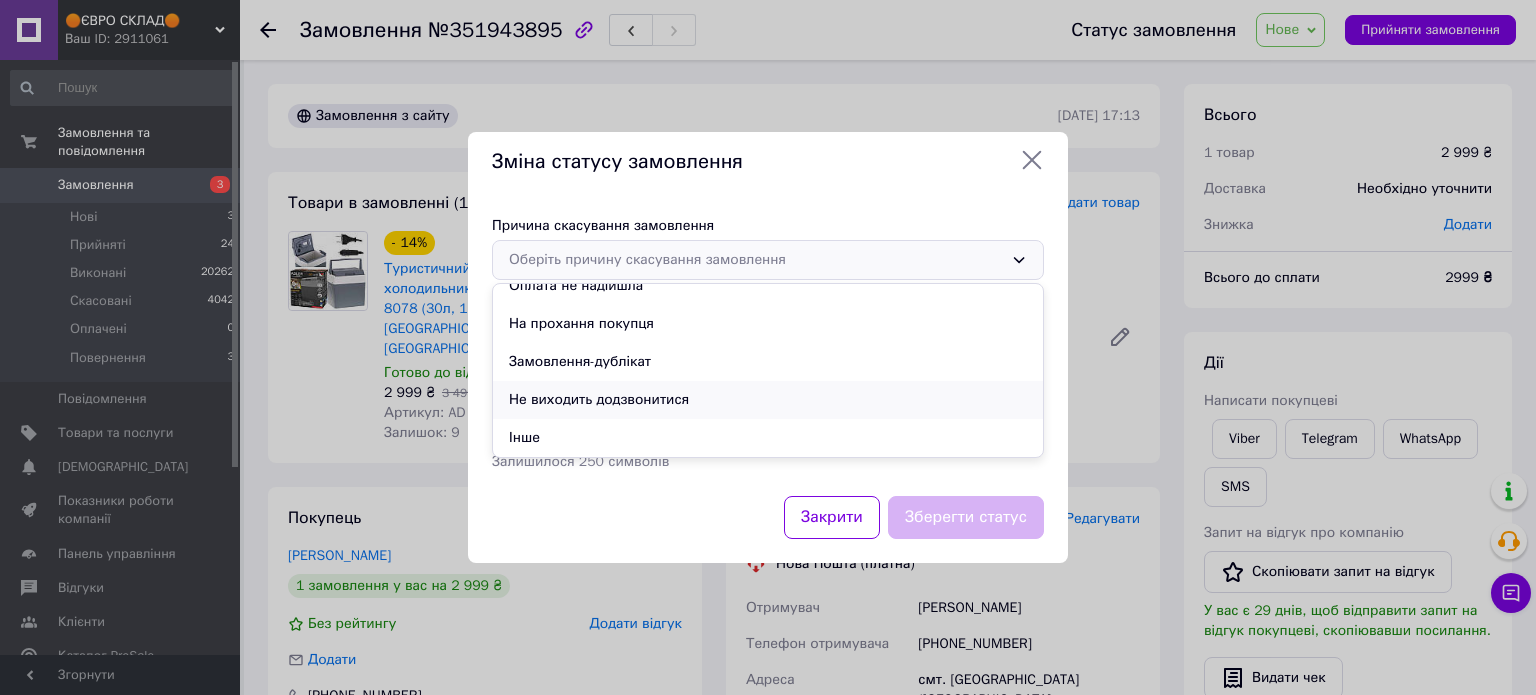 click on "Не виходить додзвонитися" at bounding box center (768, 400) 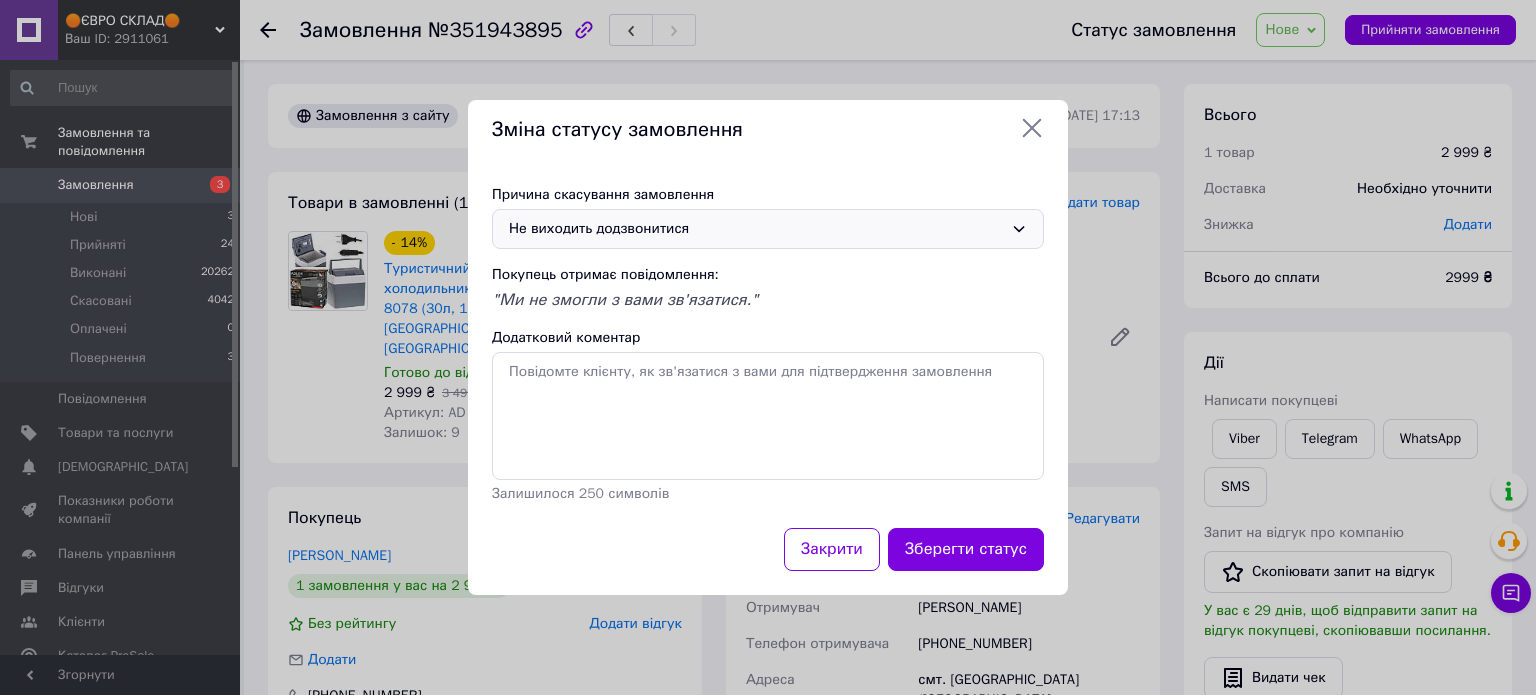 click on "Зберегти статус" at bounding box center (966, 549) 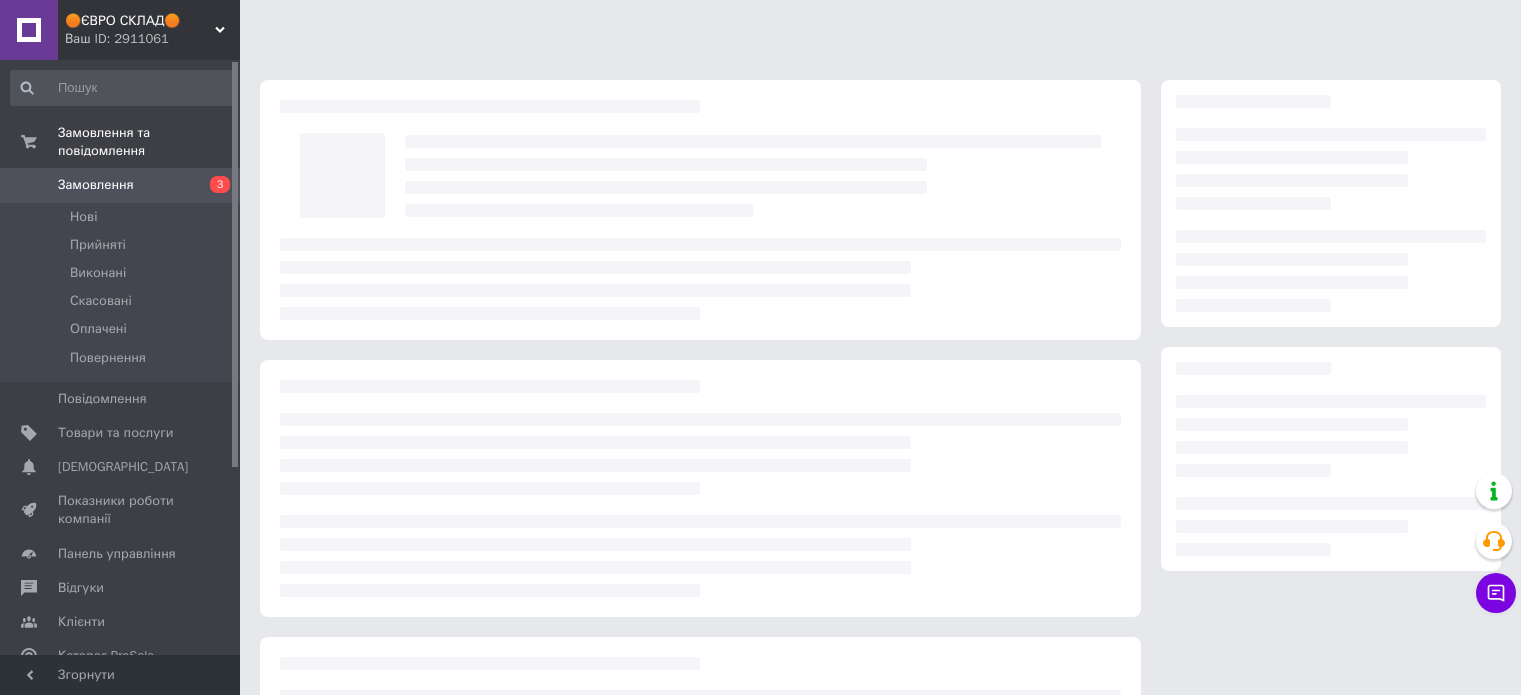 scroll, scrollTop: 0, scrollLeft: 0, axis: both 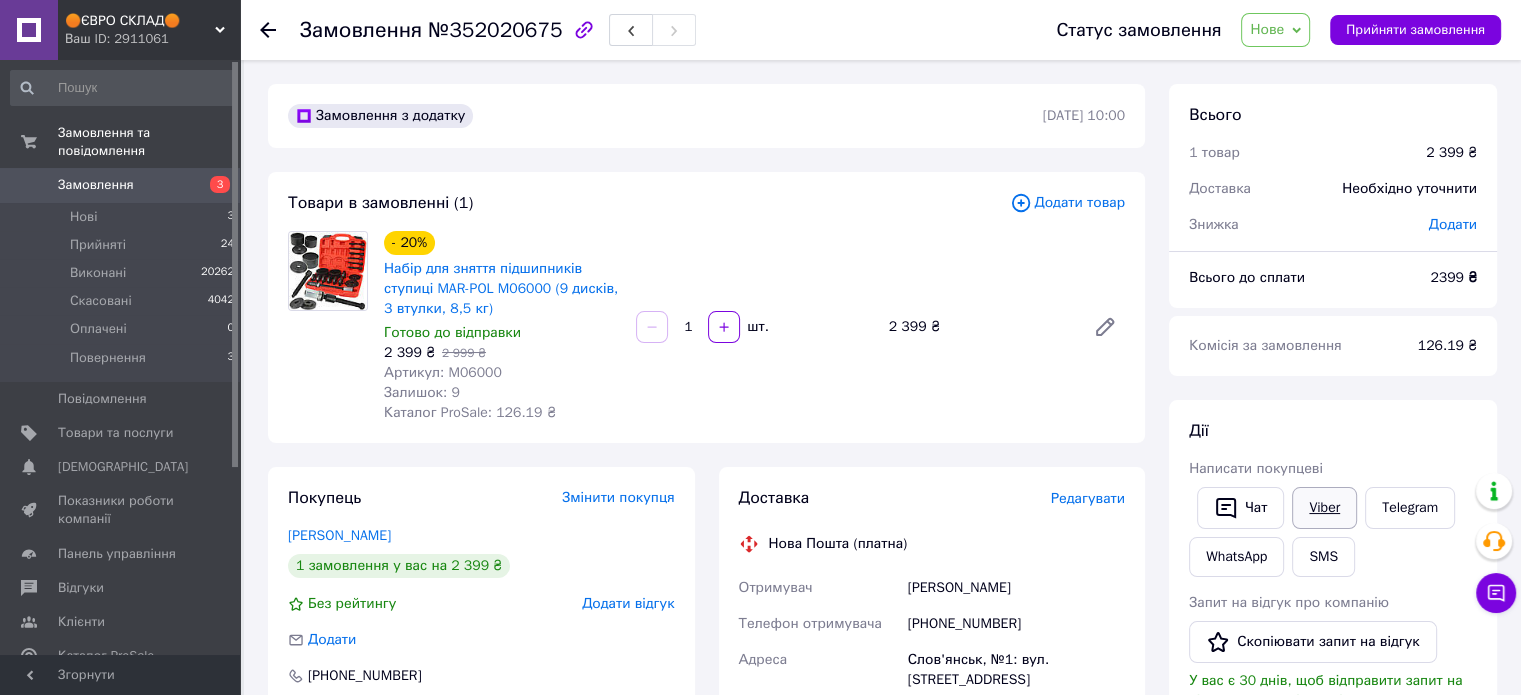 click on "Viber" at bounding box center (1324, 508) 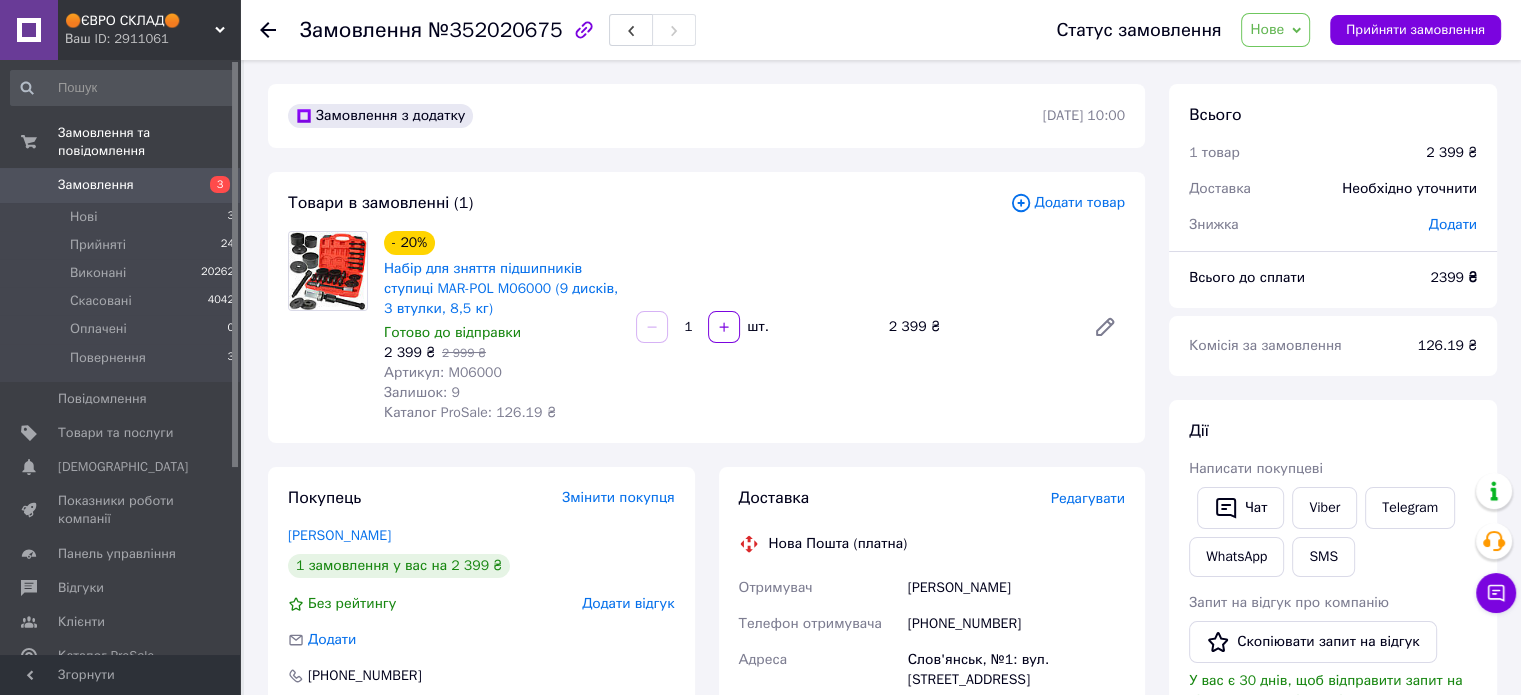 click on "Артикул: M06000" at bounding box center [443, 372] 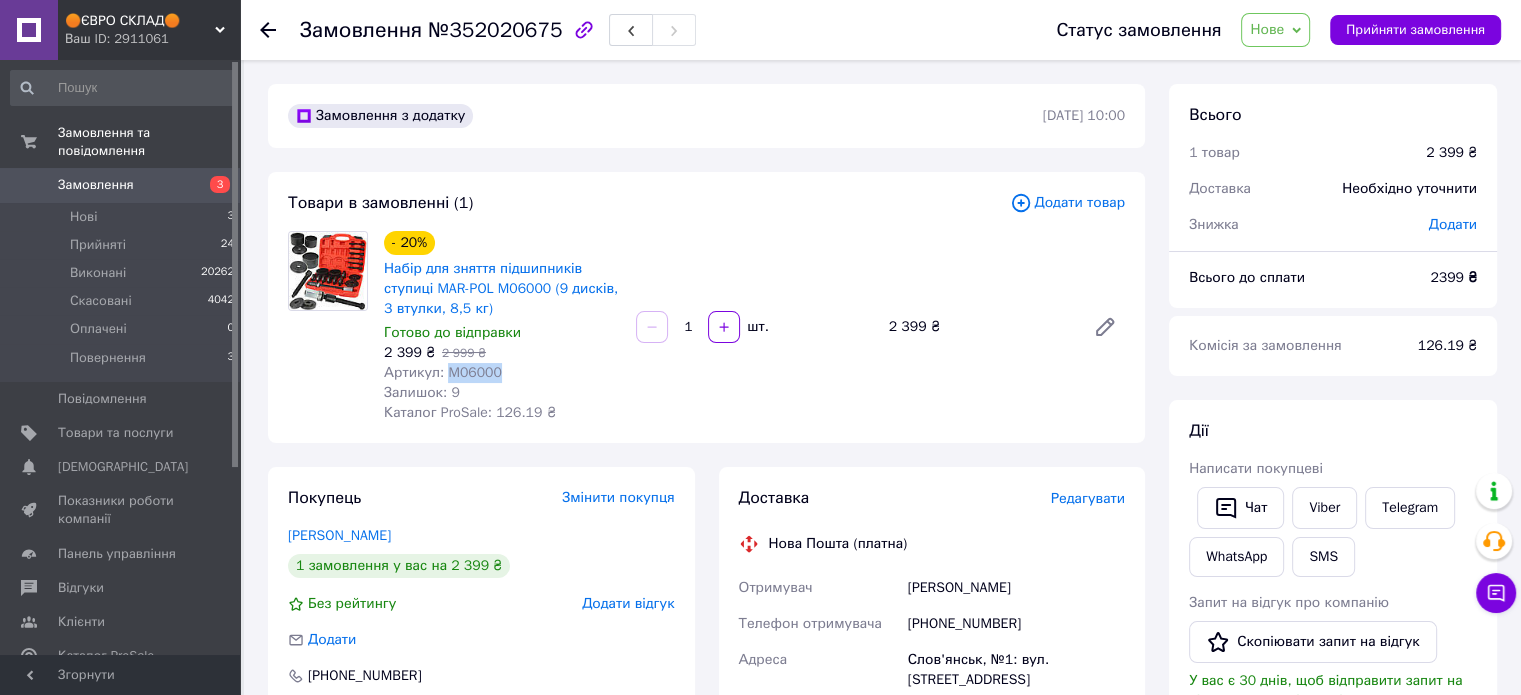click on "Артикул: M06000" at bounding box center [443, 372] 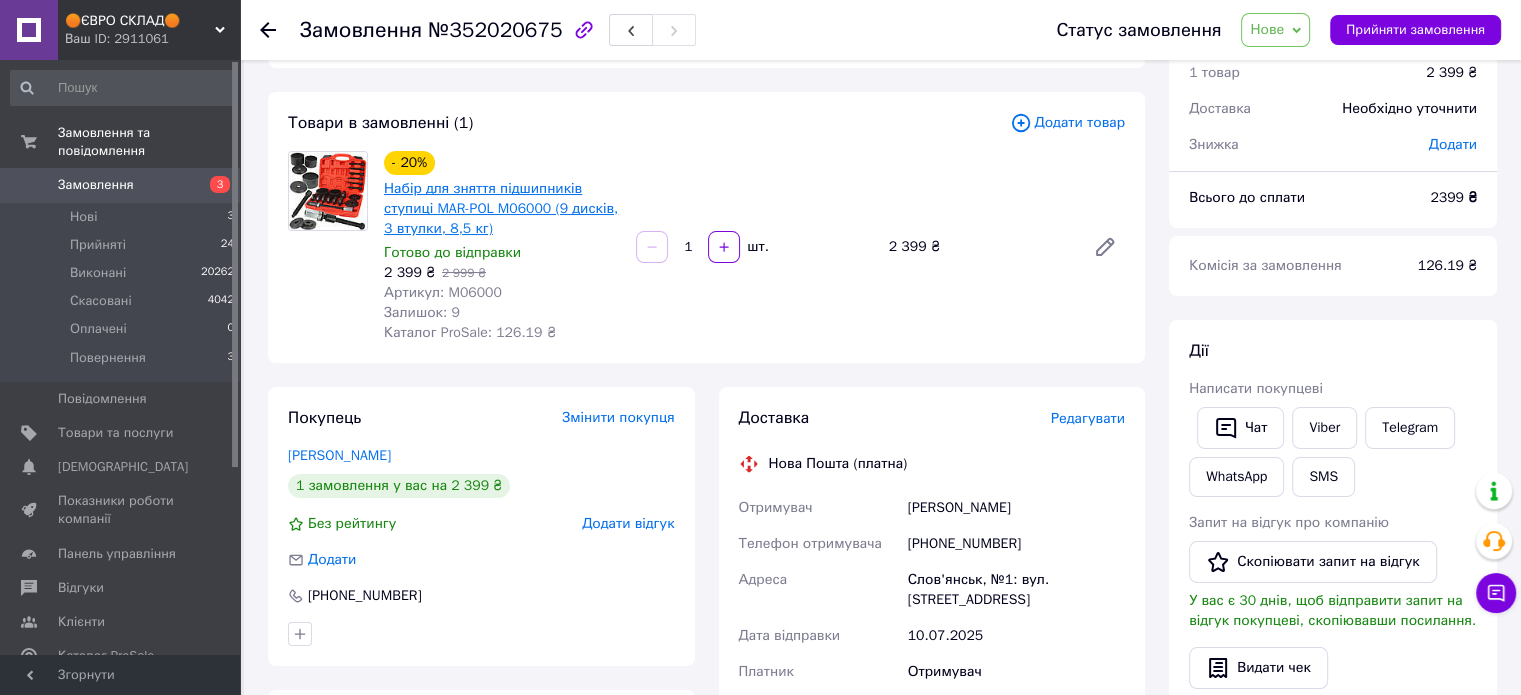scroll, scrollTop: 55, scrollLeft: 0, axis: vertical 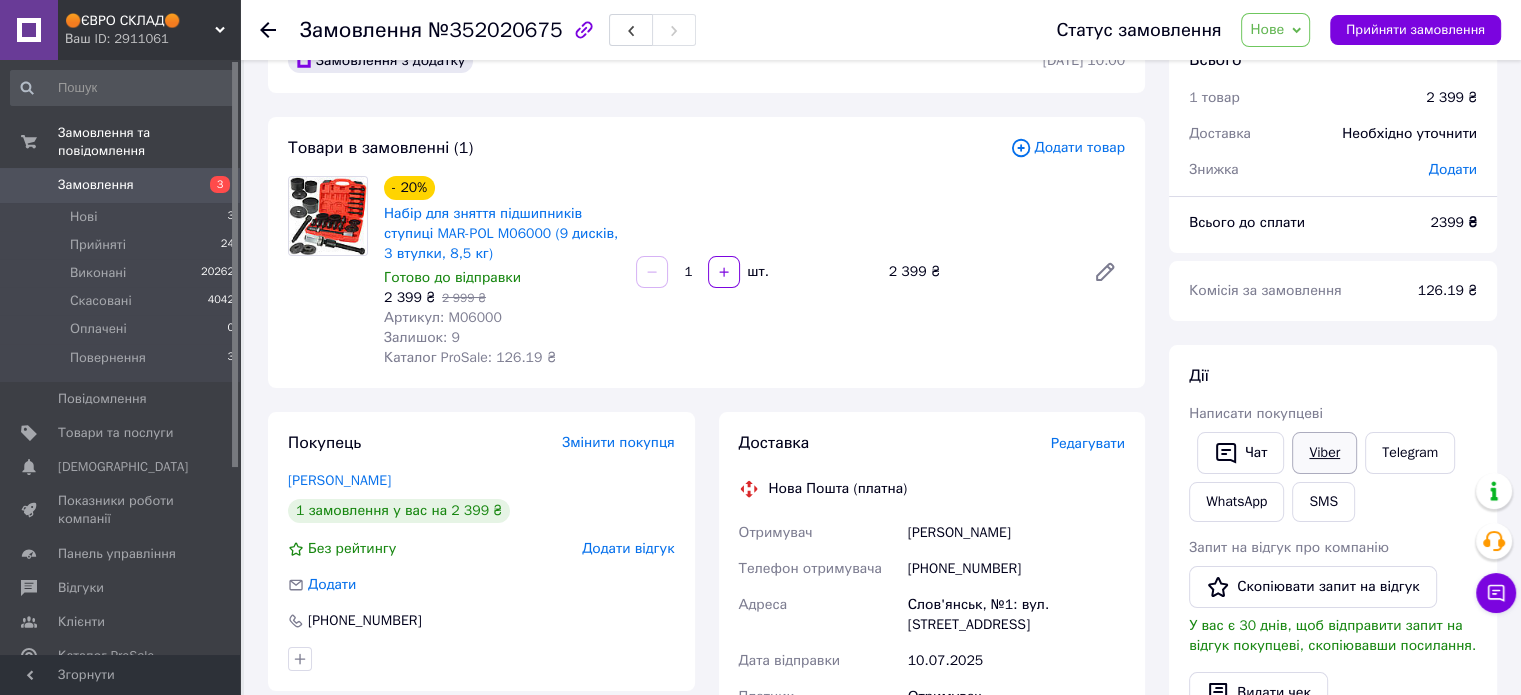 click on "Viber" at bounding box center [1324, 453] 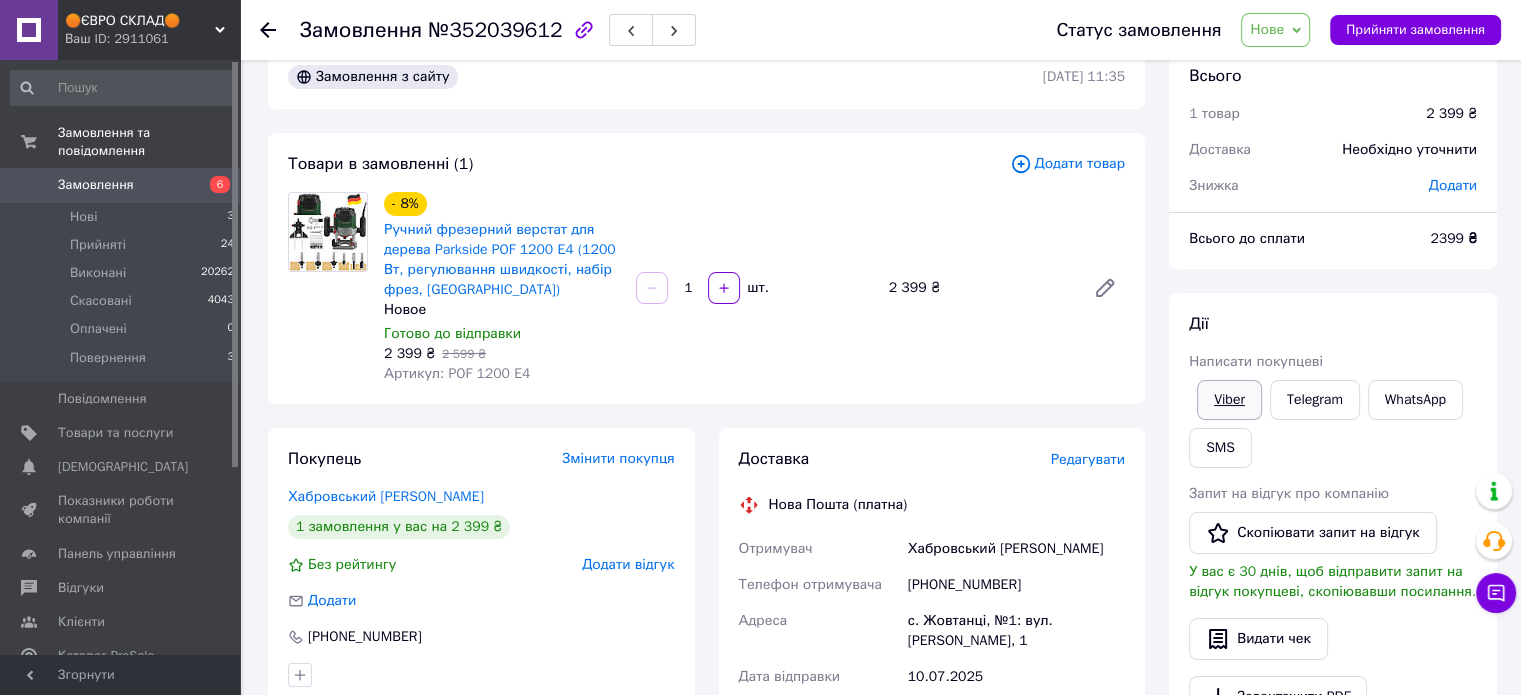 scroll, scrollTop: 39, scrollLeft: 0, axis: vertical 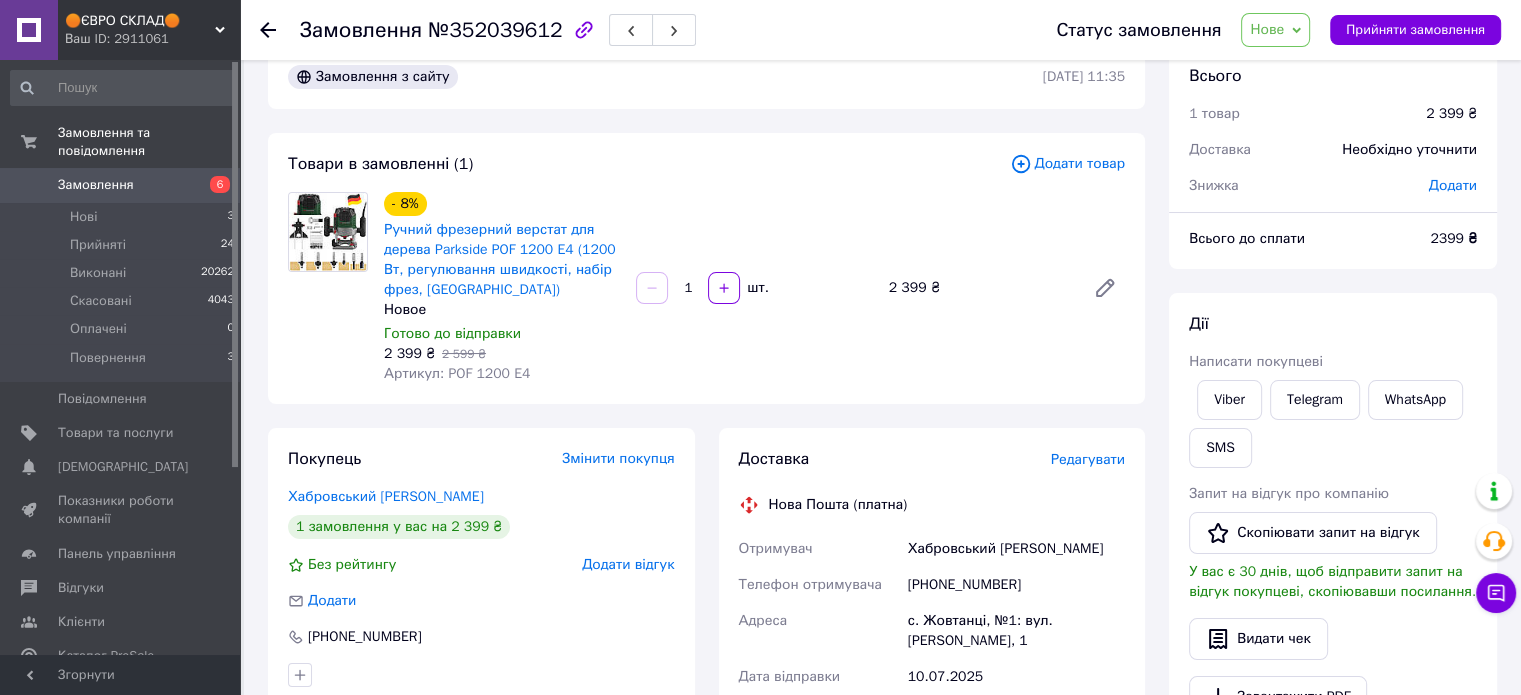 click on "Замовлення" at bounding box center (121, 185) 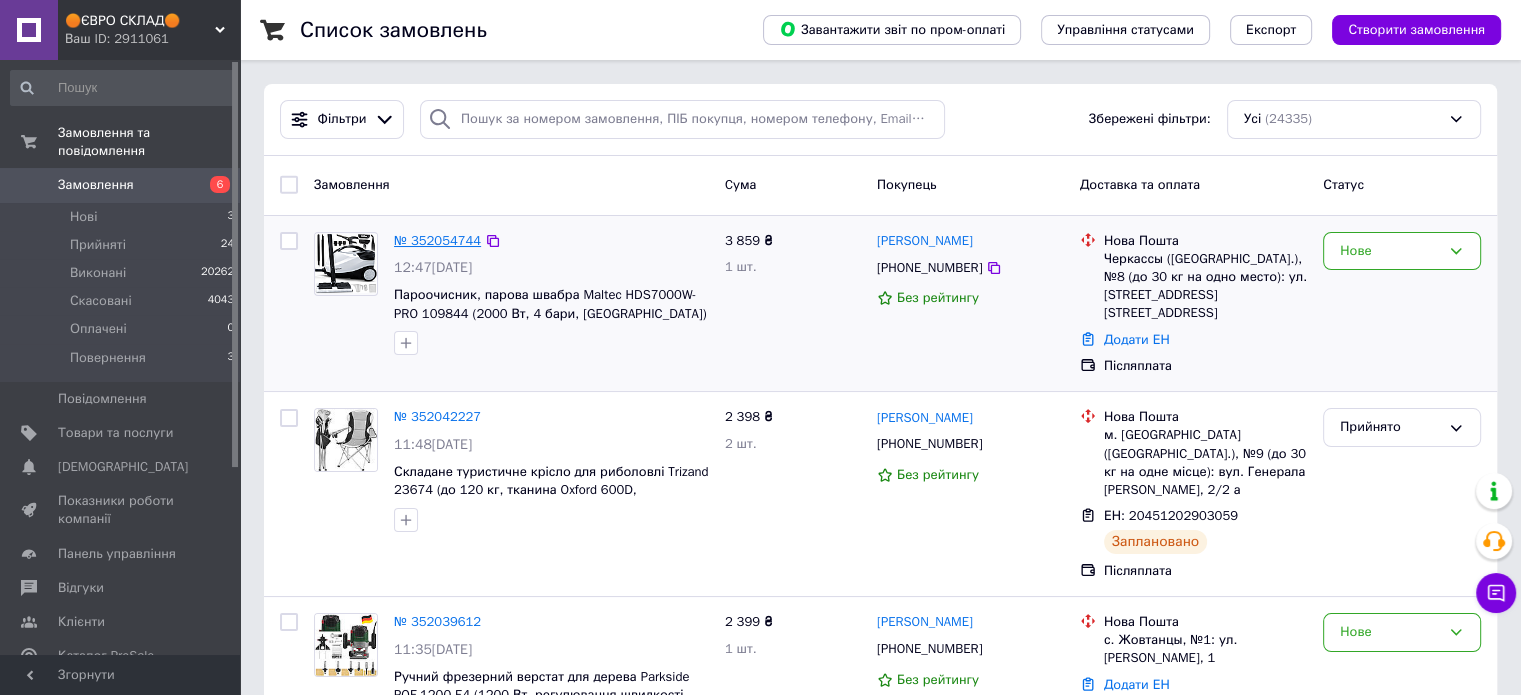 click on "№ 352054744" at bounding box center (437, 240) 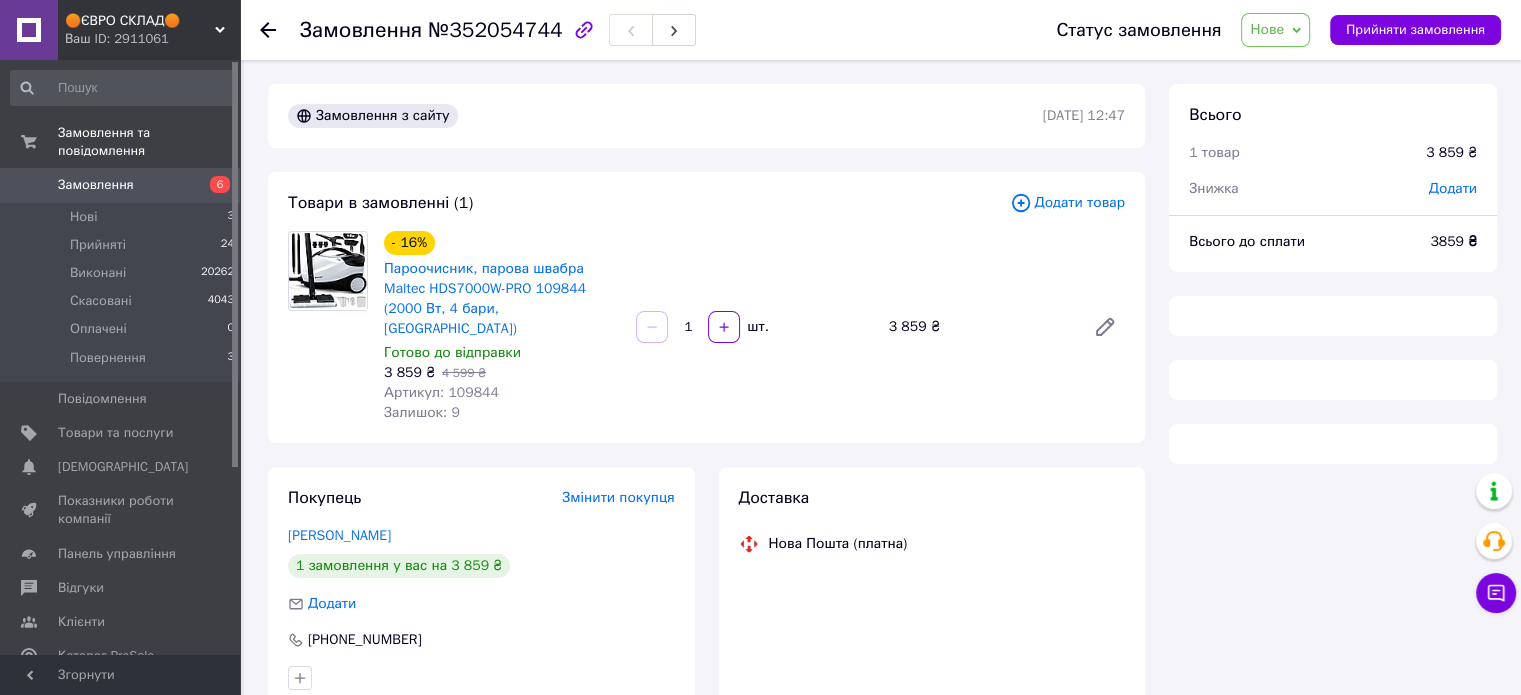 click on "Артикул: 109844" at bounding box center (441, 392) 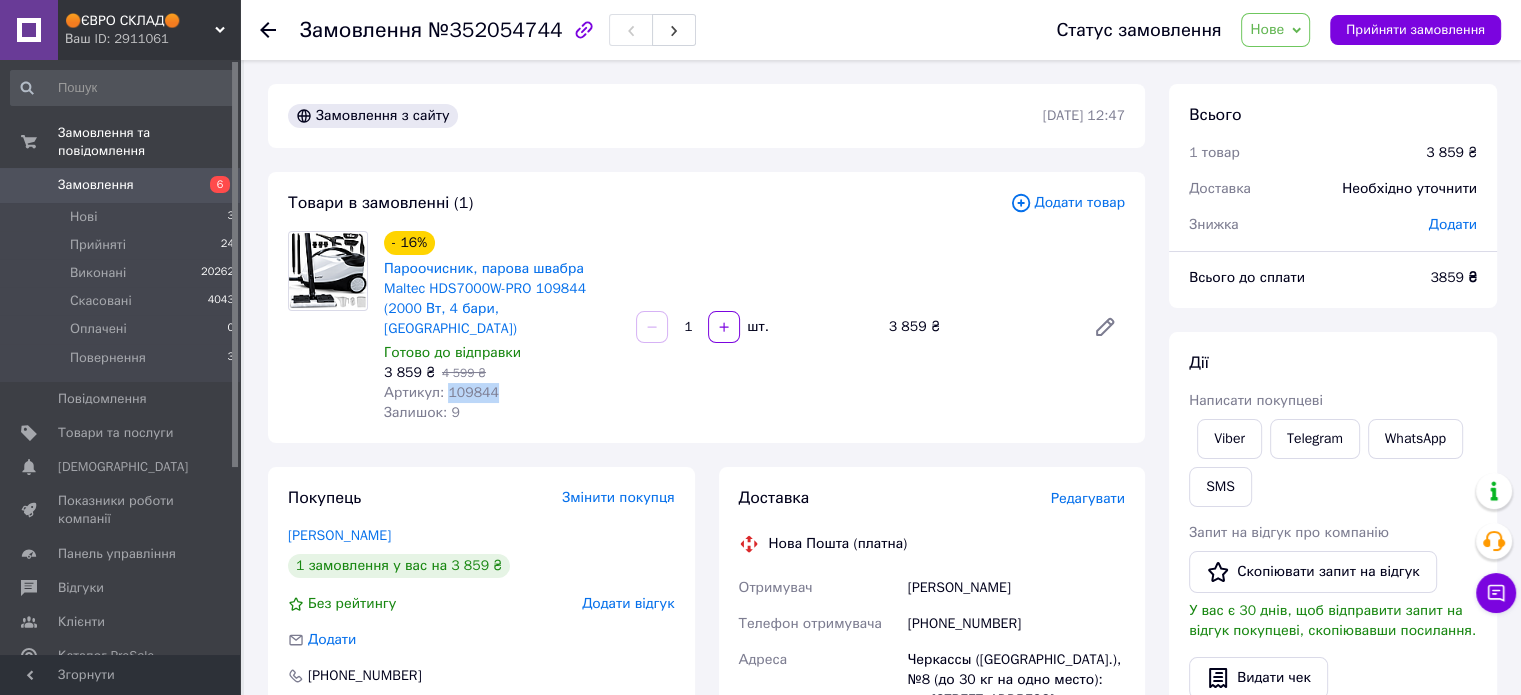 click on "Артикул: 109844" at bounding box center [441, 392] 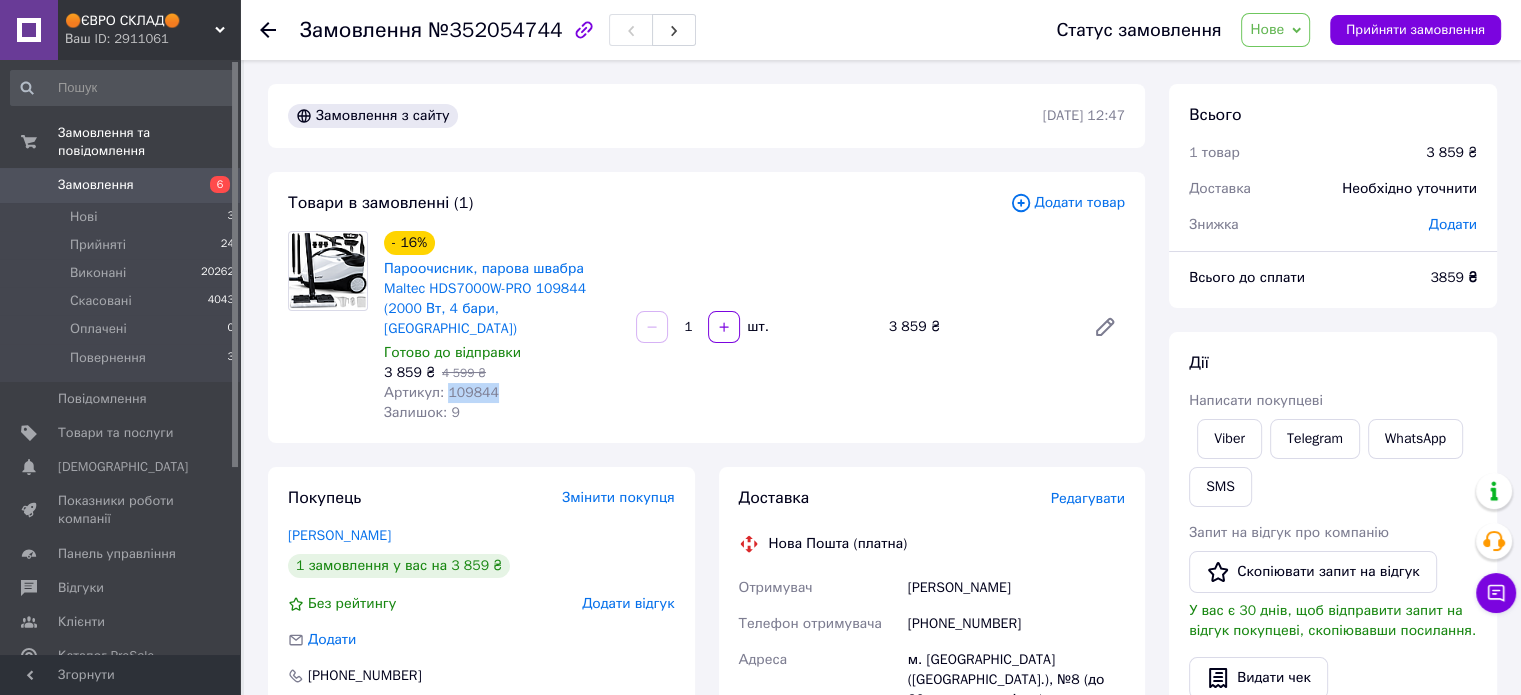 copy on "109844" 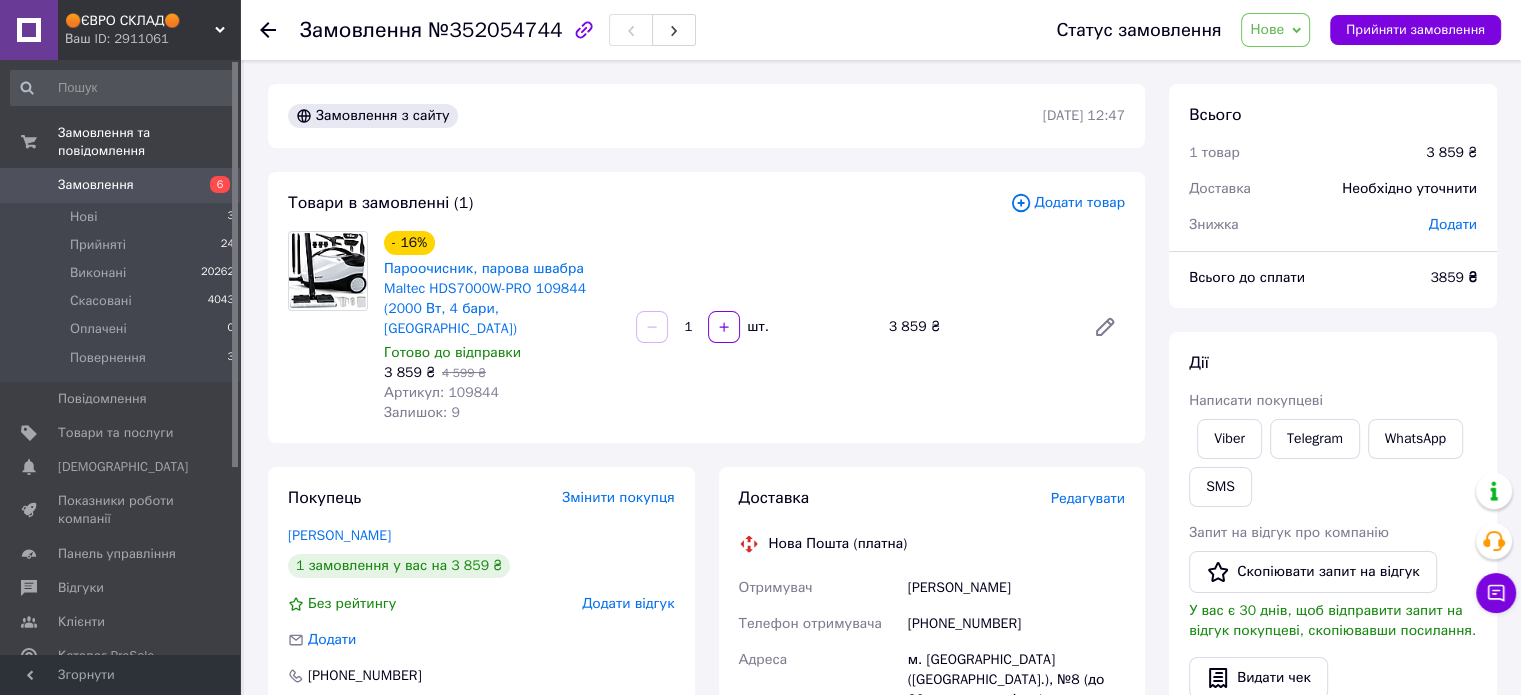 click on "- 16% Пароочисник, парова швабра Maltec HDS7000W-PRO 109844 (2000 Вт, 4 бари, Польща) Готово до відправки 3 859 ₴   4 599 ₴ Артикул: 109844 Залишок: 9 1   шт. 3 859 ₴" at bounding box center (754, 327) 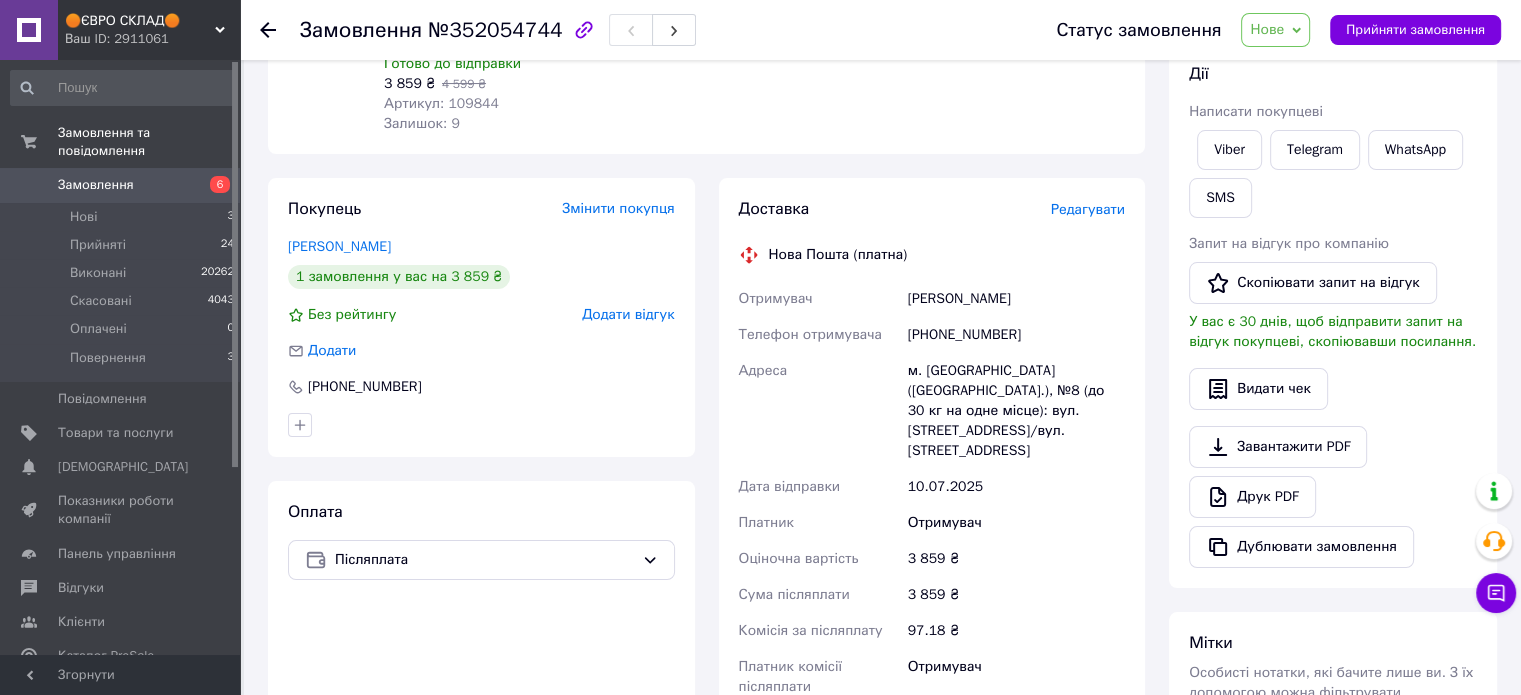 scroll, scrollTop: 300, scrollLeft: 0, axis: vertical 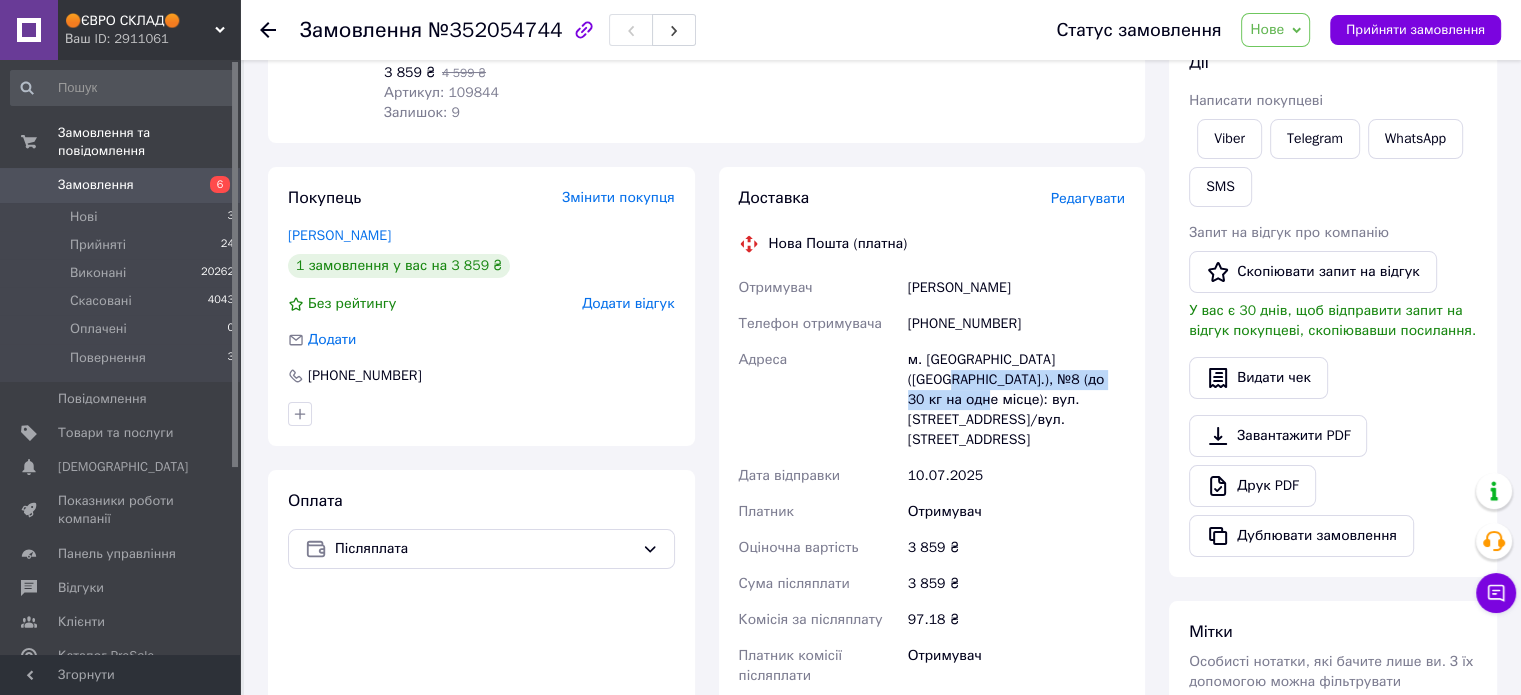 click on "м. [GEOGRAPHIC_DATA] ([GEOGRAPHIC_DATA].), №8 (до 30 кг на одне місце): вул. [STREET_ADDRESS]/вул. [STREET_ADDRESS]" at bounding box center (1016, 400) 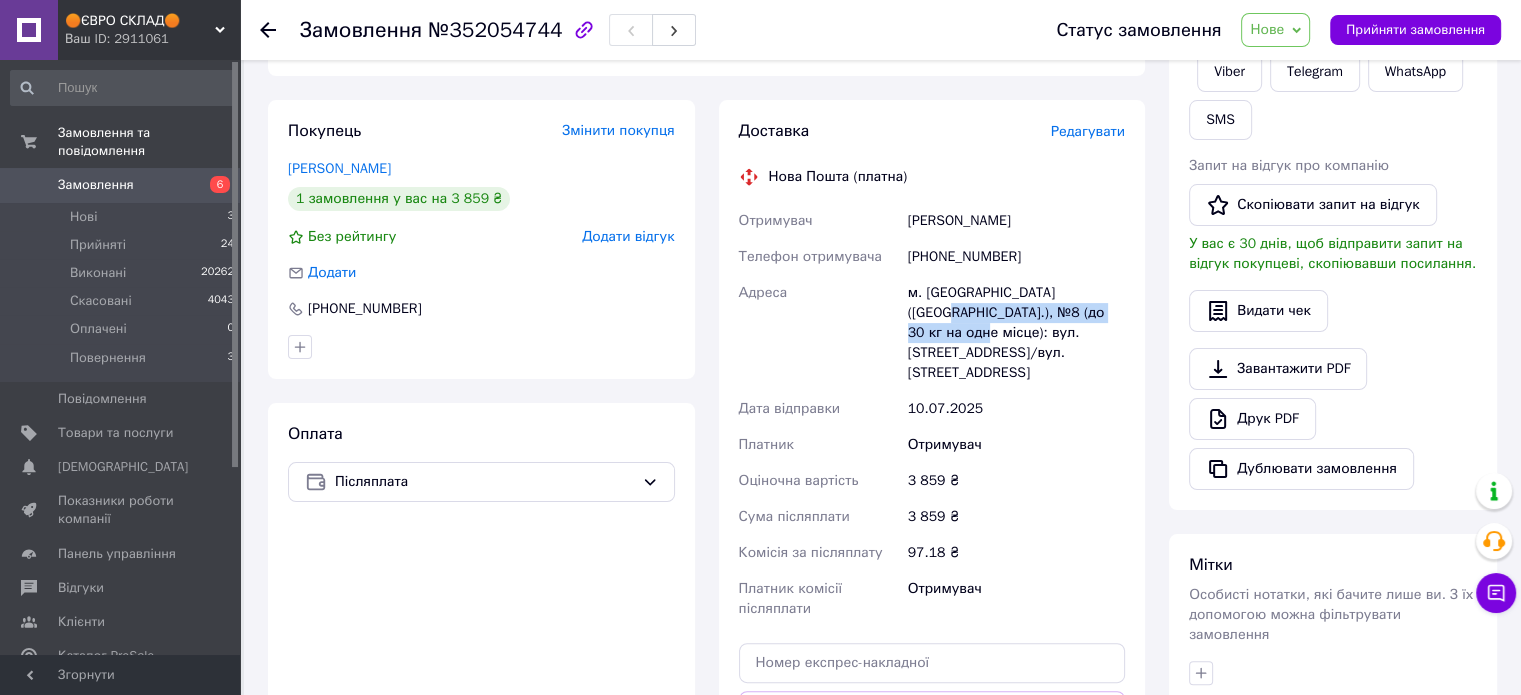 scroll, scrollTop: 500, scrollLeft: 0, axis: vertical 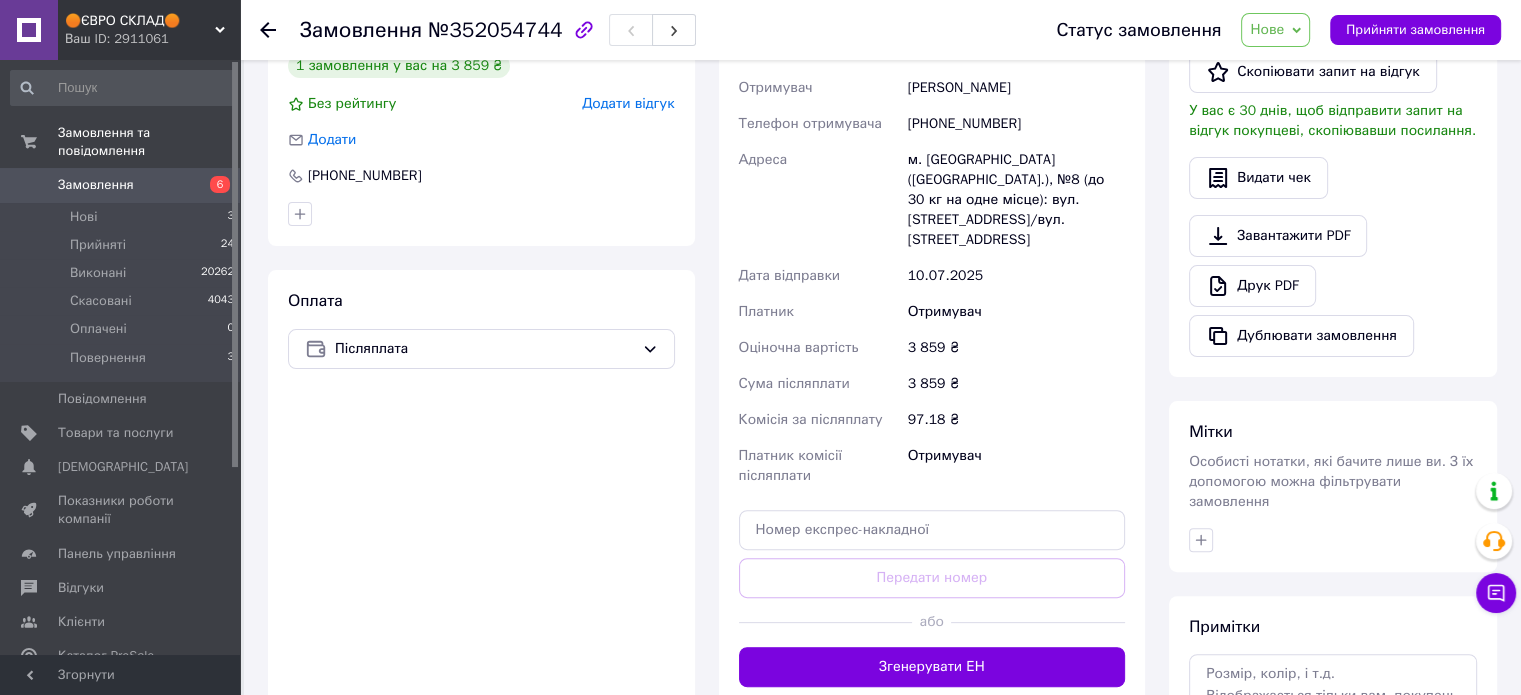 click on "Покупець Змінити покупця Головченко Ігор 1 замовлення у вас на 3 859 ₴ Без рейтингу   Додати відгук Додати +380972965157 Оплата Післяплата" at bounding box center (481, 337) 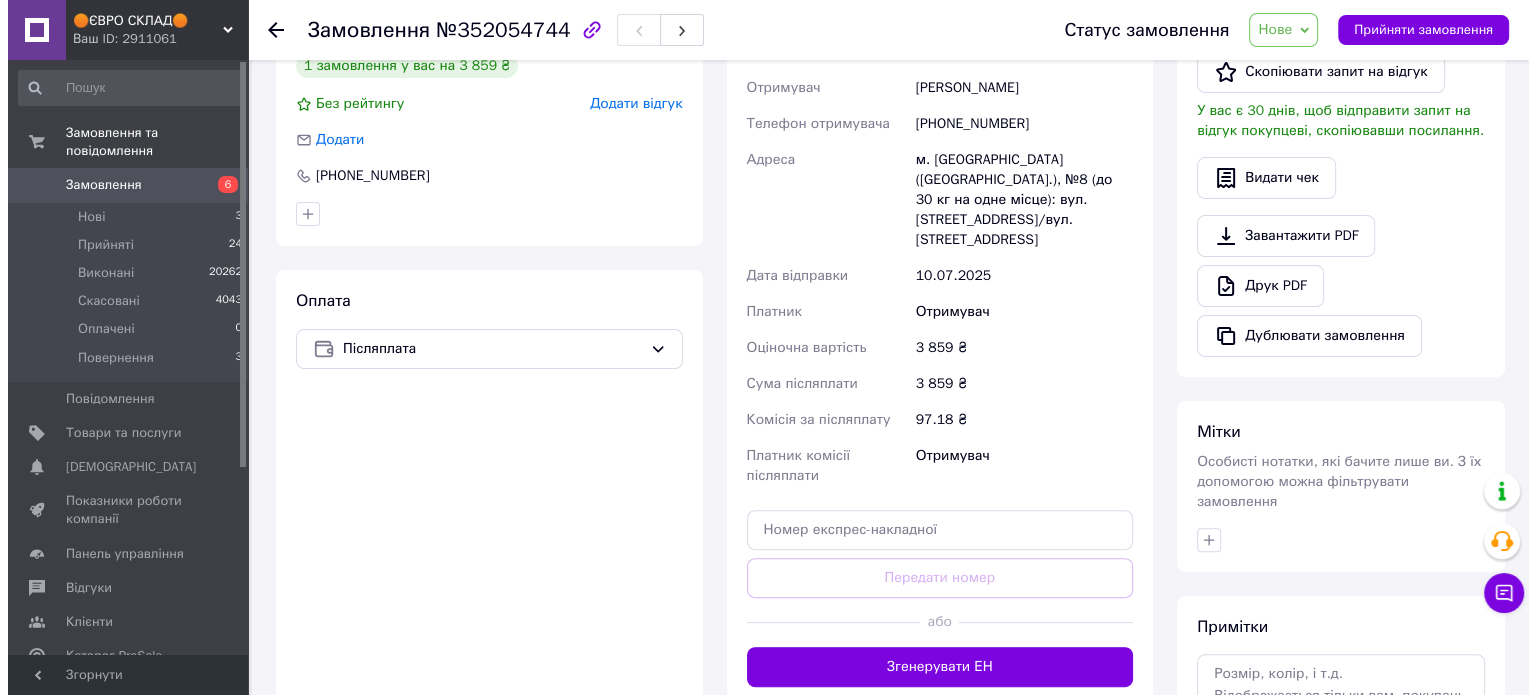 scroll, scrollTop: 0, scrollLeft: 0, axis: both 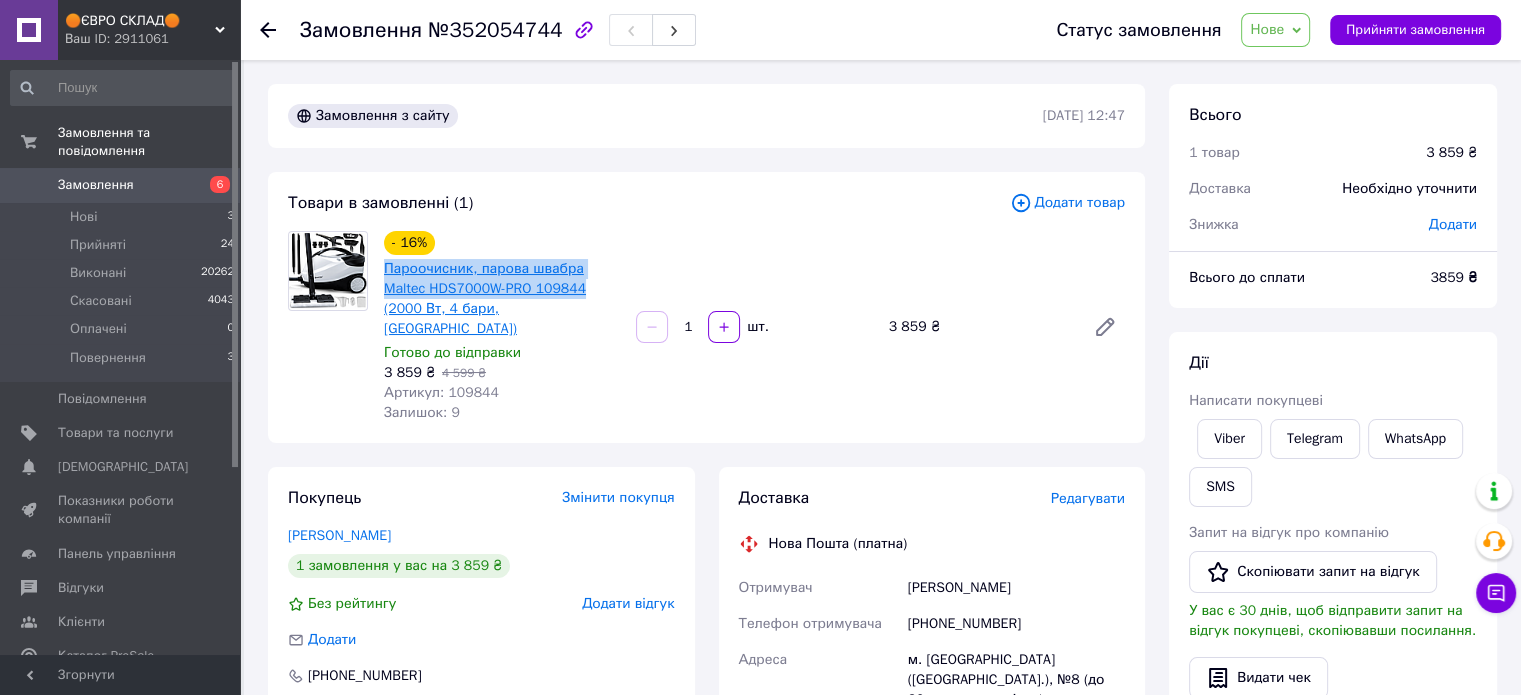 drag, startPoint x: 380, startPoint y: 263, endPoint x: 580, endPoint y: 299, distance: 203.21417 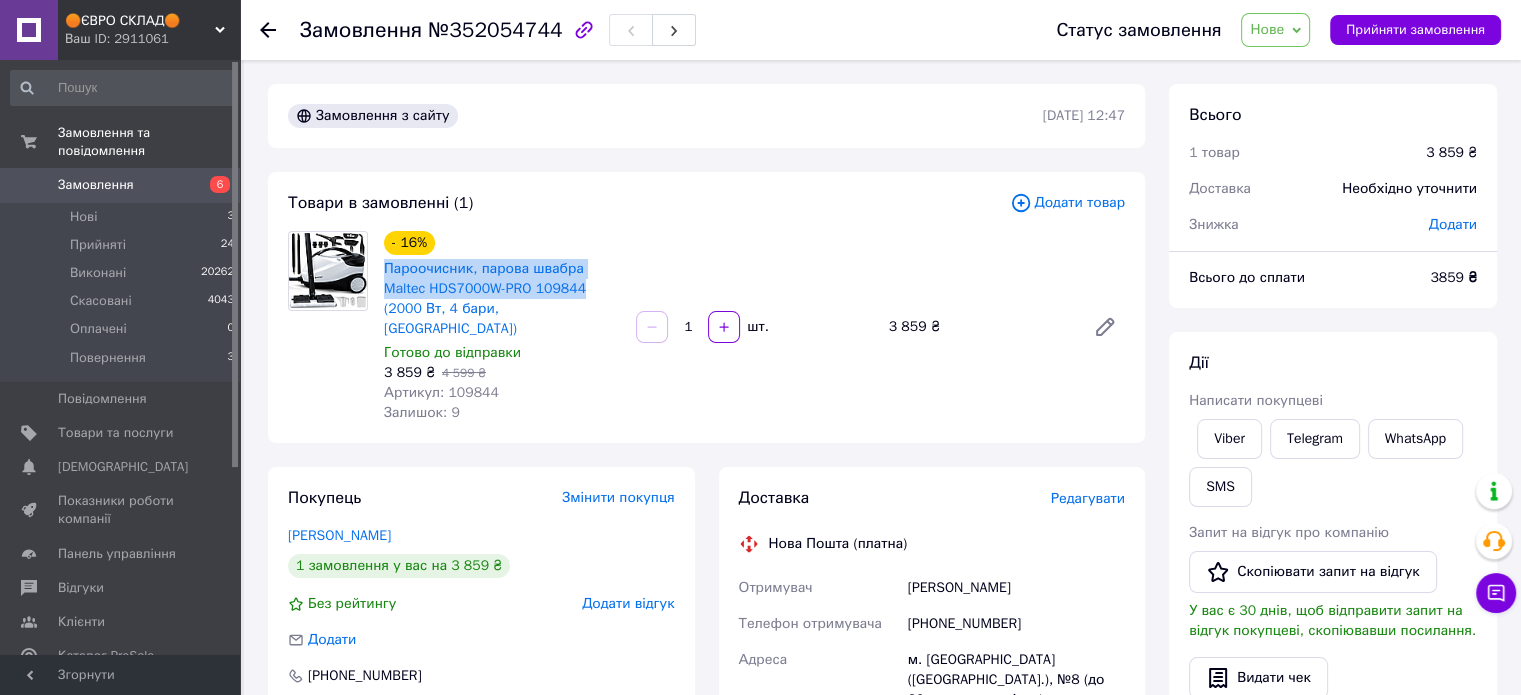 copy on "Пароочисник, парова швабра Maltec HDS7000W-PRO 109844" 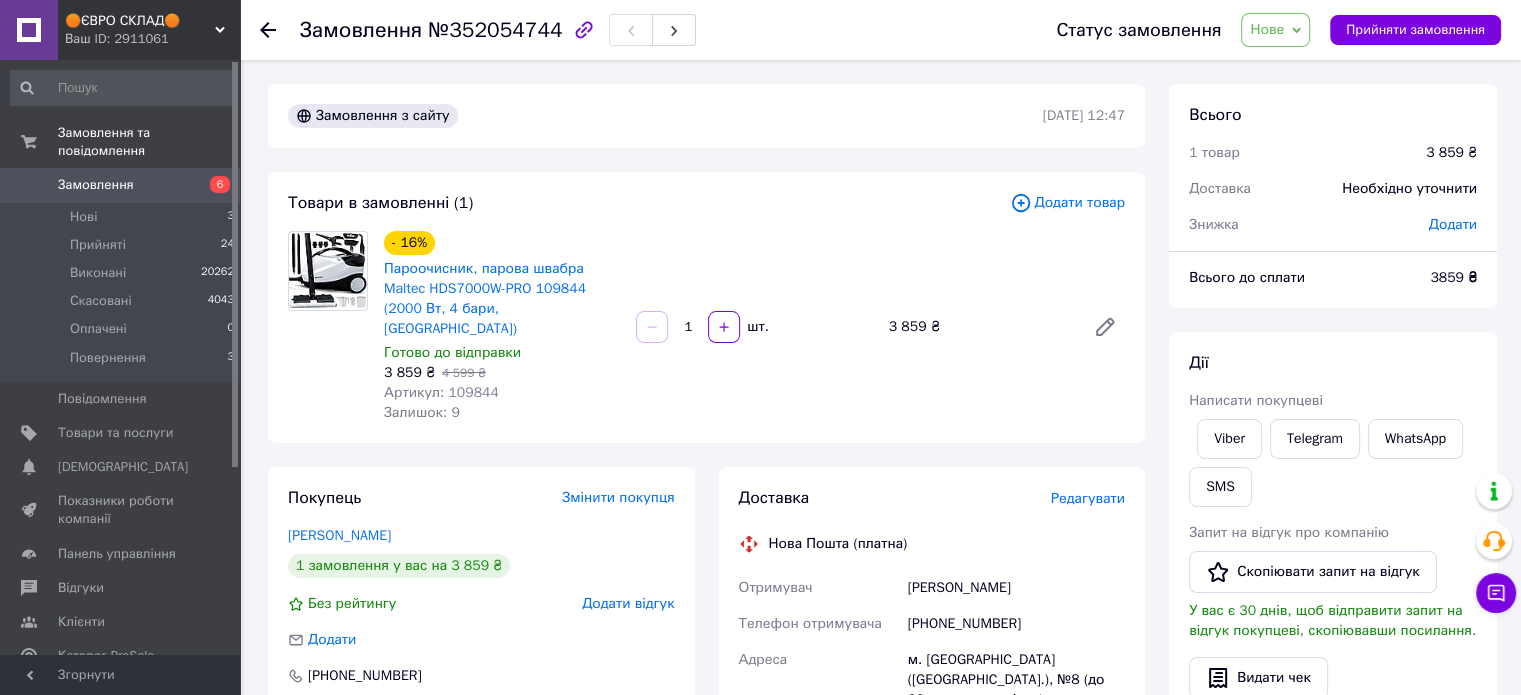 click on "Редагувати" at bounding box center [1088, 498] 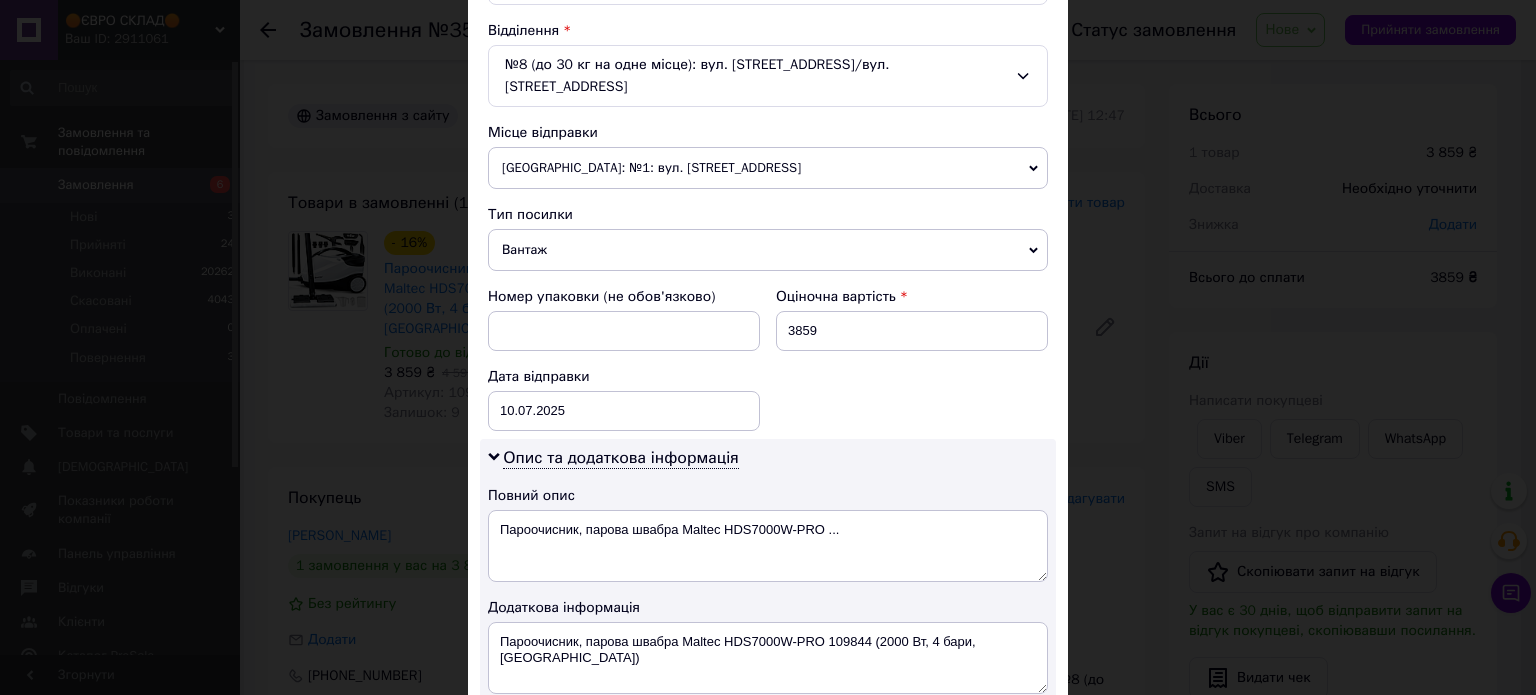 scroll, scrollTop: 1000, scrollLeft: 0, axis: vertical 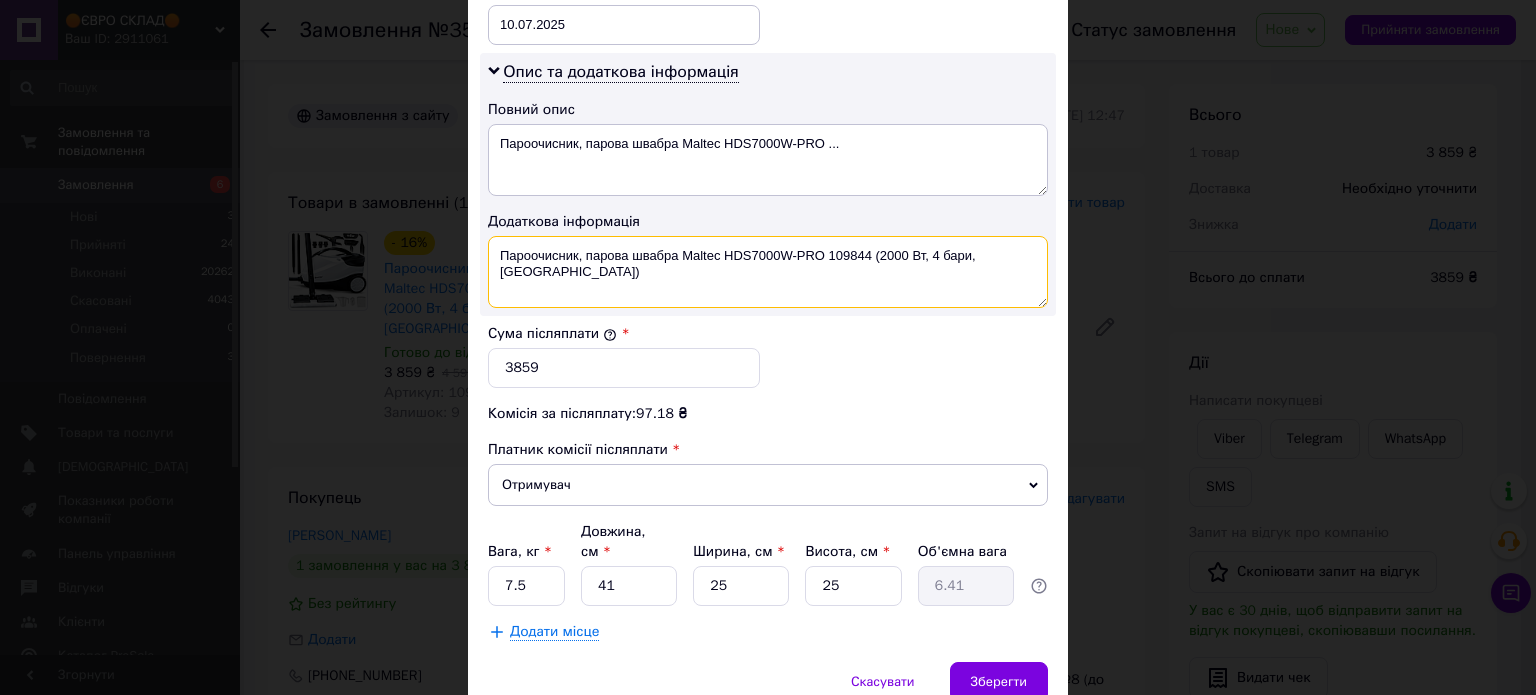 click on "Пароочисник, парова швабра Maltec HDS7000W-PRO 109844 (2000 Вт, 4 бари, [GEOGRAPHIC_DATA])" at bounding box center (768, 272) 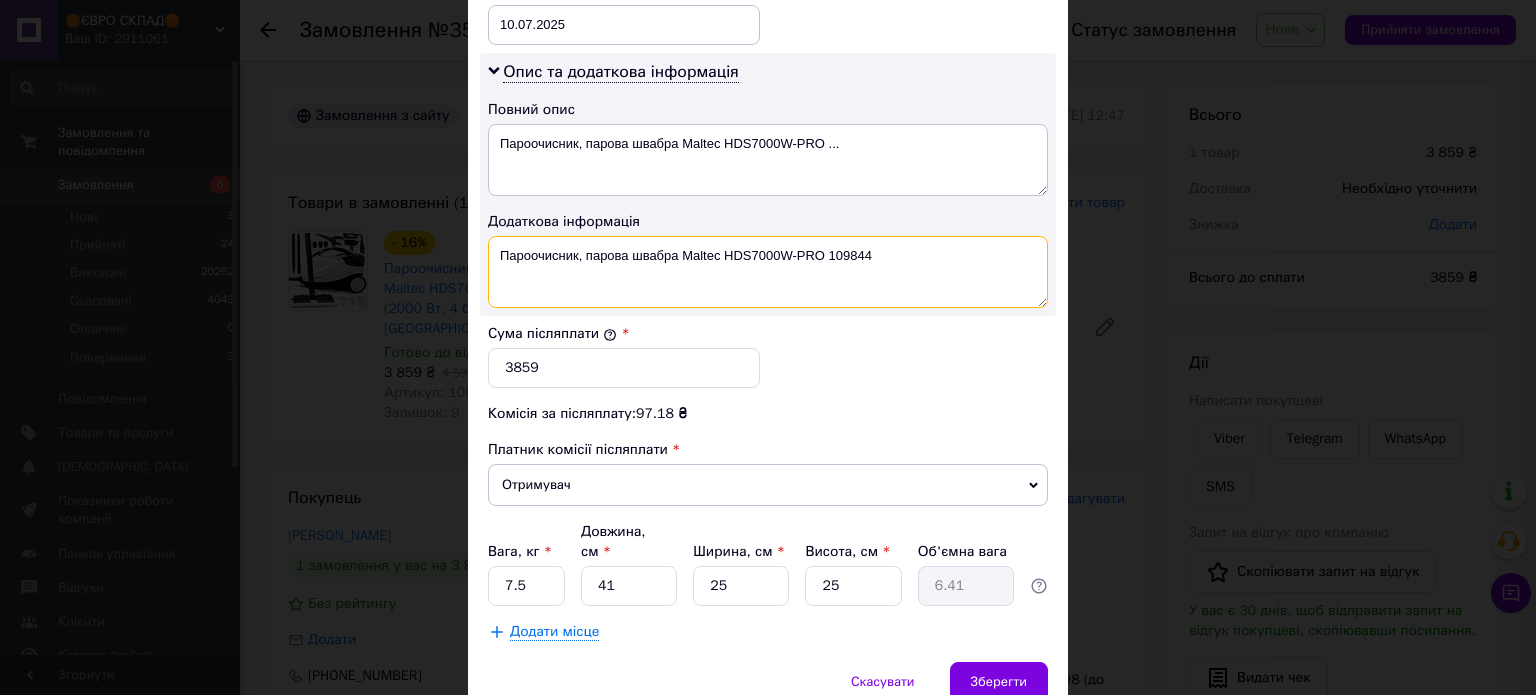 drag, startPoint x: 676, startPoint y: 225, endPoint x: 574, endPoint y: 233, distance: 102.31325 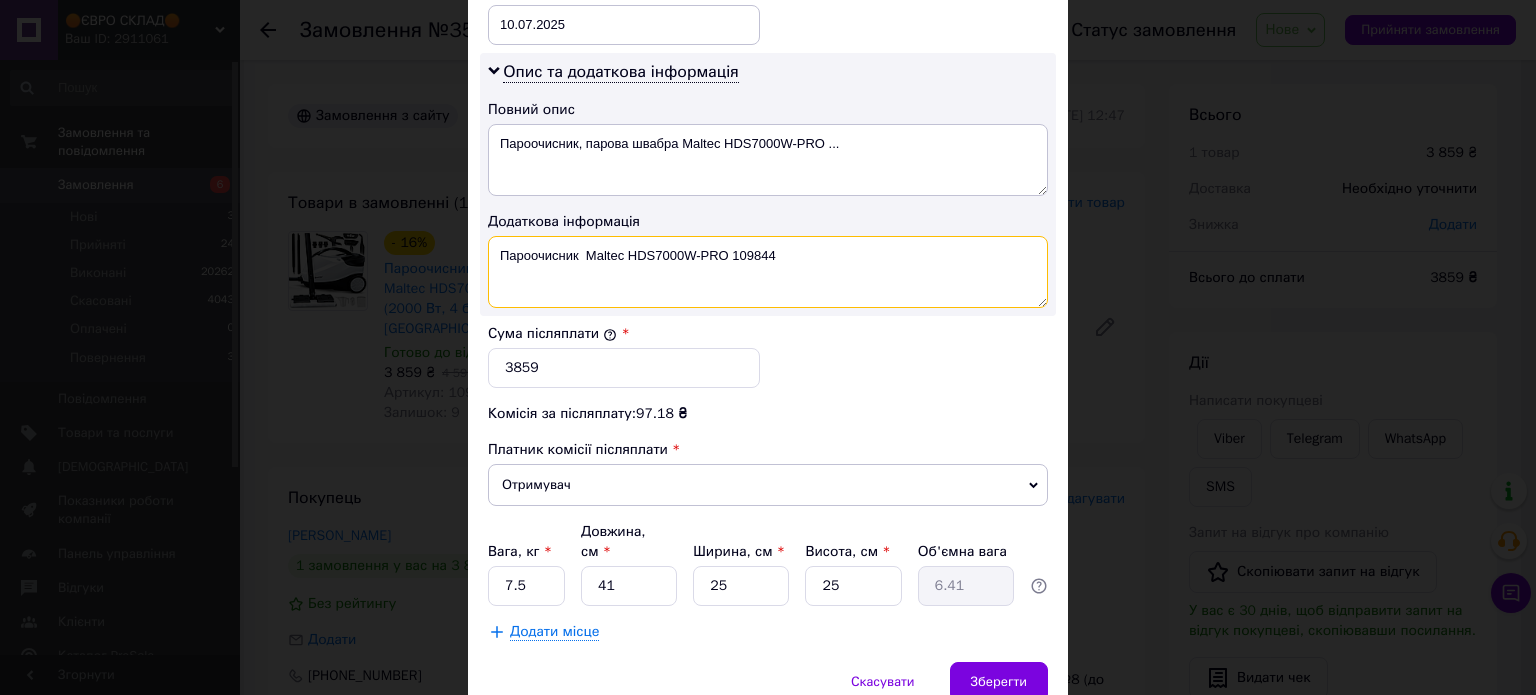 click on "Пароочисник  Maltec HDS7000W-PRO 109844" at bounding box center [768, 272] 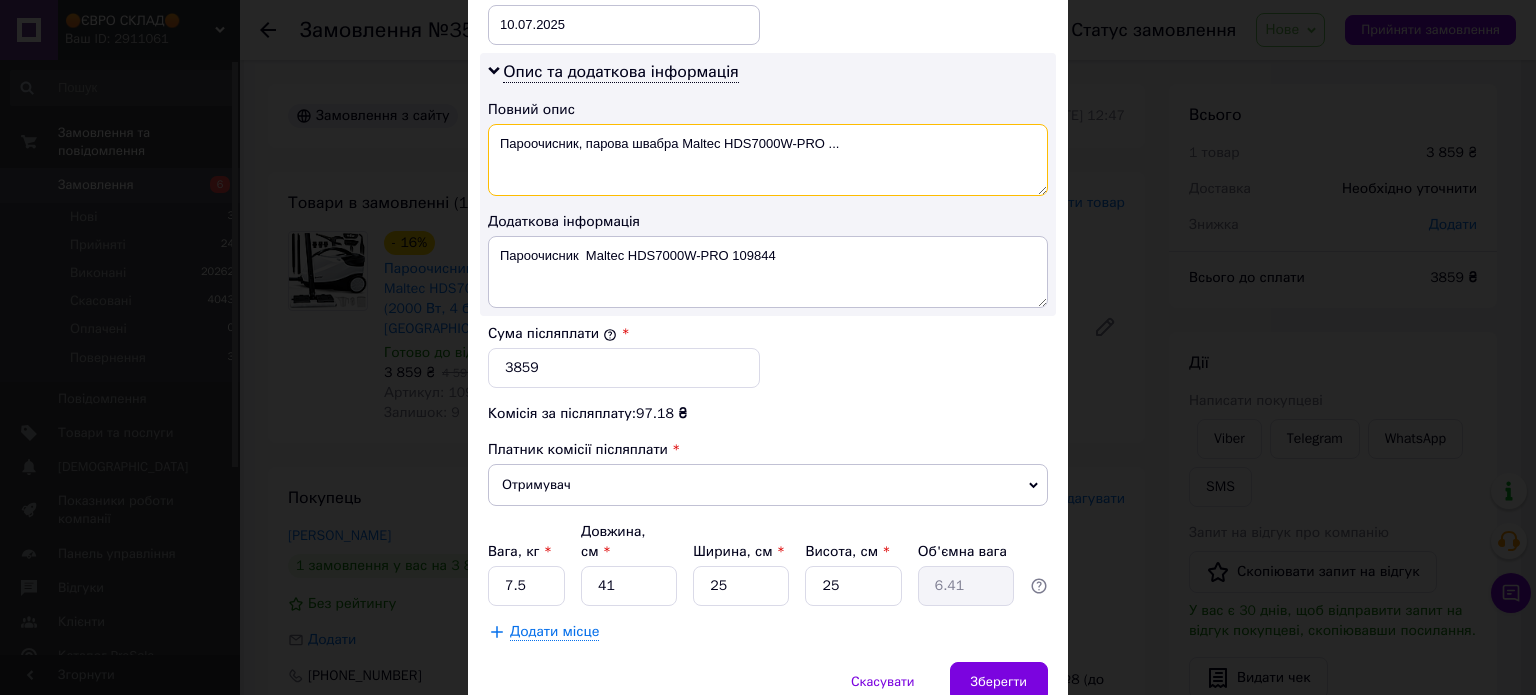 click on "Пароочисник, парова швабра Maltec HDS7000W-PRO ..." at bounding box center [768, 160] 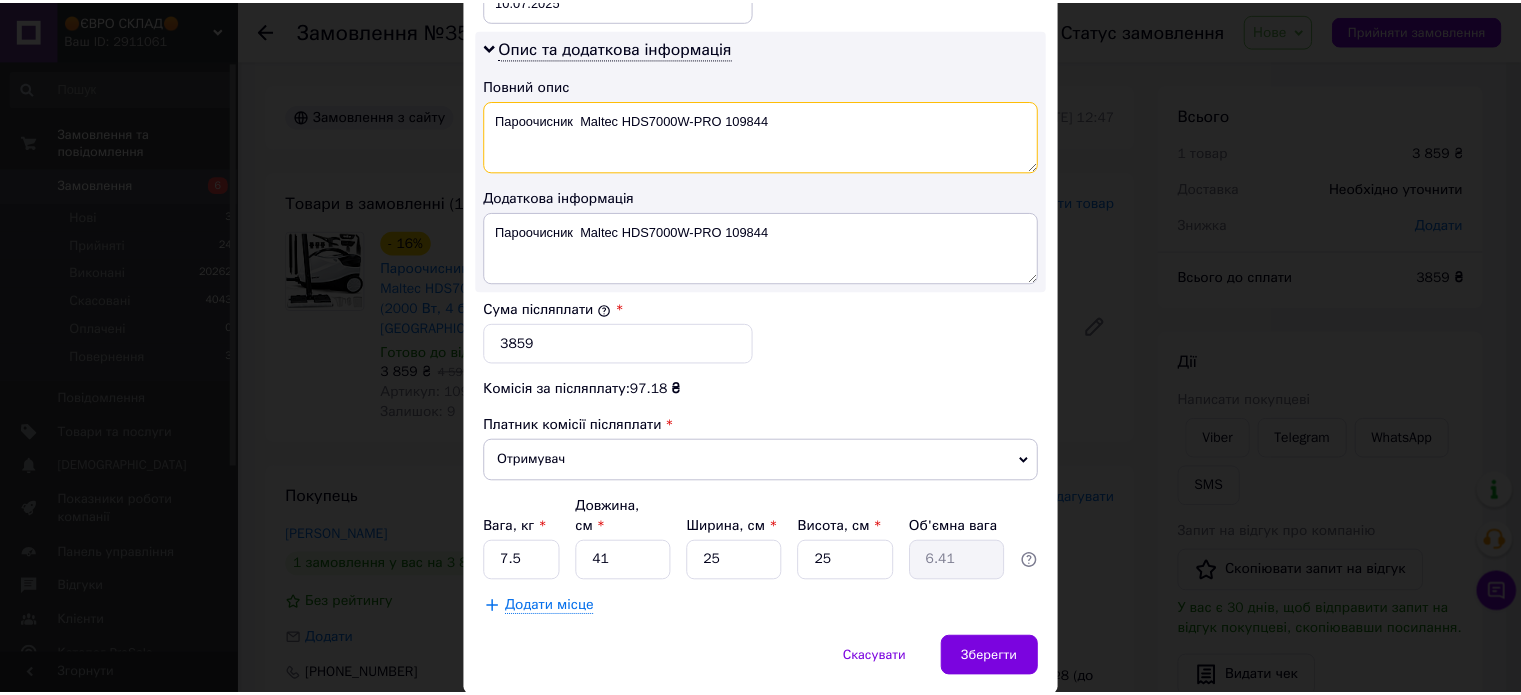 scroll, scrollTop: 1048, scrollLeft: 0, axis: vertical 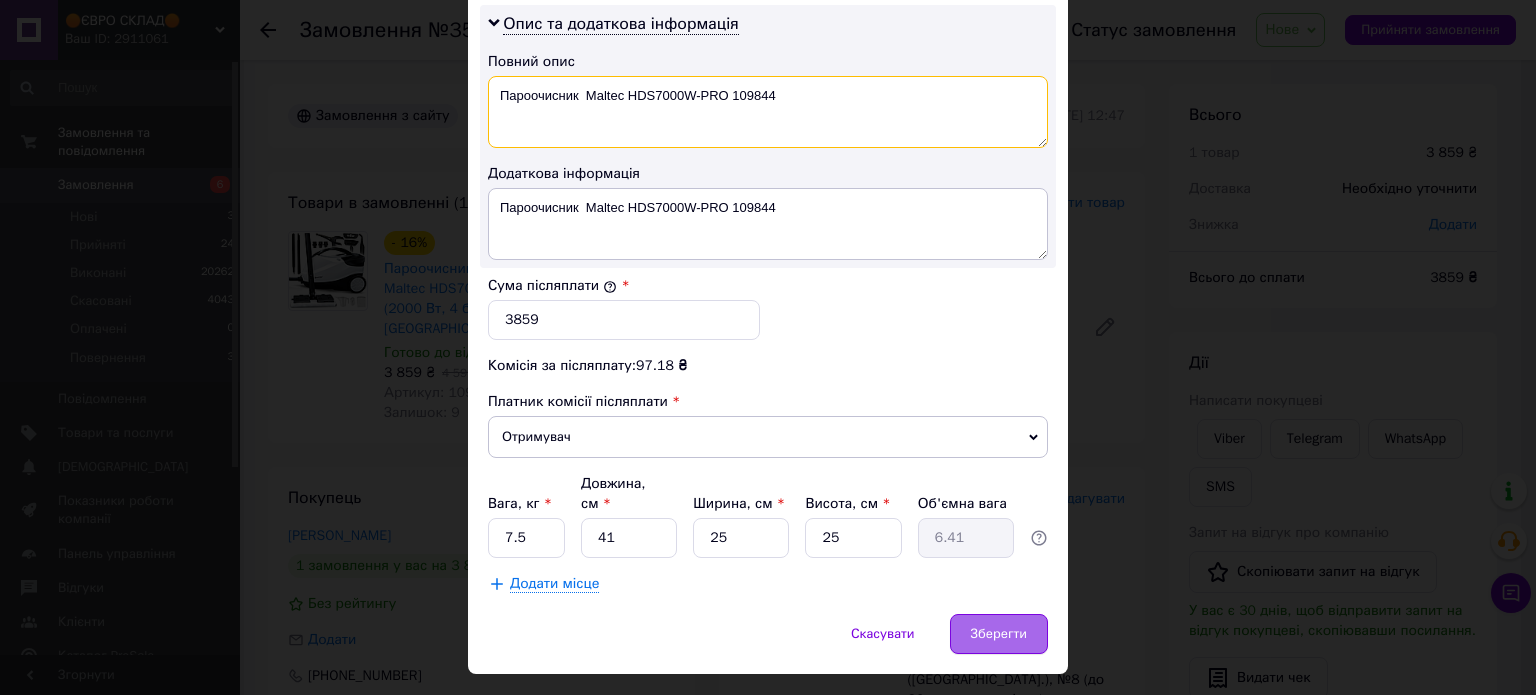 type on "Пароочисник  Maltec HDS7000W-PRO 109844" 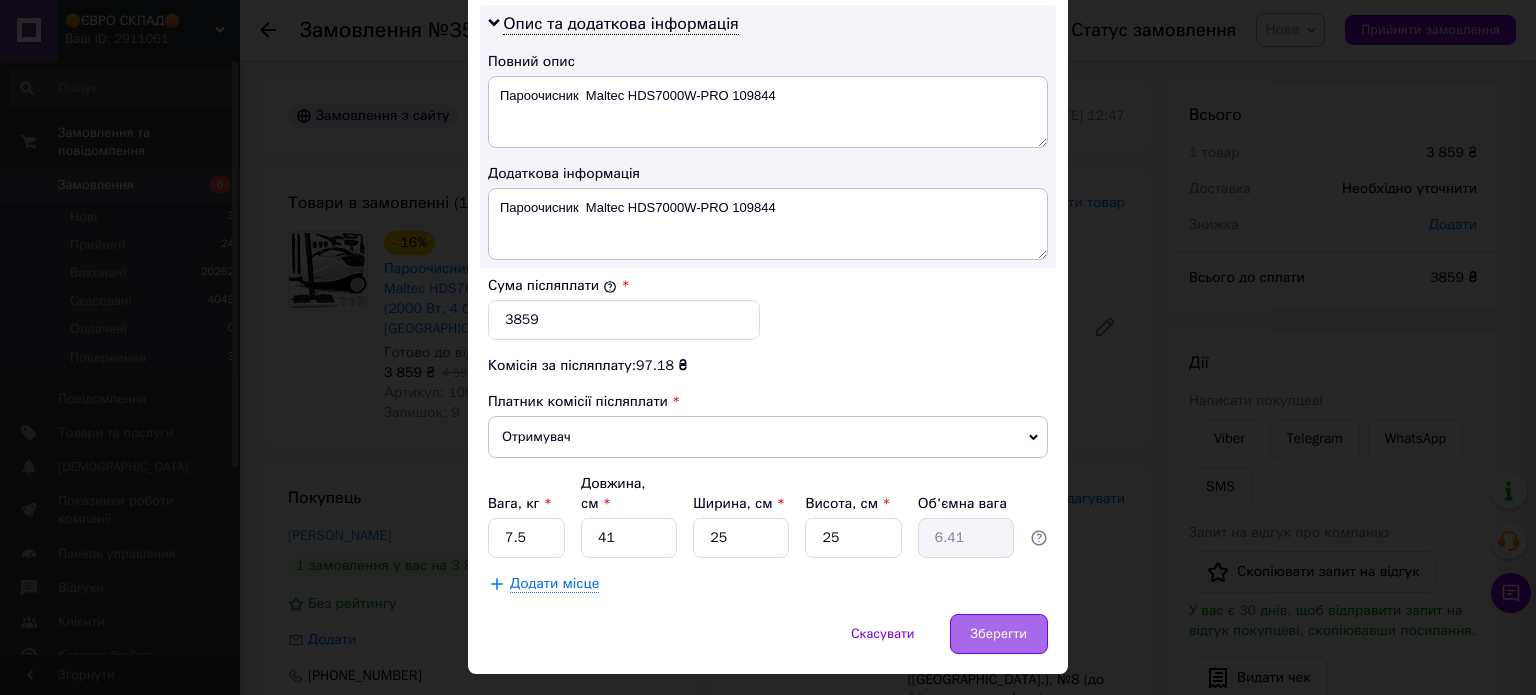 click on "Зберегти" at bounding box center [999, 634] 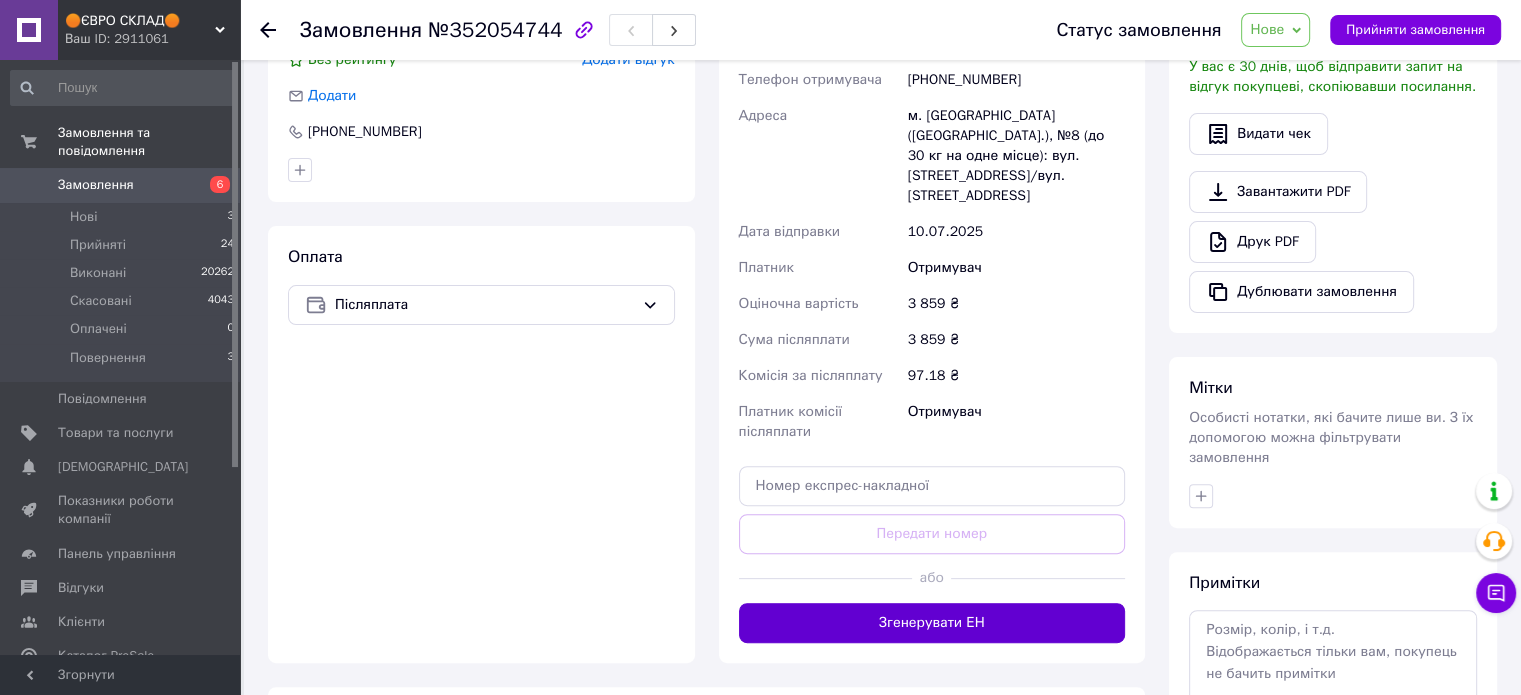scroll, scrollTop: 600, scrollLeft: 0, axis: vertical 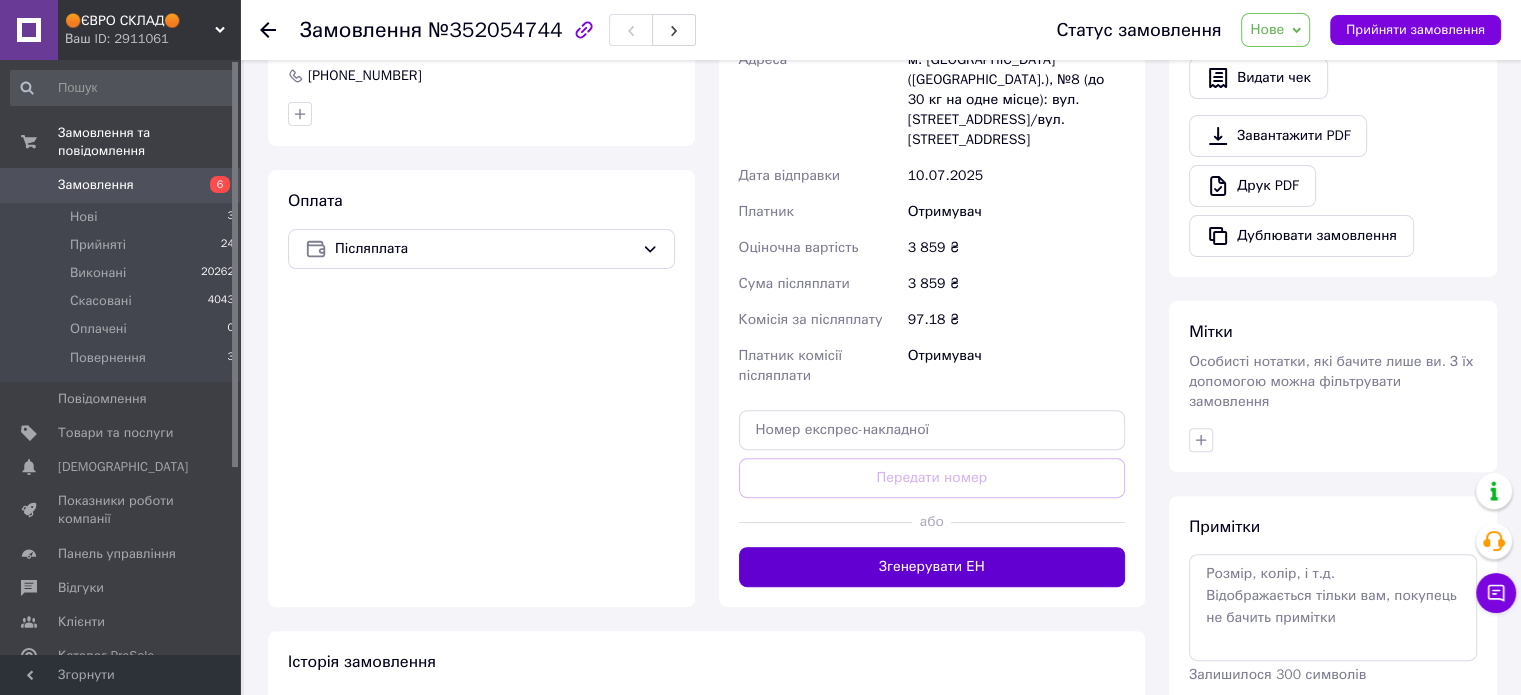 click on "Згенерувати ЕН" at bounding box center [932, 567] 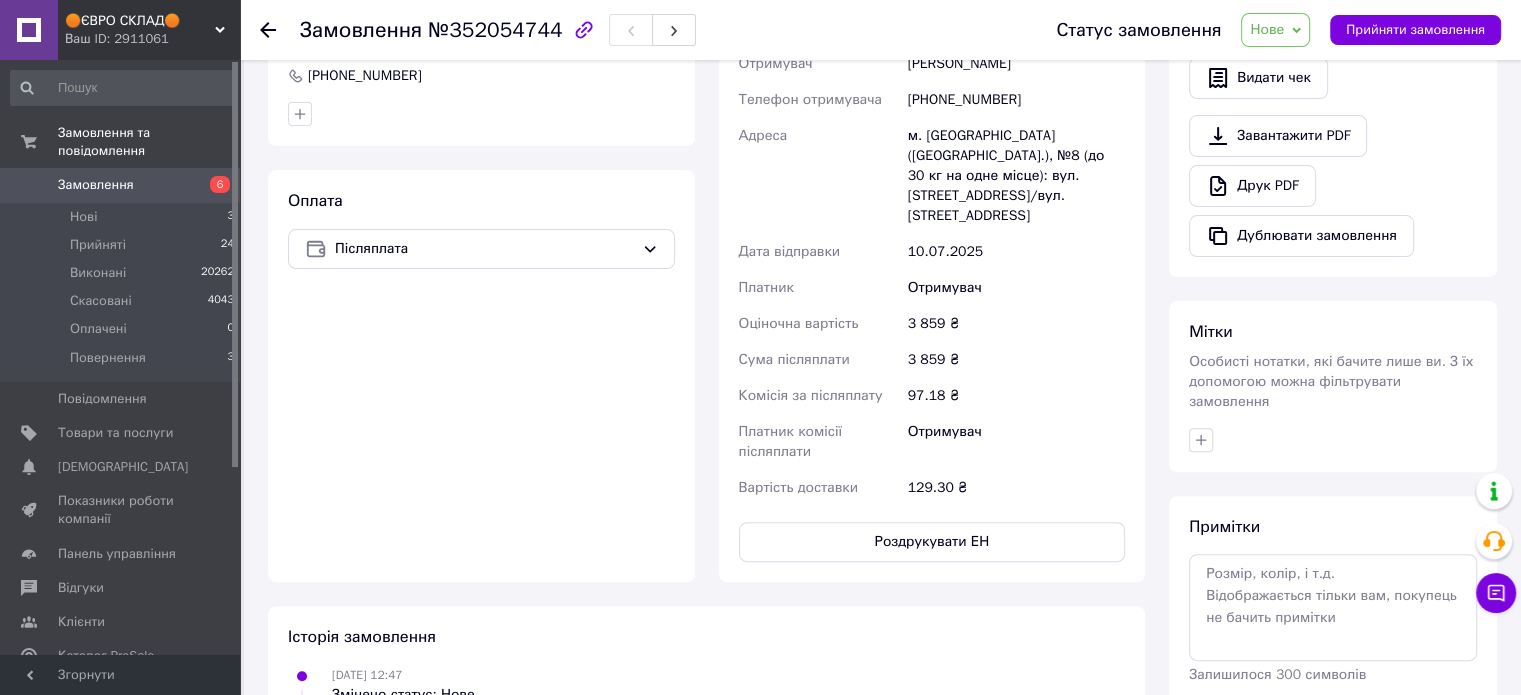 click on "Роздрукувати ЕН" at bounding box center (932, 542) 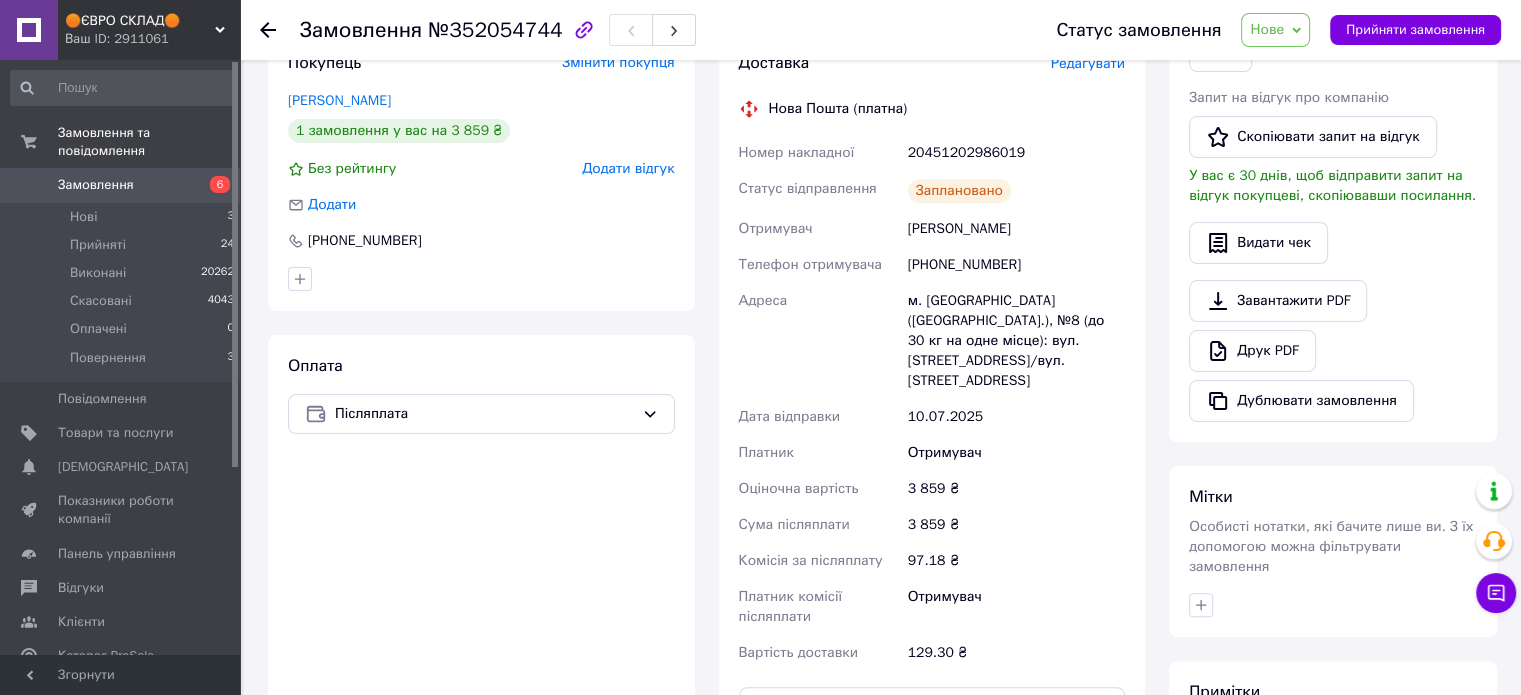 scroll, scrollTop: 400, scrollLeft: 0, axis: vertical 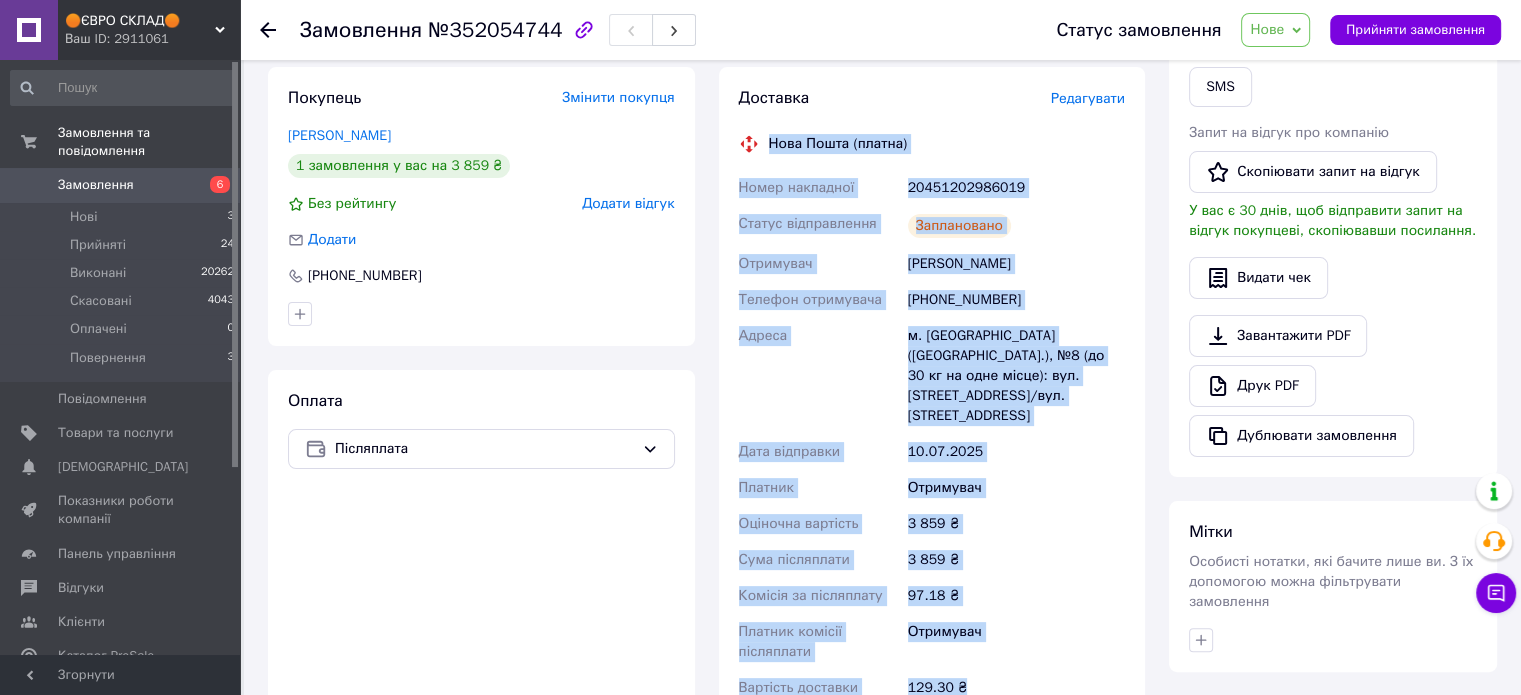 drag, startPoint x: 972, startPoint y: 654, endPoint x: 753, endPoint y: 115, distance: 581.79205 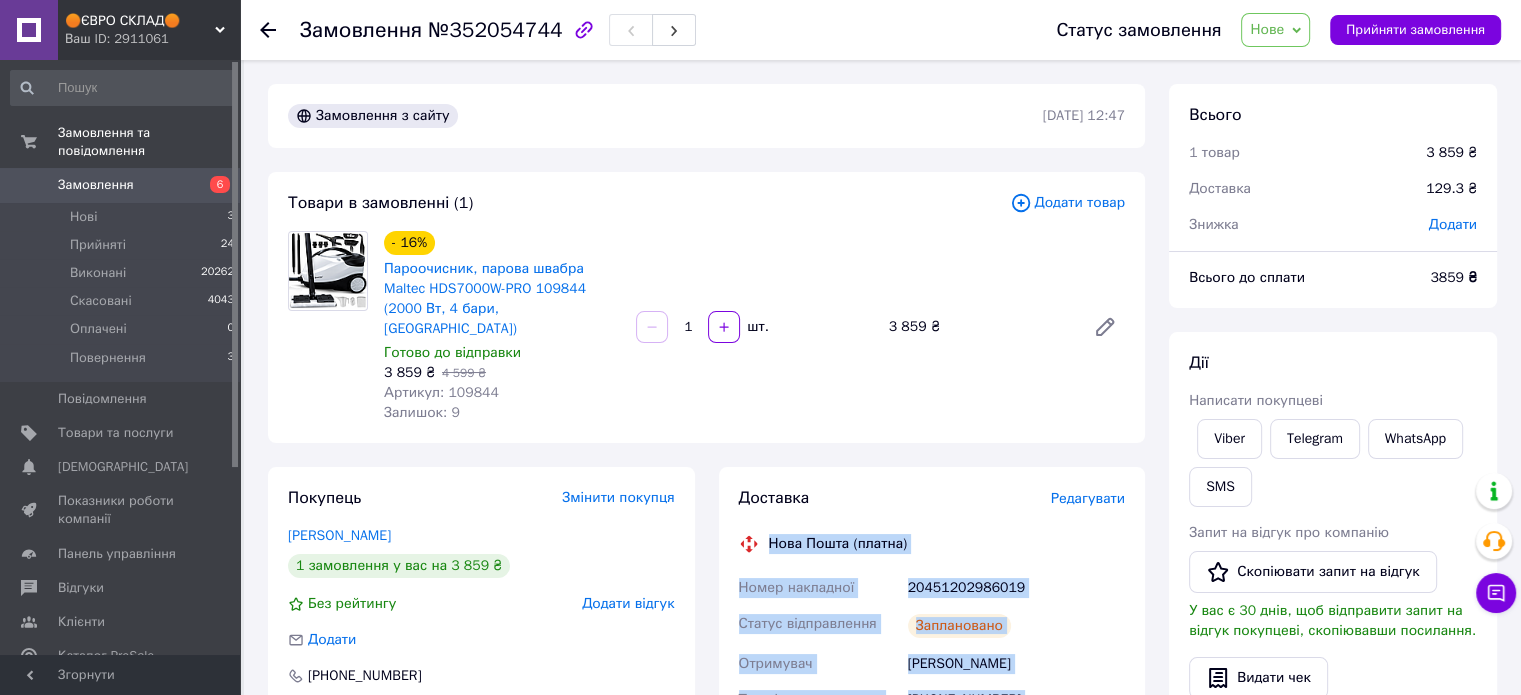 click on "Нове" at bounding box center [1275, 30] 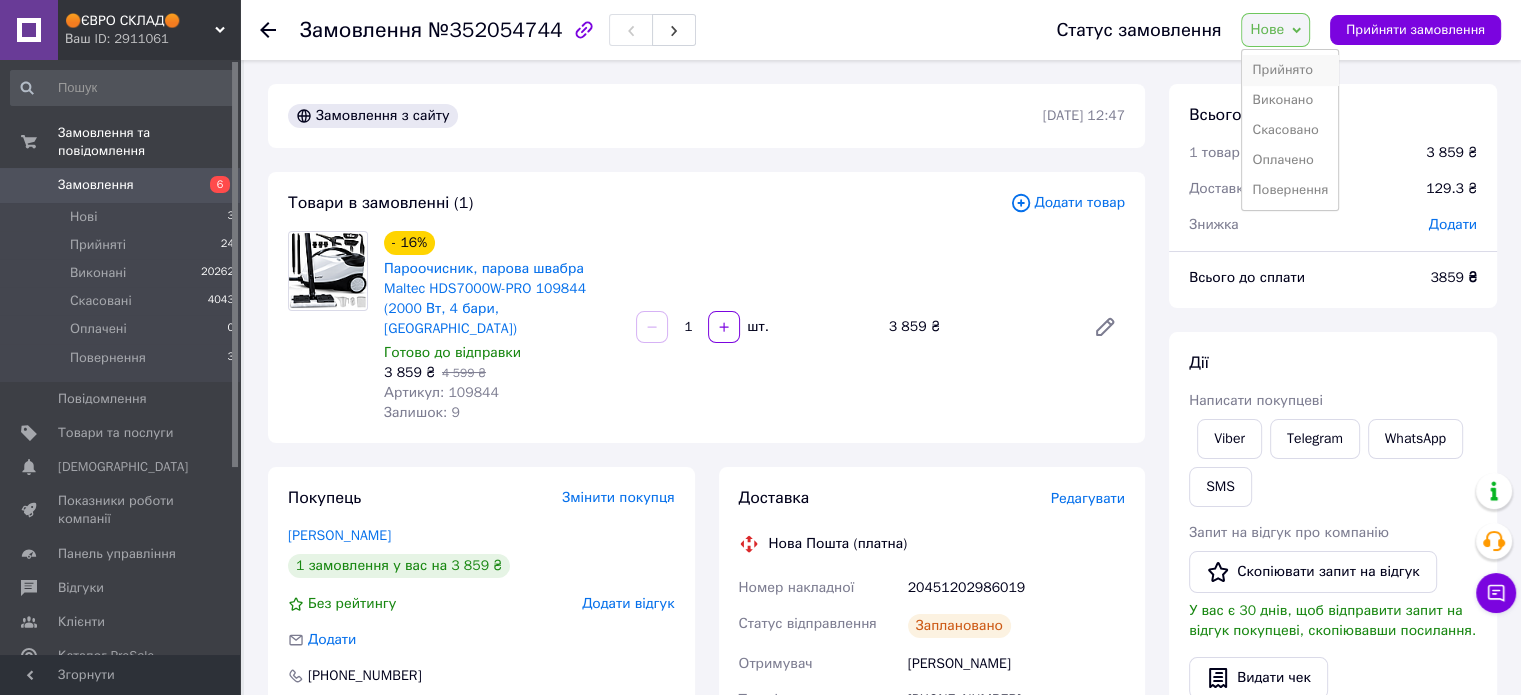 click on "Прийнято" at bounding box center [1290, 70] 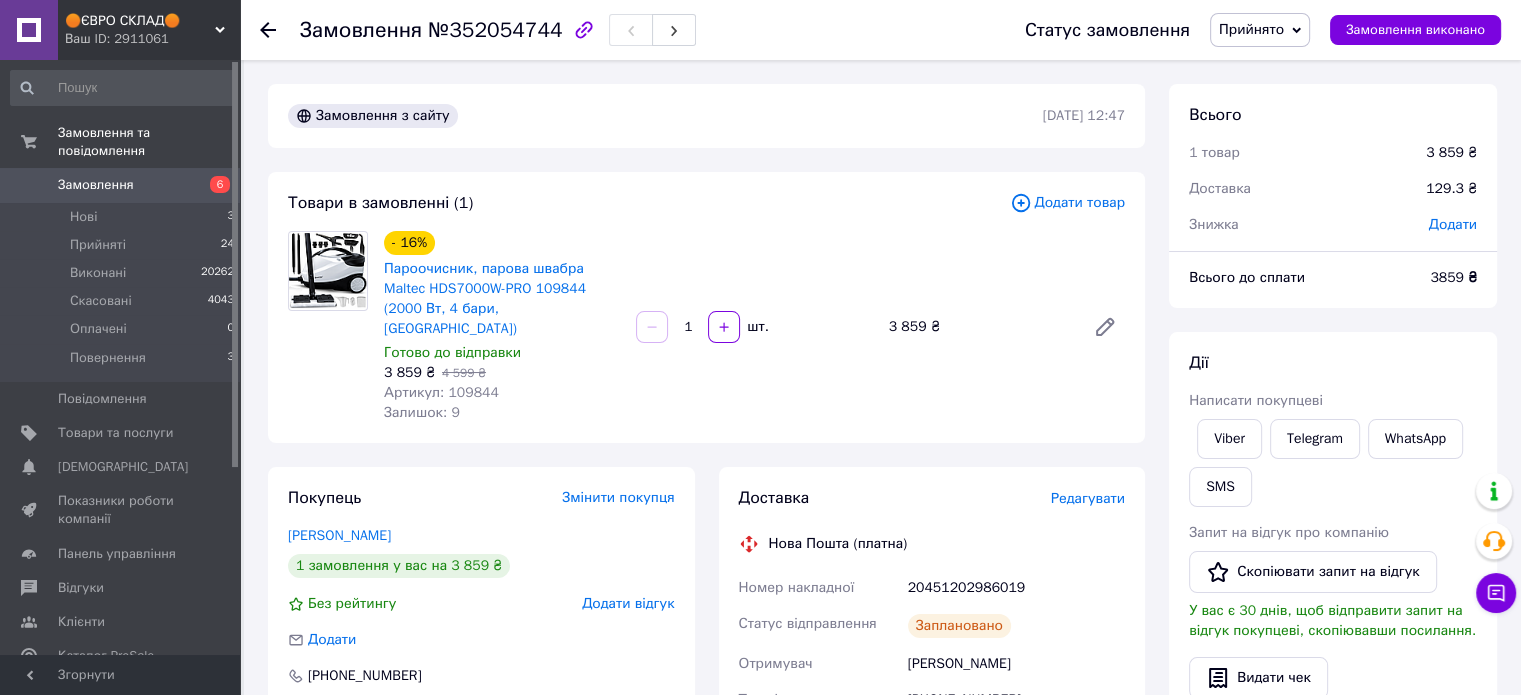 click on "Замовлення" at bounding box center [96, 185] 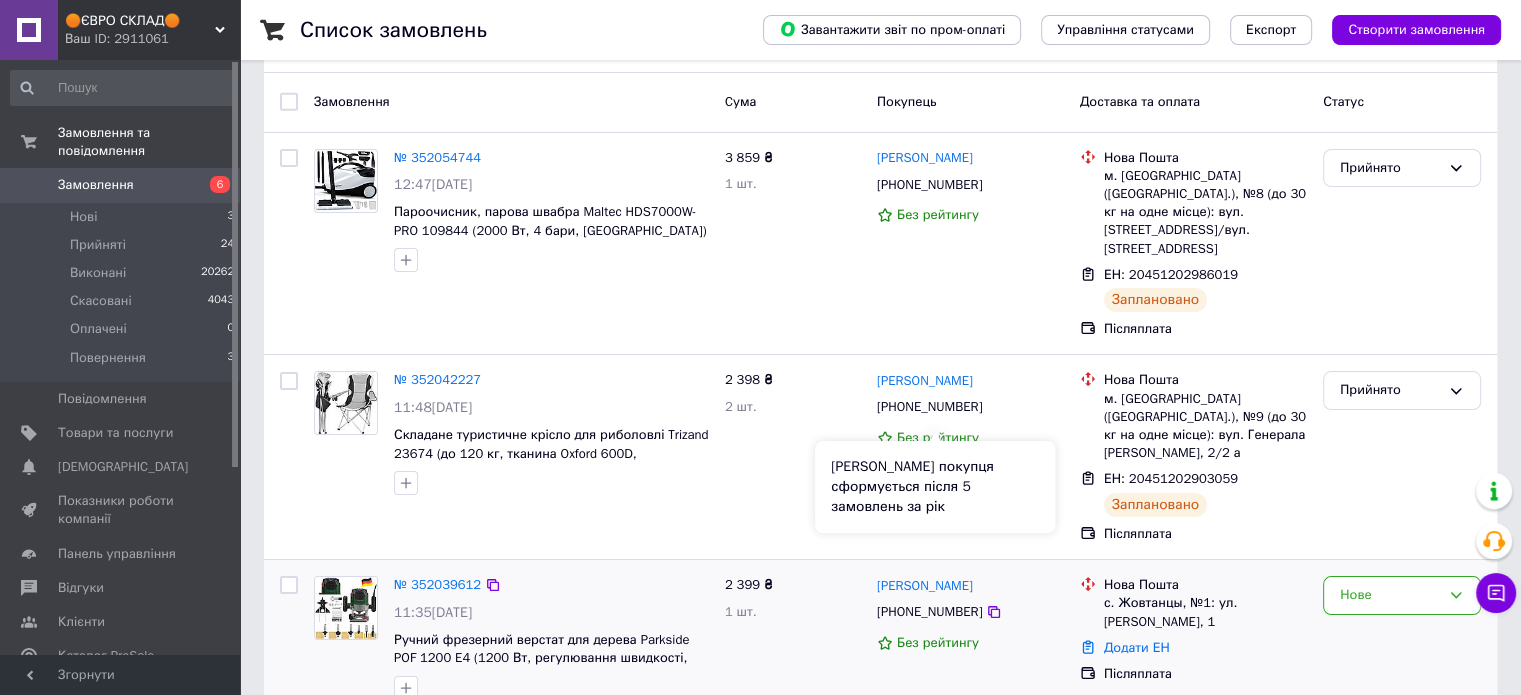 scroll, scrollTop: 300, scrollLeft: 0, axis: vertical 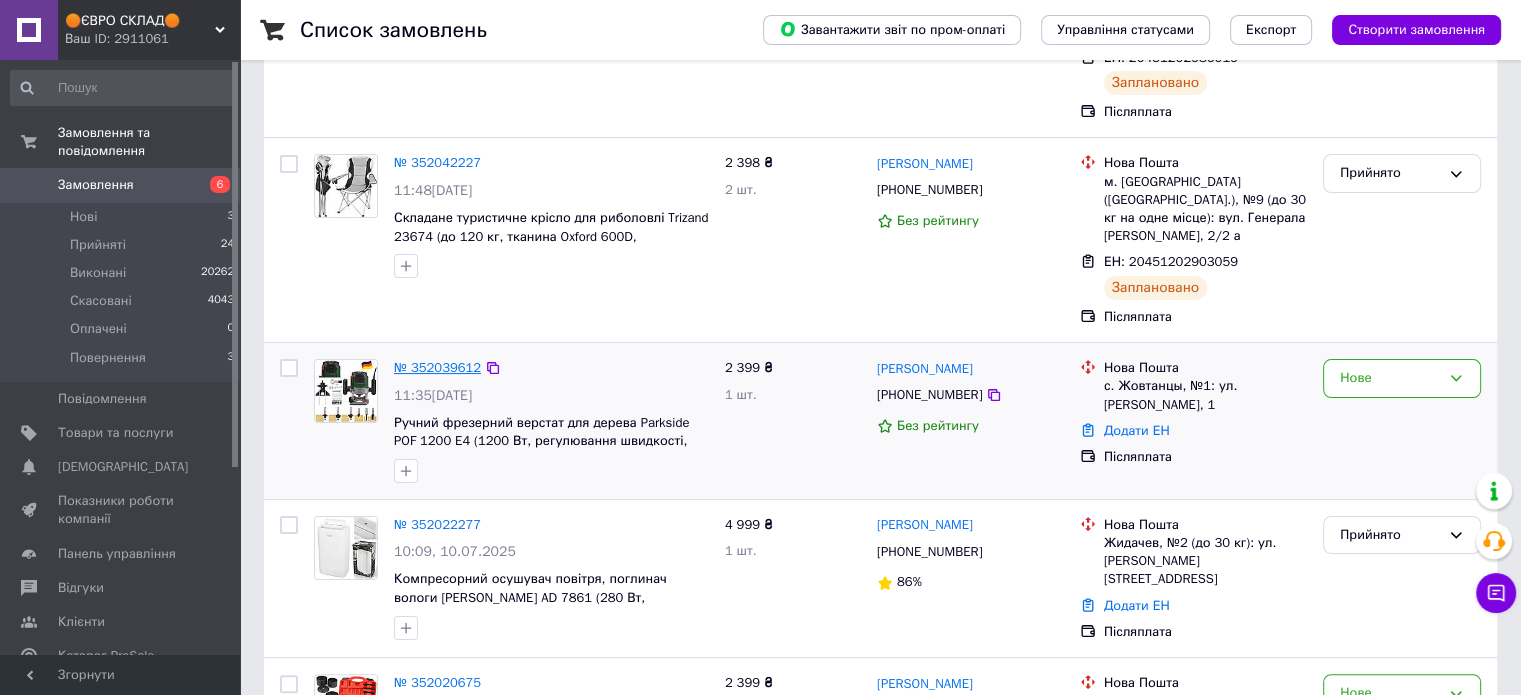 click on "№ 352039612" at bounding box center (437, 367) 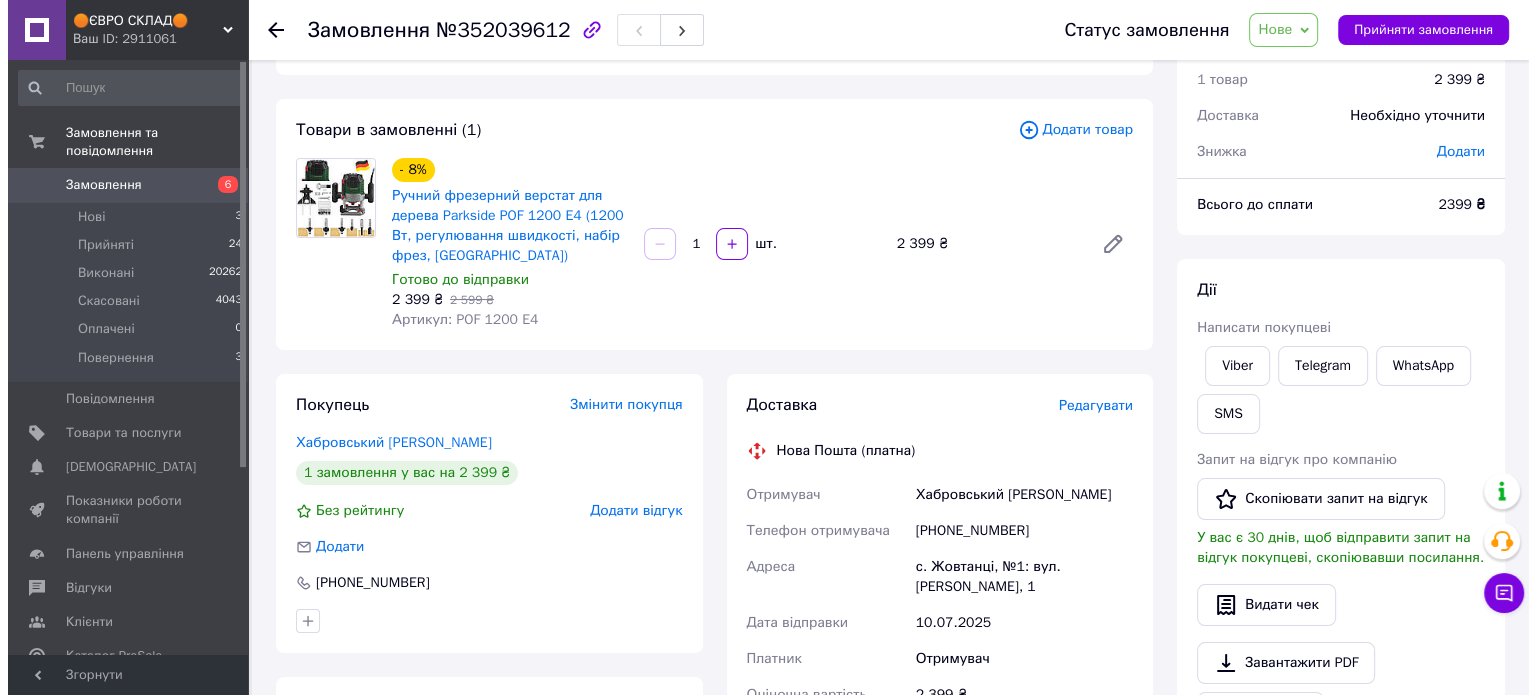 scroll, scrollTop: 0, scrollLeft: 0, axis: both 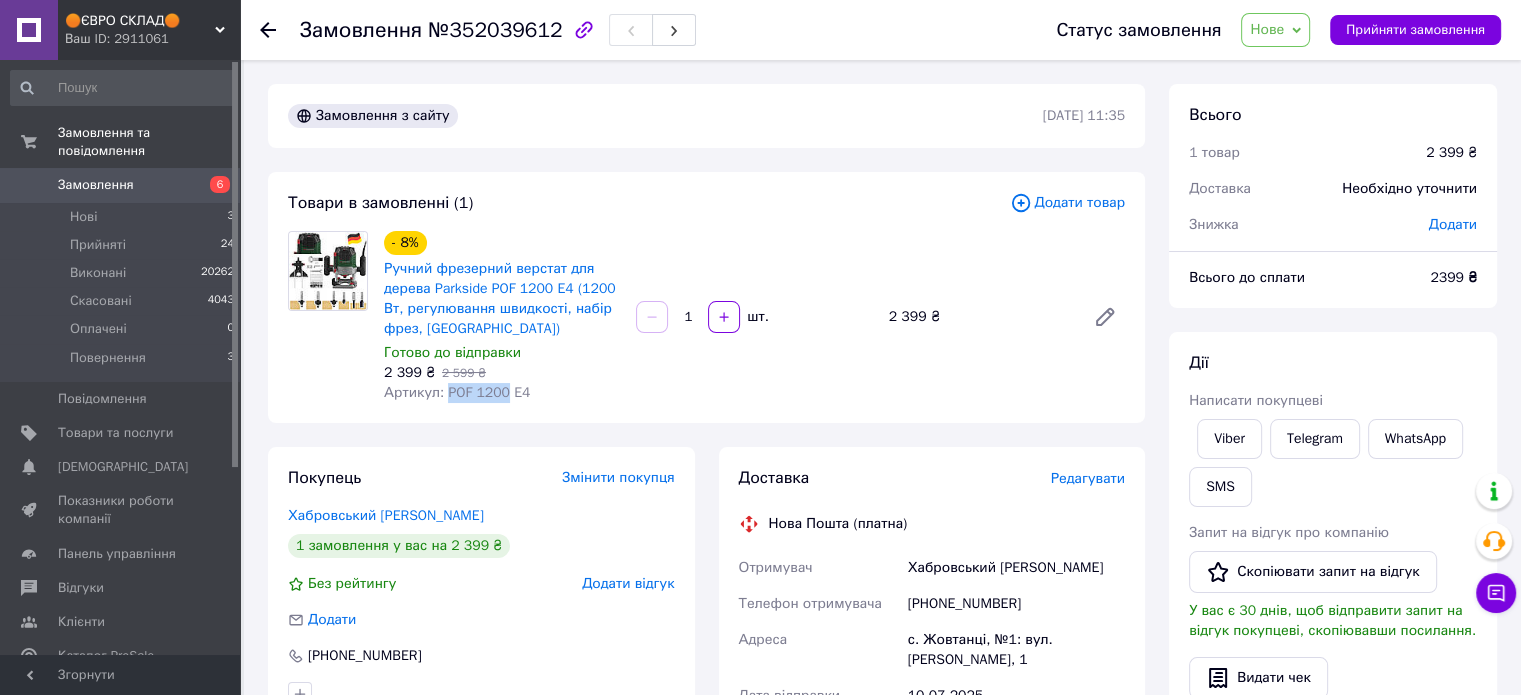 drag, startPoint x: 500, startPoint y: 395, endPoint x: 441, endPoint y: 389, distance: 59.3043 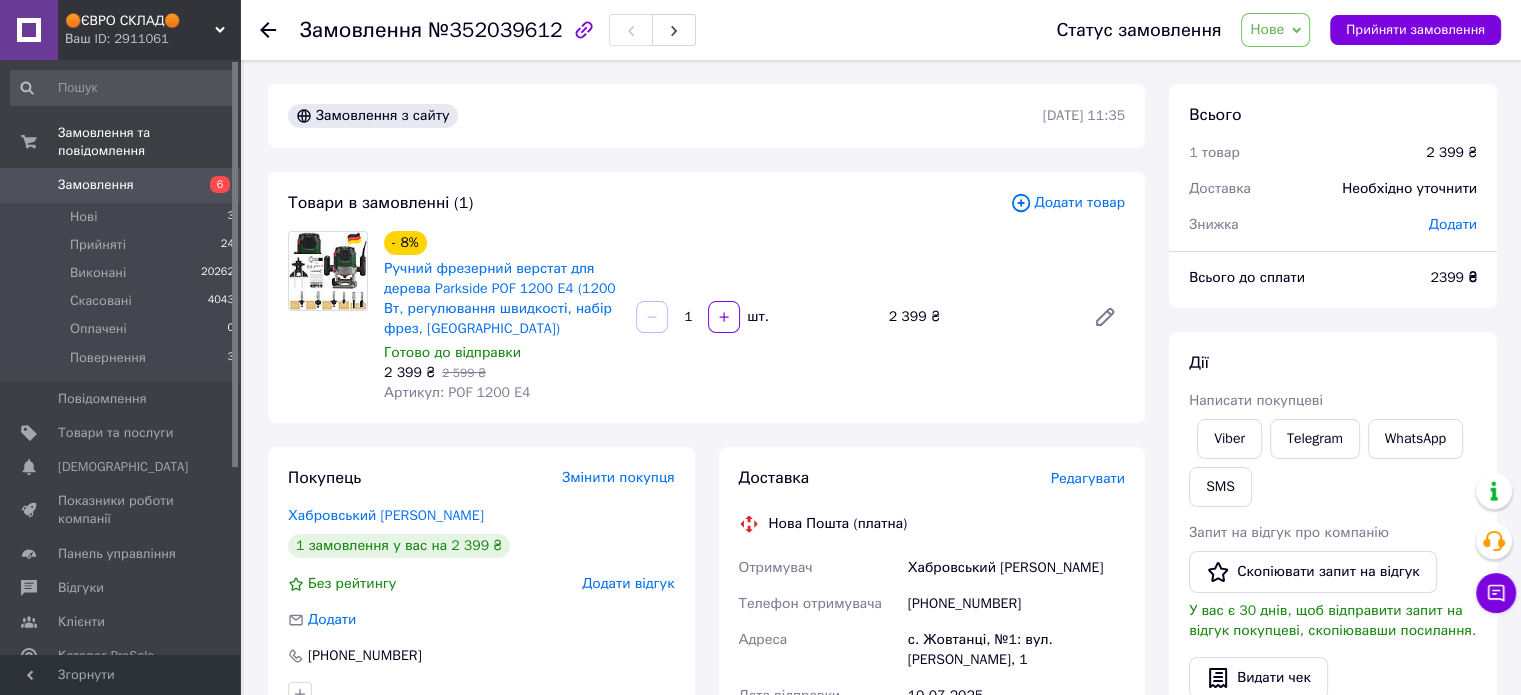 click on "- 8% Ручний фрезерний верстат для дерева Parkside POF 1200 E4 (1200 Вт, регулювання швидкості, набір фрез, Німеччина) Готово до відправки 2 399 ₴   2 599 ₴ Артикул: POF 1200 E4 1   шт. 2 399 ₴" at bounding box center [754, 317] 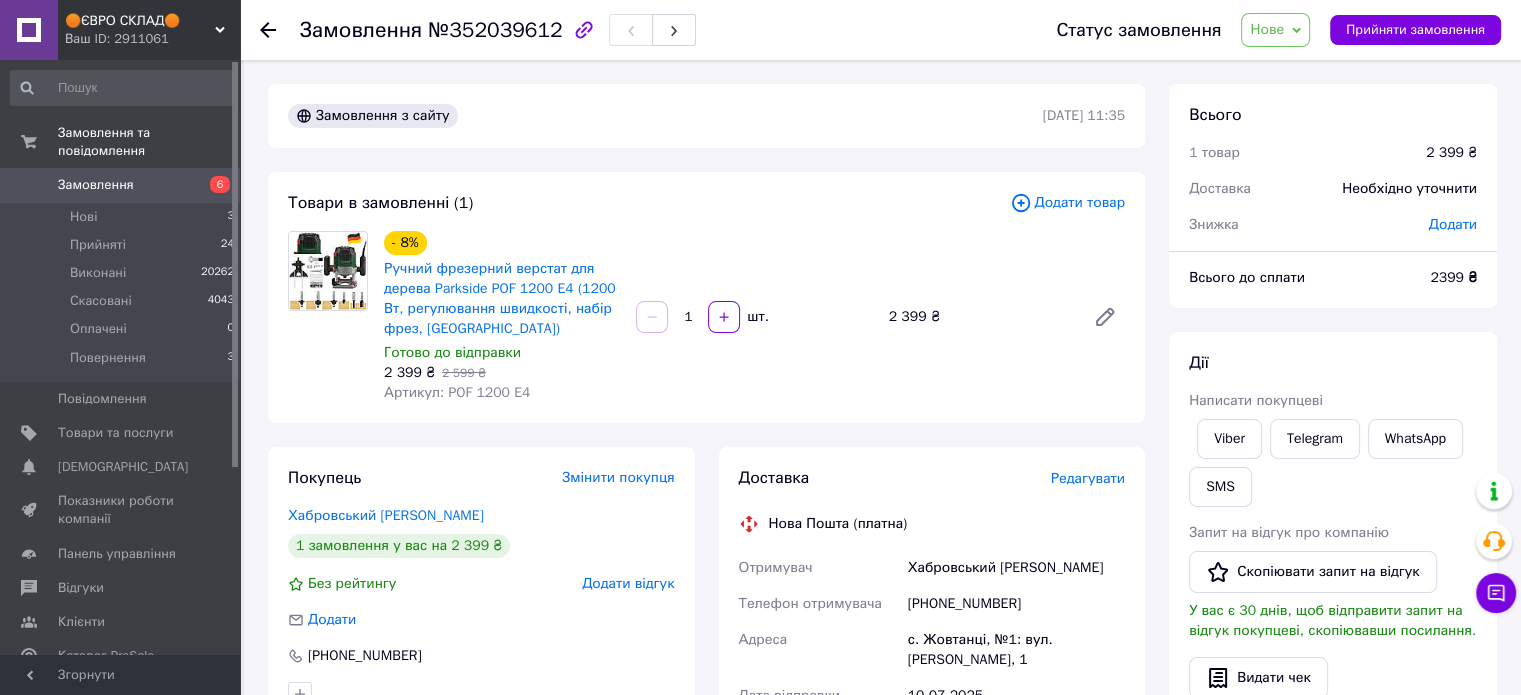 click on "Редагувати" at bounding box center (1088, 478) 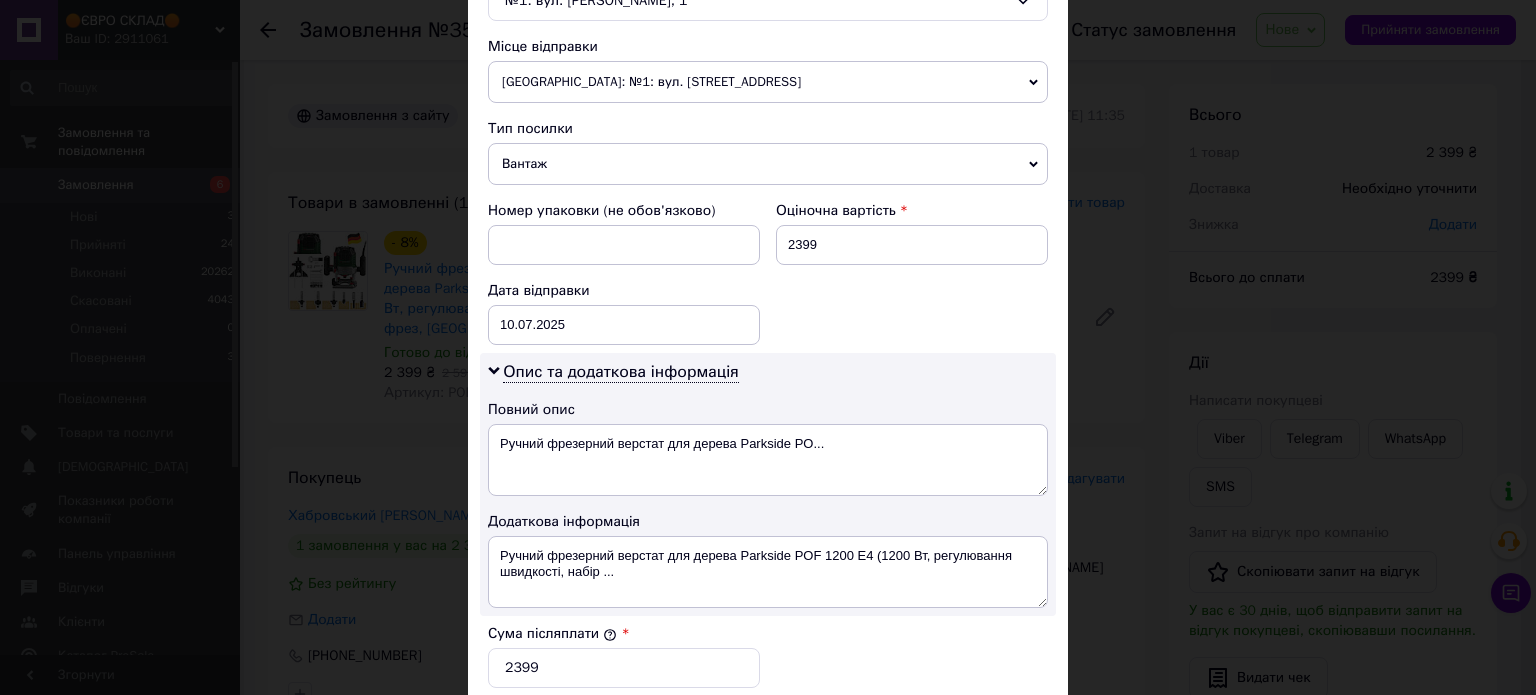 scroll, scrollTop: 800, scrollLeft: 0, axis: vertical 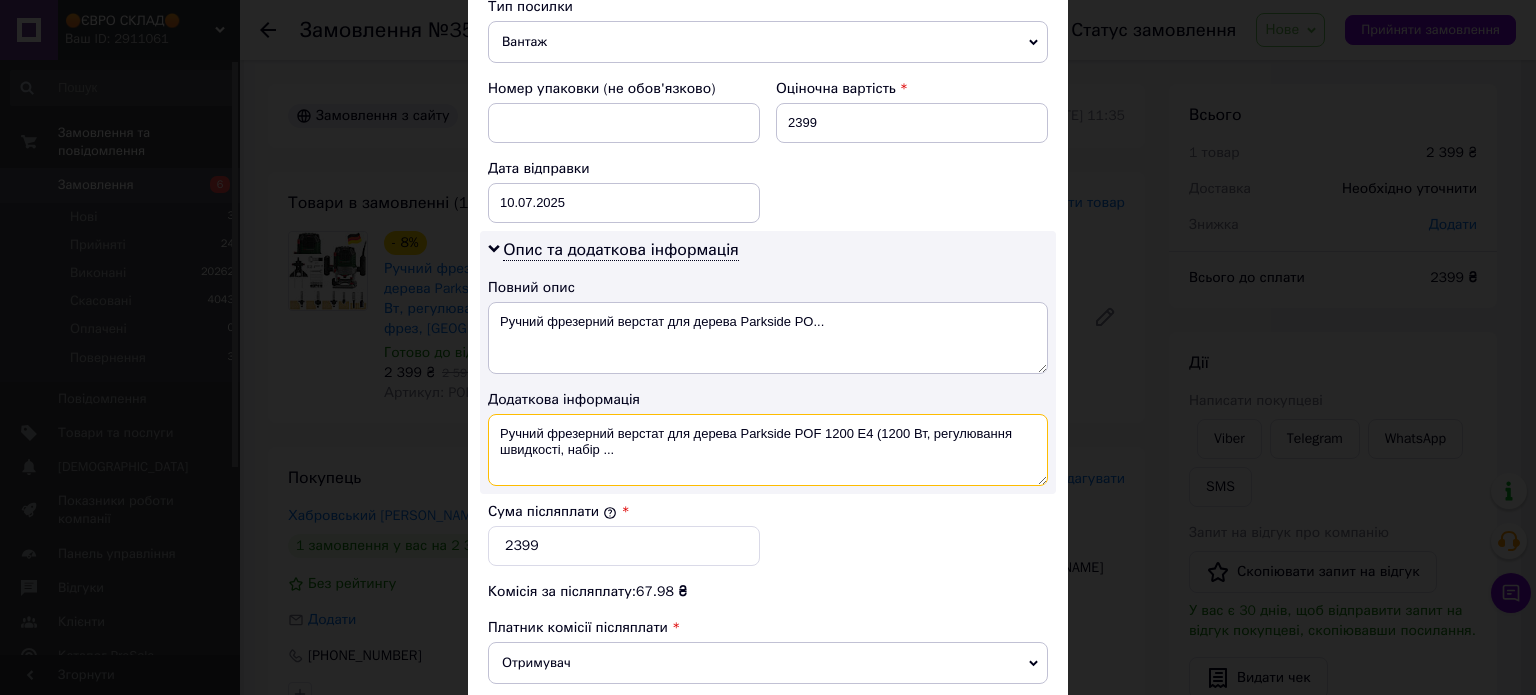 click on "Ручний фрезерний верстат для дерева Parkside POF 1200 E4 (1200 Вт, регулювання швидкості, набір ..." at bounding box center (768, 450) 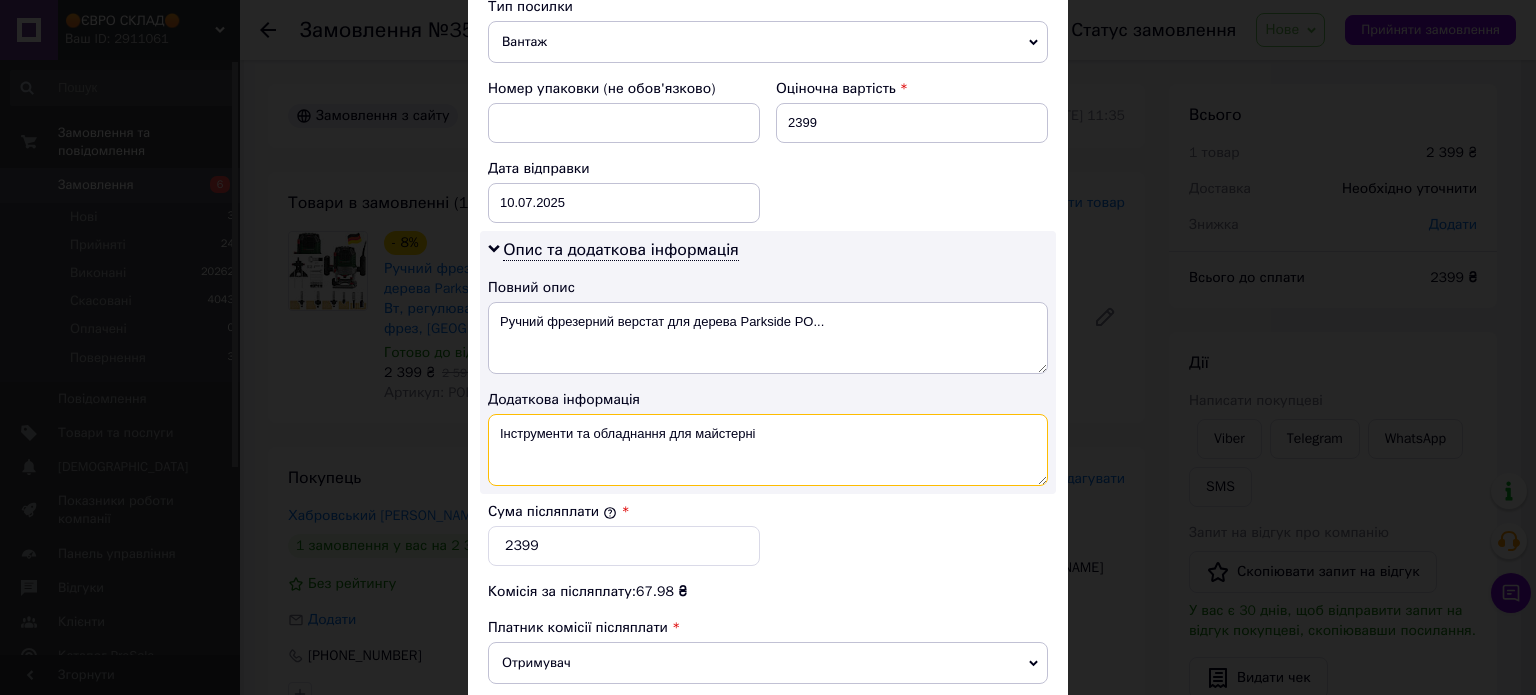 type on "Інструменти та обладнання для майстерні" 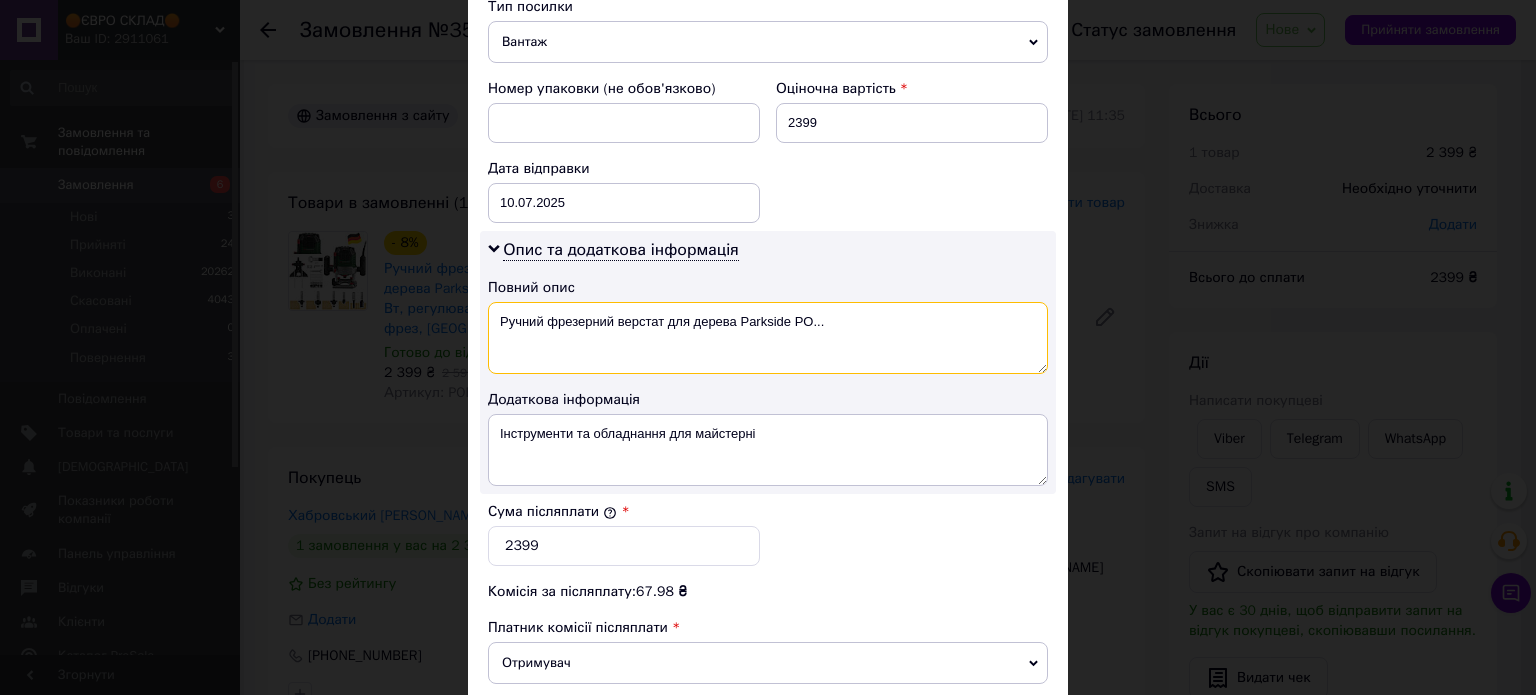 click on "Ручний фрезерний верстат для дерева Parkside PO..." at bounding box center (768, 338) 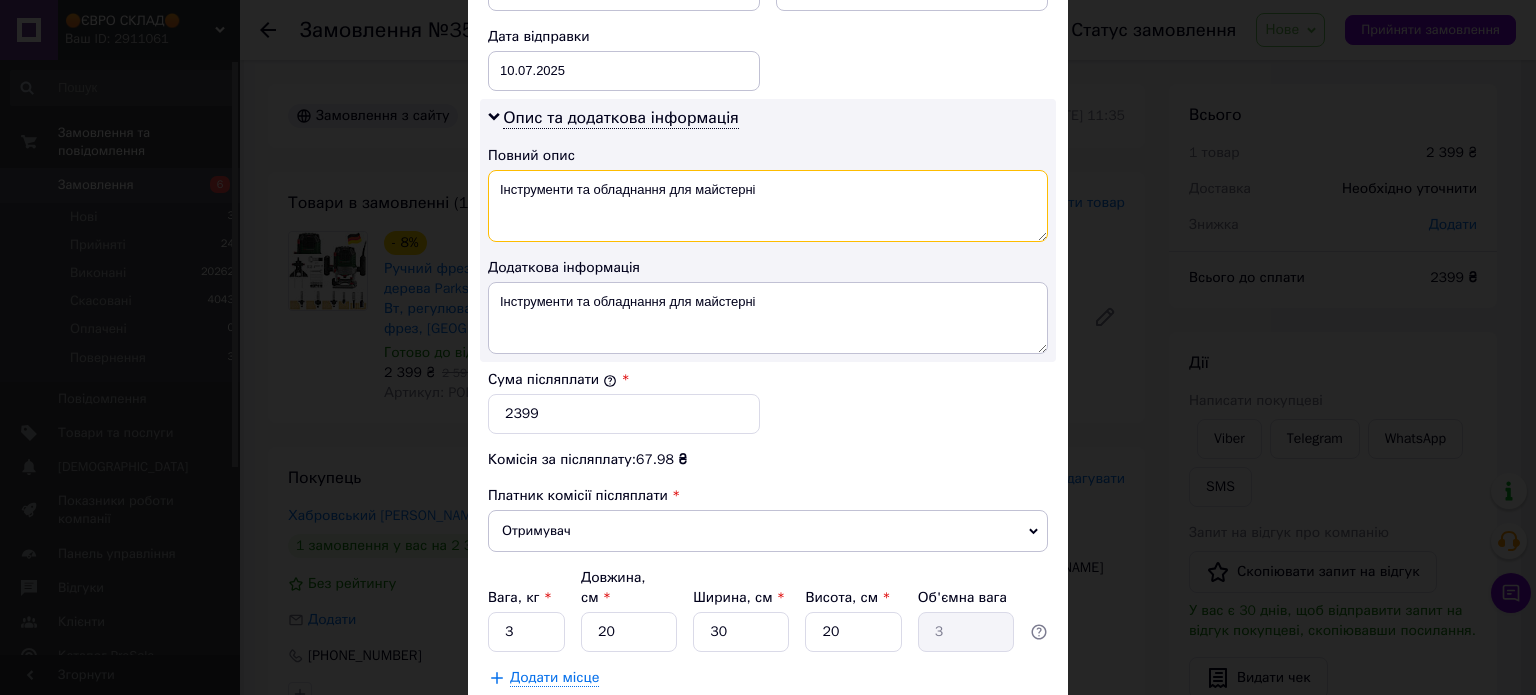 scroll, scrollTop: 1048, scrollLeft: 0, axis: vertical 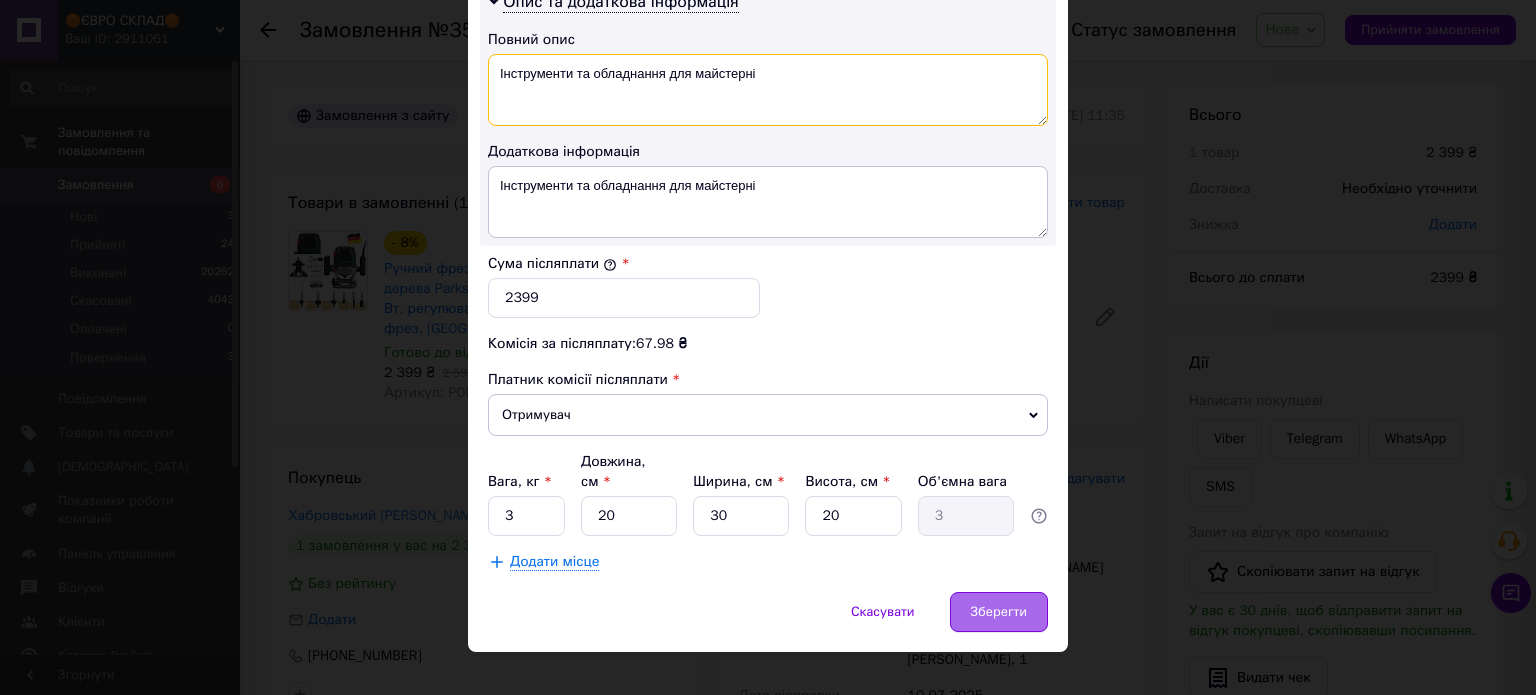 type on "Інструменти та обладнання для майстерні" 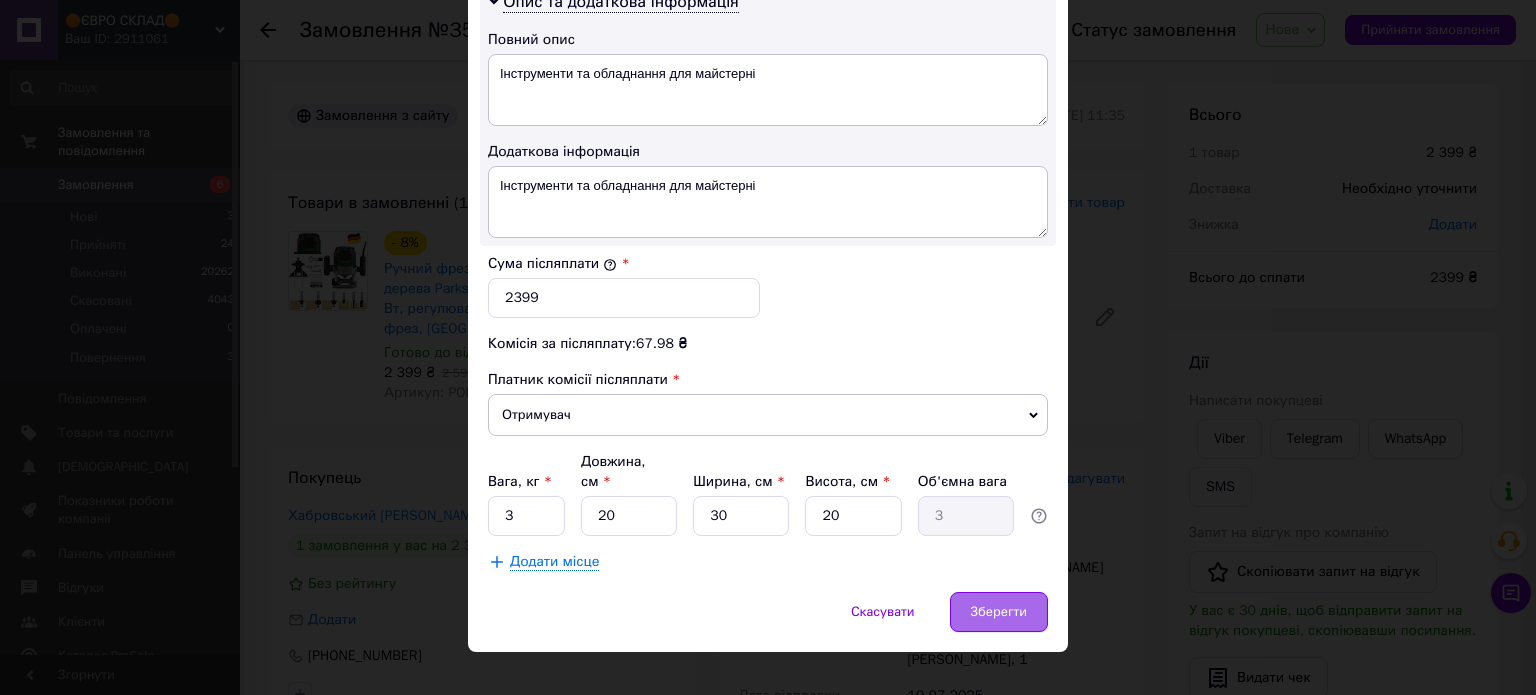 click on "Зберегти" at bounding box center [999, 612] 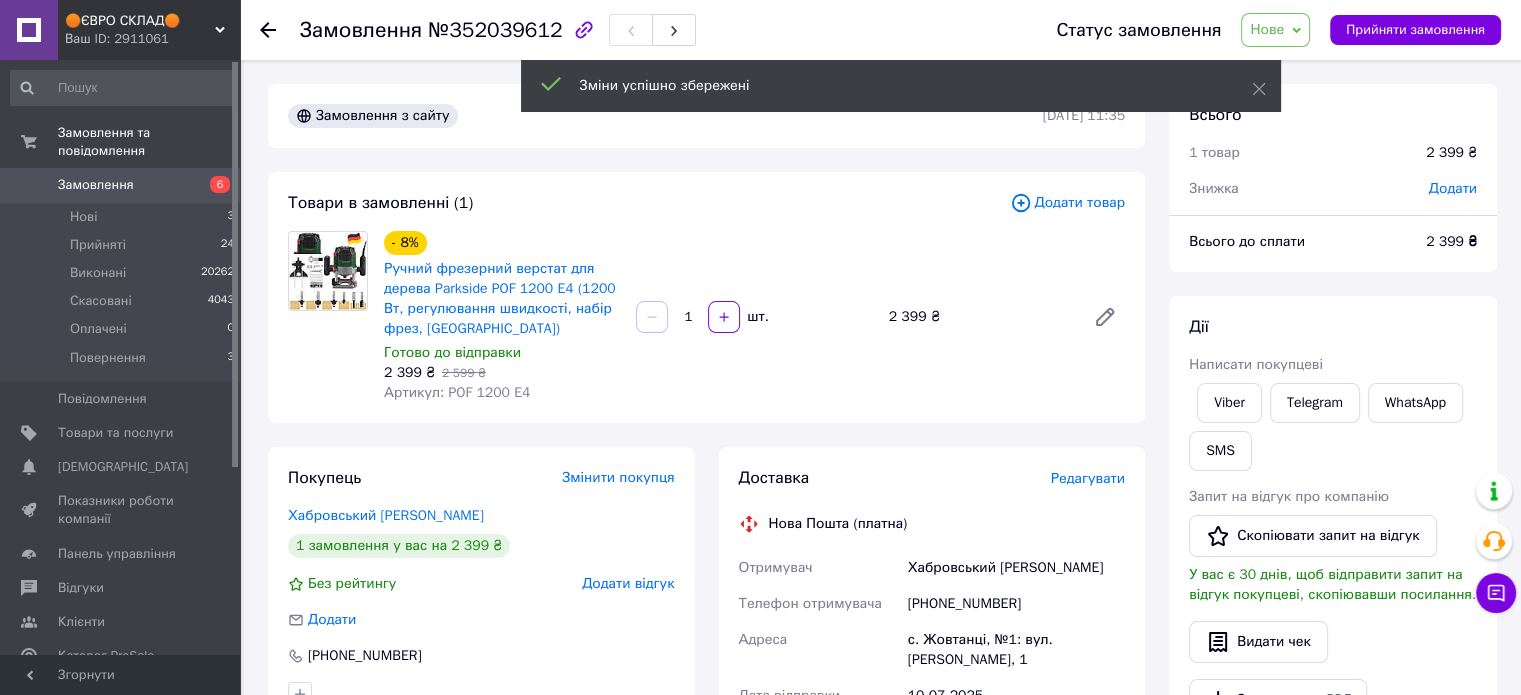 click on "Редагувати" at bounding box center [1088, 478] 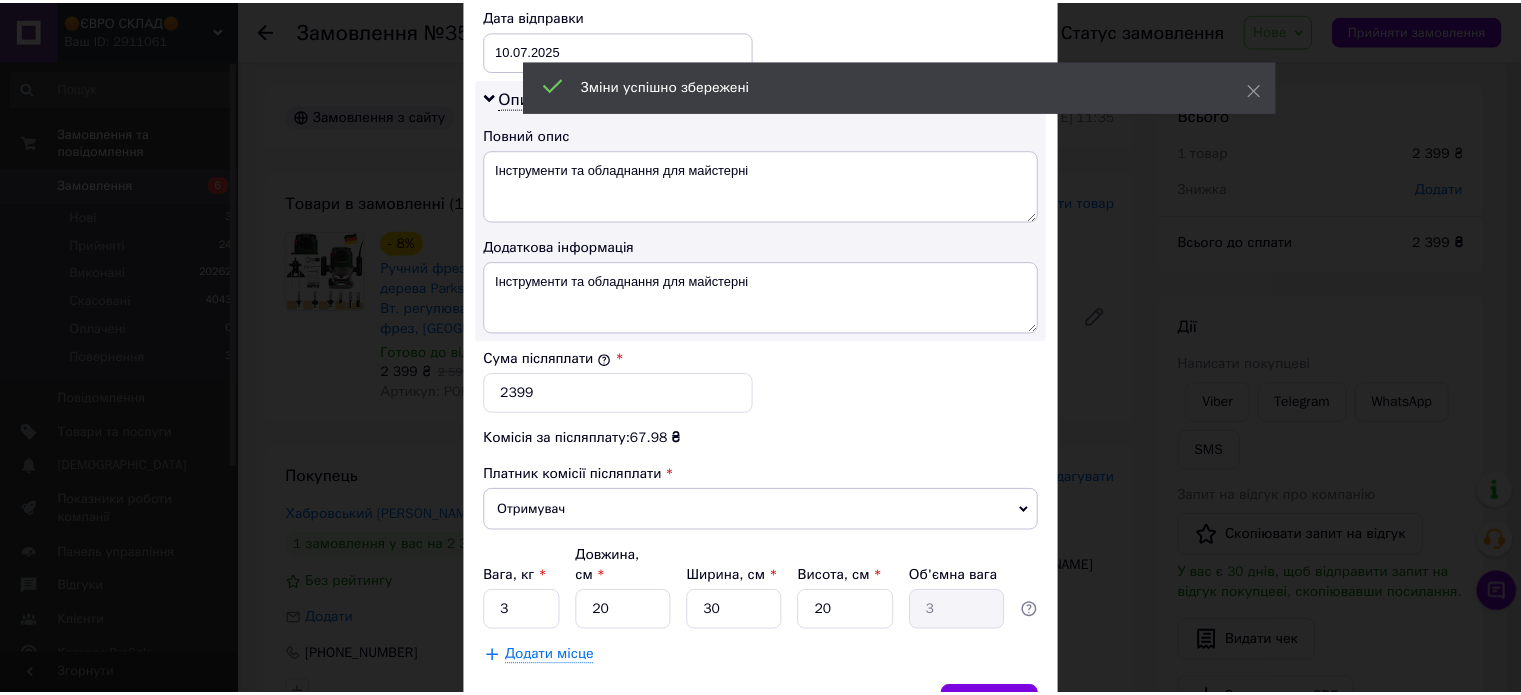 scroll, scrollTop: 1048, scrollLeft: 0, axis: vertical 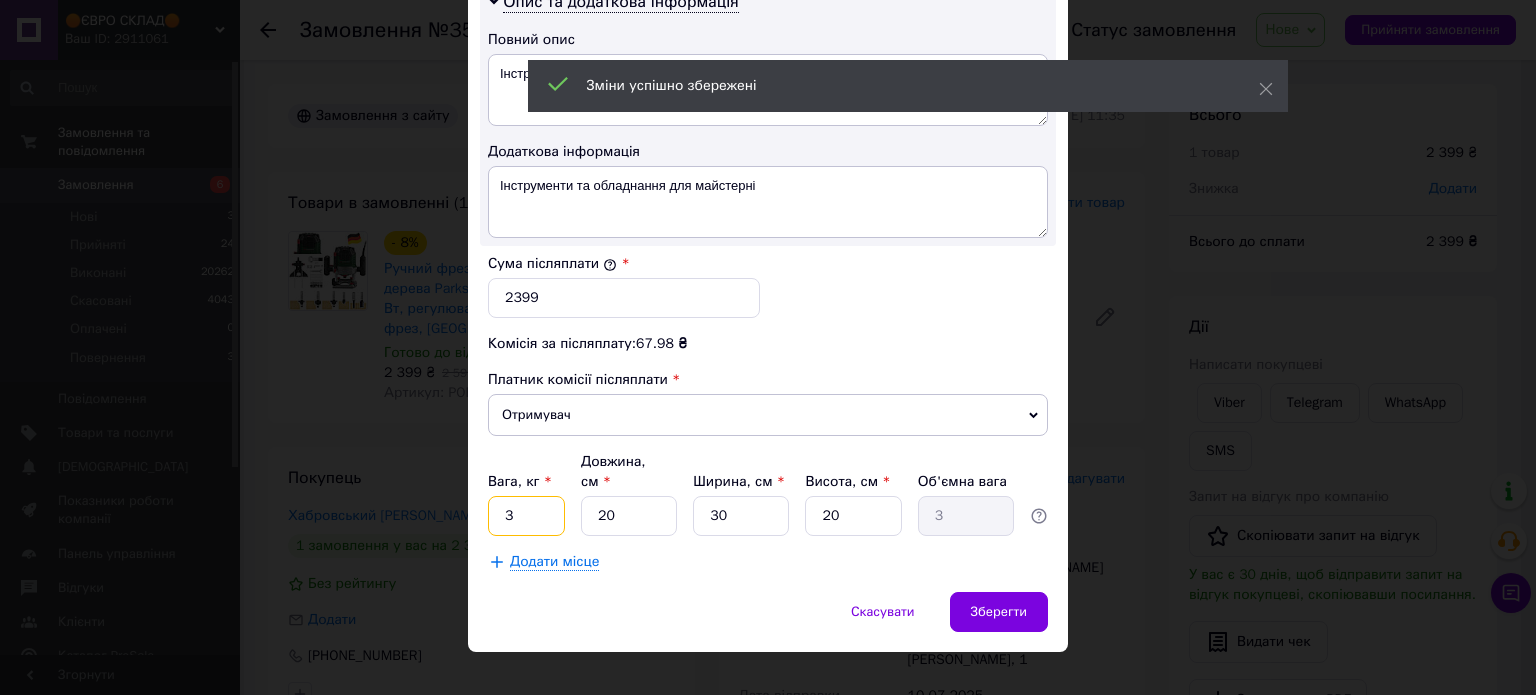 click on "3" at bounding box center (526, 516) 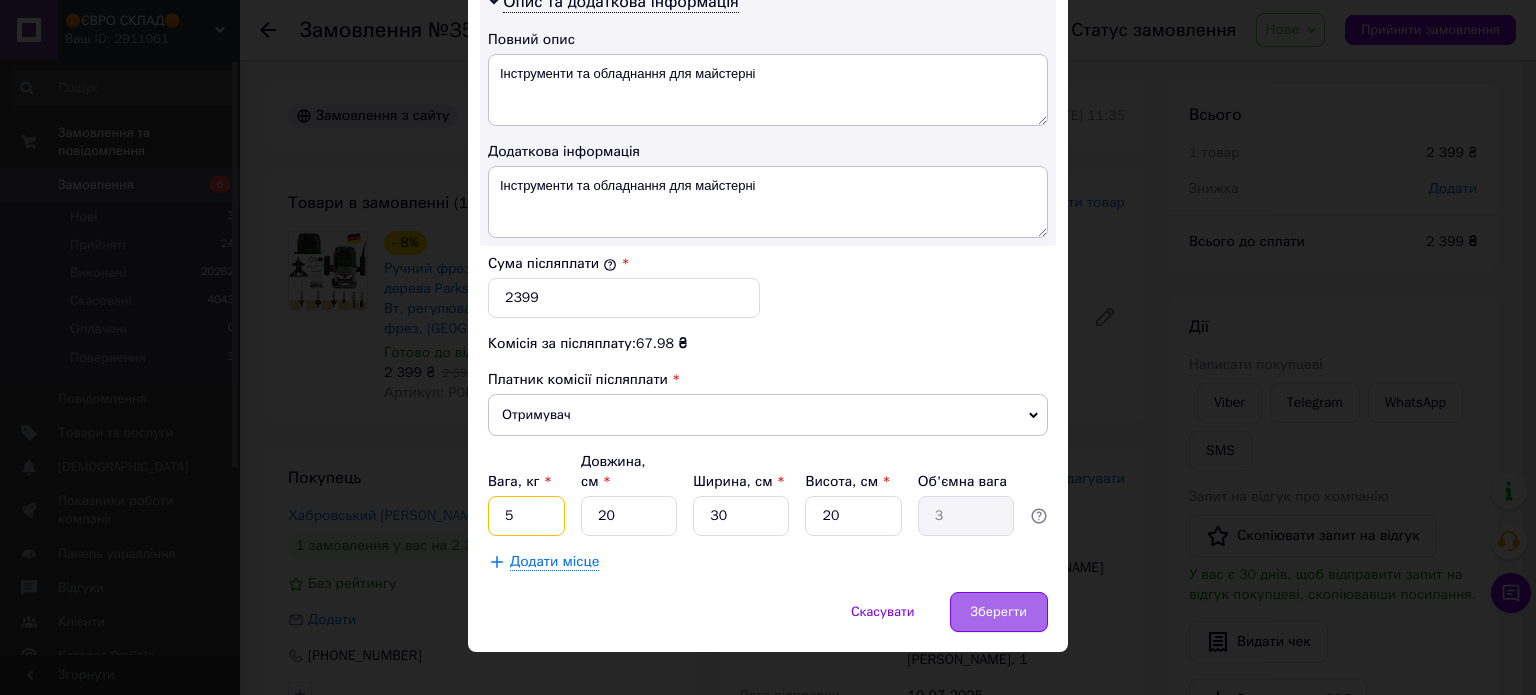 type on "5" 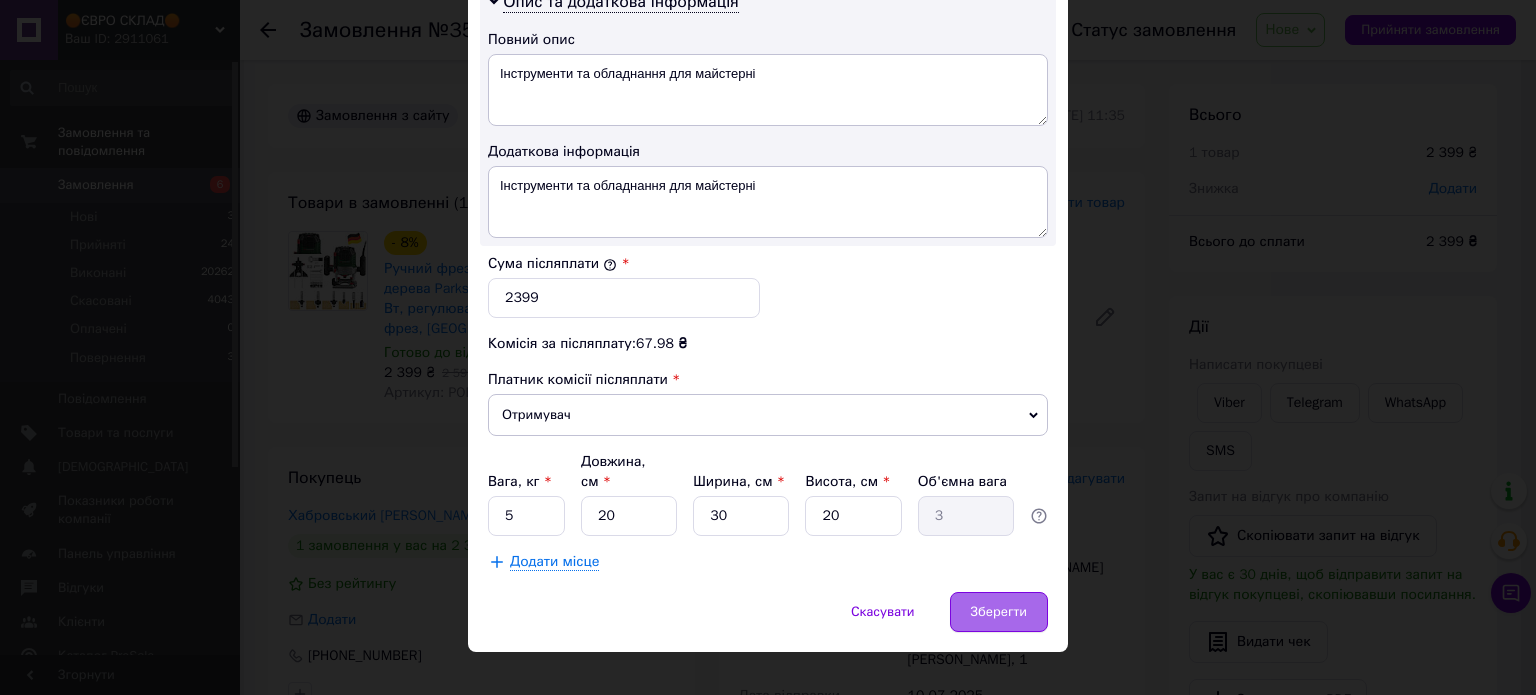 click on "Зберегти" at bounding box center (999, 612) 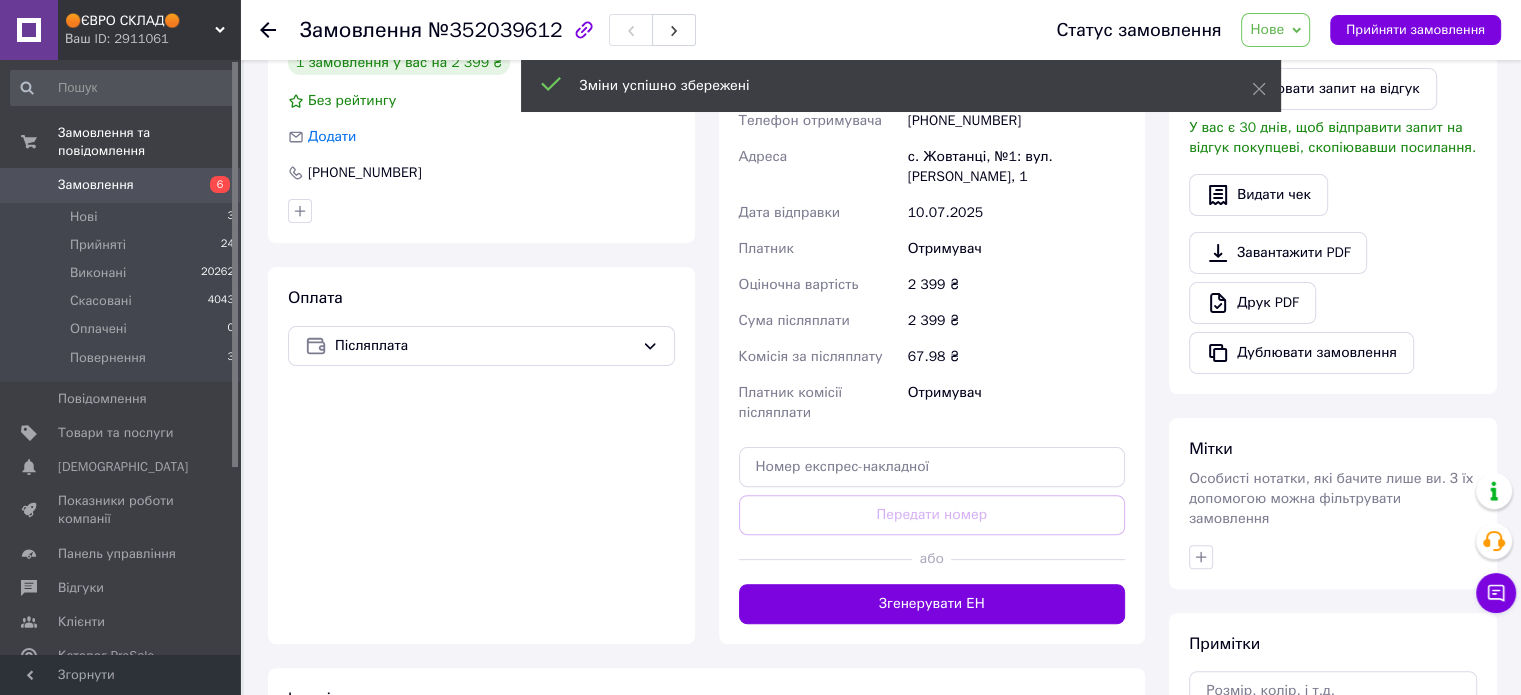 scroll, scrollTop: 700, scrollLeft: 0, axis: vertical 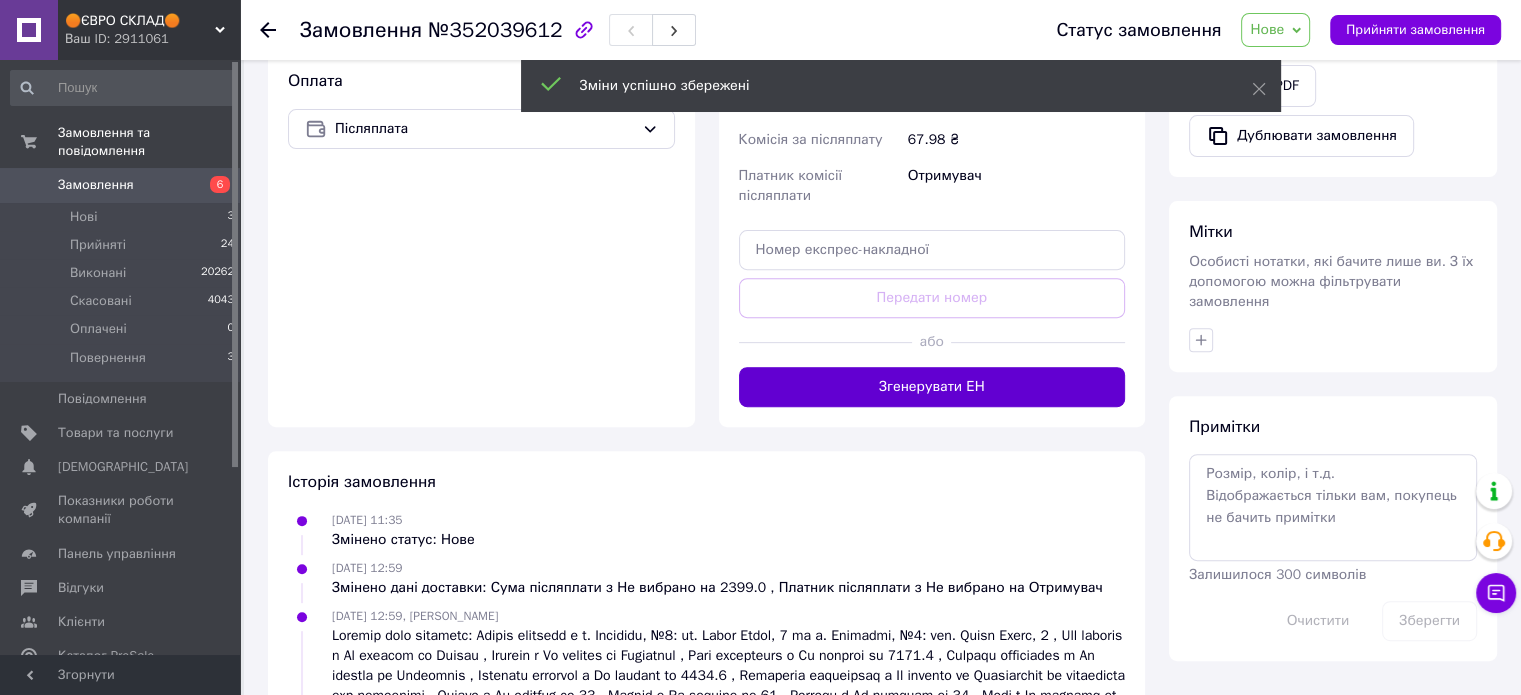 click on "Згенерувати ЕН" at bounding box center [932, 387] 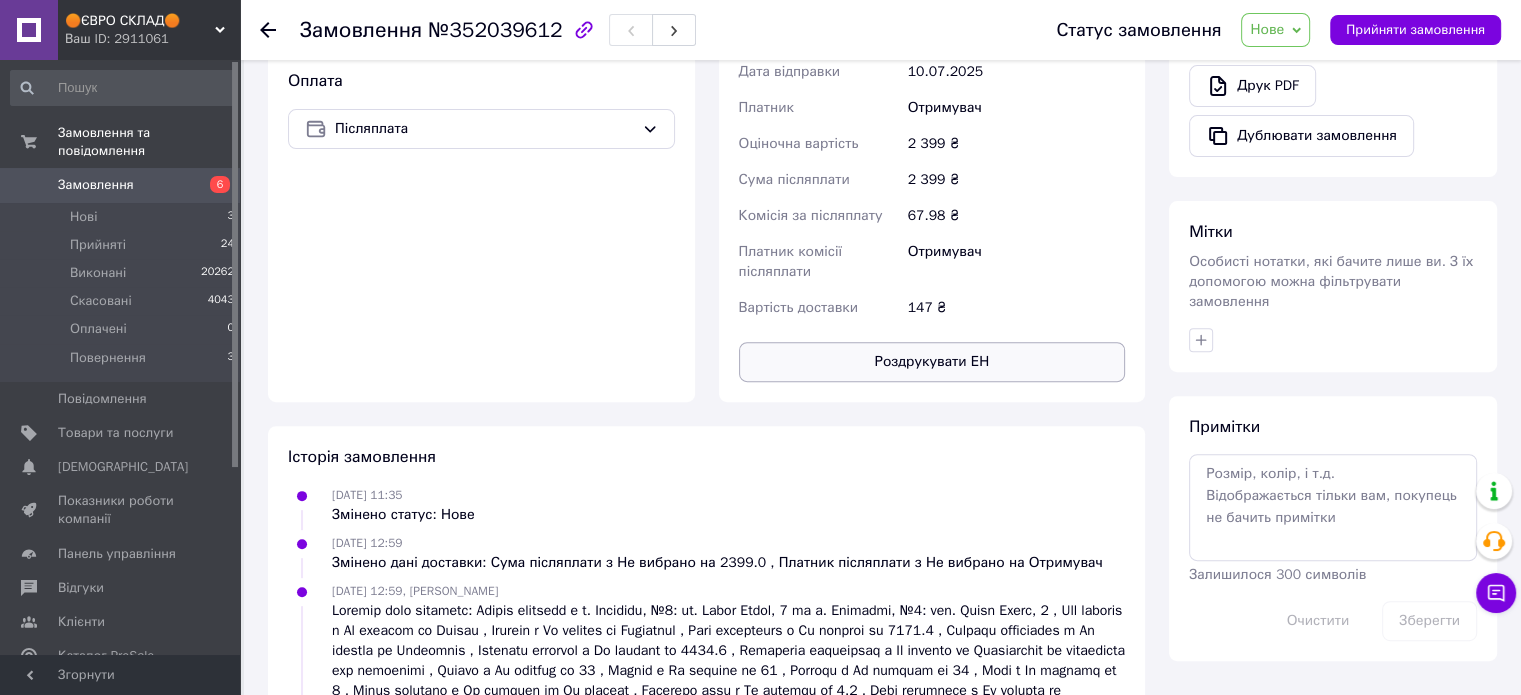 click on "Роздрукувати ЕН" at bounding box center (932, 362) 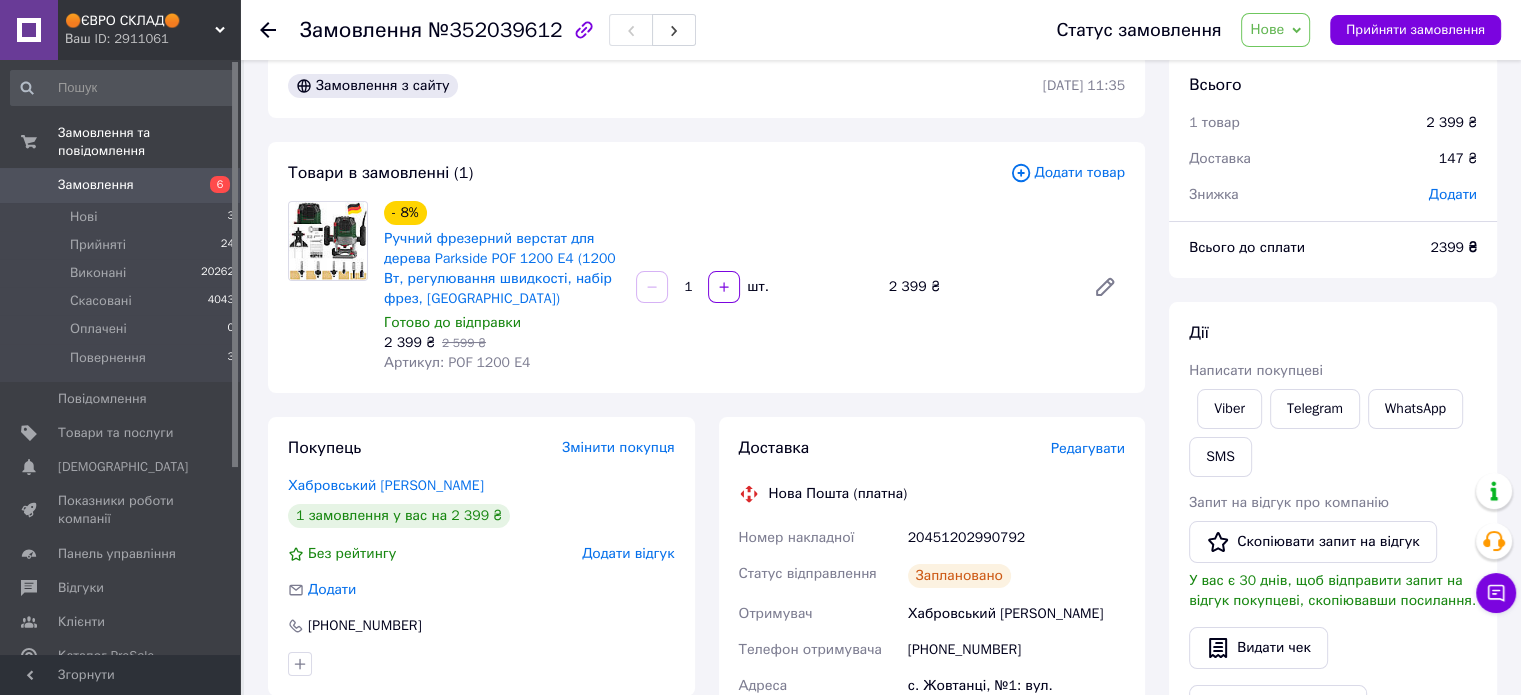 scroll, scrollTop: 0, scrollLeft: 0, axis: both 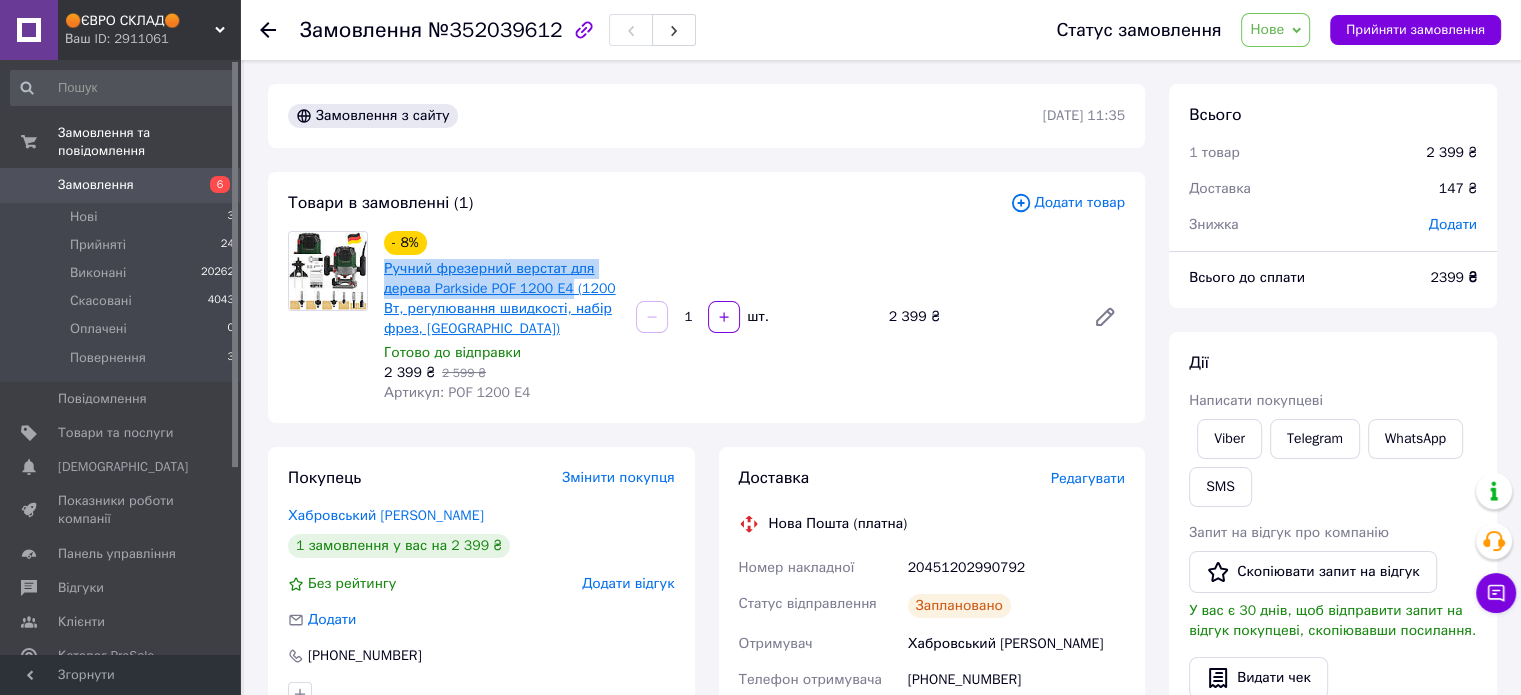 drag, startPoint x: 379, startPoint y: 267, endPoint x: 563, endPoint y: 286, distance: 184.97838 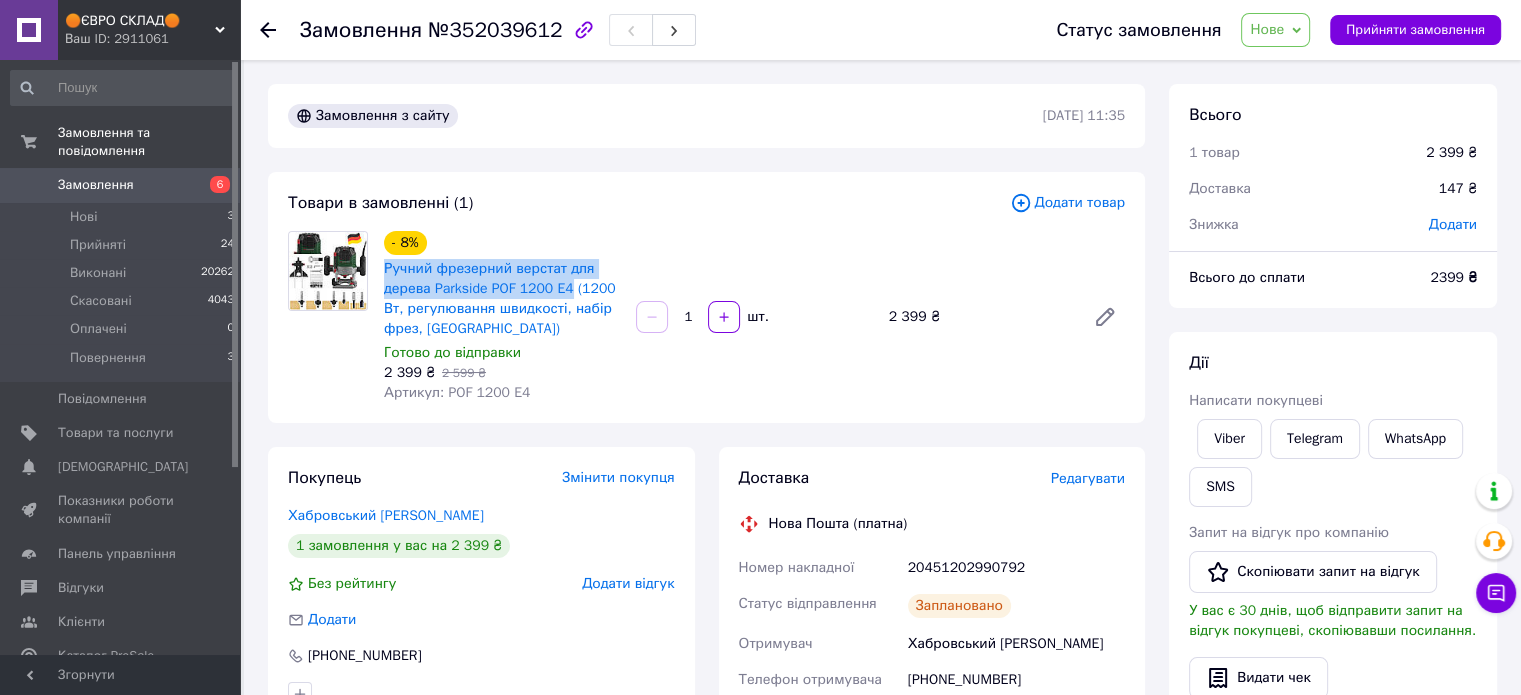 click on "Нове" at bounding box center [1275, 30] 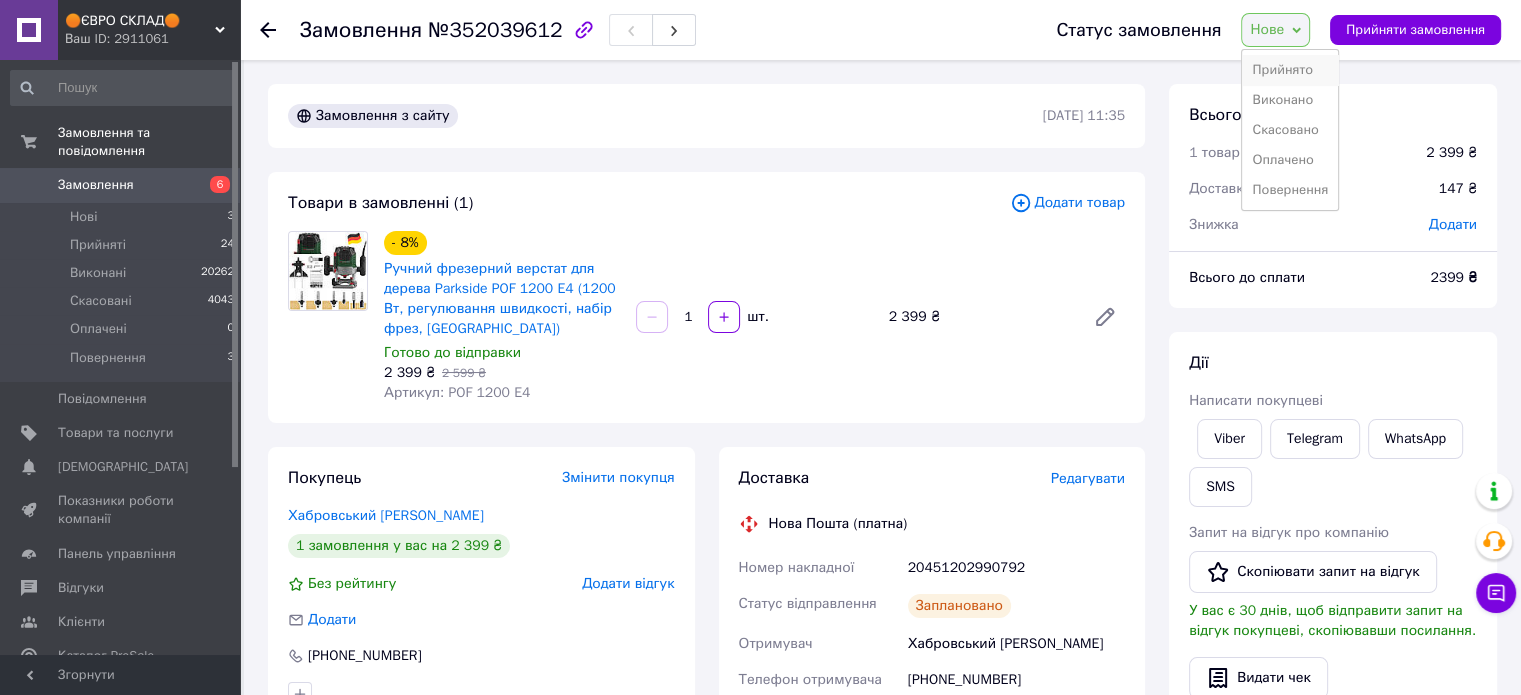 click on "Прийнято" at bounding box center (1290, 70) 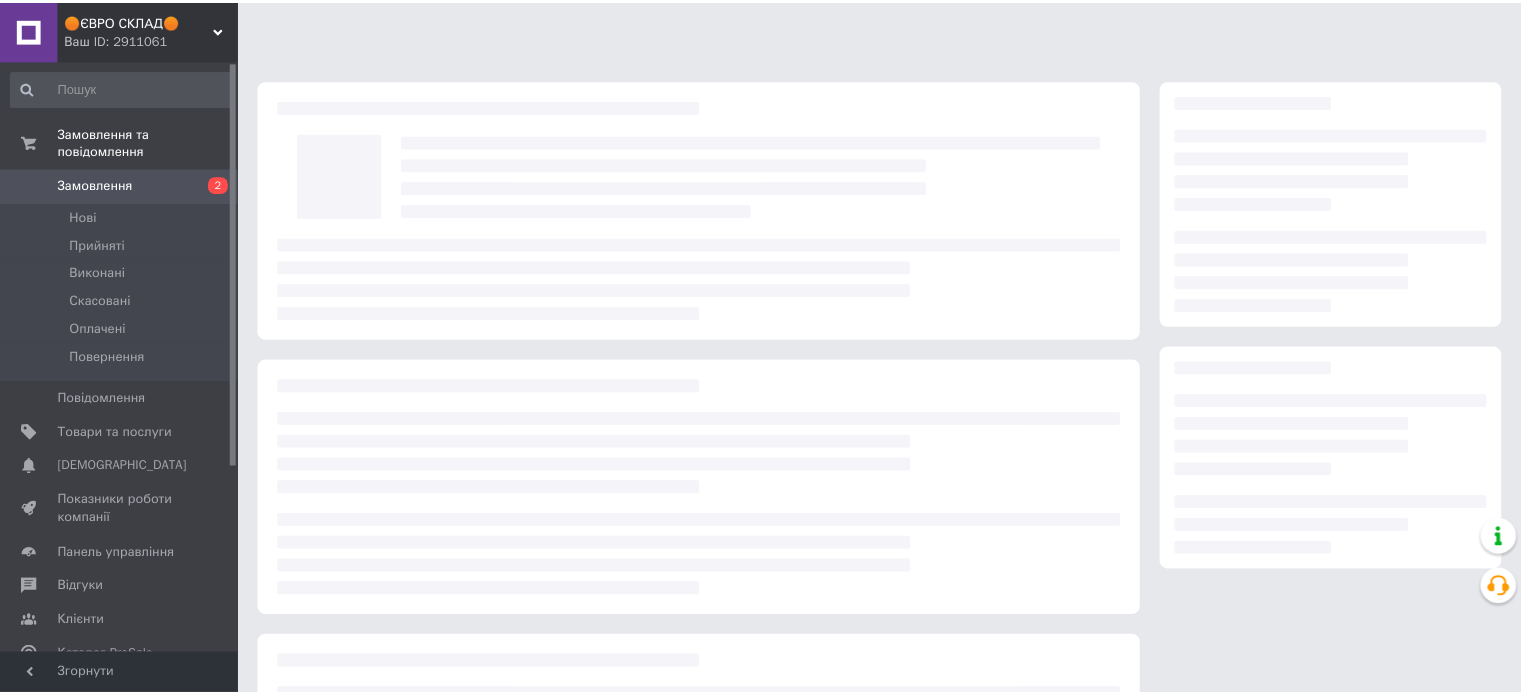 scroll, scrollTop: 0, scrollLeft: 0, axis: both 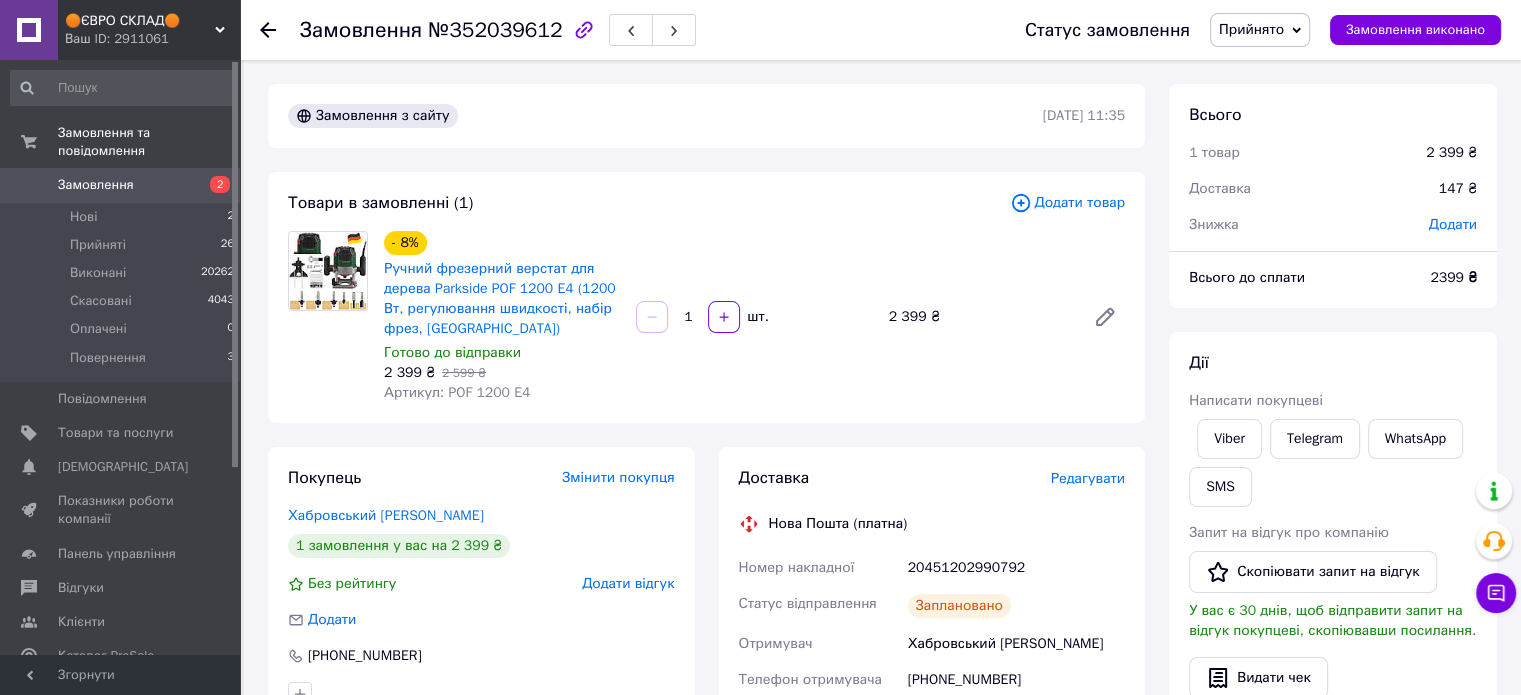 click on "Замовлення" at bounding box center (121, 185) 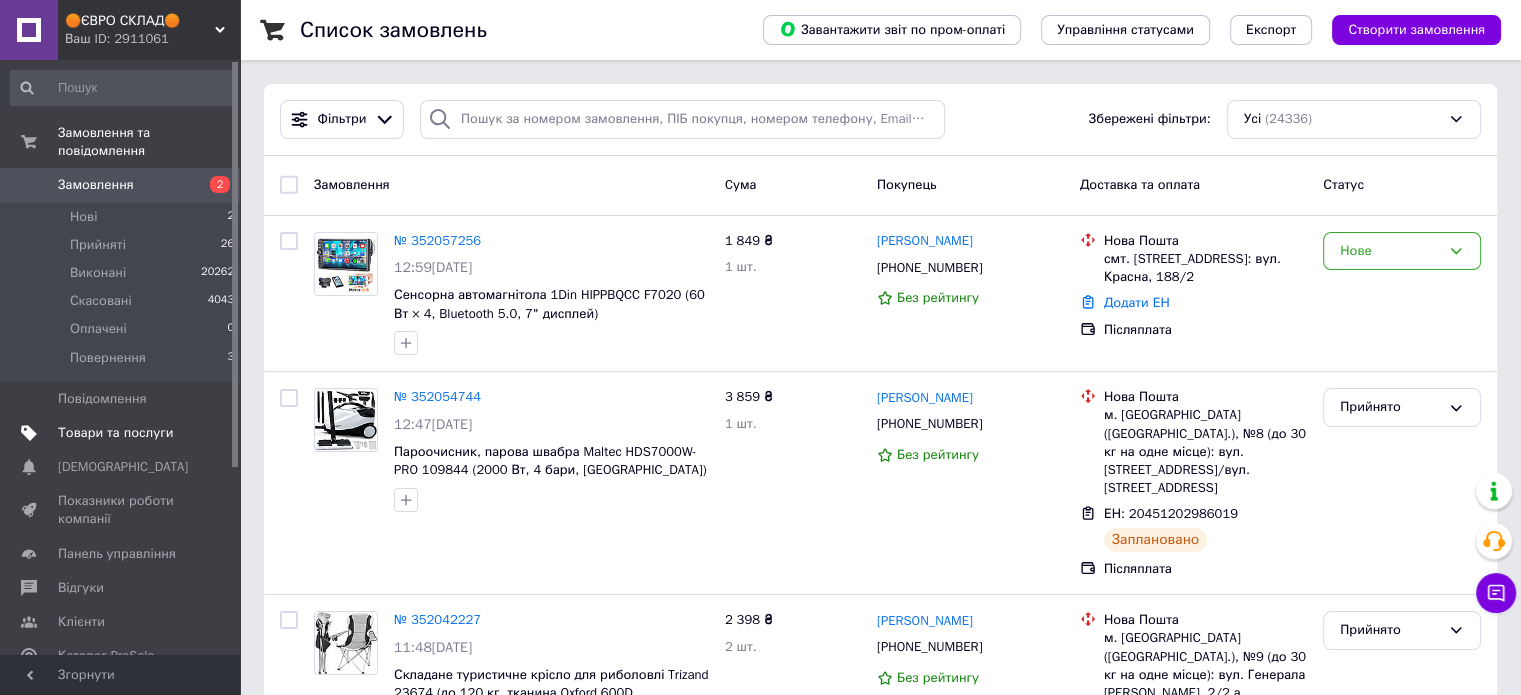 click on "Товари та послуги" at bounding box center [115, 433] 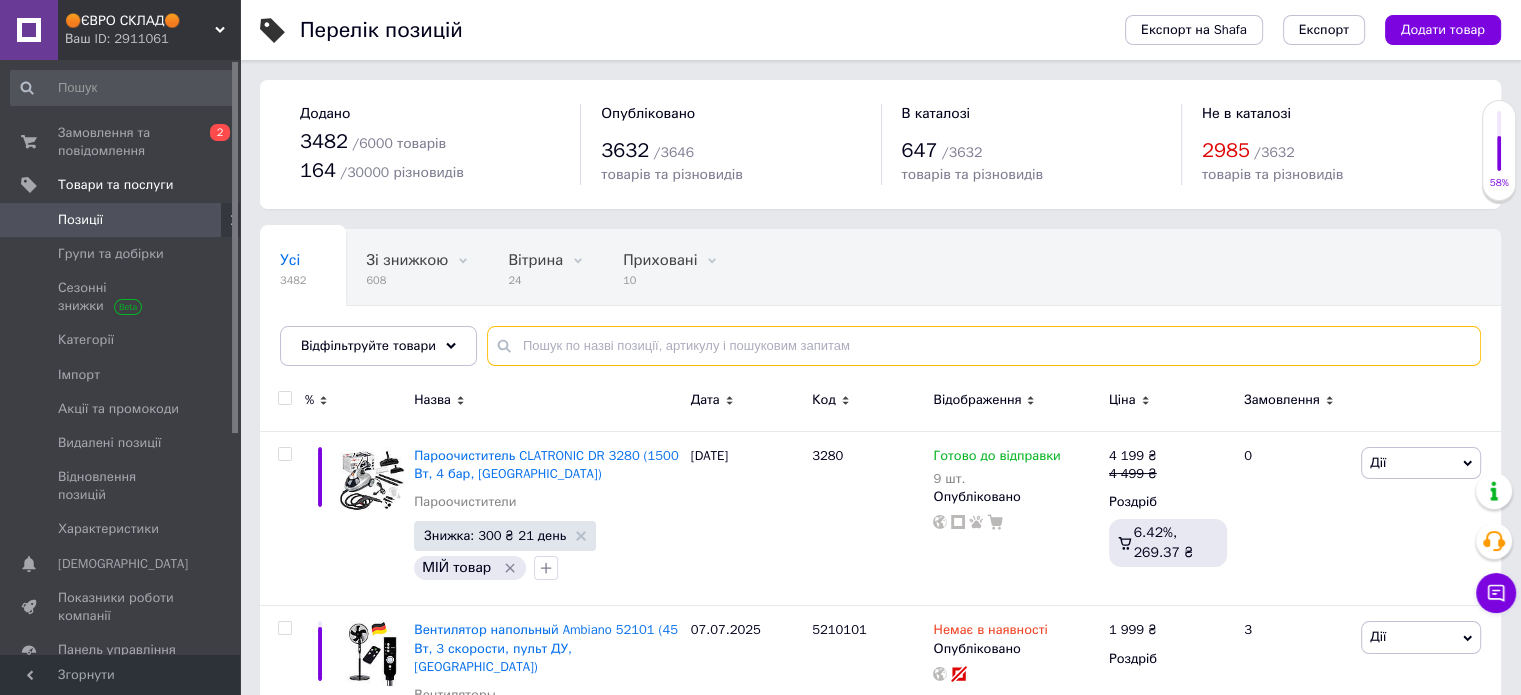 click at bounding box center (984, 346) 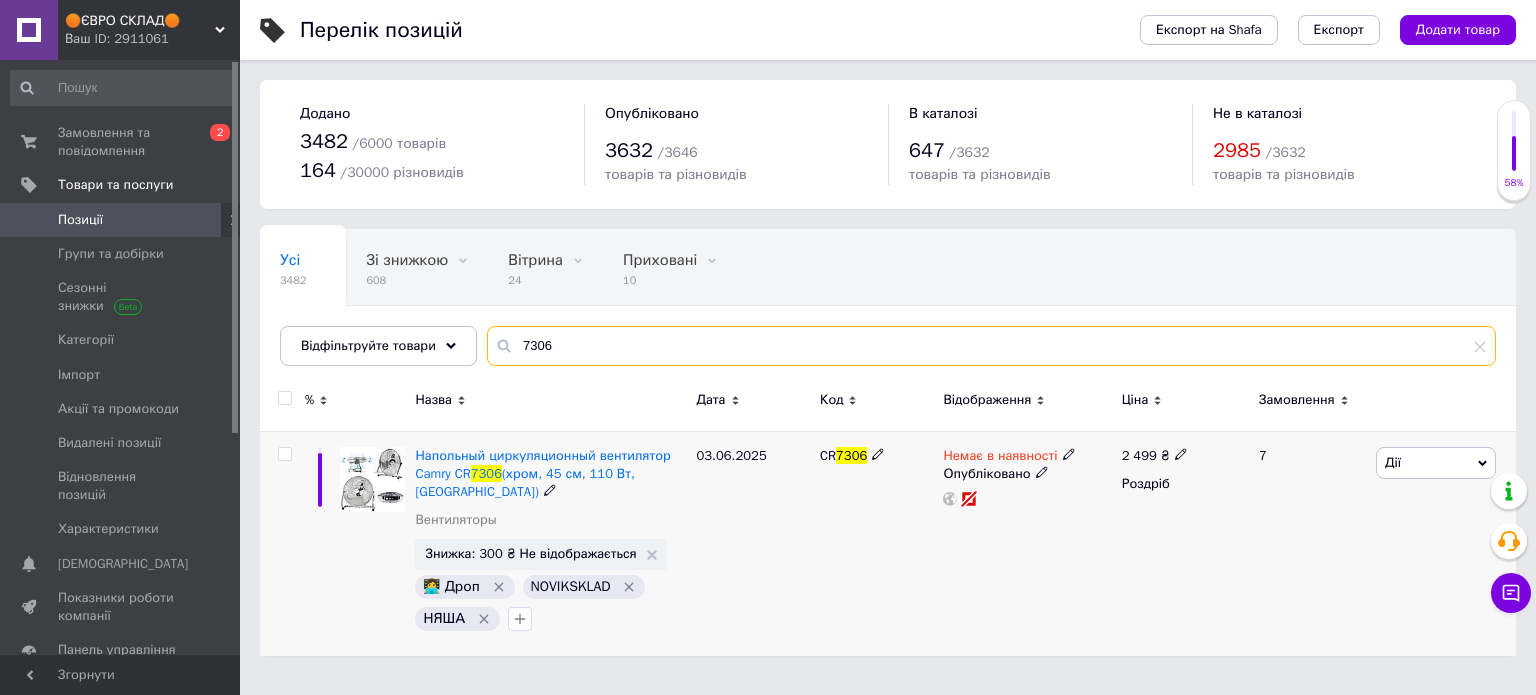 type on "7306" 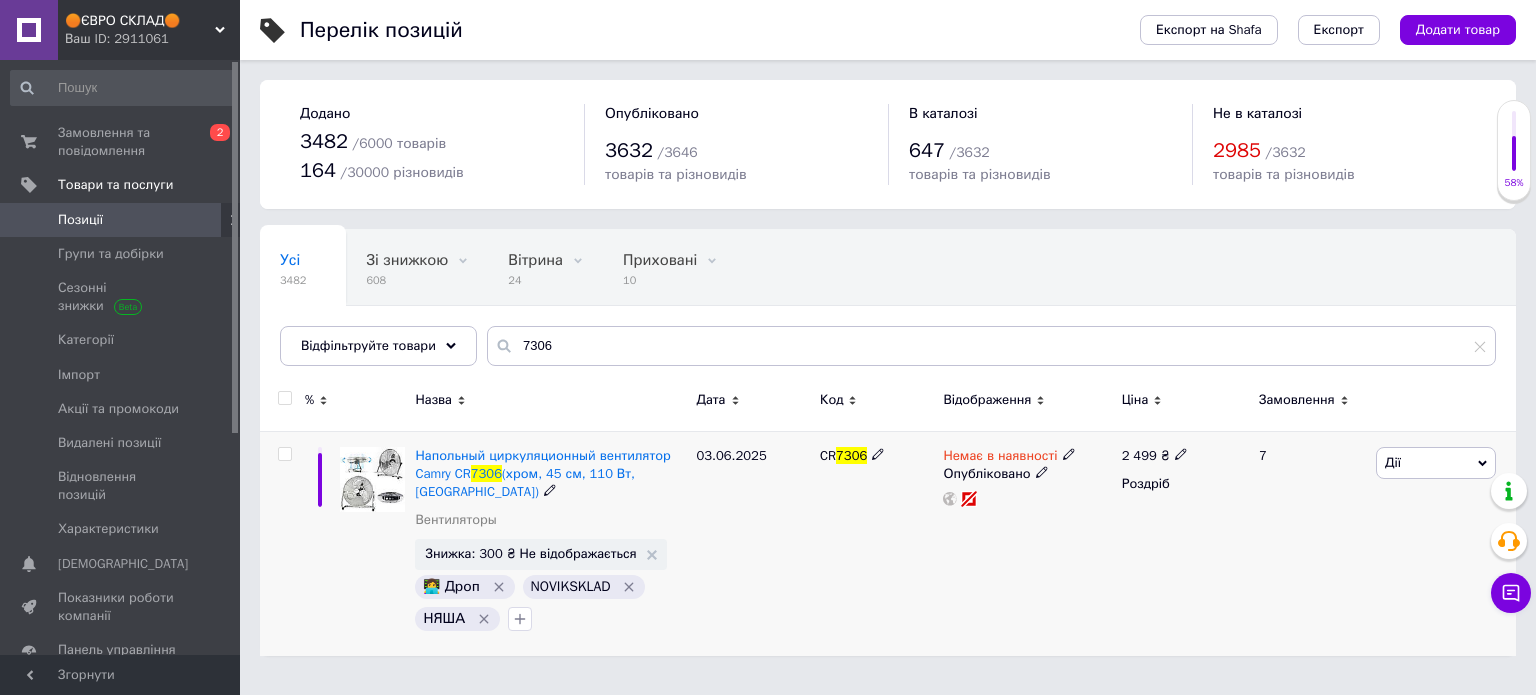 click 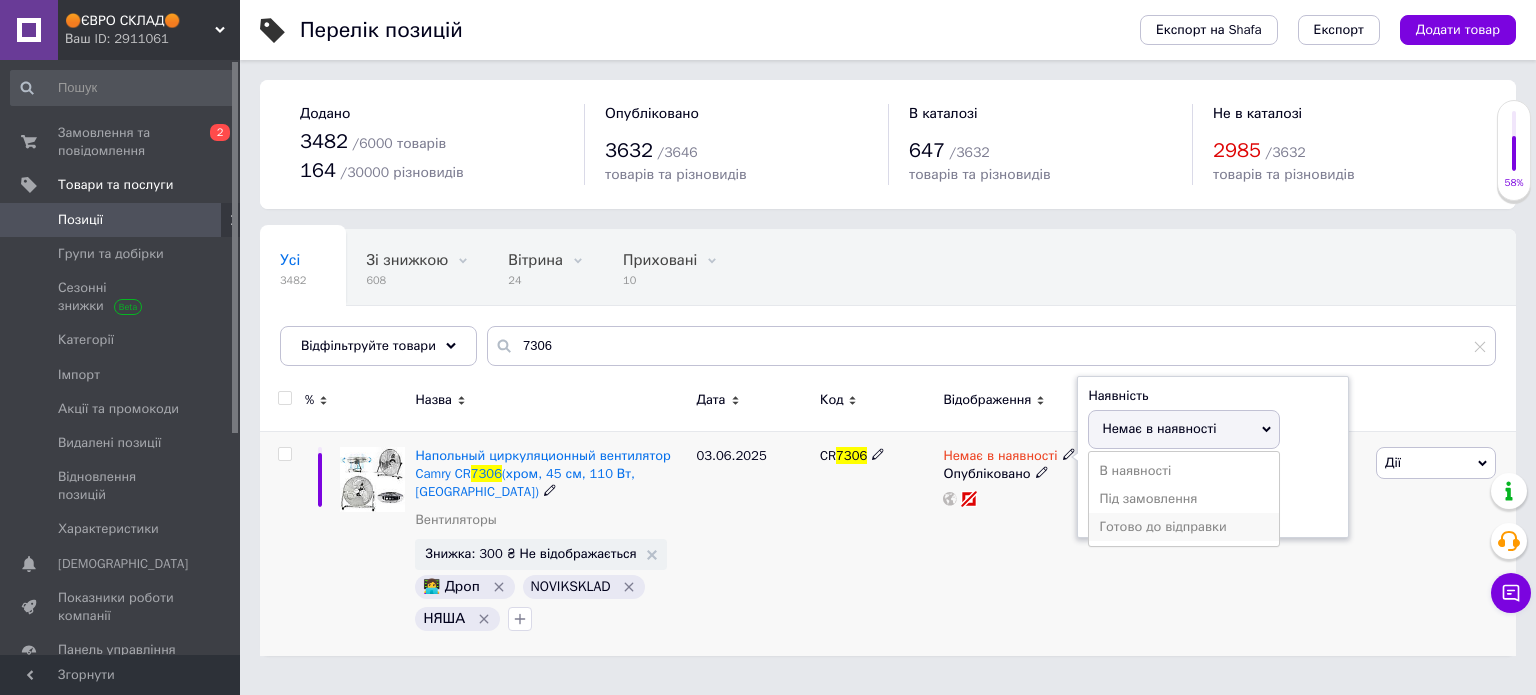 click on "Готово до відправки" at bounding box center [1184, 527] 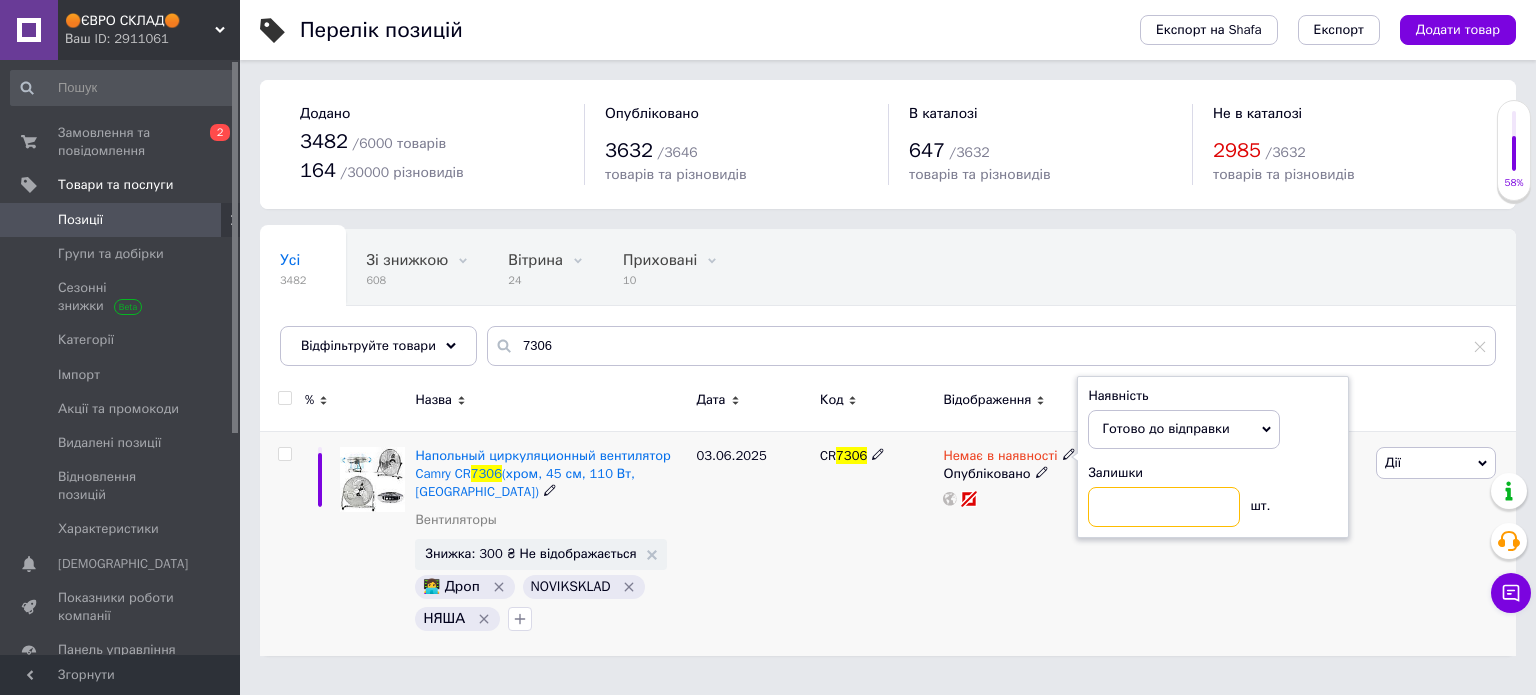 click at bounding box center (1164, 507) 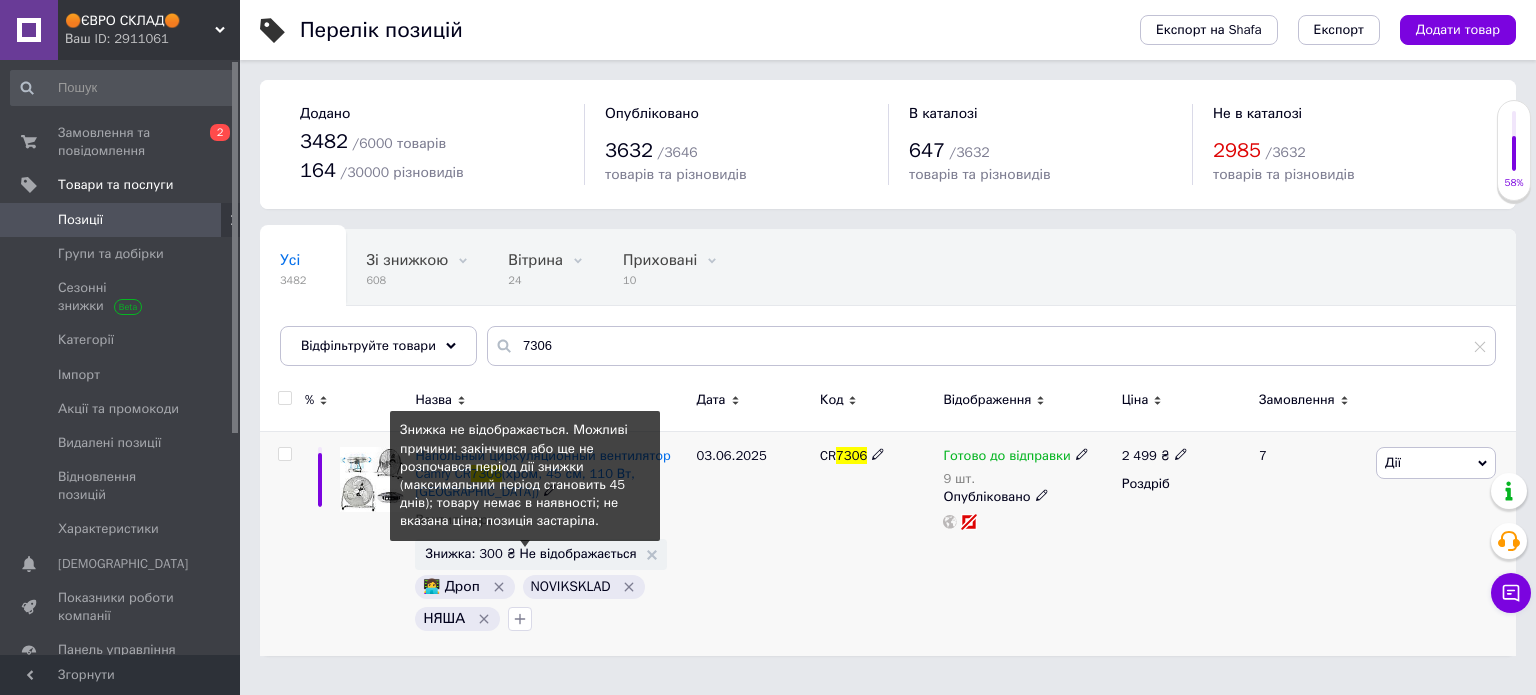 click on "Знижка: 300 ₴ Не відображається" at bounding box center [530, 553] 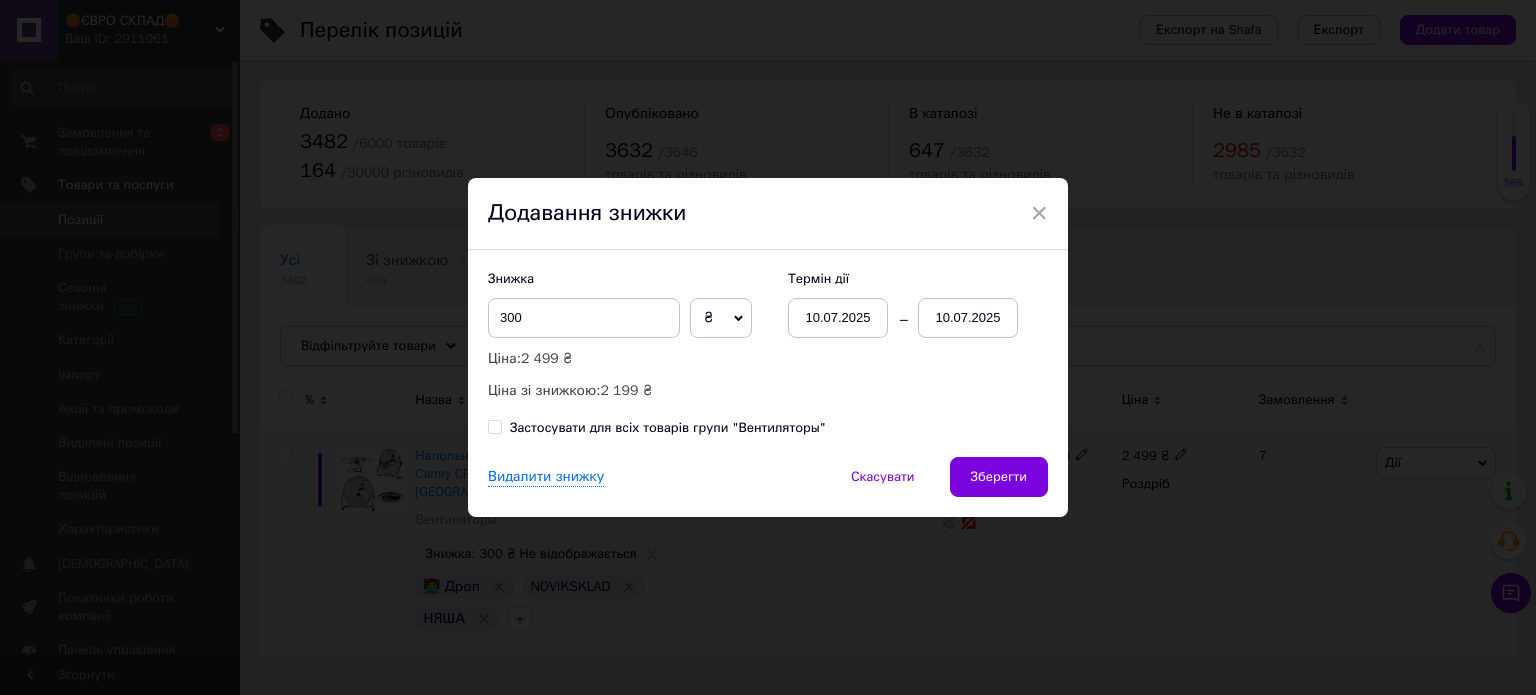 click on "Термін дії [DATE] [DATE]" at bounding box center [908, 304] 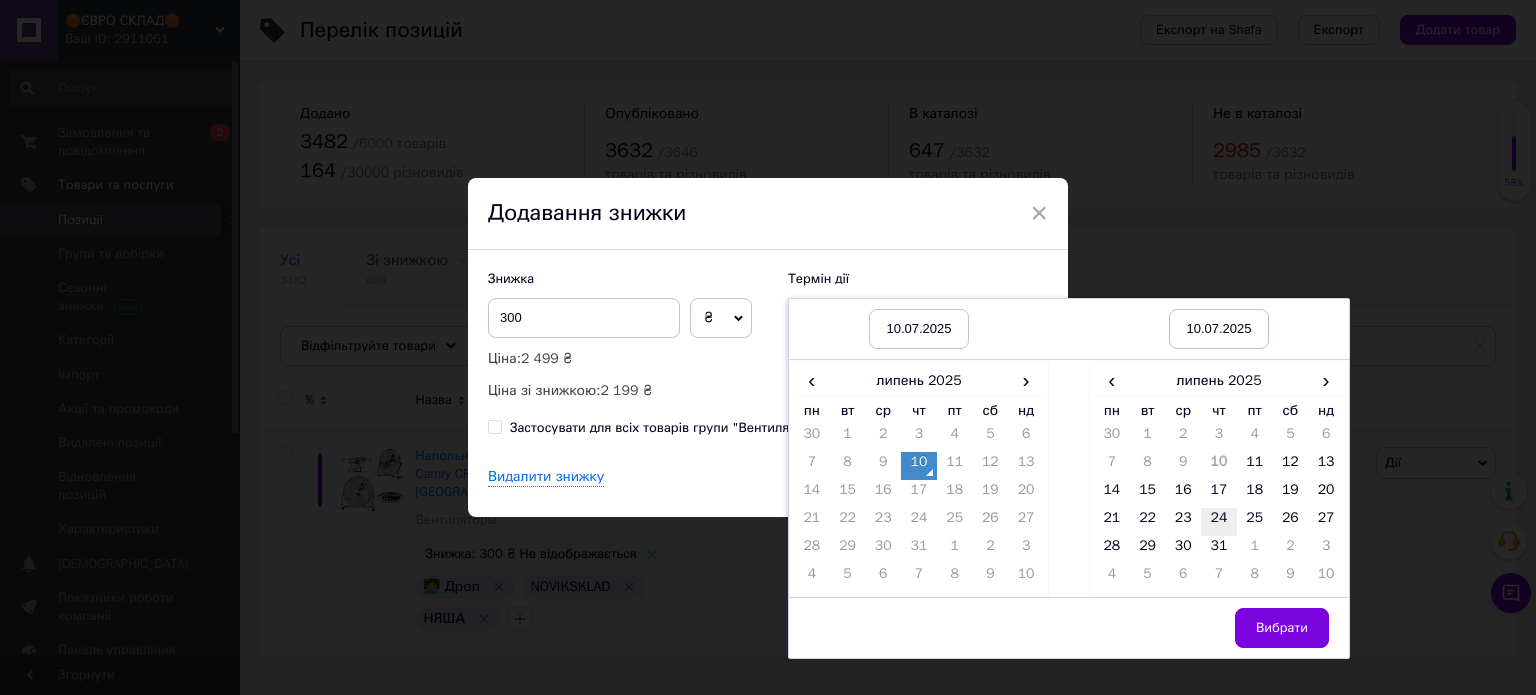 click on "24" at bounding box center [1219, 522] 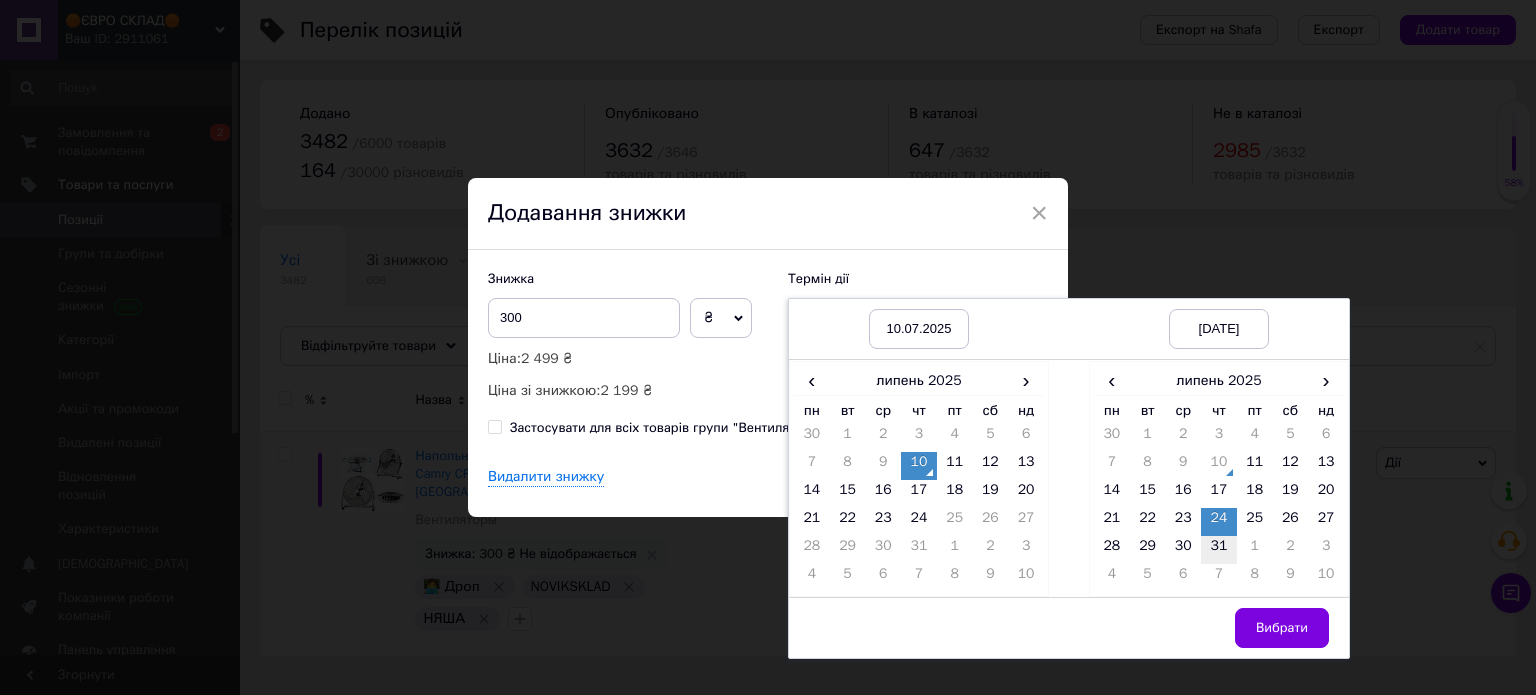 click on "31" at bounding box center [1219, 550] 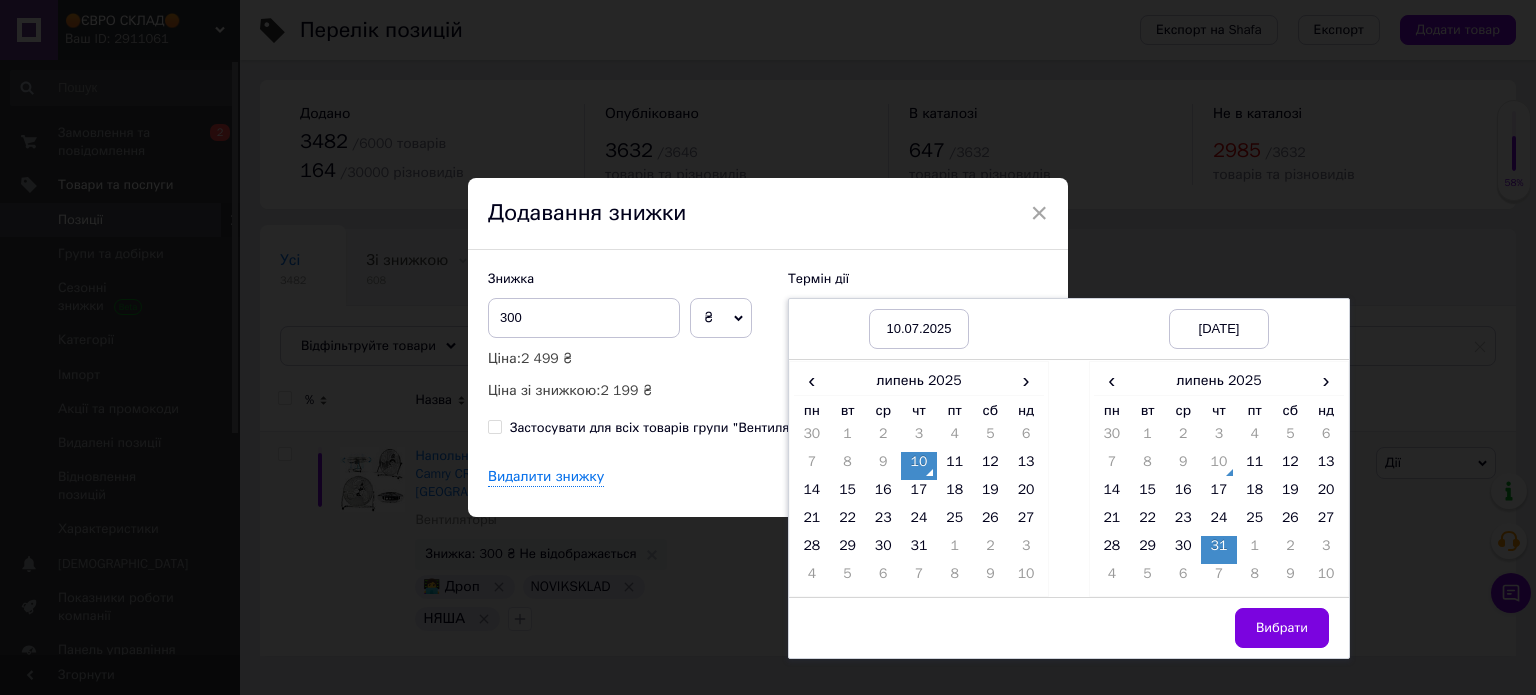 click on "Вибрати" at bounding box center (1282, 628) 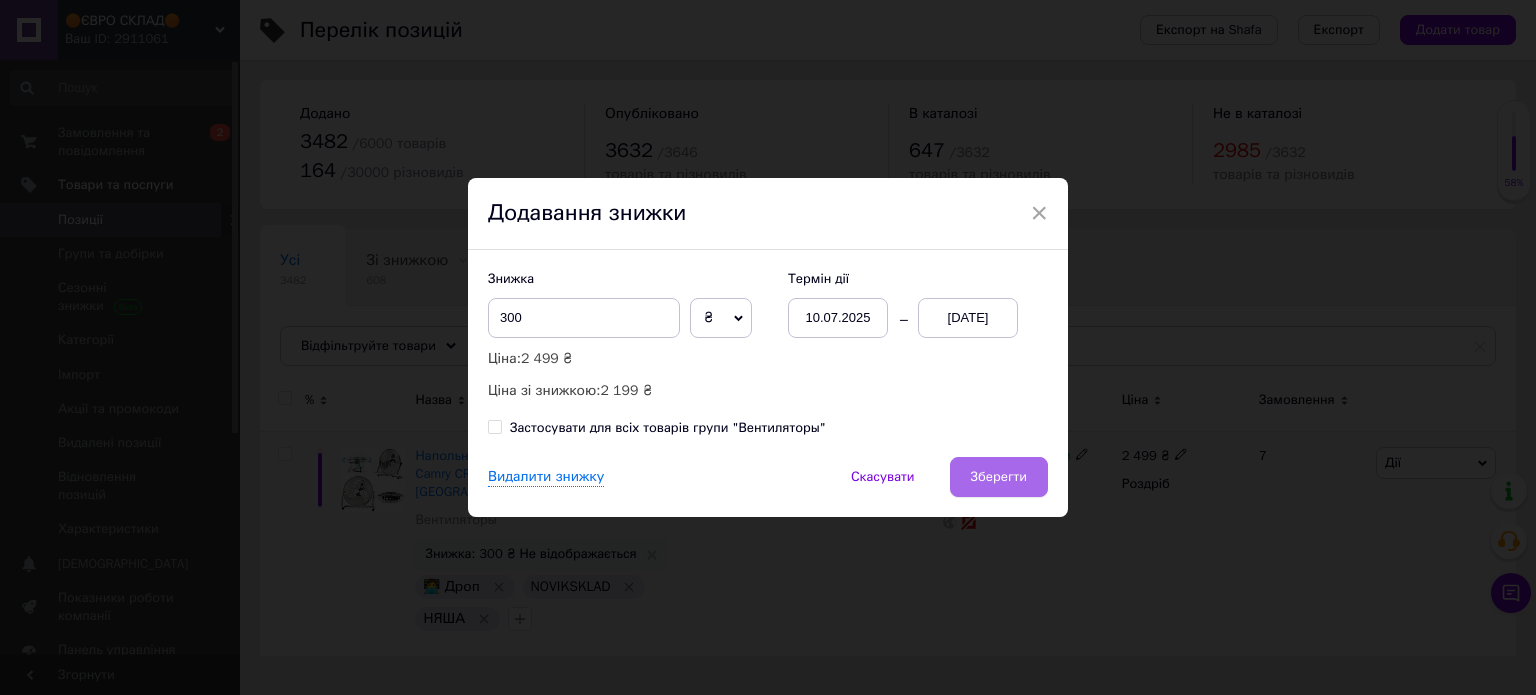 click on "Зберегти" at bounding box center [999, 477] 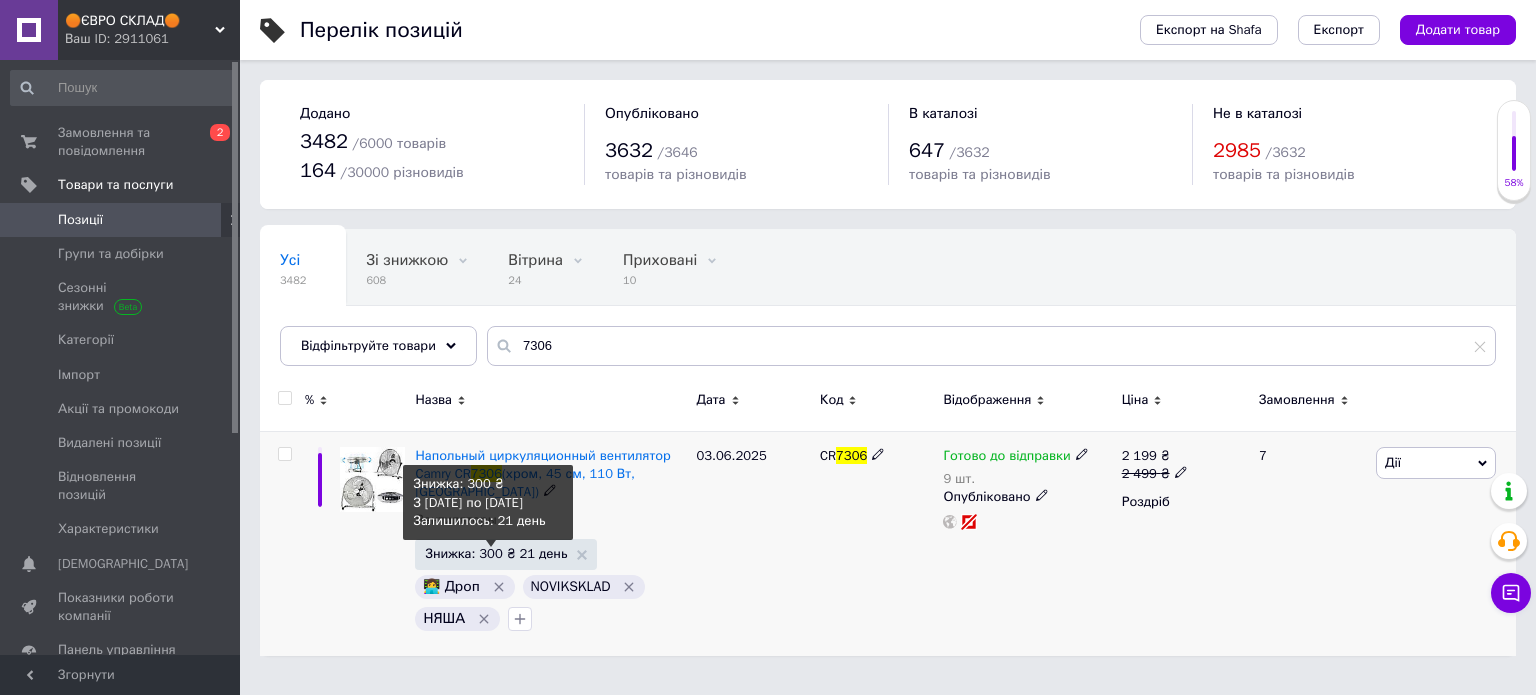 click on "Знижка: 300 ₴ 21 день" at bounding box center [496, 553] 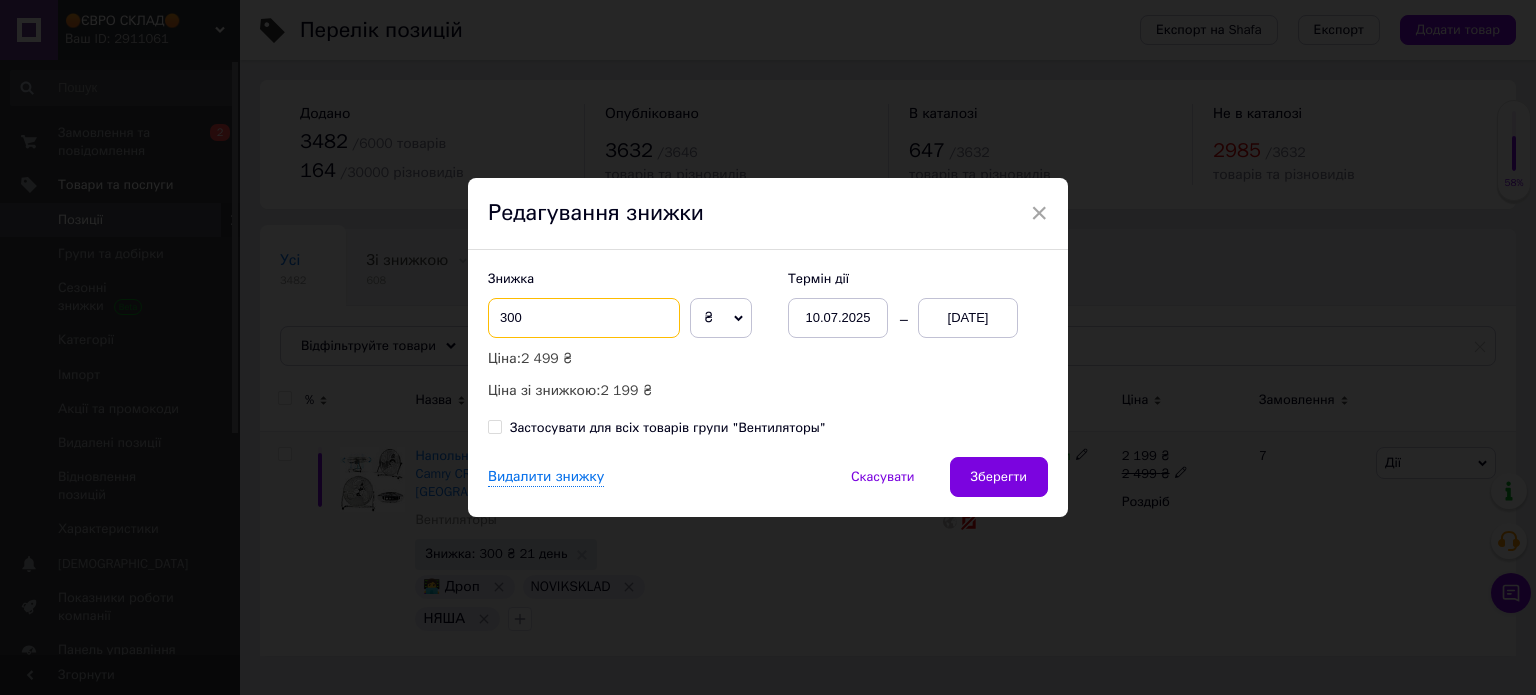 click on "300" at bounding box center [584, 318] 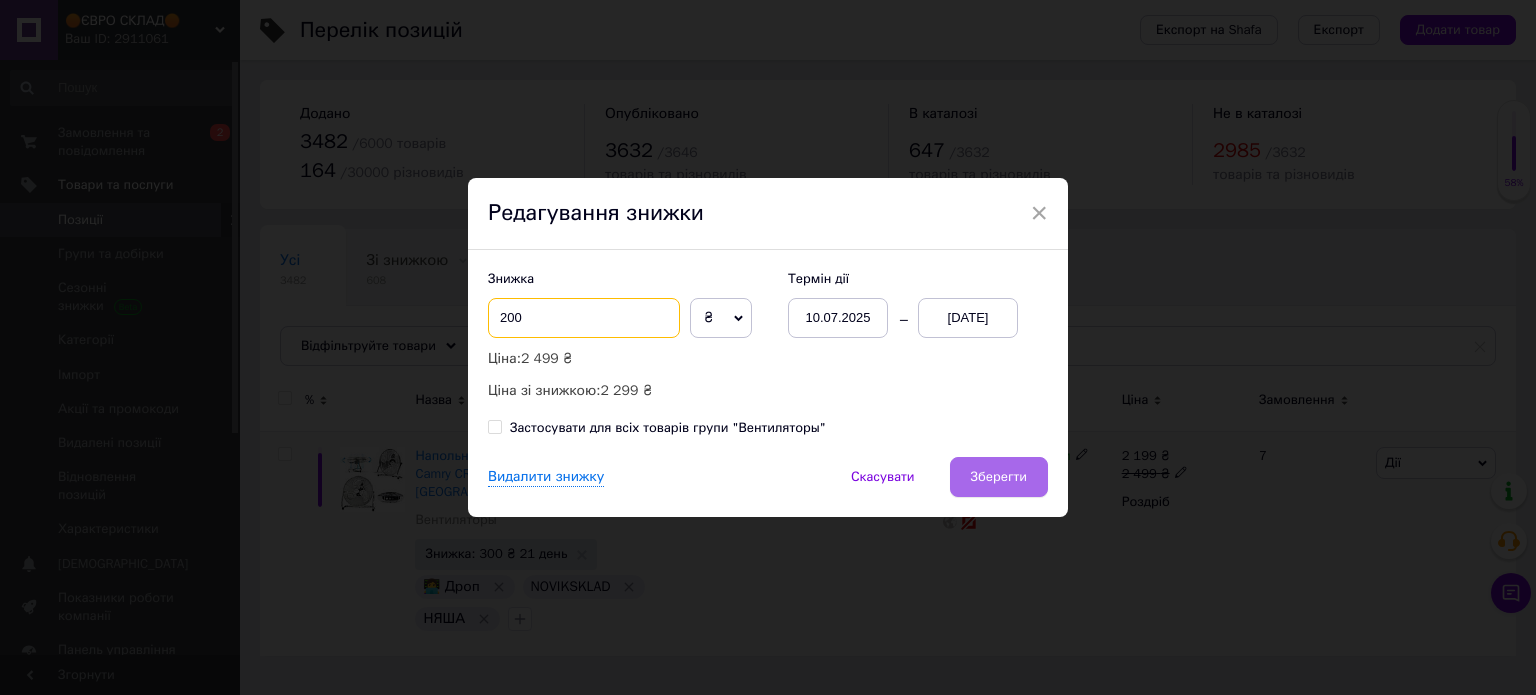 type on "200" 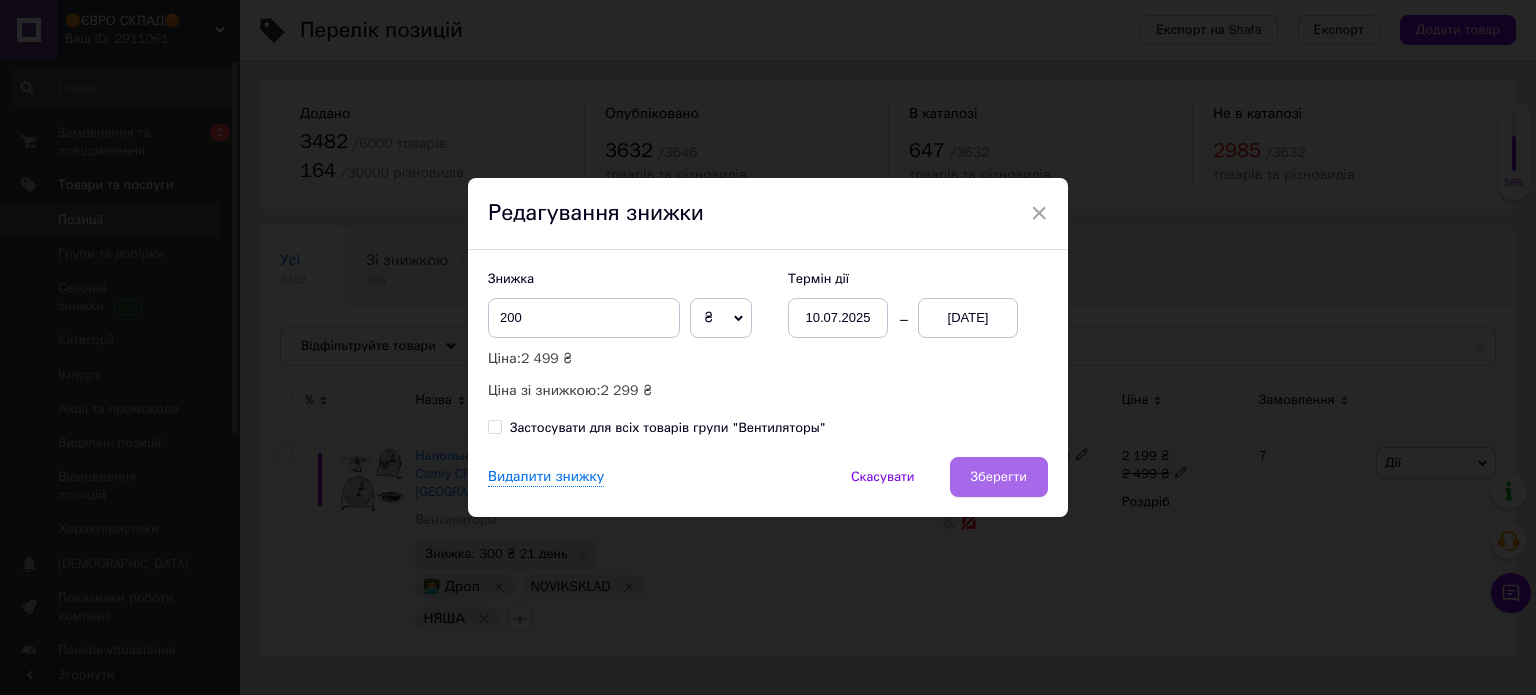 click on "Зберегти" at bounding box center [999, 477] 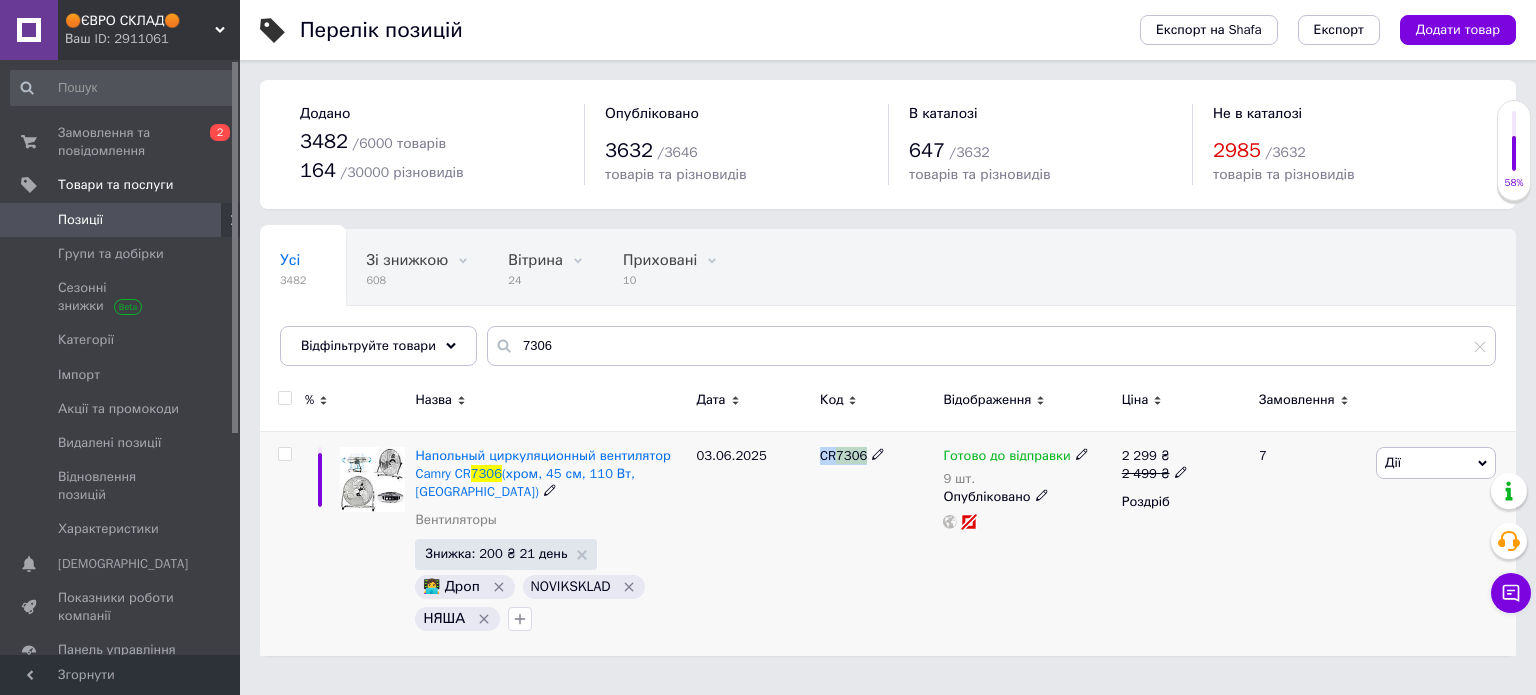 drag, startPoint x: 817, startPoint y: 457, endPoint x: 868, endPoint y: 459, distance: 51.0392 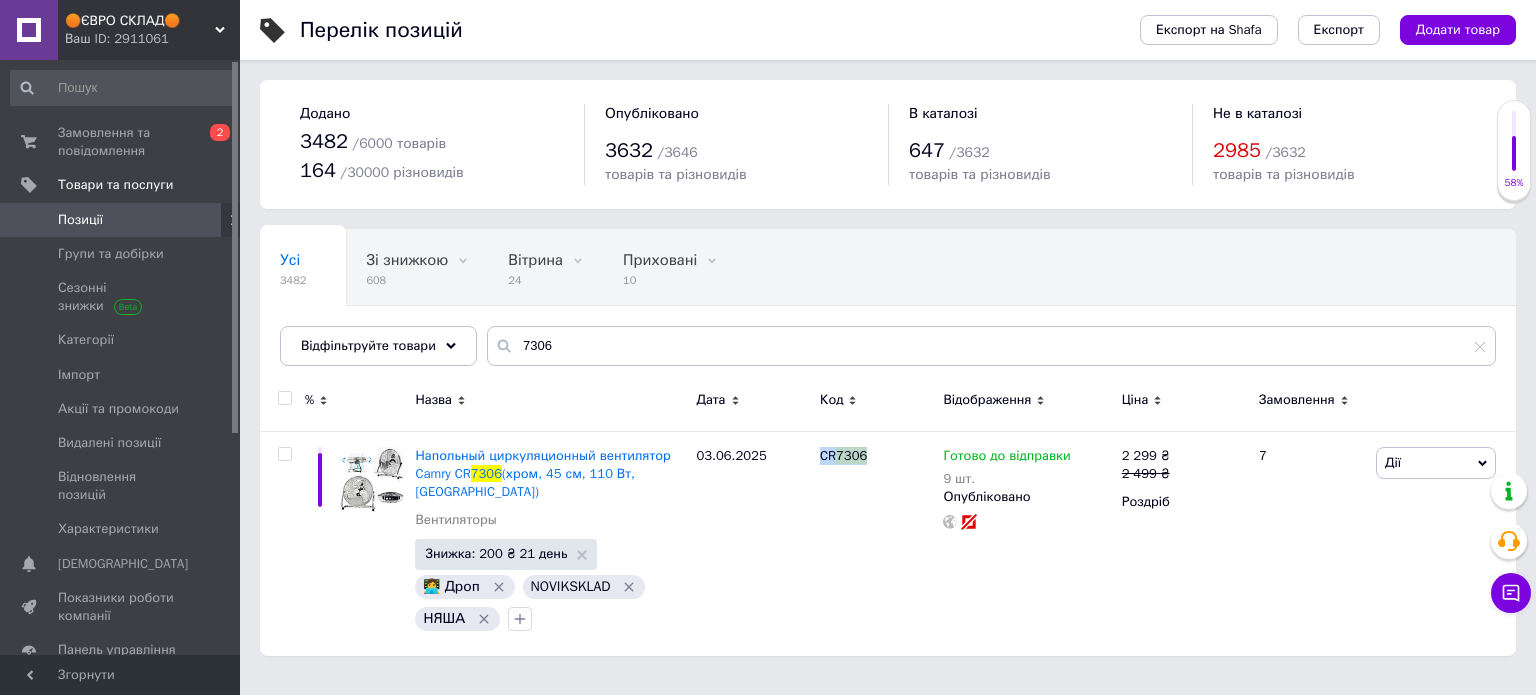 click on "Позиції" at bounding box center (80, 220) 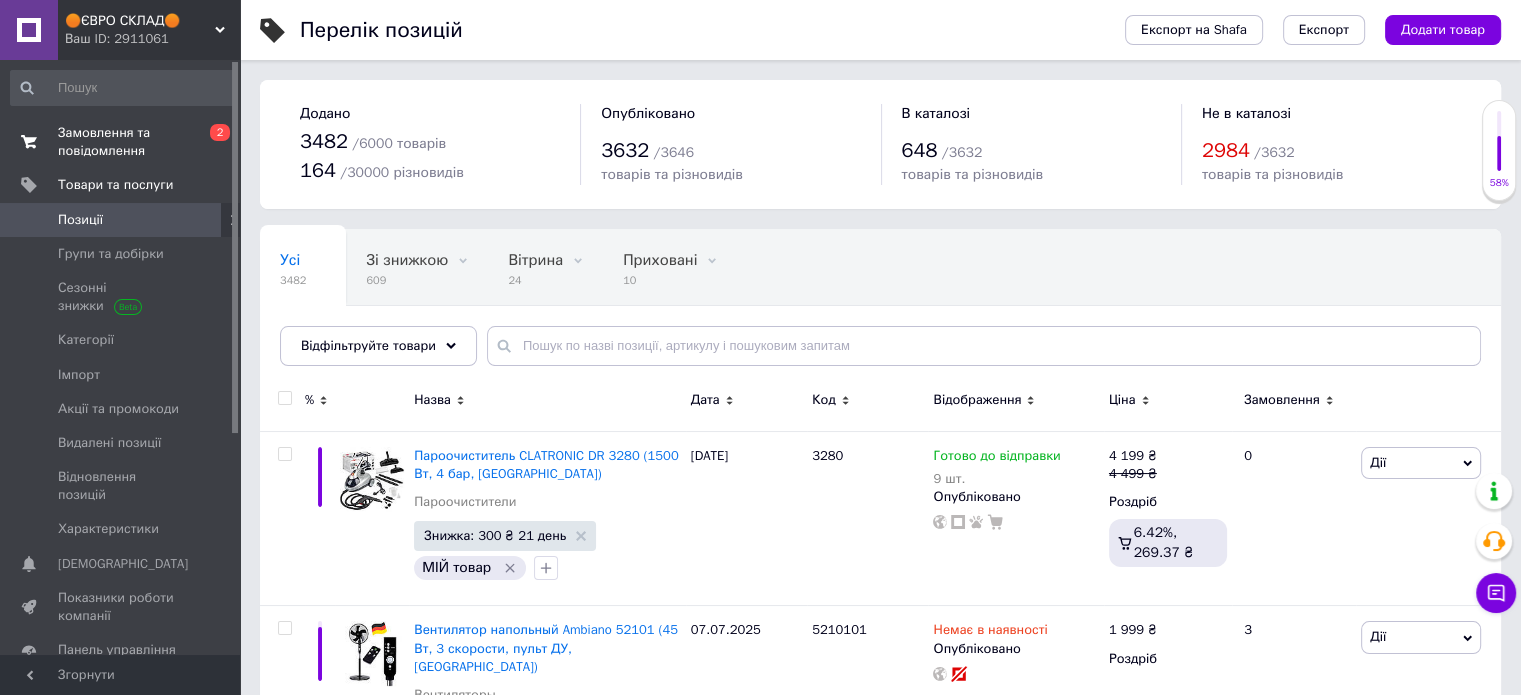 click on "Замовлення та повідомлення" at bounding box center [121, 142] 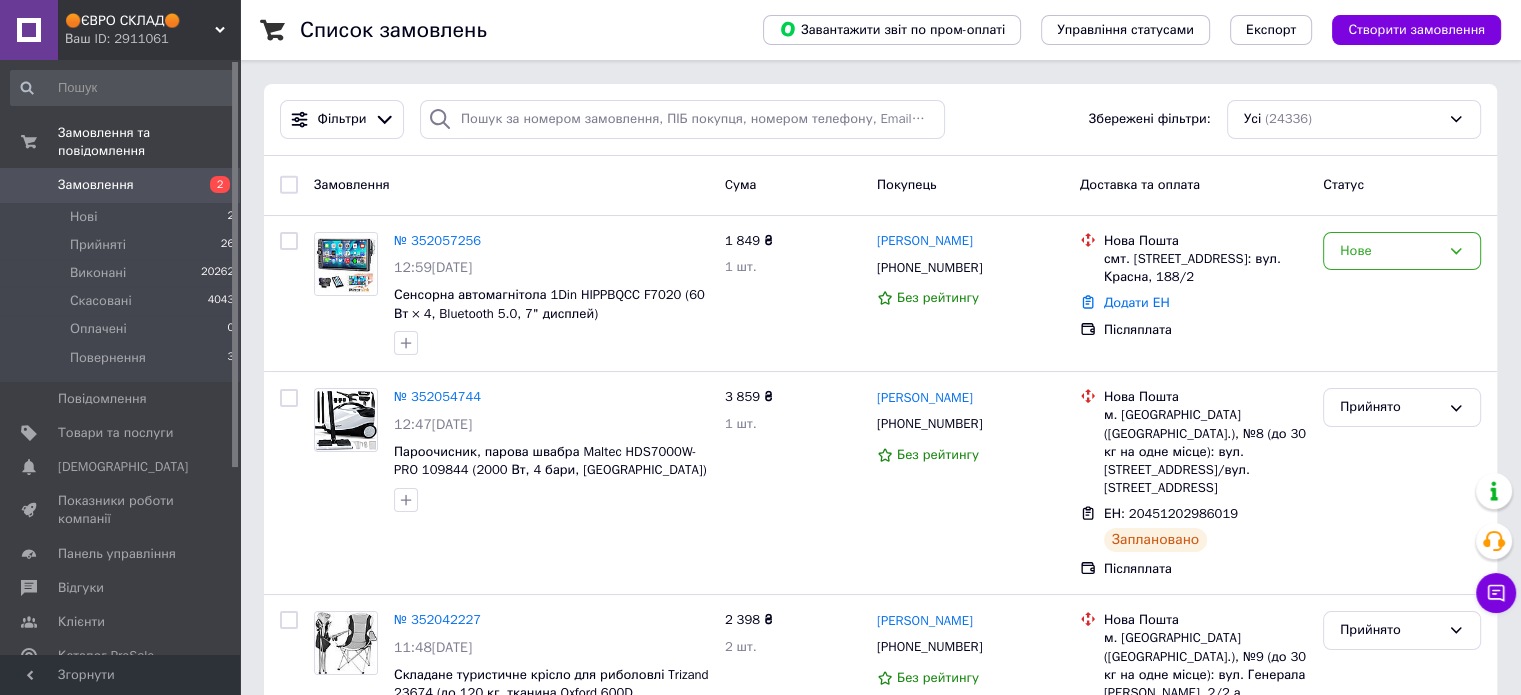 click on "Замовлення" at bounding box center (96, 185) 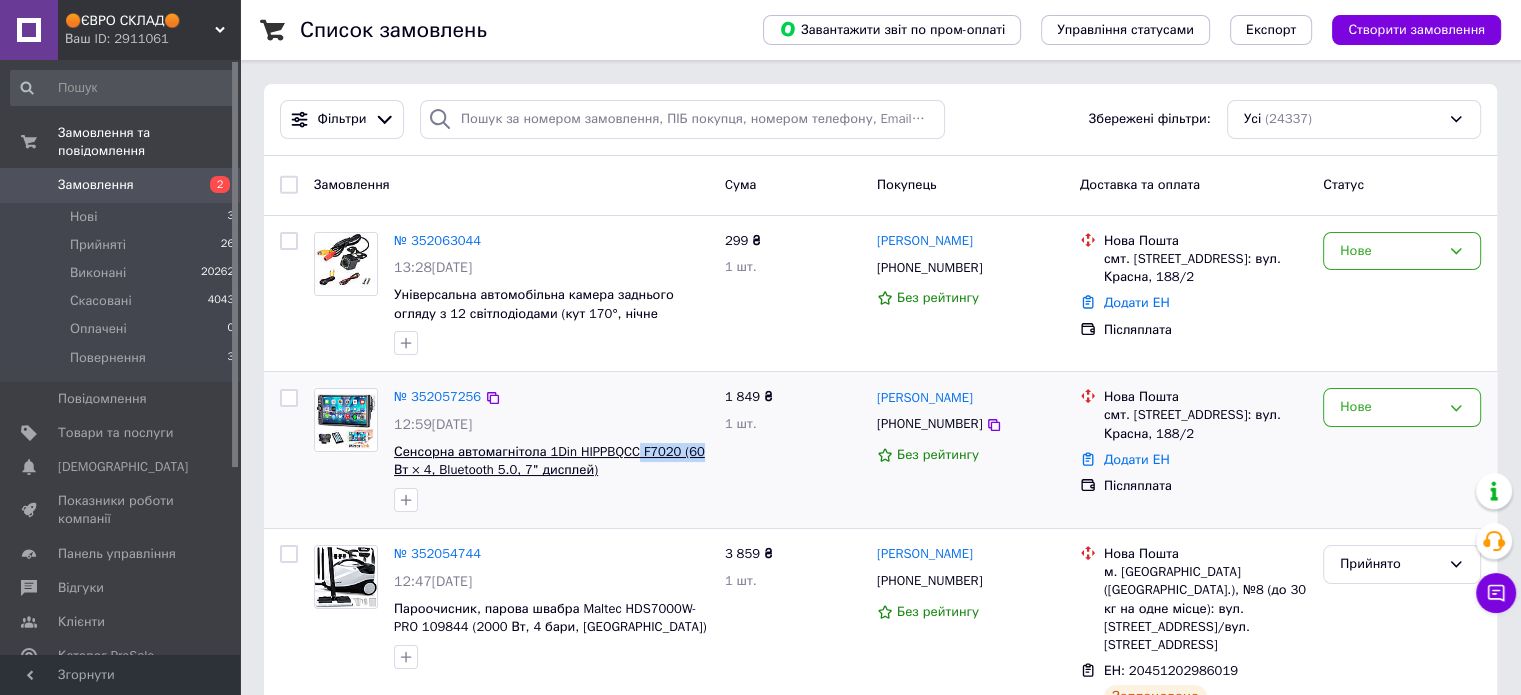 drag, startPoint x: 700, startPoint y: 450, endPoint x: 635, endPoint y: 453, distance: 65.06919 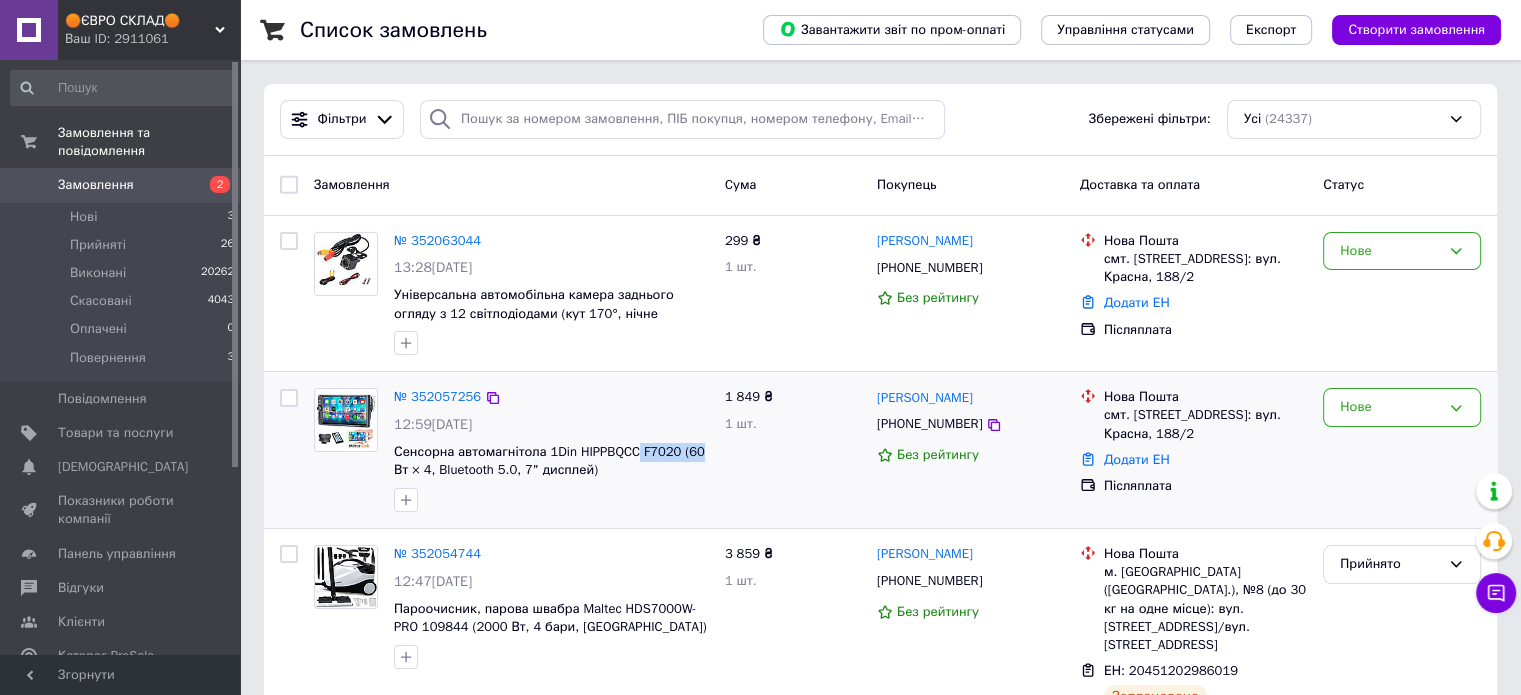 copy on "F7020 (60" 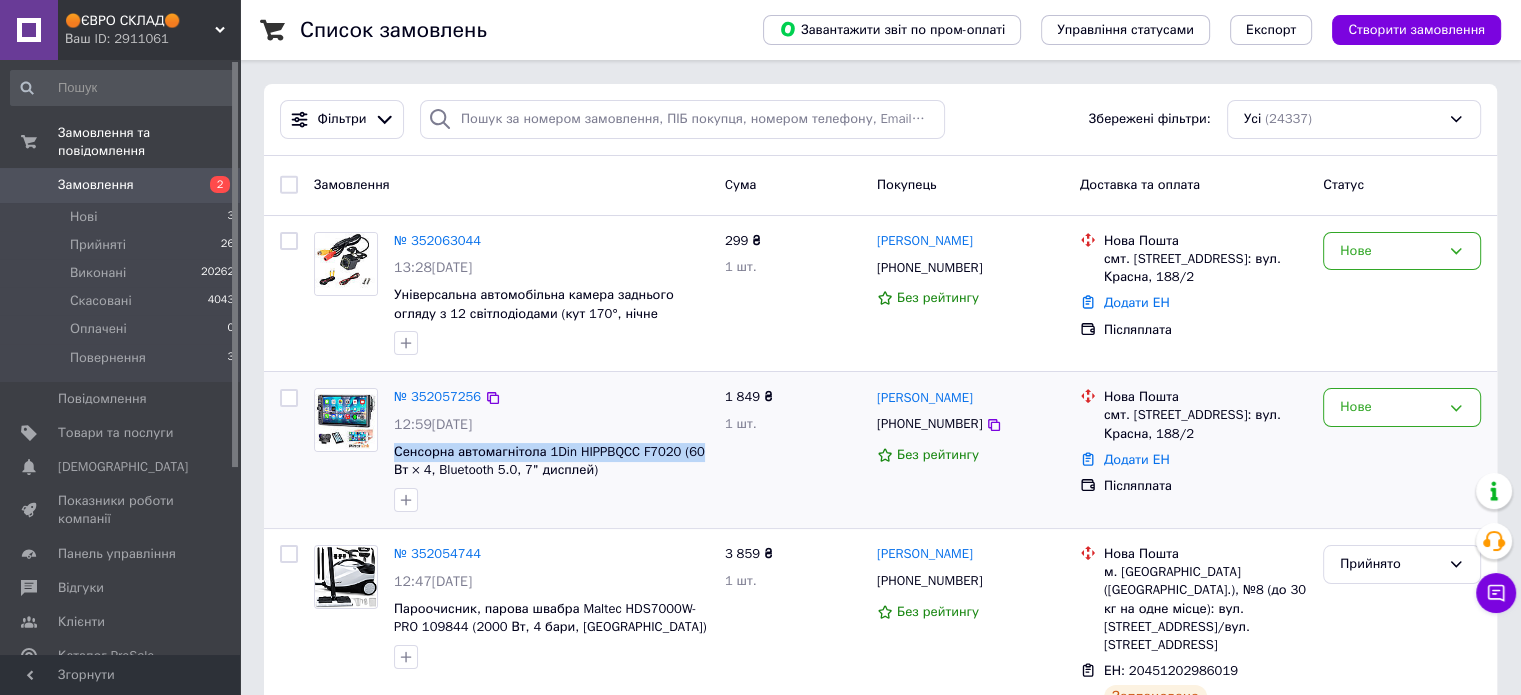 drag, startPoint x: 391, startPoint y: 447, endPoint x: 704, endPoint y: 436, distance: 313.19324 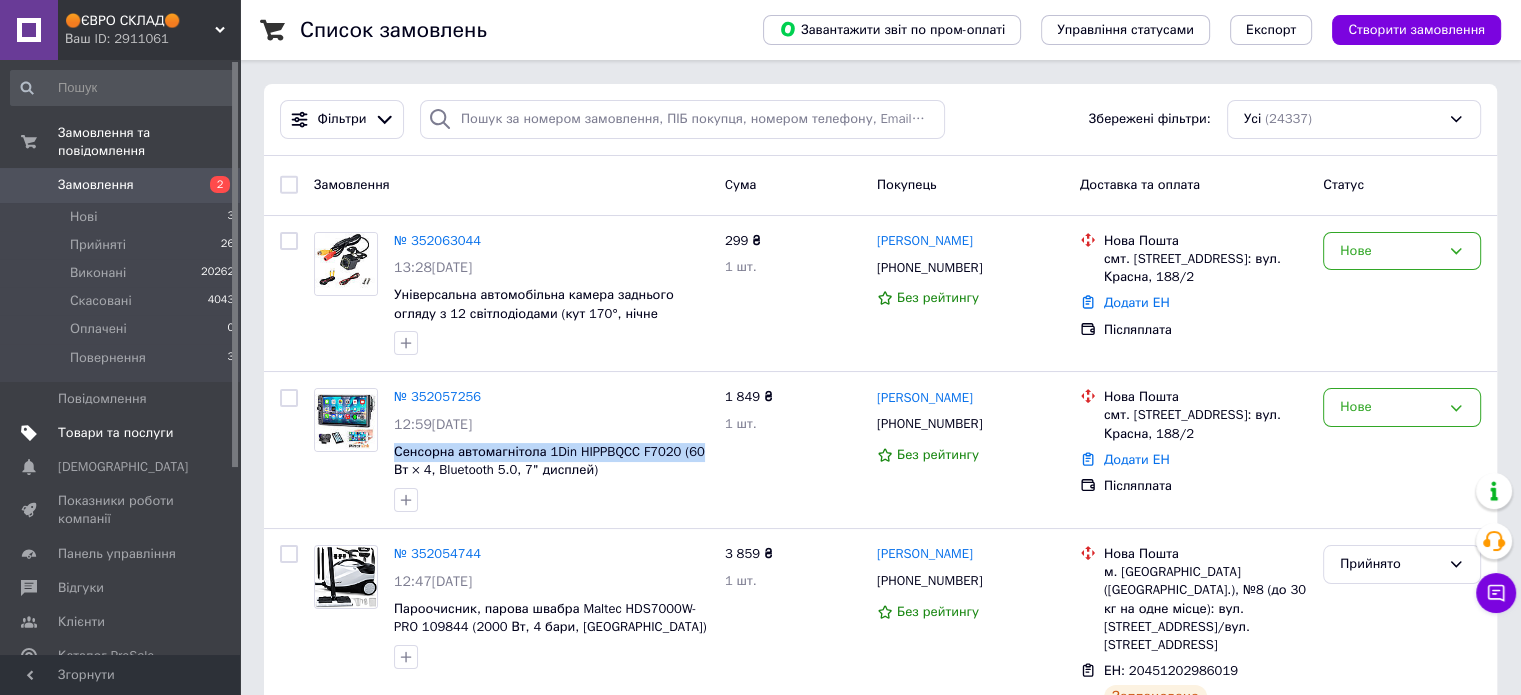 click on "Товари та послуги" at bounding box center [115, 433] 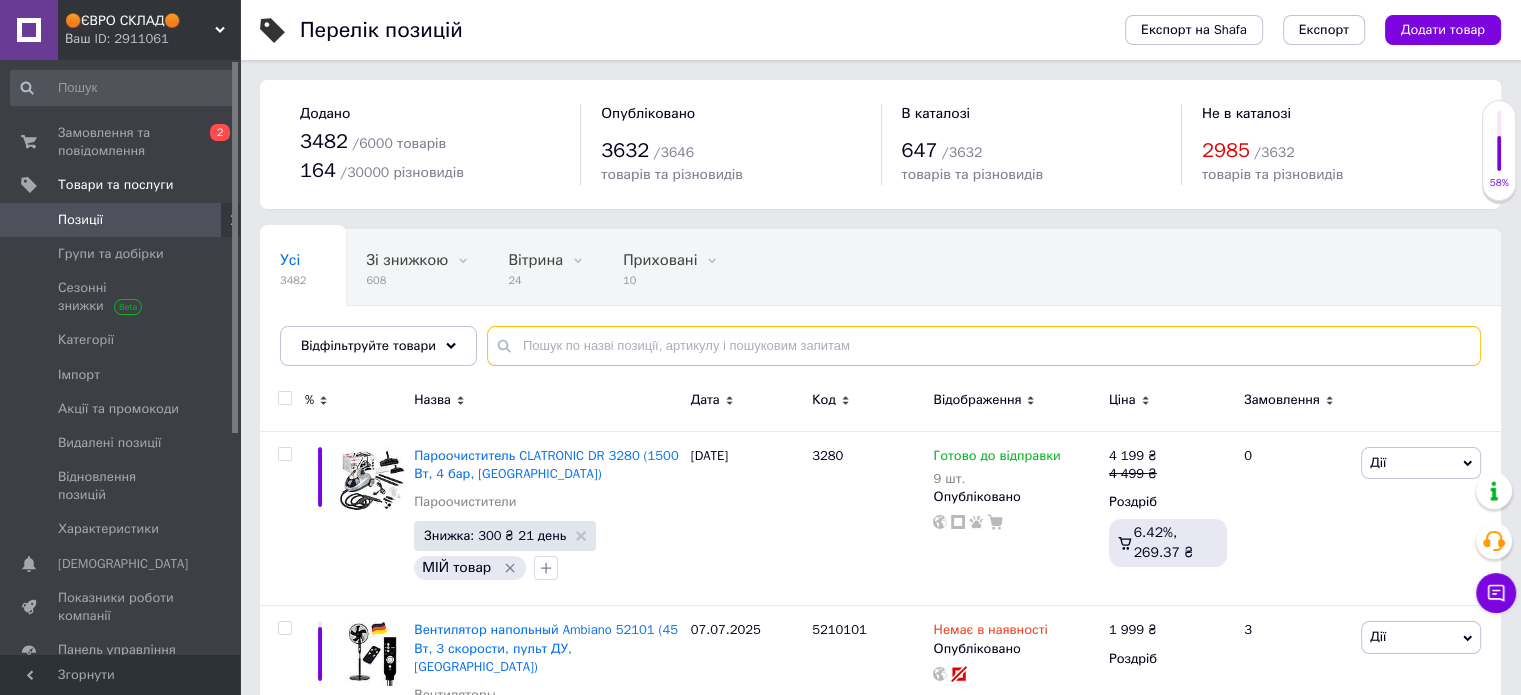 click at bounding box center (984, 346) 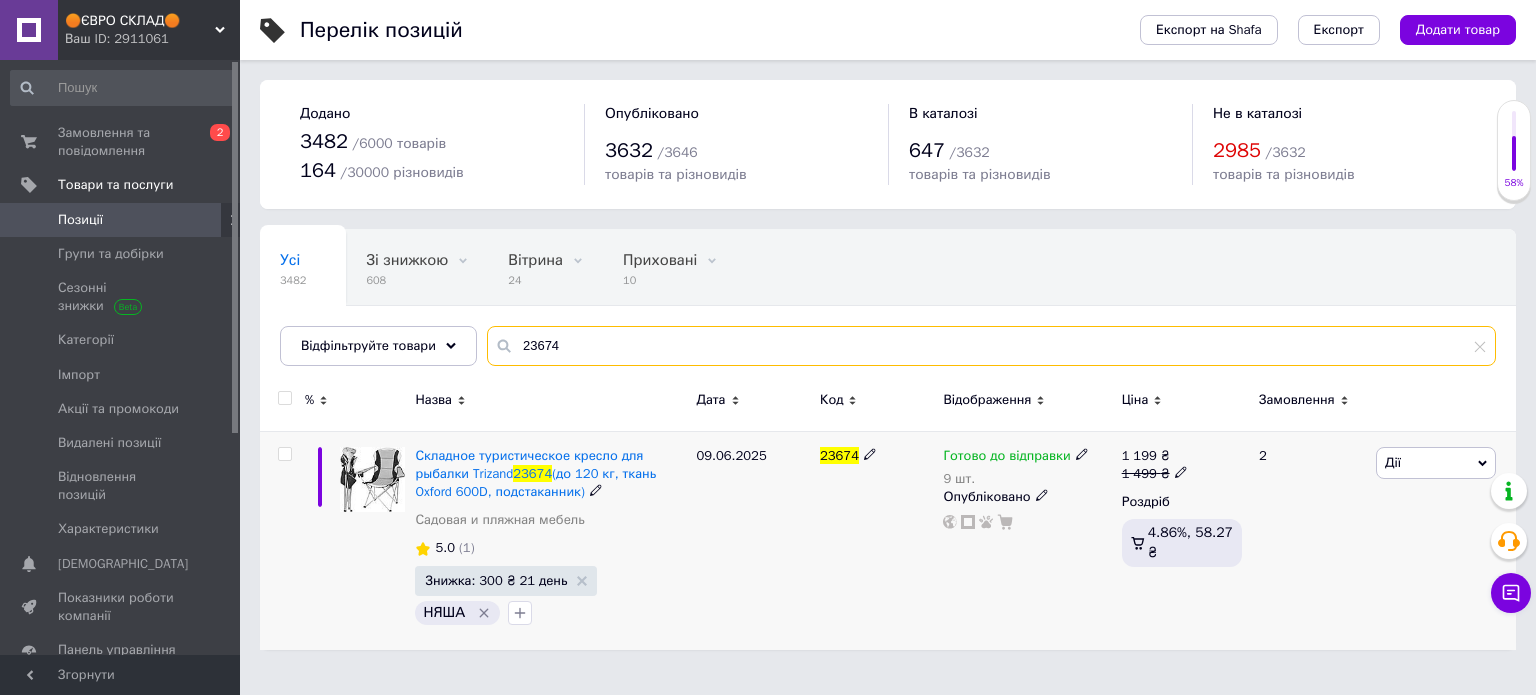 type on "23674" 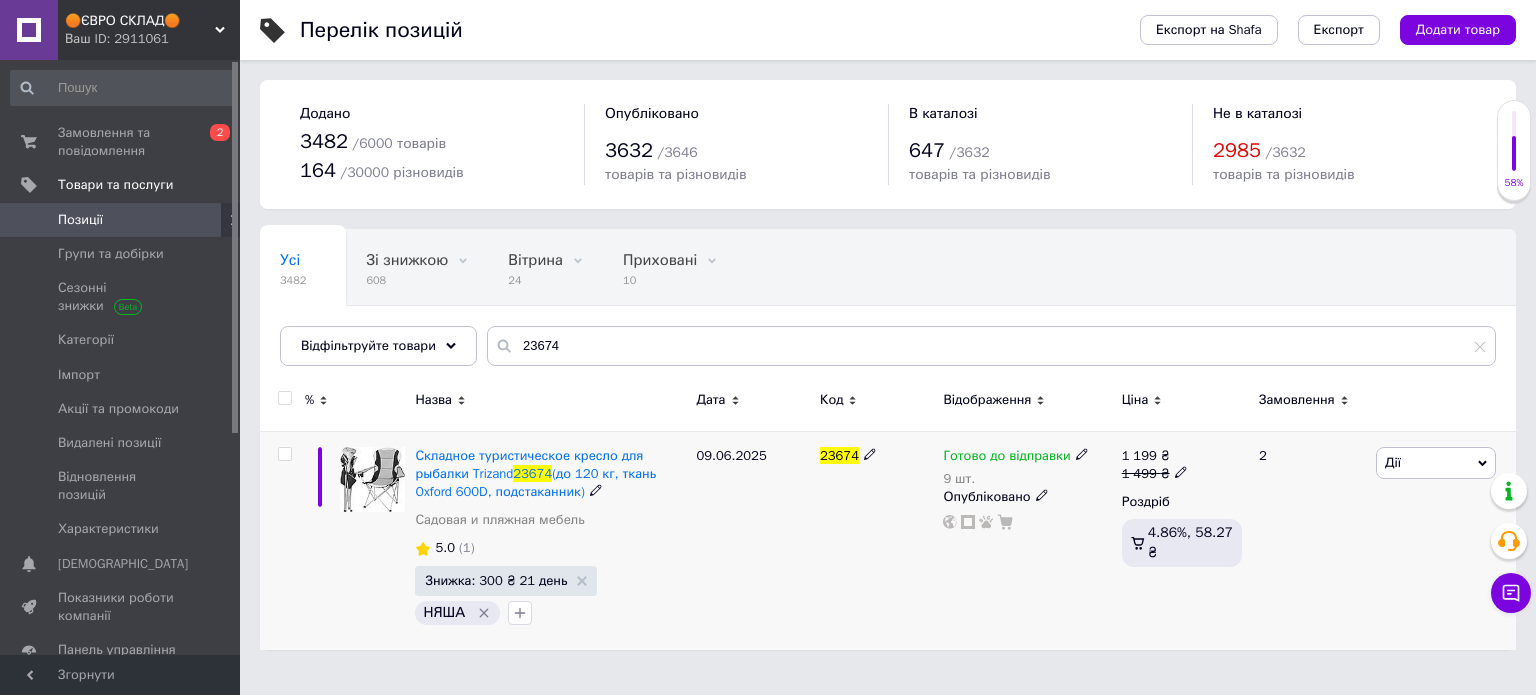 click 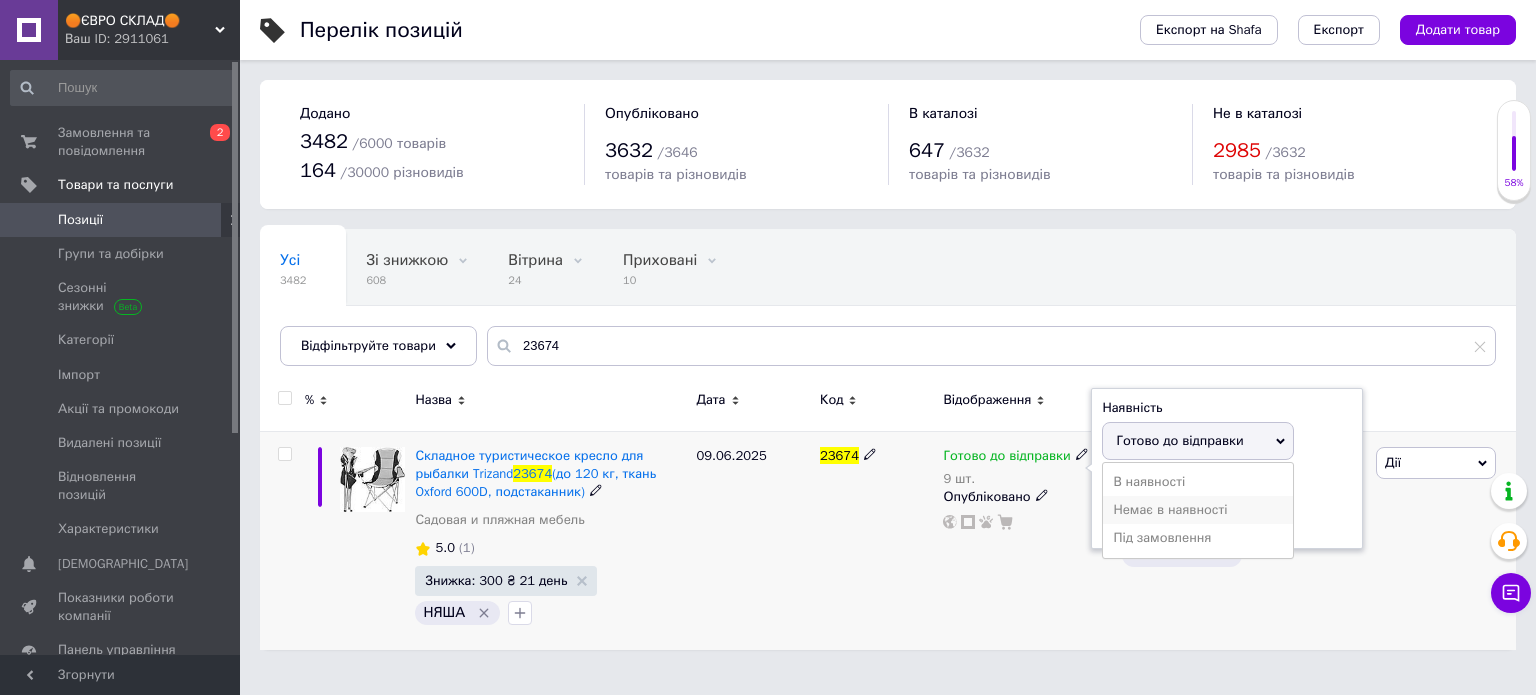 click on "Немає в наявності" at bounding box center (1198, 510) 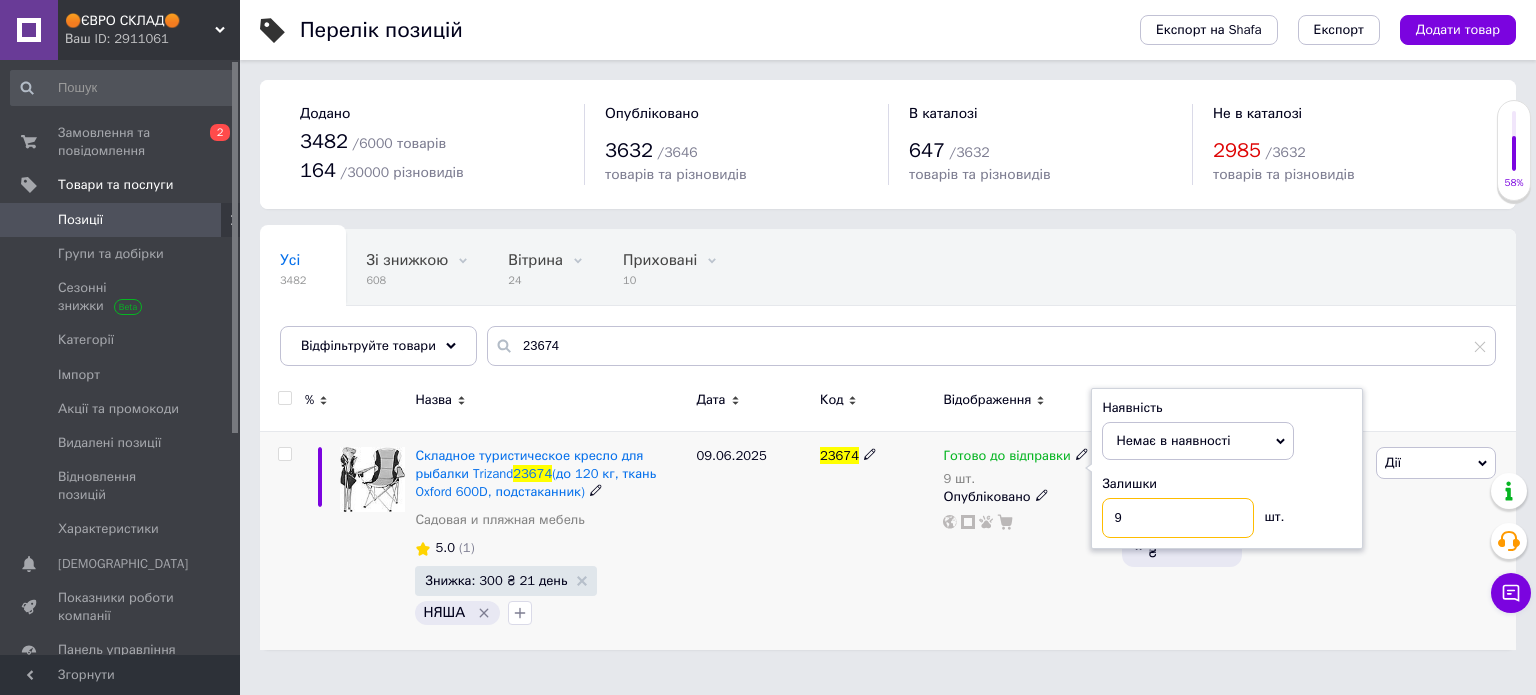 click on "9" at bounding box center (1178, 518) 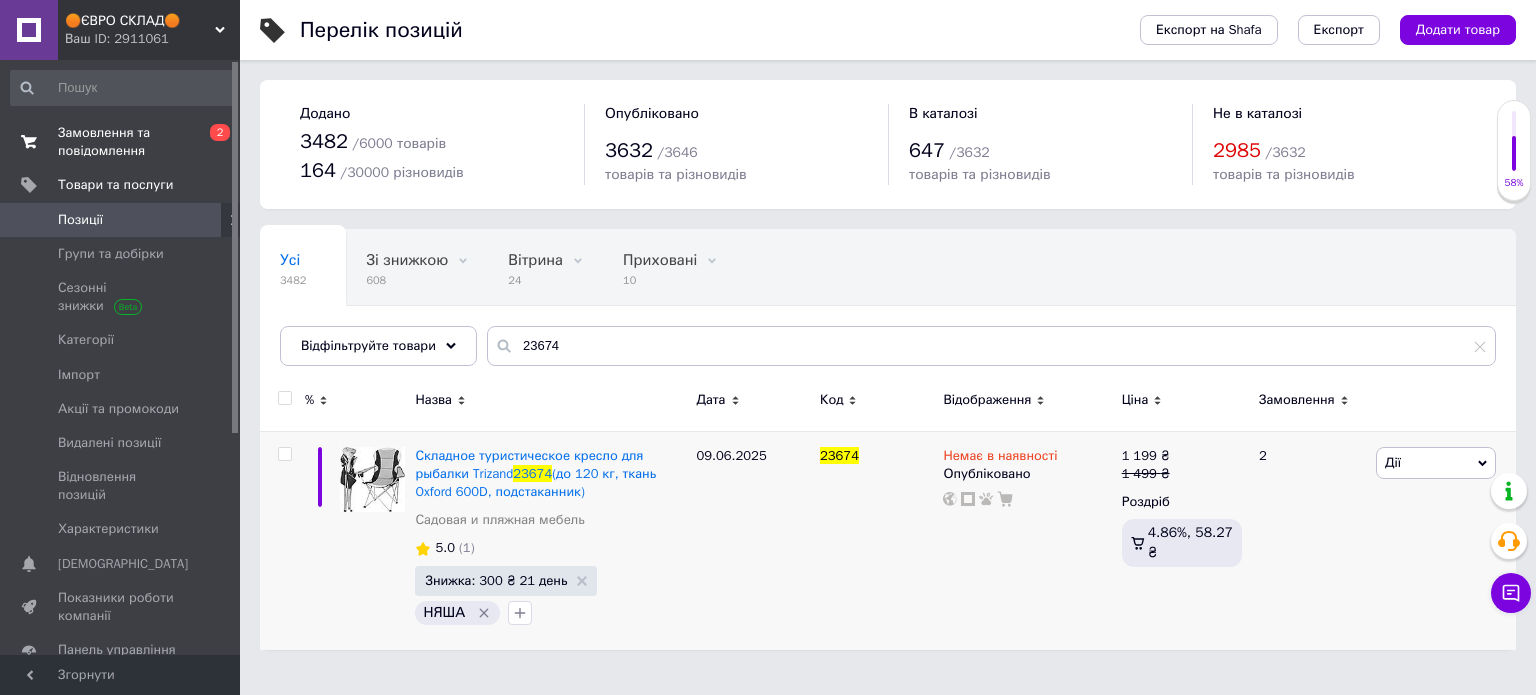 click on "Замовлення та повідомлення" at bounding box center (121, 142) 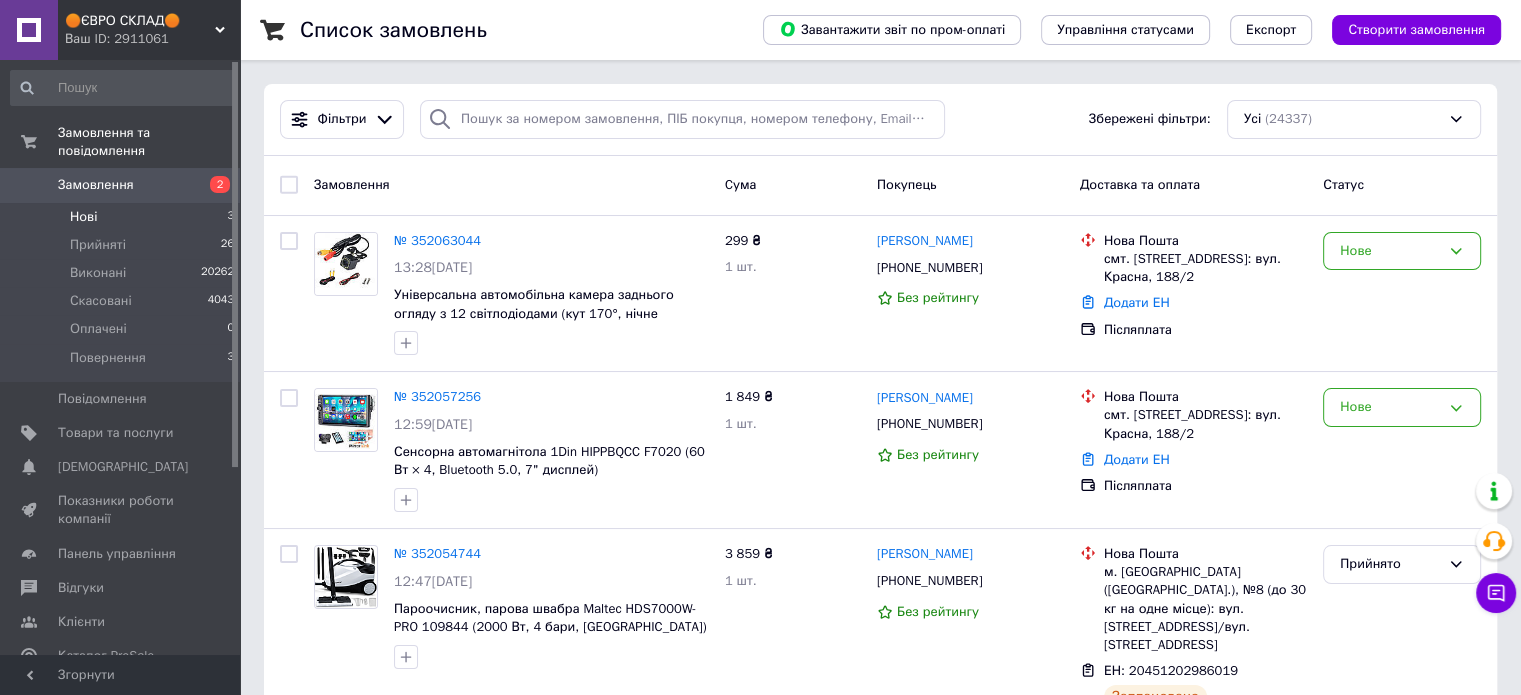 click on "Нові 3" at bounding box center (123, 217) 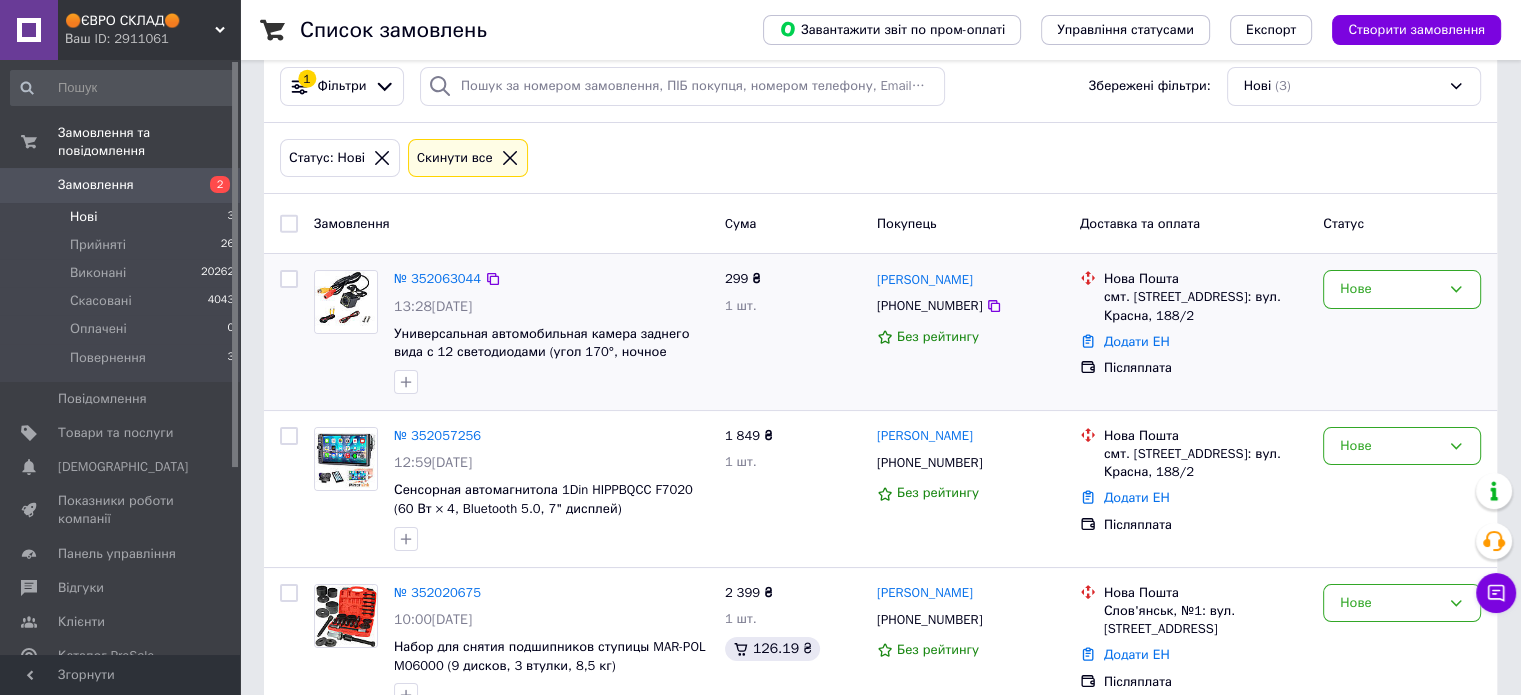 scroll, scrollTop: 83, scrollLeft: 0, axis: vertical 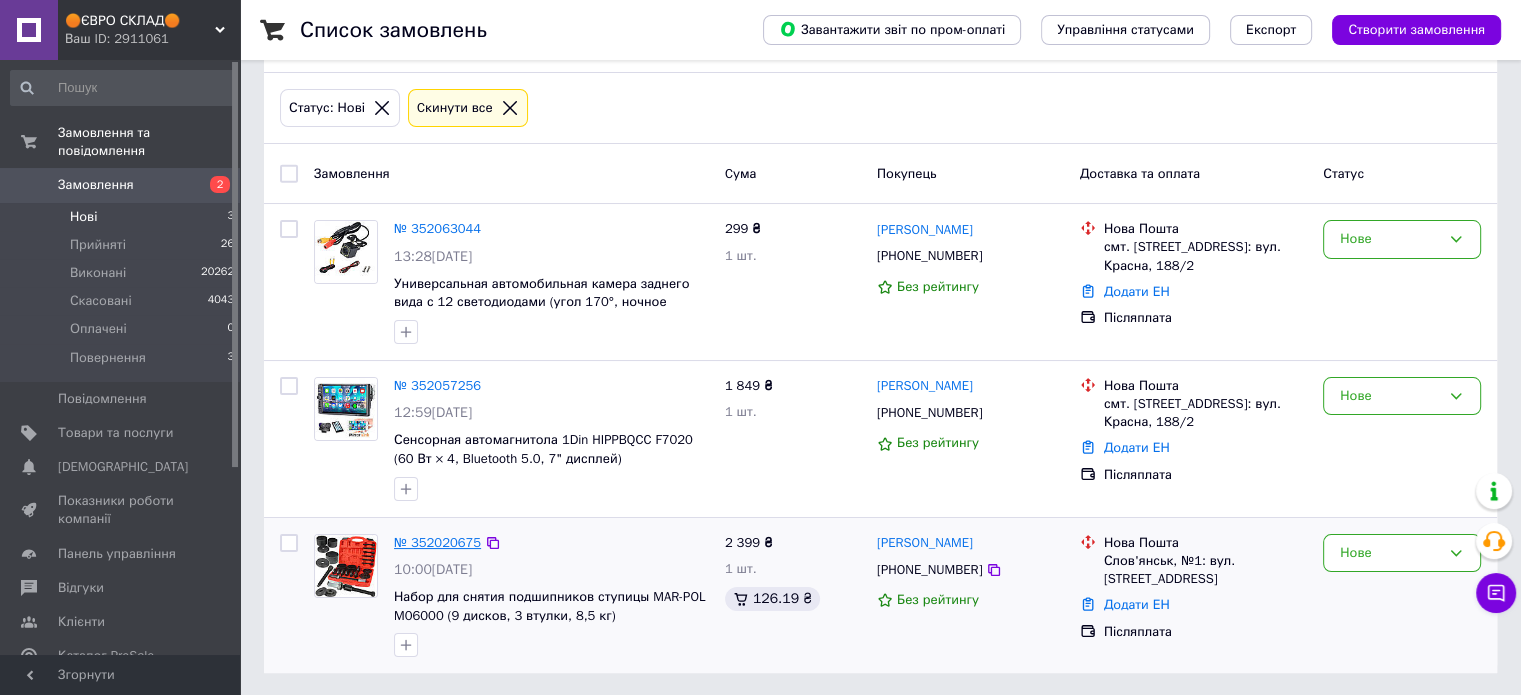 click on "№ 352020675" at bounding box center [437, 542] 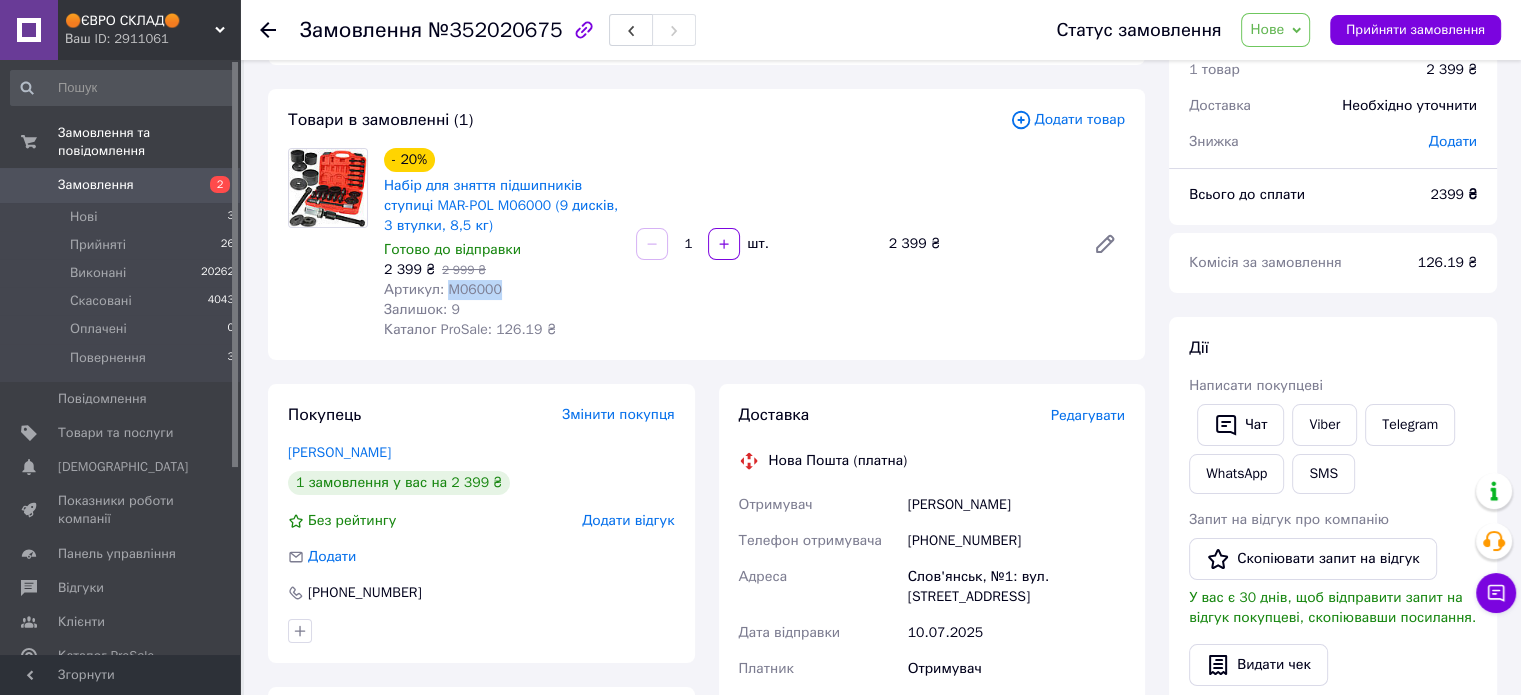 drag, startPoint x: 498, startPoint y: 294, endPoint x: 444, endPoint y: 291, distance: 54.08327 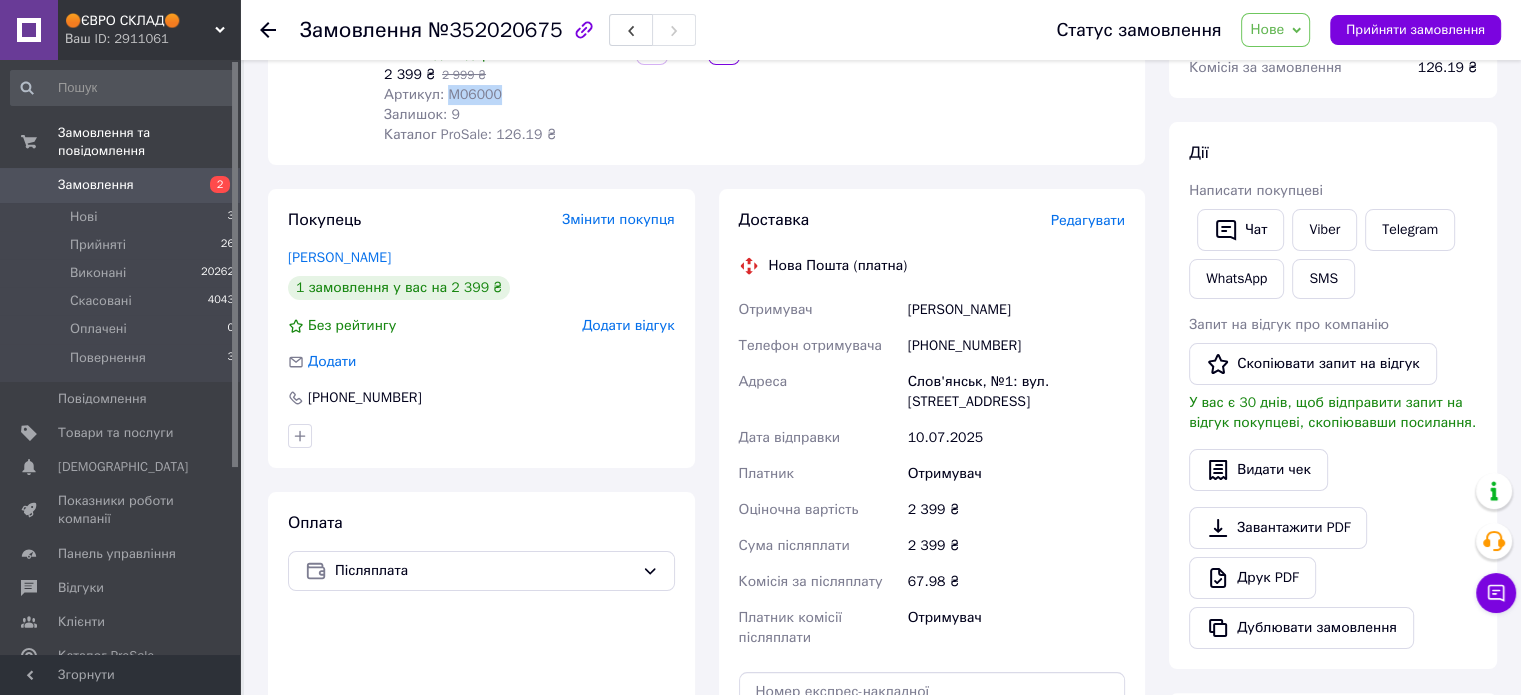 scroll, scrollTop: 283, scrollLeft: 0, axis: vertical 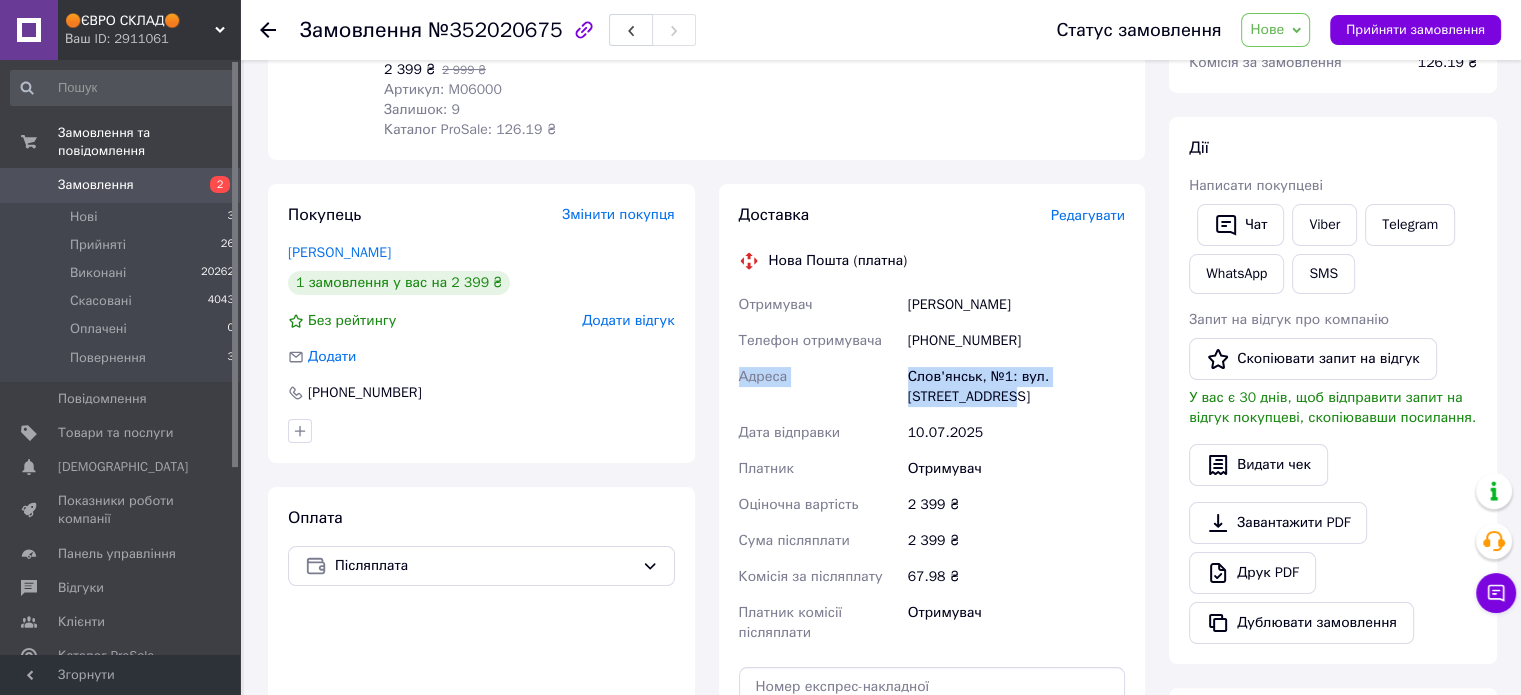 drag, startPoint x: 936, startPoint y: 403, endPoint x: 739, endPoint y: 381, distance: 198.22462 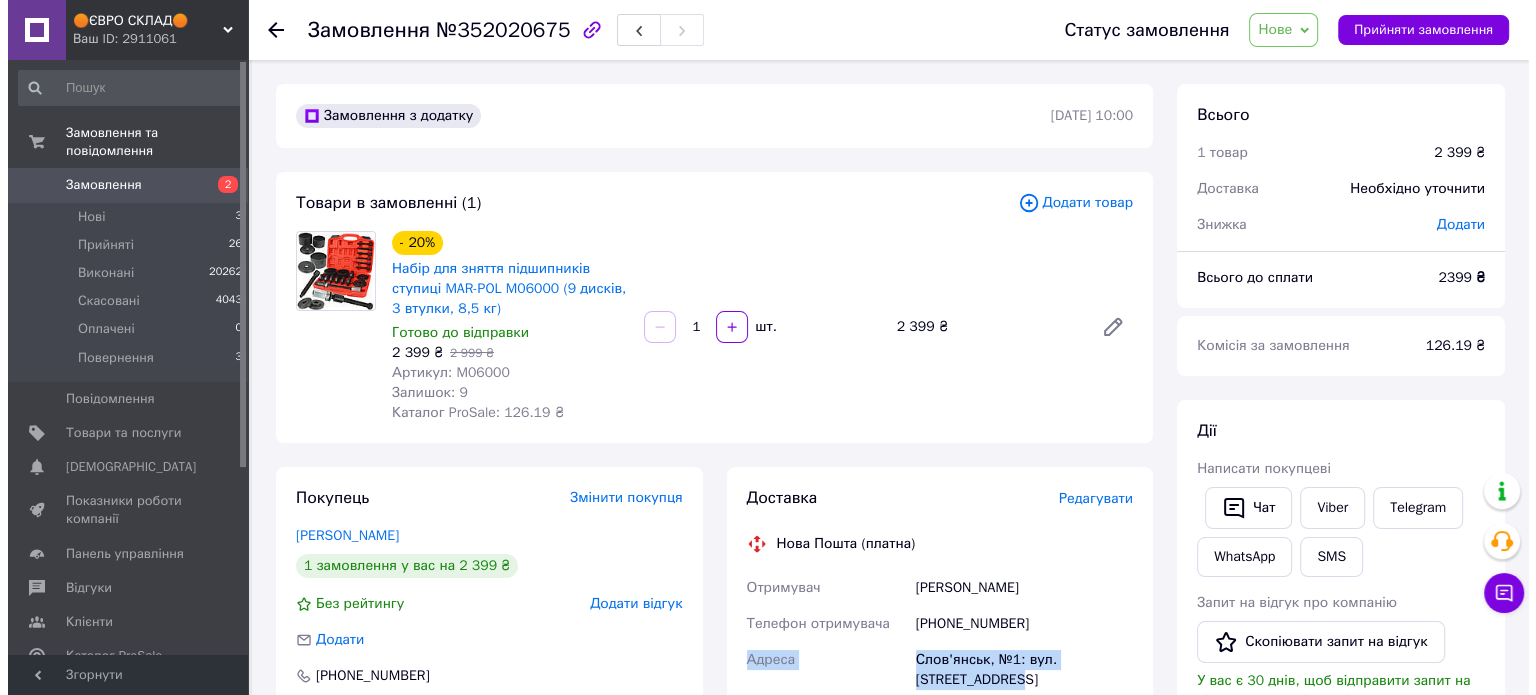 scroll, scrollTop: 0, scrollLeft: 0, axis: both 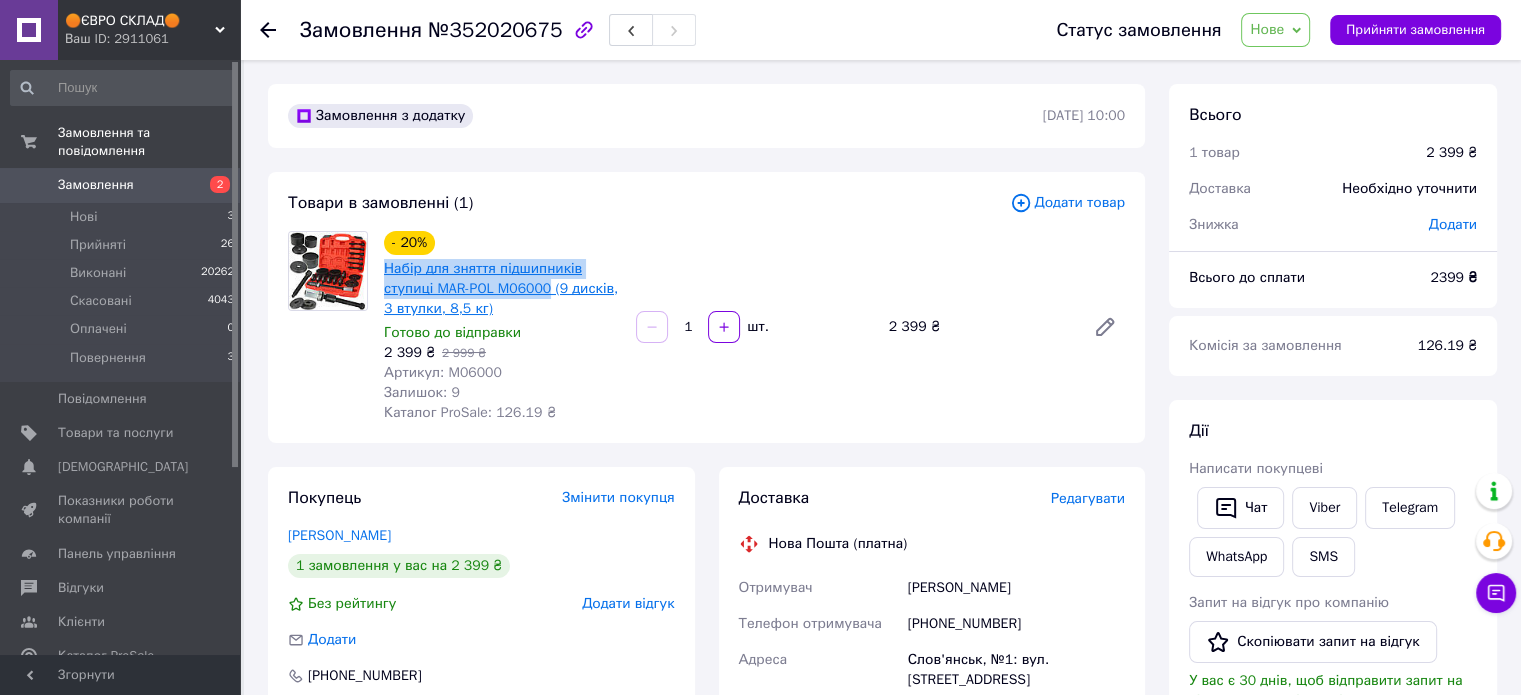 drag, startPoint x: 383, startPoint y: 266, endPoint x: 546, endPoint y: 297, distance: 165.92166 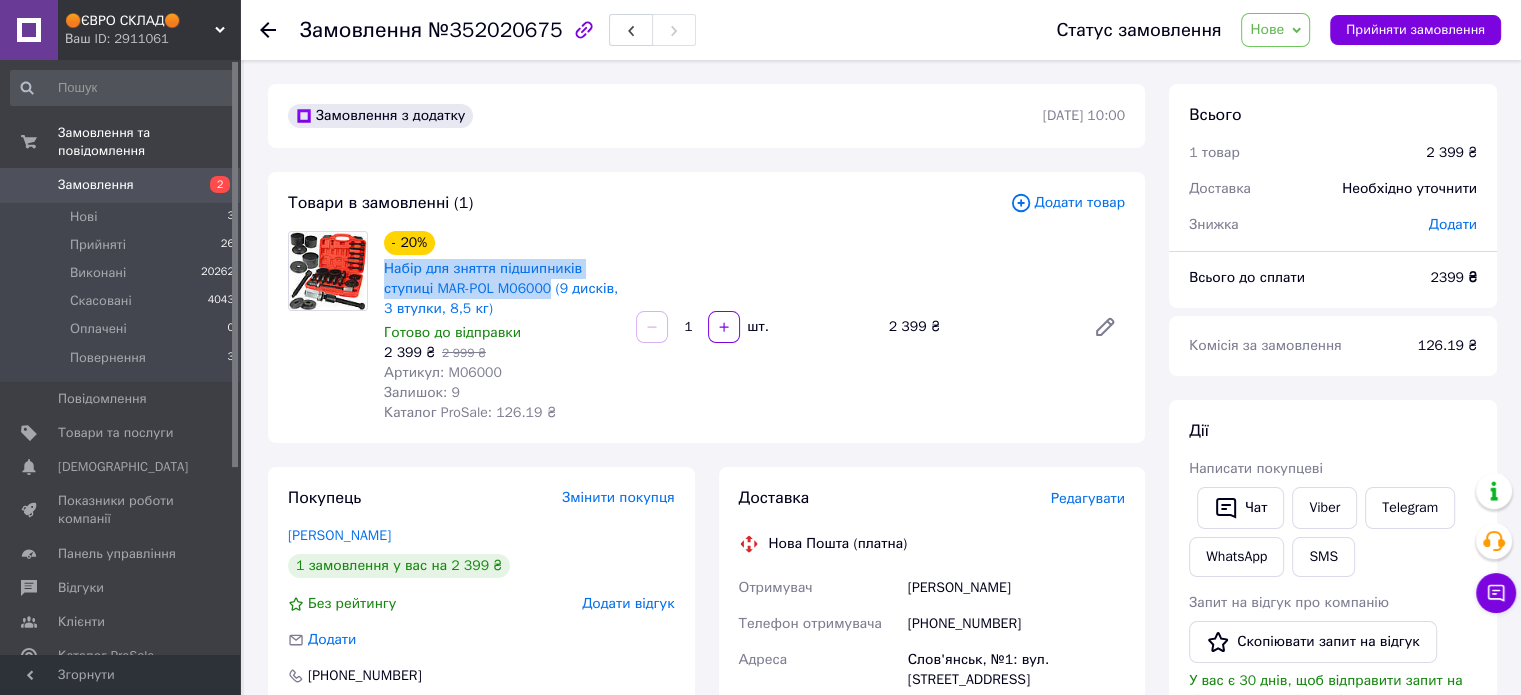 copy on "Набір для зняття підшипників ступиці MAR-POL M06000" 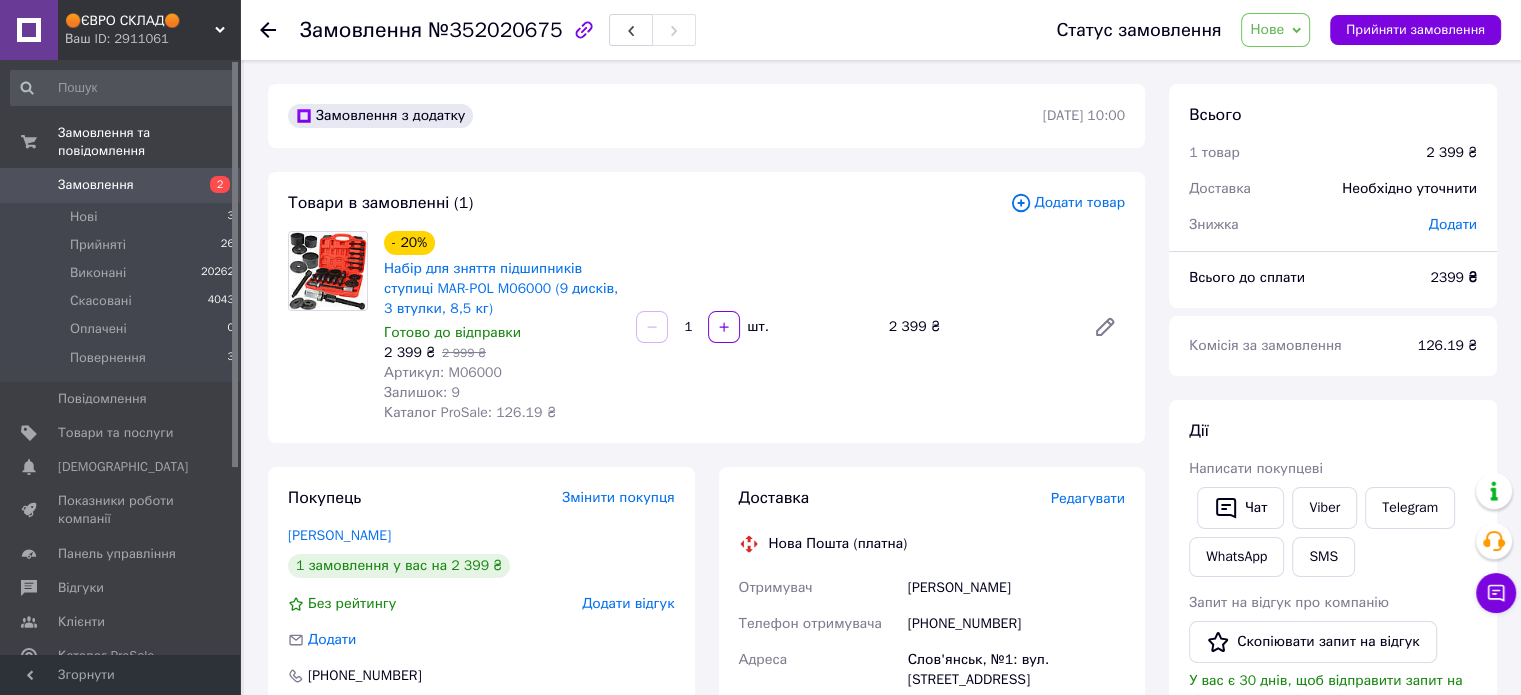 click on "Редагувати" at bounding box center (1088, 498) 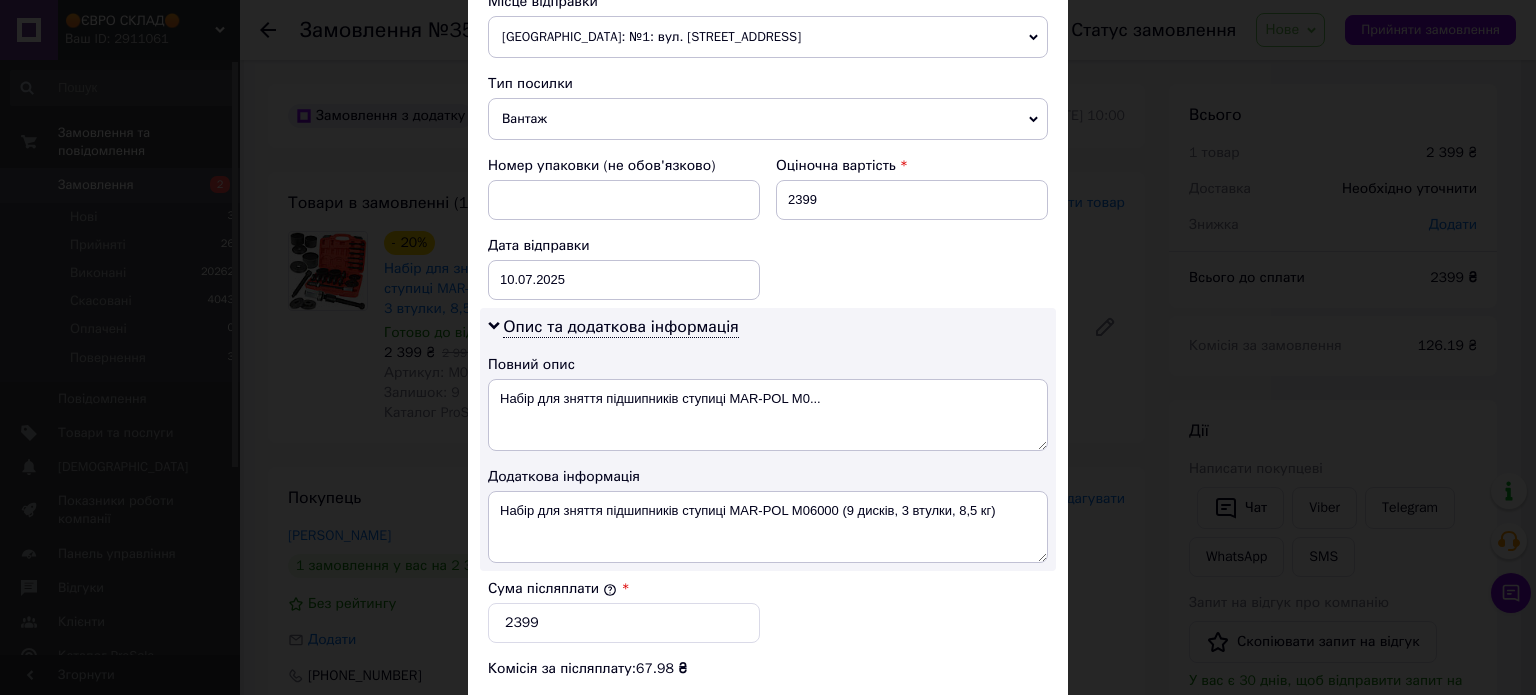 scroll, scrollTop: 900, scrollLeft: 0, axis: vertical 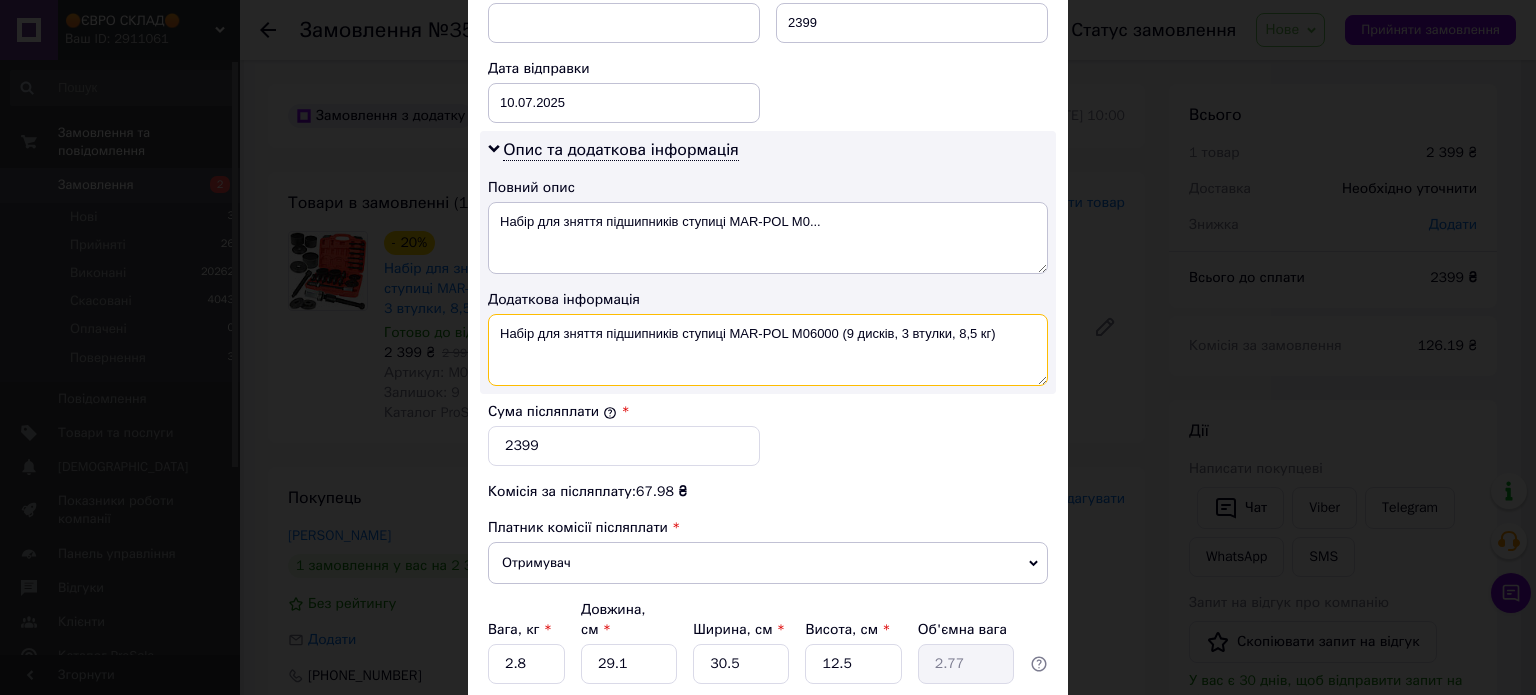 click on "Набір для зняття підшипників ступиці MAR-POL M06000 (9 дисків, 3 втулки, 8,5 кг)" at bounding box center (768, 350) 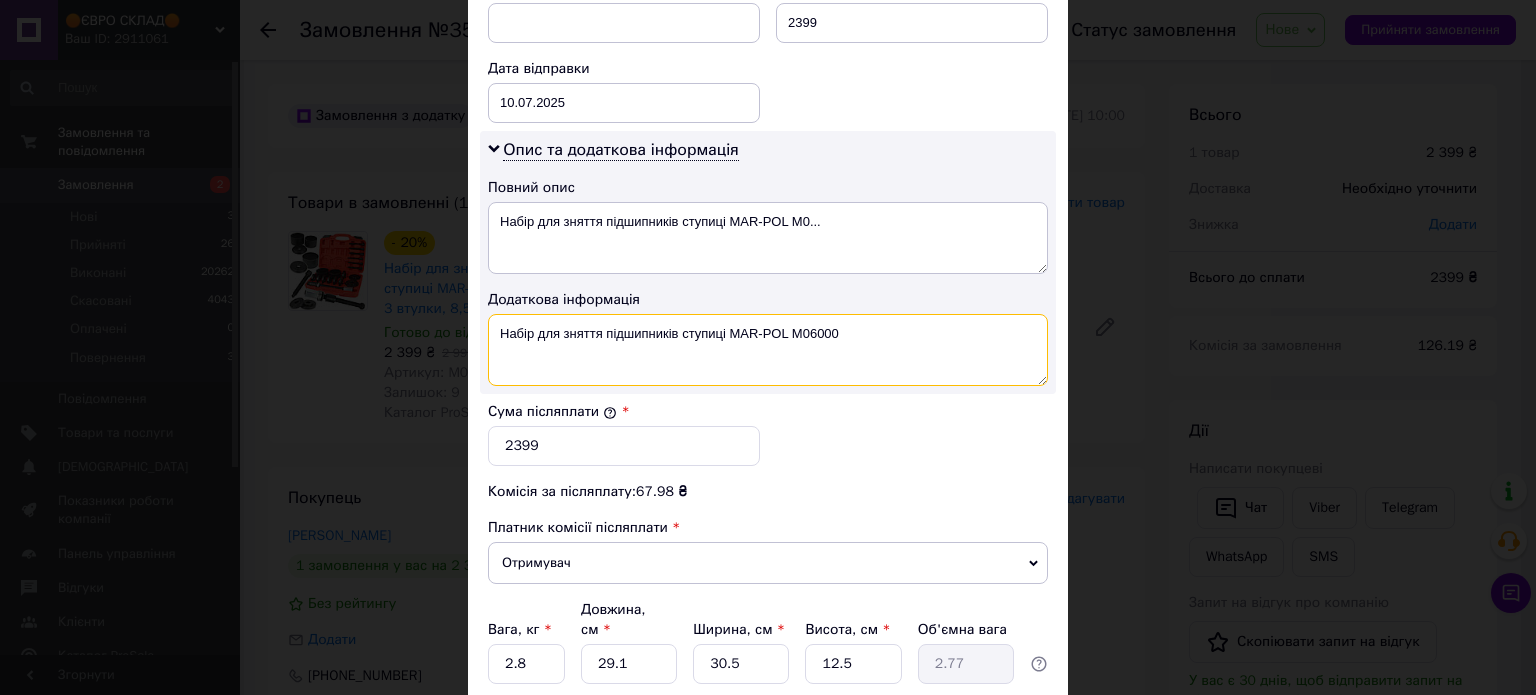 type on "Набір для зняття підшипників ступиці MAR-POL M06000" 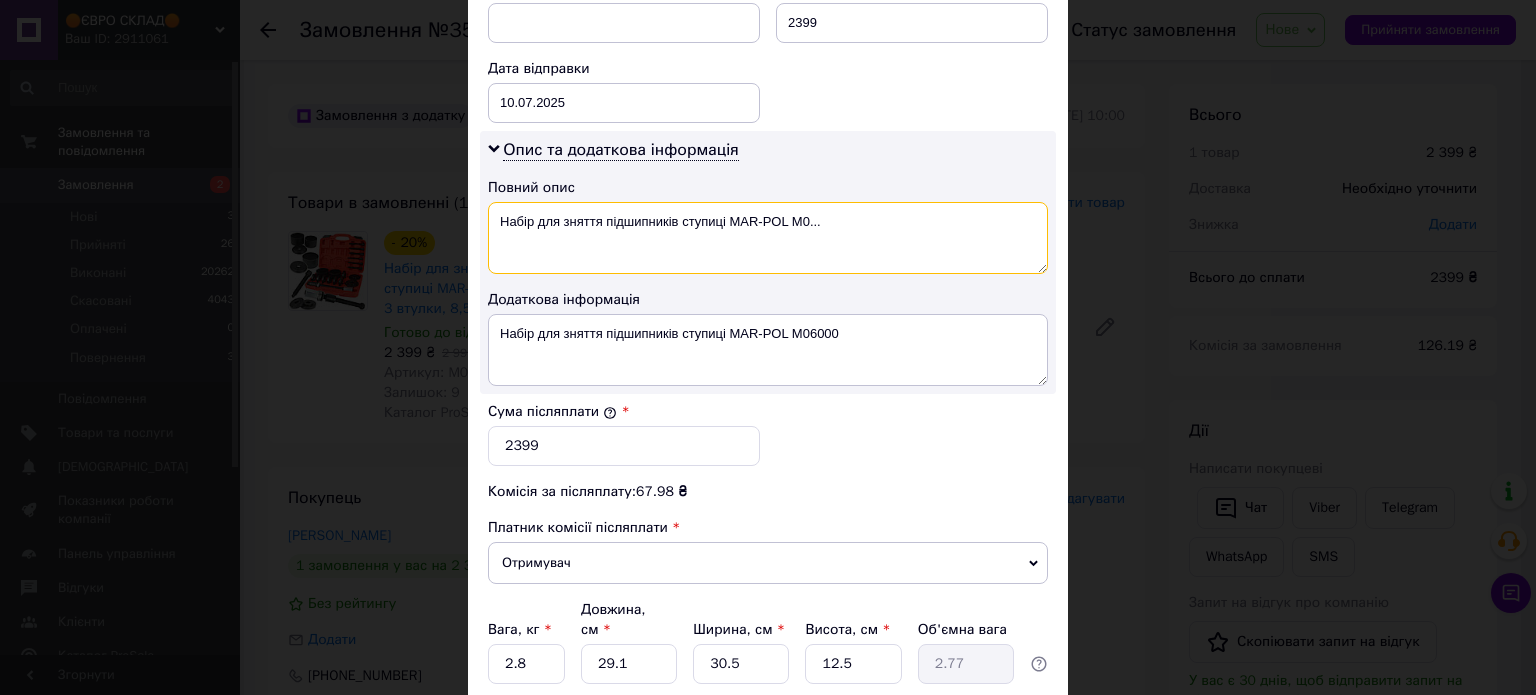 click on "Набір для зняття підшипників ступиці MAR-POL M0..." at bounding box center (768, 238) 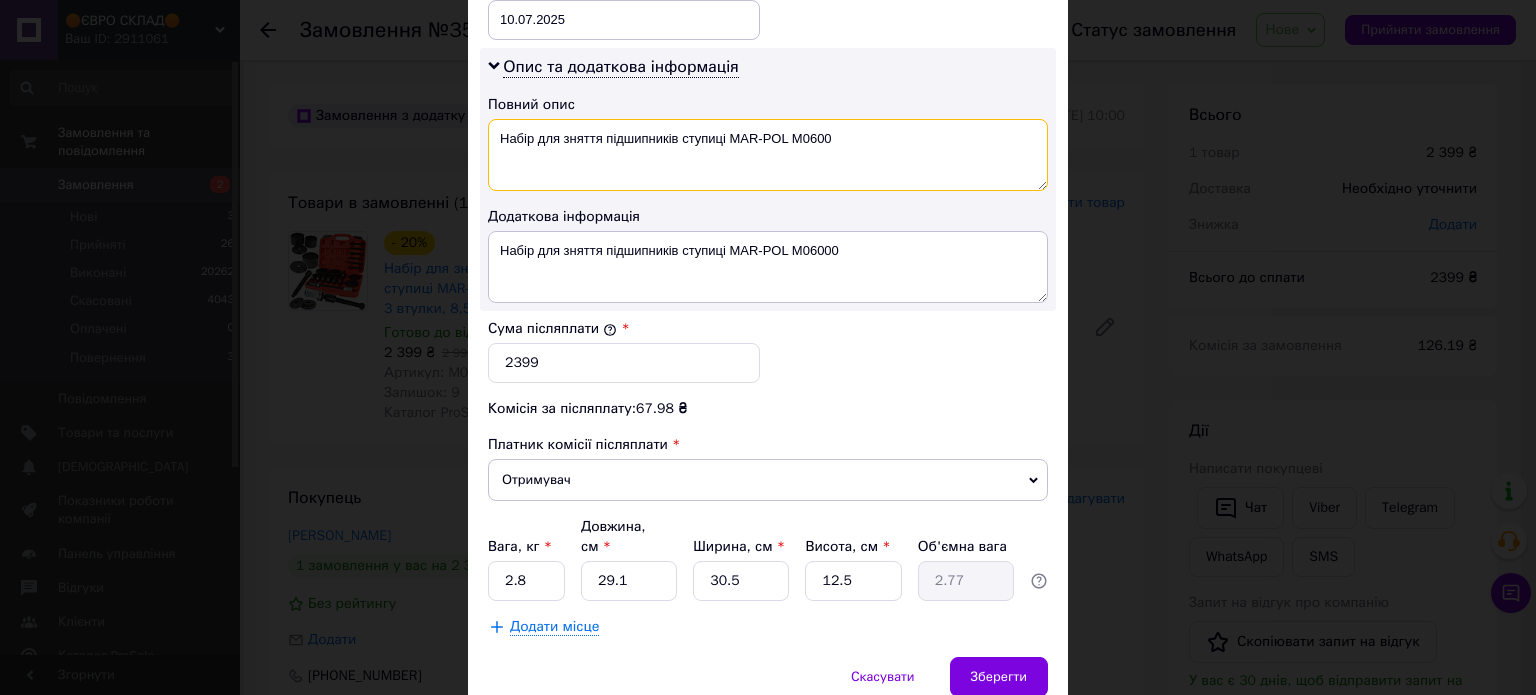 scroll, scrollTop: 948, scrollLeft: 0, axis: vertical 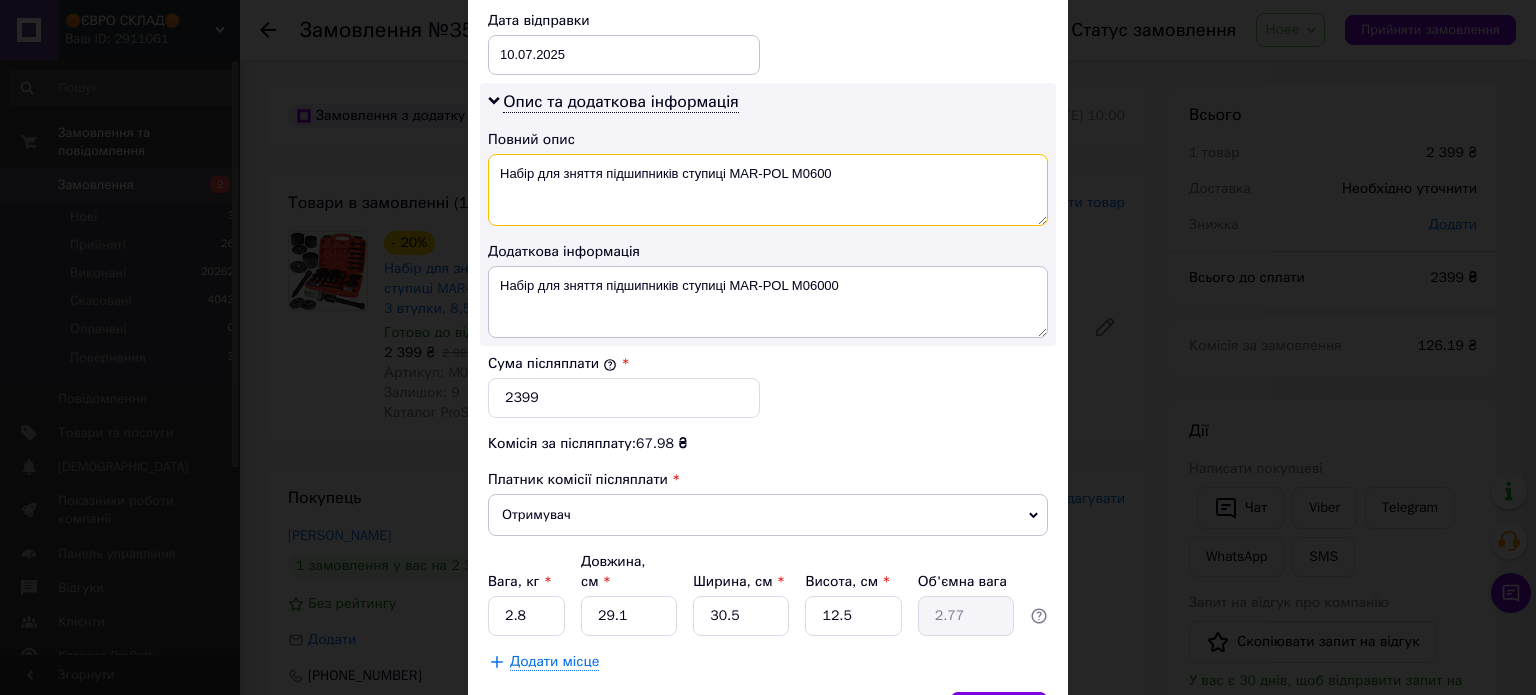 type on "Набір для зняття підшипників ступиці MAR-POL M0600" 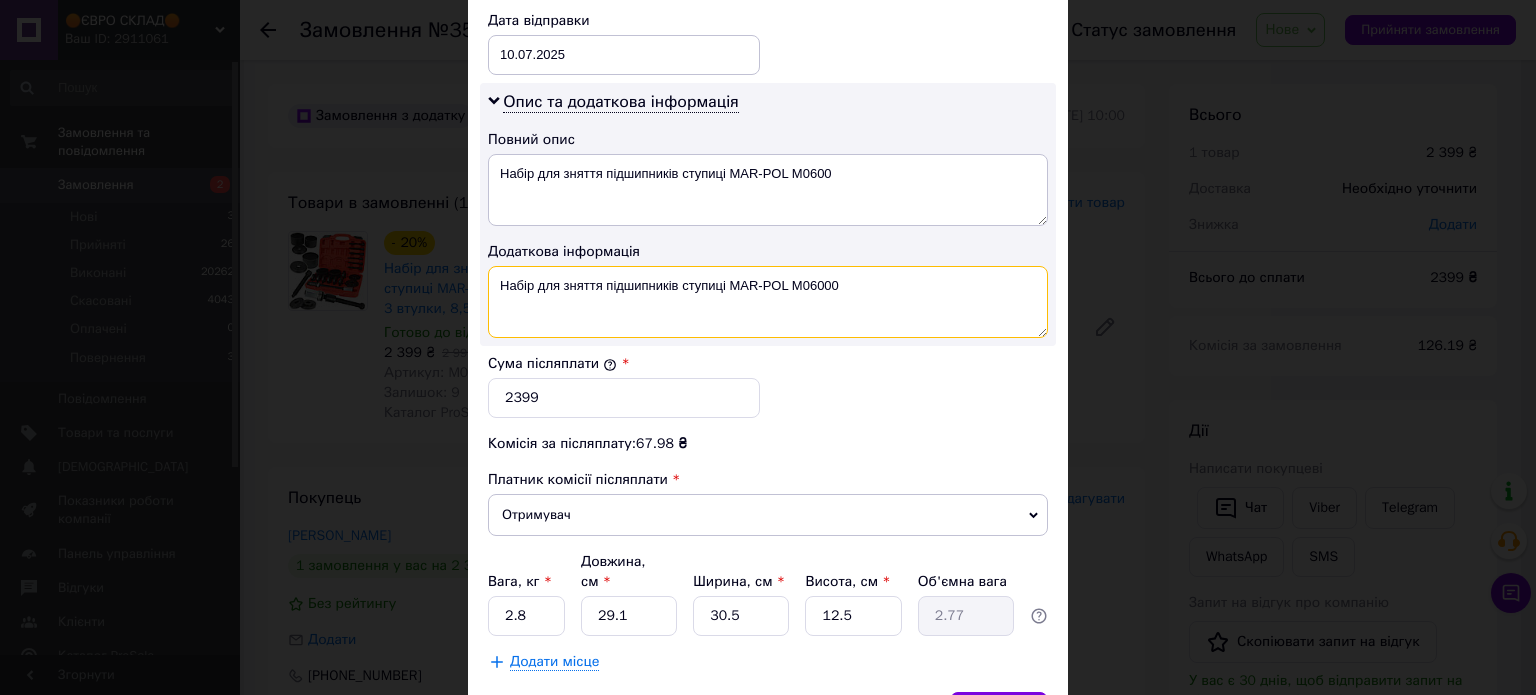 click on "Набір для зняття підшипників ступиці MAR-POL M06000" at bounding box center [768, 302] 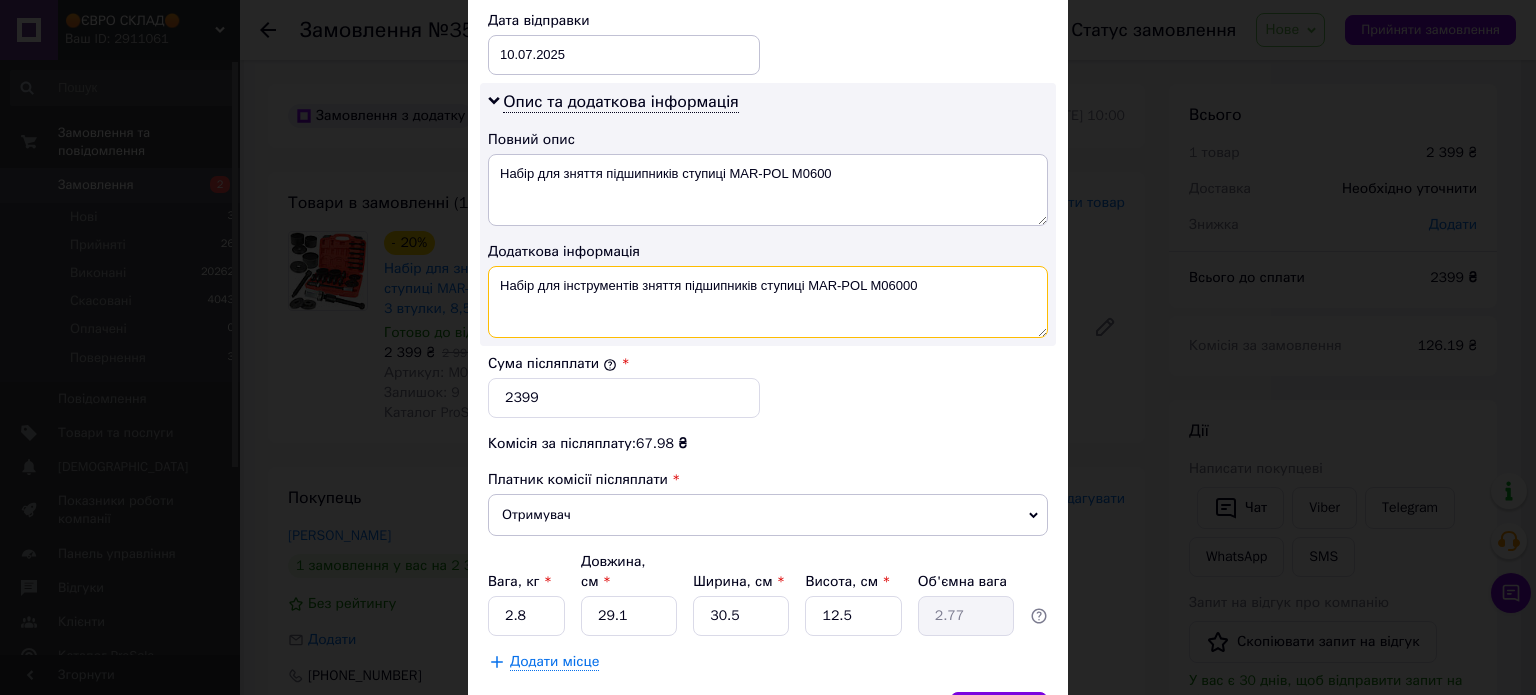 drag, startPoint x: 559, startPoint y: 279, endPoint x: 538, endPoint y: 279, distance: 21 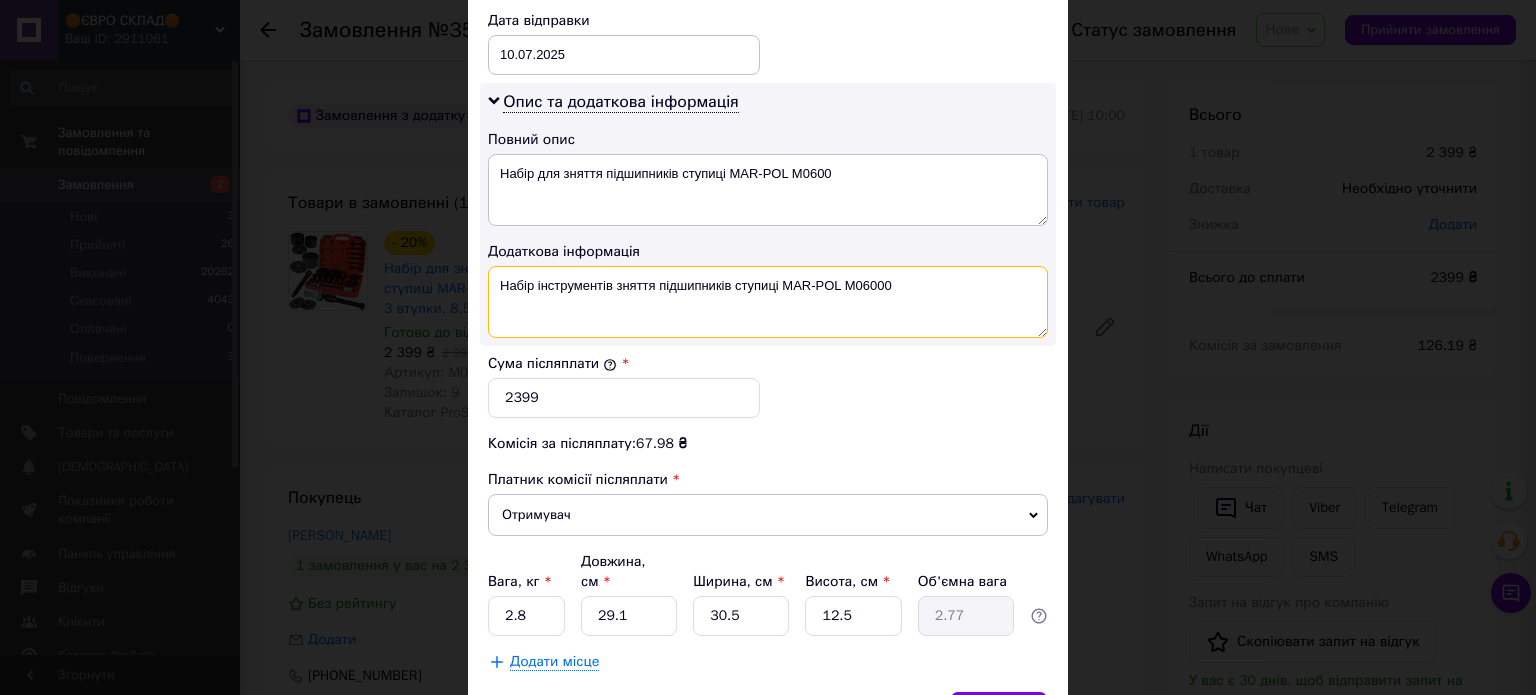 click on "Набір інструментів зняття підшипників ступиці MAR-POL M06000" at bounding box center (768, 302) 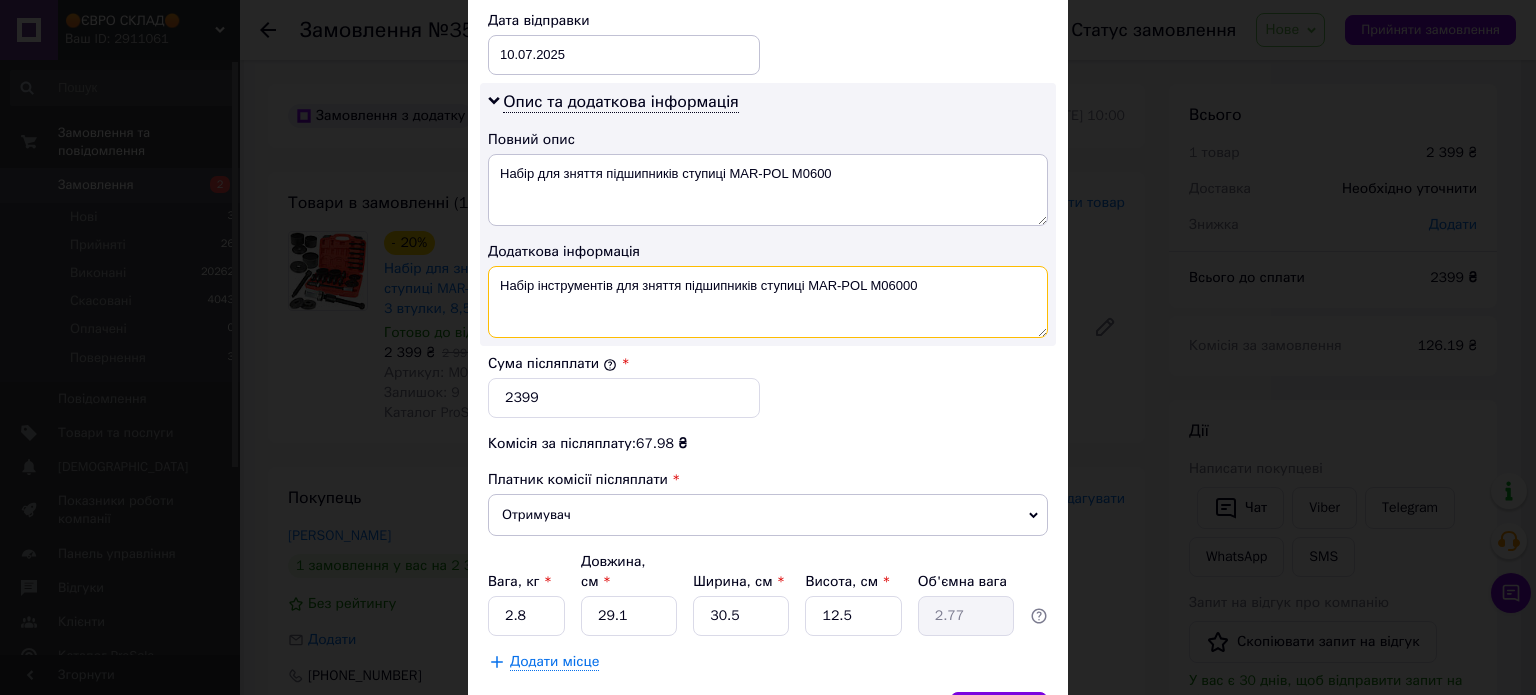 click on "Набір інструментів для зняття підшипників ступиці MAR-POL M06000" at bounding box center (768, 302) 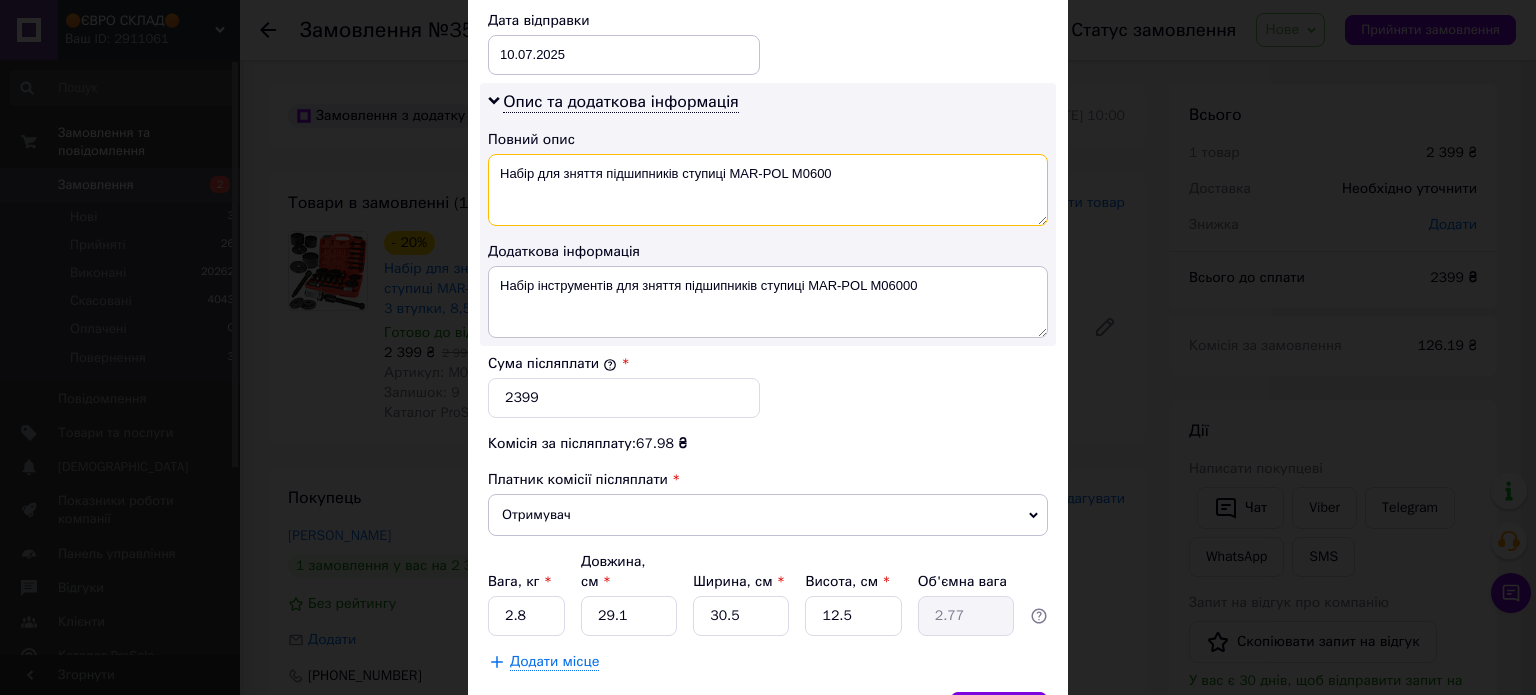 click on "Набір для зняття підшипників ступиці MAR-POL M0600" at bounding box center (768, 190) 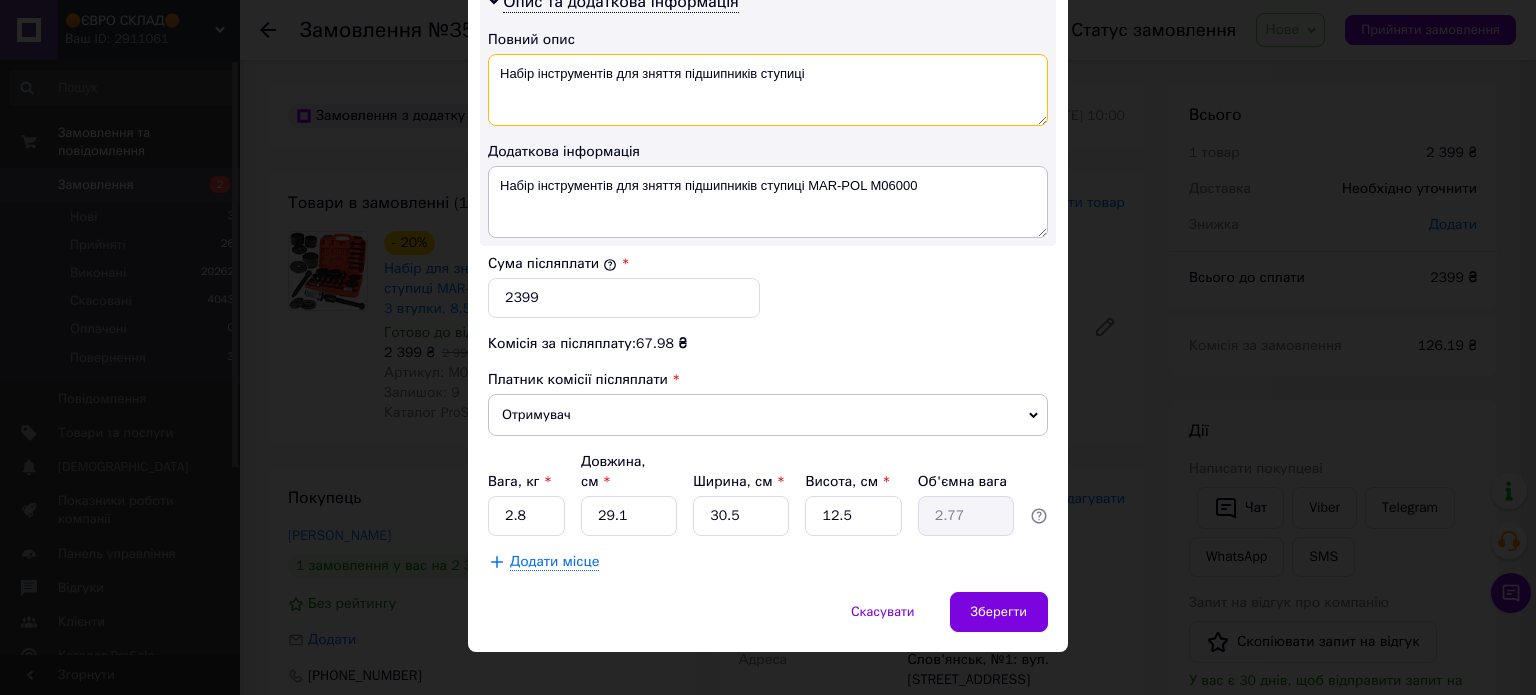 scroll, scrollTop: 948, scrollLeft: 0, axis: vertical 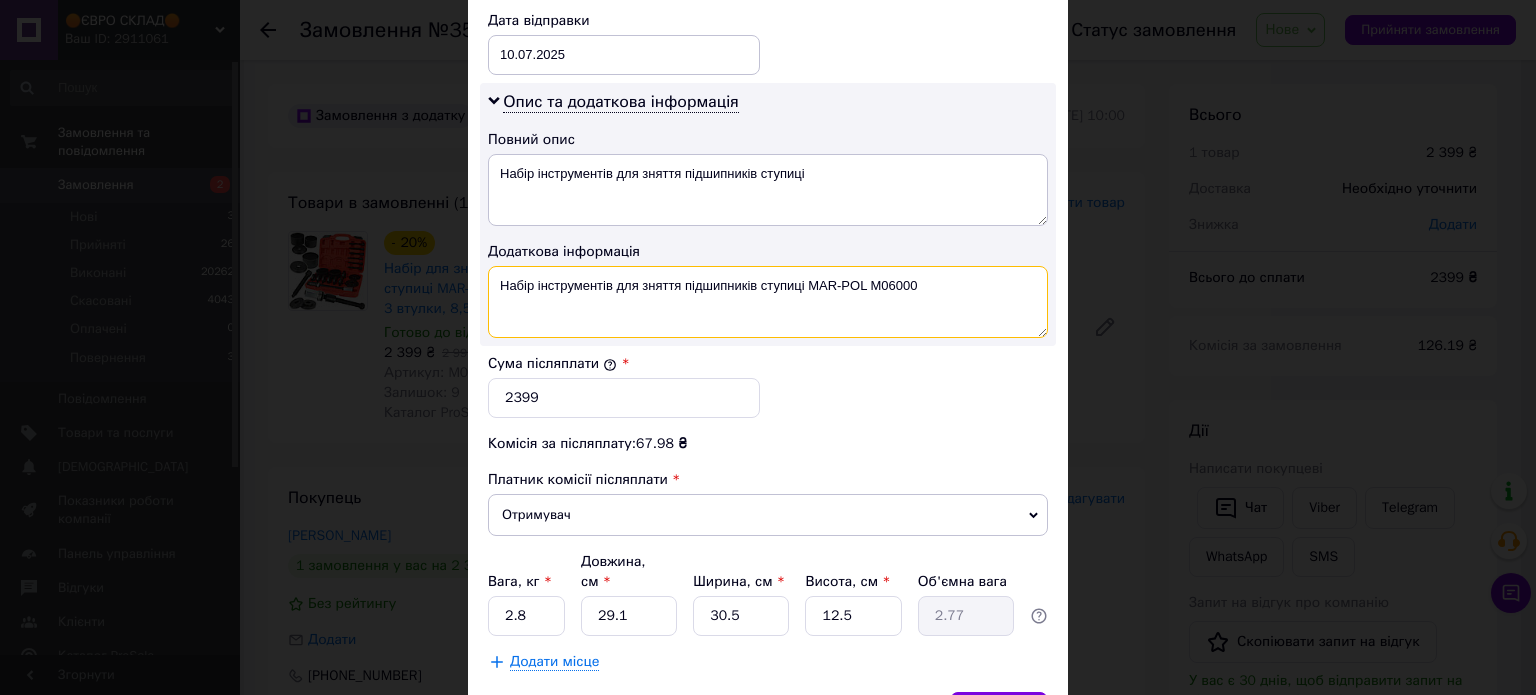 drag, startPoint x: 924, startPoint y: 282, endPoint x: 808, endPoint y: 278, distance: 116.06895 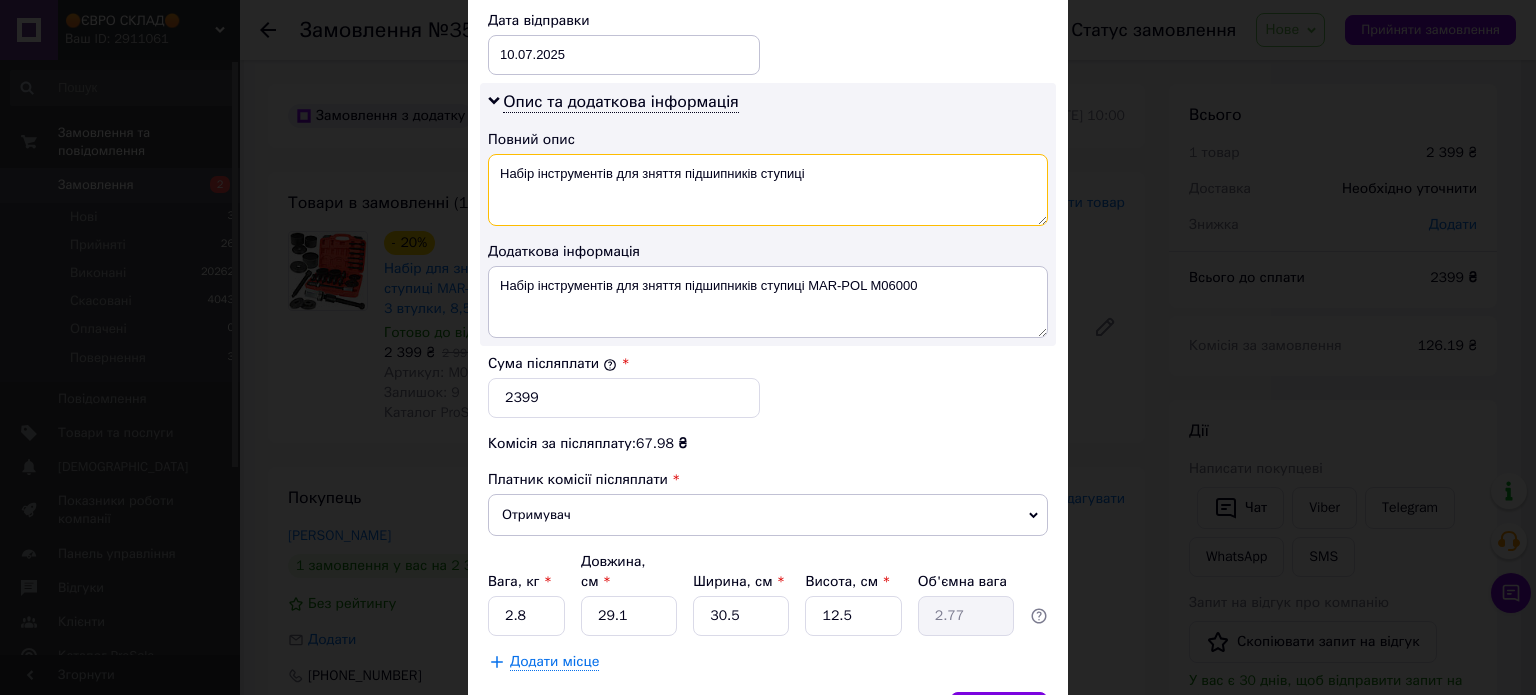 drag, startPoint x: 829, startPoint y: 178, endPoint x: 616, endPoint y: 167, distance: 213.28384 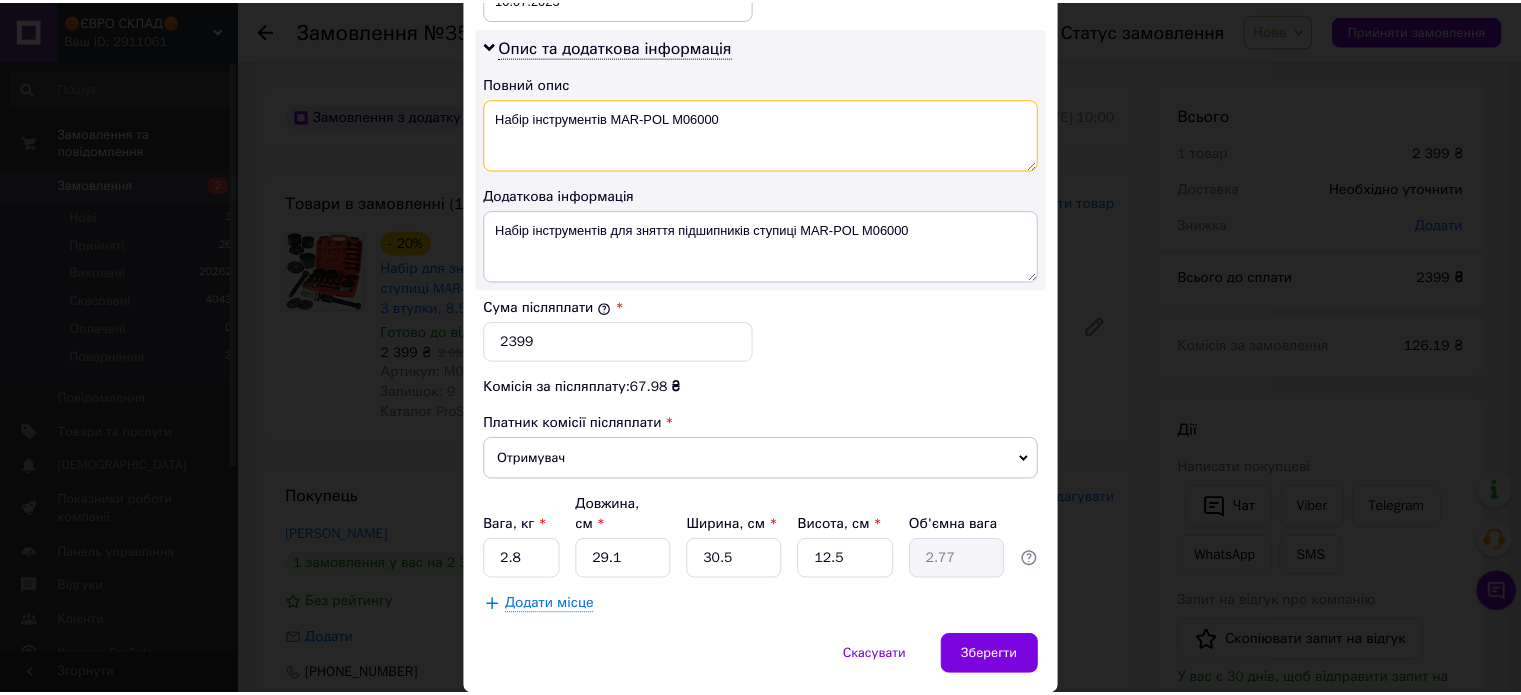 scroll, scrollTop: 1048, scrollLeft: 0, axis: vertical 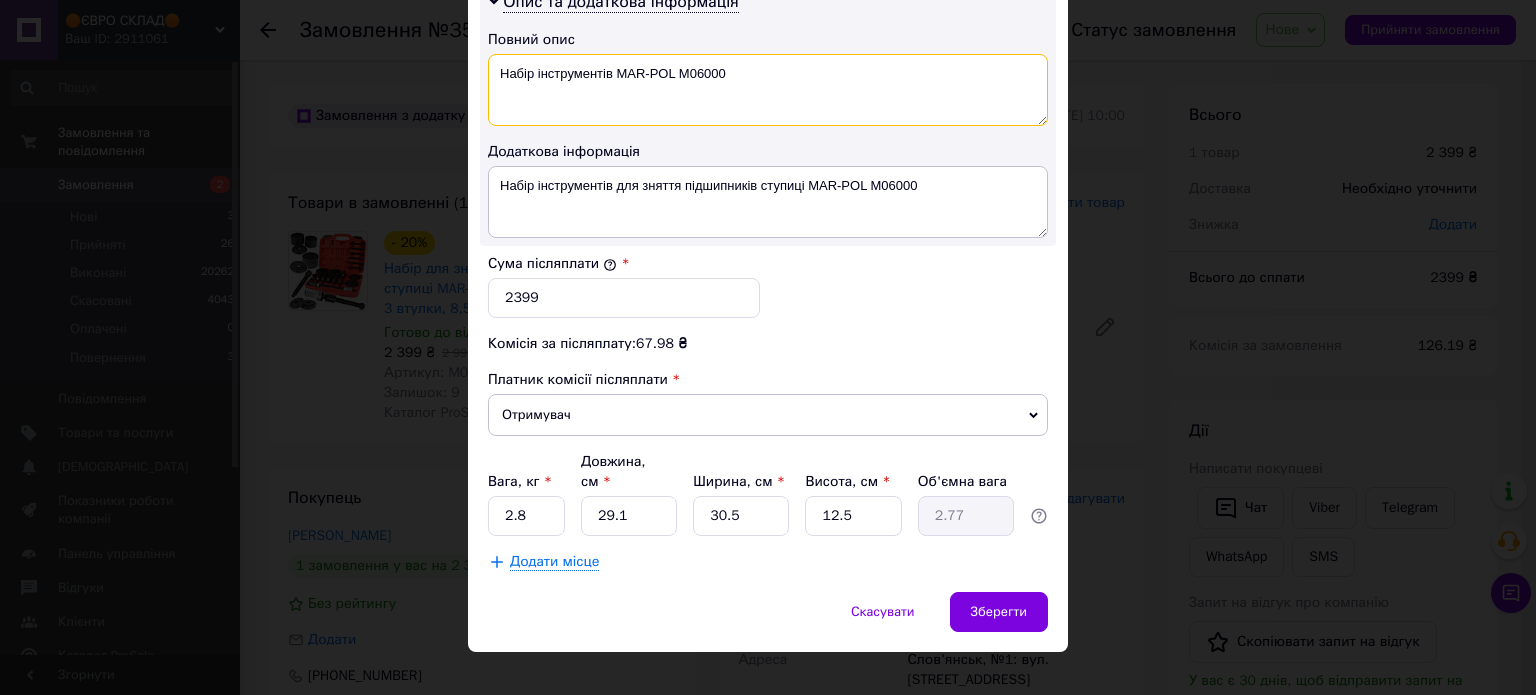 type on "Набір інструментів MAR-POL M06000" 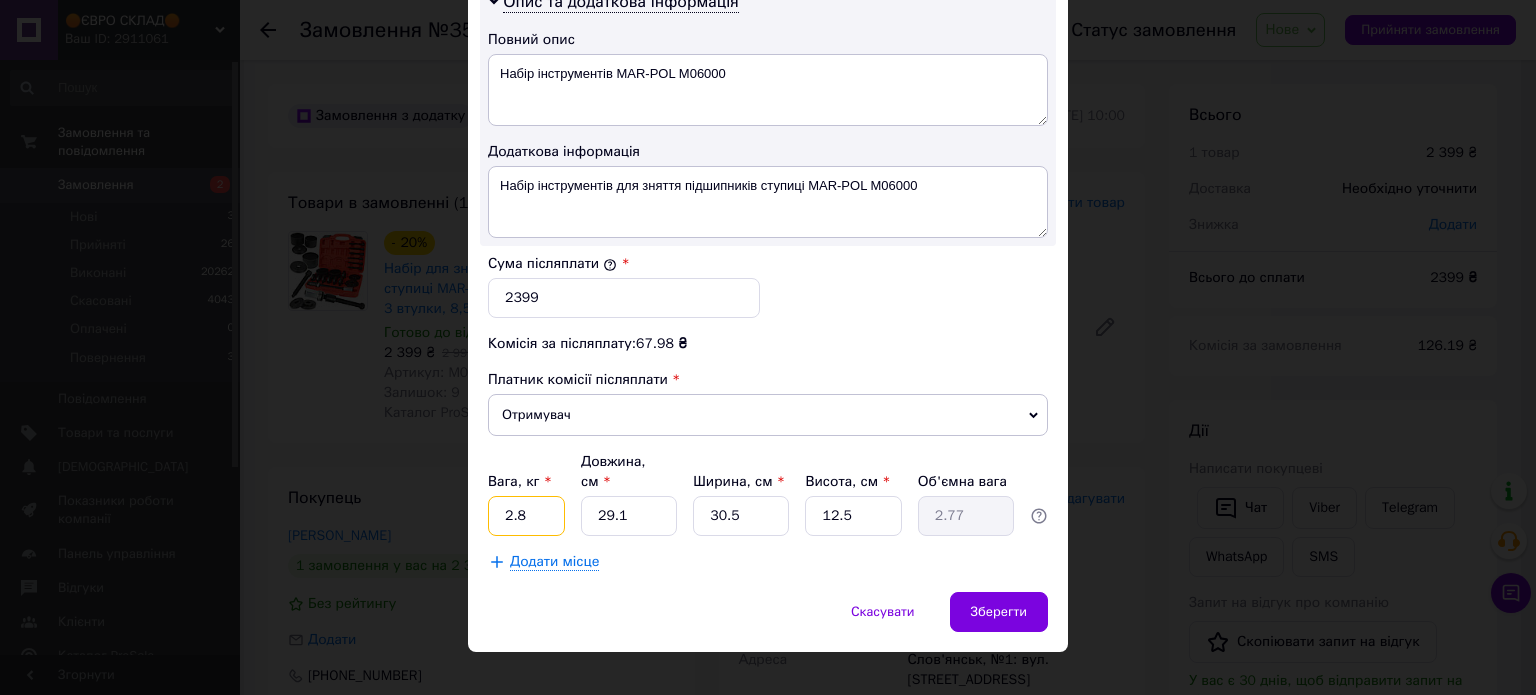 click on "2.8" at bounding box center [526, 516] 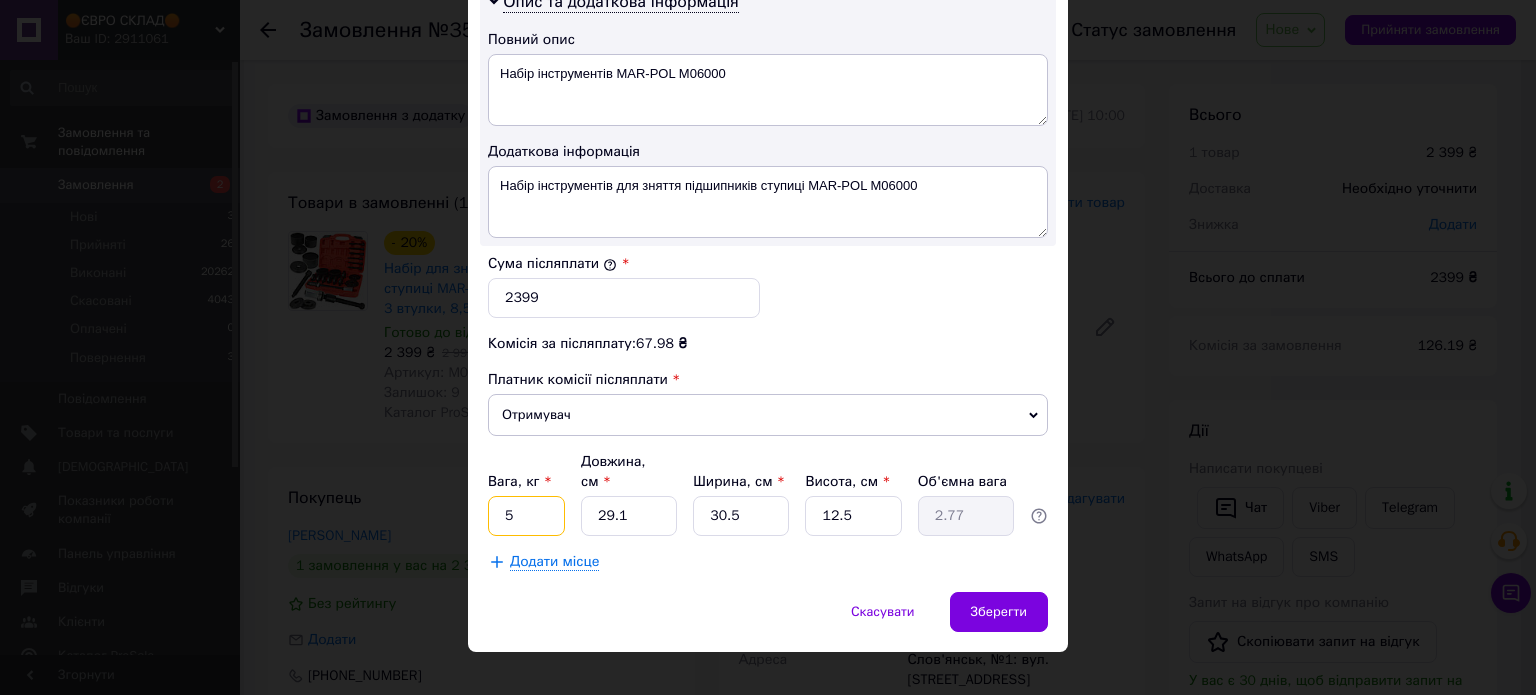 type on "5" 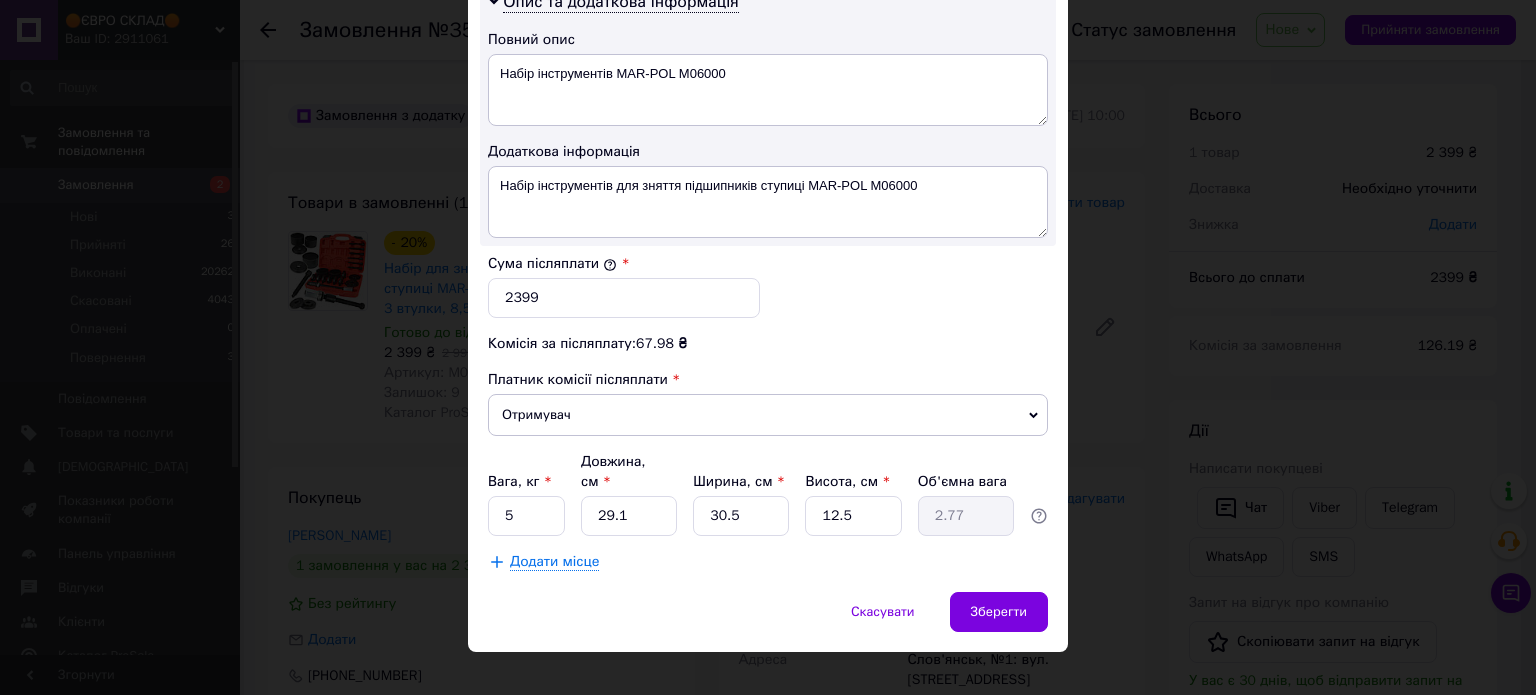 click on "Скасувати   Зберегти" at bounding box center (768, 622) 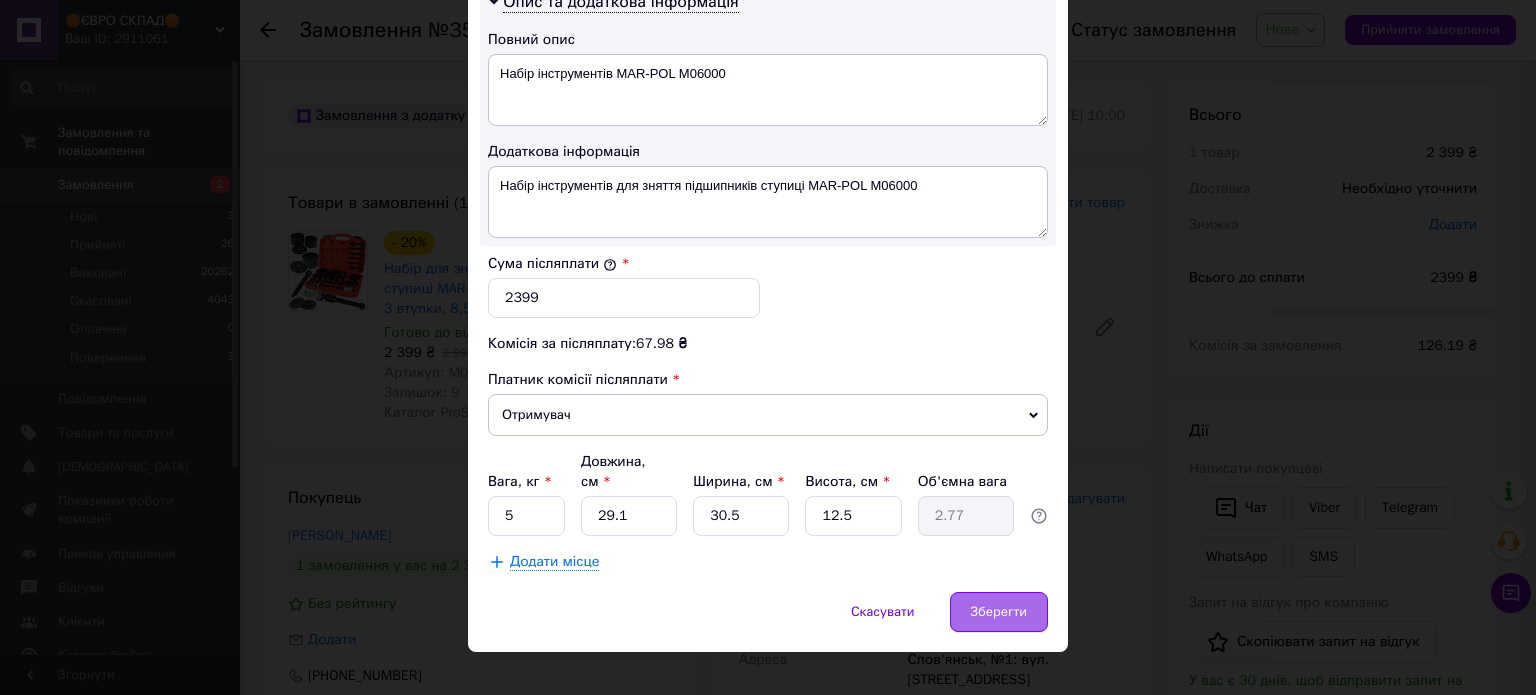 click on "Зберегти" at bounding box center [999, 612] 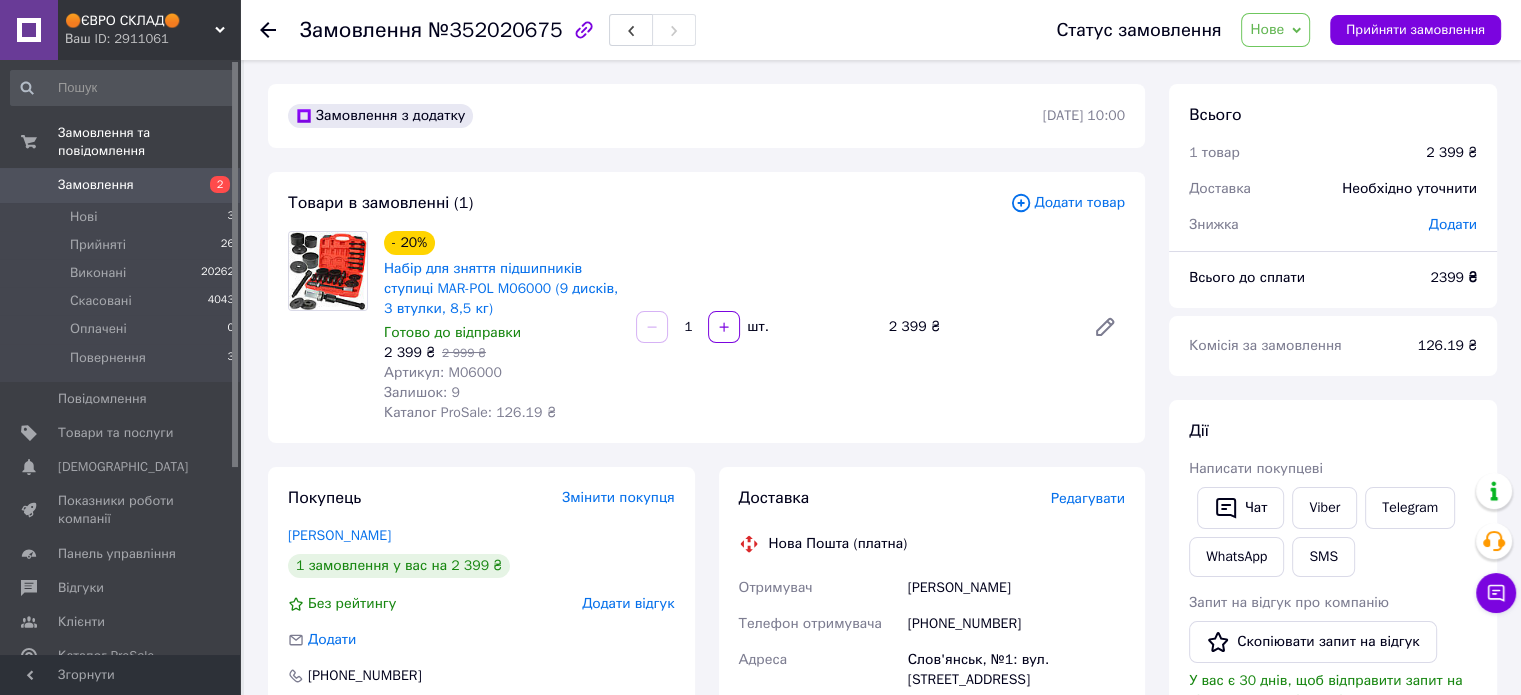 click on "Нове" at bounding box center (1267, 29) 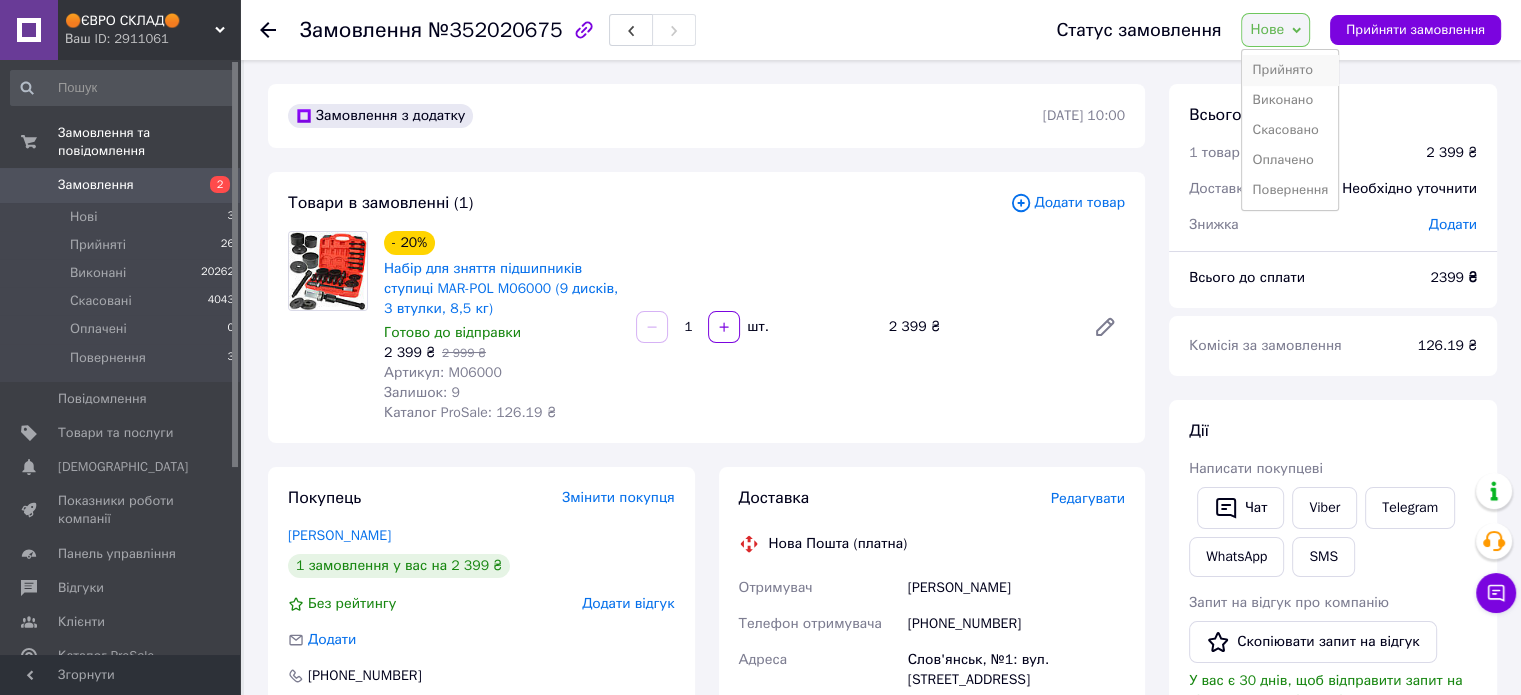 click on "Прийнято" at bounding box center [1290, 70] 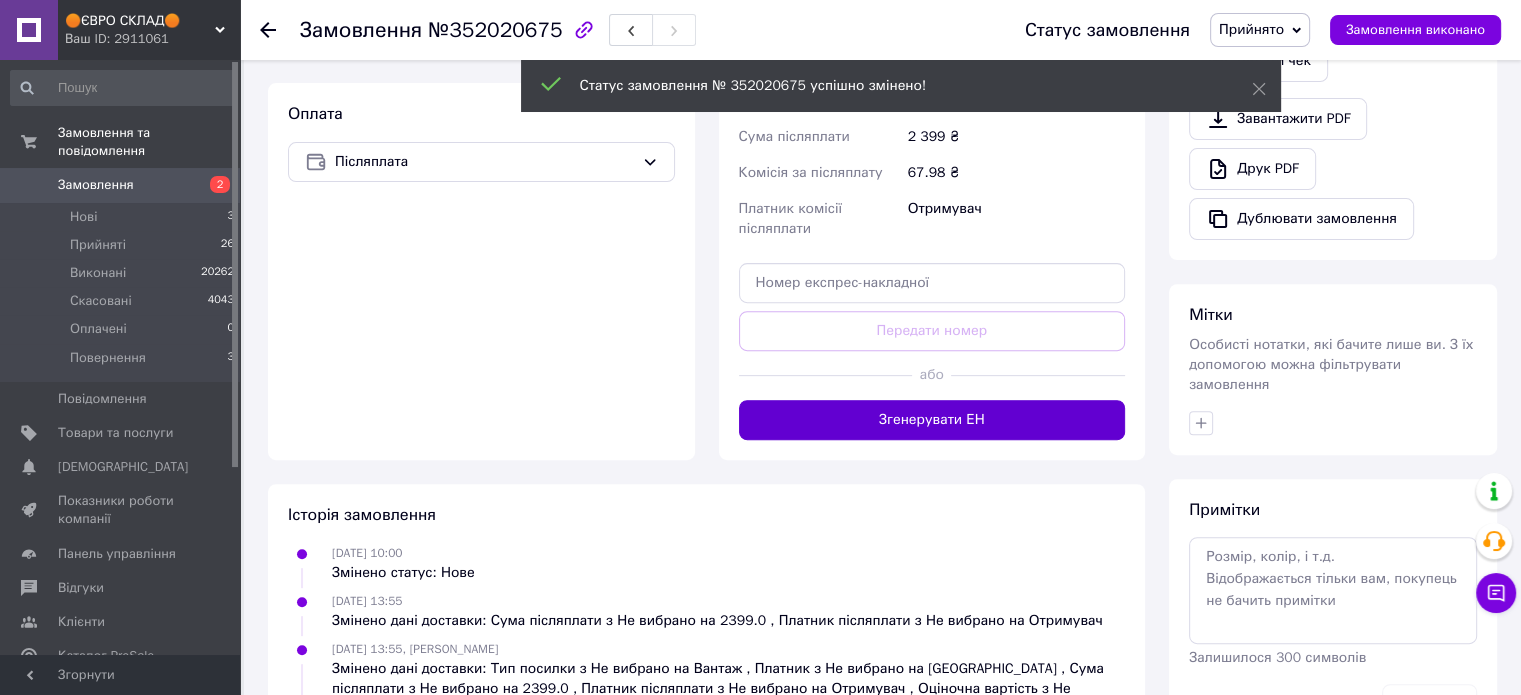 scroll, scrollTop: 700, scrollLeft: 0, axis: vertical 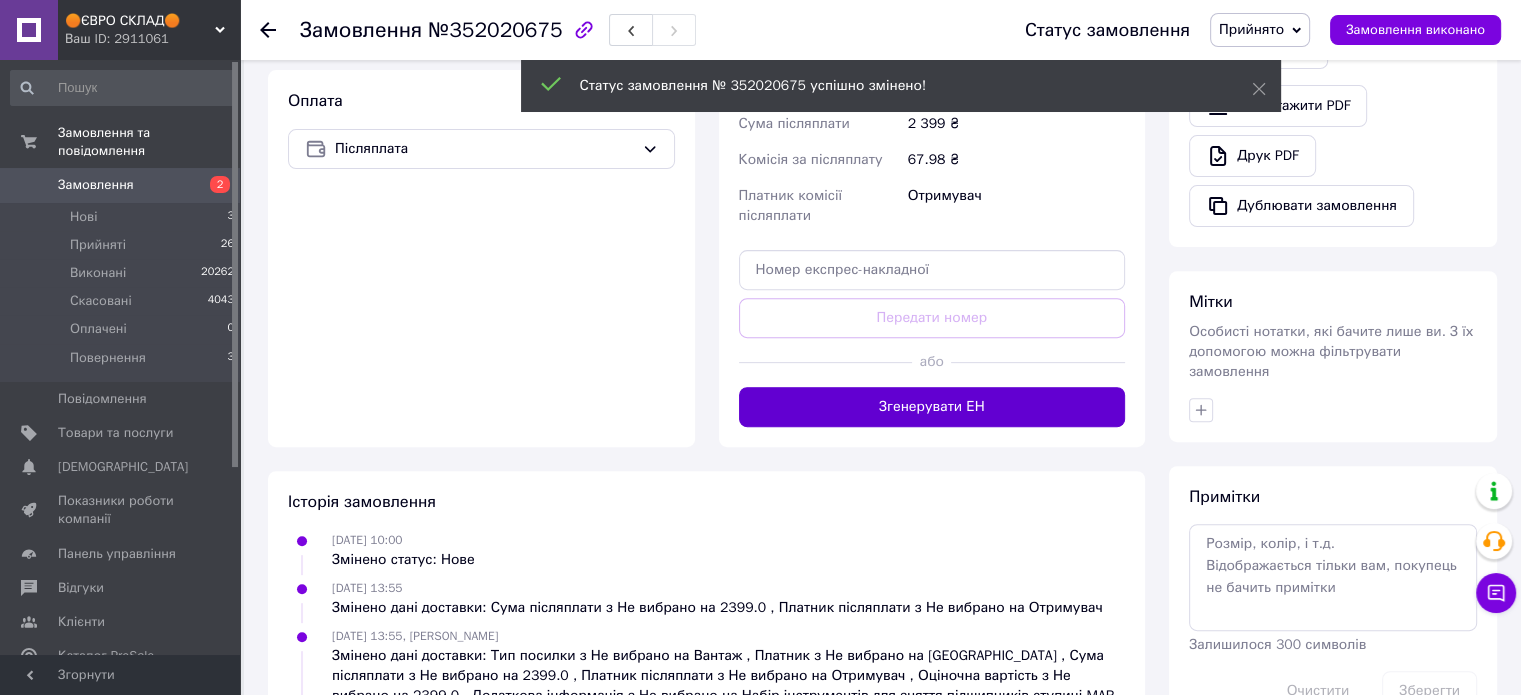 click on "Згенерувати ЕН" at bounding box center [932, 407] 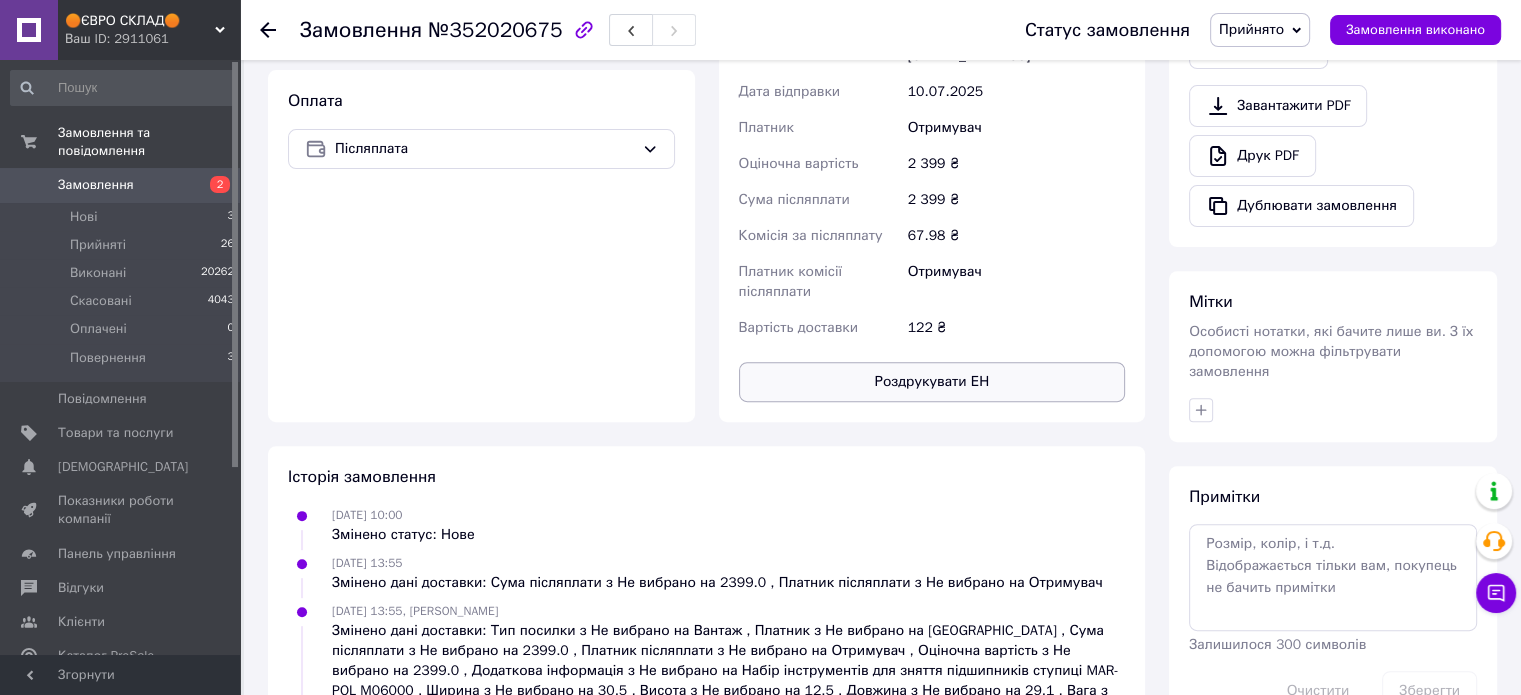 click on "Роздрукувати ЕН" at bounding box center [932, 382] 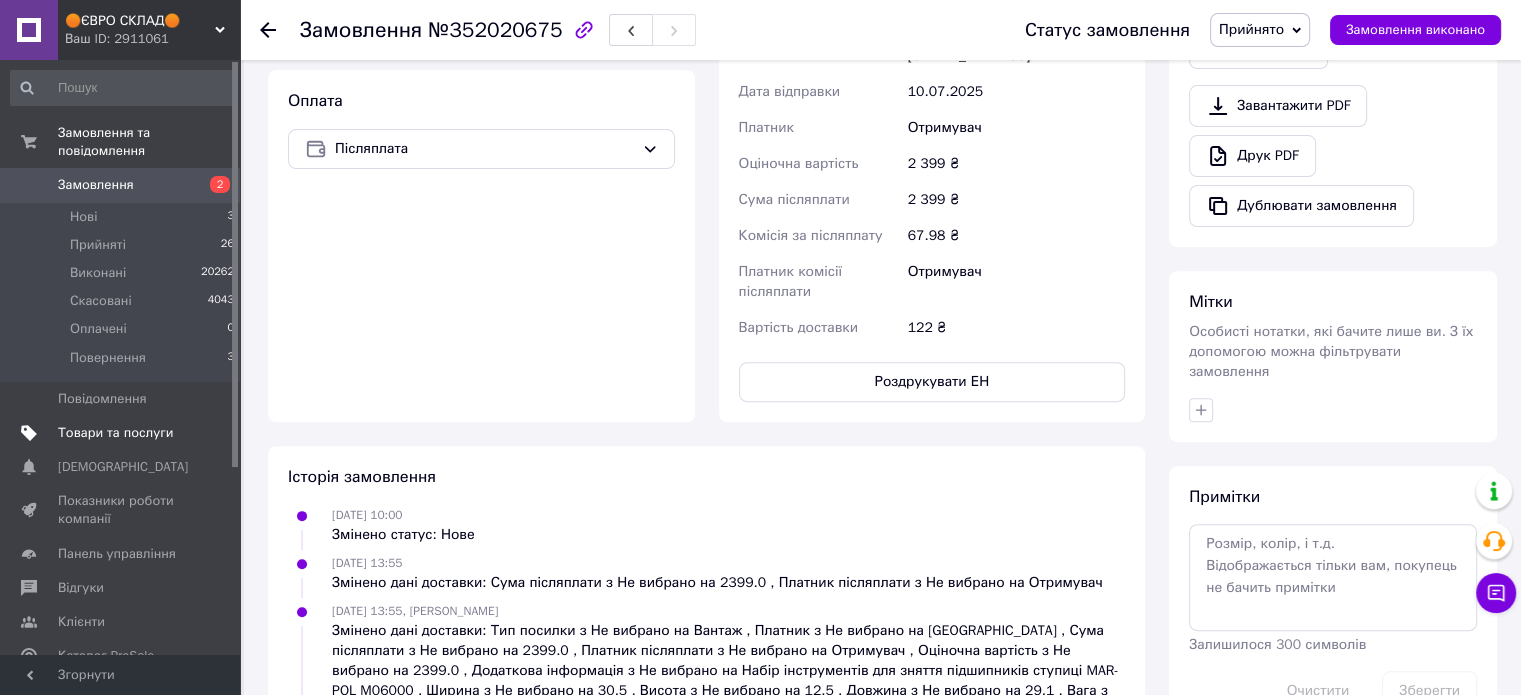 click on "Товари та послуги" at bounding box center [115, 433] 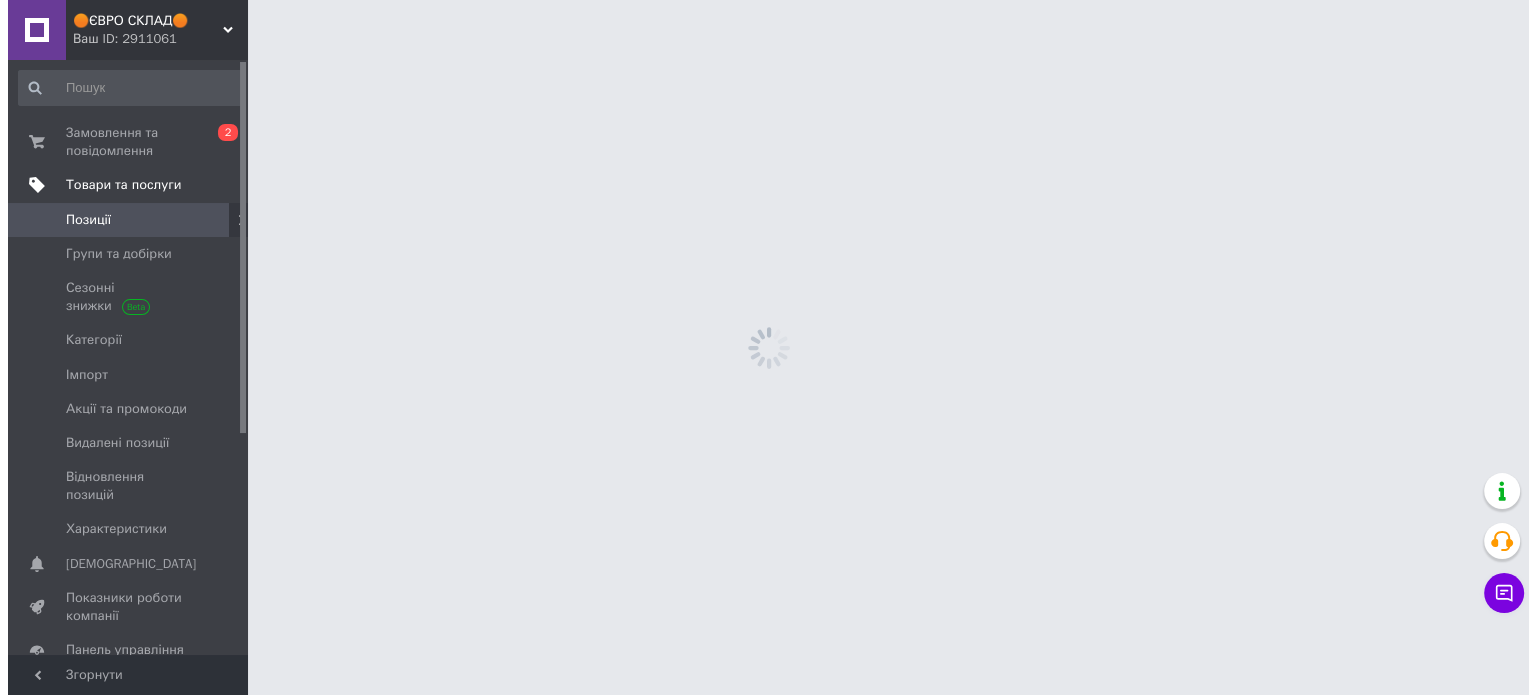scroll, scrollTop: 0, scrollLeft: 0, axis: both 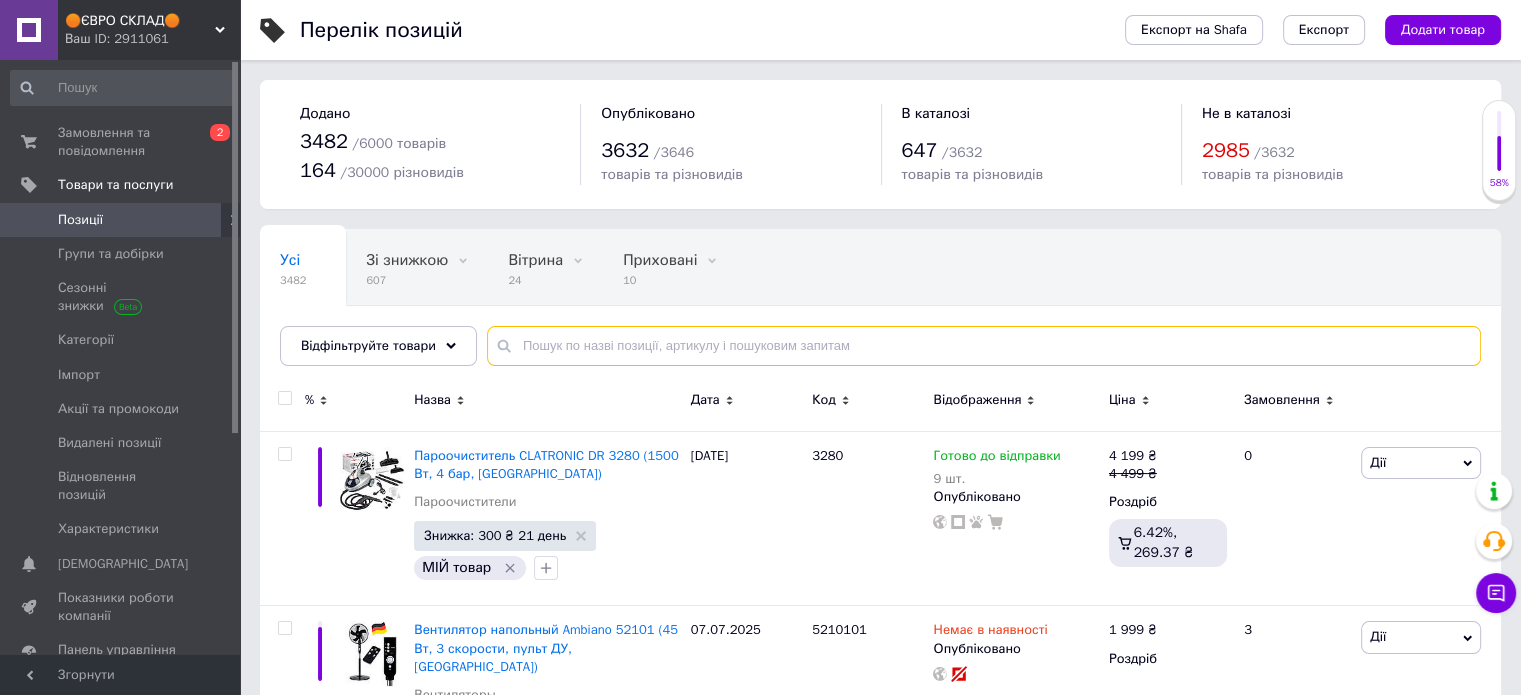 click at bounding box center (984, 346) 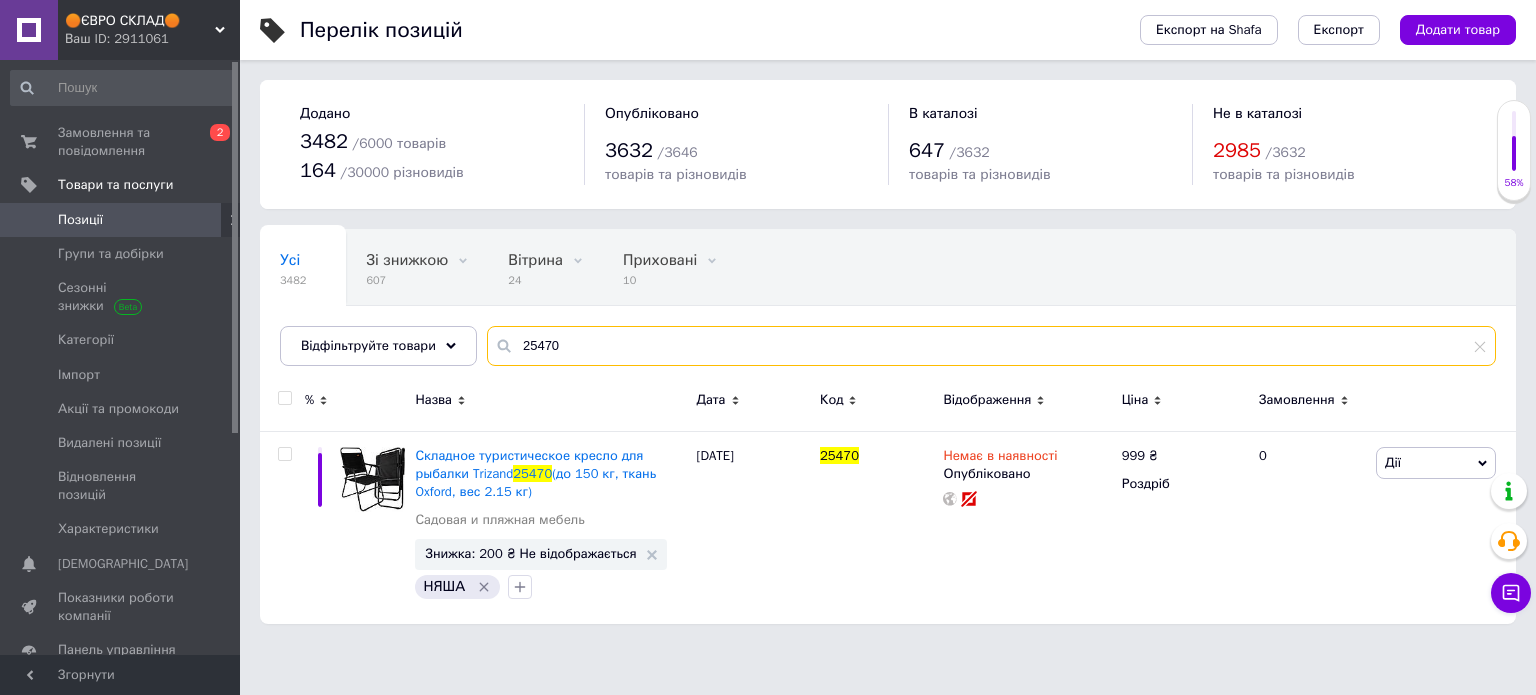 type on "25470" 